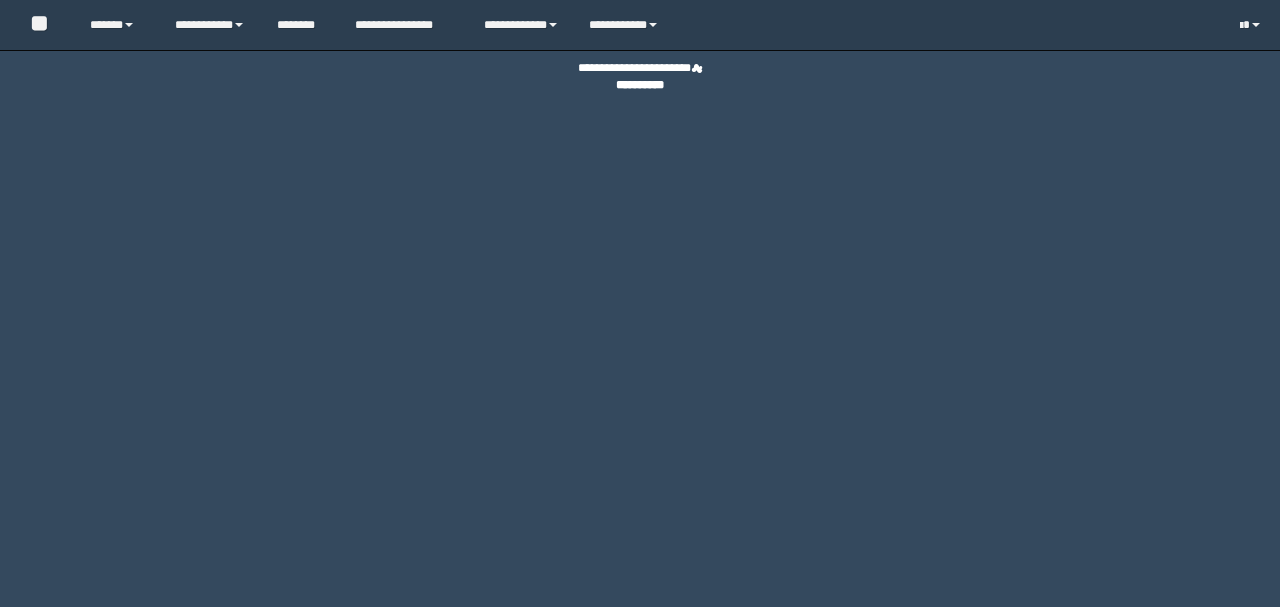 scroll, scrollTop: 0, scrollLeft: 0, axis: both 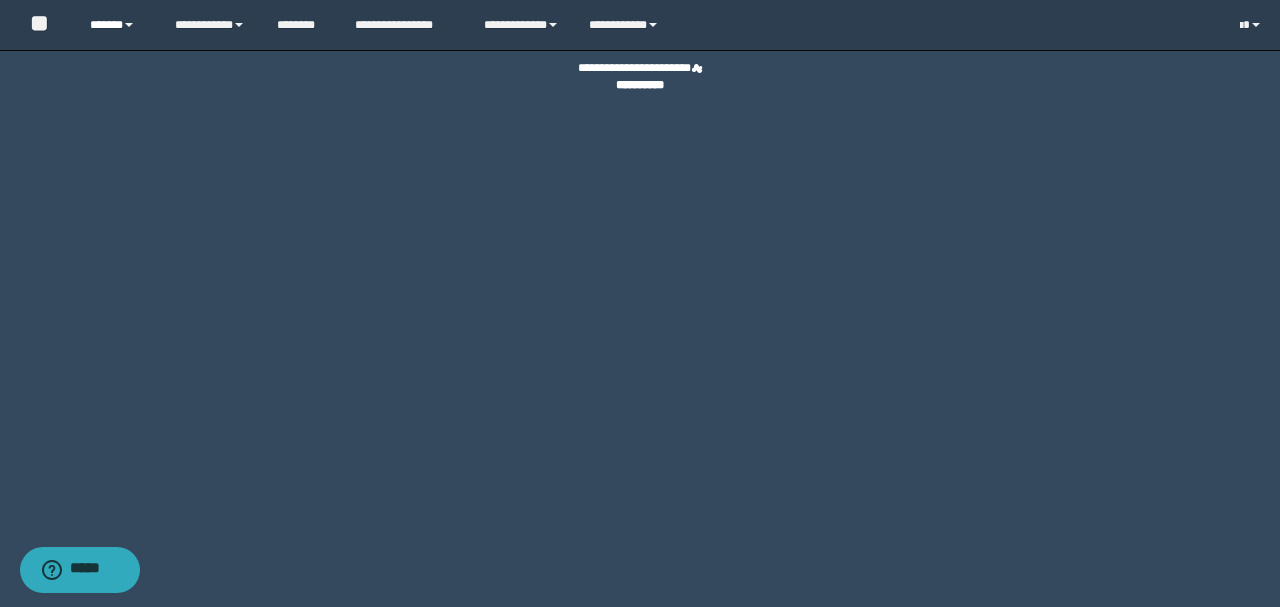 click on "******" at bounding box center [117, 25] 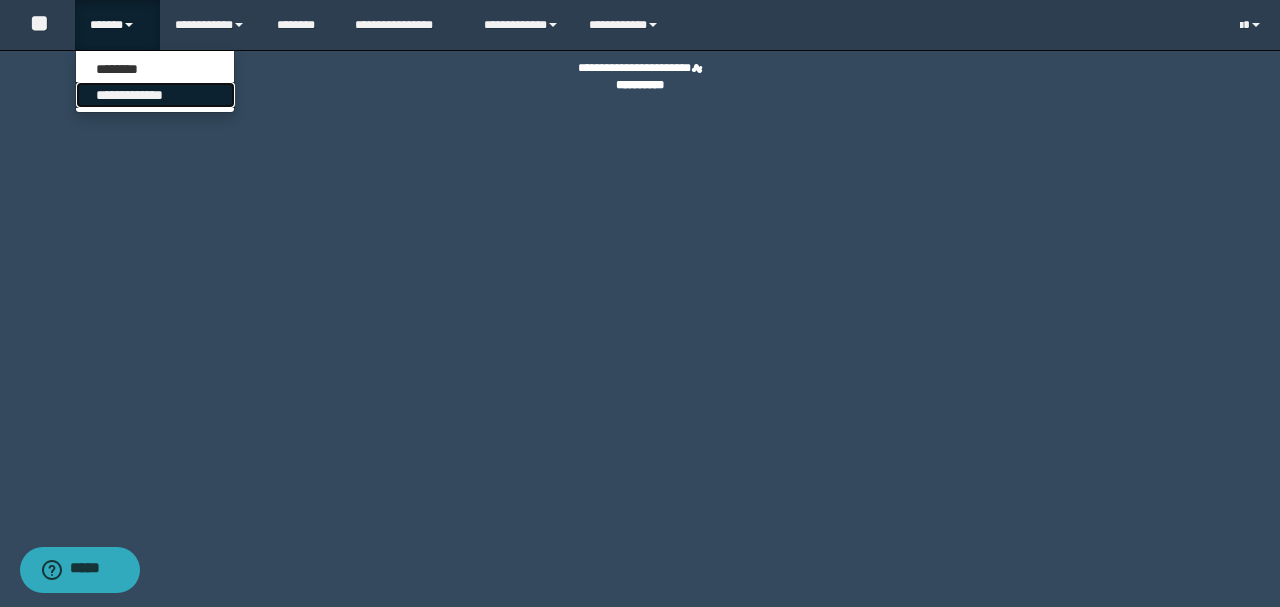 click on "**********" at bounding box center (155, 95) 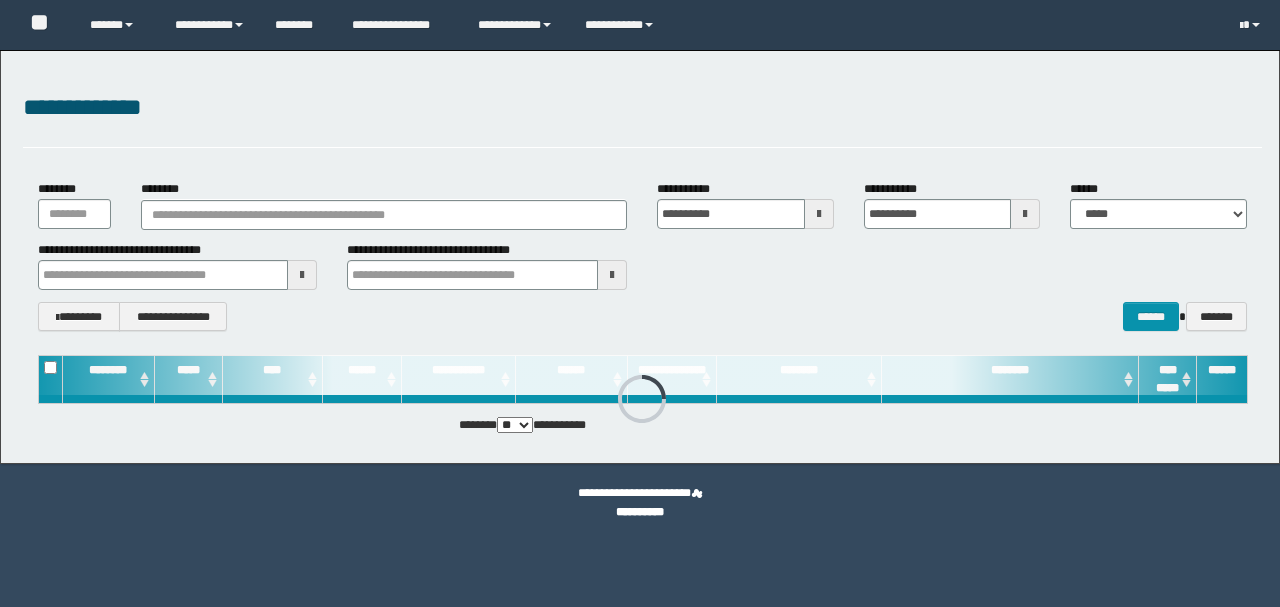 scroll, scrollTop: 0, scrollLeft: 0, axis: both 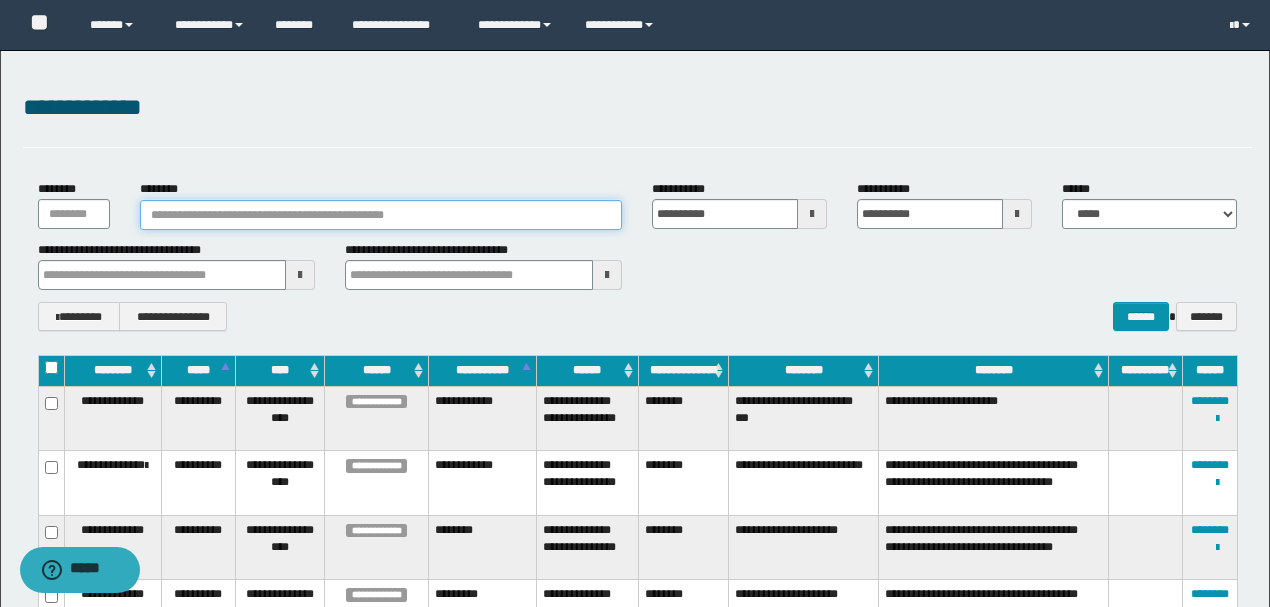 click on "********" at bounding box center (381, 215) 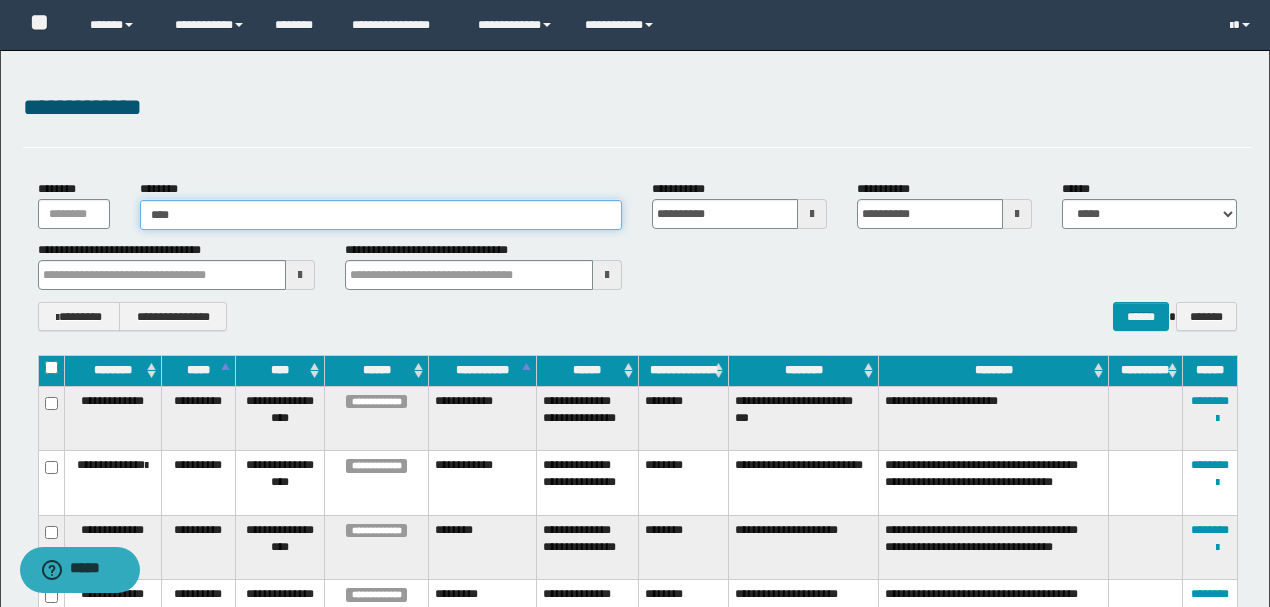 type on "*****" 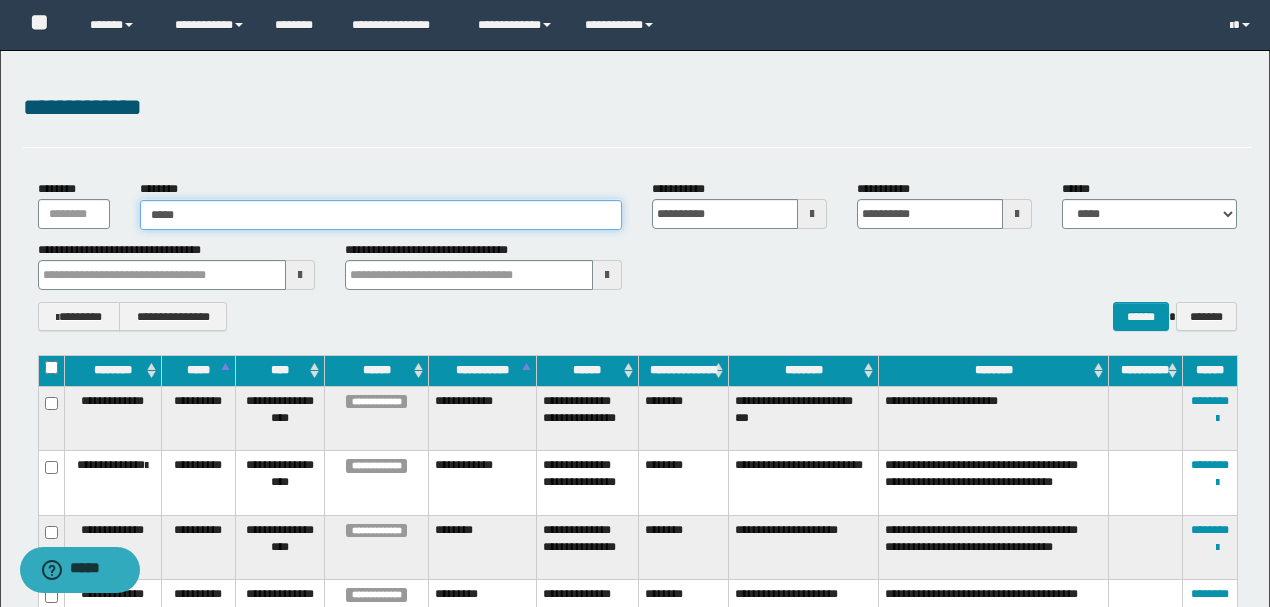 type on "*****" 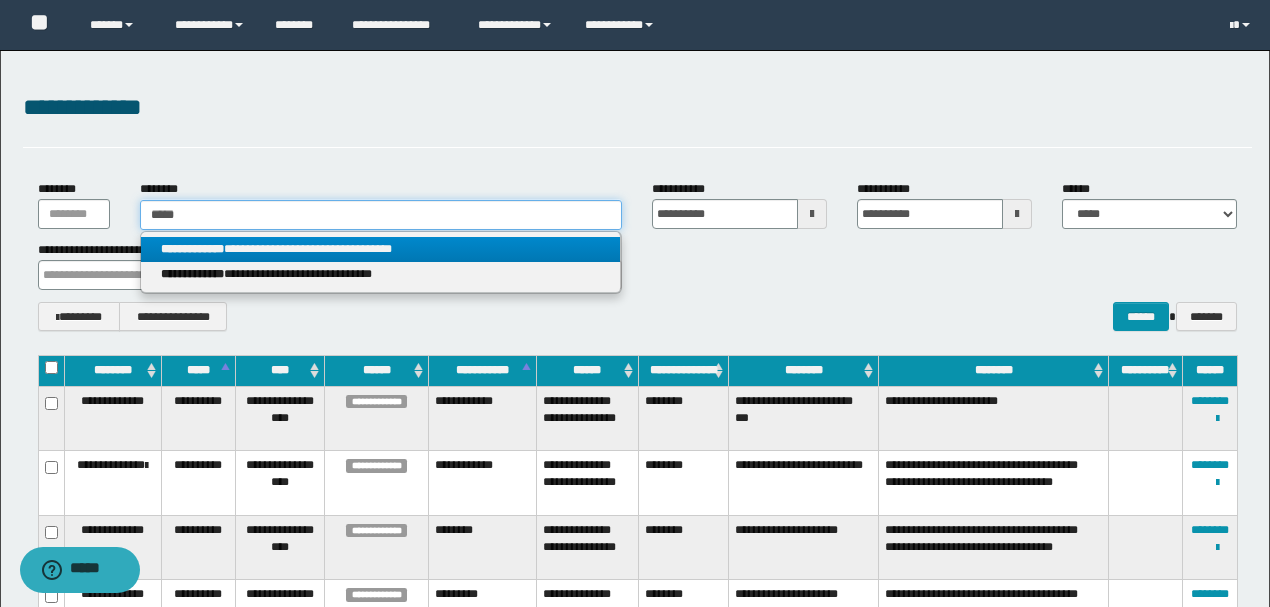 type on "*****" 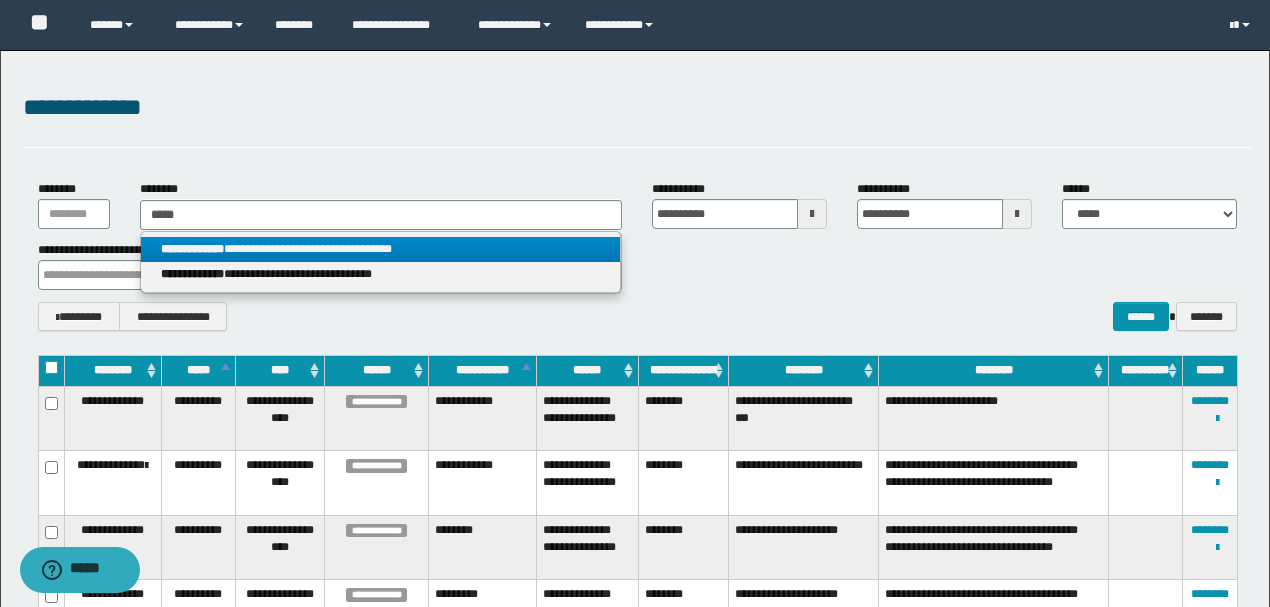 click on "**********" at bounding box center (380, 249) 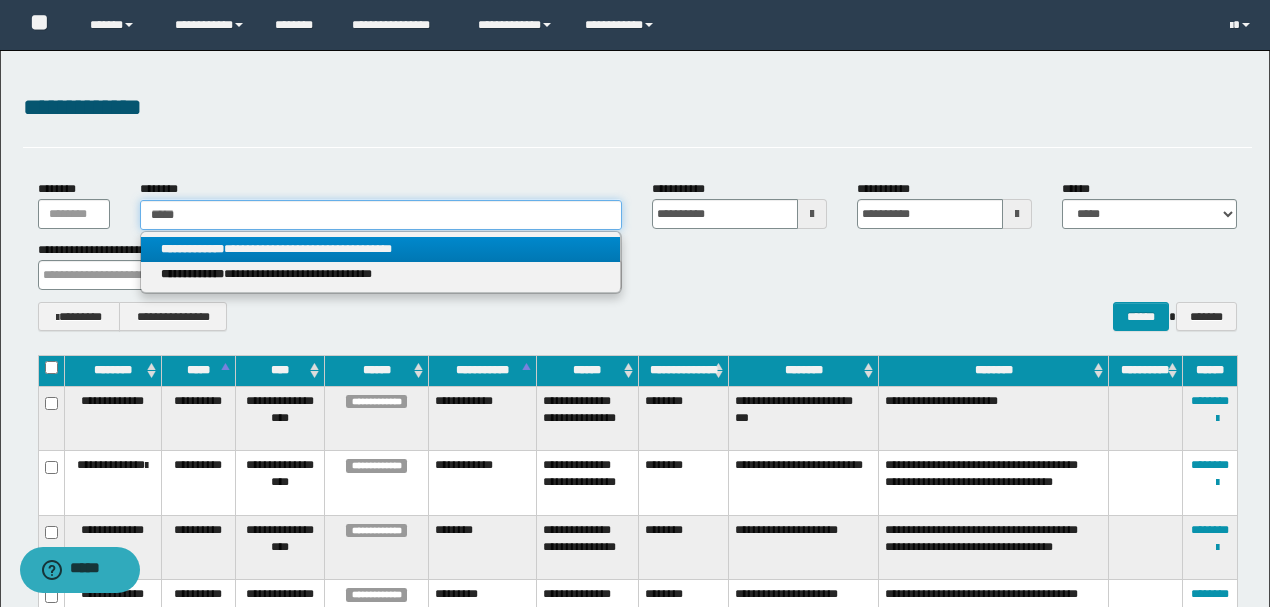 type 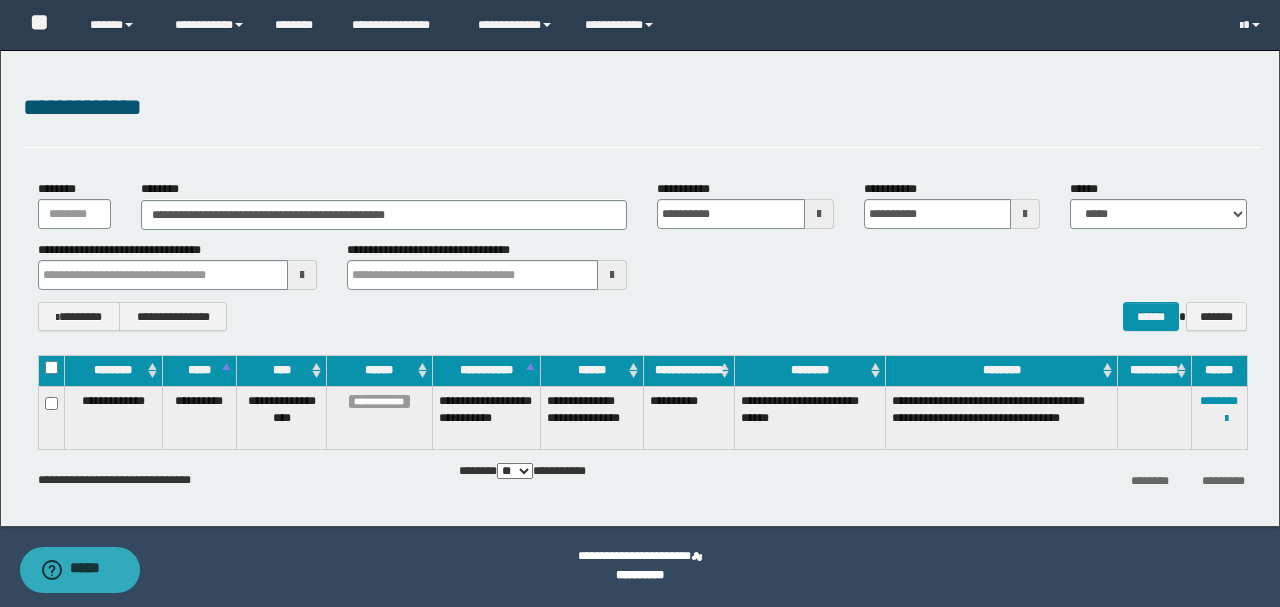 click on "**********" at bounding box center (640, 566) 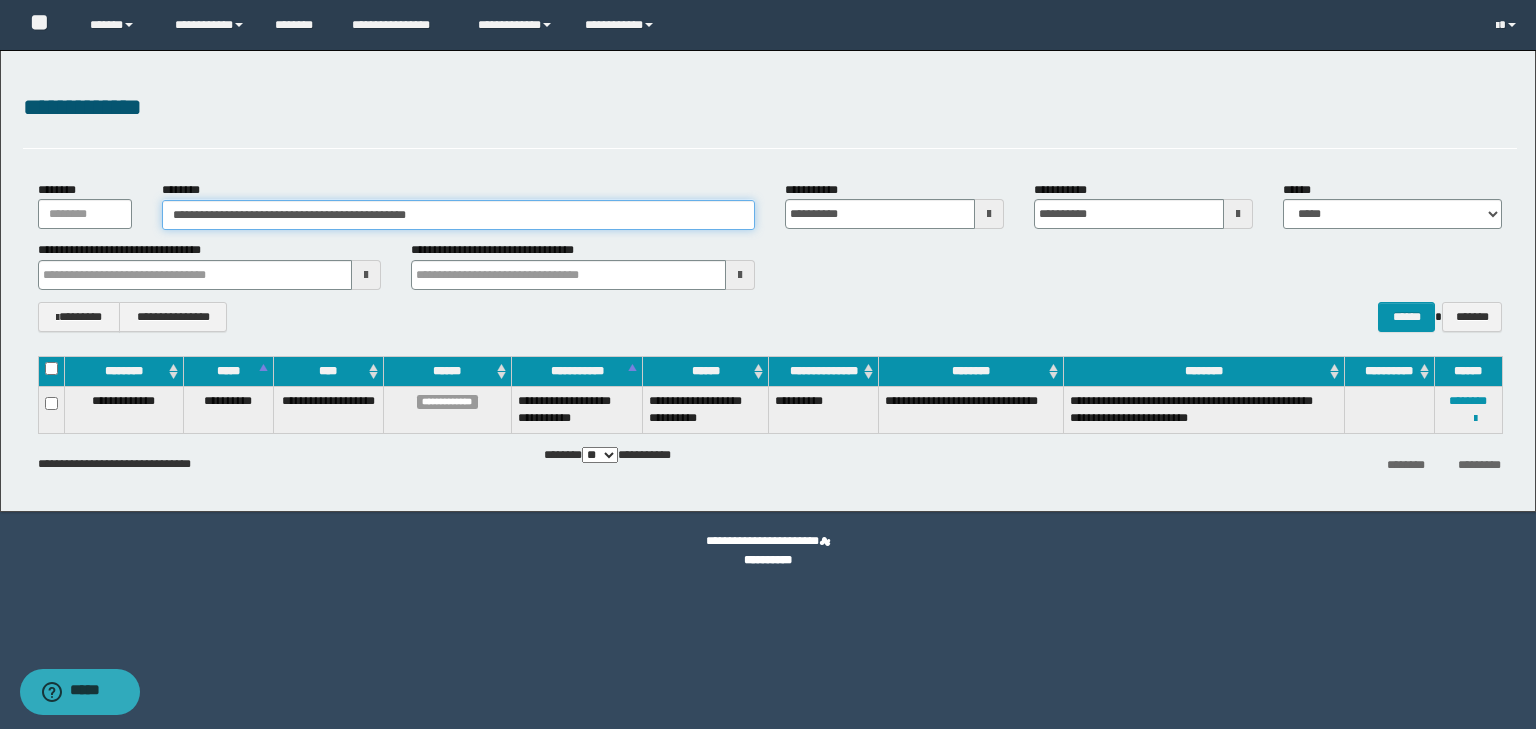 drag, startPoint x: 485, startPoint y: 221, endPoint x: 153, endPoint y: 232, distance: 332.1822 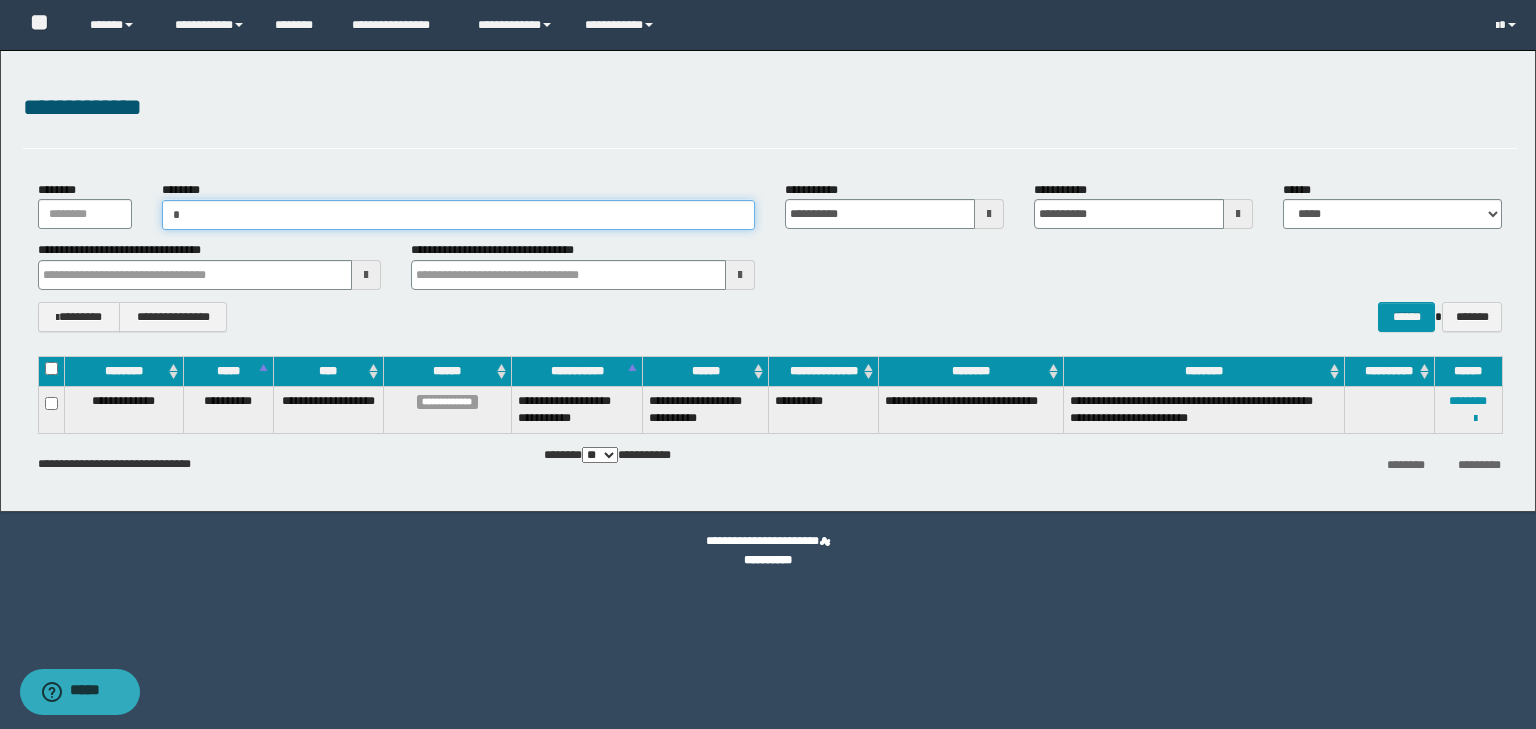 type on "**" 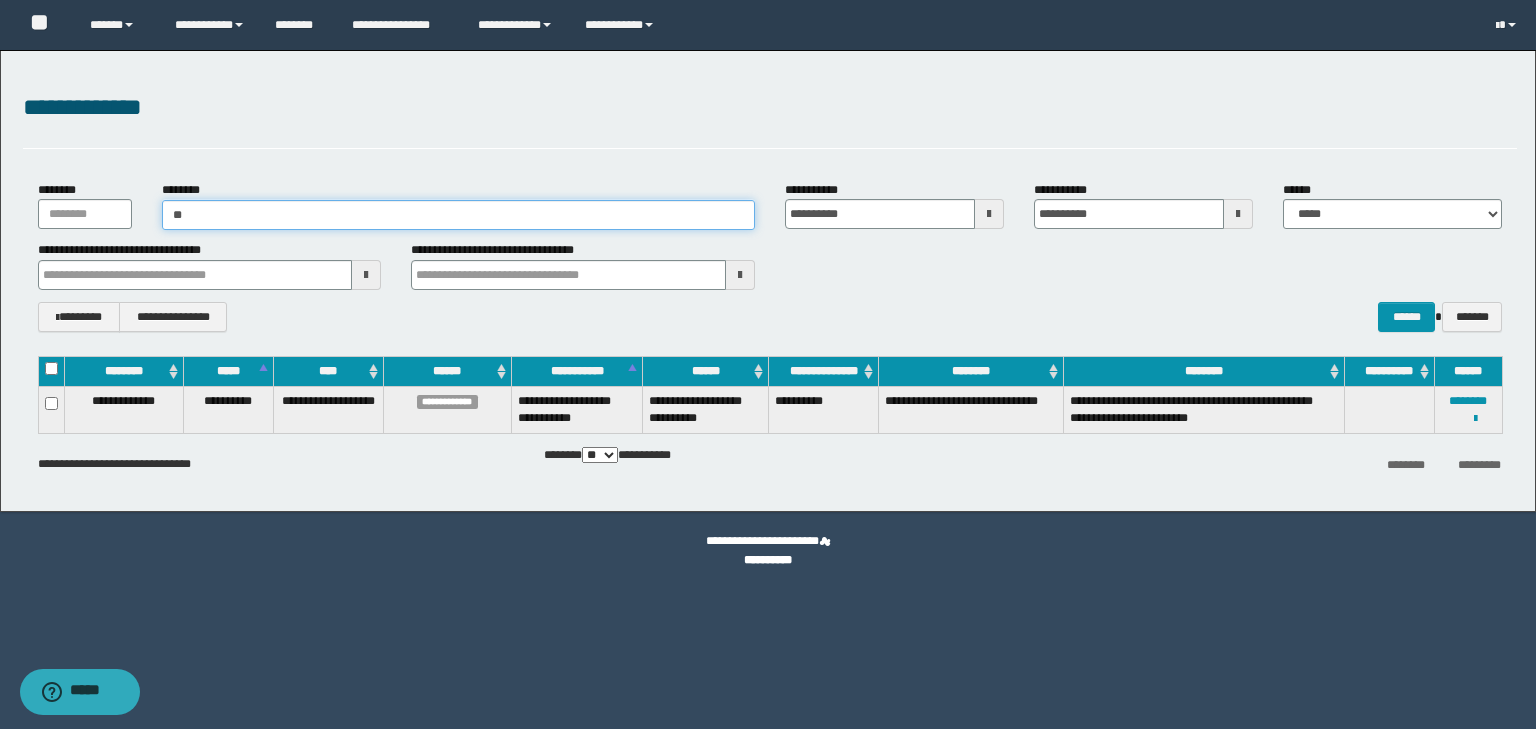type on "**" 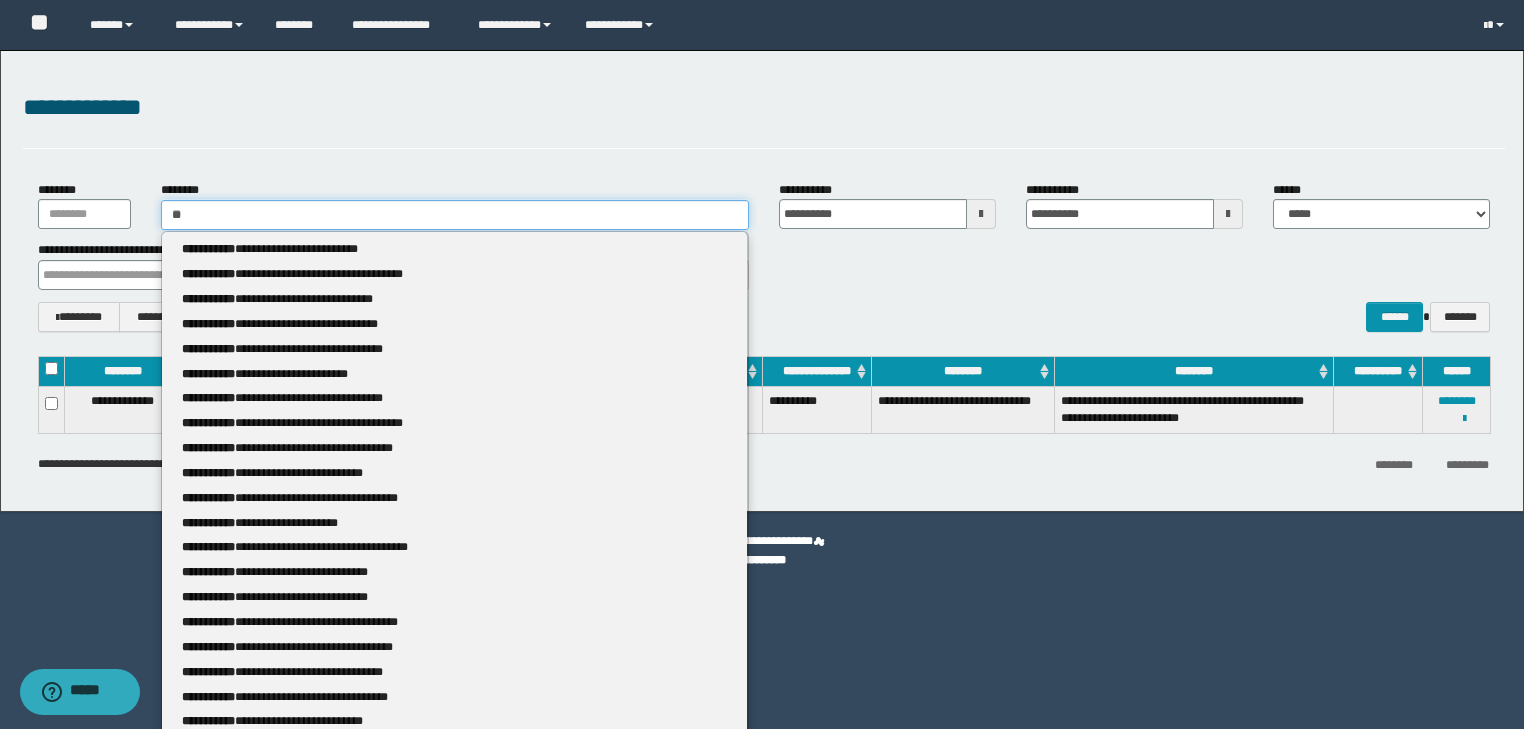 type 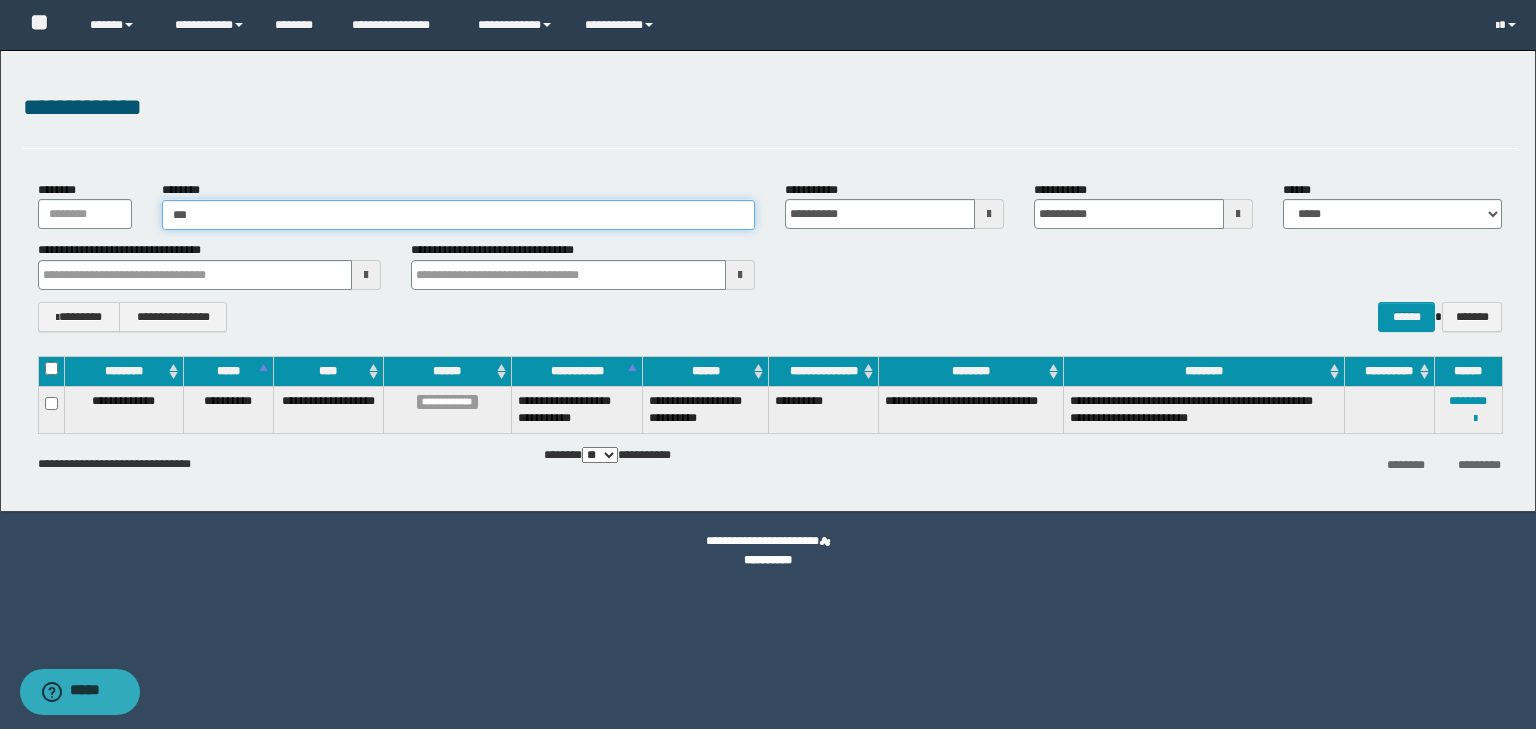 type on "***" 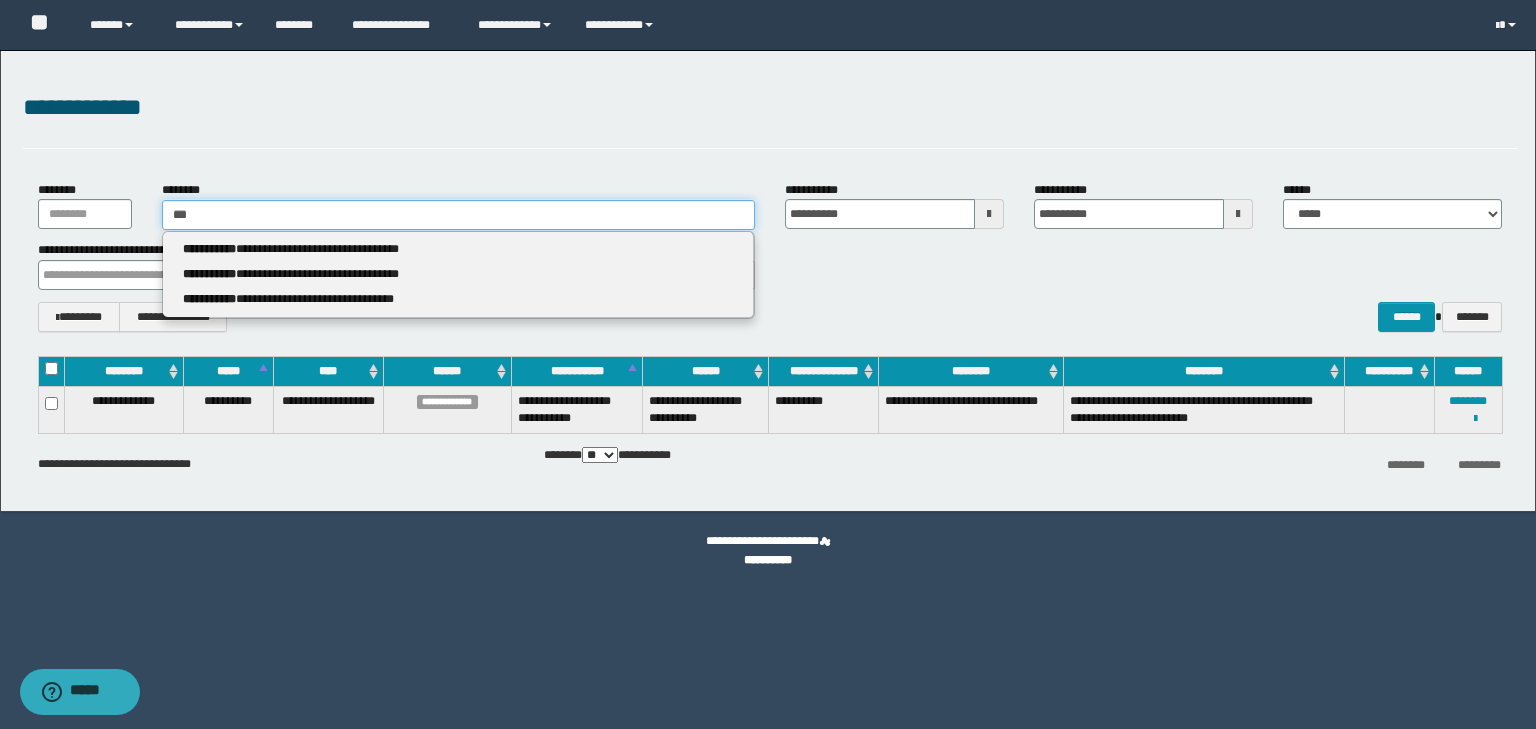 type 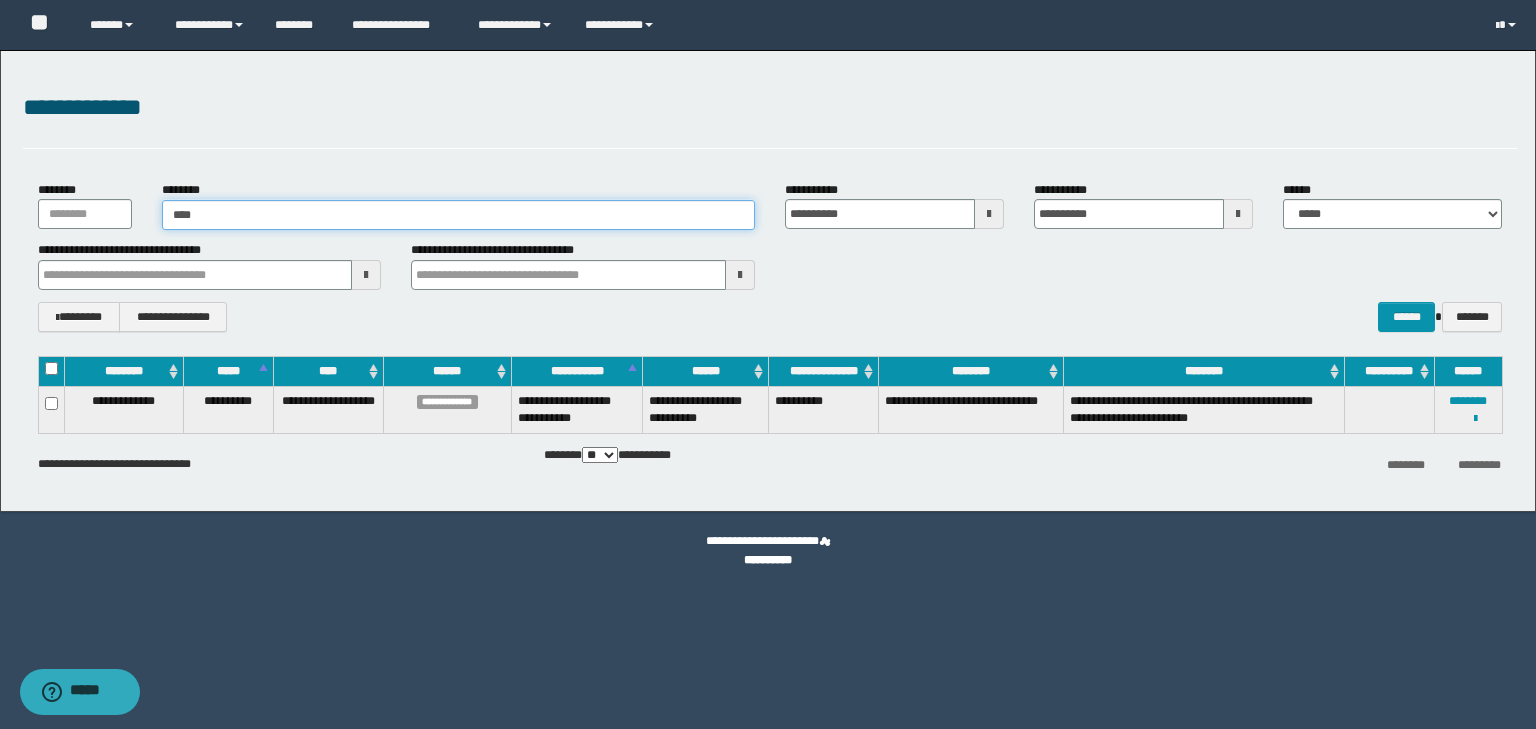 type on "*****" 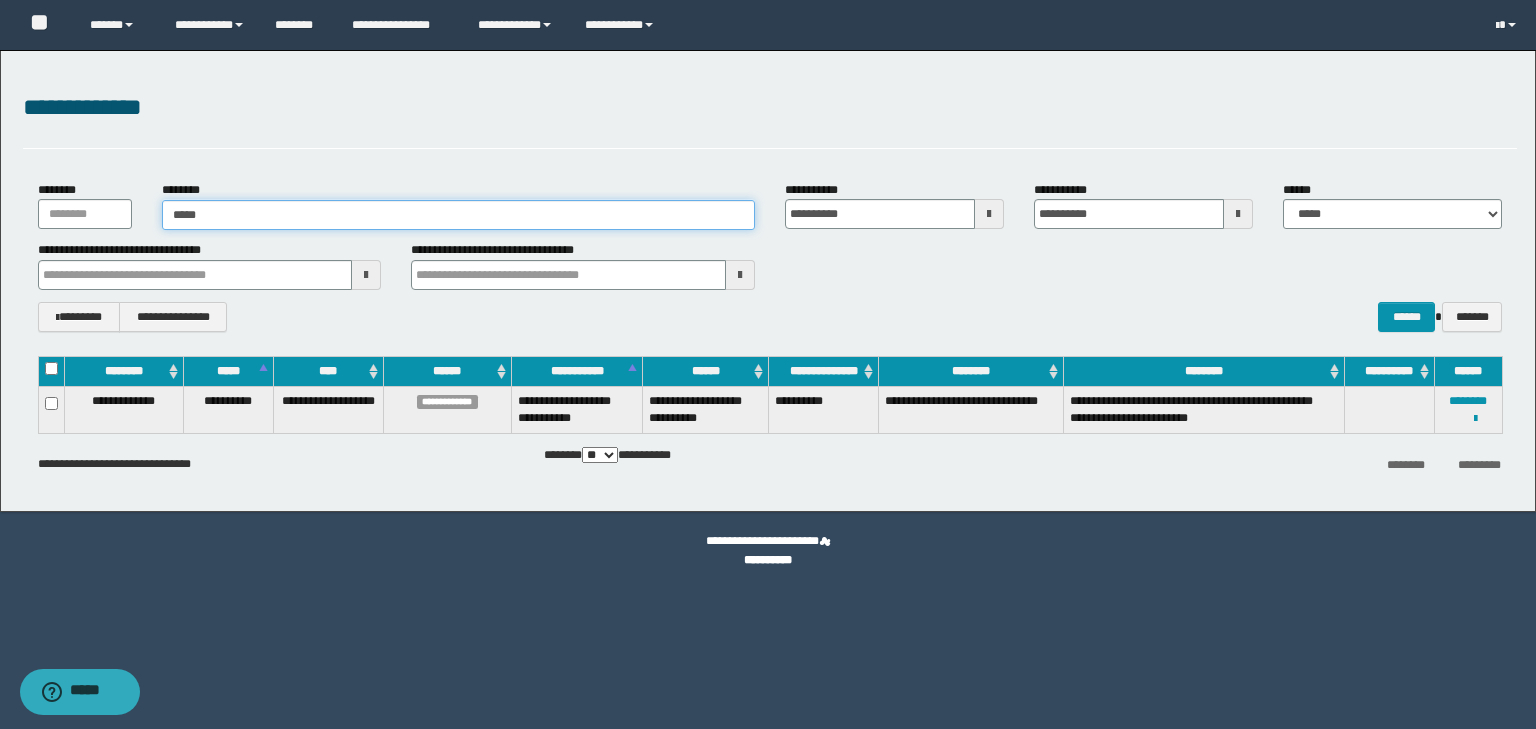 type on "*****" 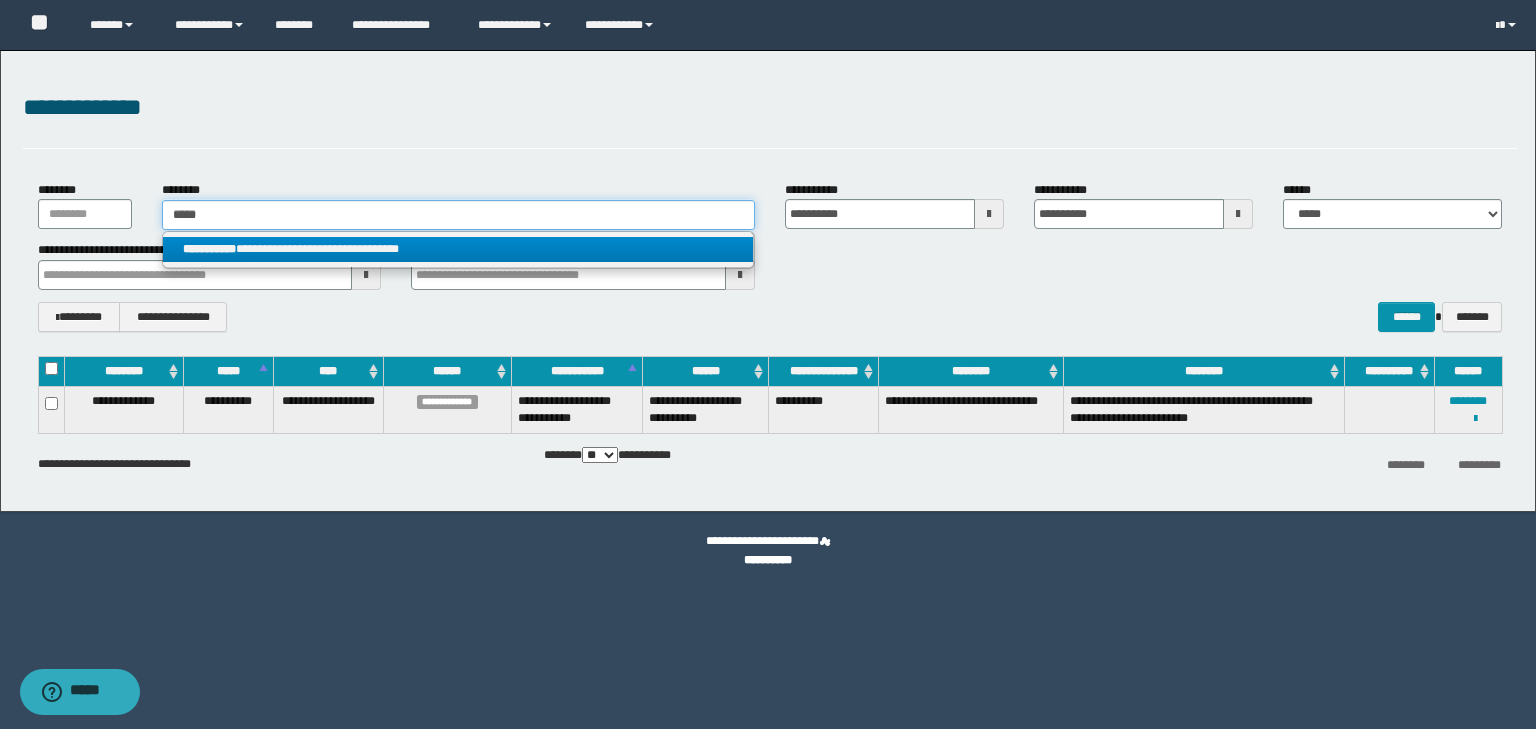 type on "*****" 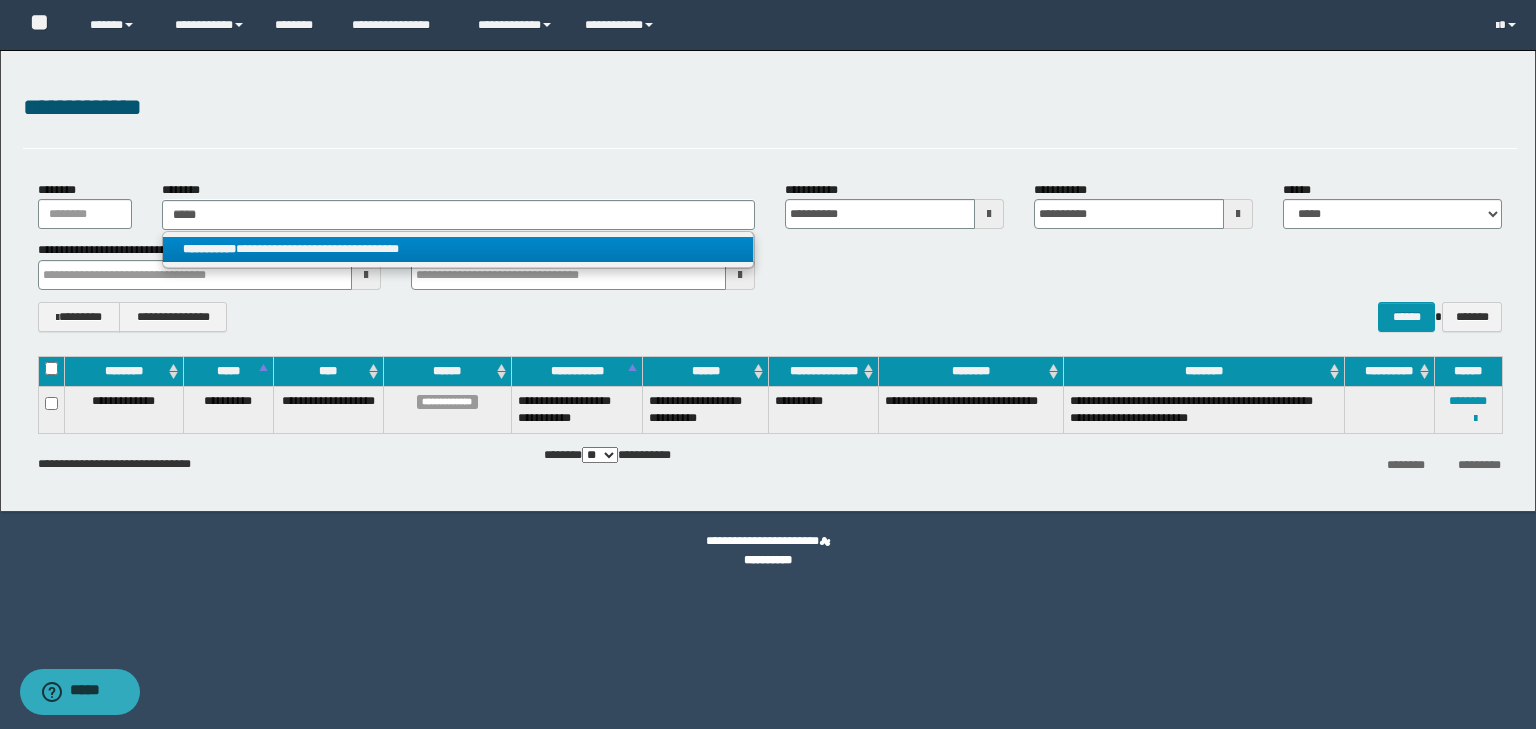 click on "**********" at bounding box center [458, 249] 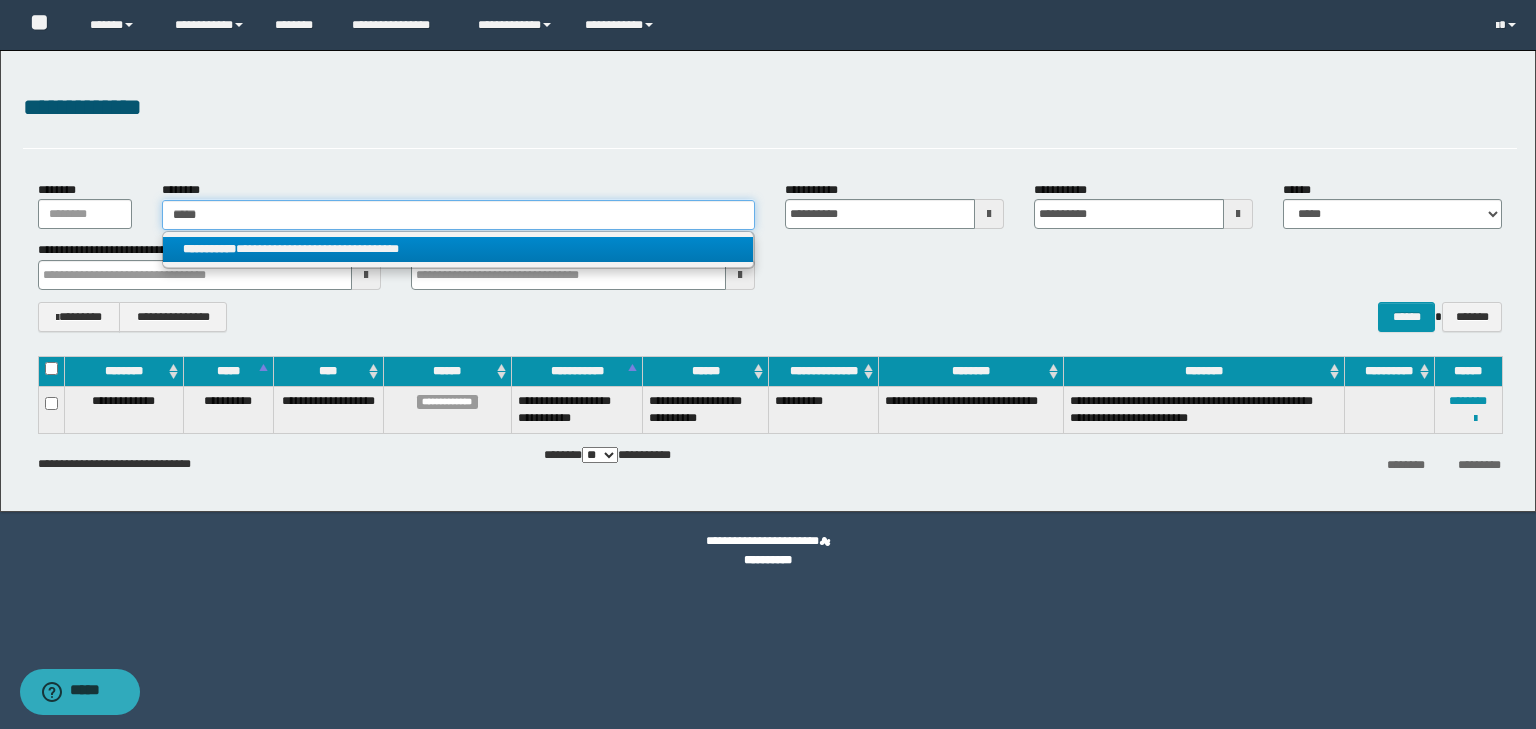 type 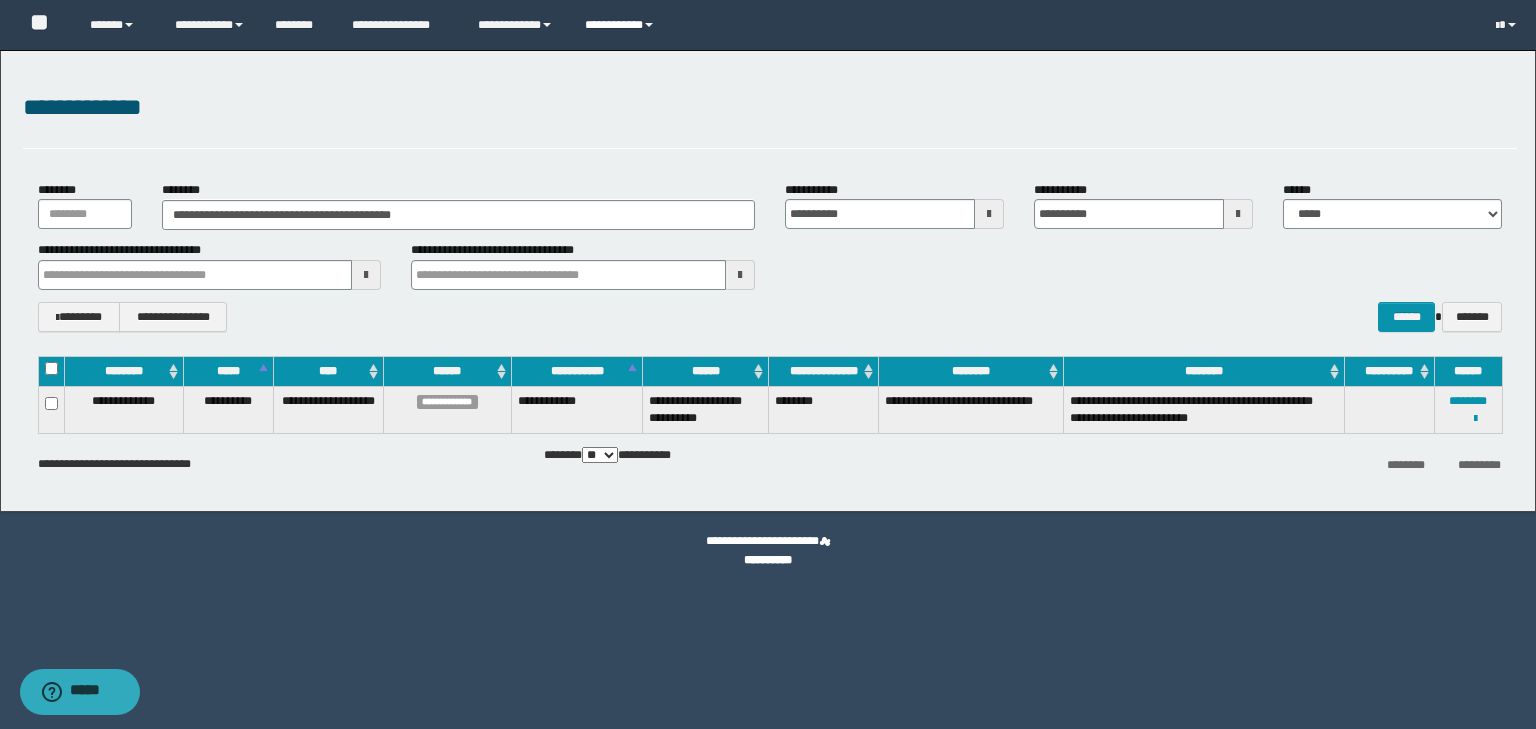 click on "**********" at bounding box center [622, 25] 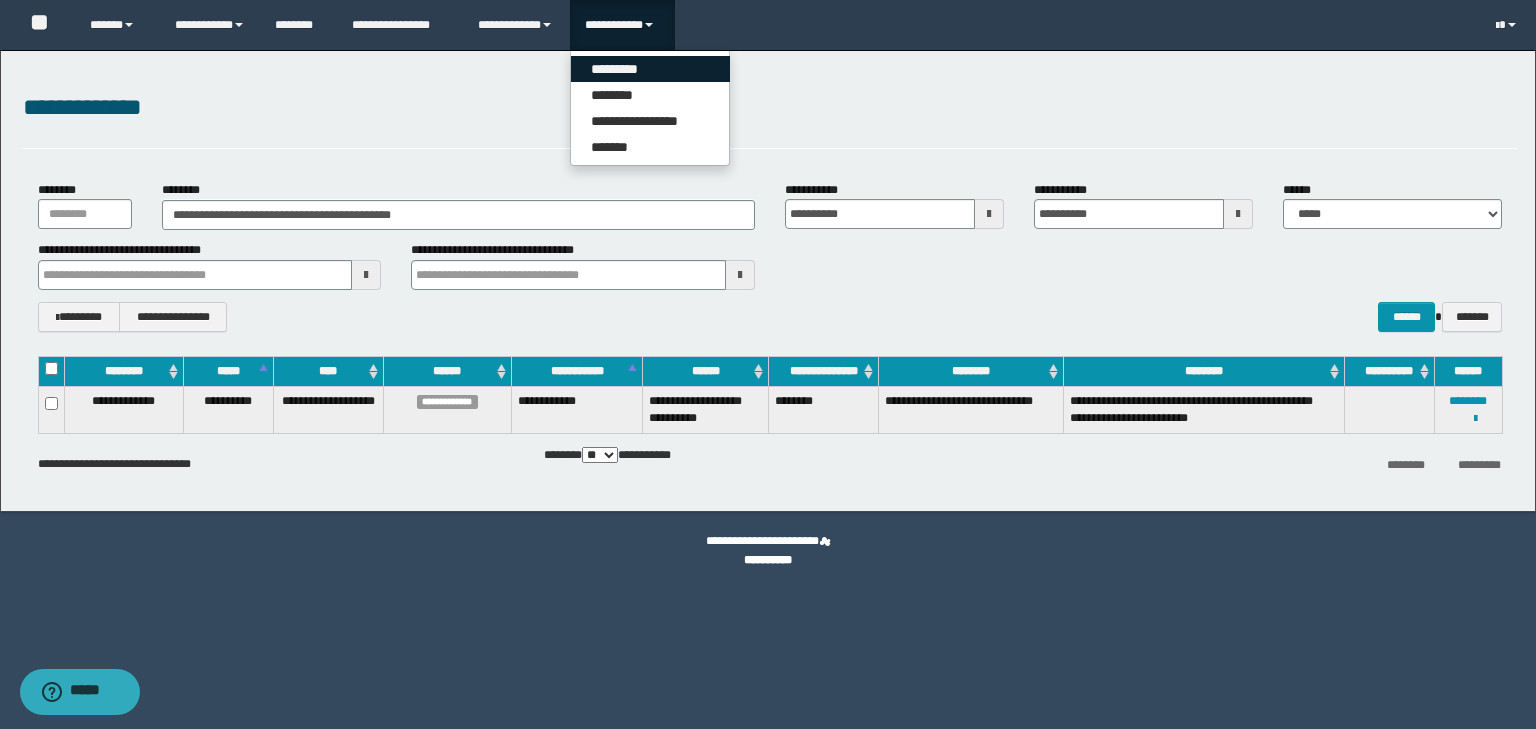 click on "*********" at bounding box center [650, 69] 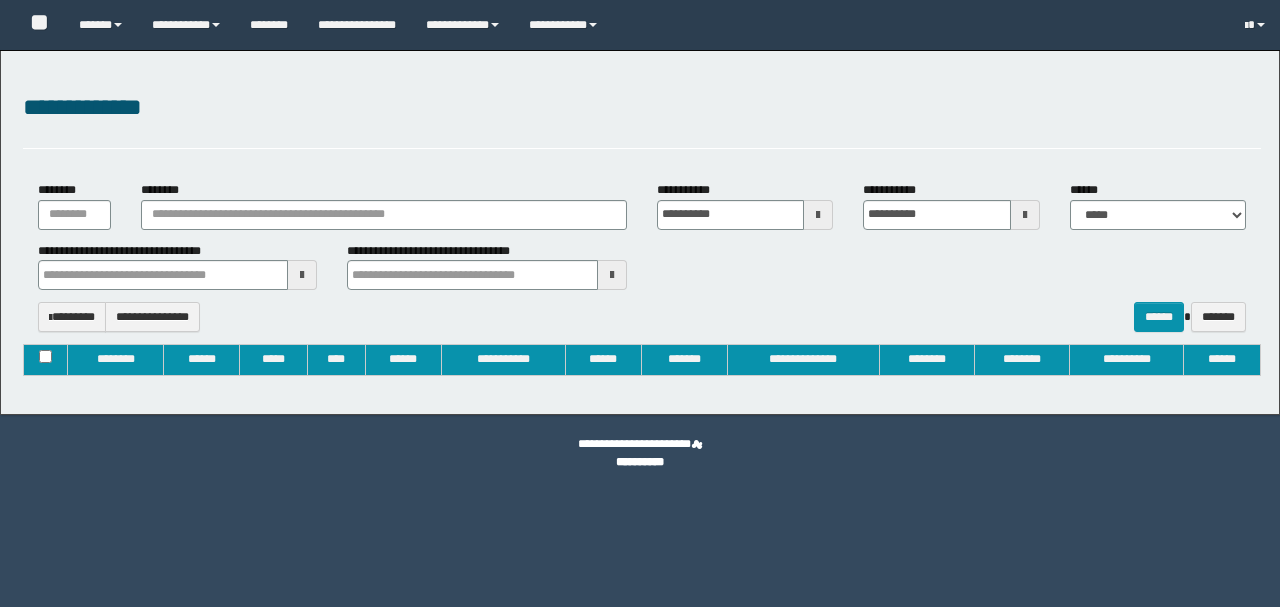type on "**********" 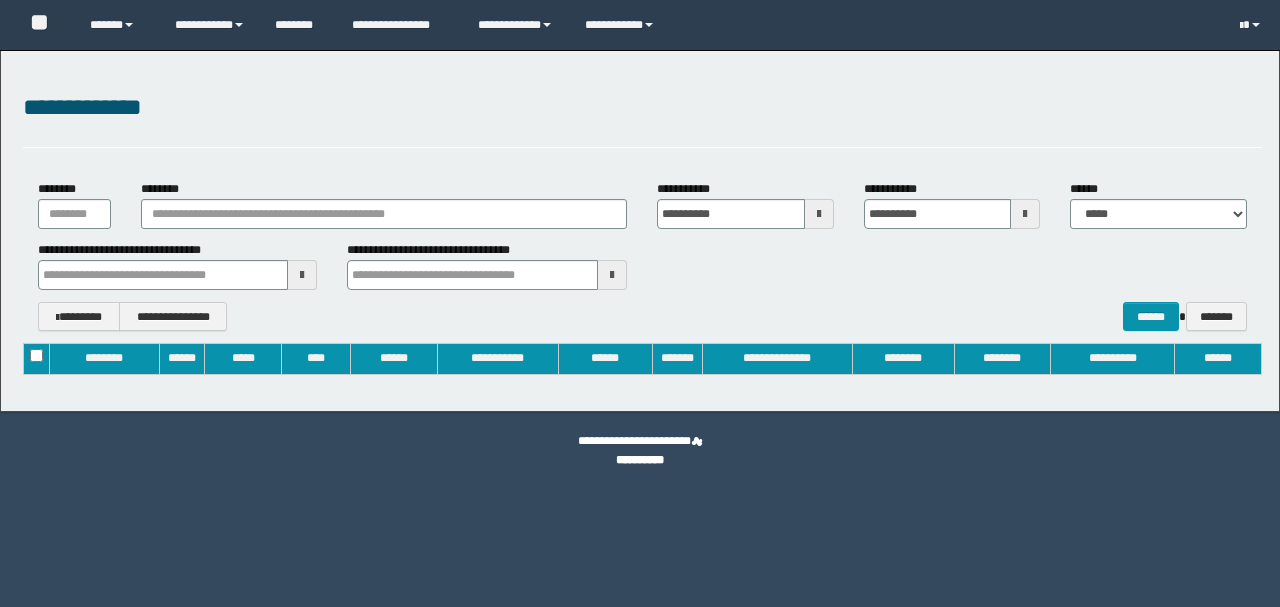 scroll, scrollTop: 0, scrollLeft: 0, axis: both 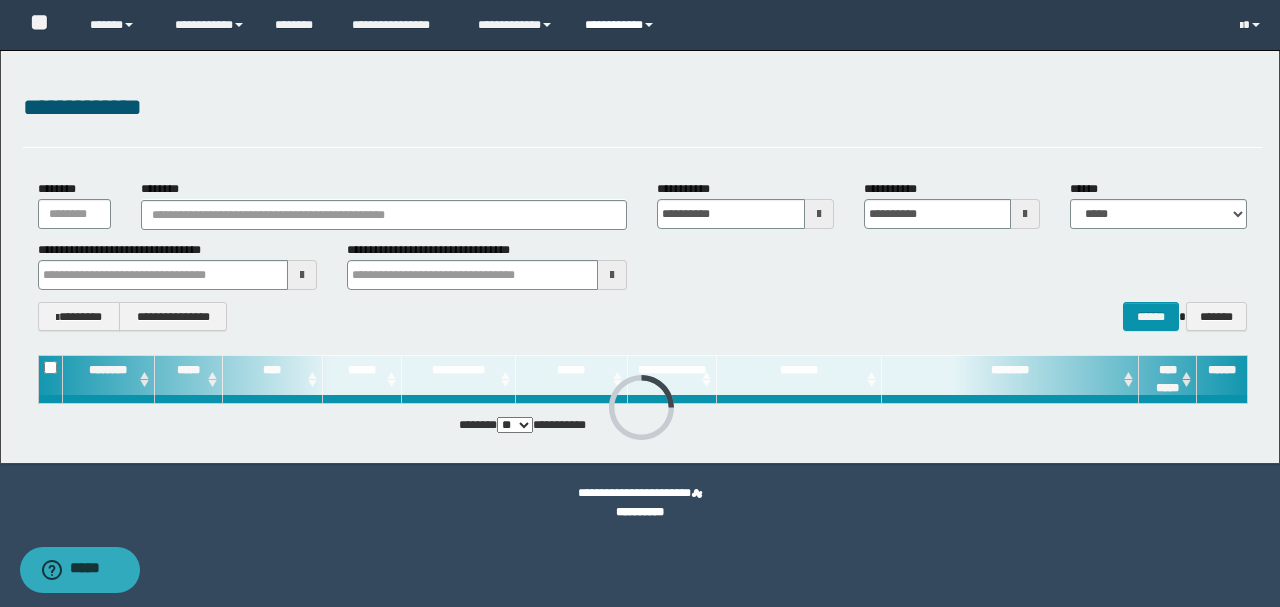 click on "**********" at bounding box center (622, 25) 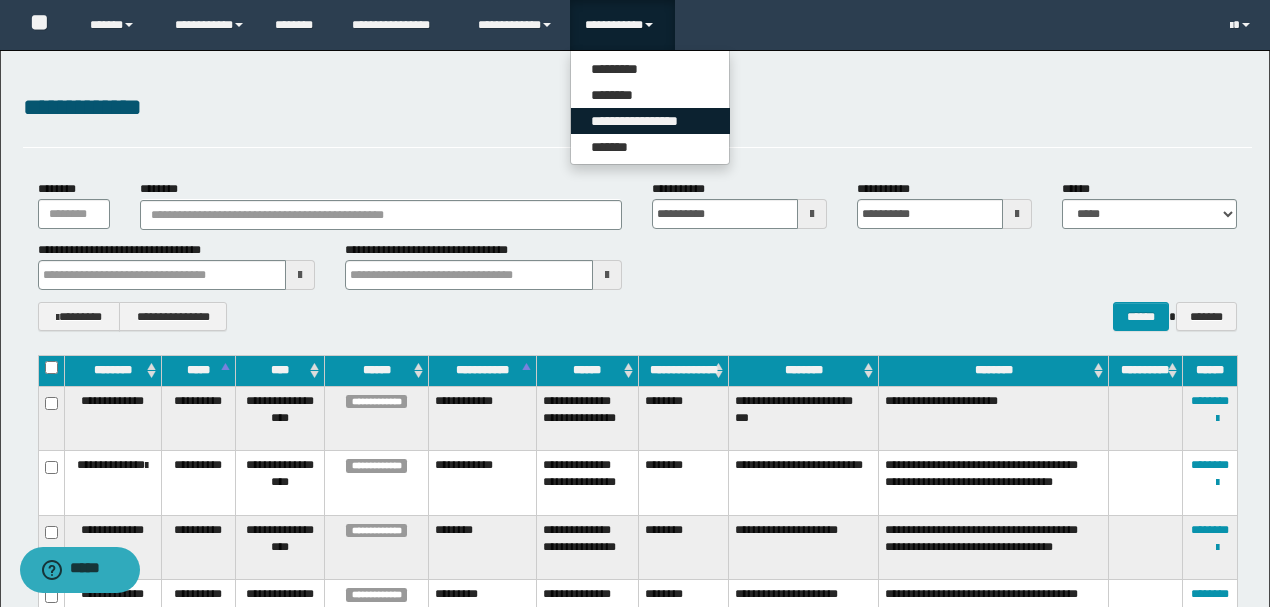 click on "**********" at bounding box center (650, 121) 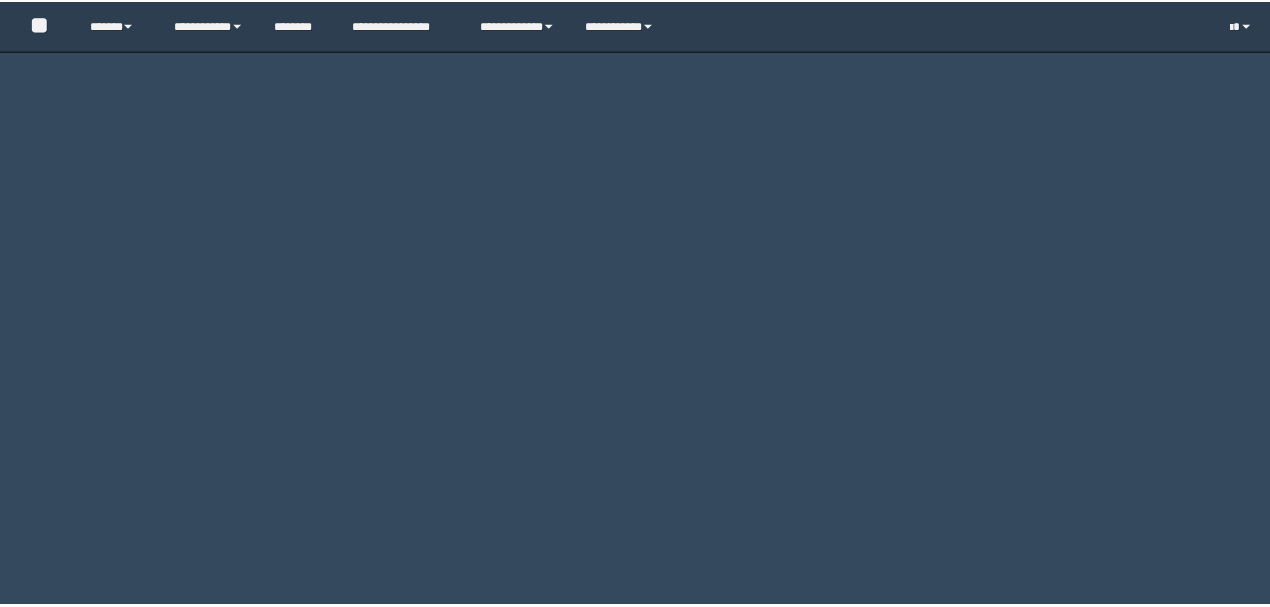 scroll, scrollTop: 0, scrollLeft: 0, axis: both 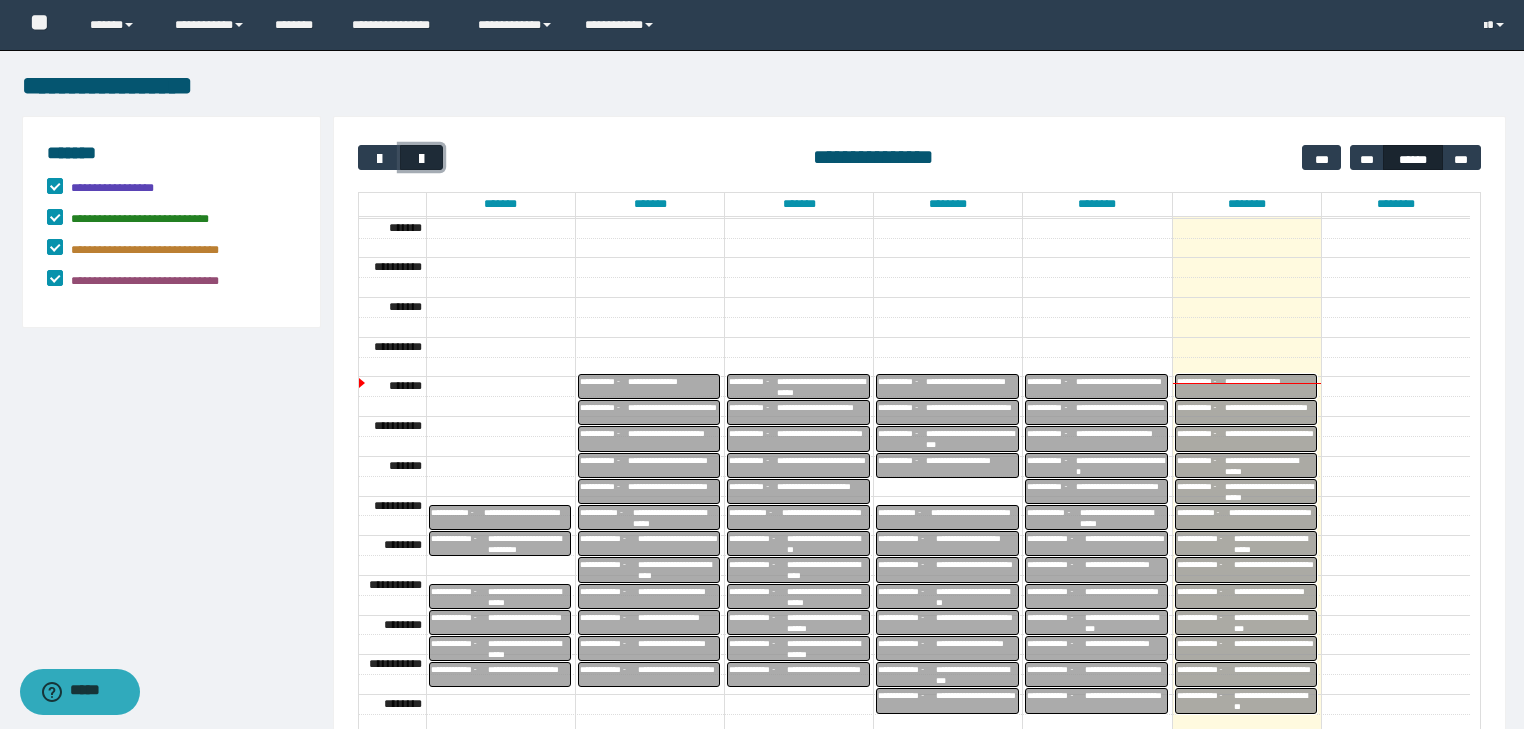 click at bounding box center [422, 159] 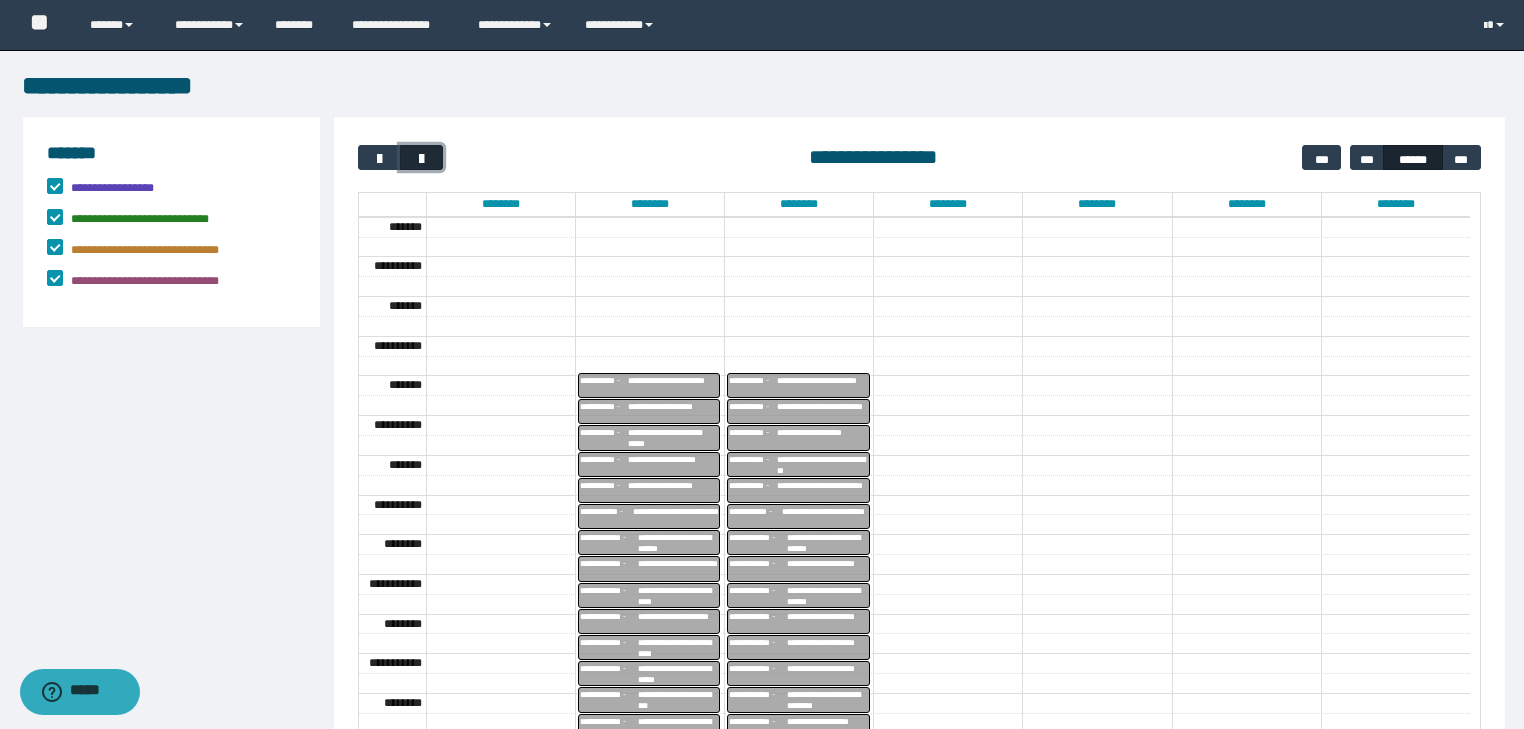 click at bounding box center [422, 159] 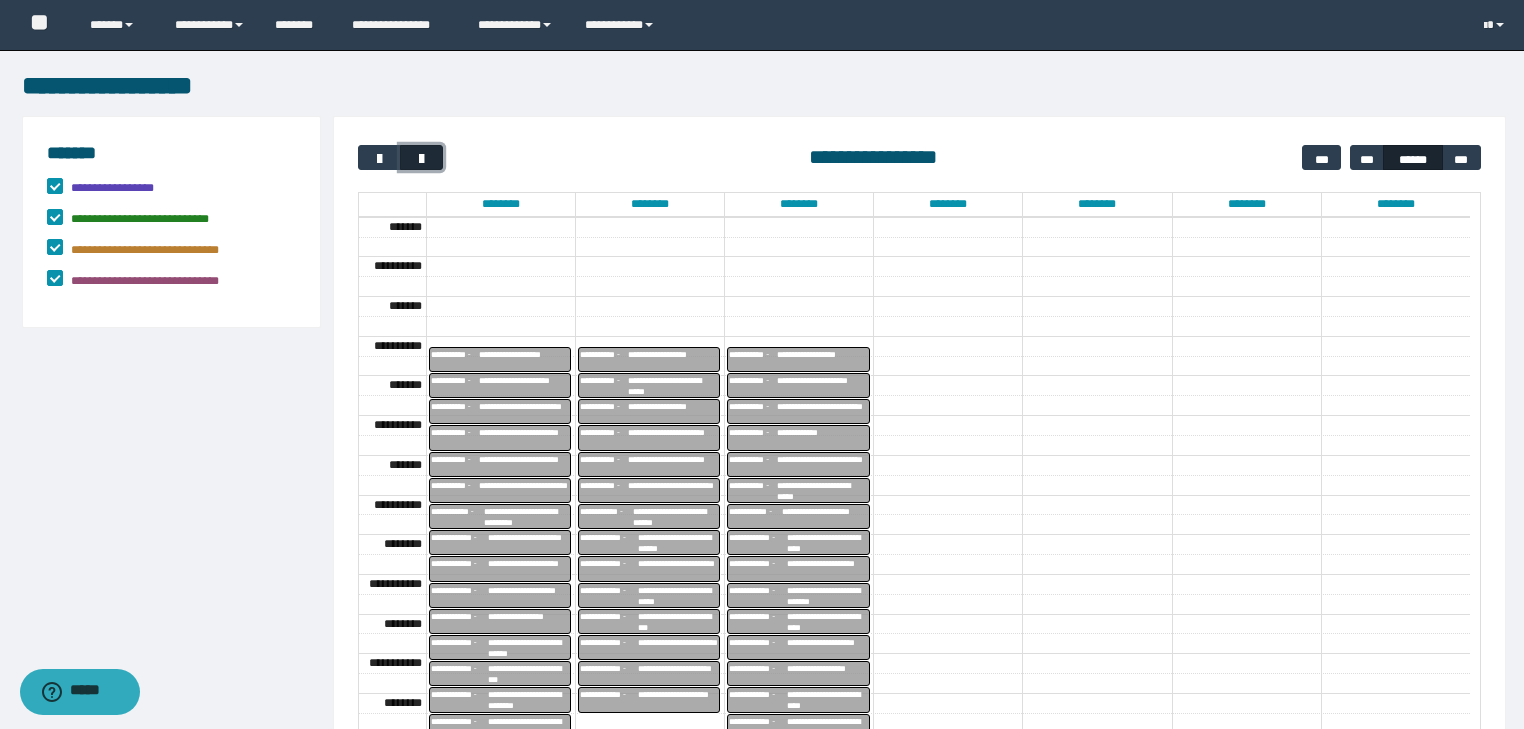 click at bounding box center [422, 159] 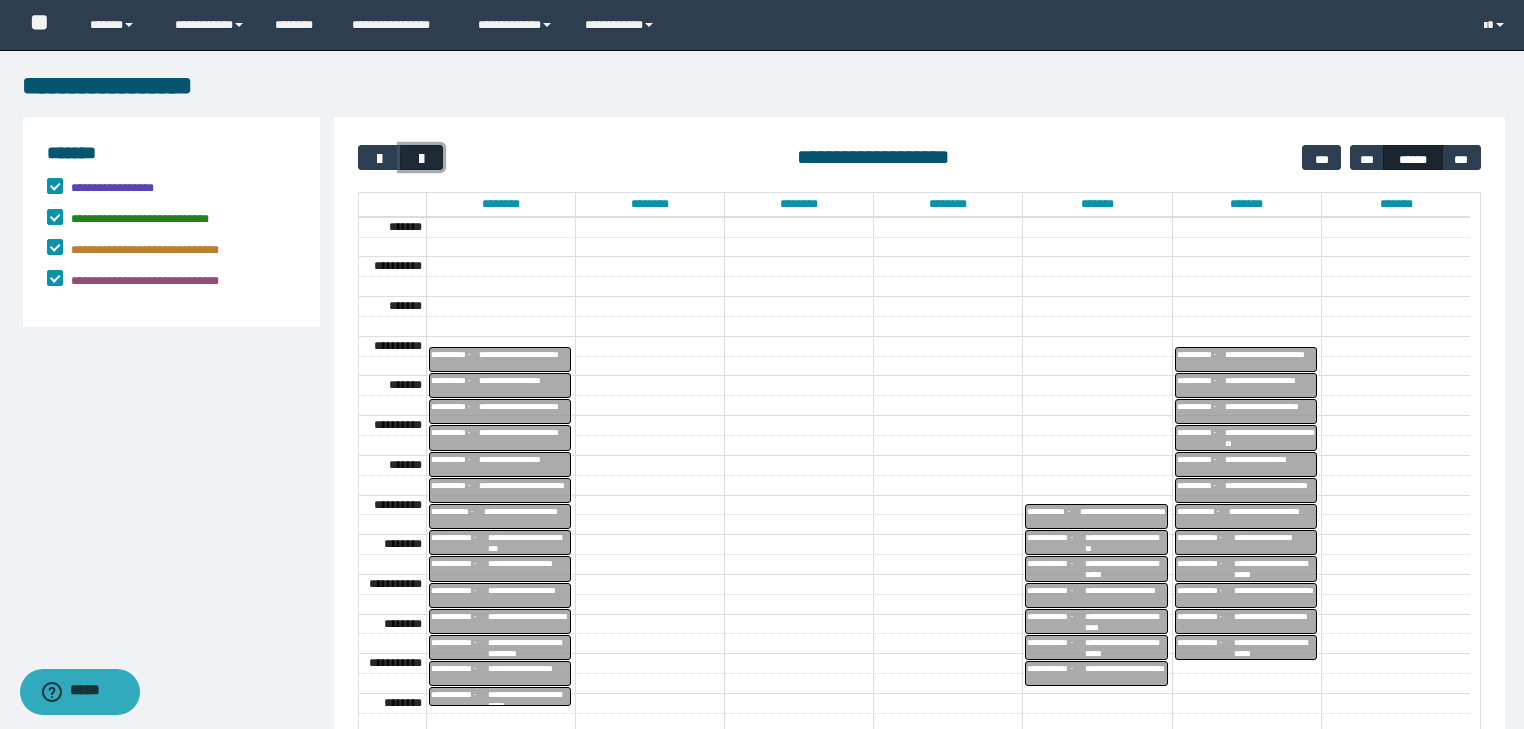 click at bounding box center [421, 157] 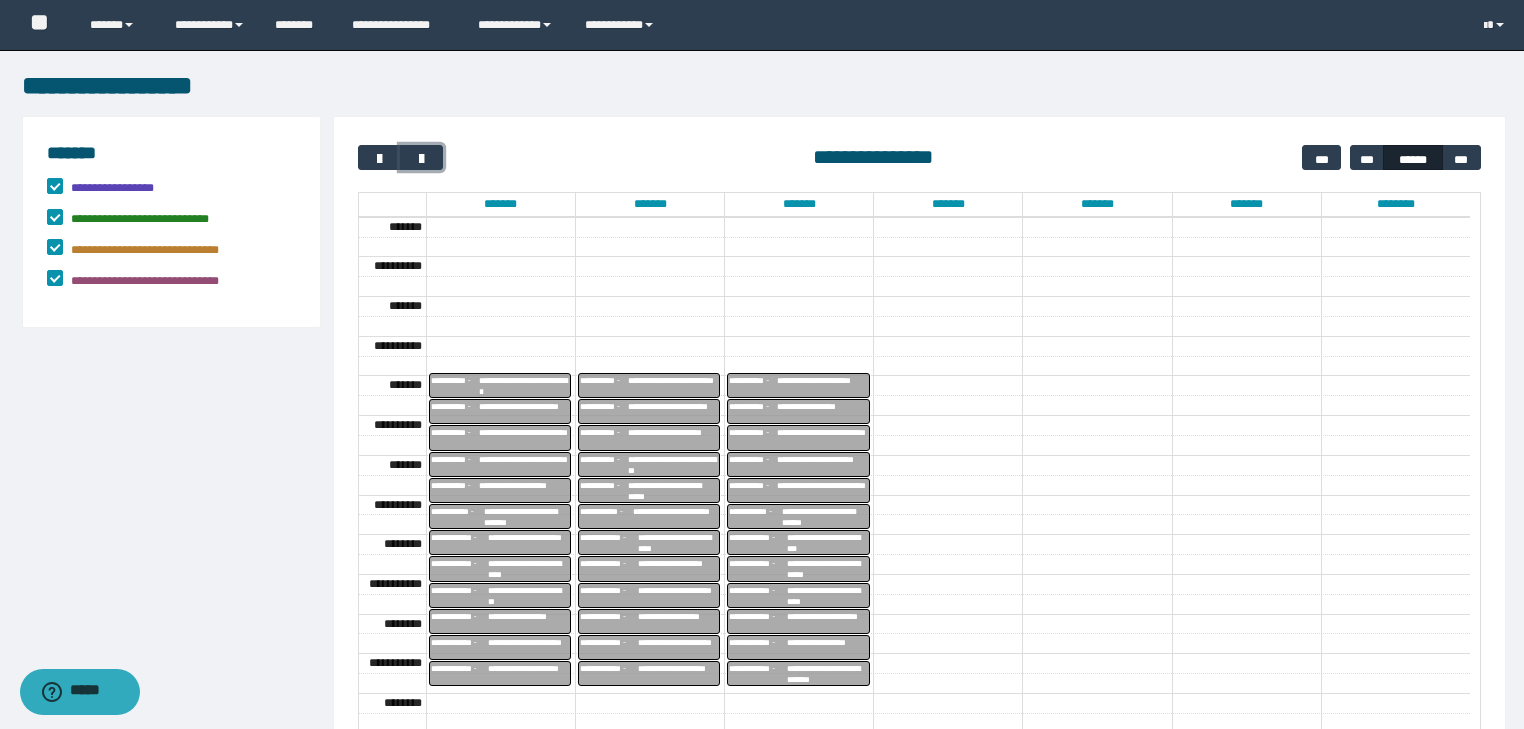 scroll, scrollTop: 292, scrollLeft: 0, axis: vertical 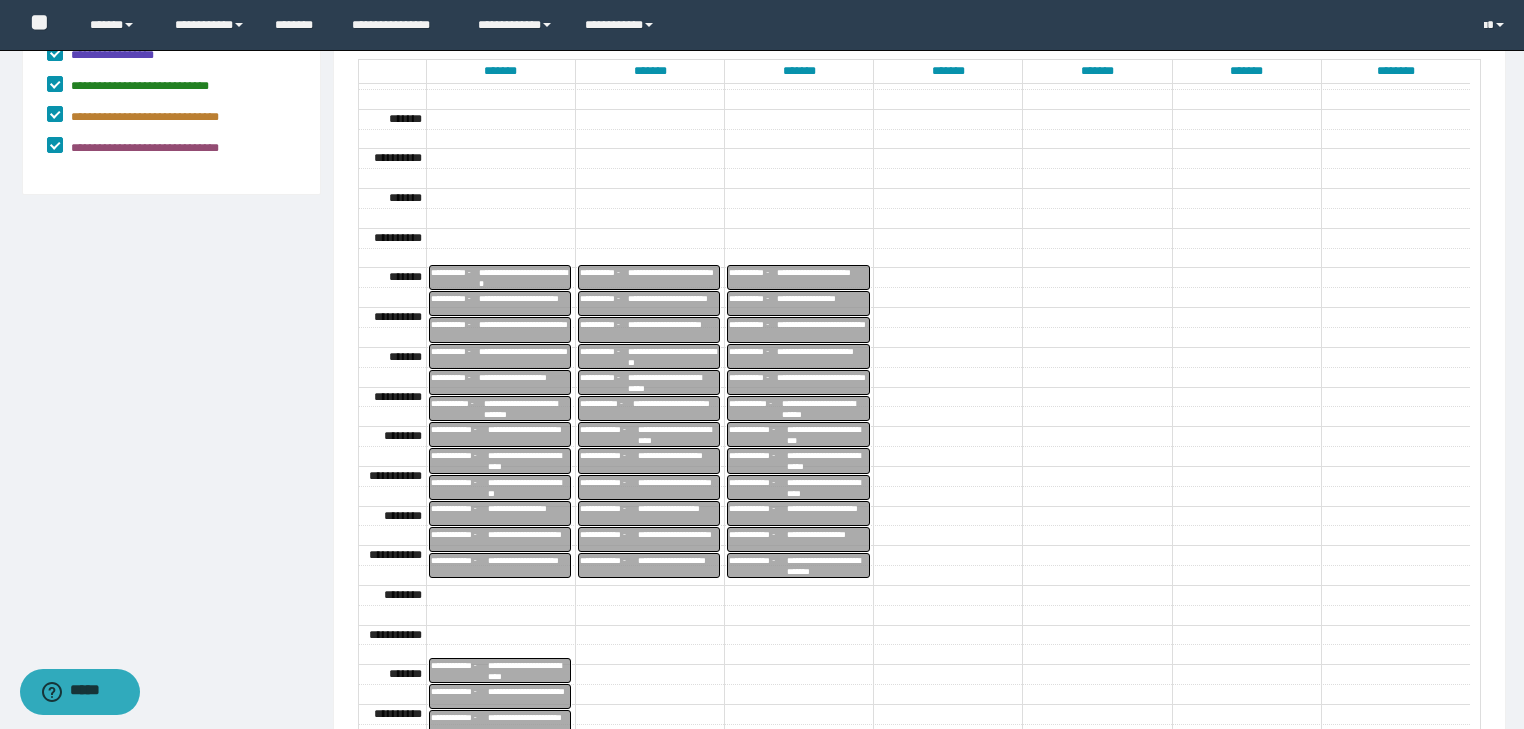click on "**********" at bounding box center [673, 278] 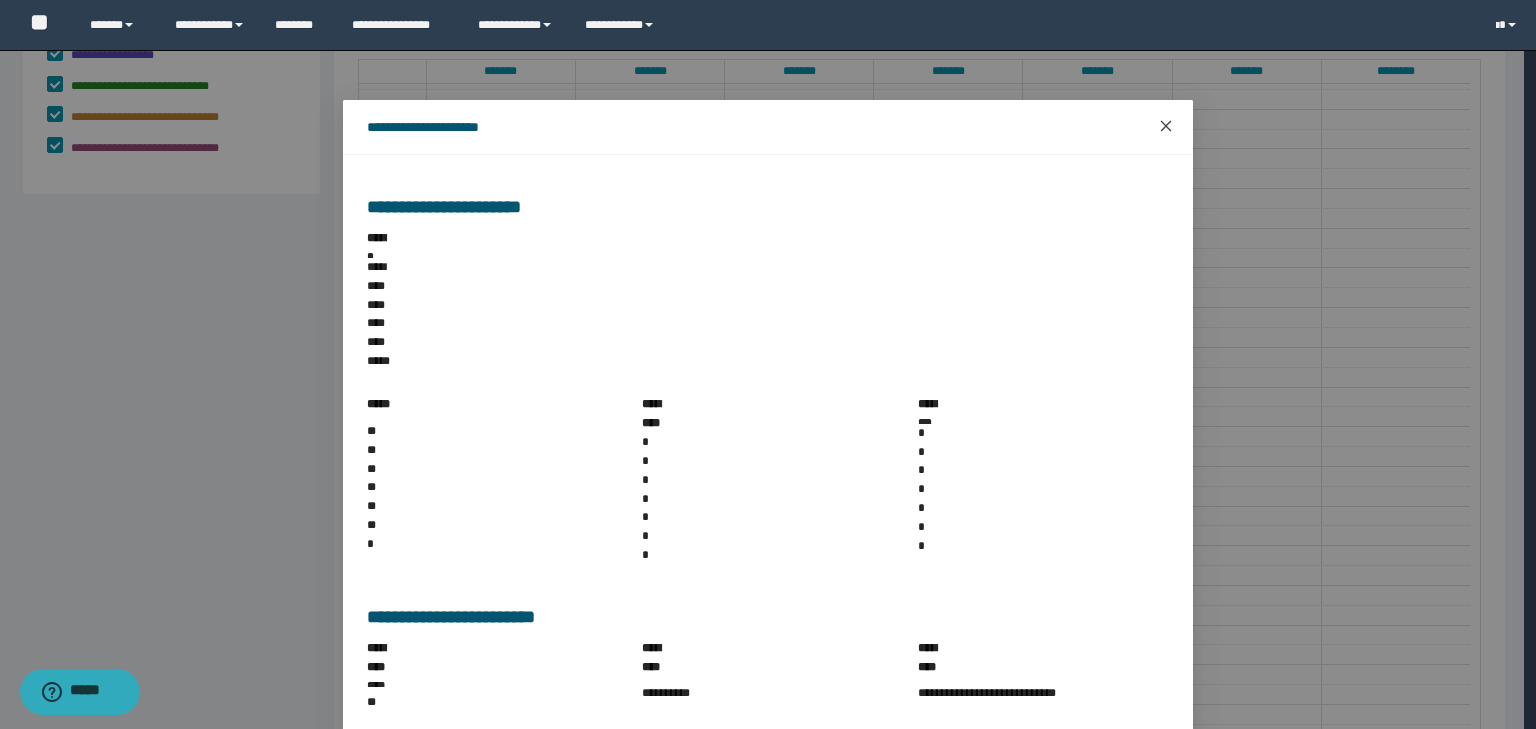 click 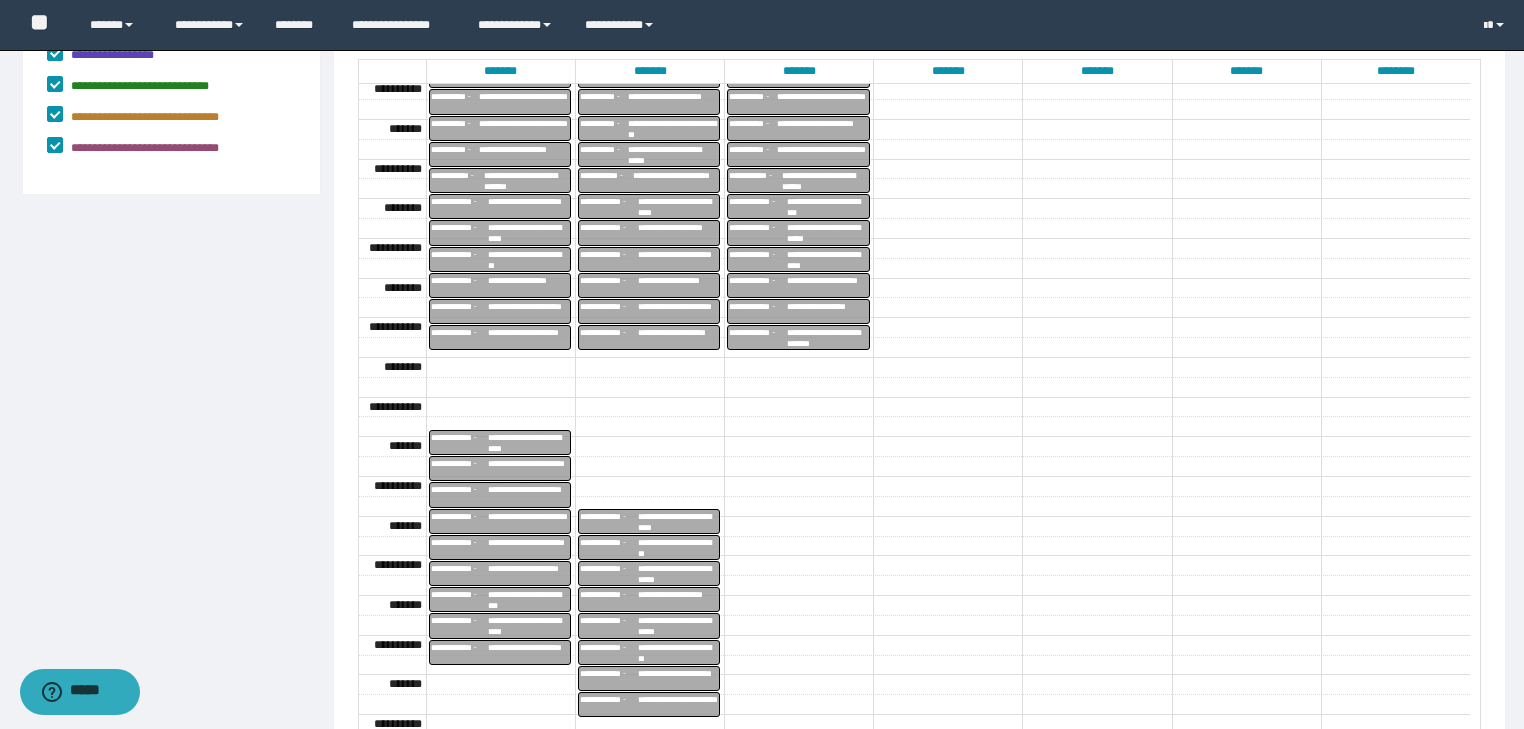 scroll, scrollTop: 400, scrollLeft: 0, axis: vertical 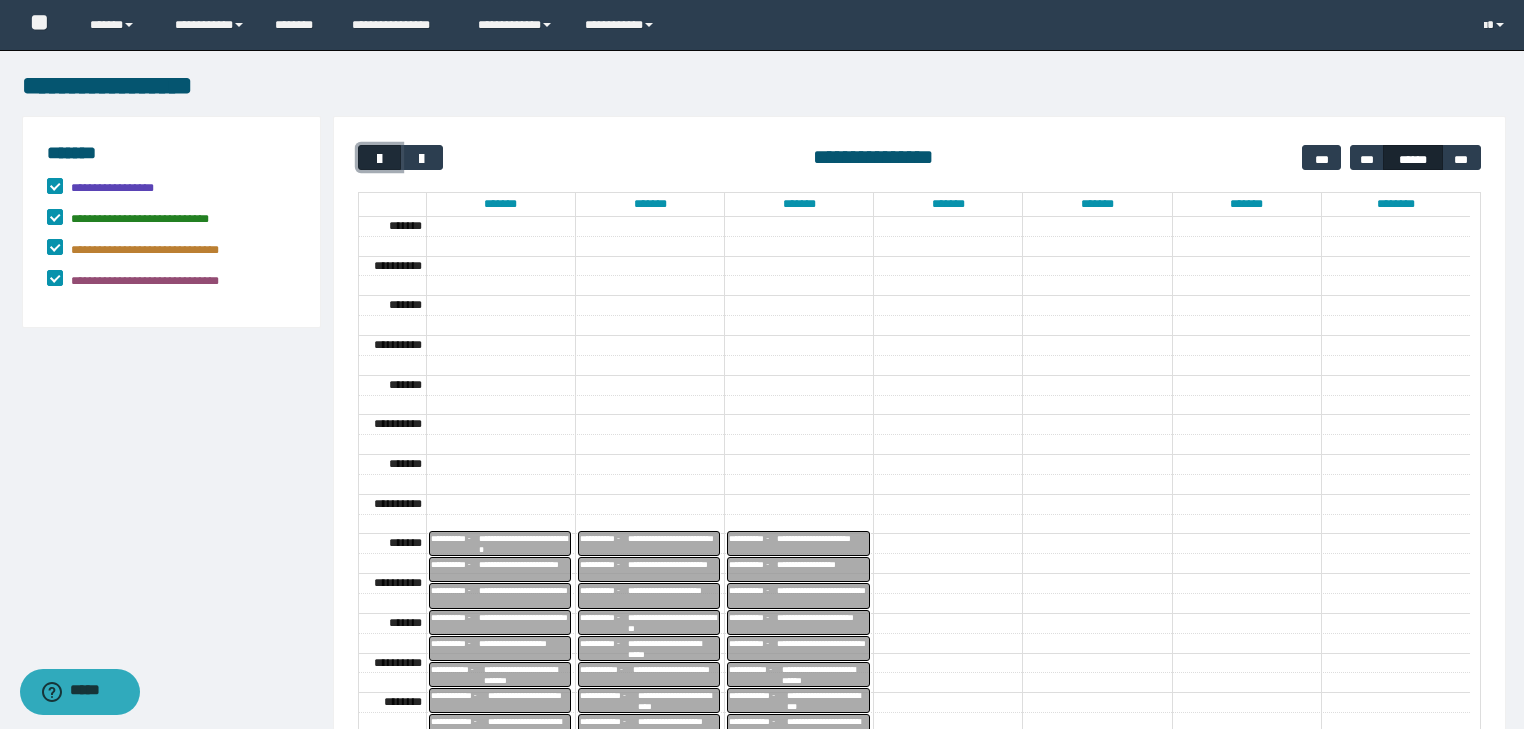 click at bounding box center [380, 159] 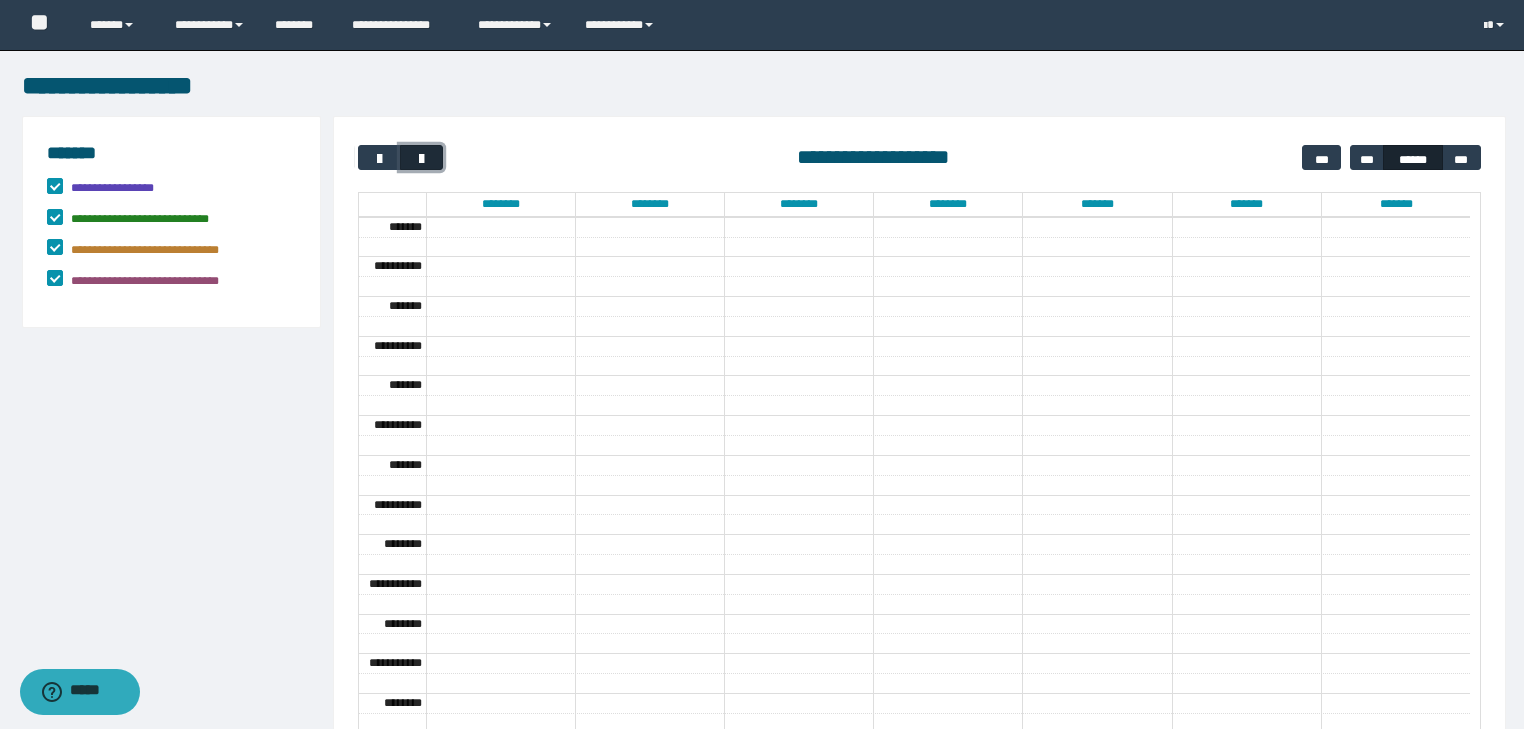 click at bounding box center (422, 159) 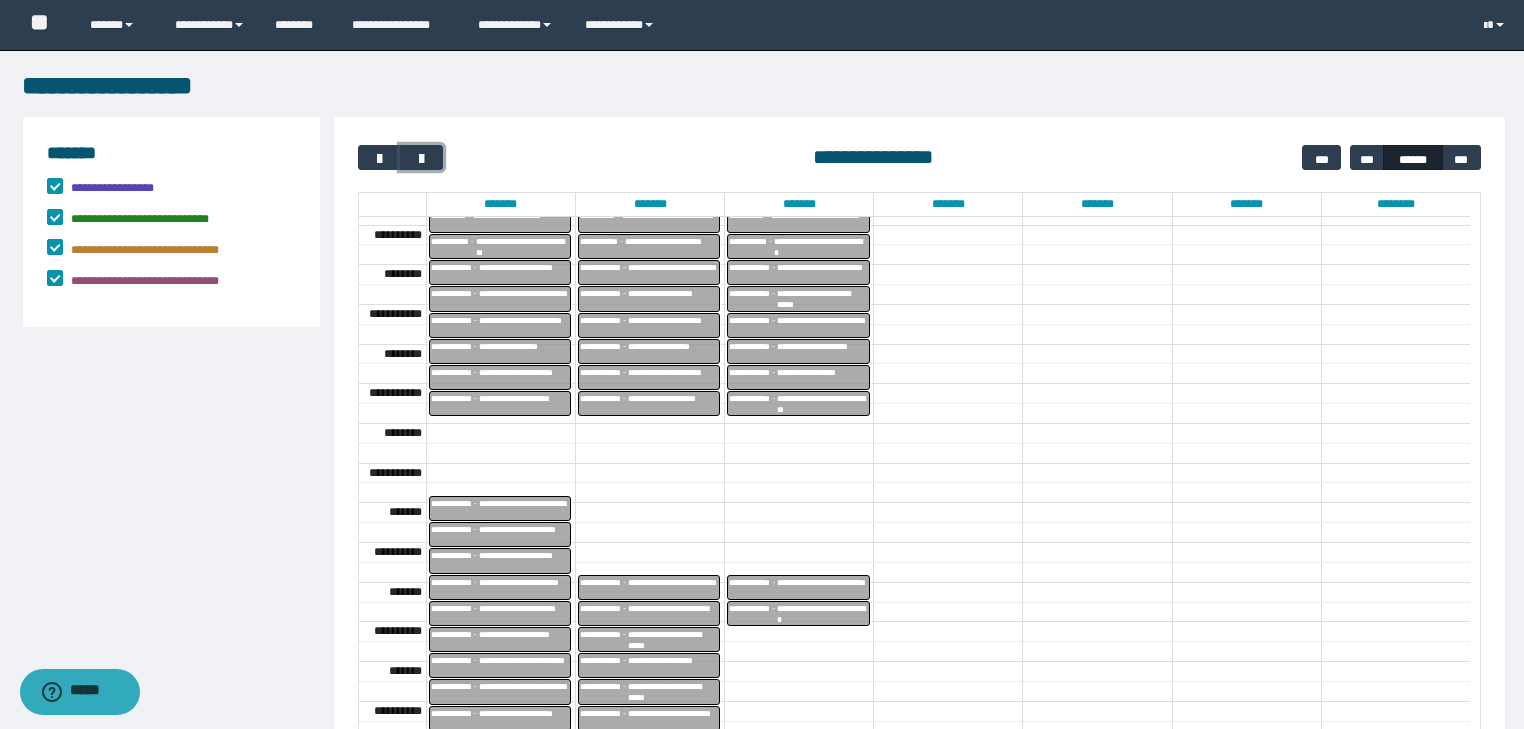 scroll, scrollTop: 449, scrollLeft: 0, axis: vertical 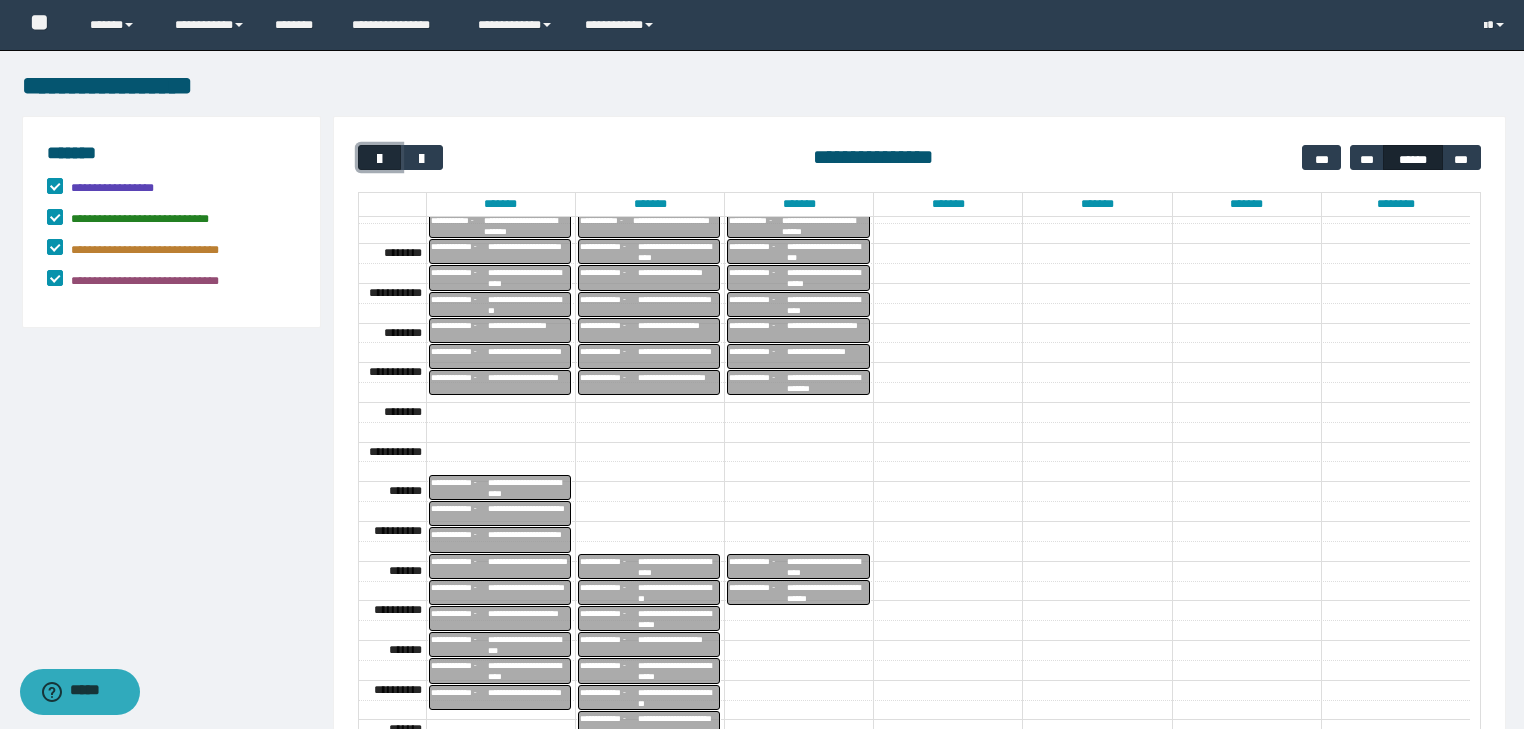 click at bounding box center [380, 159] 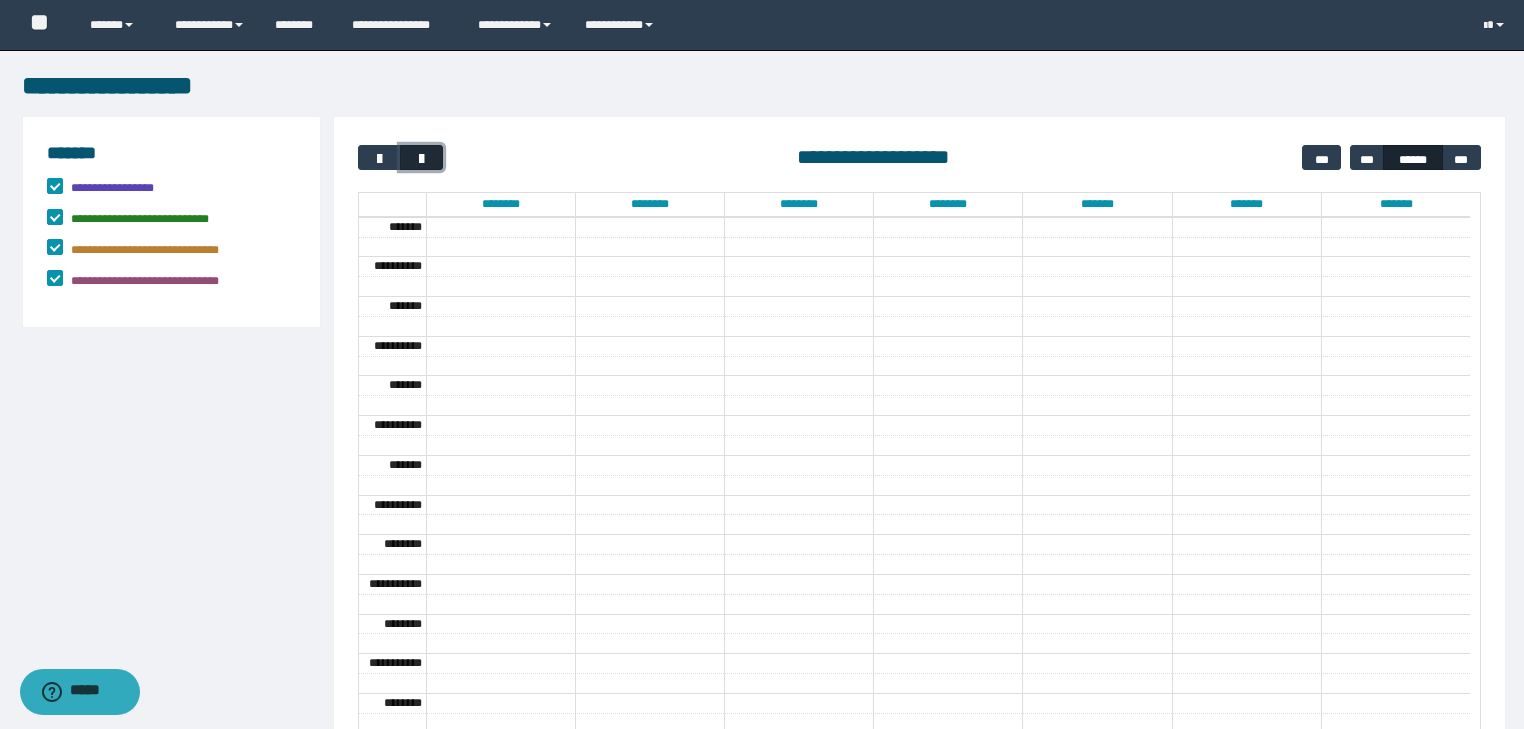 click at bounding box center (421, 157) 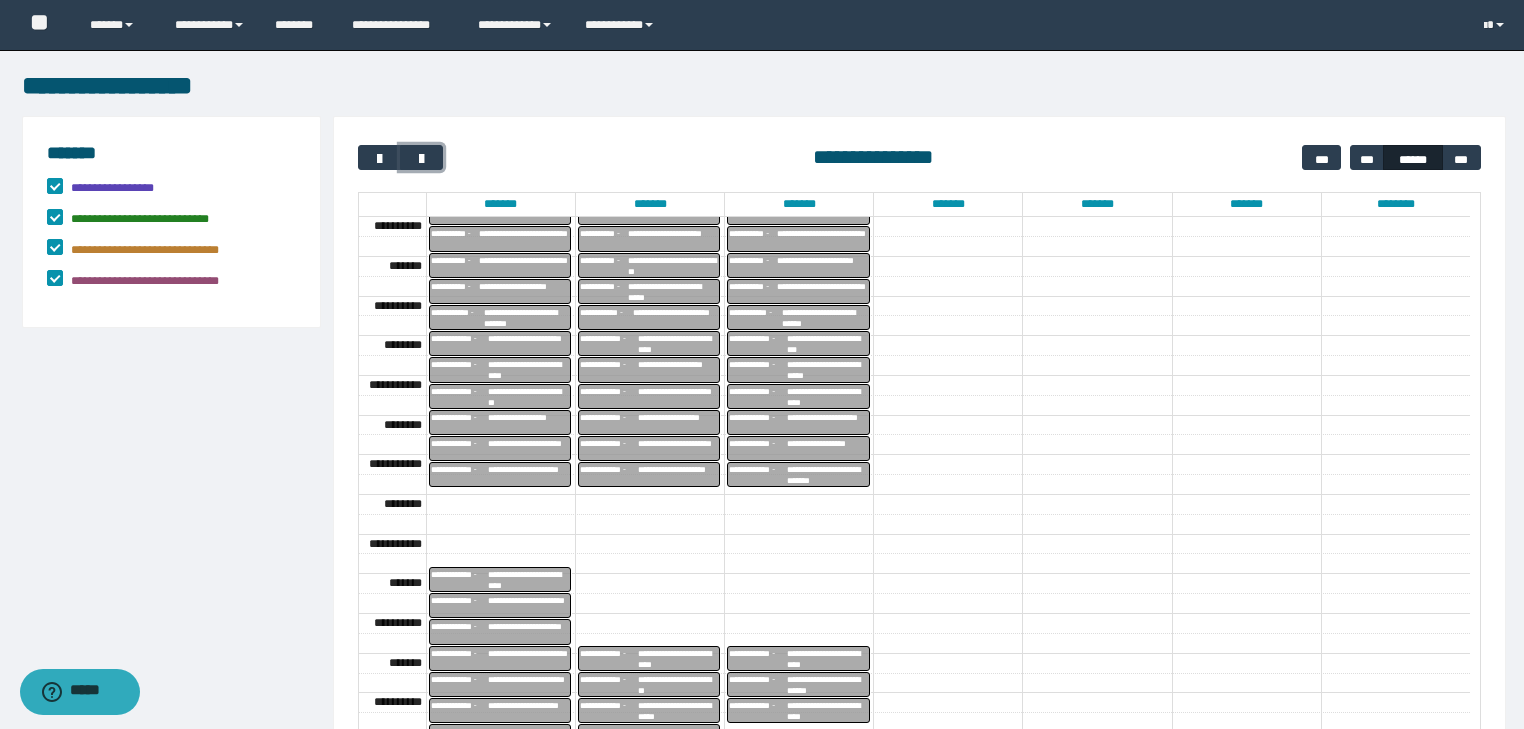 scroll, scrollTop: 424, scrollLeft: 0, axis: vertical 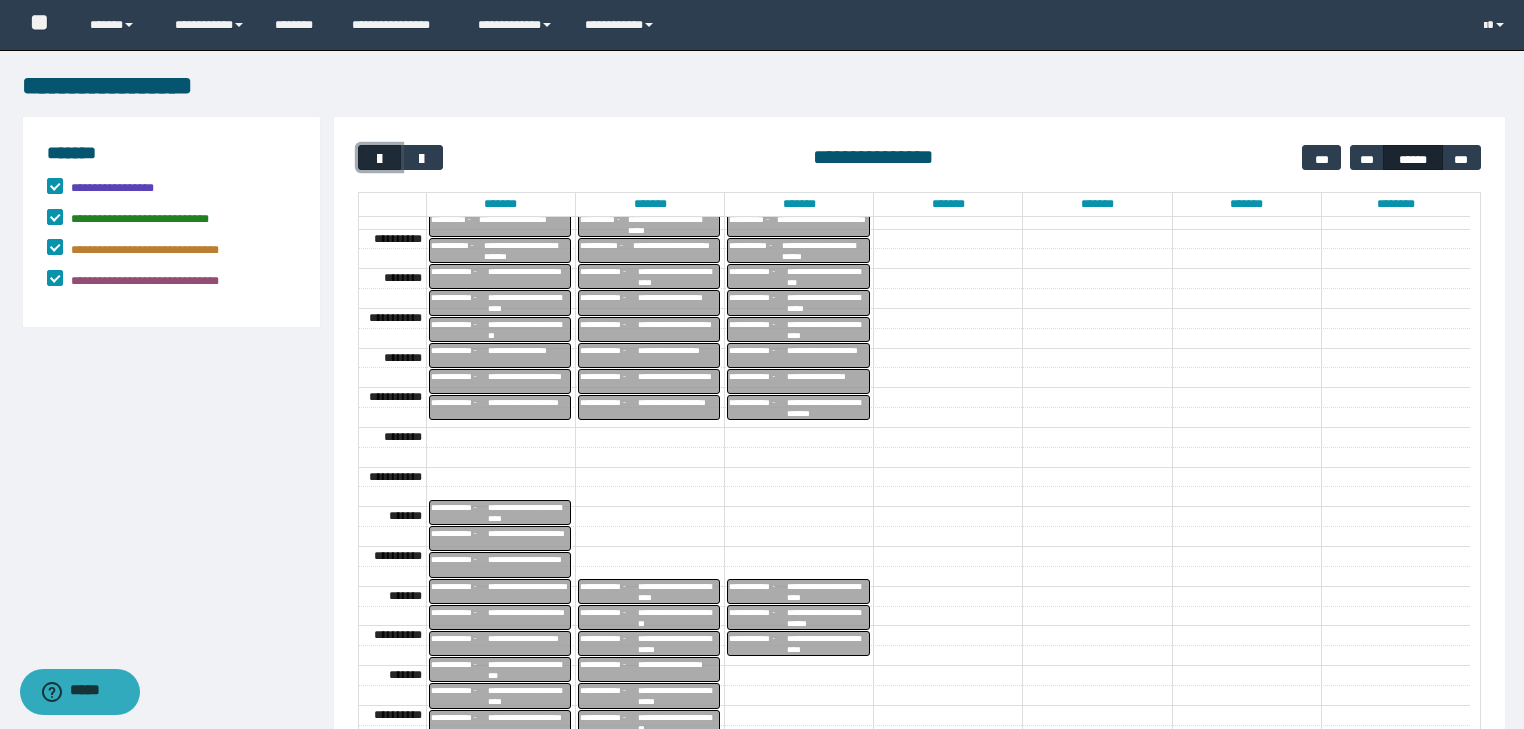 click at bounding box center [380, 159] 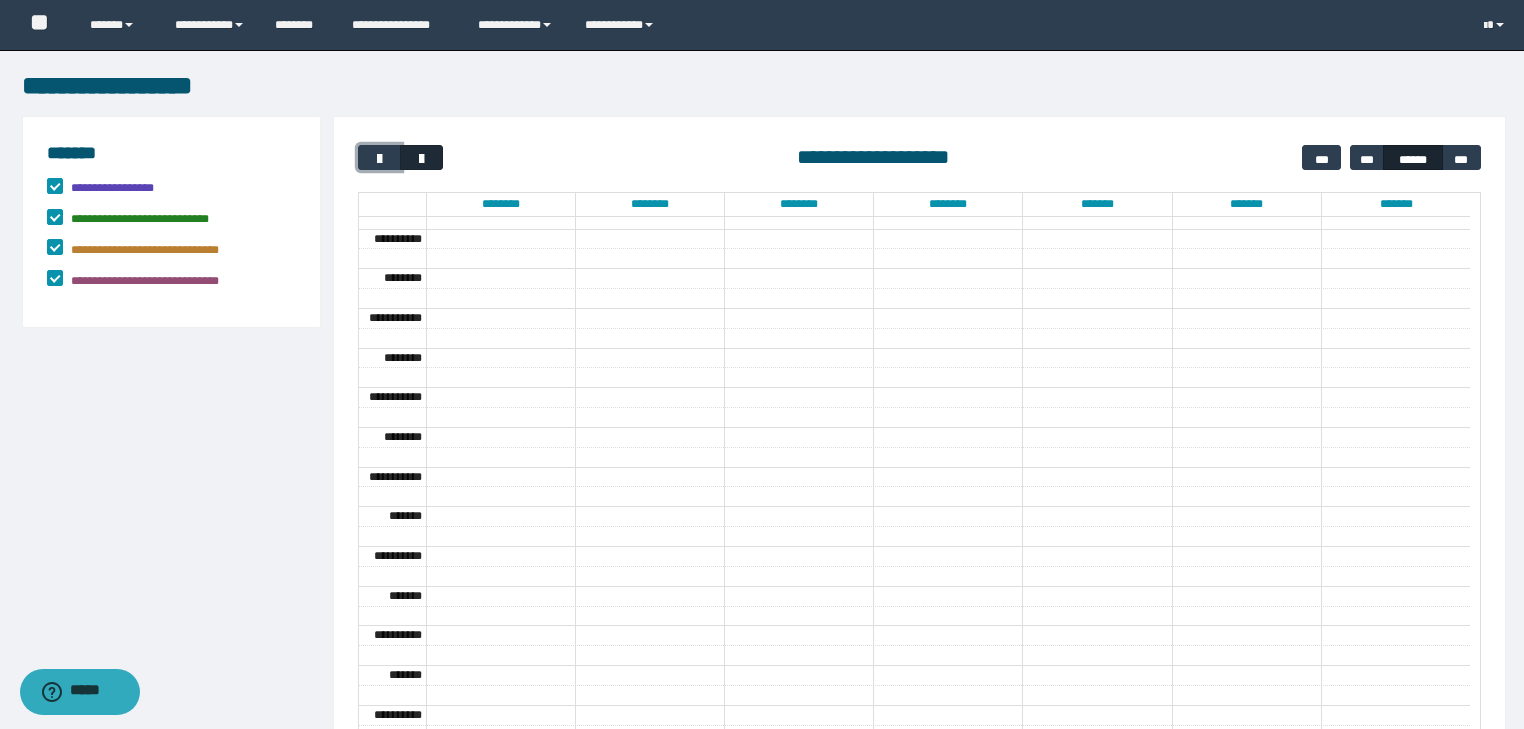 scroll, scrollTop: 158, scrollLeft: 0, axis: vertical 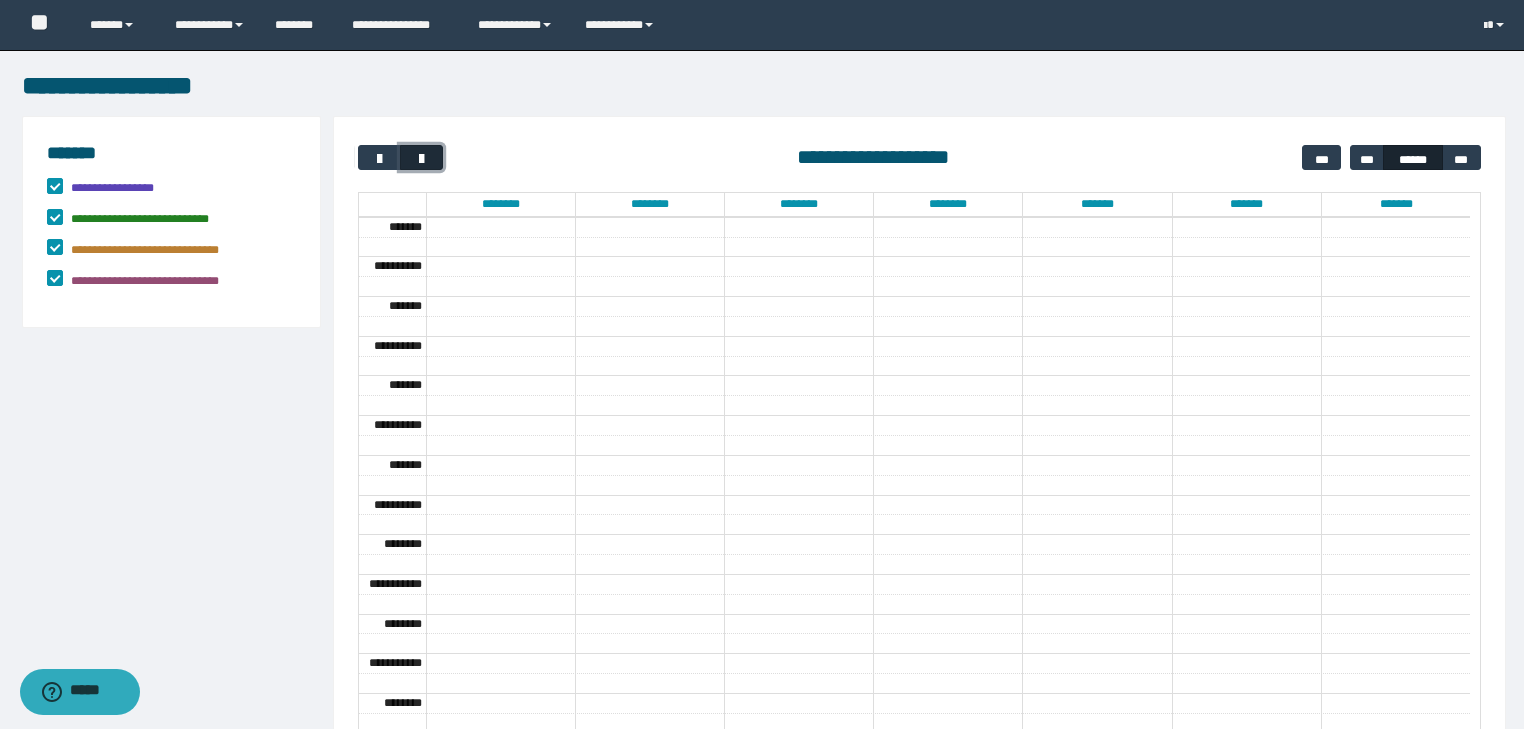 click at bounding box center (421, 157) 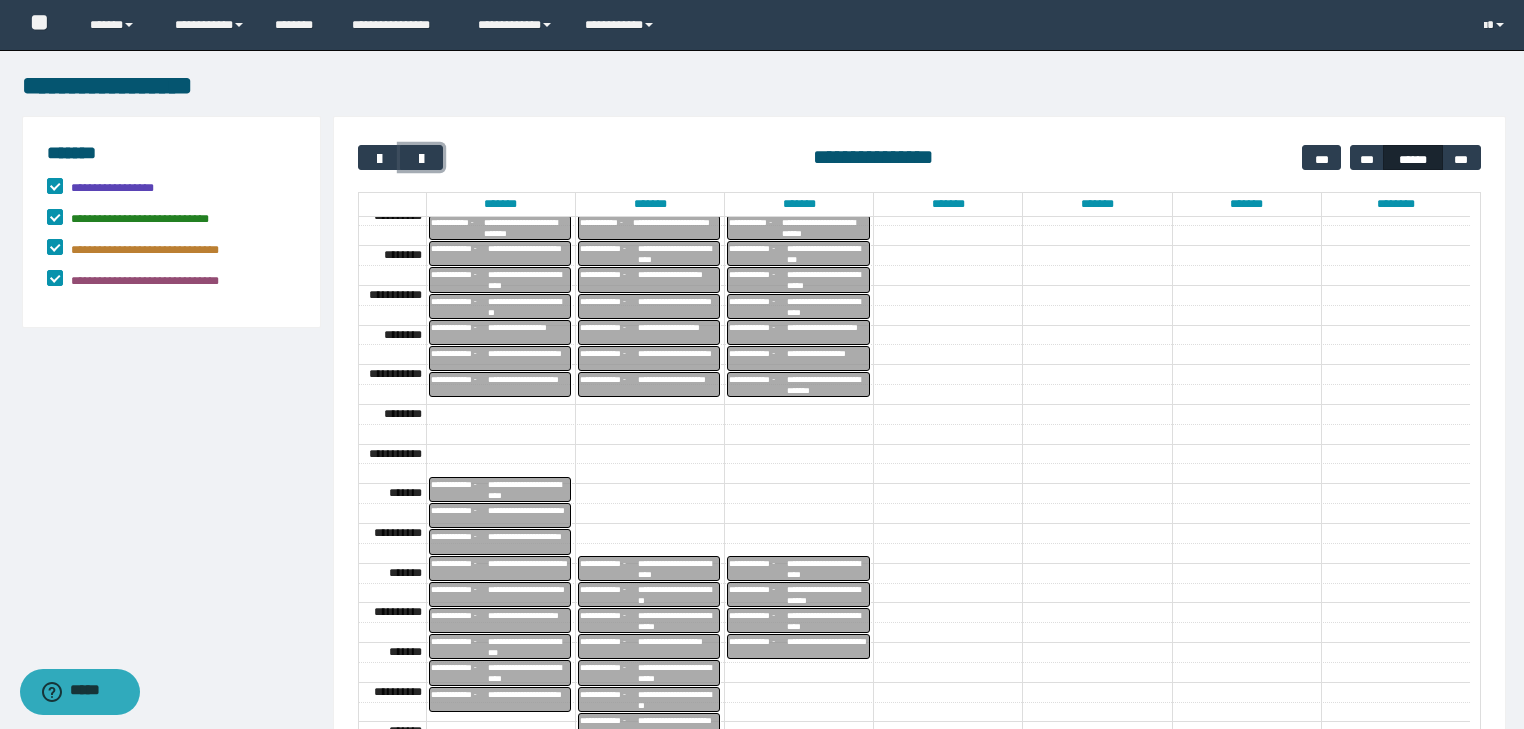 scroll, scrollTop: 449, scrollLeft: 0, axis: vertical 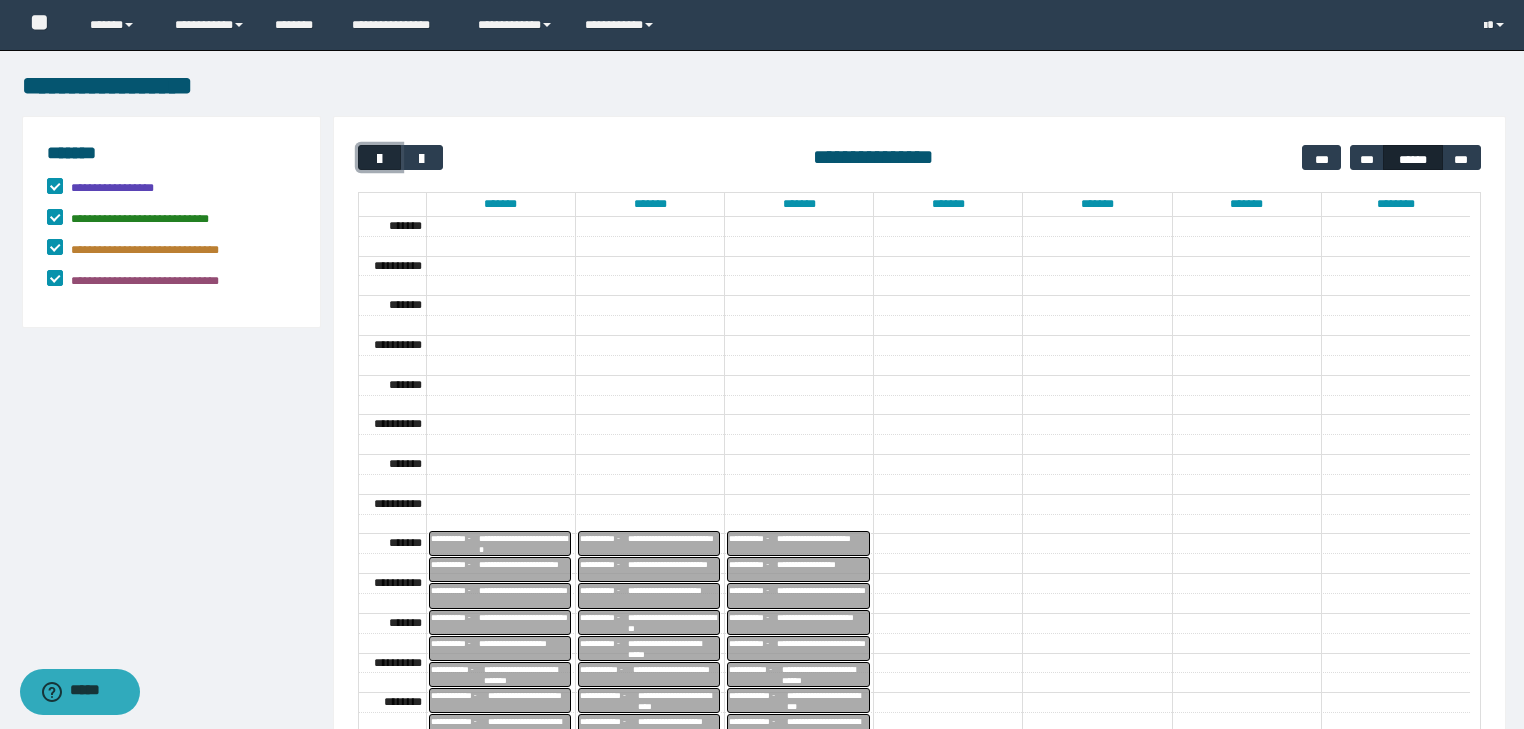 click at bounding box center [379, 157] 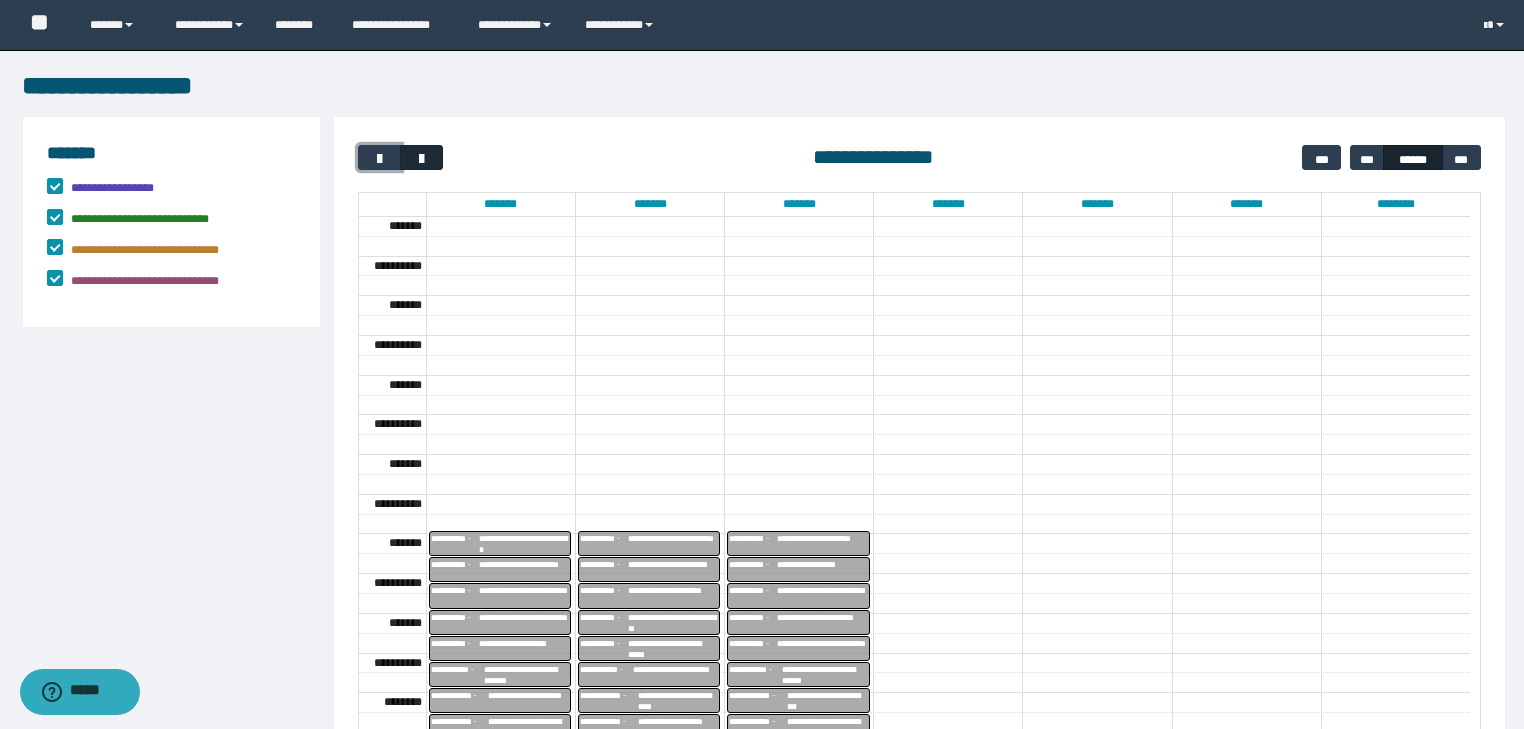 scroll, scrollTop: 158, scrollLeft: 0, axis: vertical 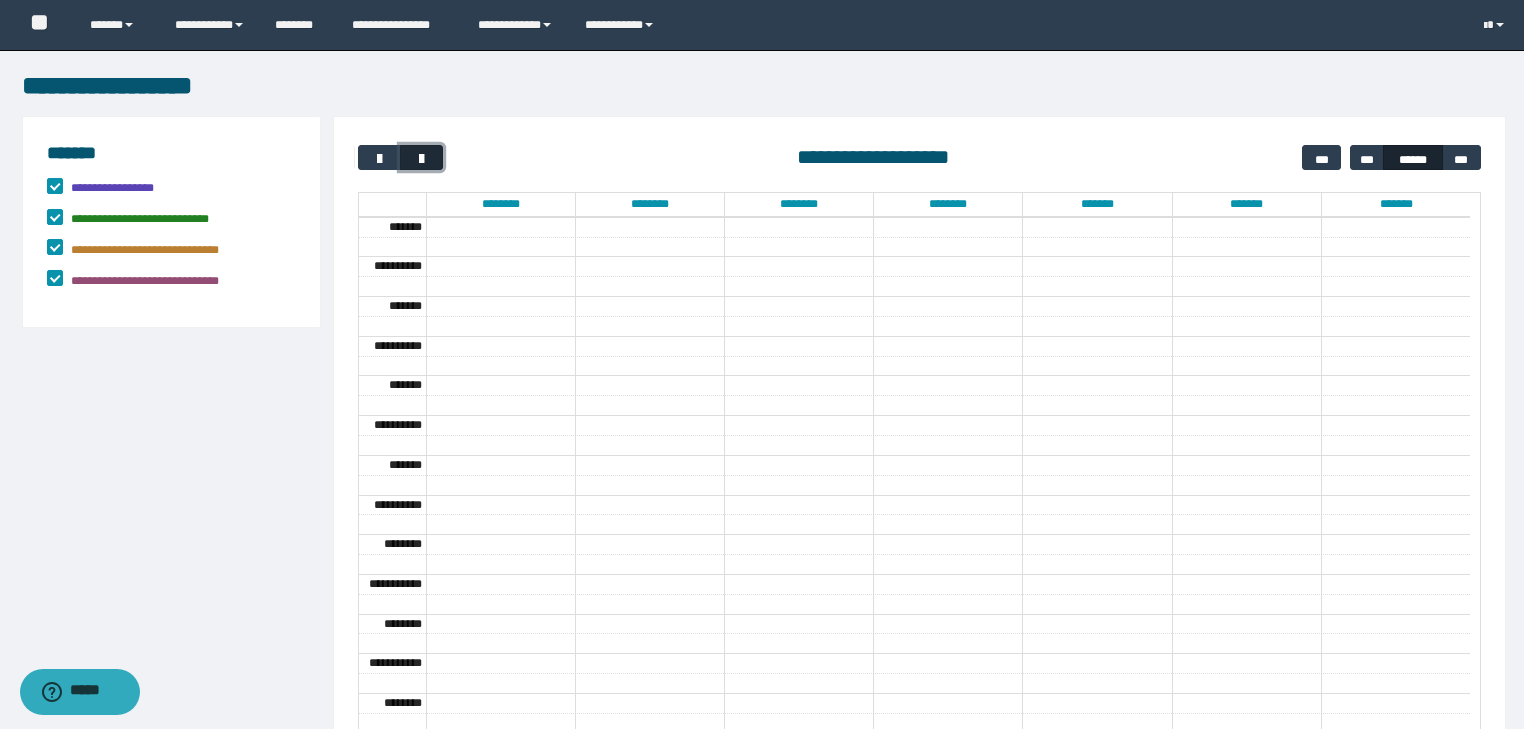 click at bounding box center [421, 157] 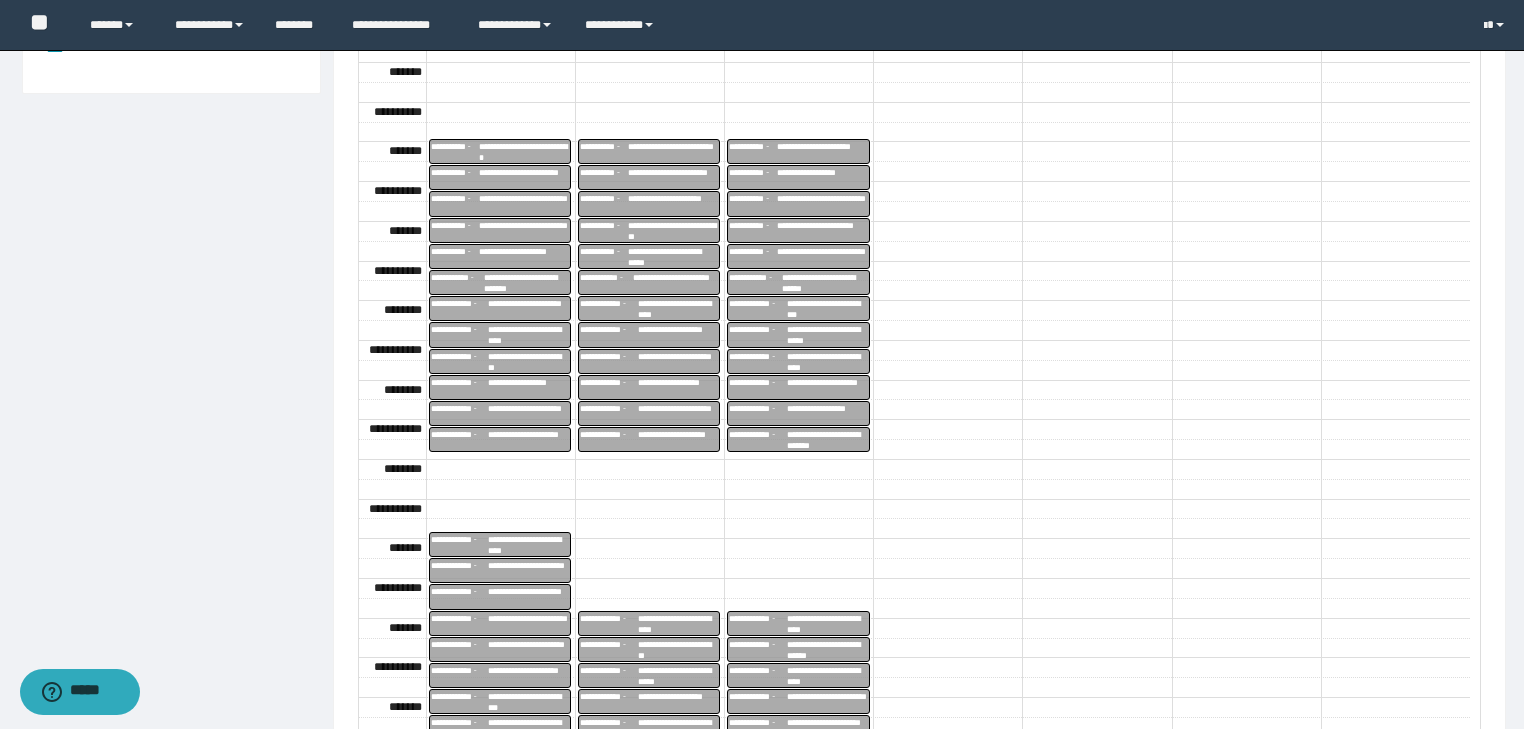 scroll, scrollTop: 415, scrollLeft: 0, axis: vertical 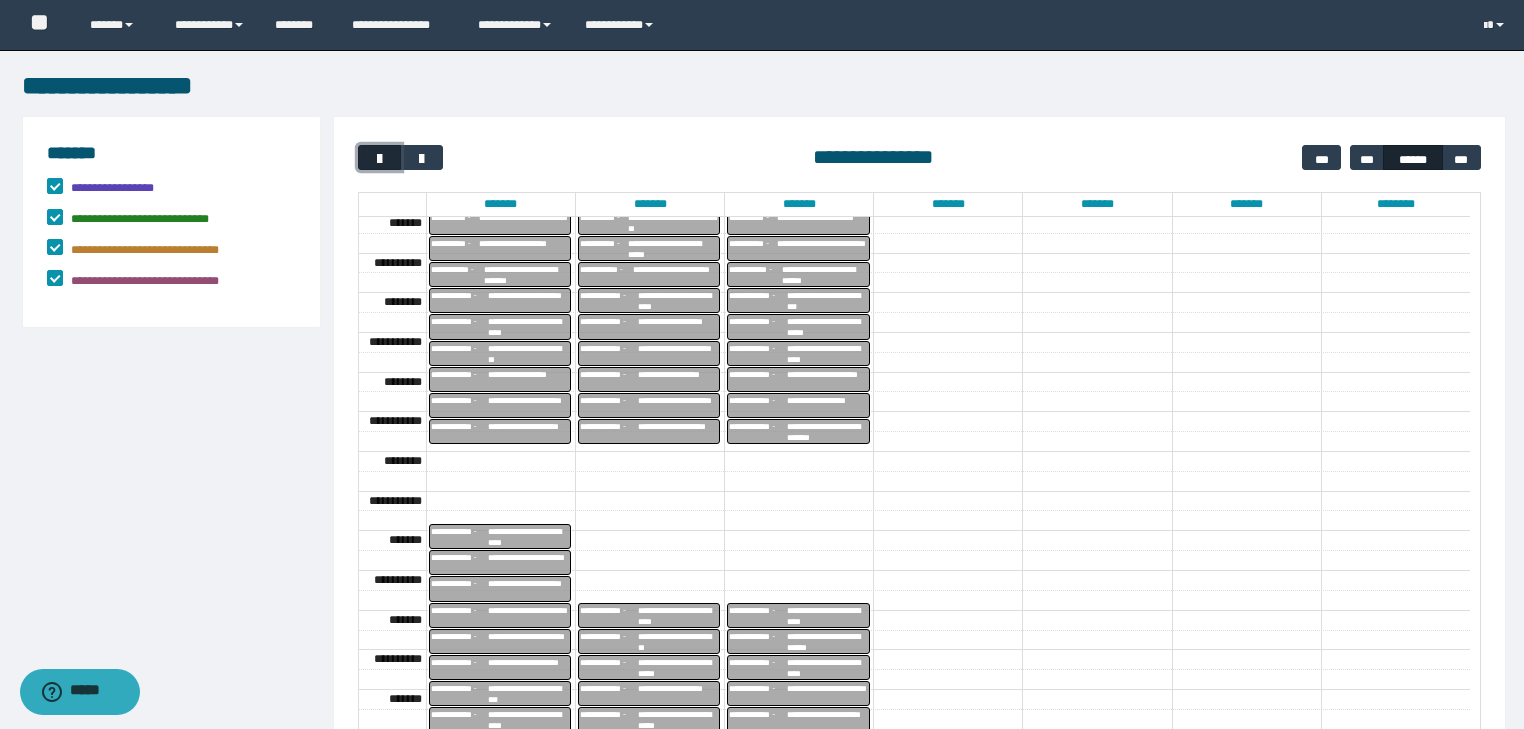 click at bounding box center (380, 159) 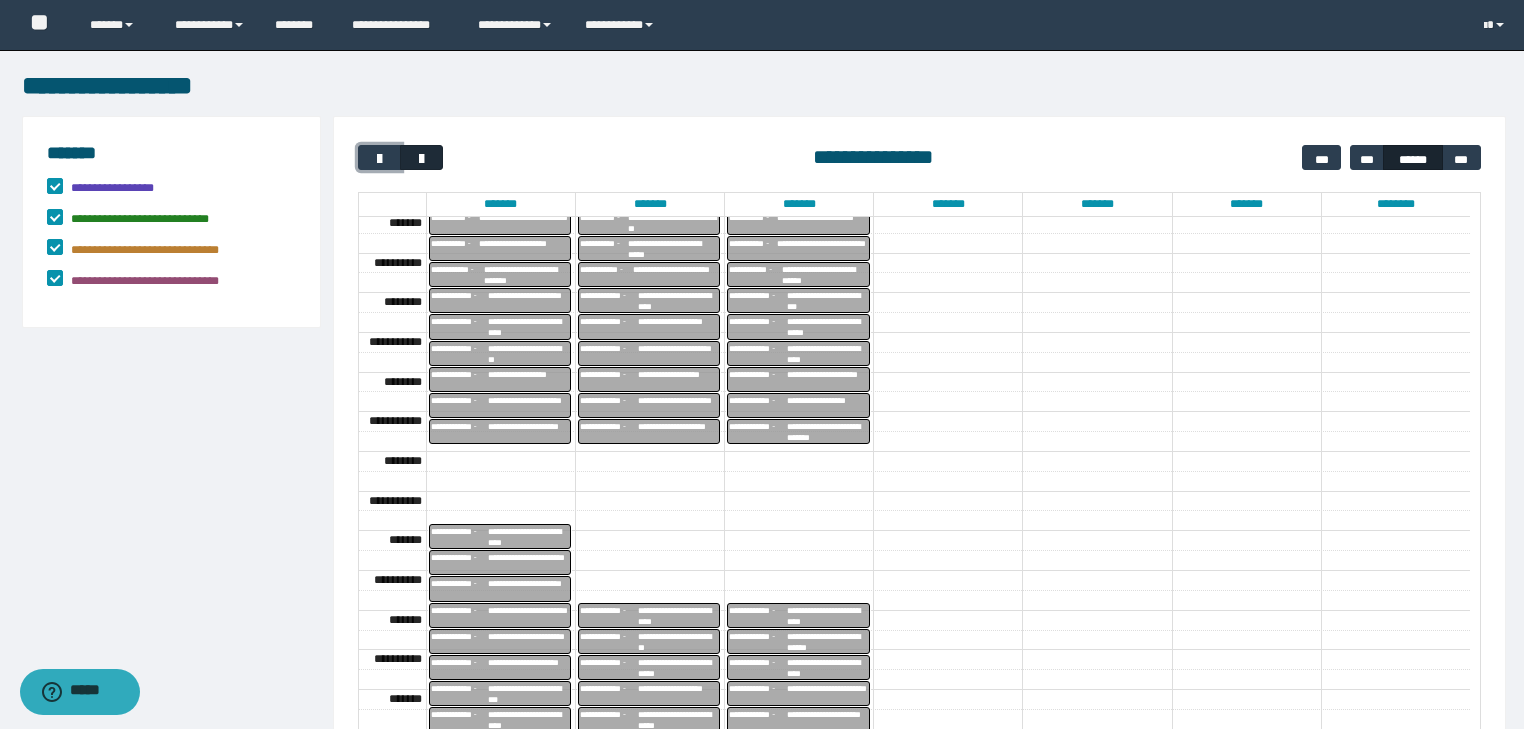 scroll, scrollTop: 158, scrollLeft: 0, axis: vertical 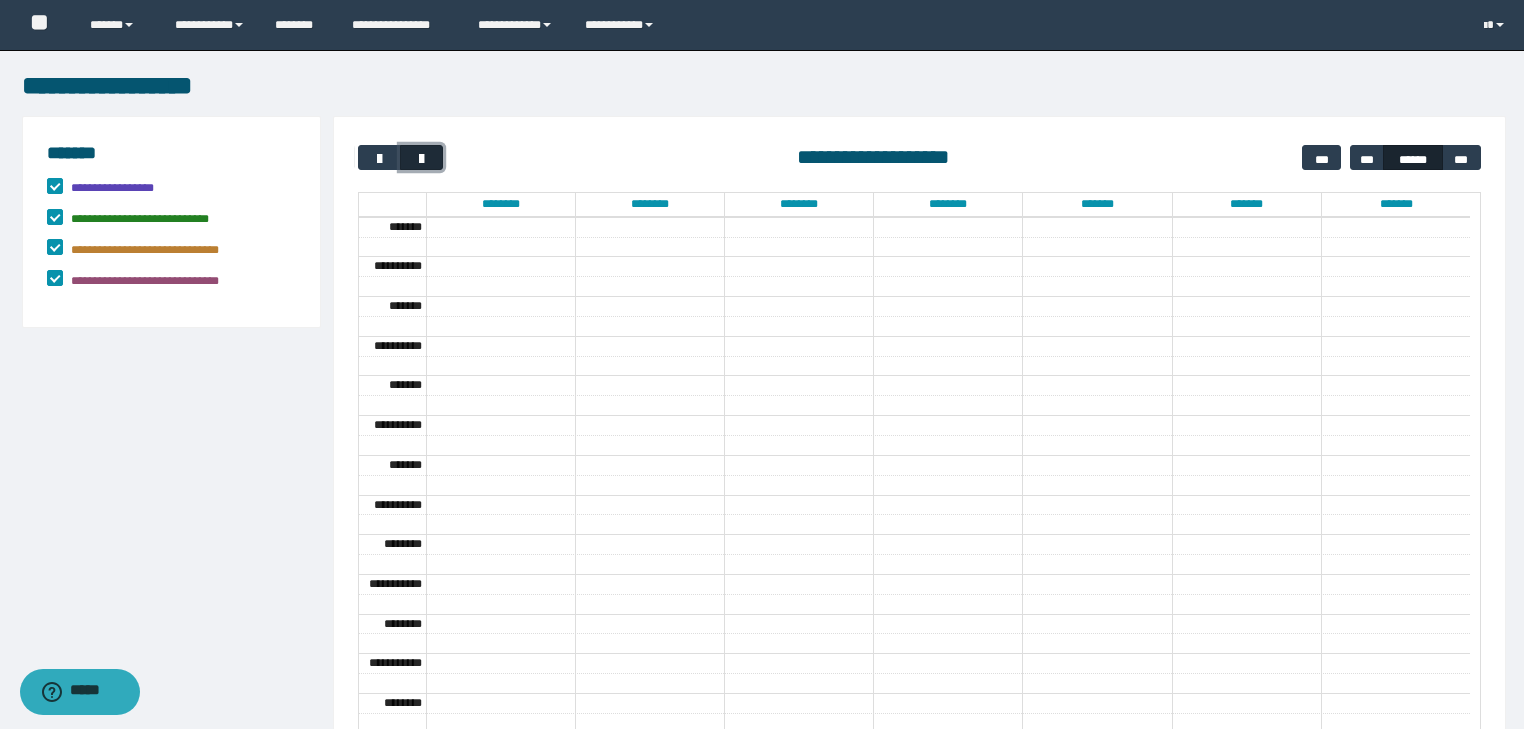 click at bounding box center (422, 159) 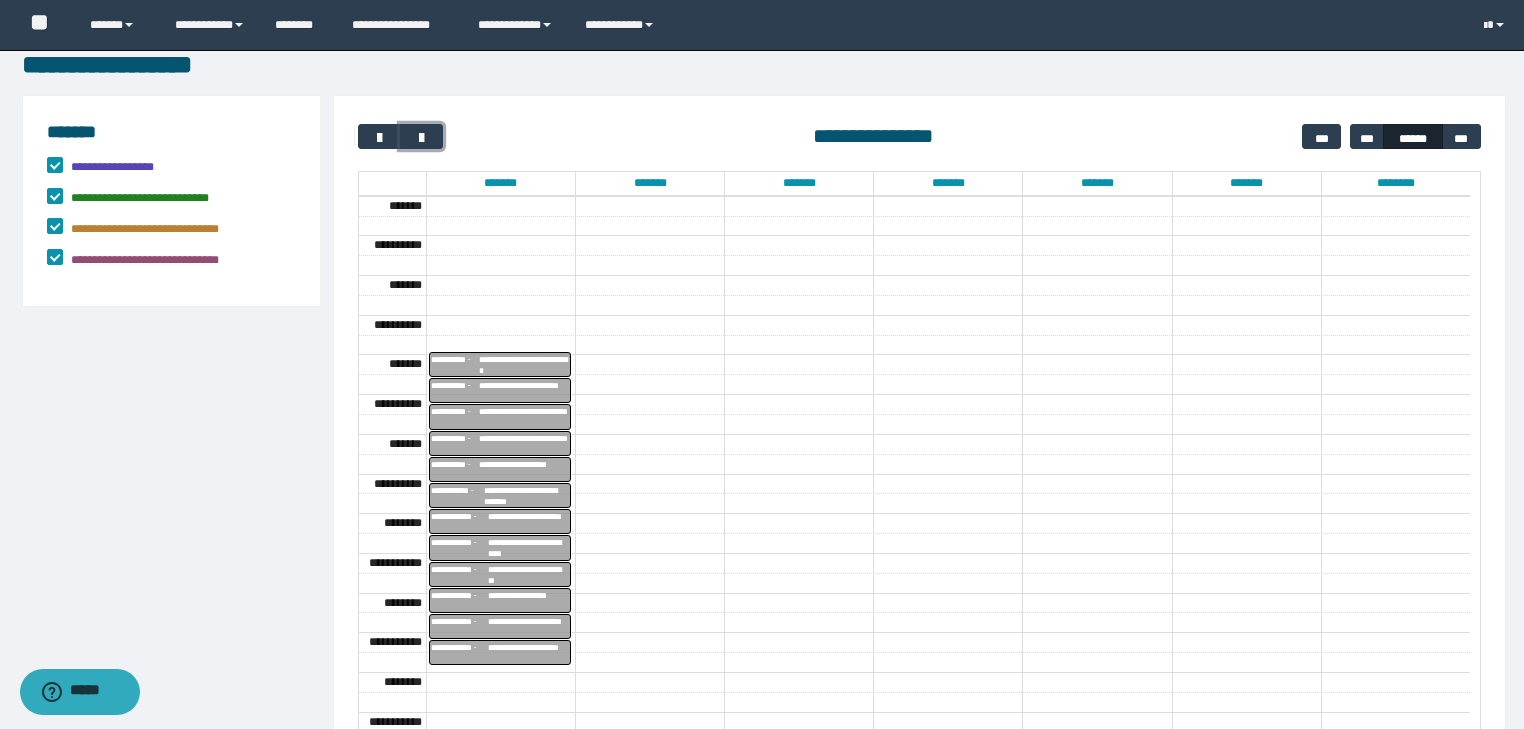 scroll, scrollTop: 415, scrollLeft: 0, axis: vertical 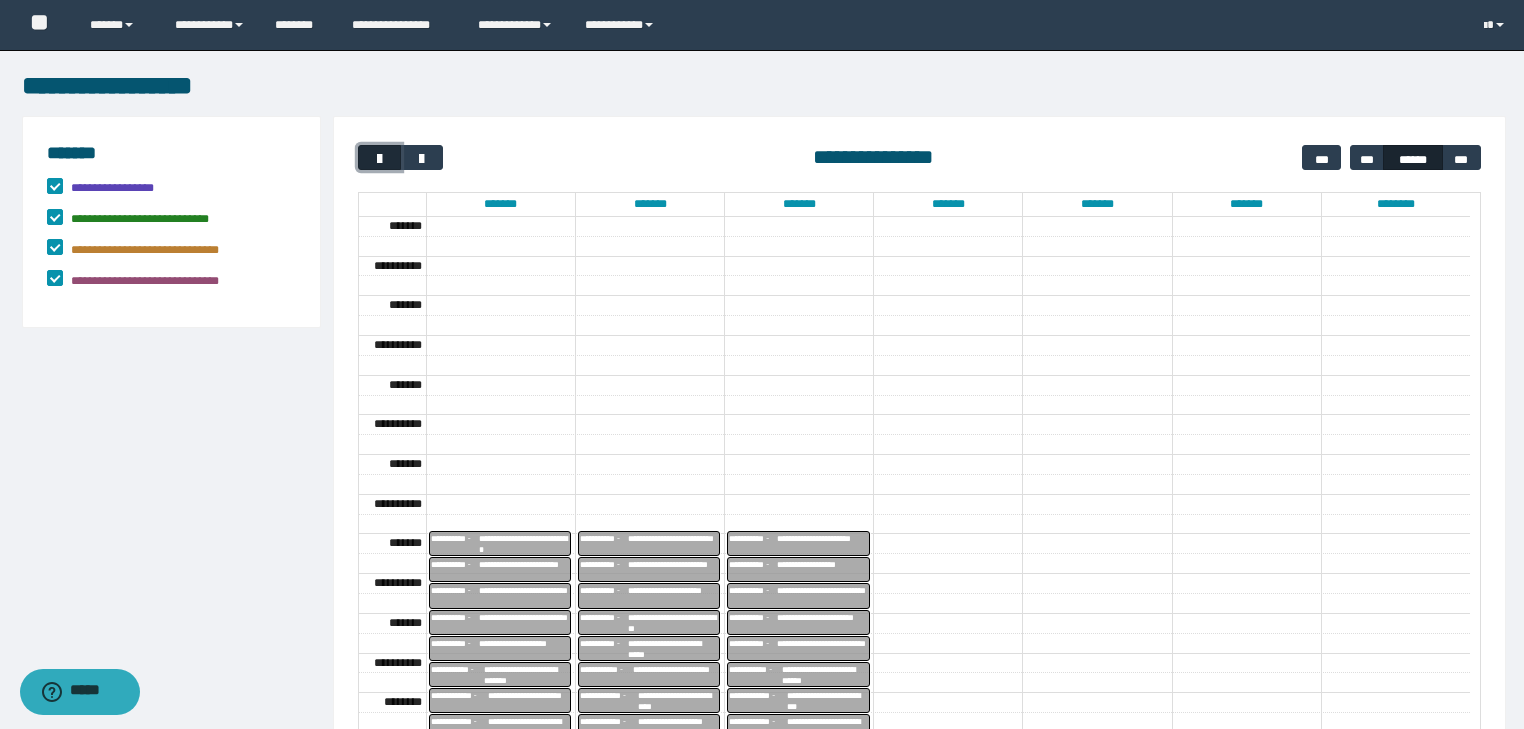 click at bounding box center [380, 159] 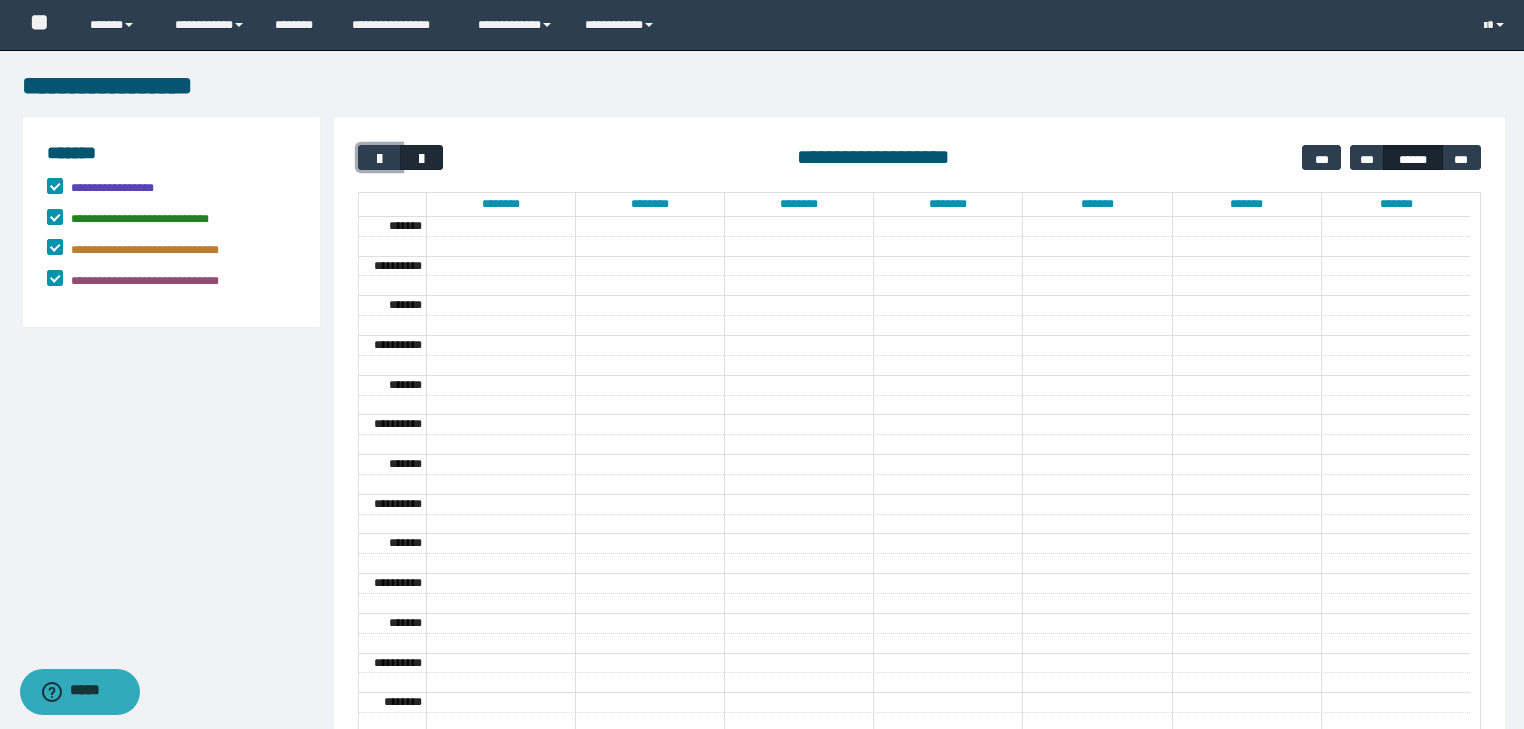 scroll, scrollTop: 158, scrollLeft: 0, axis: vertical 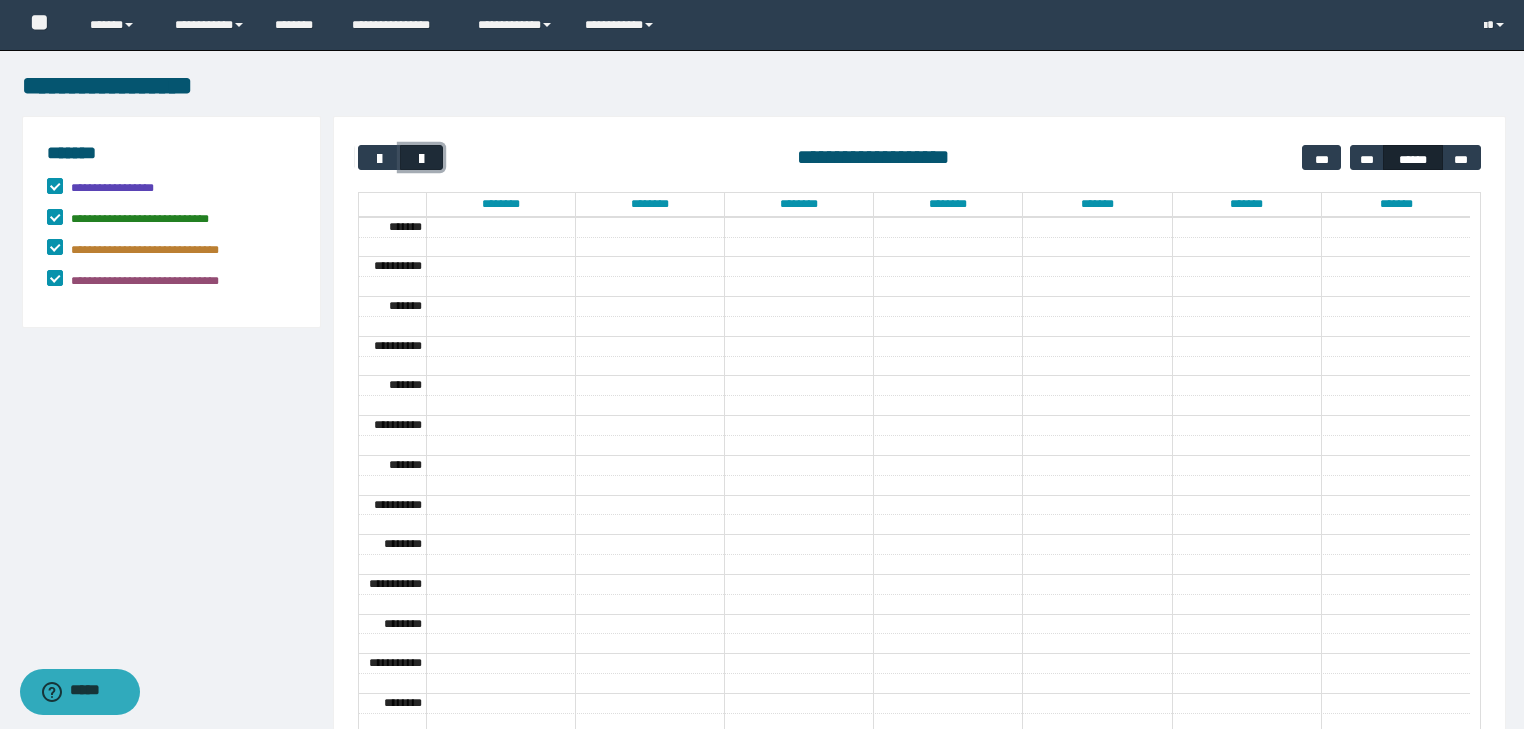 click at bounding box center [422, 159] 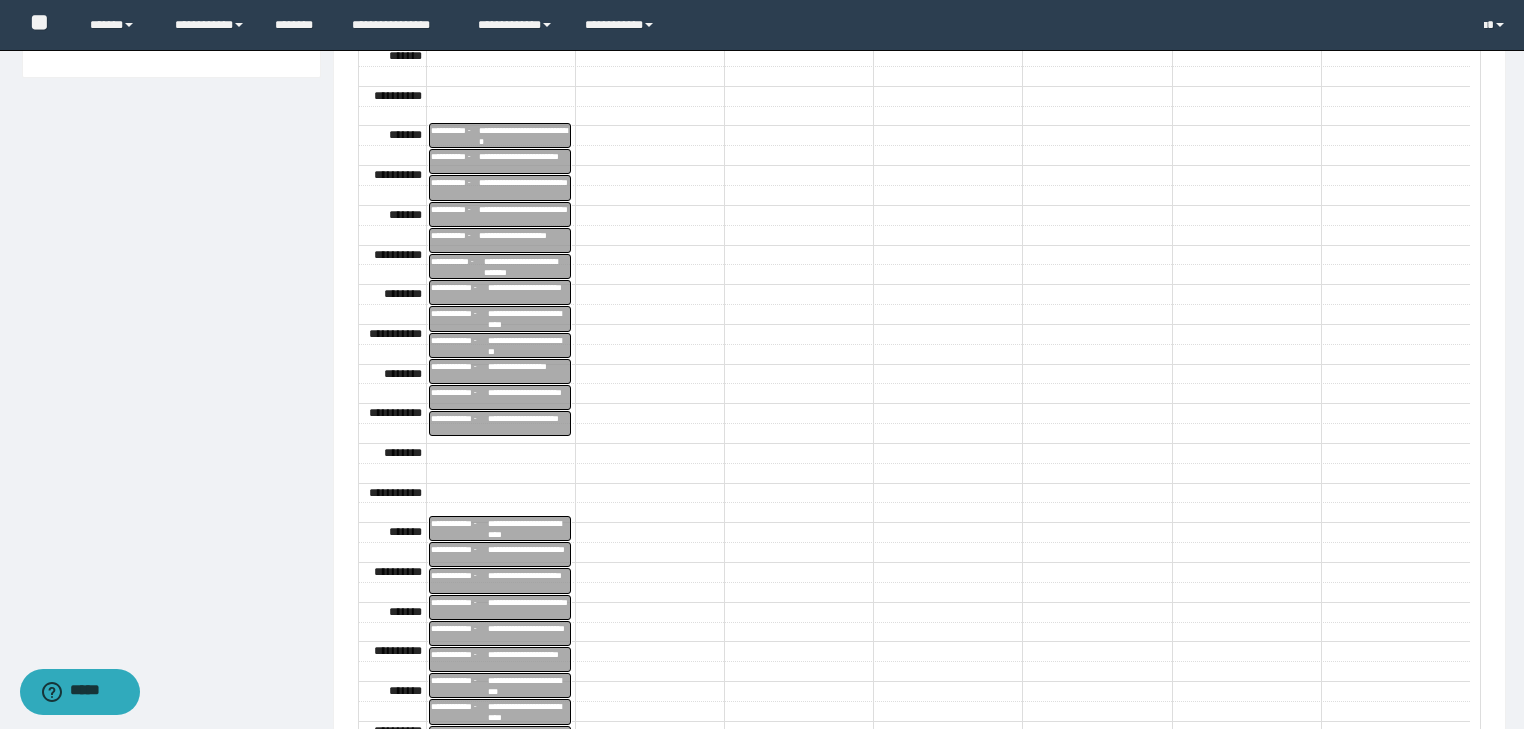 scroll, scrollTop: 415, scrollLeft: 0, axis: vertical 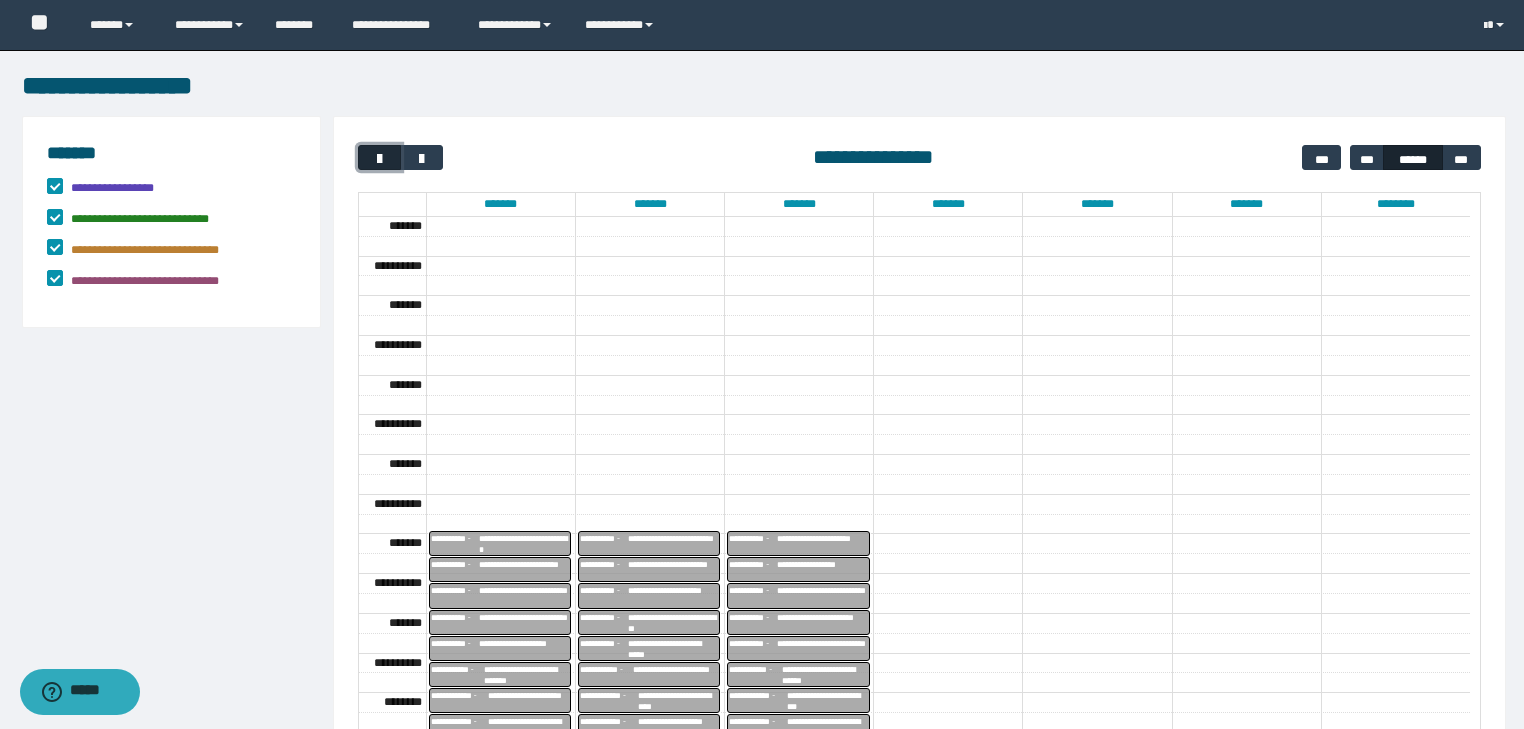 click at bounding box center (379, 157) 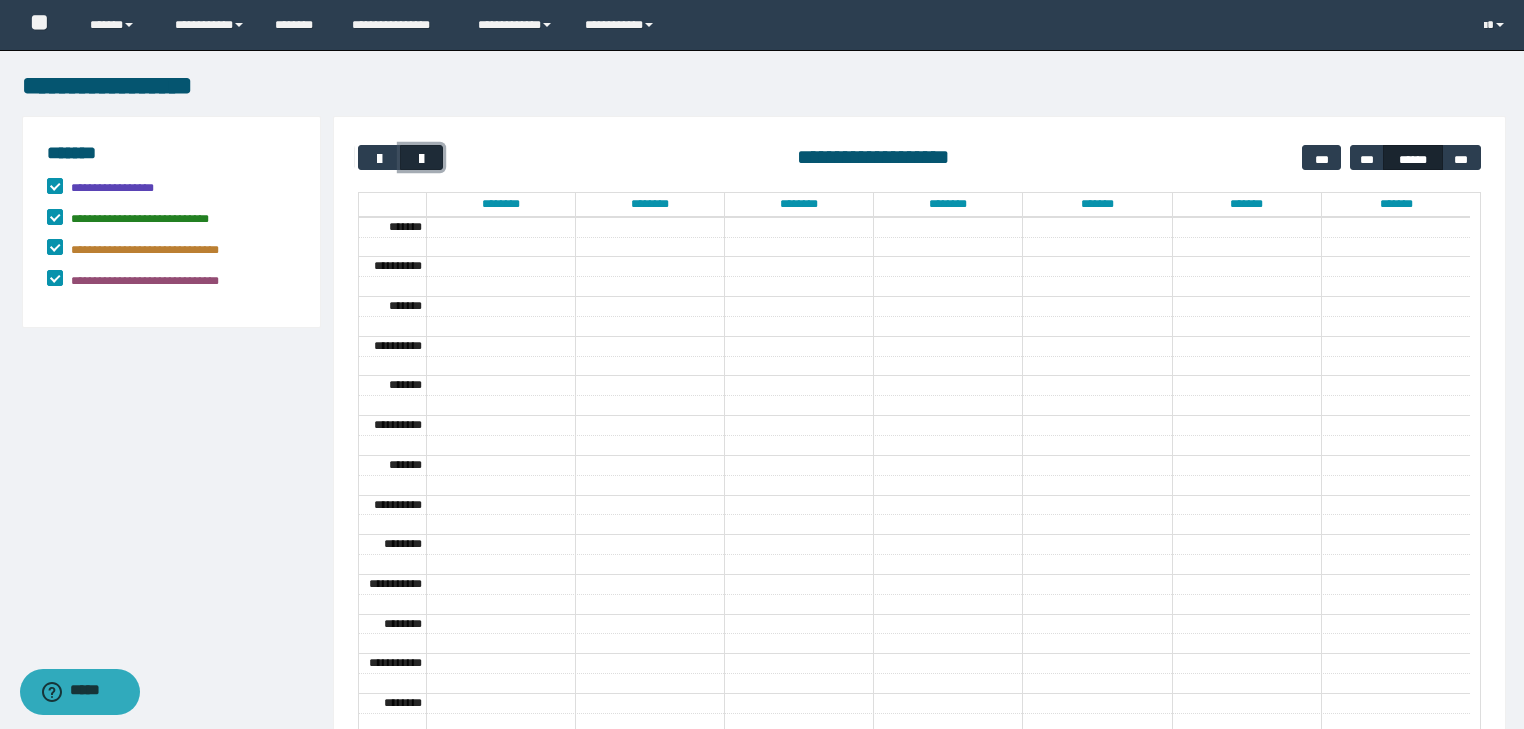 click at bounding box center (421, 157) 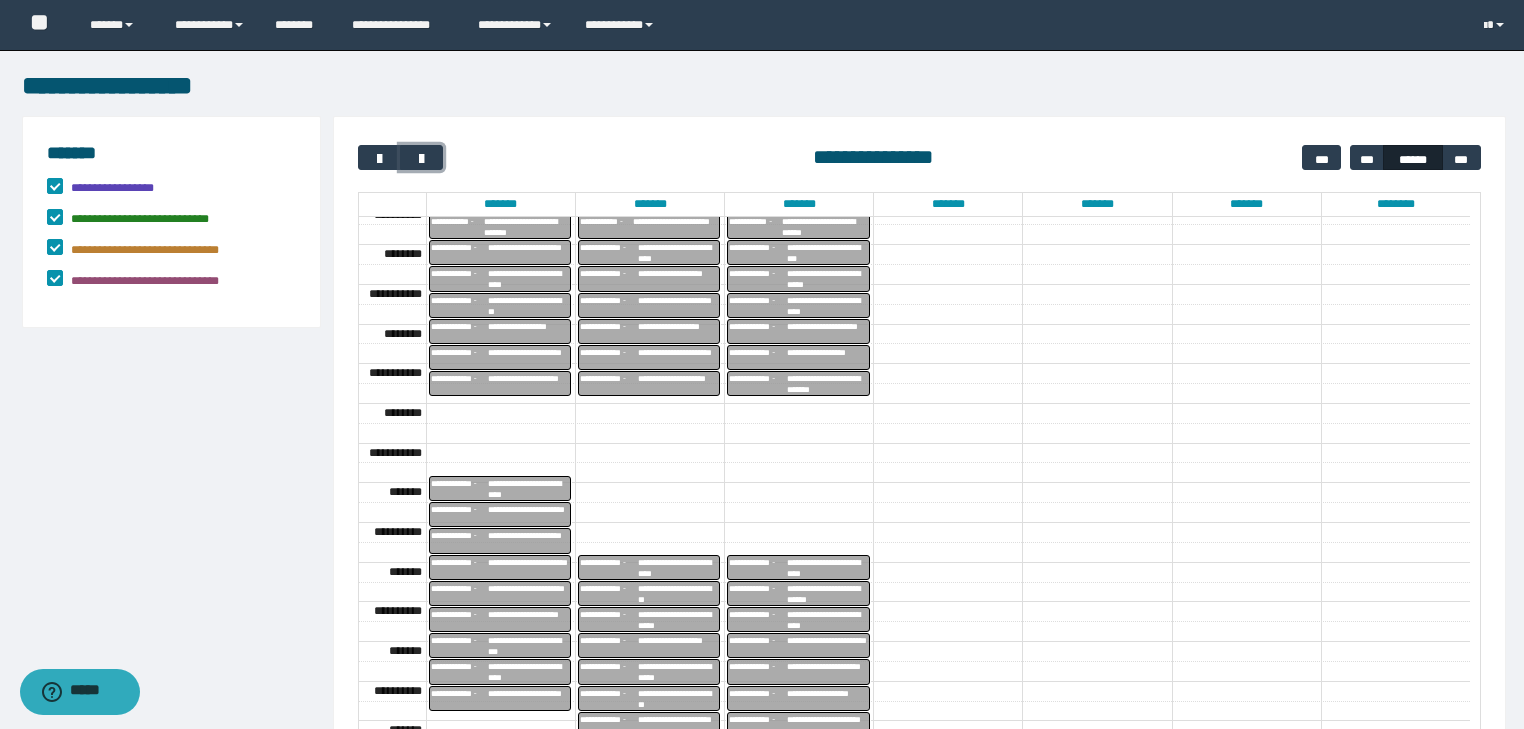 scroll, scrollTop: 449, scrollLeft: 0, axis: vertical 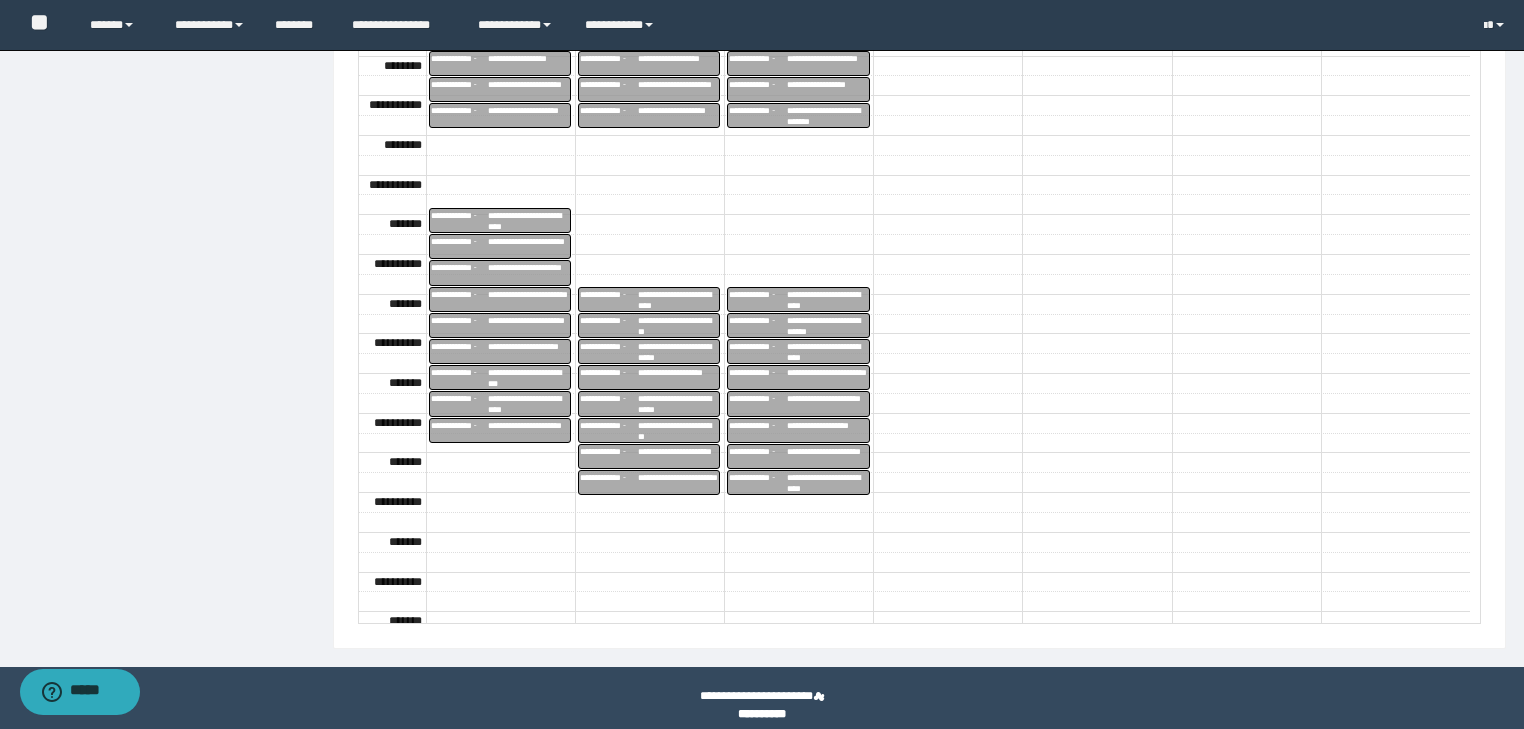 click on "**********" at bounding box center (827, 300) 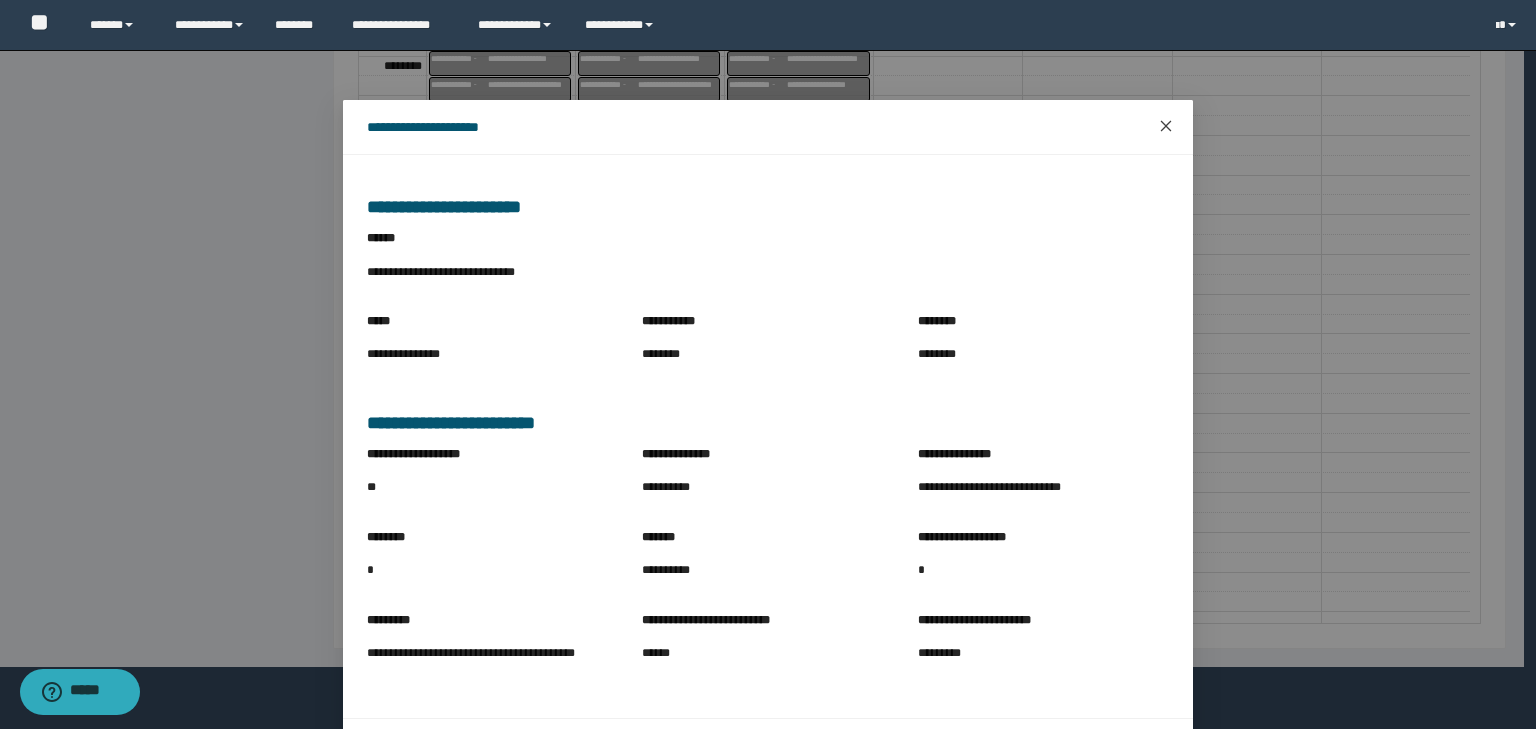 click 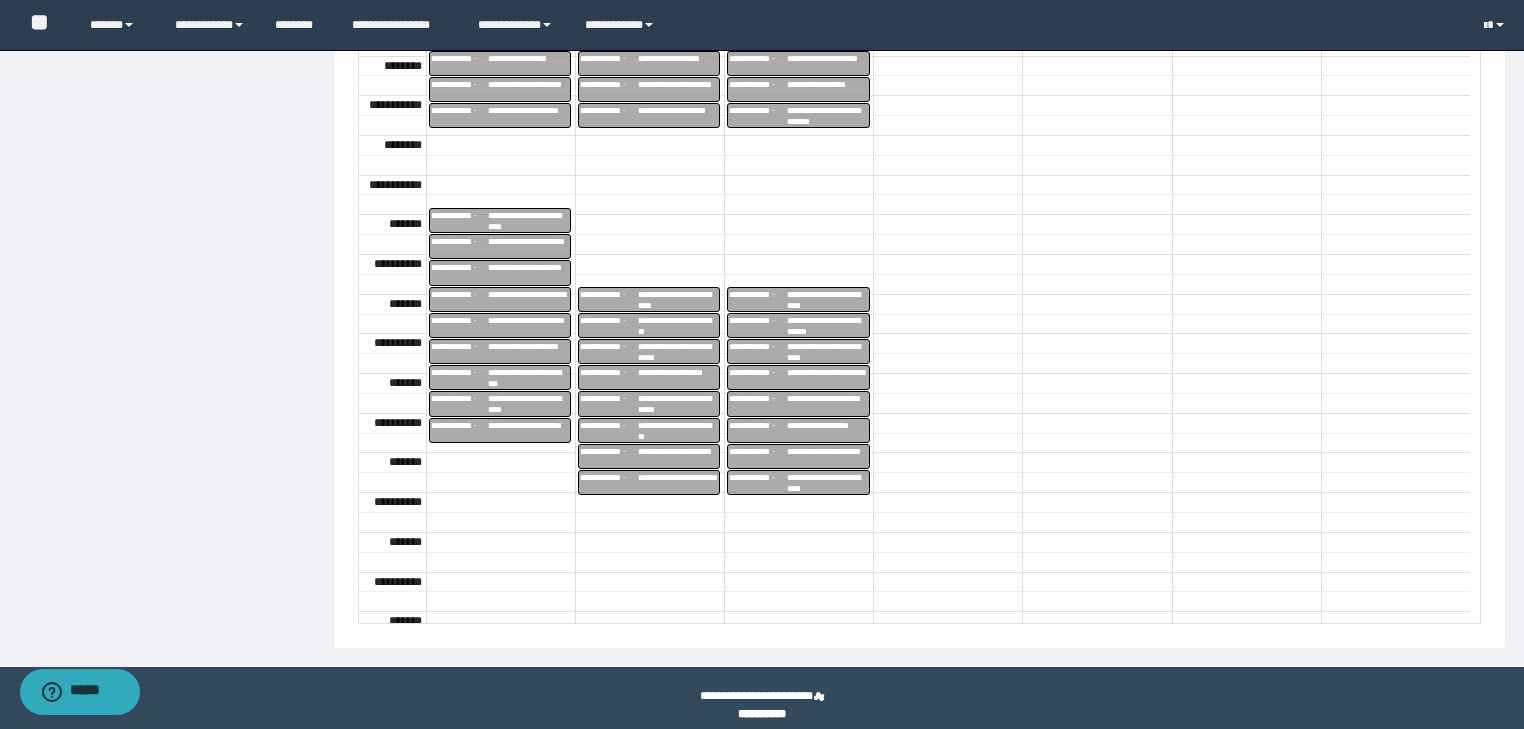 click on "**********" at bounding box center (827, 326) 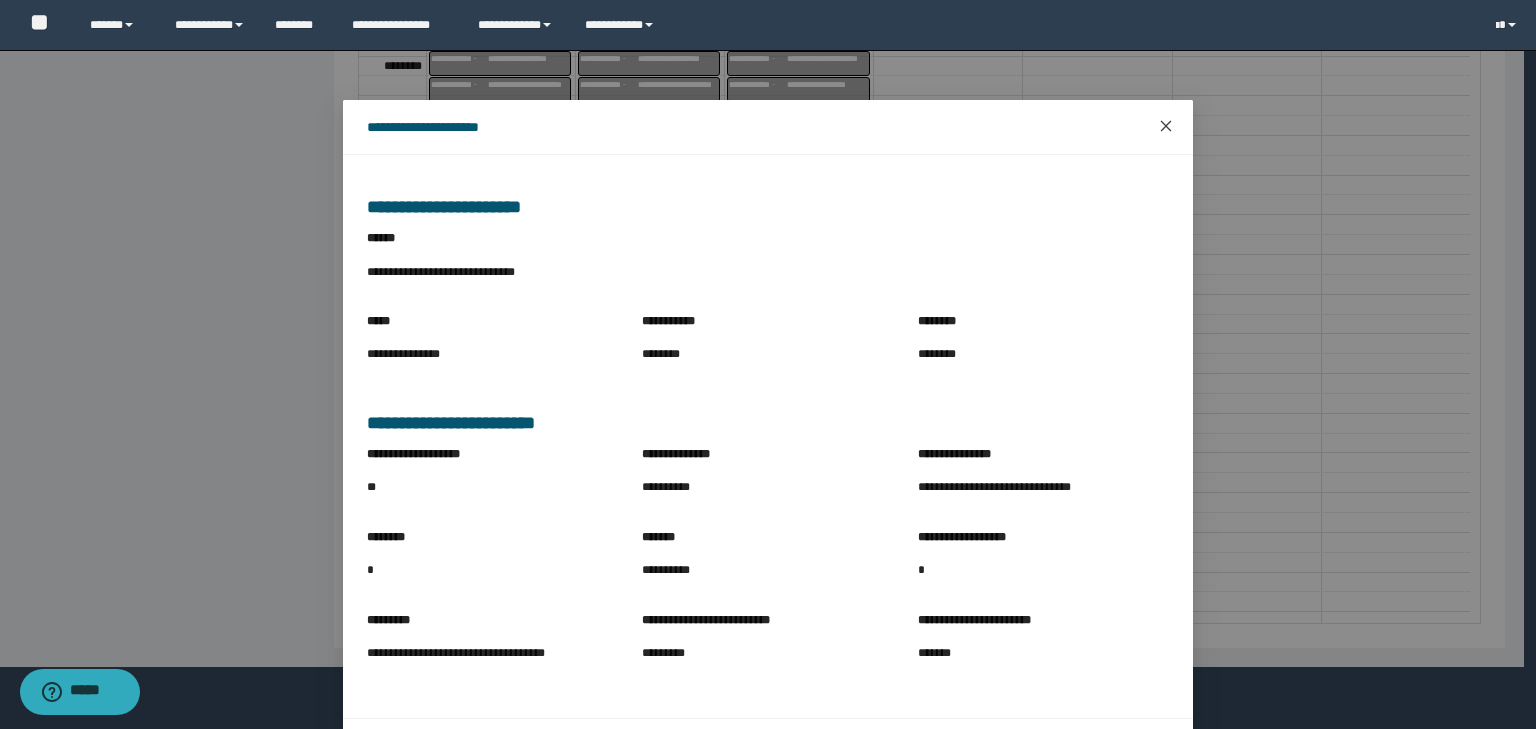 click 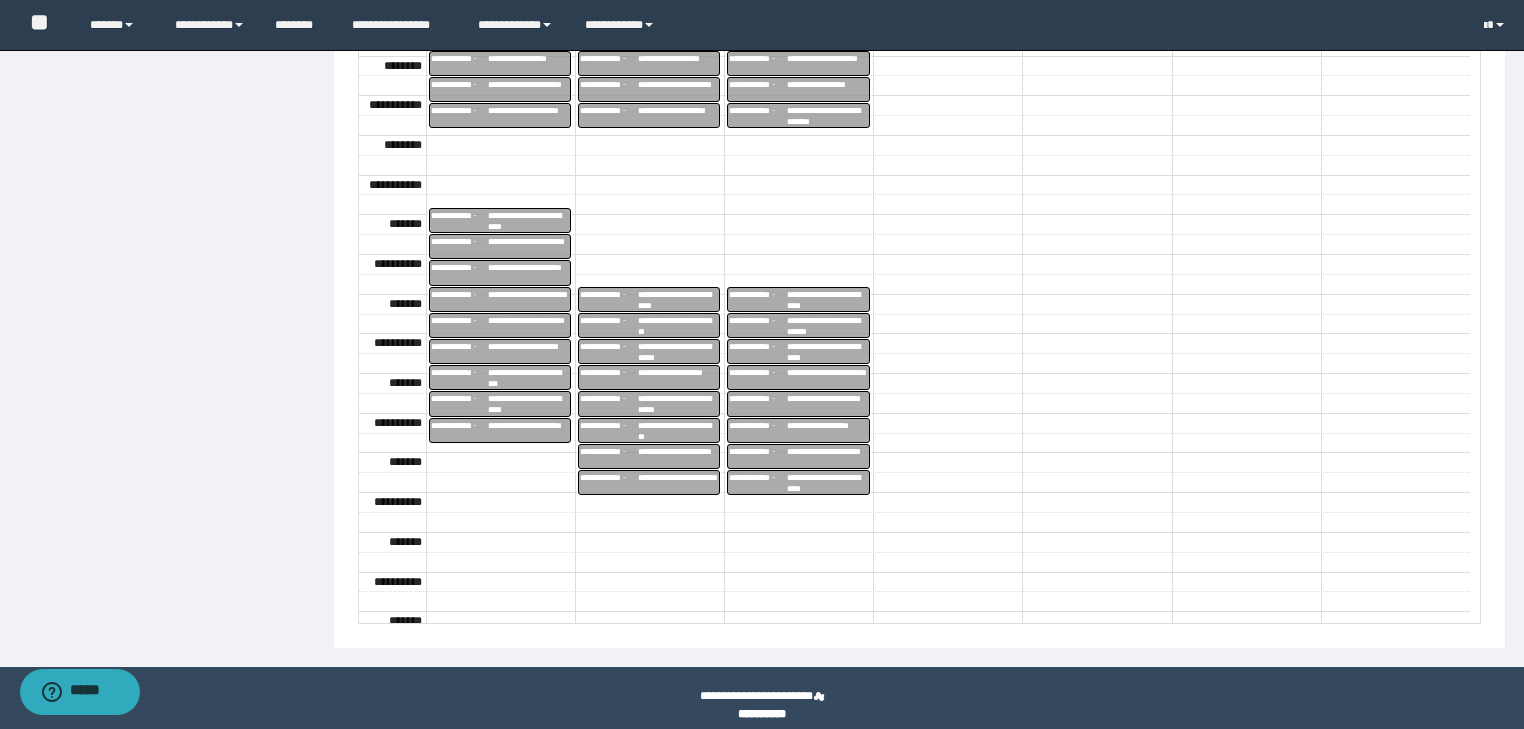 click on "**********" at bounding box center (827, 352) 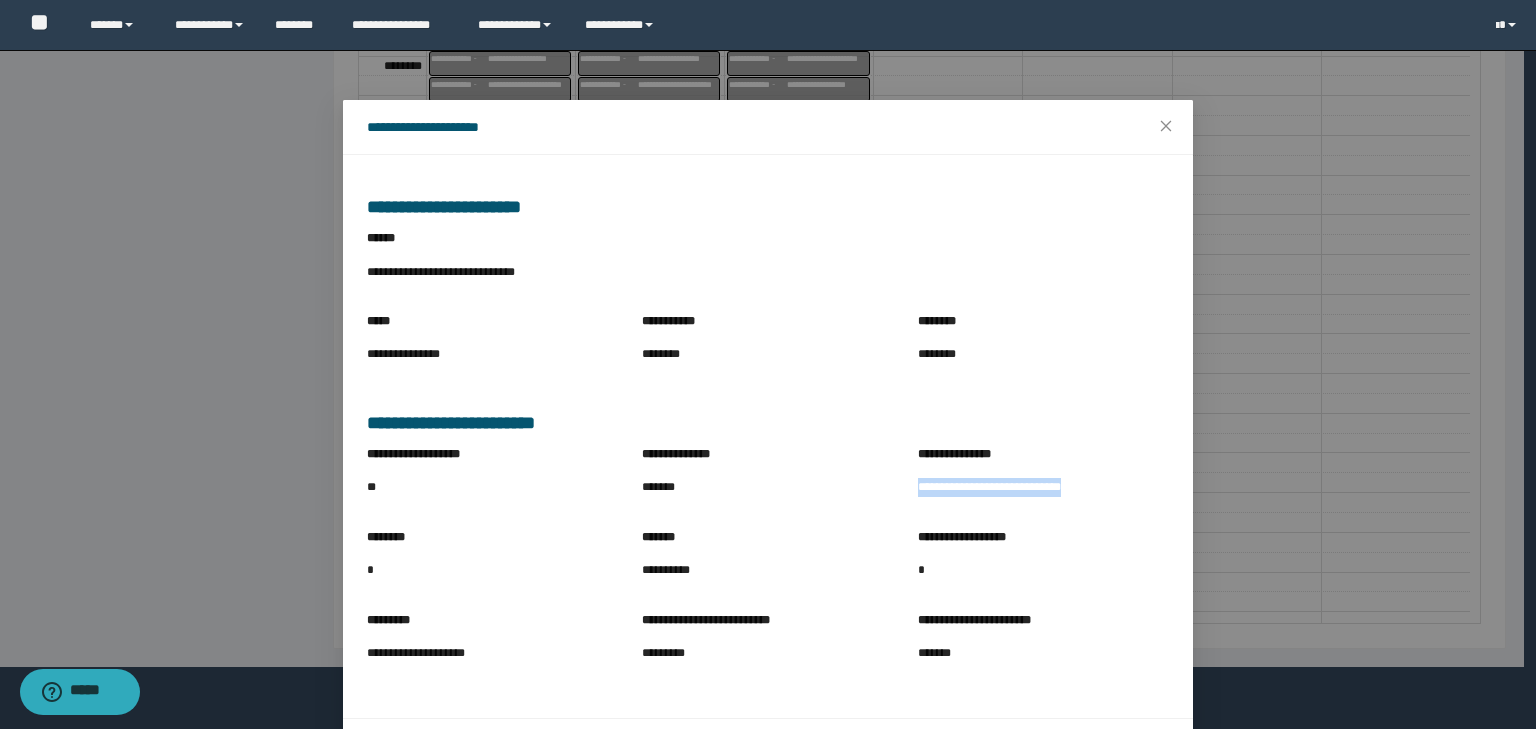 drag, startPoint x: 909, startPoint y: 488, endPoint x: 1067, endPoint y: 506, distance: 159.02202 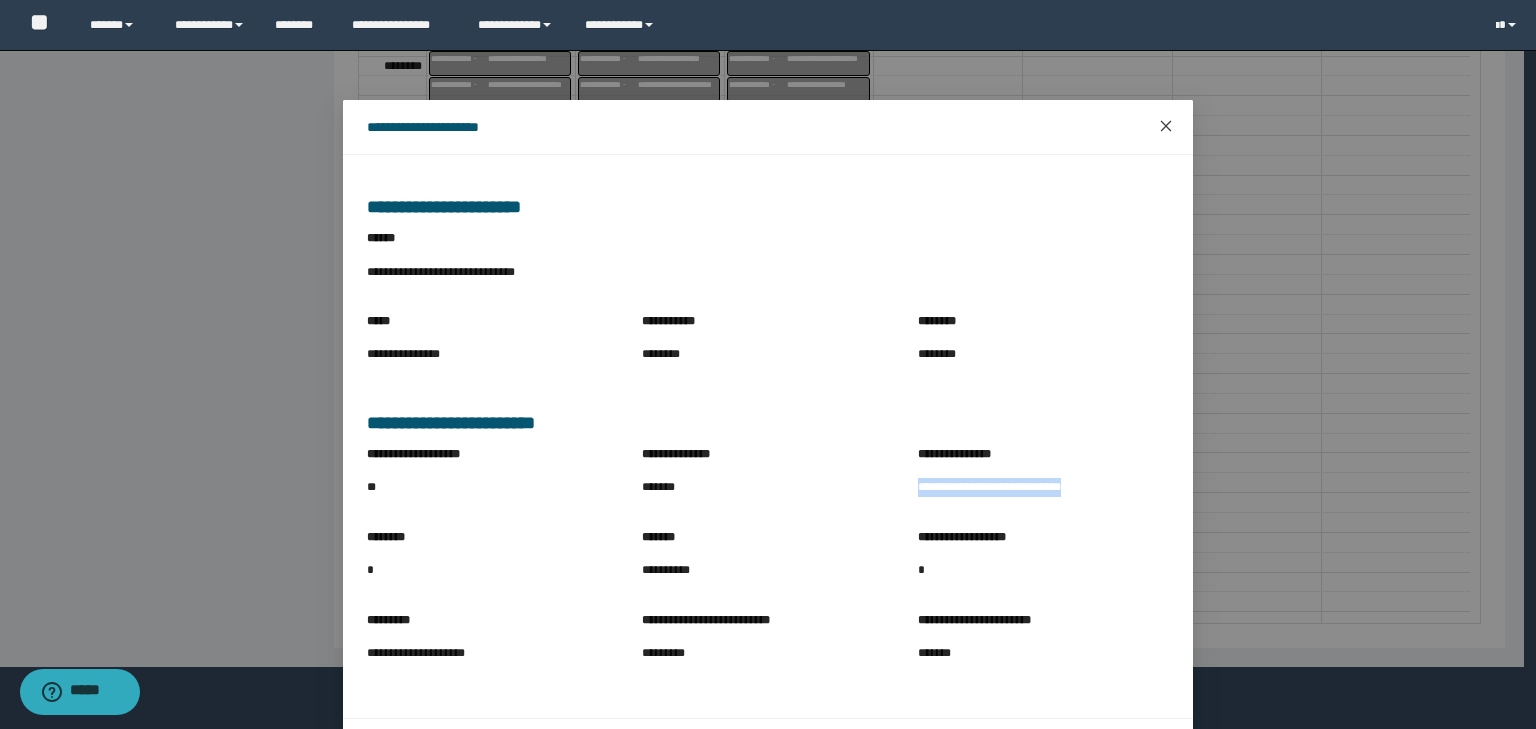 click 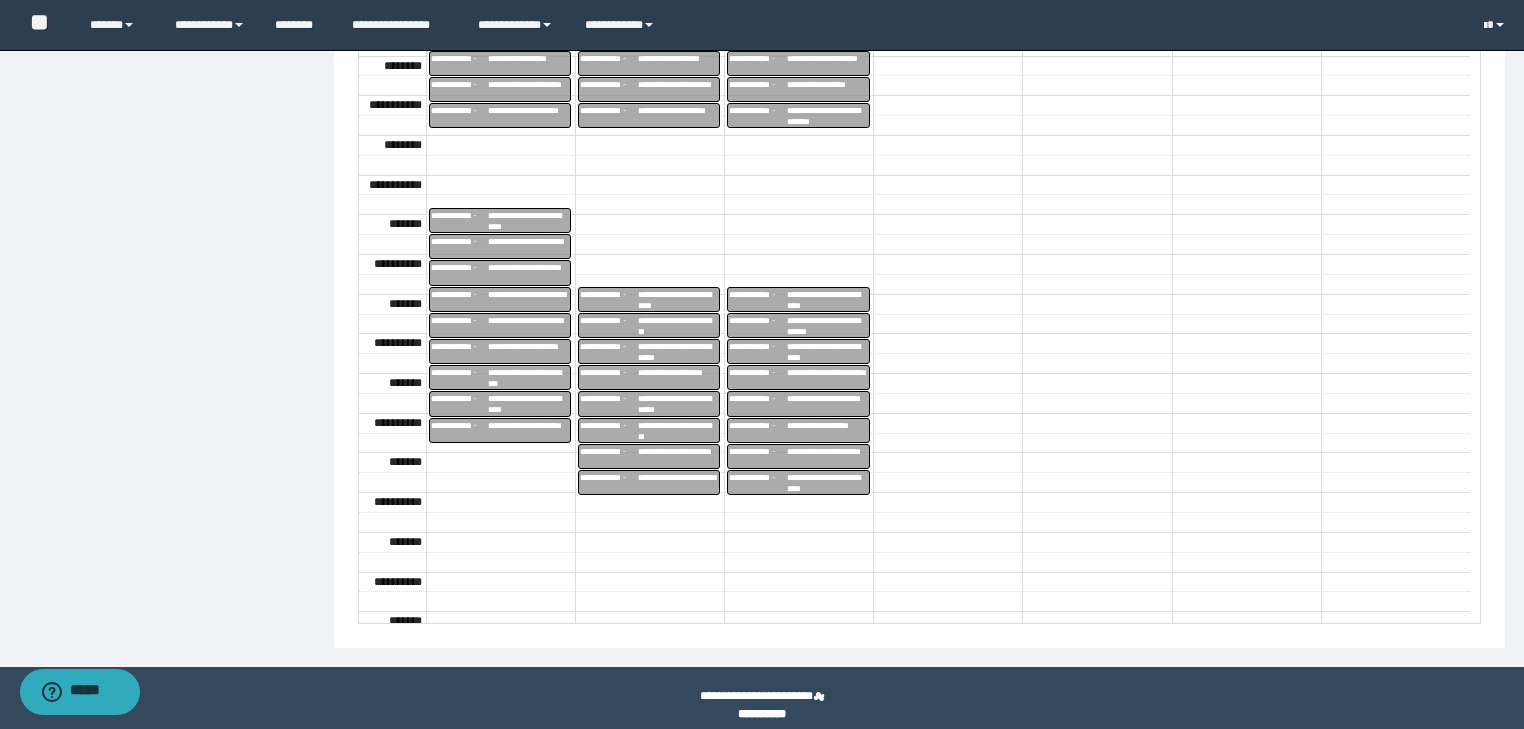 click on "**********" at bounding box center [827, 378] 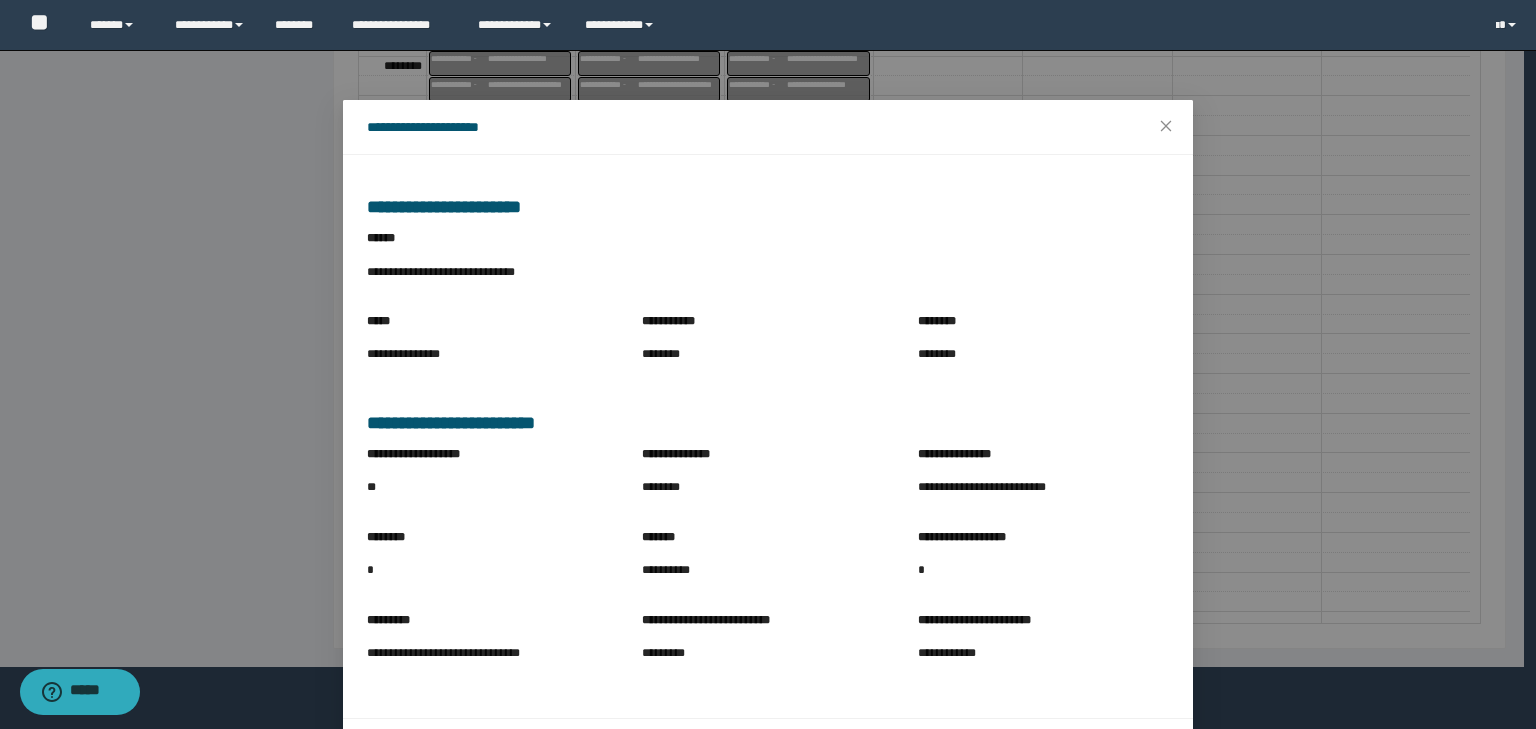 click on "**********" at bounding box center (768, 364) 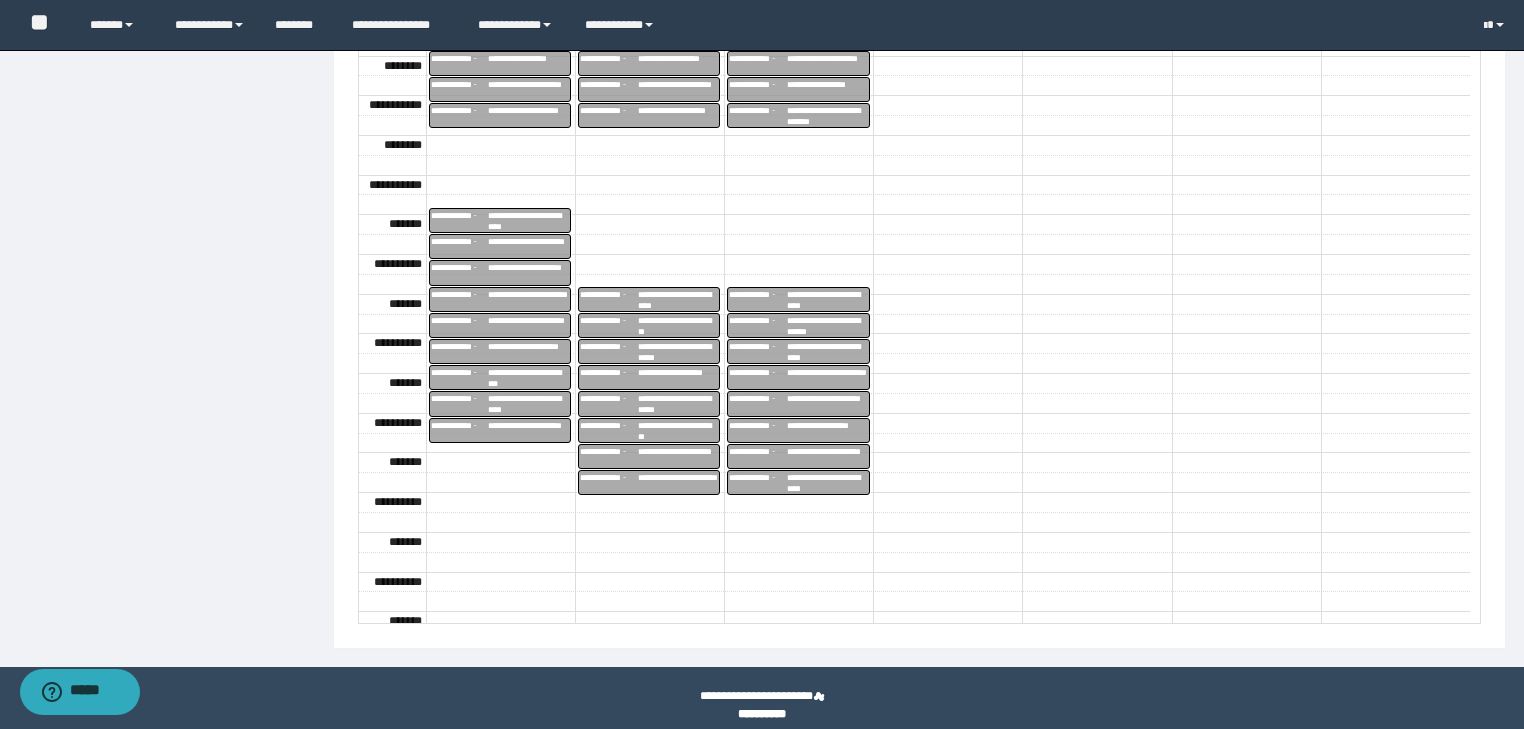 click on "**********" at bounding box center [827, 404] 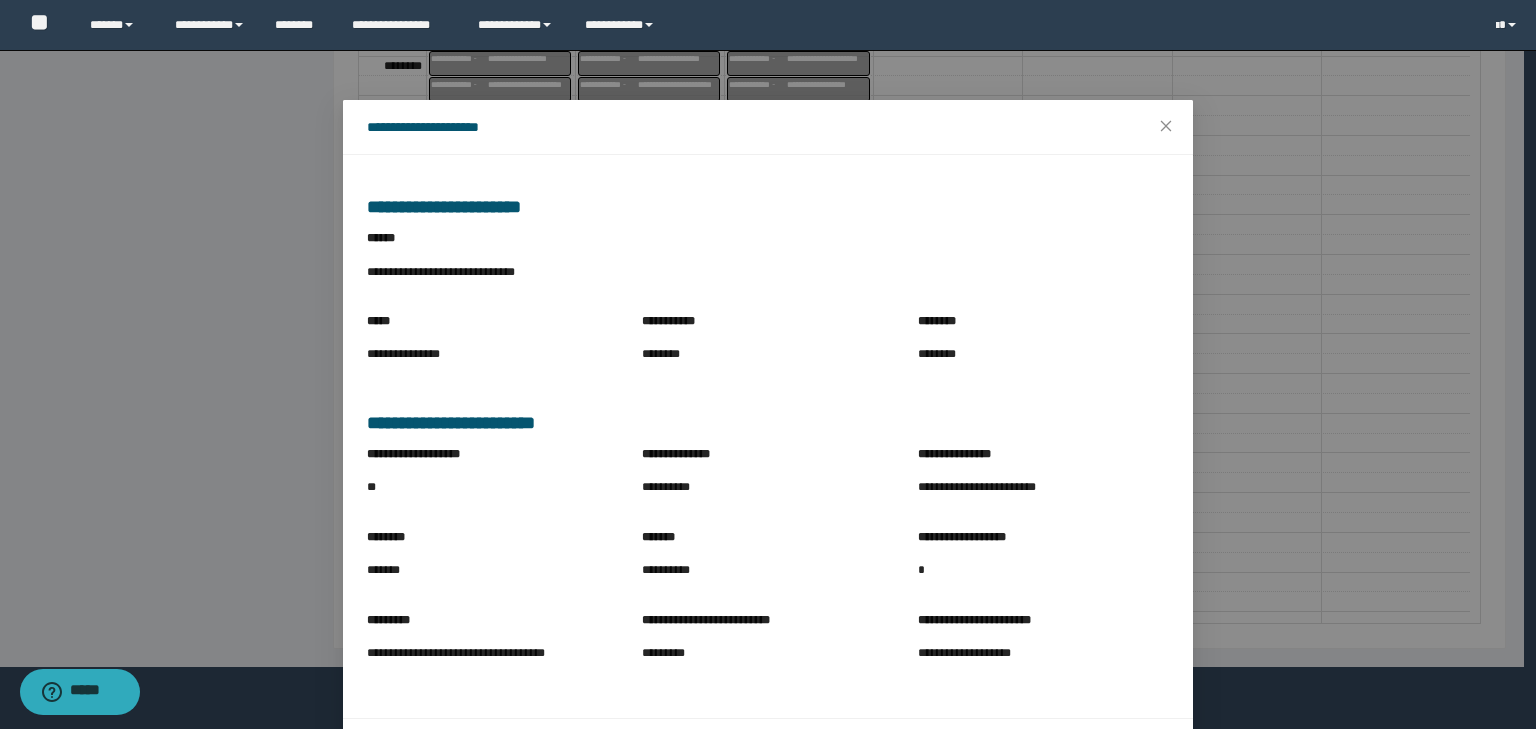 click on "**********" at bounding box center (768, 364) 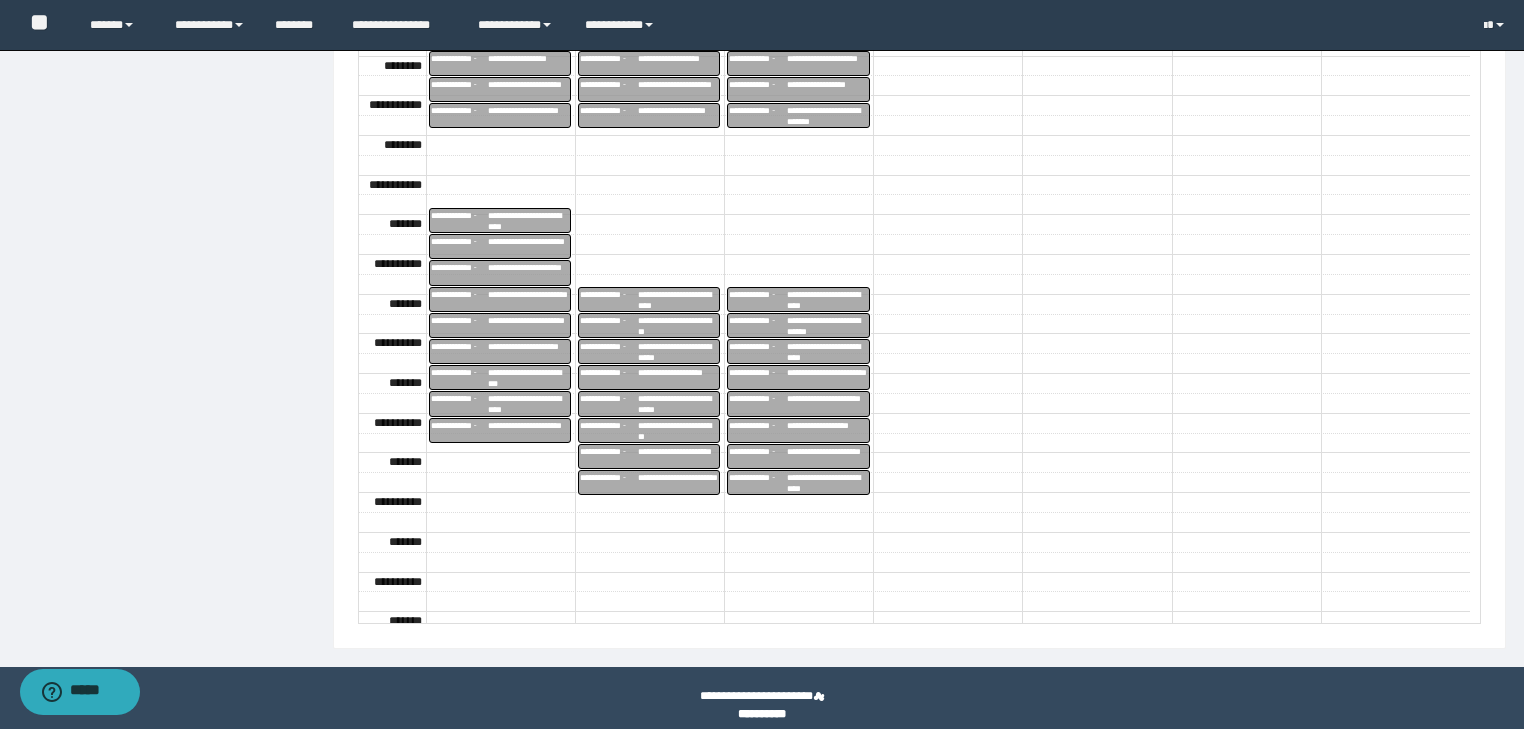 click on "**********" at bounding box center (827, 425) 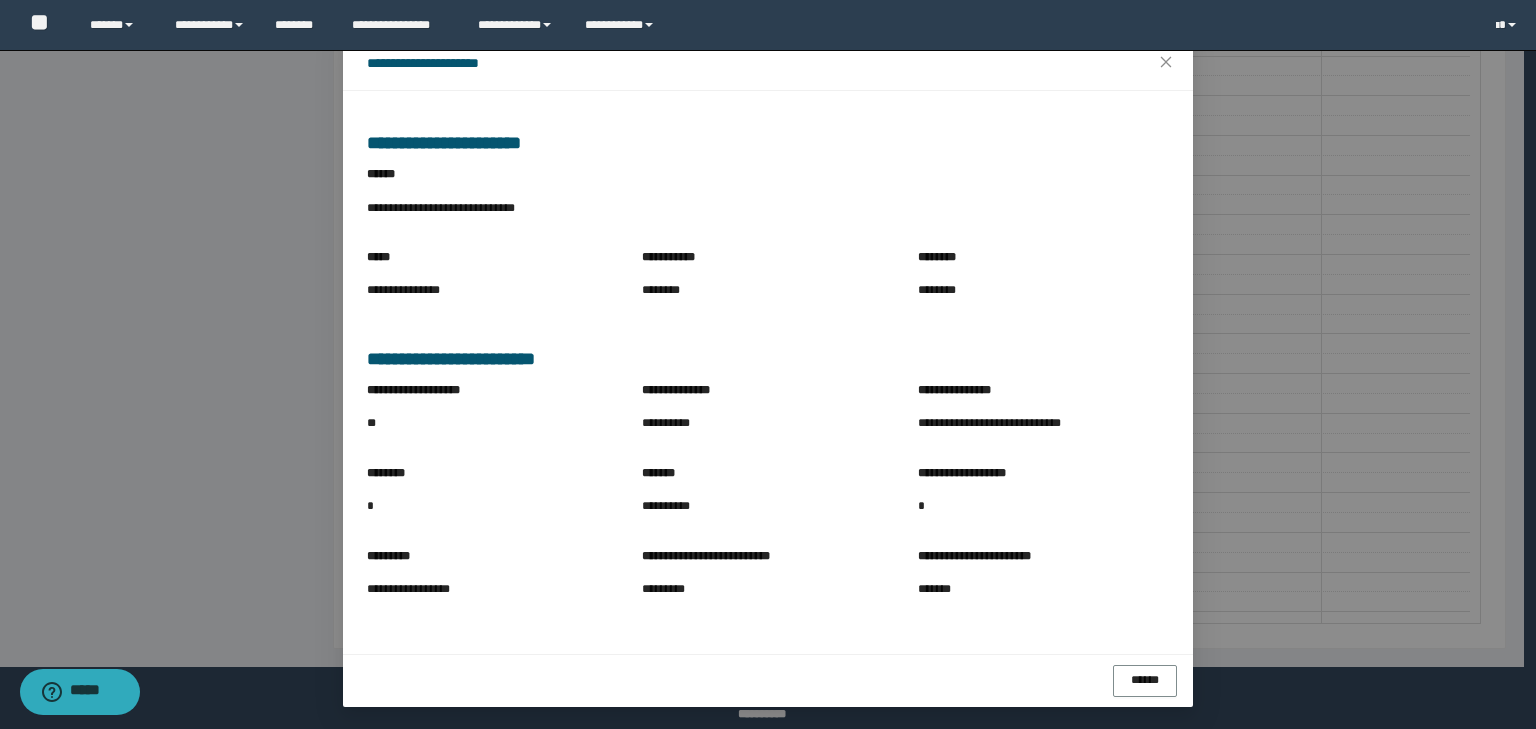 scroll, scrollTop: 65, scrollLeft: 0, axis: vertical 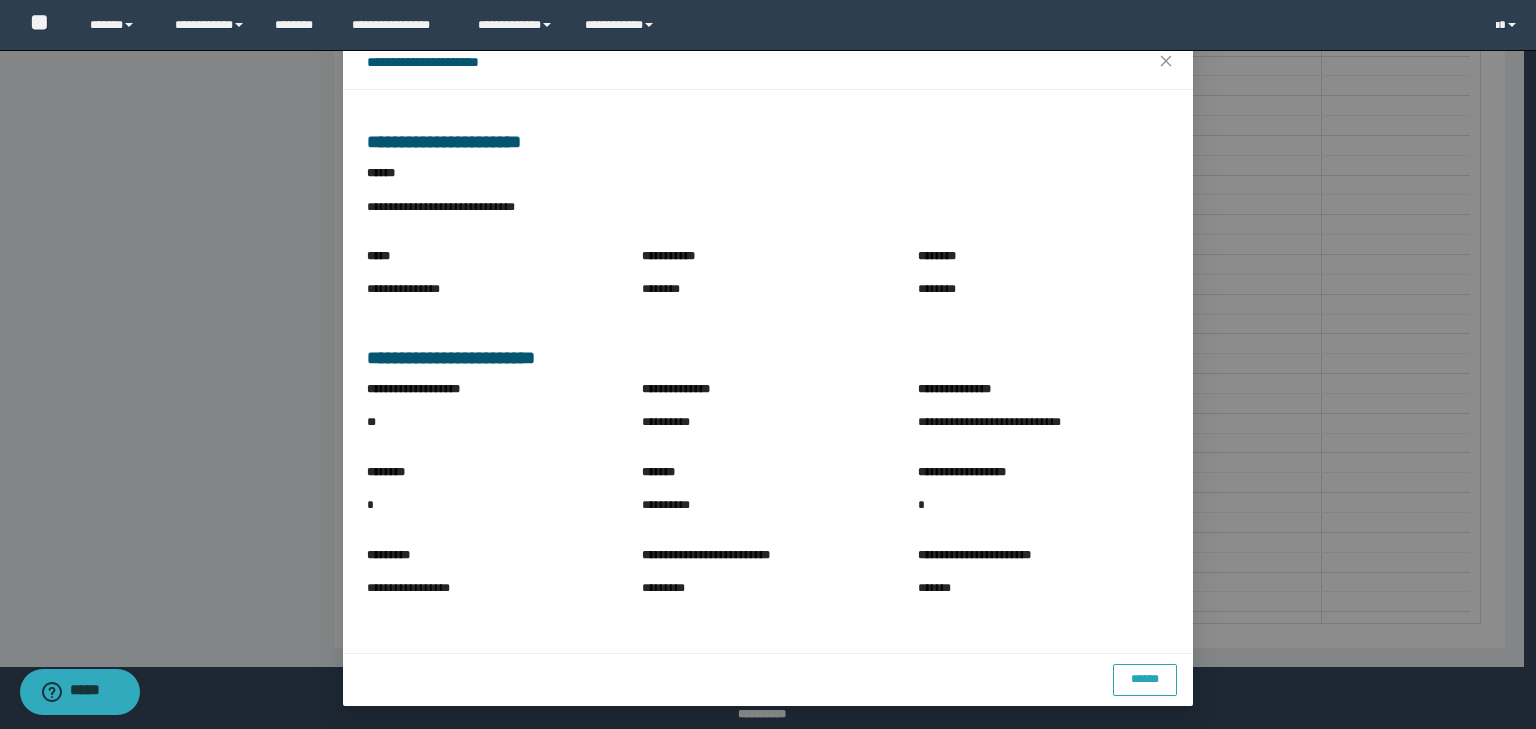 click on "******" at bounding box center (1145, 679) 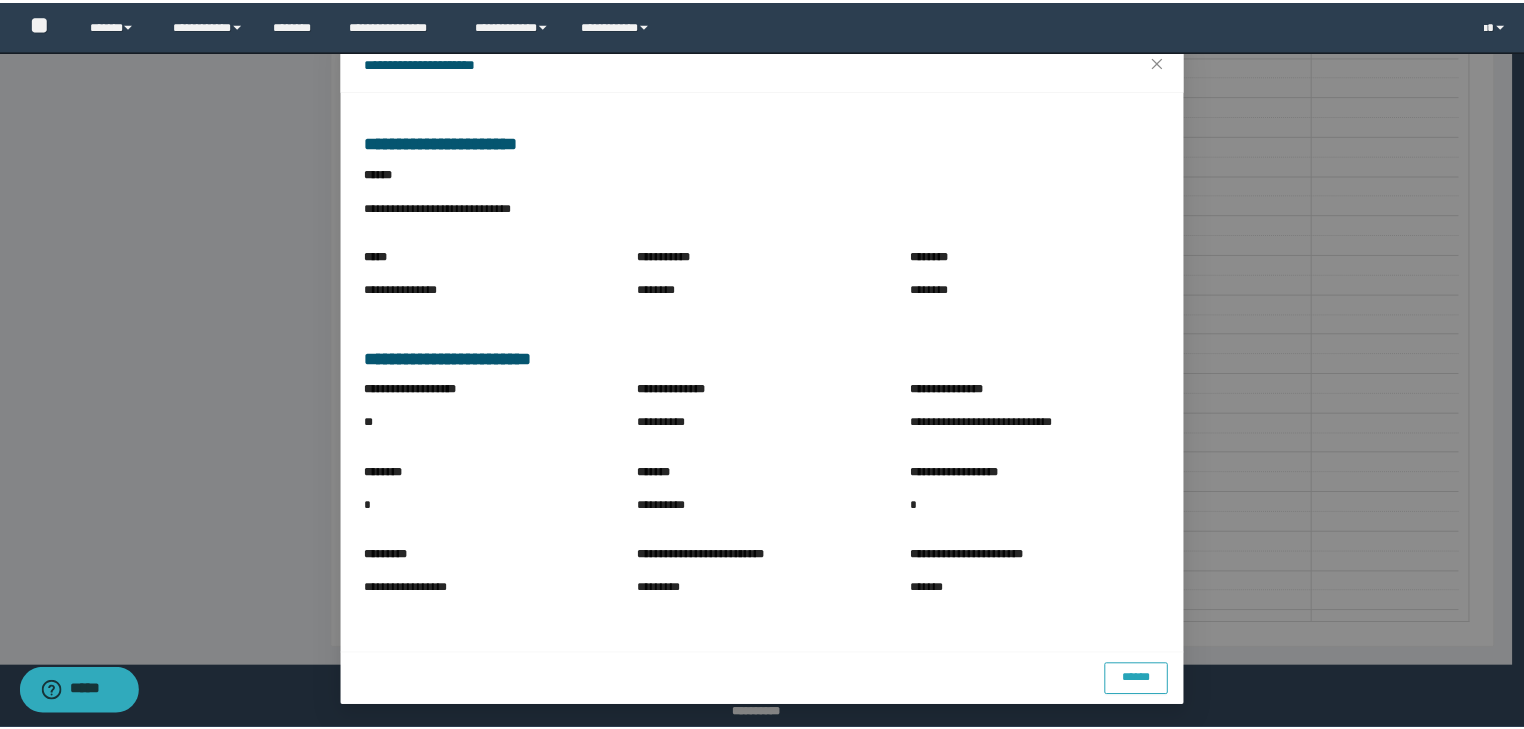 scroll, scrollTop: 0, scrollLeft: 0, axis: both 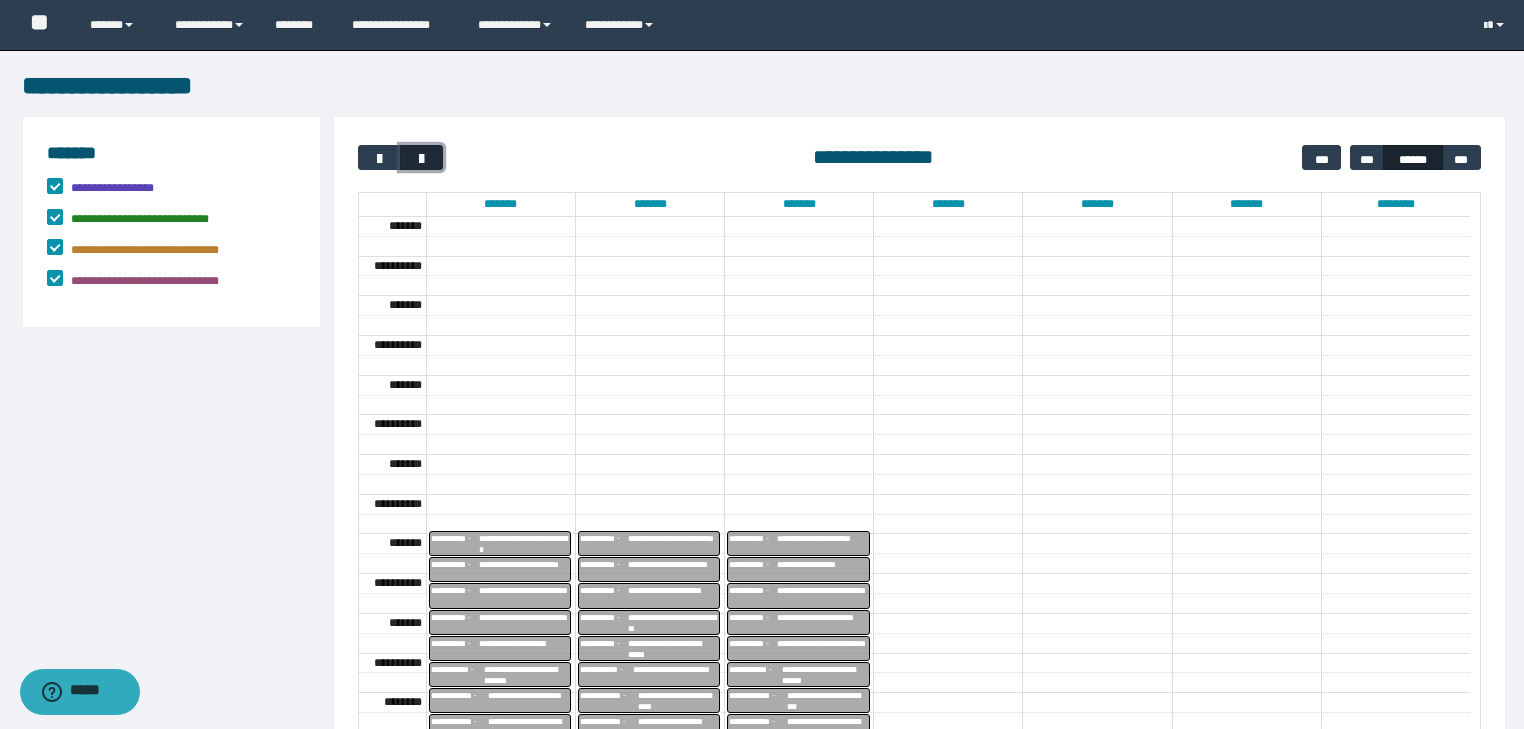 click at bounding box center (422, 159) 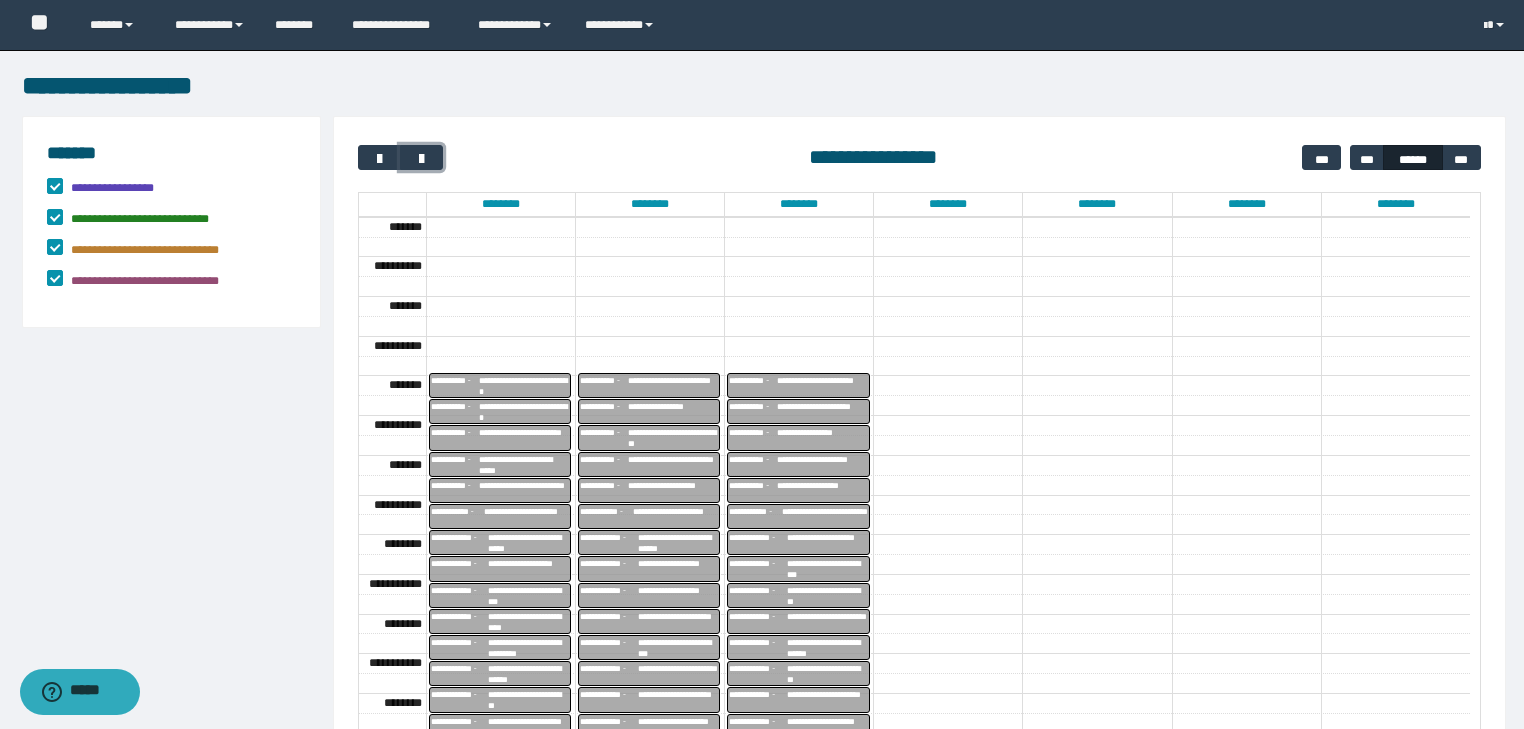 scroll, scrollTop: 292, scrollLeft: 0, axis: vertical 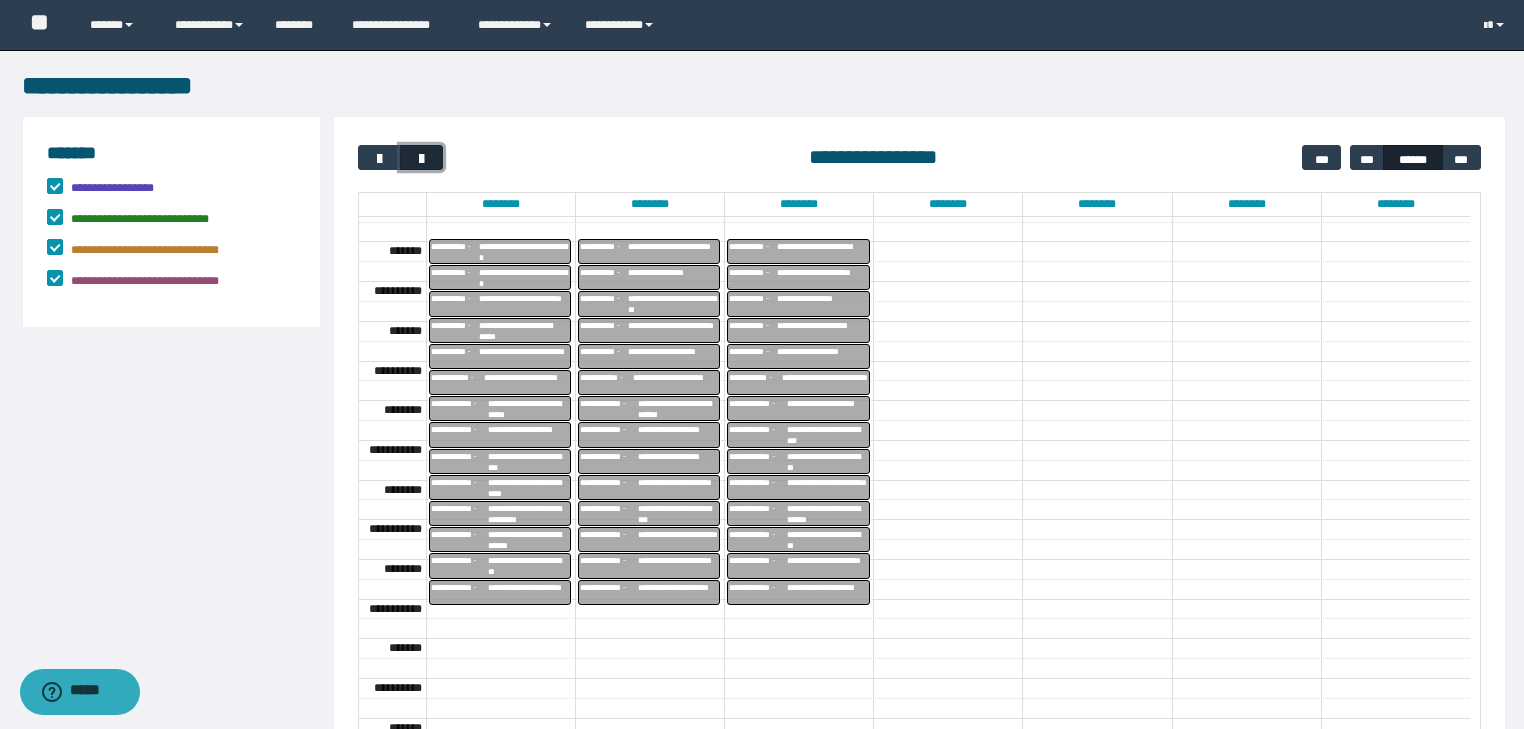 click at bounding box center [421, 157] 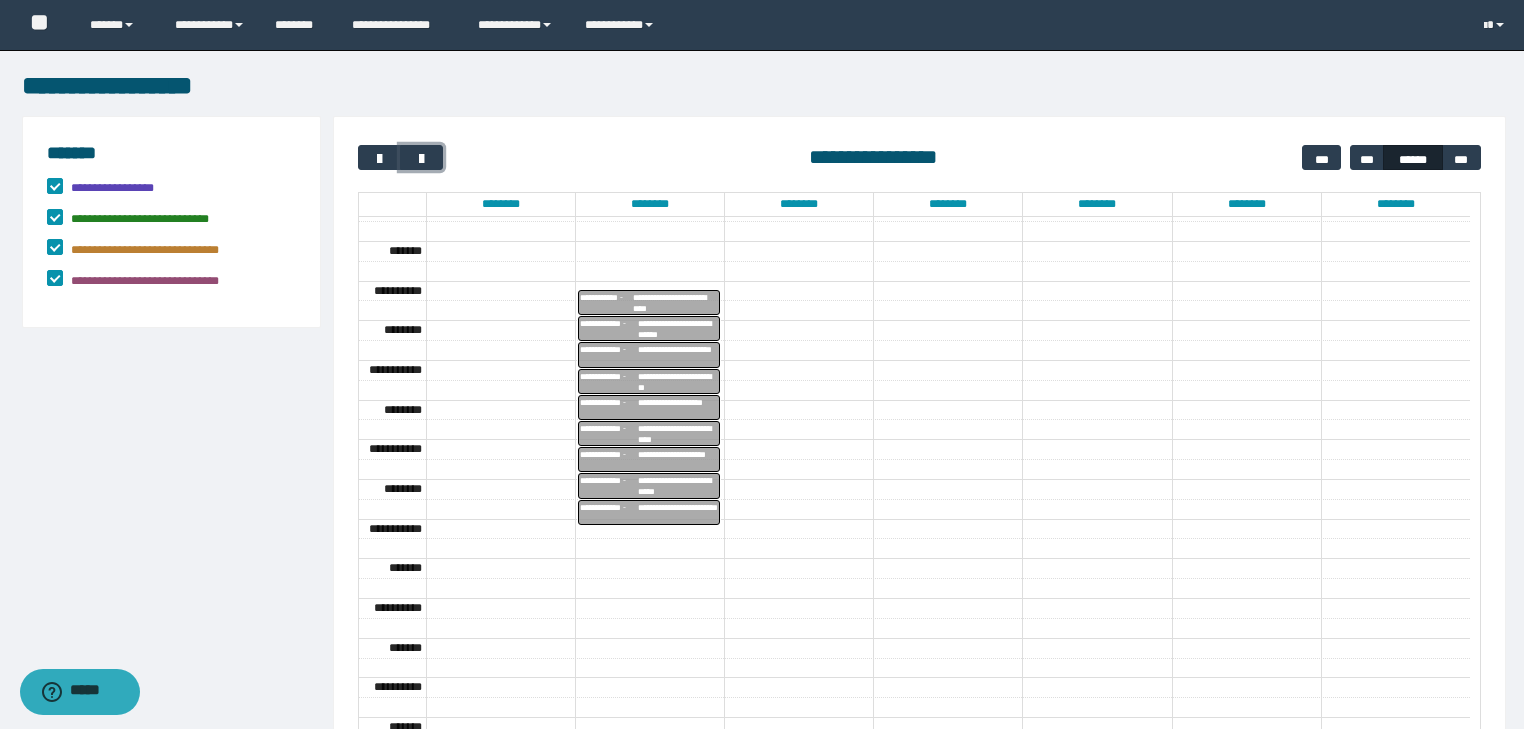 scroll, scrollTop: 316, scrollLeft: 0, axis: vertical 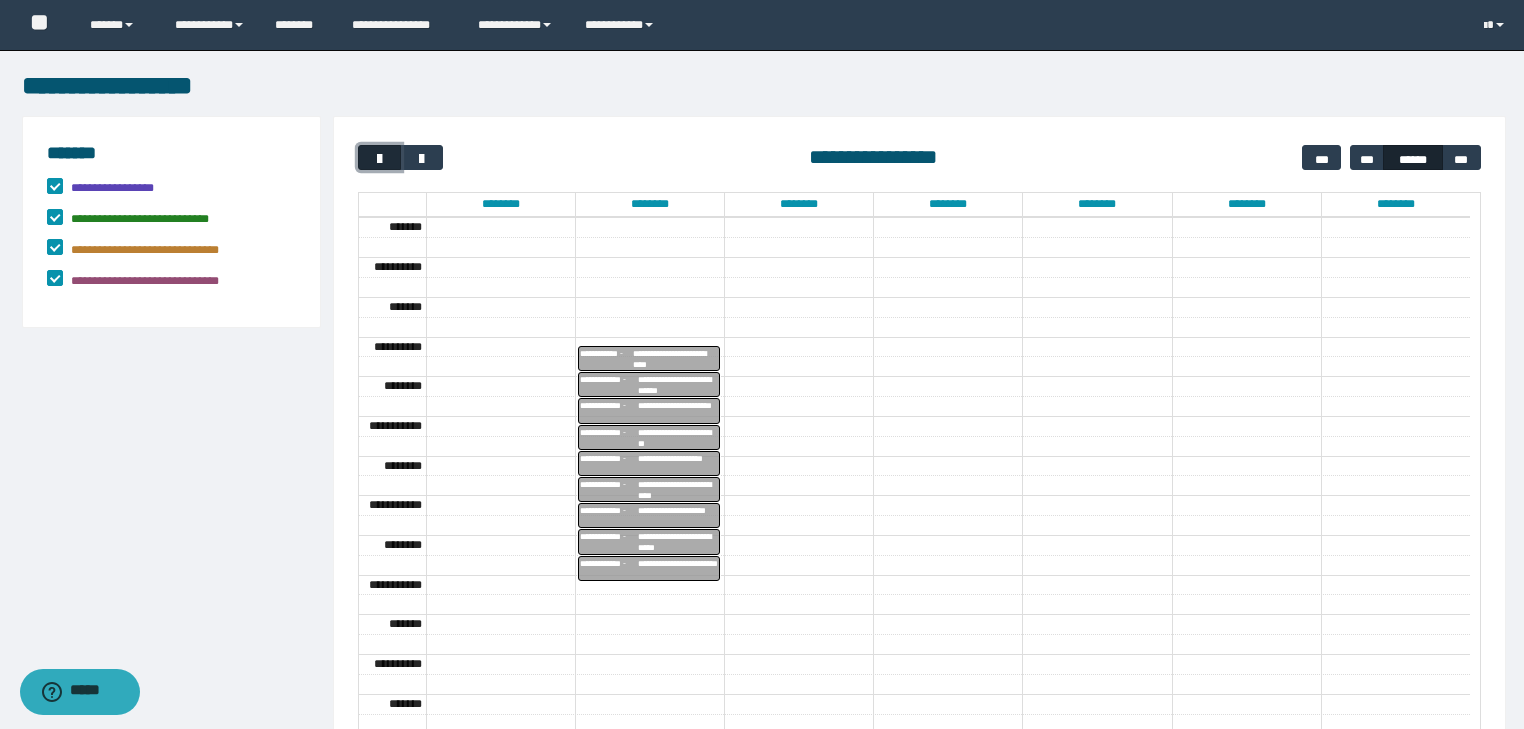 click at bounding box center (380, 159) 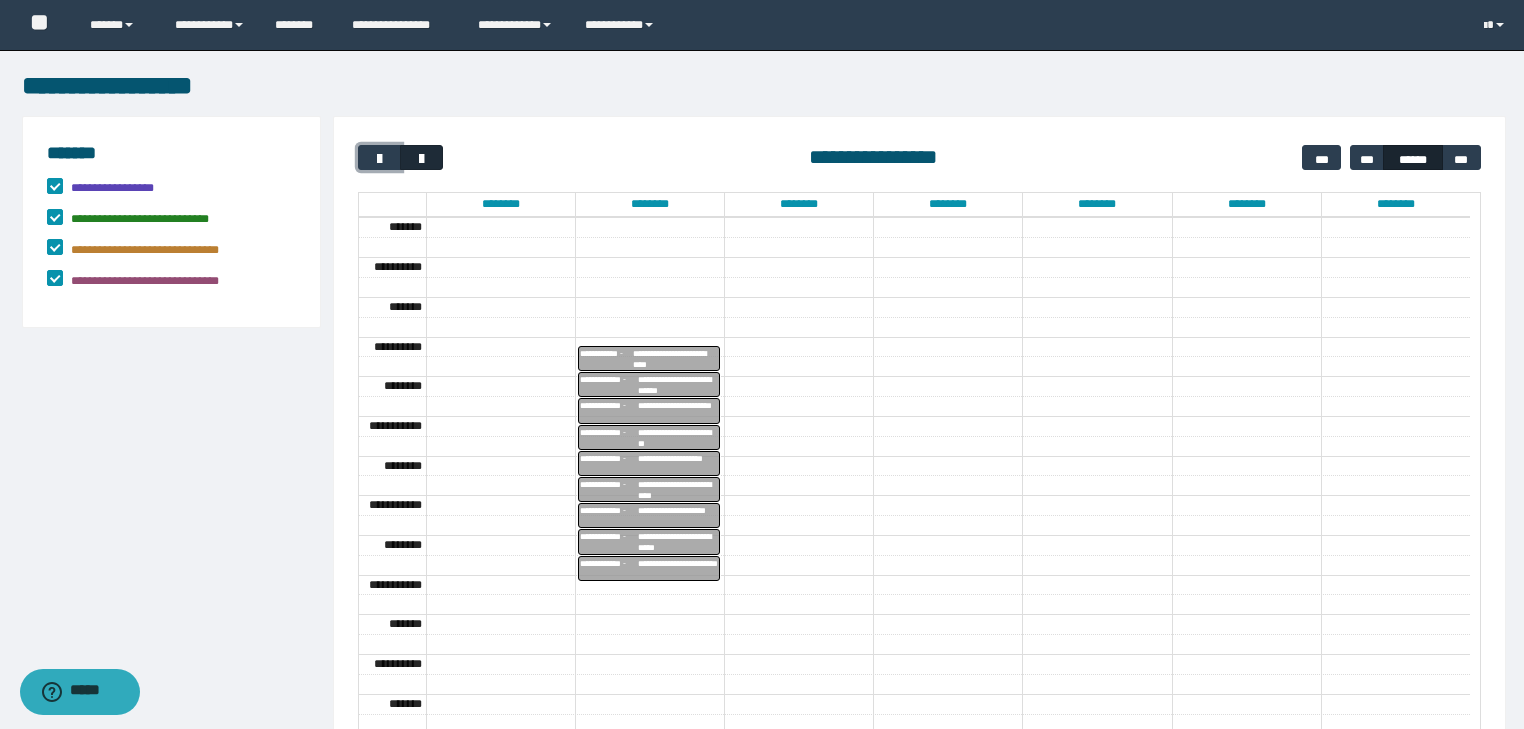 scroll, scrollTop: 158, scrollLeft: 0, axis: vertical 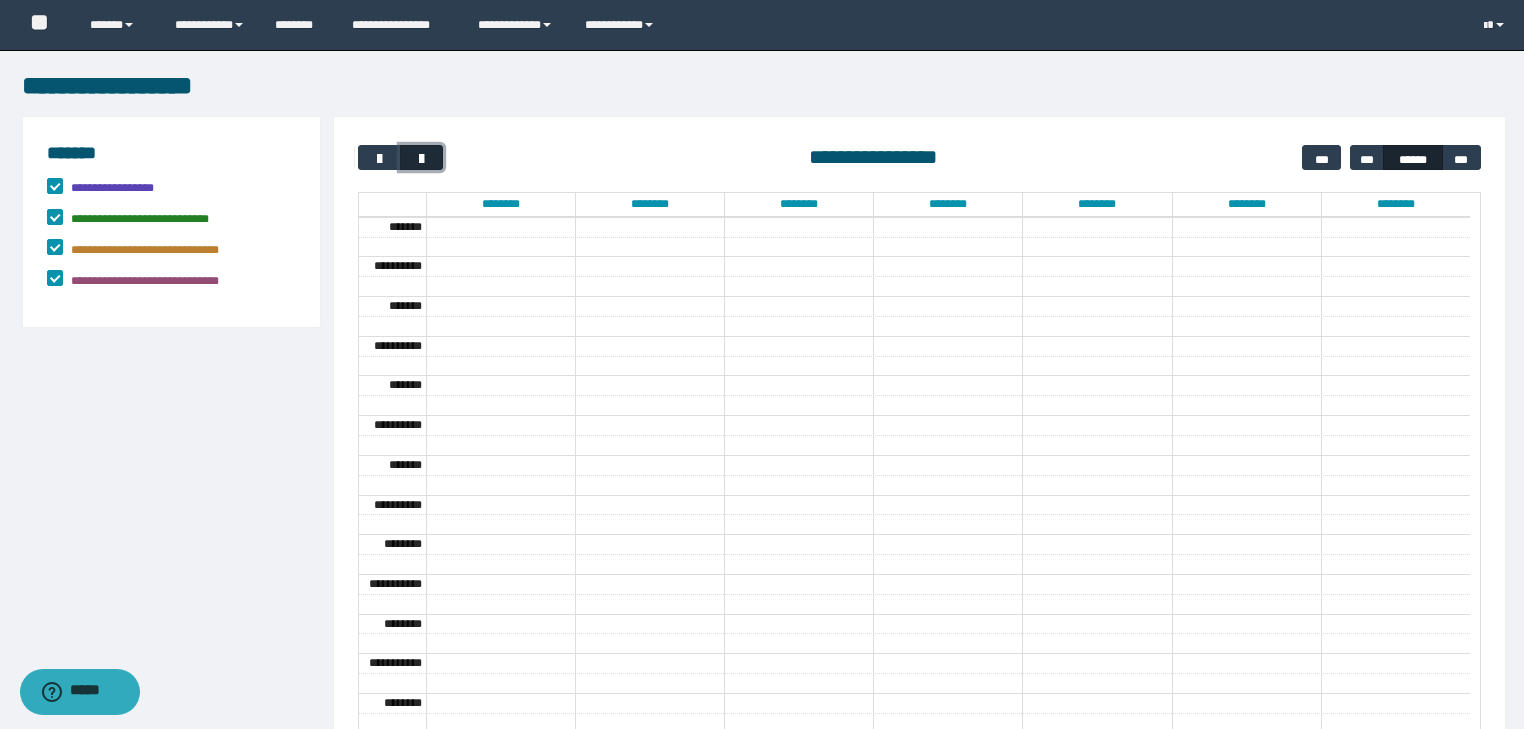 click at bounding box center [422, 159] 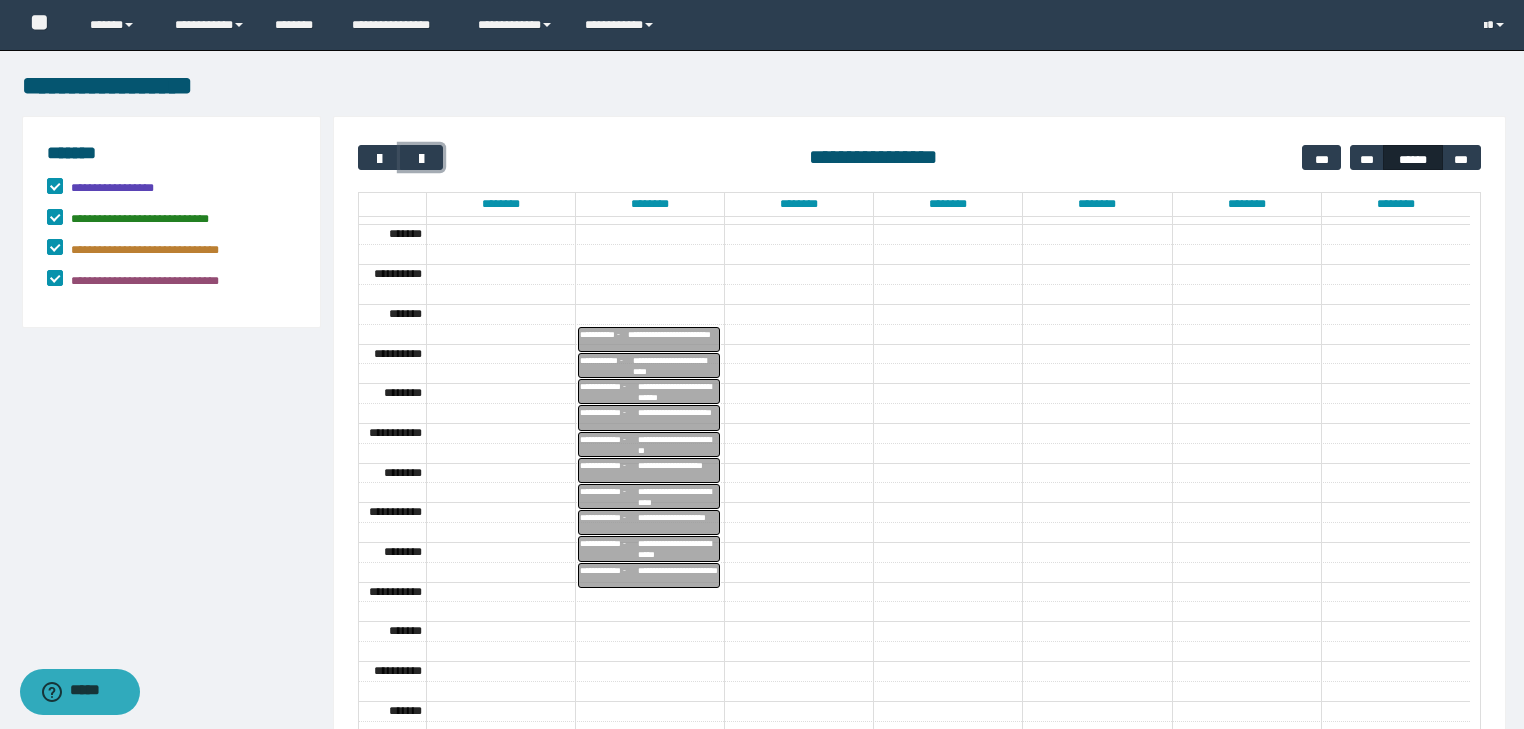 scroll, scrollTop: 449, scrollLeft: 0, axis: vertical 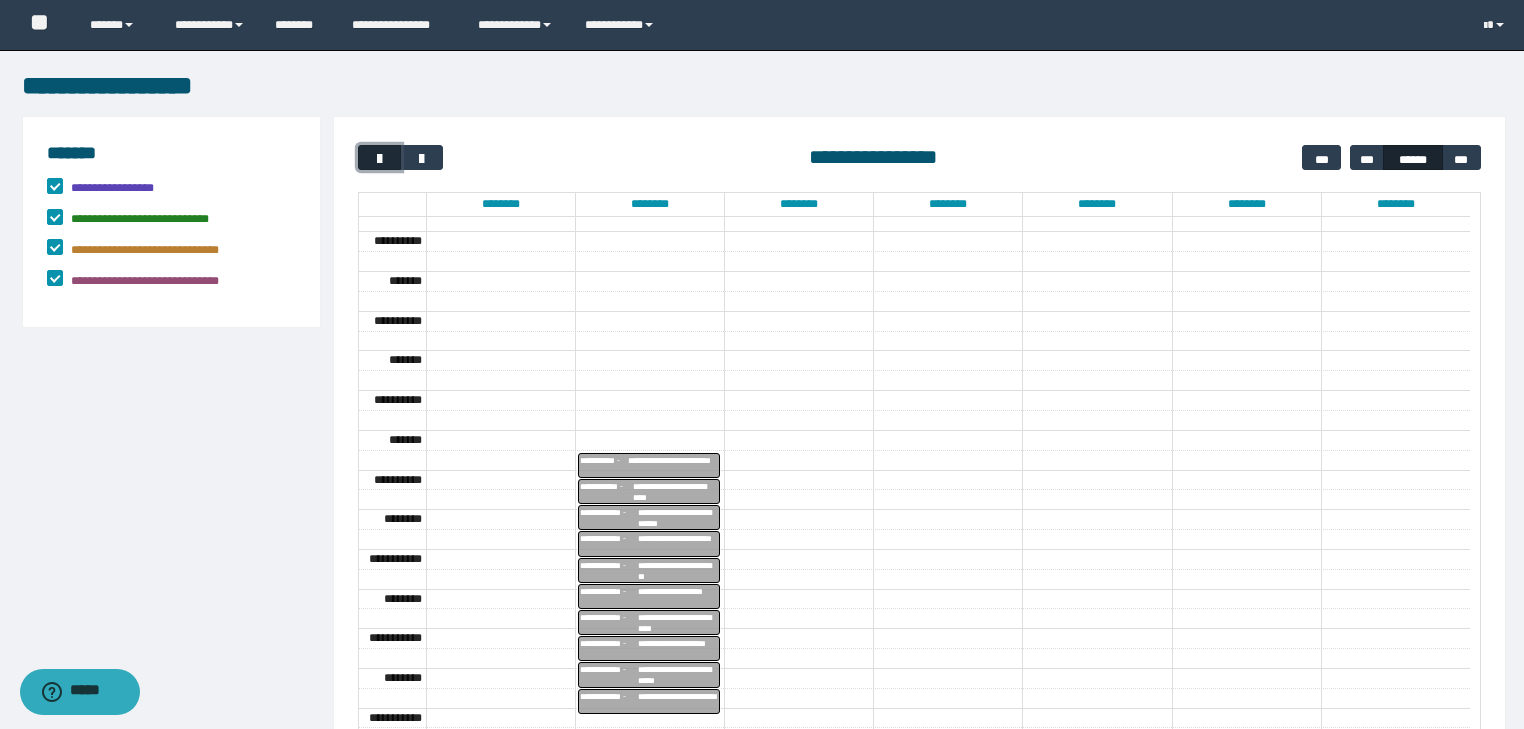 click at bounding box center (379, 157) 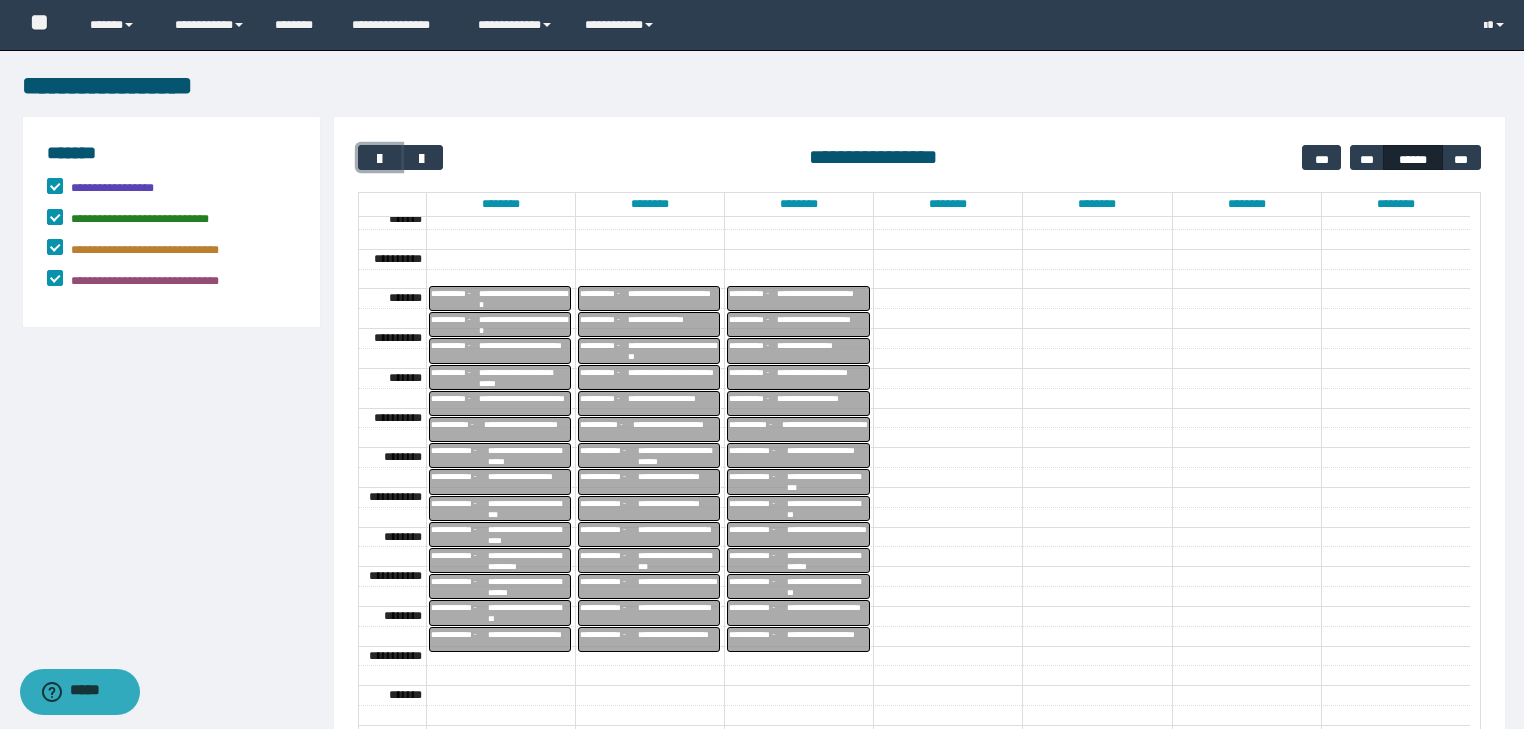 scroll, scrollTop: 424, scrollLeft: 0, axis: vertical 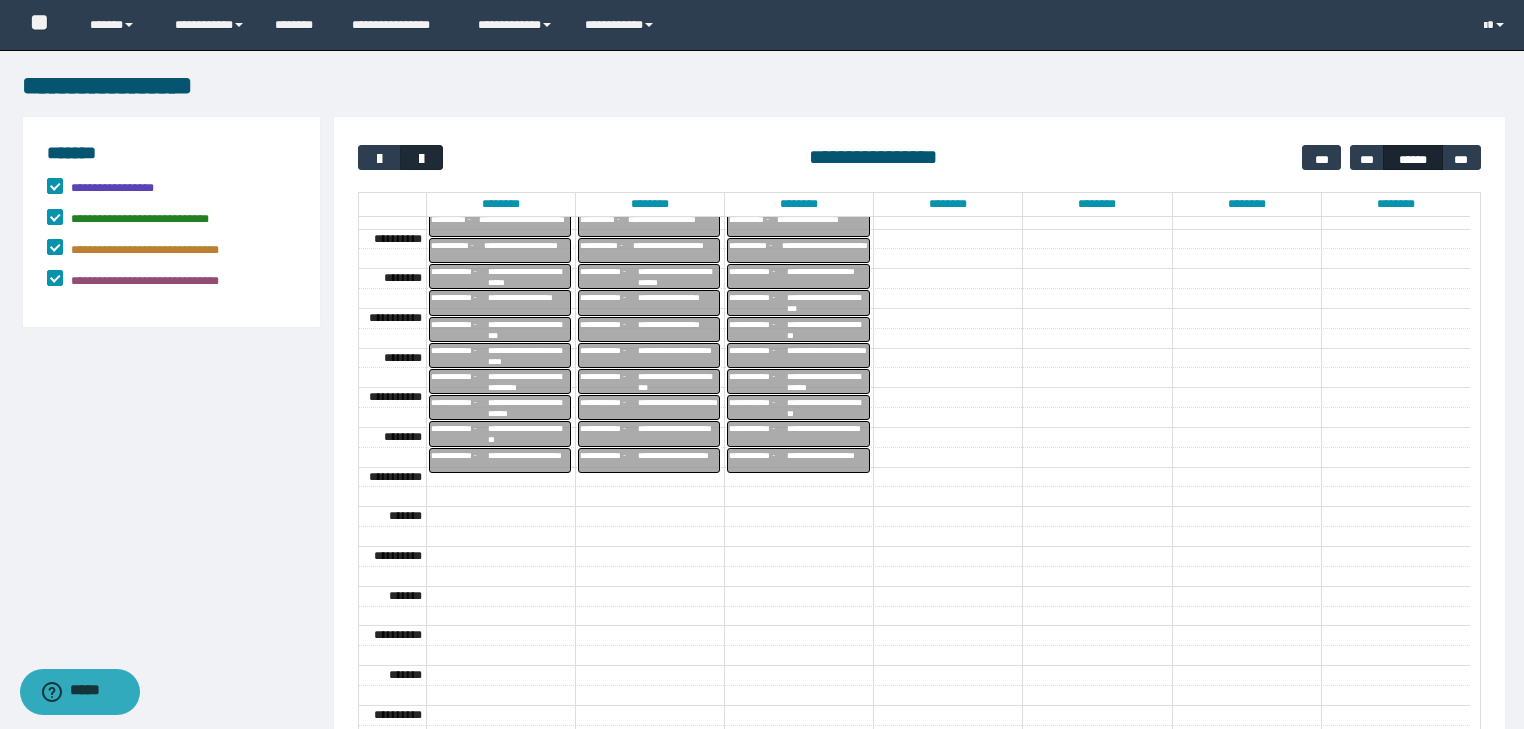 click on "**********" at bounding box center [919, 157] 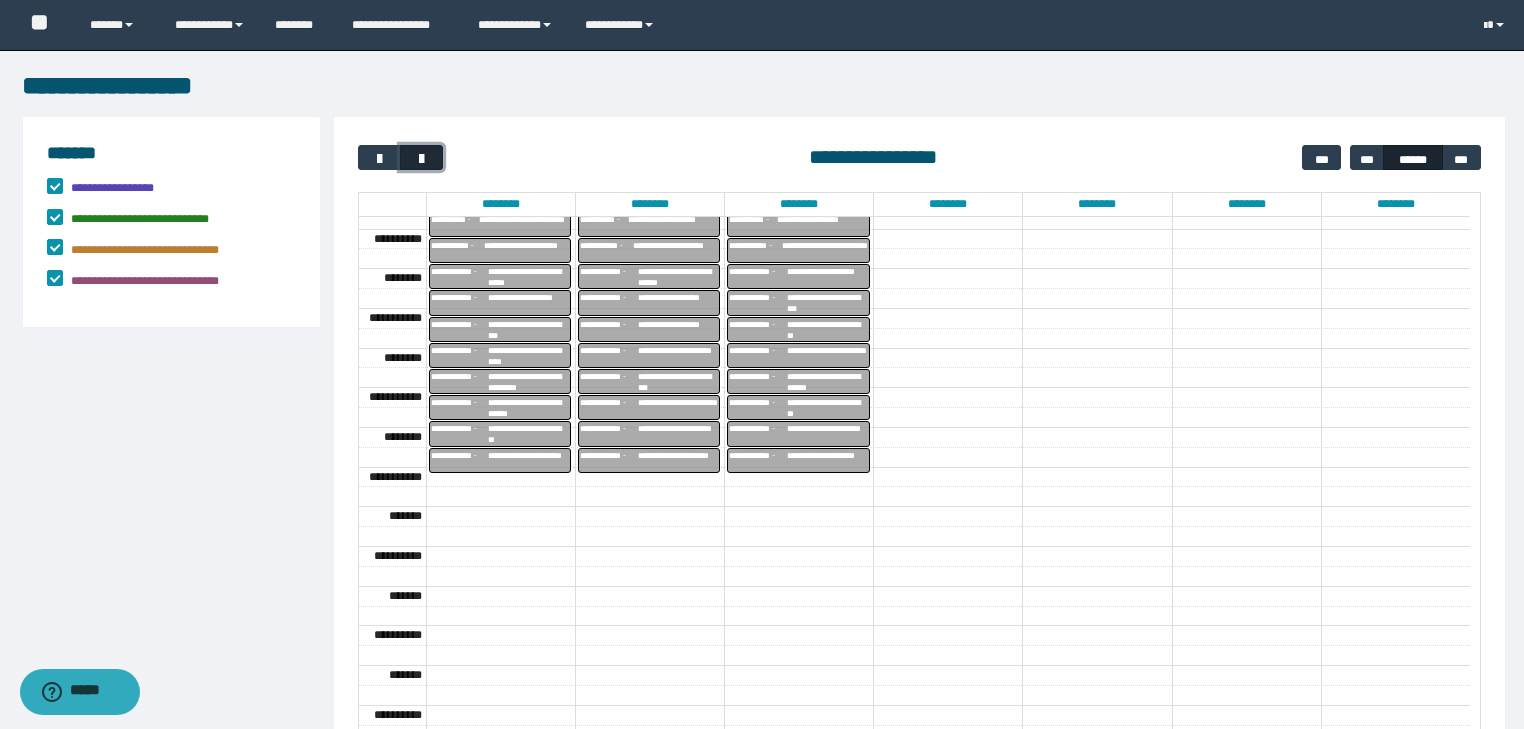 click at bounding box center [422, 159] 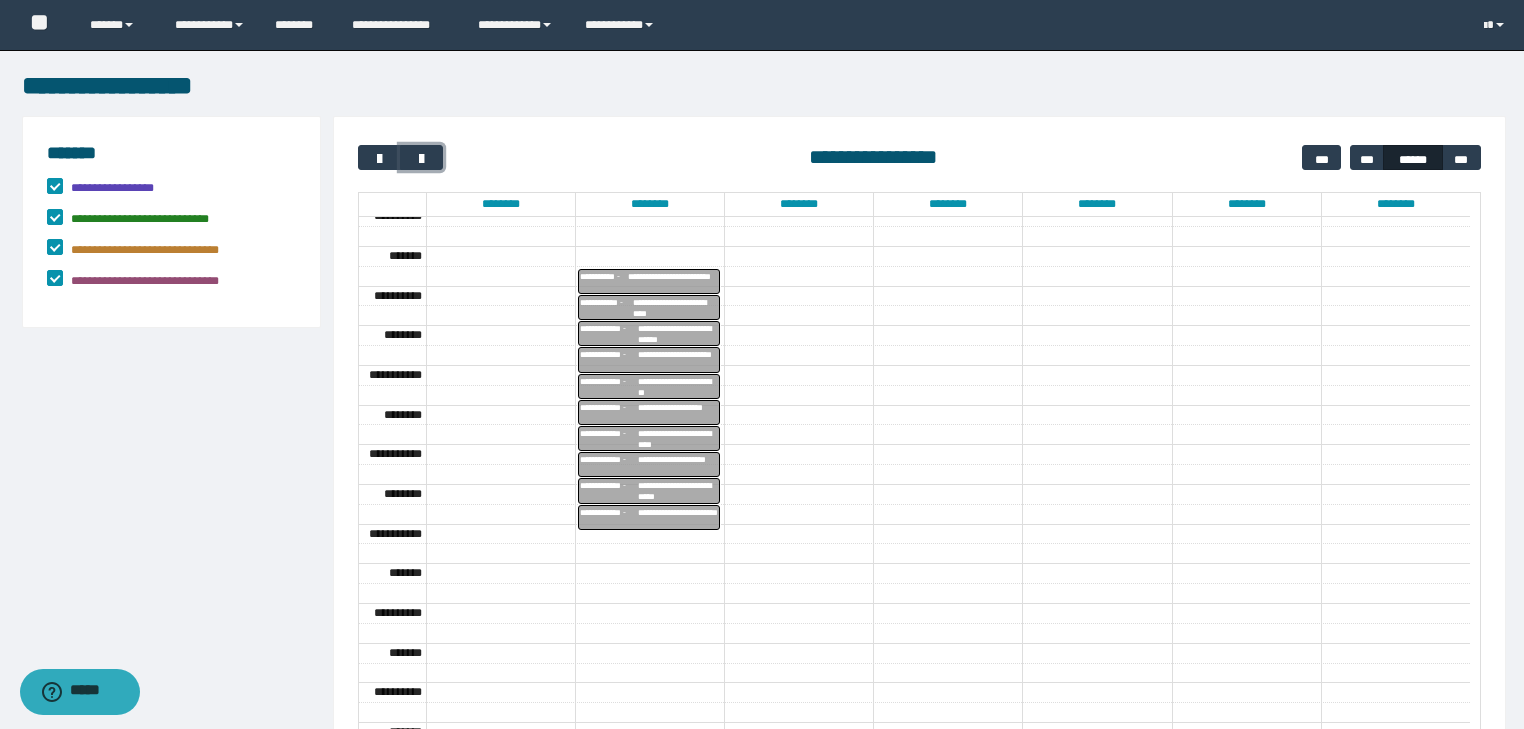 scroll, scrollTop: 316, scrollLeft: 0, axis: vertical 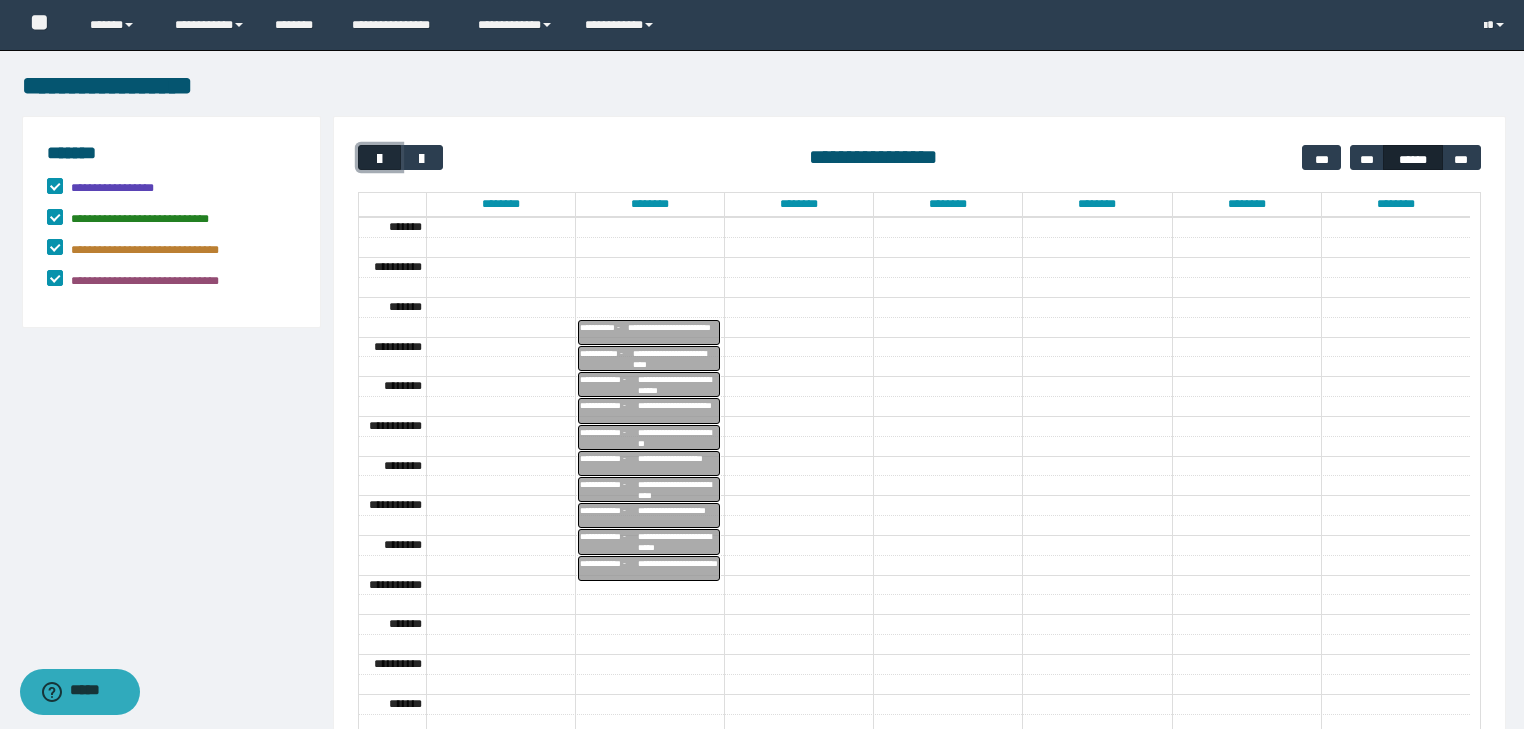 click at bounding box center (380, 159) 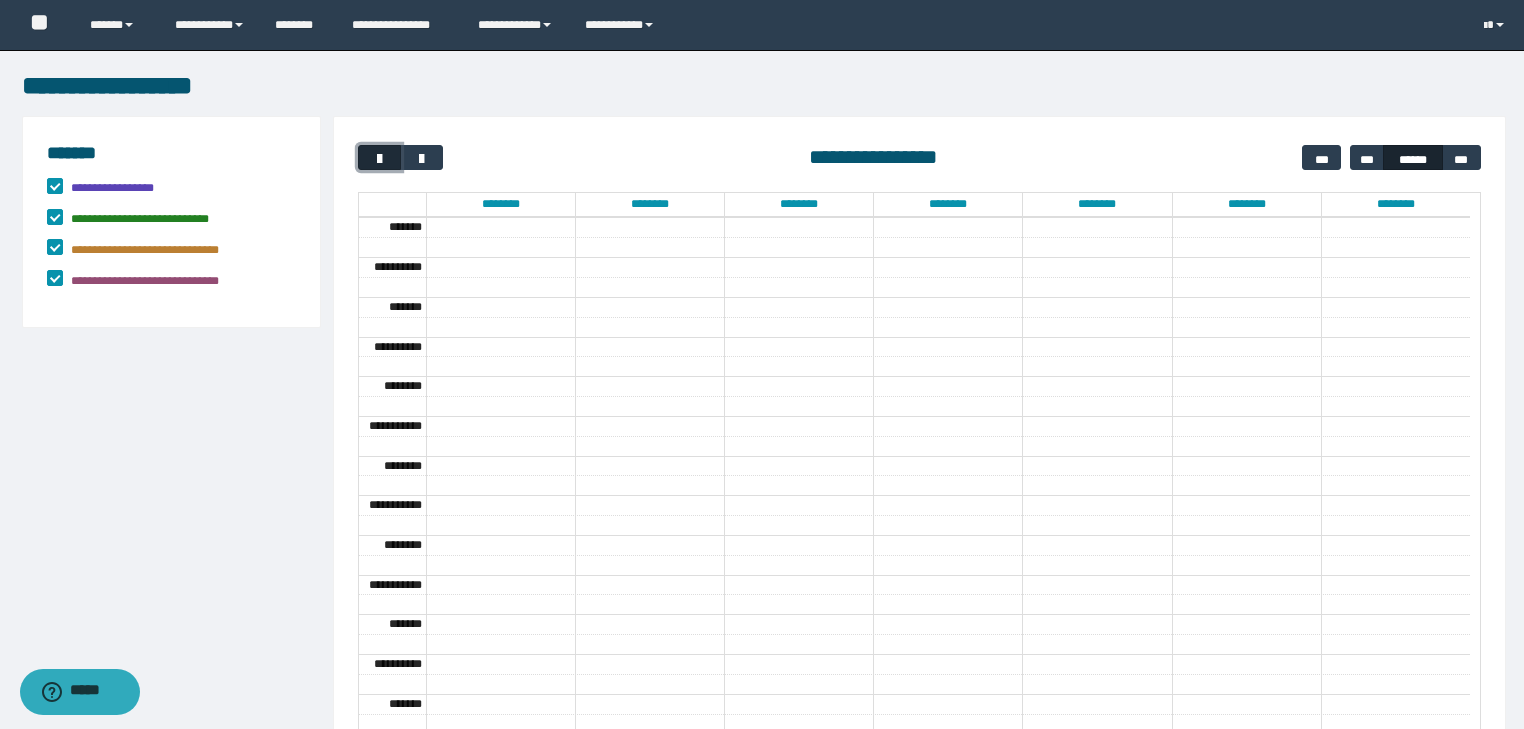 scroll, scrollTop: 158, scrollLeft: 0, axis: vertical 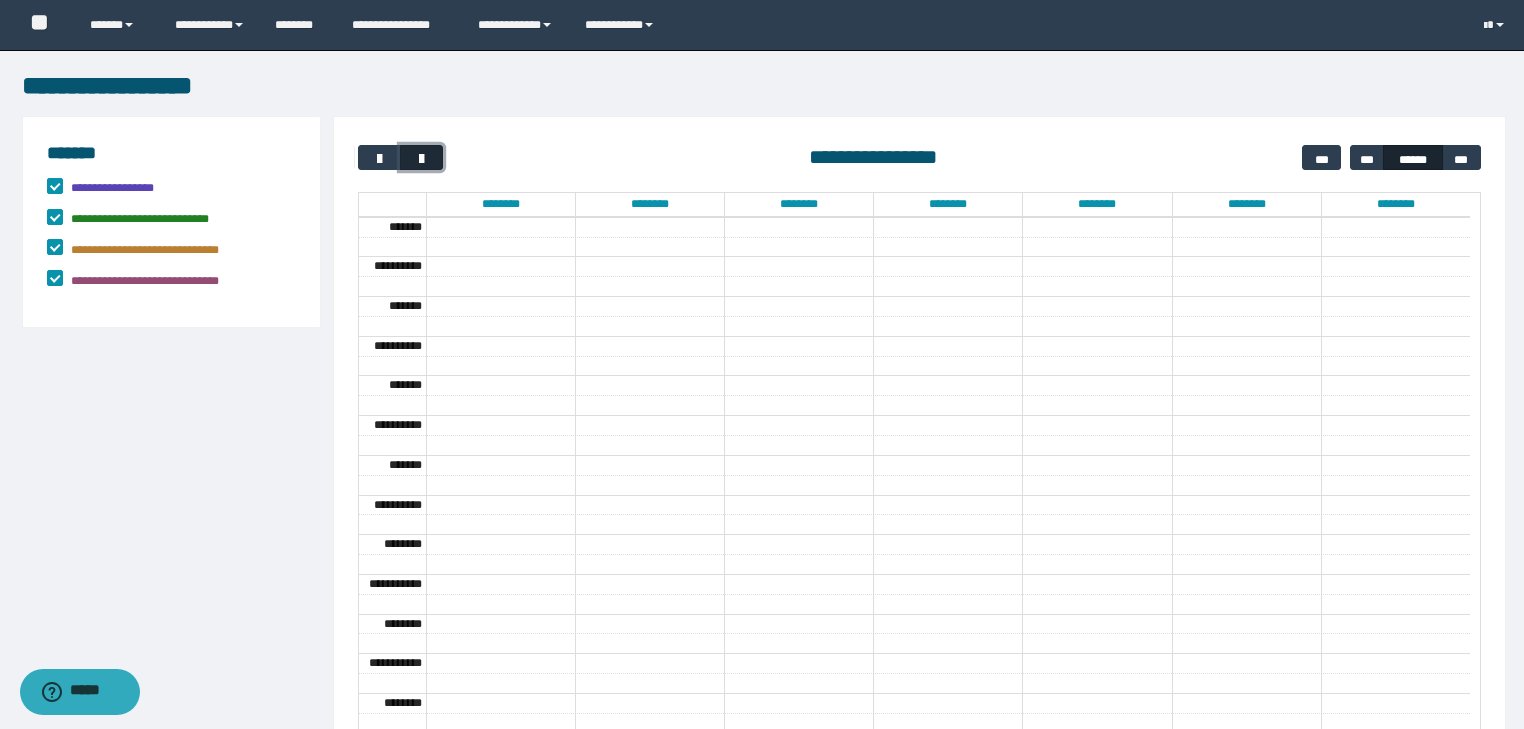 click at bounding box center (421, 157) 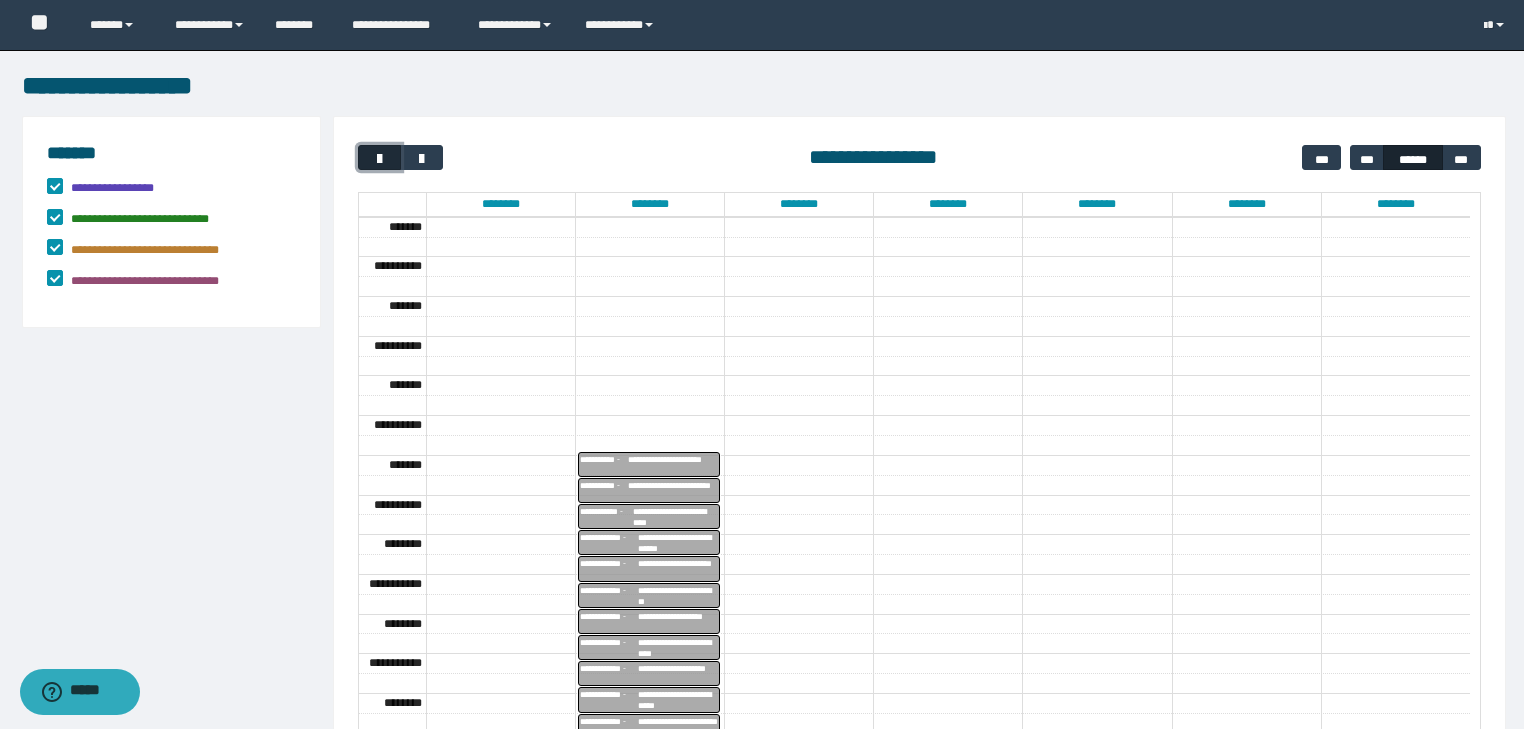 click at bounding box center [379, 157] 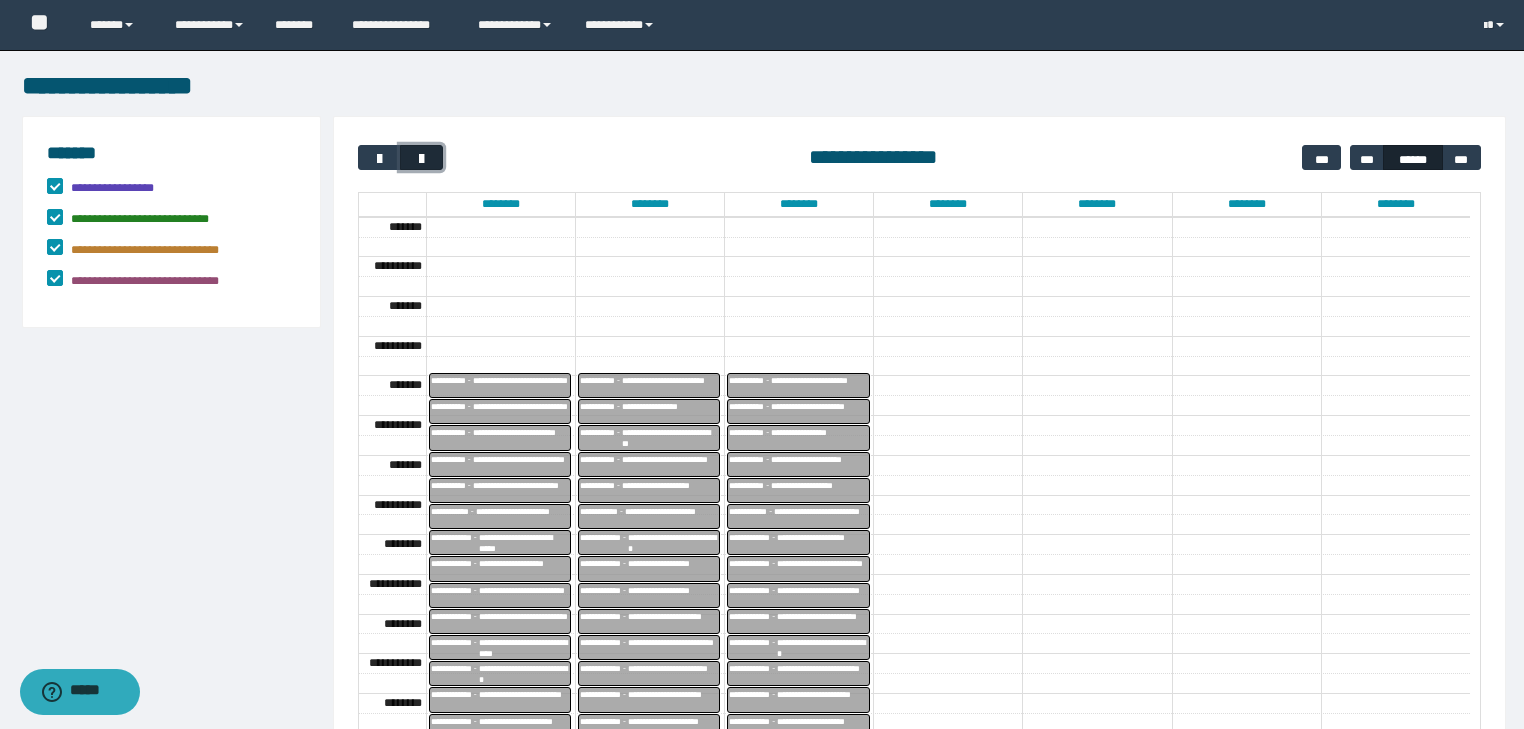 click at bounding box center (422, 159) 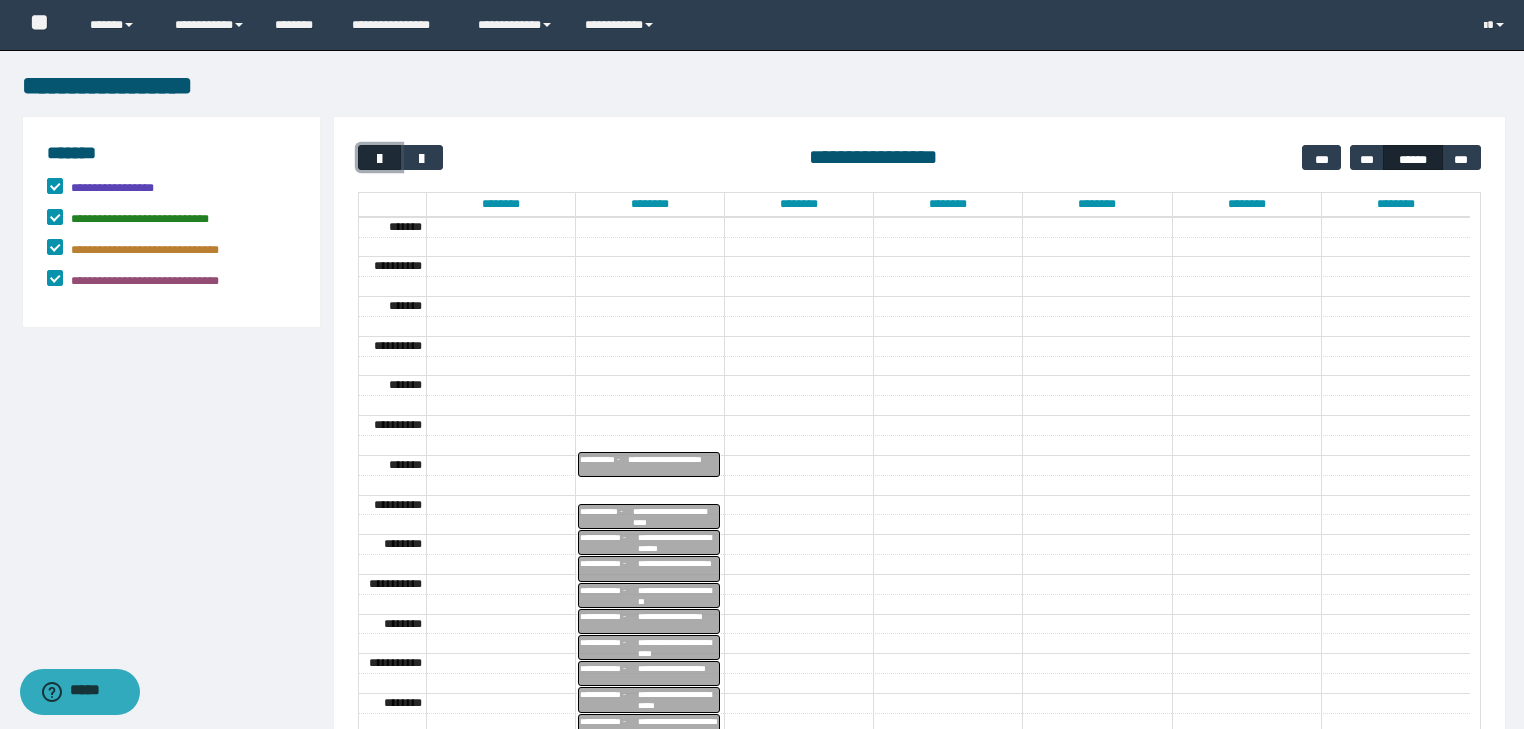 click at bounding box center (380, 159) 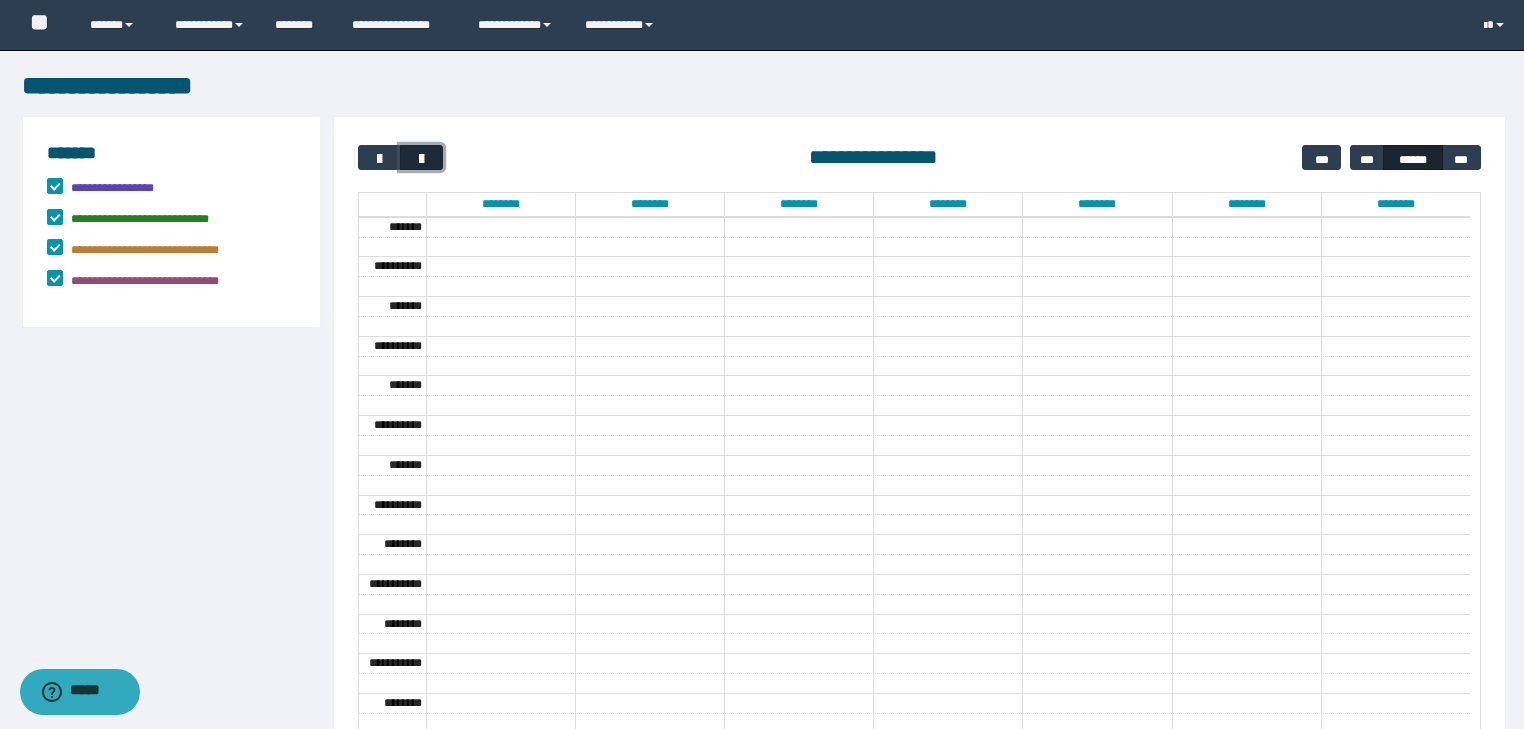 click at bounding box center (422, 159) 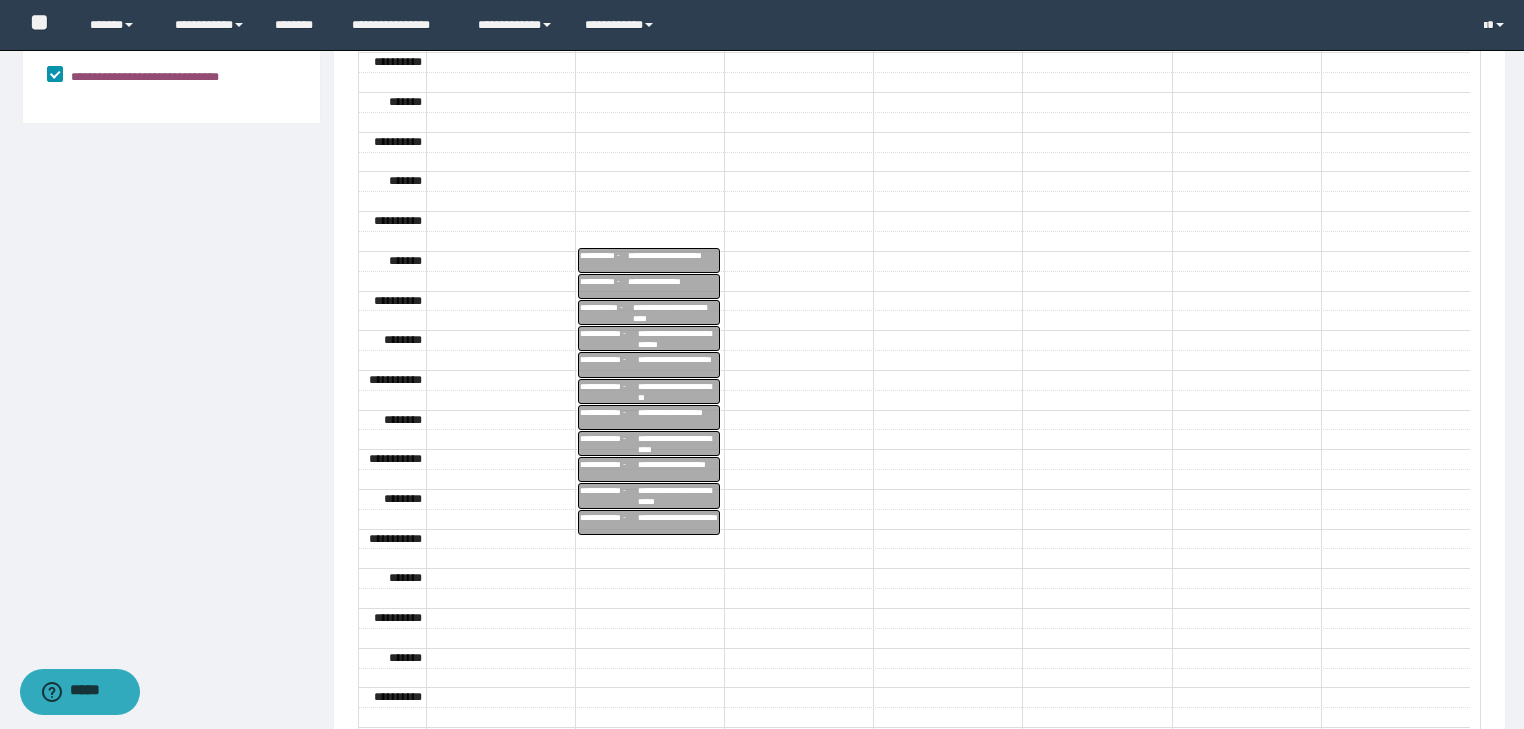 scroll, scrollTop: 266, scrollLeft: 0, axis: vertical 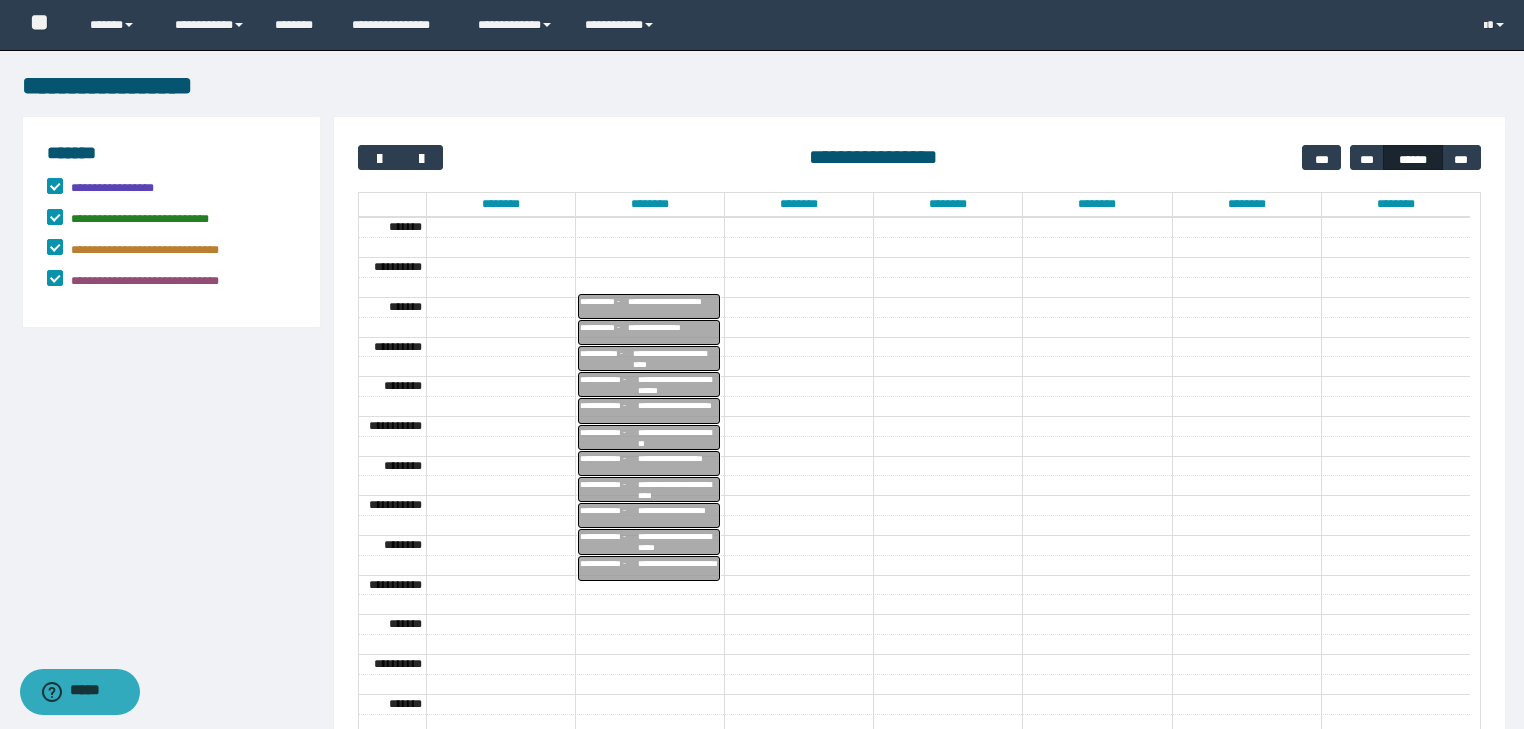 click on "**********" at bounding box center (919, 157) 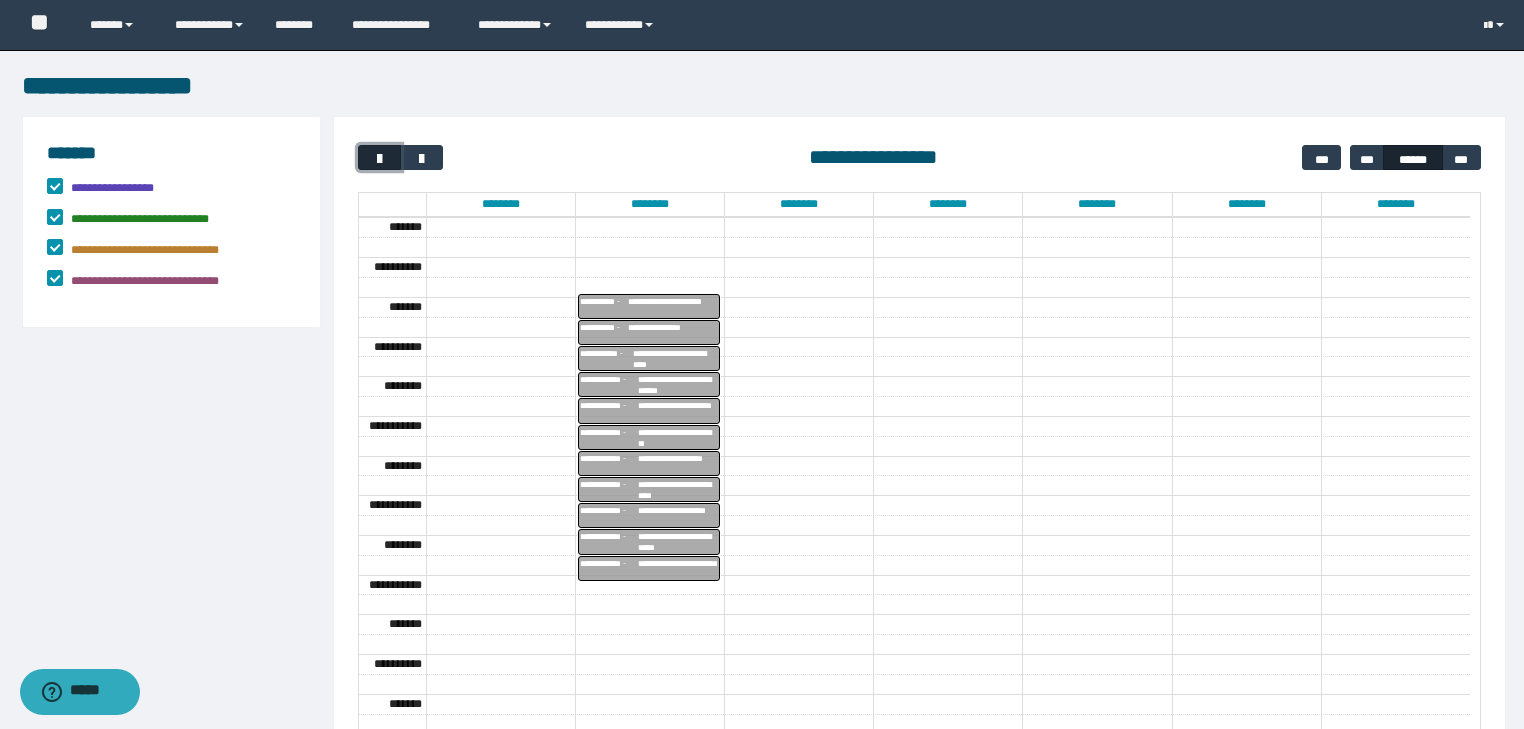 click at bounding box center [380, 159] 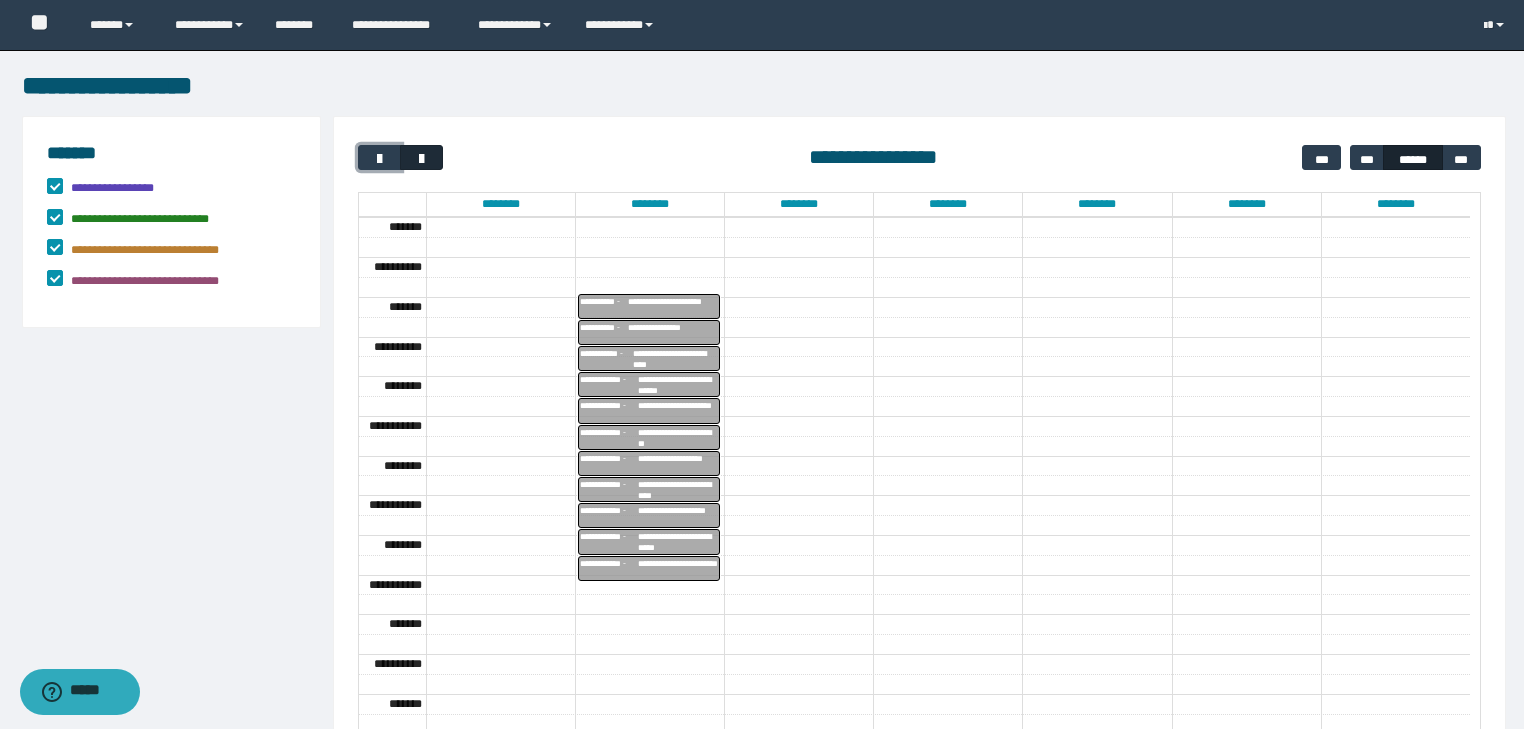 scroll, scrollTop: 158, scrollLeft: 0, axis: vertical 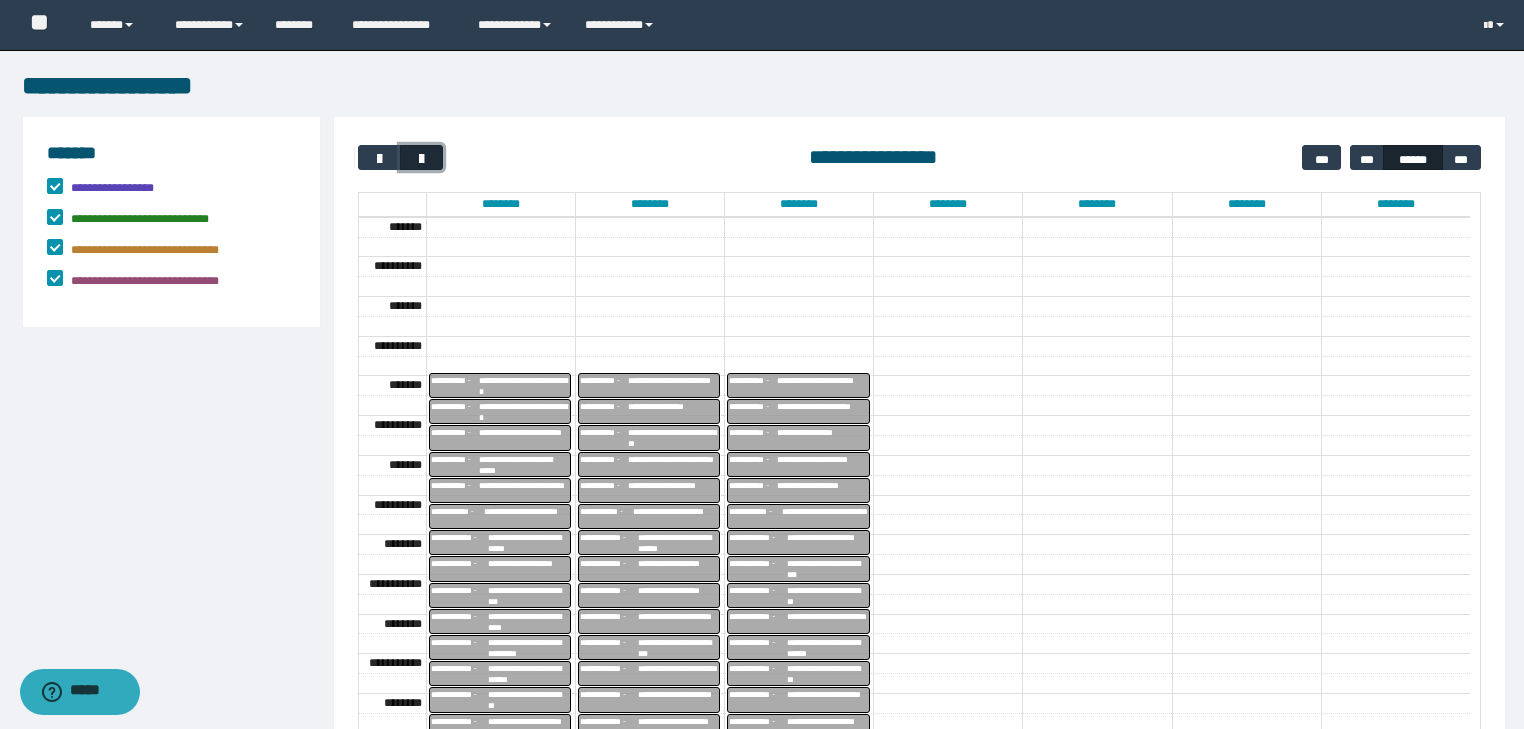 click at bounding box center [421, 157] 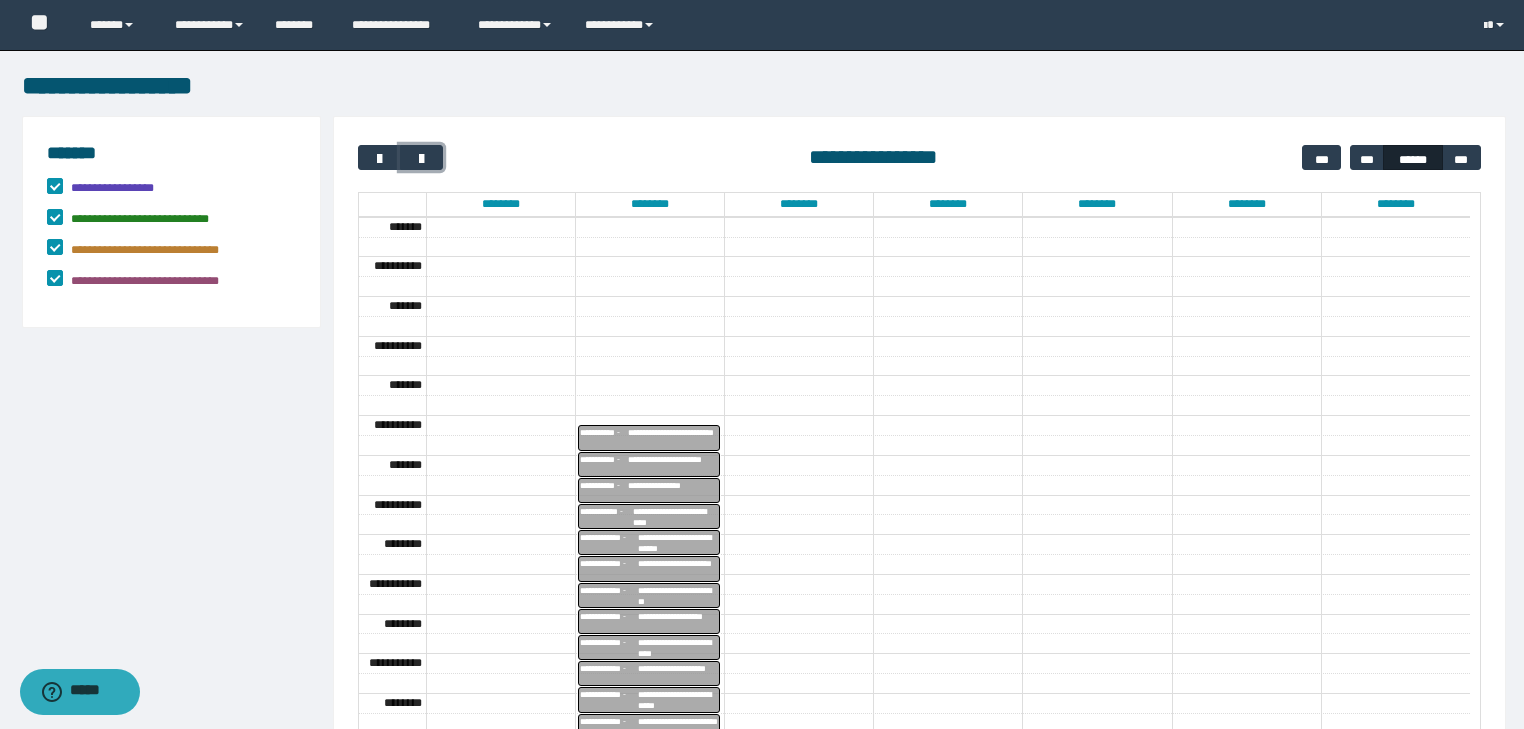 scroll, scrollTop: 292, scrollLeft: 0, axis: vertical 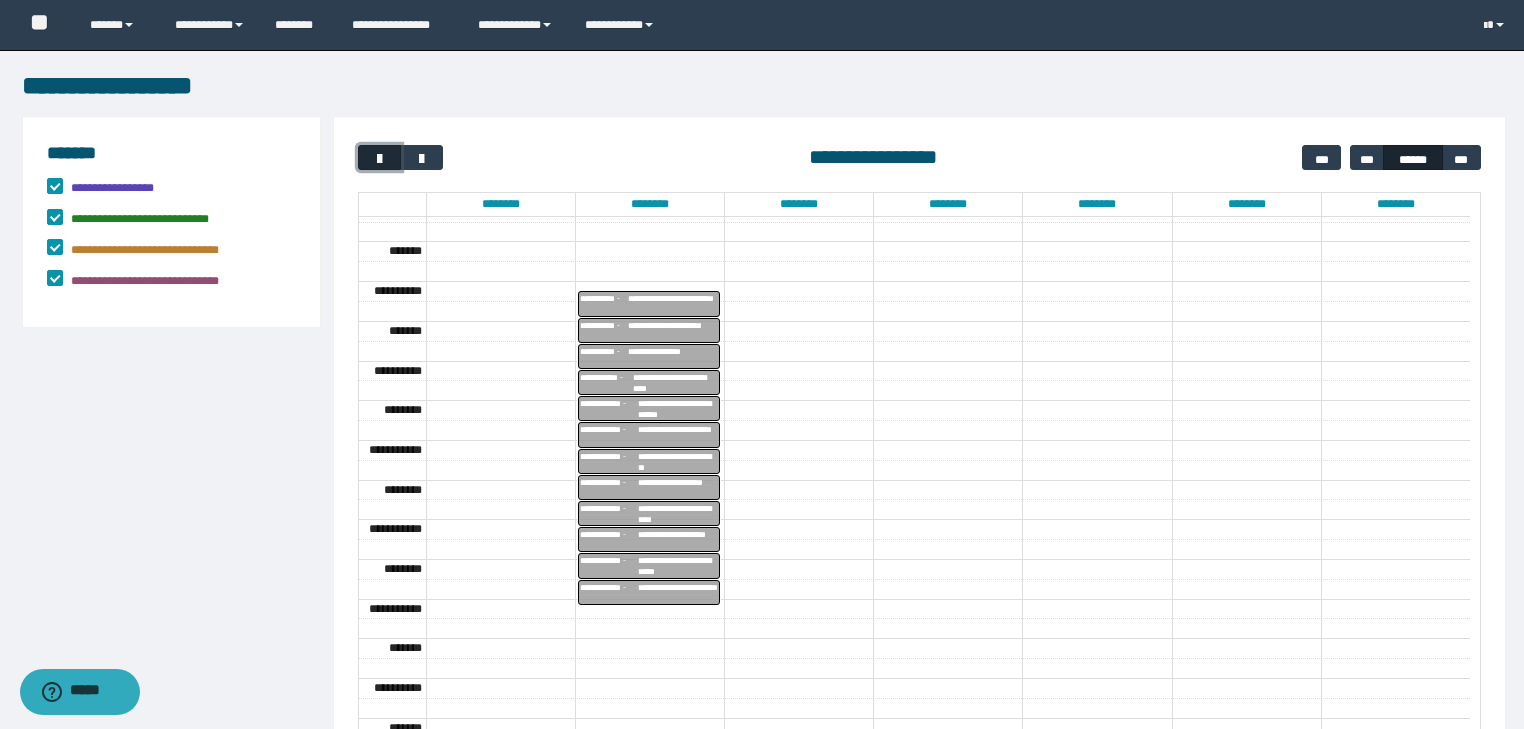 click at bounding box center (379, 157) 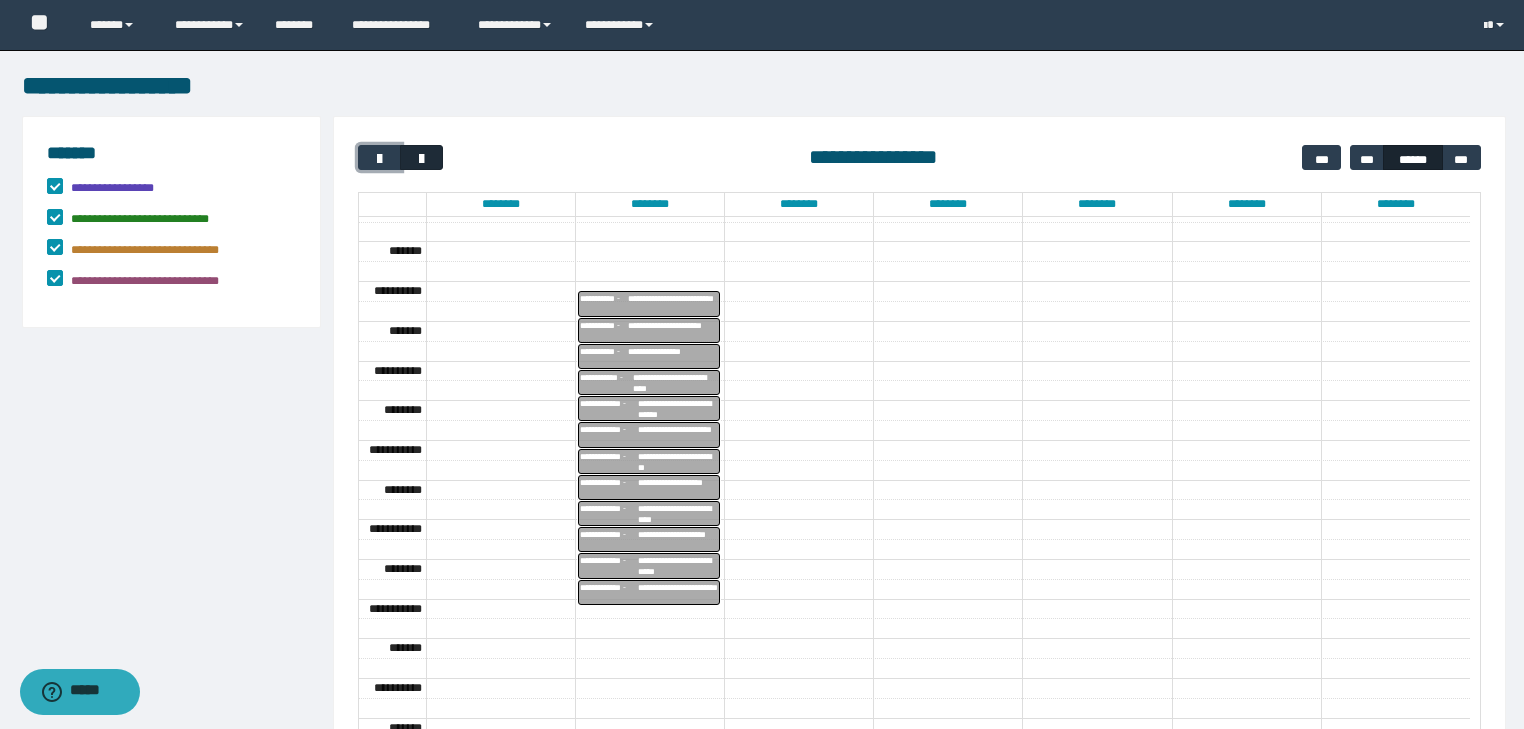 scroll, scrollTop: 158, scrollLeft: 0, axis: vertical 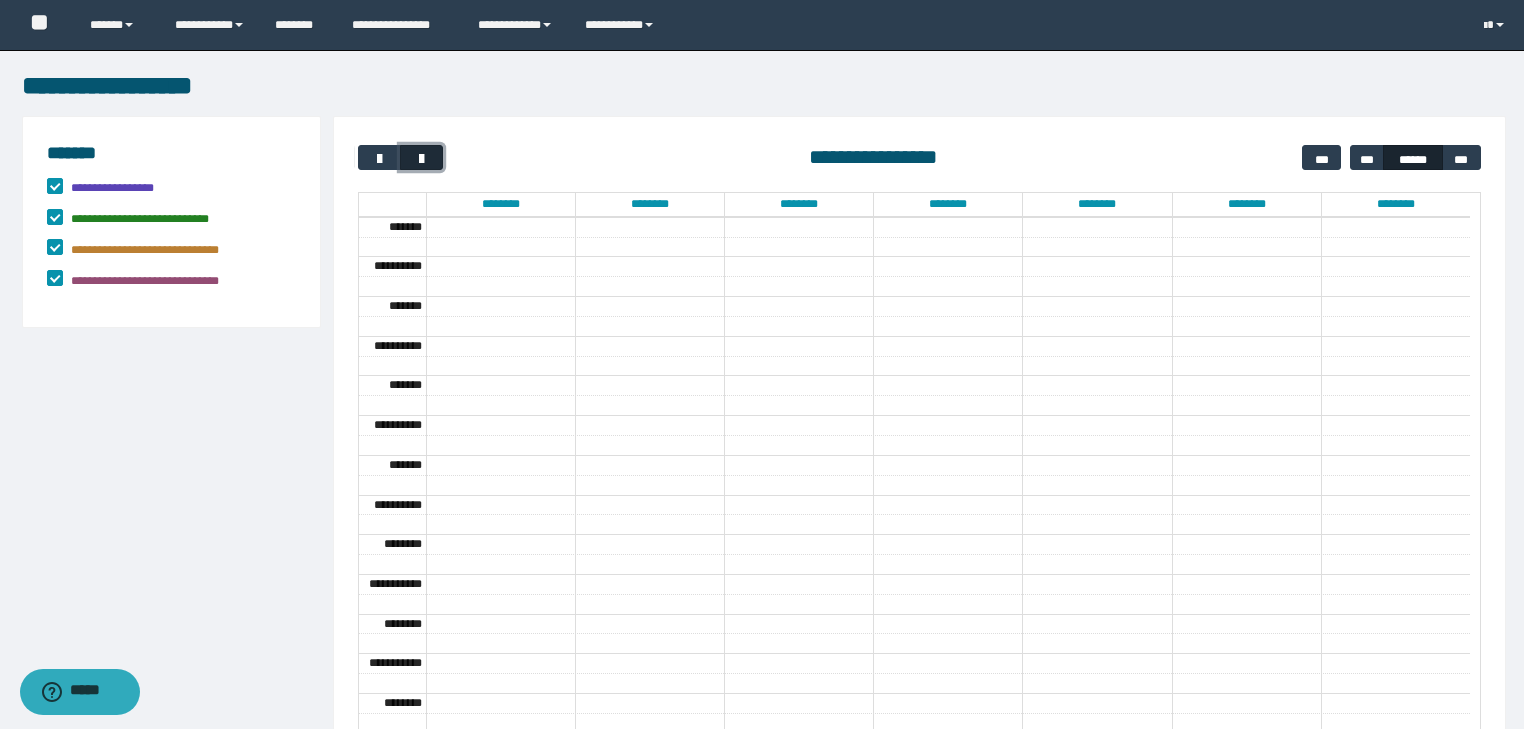 click at bounding box center [422, 159] 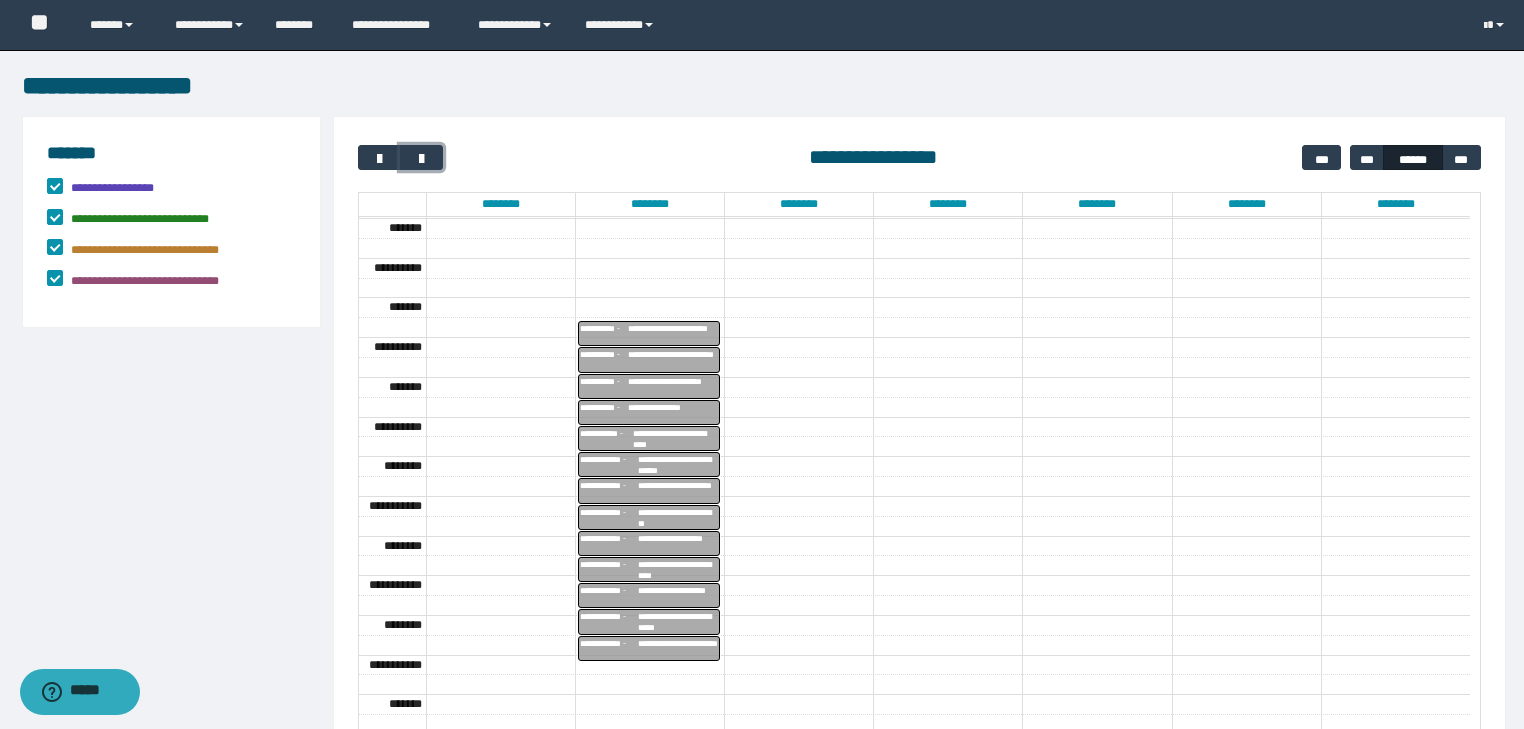 scroll, scrollTop: 292, scrollLeft: 0, axis: vertical 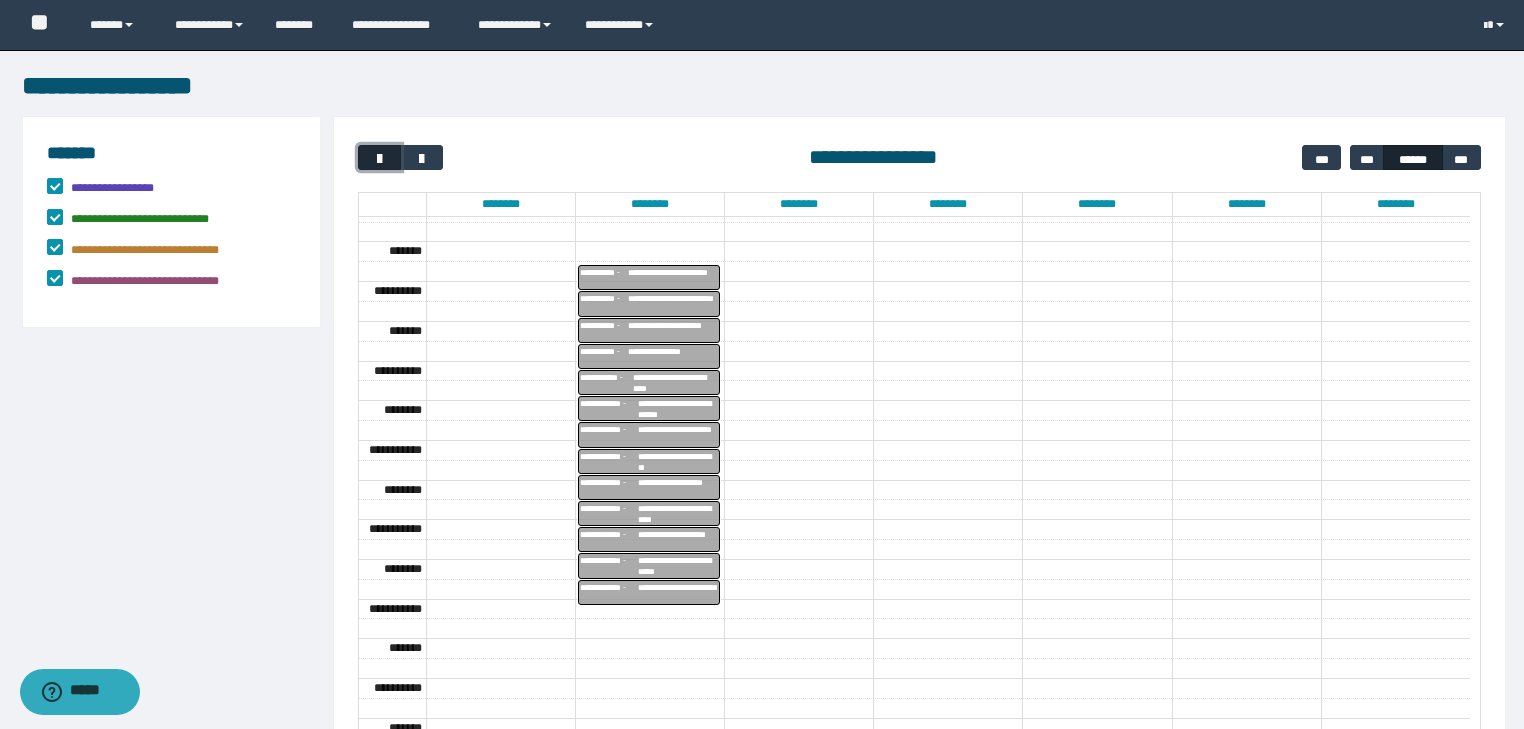 click at bounding box center [380, 159] 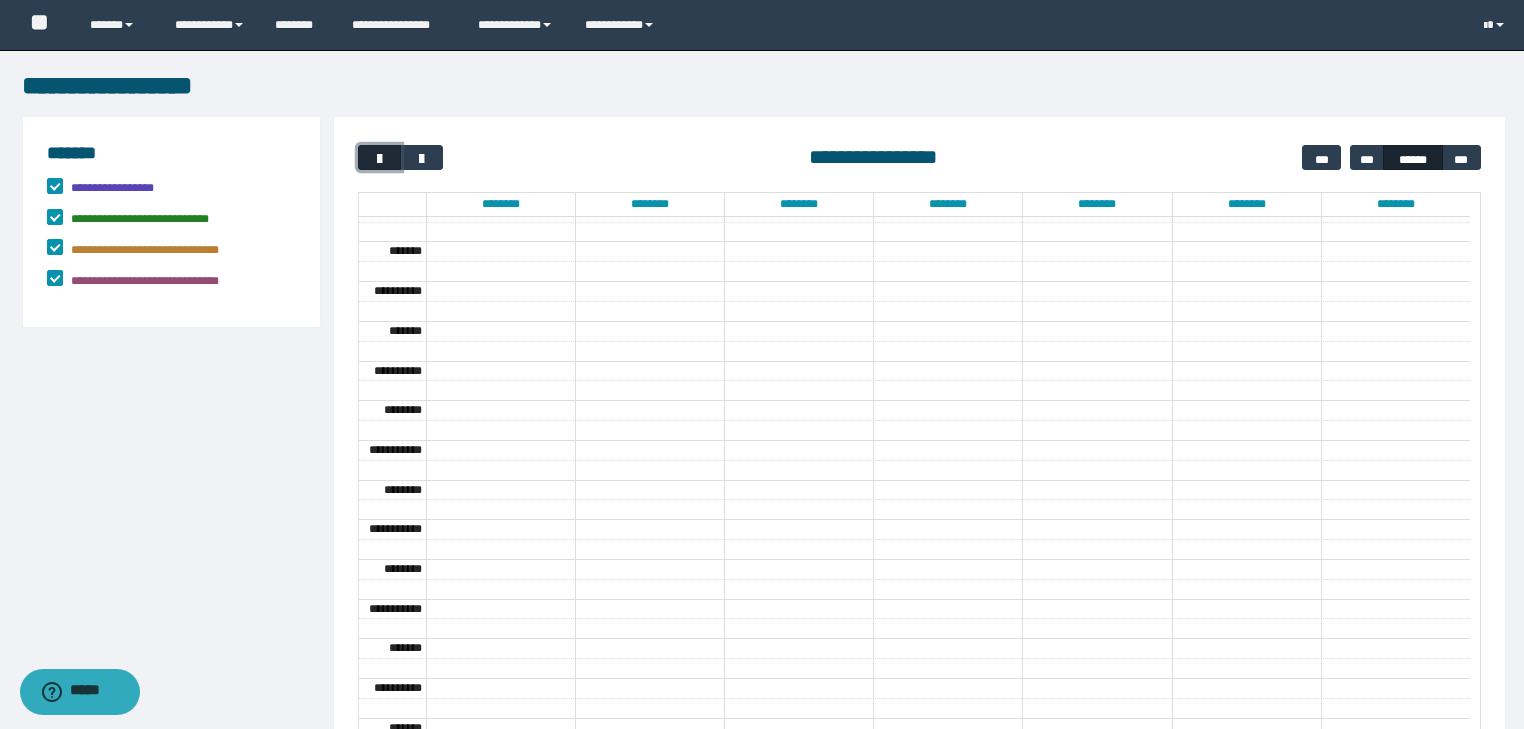 scroll, scrollTop: 158, scrollLeft: 0, axis: vertical 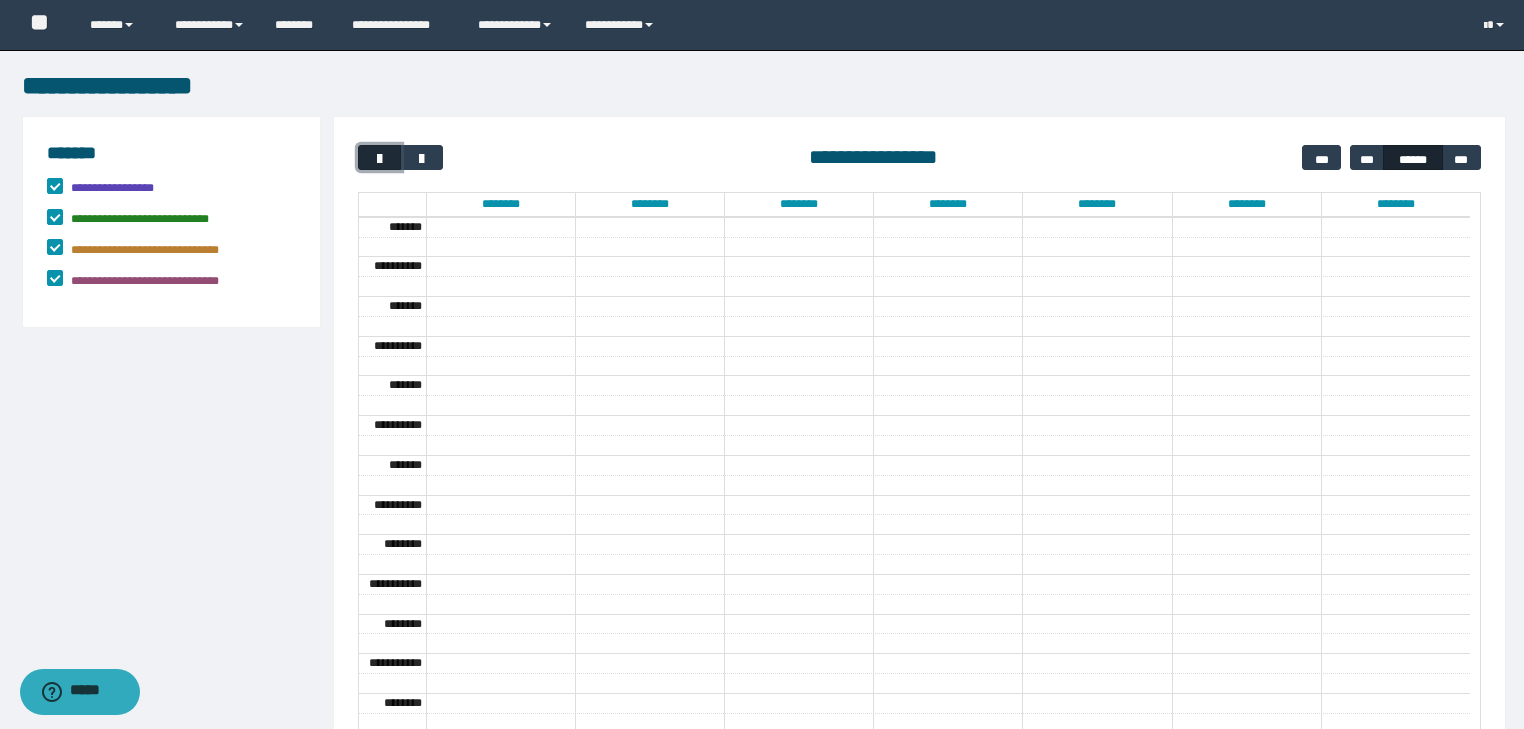 click at bounding box center [380, 159] 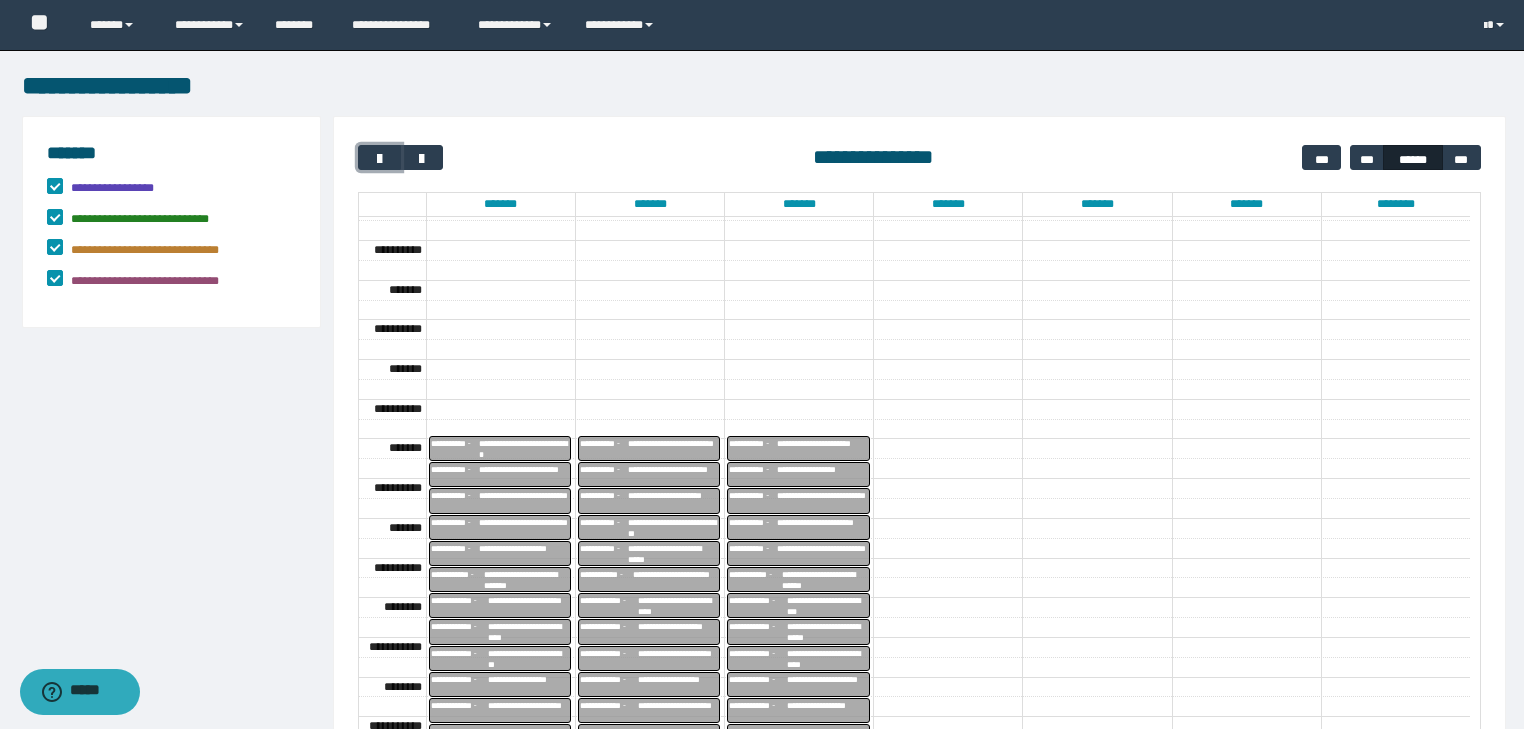 scroll, scrollTop: 133, scrollLeft: 0, axis: vertical 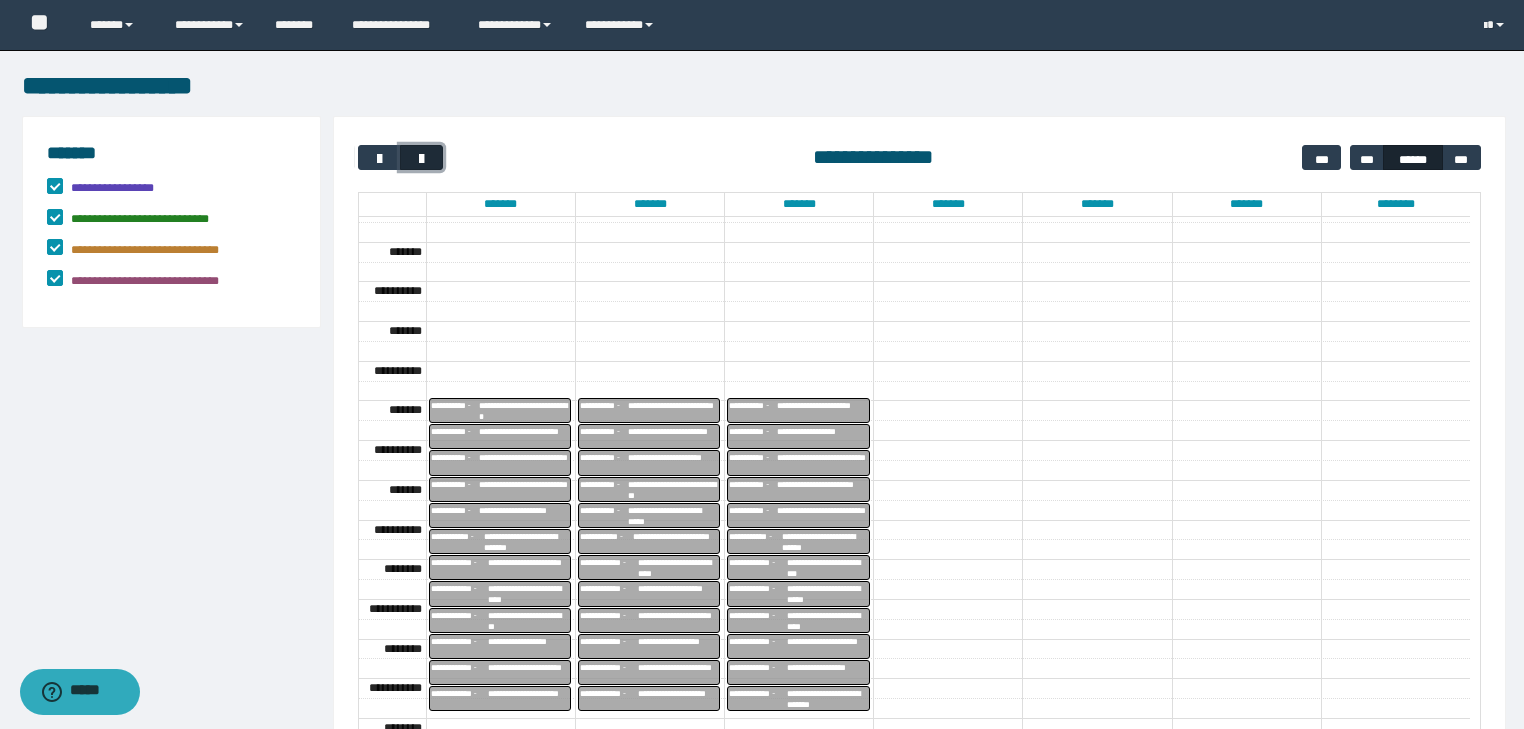 click at bounding box center [422, 159] 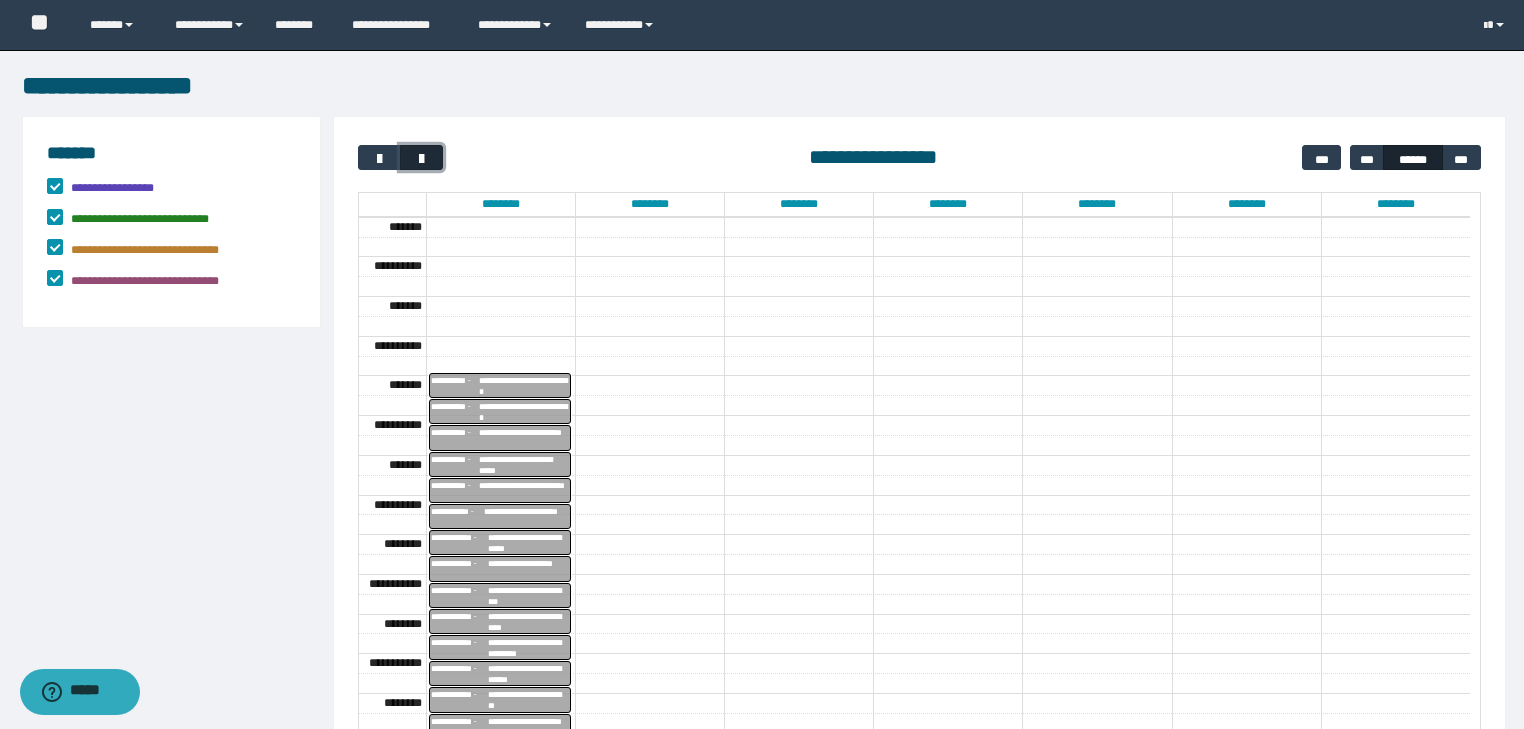 click at bounding box center (422, 159) 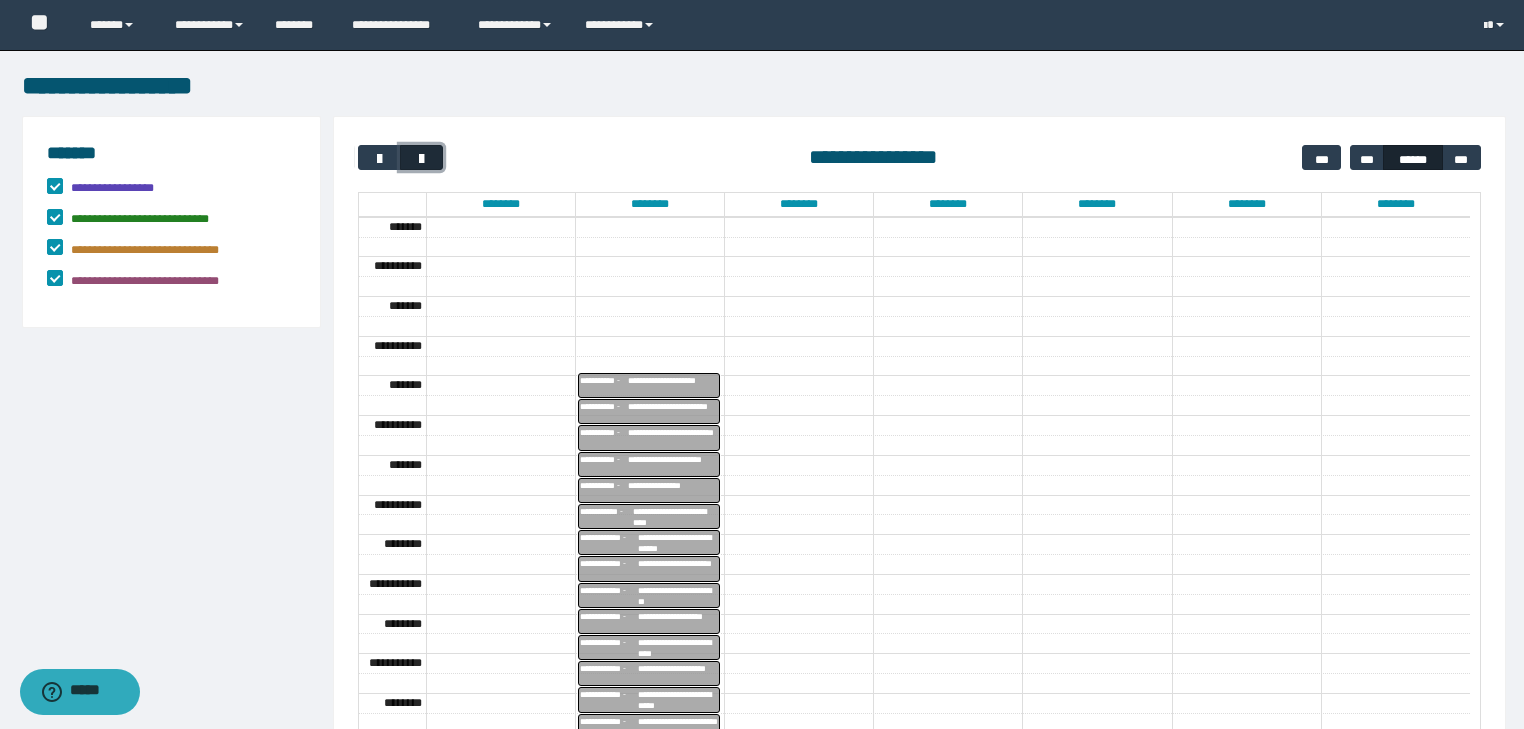 click at bounding box center (422, 159) 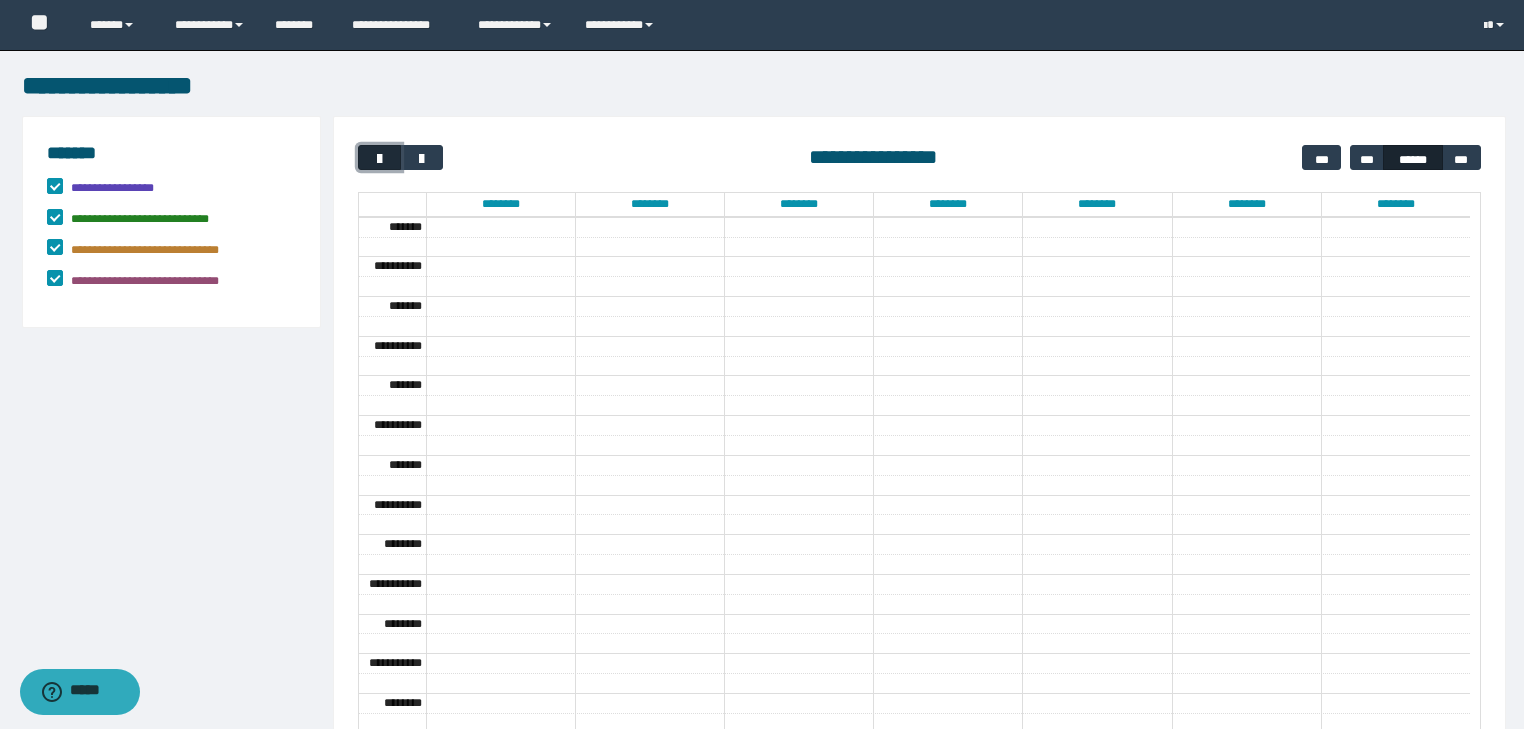 click at bounding box center [379, 157] 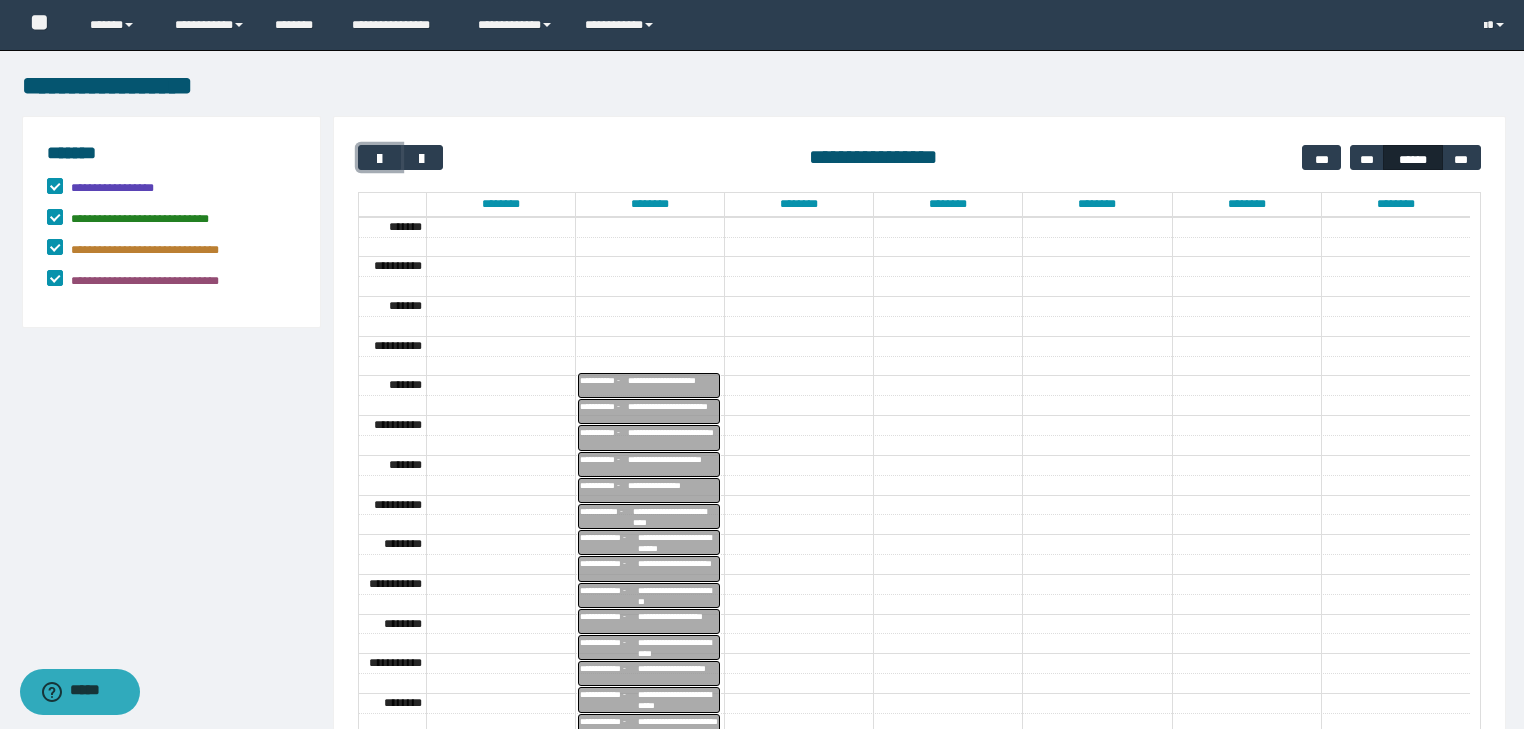 click on "**********" at bounding box center (673, 380) 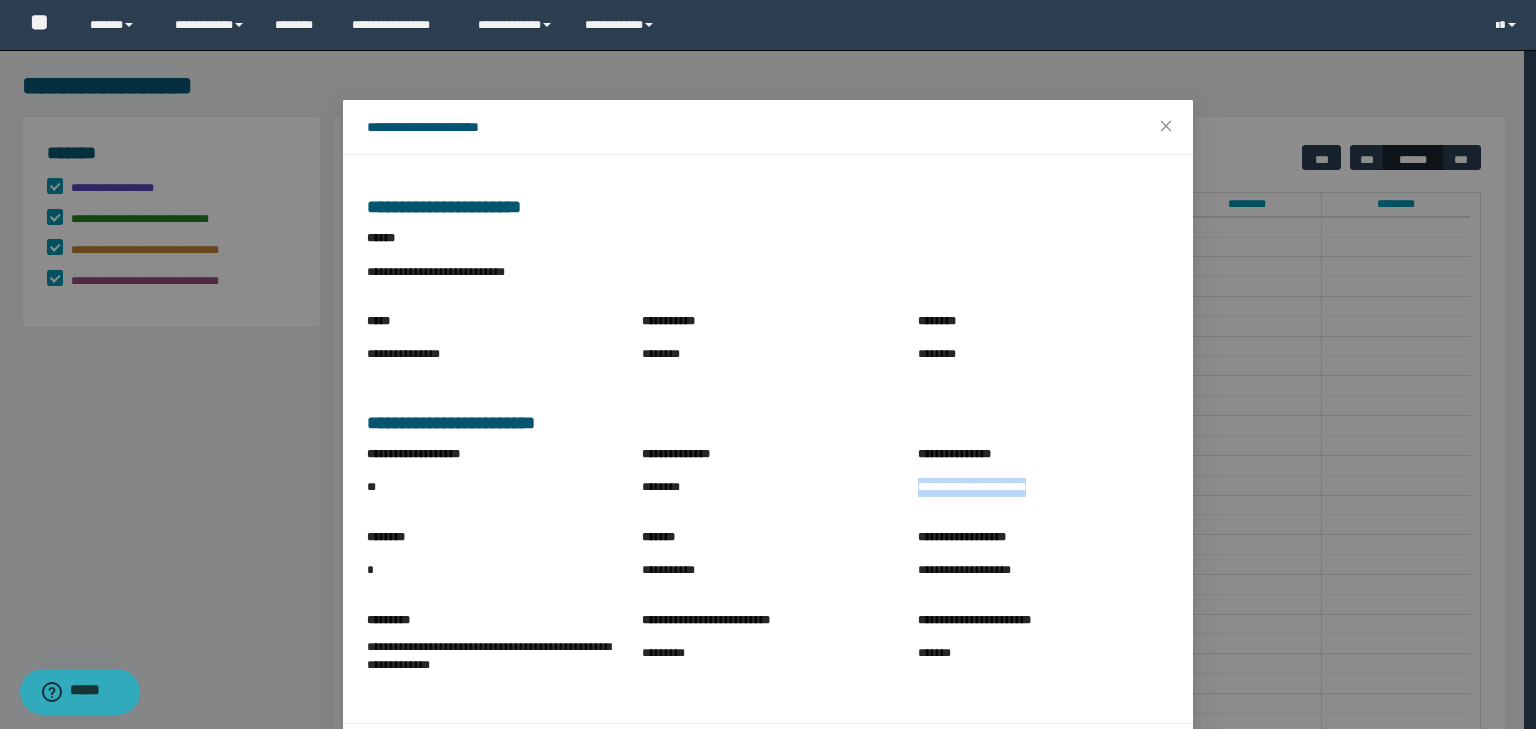 drag, startPoint x: 909, startPoint y: 488, endPoint x: 1077, endPoint y: 490, distance: 168.0119 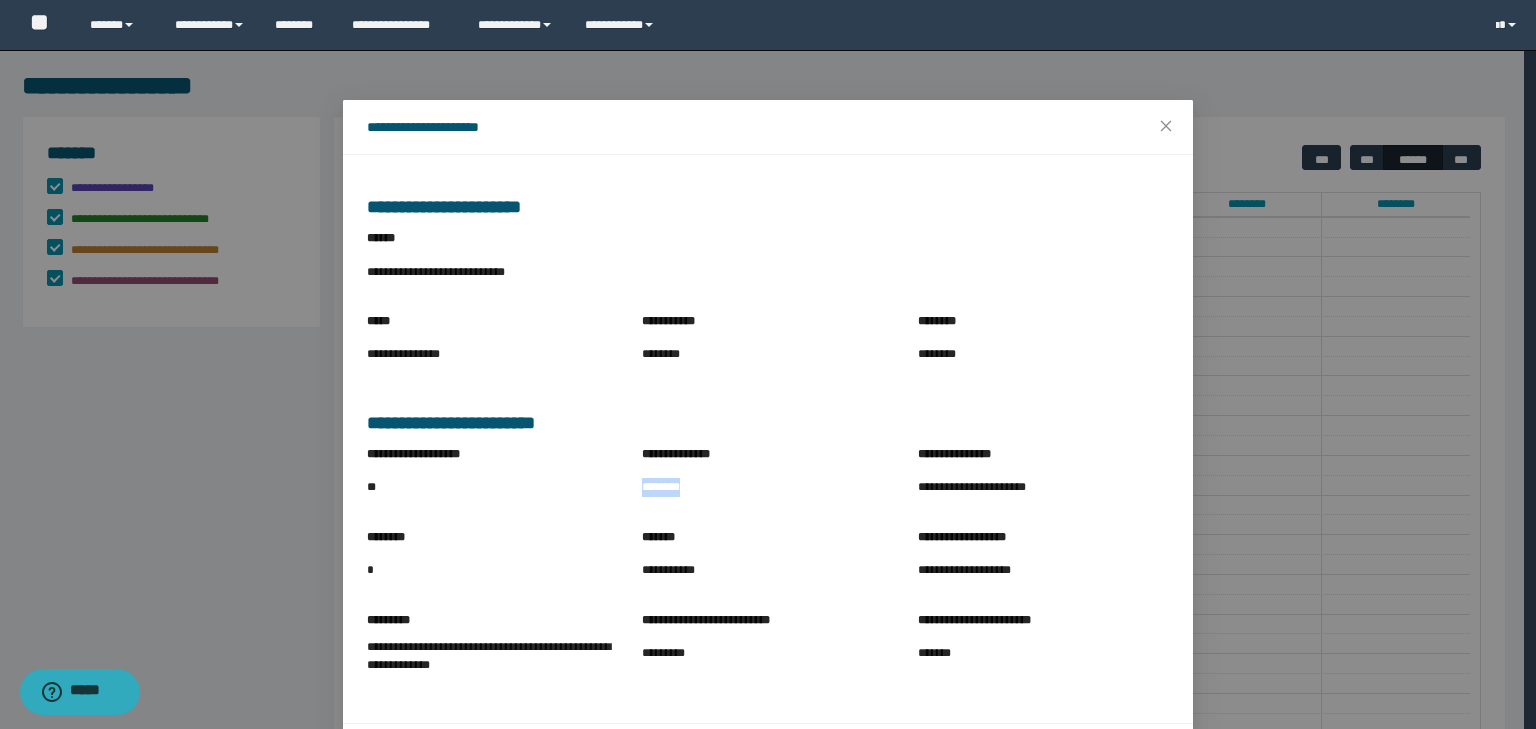 drag, startPoint x: 636, startPoint y: 488, endPoint x: 722, endPoint y: 488, distance: 86 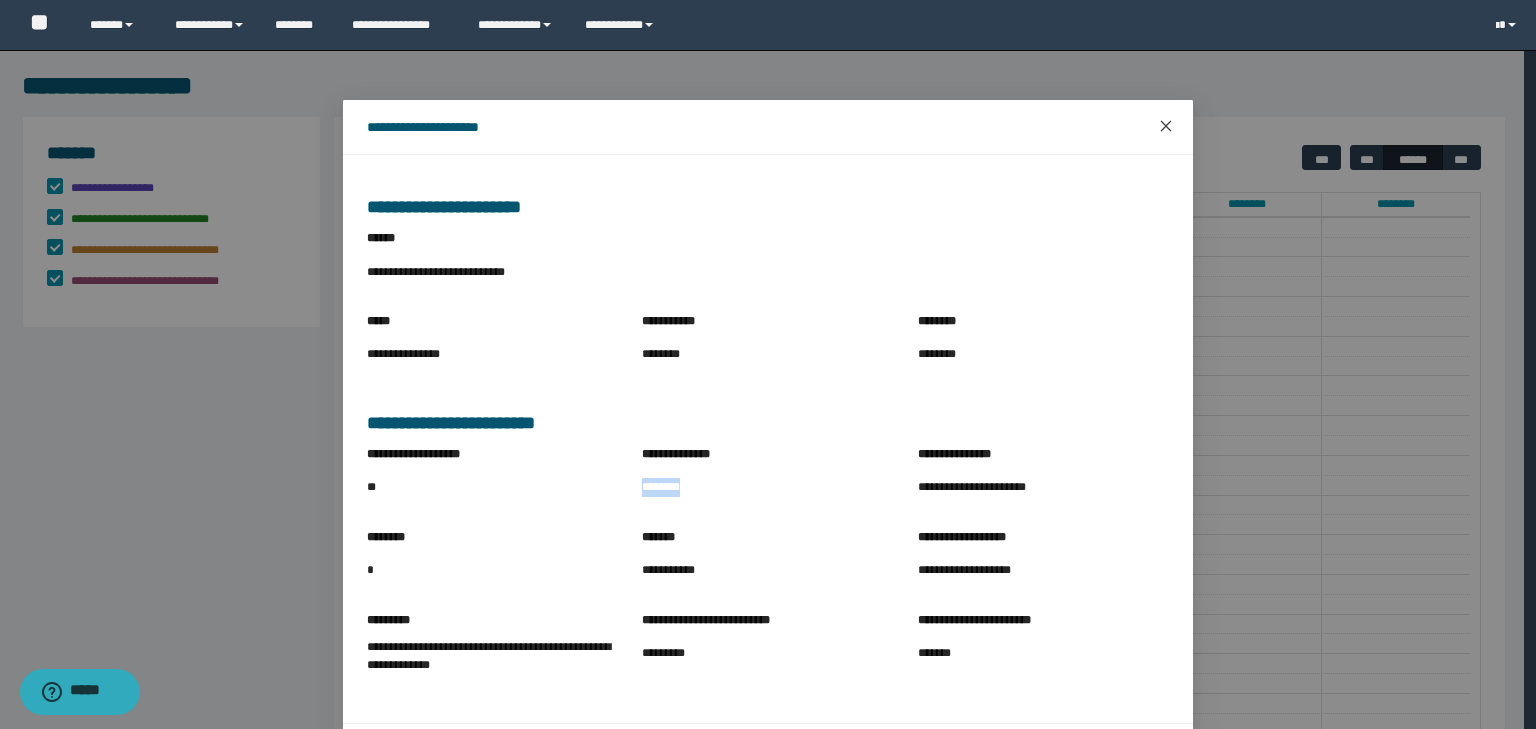 click at bounding box center (1166, 127) 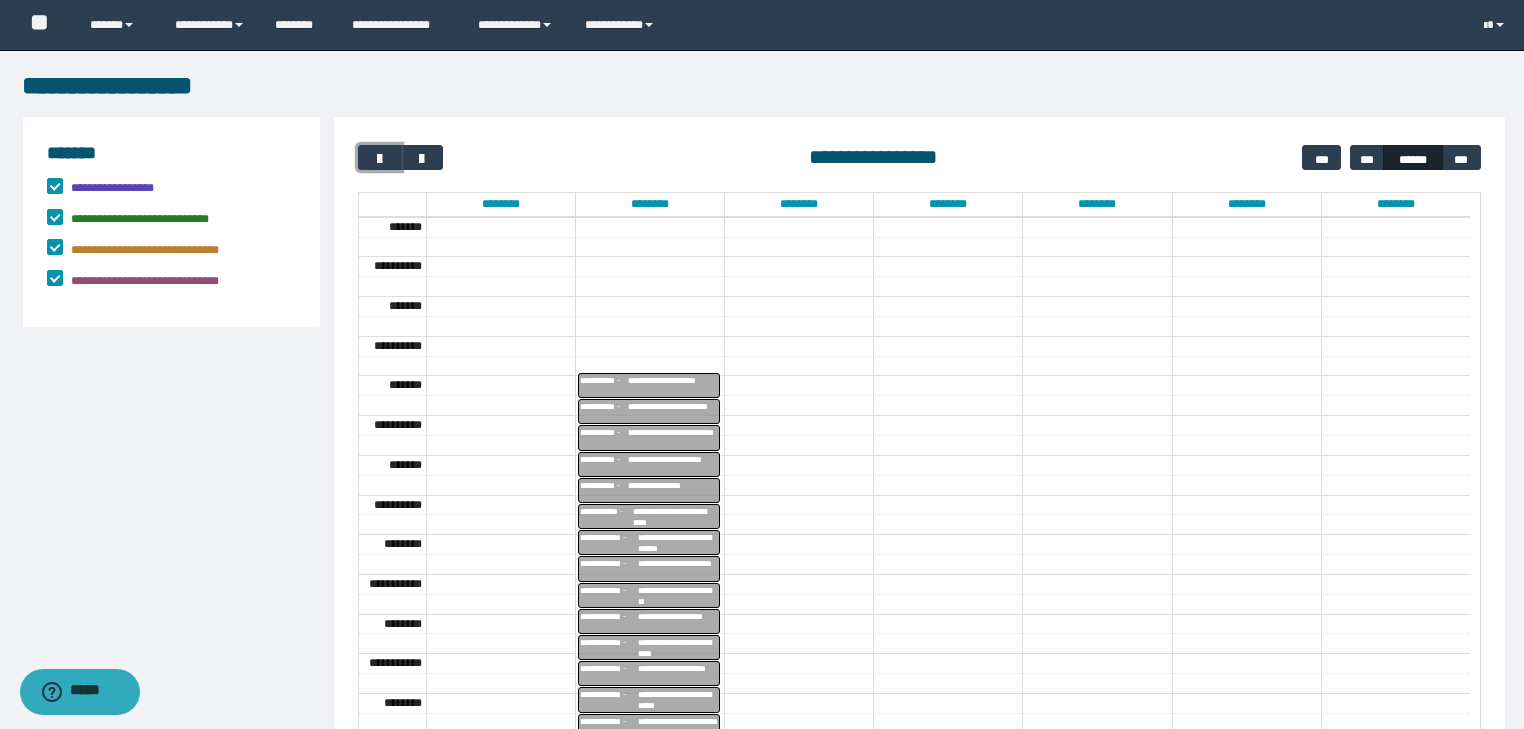 click on "**********" at bounding box center [673, 412] 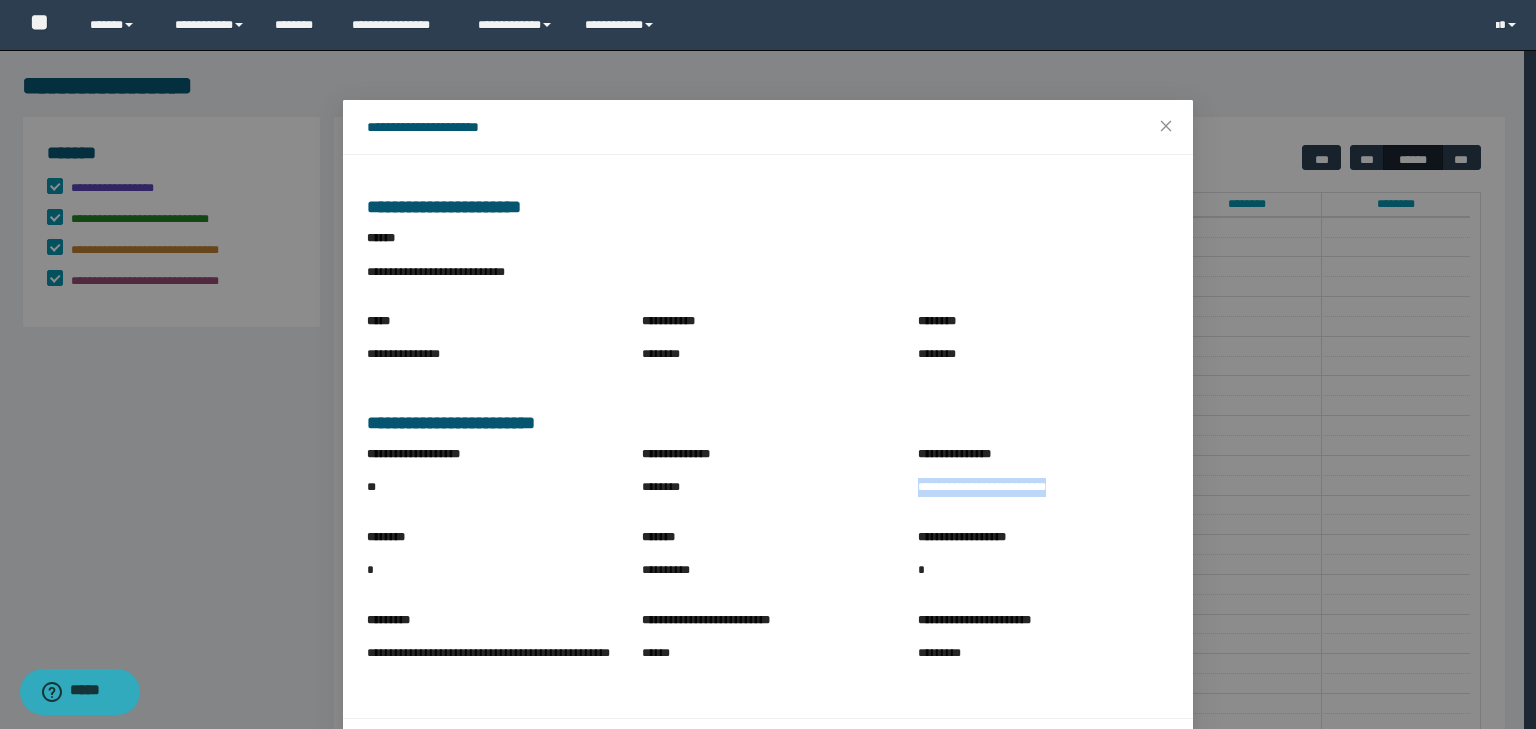 drag, startPoint x: 909, startPoint y: 484, endPoint x: 1083, endPoint y: 496, distance: 174.4133 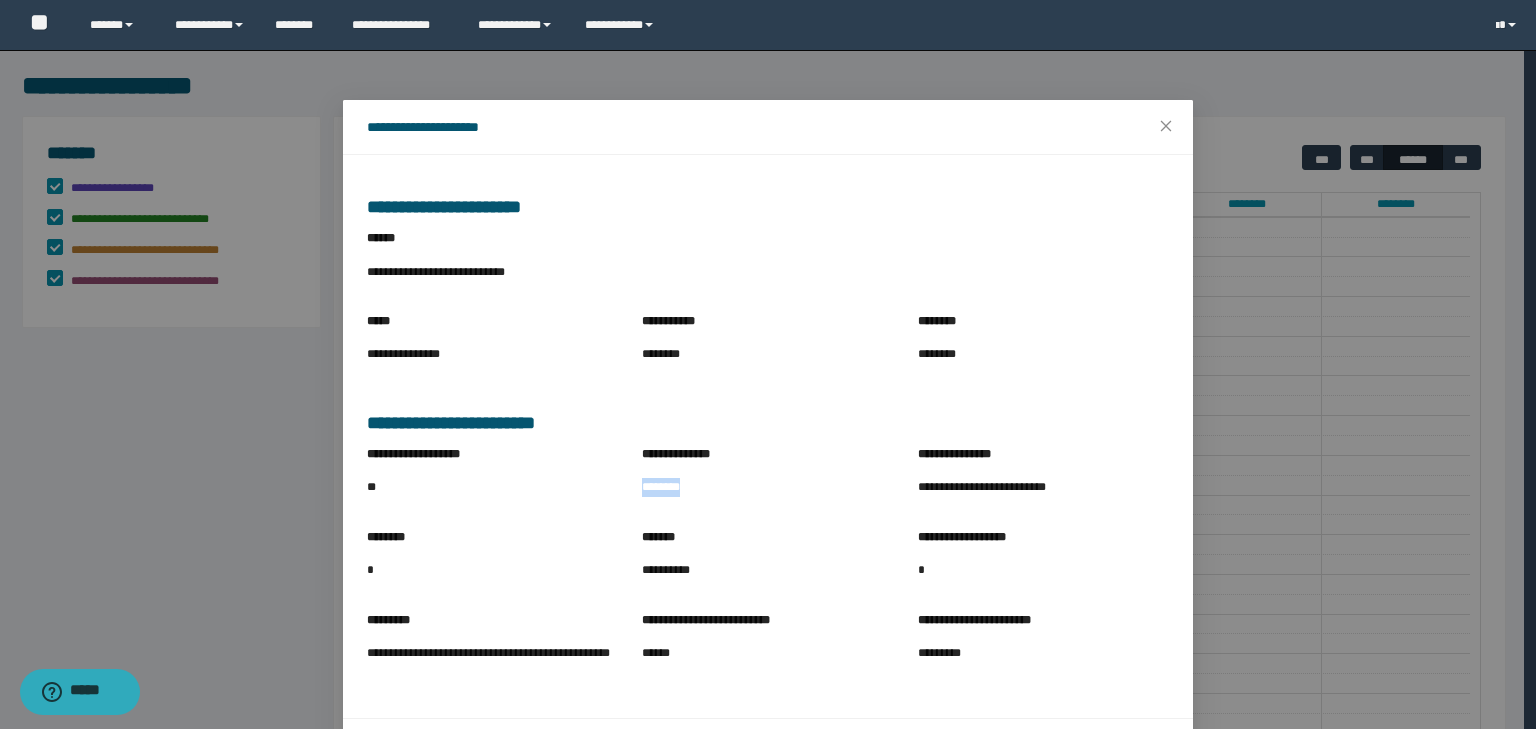 drag, startPoint x: 631, startPoint y: 488, endPoint x: 725, endPoint y: 500, distance: 94.76286 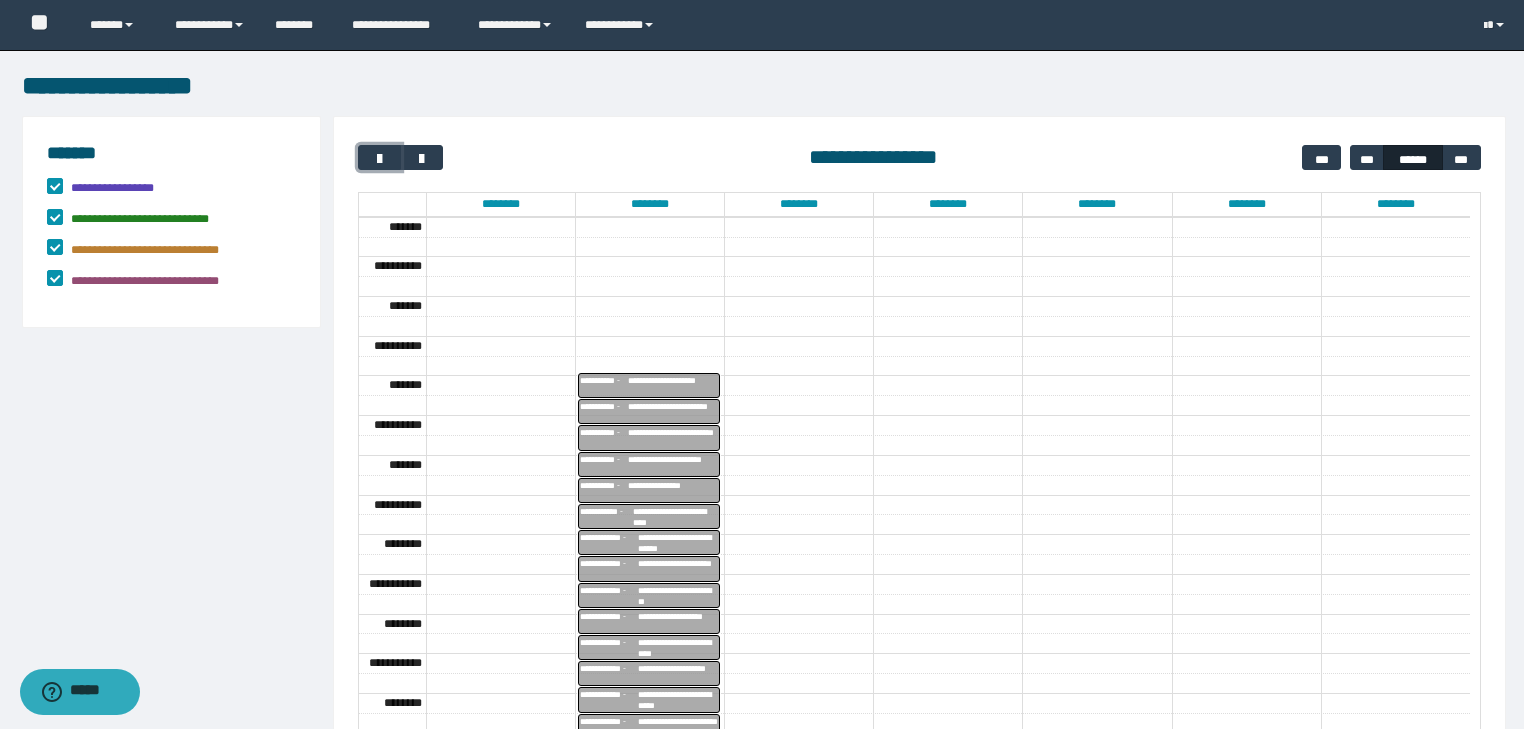 click on "**********" at bounding box center [673, 438] 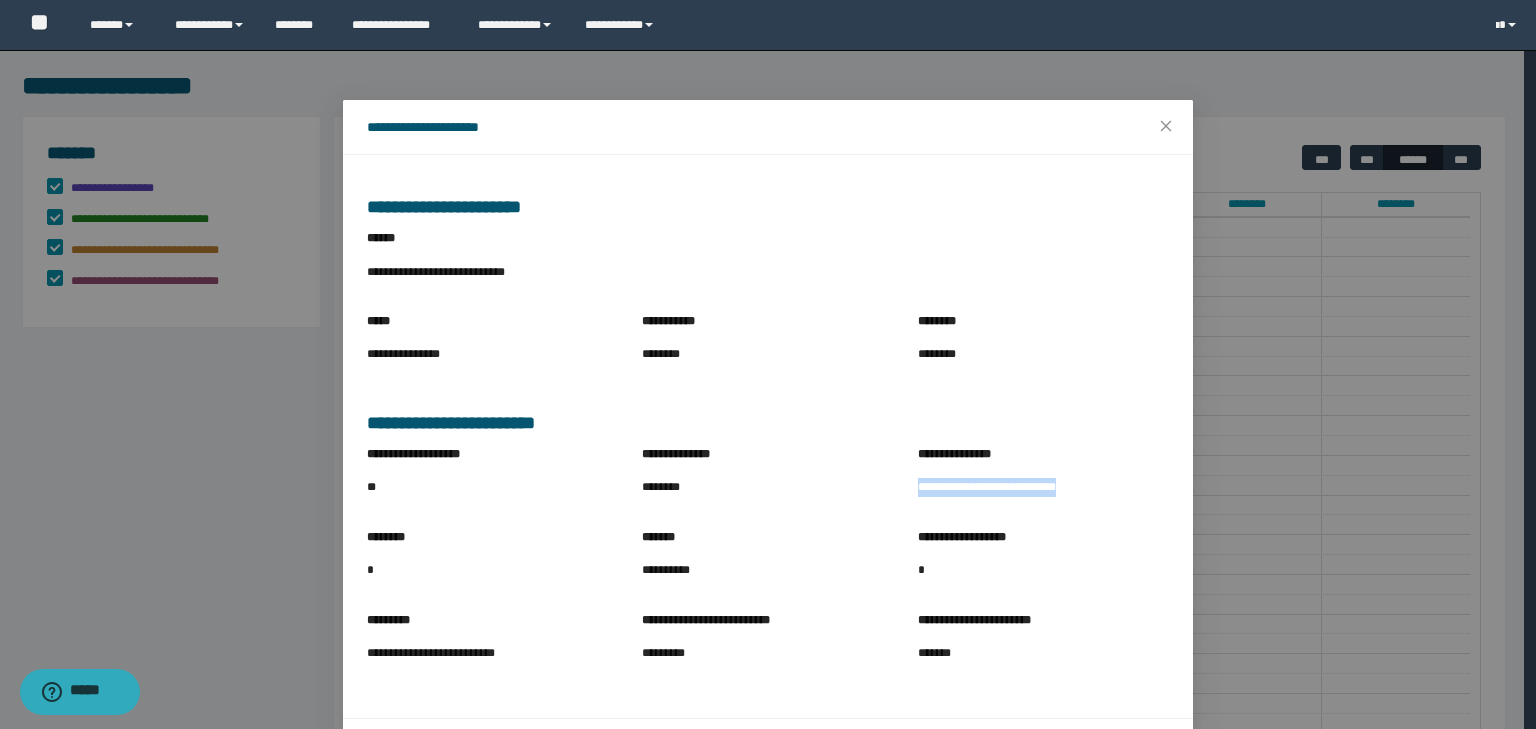 drag, startPoint x: 915, startPoint y: 488, endPoint x: 1130, endPoint y: 501, distance: 215.39267 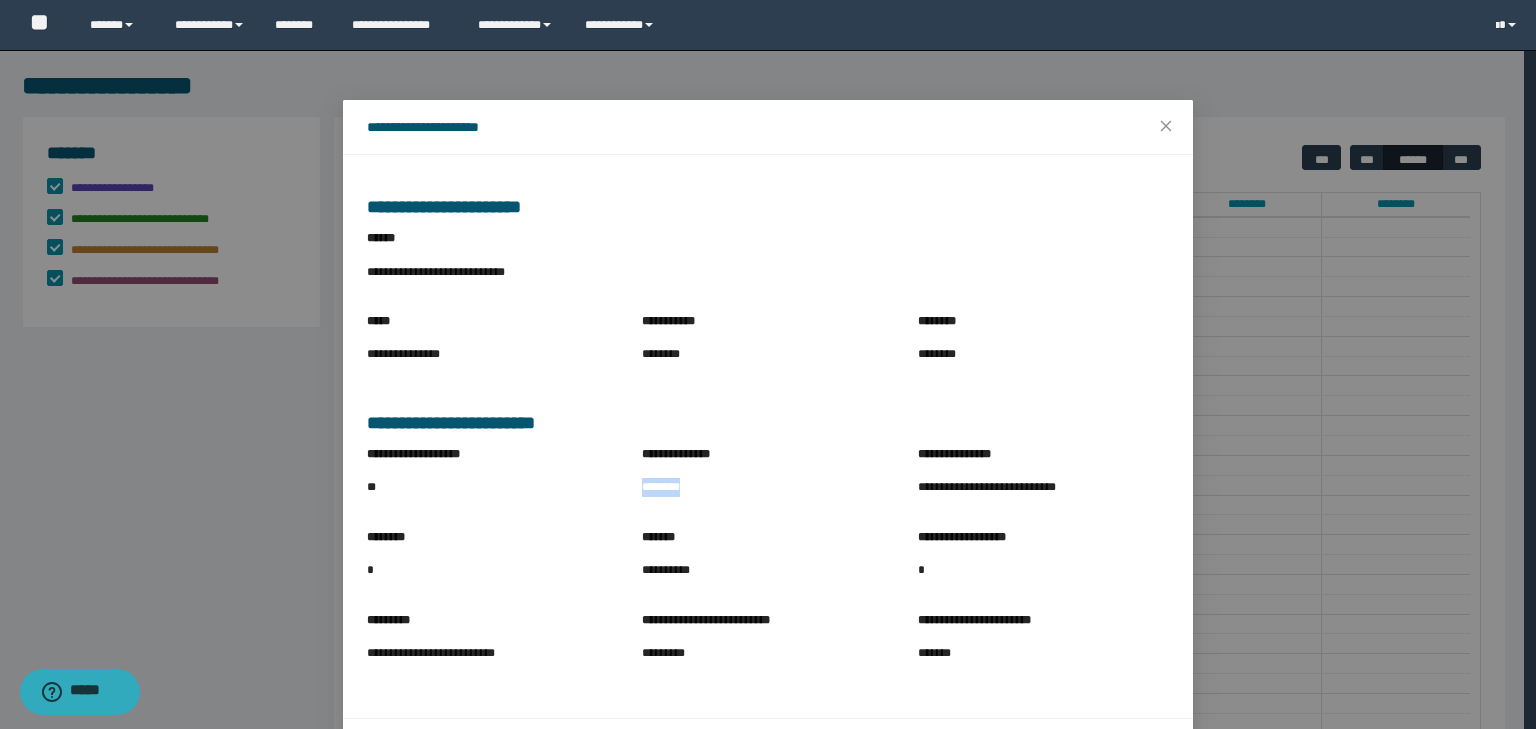 drag, startPoint x: 633, startPoint y: 488, endPoint x: 727, endPoint y: 486, distance: 94.02127 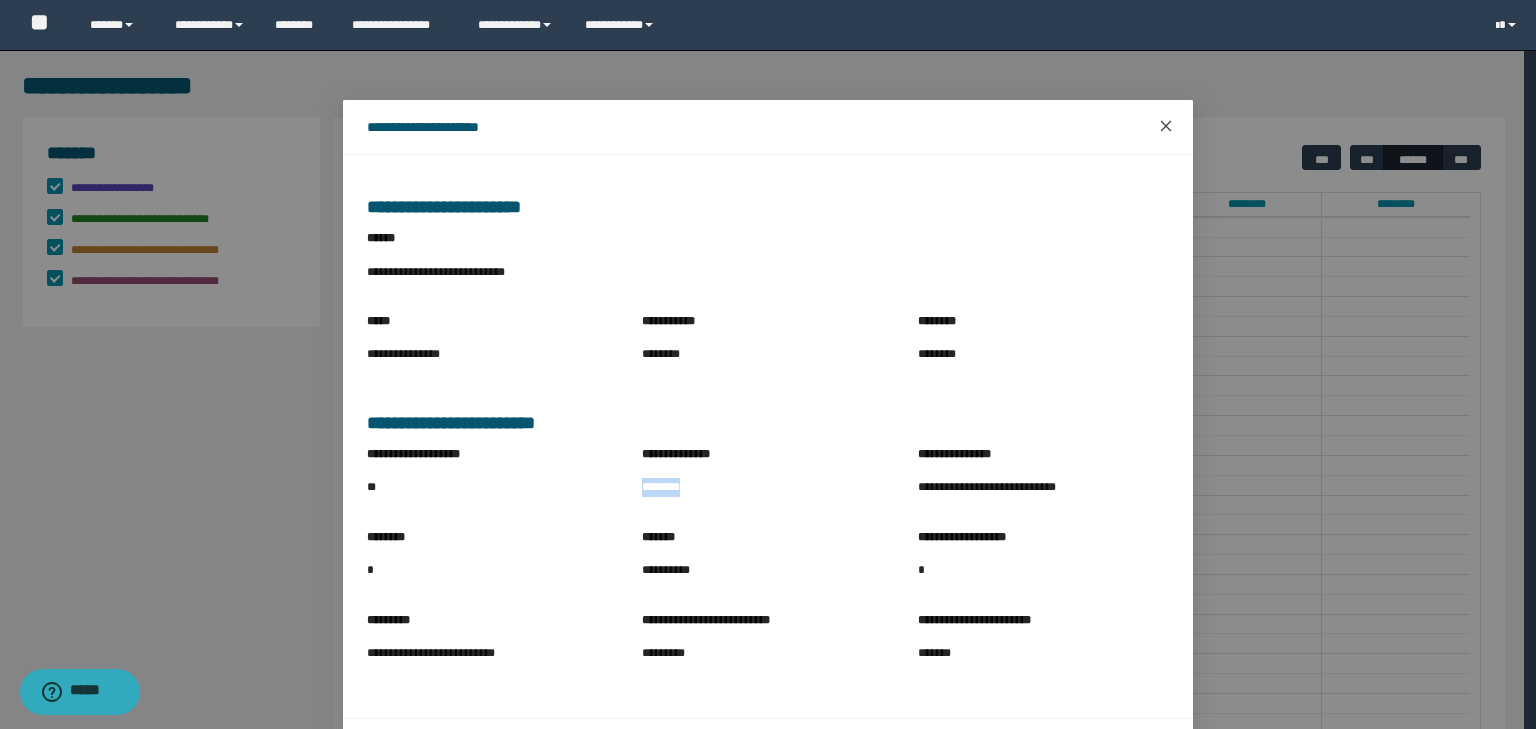 click 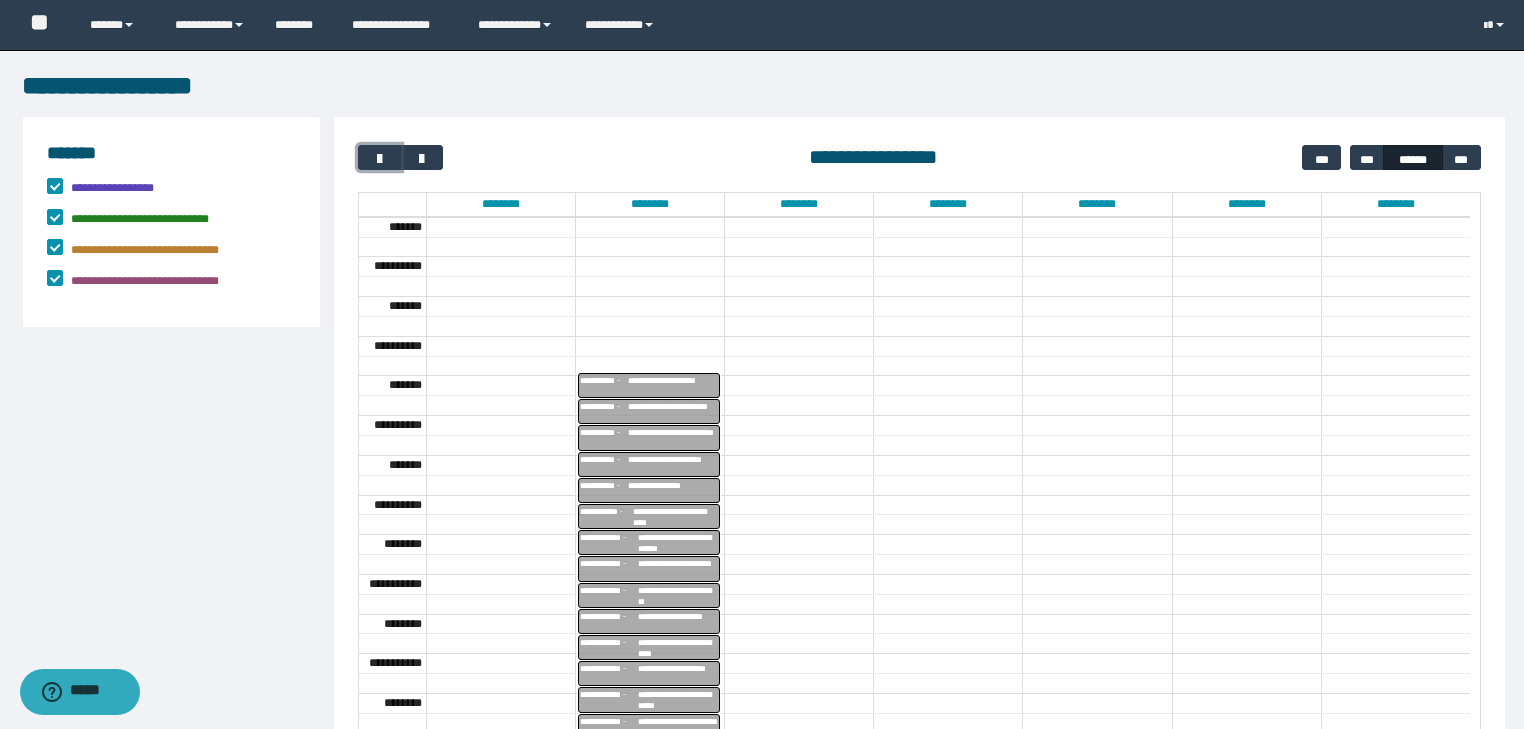scroll, scrollTop: 291, scrollLeft: 0, axis: vertical 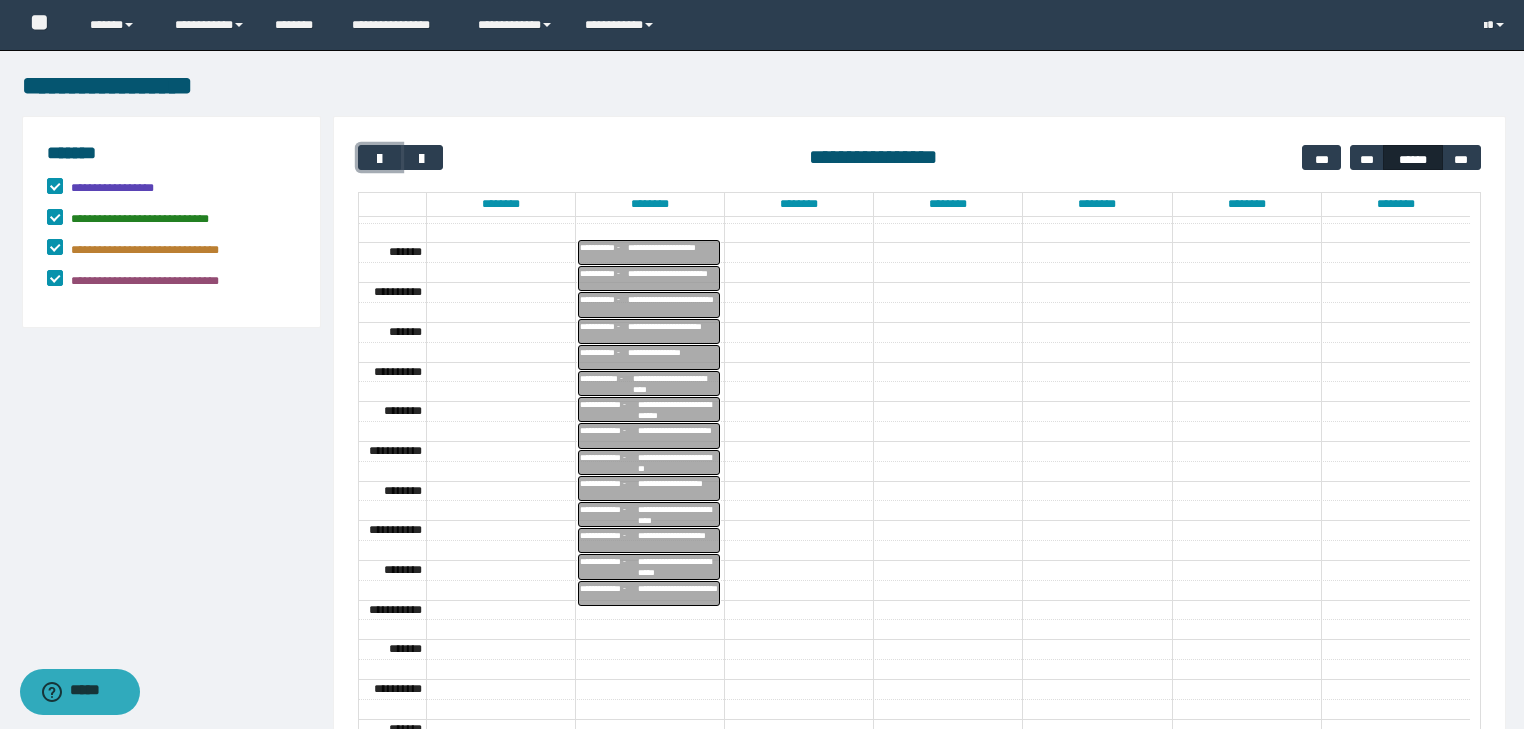 click on "**********" at bounding box center (673, 332) 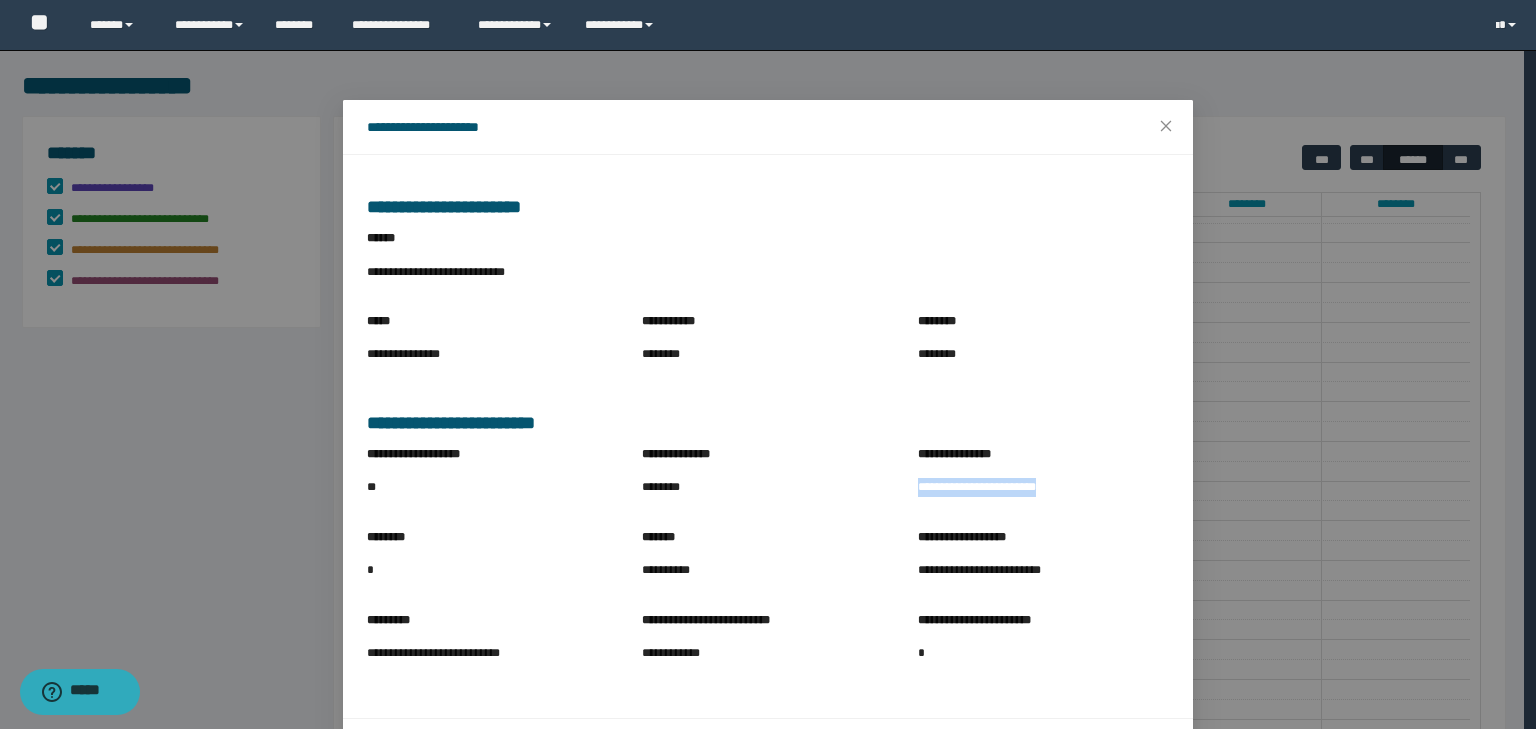 drag, startPoint x: 909, startPoint y: 487, endPoint x: 1086, endPoint y: 492, distance: 177.0706 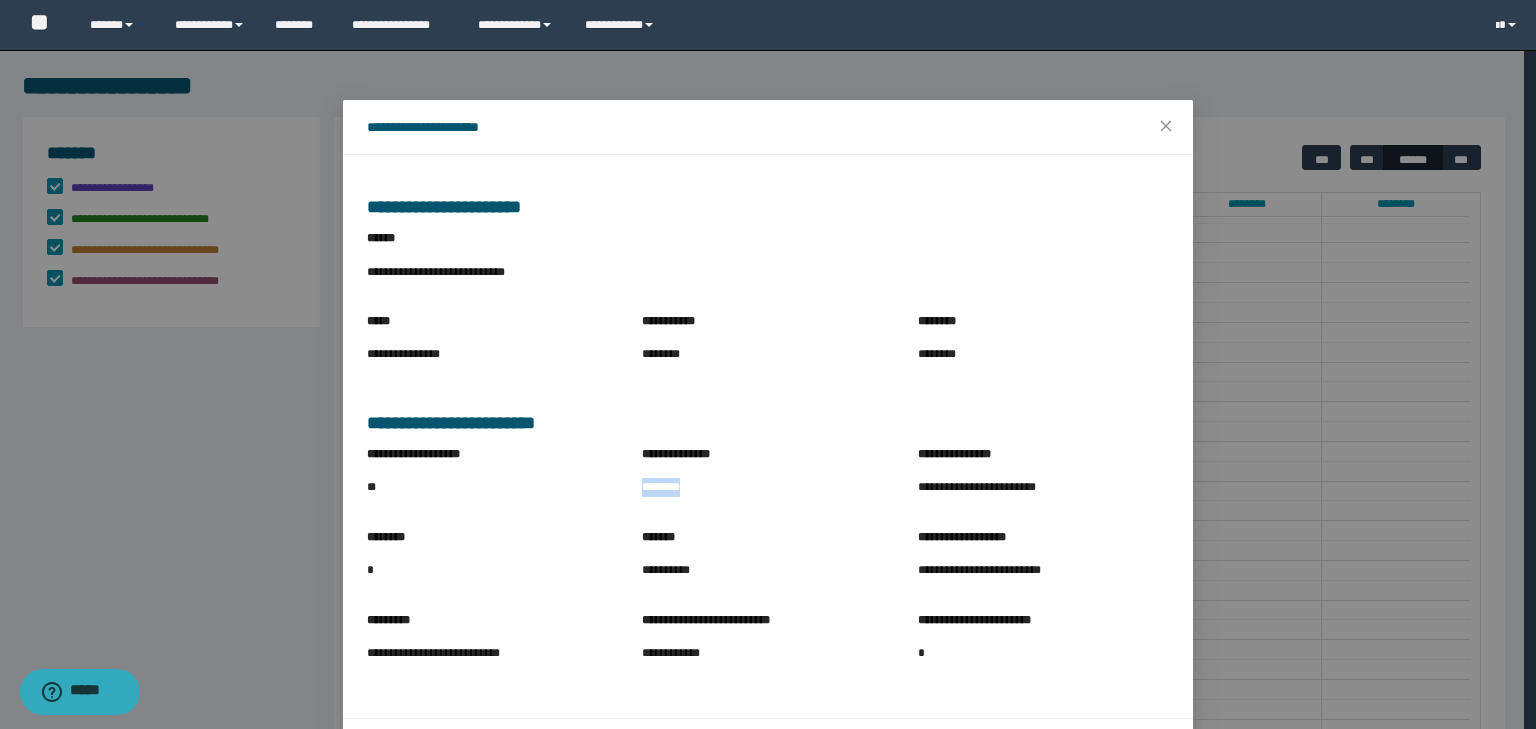 drag, startPoint x: 636, startPoint y: 486, endPoint x: 727, endPoint y: 489, distance: 91.04944 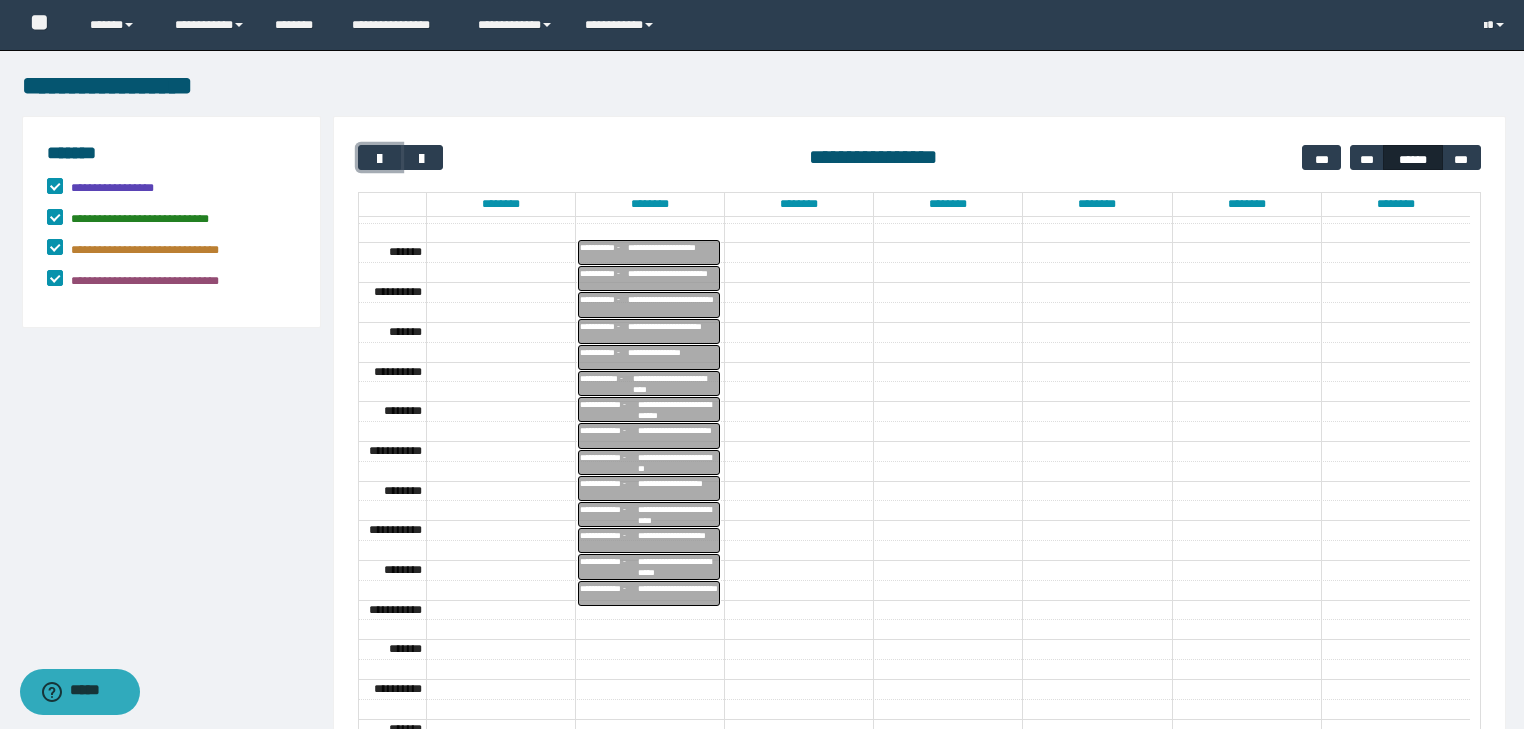 click on "**********" at bounding box center (676, 384) 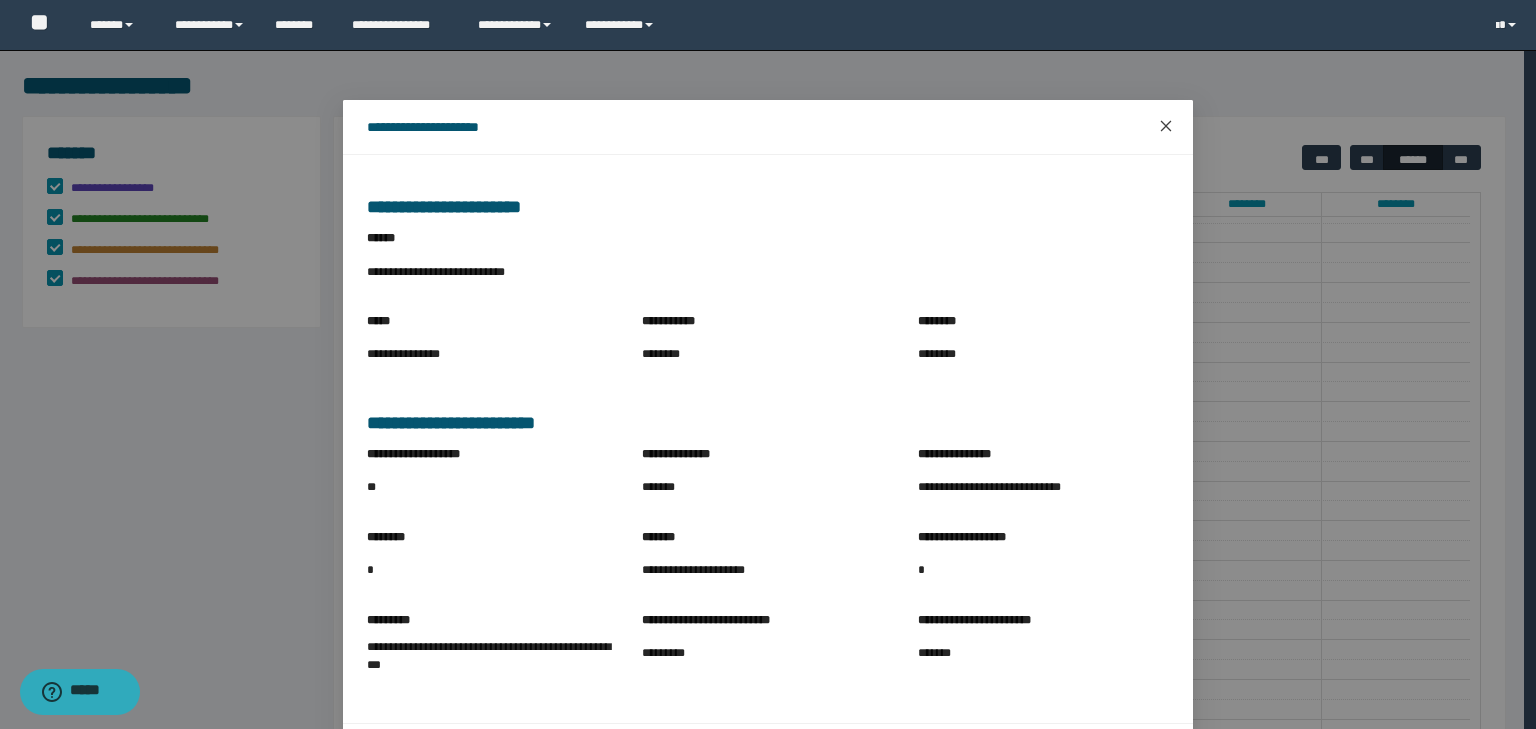 click at bounding box center (1166, 127) 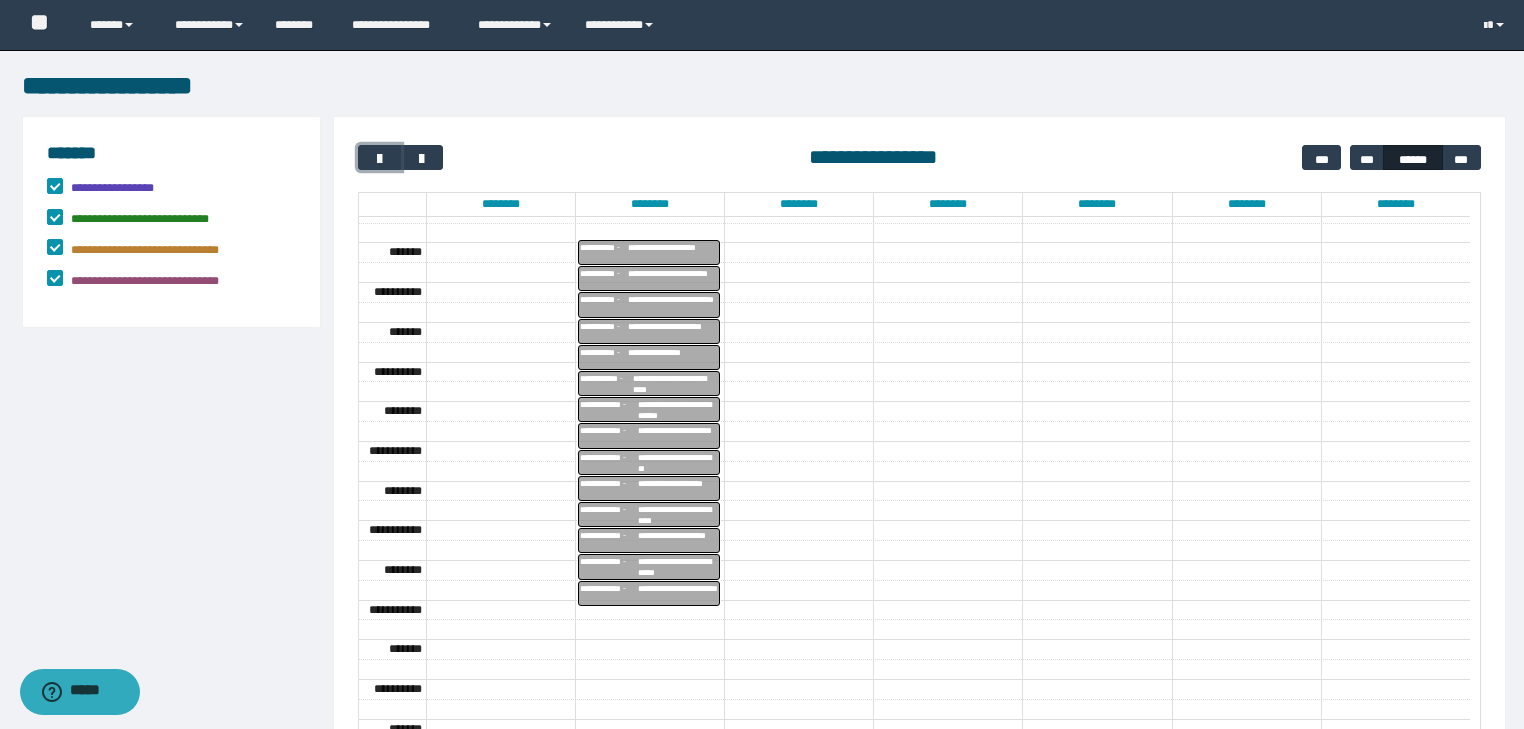 click on "**********" at bounding box center (673, 358) 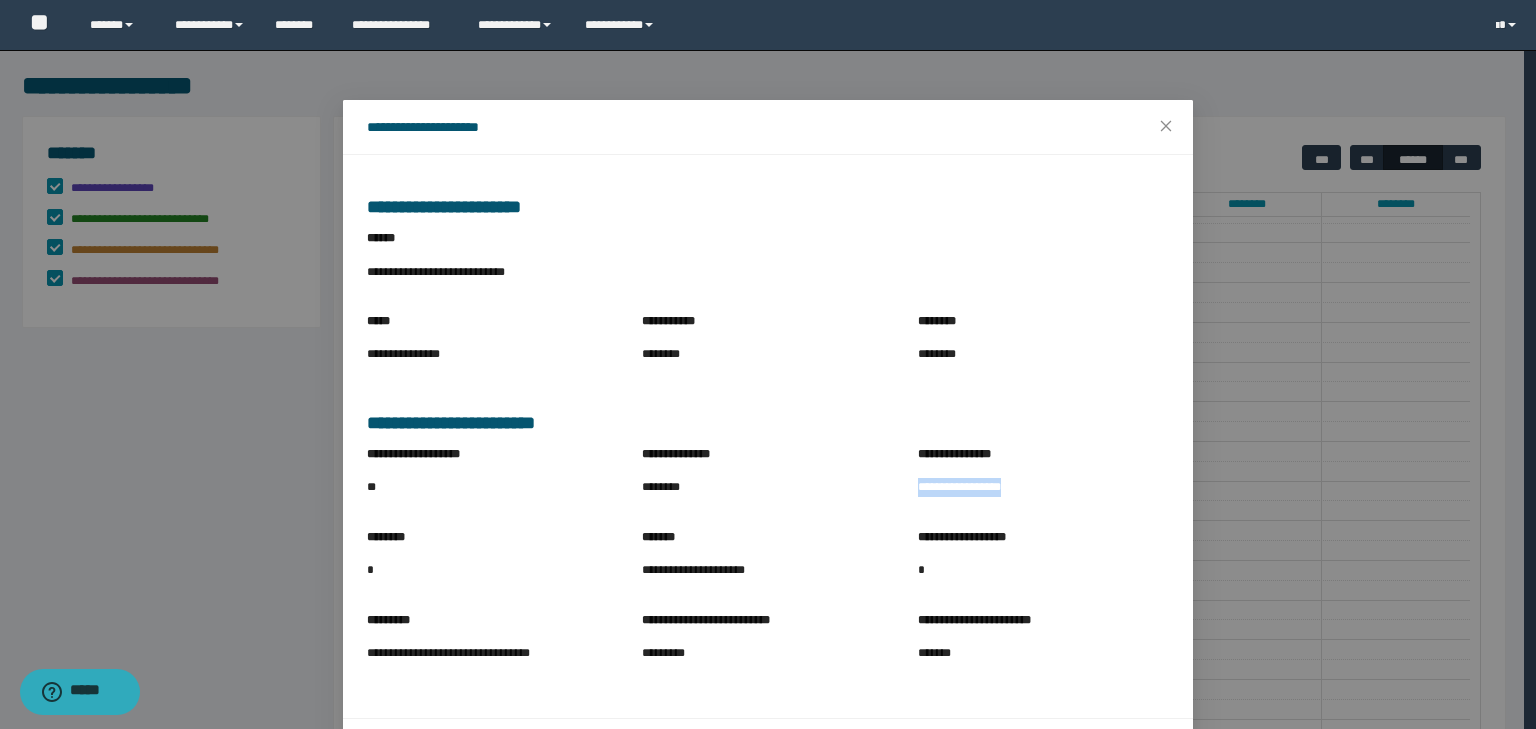 drag, startPoint x: 908, startPoint y: 489, endPoint x: 1056, endPoint y: 488, distance: 148.00337 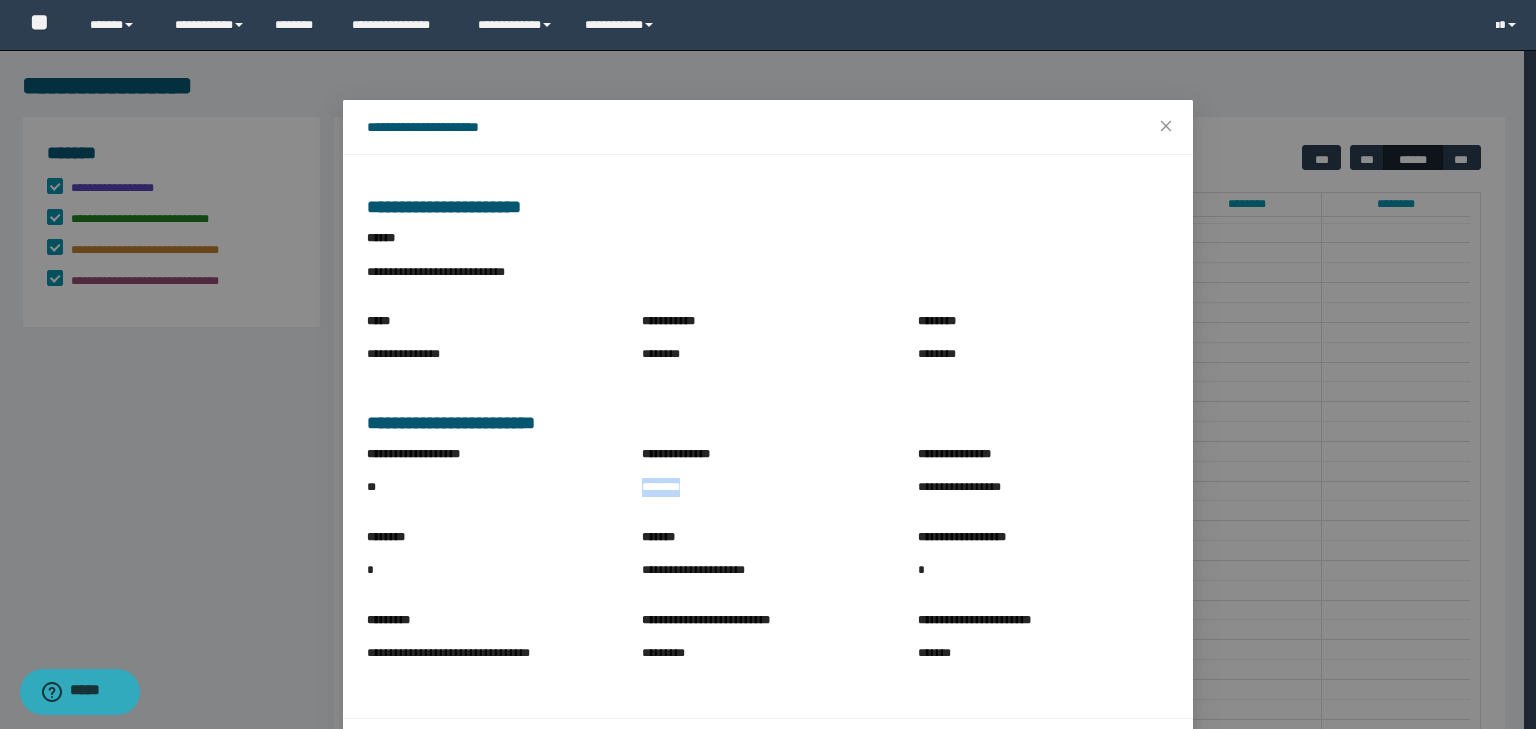 drag, startPoint x: 652, startPoint y: 489, endPoint x: 725, endPoint y: 490, distance: 73.00685 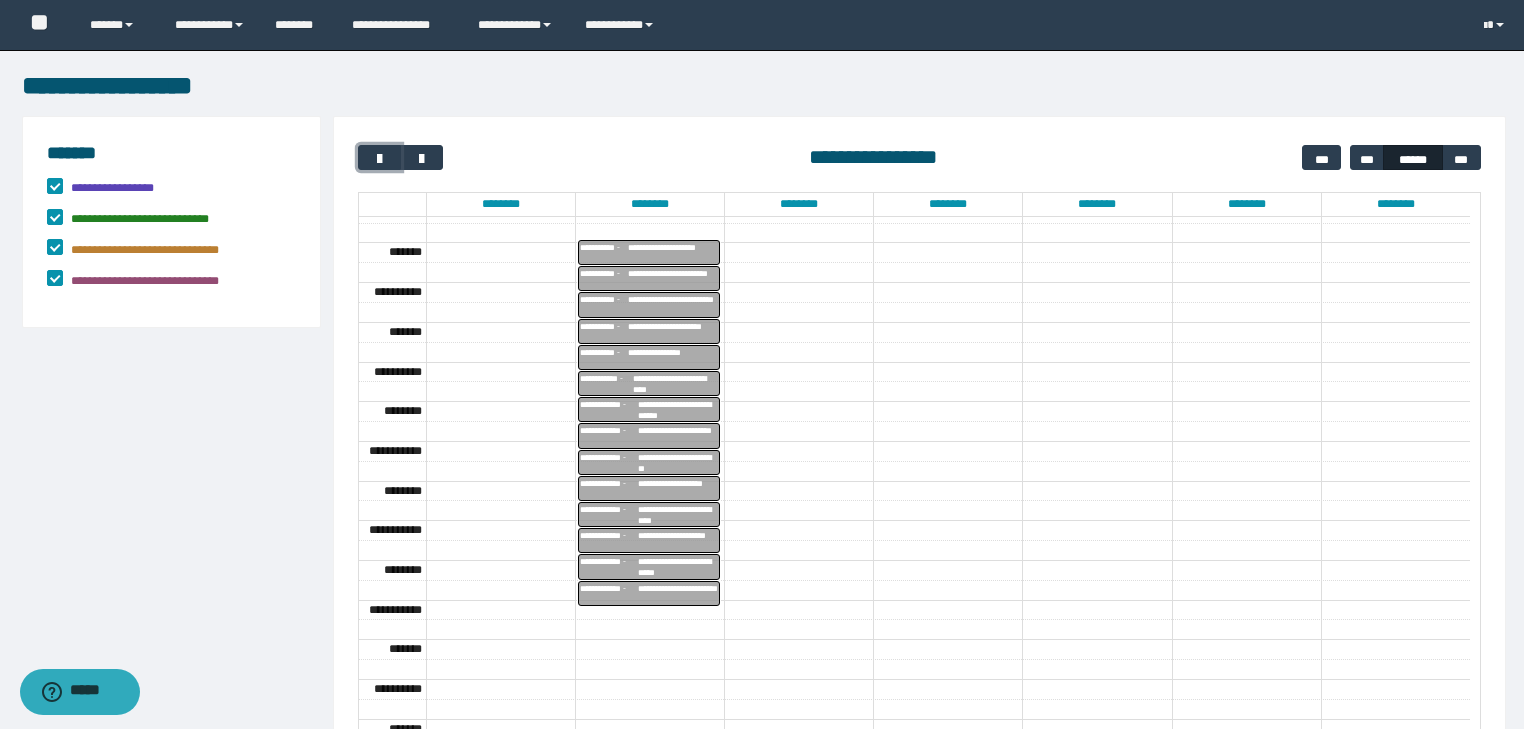 type 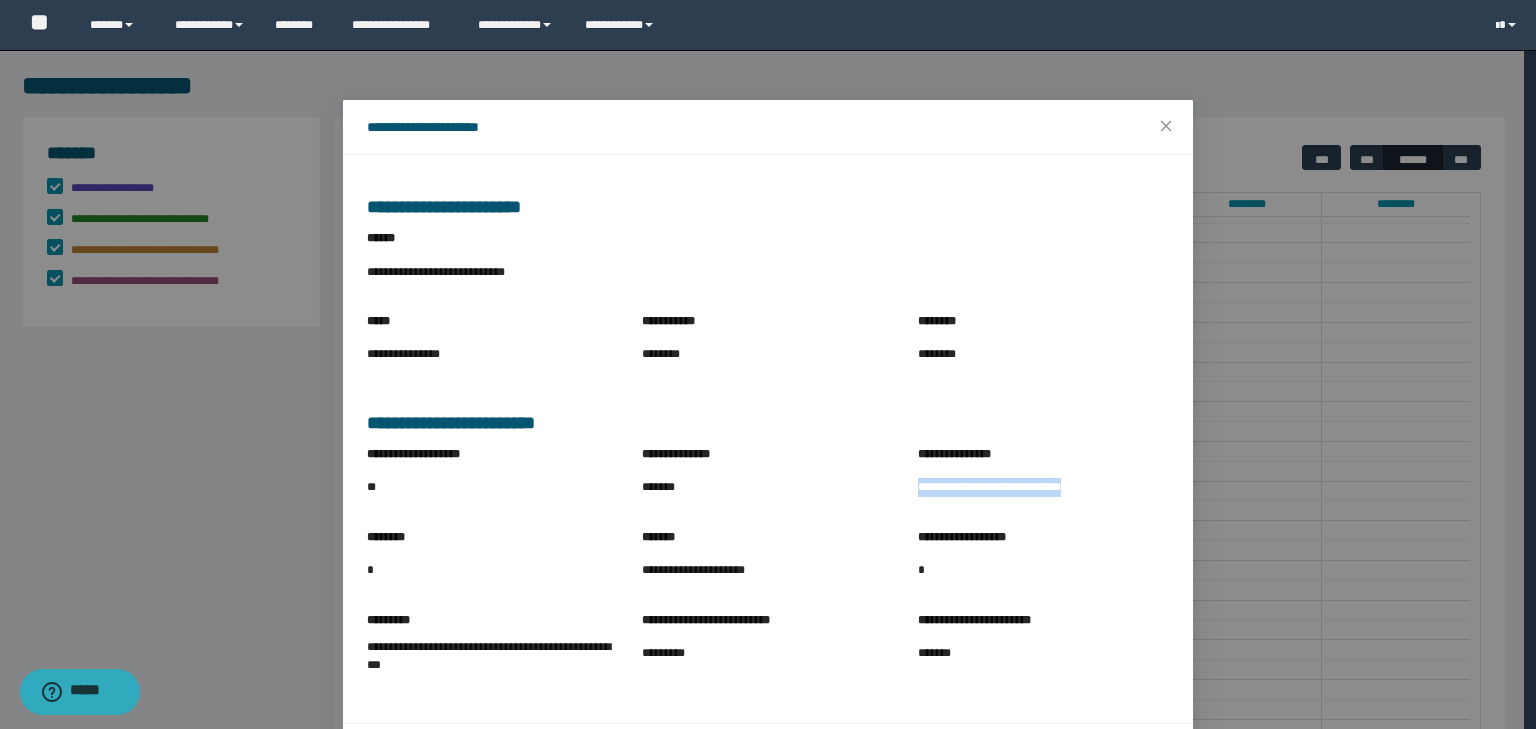 drag, startPoint x: 908, startPoint y: 484, endPoint x: 1126, endPoint y: 500, distance: 218.58636 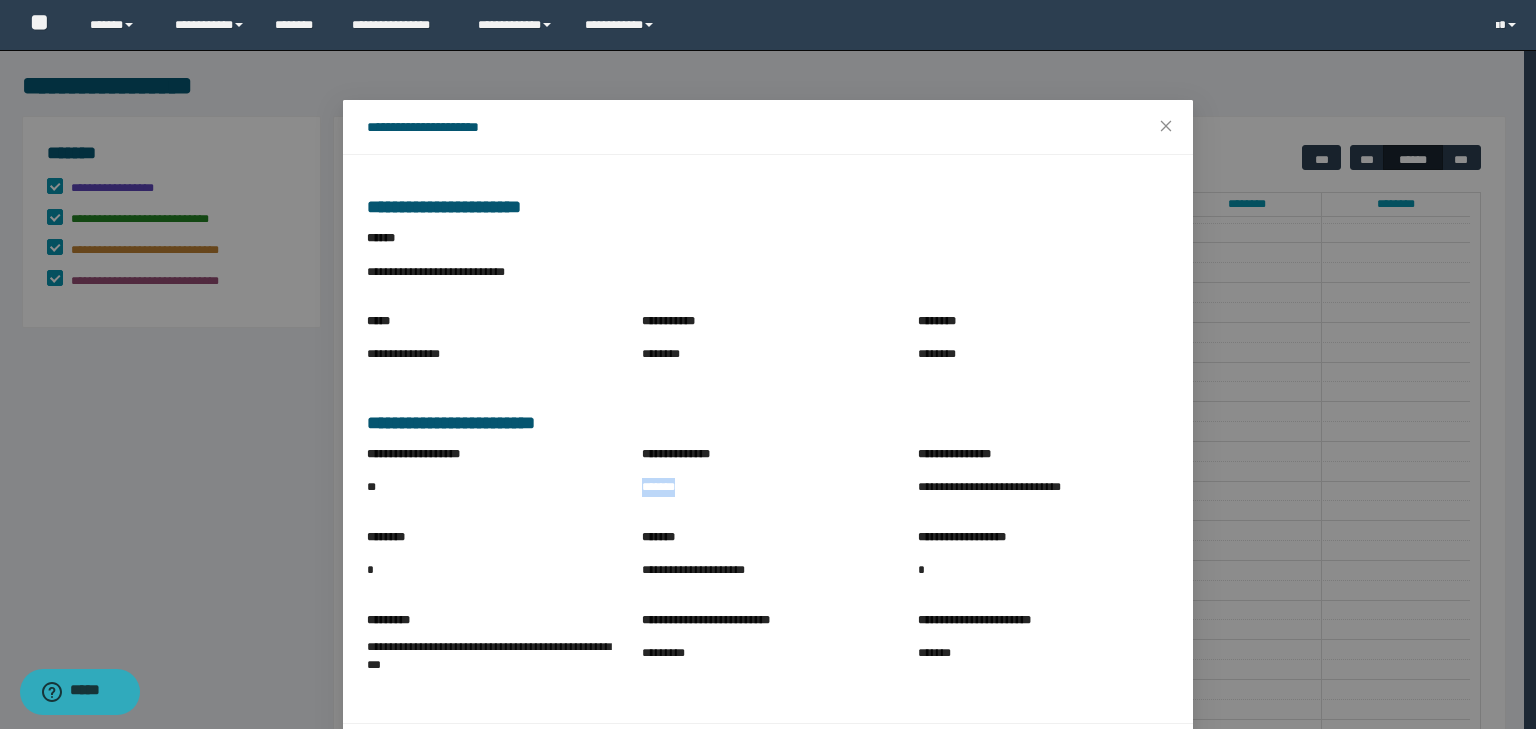 drag, startPoint x: 632, startPoint y: 488, endPoint x: 752, endPoint y: 480, distance: 120.26637 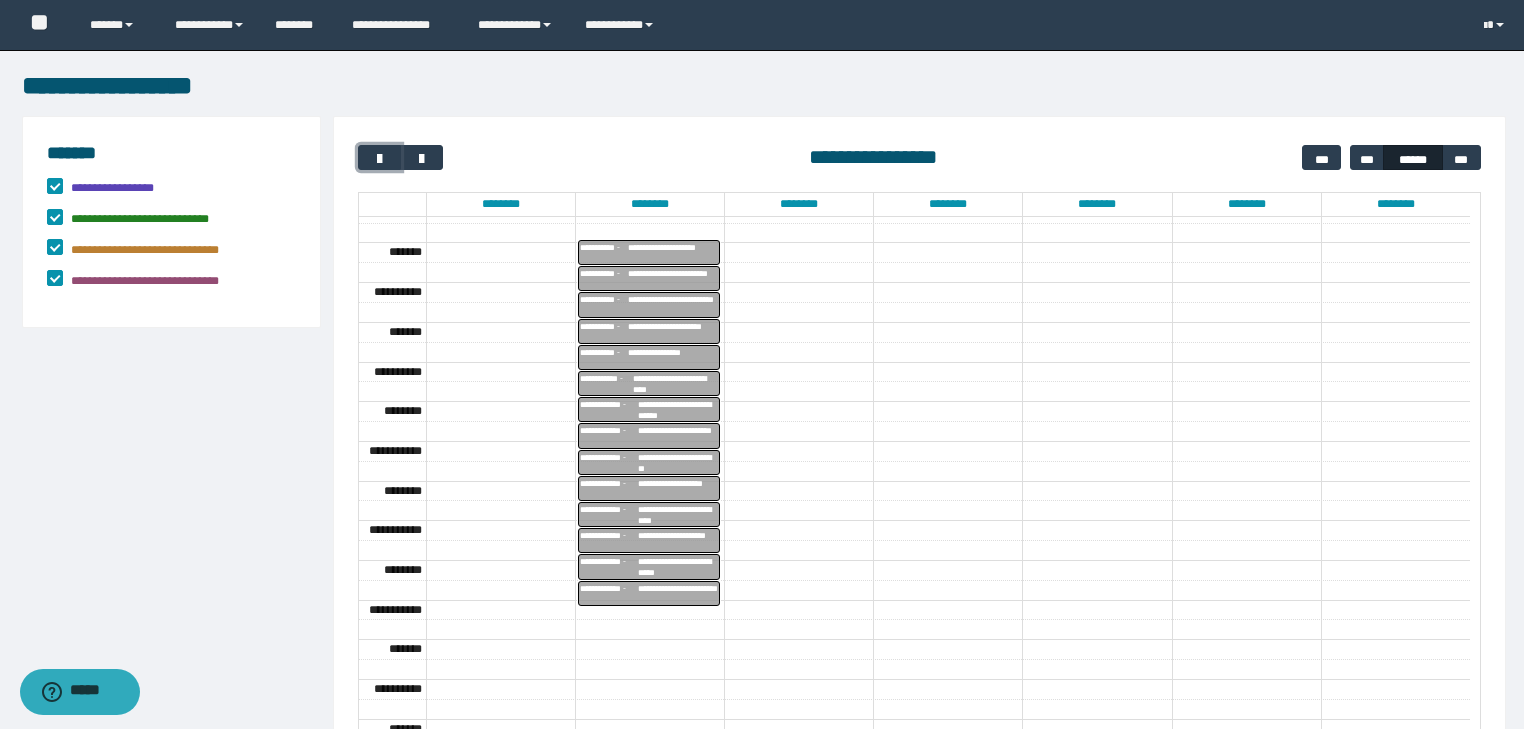 click on "**********" at bounding box center [678, 410] 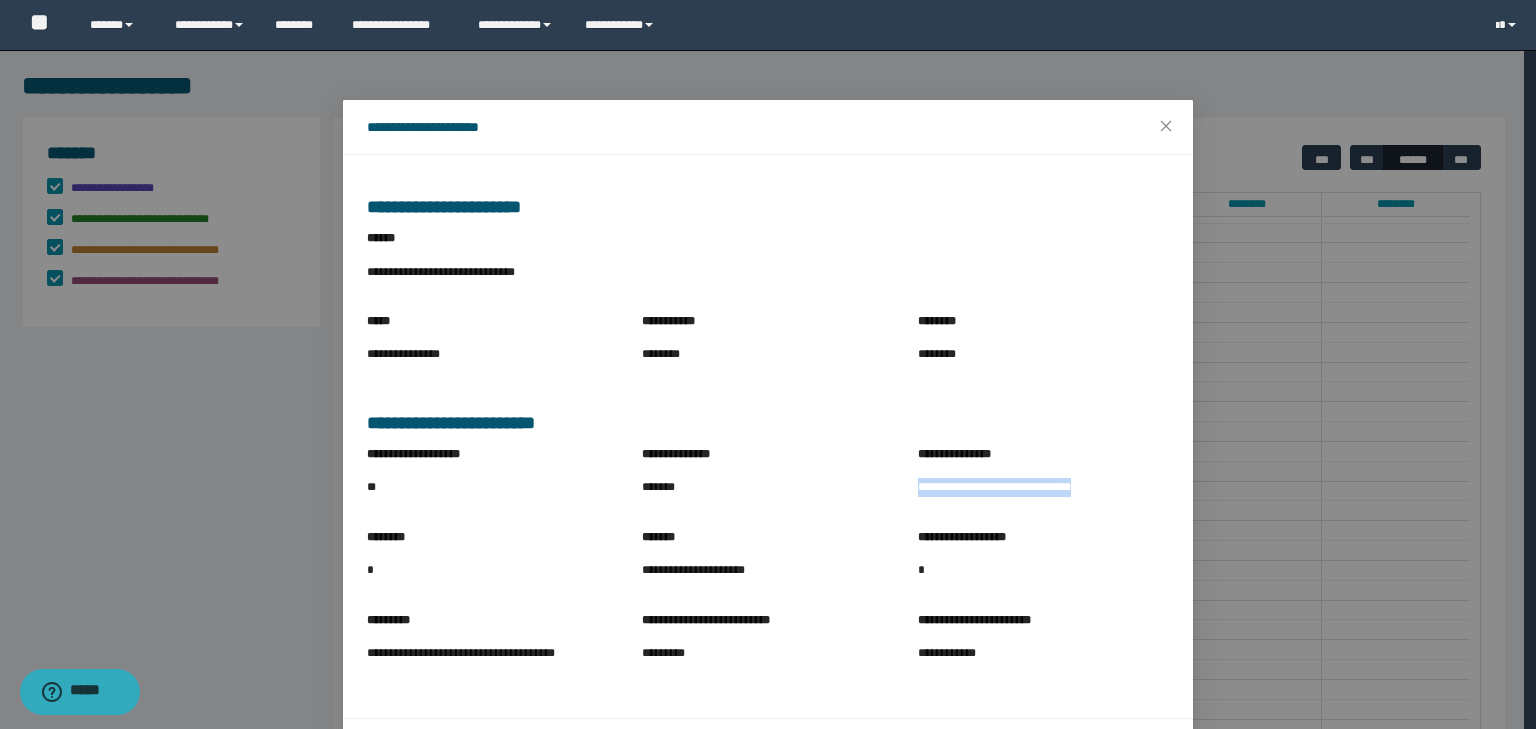drag, startPoint x: 912, startPoint y: 487, endPoint x: 1148, endPoint y: 495, distance: 236.13556 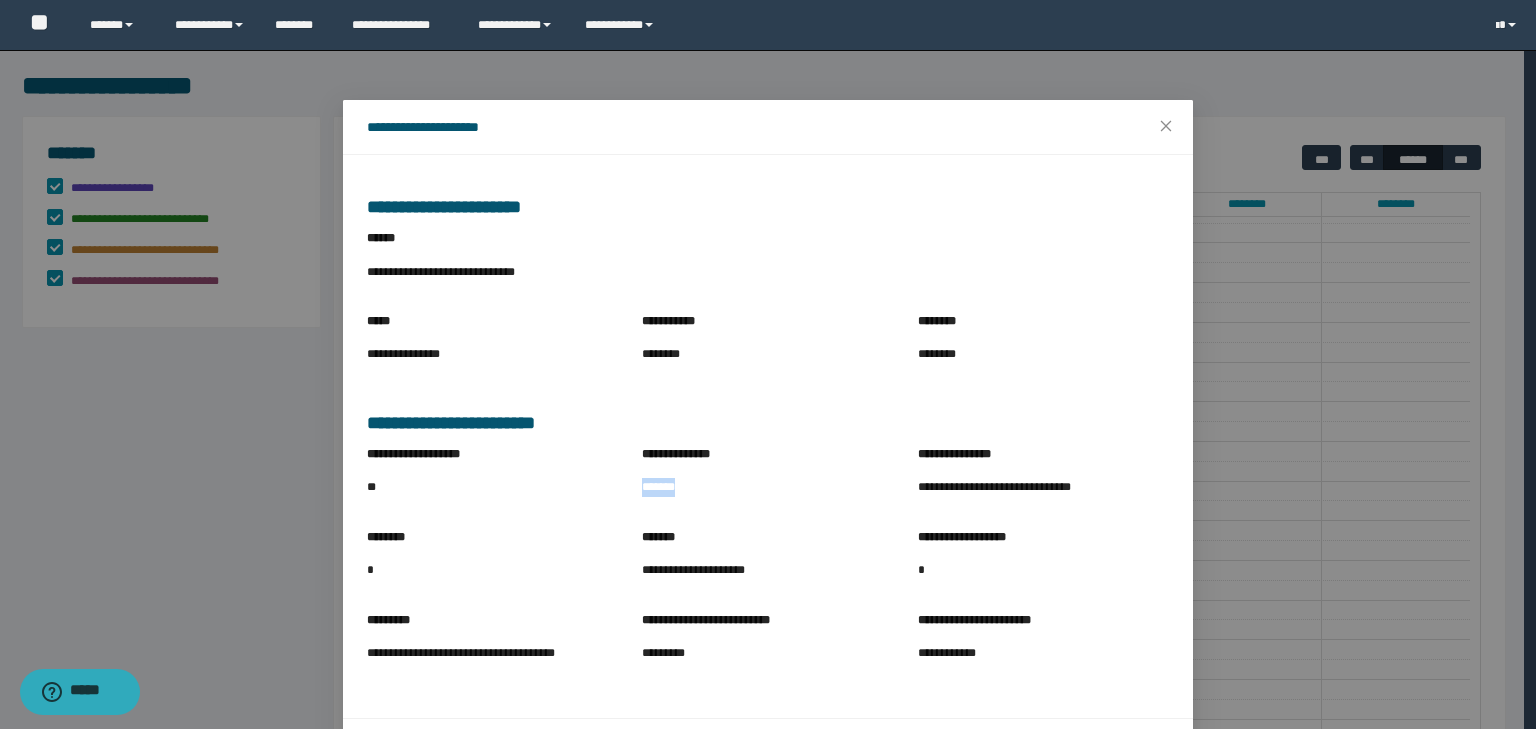 drag, startPoint x: 634, startPoint y: 484, endPoint x: 752, endPoint y: 504, distance: 119.682915 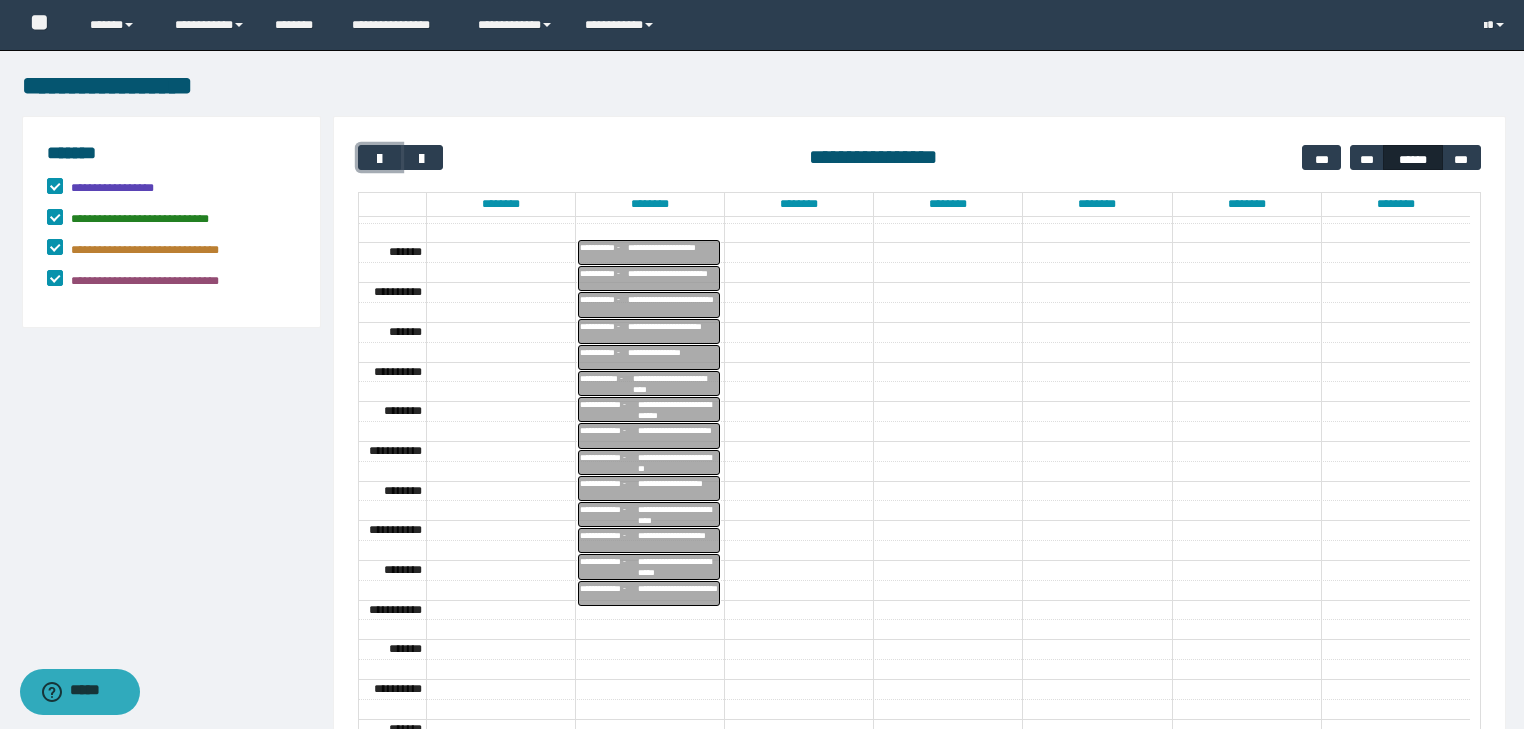 click on "**********" at bounding box center [678, 436] 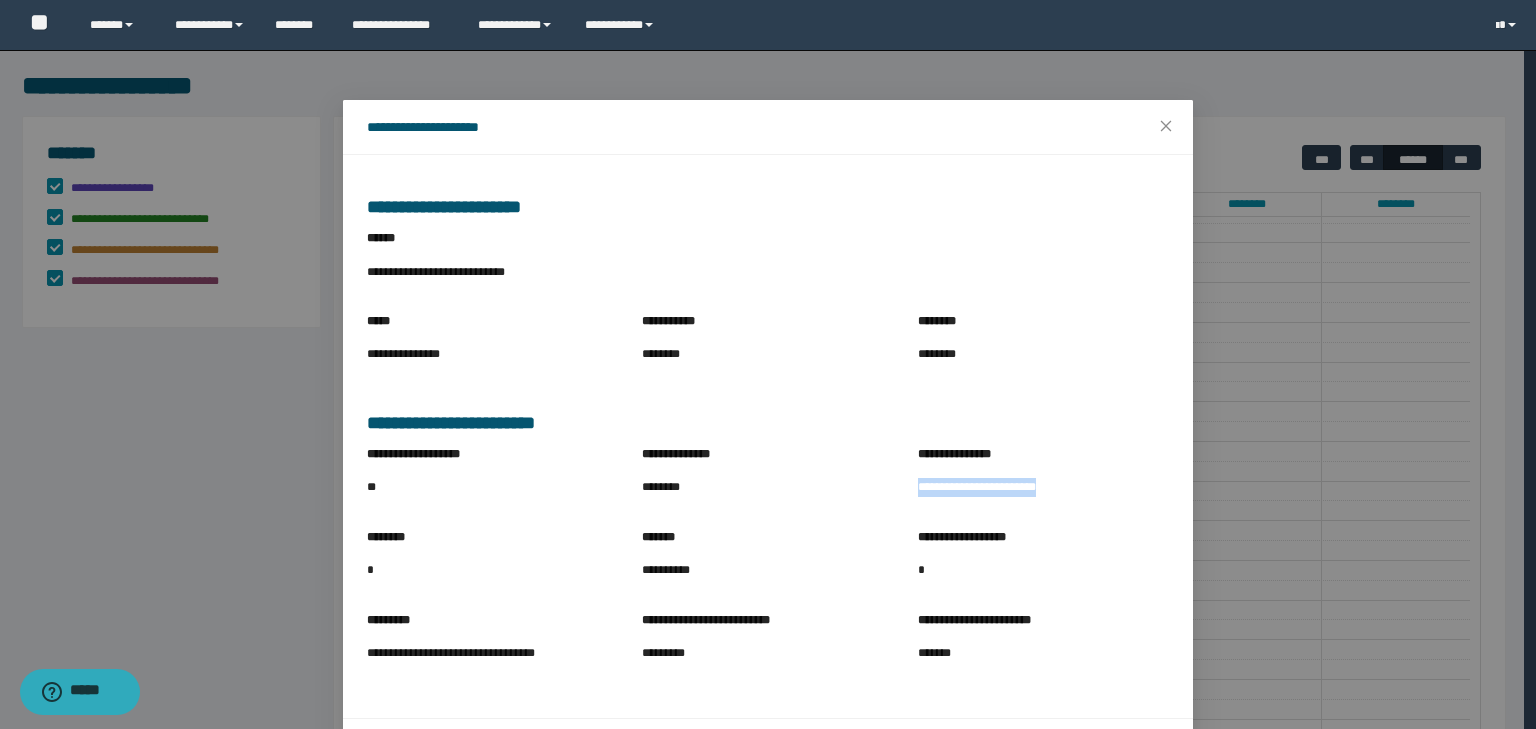 drag, startPoint x: 910, startPoint y: 486, endPoint x: 1116, endPoint y: 488, distance: 206.0097 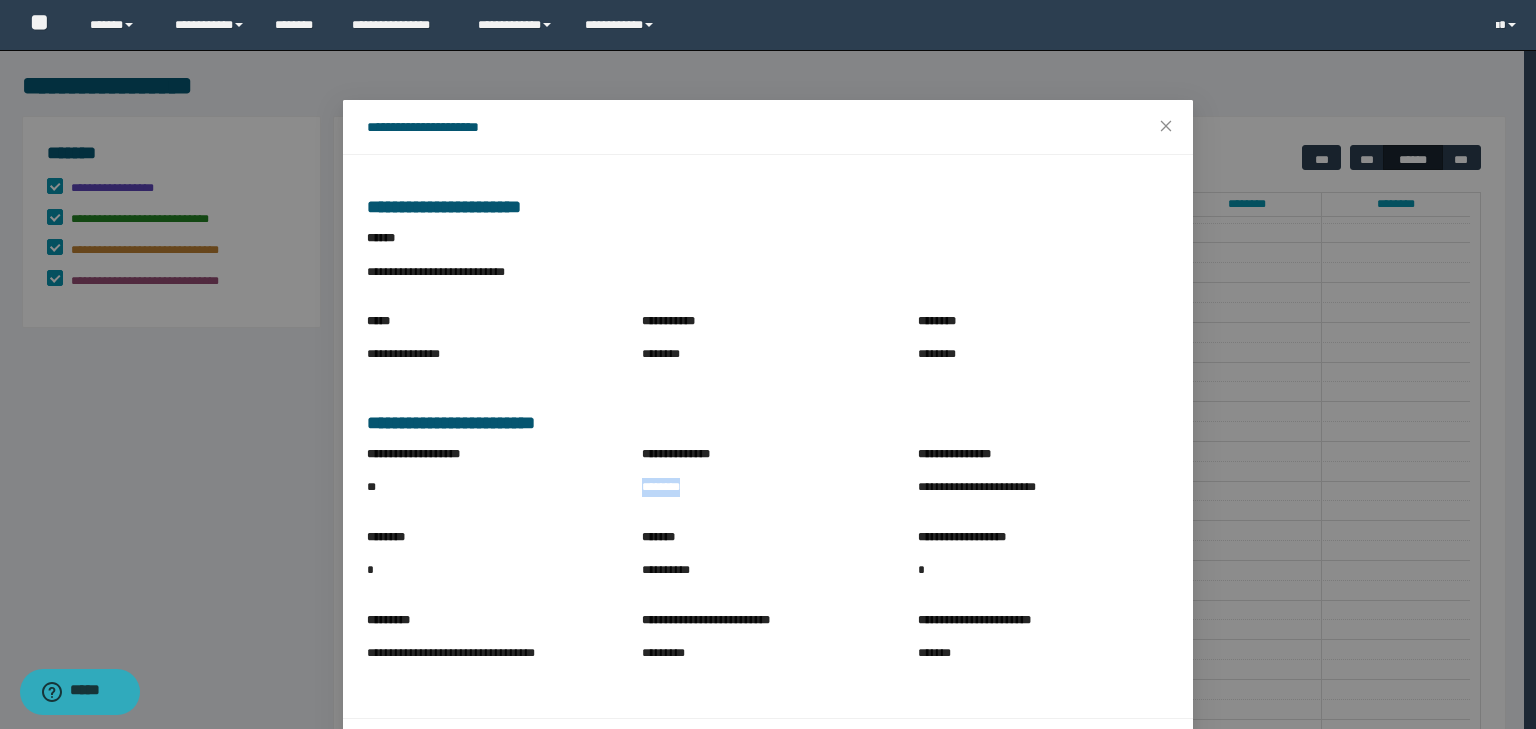 drag, startPoint x: 637, startPoint y: 487, endPoint x: 743, endPoint y: 493, distance: 106.16968 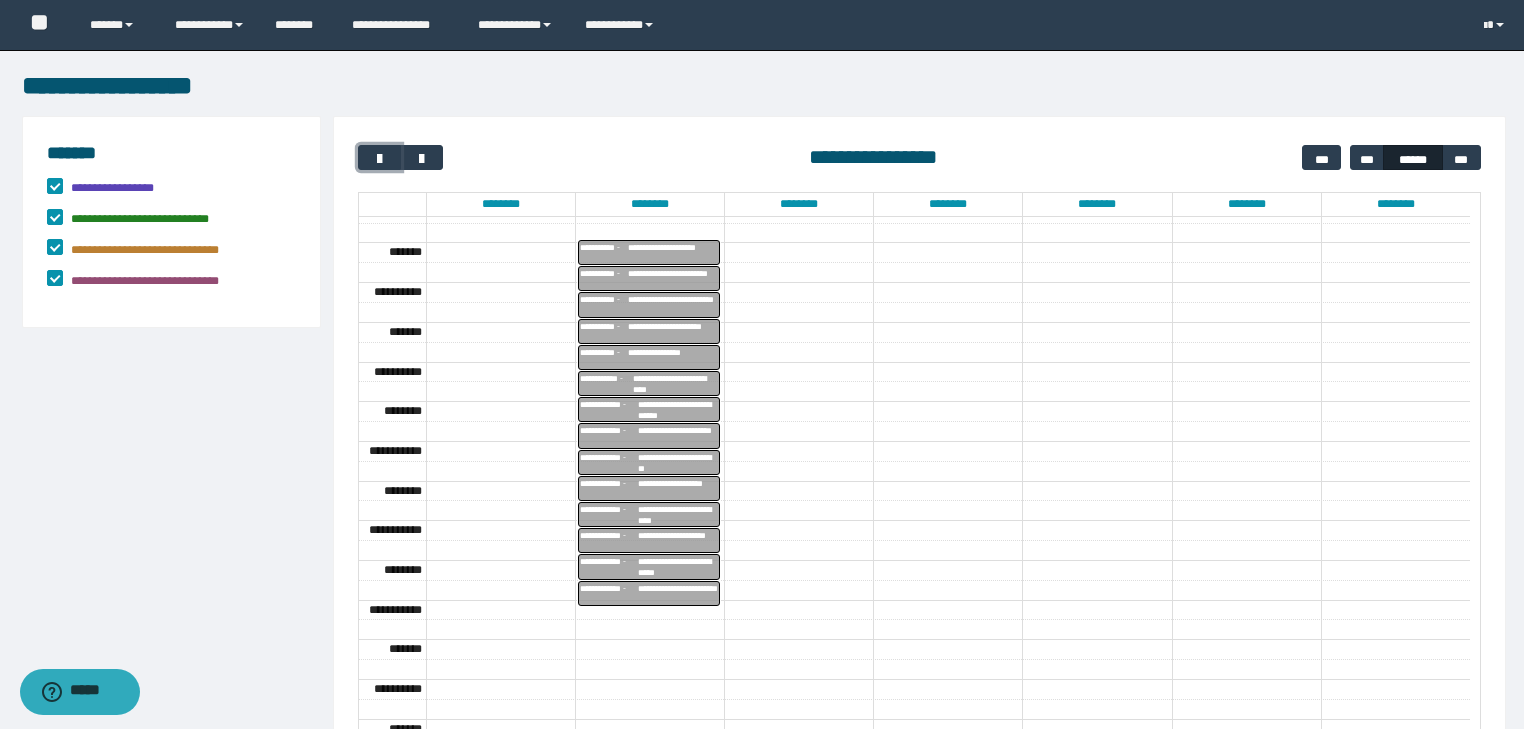 click on "**********" at bounding box center (678, 463) 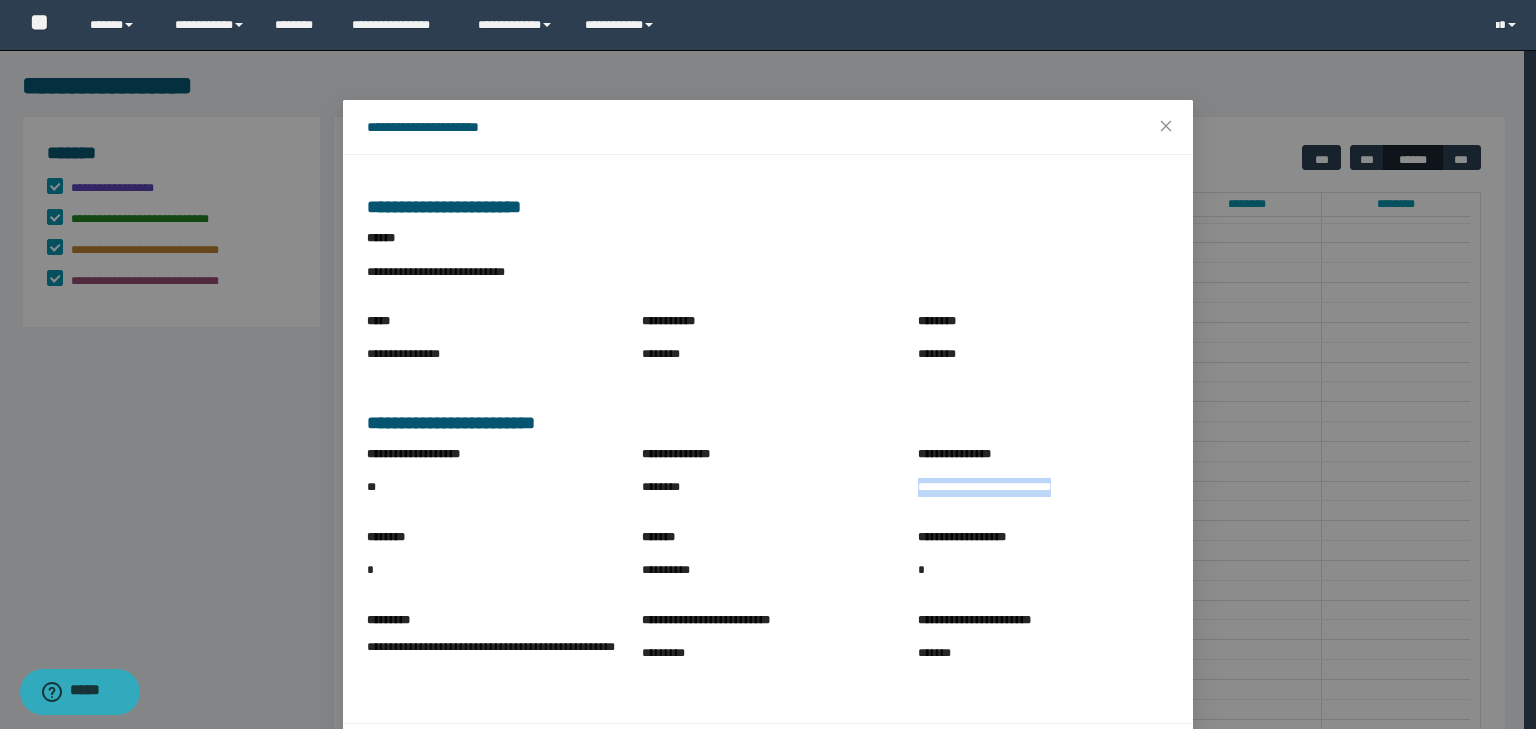 drag, startPoint x: 913, startPoint y: 488, endPoint x: 1085, endPoint y: 503, distance: 172.65283 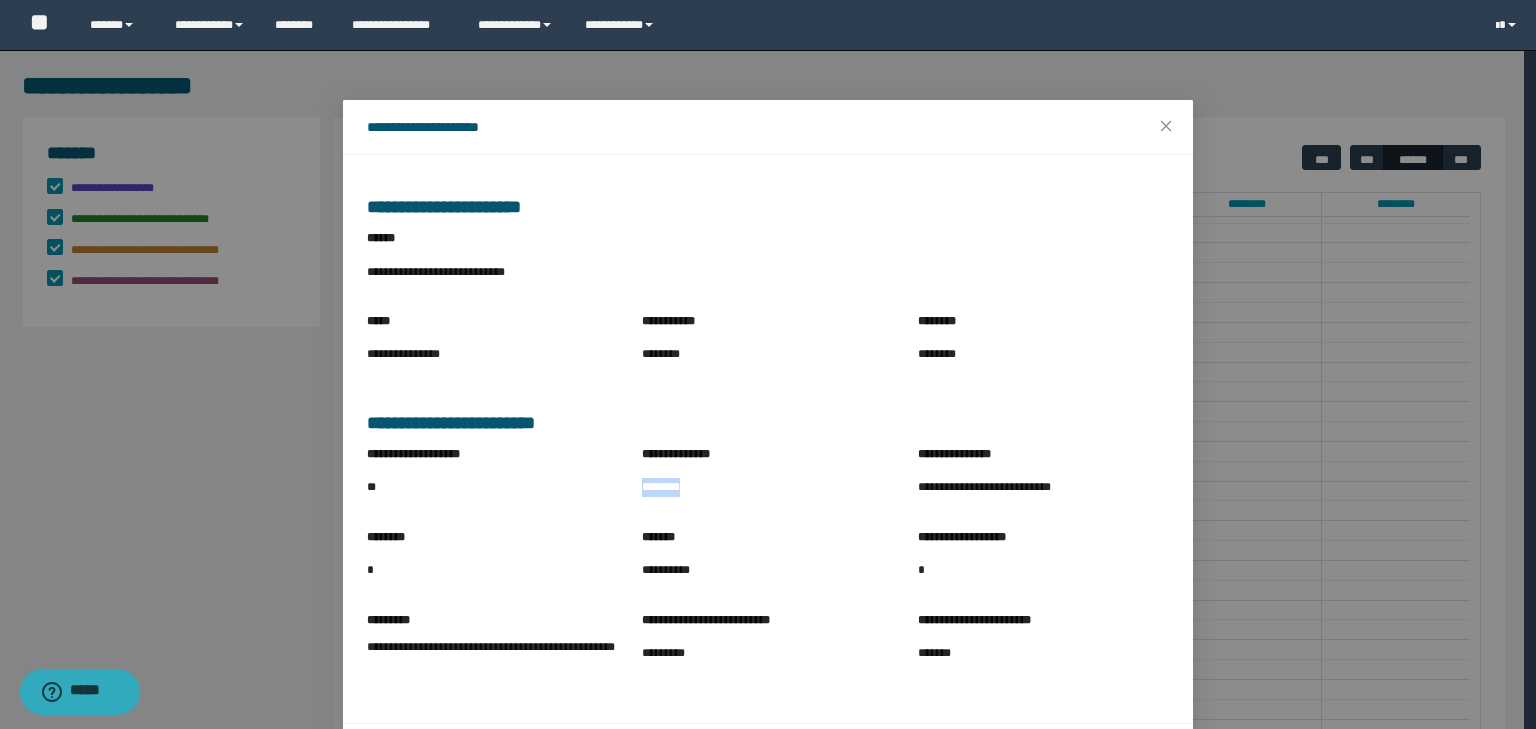 drag, startPoint x: 634, startPoint y: 490, endPoint x: 723, endPoint y: 486, distance: 89.08984 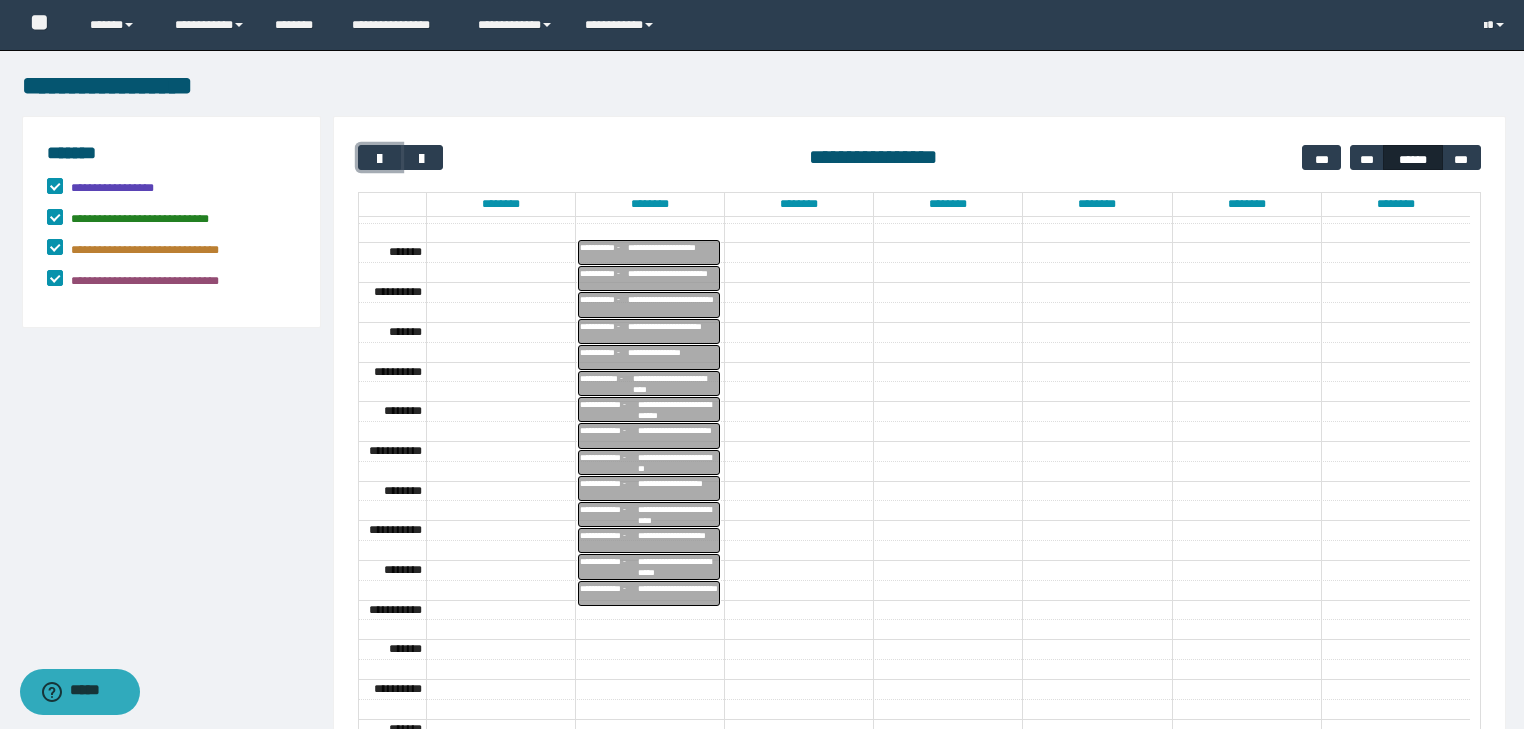 click on "**********" at bounding box center (678, 489) 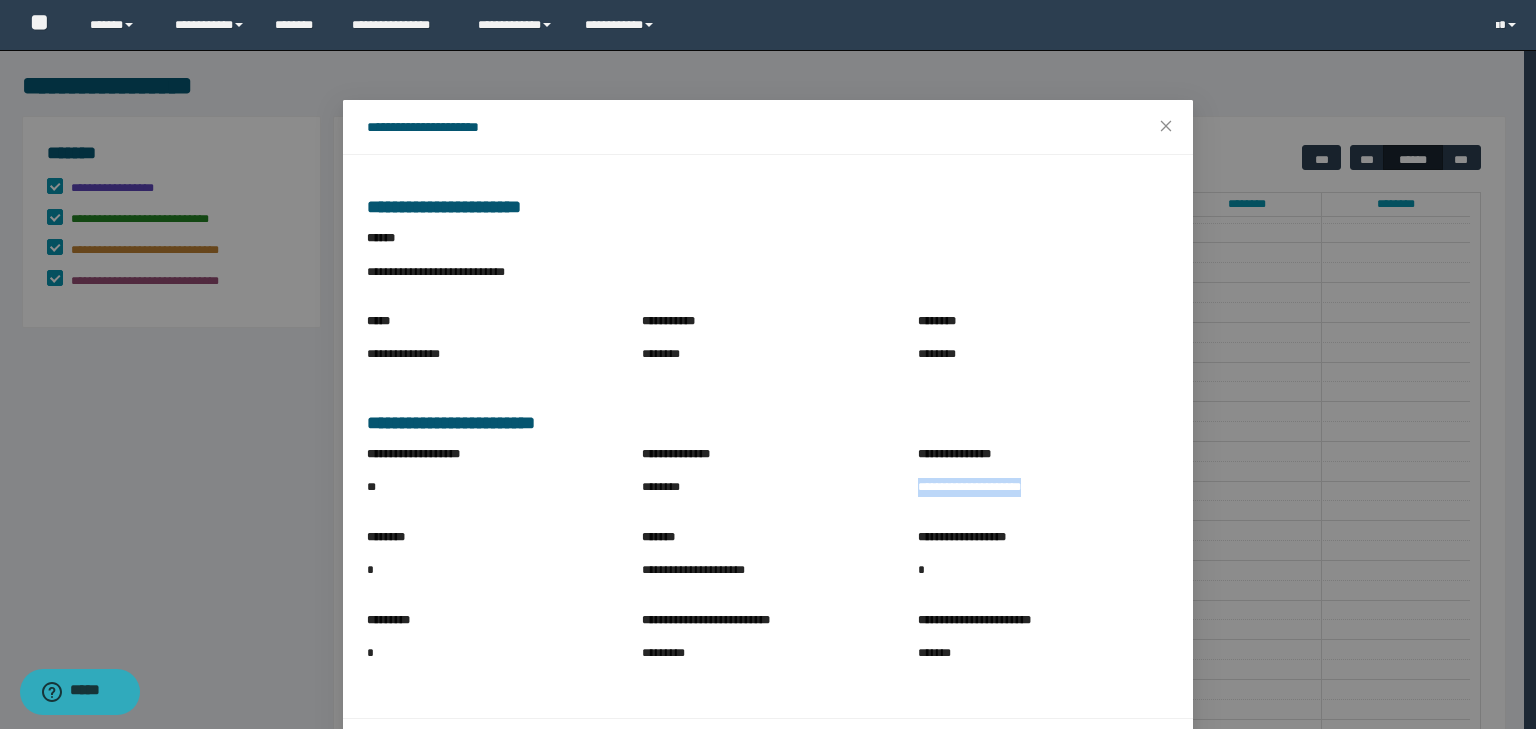 drag, startPoint x: 914, startPoint y: 491, endPoint x: 1071, endPoint y: 497, distance: 157.11461 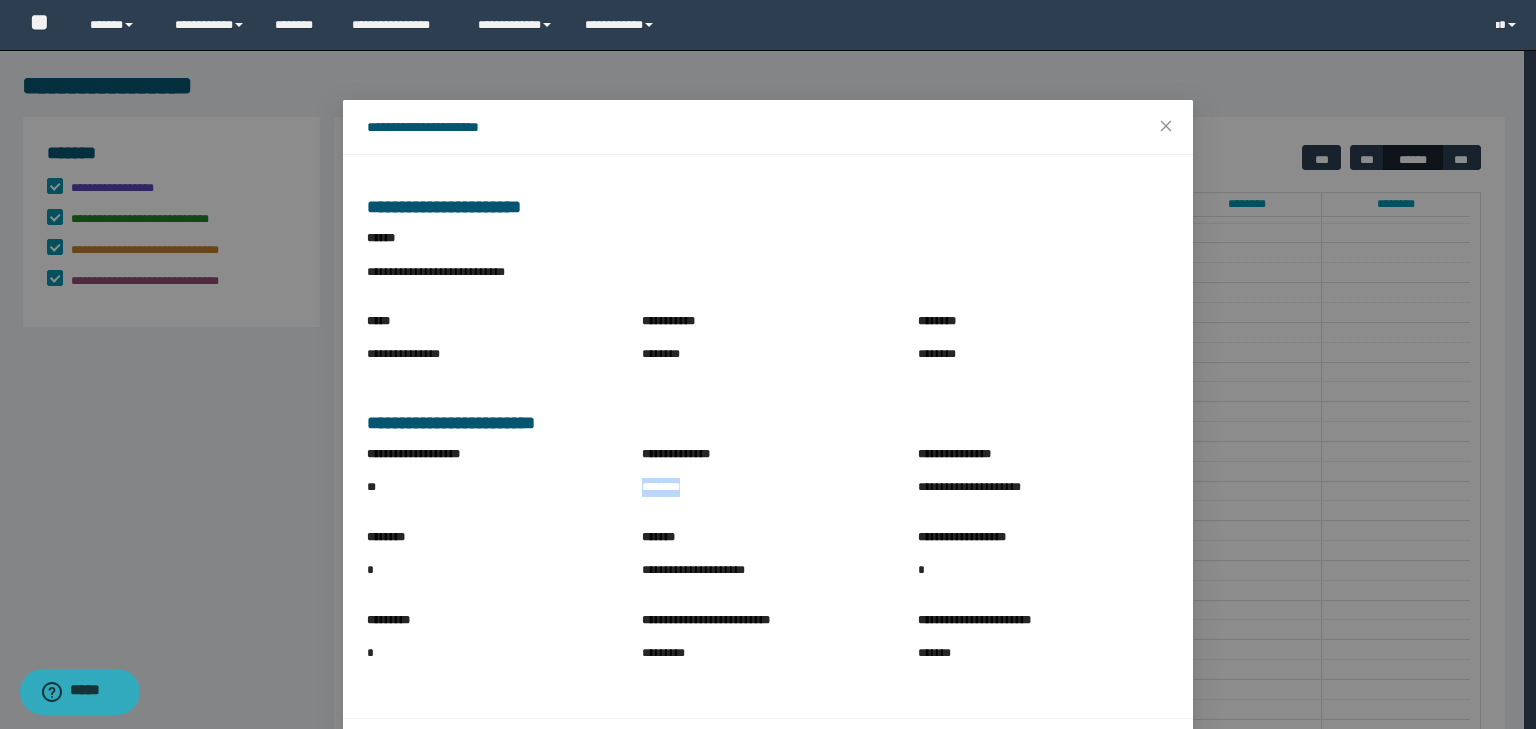 drag, startPoint x: 636, startPoint y: 486, endPoint x: 735, endPoint y: 504, distance: 100.62306 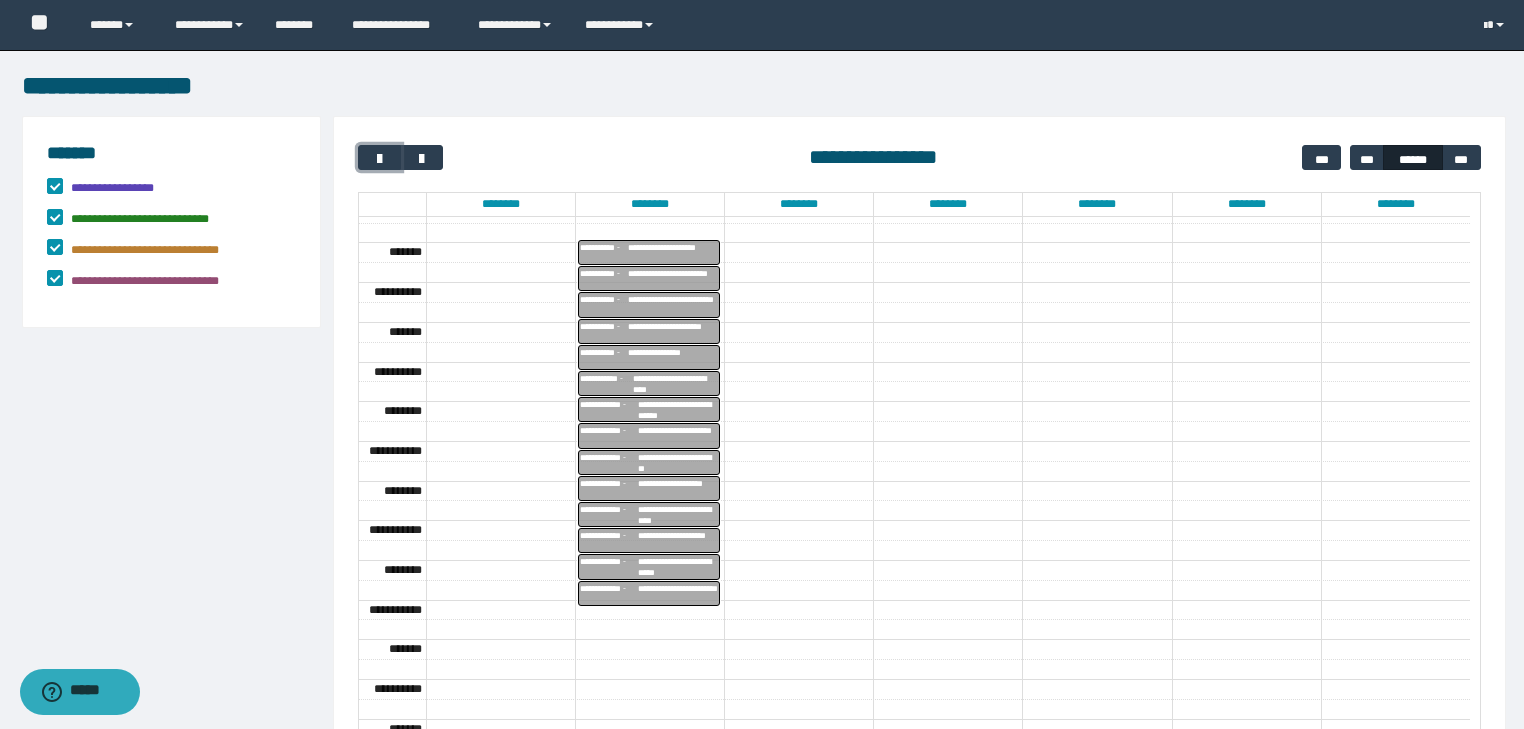click on "**********" at bounding box center [678, 515] 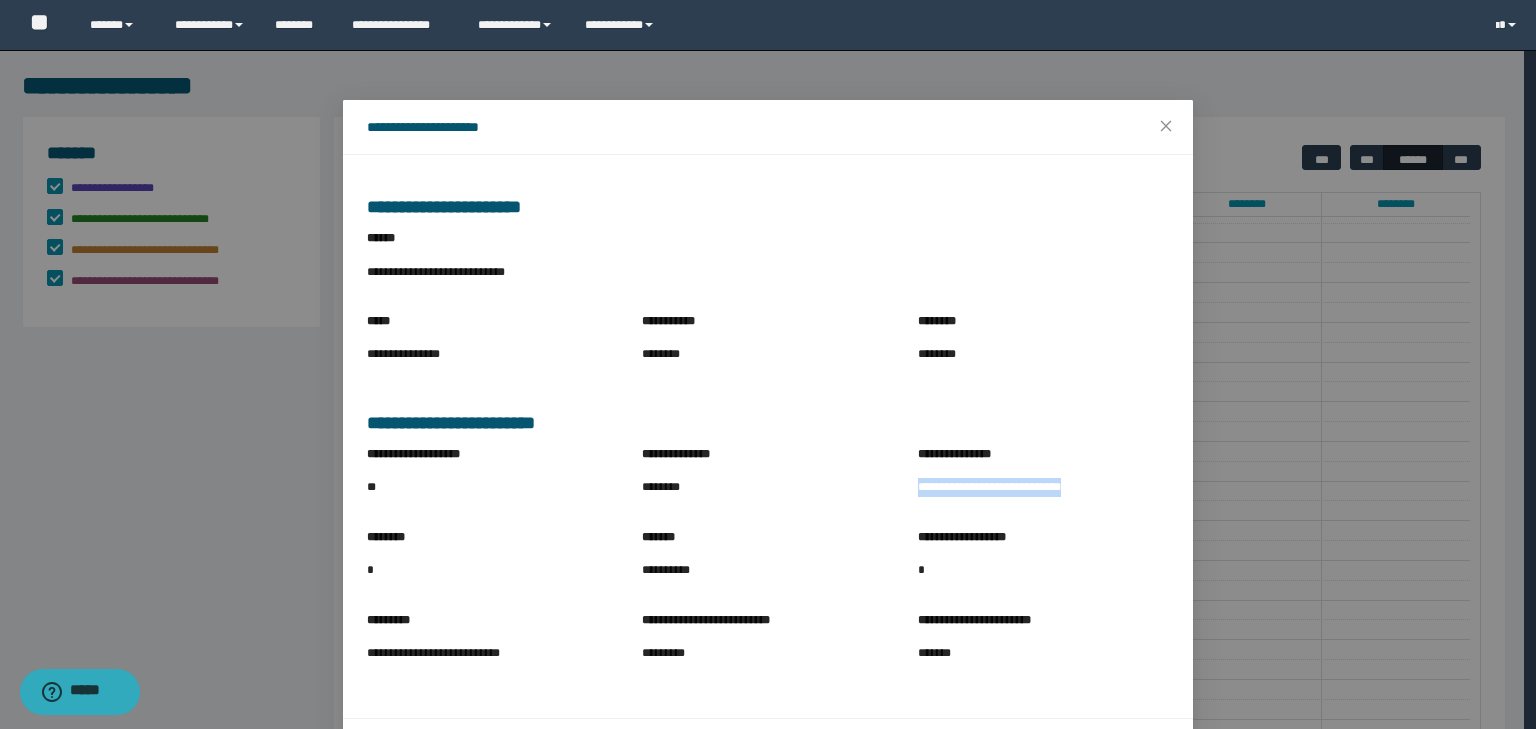 drag, startPoint x: 909, startPoint y: 489, endPoint x: 1084, endPoint y: 485, distance: 175.04572 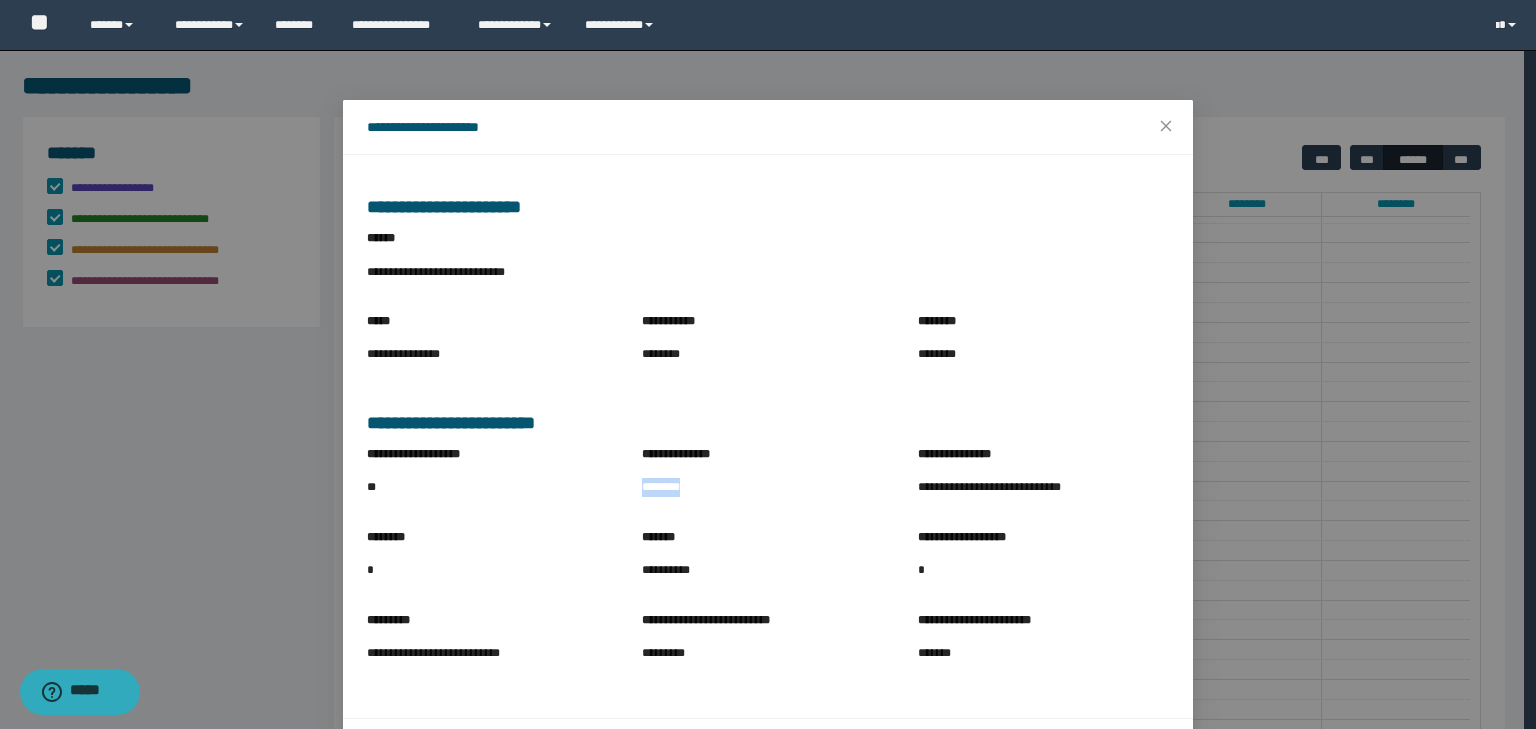 drag, startPoint x: 628, startPoint y: 488, endPoint x: 730, endPoint y: 500, distance: 102.70345 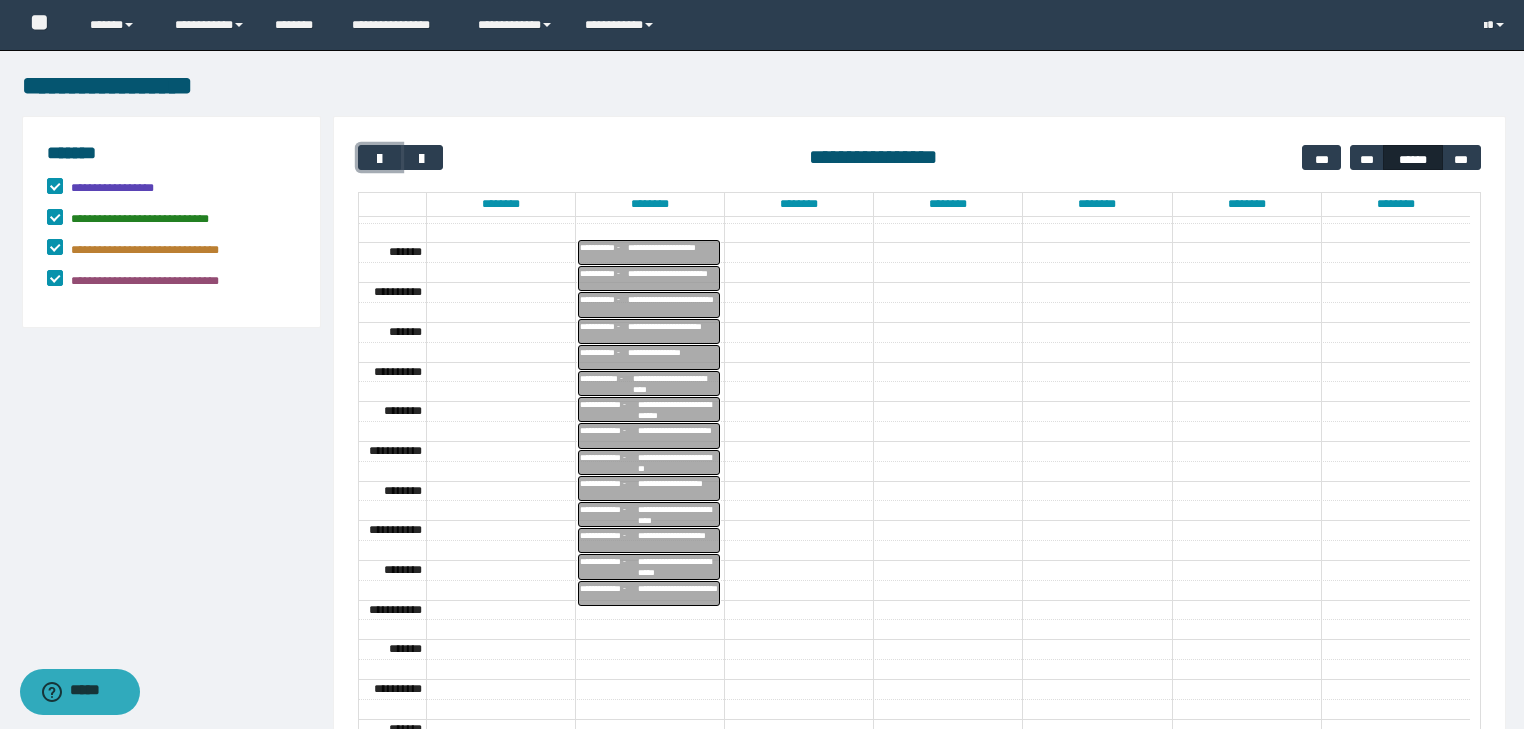 click on "**********" at bounding box center (609, 540) 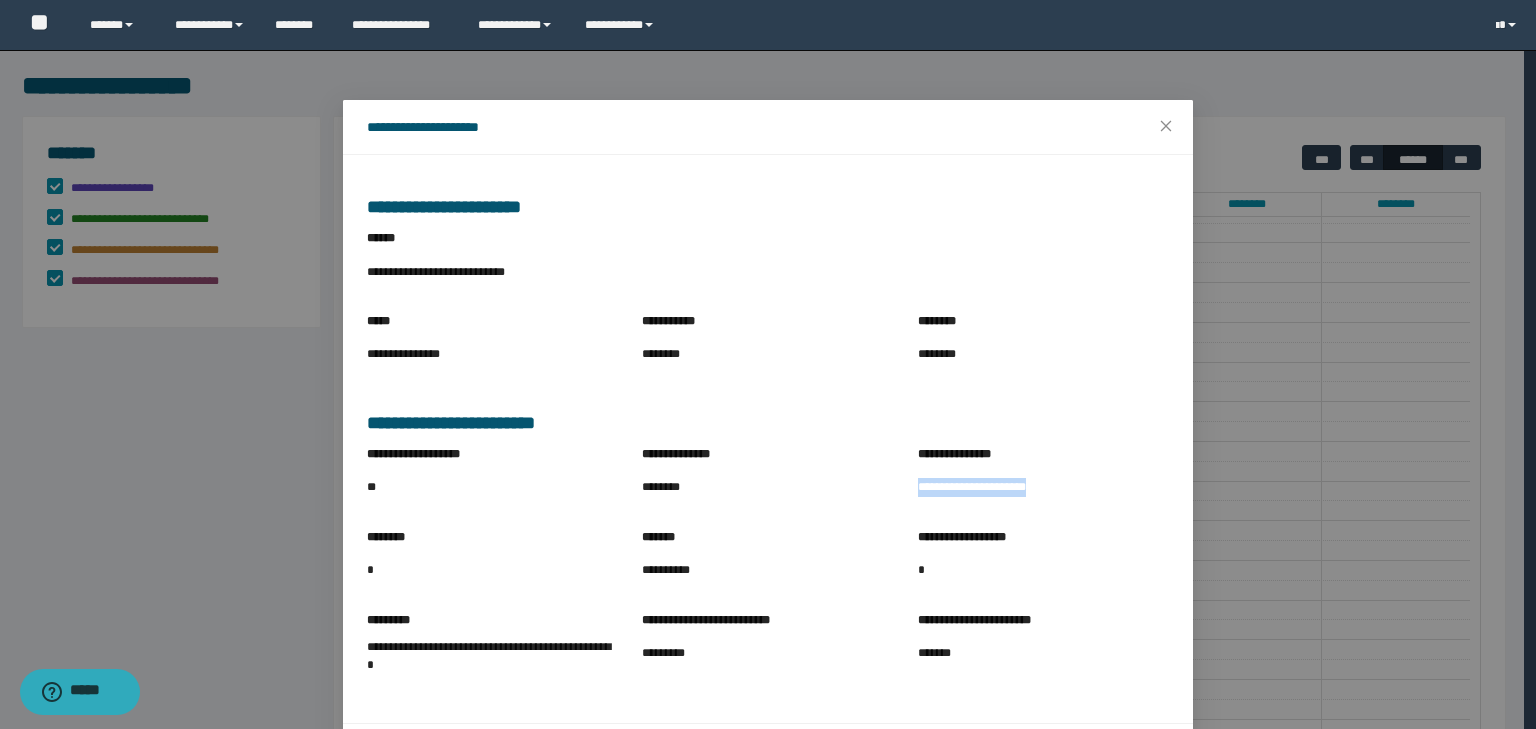 drag, startPoint x: 912, startPoint y: 490, endPoint x: 1077, endPoint y: 504, distance: 165.59288 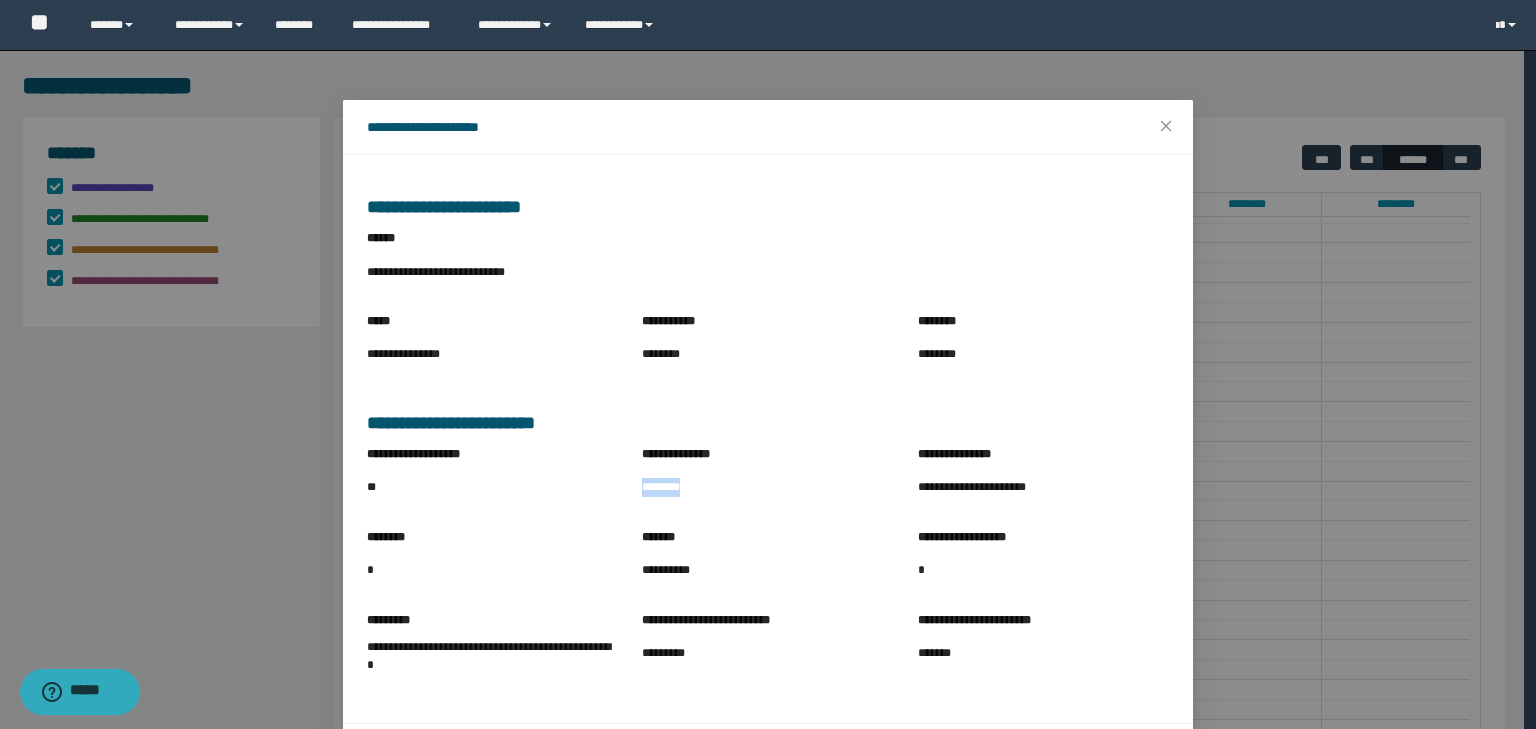 drag, startPoint x: 627, startPoint y: 481, endPoint x: 715, endPoint y: 493, distance: 88.814415 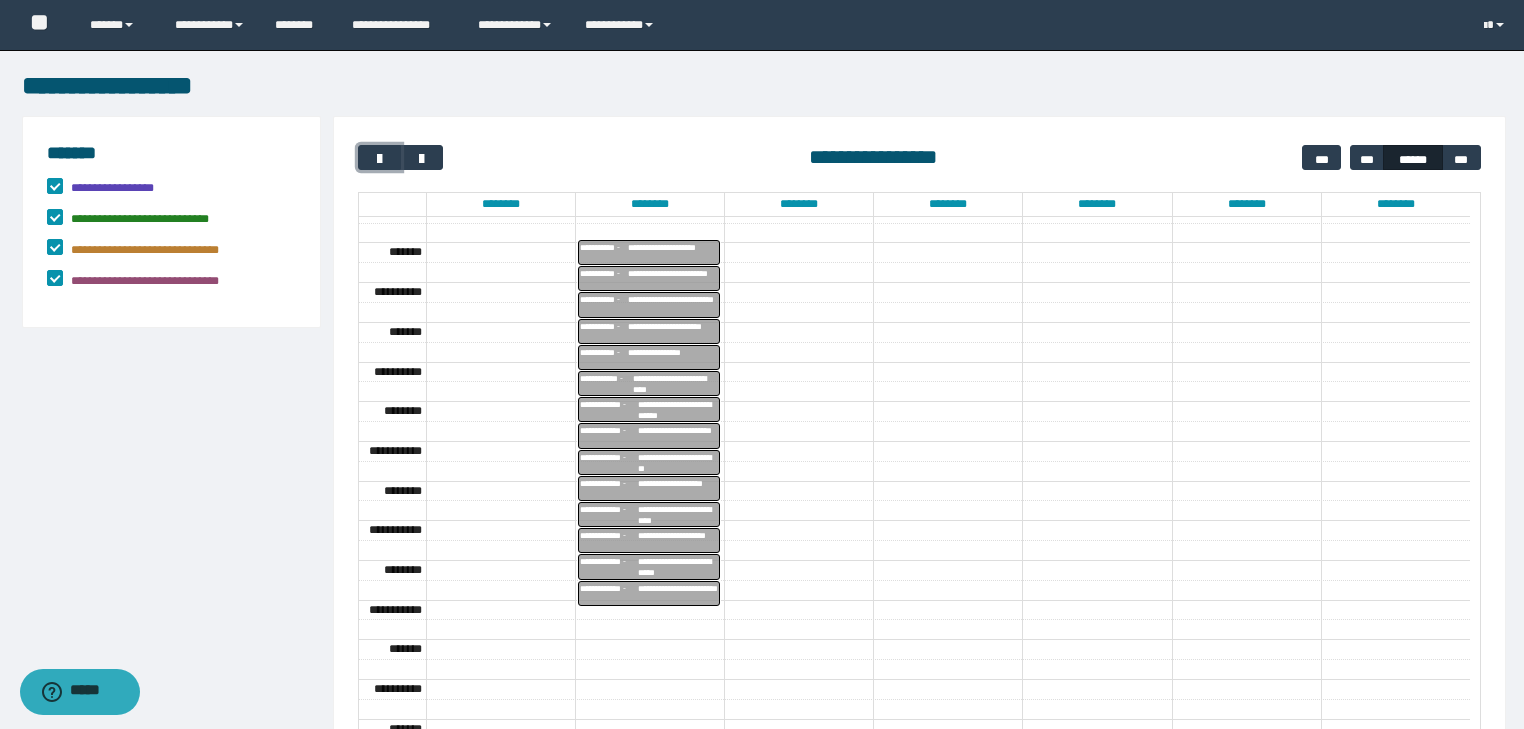 click on "**********" at bounding box center (678, 567) 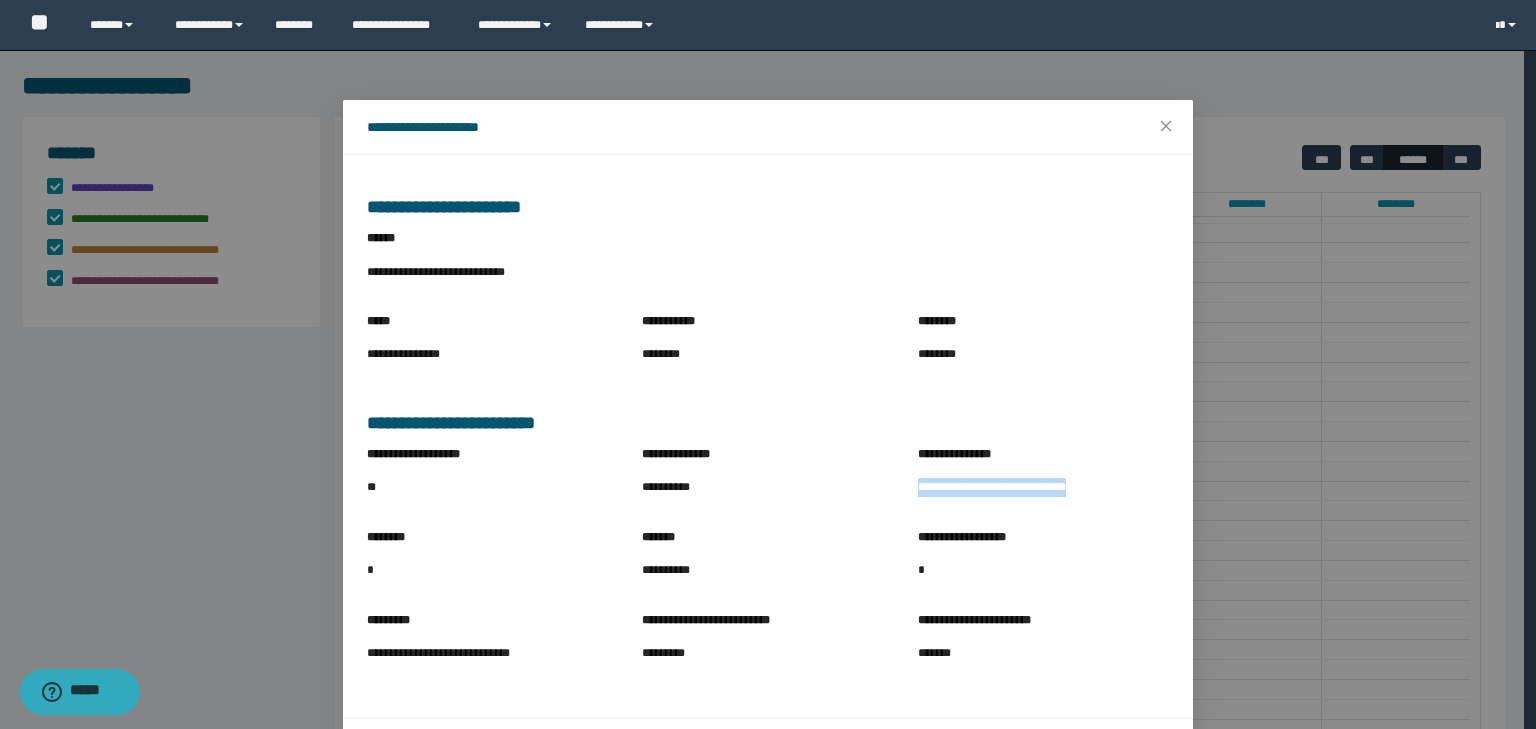 drag, startPoint x: 899, startPoint y: 492, endPoint x: 1127, endPoint y: 503, distance: 228.2652 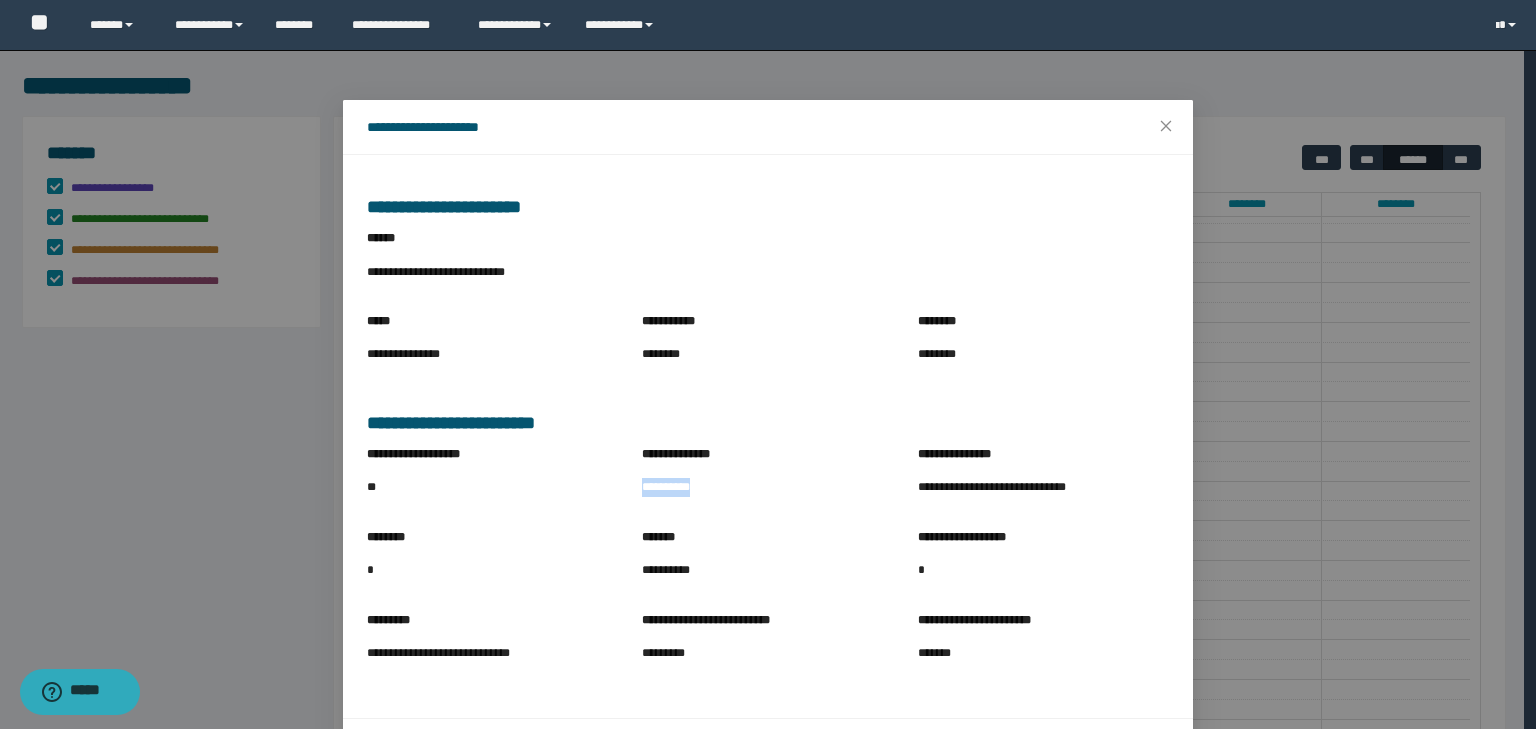 drag, startPoint x: 632, startPoint y: 484, endPoint x: 749, endPoint y: 484, distance: 117 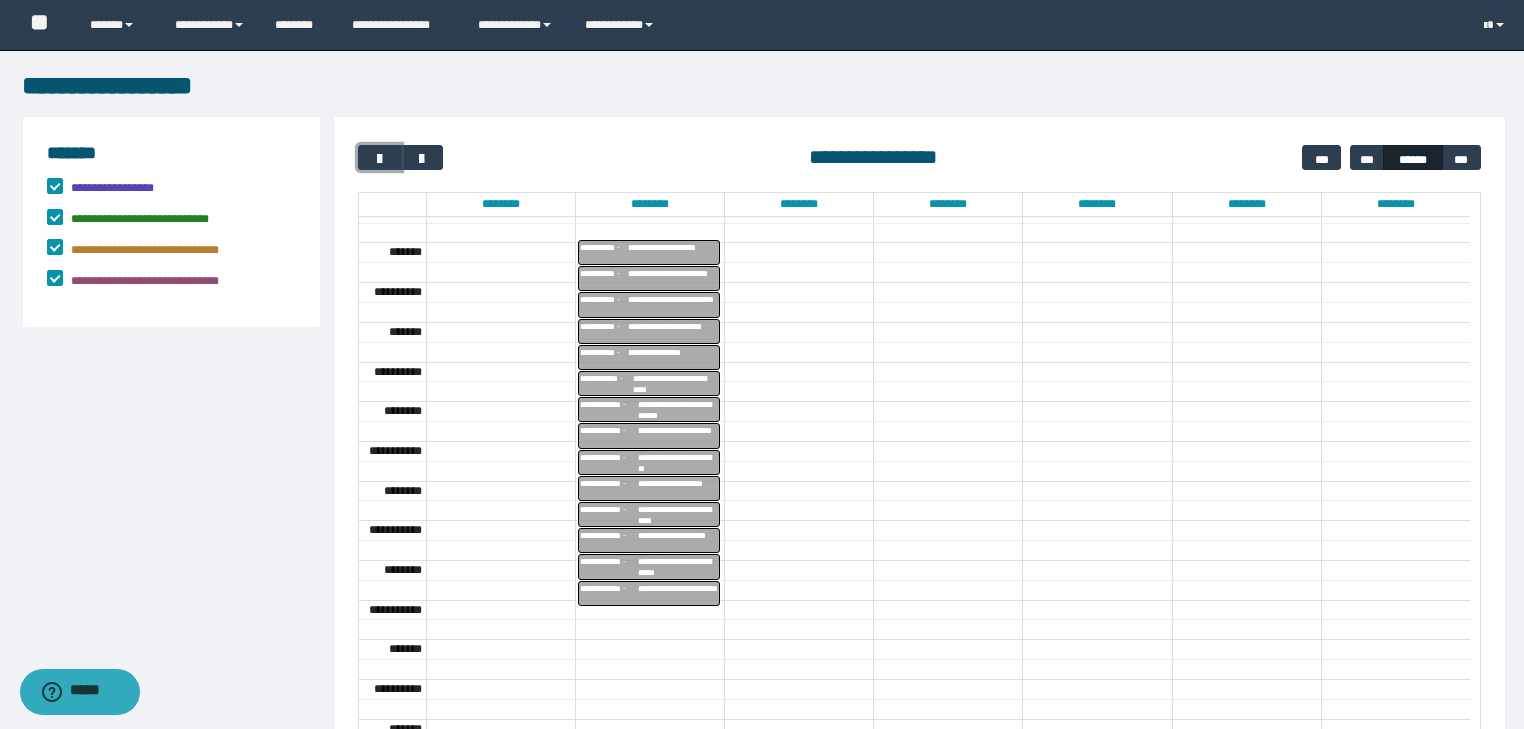 click on "**********" at bounding box center (678, 594) 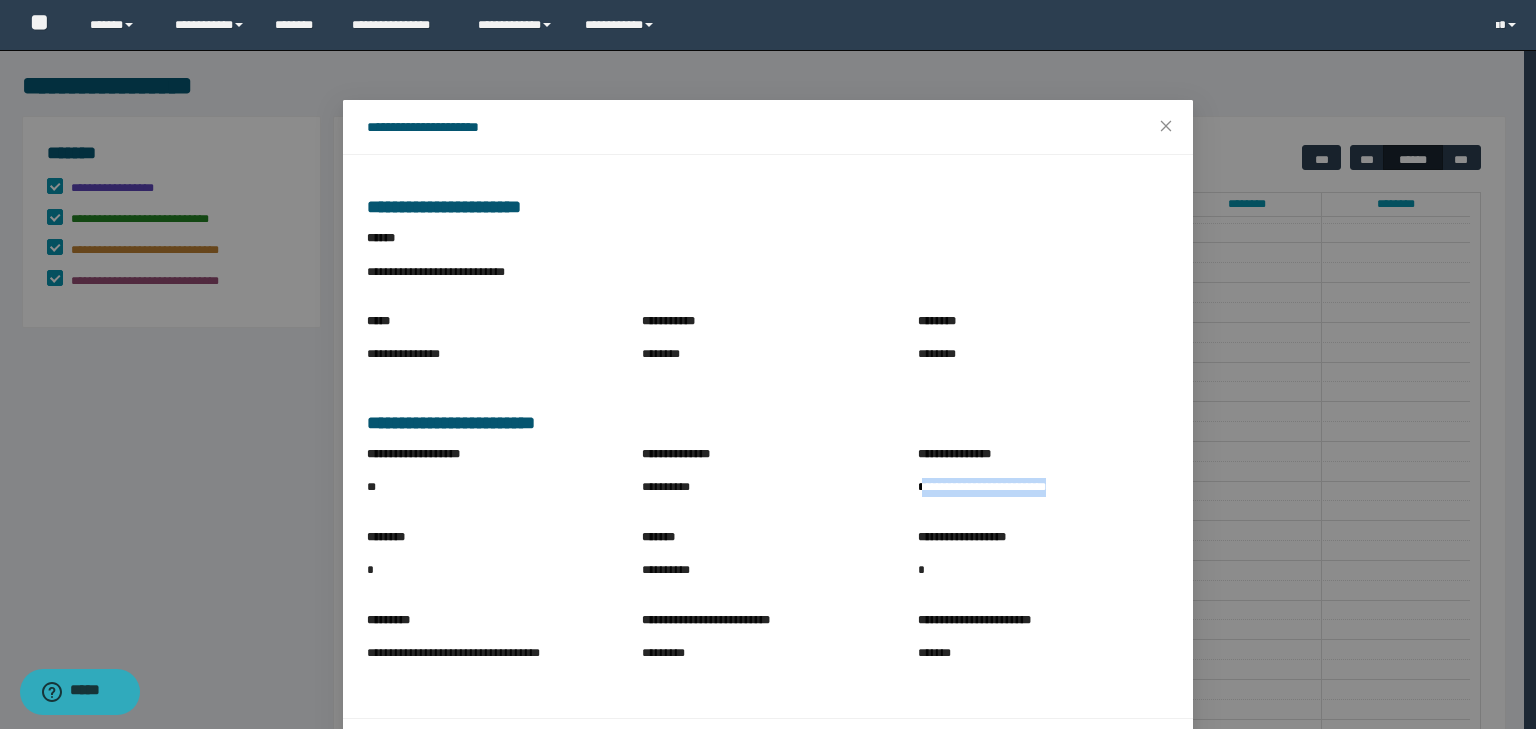 drag, startPoint x: 915, startPoint y: 484, endPoint x: 1120, endPoint y: 500, distance: 205.62344 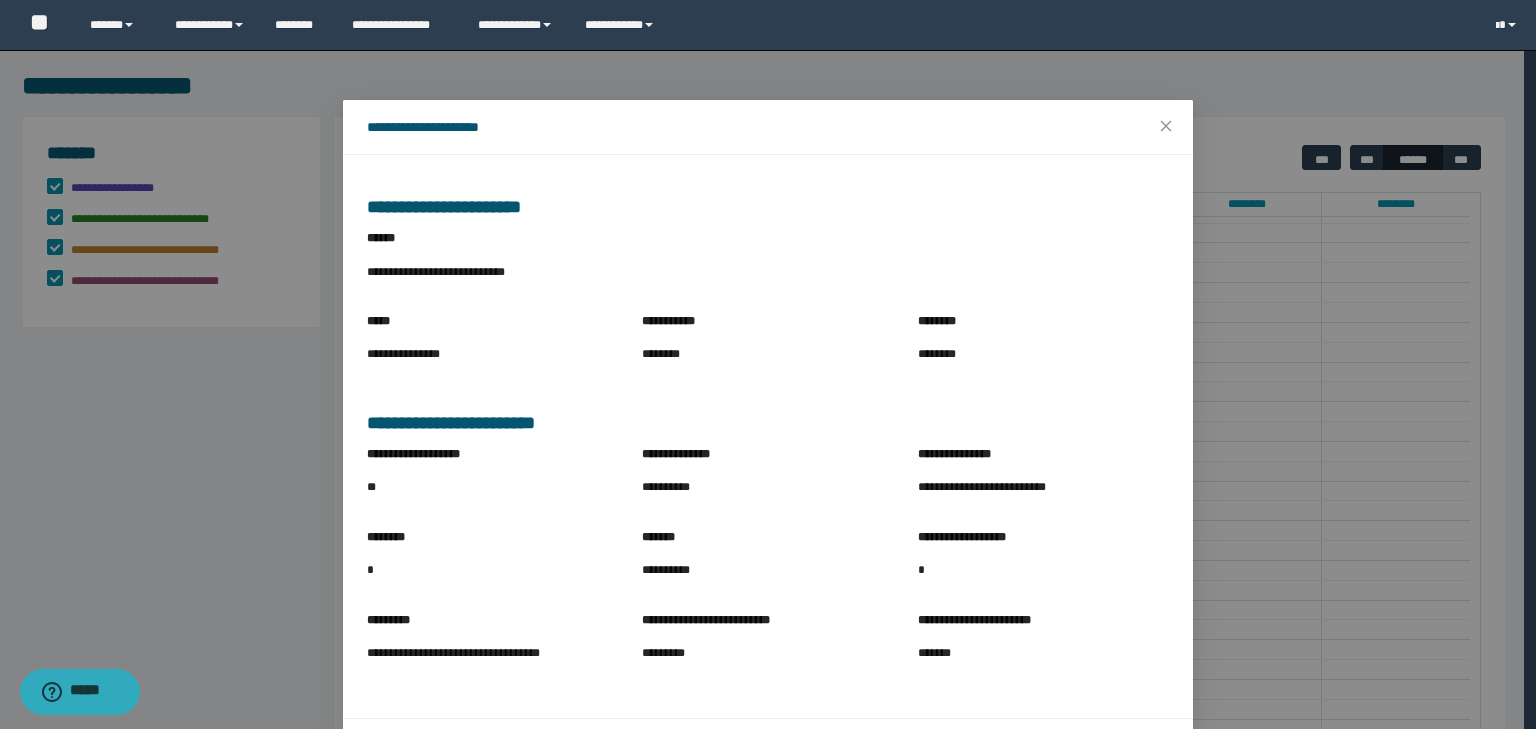click on "**********" at bounding box center (767, 486) 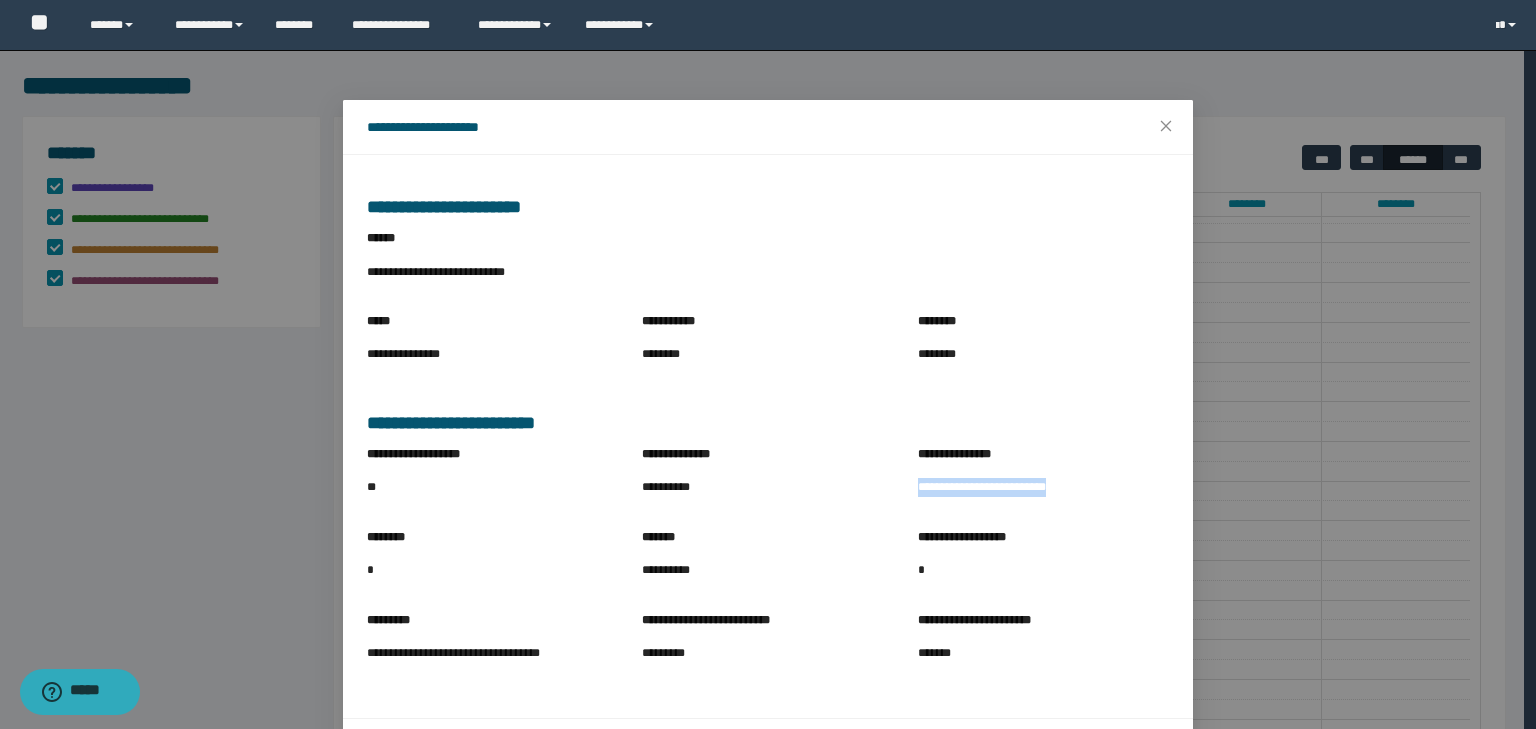drag, startPoint x: 910, startPoint y: 482, endPoint x: 1065, endPoint y: 510, distance: 157.50873 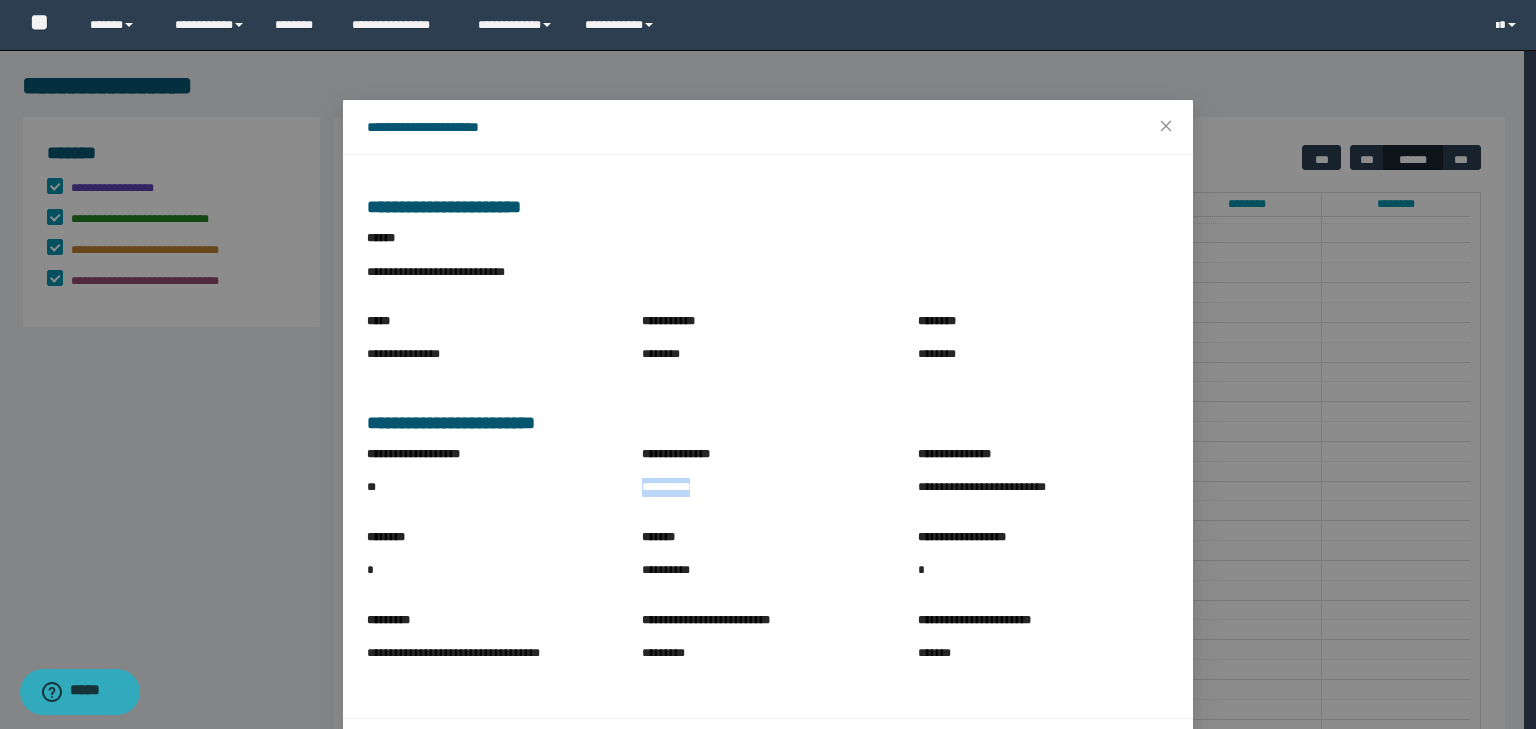 drag, startPoint x: 629, startPoint y: 493, endPoint x: 752, endPoint y: 504, distance: 123.49089 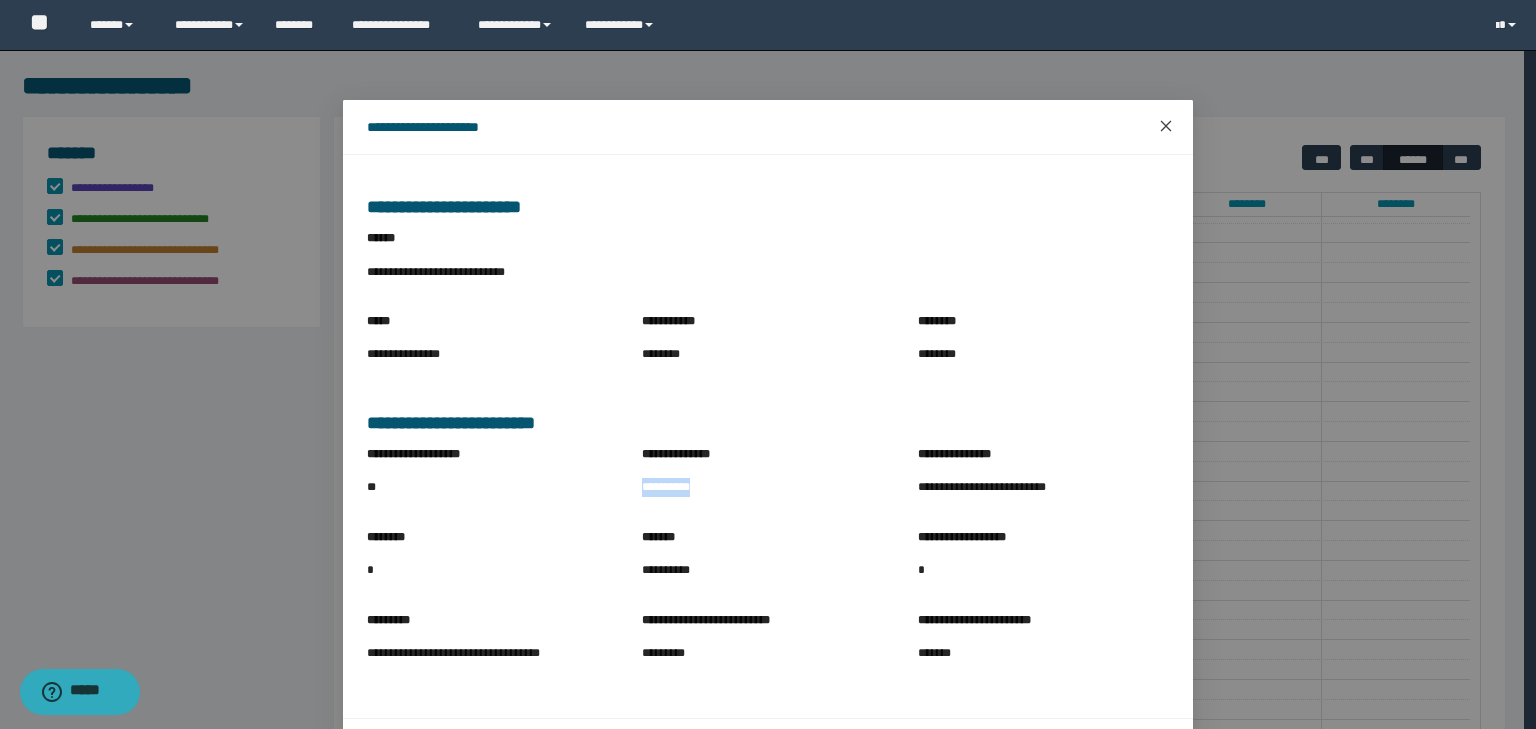 click 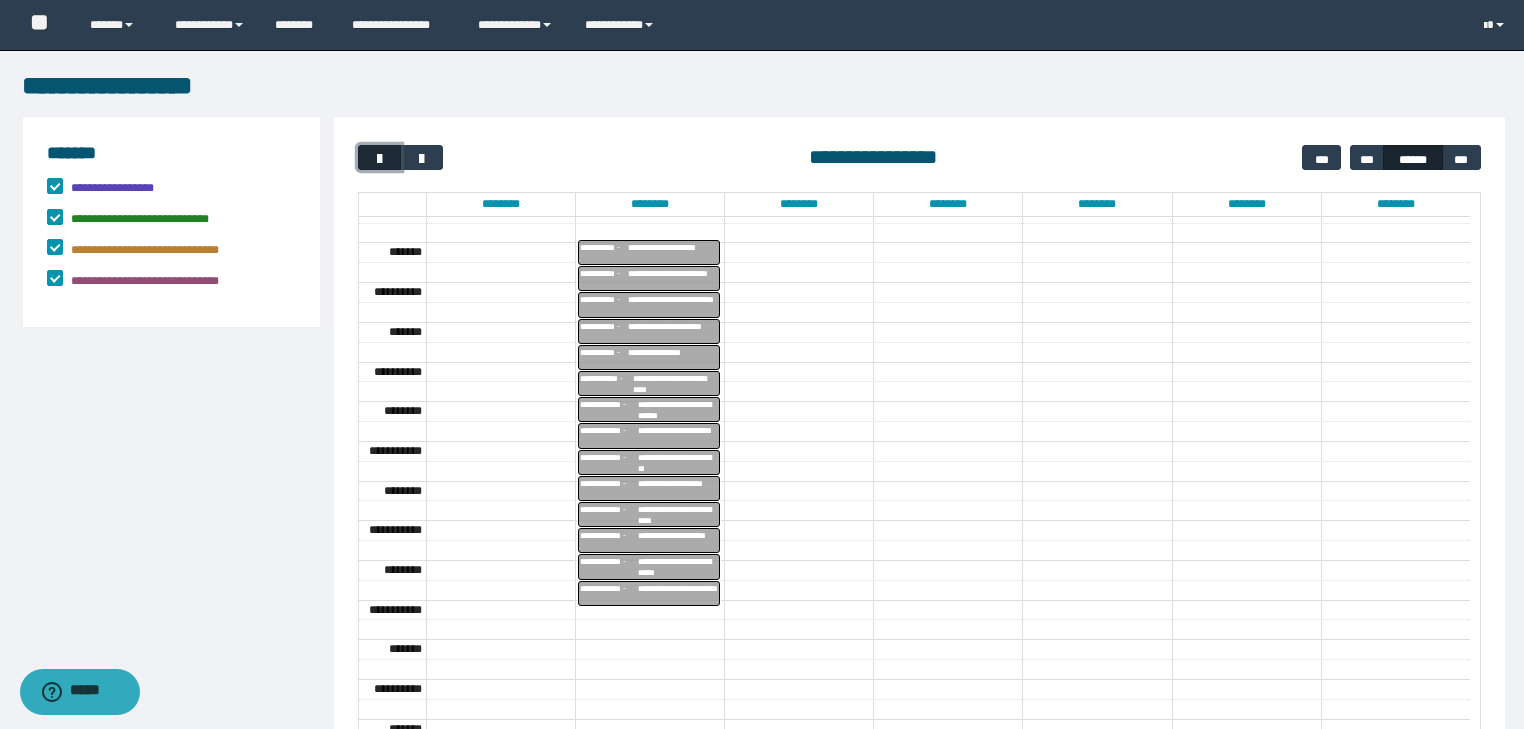 click at bounding box center (379, 157) 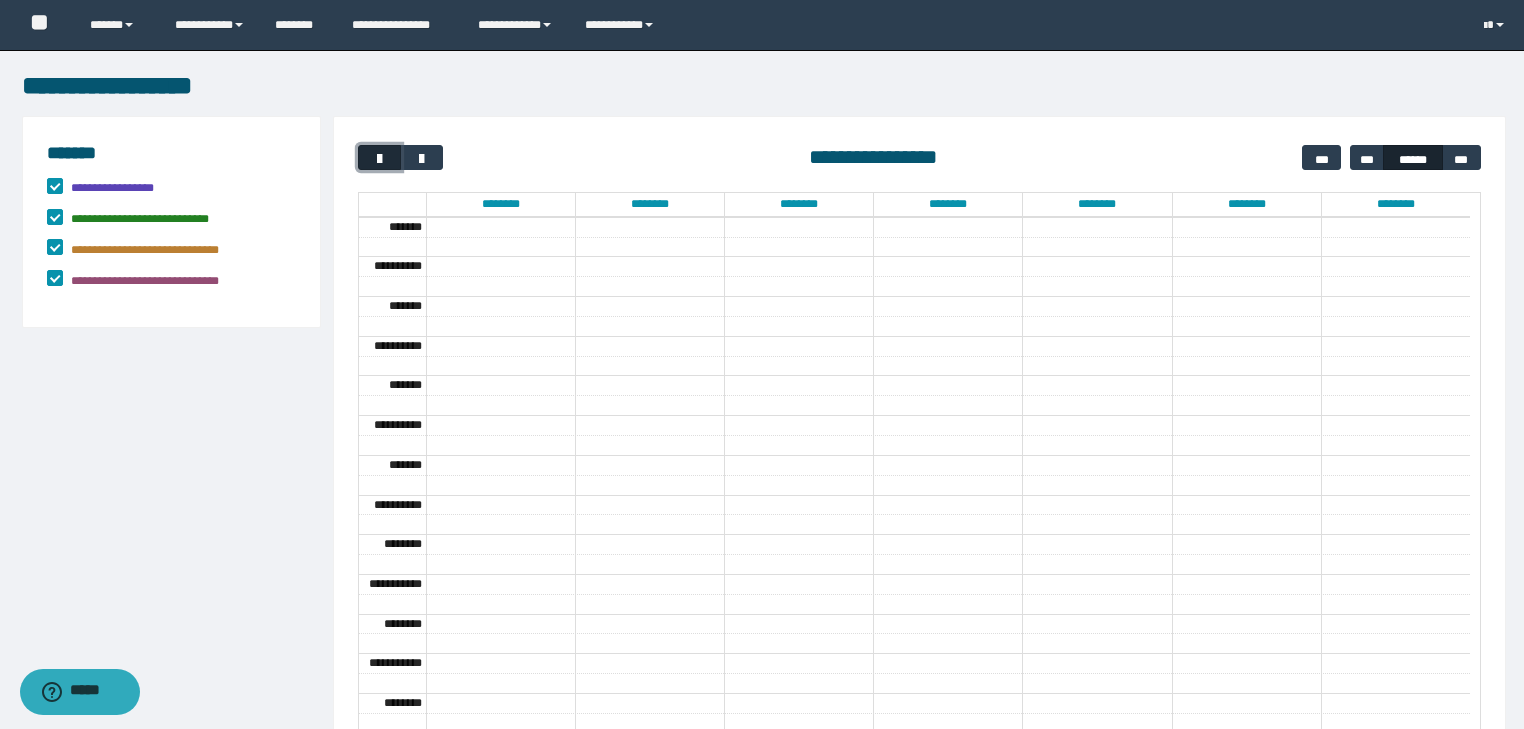 click at bounding box center [379, 157] 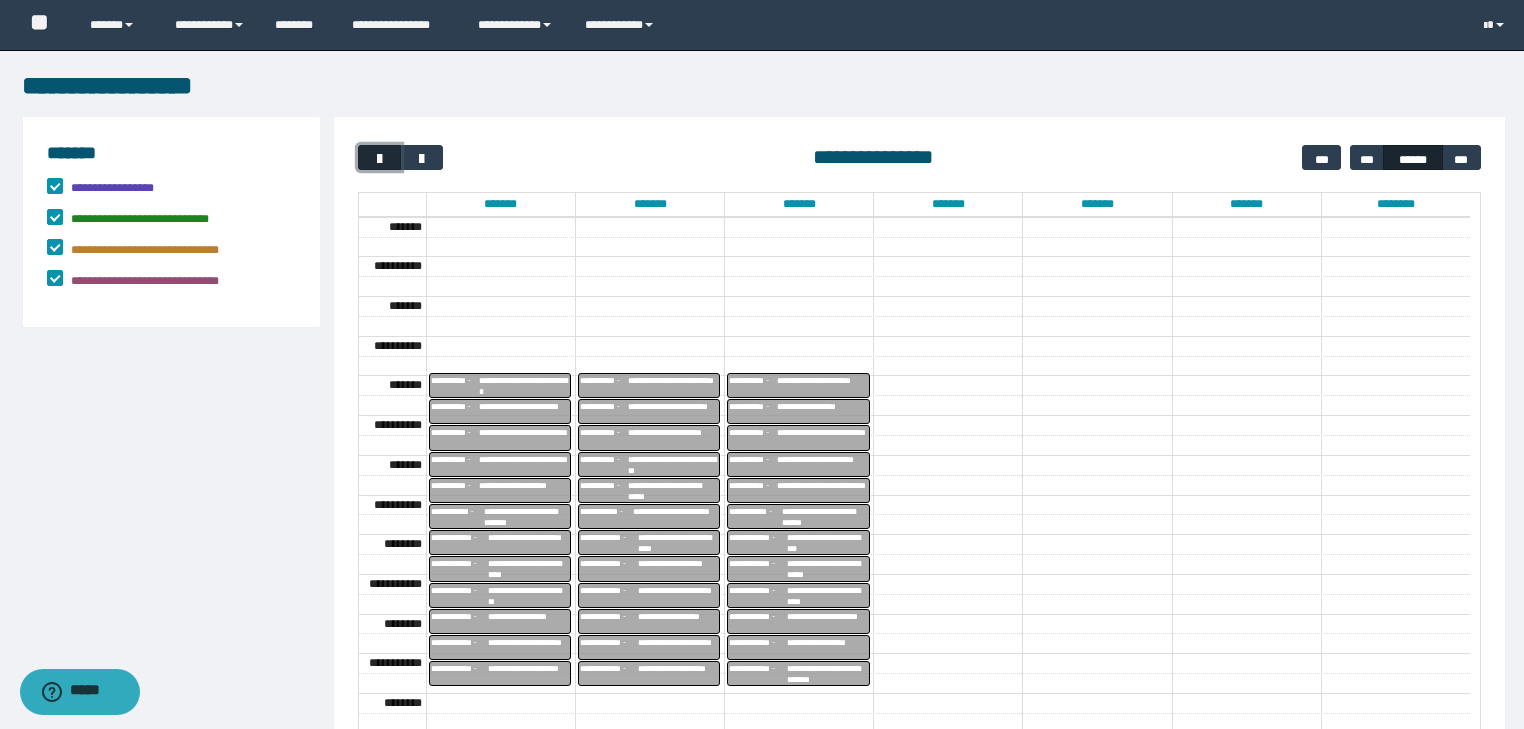 click at bounding box center (380, 159) 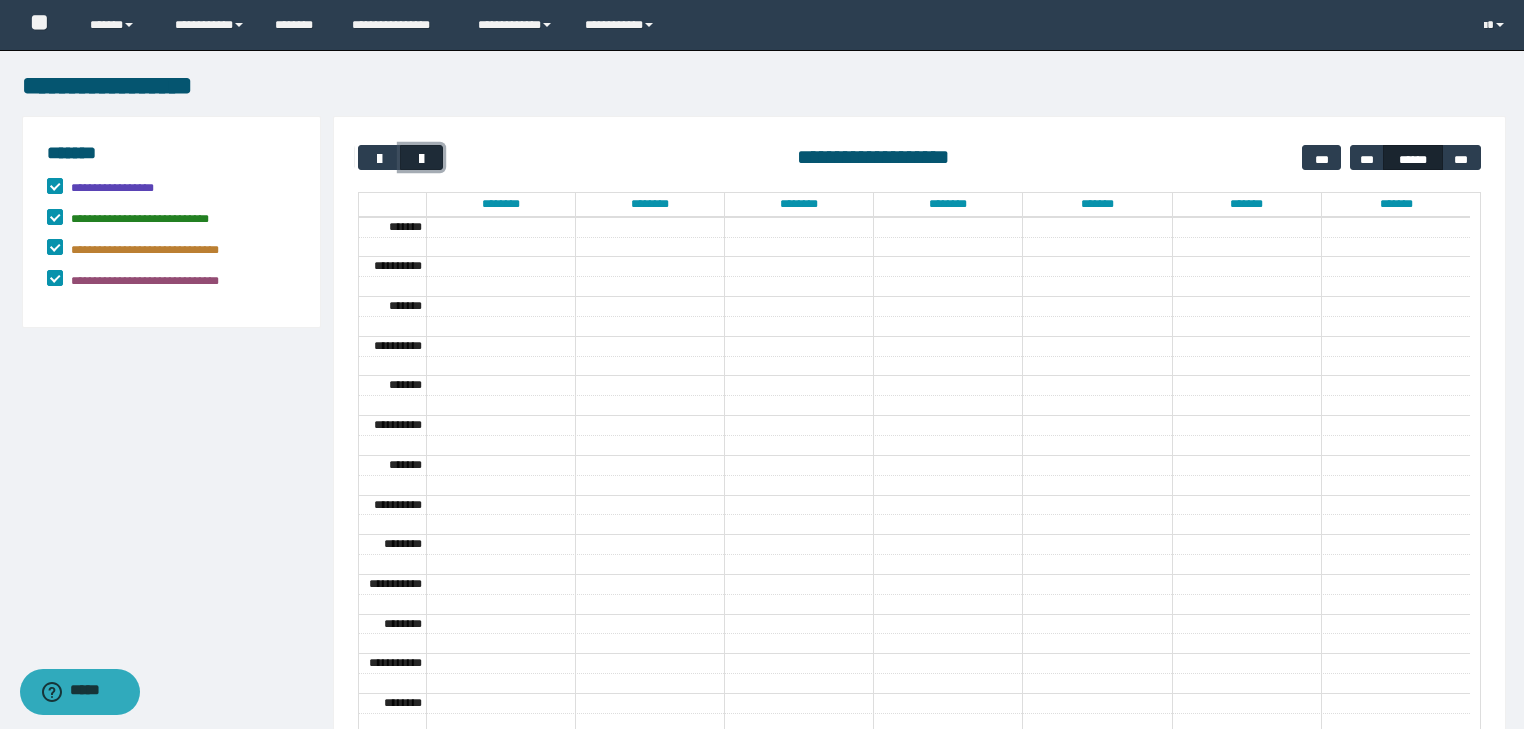 click at bounding box center (422, 159) 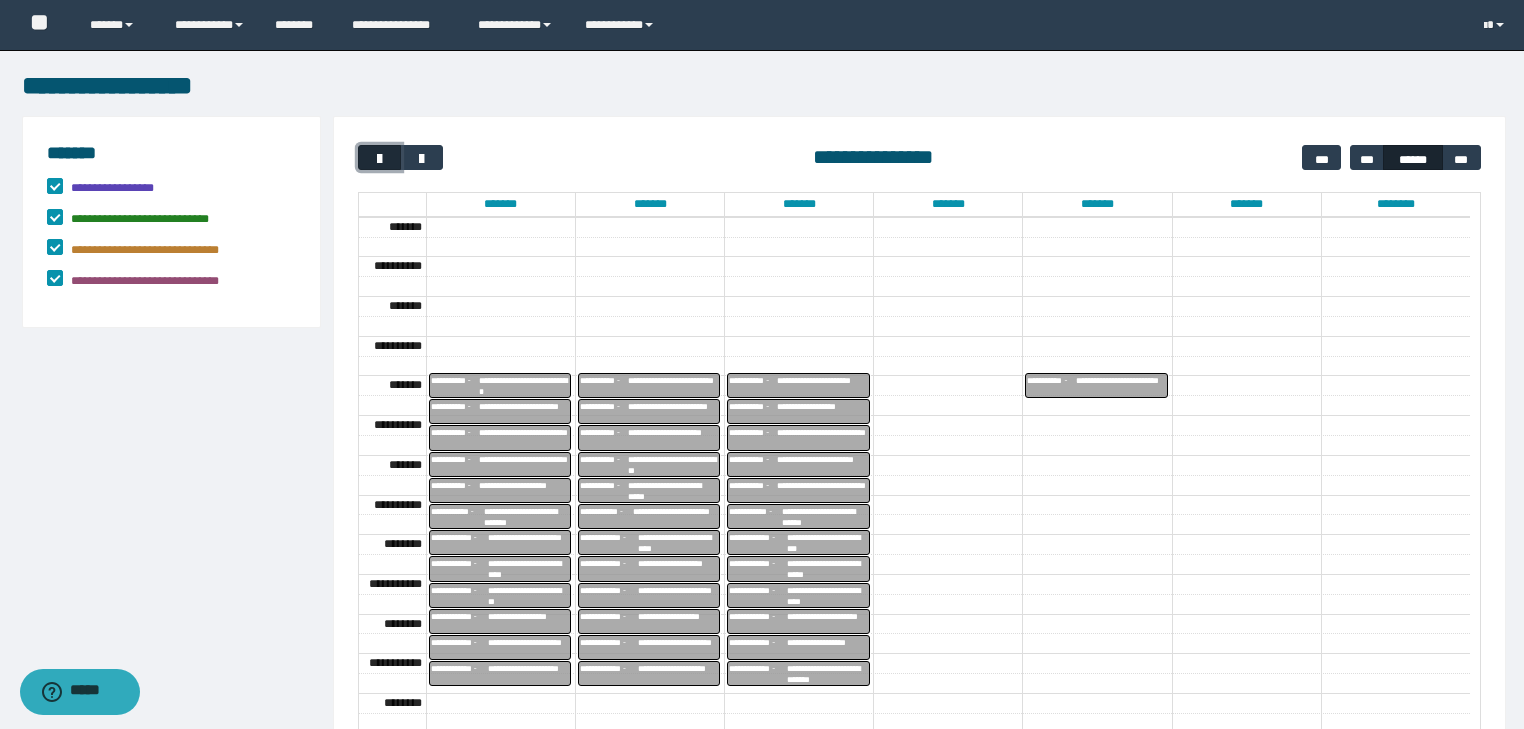 click at bounding box center (380, 159) 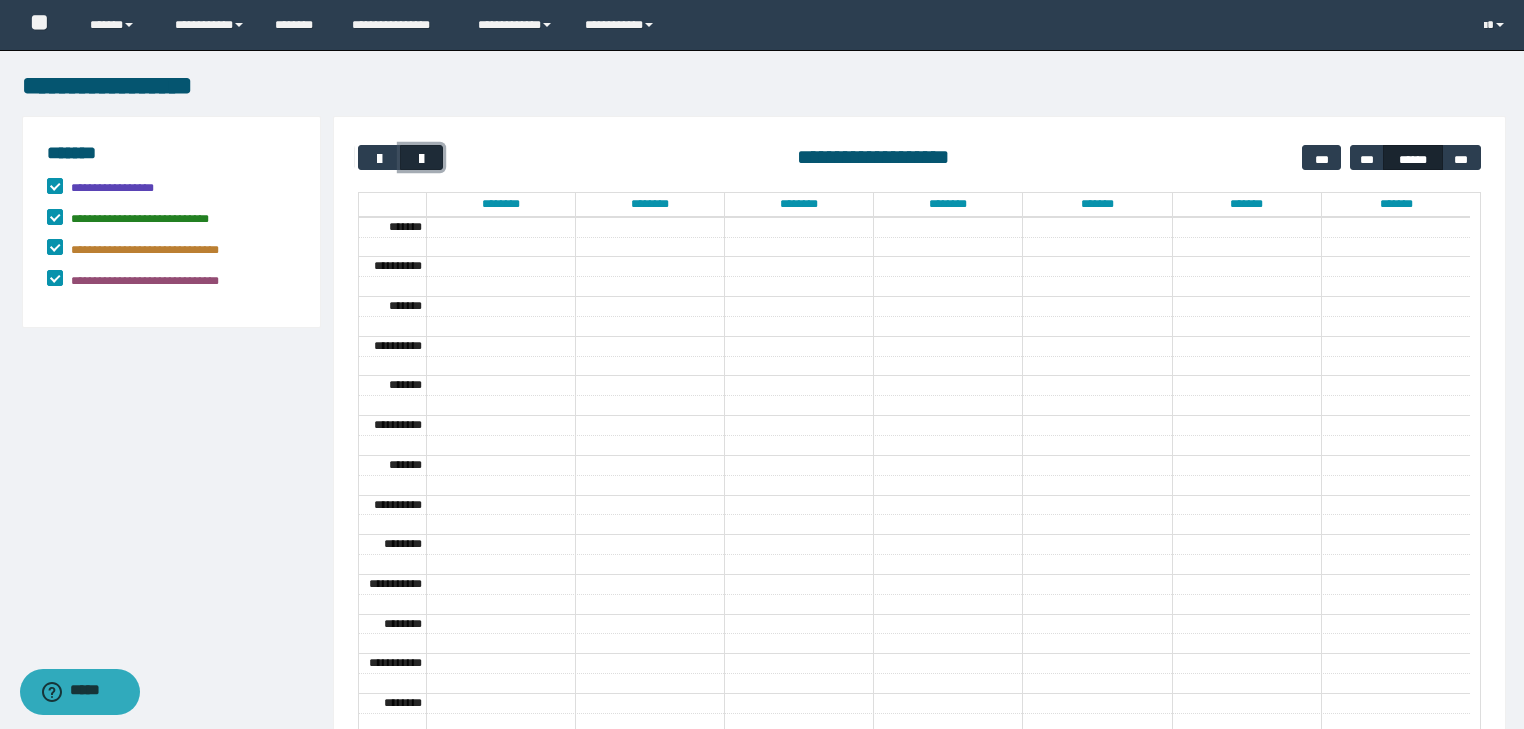 click at bounding box center (422, 159) 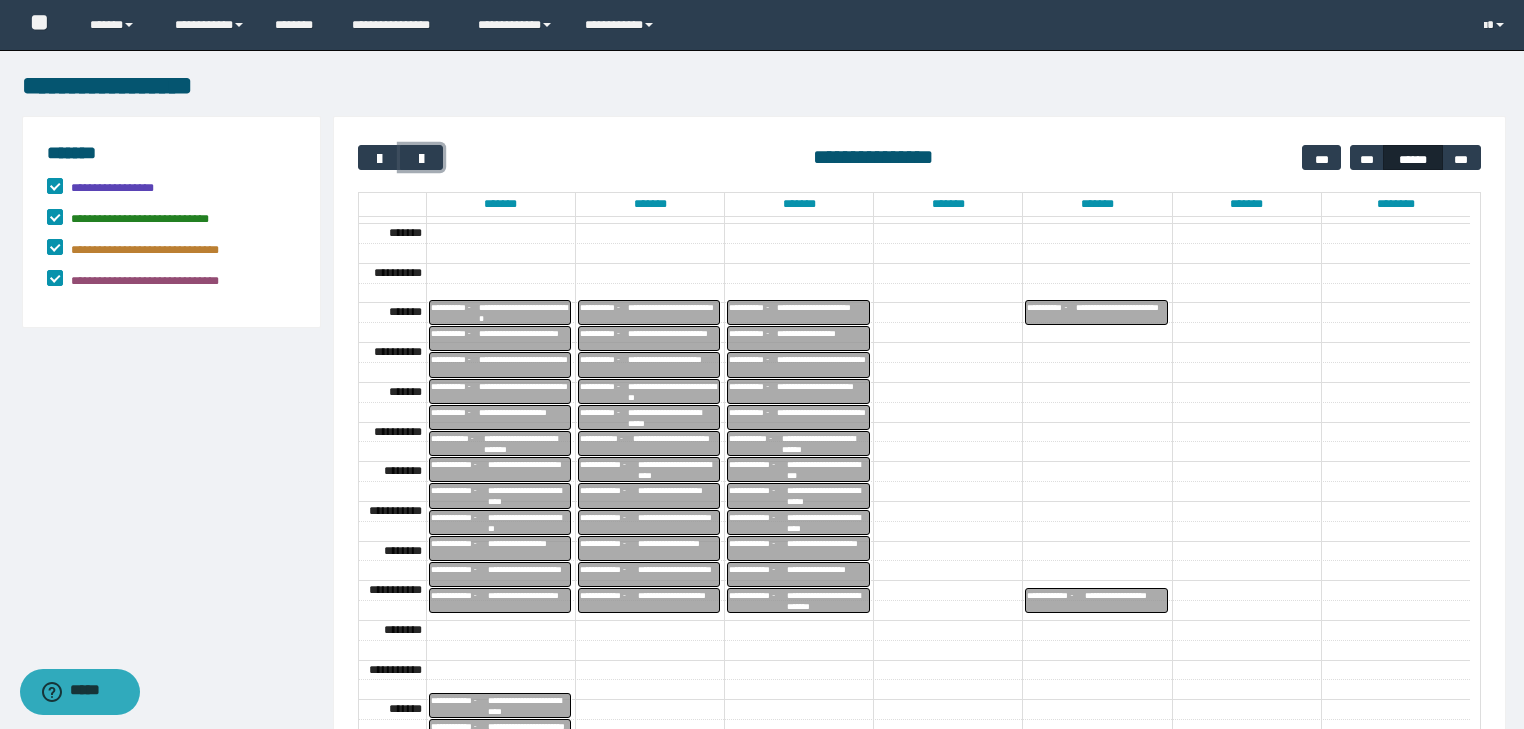 scroll, scrollTop: 449, scrollLeft: 0, axis: vertical 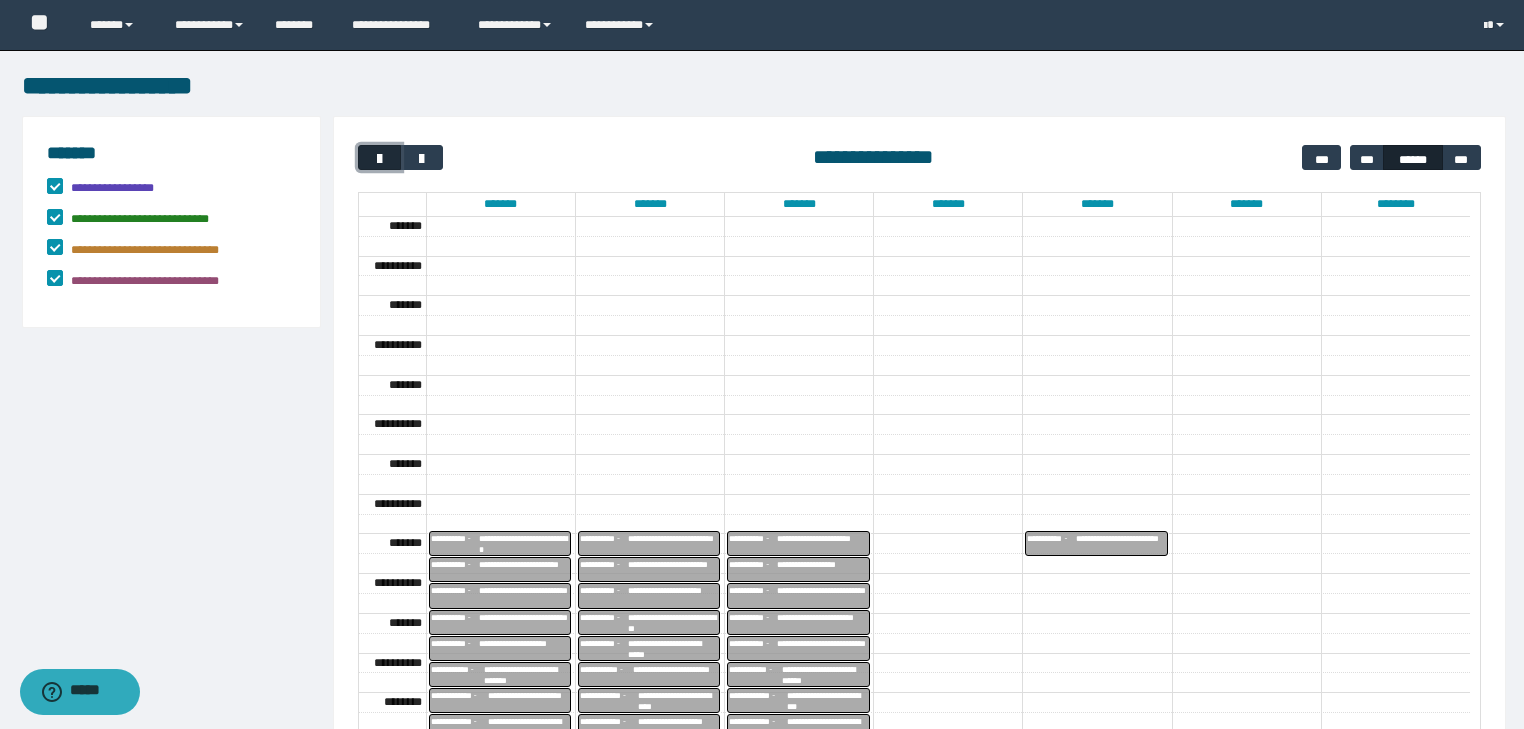click at bounding box center (379, 157) 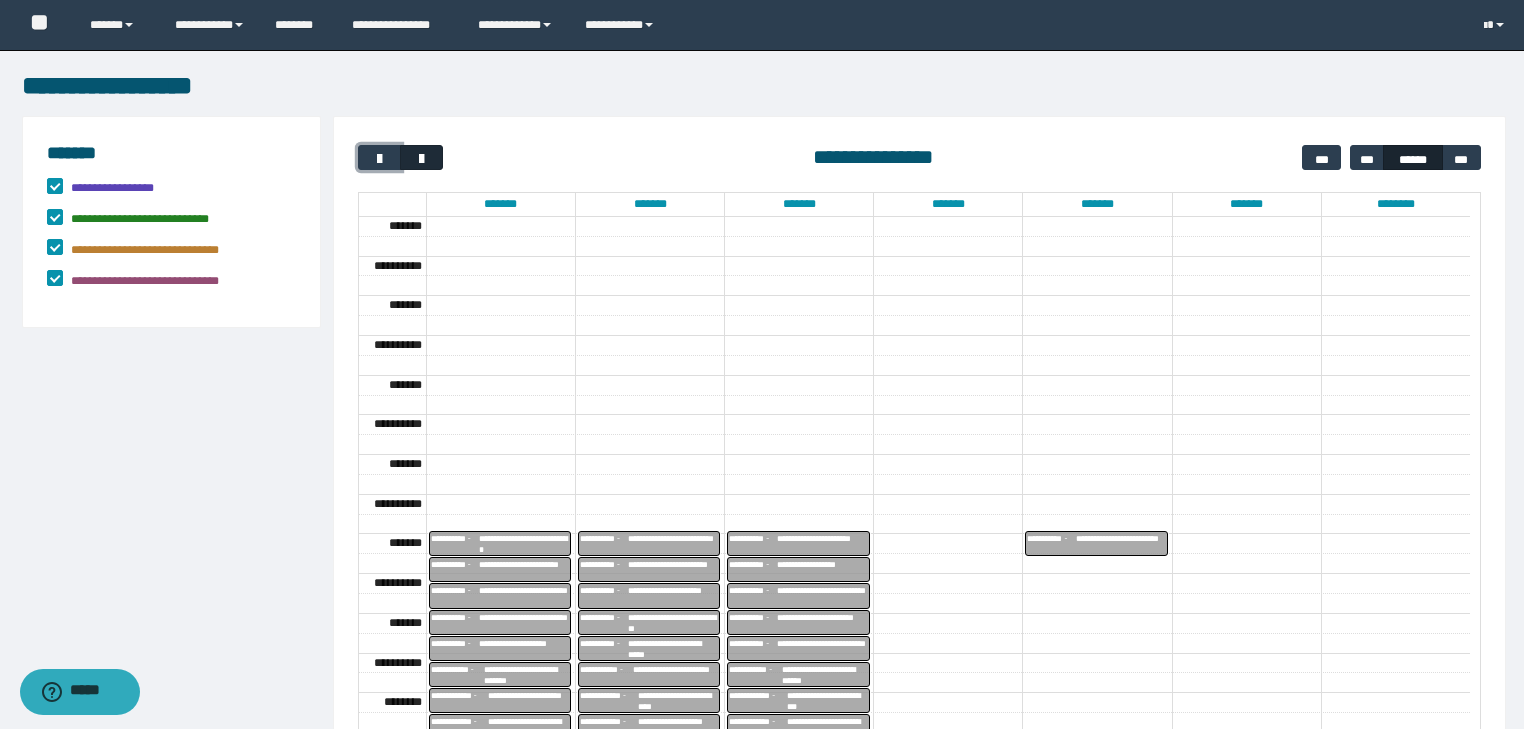 scroll, scrollTop: 158, scrollLeft: 0, axis: vertical 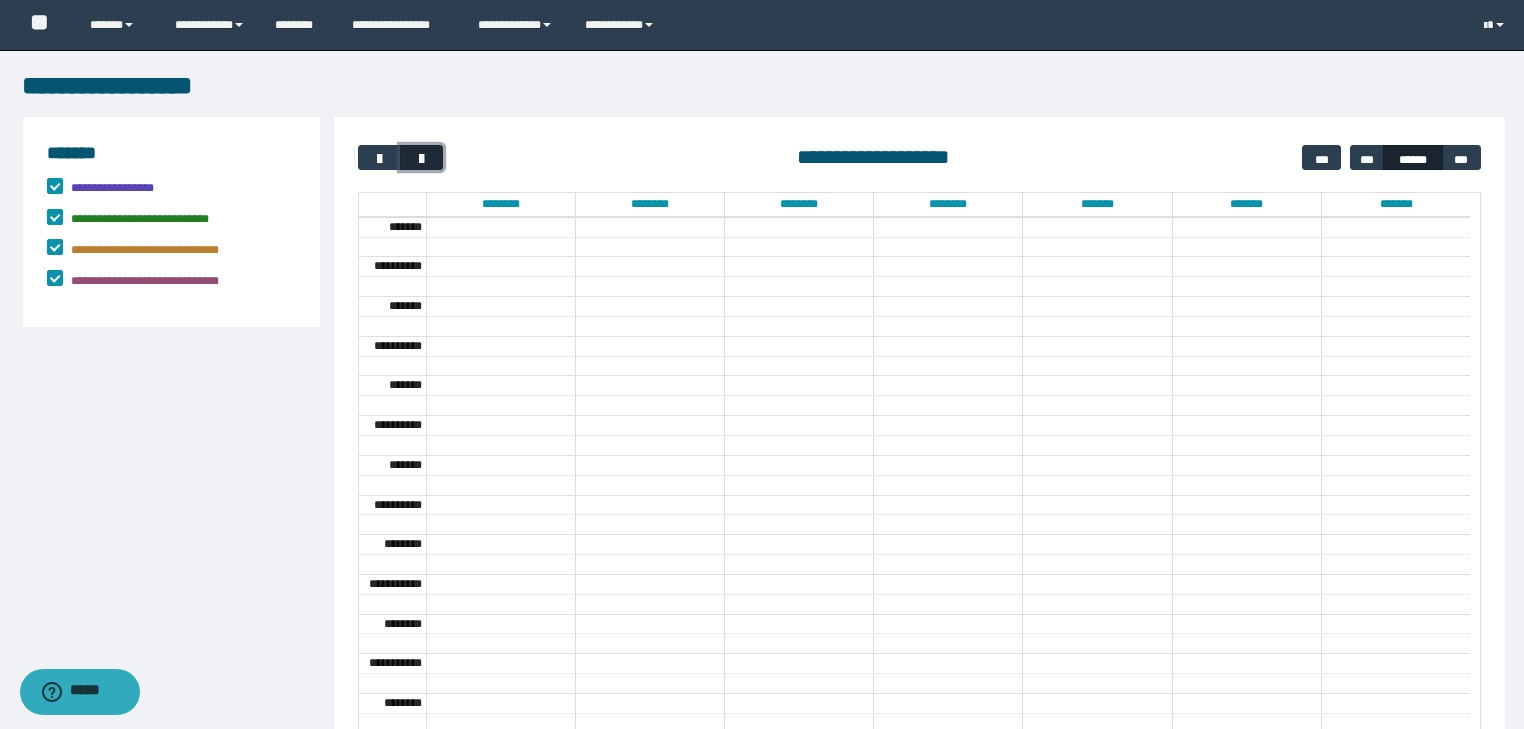 click at bounding box center [422, 159] 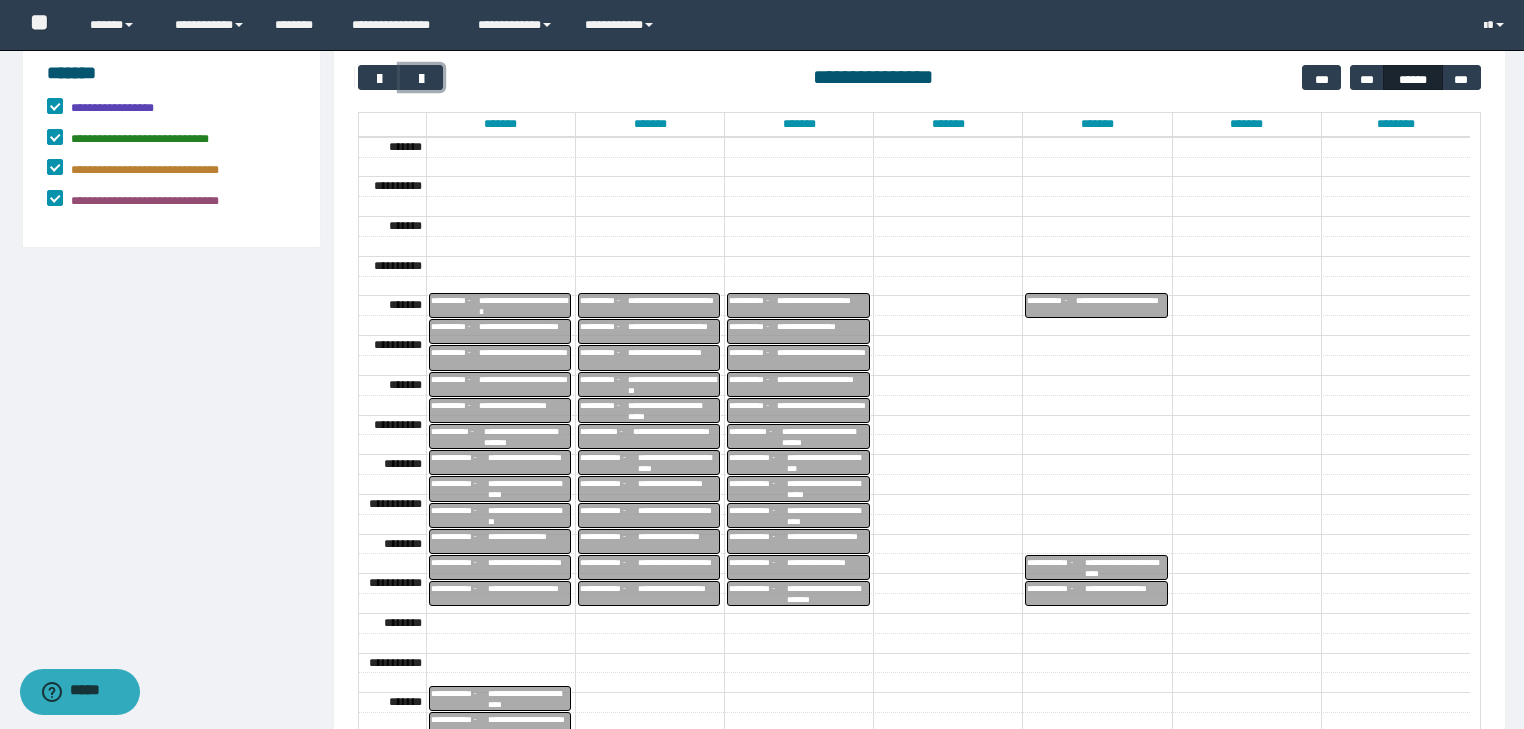 scroll, scrollTop: 266, scrollLeft: 0, axis: vertical 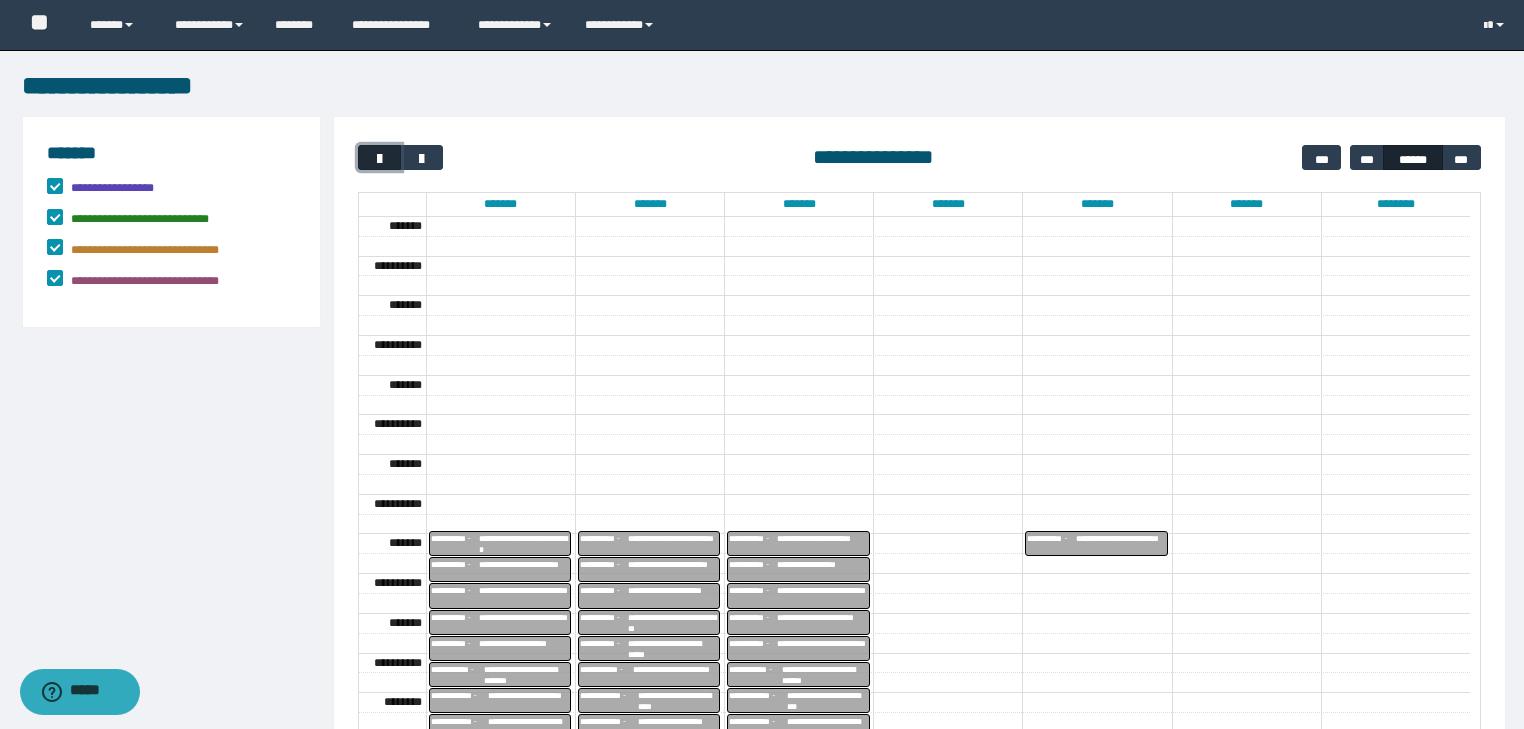 click at bounding box center (380, 159) 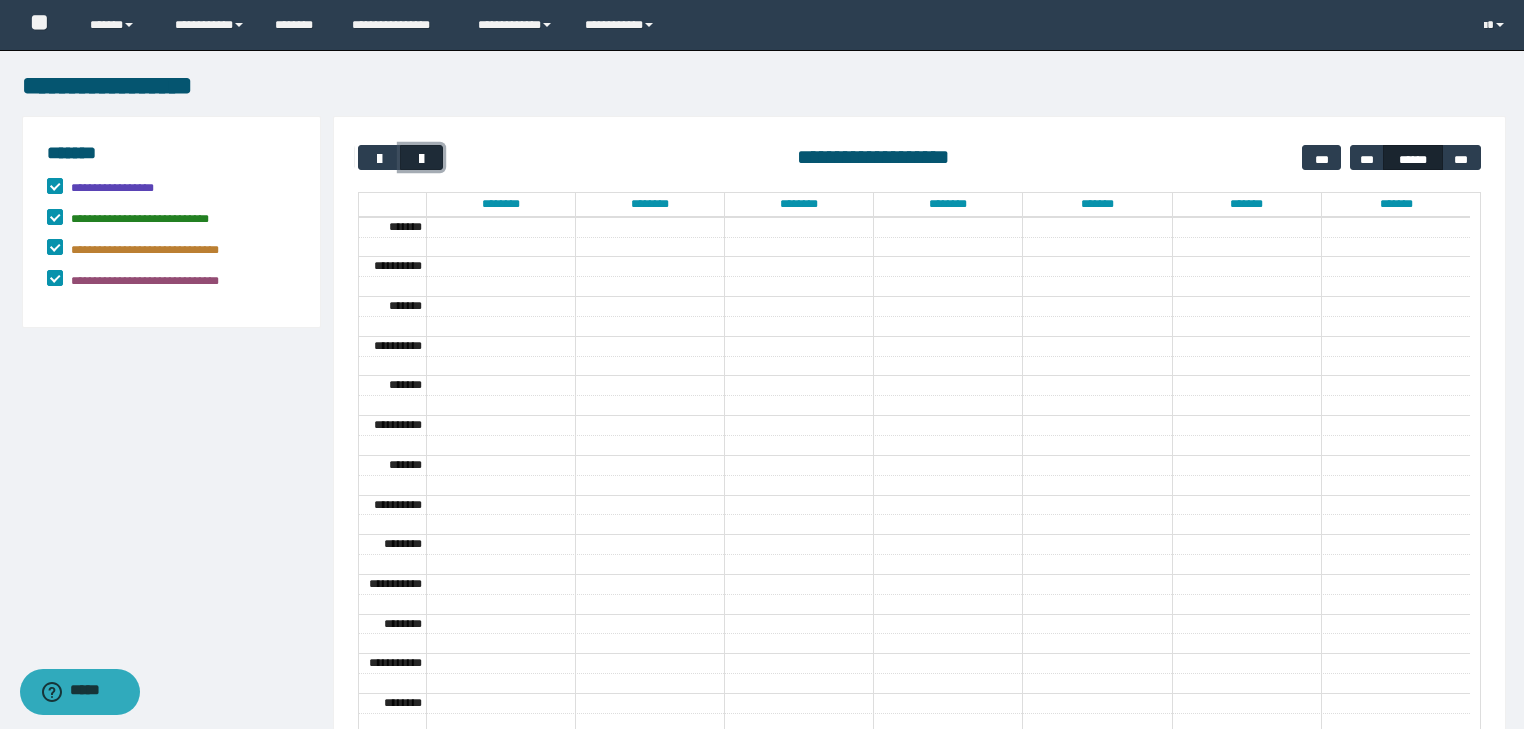 click at bounding box center (421, 157) 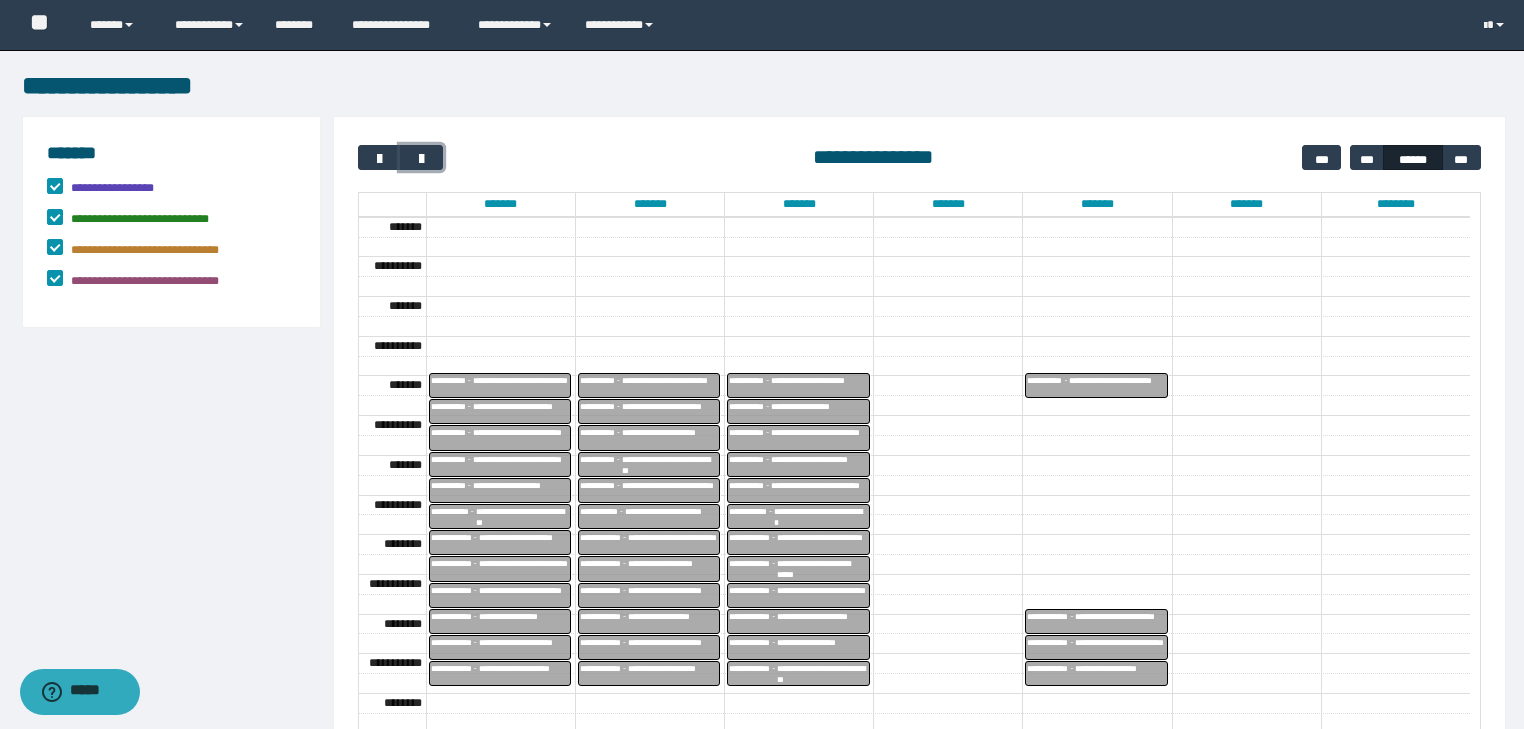 scroll, scrollTop: 133, scrollLeft: 0, axis: vertical 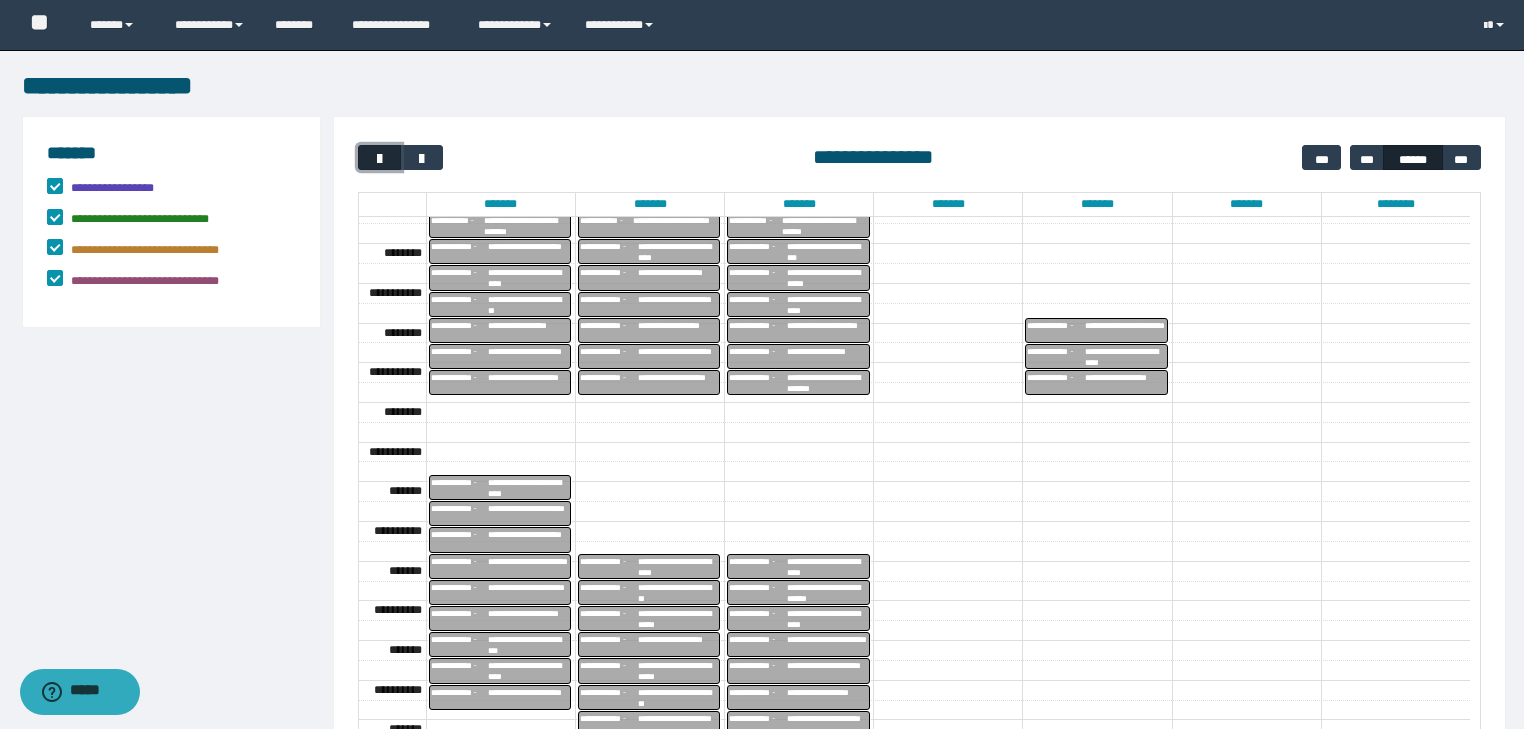 click at bounding box center (380, 159) 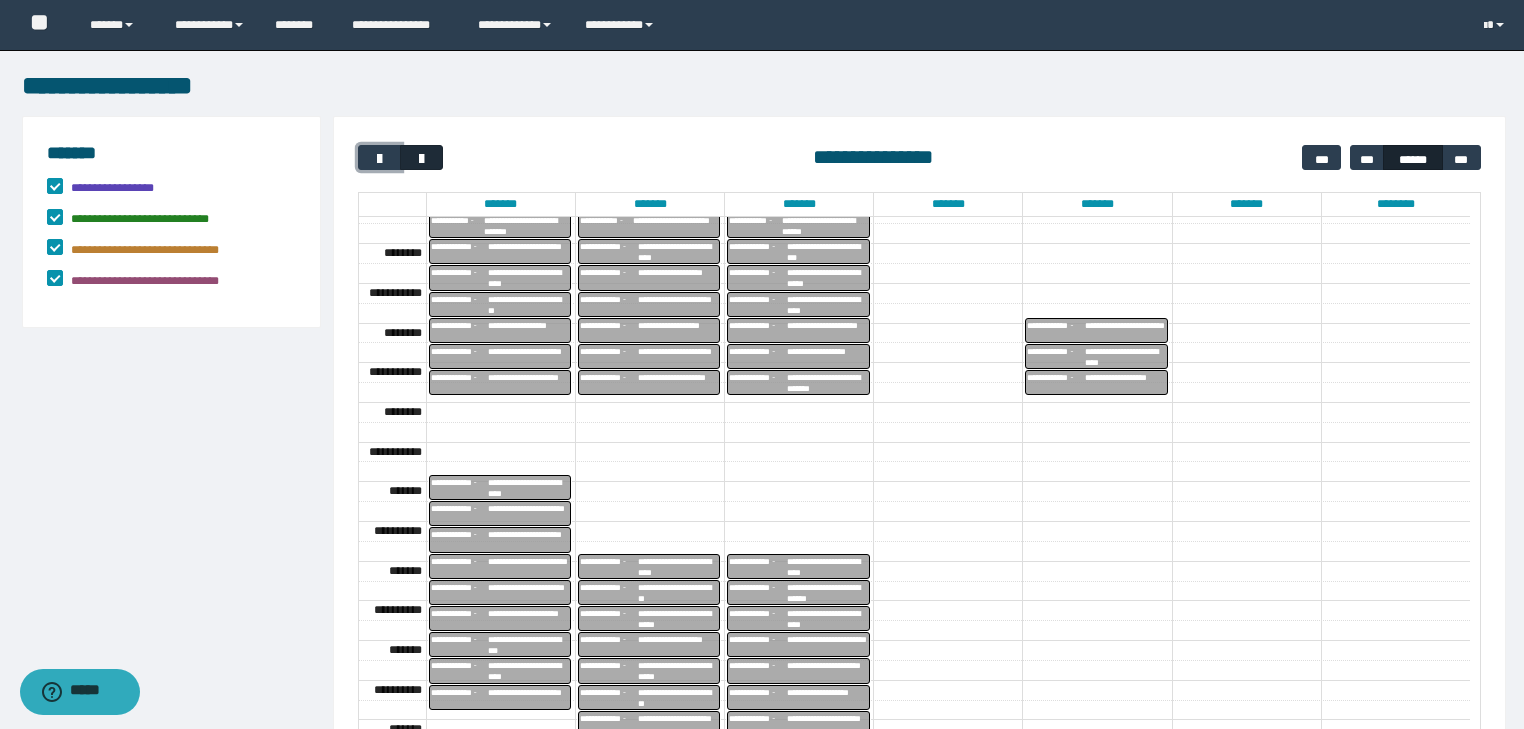 scroll, scrollTop: 158, scrollLeft: 0, axis: vertical 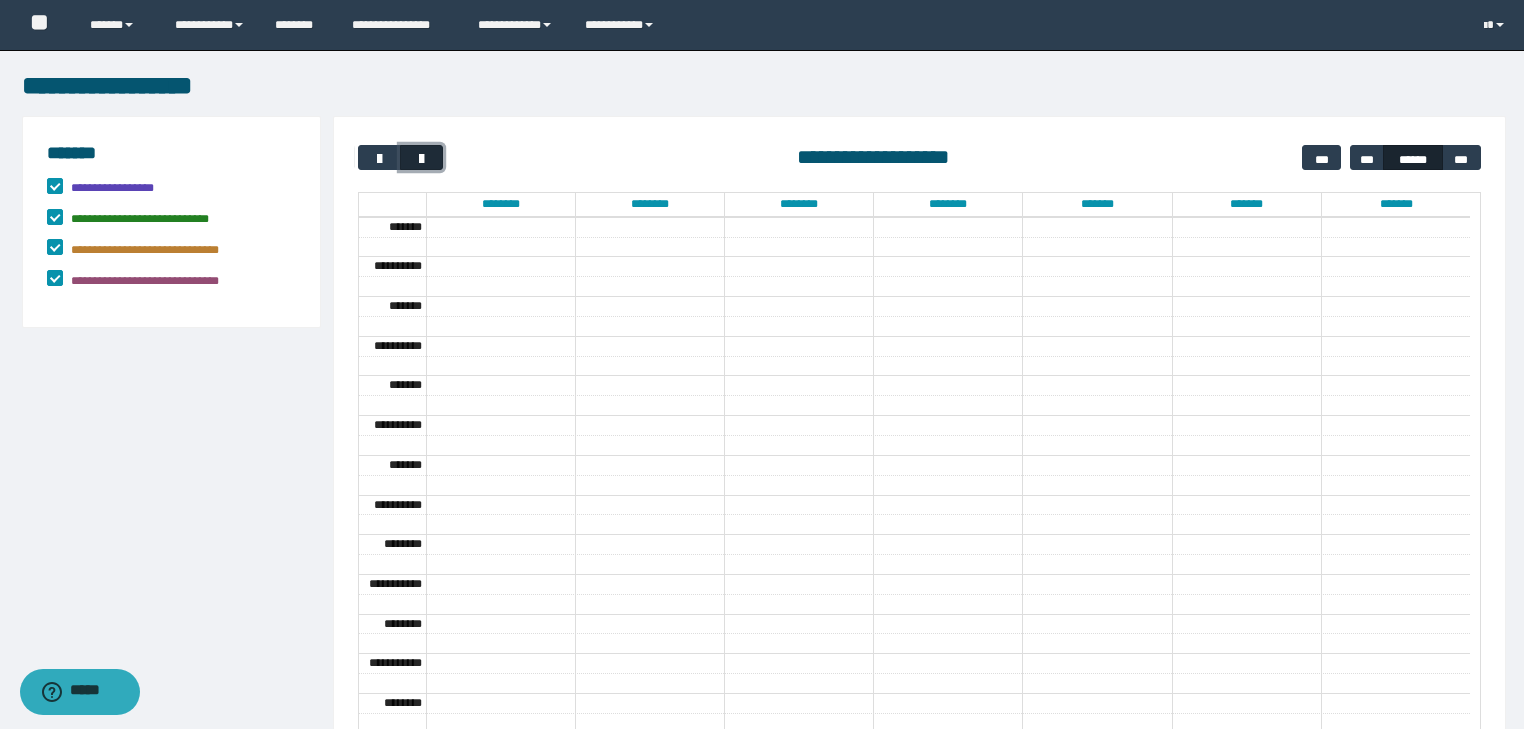click at bounding box center [422, 159] 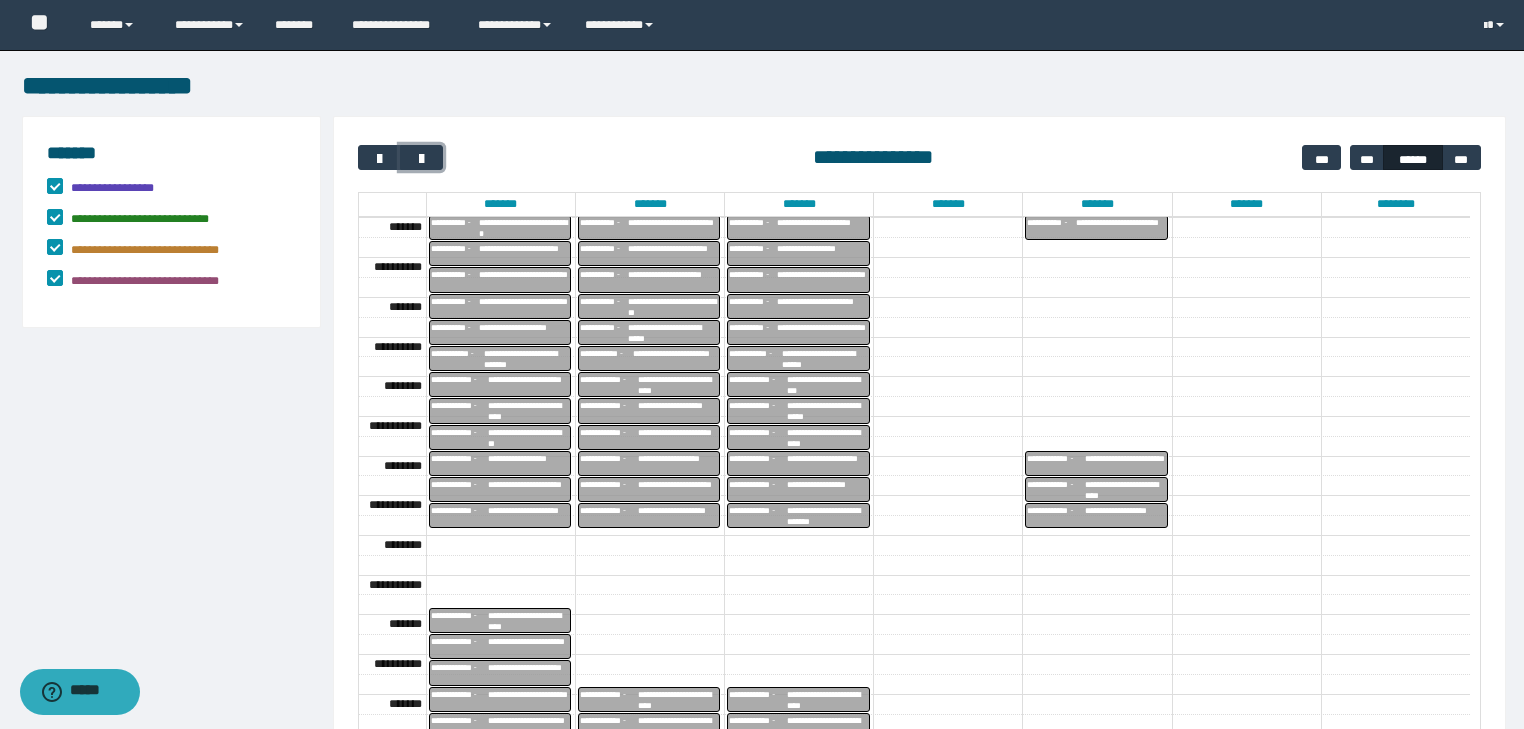 scroll, scrollTop: 449, scrollLeft: 0, axis: vertical 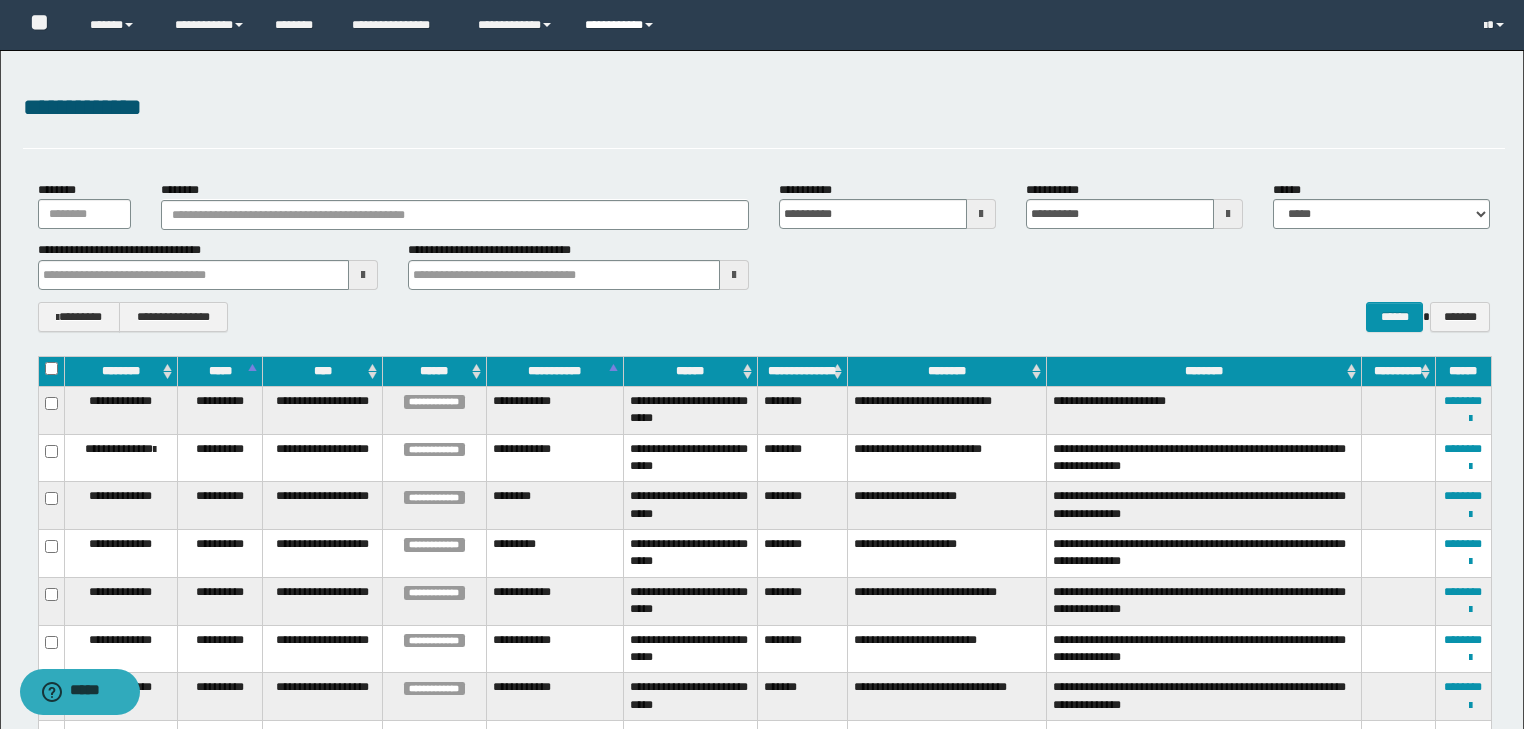 click on "**********" at bounding box center (622, 25) 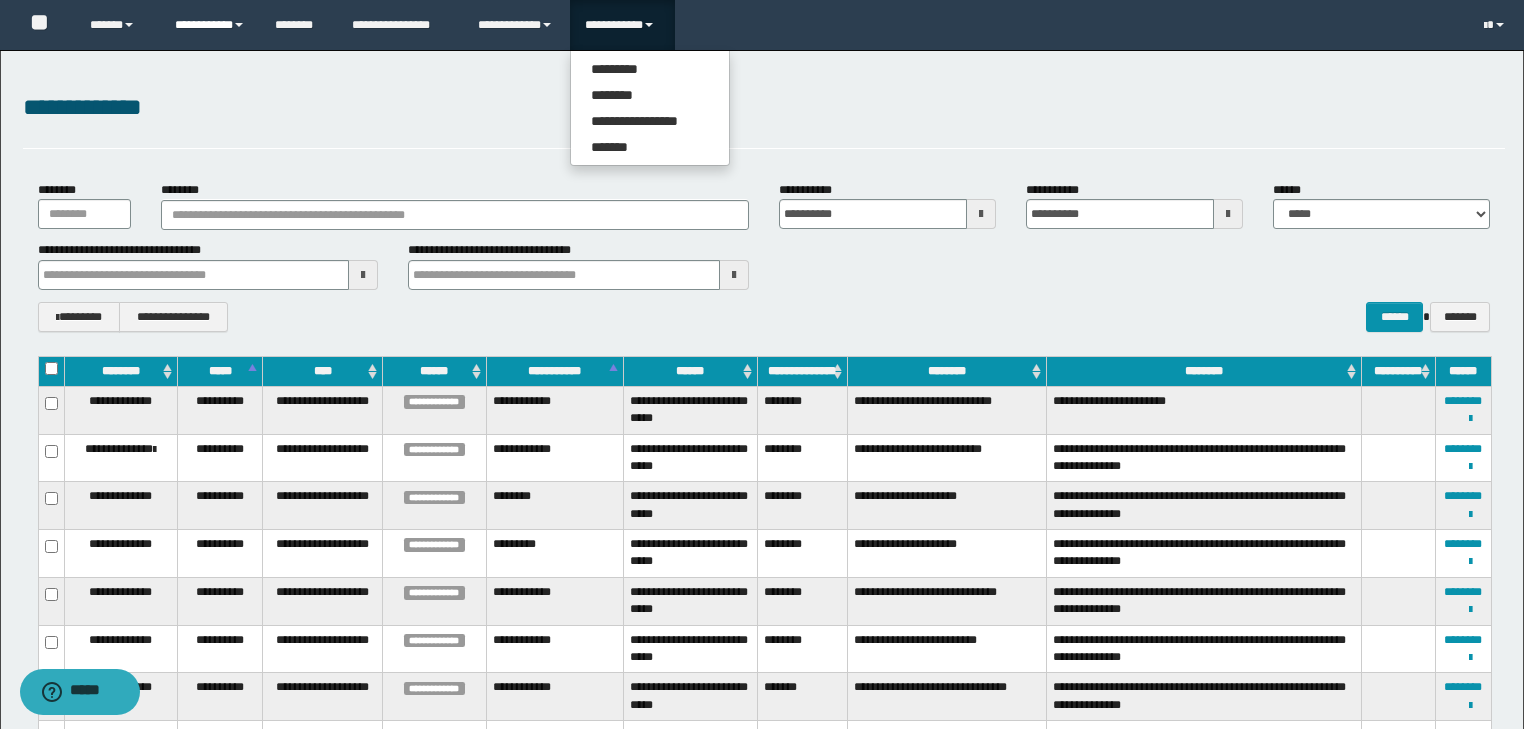 click on "**********" at bounding box center (210, 25) 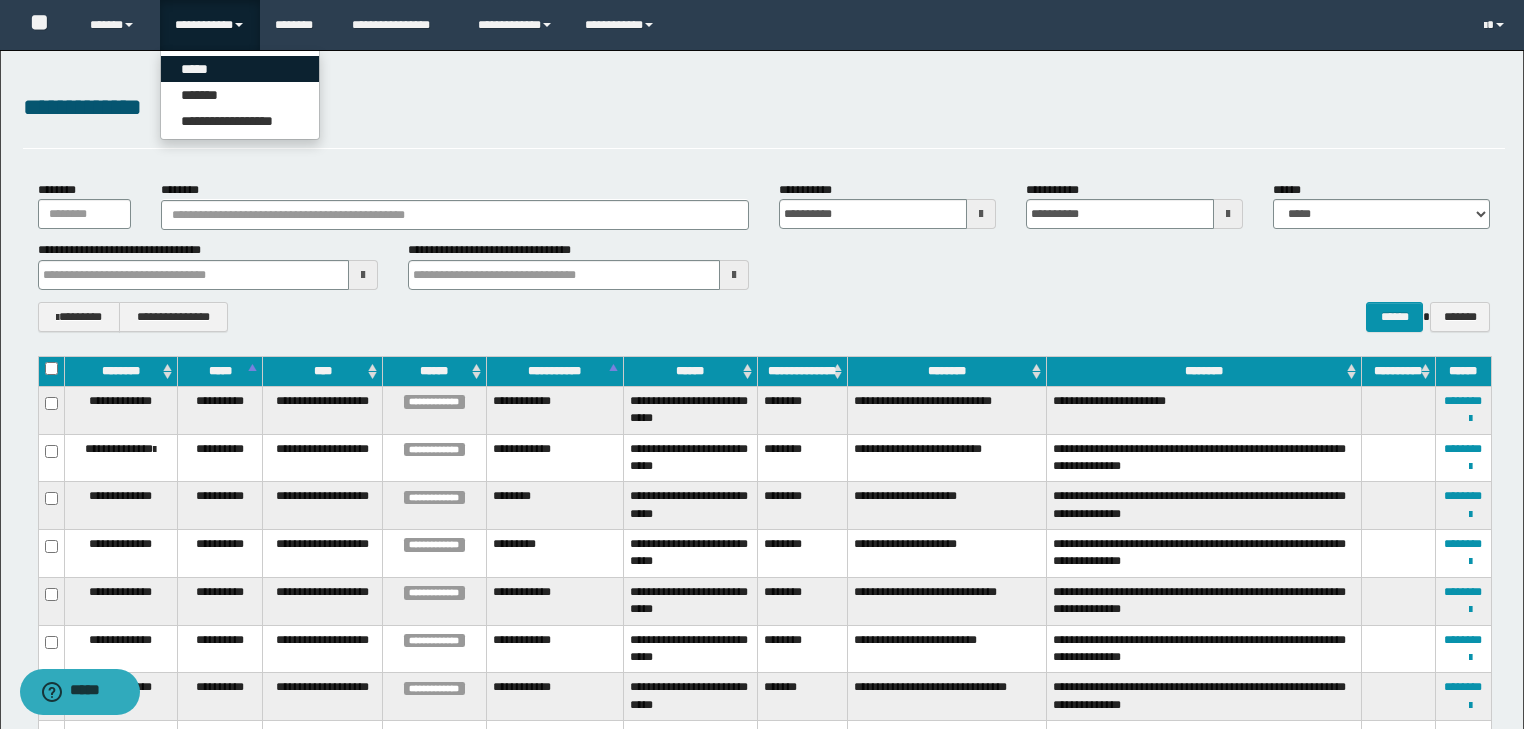 click on "*****" at bounding box center [240, 69] 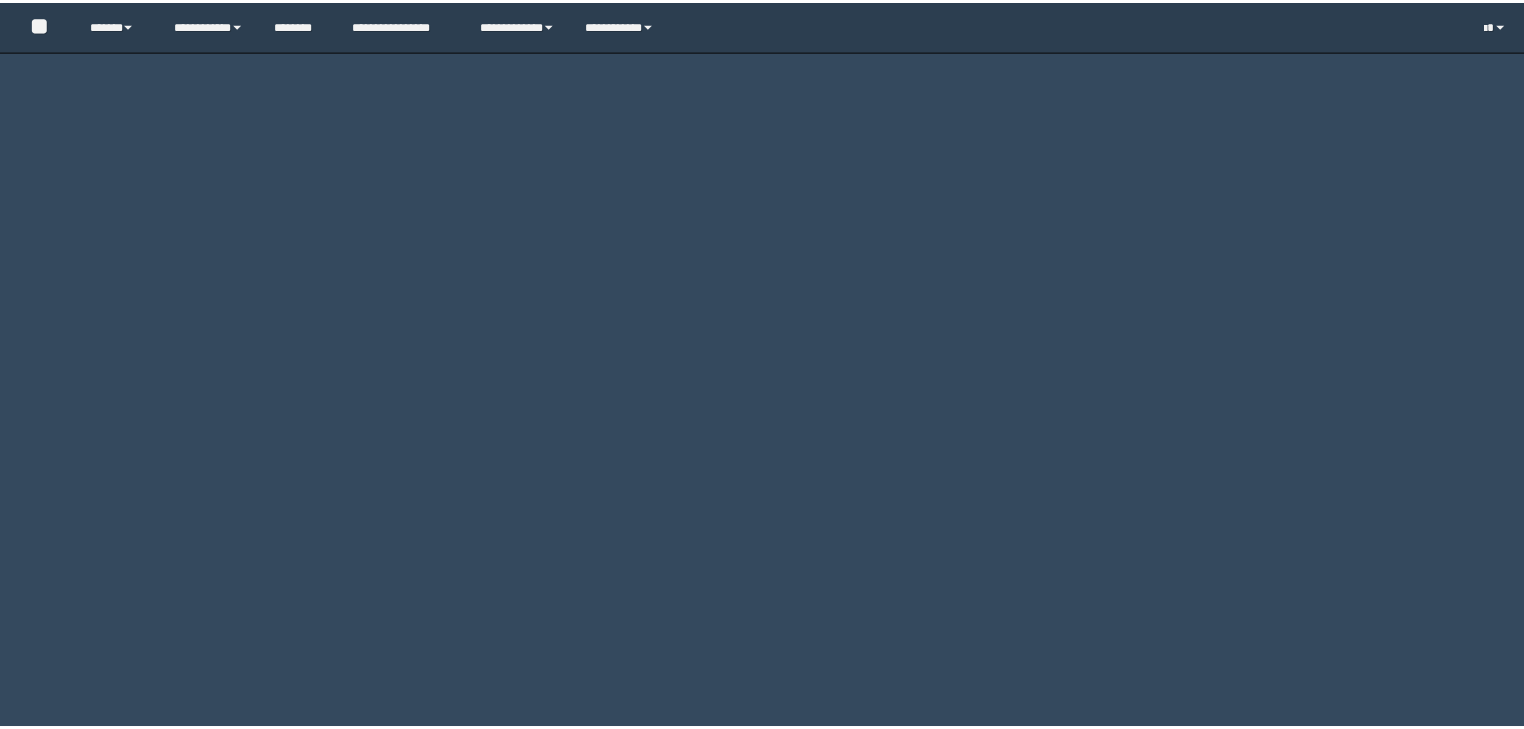 scroll, scrollTop: 0, scrollLeft: 0, axis: both 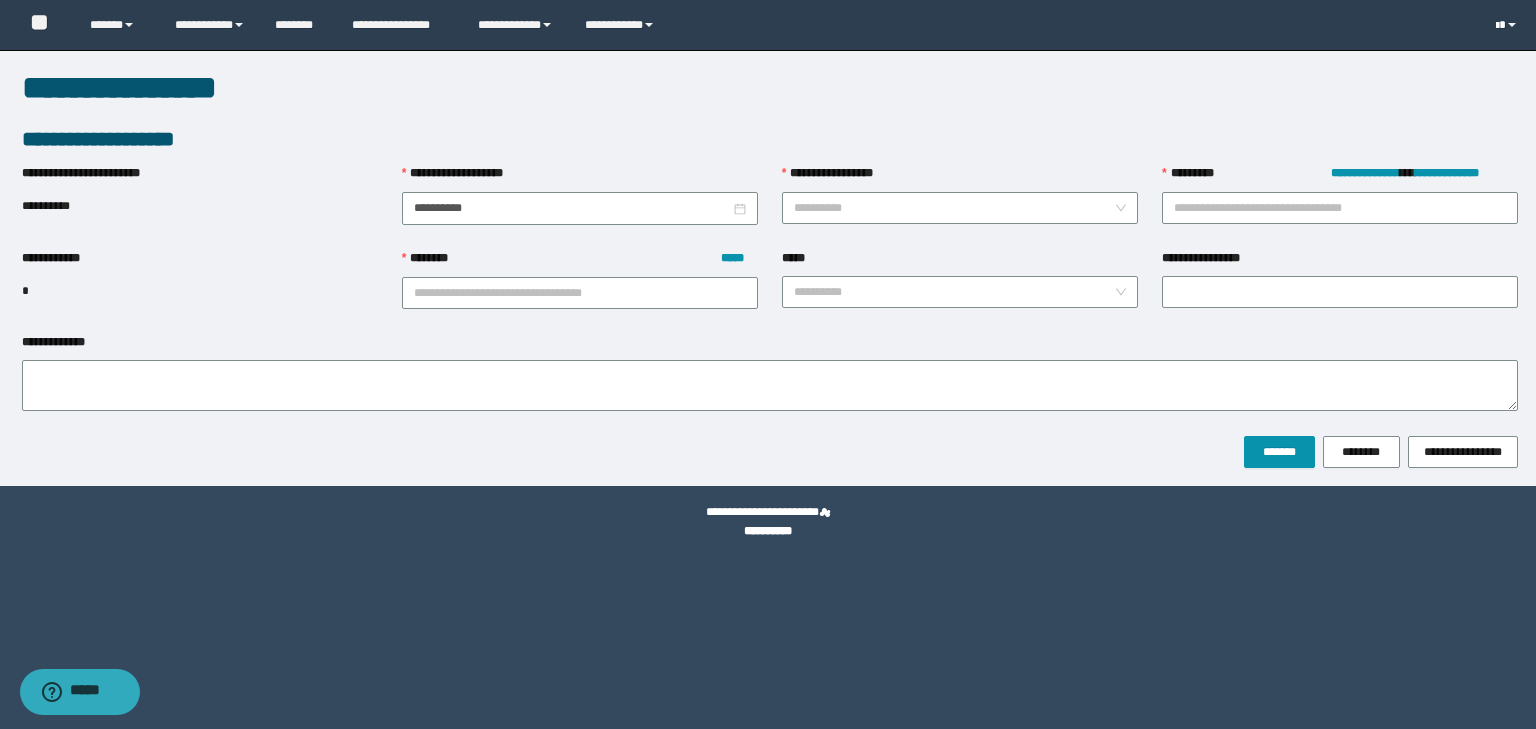 click at bounding box center [1508, 25] 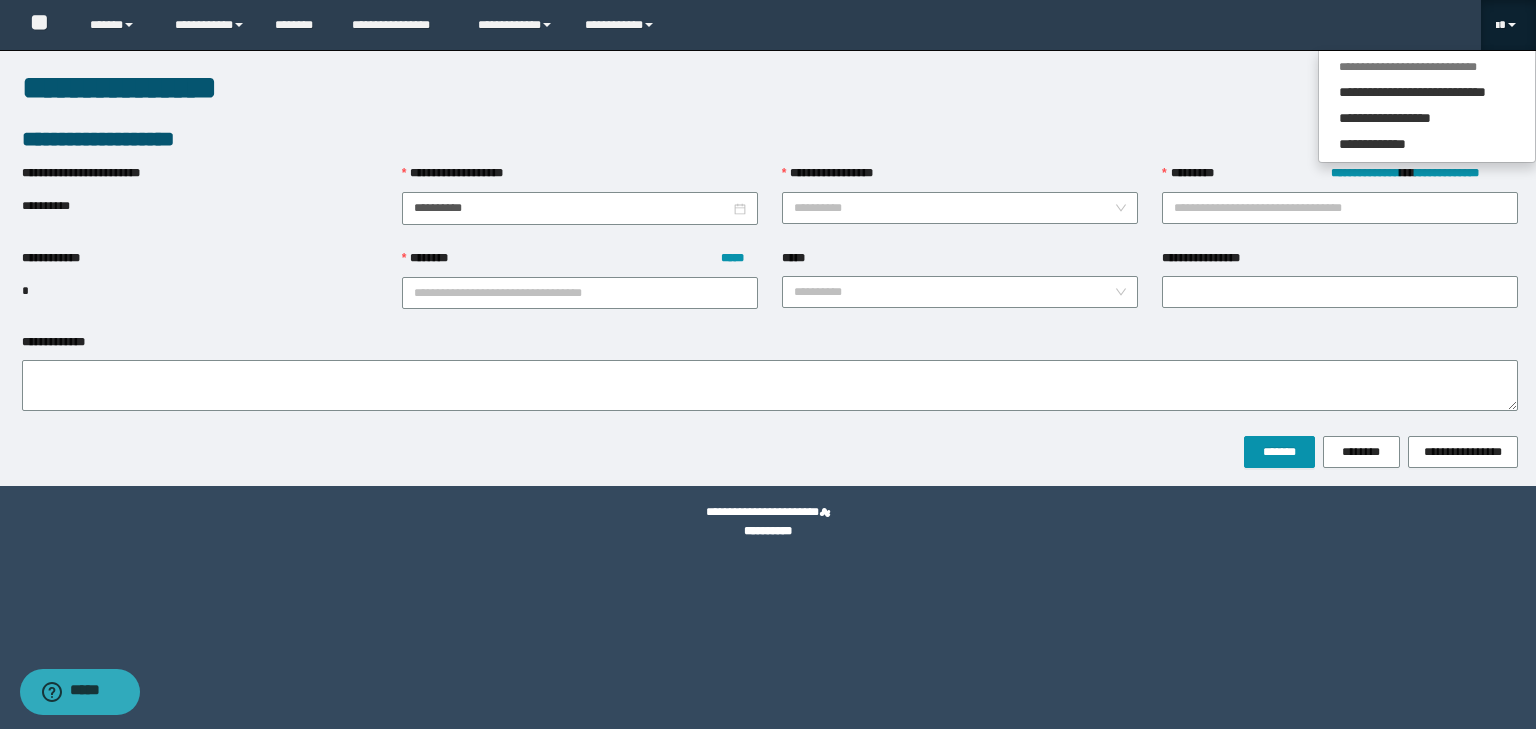 click at bounding box center (1508, 25) 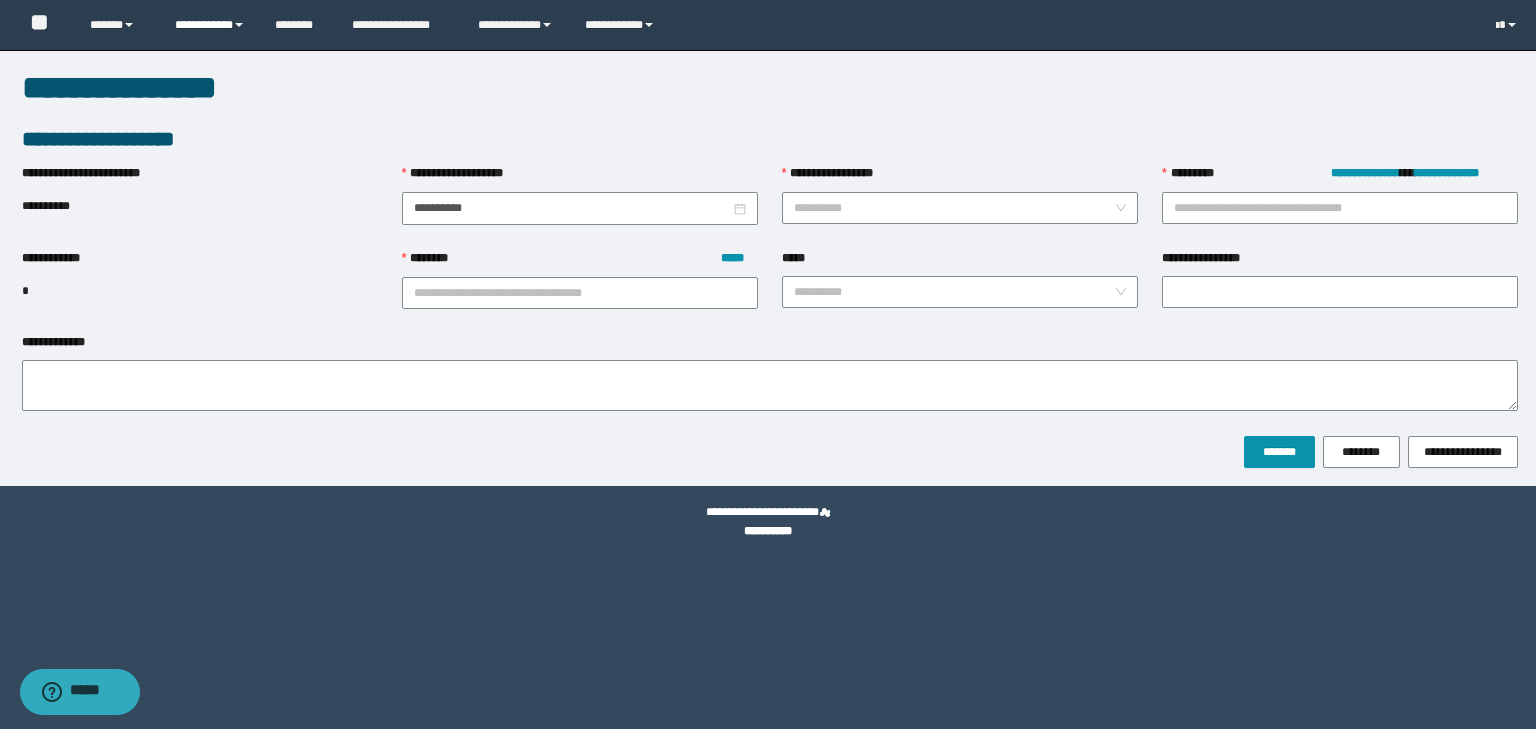 click on "**********" at bounding box center [210, 25] 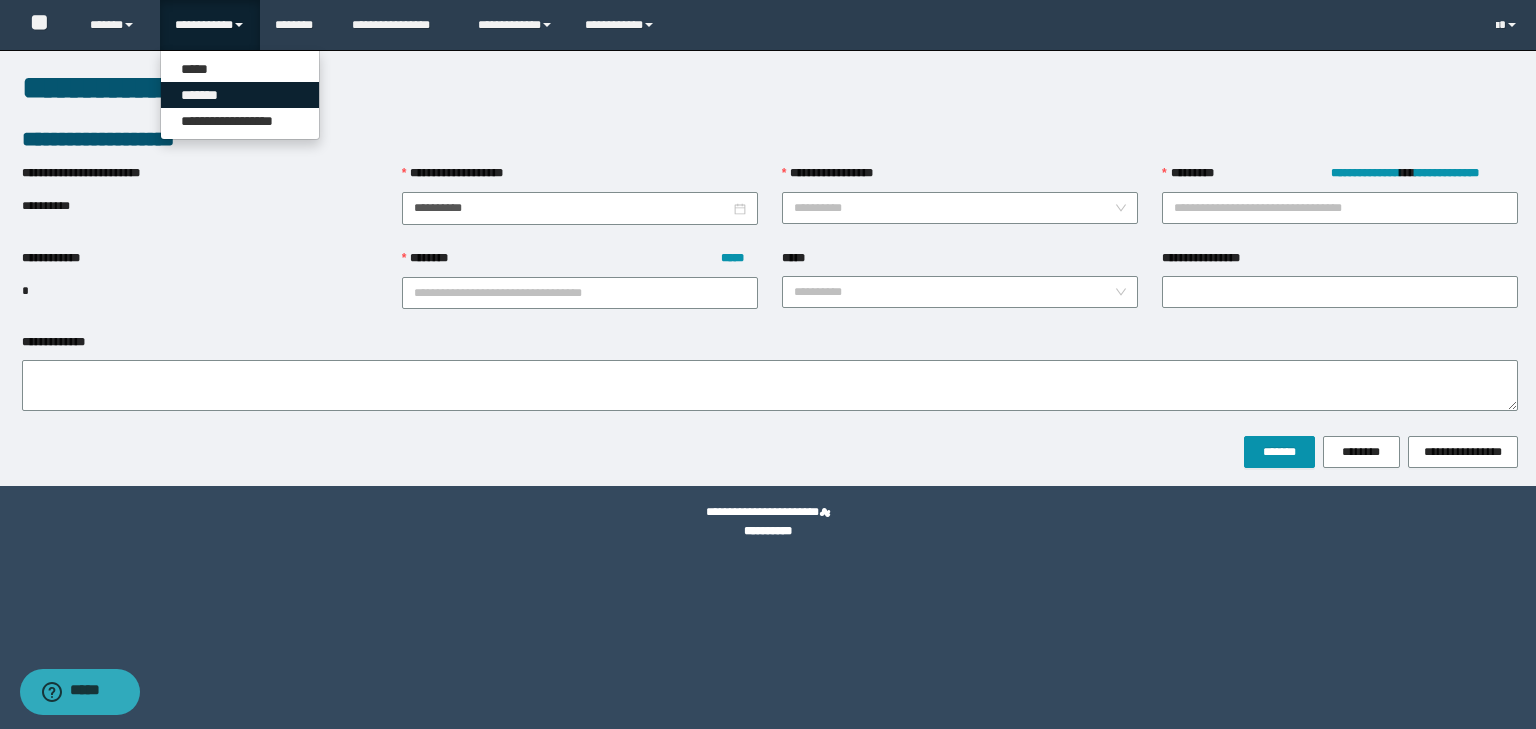 click on "*******" at bounding box center [240, 95] 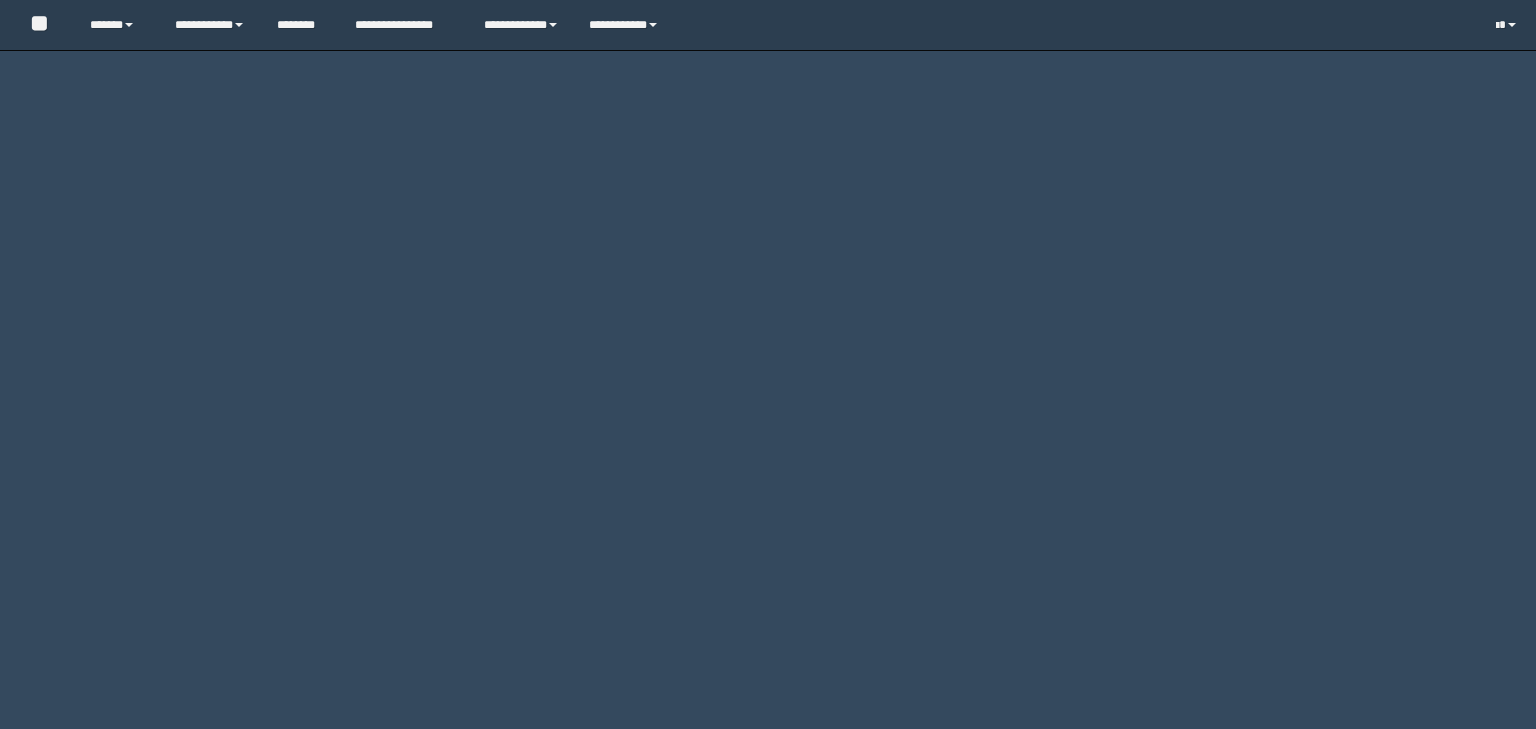 scroll, scrollTop: 0, scrollLeft: 0, axis: both 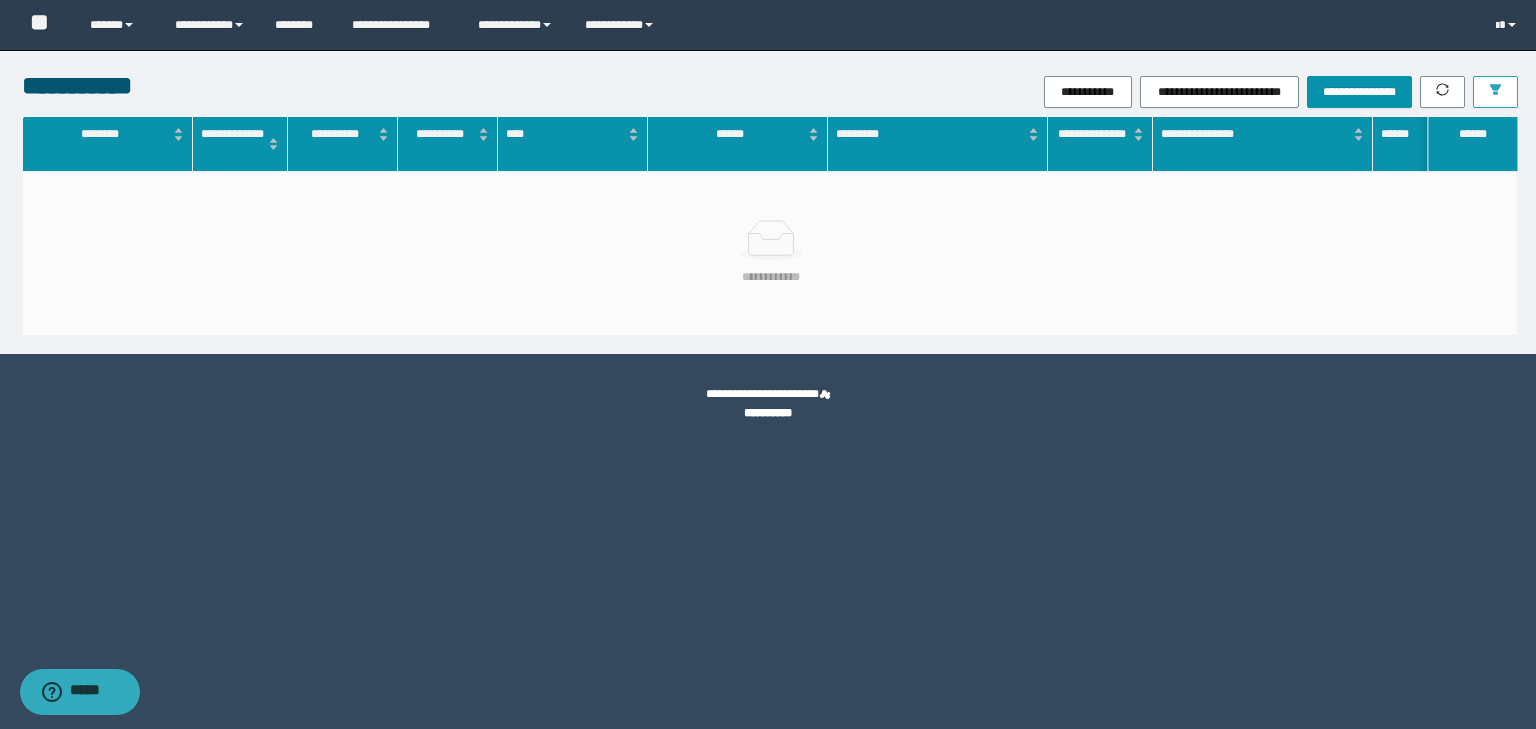click at bounding box center [1495, 92] 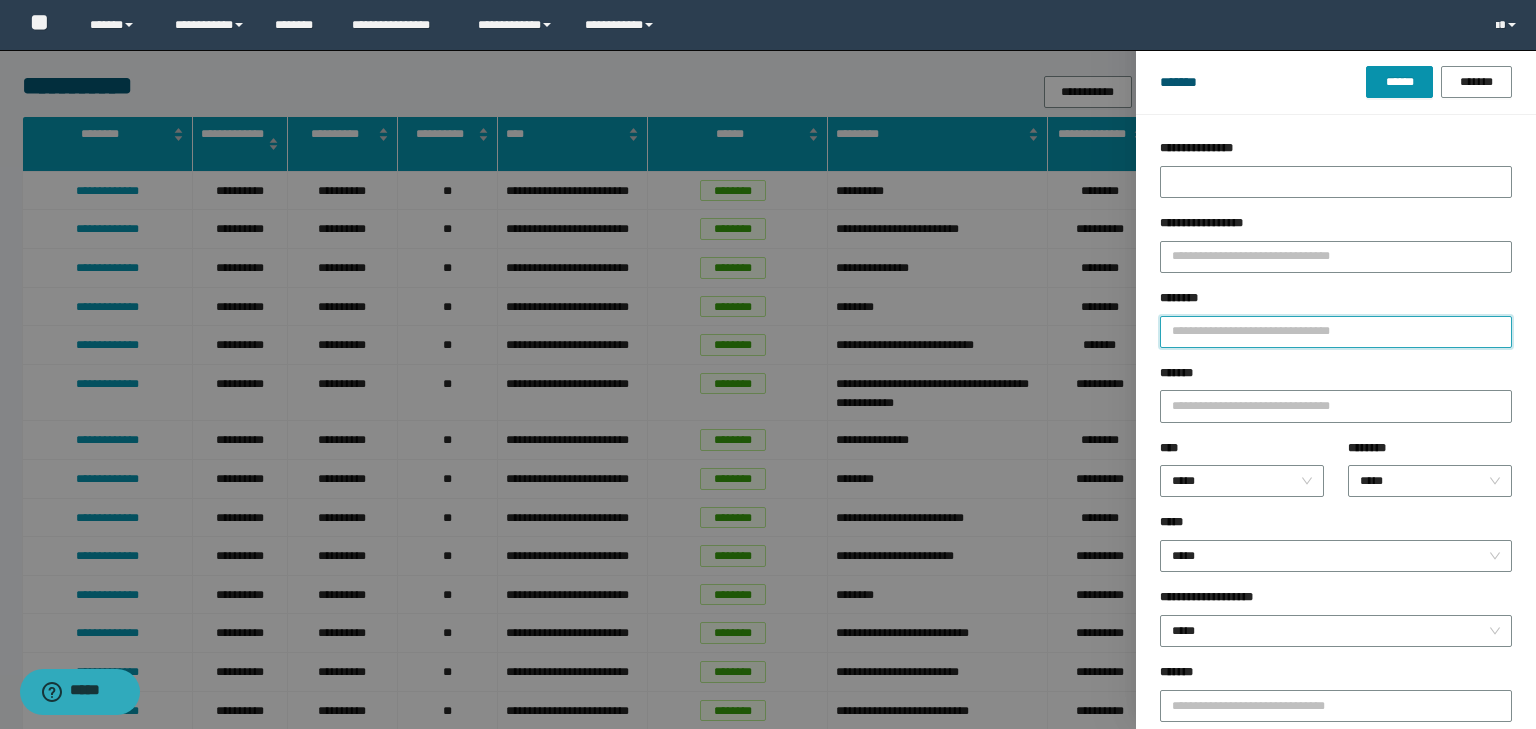 click on "********" at bounding box center [1336, 332] 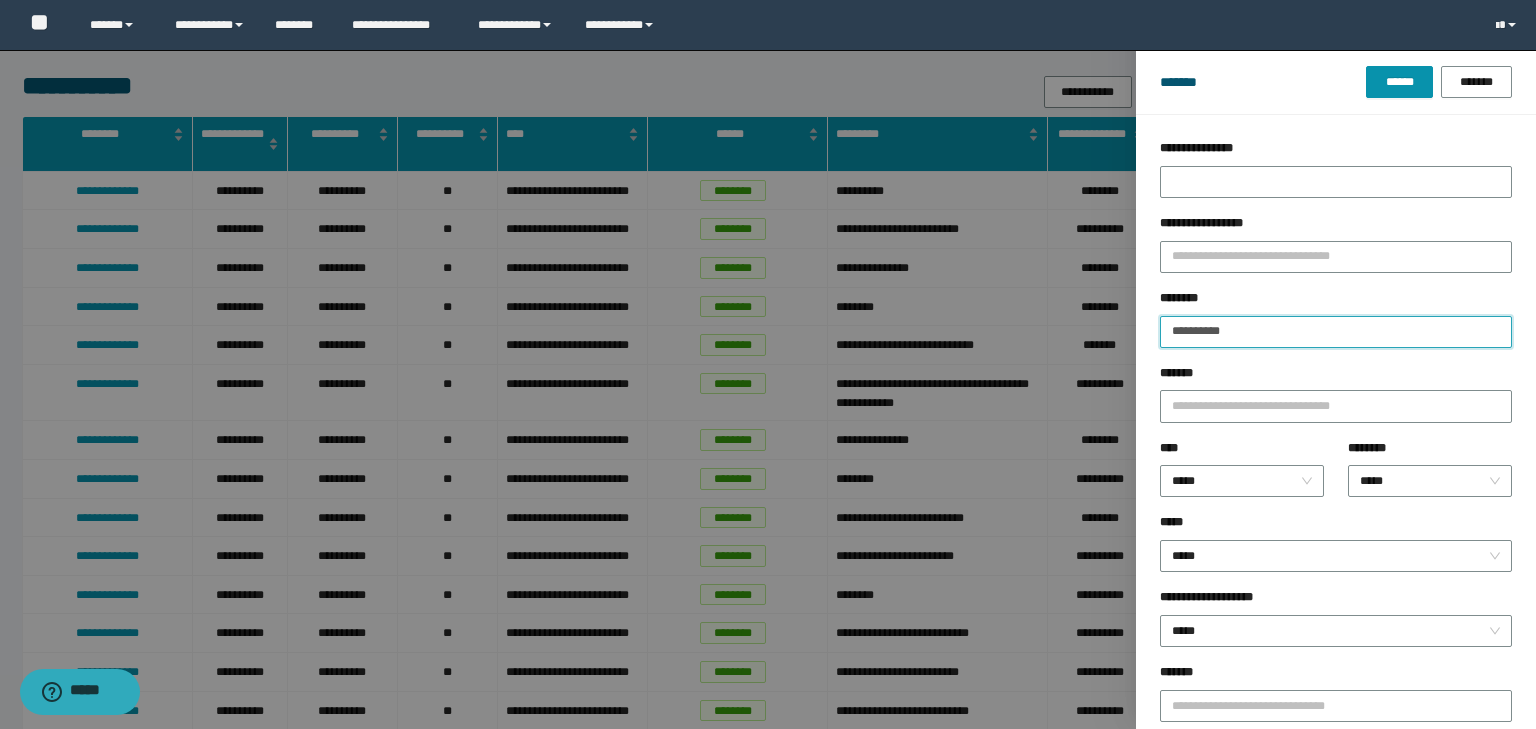 type on "**********" 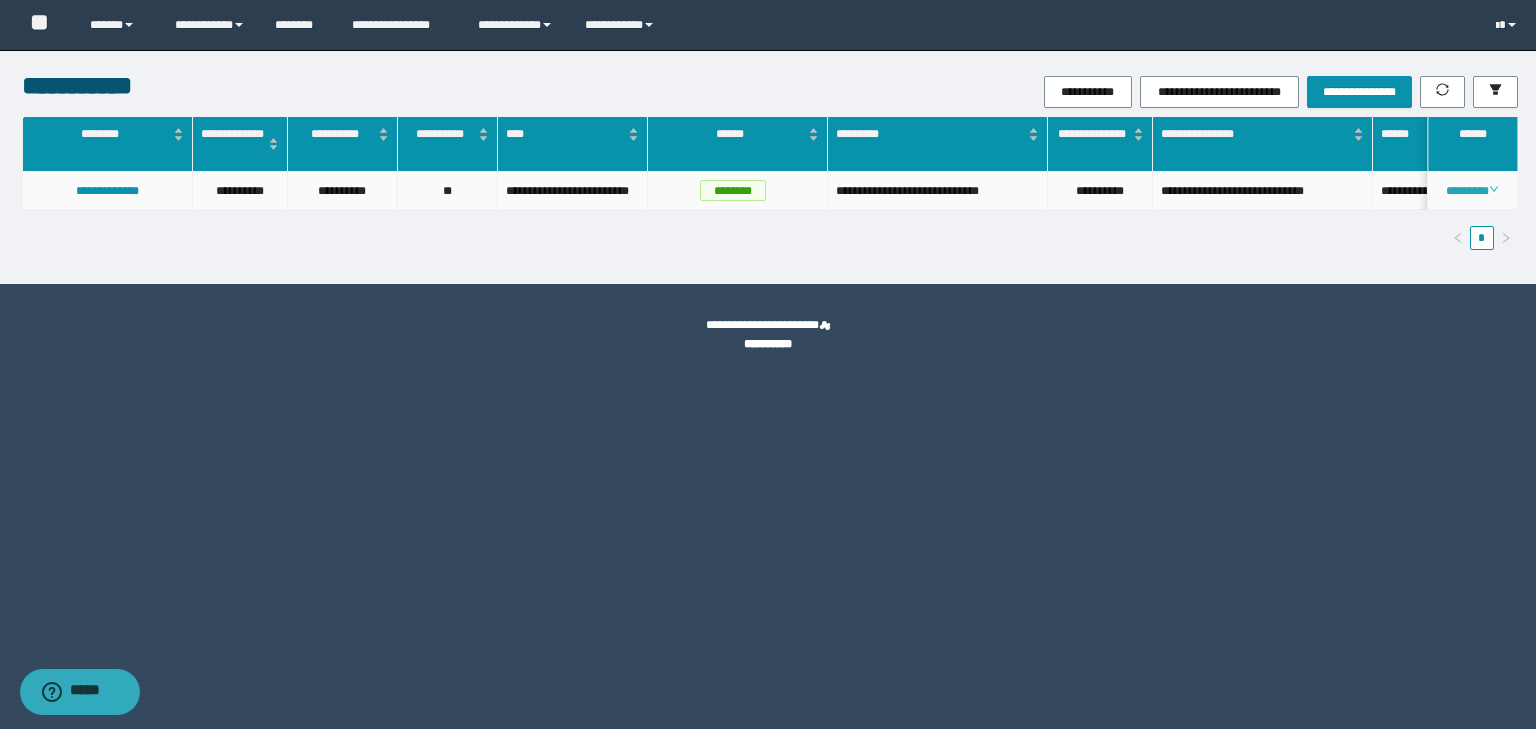 click on "********" at bounding box center [1472, 191] 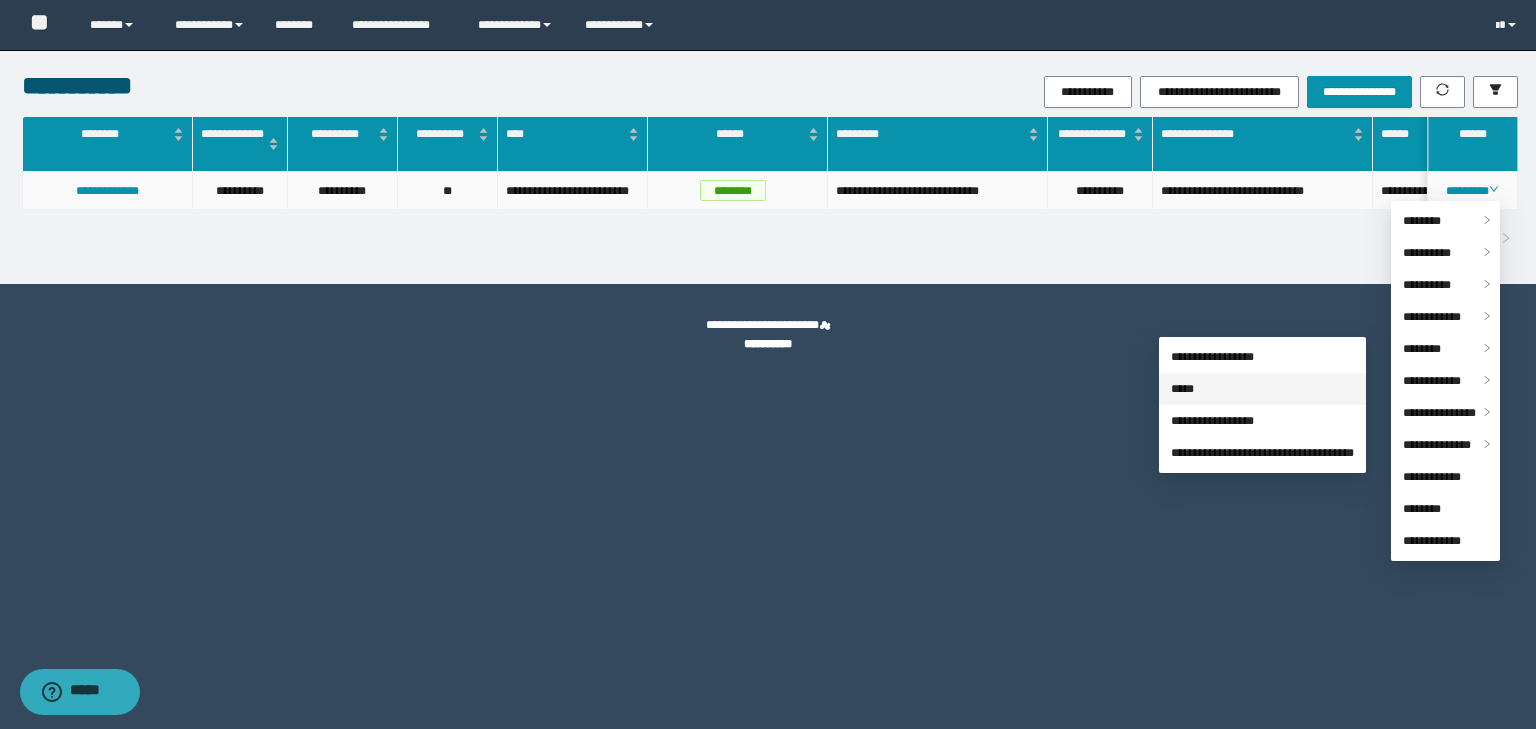 click on "*****" at bounding box center (1182, 389) 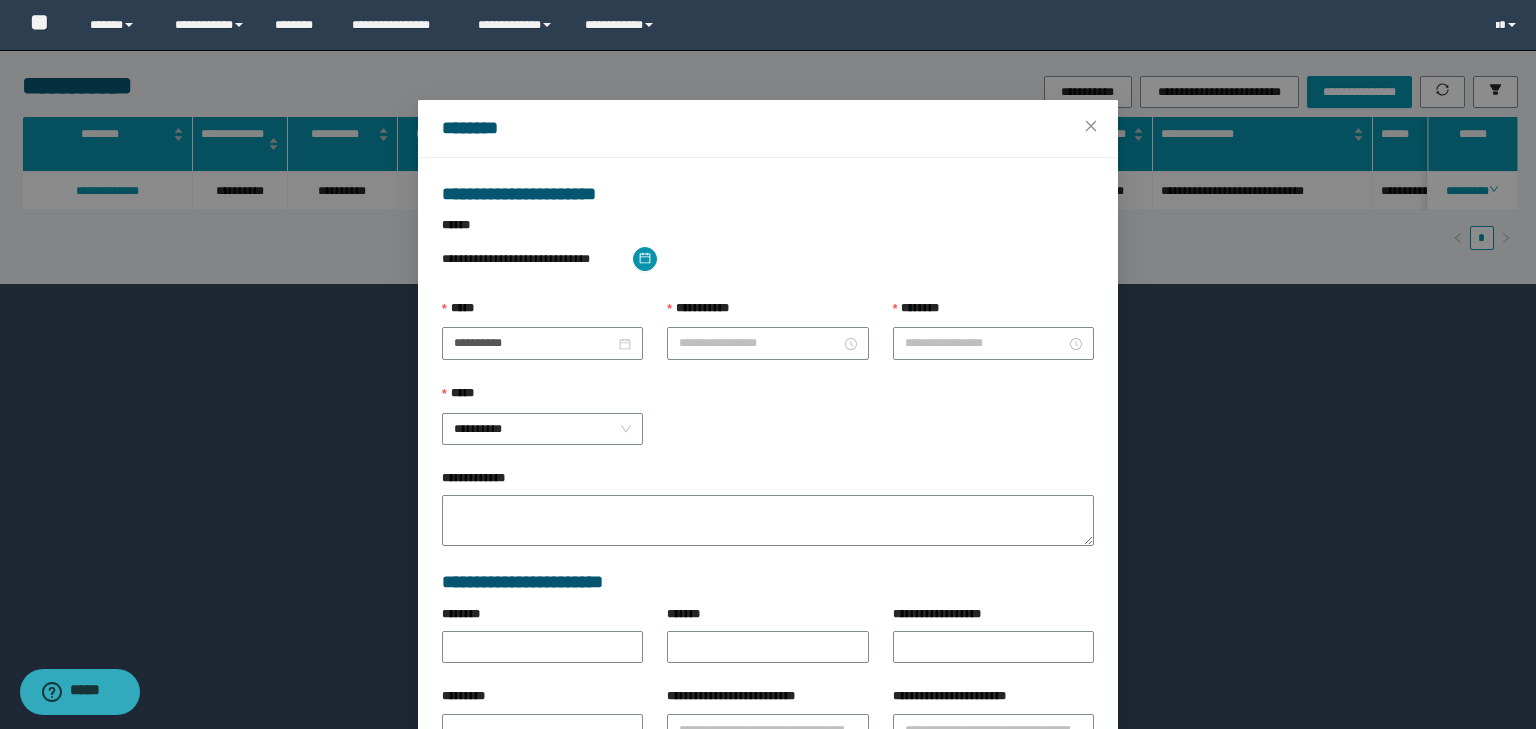 type on "**********" 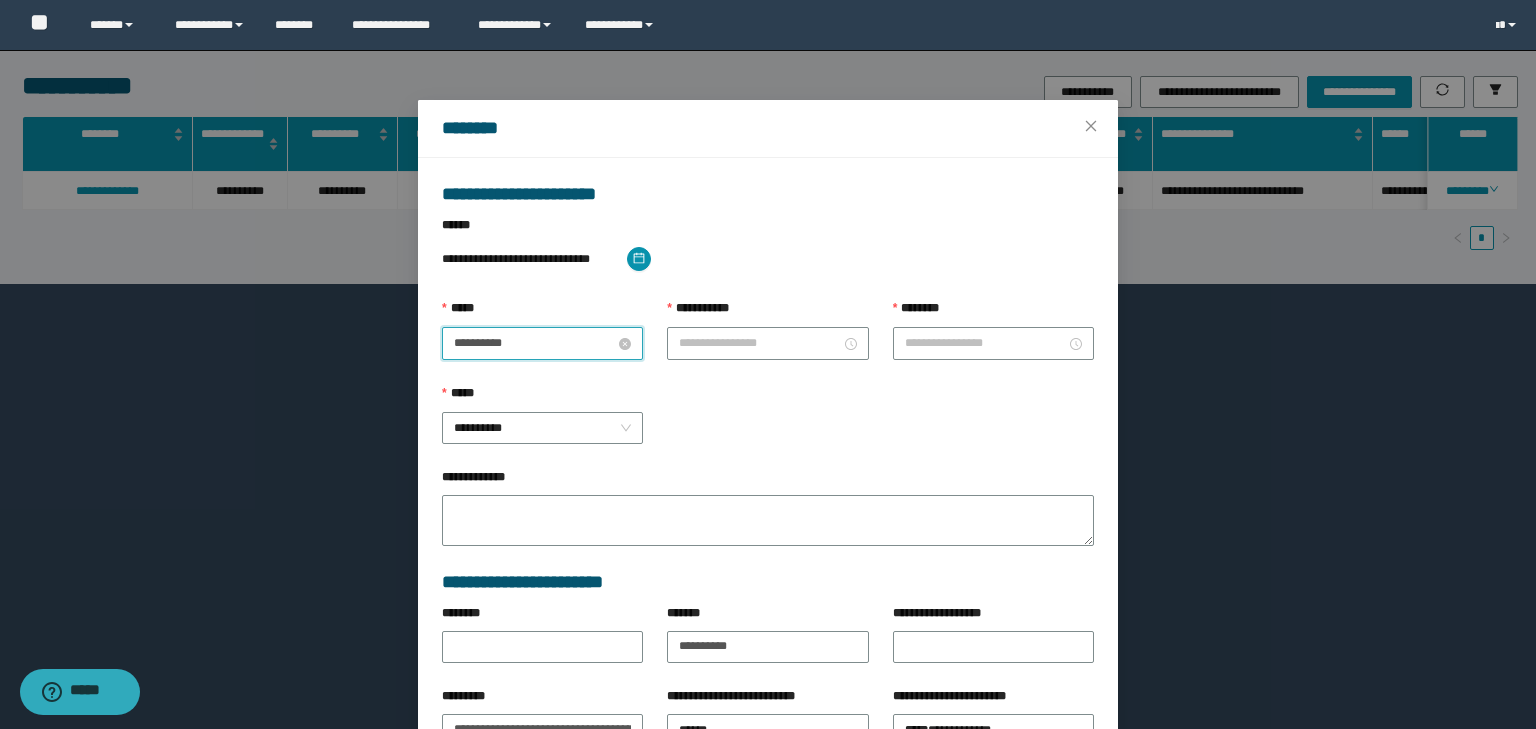 click on "**********" at bounding box center (534, 343) 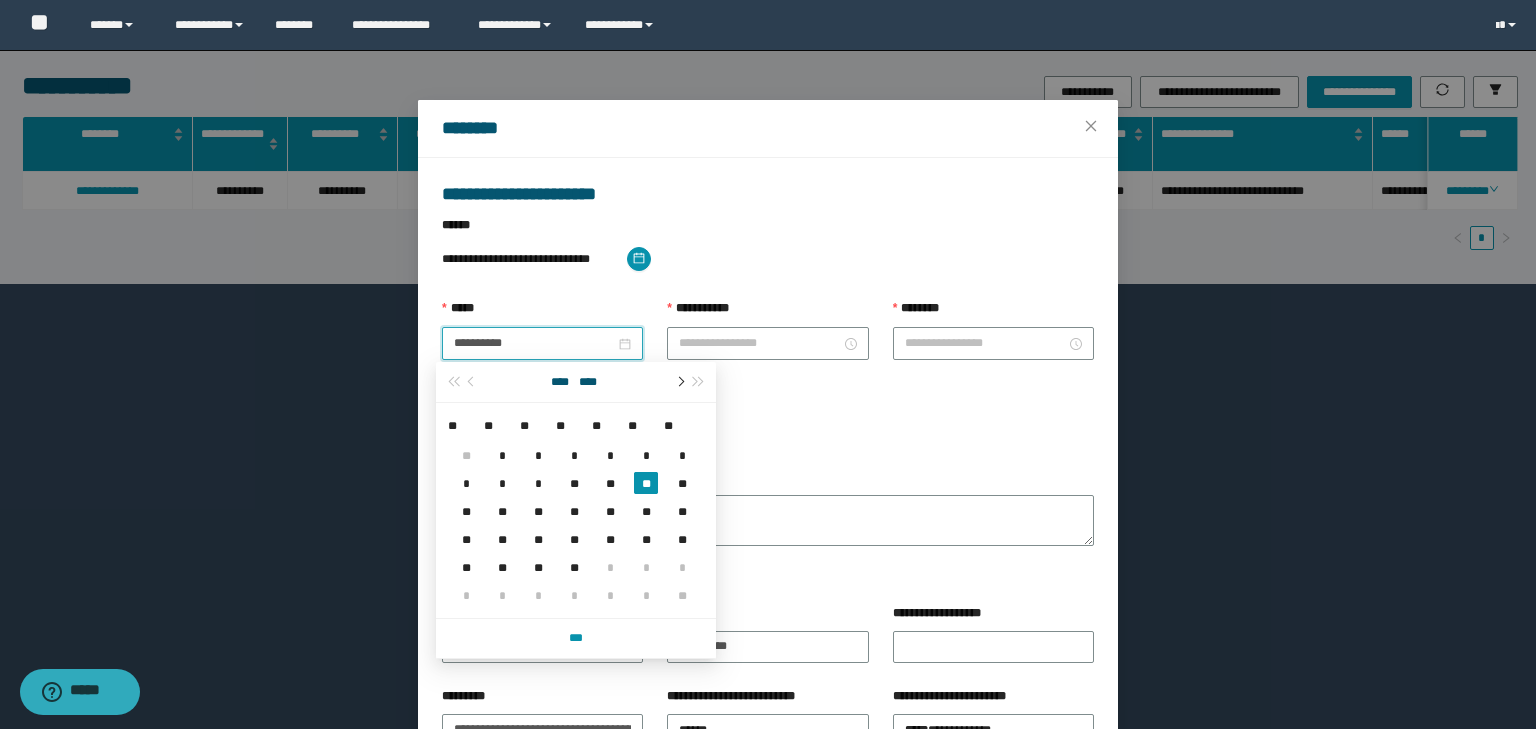 click at bounding box center [679, 382] 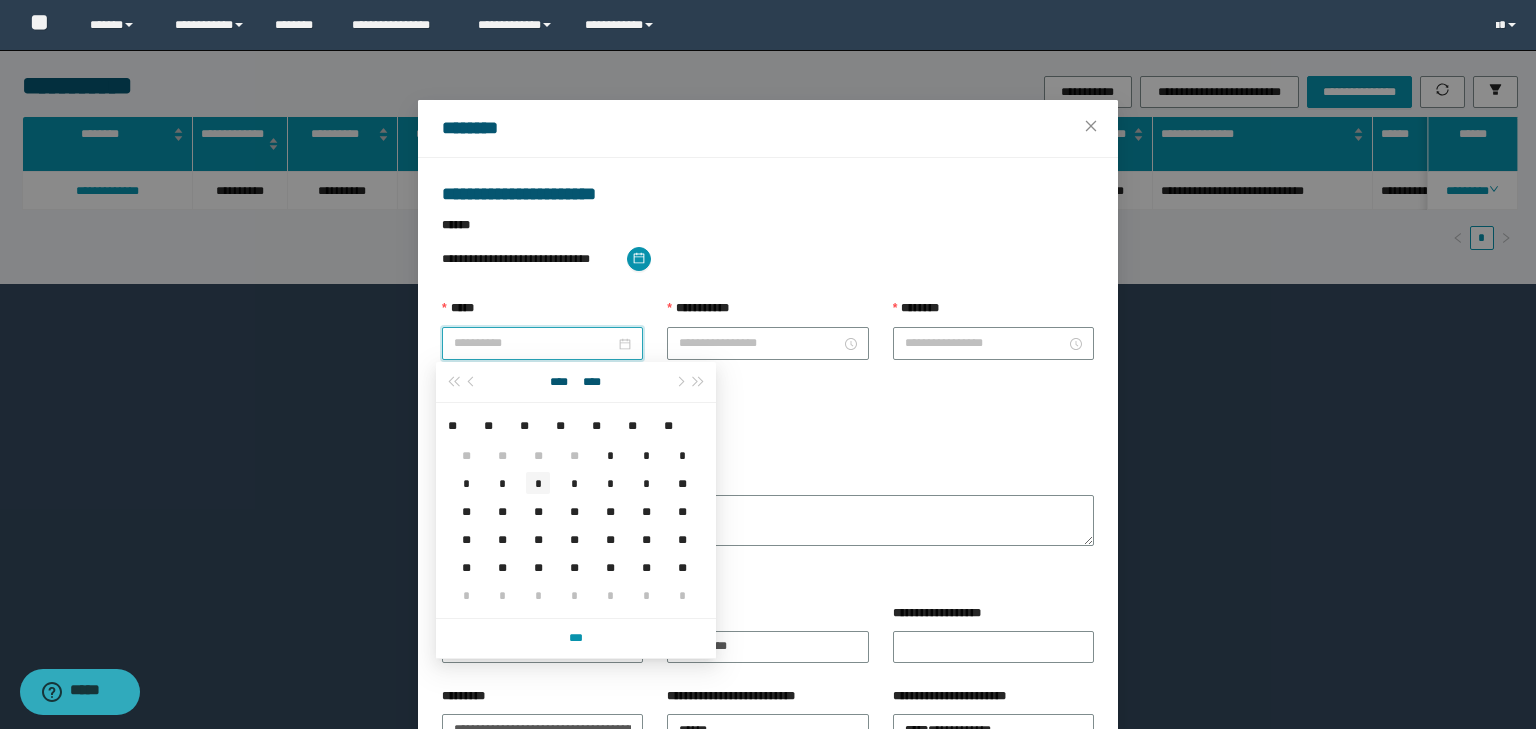 type on "**********" 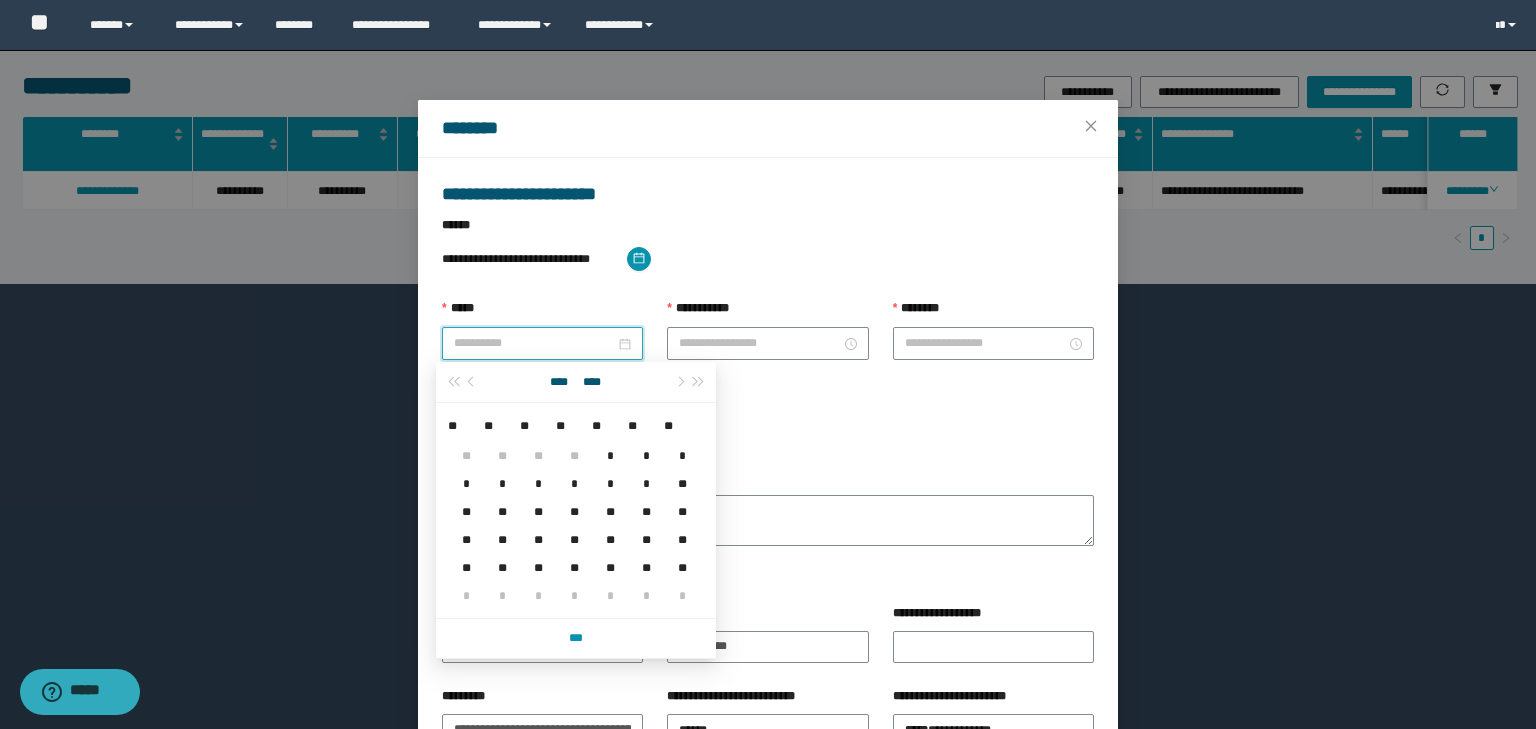 click on "*" at bounding box center (538, 483) 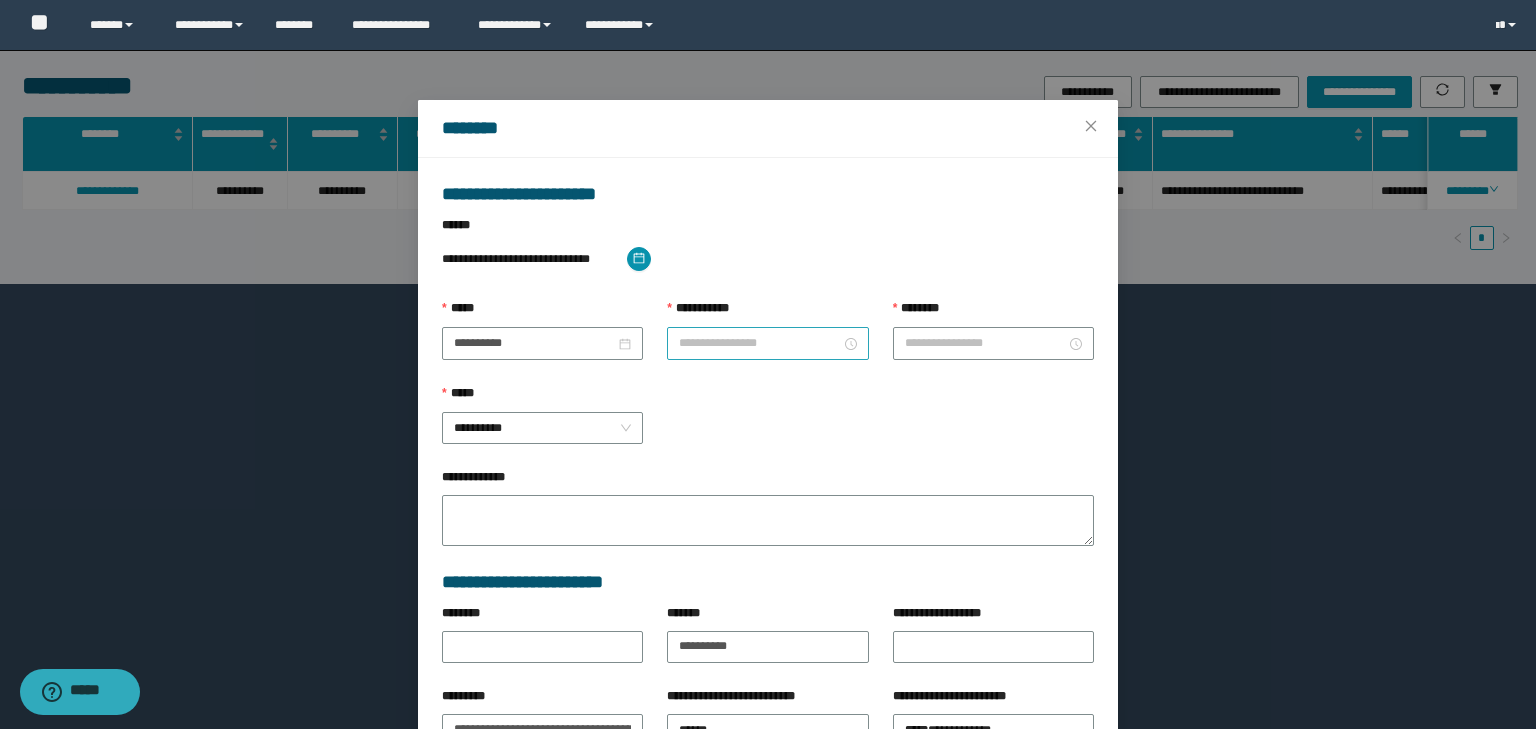 click at bounding box center [767, 343] 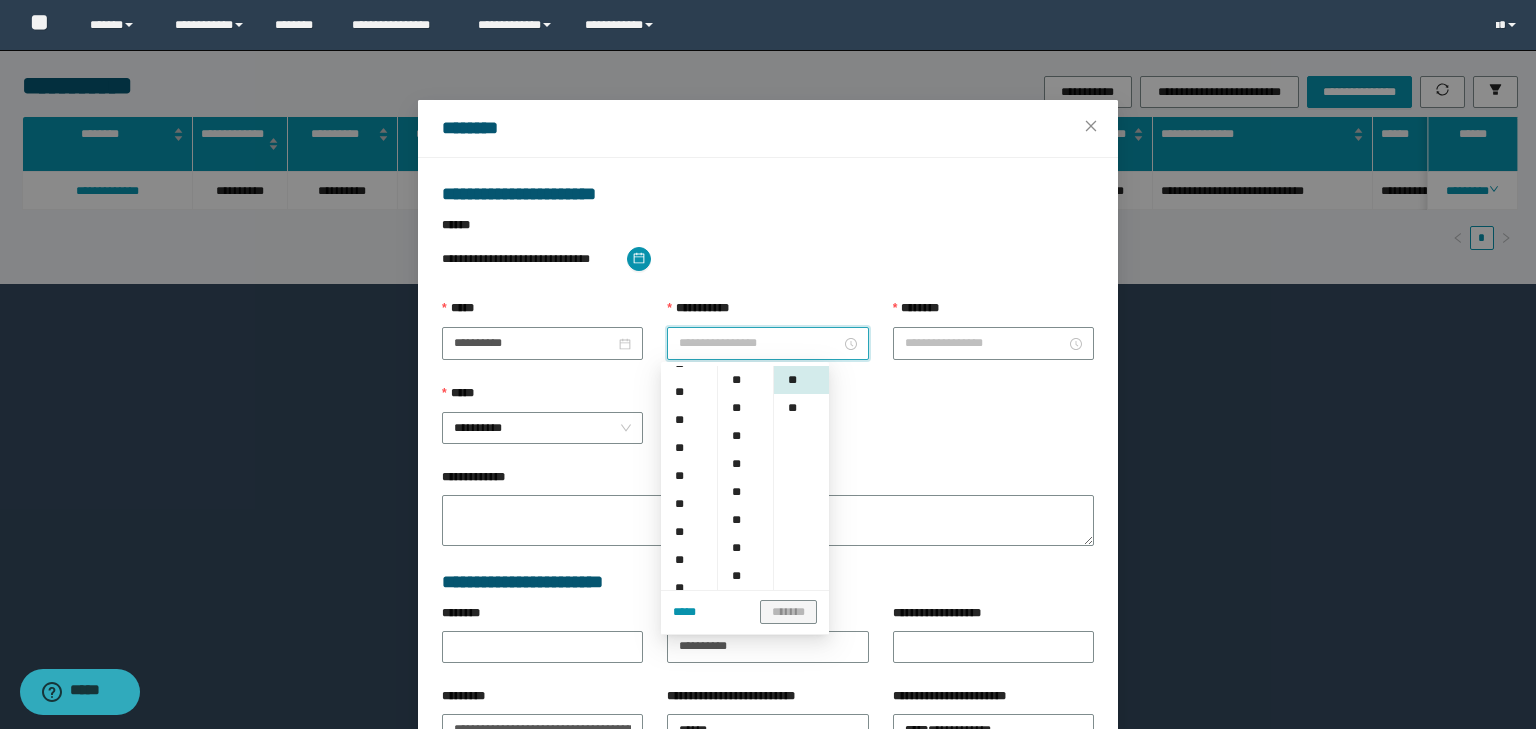 scroll, scrollTop: 0, scrollLeft: 0, axis: both 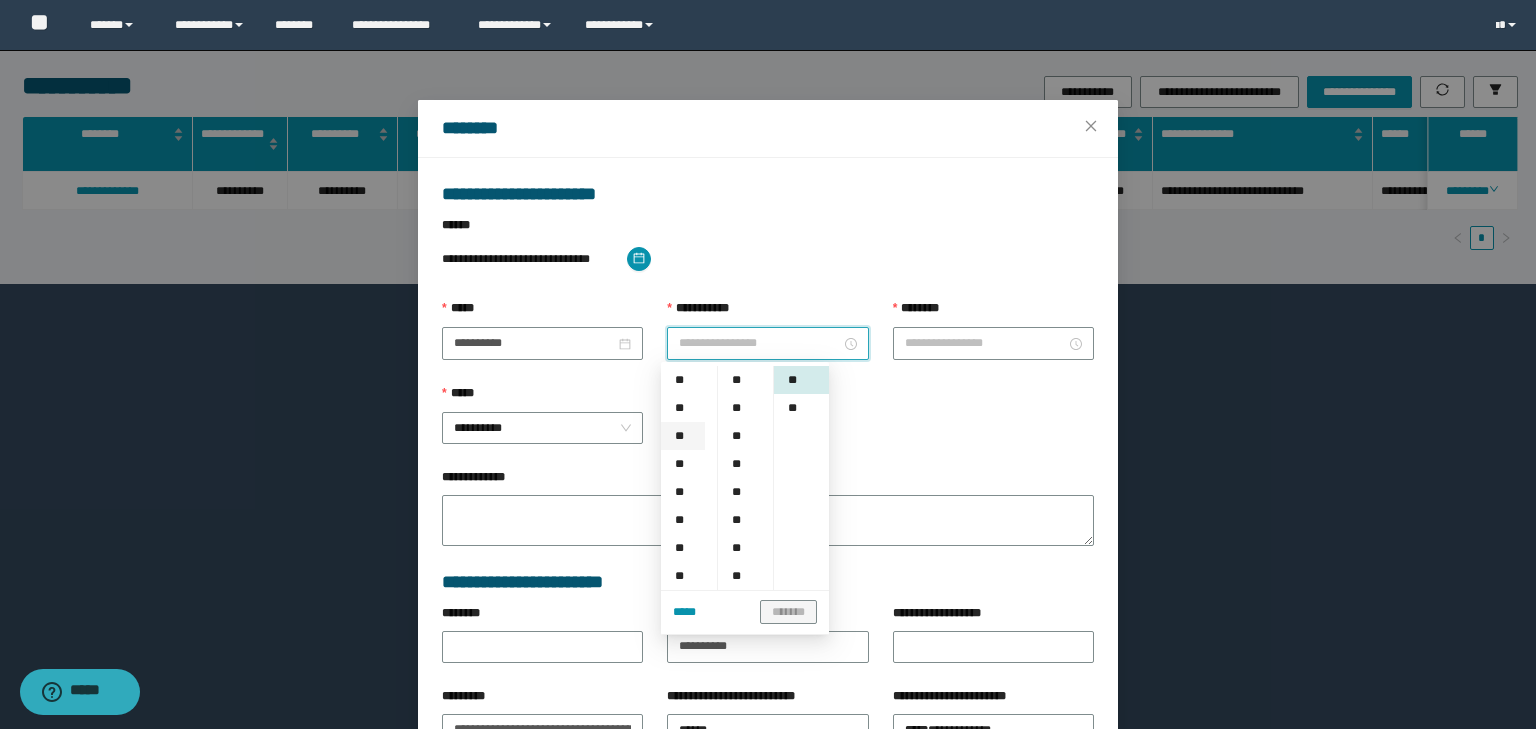 click on "**" at bounding box center (683, 436) 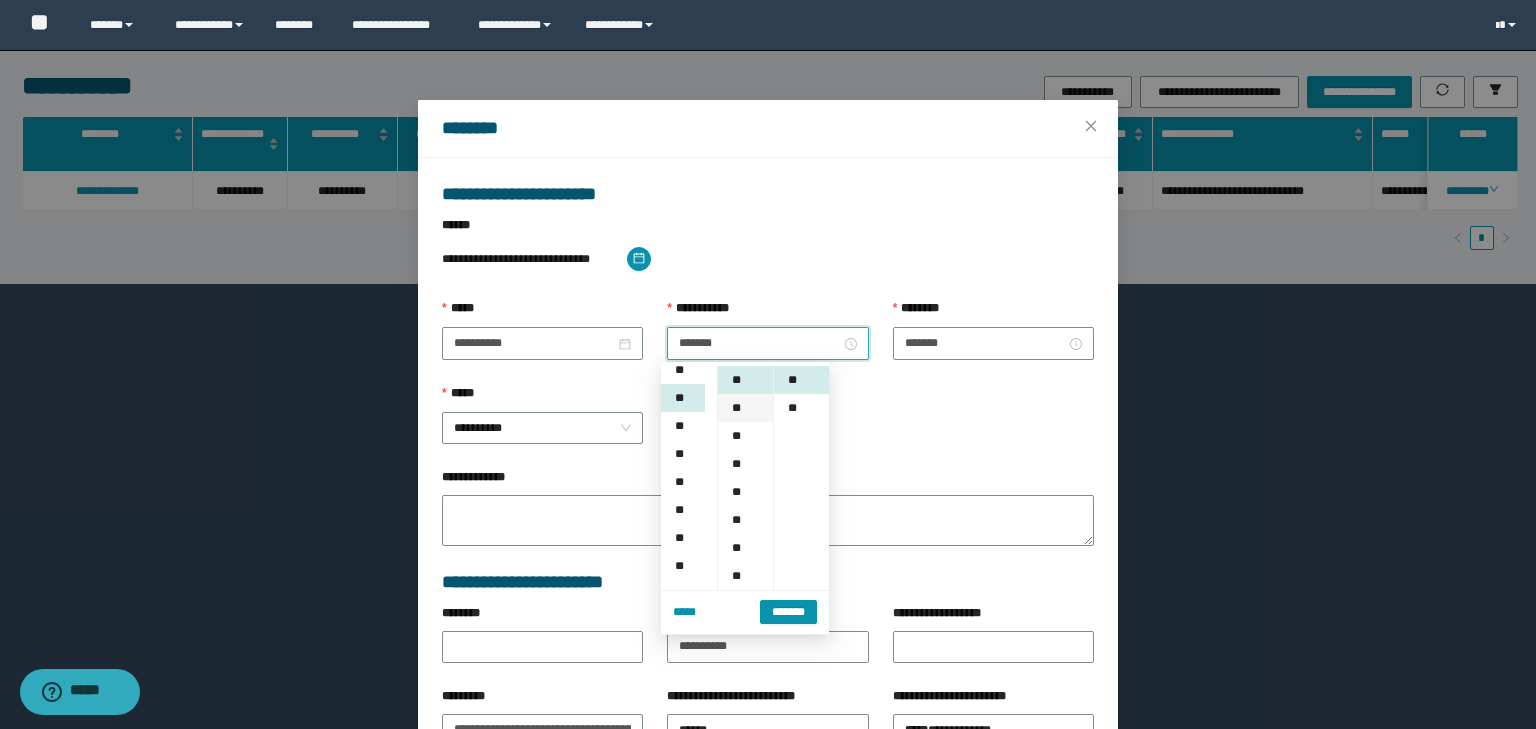 scroll, scrollTop: 56, scrollLeft: 0, axis: vertical 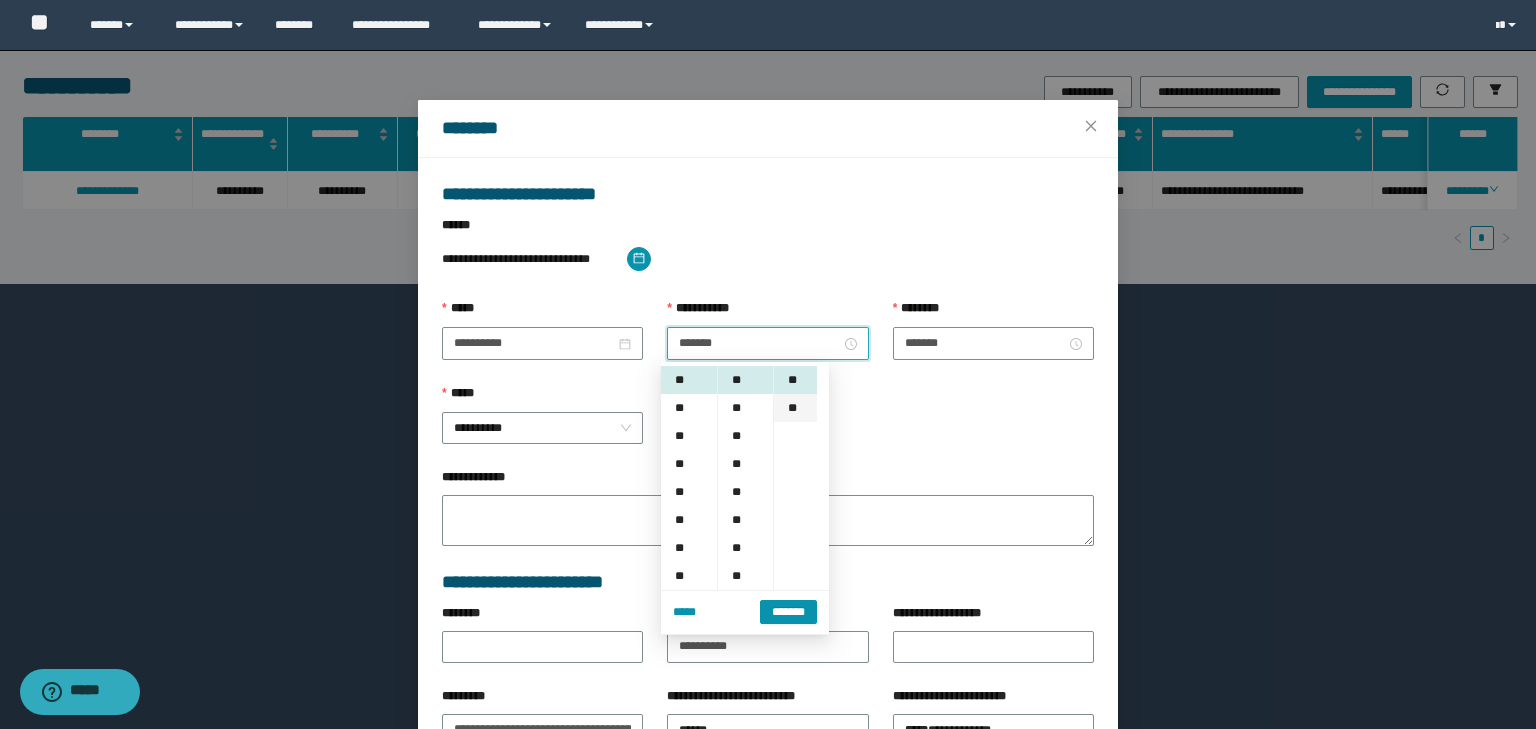 click on "**" at bounding box center [795, 408] 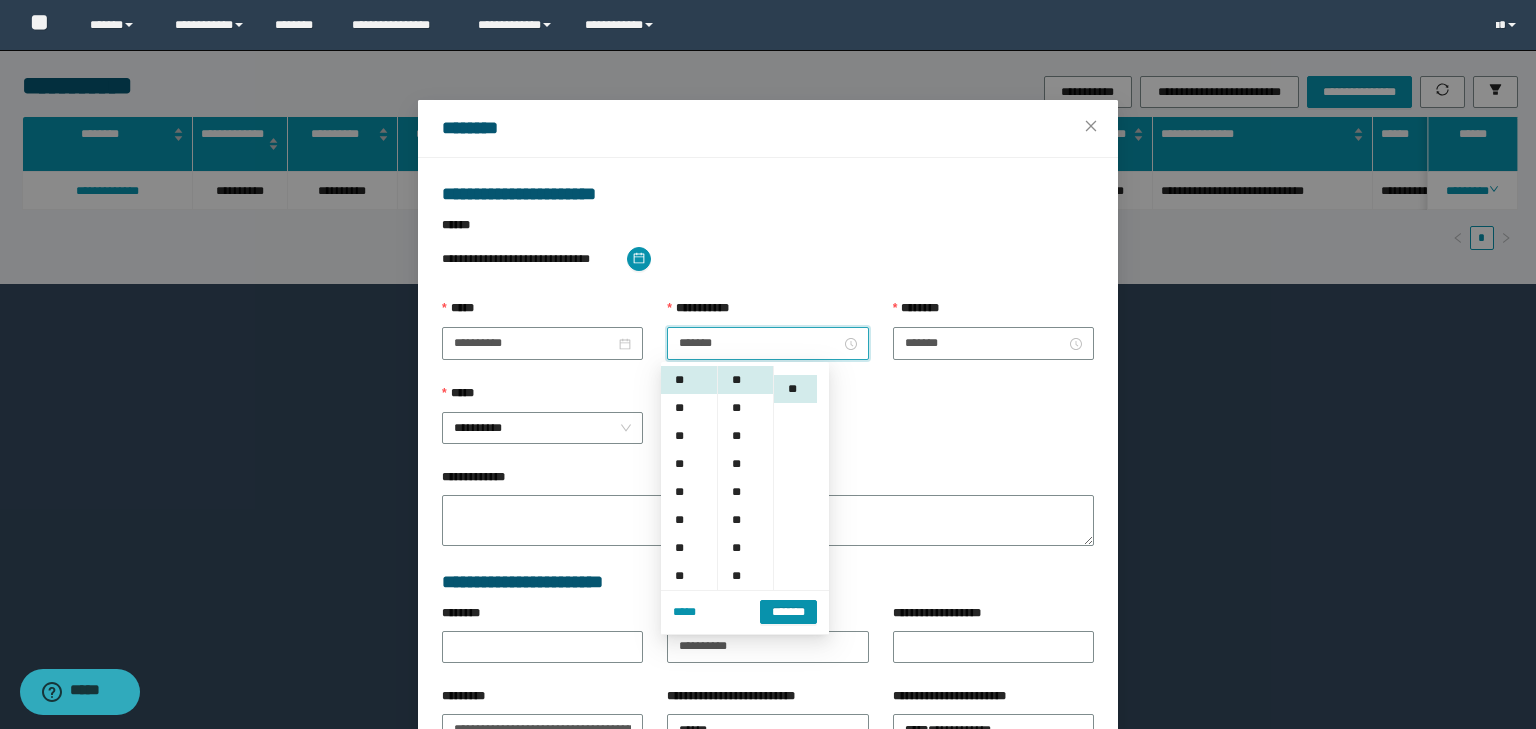 scroll, scrollTop: 28, scrollLeft: 0, axis: vertical 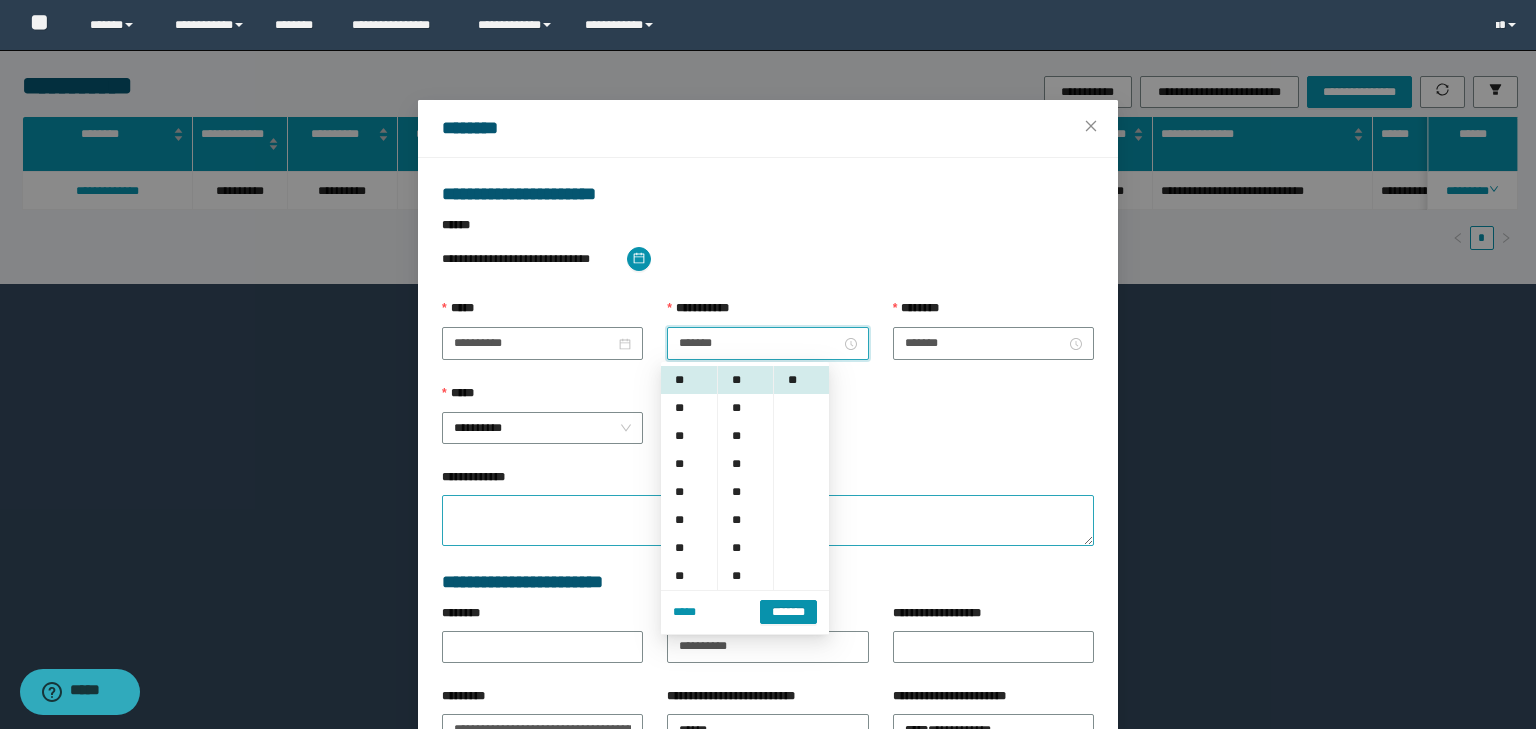 drag, startPoint x: 793, startPoint y: 612, endPoint x: 830, endPoint y: 532, distance: 88.14193 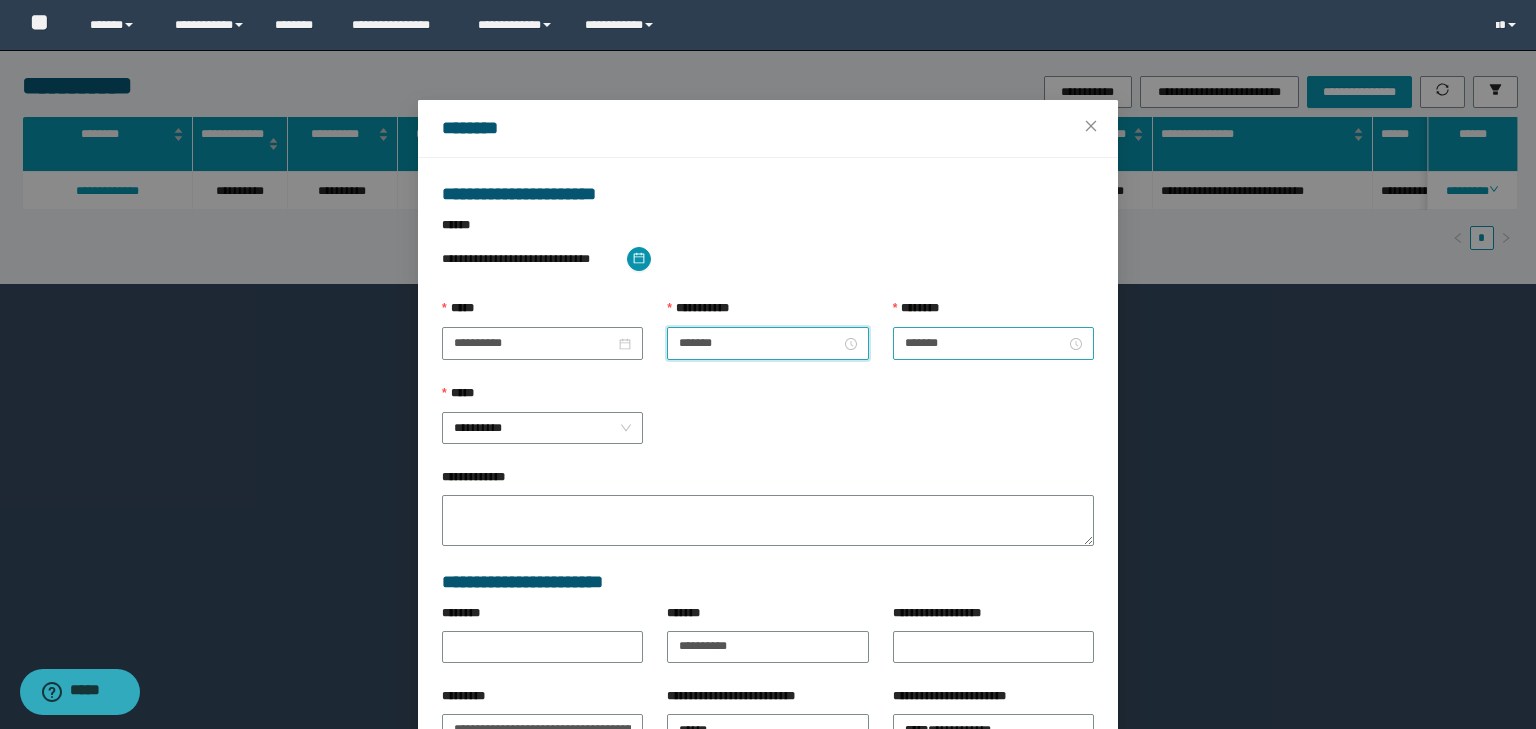 click on "*******" at bounding box center [993, 343] 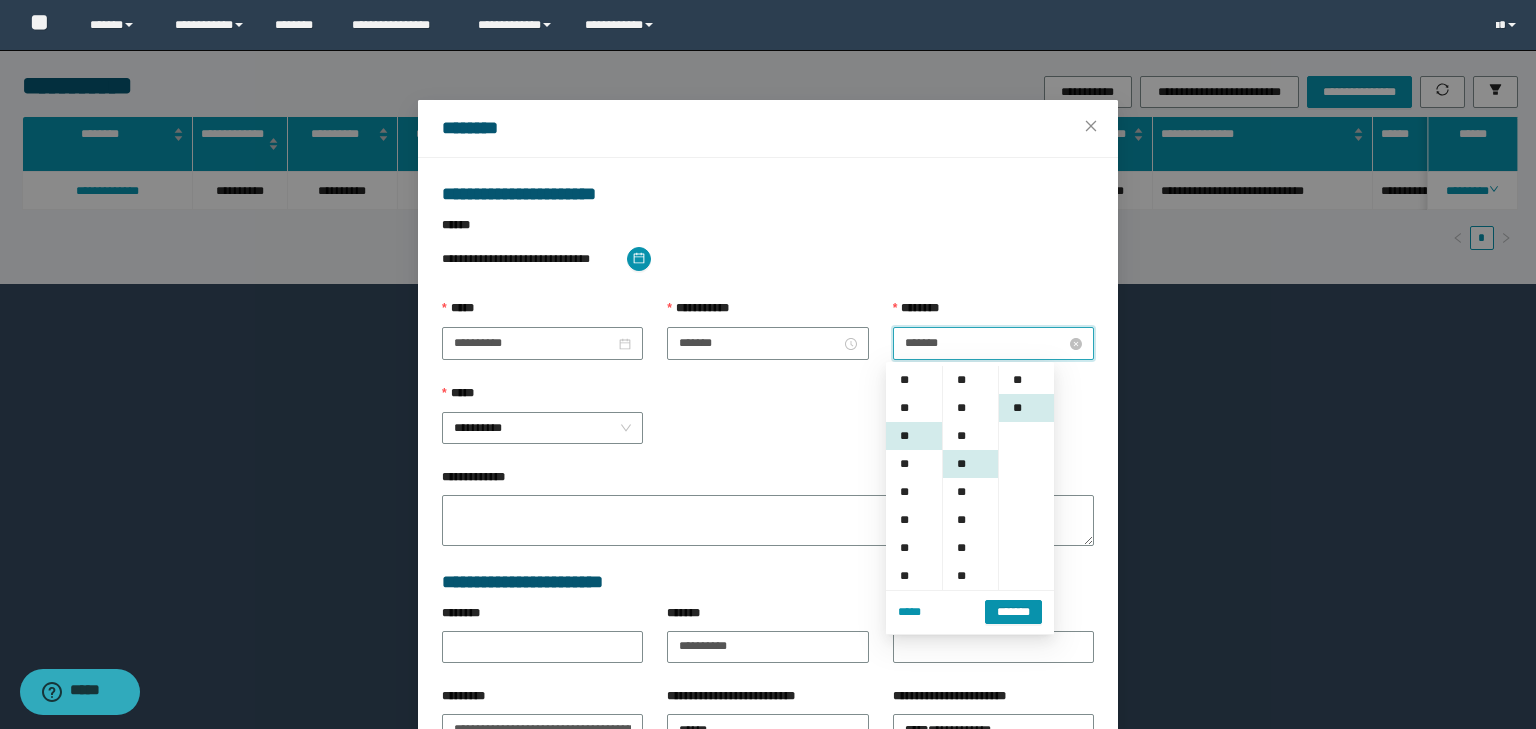 scroll, scrollTop: 56, scrollLeft: 0, axis: vertical 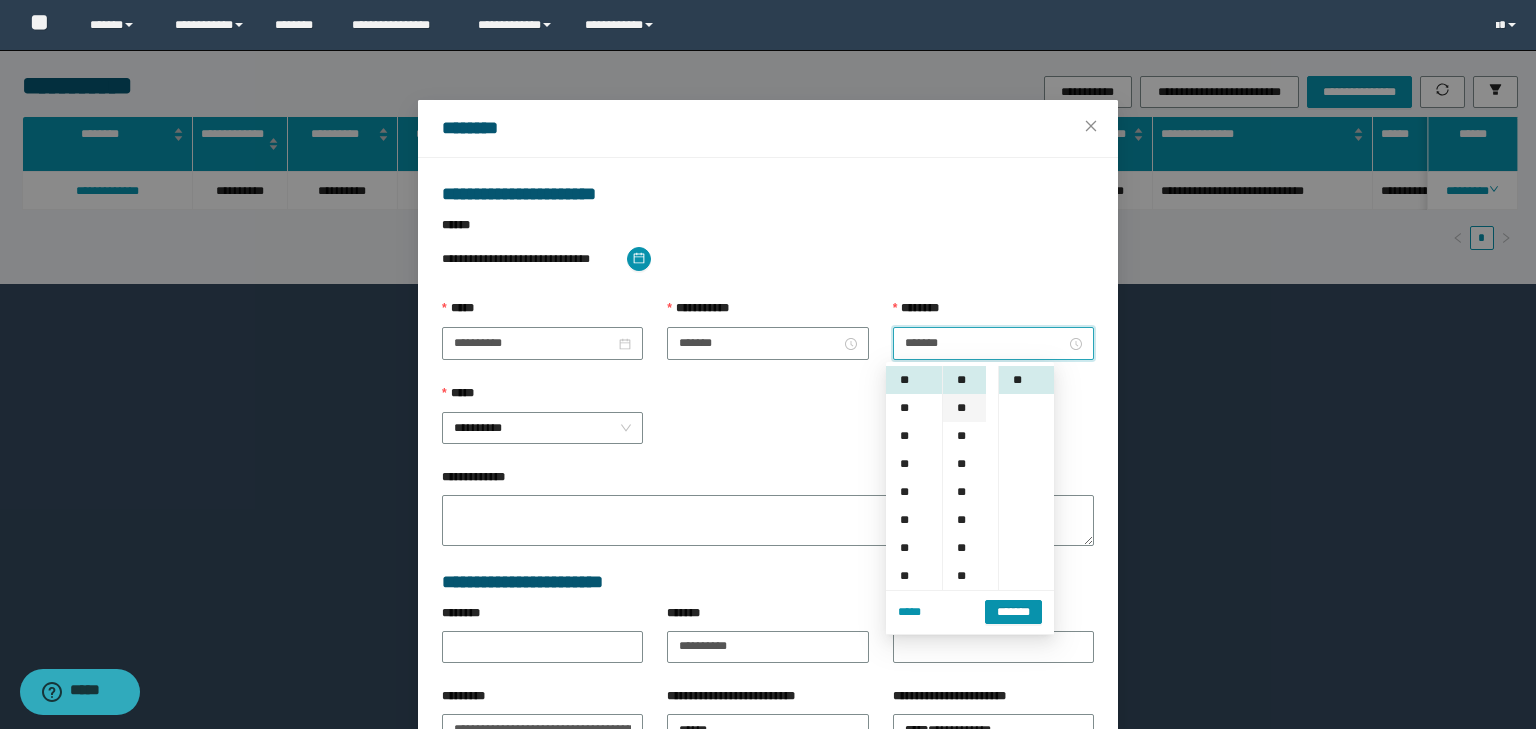 click on "**" at bounding box center [964, 408] 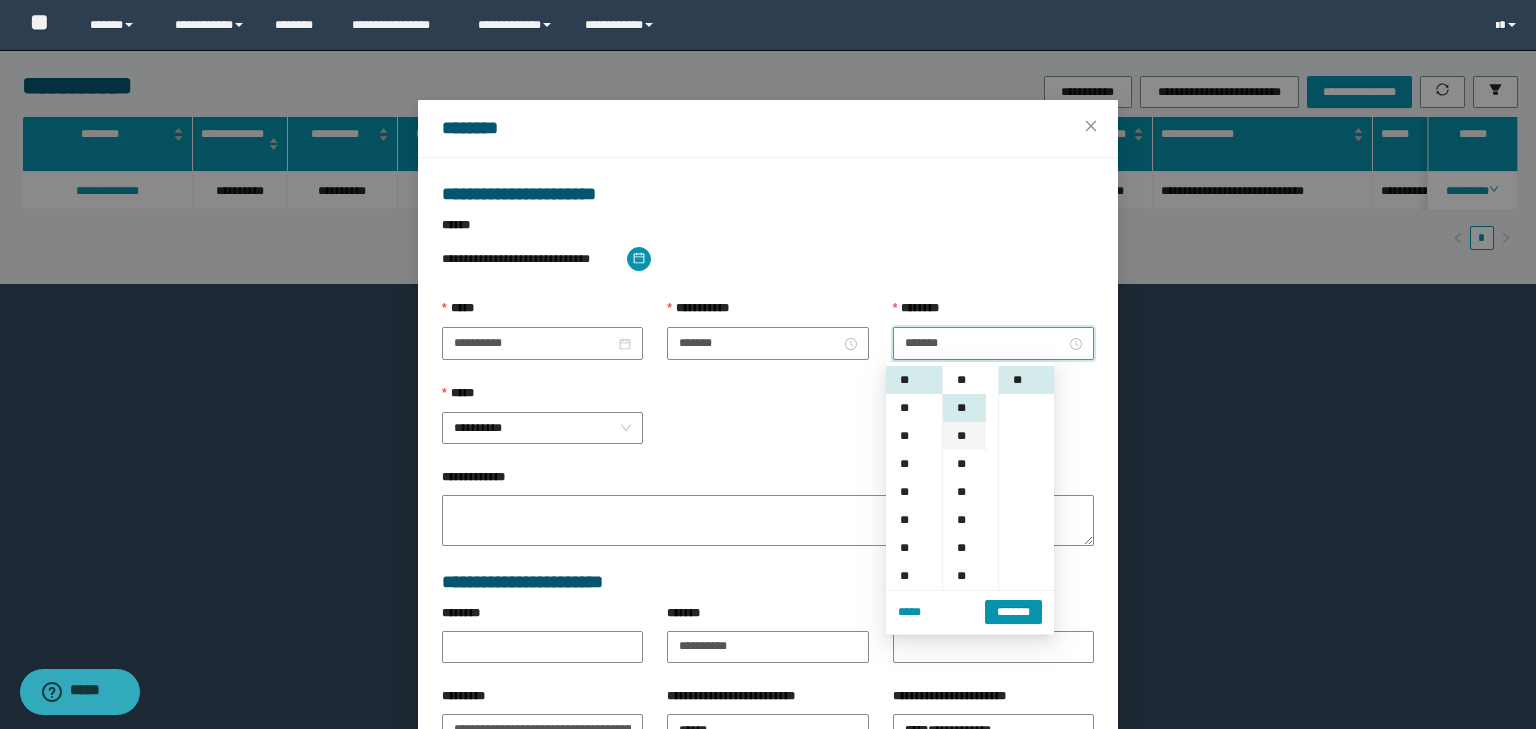 scroll, scrollTop: 112, scrollLeft: 0, axis: vertical 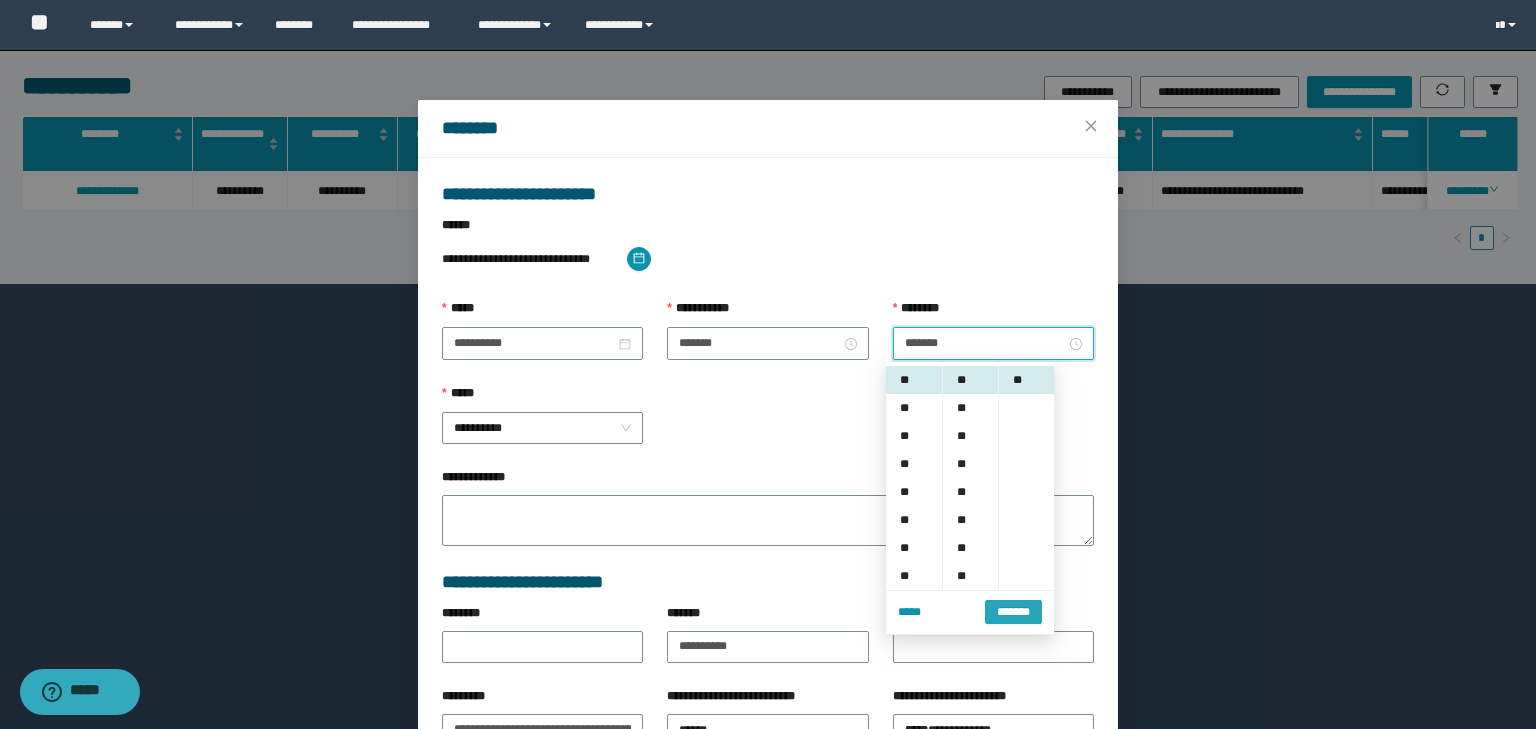 click on "*******" at bounding box center [1013, 612] 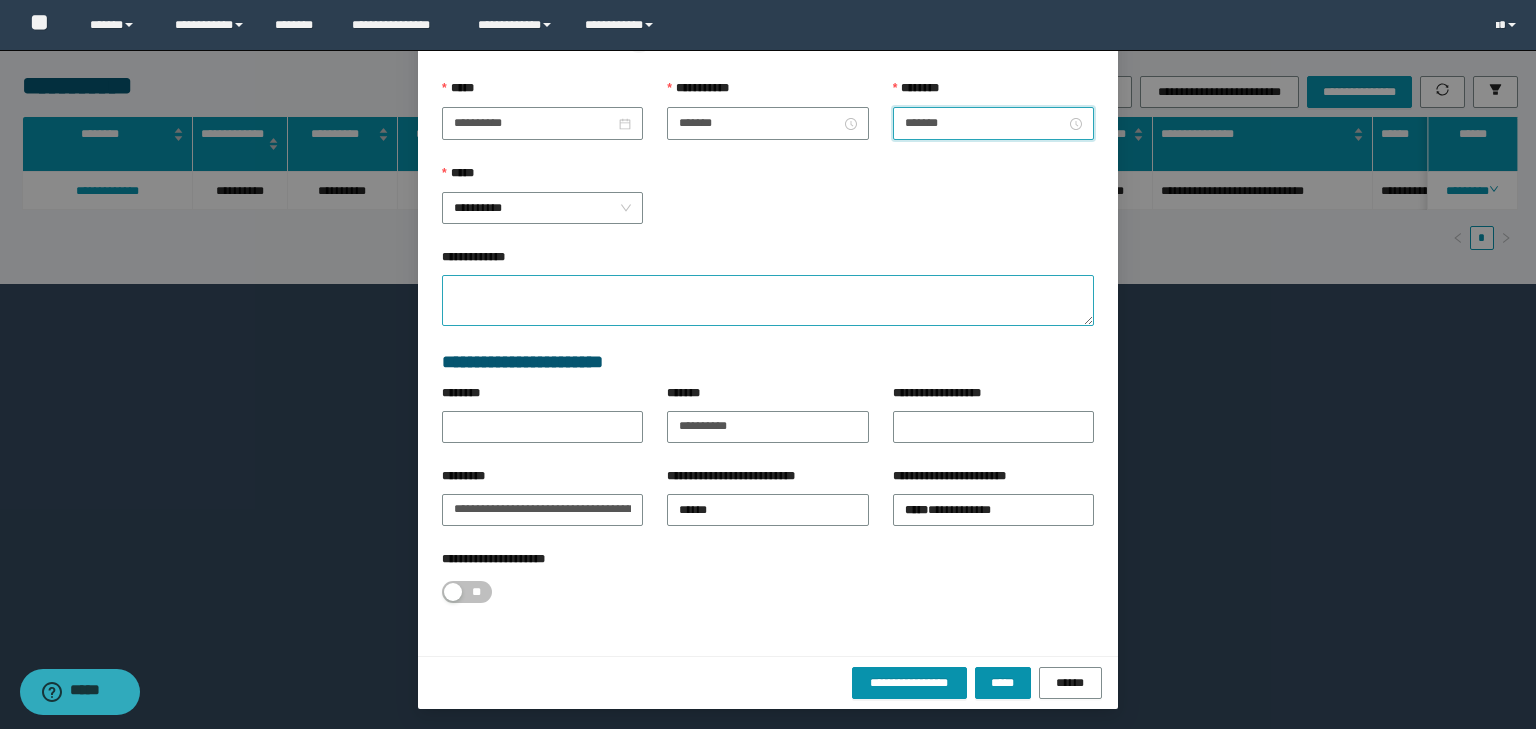 scroll, scrollTop: 221, scrollLeft: 0, axis: vertical 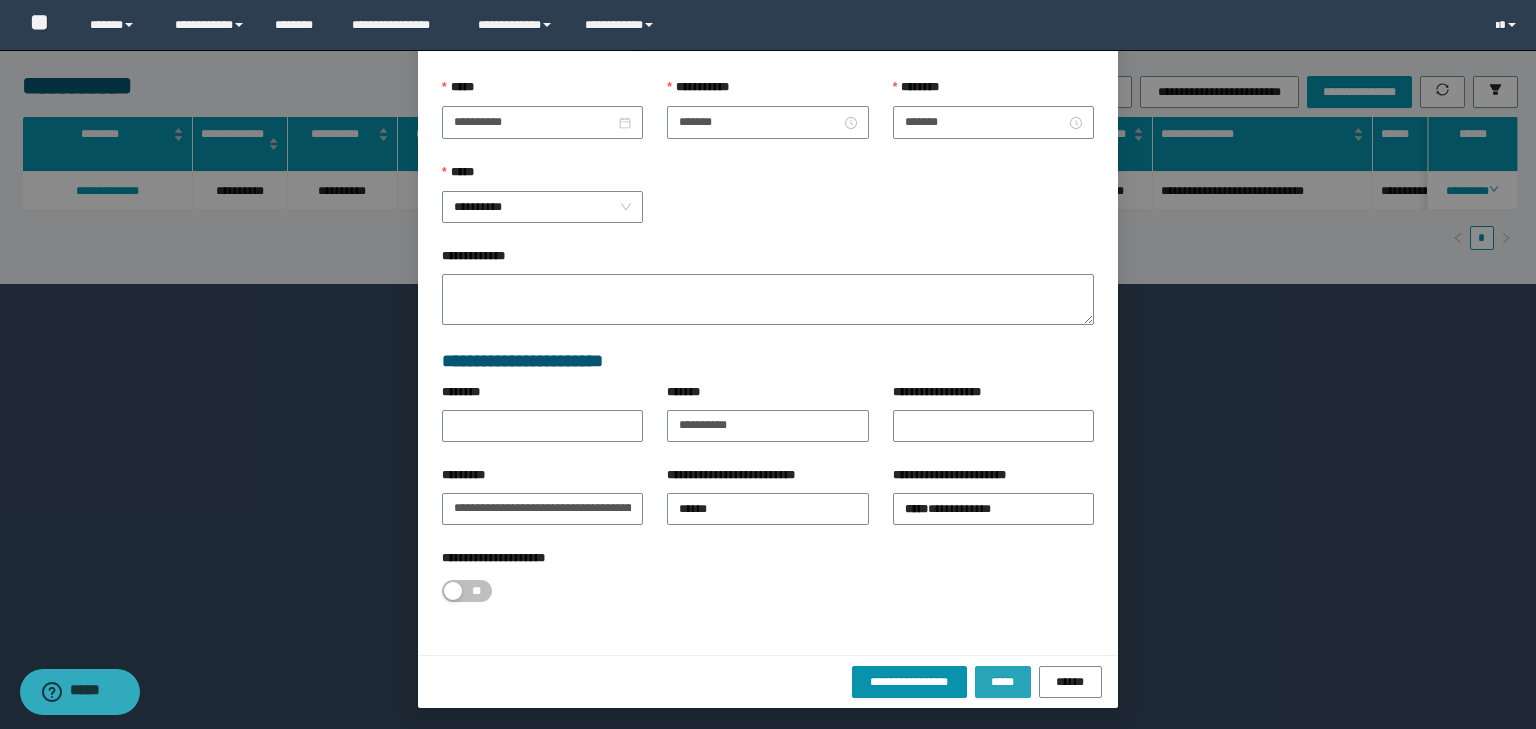 click on "*****" at bounding box center [1003, 682] 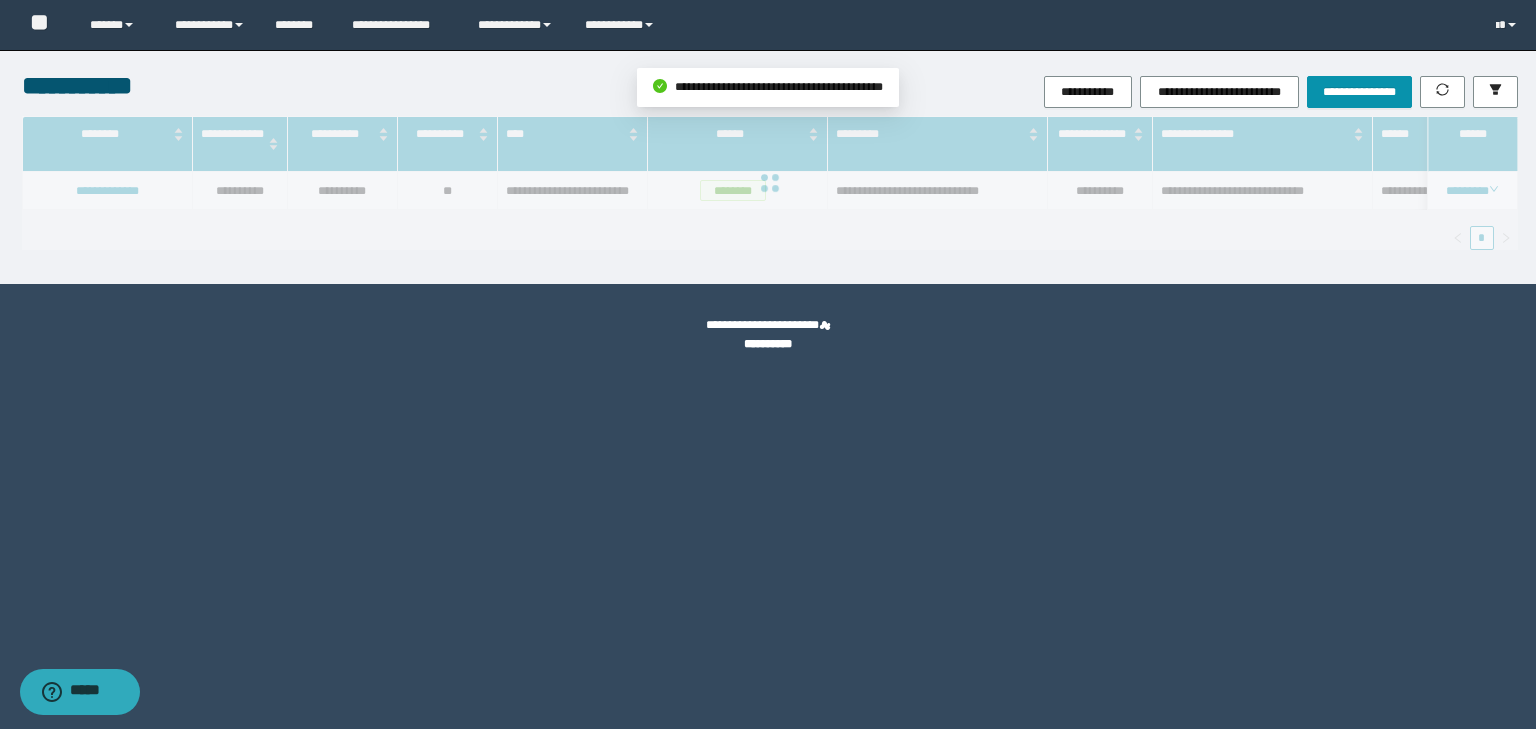 scroll, scrollTop: 121, scrollLeft: 0, axis: vertical 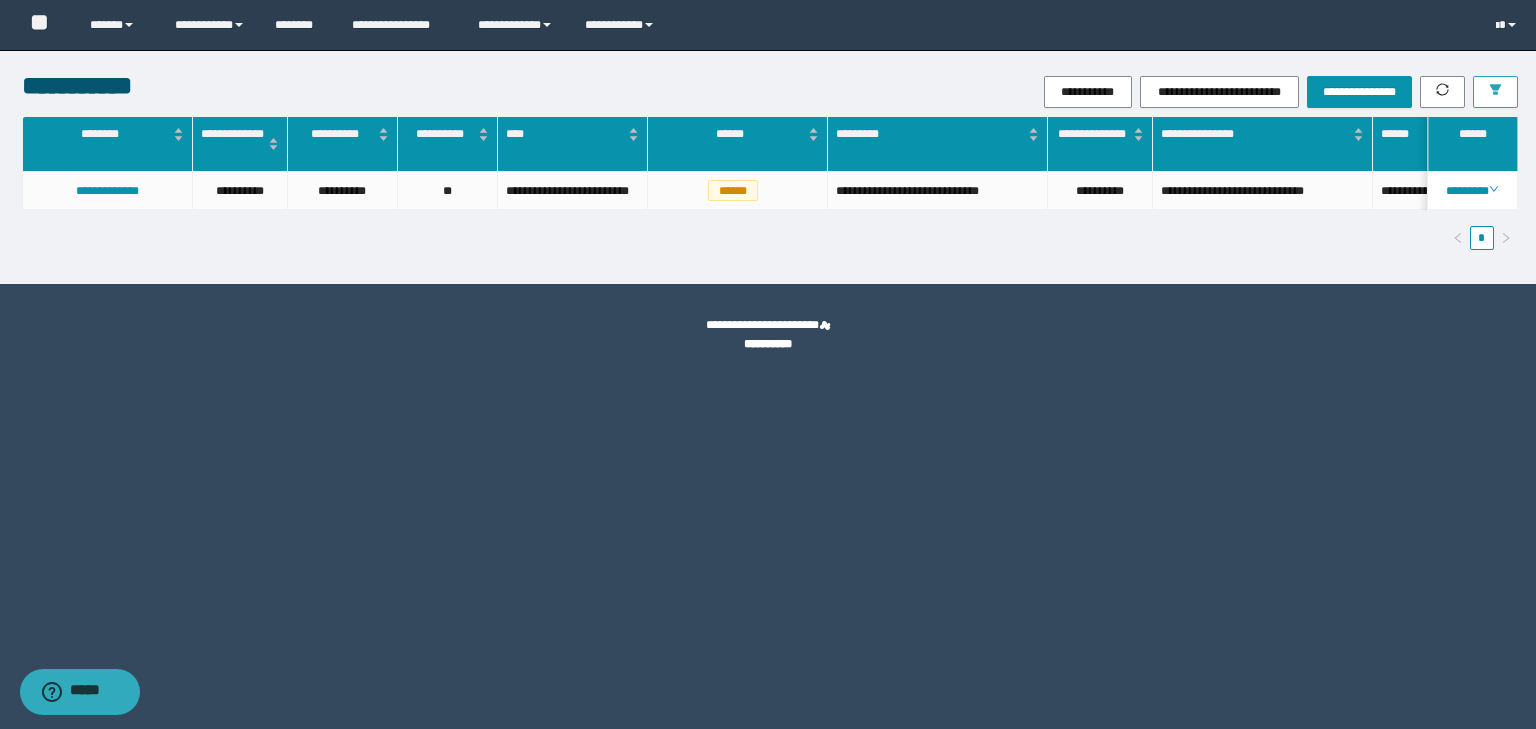 click at bounding box center [1495, 92] 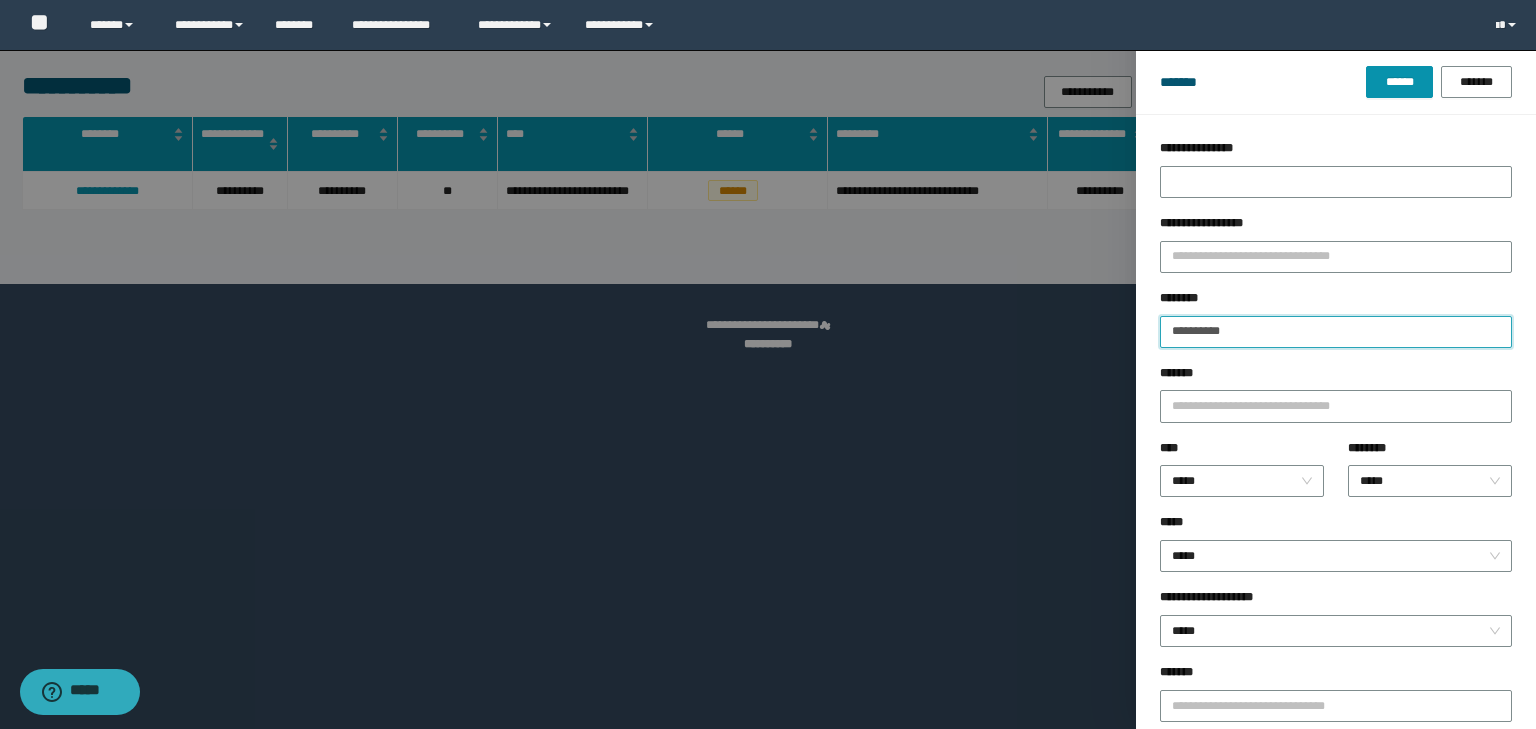 drag, startPoint x: 1256, startPoint y: 336, endPoint x: 1138, endPoint y: 336, distance: 118 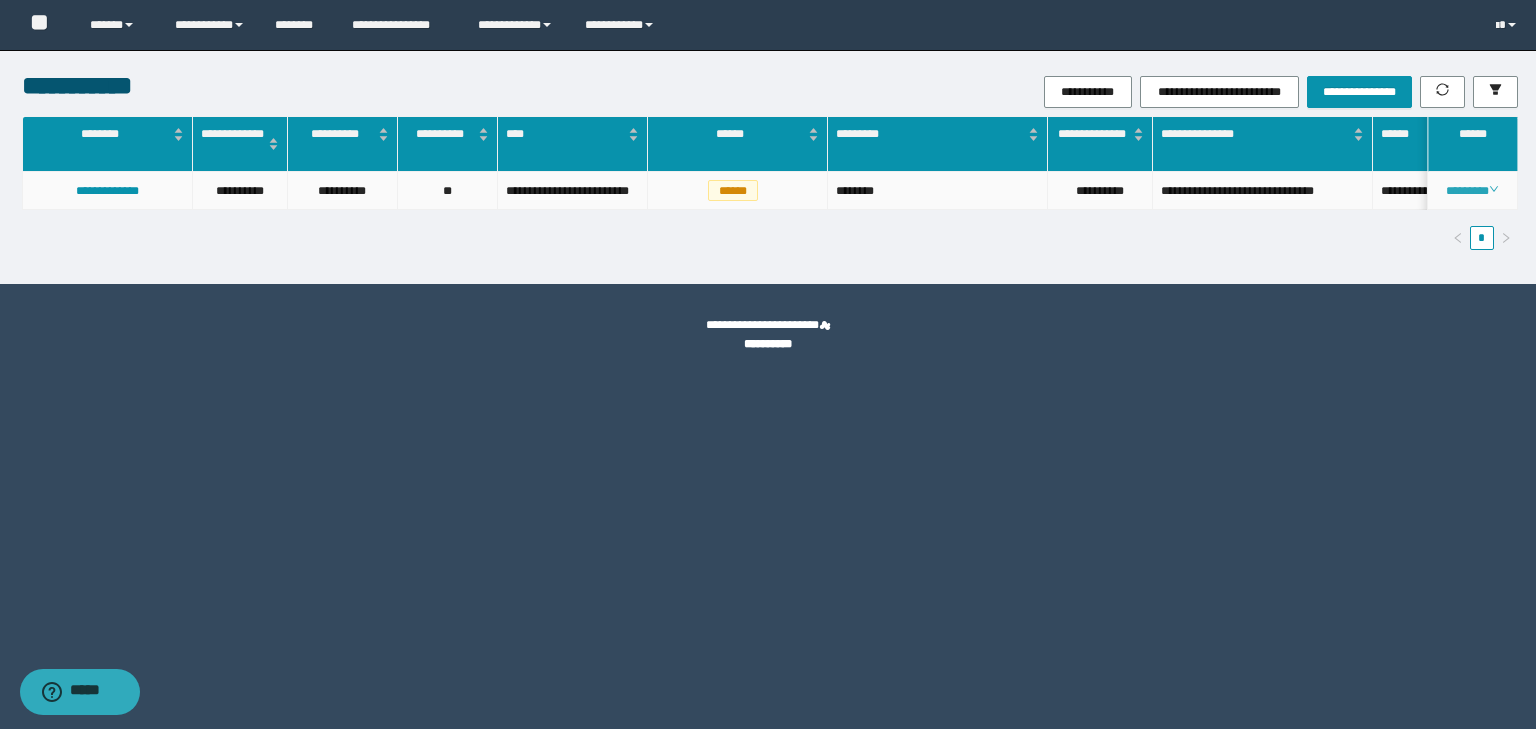 click on "********" at bounding box center [1472, 191] 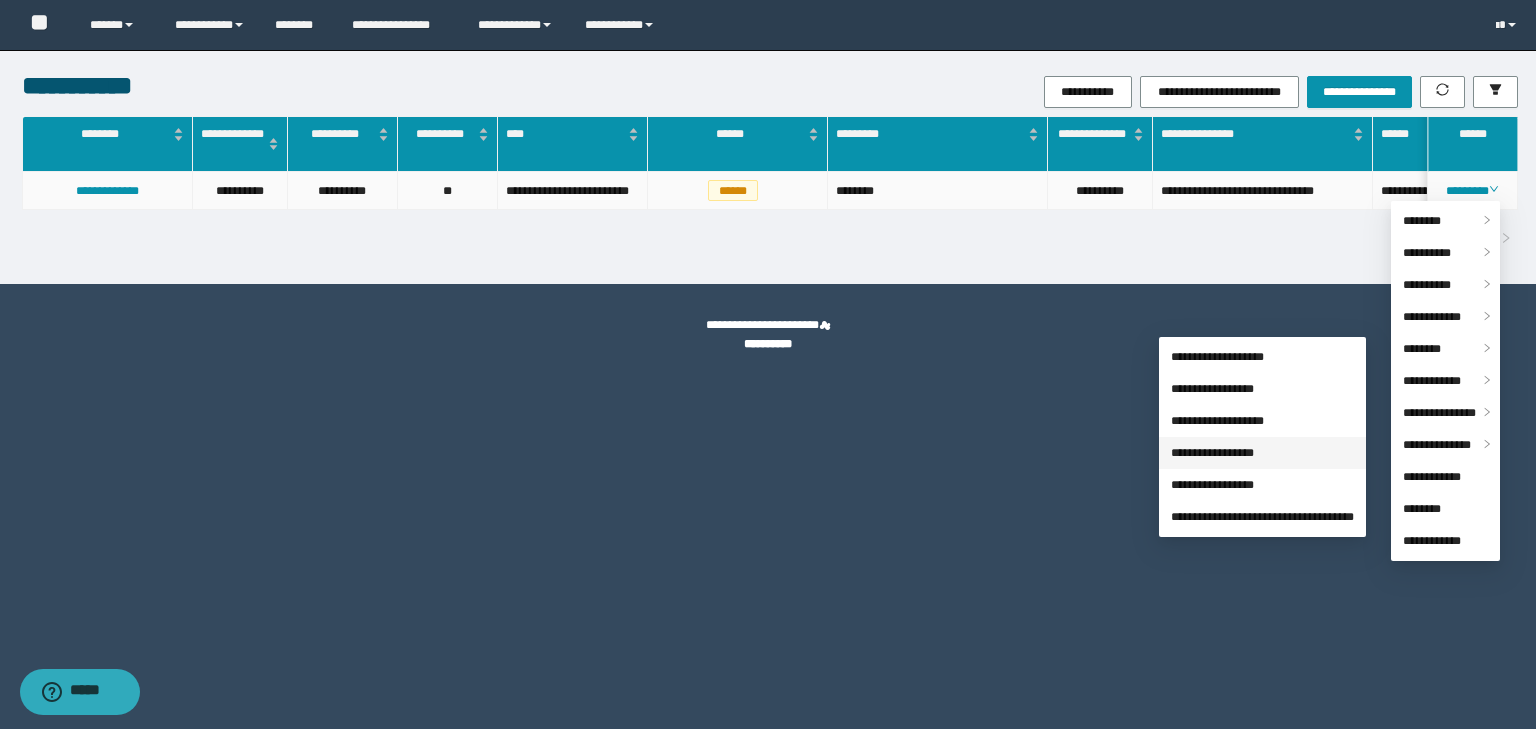 click on "**********" at bounding box center [1212, 453] 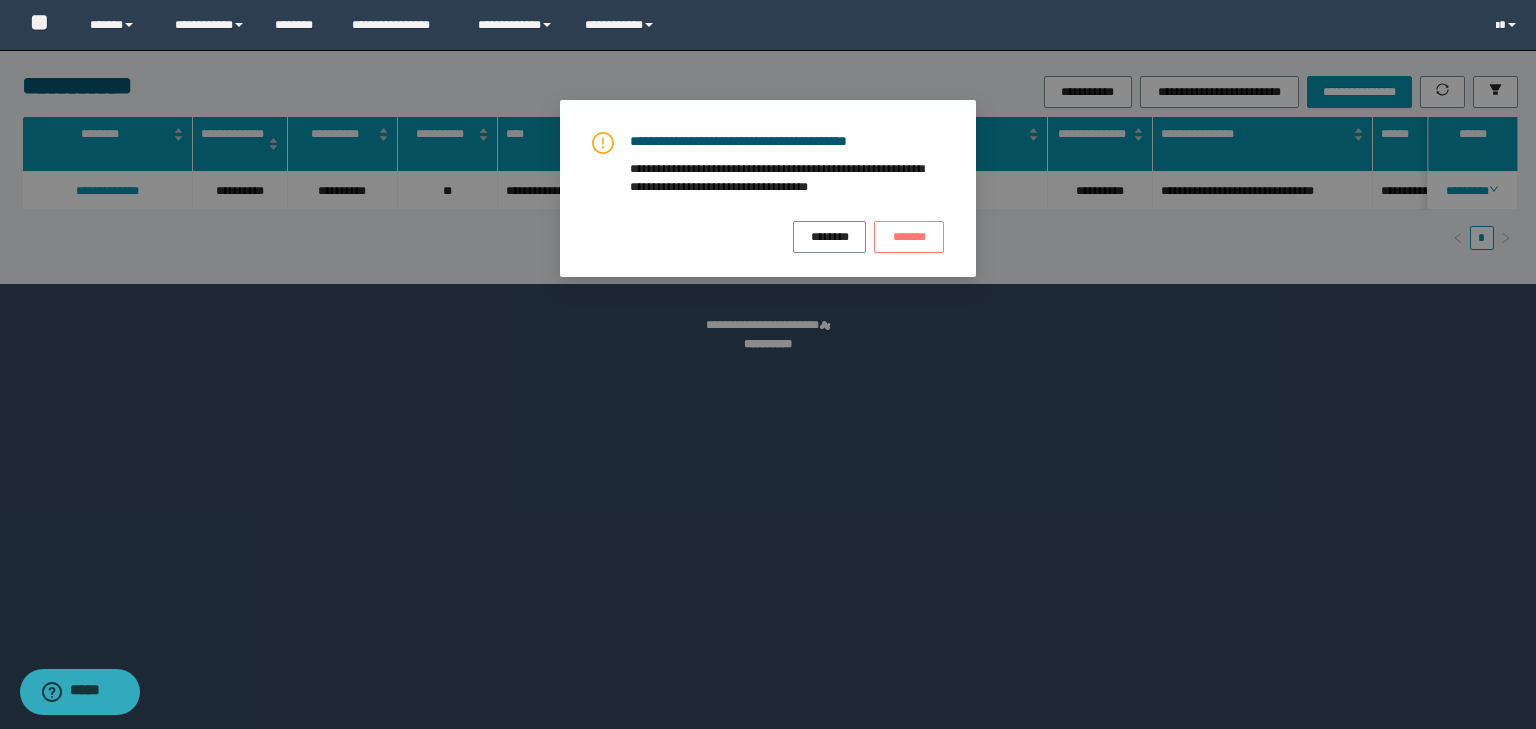 click on "*******" at bounding box center (909, 236) 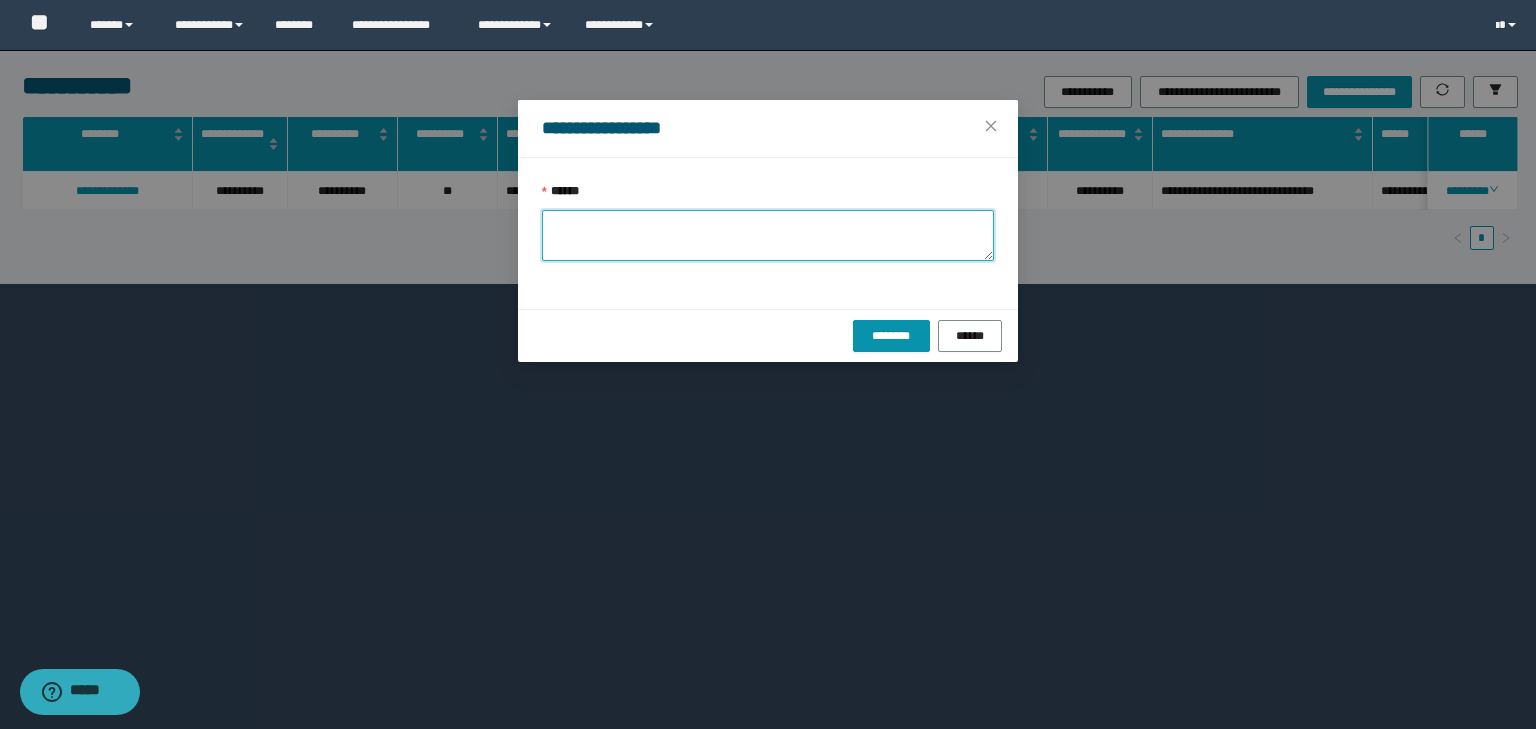 click on "******" at bounding box center (768, 235) 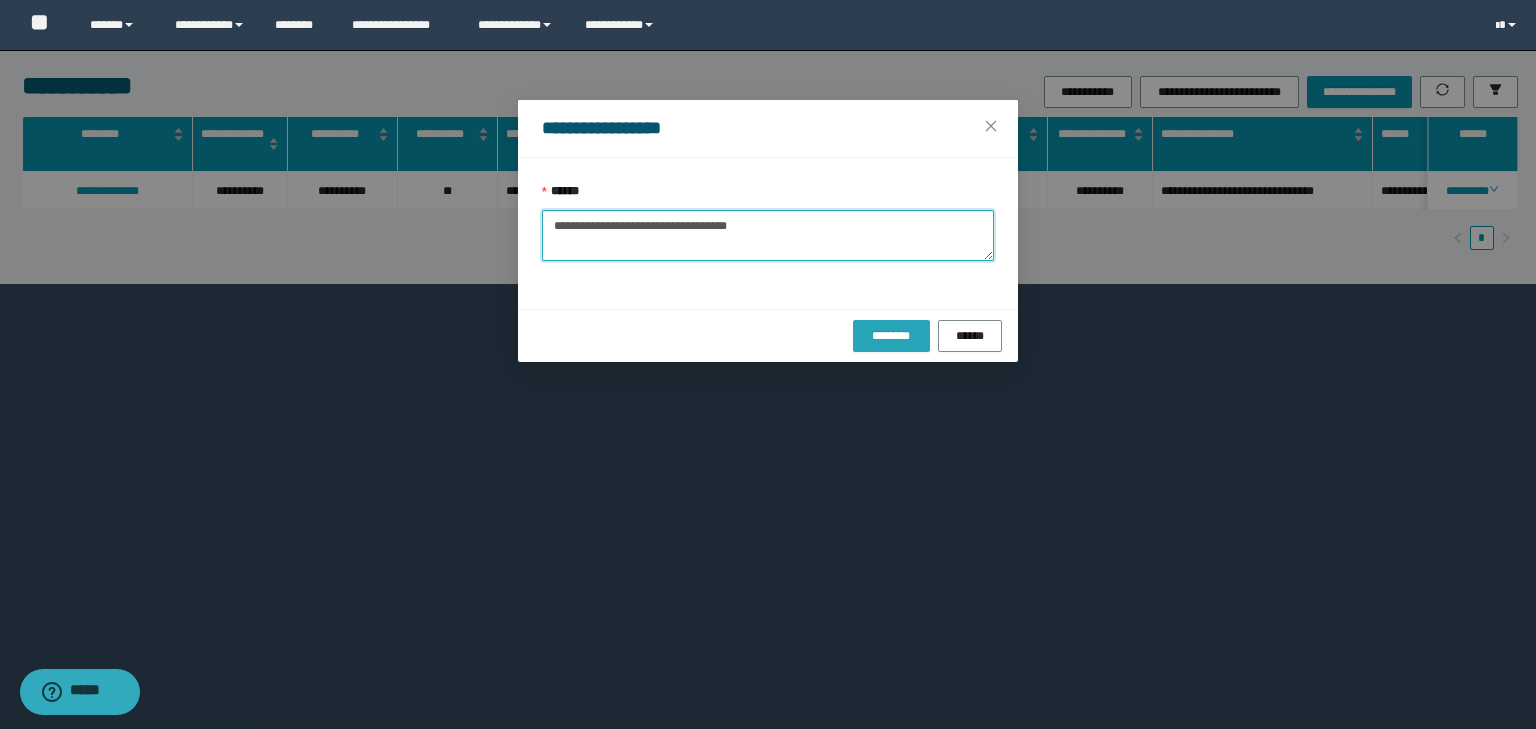 type on "**********" 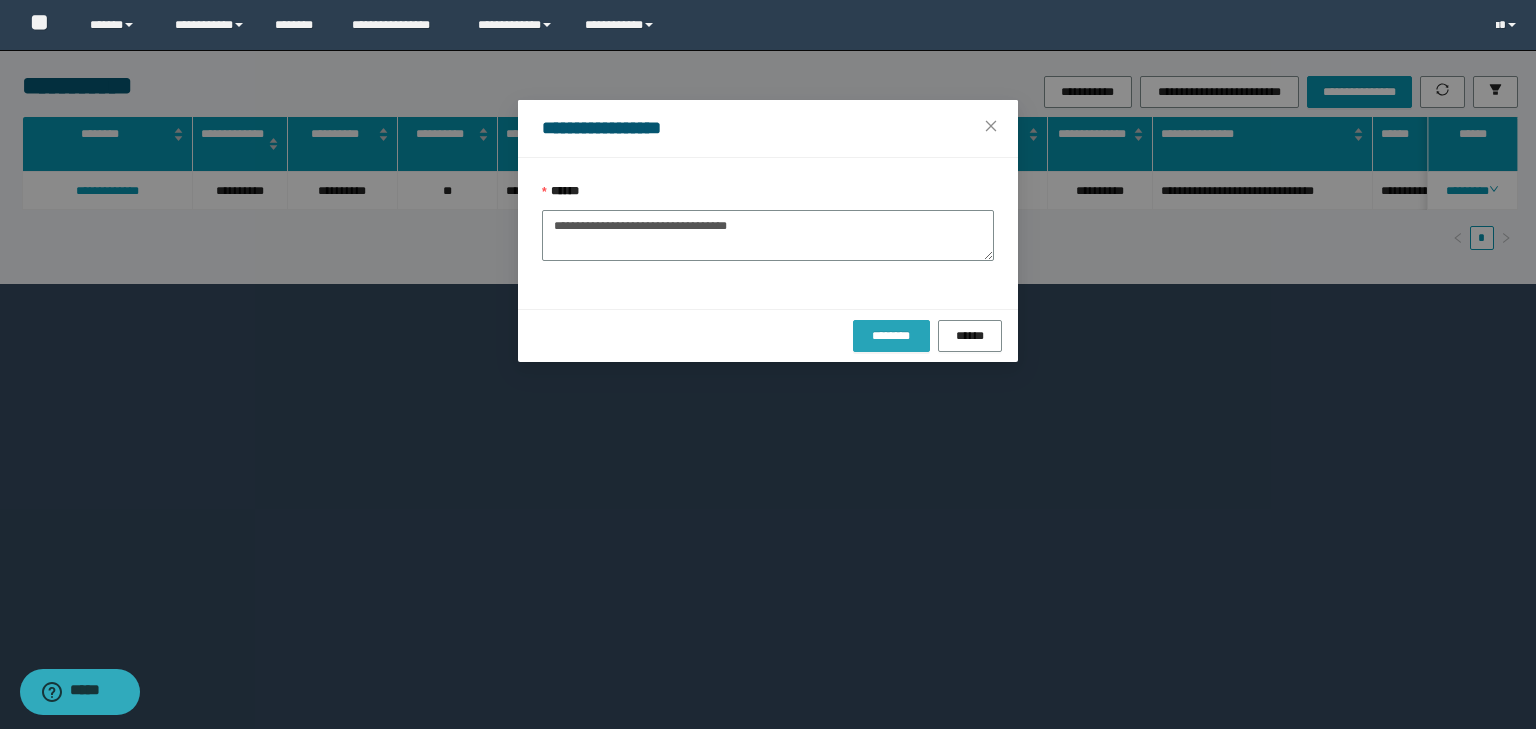 click on "********" at bounding box center [891, 336] 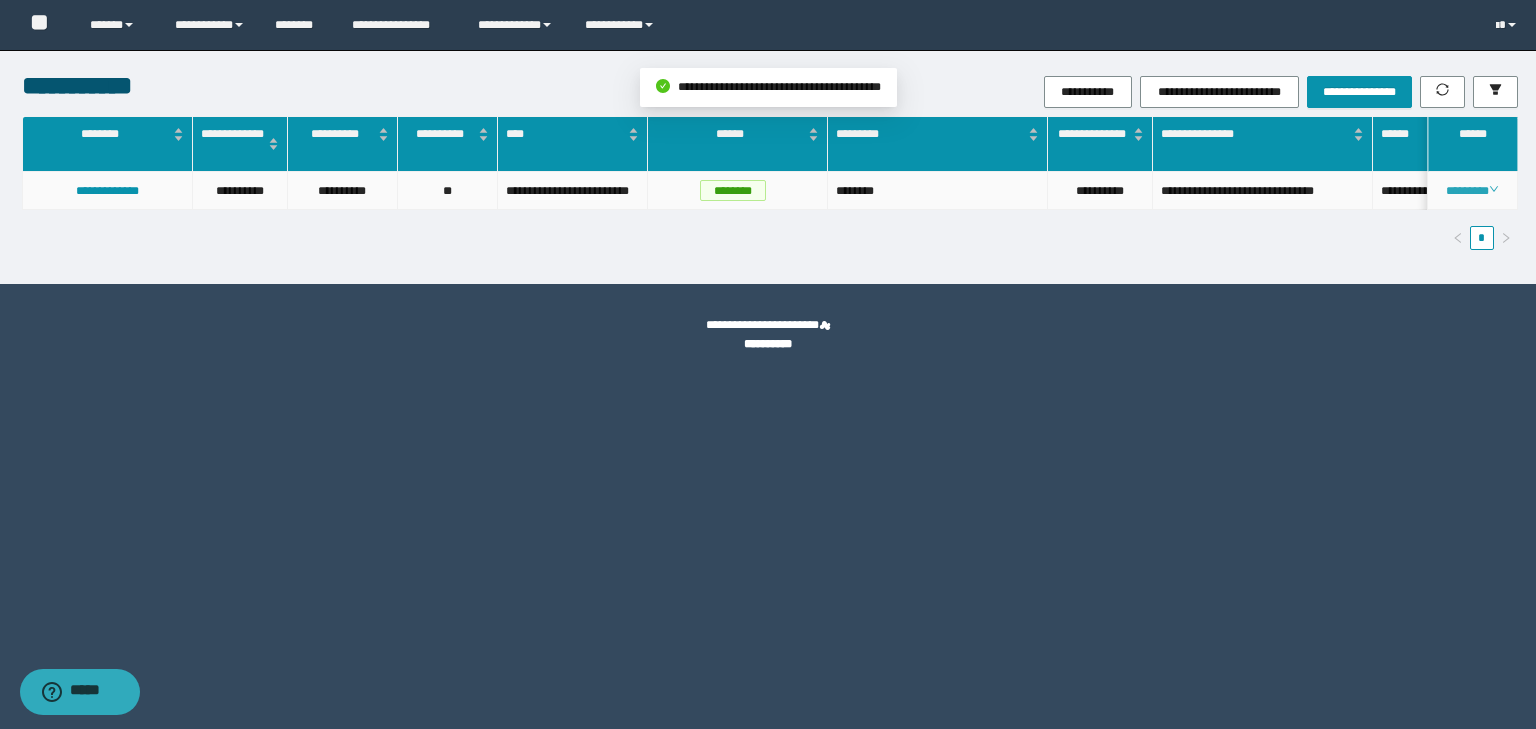 click on "********" at bounding box center (1472, 191) 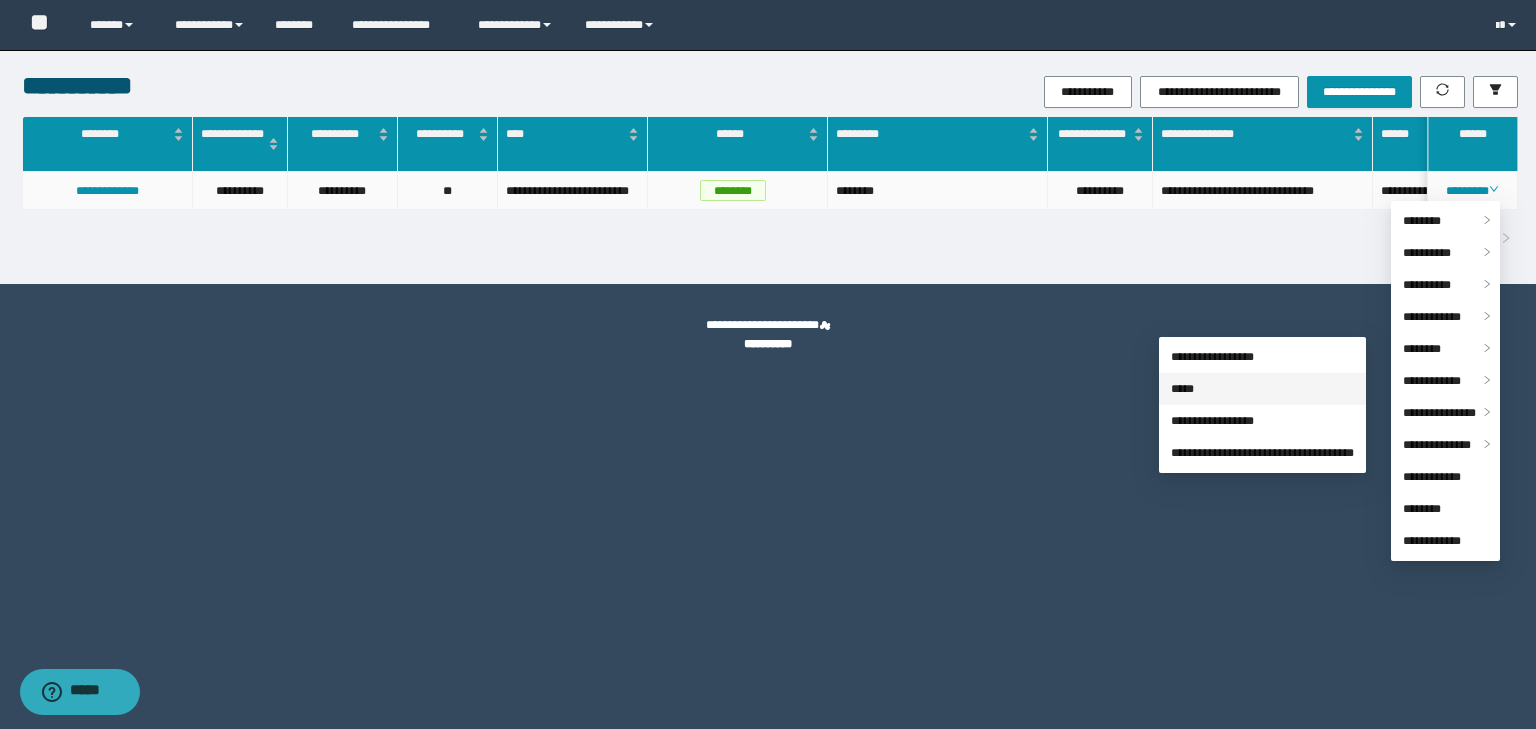 click on "*****" at bounding box center [1182, 389] 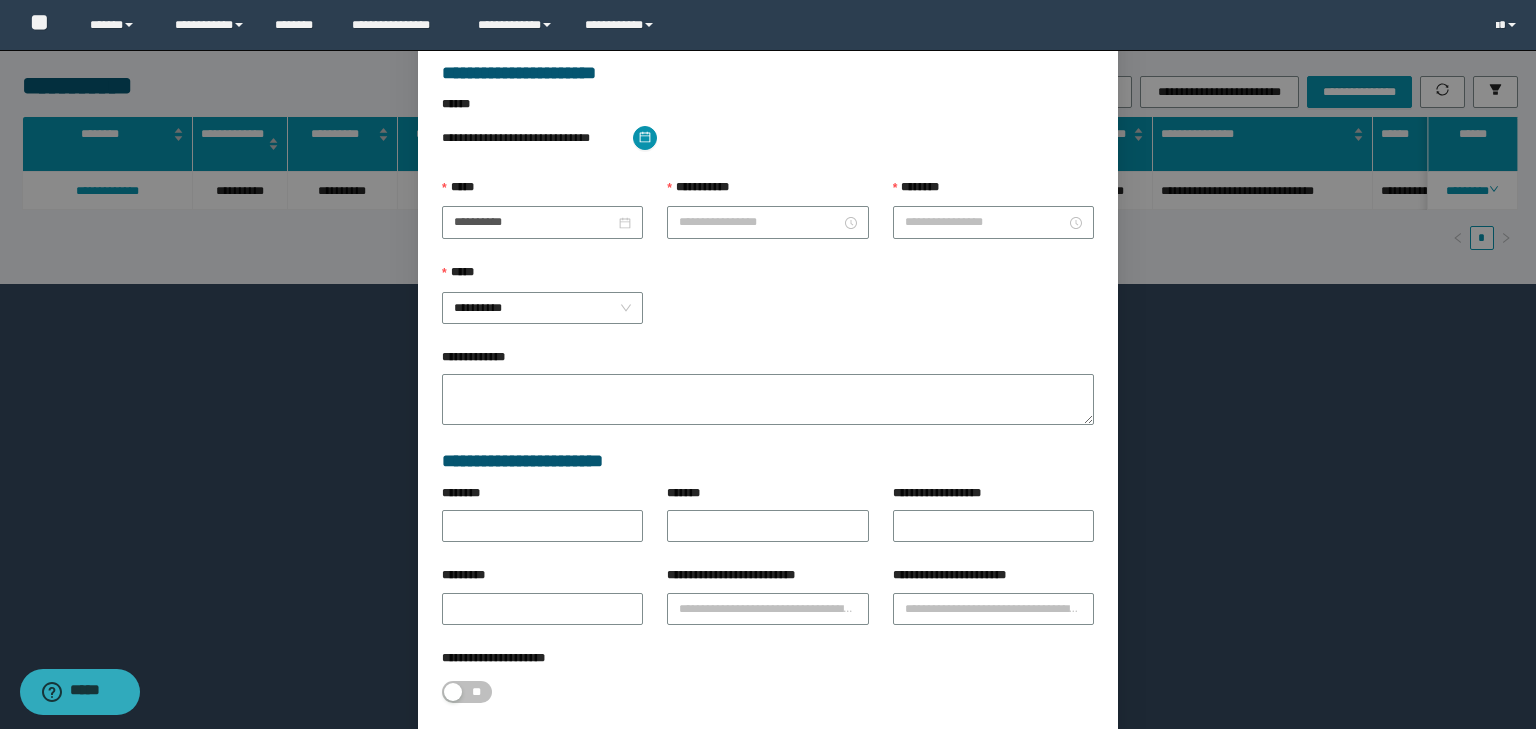 type on "**********" 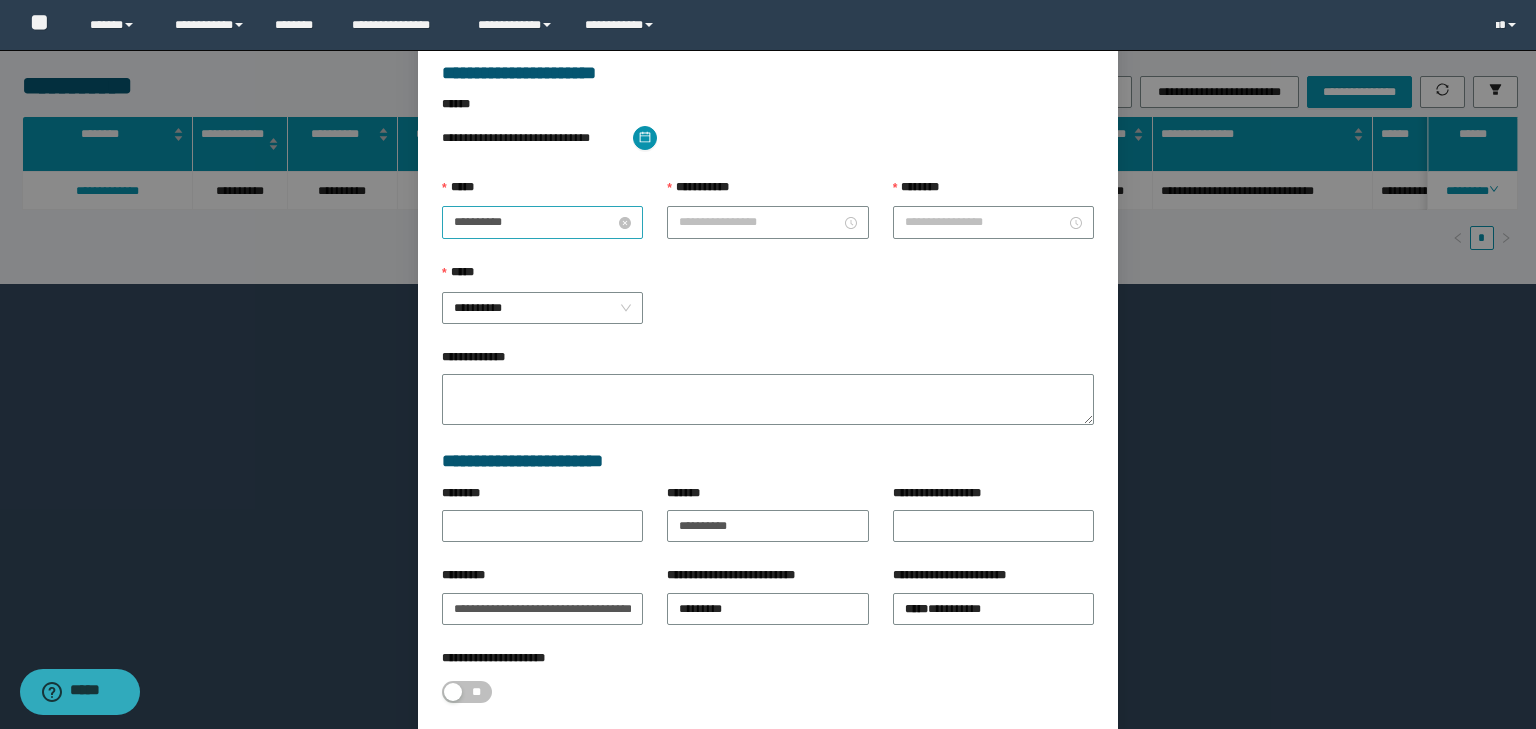 click on "**********" at bounding box center (534, 222) 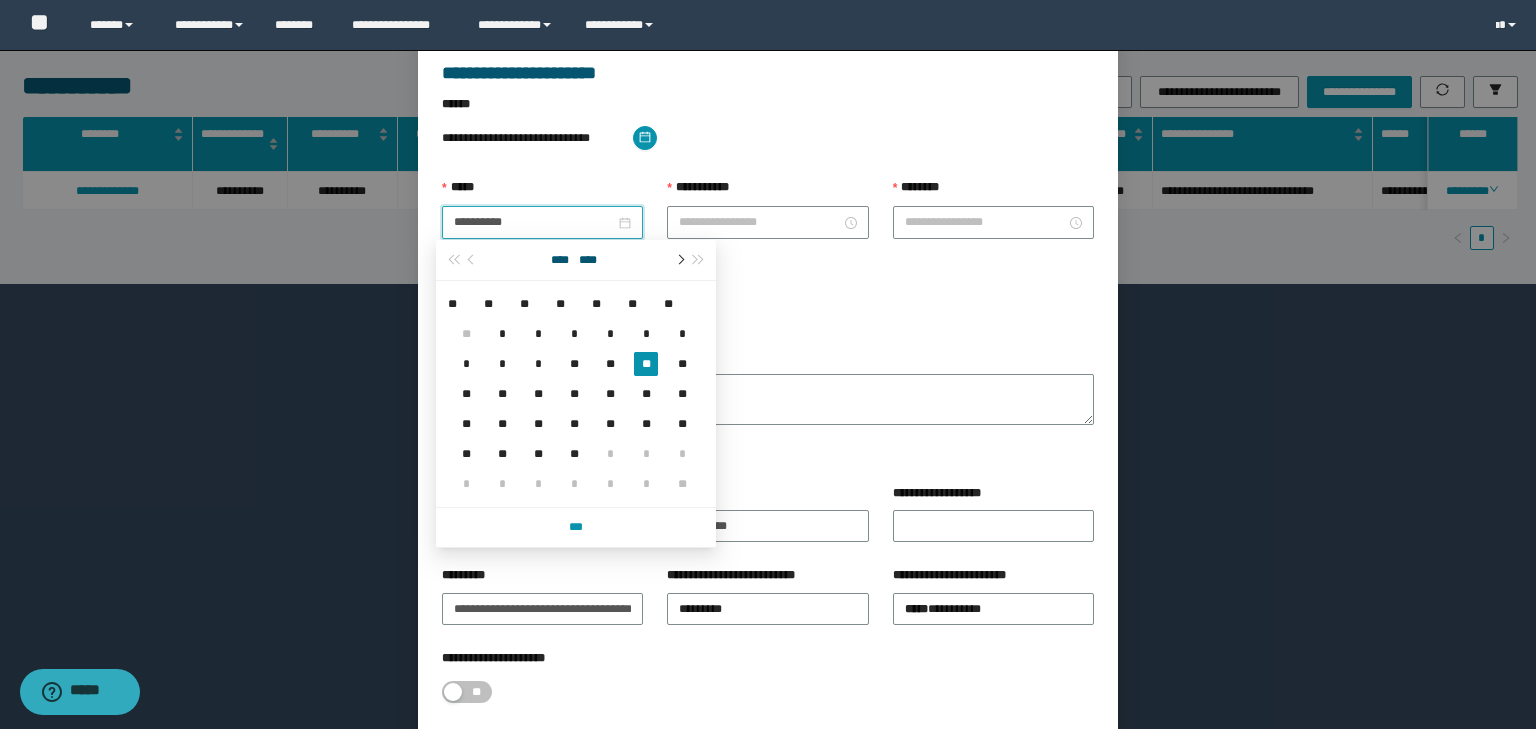 click at bounding box center (679, 260) 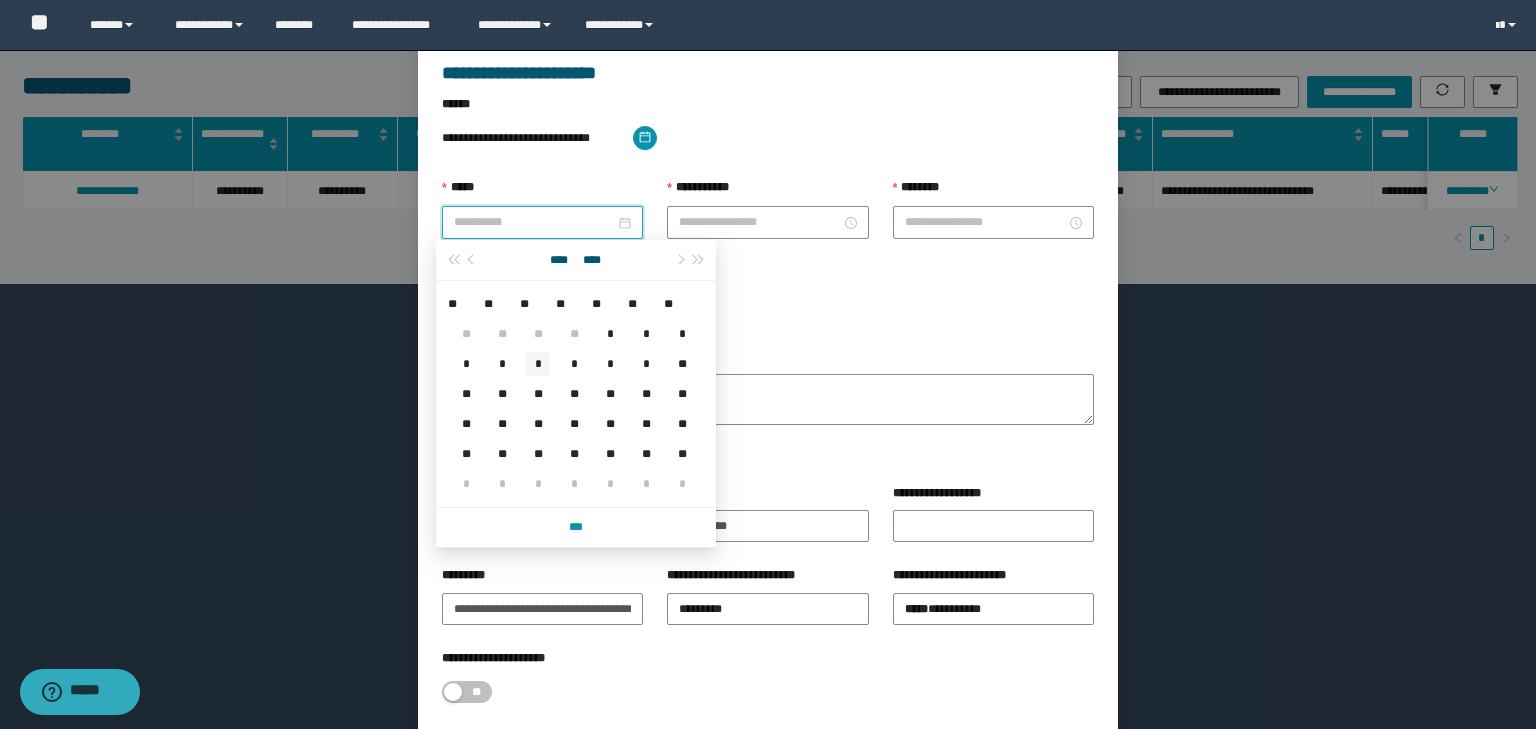type on "**********" 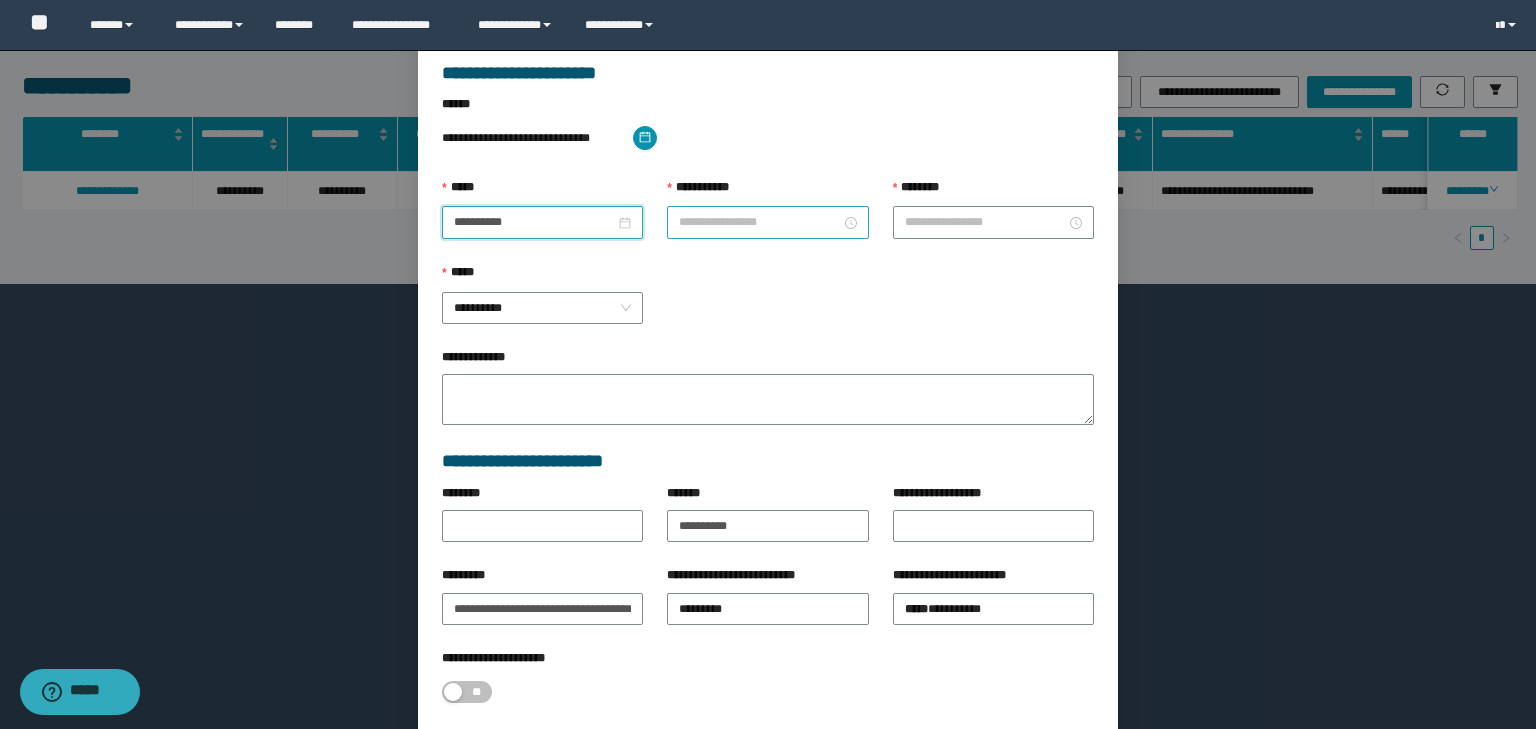 click on "**********" at bounding box center [759, 222] 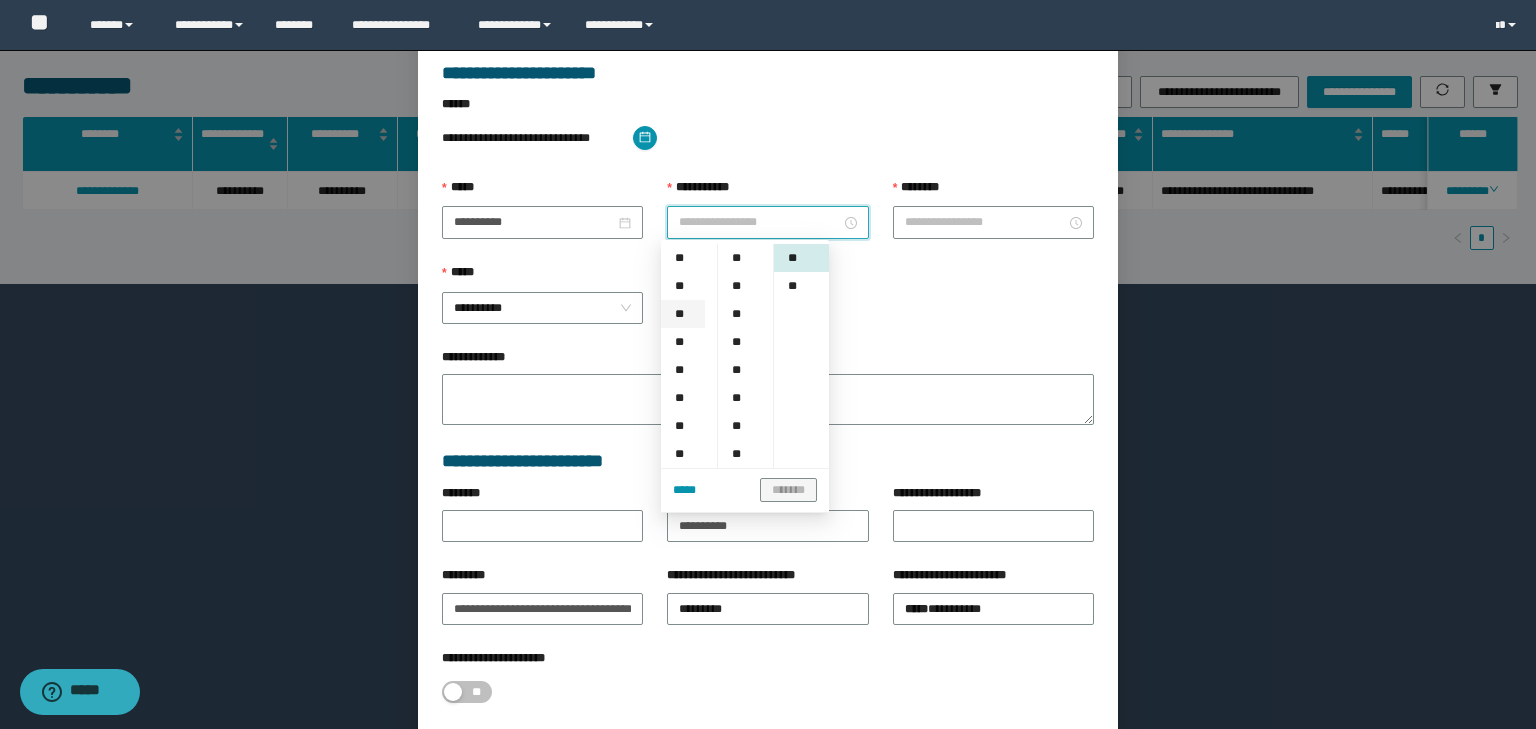 click on "**" at bounding box center [683, 314] 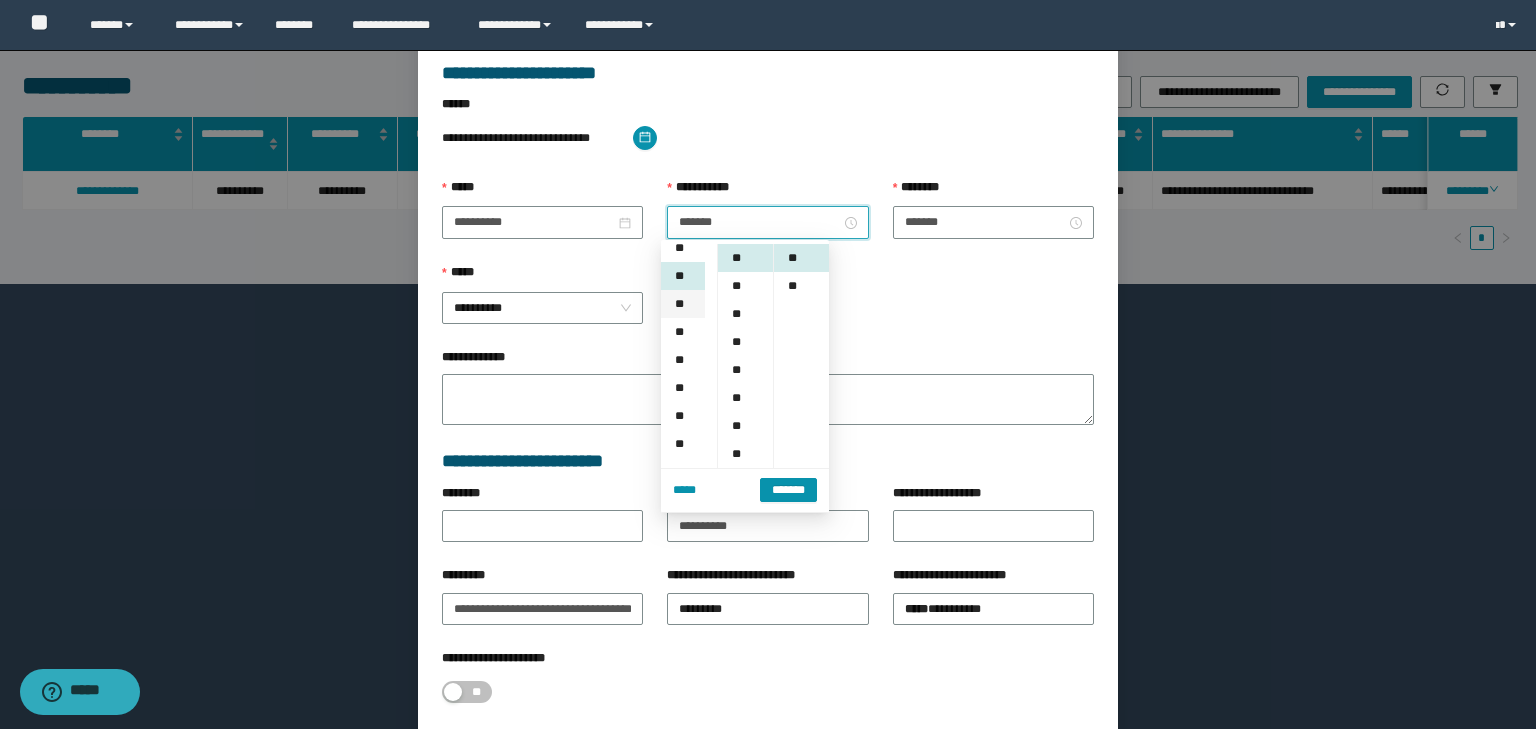 scroll, scrollTop: 56, scrollLeft: 0, axis: vertical 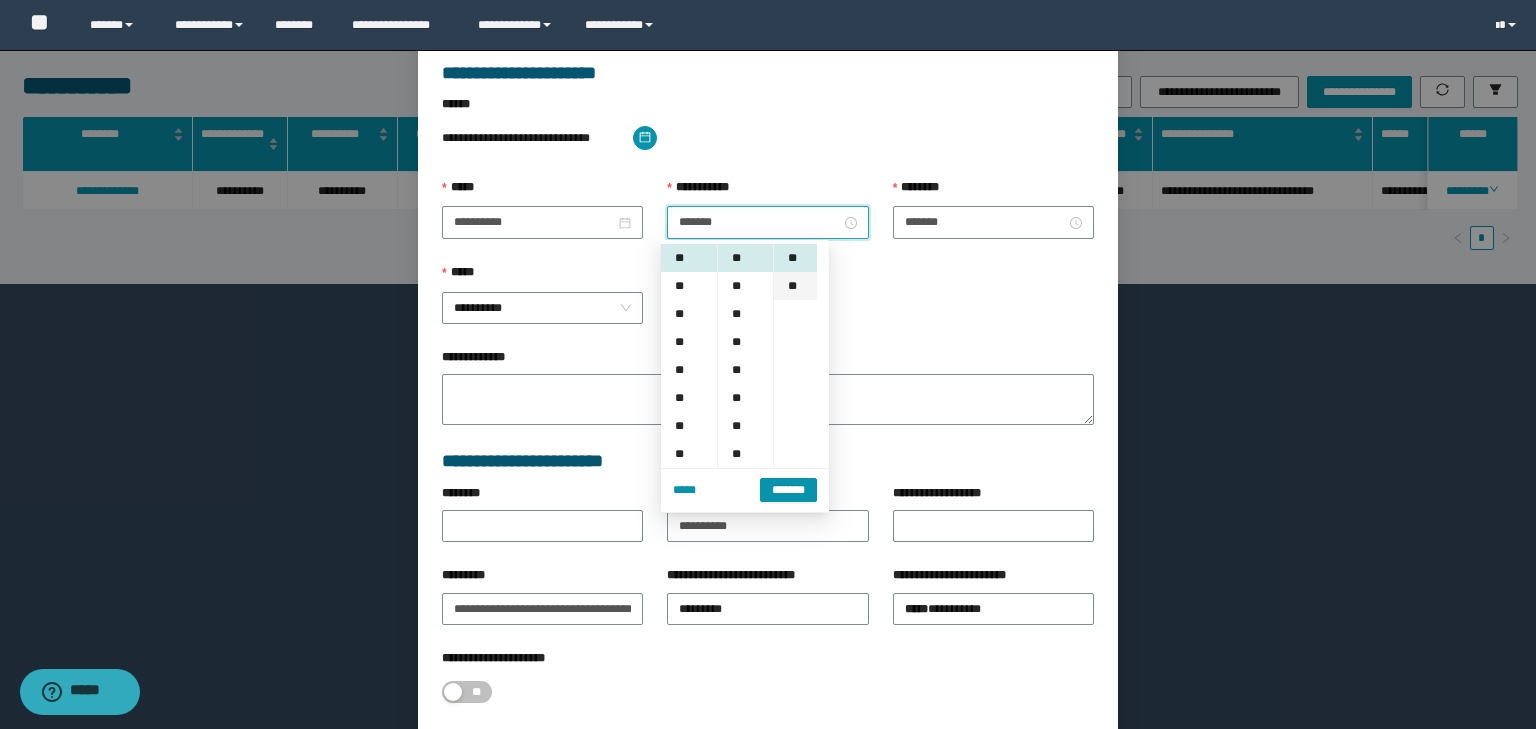 click on "**" at bounding box center [795, 286] 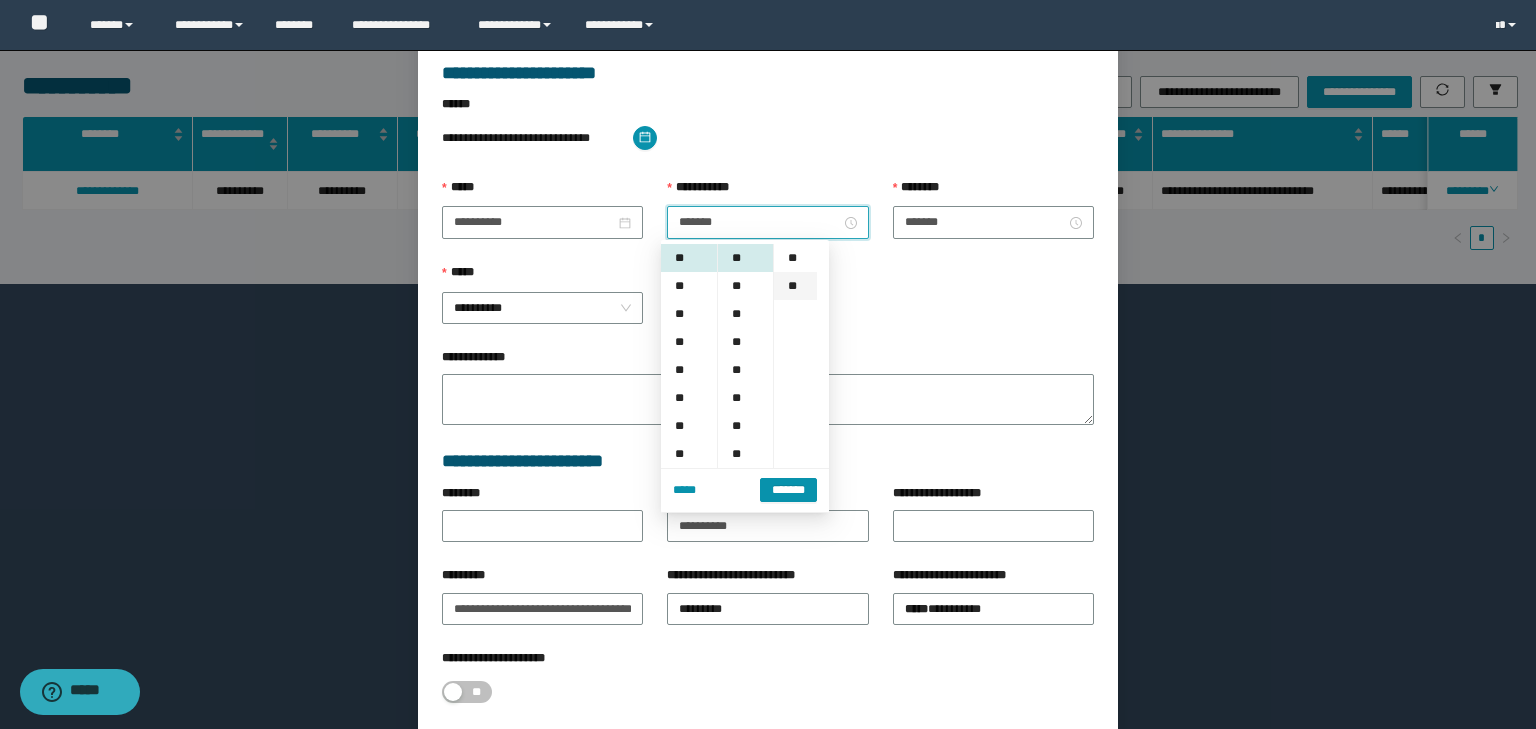 scroll, scrollTop: 28, scrollLeft: 0, axis: vertical 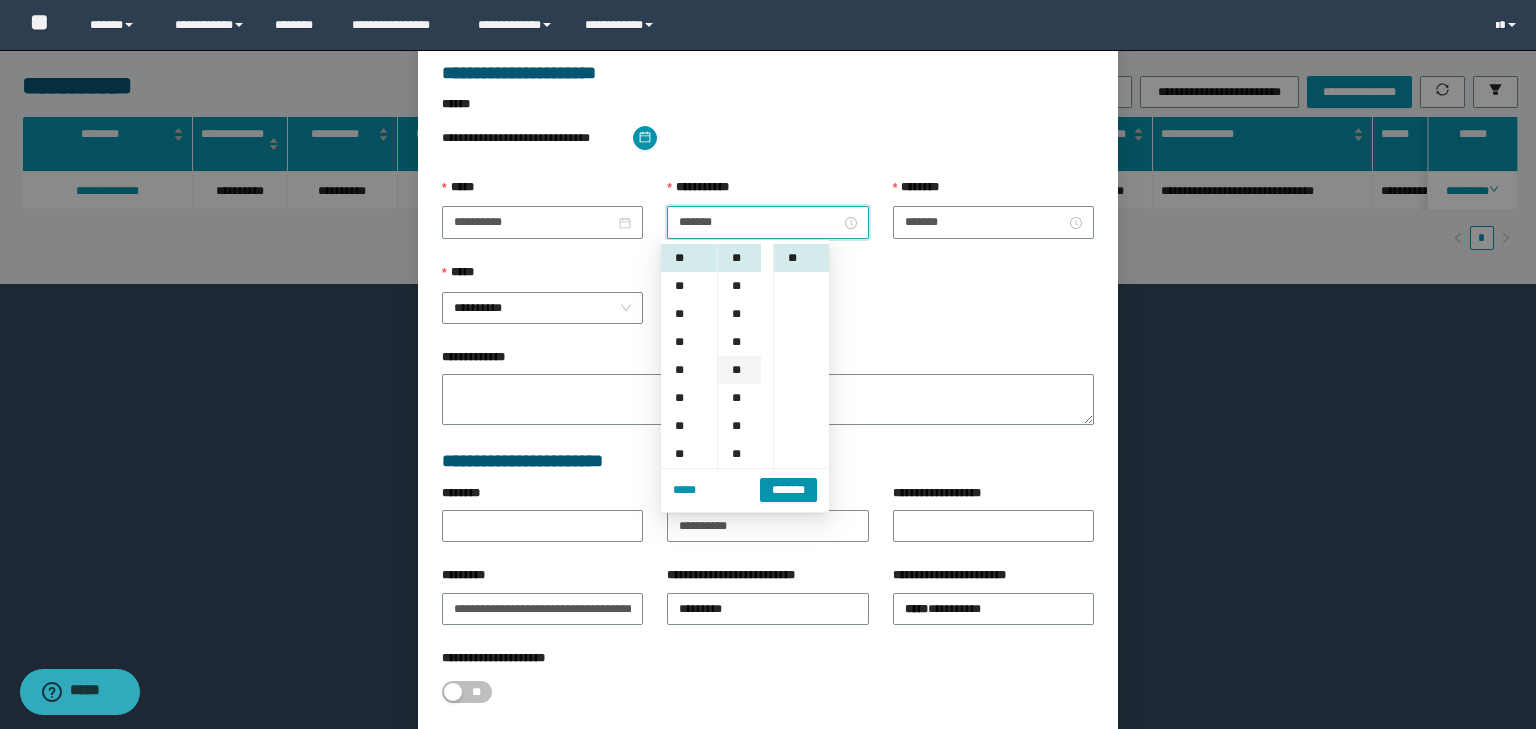click on "**" at bounding box center [739, 370] 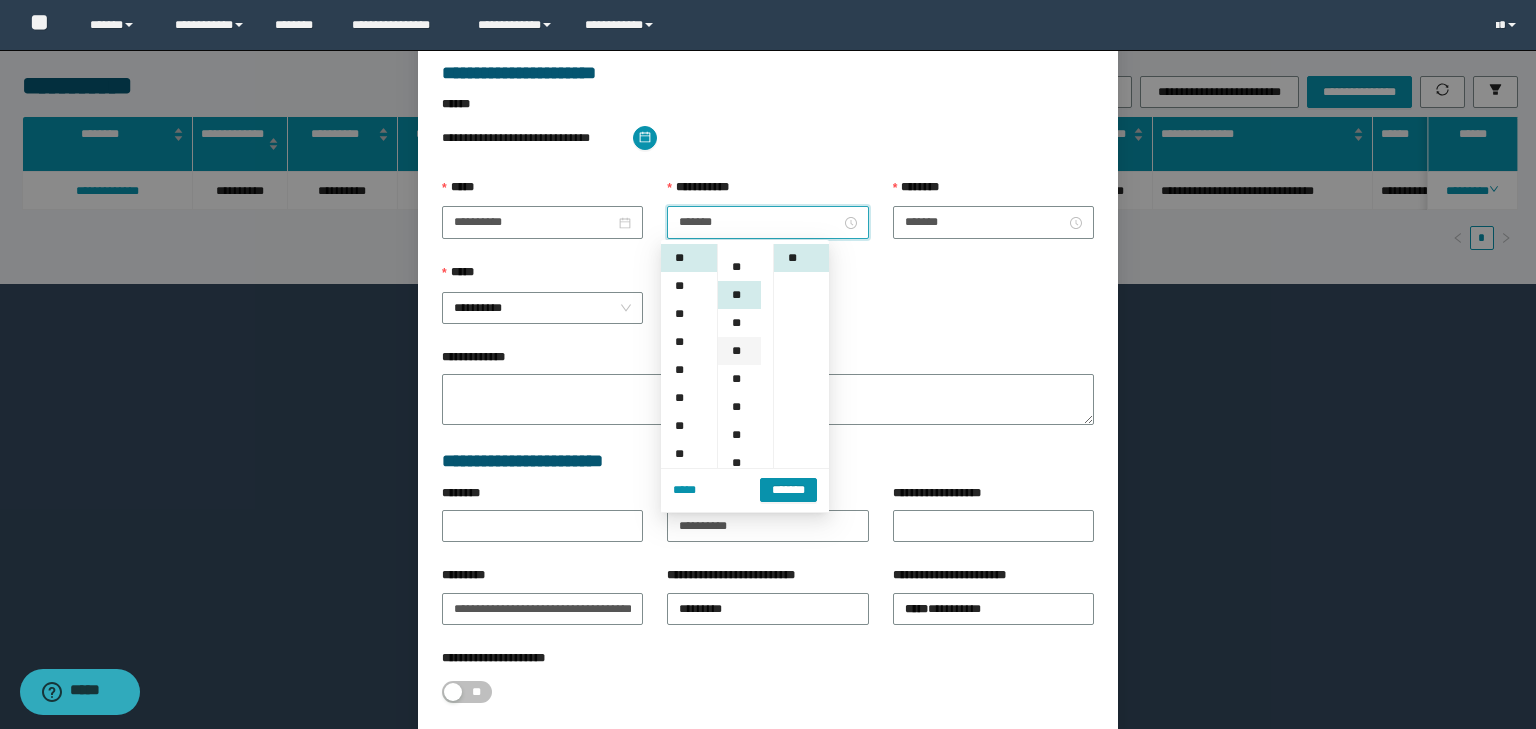 scroll, scrollTop: 112, scrollLeft: 0, axis: vertical 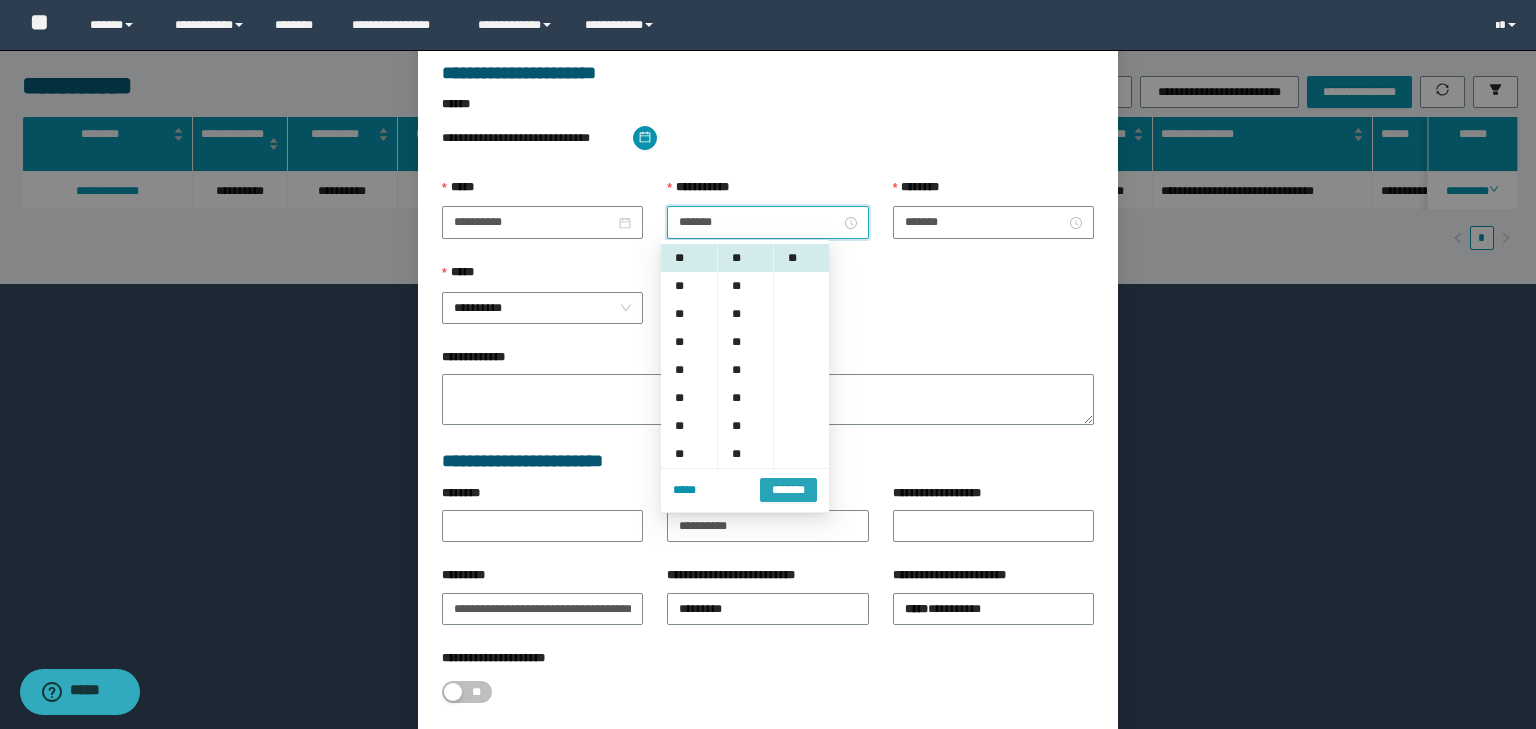 click on "*******" at bounding box center [788, 490] 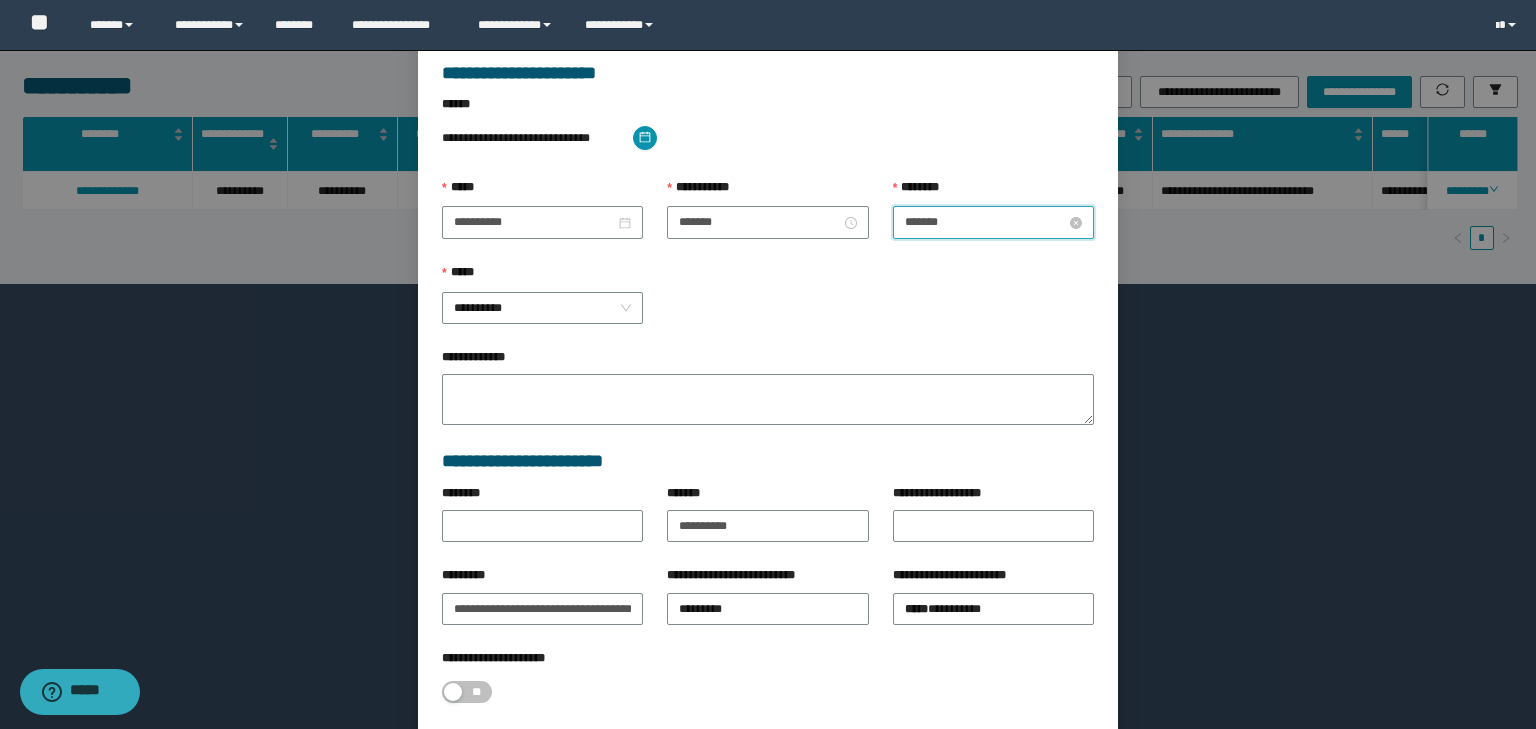 click on "*******" at bounding box center [985, 222] 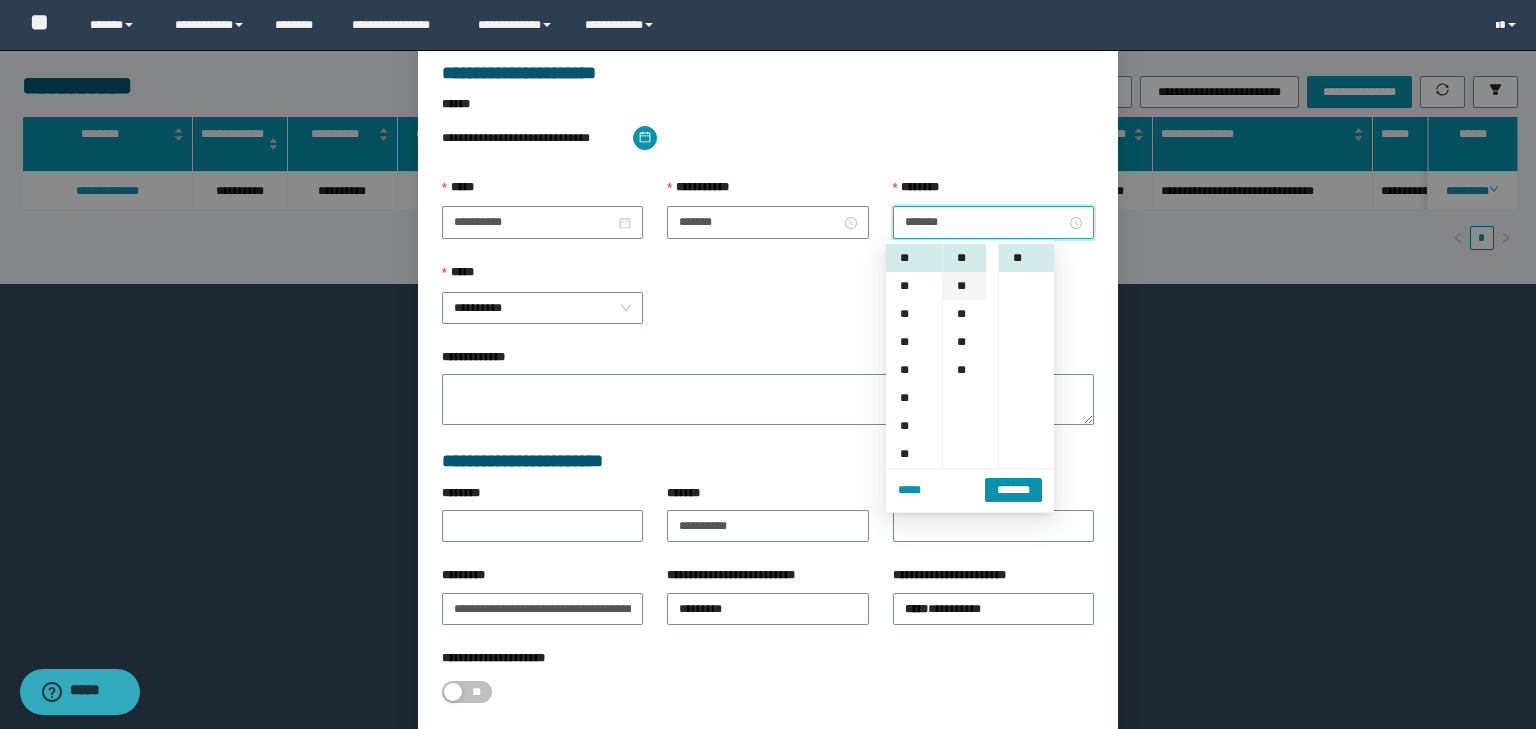 click on "**" at bounding box center [964, 286] 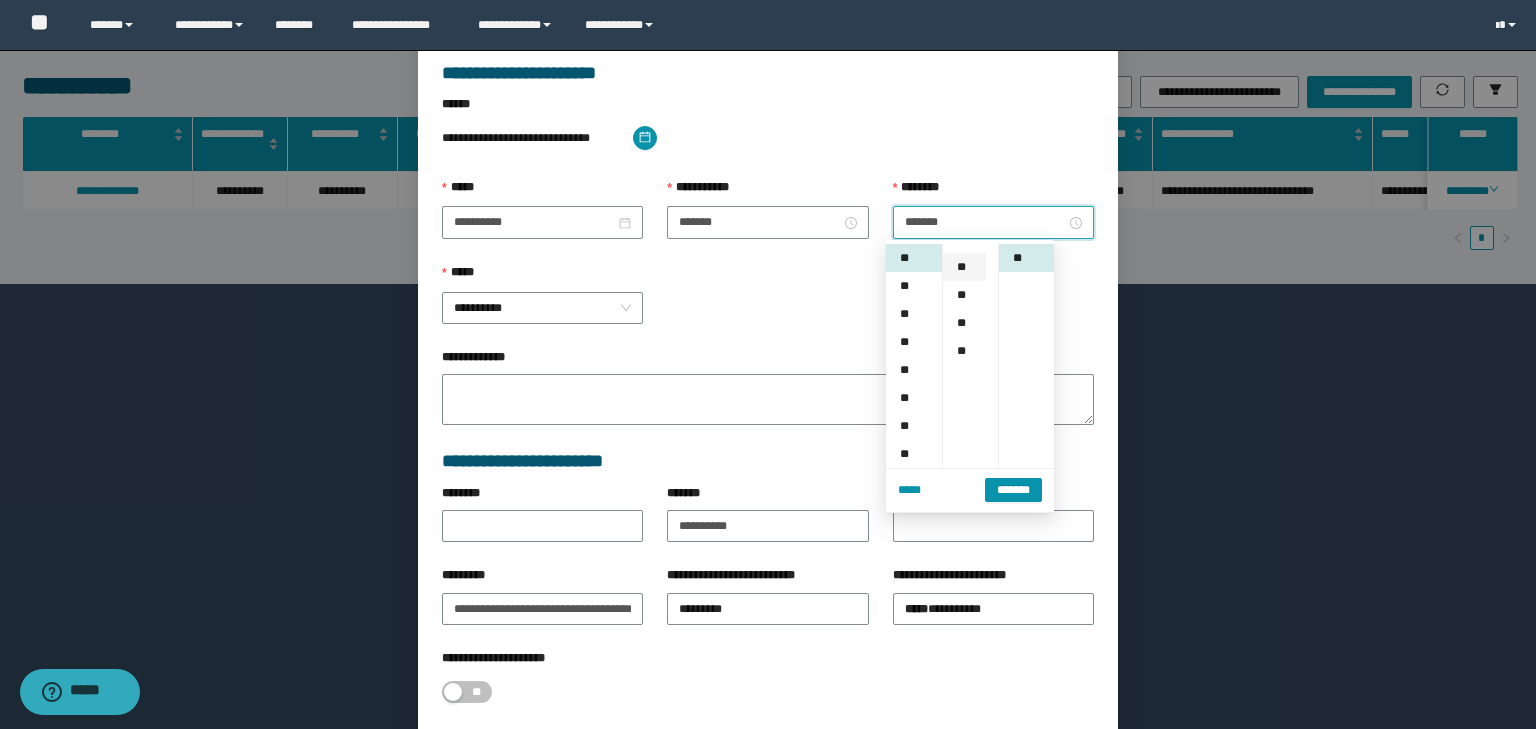 scroll, scrollTop: 224, scrollLeft: 0, axis: vertical 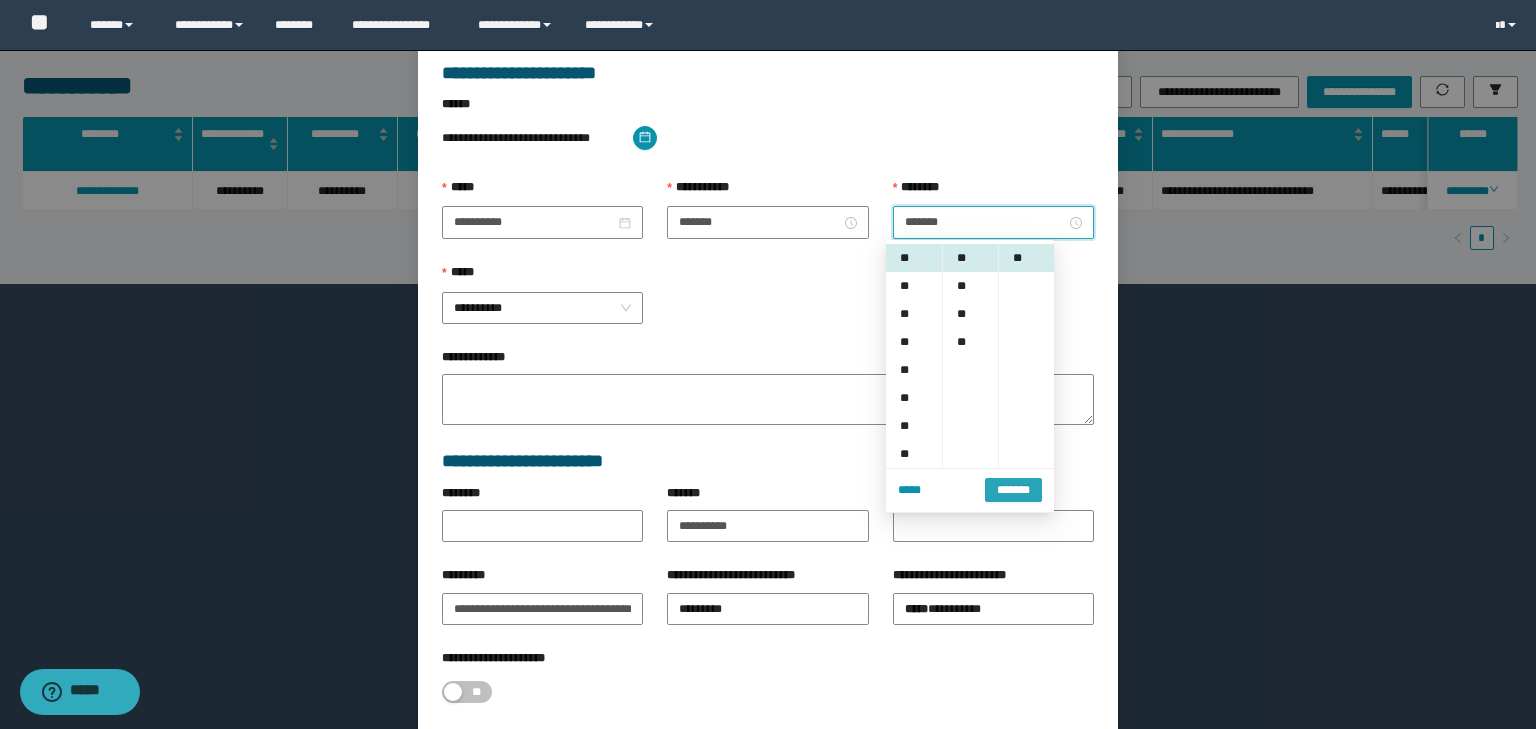 click on "*******" at bounding box center [1013, 490] 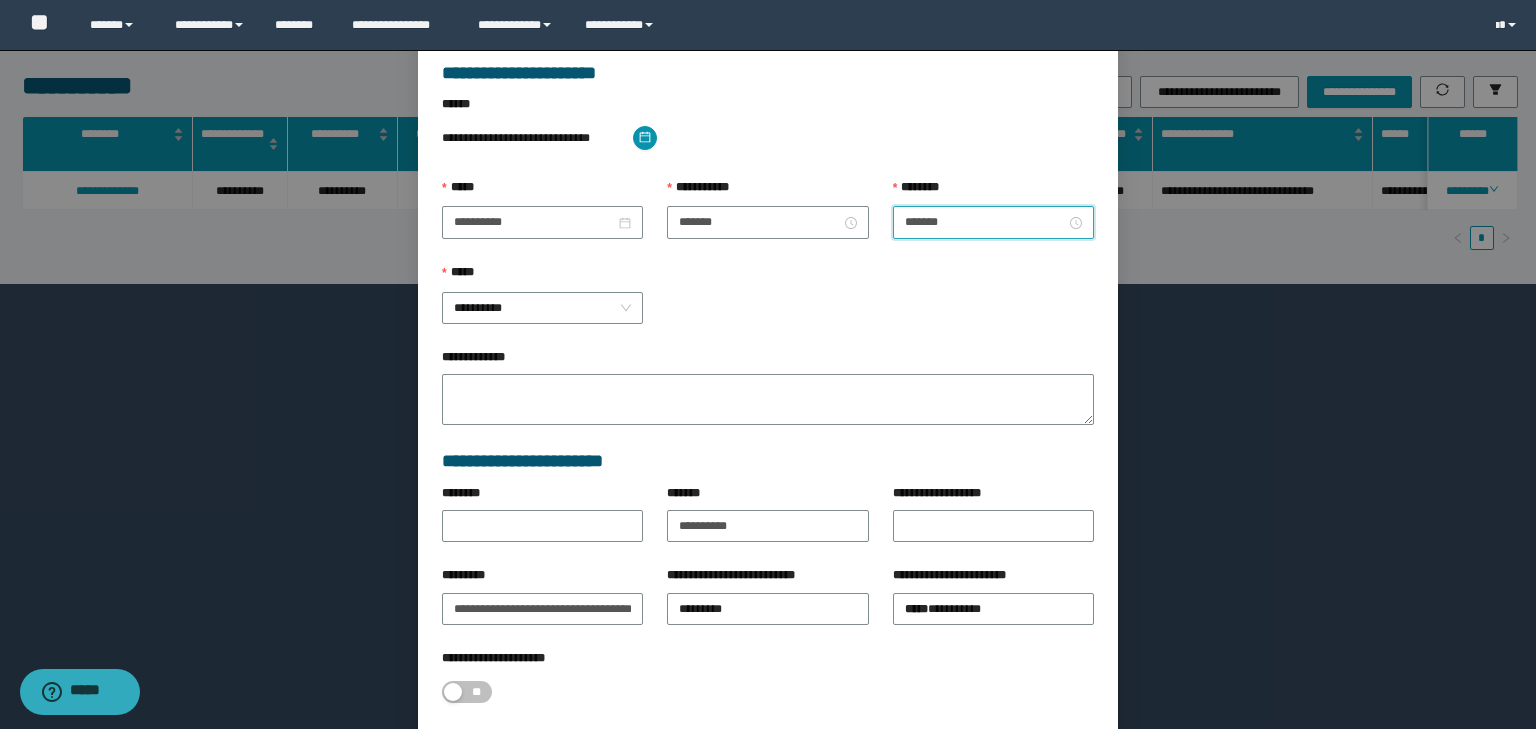 scroll, scrollTop: 221, scrollLeft: 0, axis: vertical 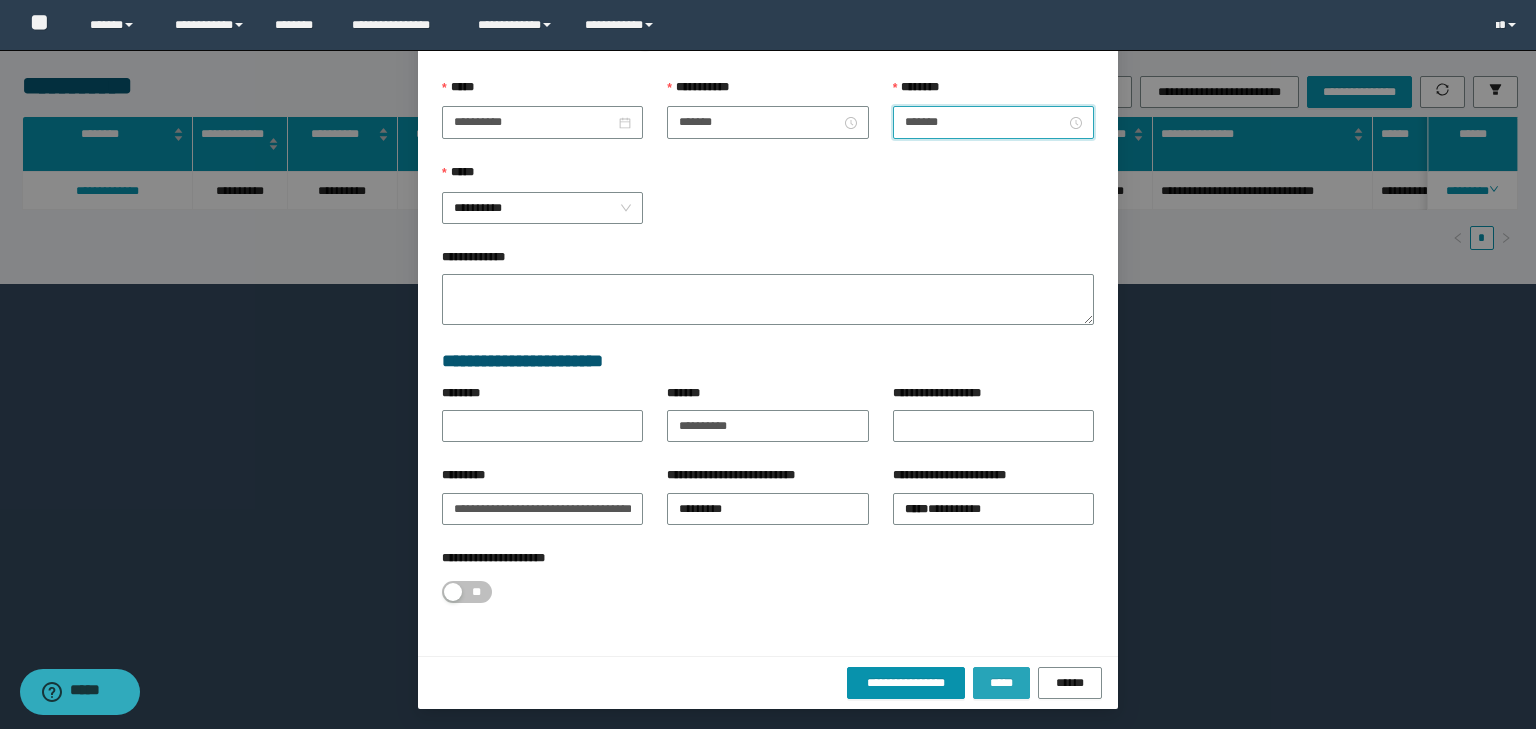 click on "*****" at bounding box center [1001, 683] 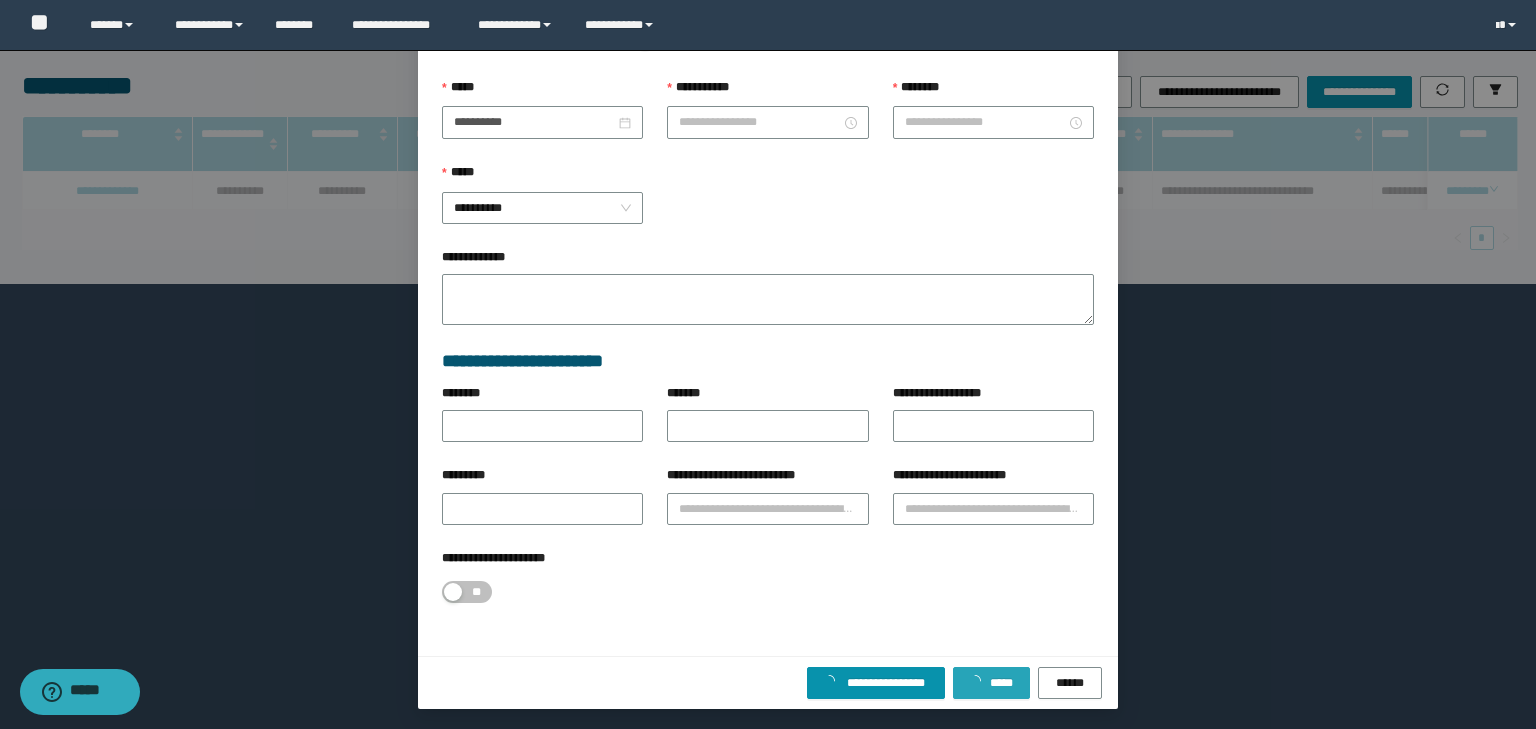 scroll, scrollTop: 121, scrollLeft: 0, axis: vertical 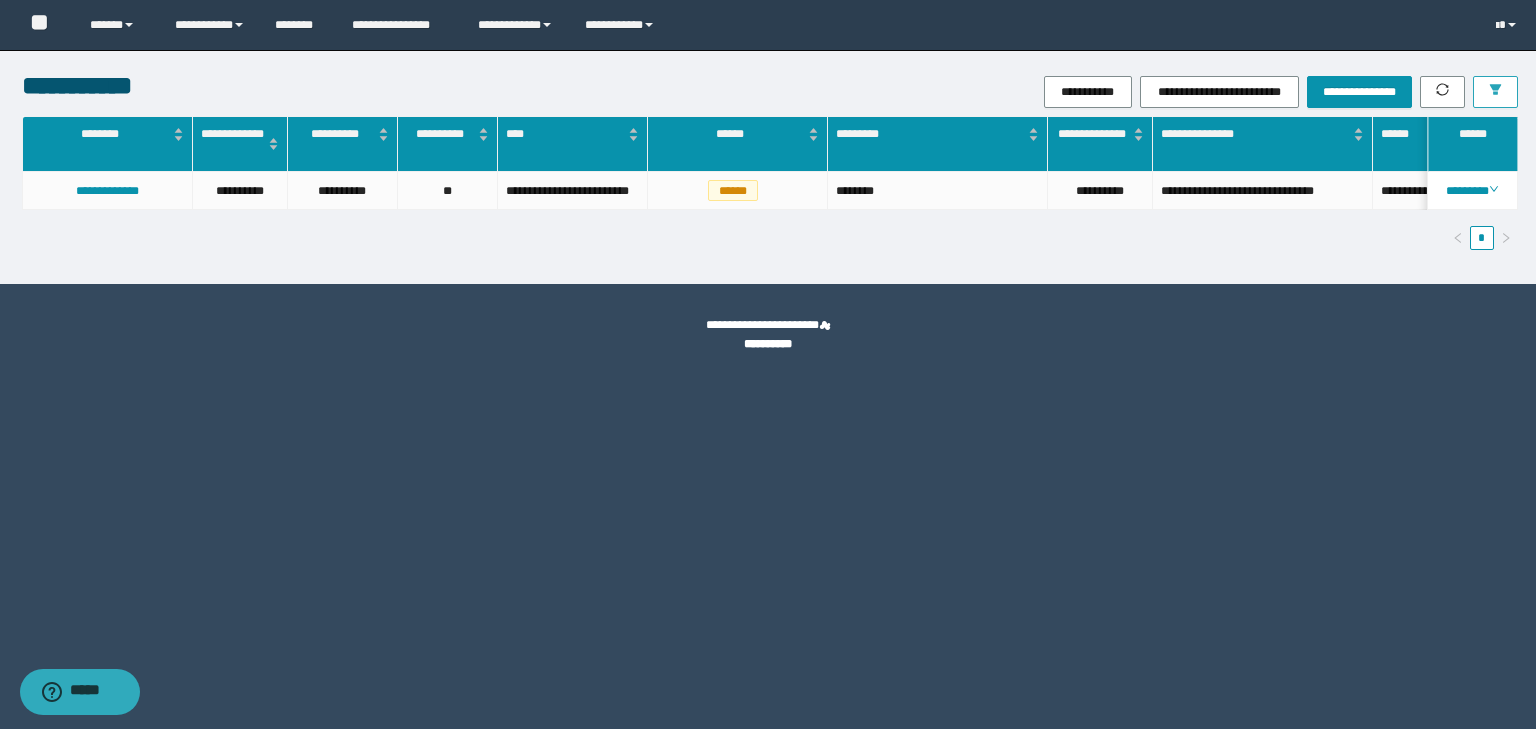 click 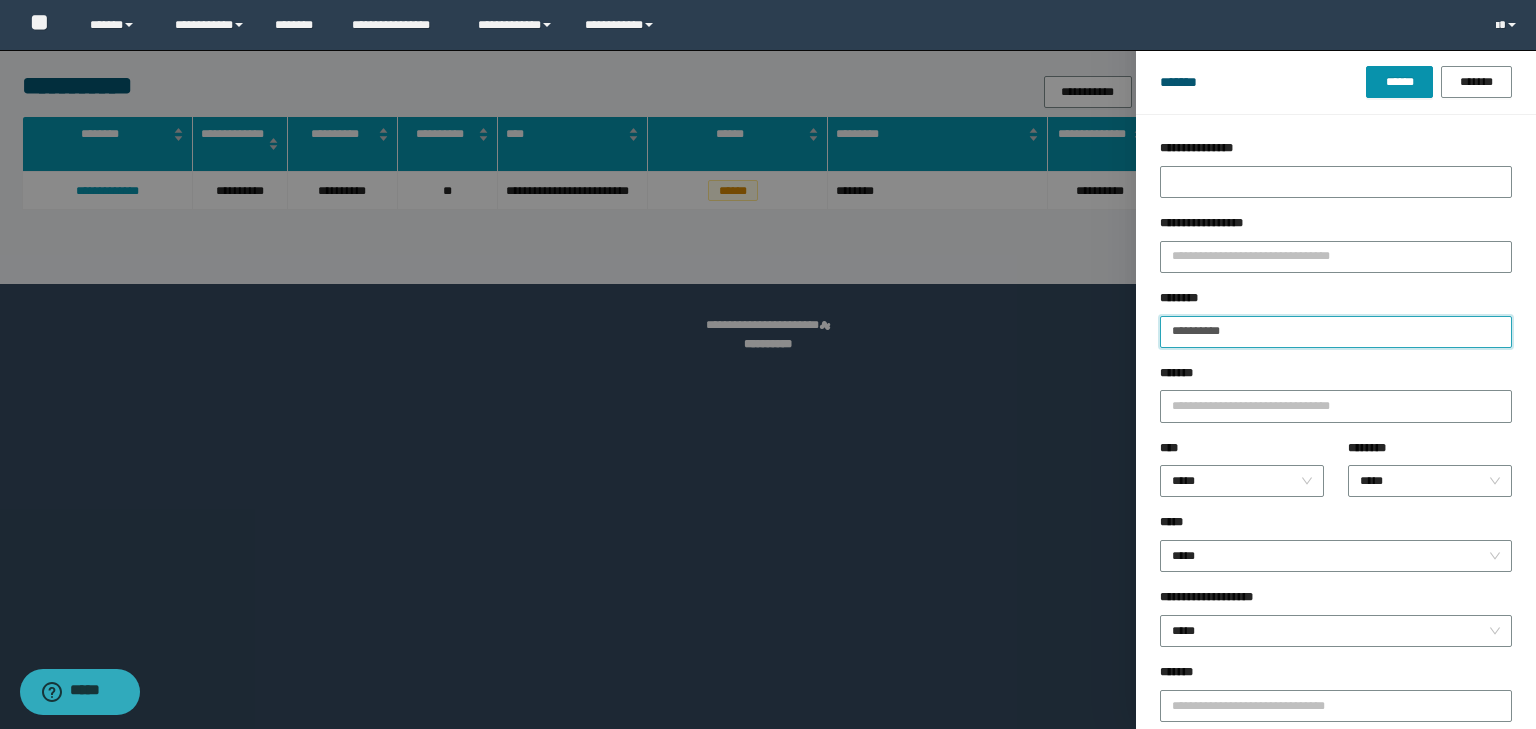 drag, startPoint x: 1276, startPoint y: 339, endPoint x: 1062, endPoint y: 339, distance: 214 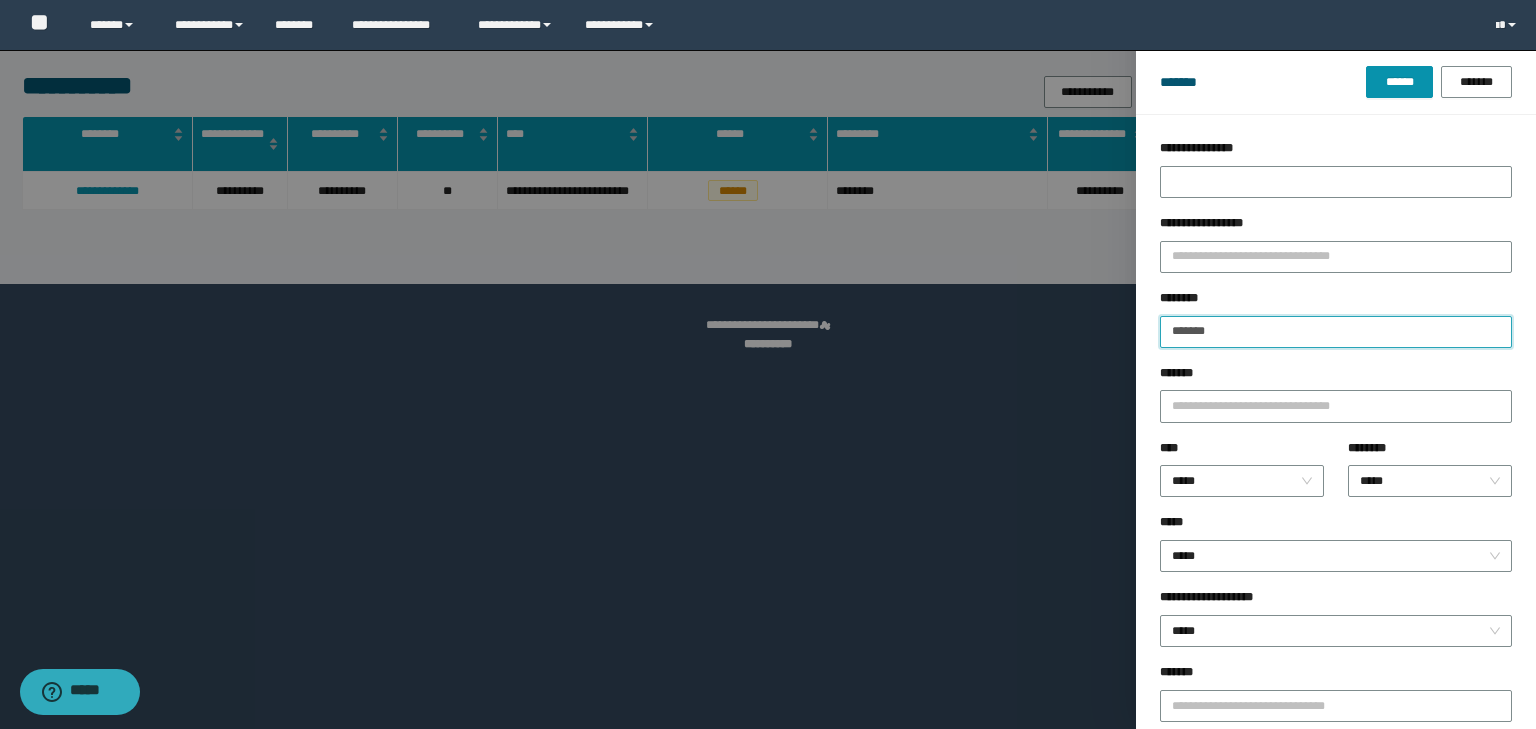 type on "*******" 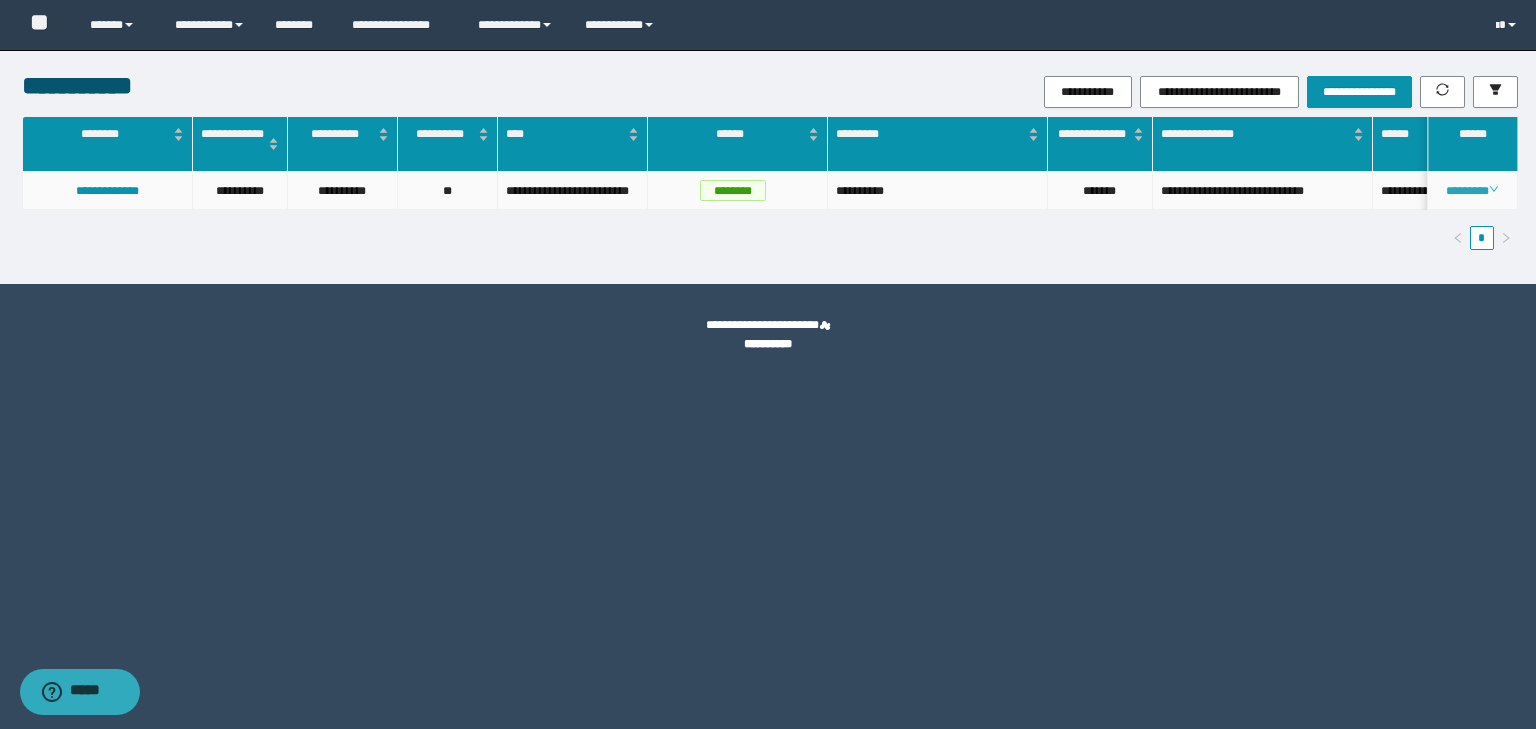 click on "********" at bounding box center (1472, 191) 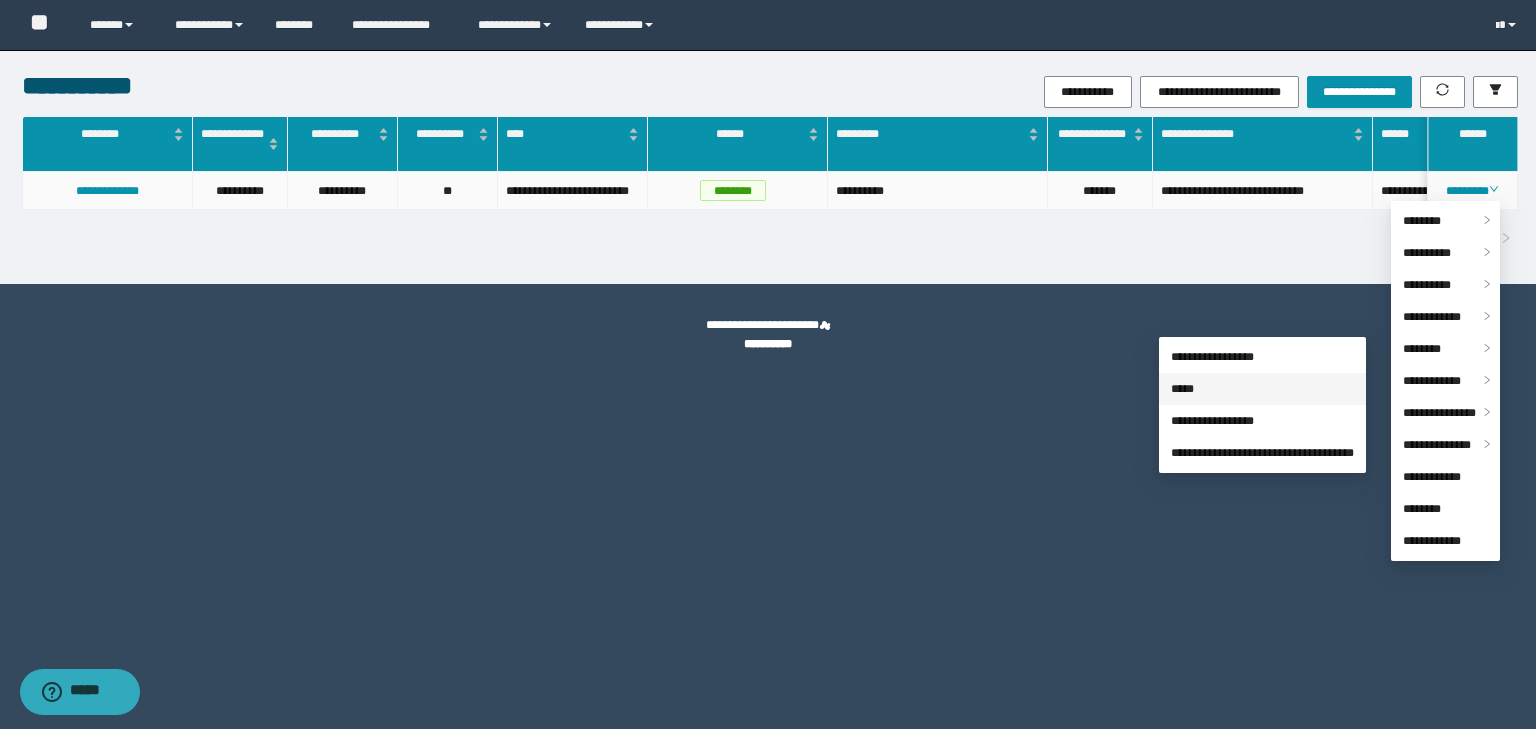 click on "*****" at bounding box center (1182, 389) 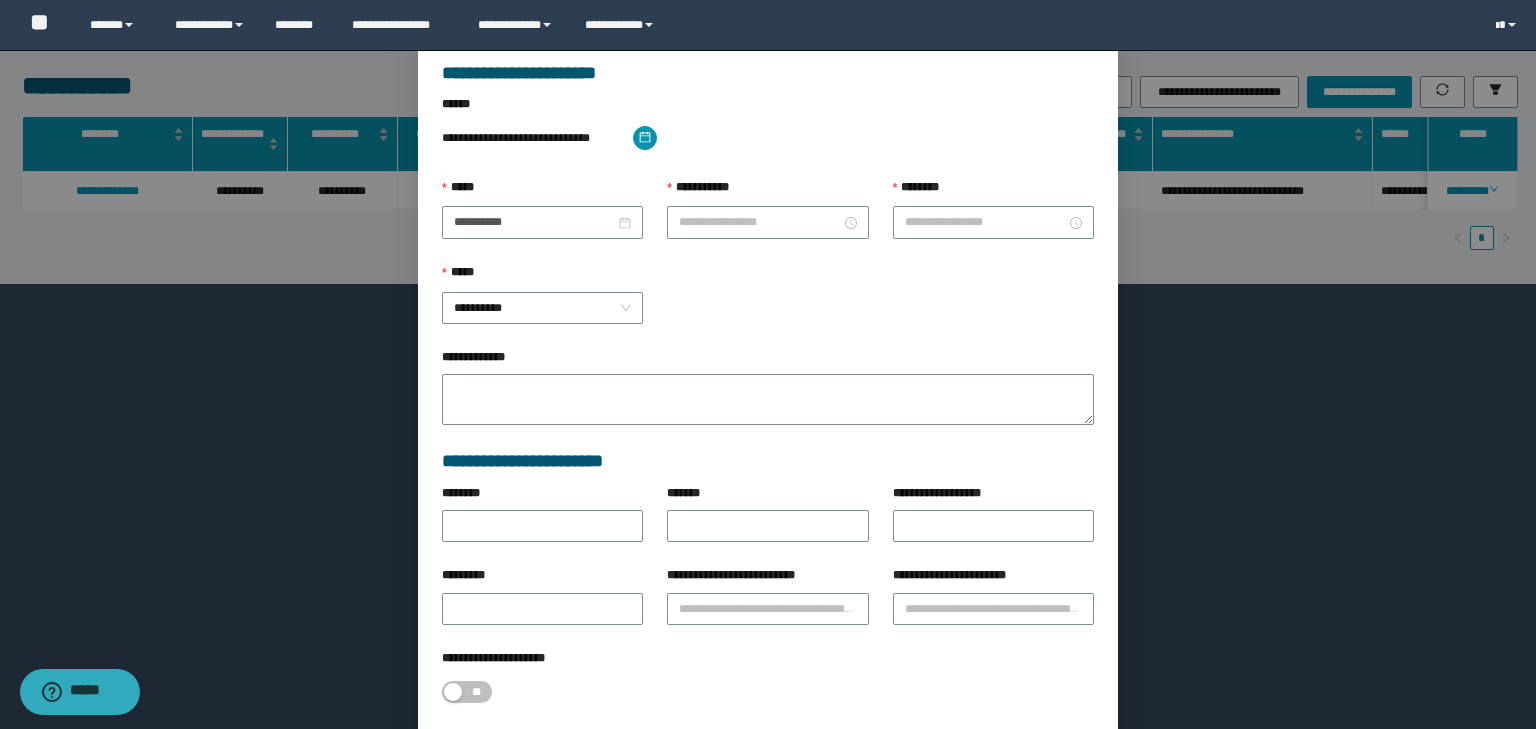 type on "**********" 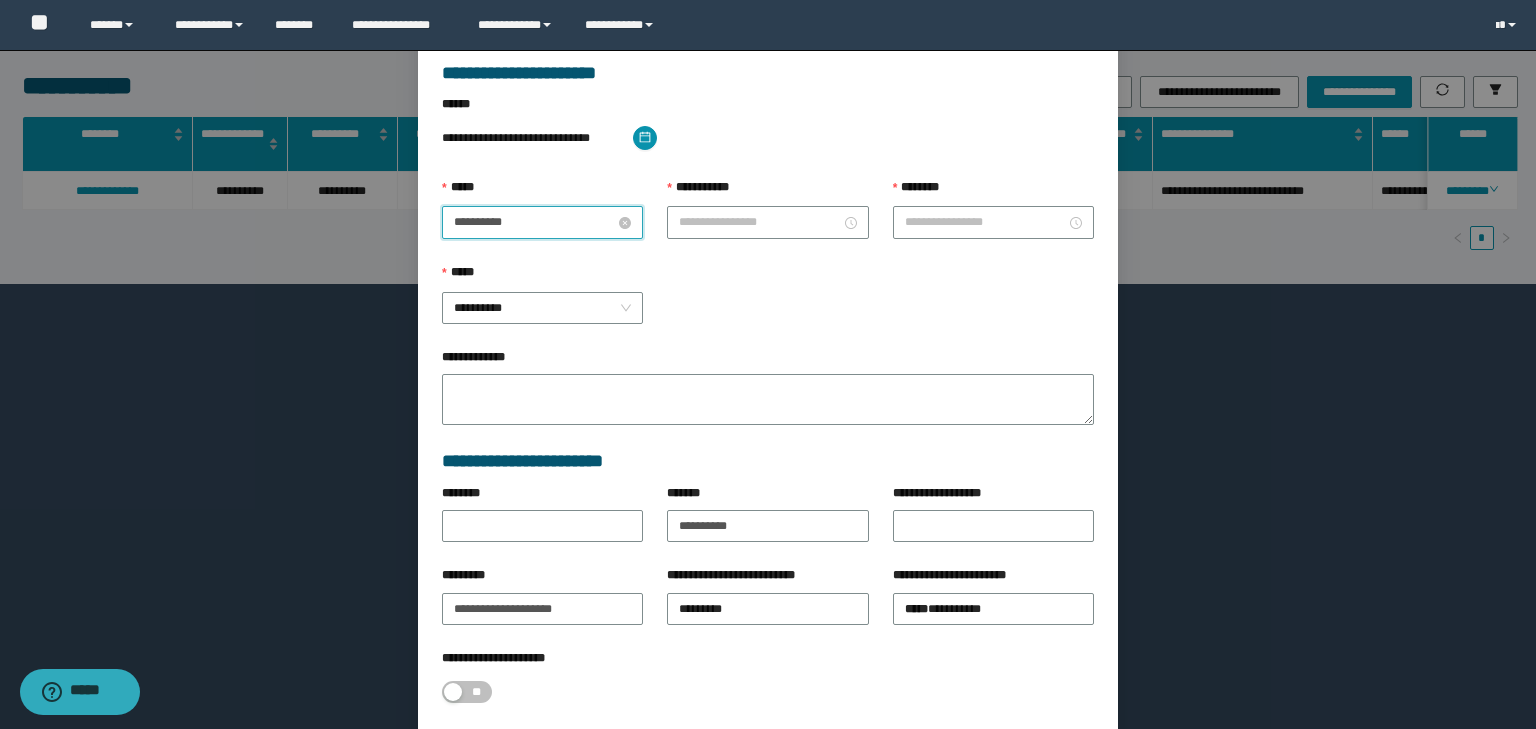 click on "**********" at bounding box center (534, 222) 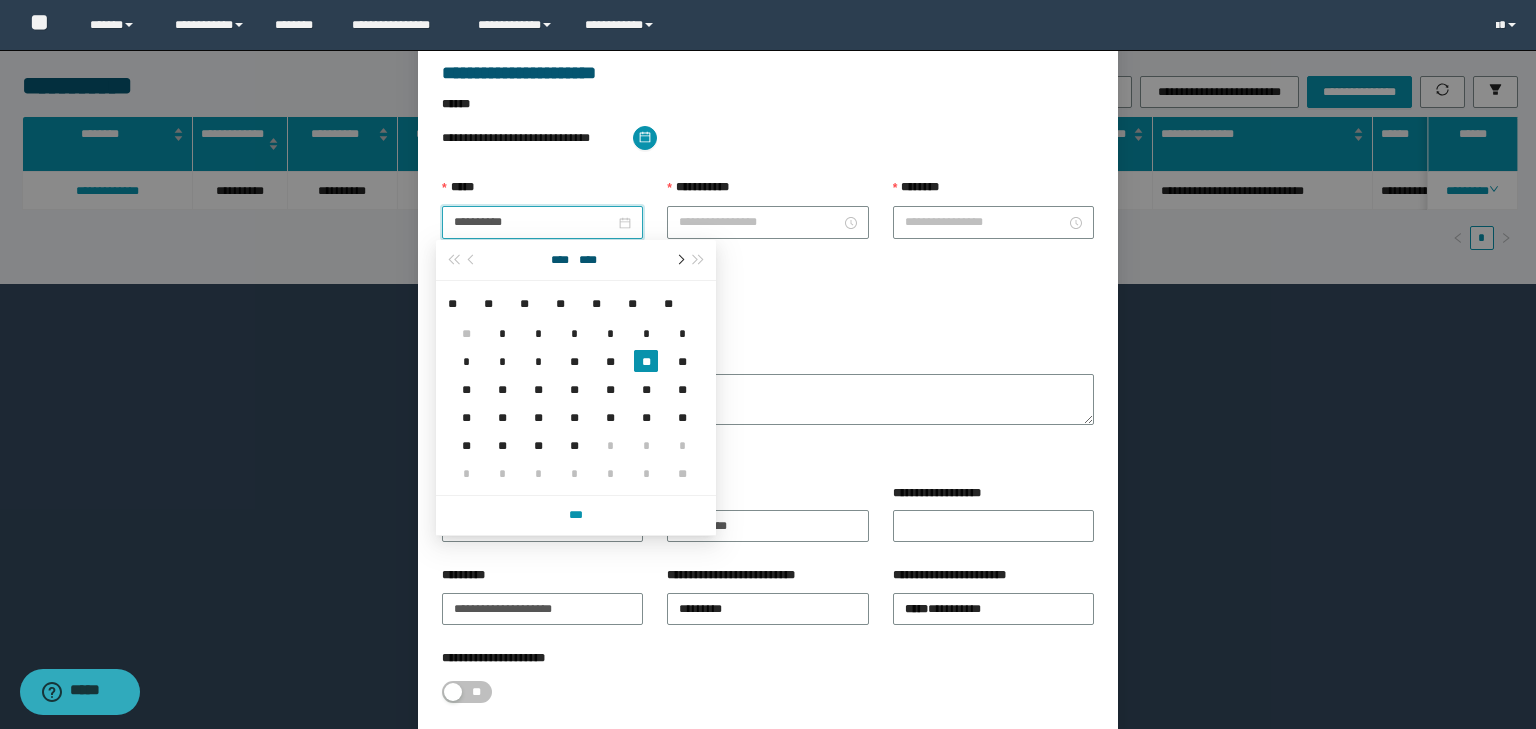 click at bounding box center [679, 260] 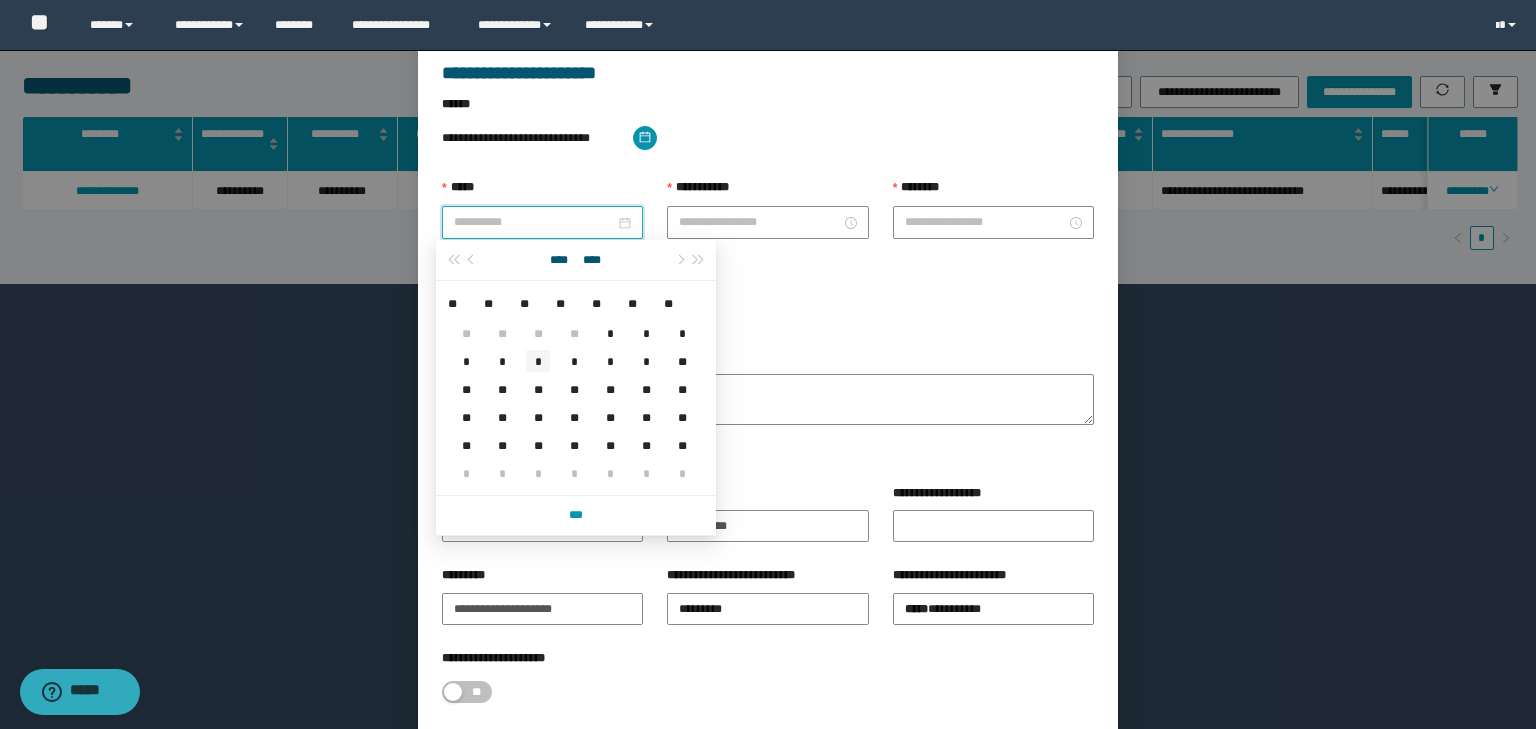 type on "**********" 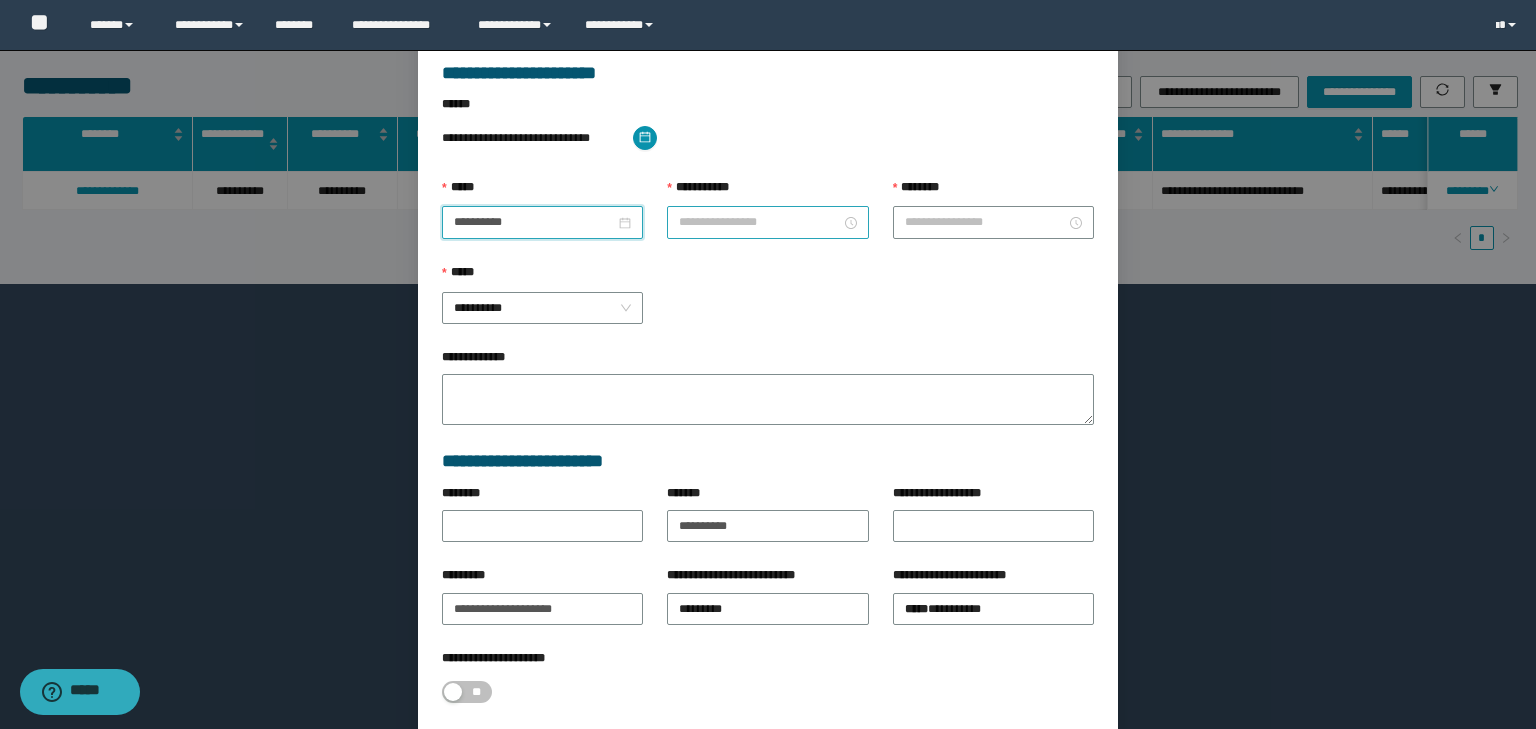 click on "**********" at bounding box center (759, 222) 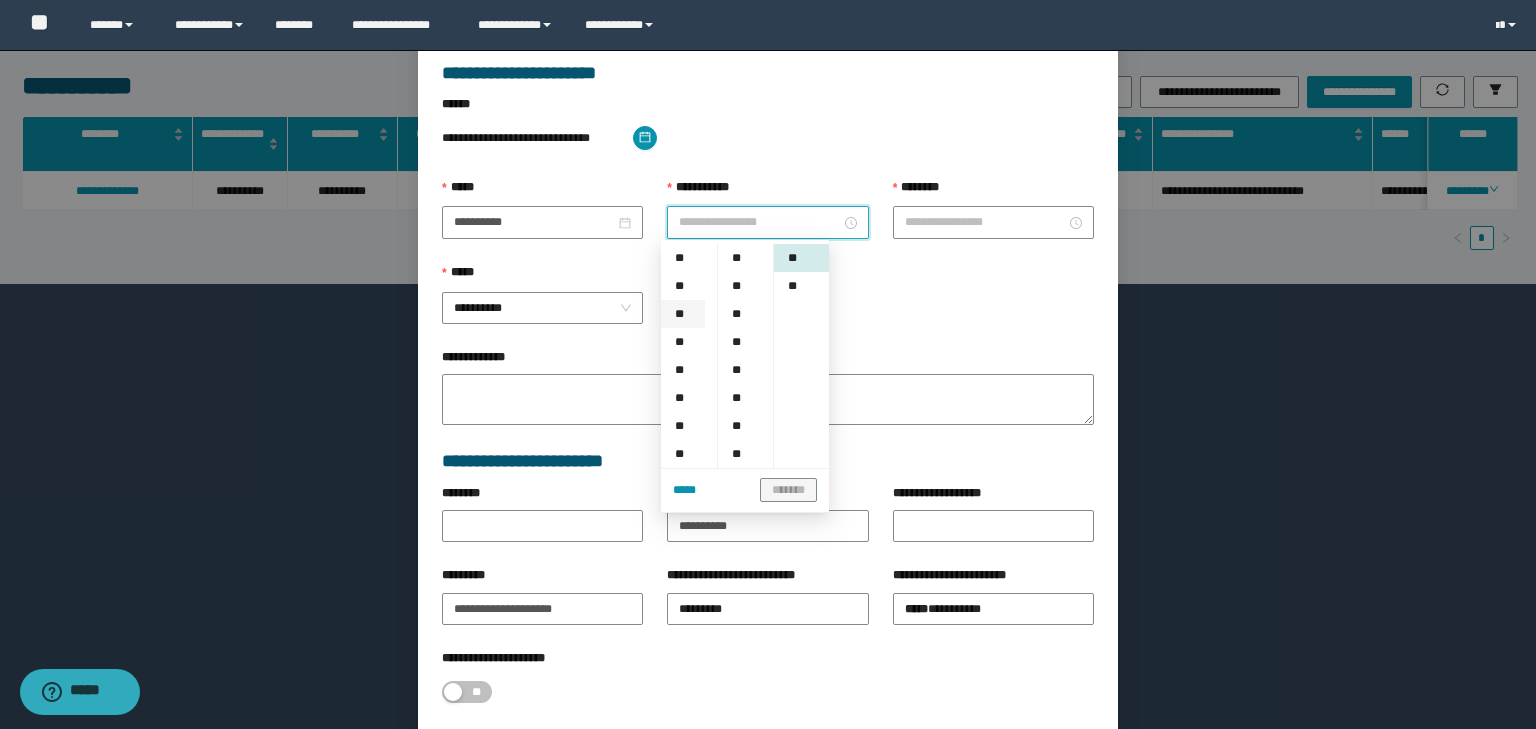 click on "**" at bounding box center (683, 314) 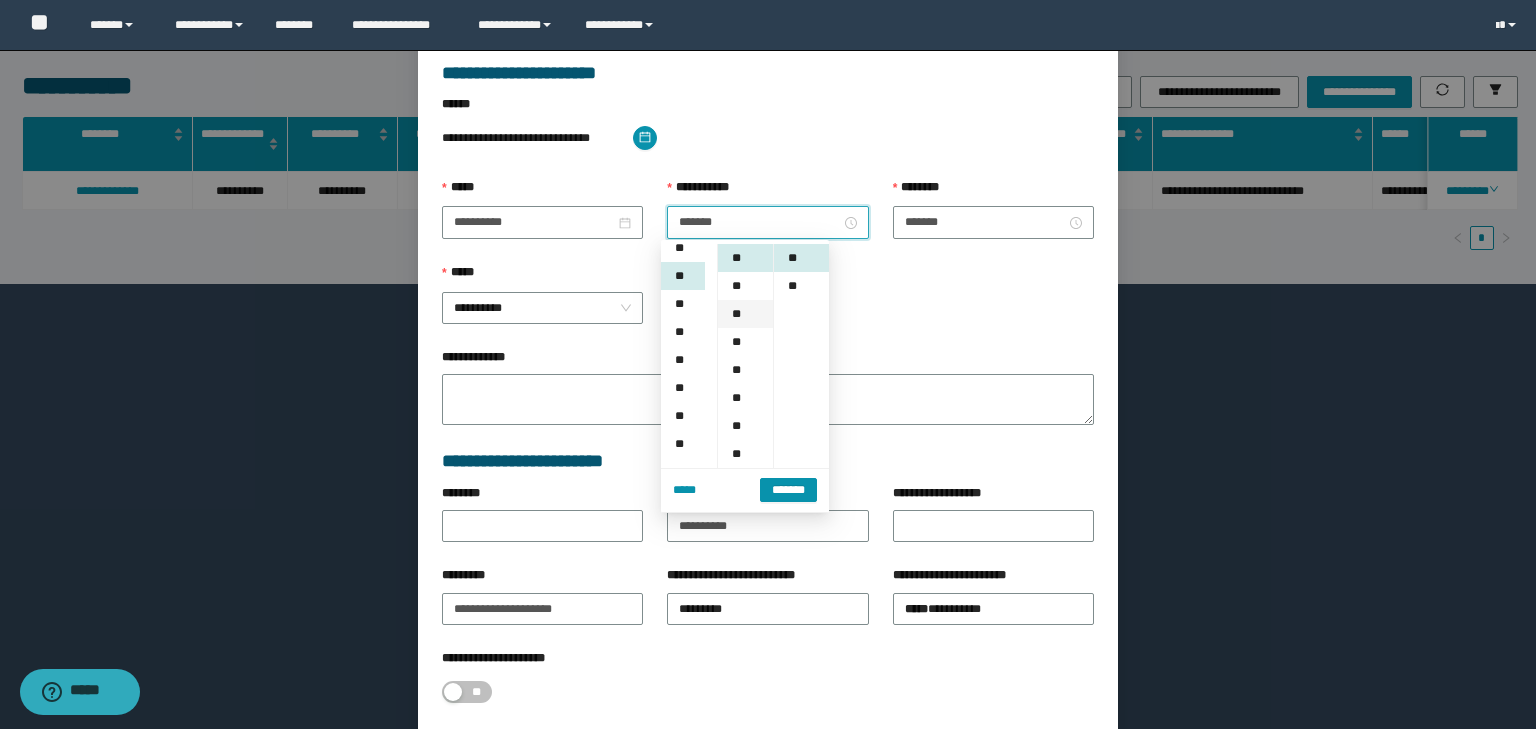 scroll, scrollTop: 56, scrollLeft: 0, axis: vertical 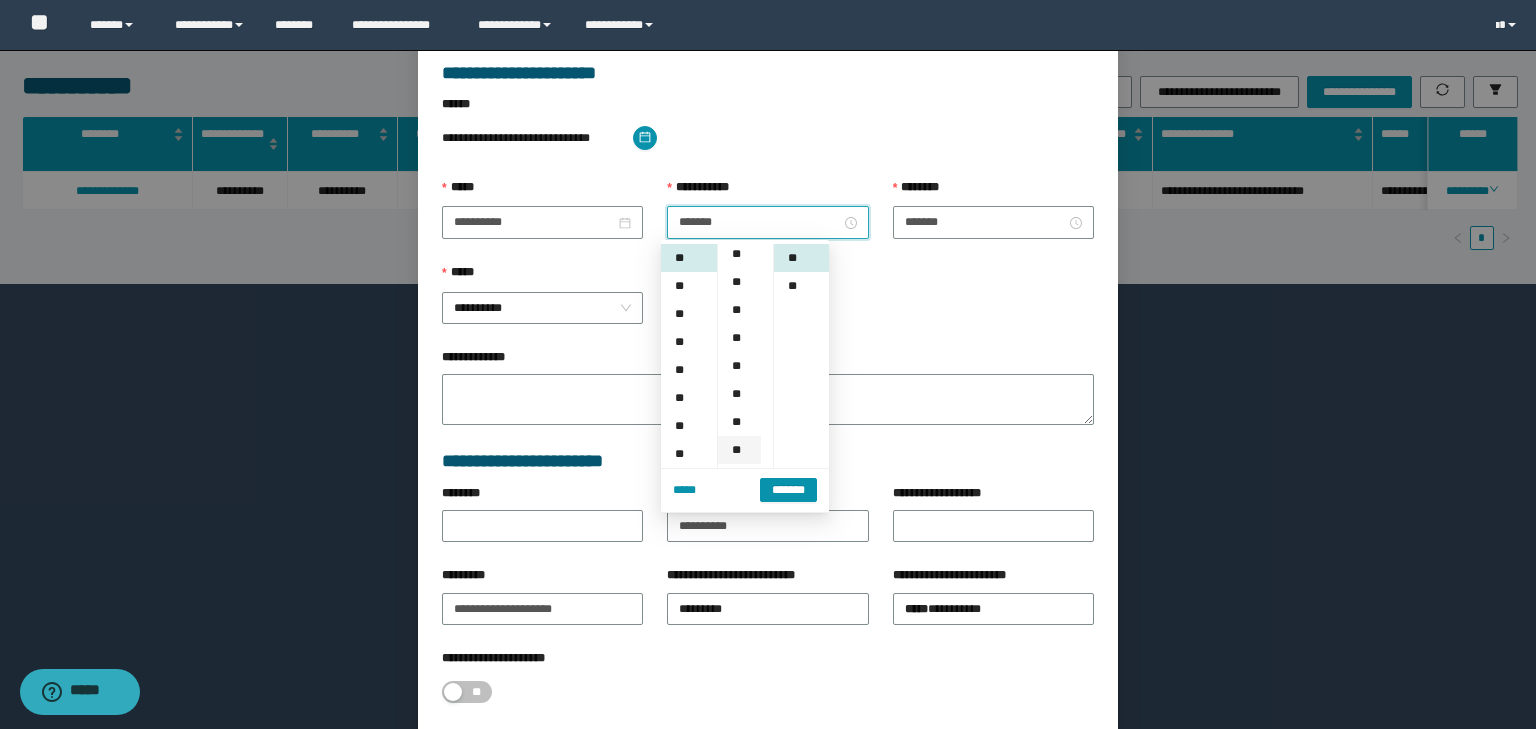click on "**" at bounding box center [739, 450] 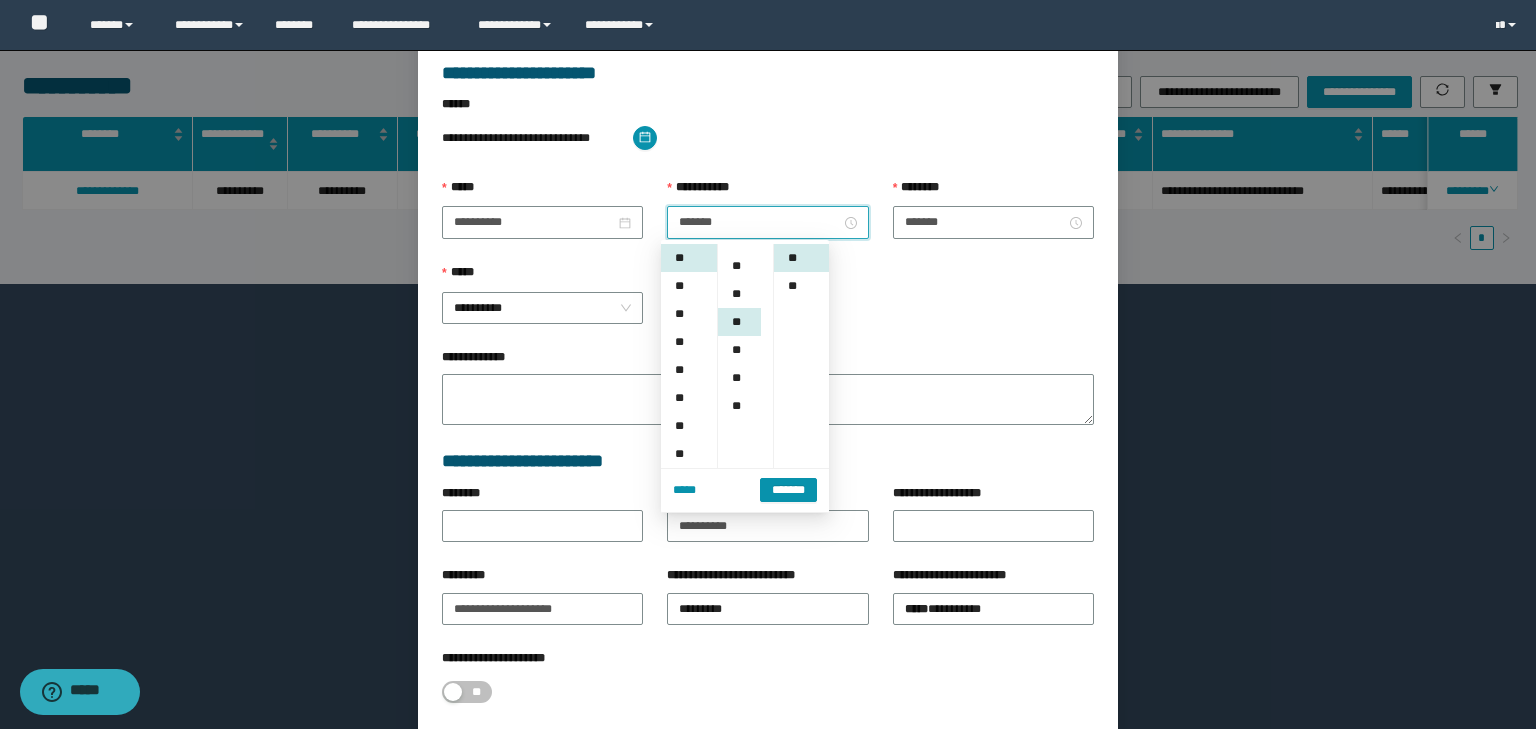 scroll, scrollTop: 224, scrollLeft: 0, axis: vertical 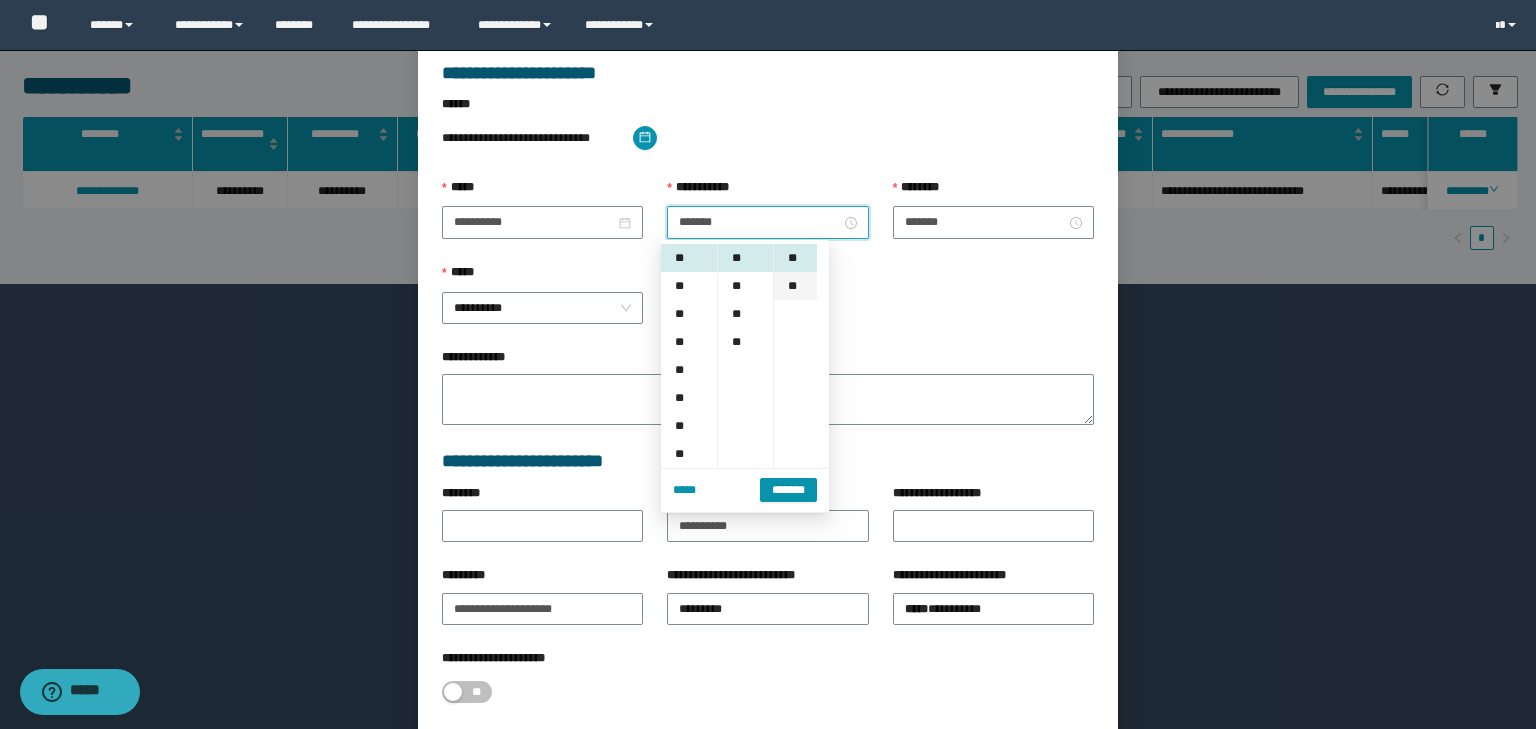 click on "**" at bounding box center [795, 286] 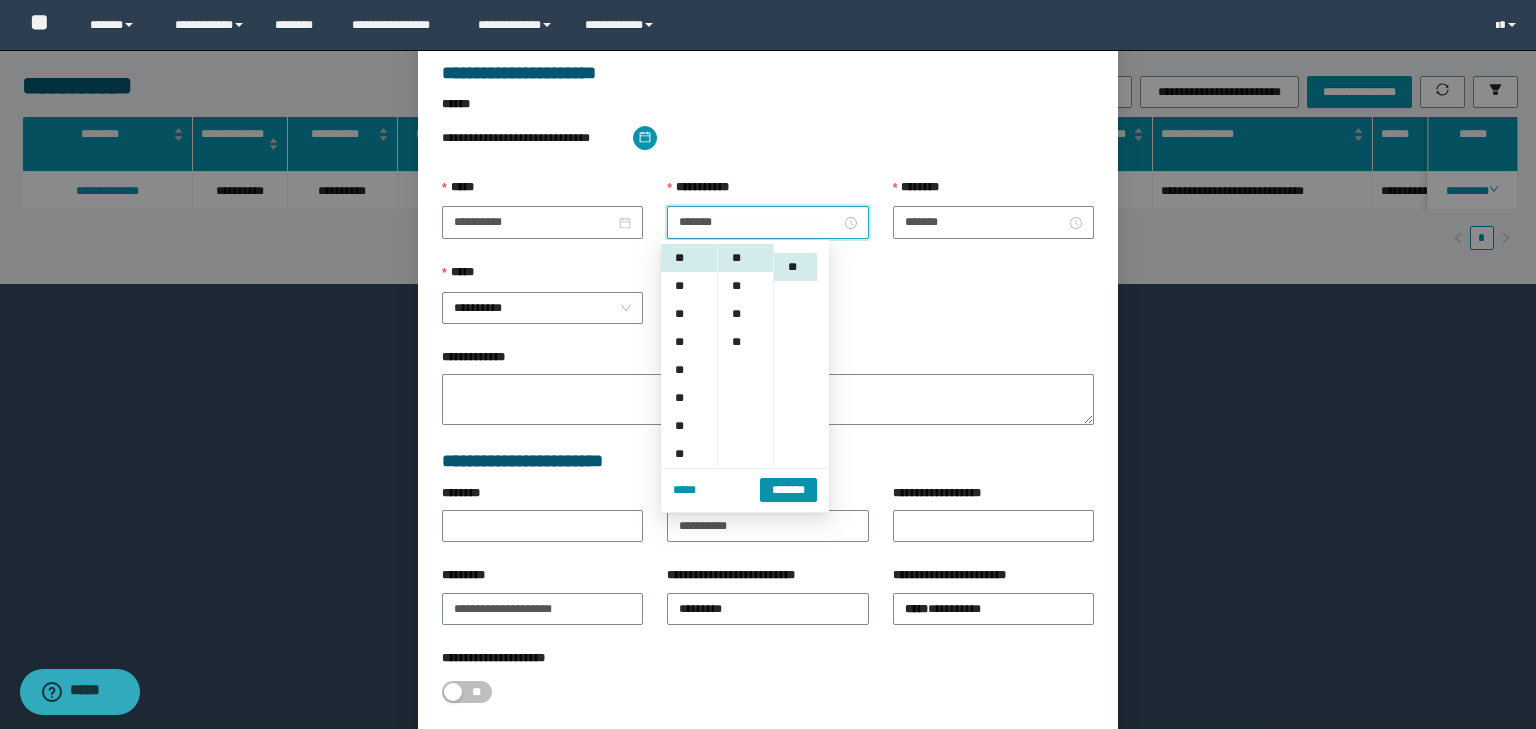 scroll, scrollTop: 28, scrollLeft: 0, axis: vertical 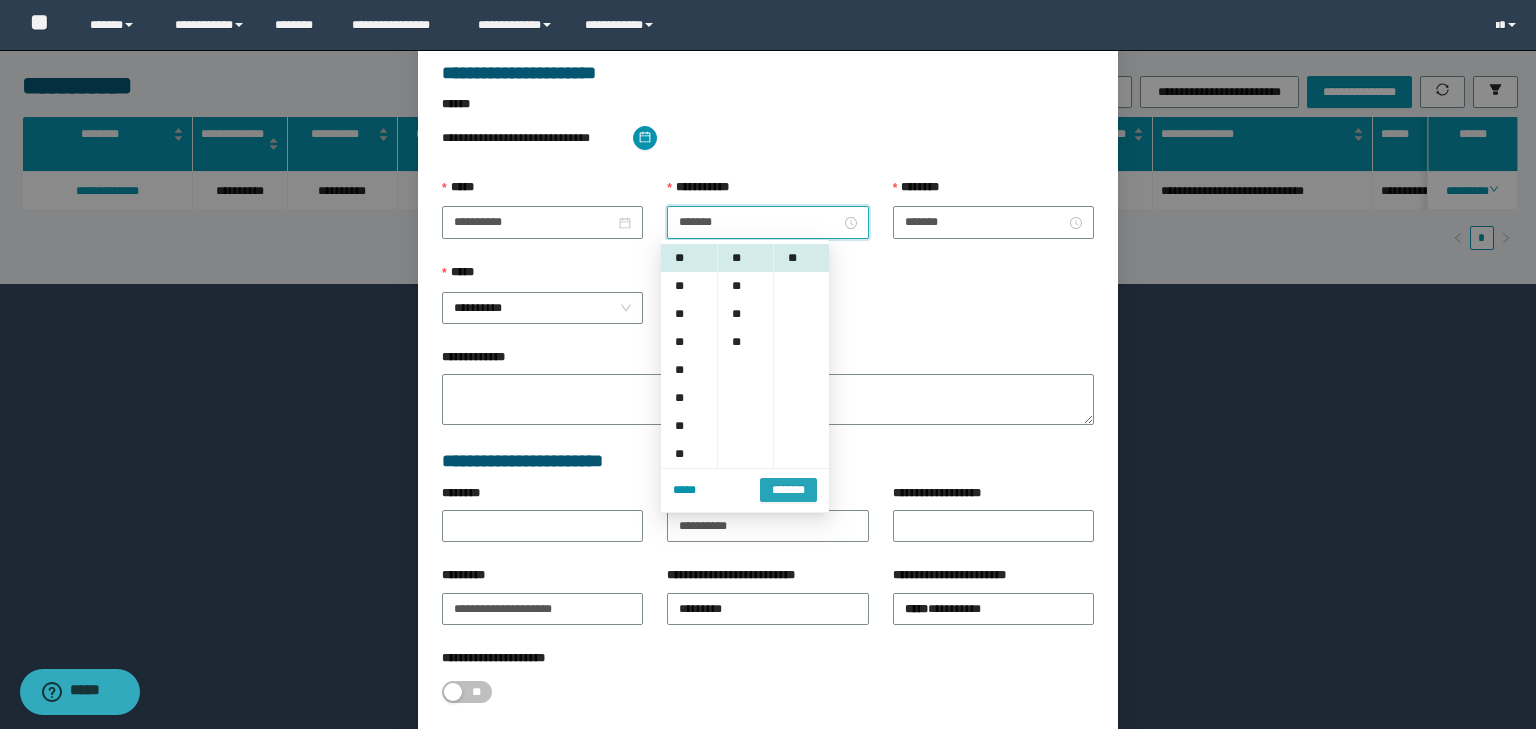 click on "*******" at bounding box center [788, 490] 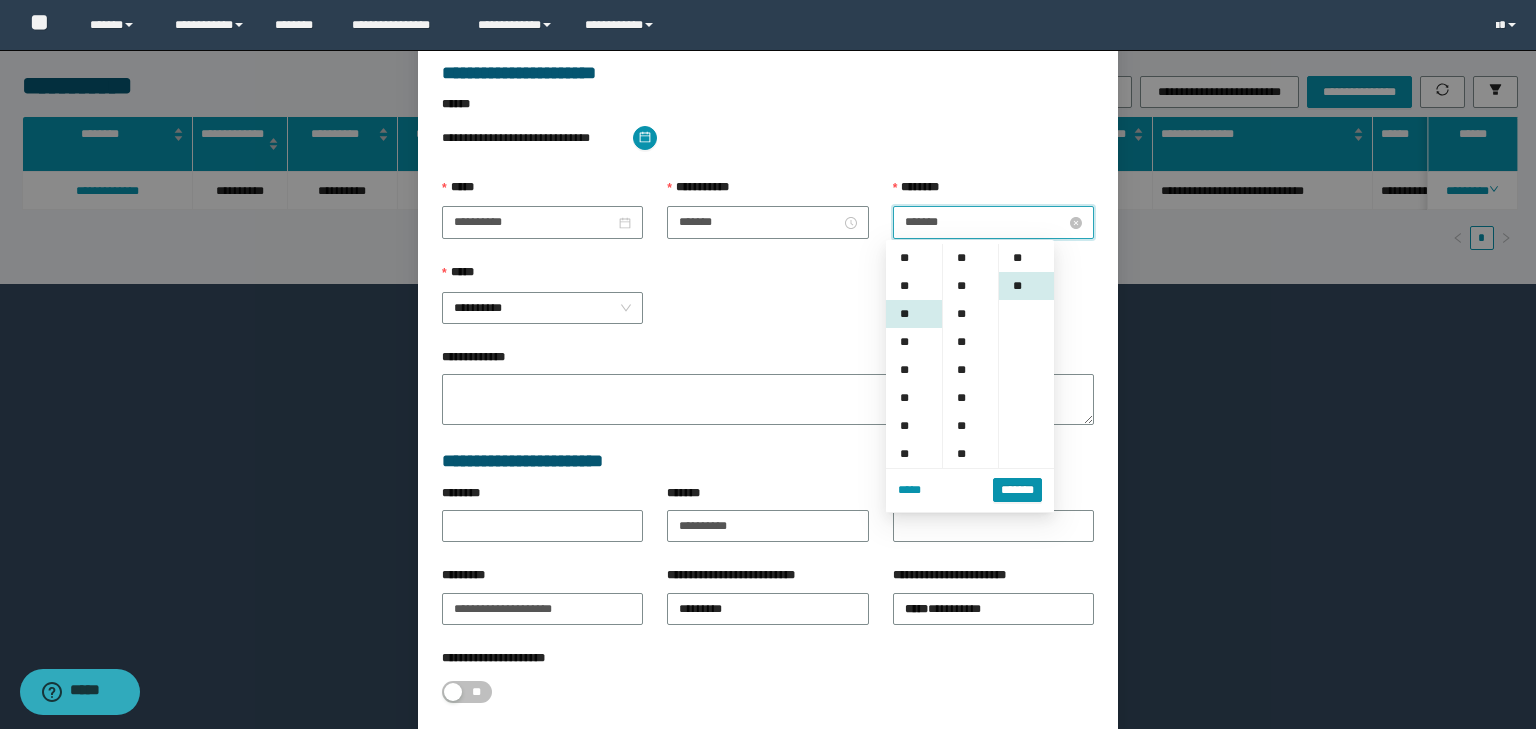 click on "*******" at bounding box center [985, 222] 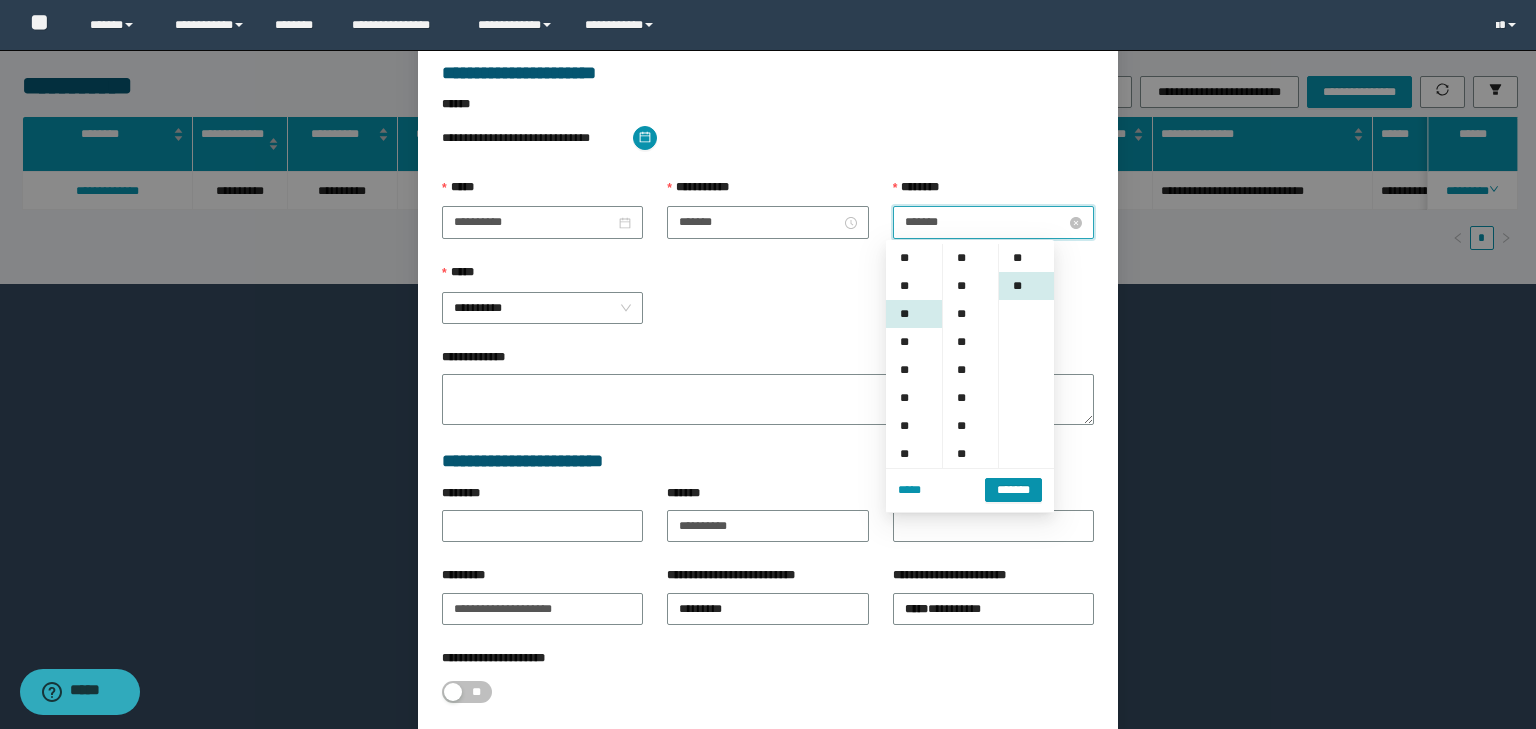 scroll, scrollTop: 56, scrollLeft: 0, axis: vertical 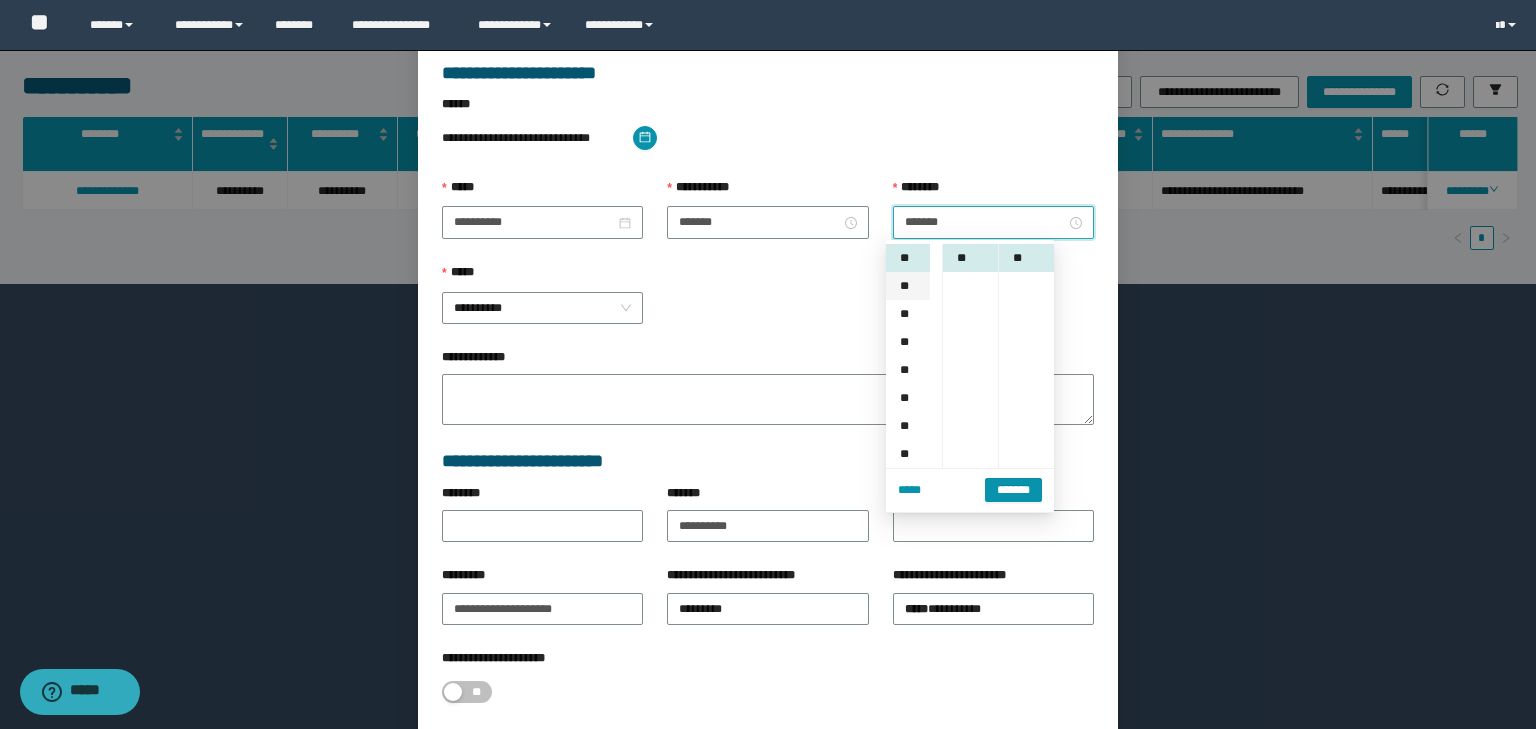 click on "**" at bounding box center (908, 286) 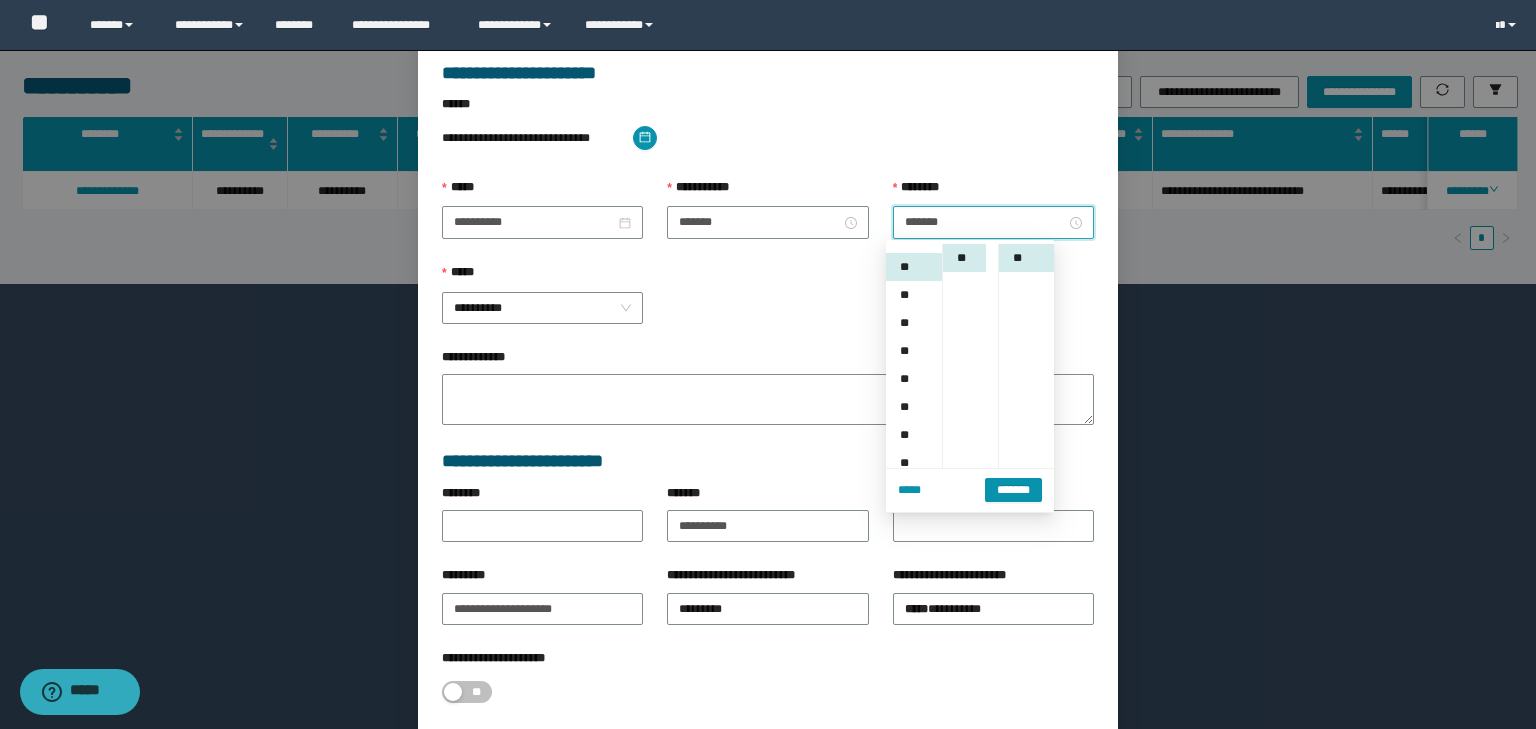 scroll, scrollTop: 84, scrollLeft: 0, axis: vertical 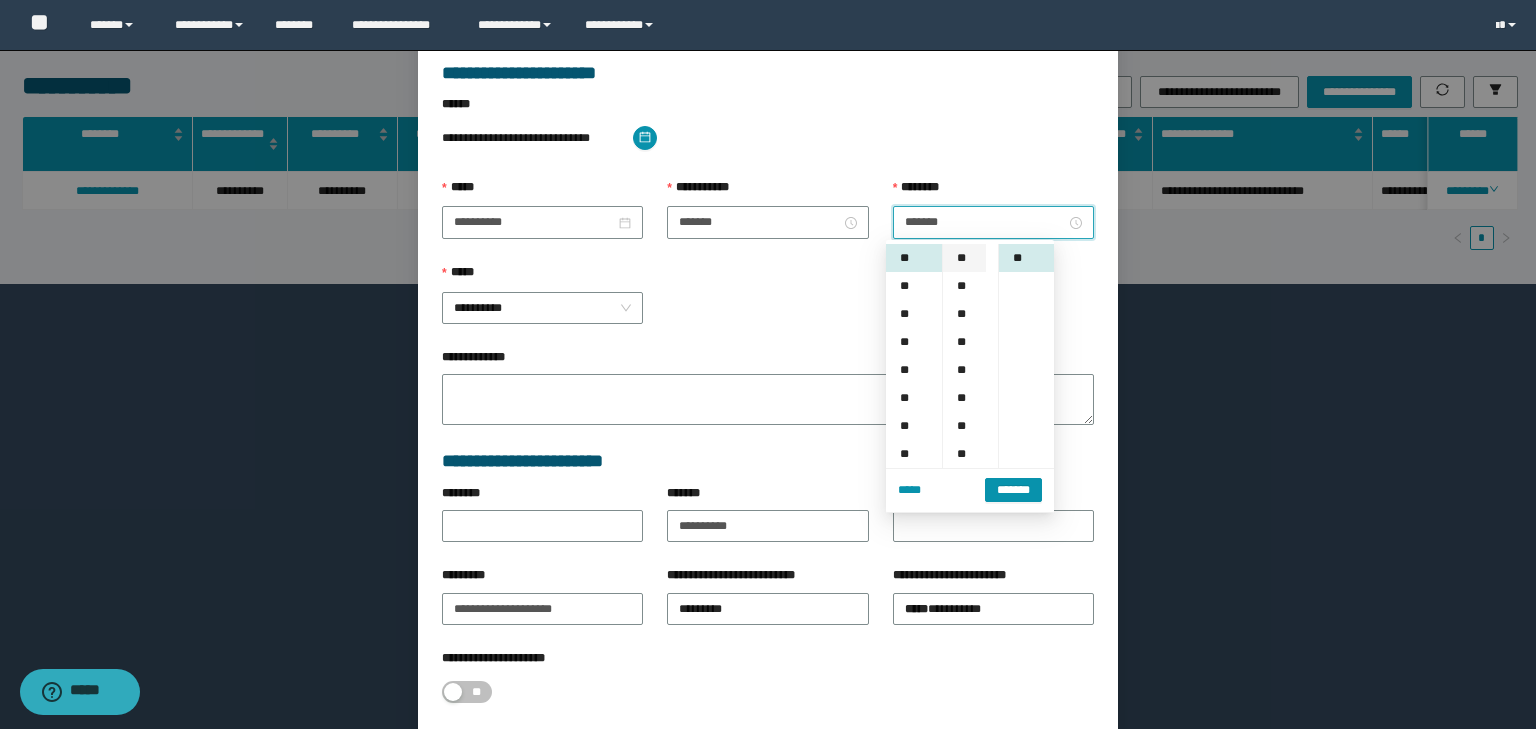 click on "**" at bounding box center [964, 258] 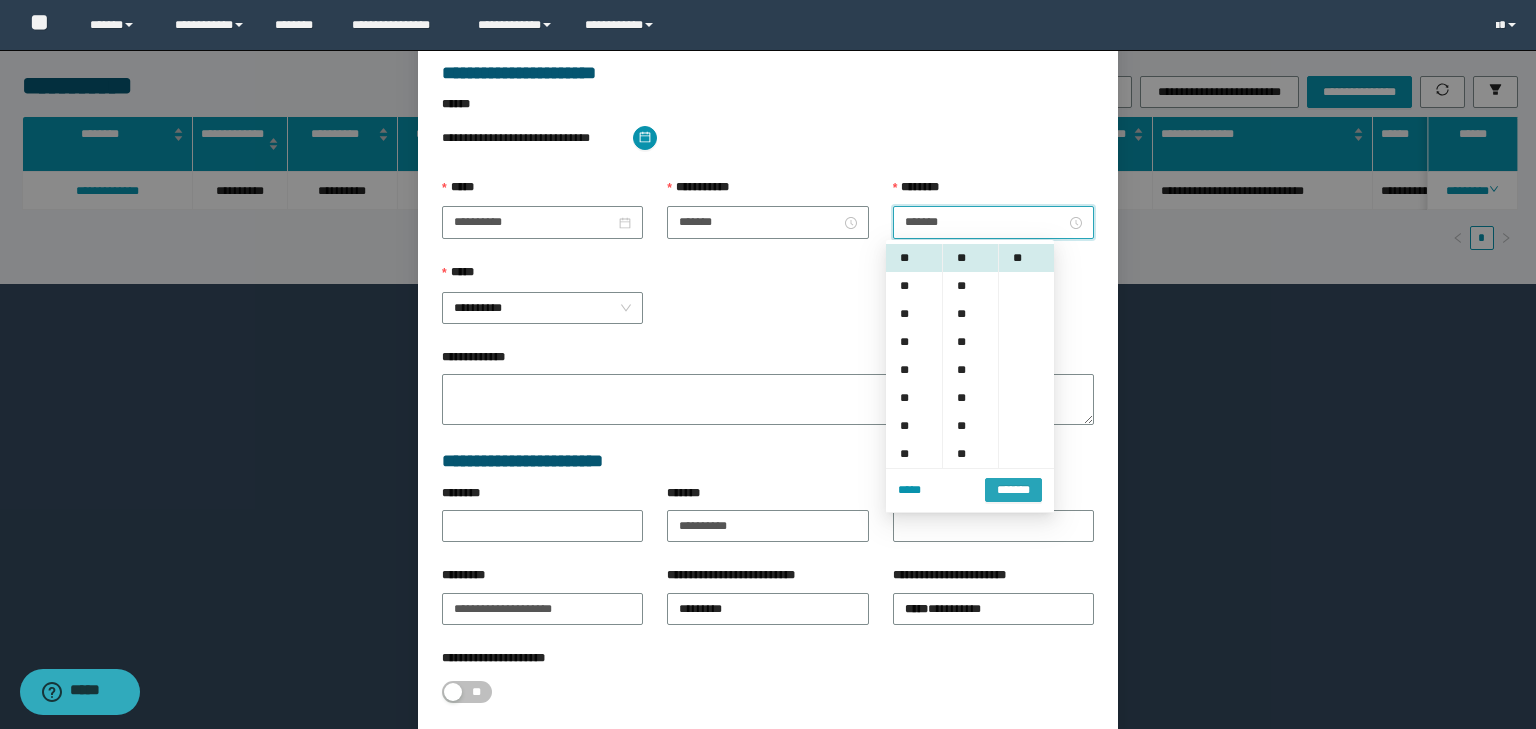 click on "*******" at bounding box center [1013, 490] 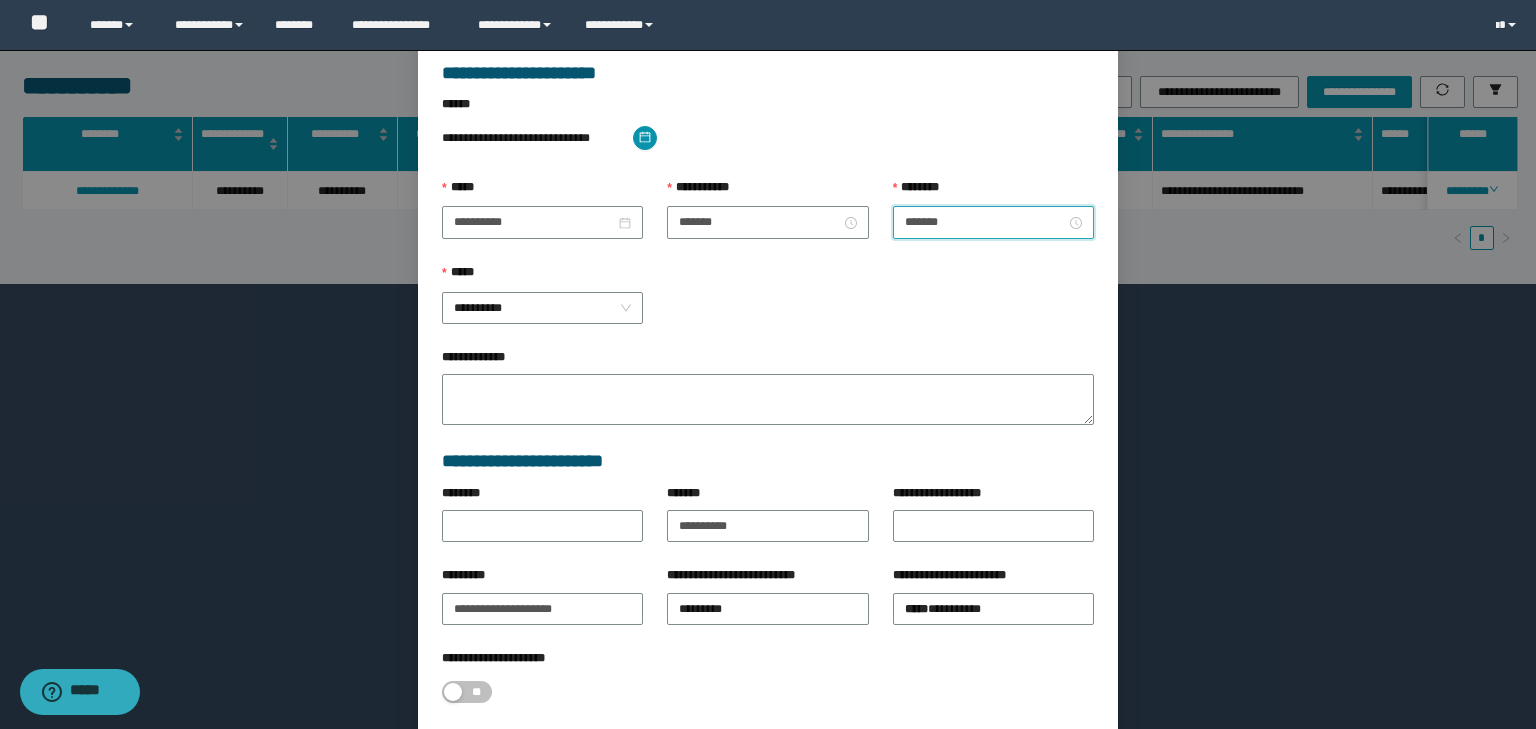 scroll, scrollTop: 221, scrollLeft: 0, axis: vertical 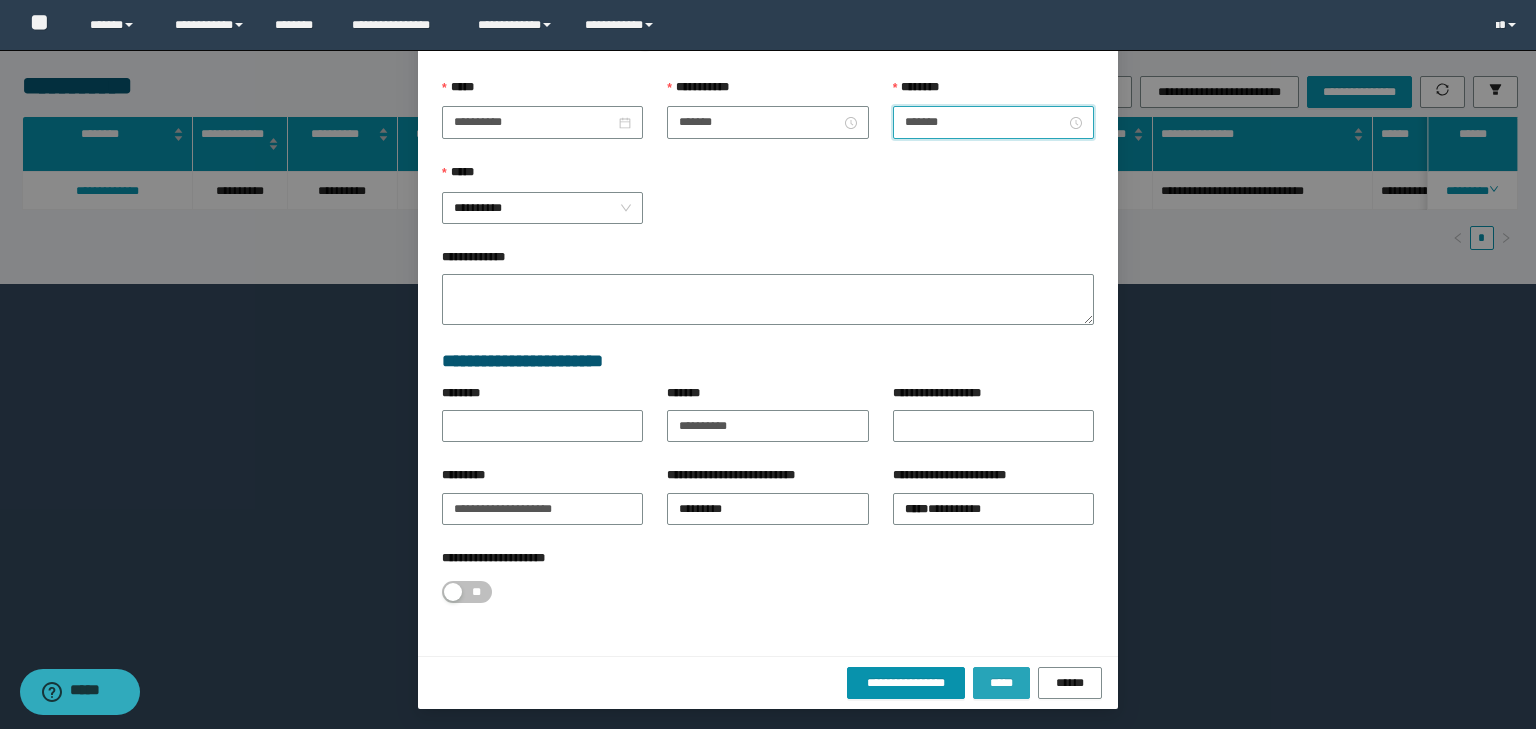 click on "*****" at bounding box center (1001, 683) 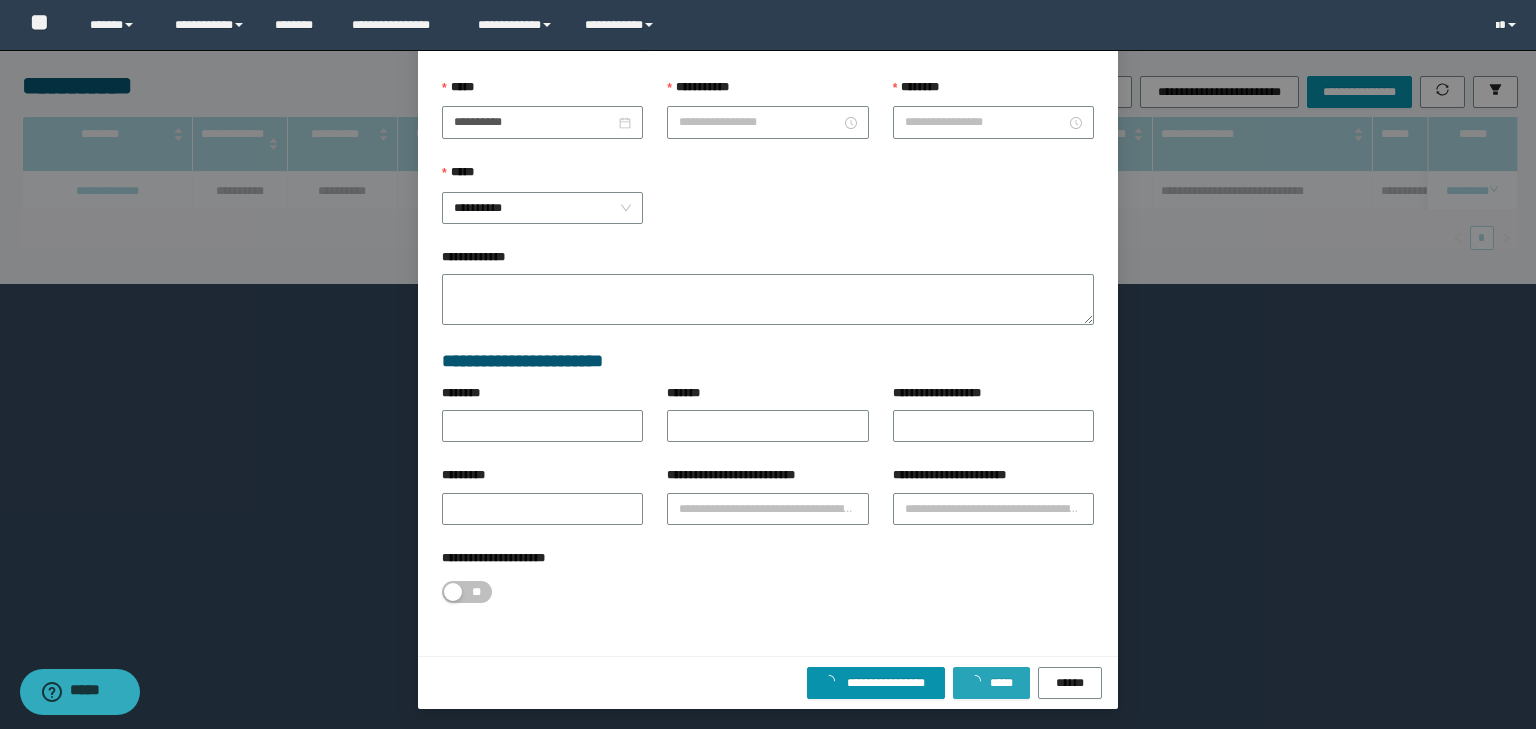 scroll, scrollTop: 121, scrollLeft: 0, axis: vertical 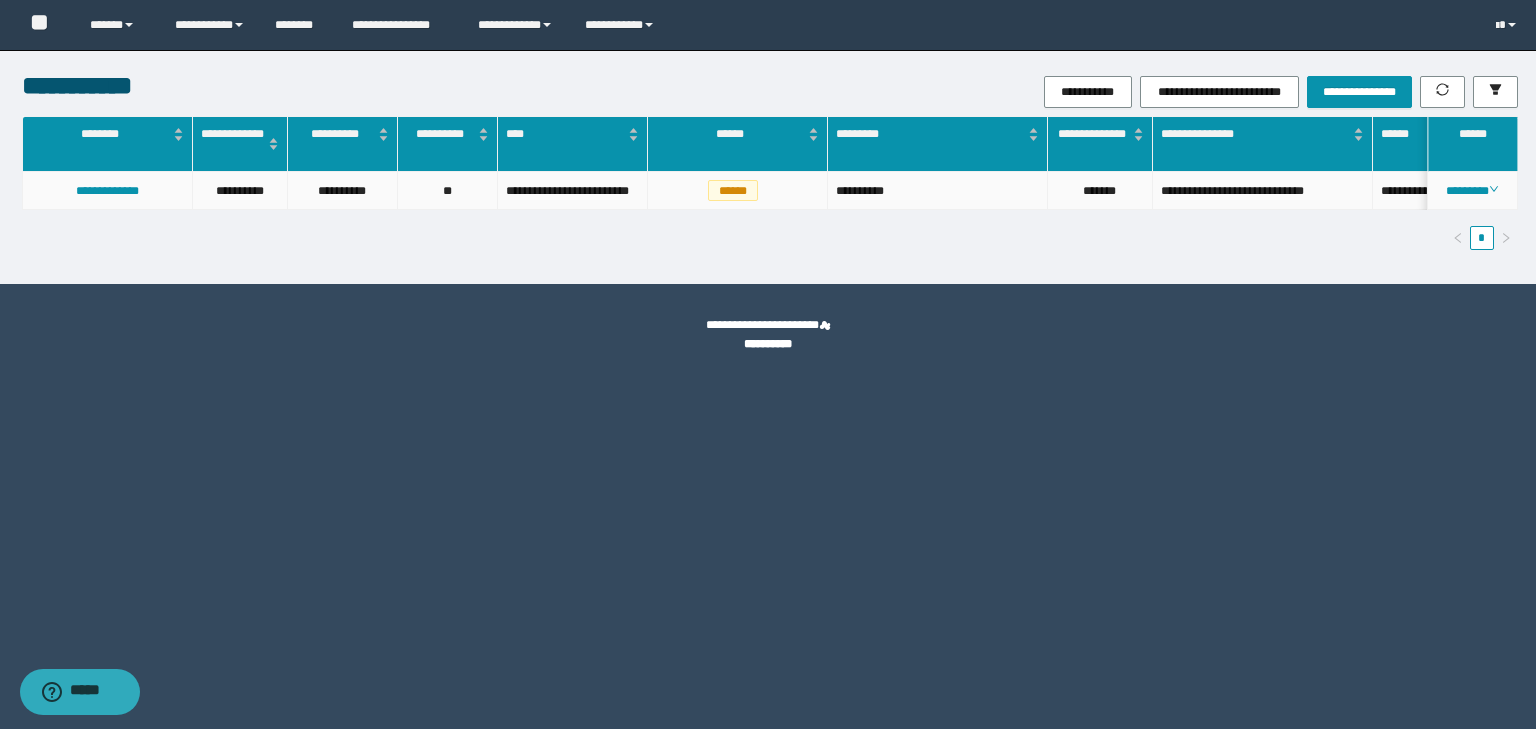 click on "********" at bounding box center (1473, 191) 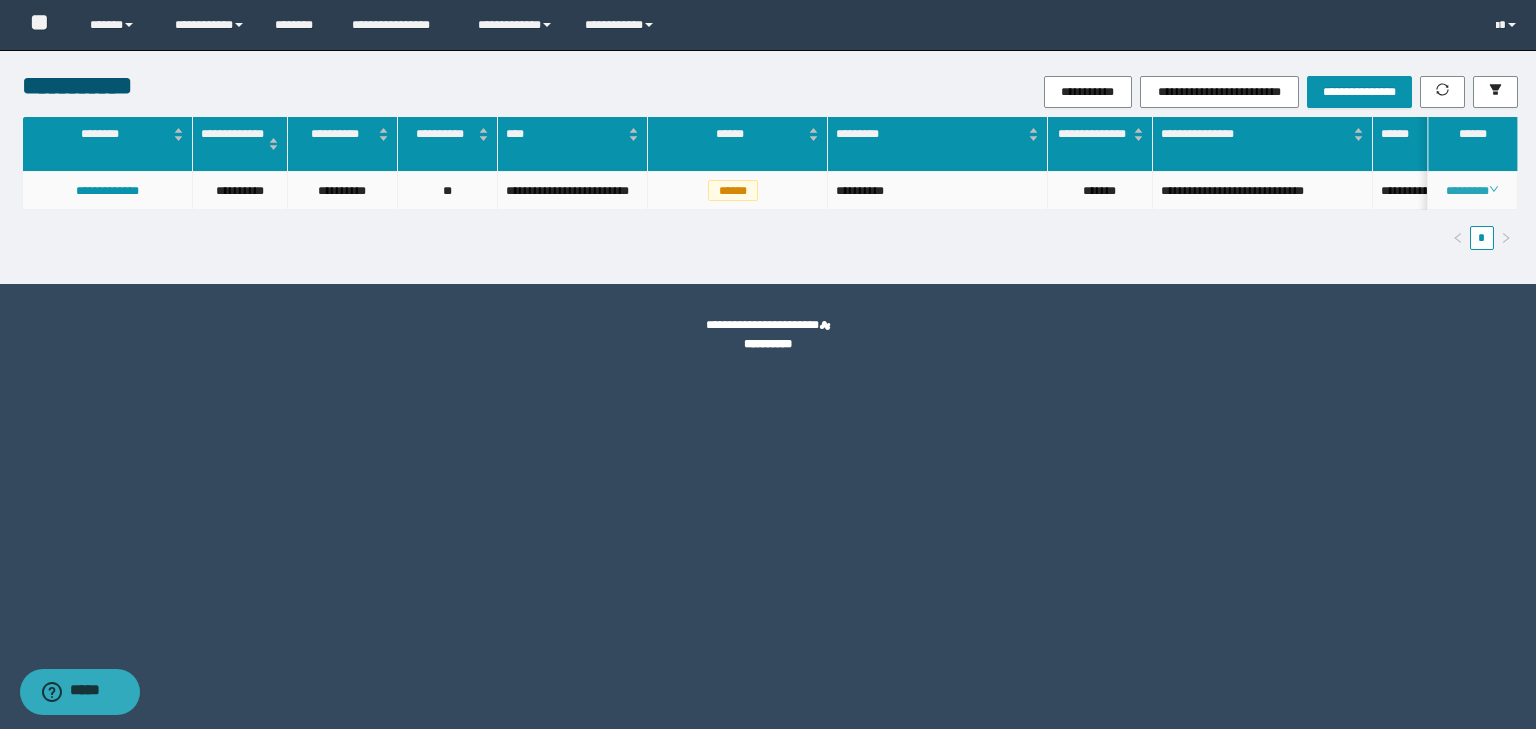 click on "********" at bounding box center (1472, 191) 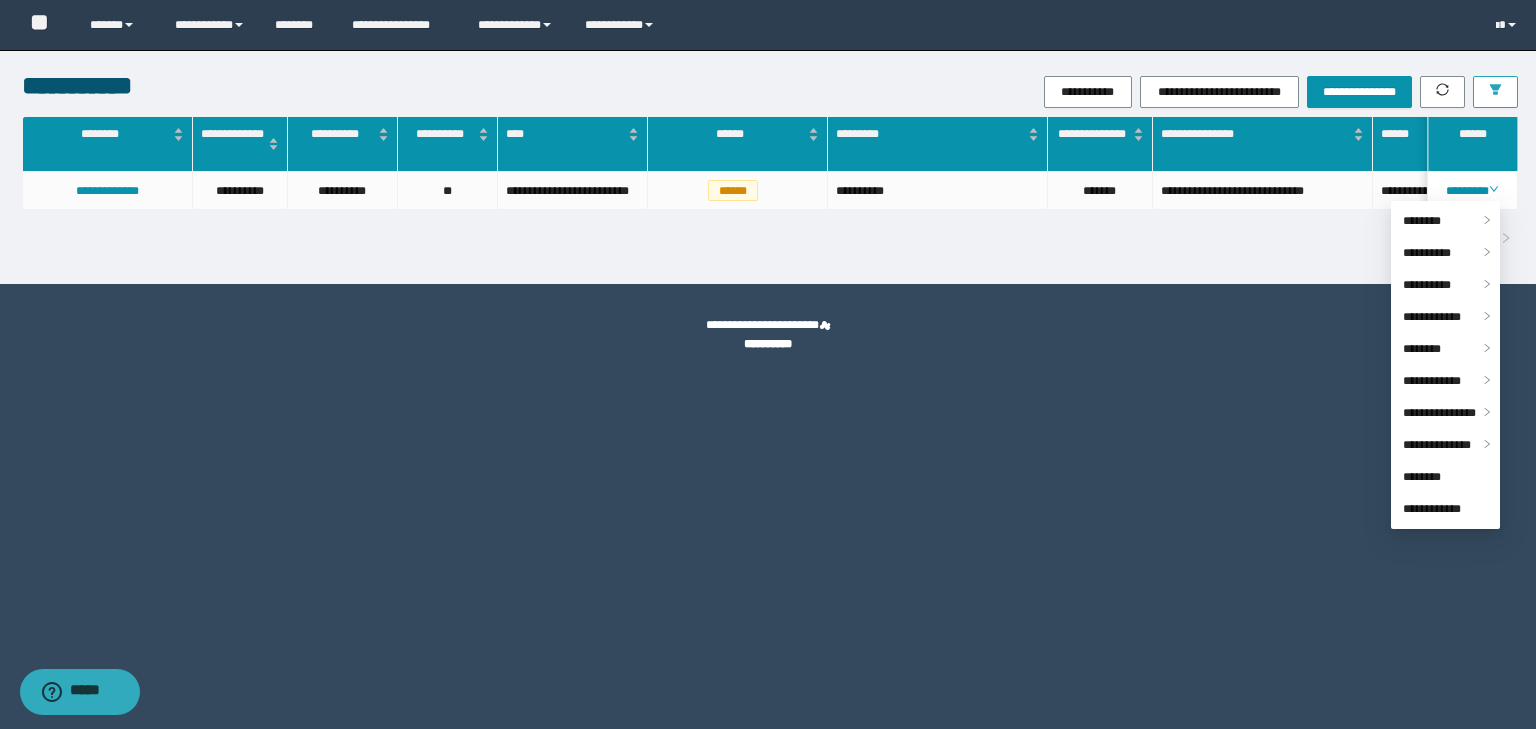 click 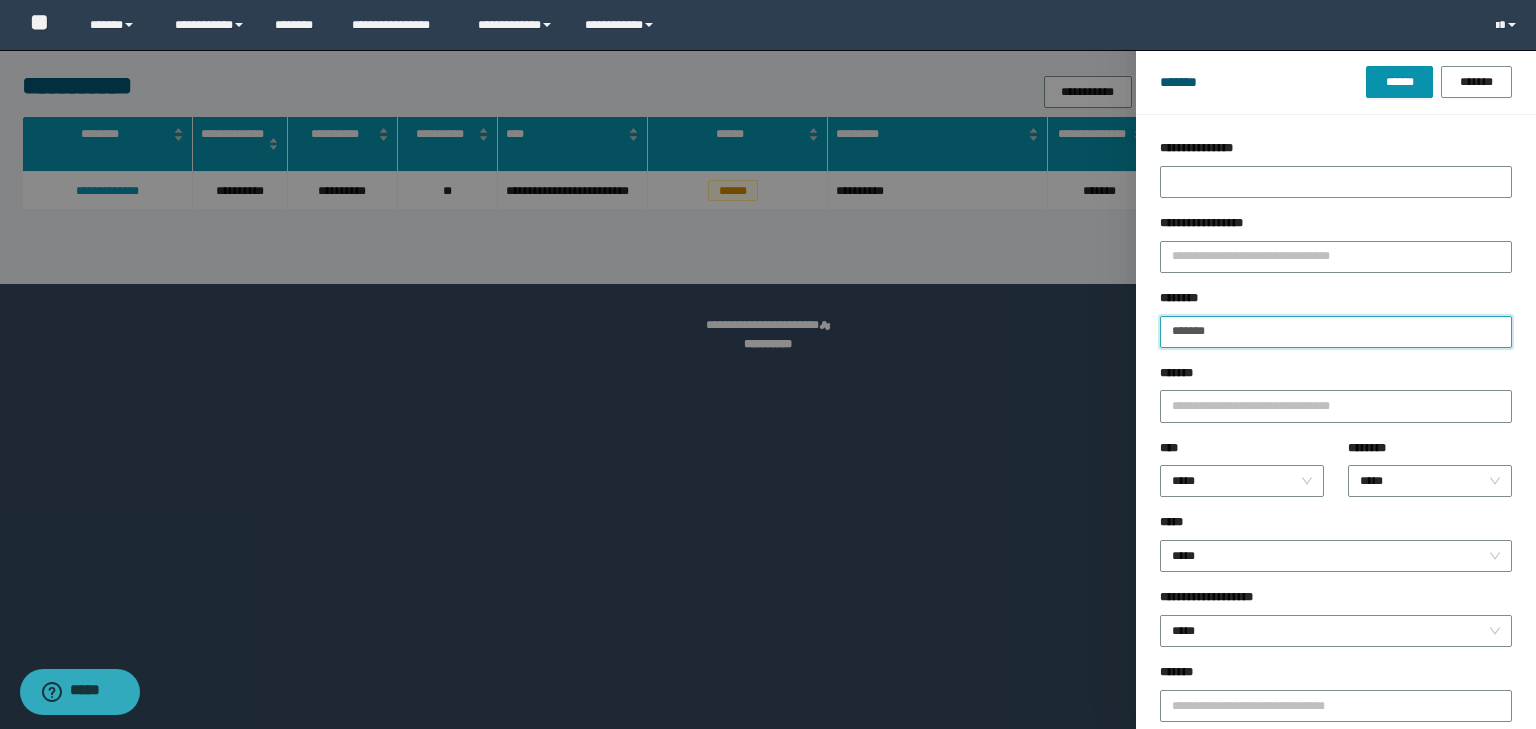 drag, startPoint x: 1243, startPoint y: 324, endPoint x: 1136, endPoint y: 344, distance: 108.85311 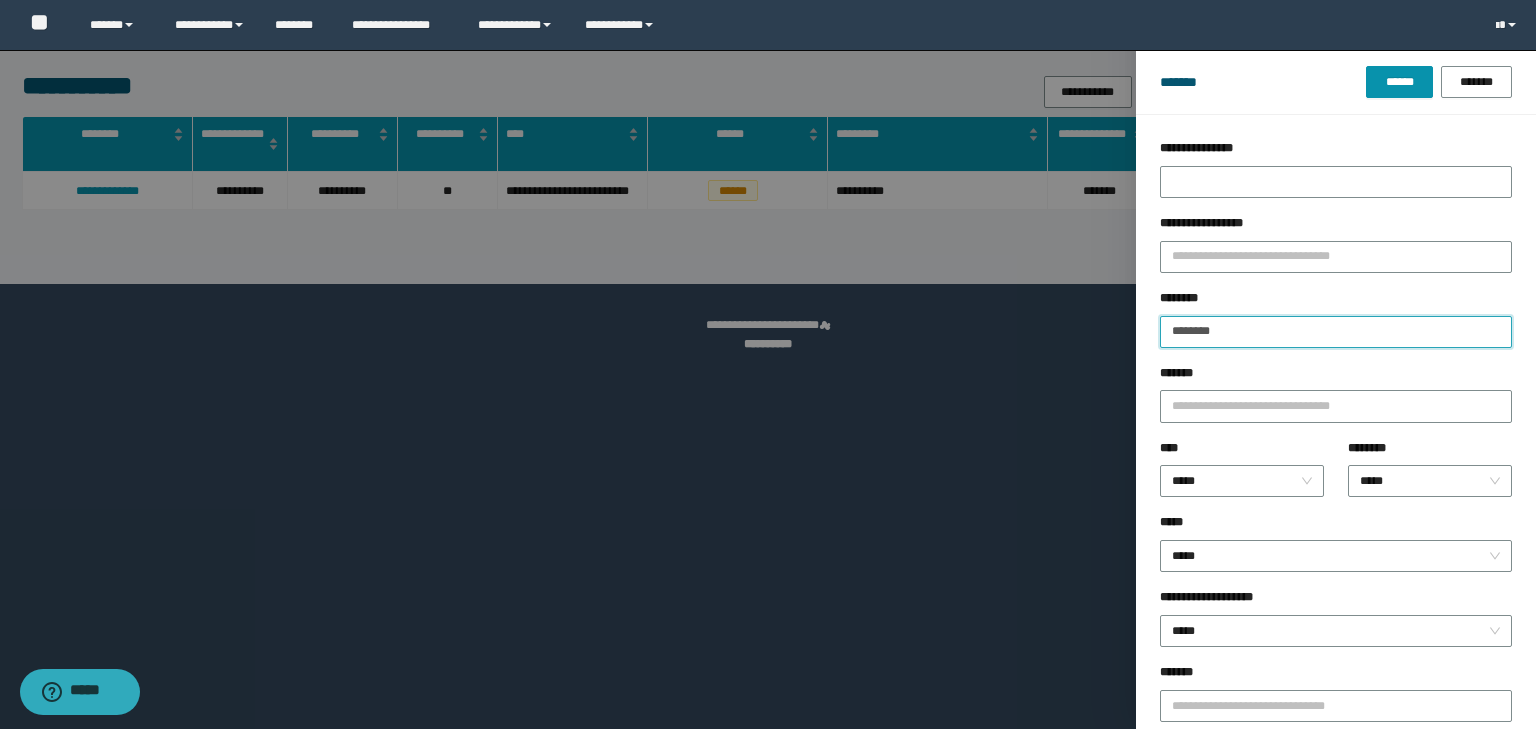 type on "********" 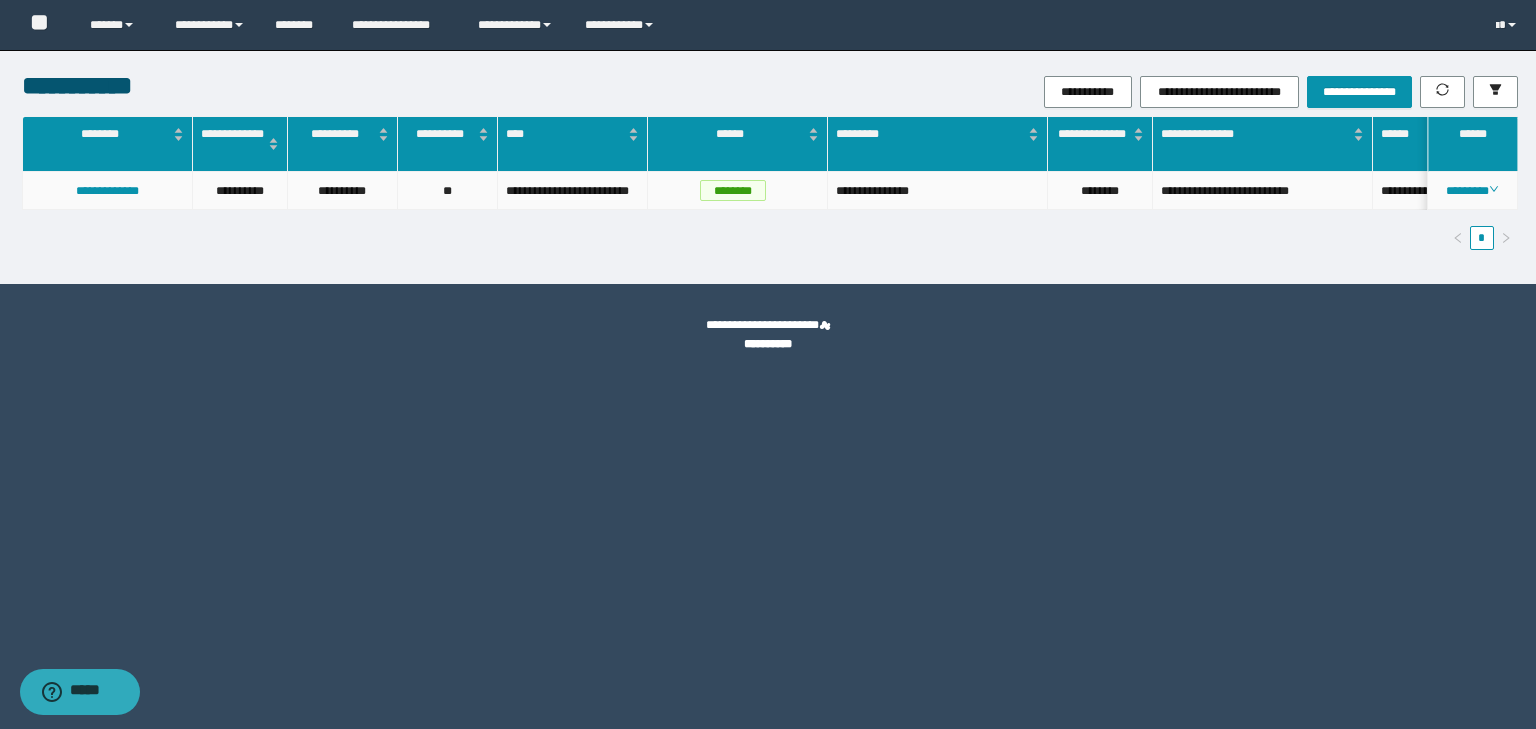 click on "********" at bounding box center [1473, 191] 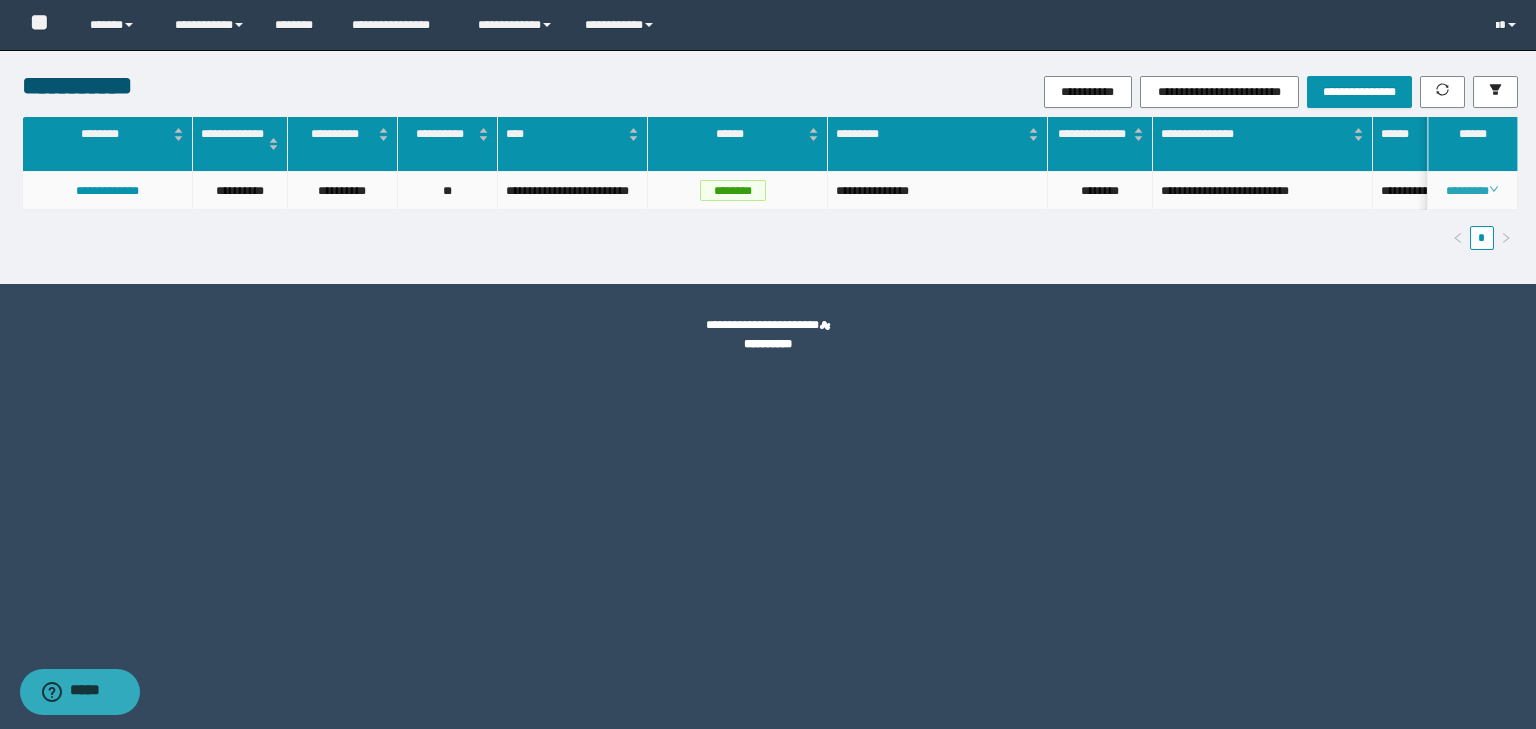click on "********" at bounding box center [1472, 191] 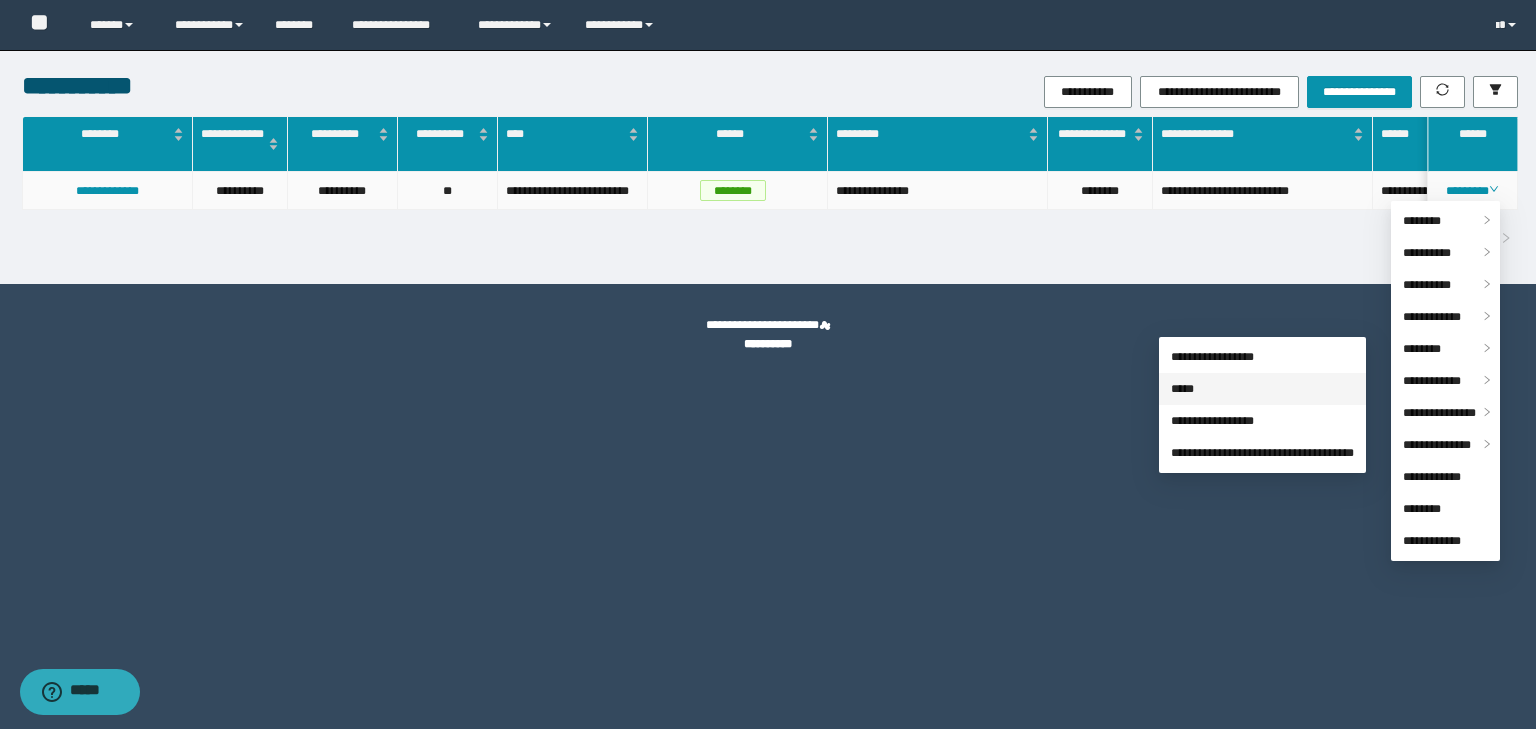 click on "*****" at bounding box center (1182, 389) 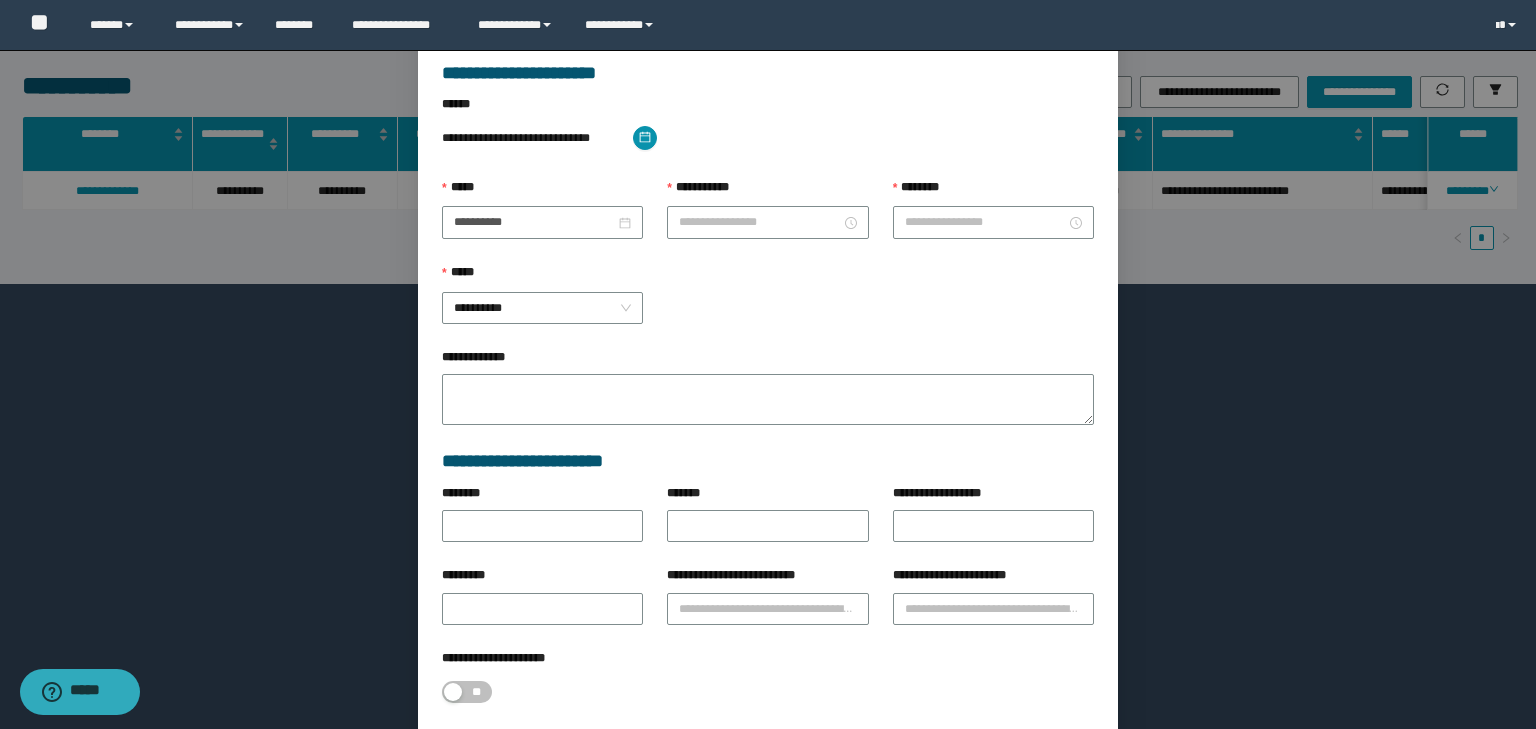 type on "**********" 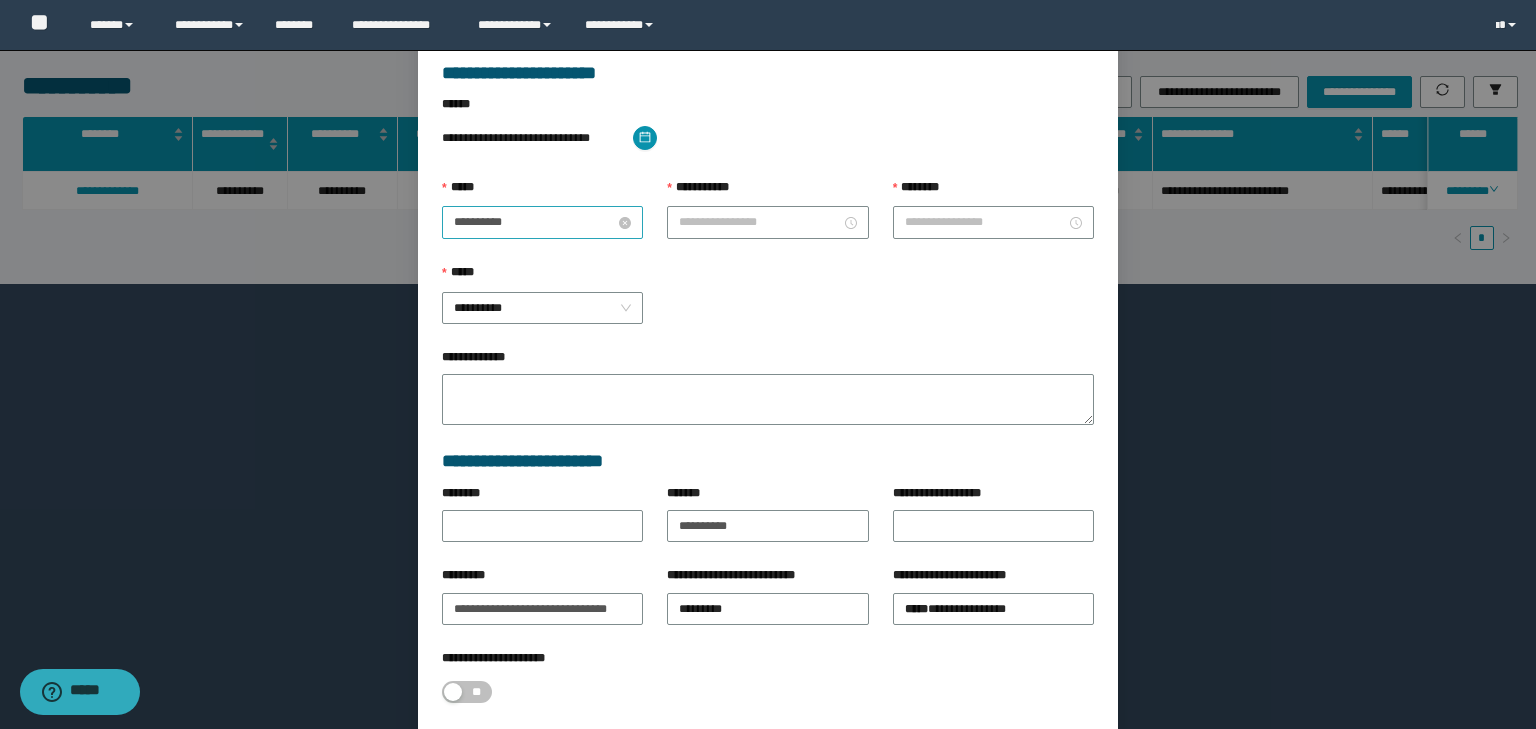 click on "**********" at bounding box center [534, 222] 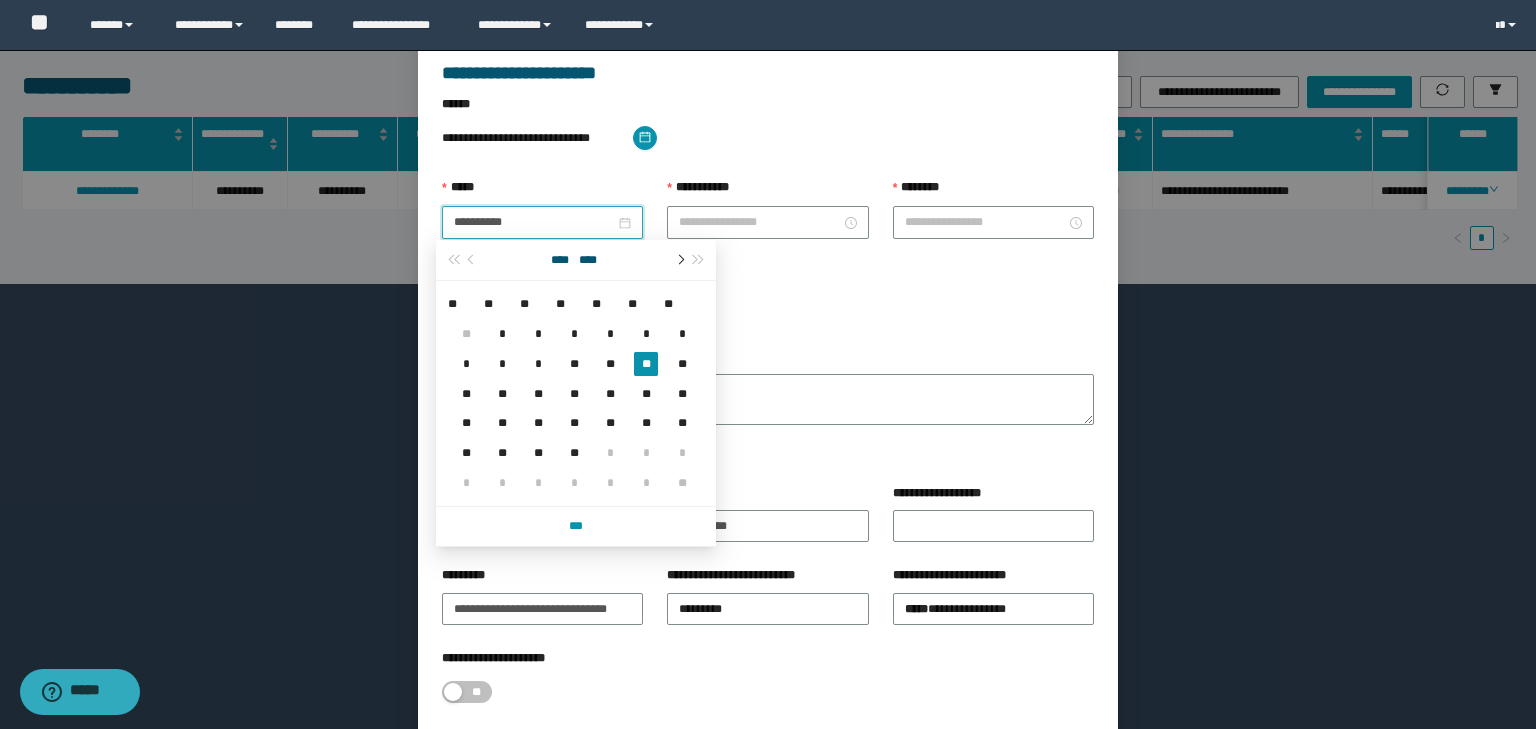 click at bounding box center (679, 260) 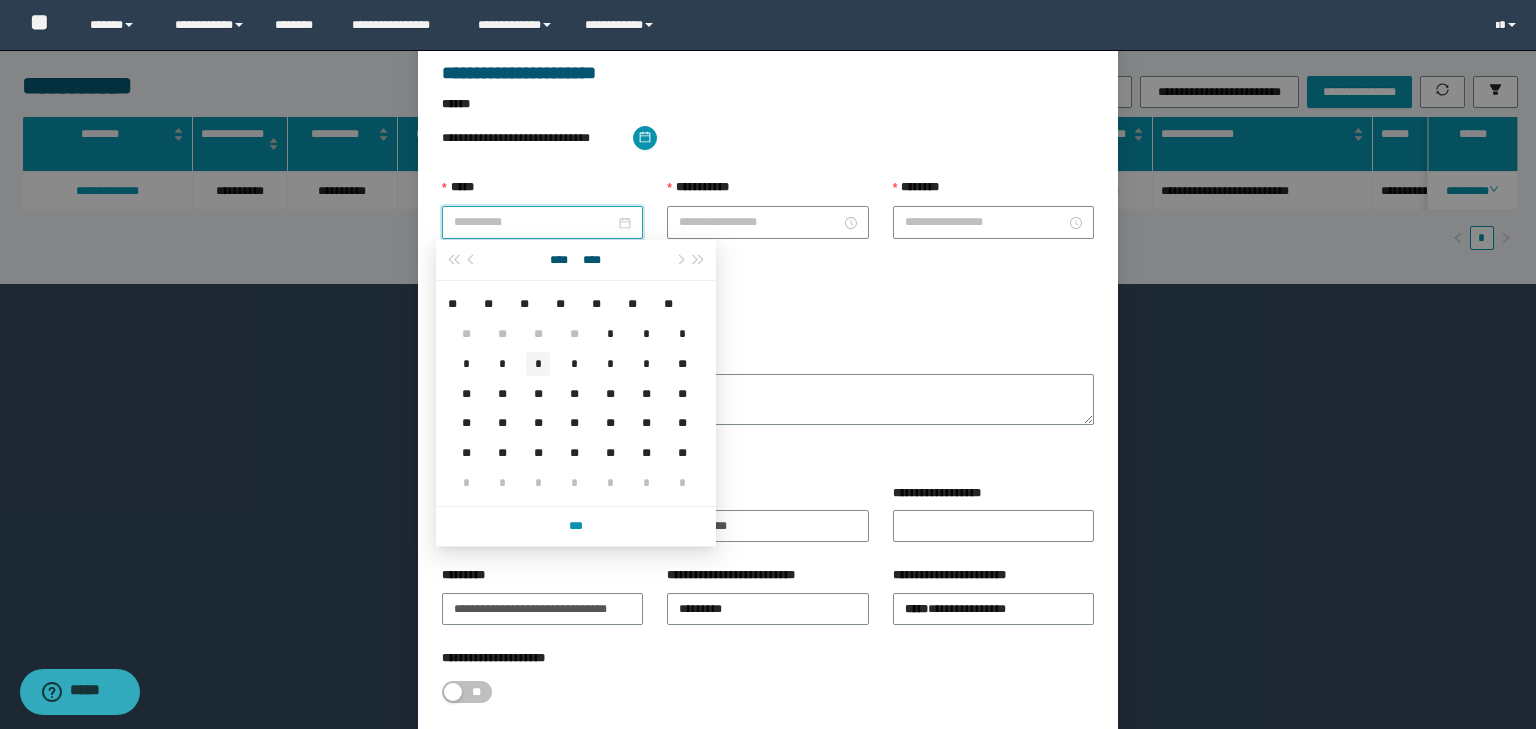 type on "**********" 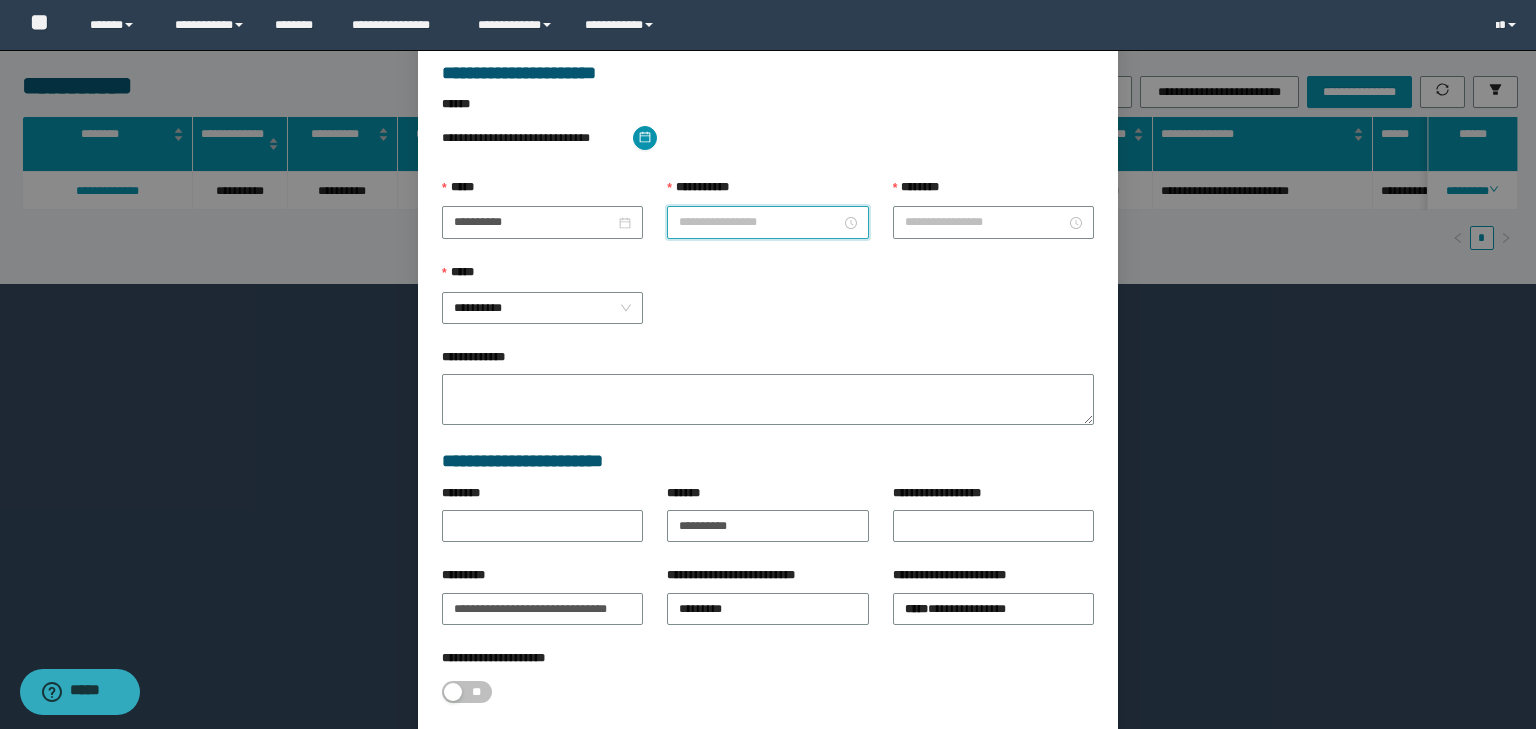click on "**********" at bounding box center [759, 222] 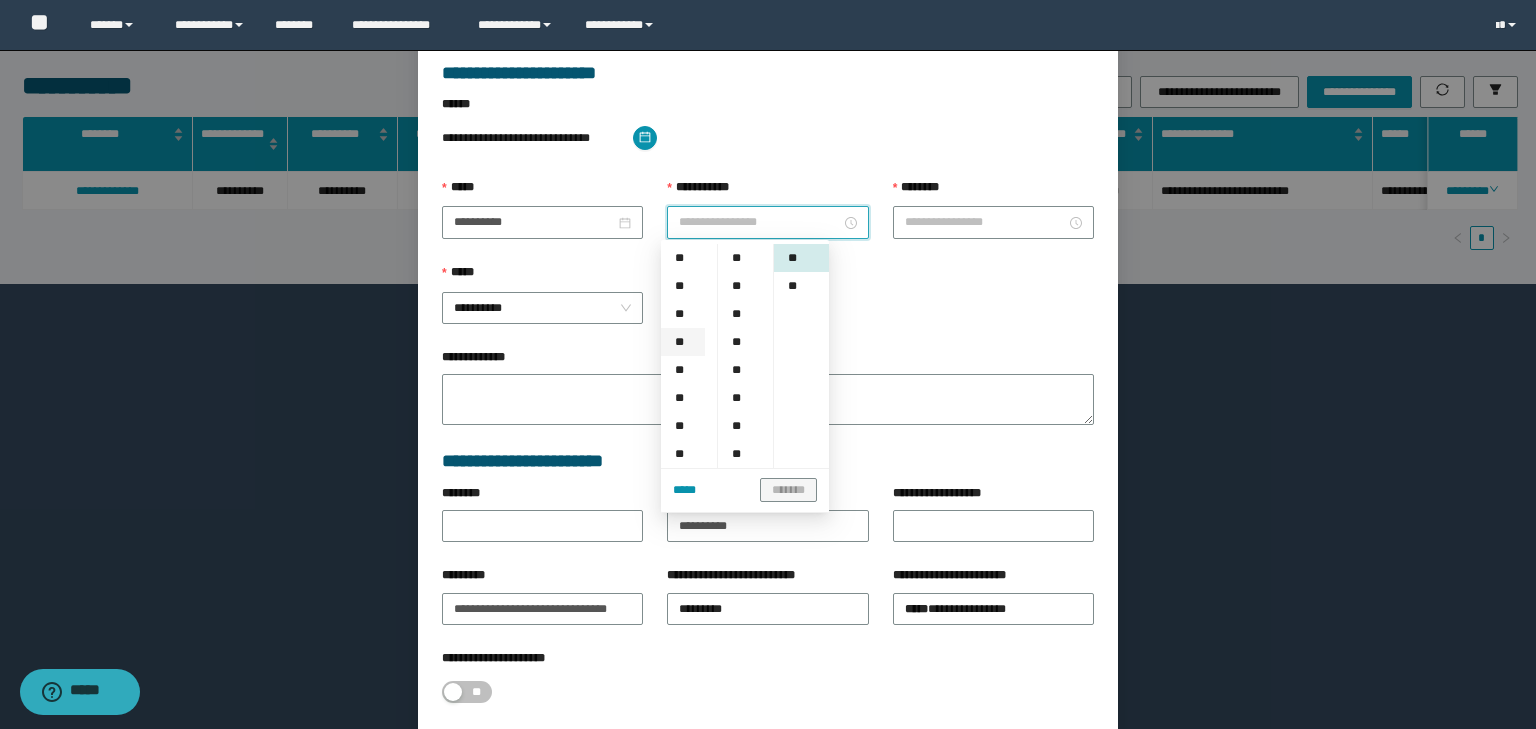 click on "**" at bounding box center [683, 342] 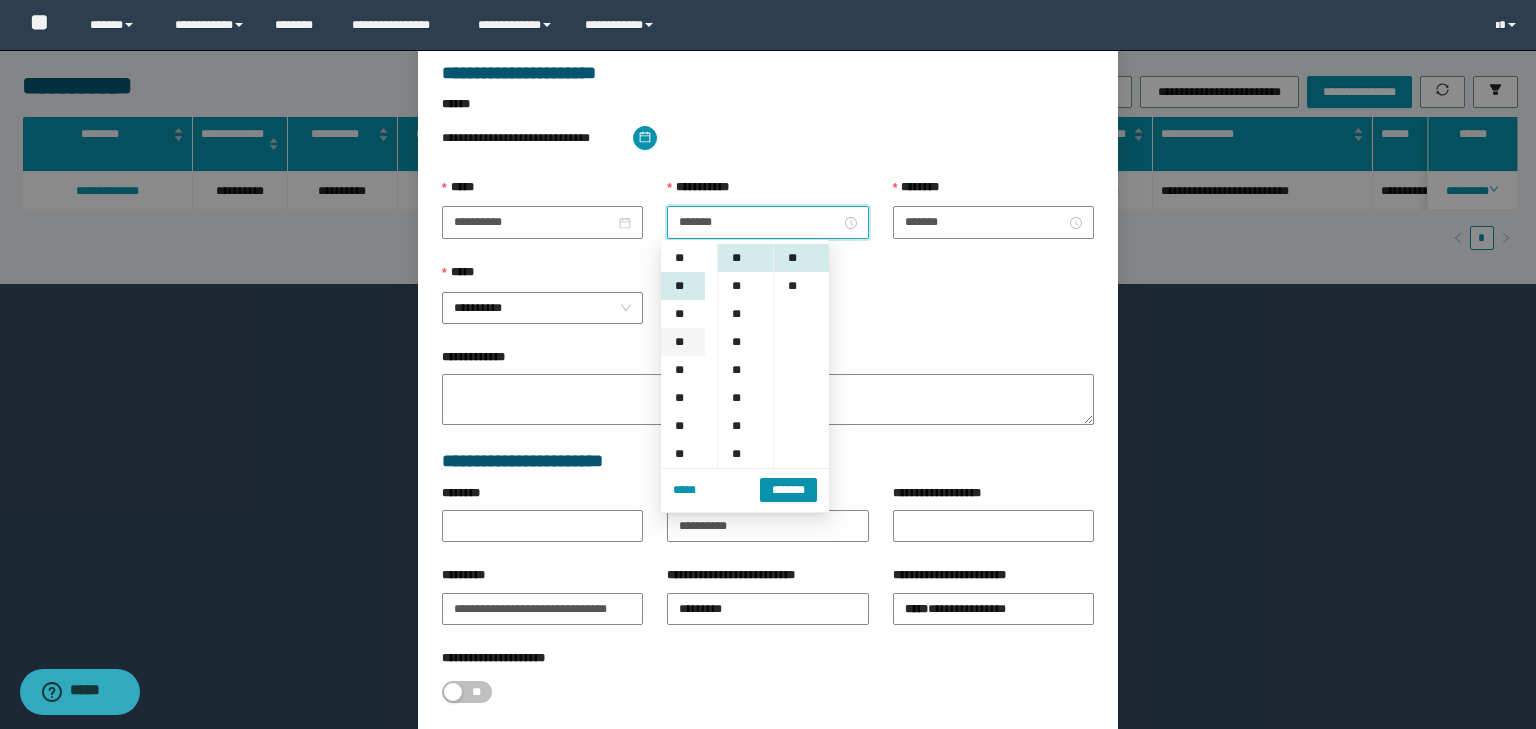 scroll, scrollTop: 84, scrollLeft: 0, axis: vertical 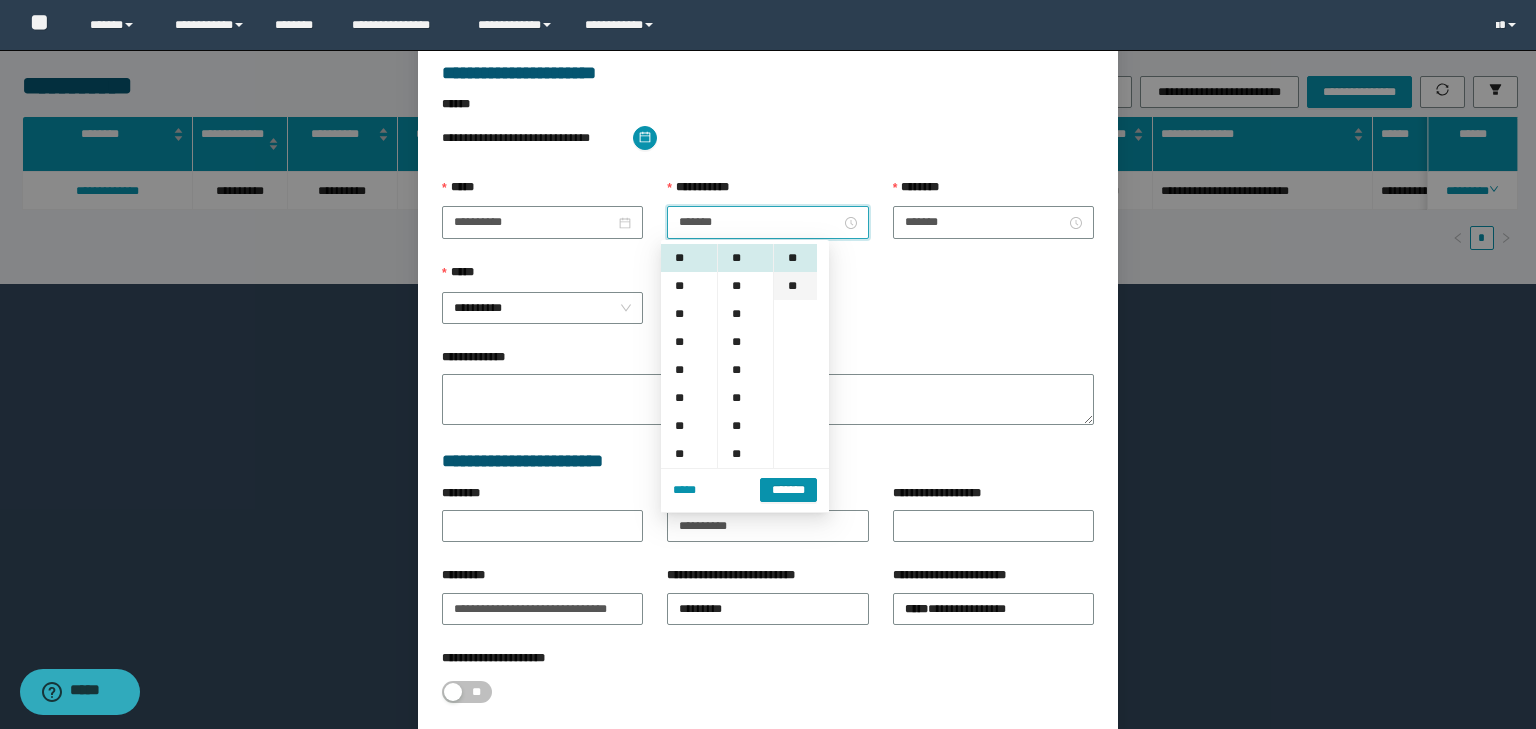 click on "**" at bounding box center [795, 286] 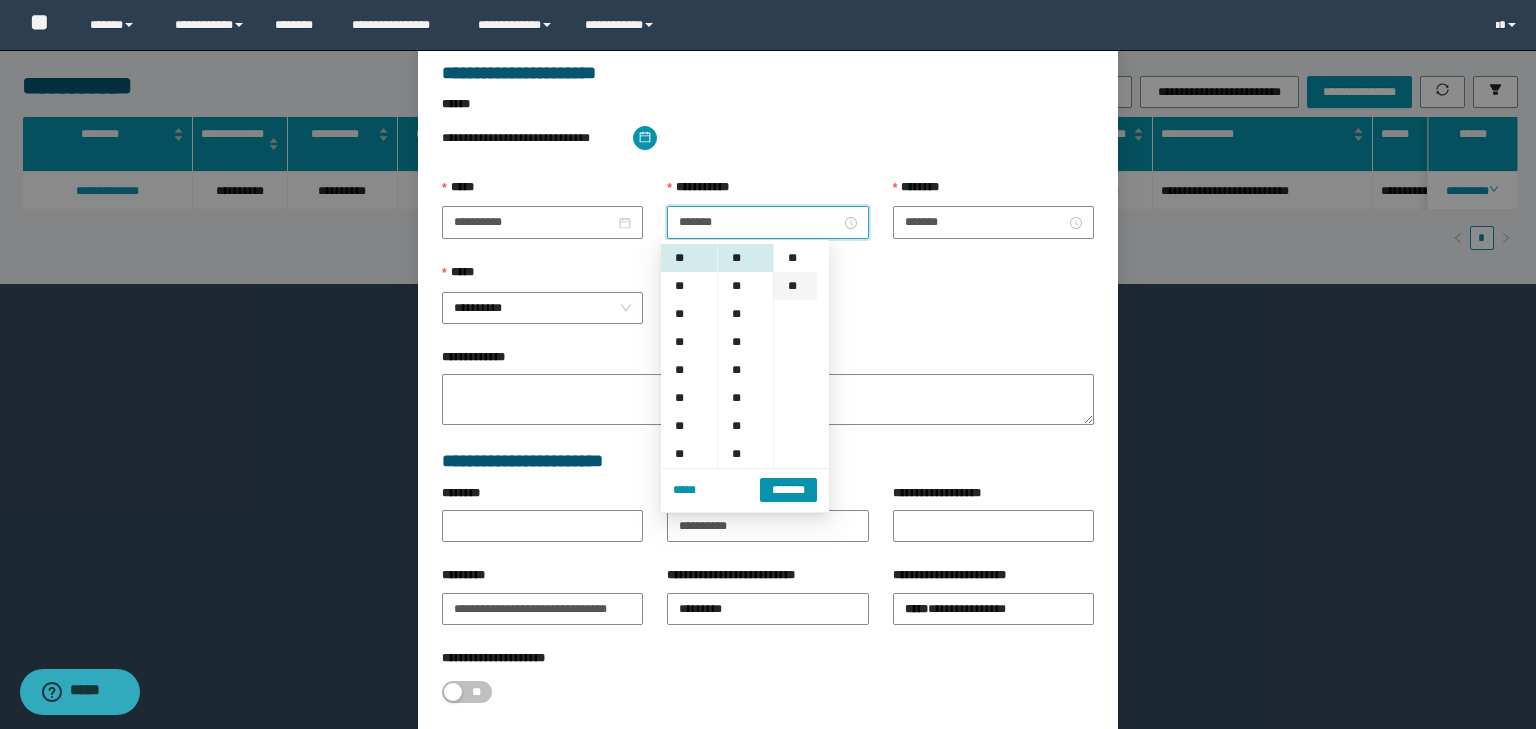 scroll, scrollTop: 28, scrollLeft: 0, axis: vertical 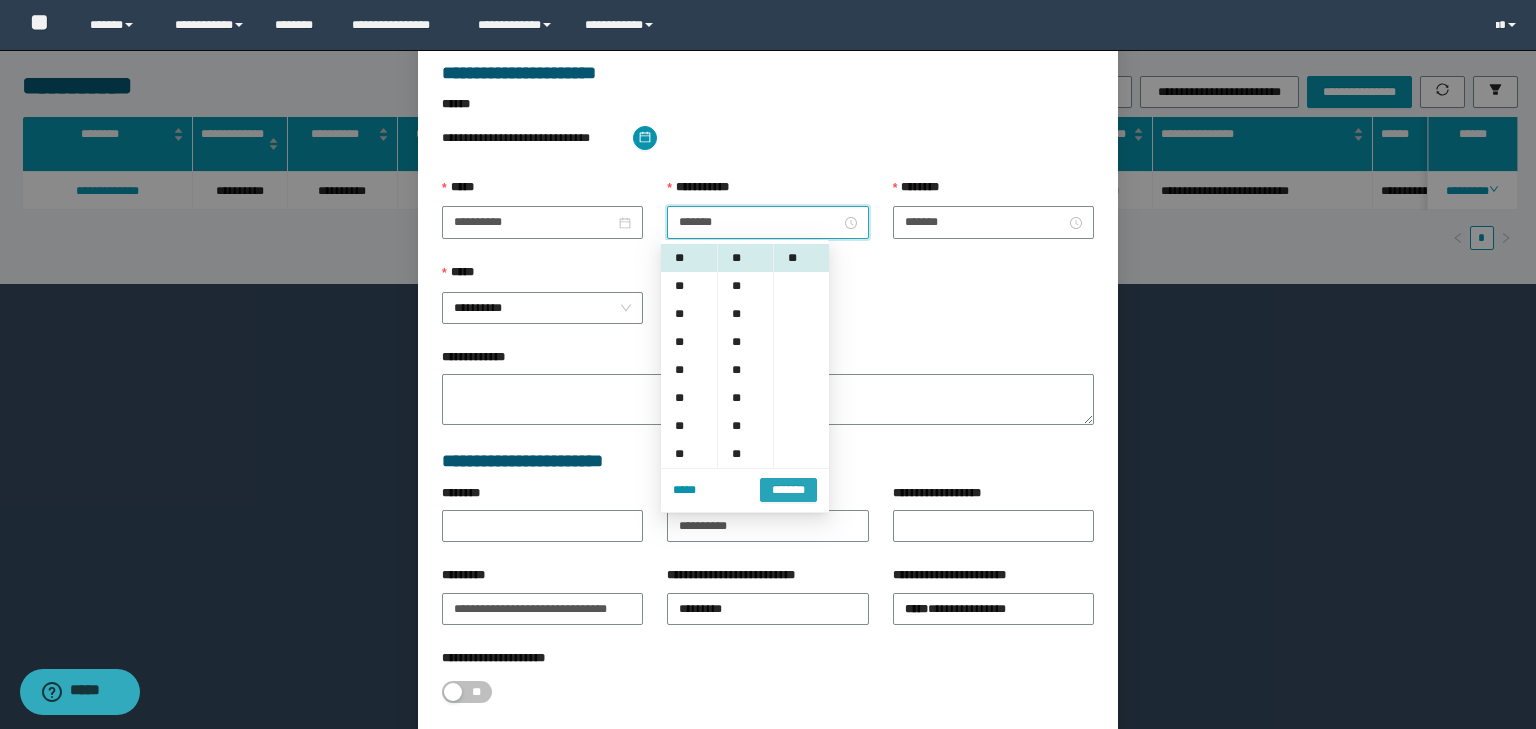 click on "*******" at bounding box center [788, 489] 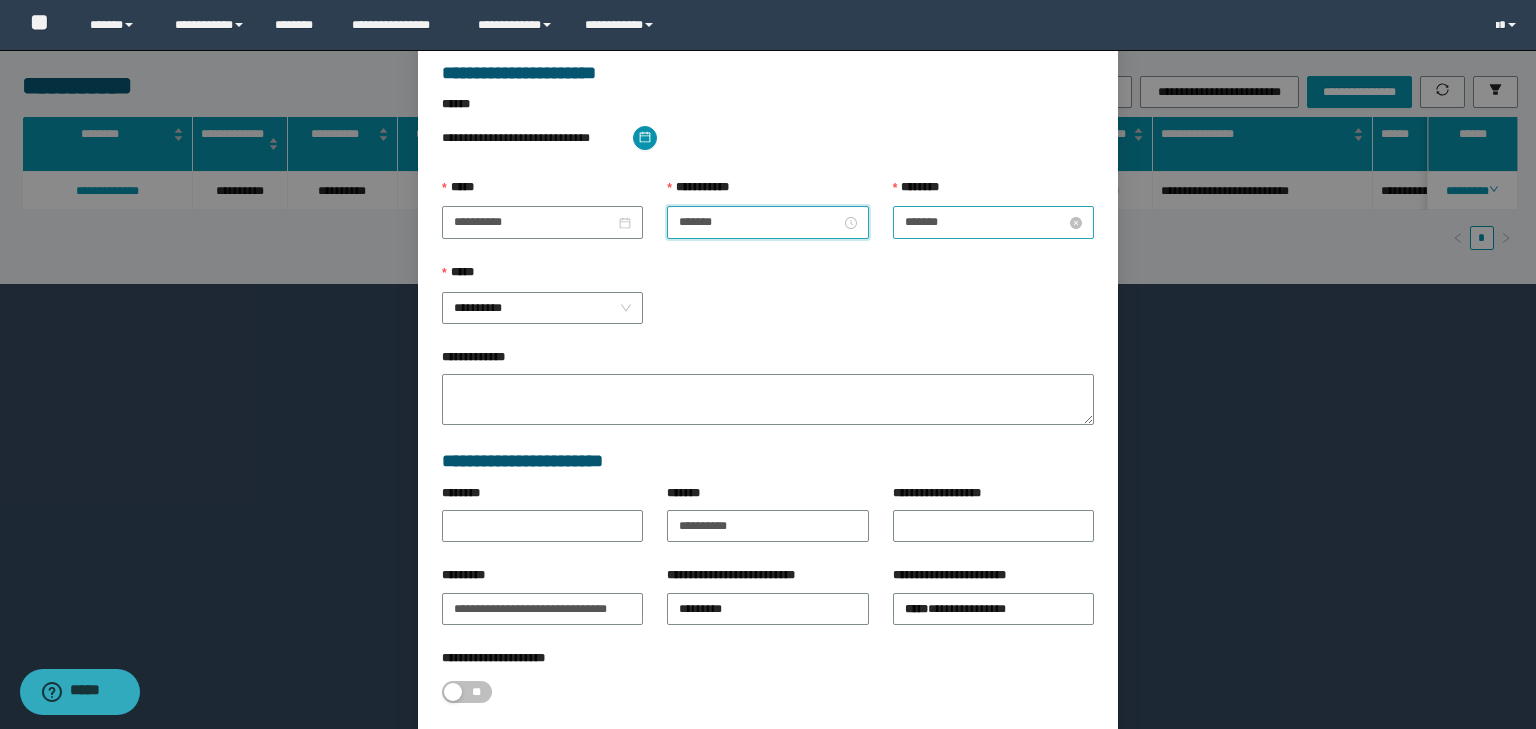 click on "*******" at bounding box center (985, 222) 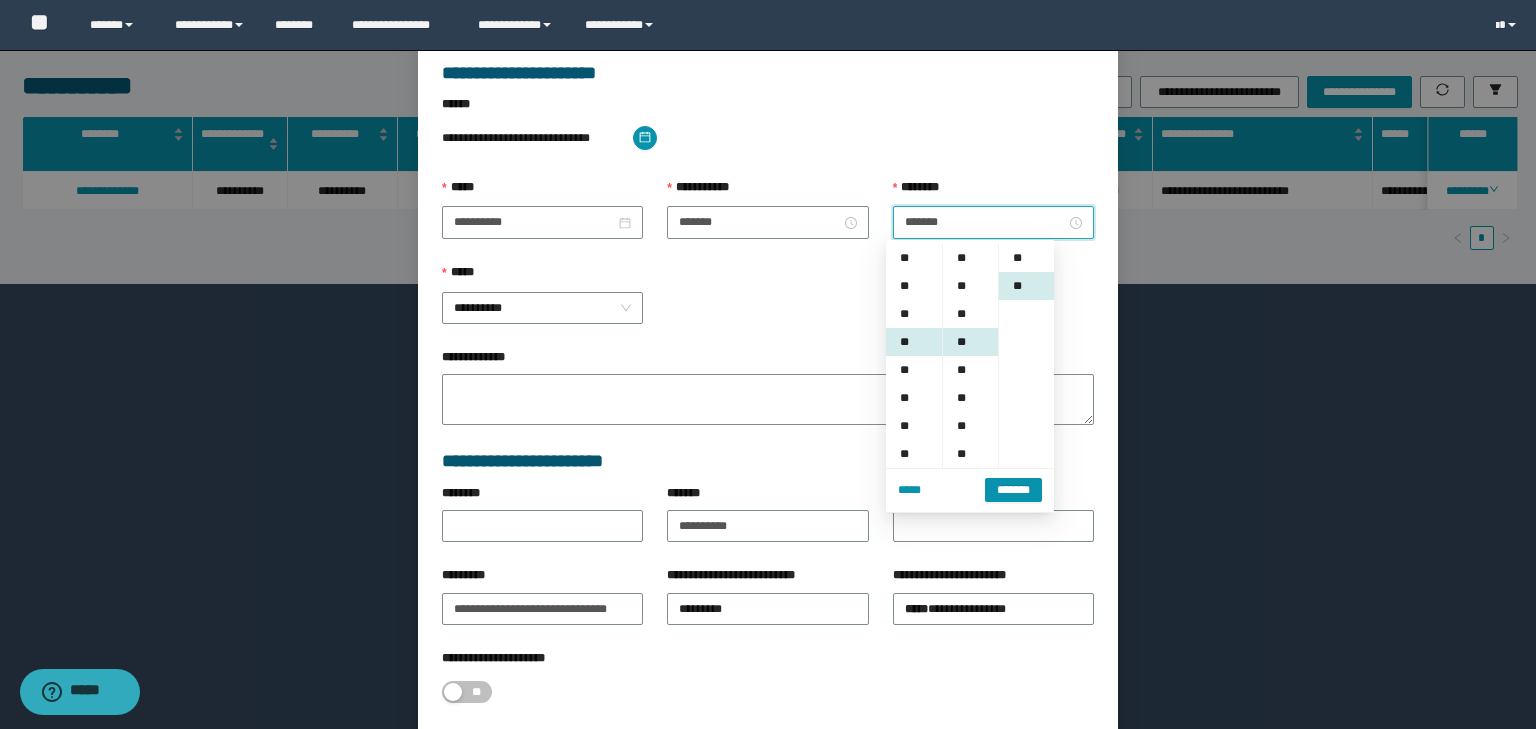 scroll, scrollTop: 84, scrollLeft: 0, axis: vertical 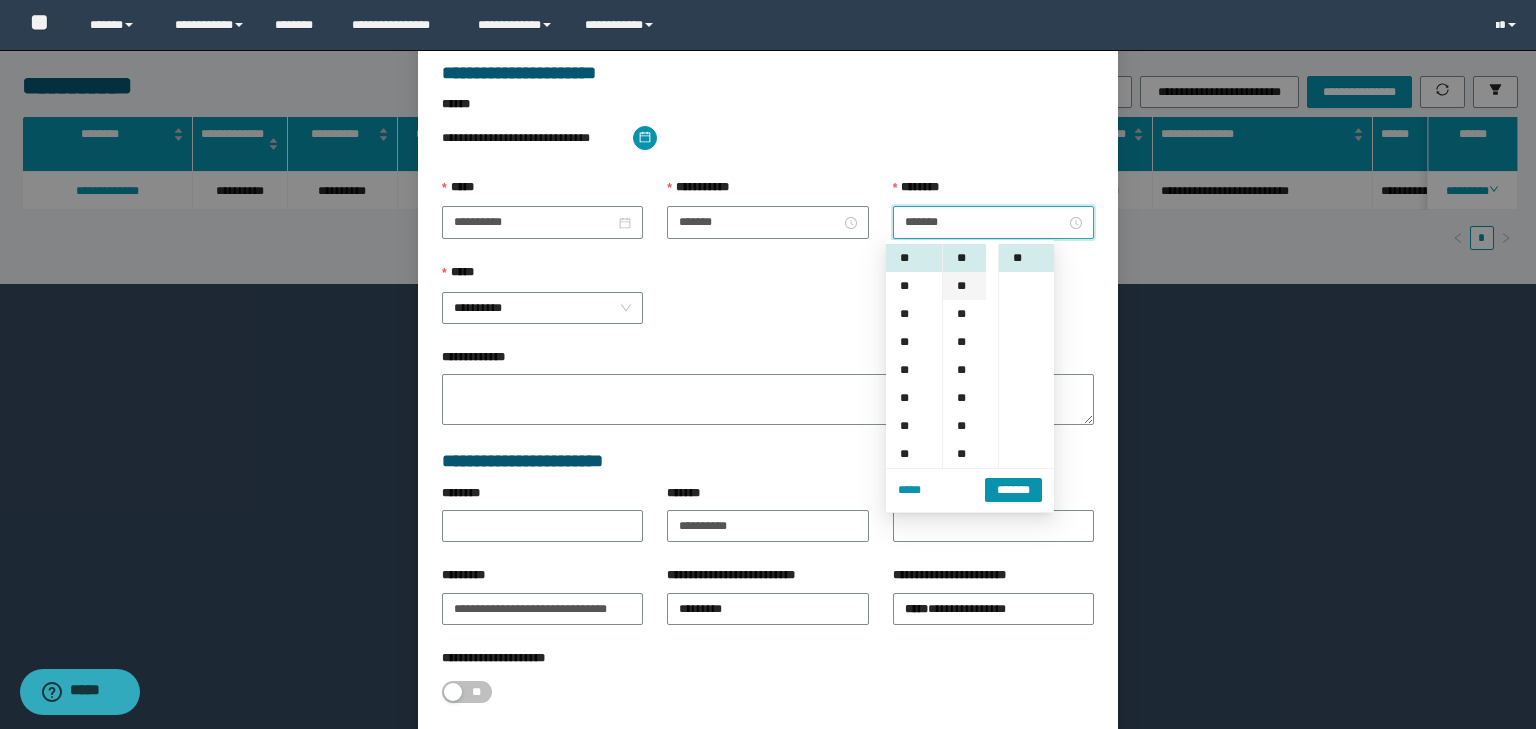 click on "**" at bounding box center [964, 286] 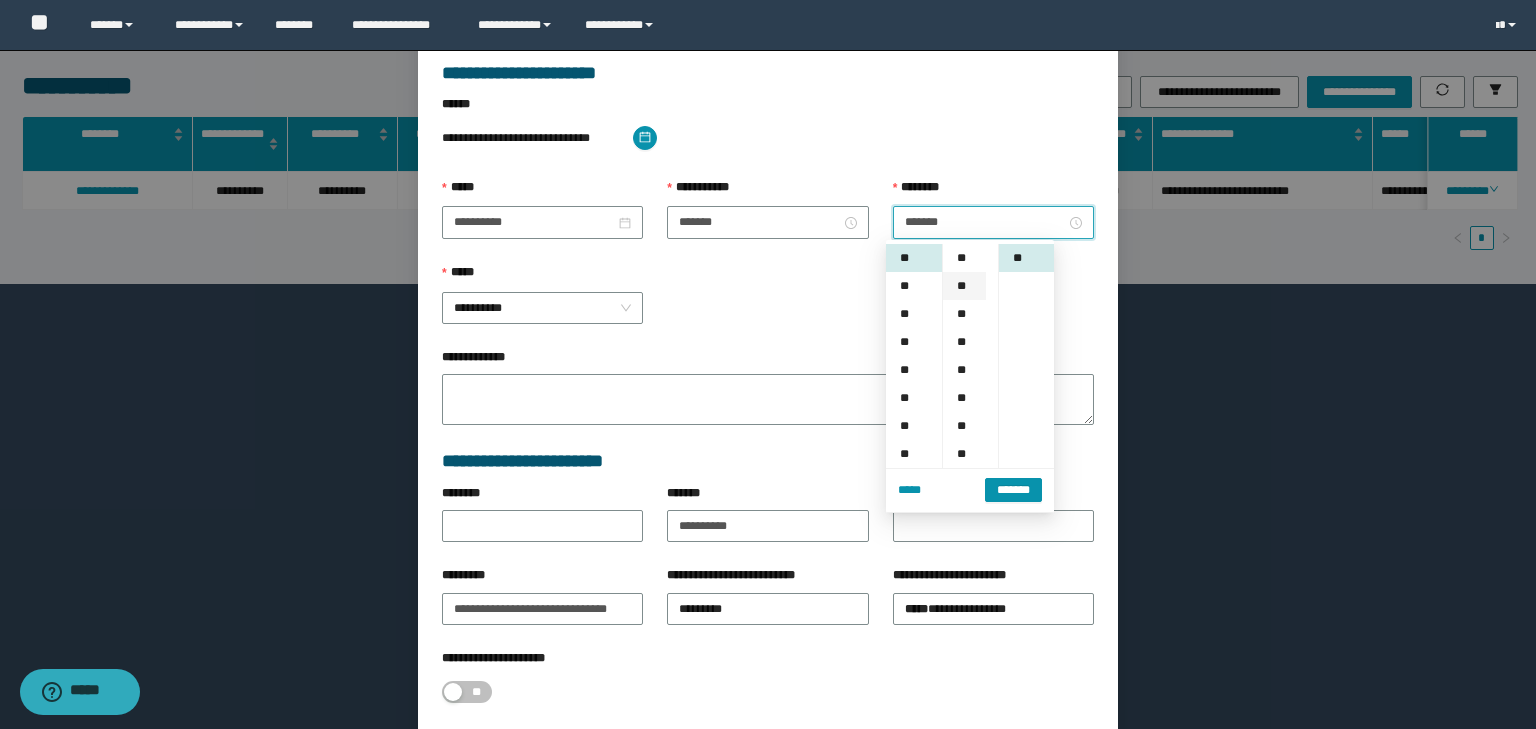 scroll, scrollTop: 112, scrollLeft: 0, axis: vertical 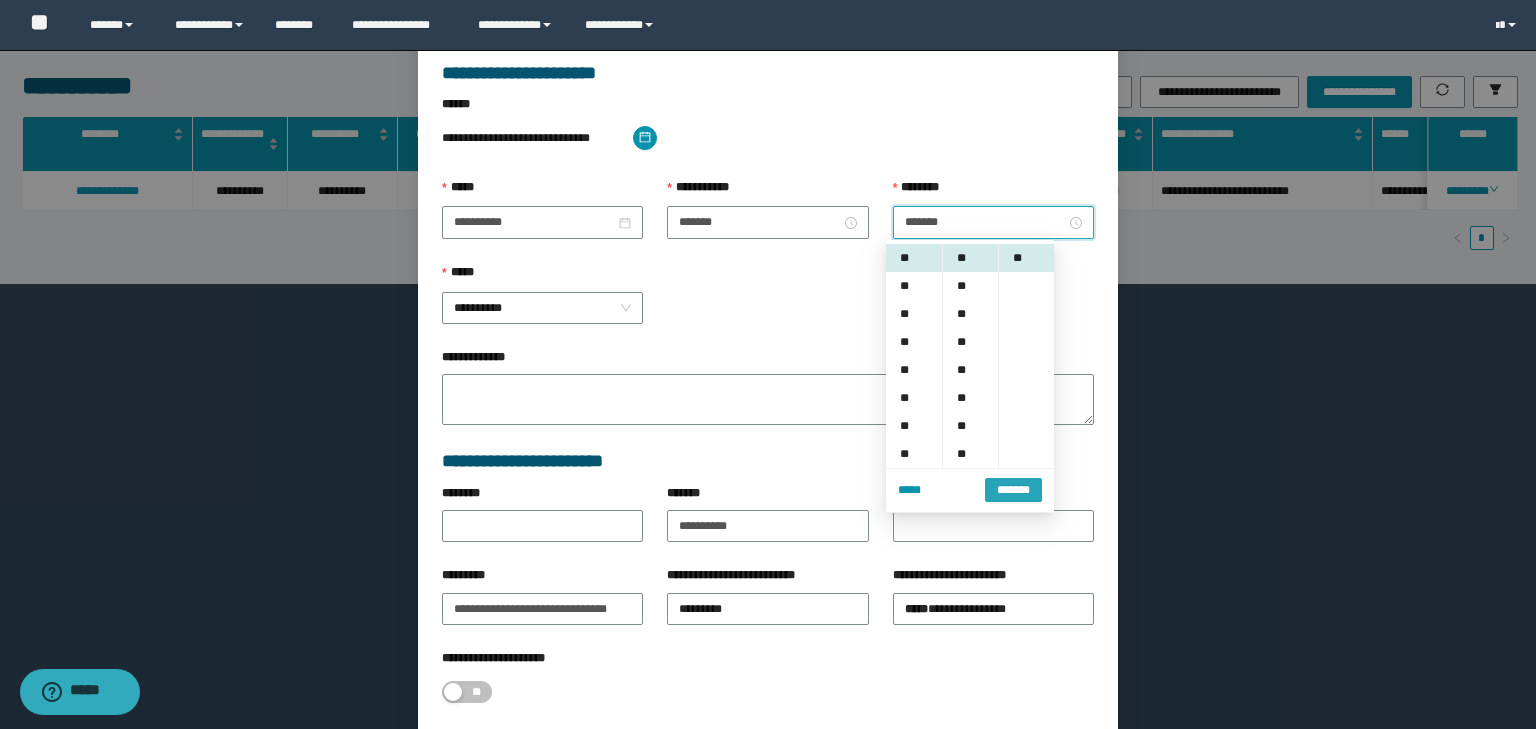 click on "*******" at bounding box center [1013, 490] 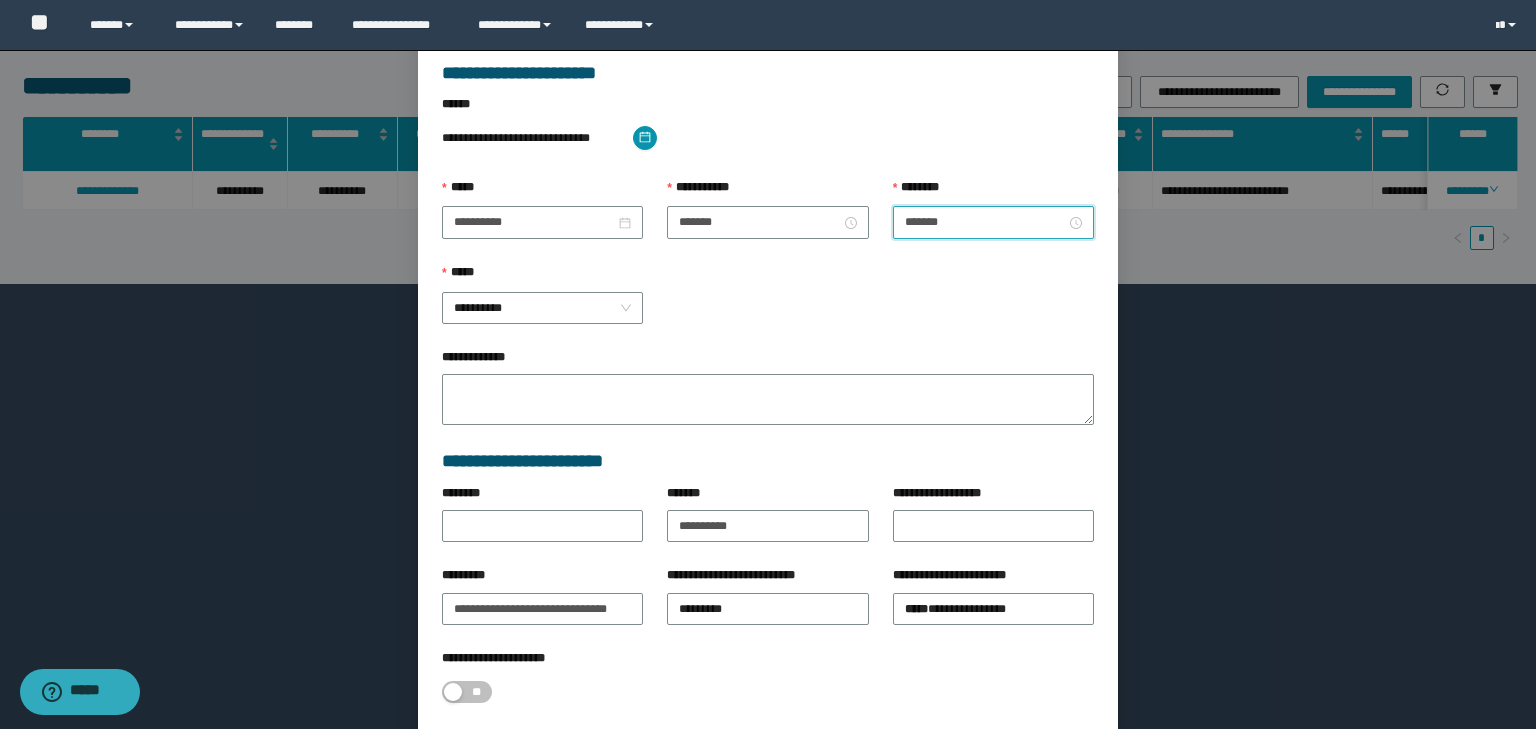 scroll, scrollTop: 221, scrollLeft: 0, axis: vertical 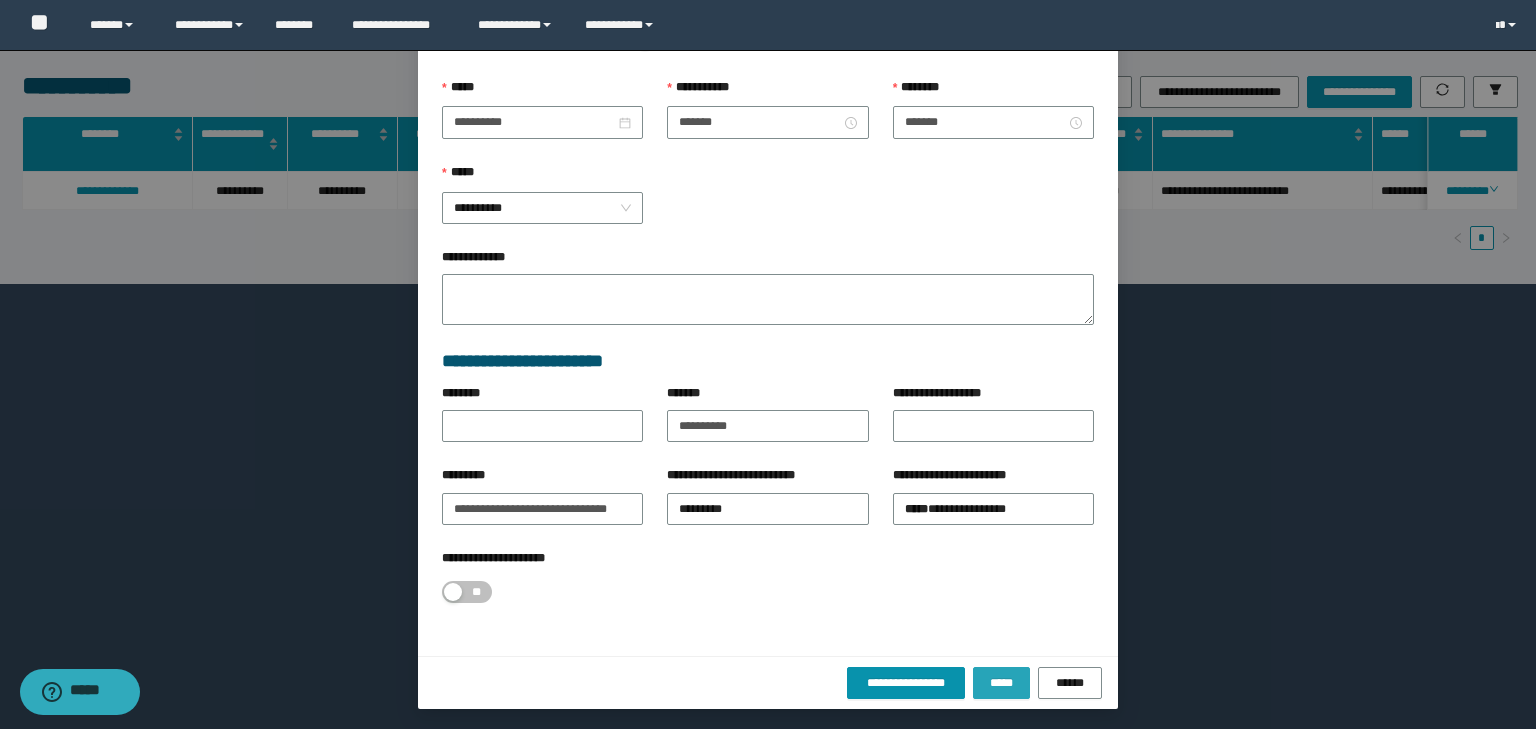 click on "*****" at bounding box center (1001, 683) 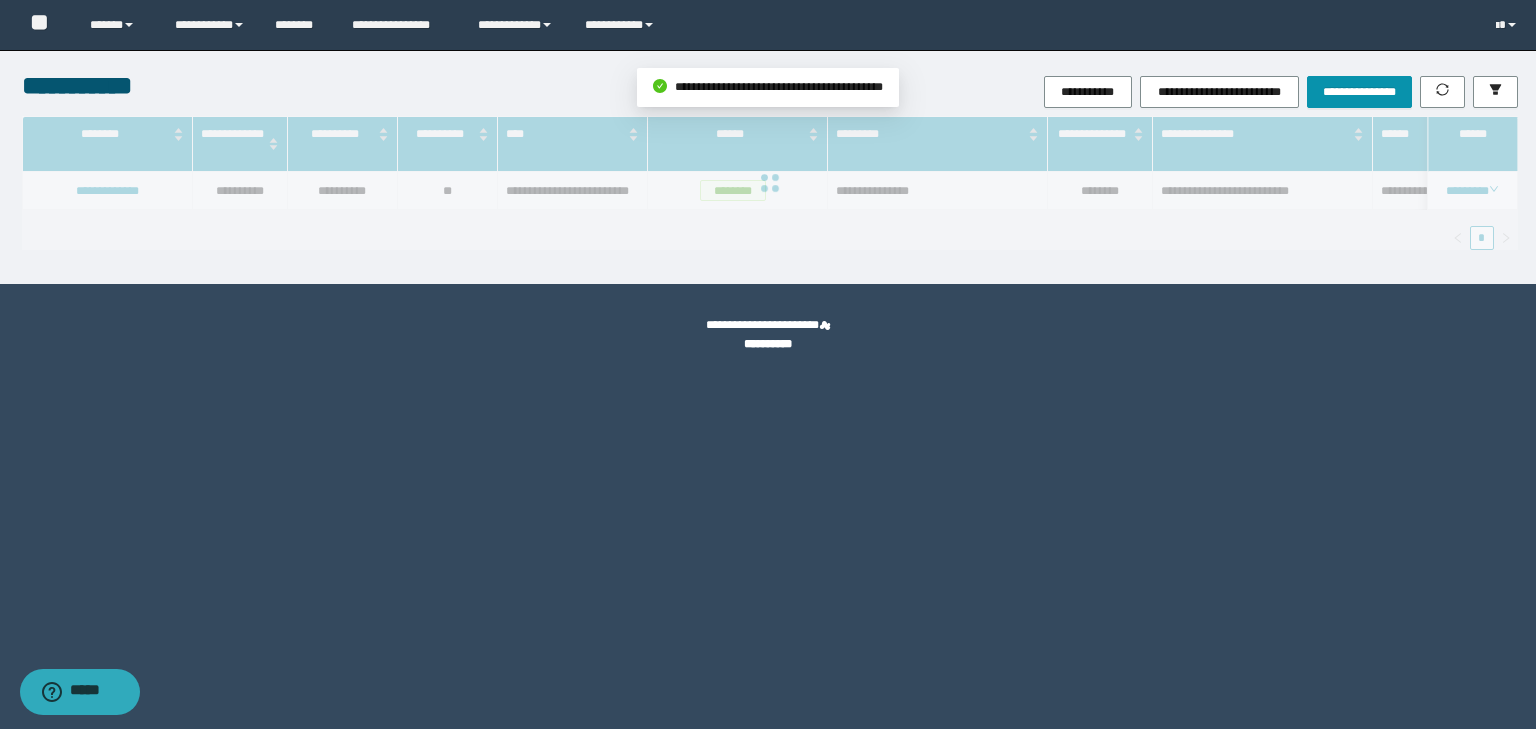 scroll, scrollTop: 121, scrollLeft: 0, axis: vertical 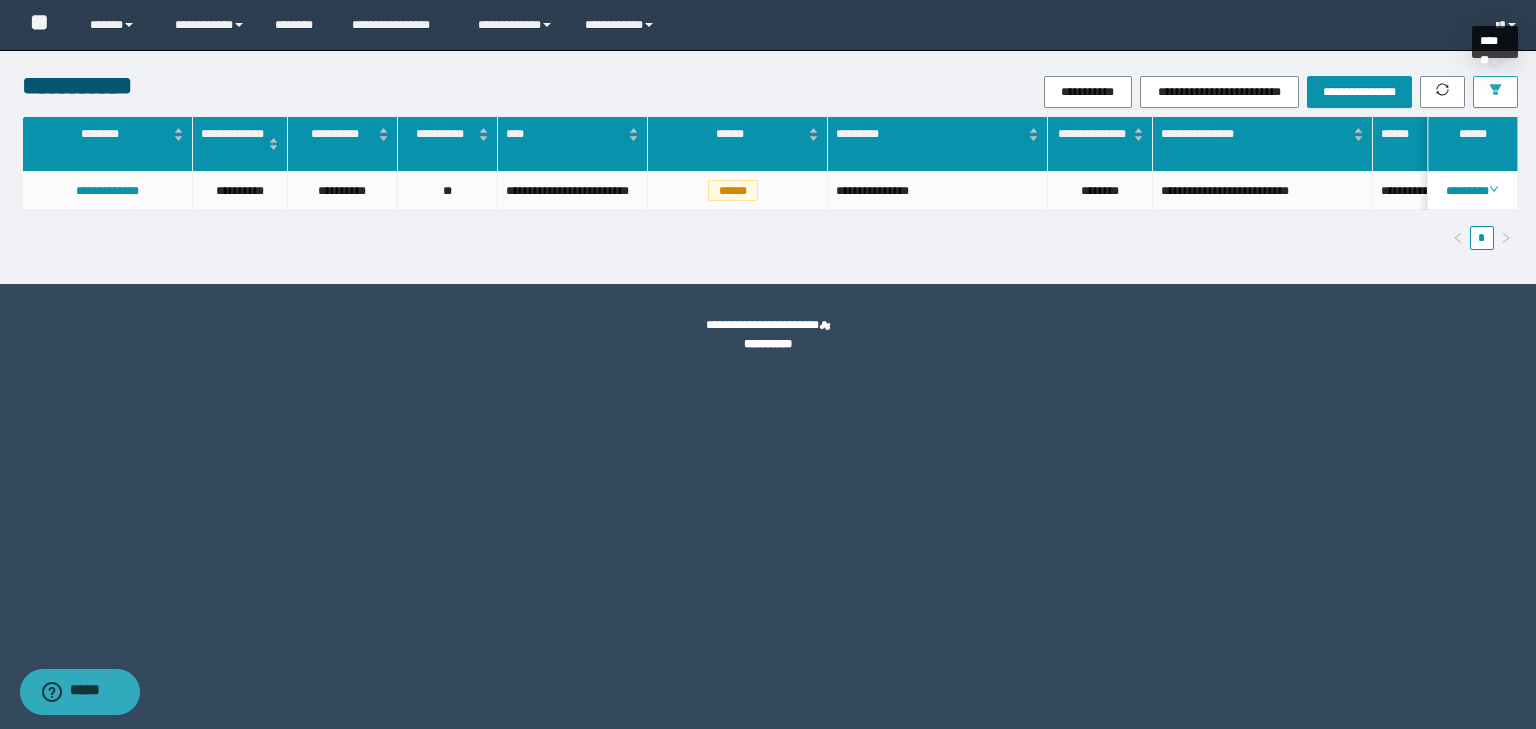 click 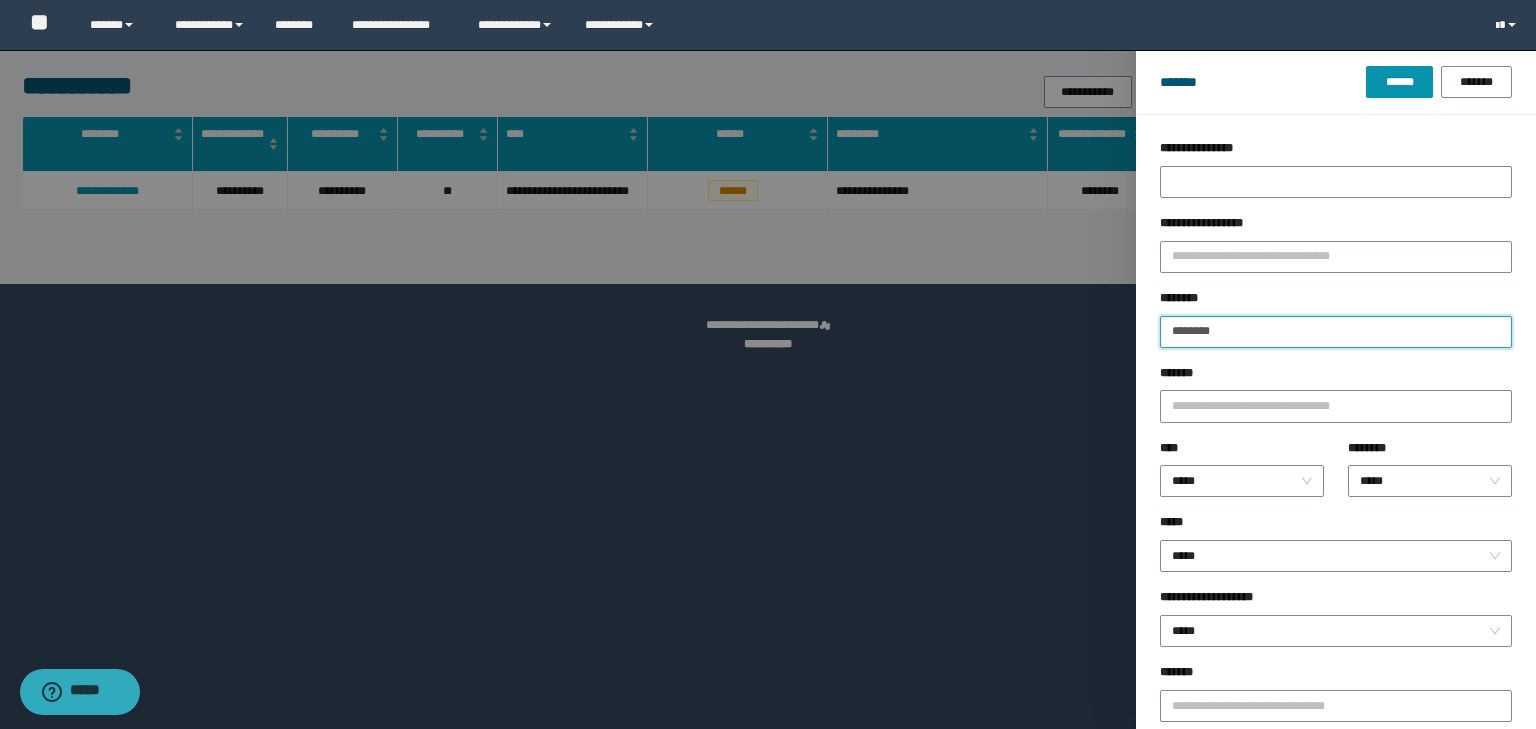 drag, startPoint x: 1309, startPoint y: 331, endPoint x: 1082, endPoint y: 353, distance: 228.06358 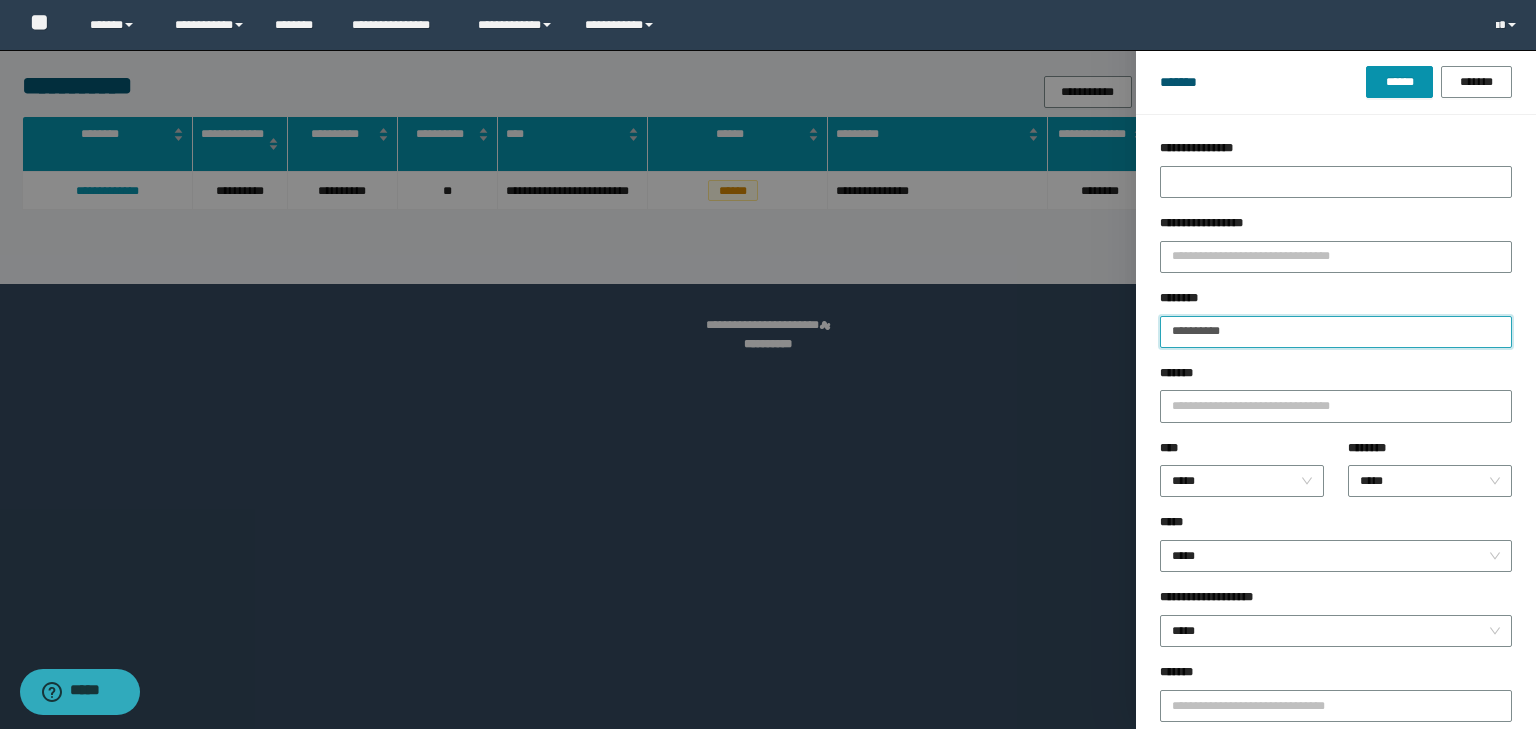 type on "**********" 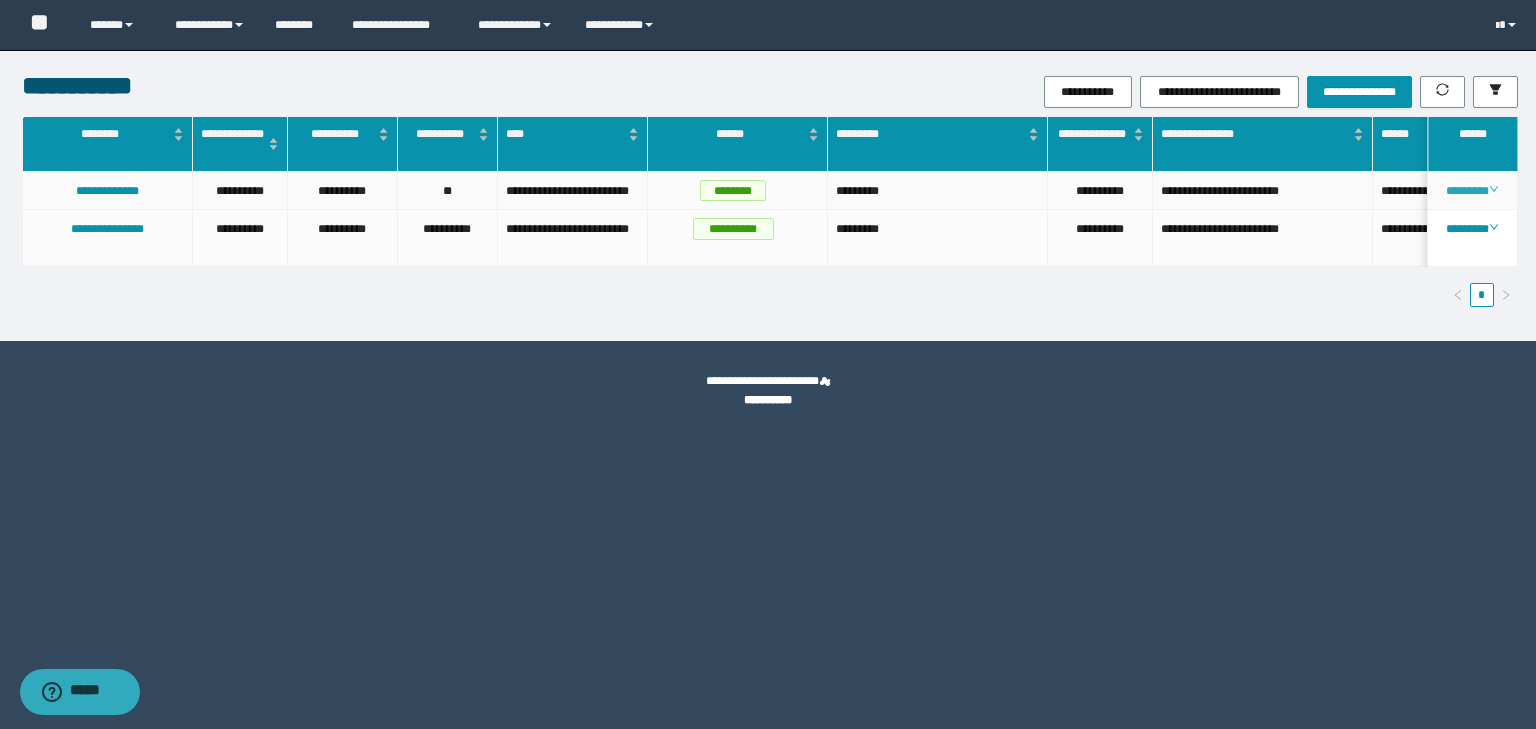click on "********" at bounding box center [1472, 191] 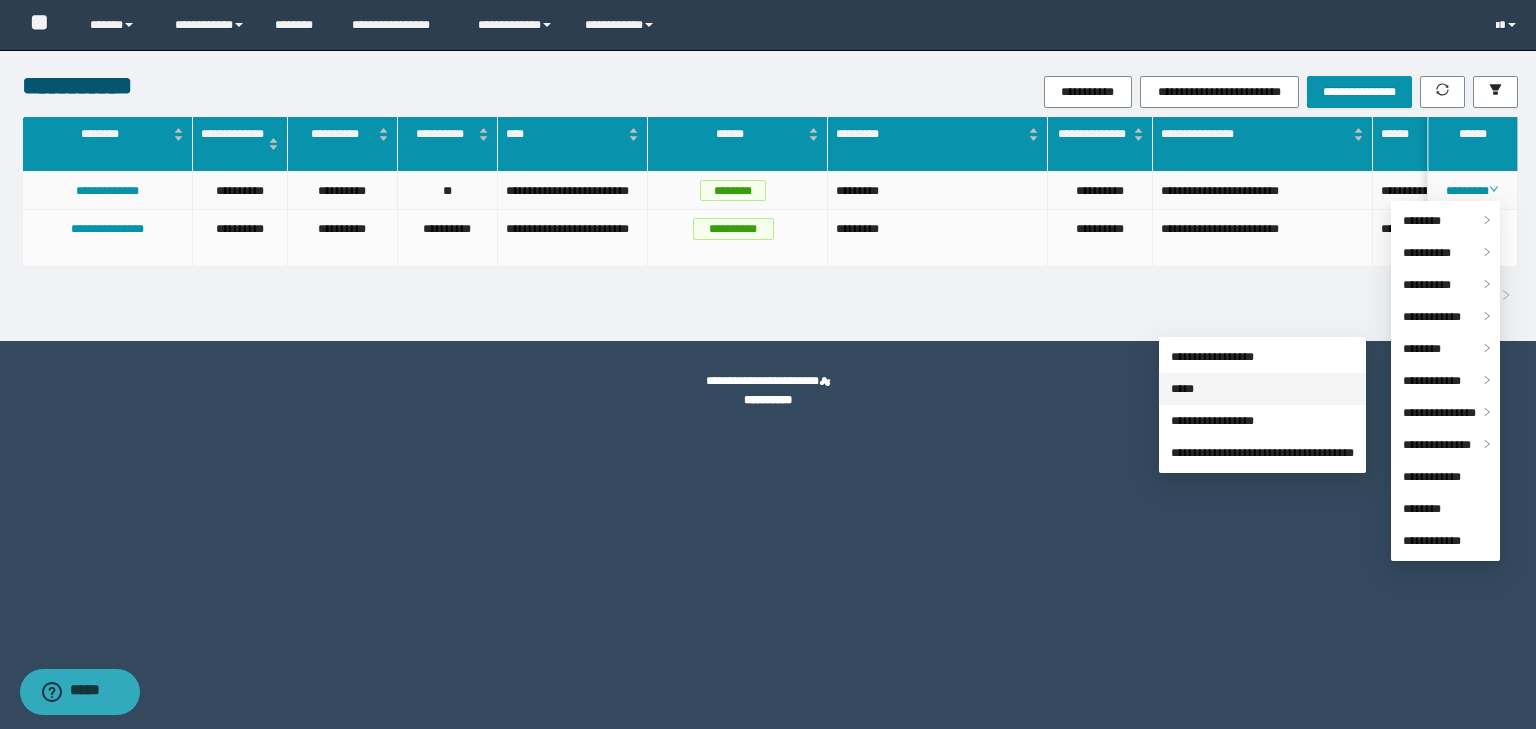 click on "*****" at bounding box center (1182, 389) 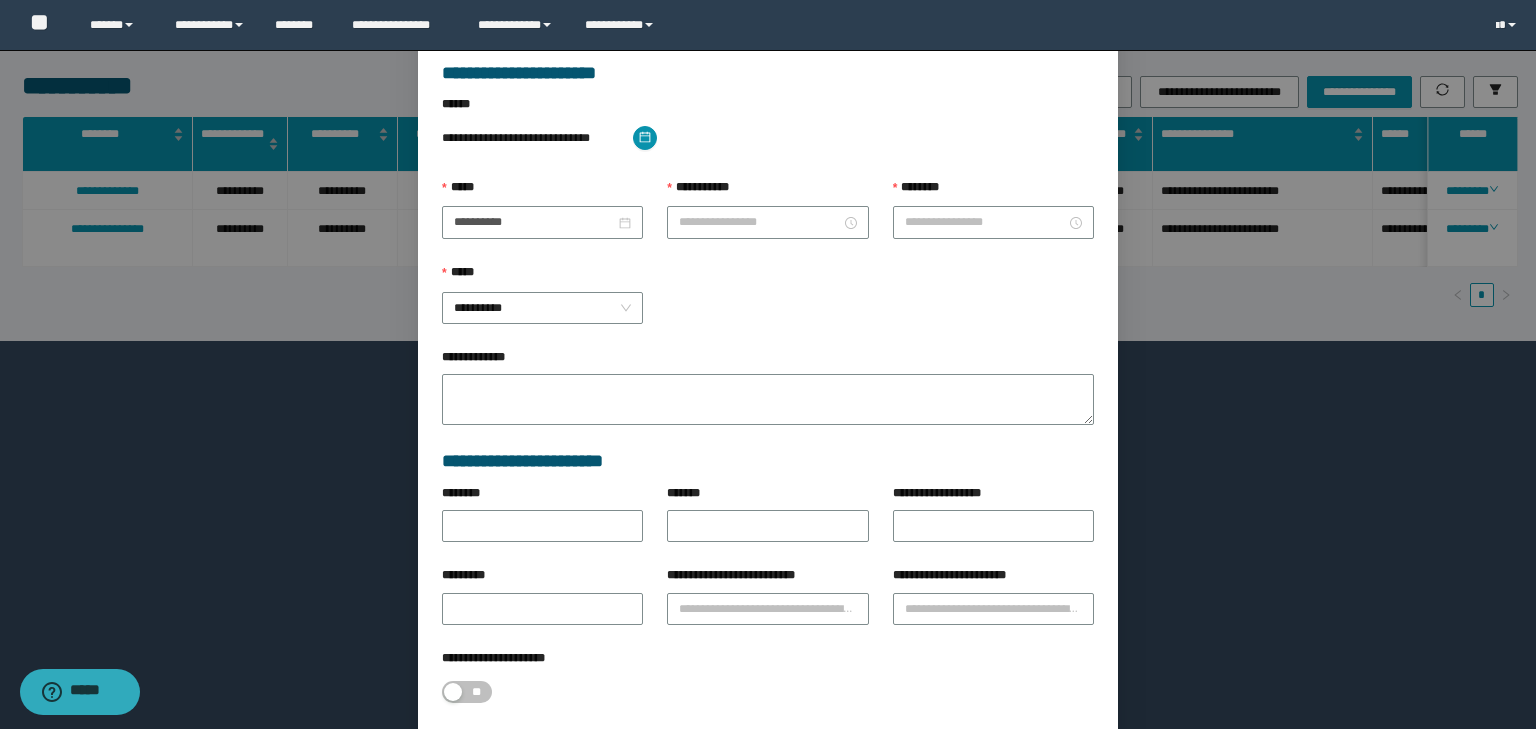 type on "*******" 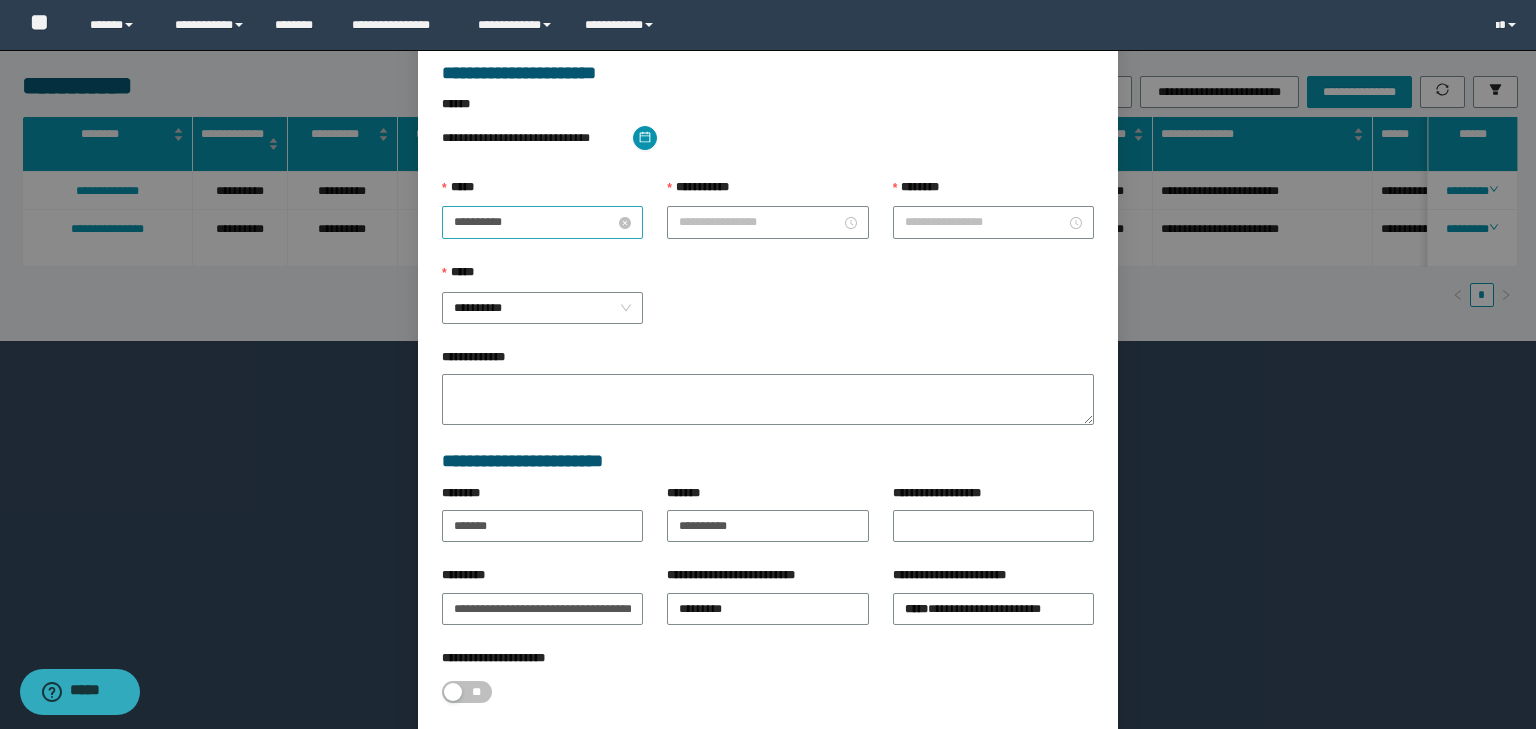click on "**********" at bounding box center [534, 222] 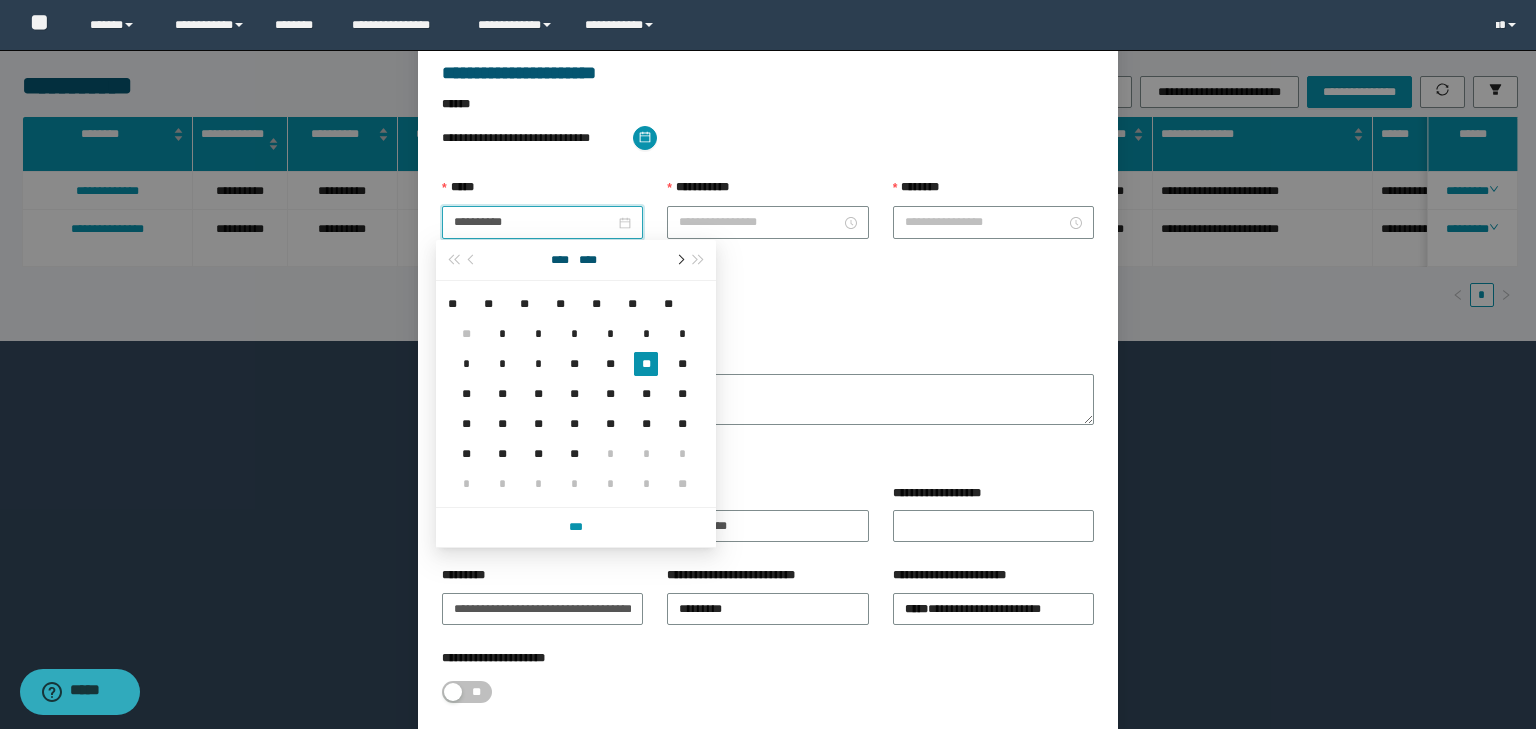click at bounding box center [679, 260] 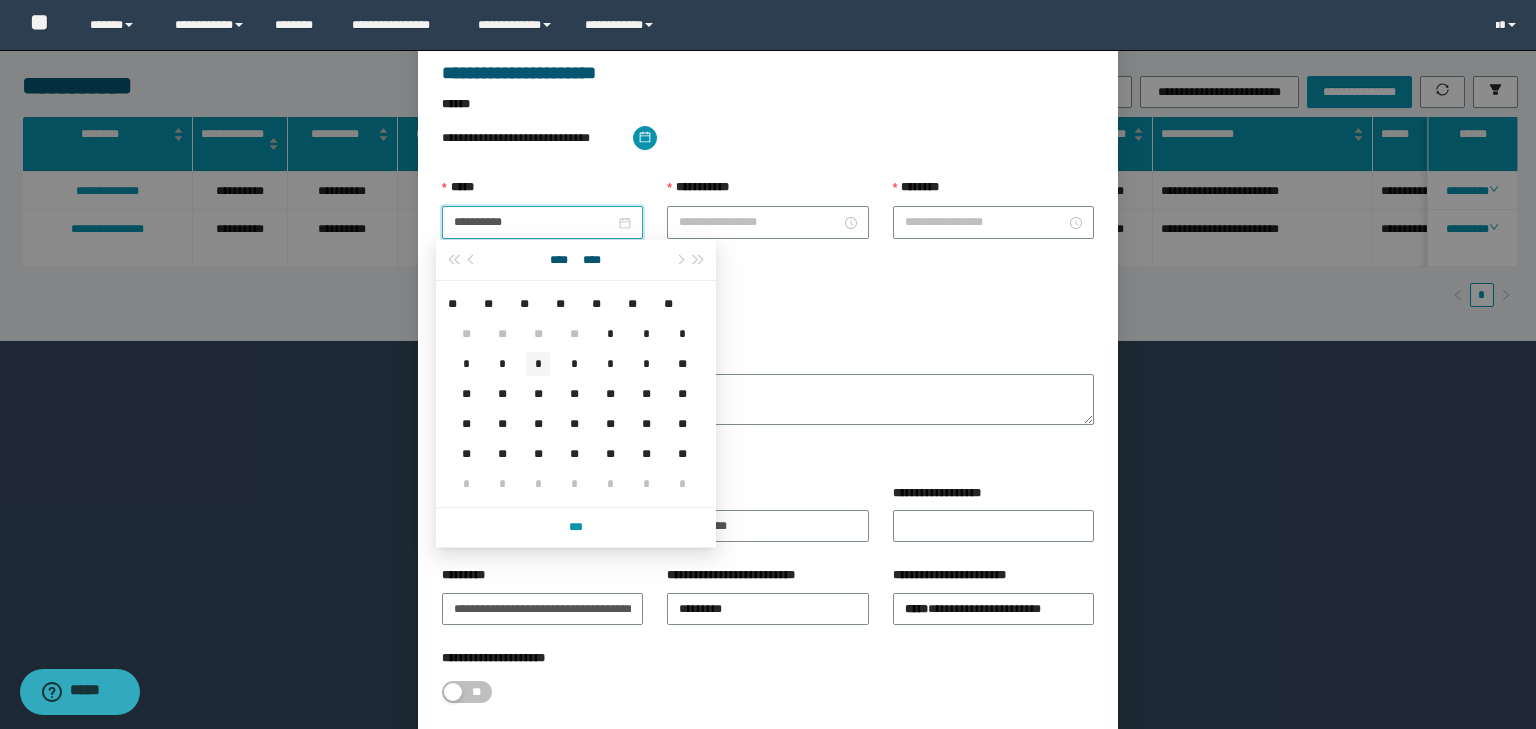 type on "**********" 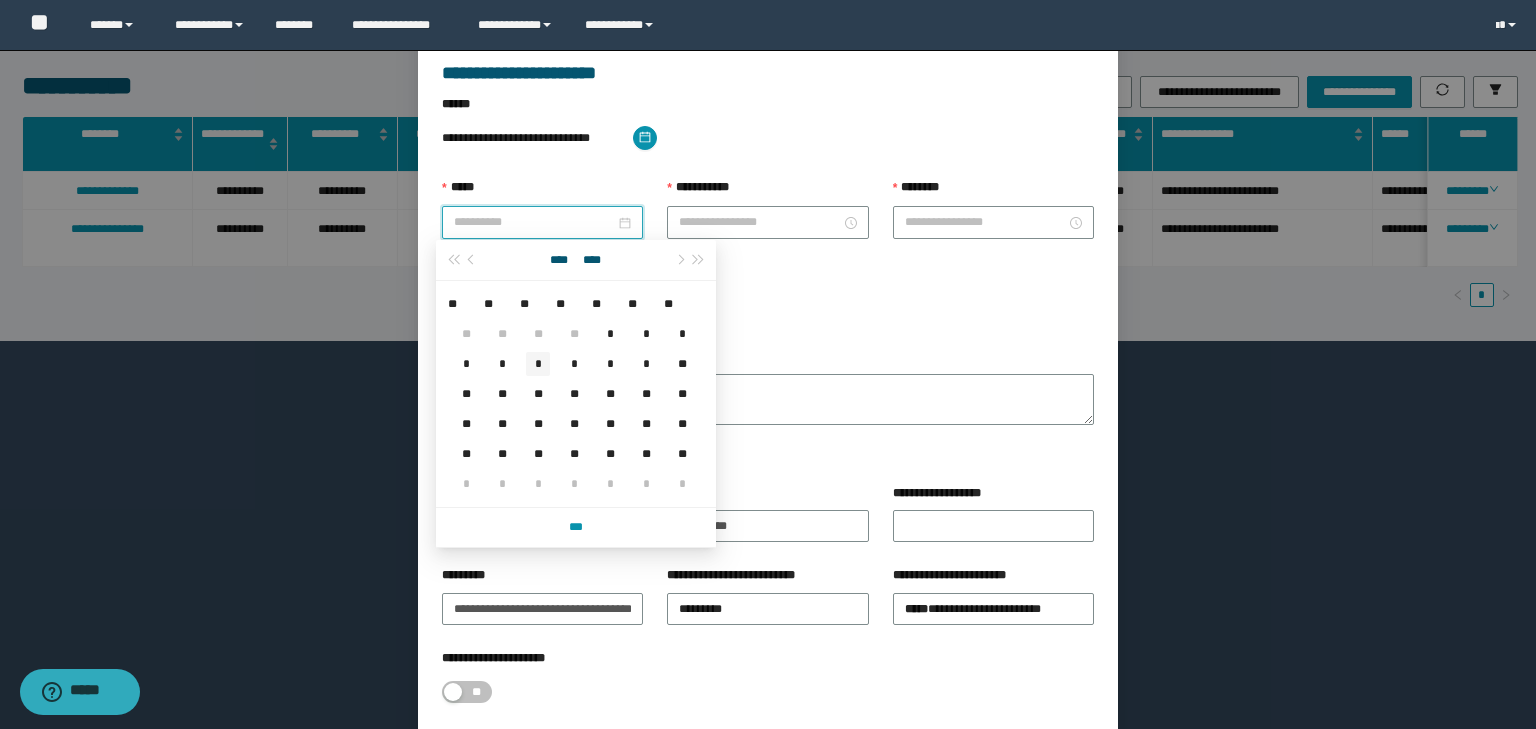 click on "*" at bounding box center (538, 364) 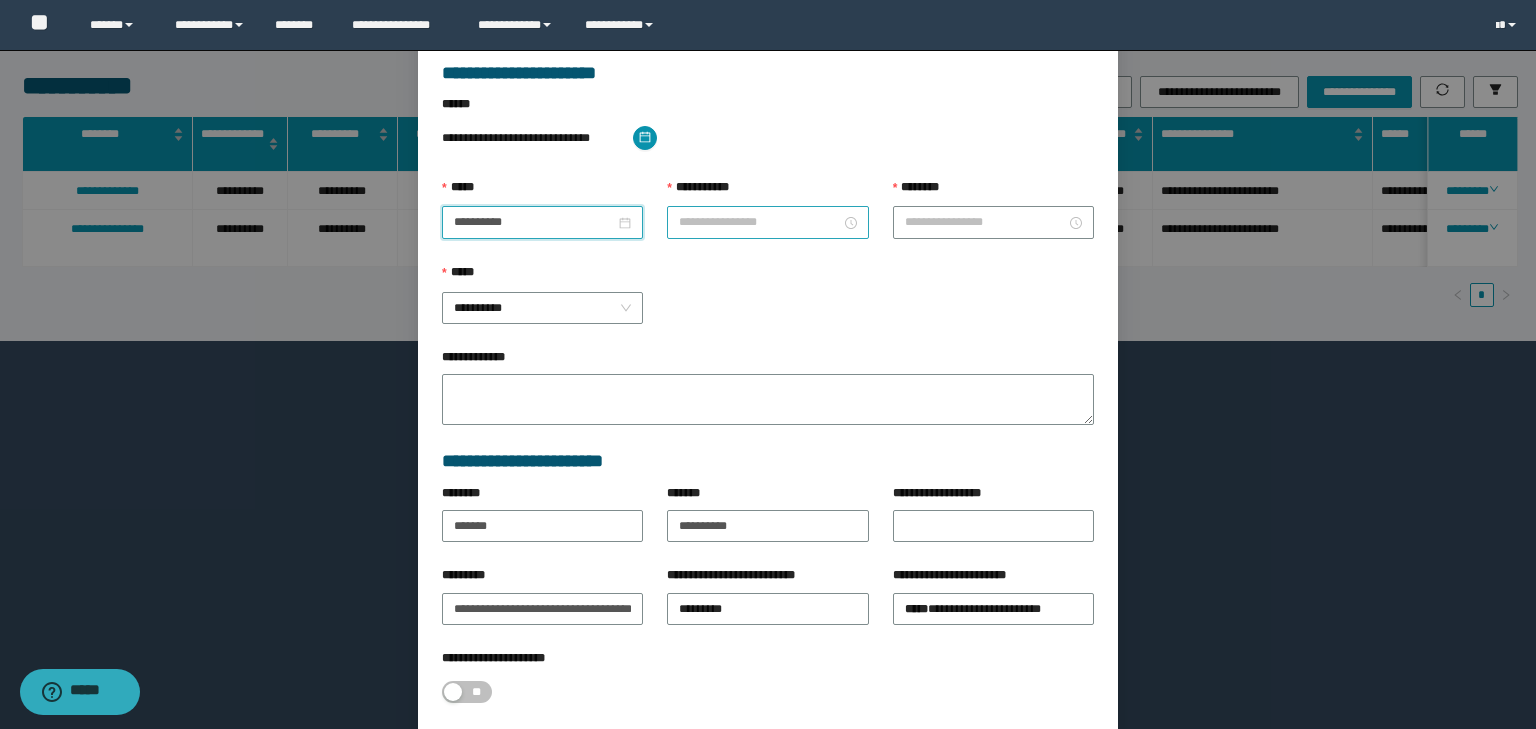 click on "**********" at bounding box center (759, 222) 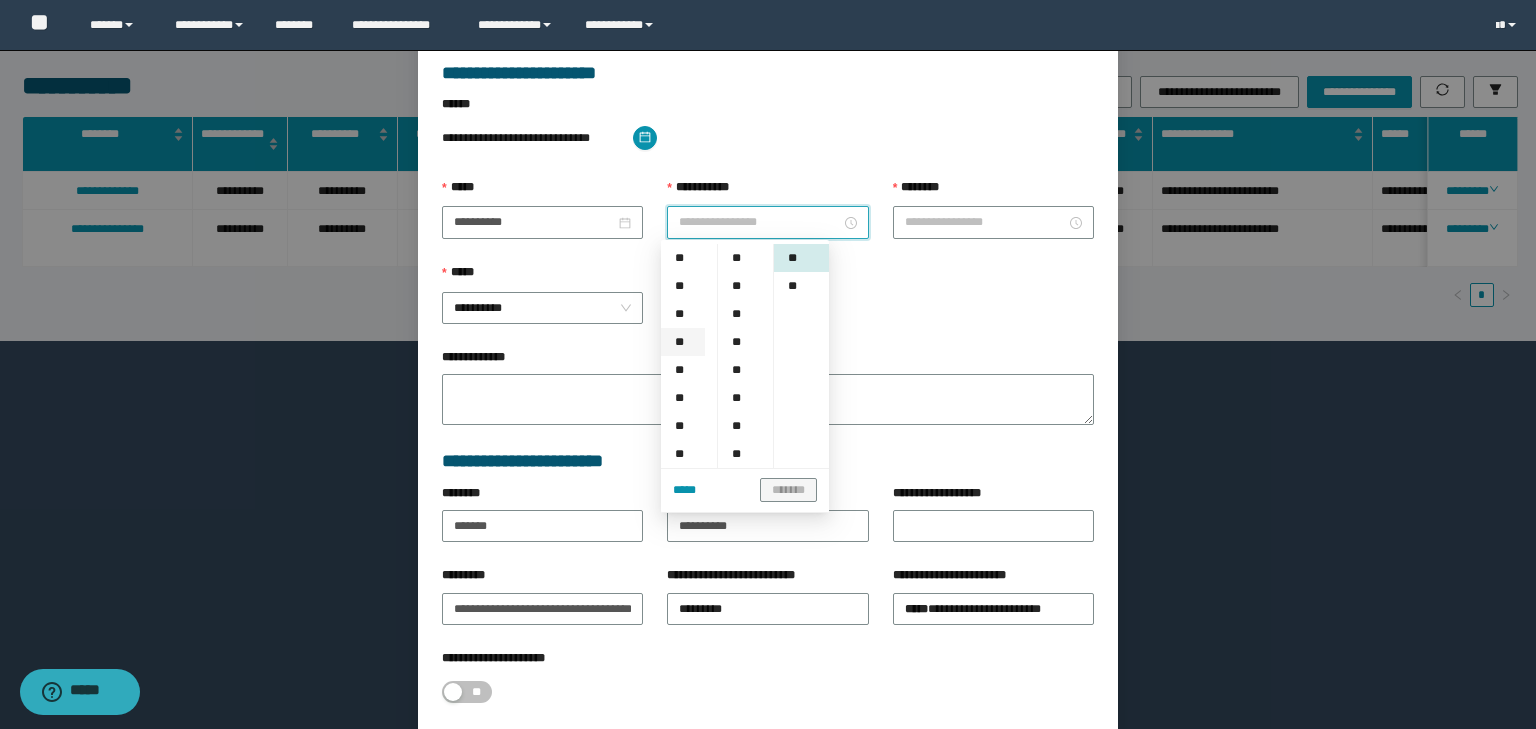 click on "**" at bounding box center [683, 342] 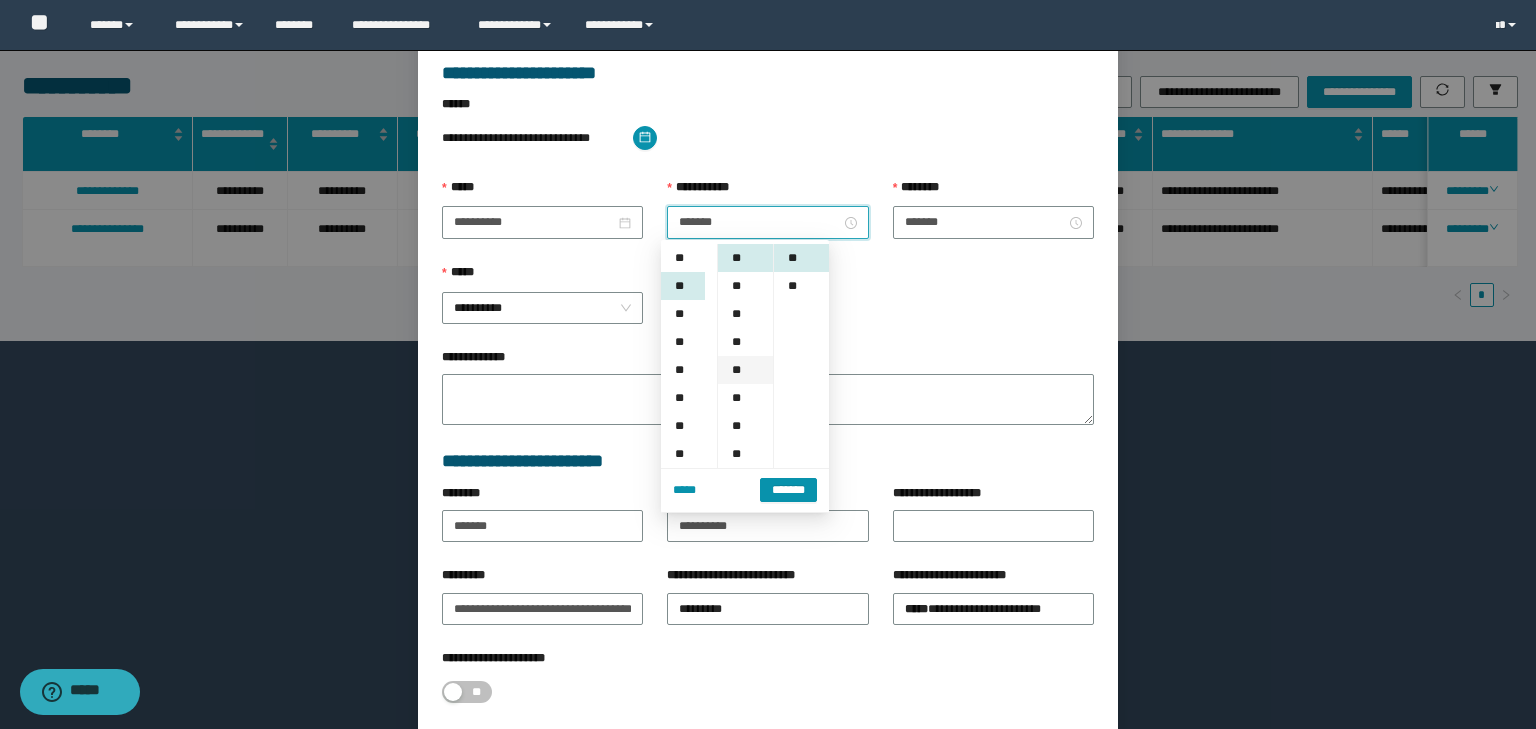 scroll, scrollTop: 84, scrollLeft: 0, axis: vertical 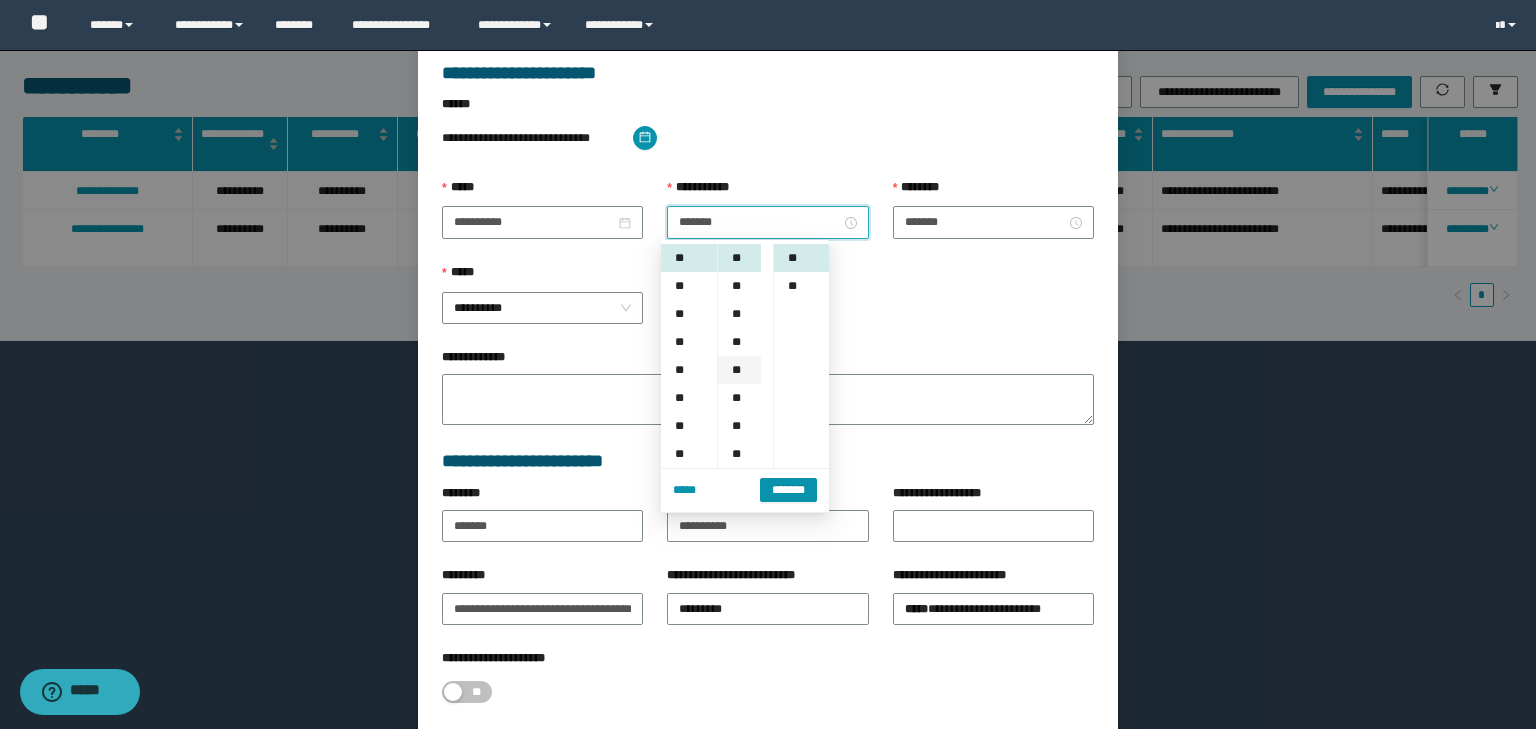 click on "**" at bounding box center [739, 370] 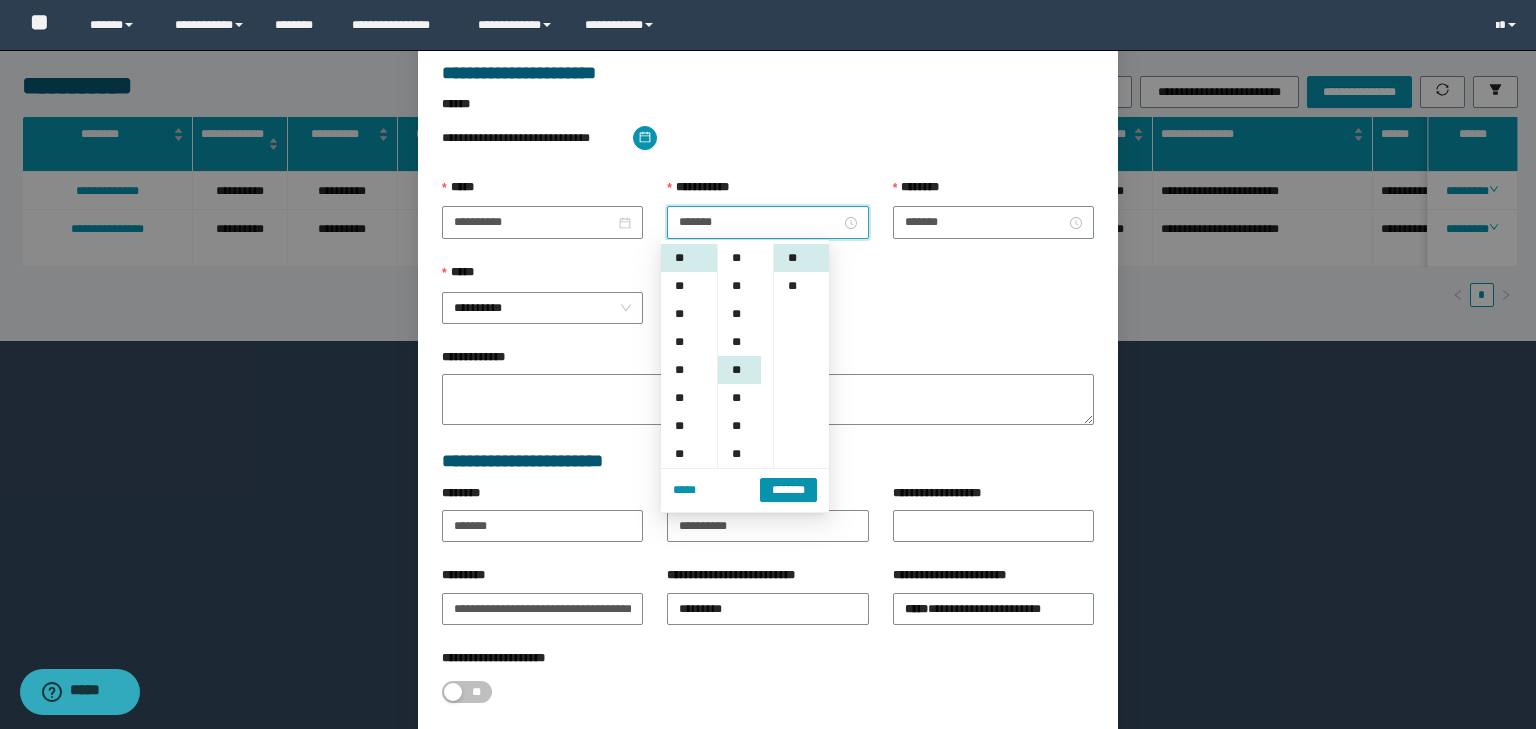 scroll, scrollTop: 112, scrollLeft: 0, axis: vertical 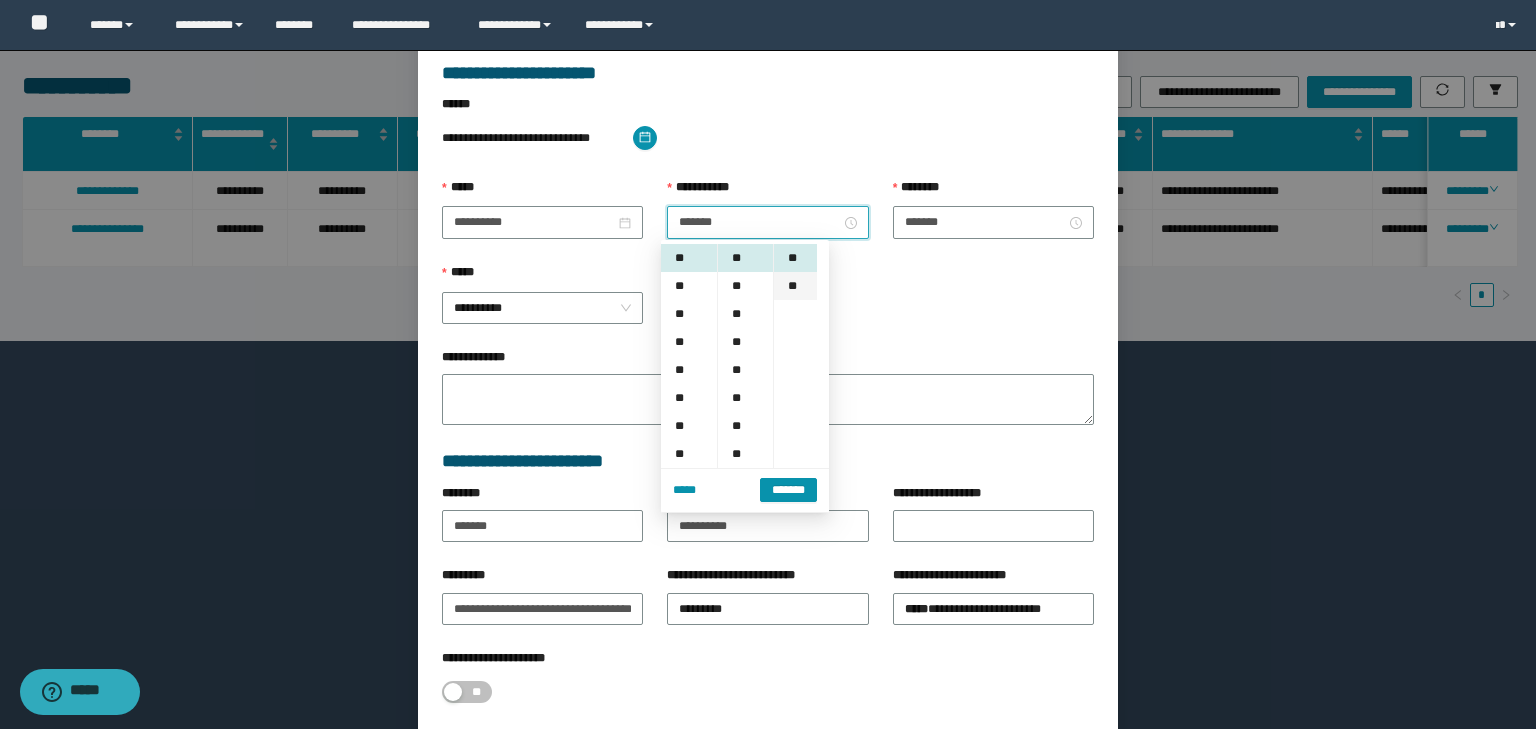click on "**" at bounding box center (795, 286) 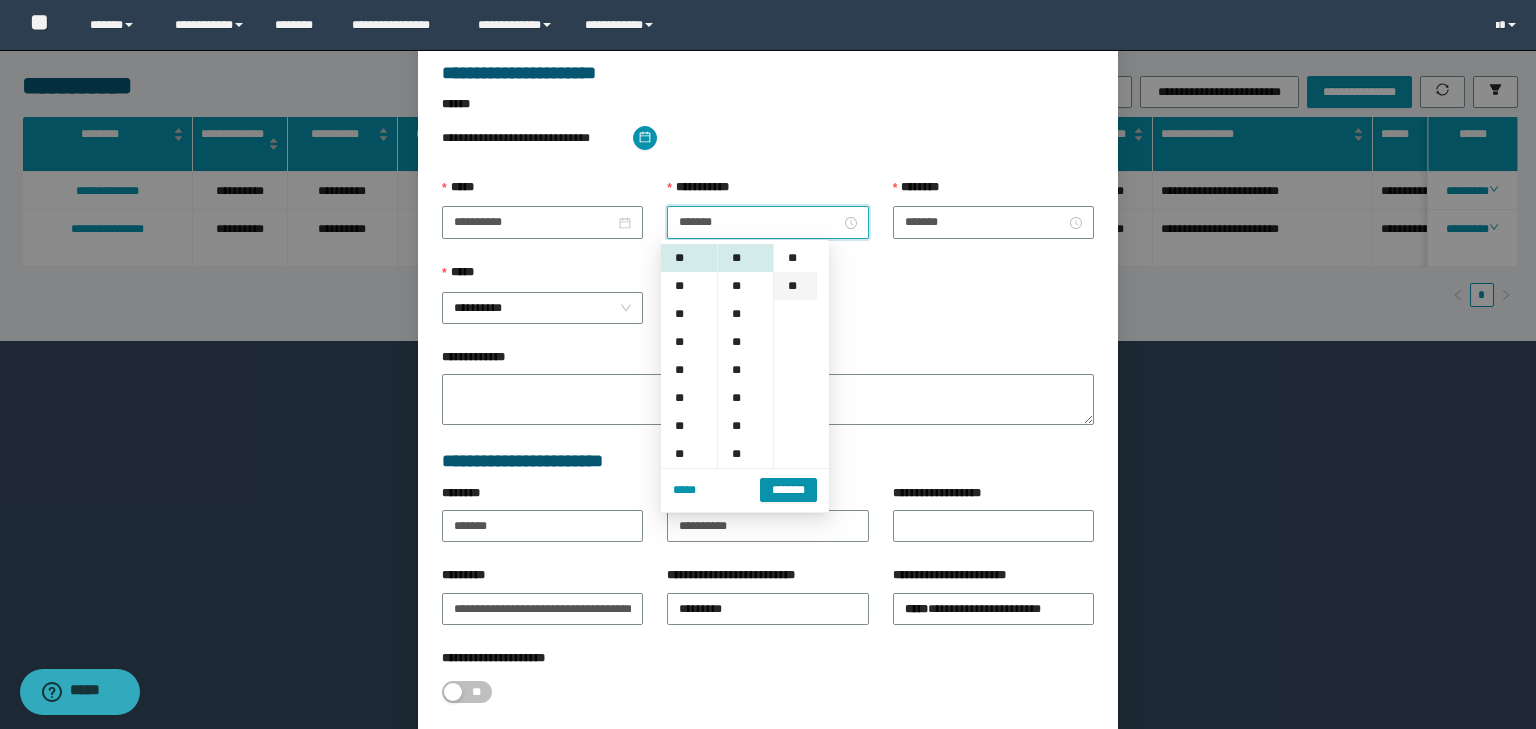 scroll, scrollTop: 28, scrollLeft: 0, axis: vertical 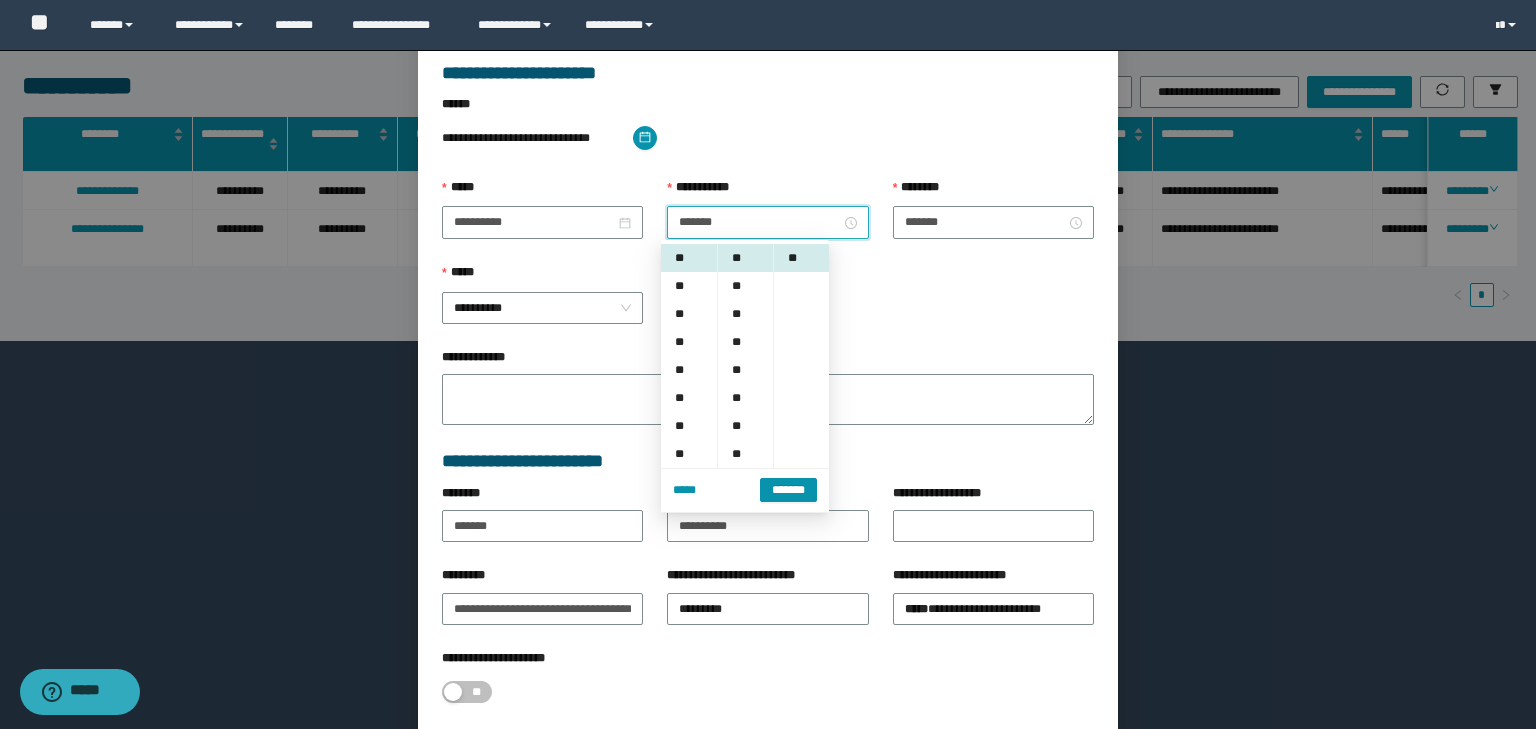 click on "*******" at bounding box center [788, 490] 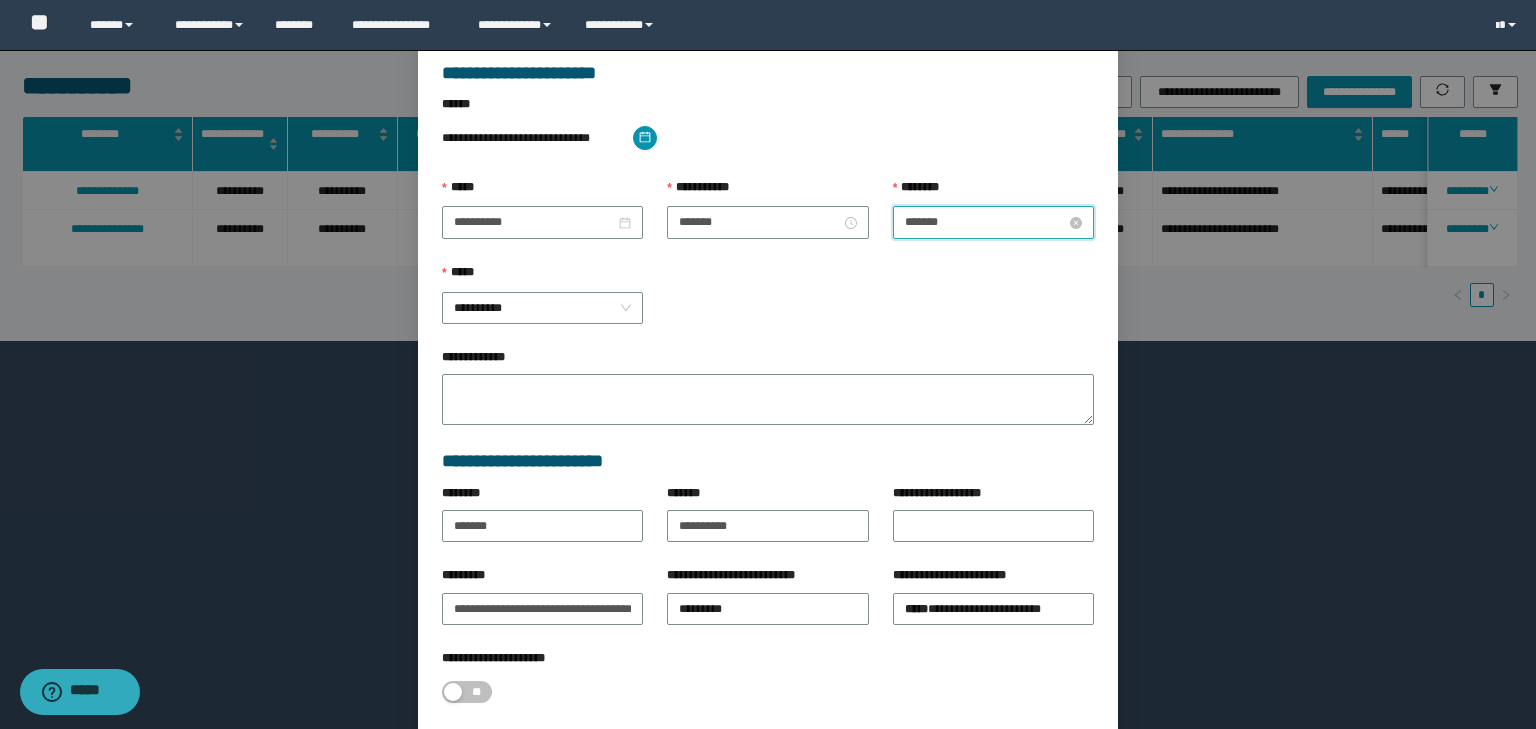 click on "*******" at bounding box center (985, 222) 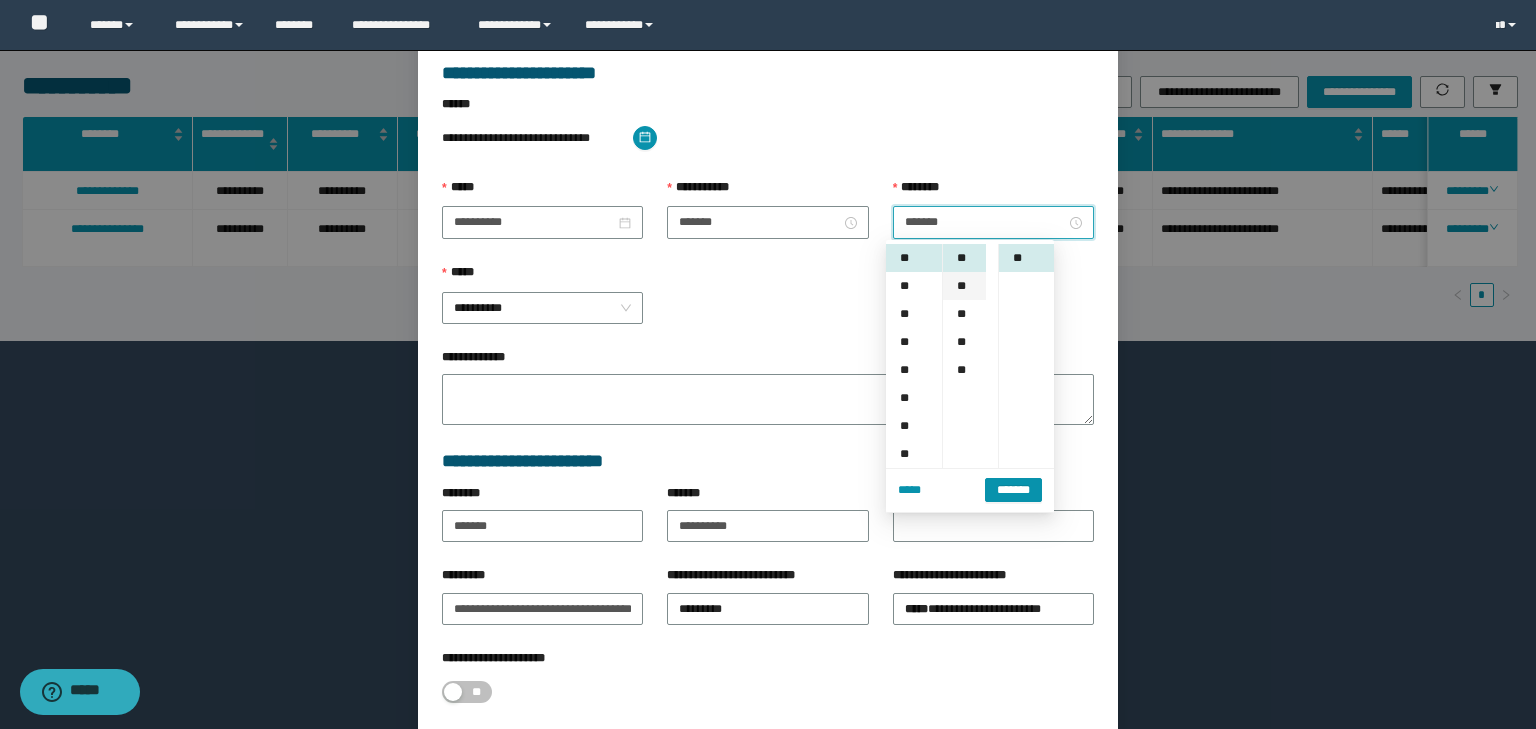 click on "**" at bounding box center (964, 286) 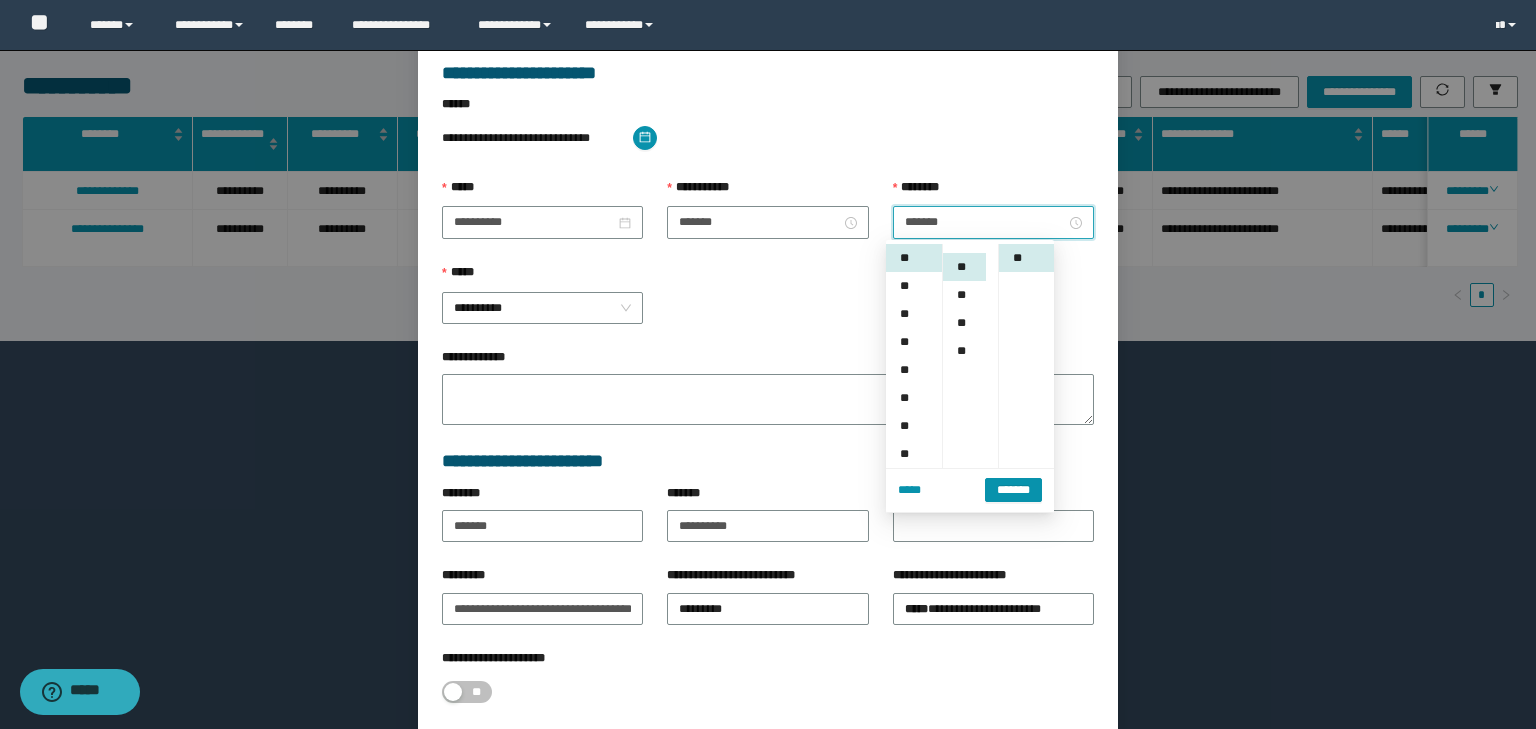 scroll, scrollTop: 224, scrollLeft: 0, axis: vertical 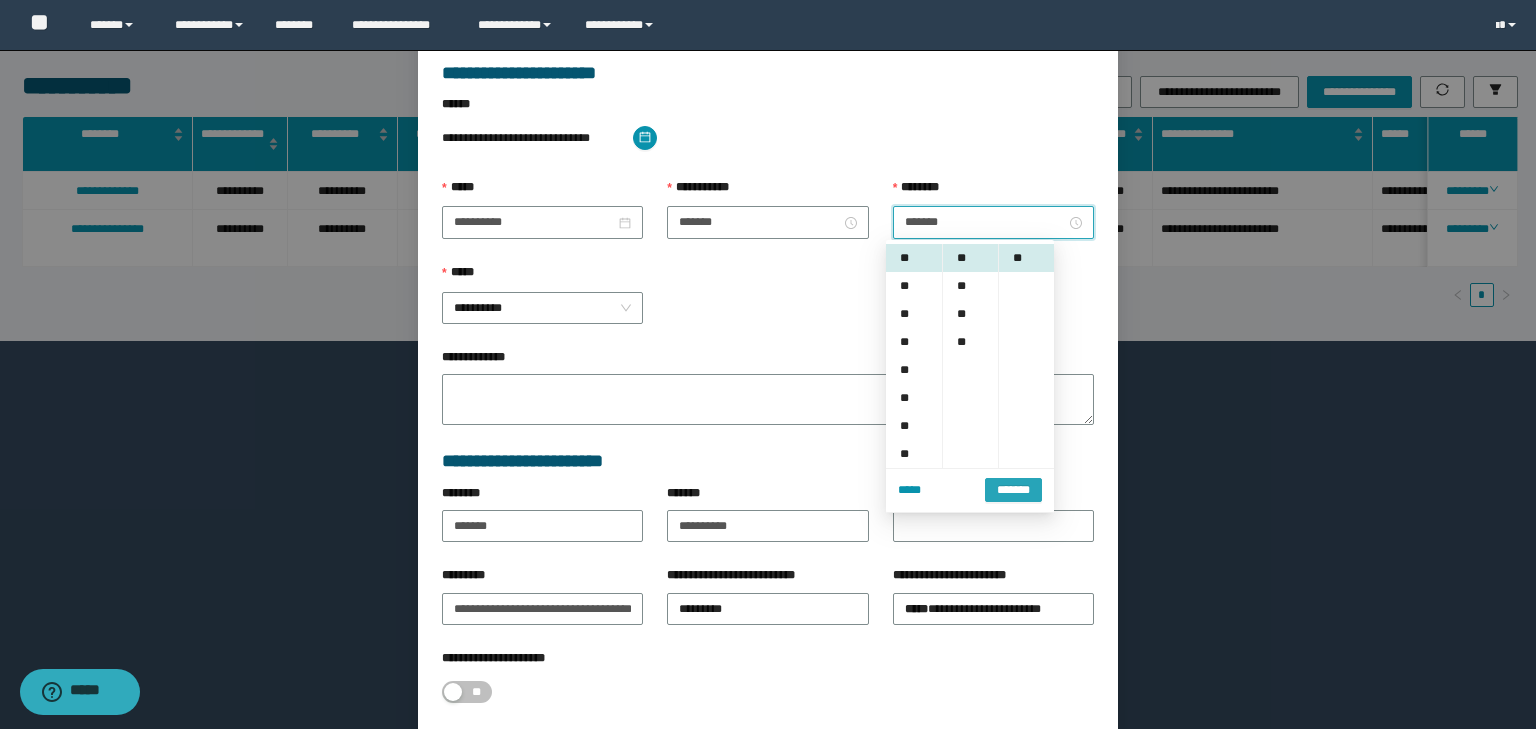 click on "*******" at bounding box center [1013, 490] 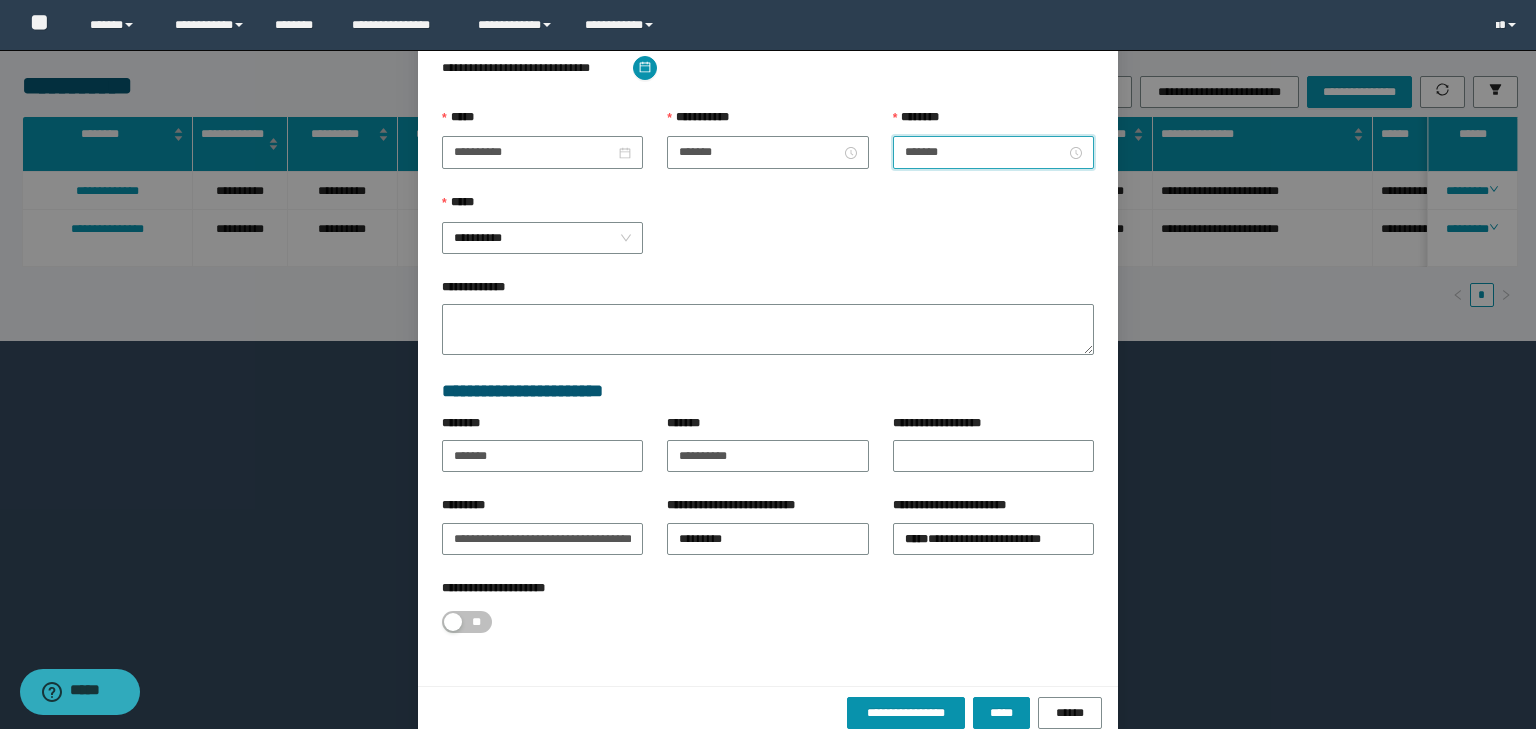 scroll, scrollTop: 221, scrollLeft: 0, axis: vertical 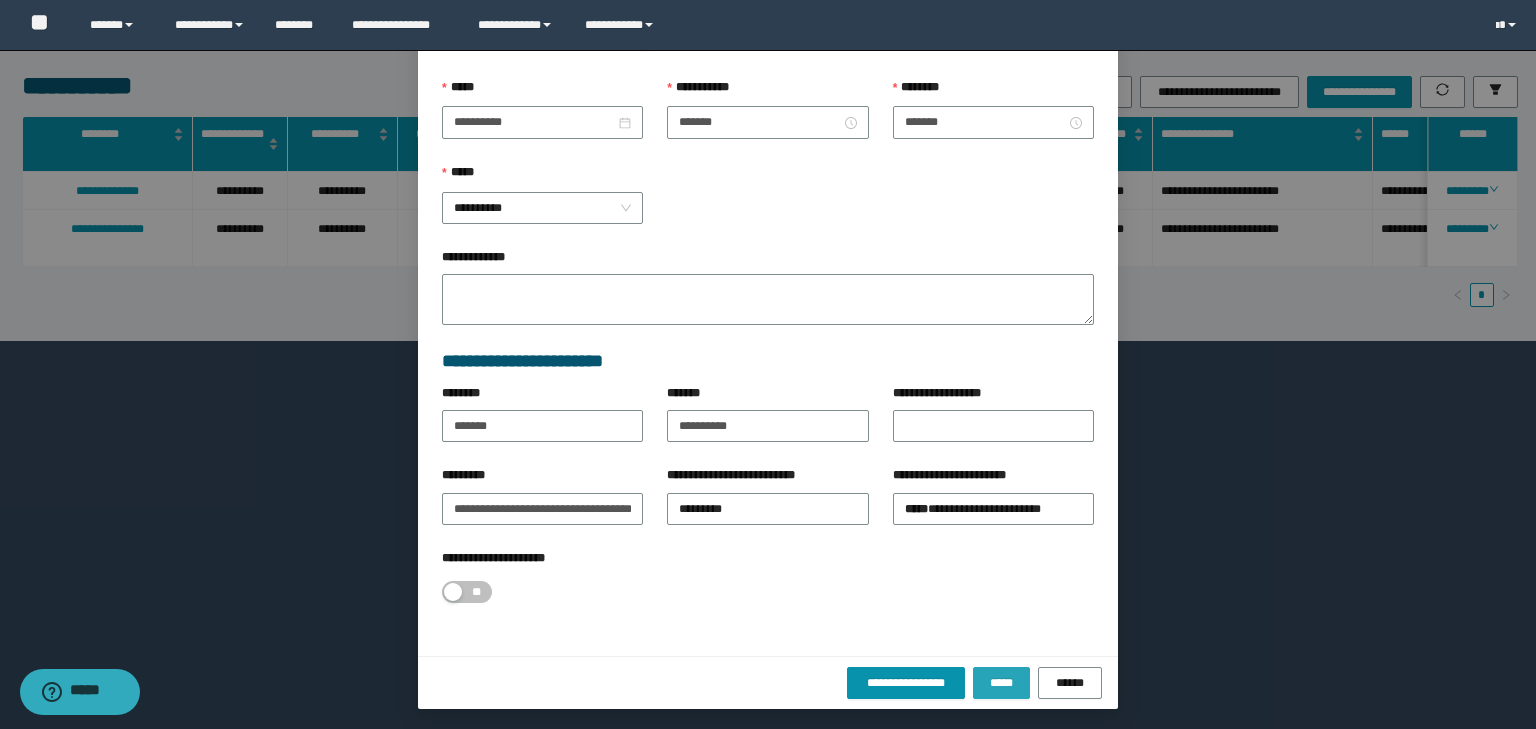 click on "*****" at bounding box center [1001, 683] 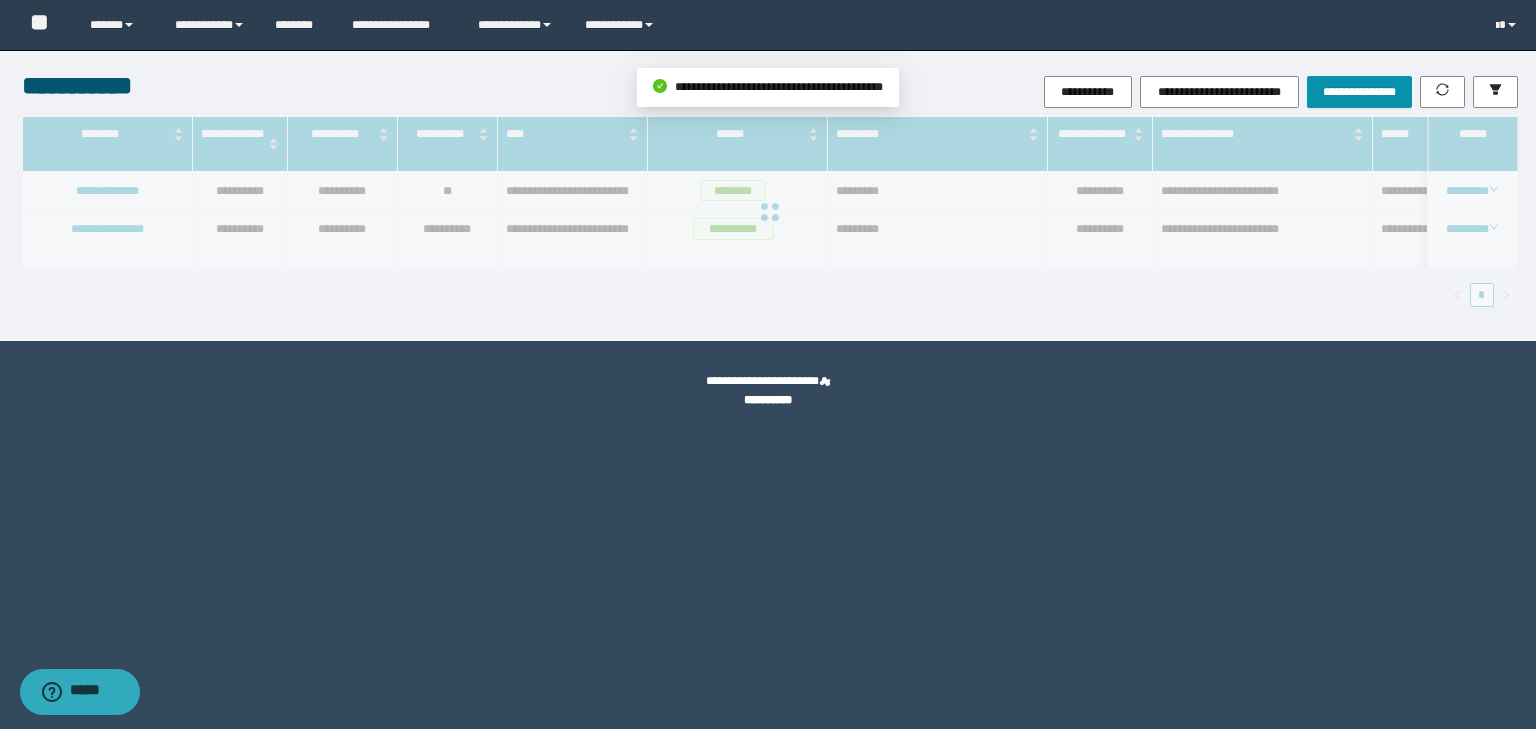 scroll, scrollTop: 121, scrollLeft: 0, axis: vertical 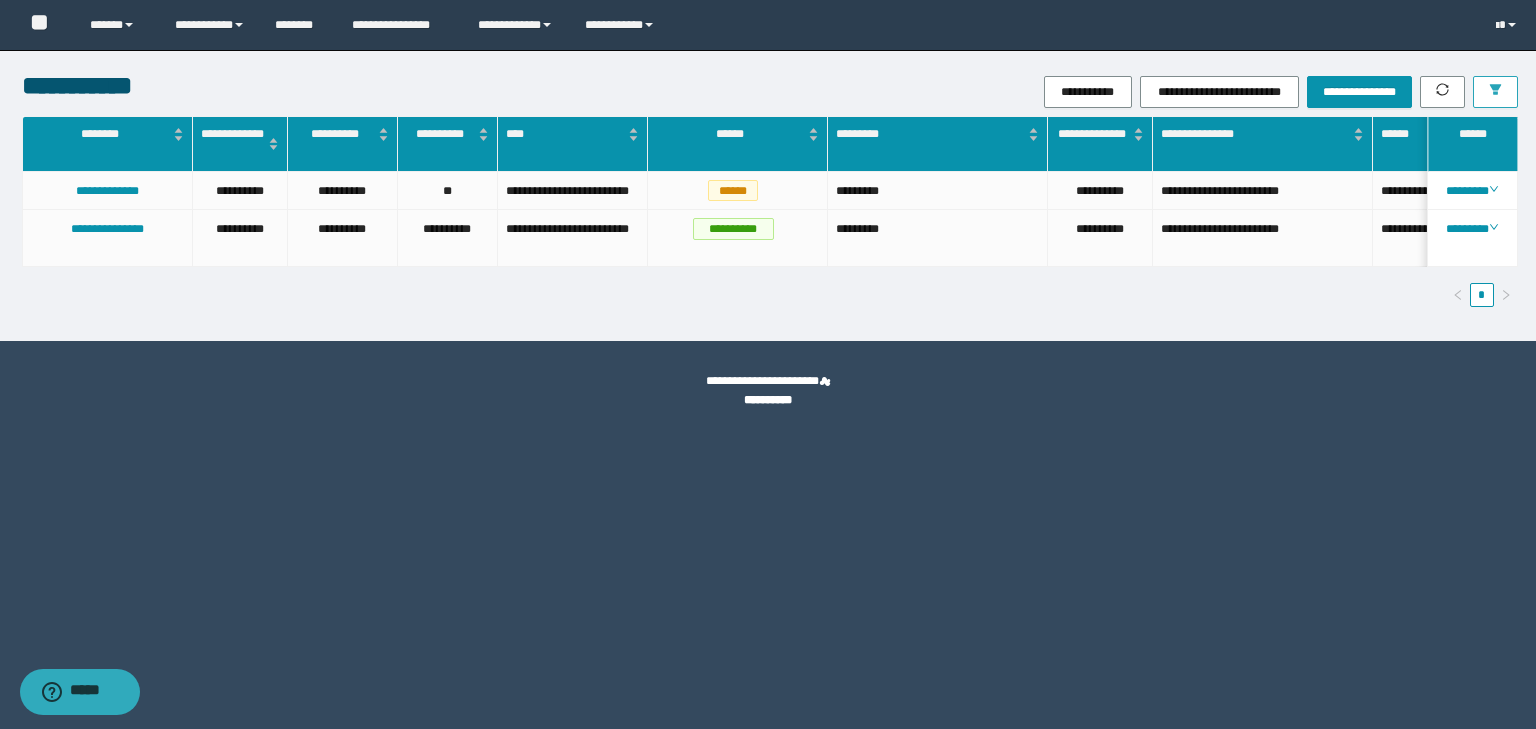 click 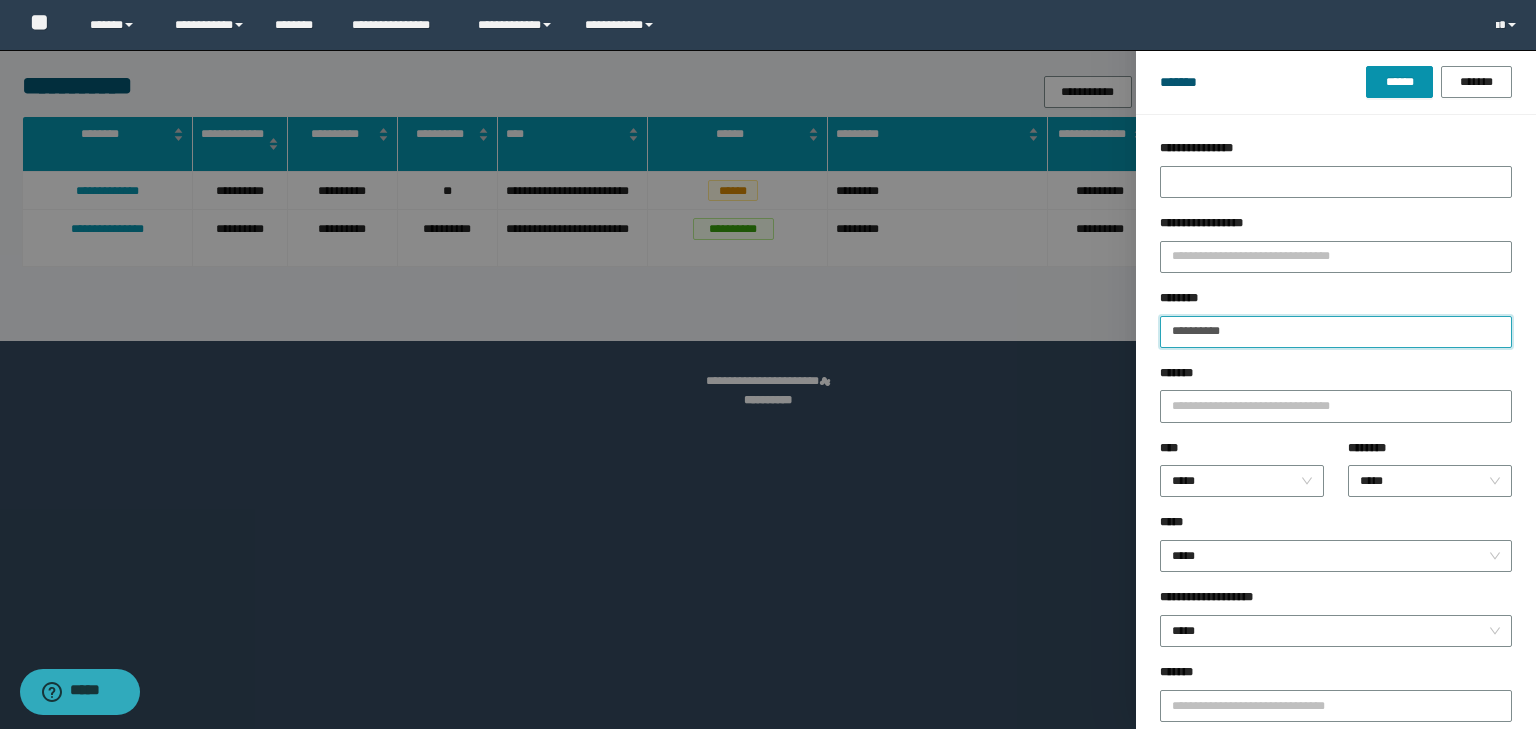 drag, startPoint x: 1255, startPoint y: 344, endPoint x: 1120, endPoint y: 344, distance: 135 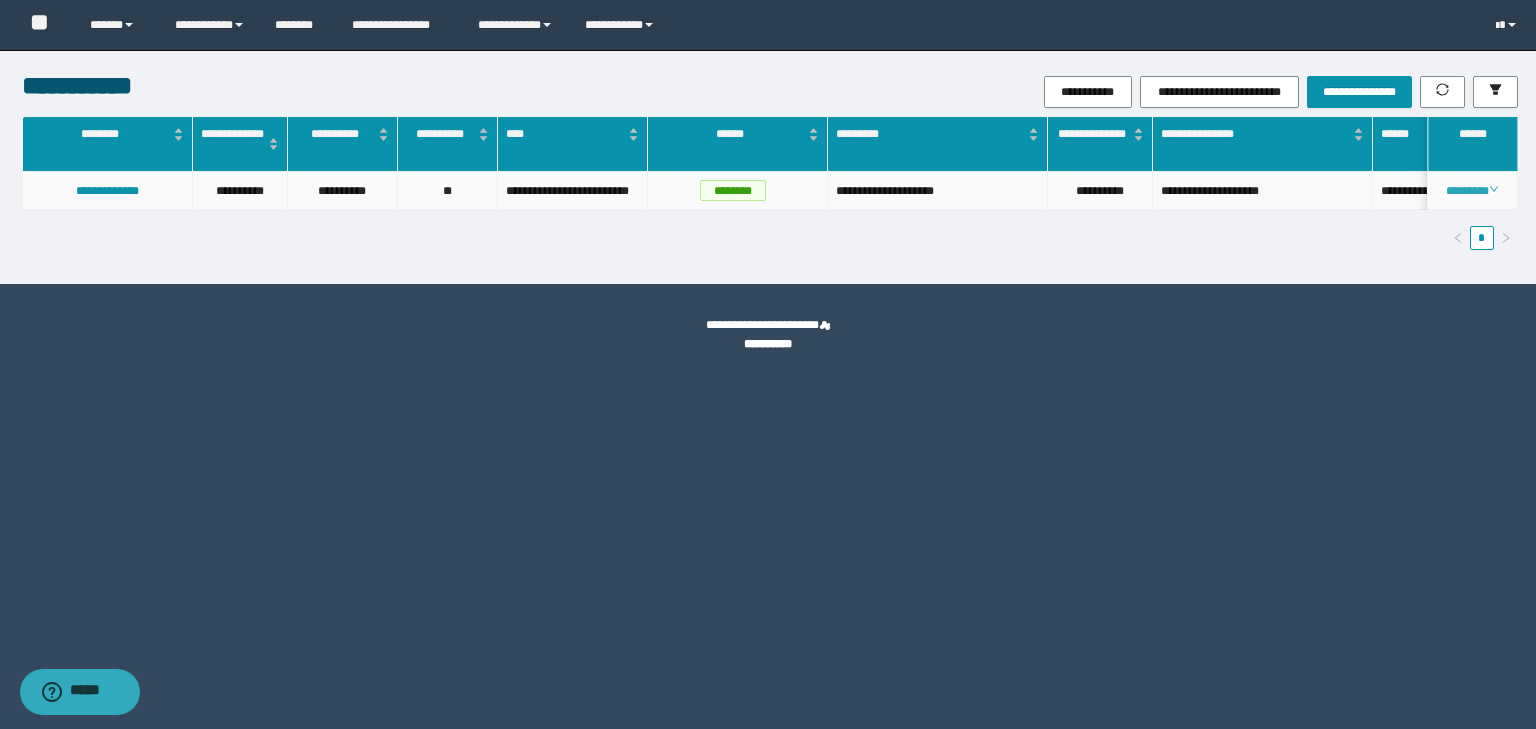 click on "********" at bounding box center [1472, 191] 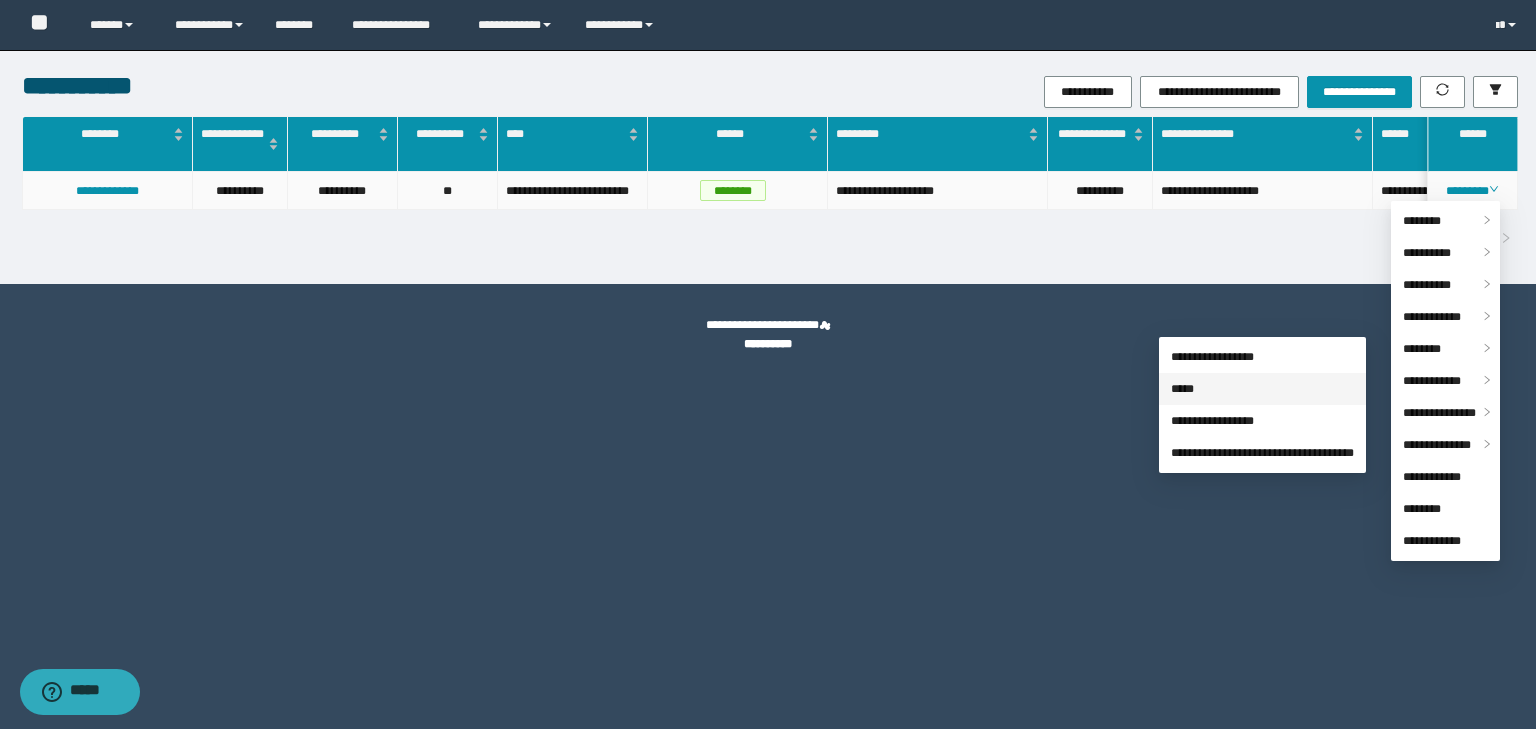 click on "*****" at bounding box center (1182, 389) 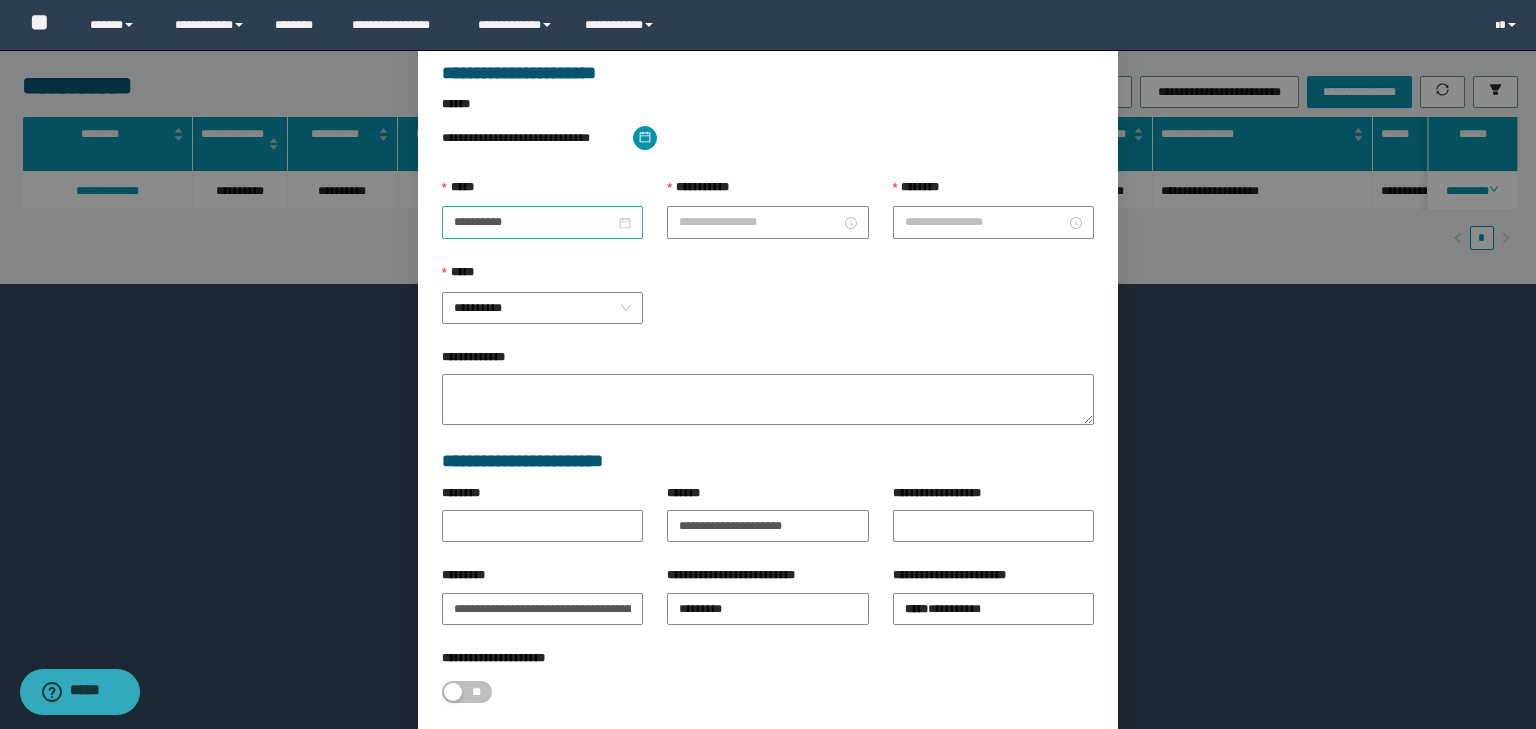 click on "**********" at bounding box center [542, 222] 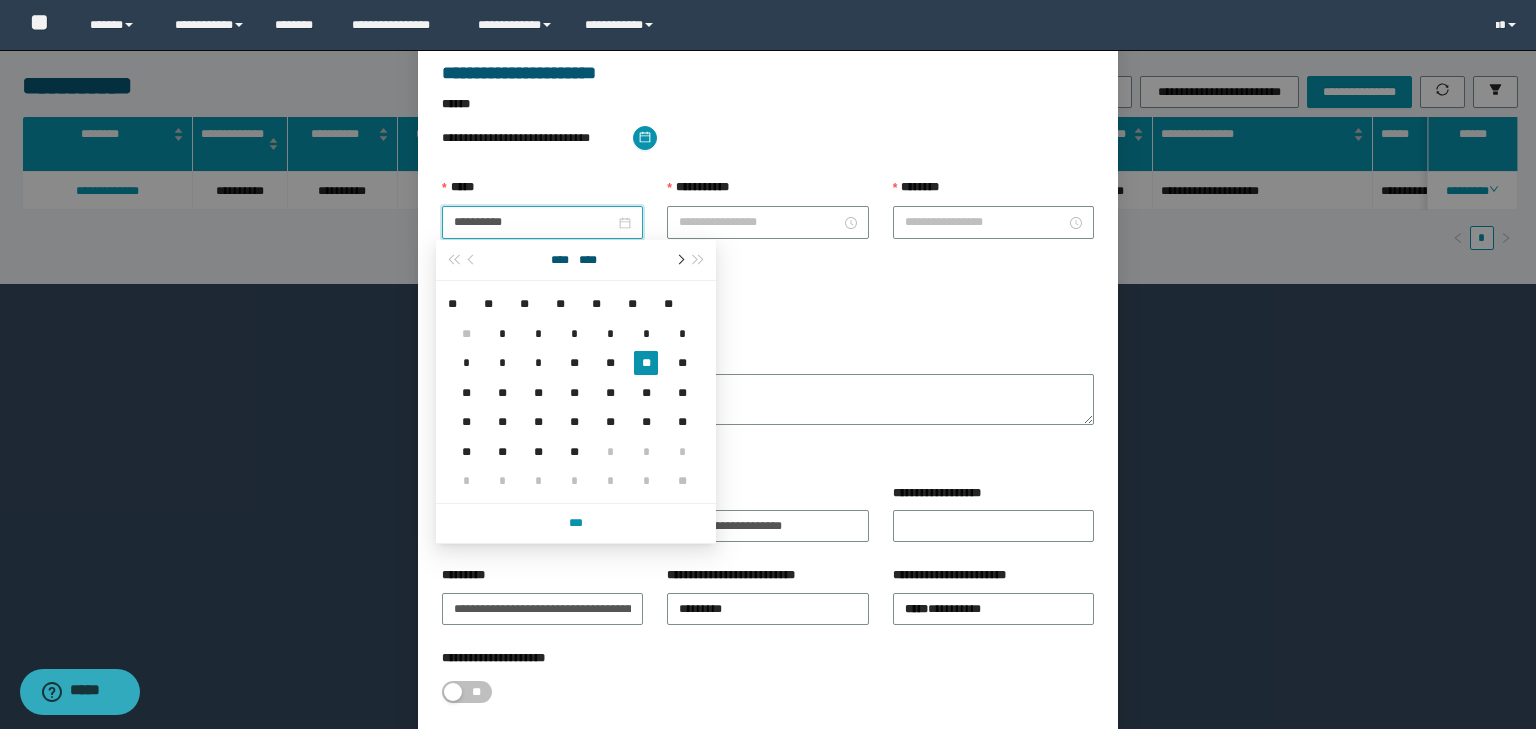 click at bounding box center (679, 260) 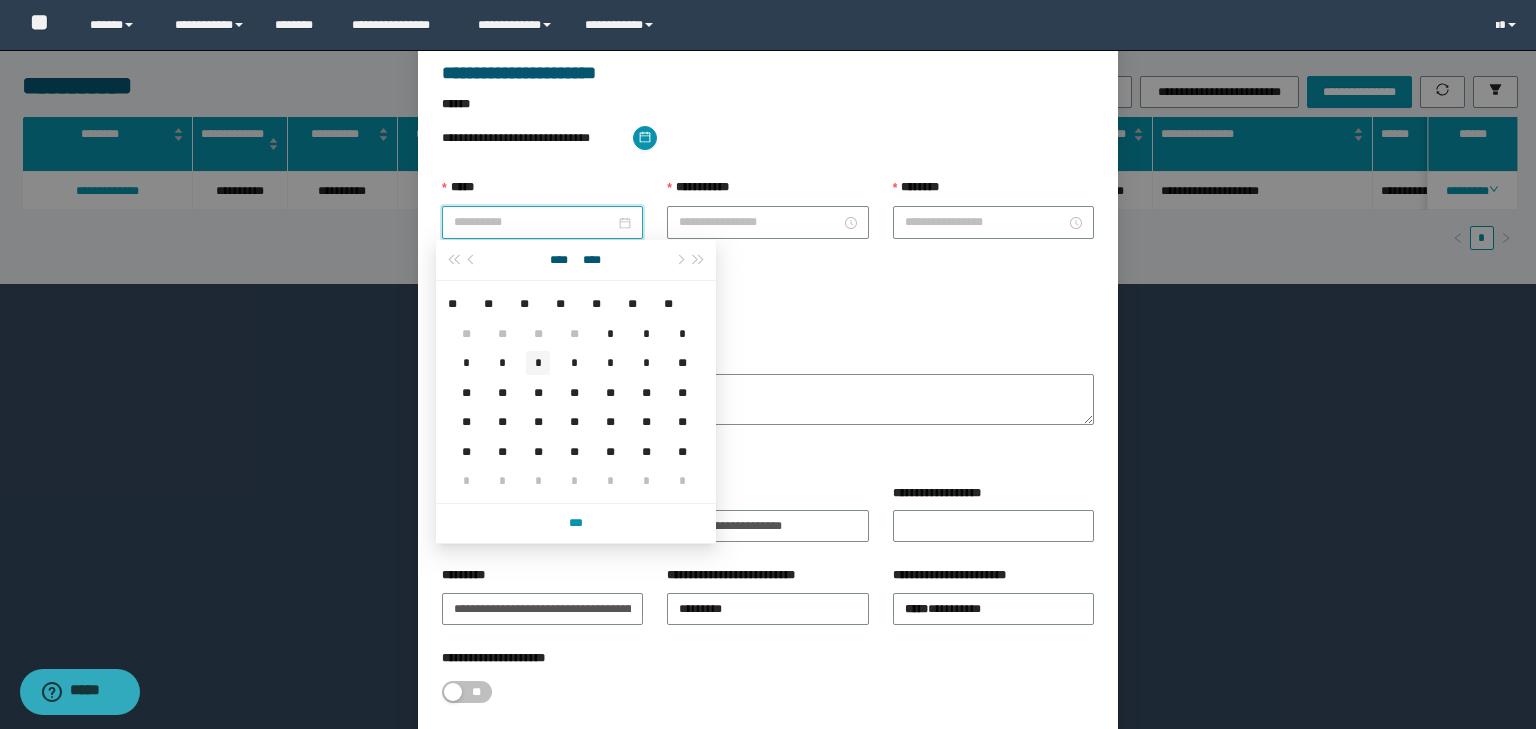 type on "**********" 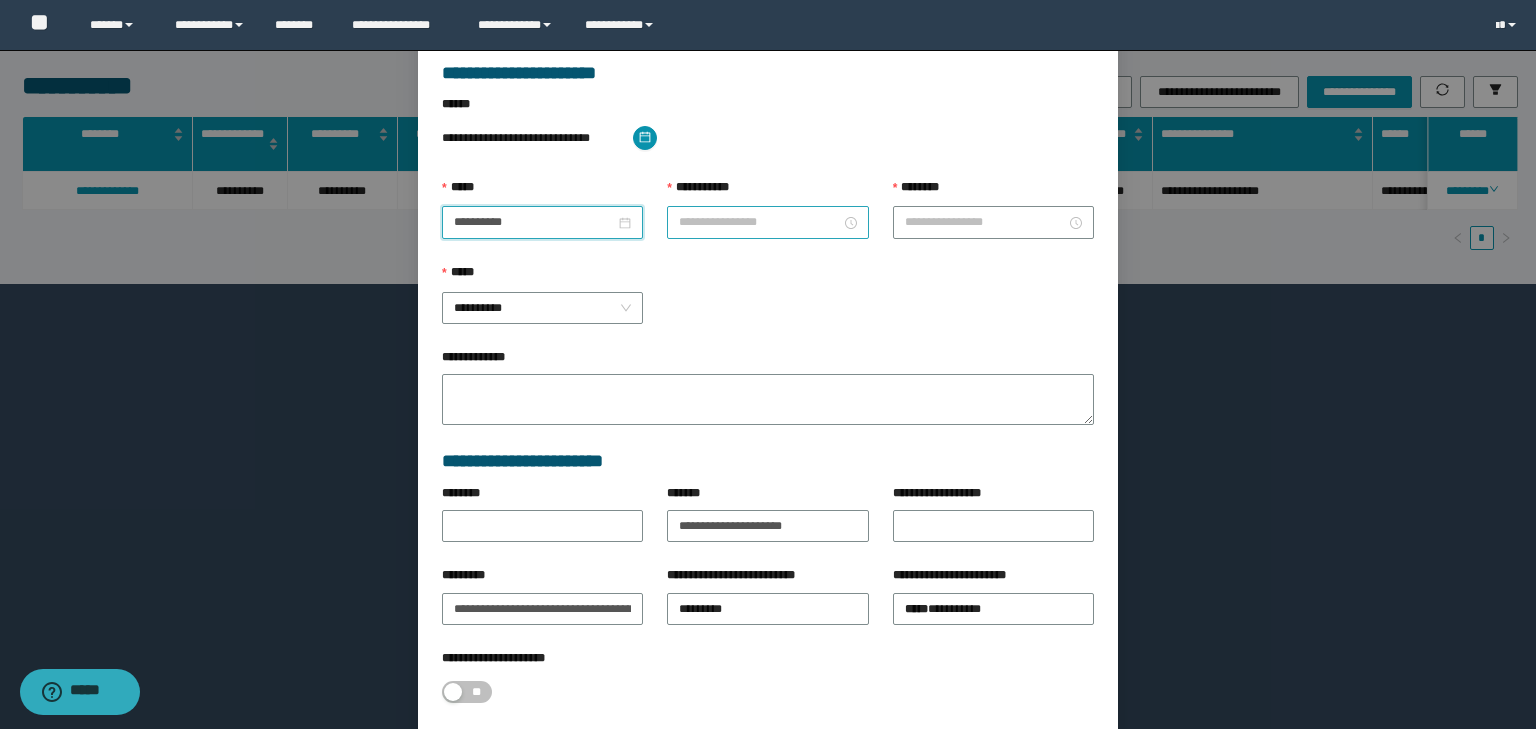 click on "**********" at bounding box center [759, 222] 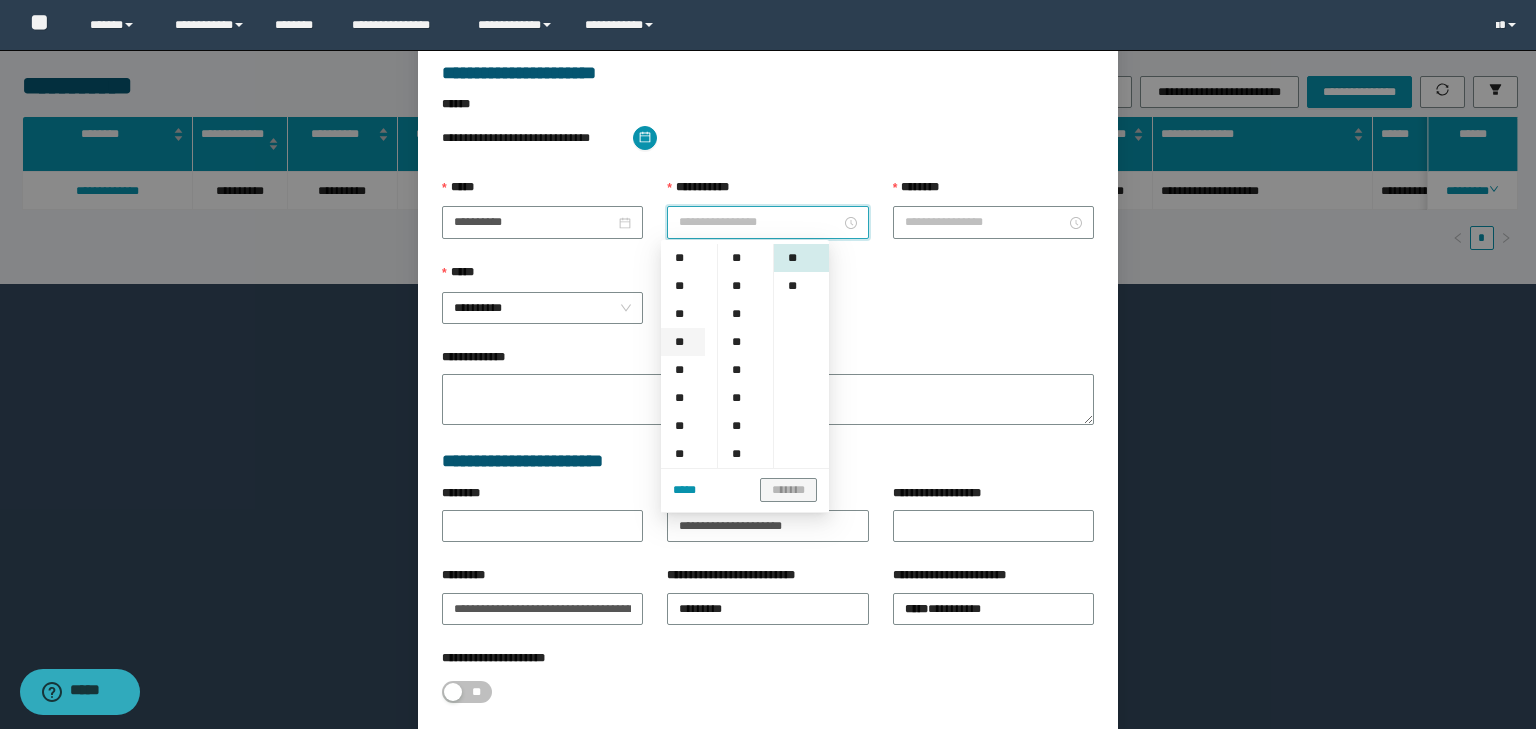 click on "**" at bounding box center [683, 342] 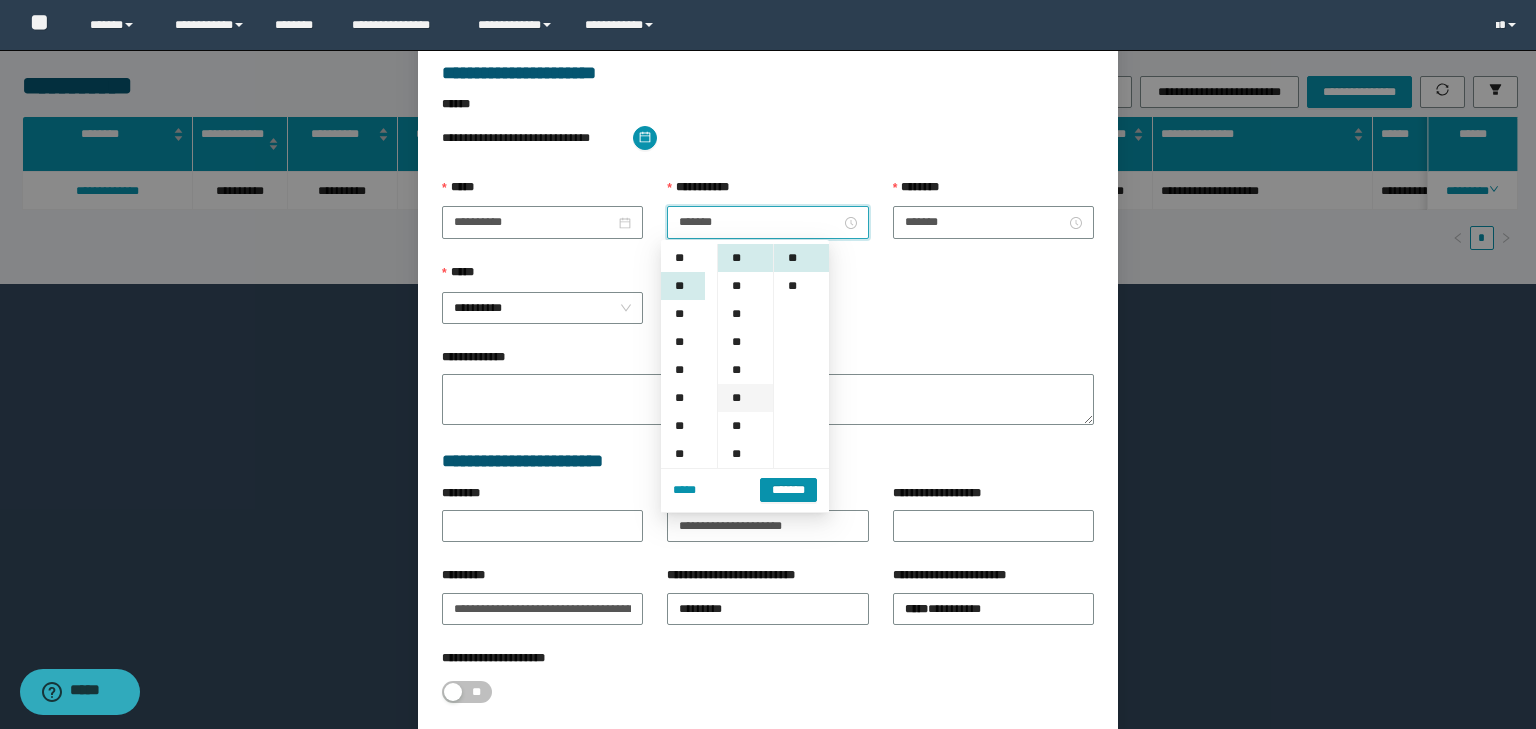 scroll, scrollTop: 84, scrollLeft: 0, axis: vertical 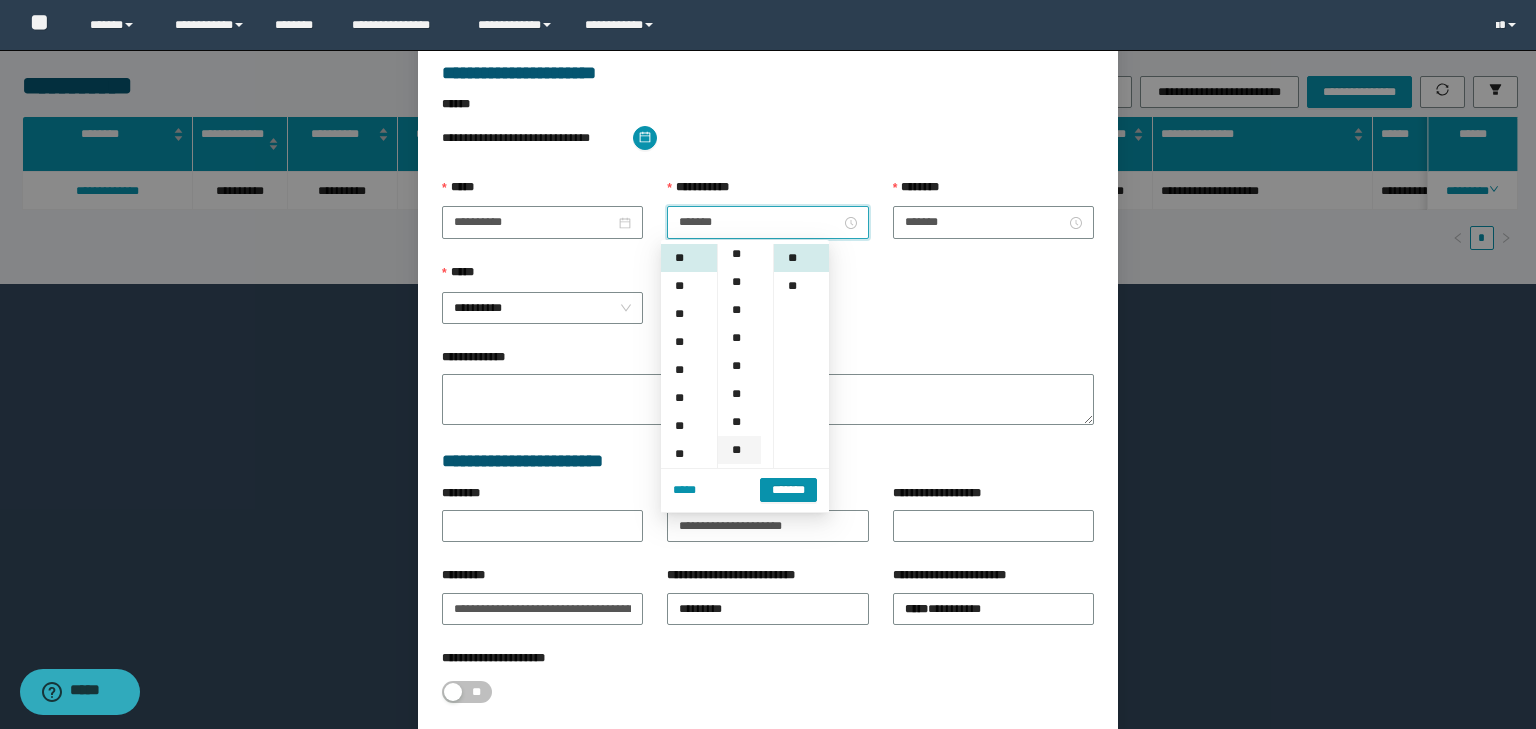 click on "**" at bounding box center [739, 450] 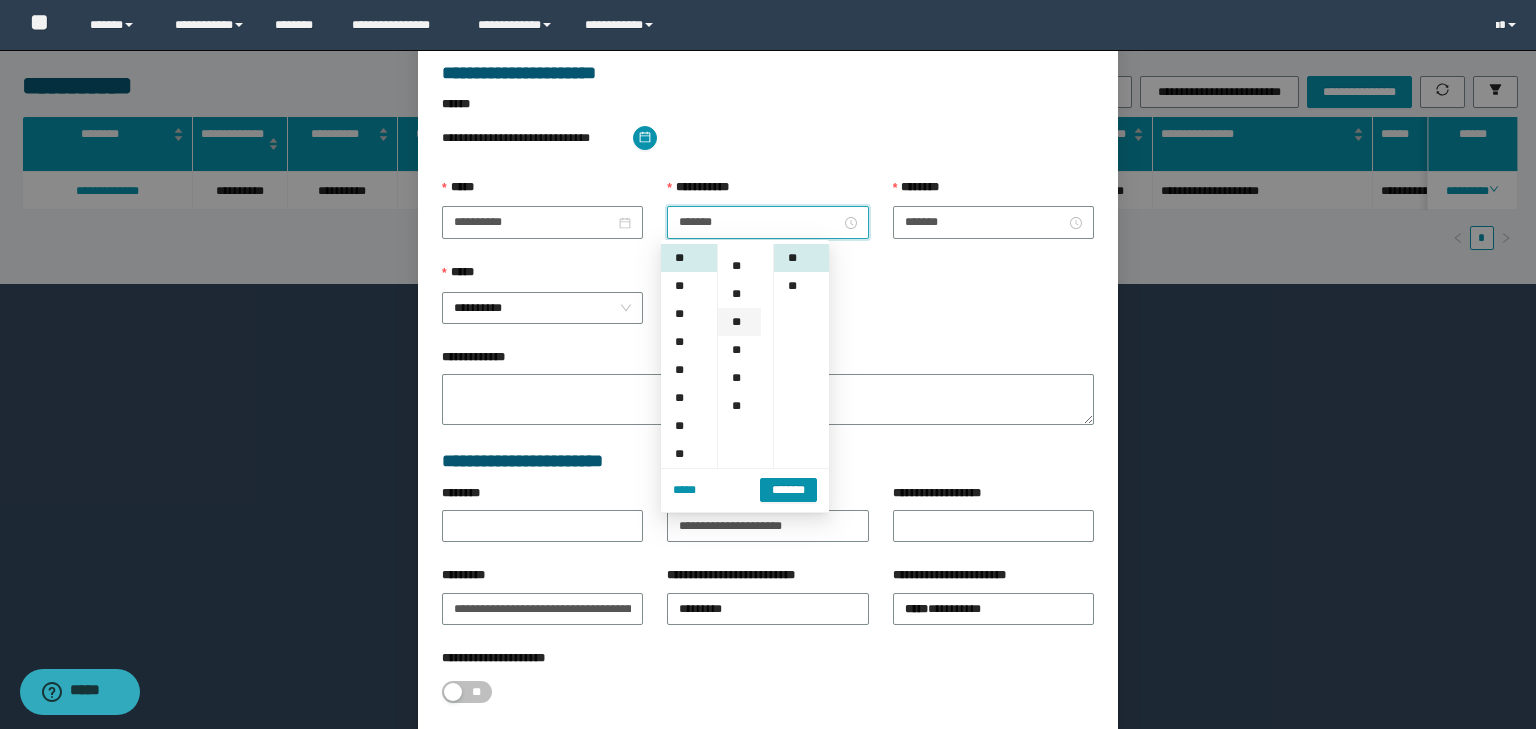scroll, scrollTop: 224, scrollLeft: 0, axis: vertical 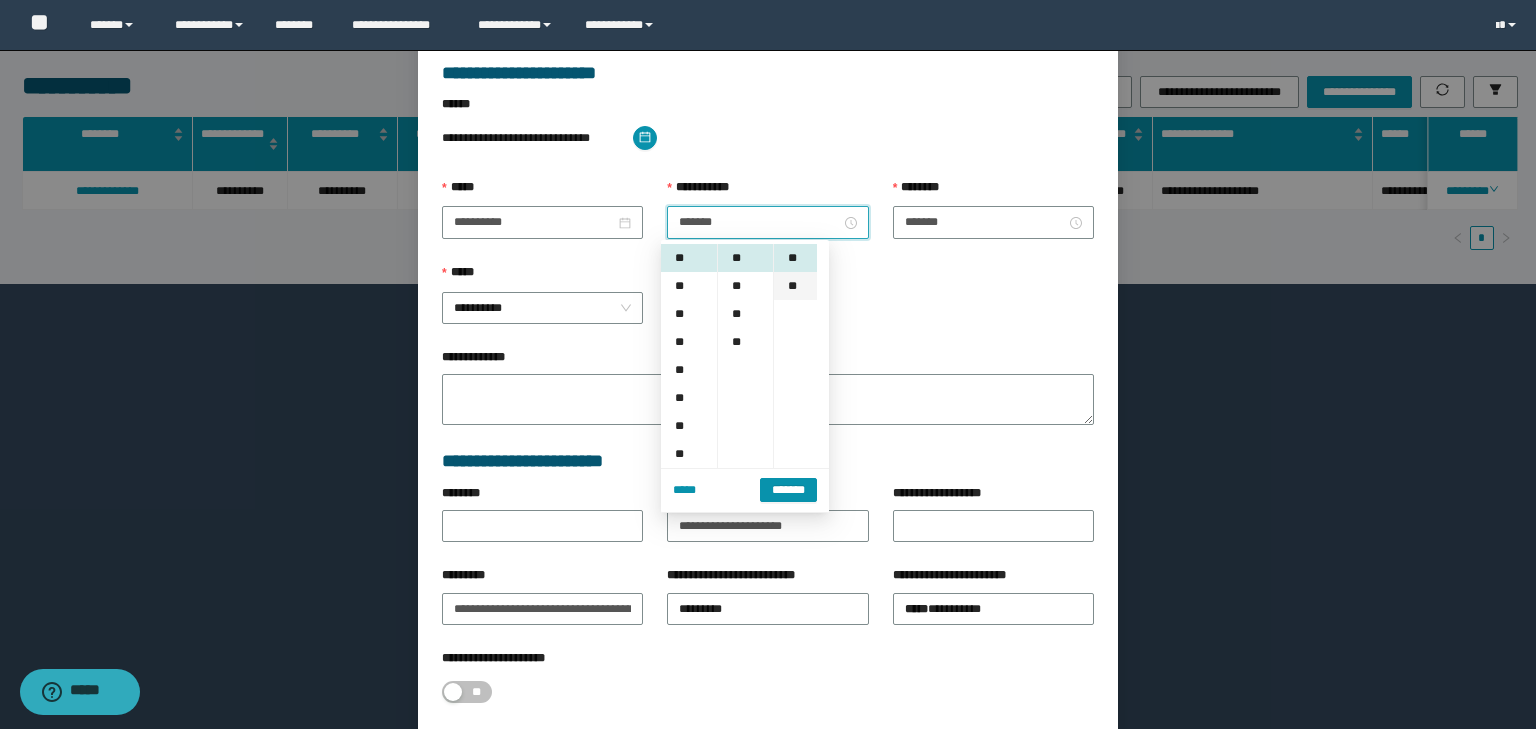 click on "**" at bounding box center (795, 286) 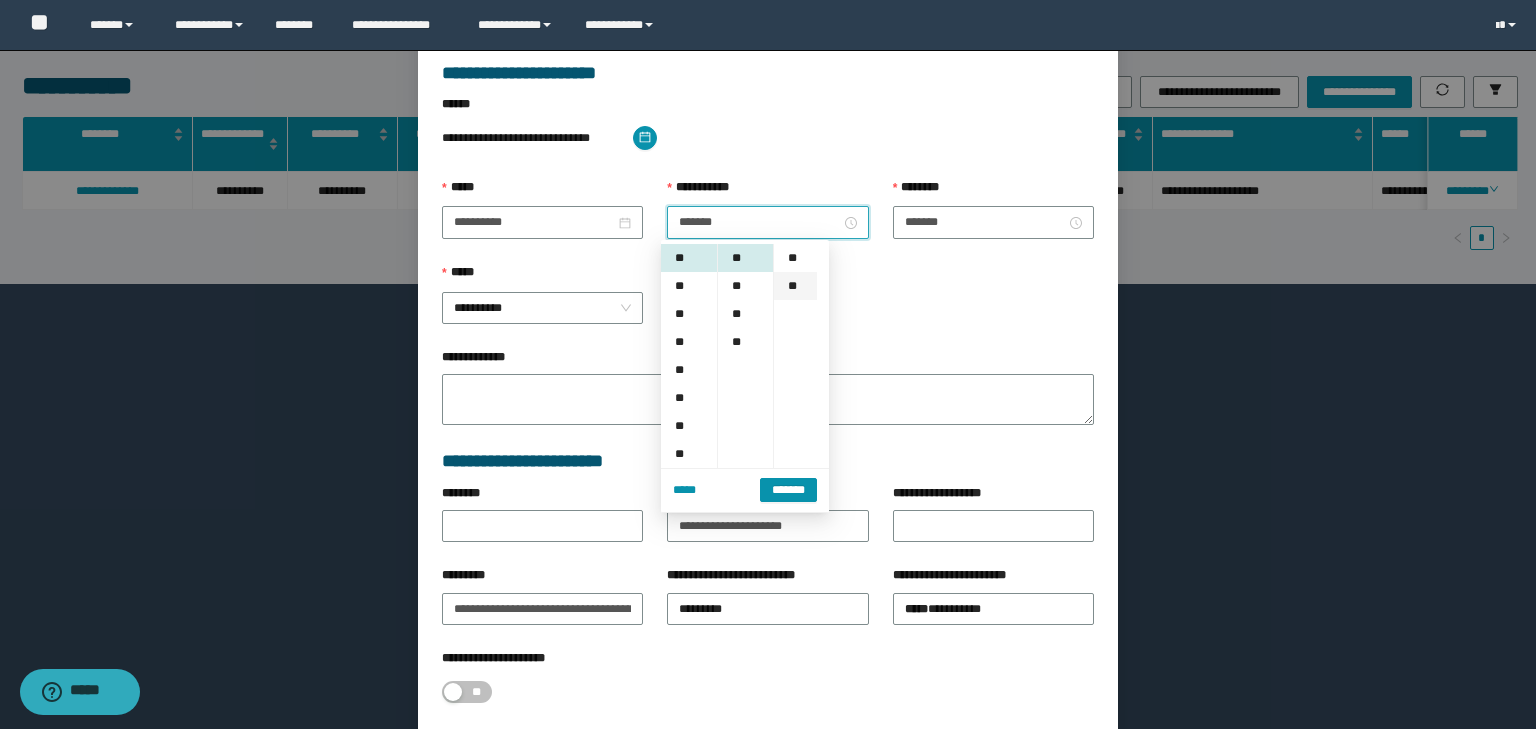 scroll, scrollTop: 28, scrollLeft: 0, axis: vertical 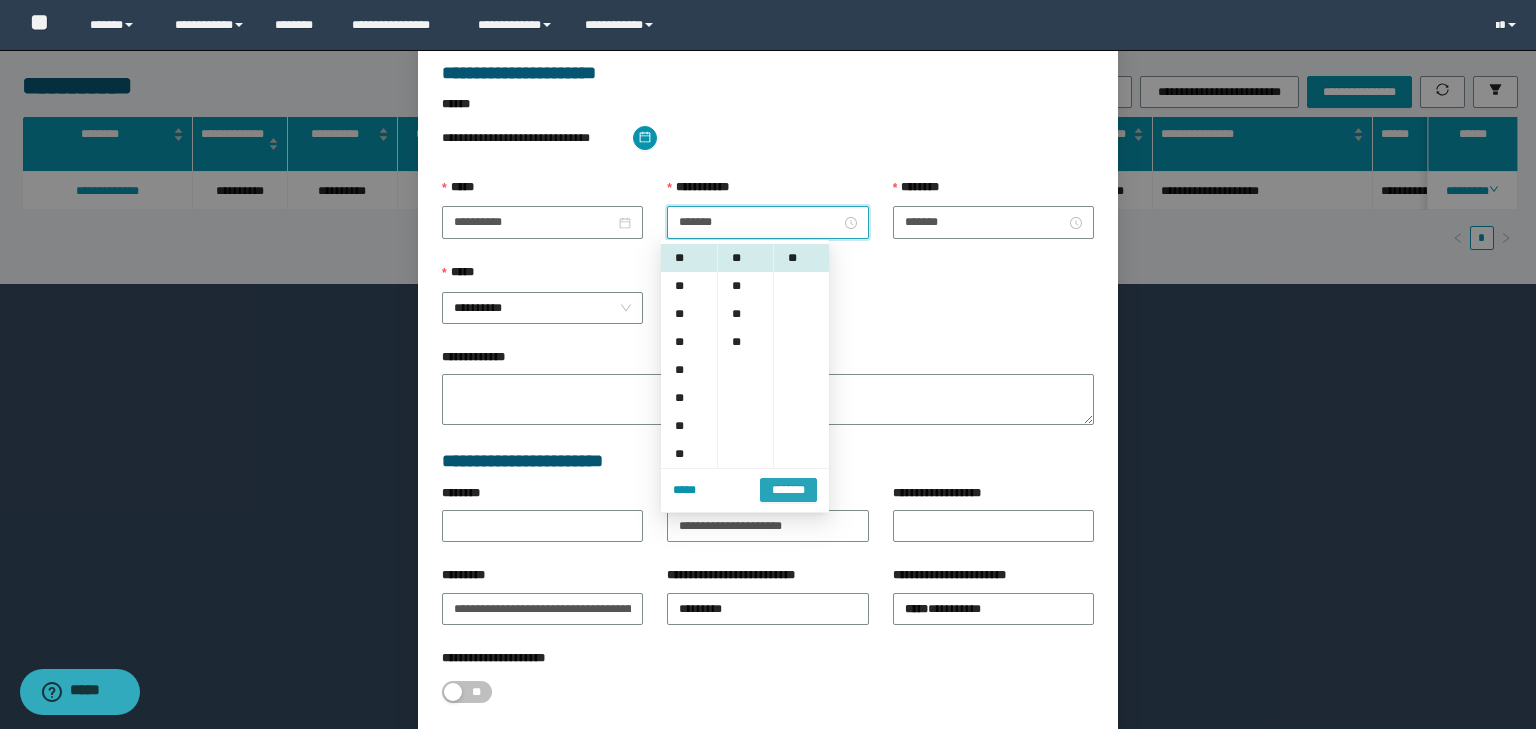 click on "*******" at bounding box center [788, 490] 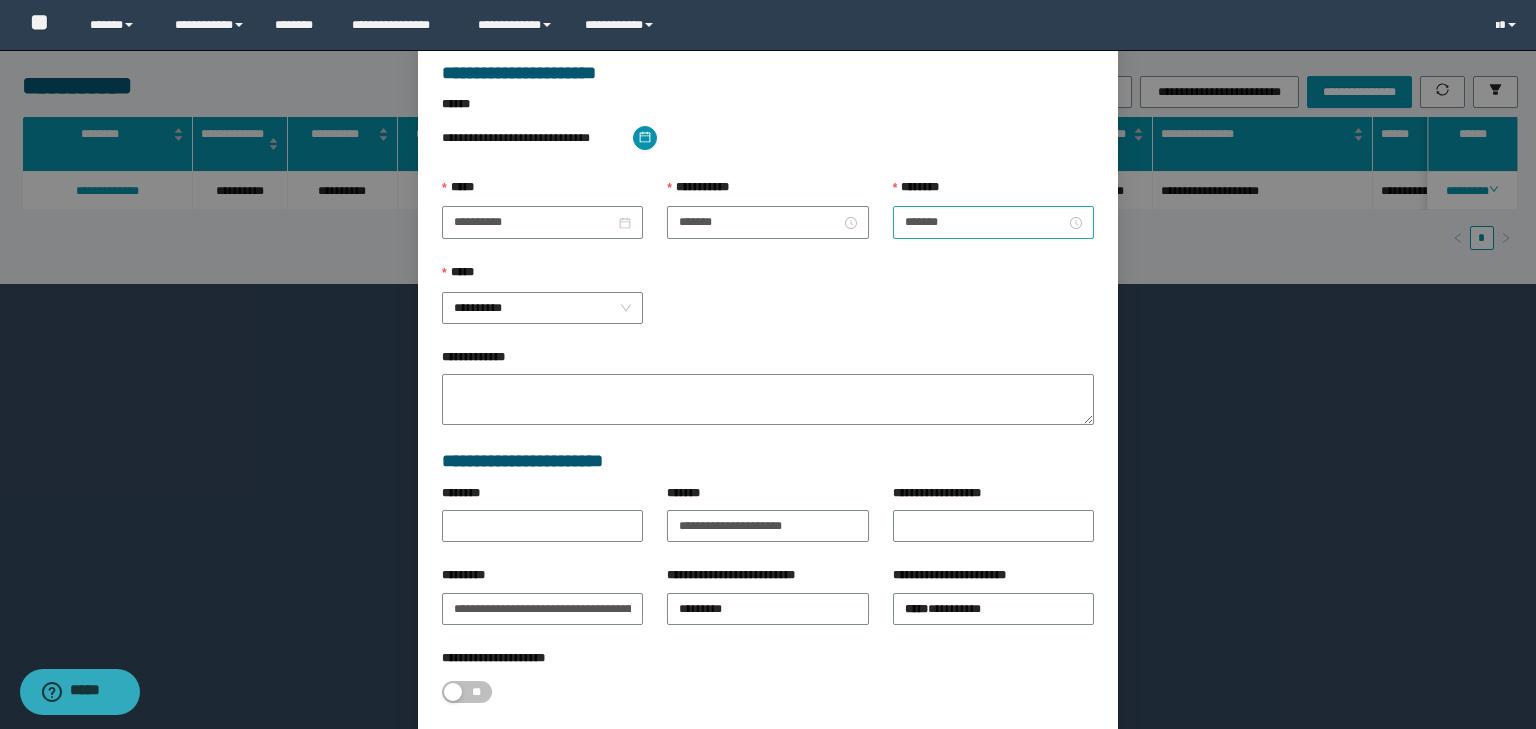 click on "*******" at bounding box center (993, 222) 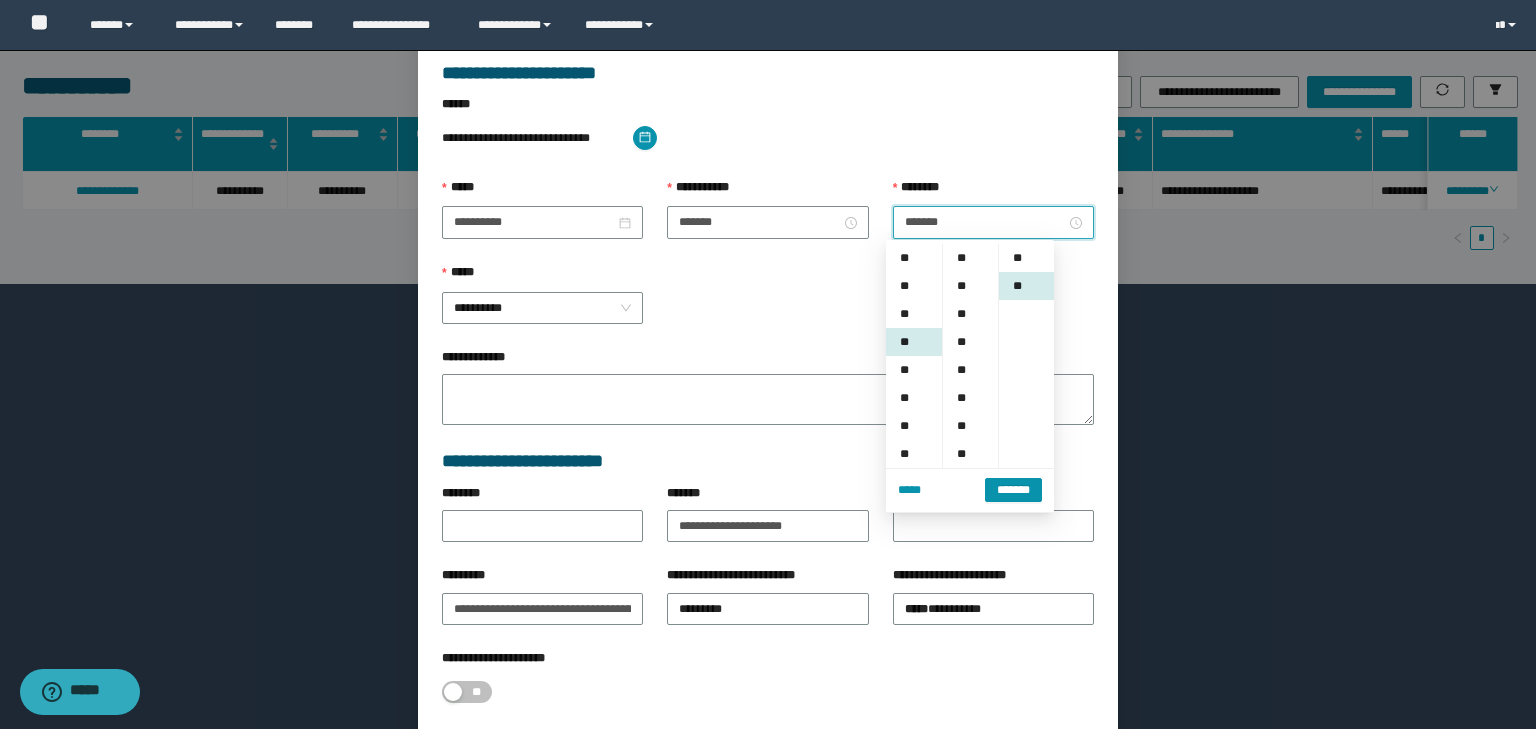 scroll, scrollTop: 84, scrollLeft: 0, axis: vertical 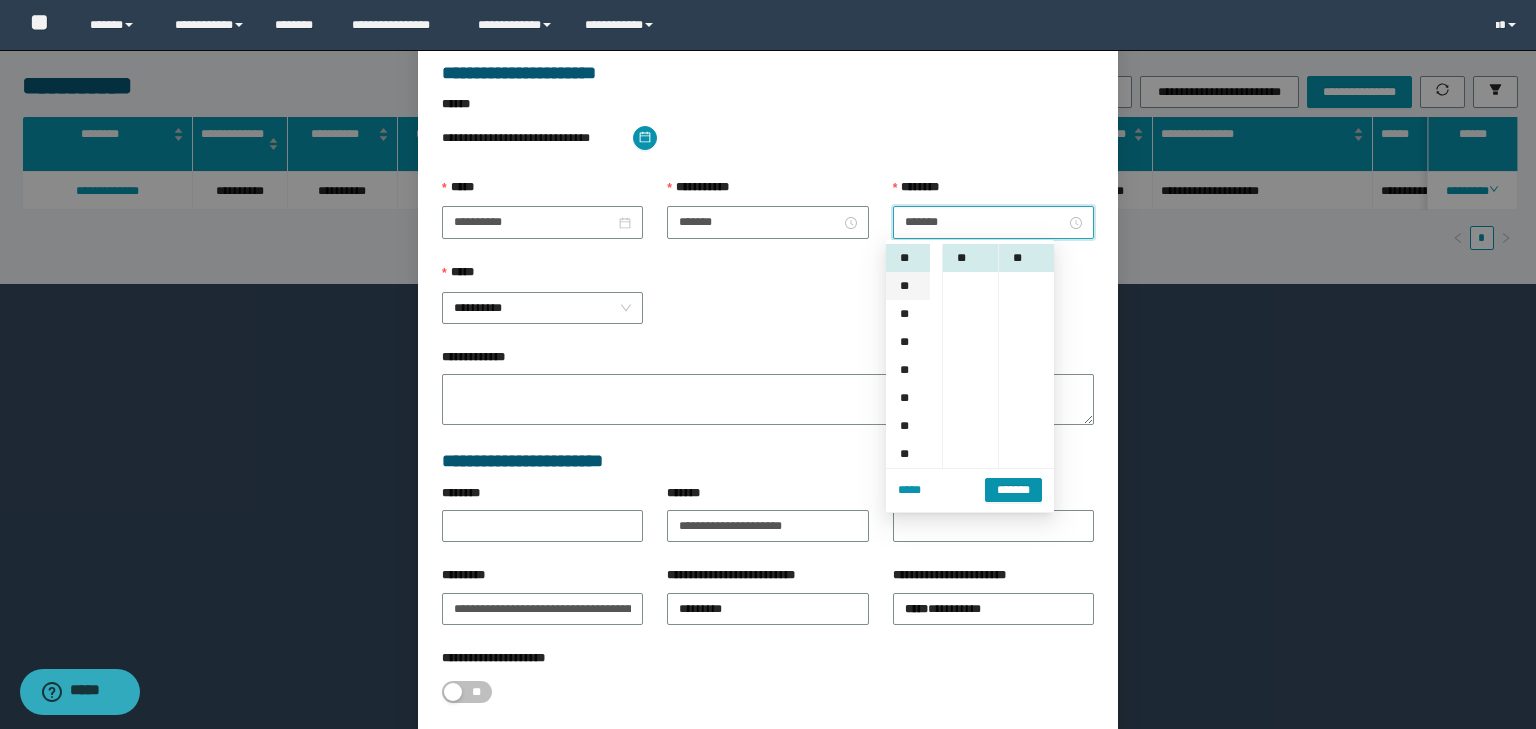 click on "**" at bounding box center [908, 286] 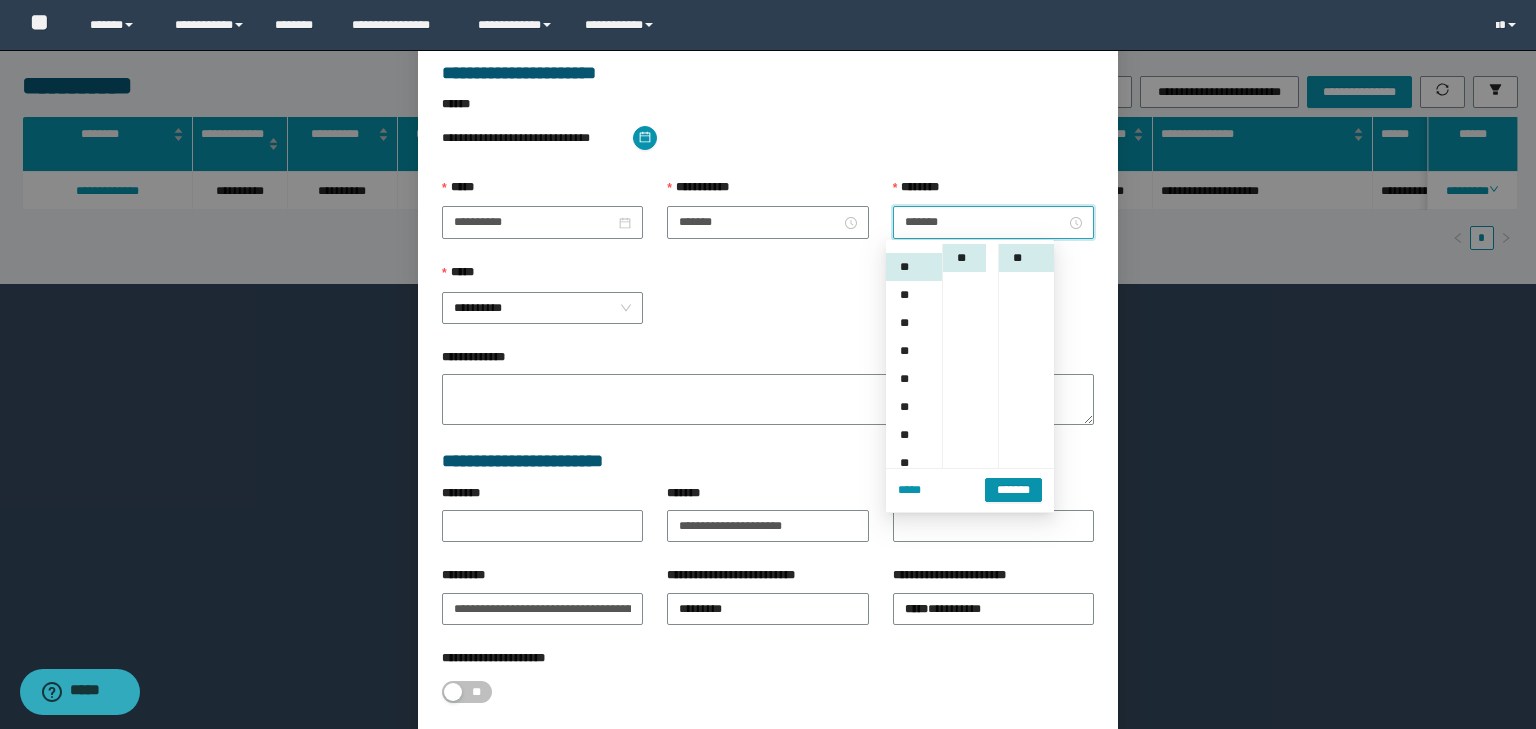 scroll, scrollTop: 112, scrollLeft: 0, axis: vertical 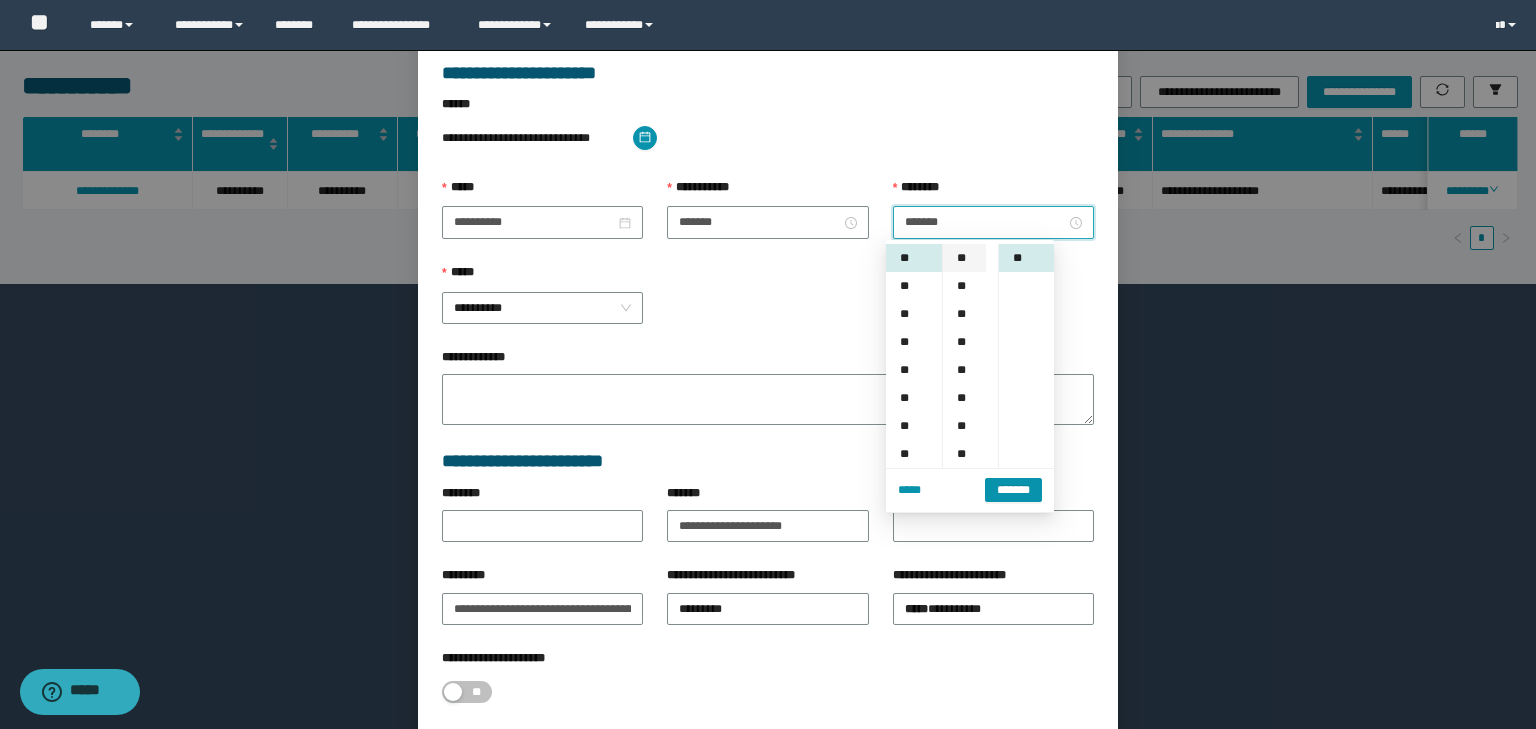 click on "**" at bounding box center [964, 258] 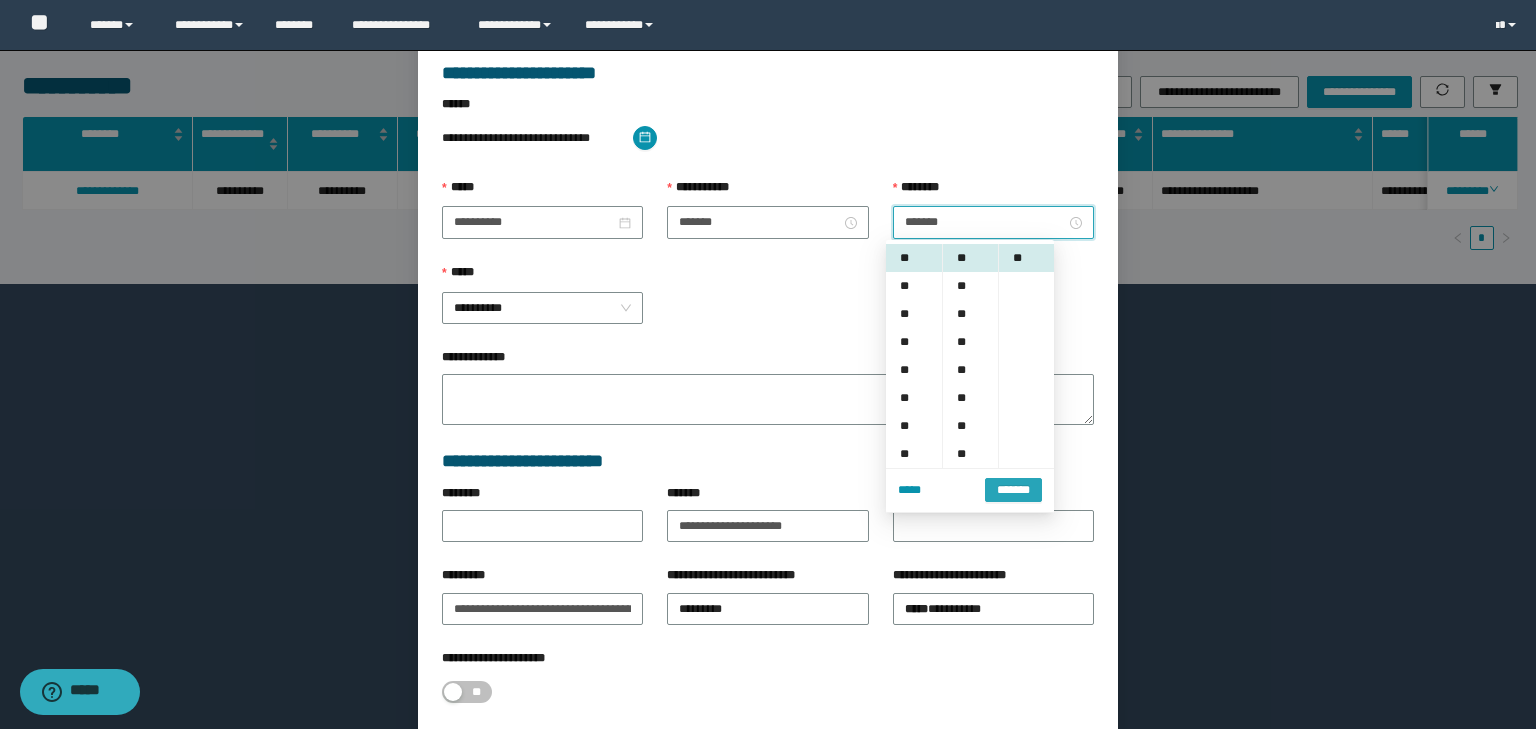 click on "*******" at bounding box center (1013, 490) 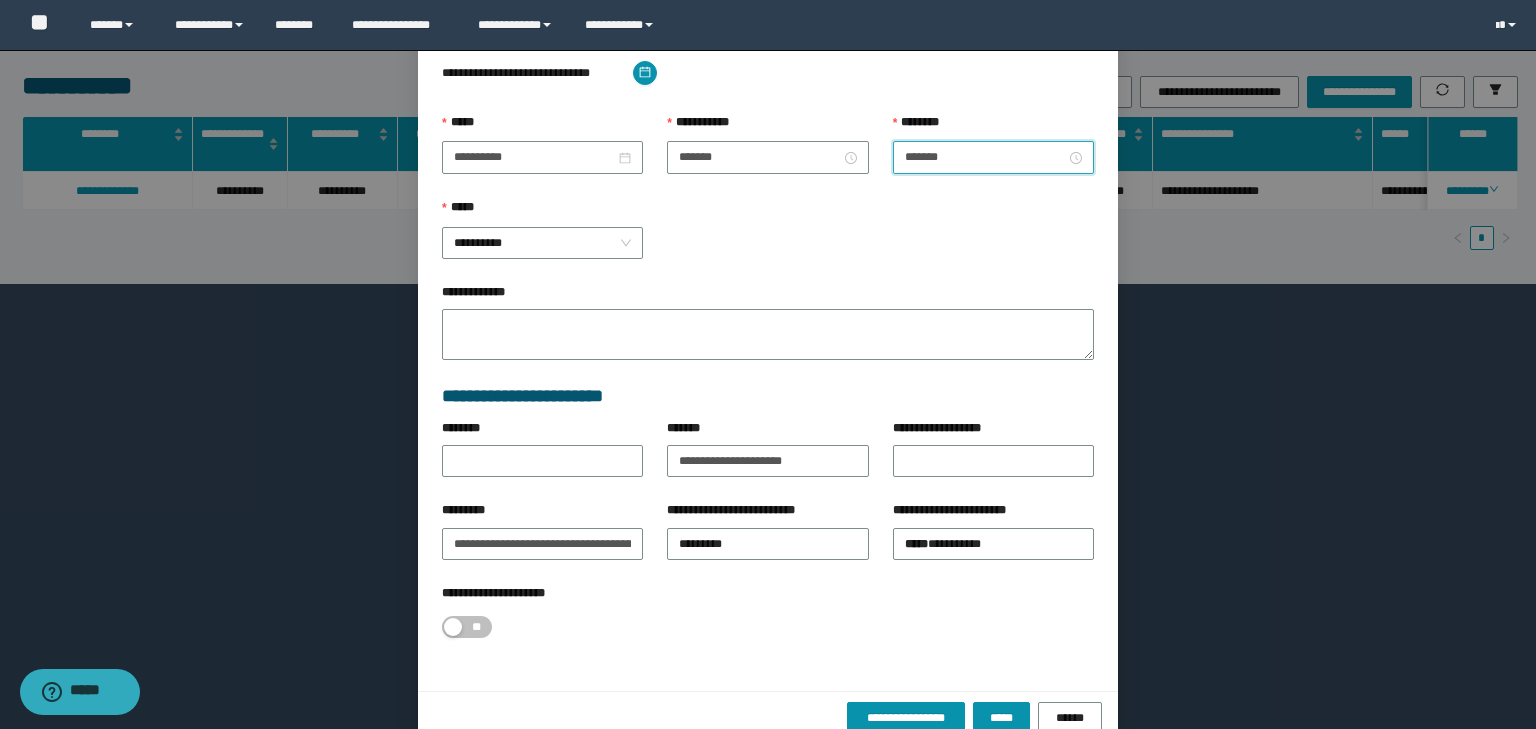 scroll, scrollTop: 221, scrollLeft: 0, axis: vertical 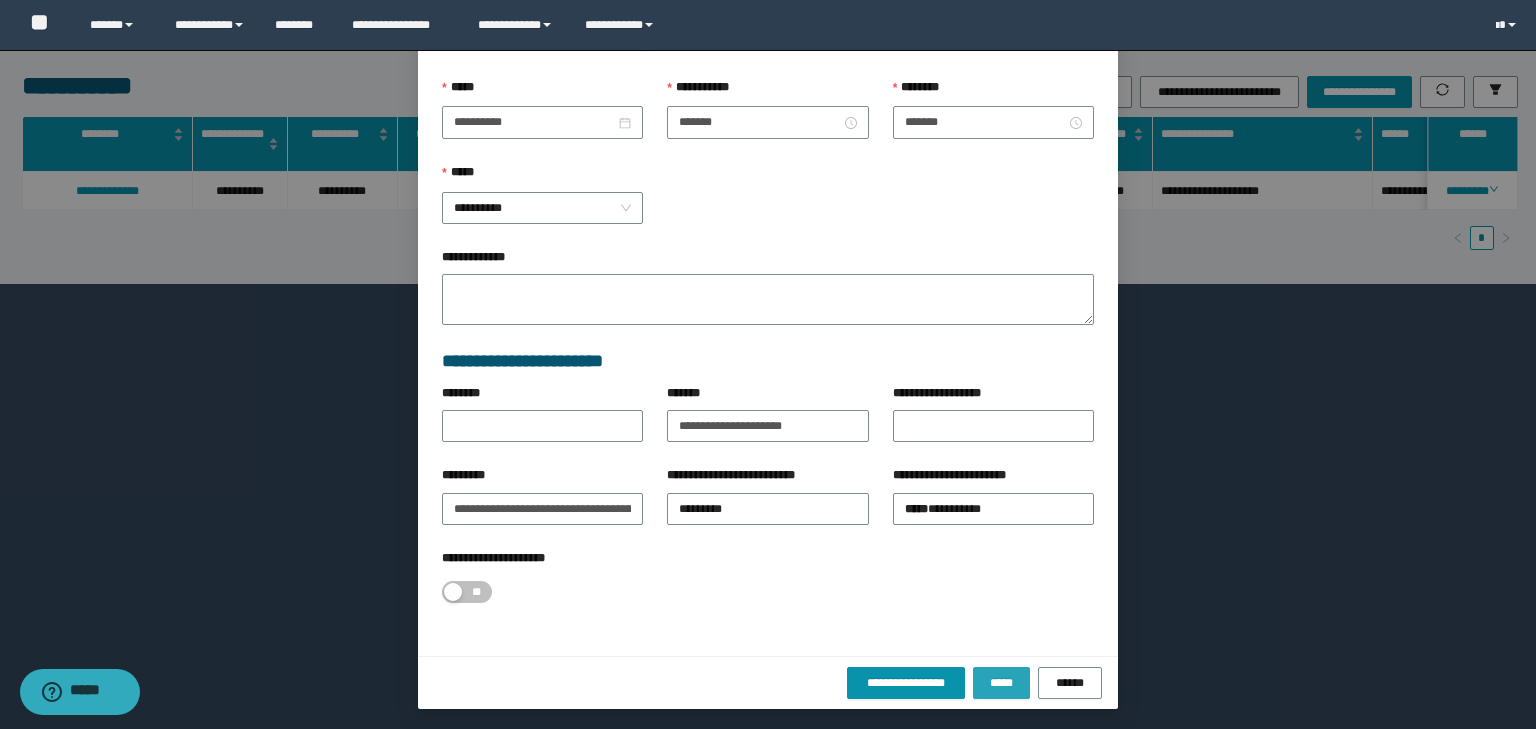click on "*****" at bounding box center [1001, 683] 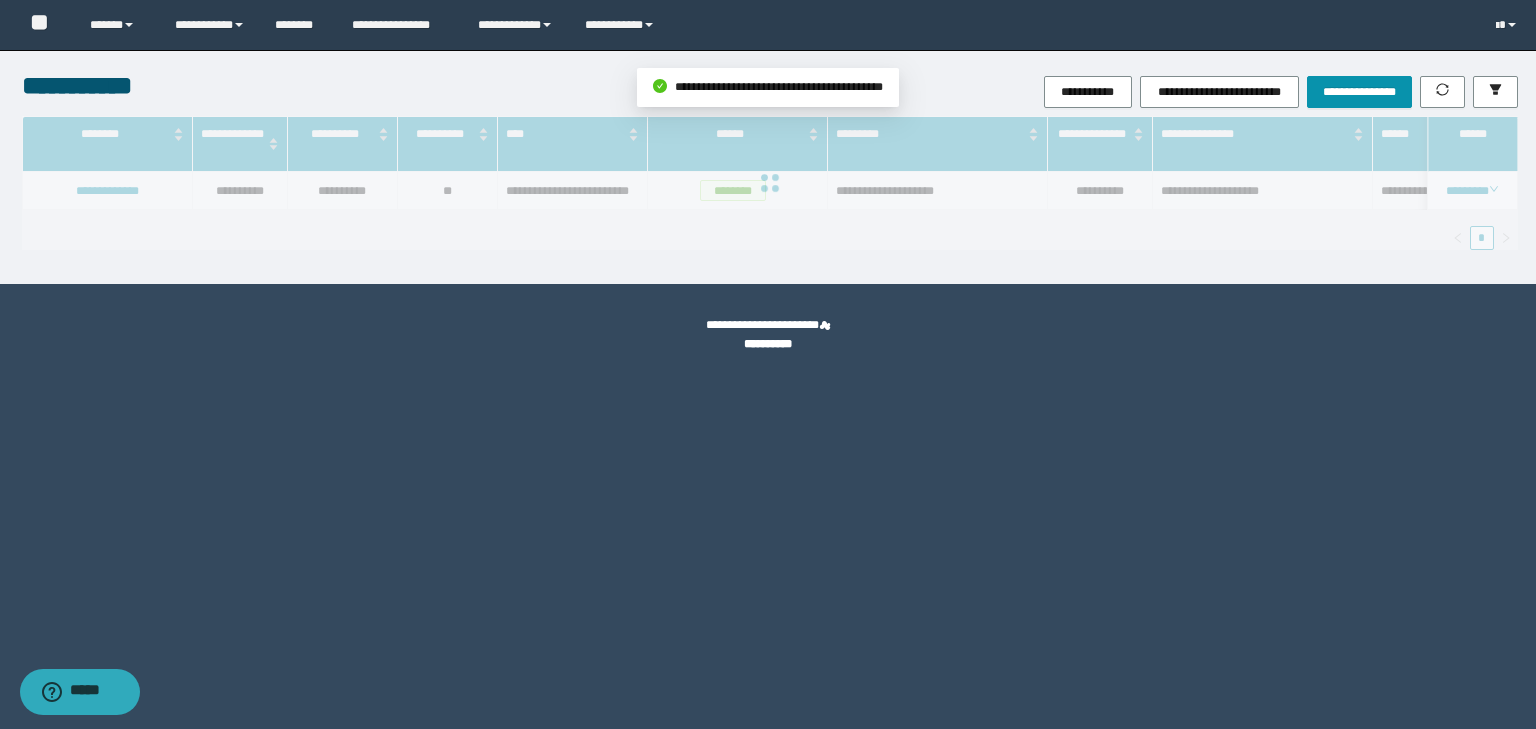 scroll, scrollTop: 121, scrollLeft: 0, axis: vertical 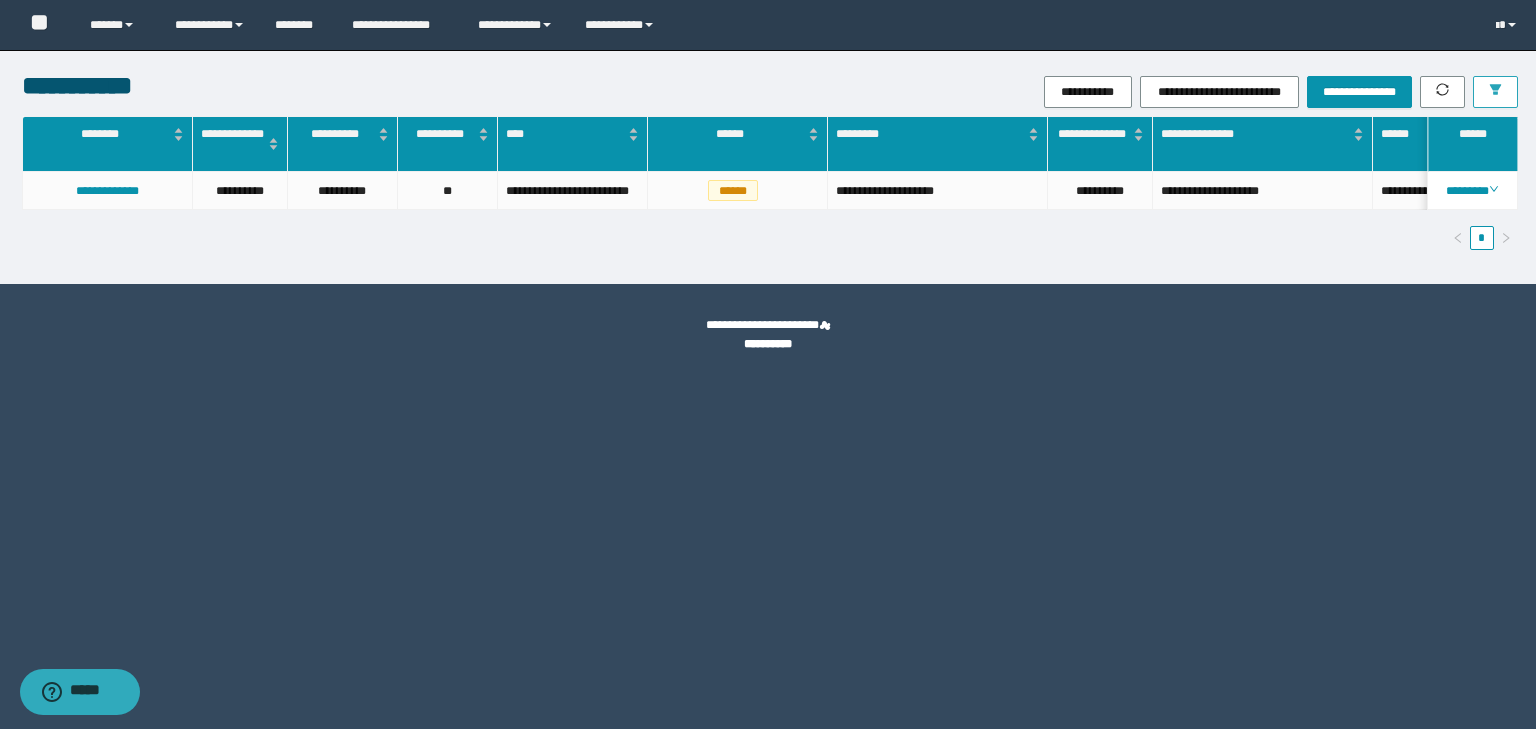 click 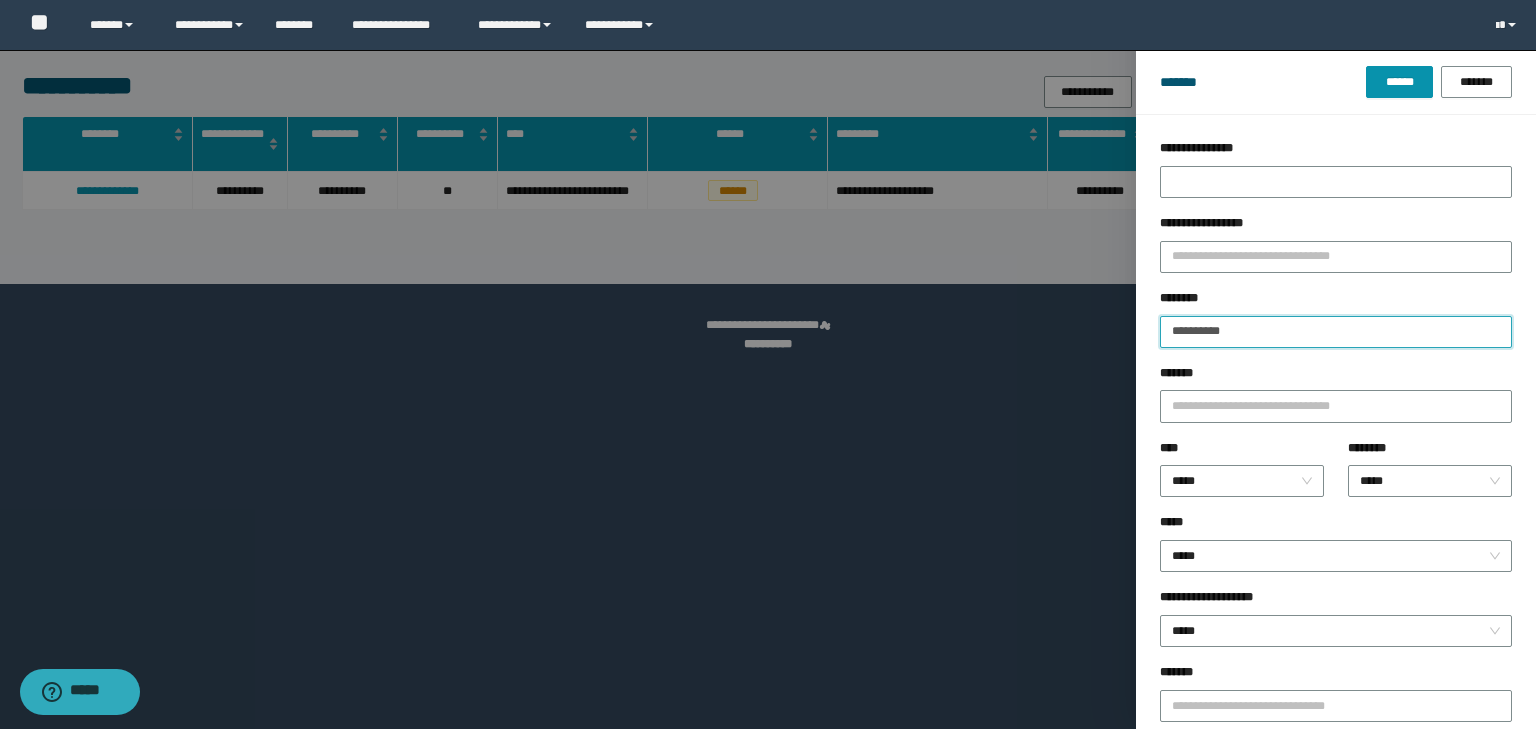 drag, startPoint x: 1252, startPoint y: 334, endPoint x: 1110, endPoint y: 348, distance: 142.68848 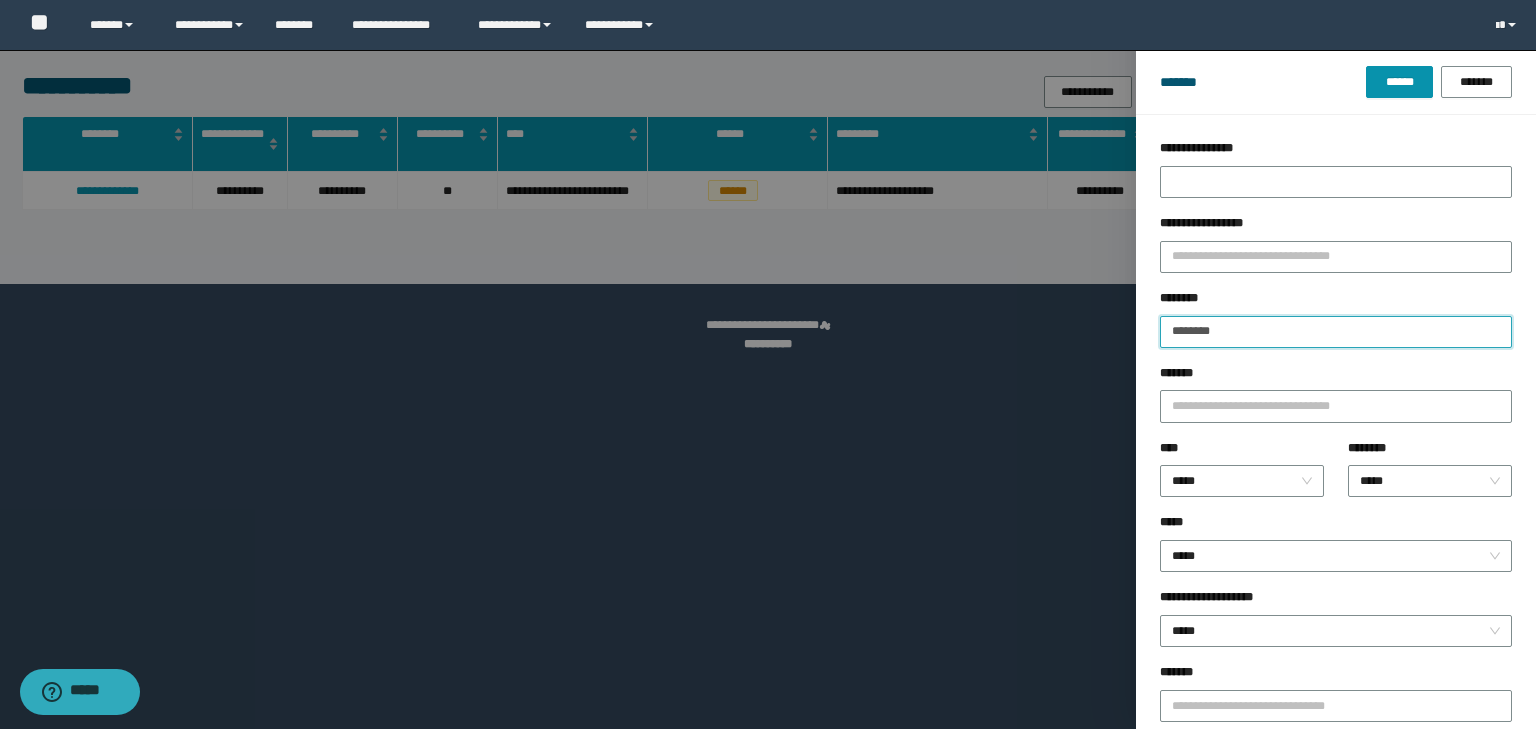 type on "********" 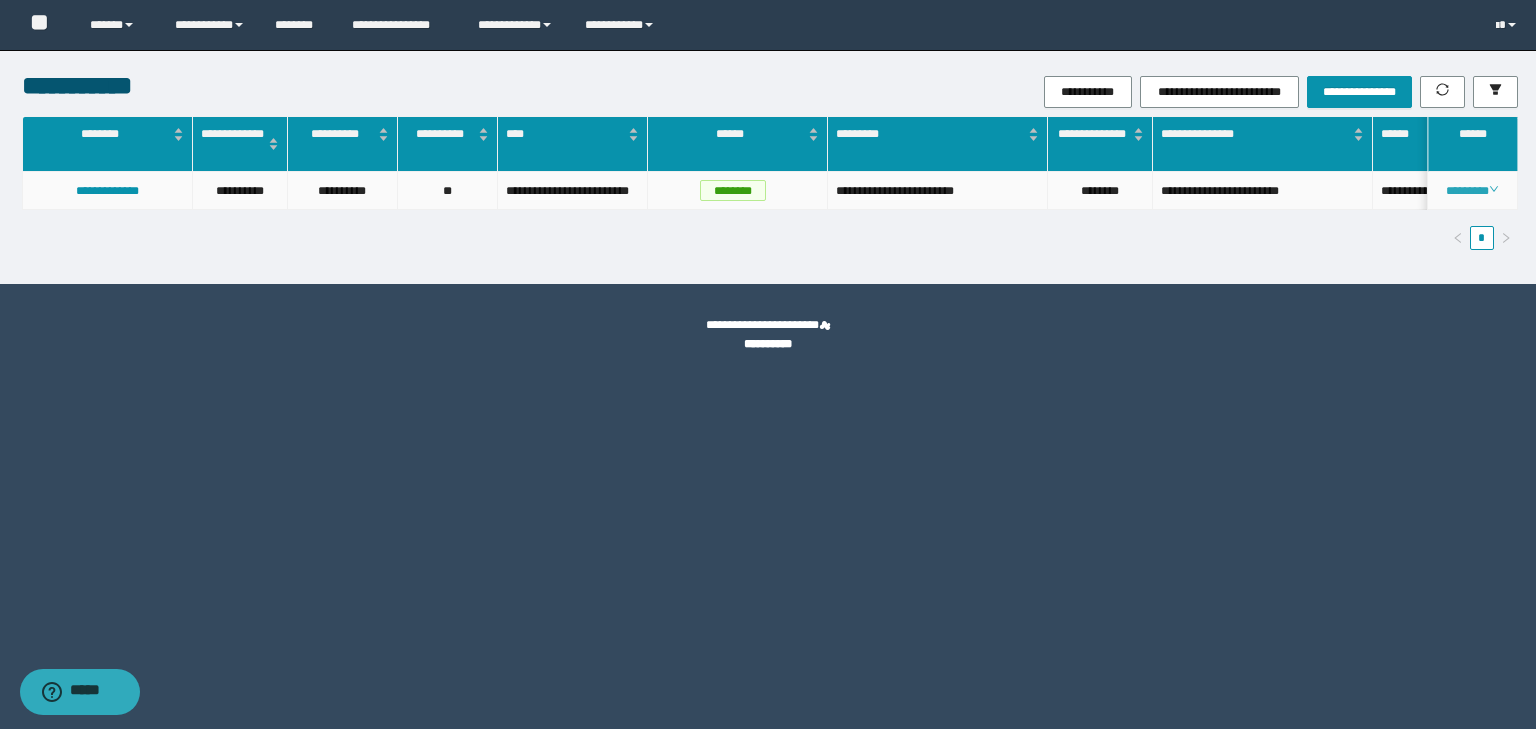 click on "********" at bounding box center (1472, 191) 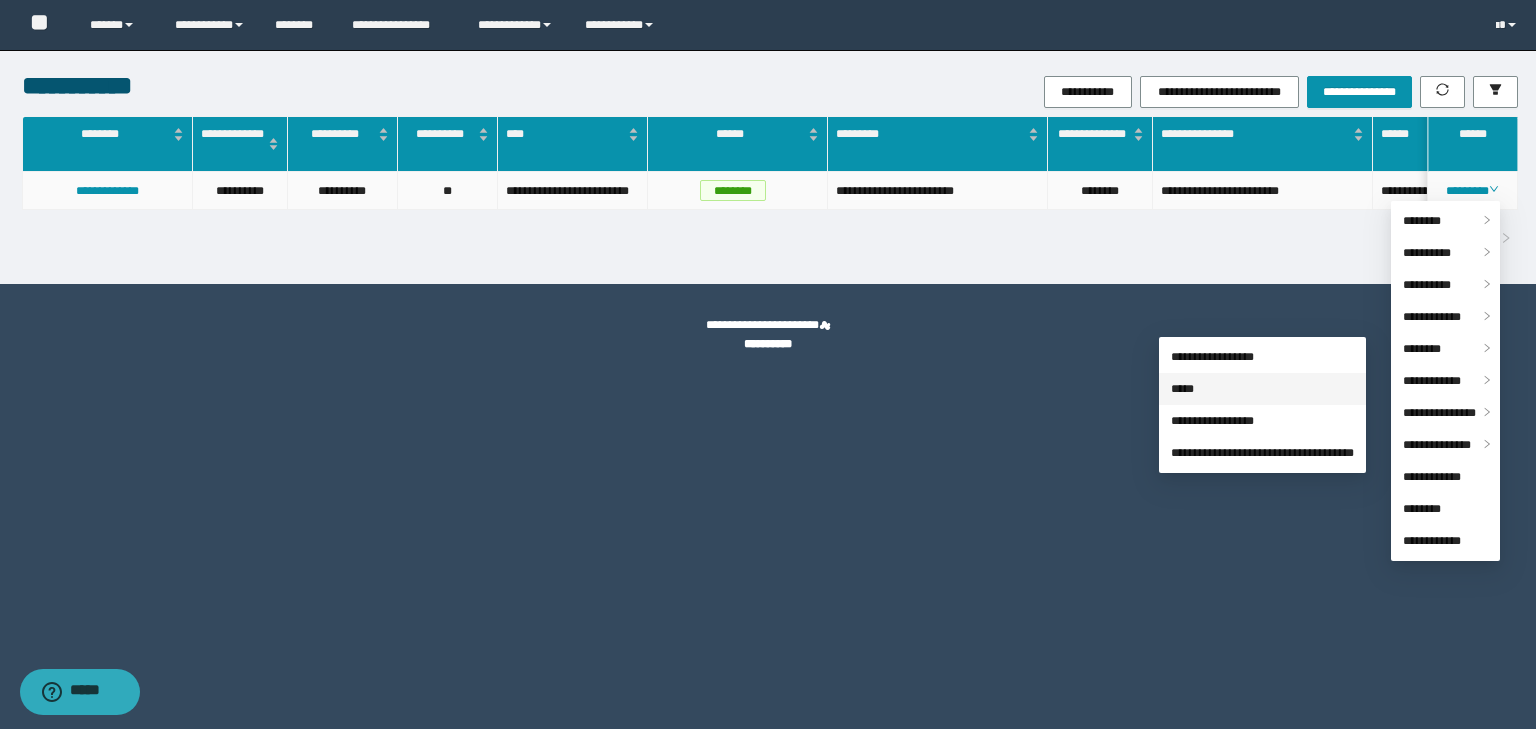 click on "*****" at bounding box center [1182, 389] 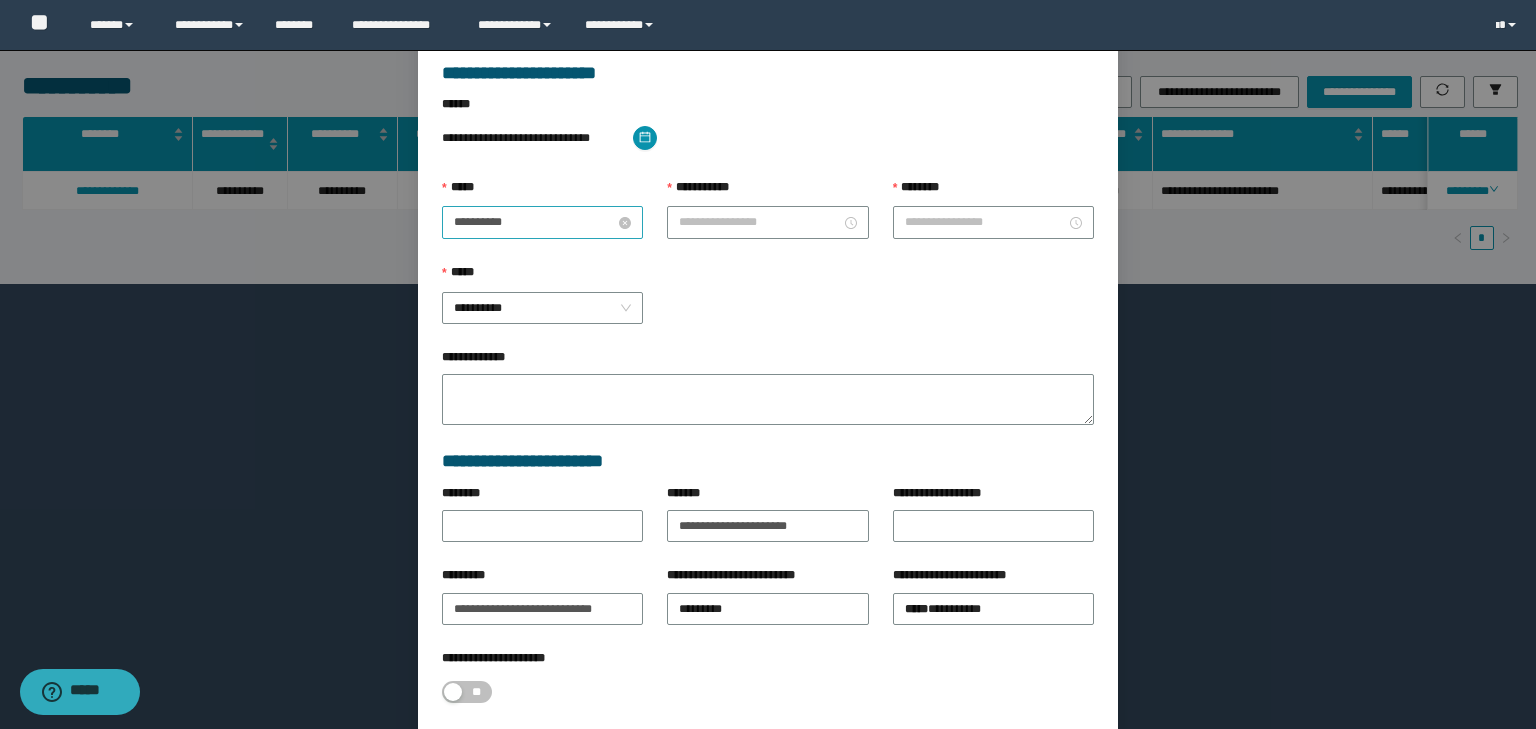click on "**********" at bounding box center (534, 222) 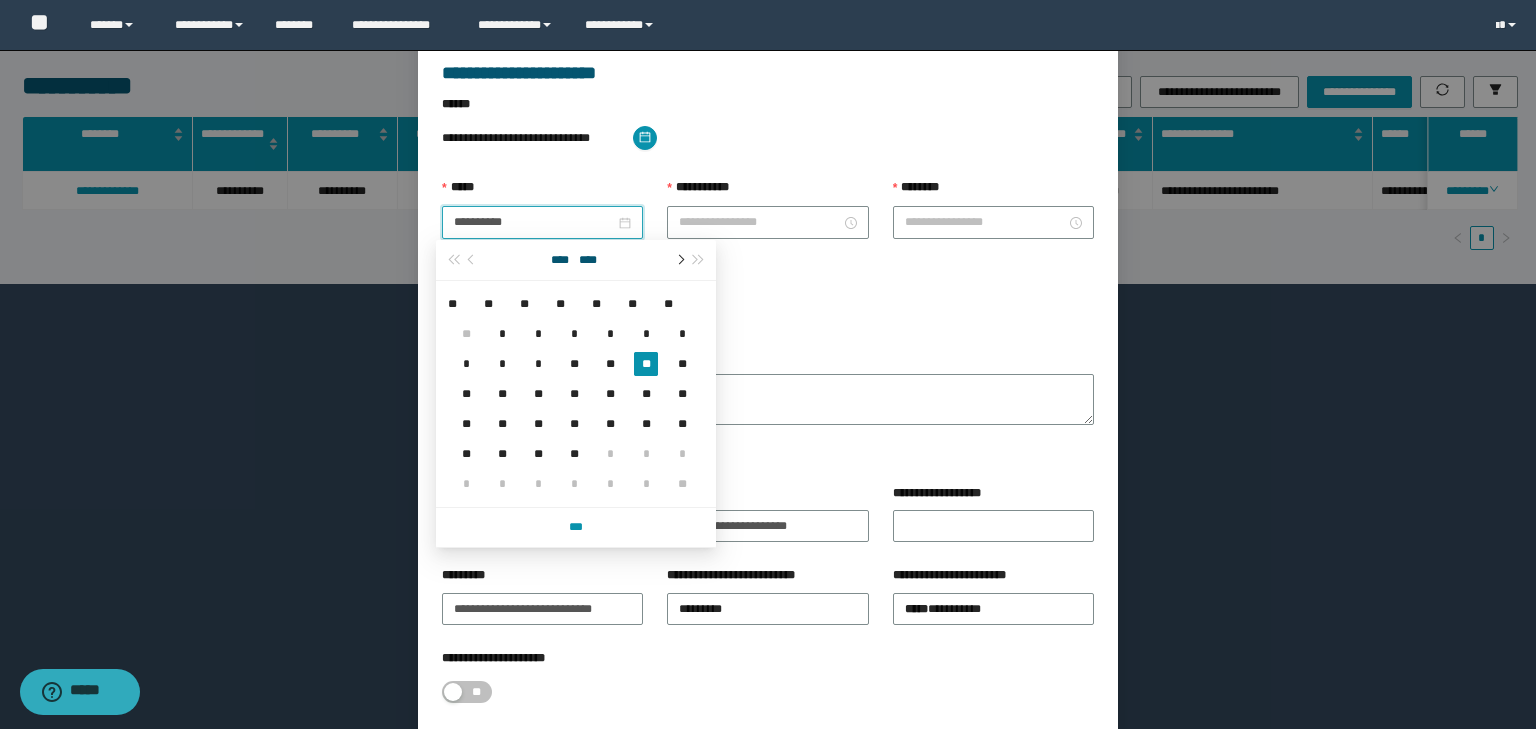 click at bounding box center (679, 260) 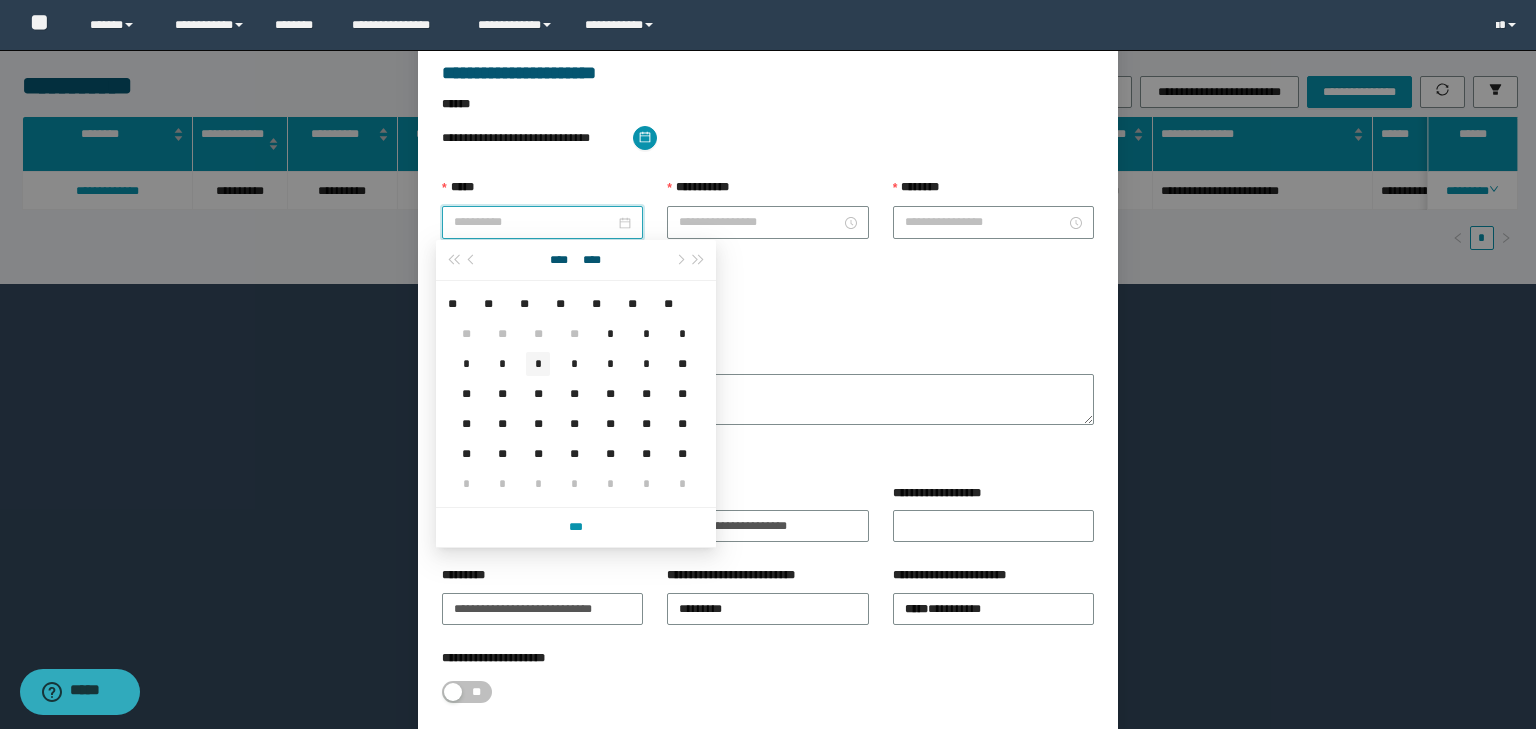 type on "**********" 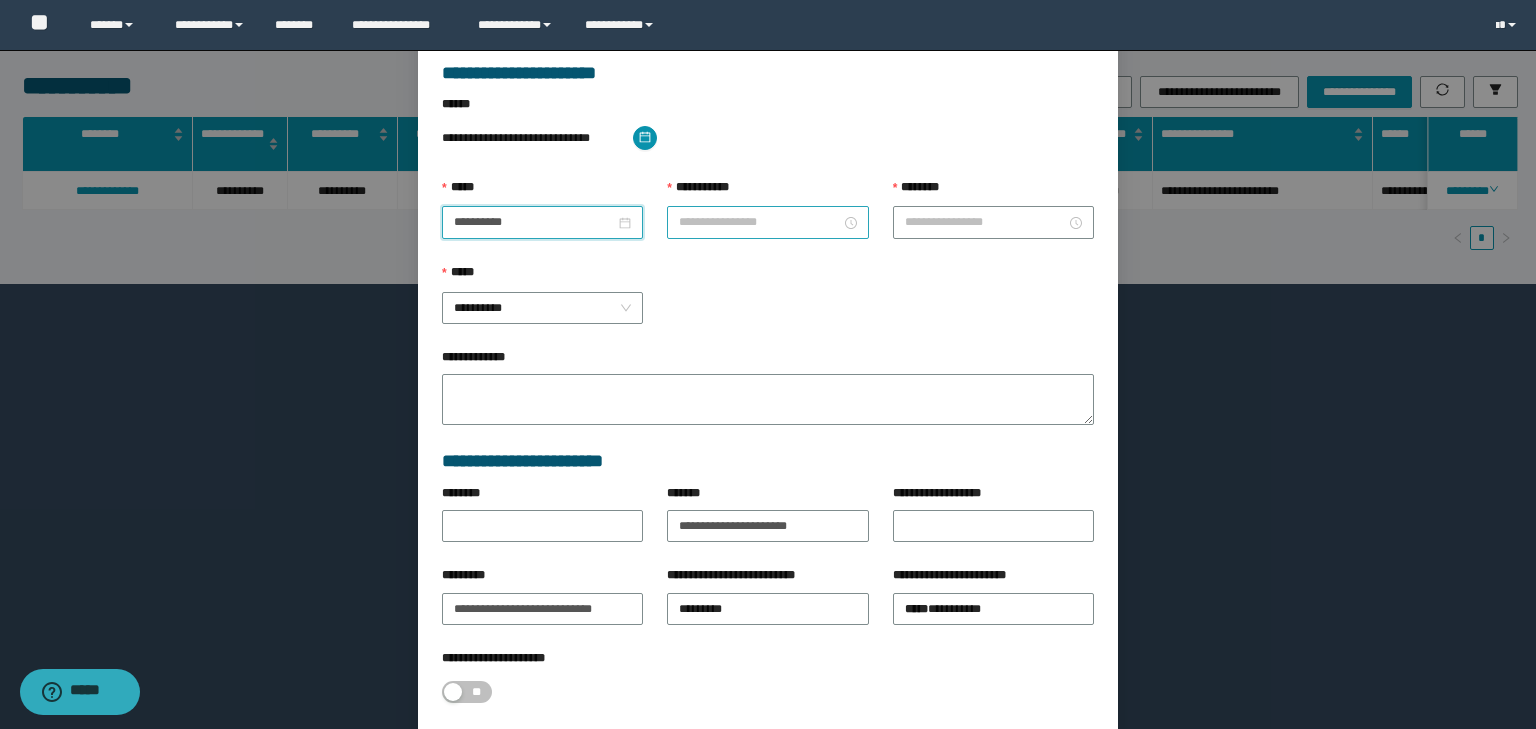 click on "**********" at bounding box center (759, 222) 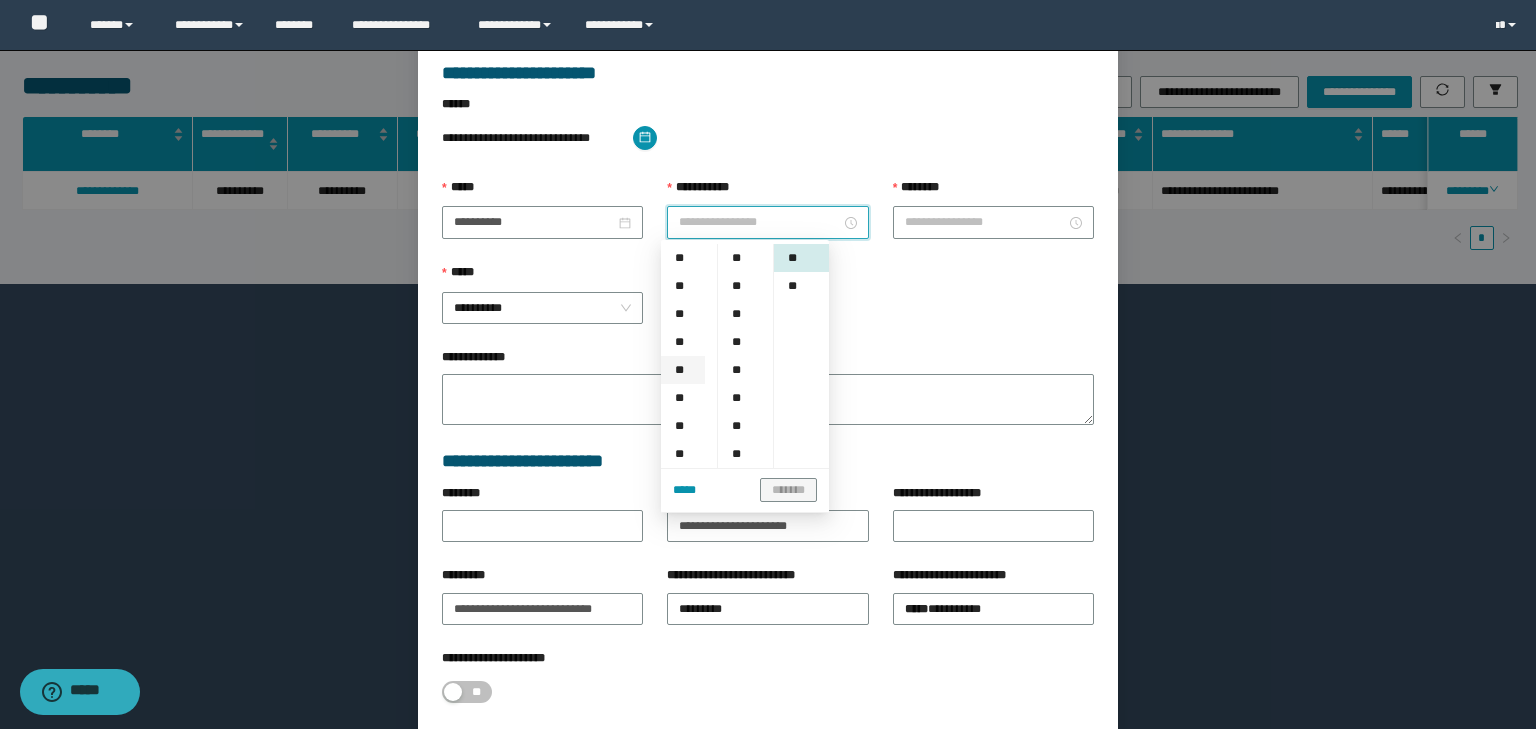 click on "**" at bounding box center [683, 370] 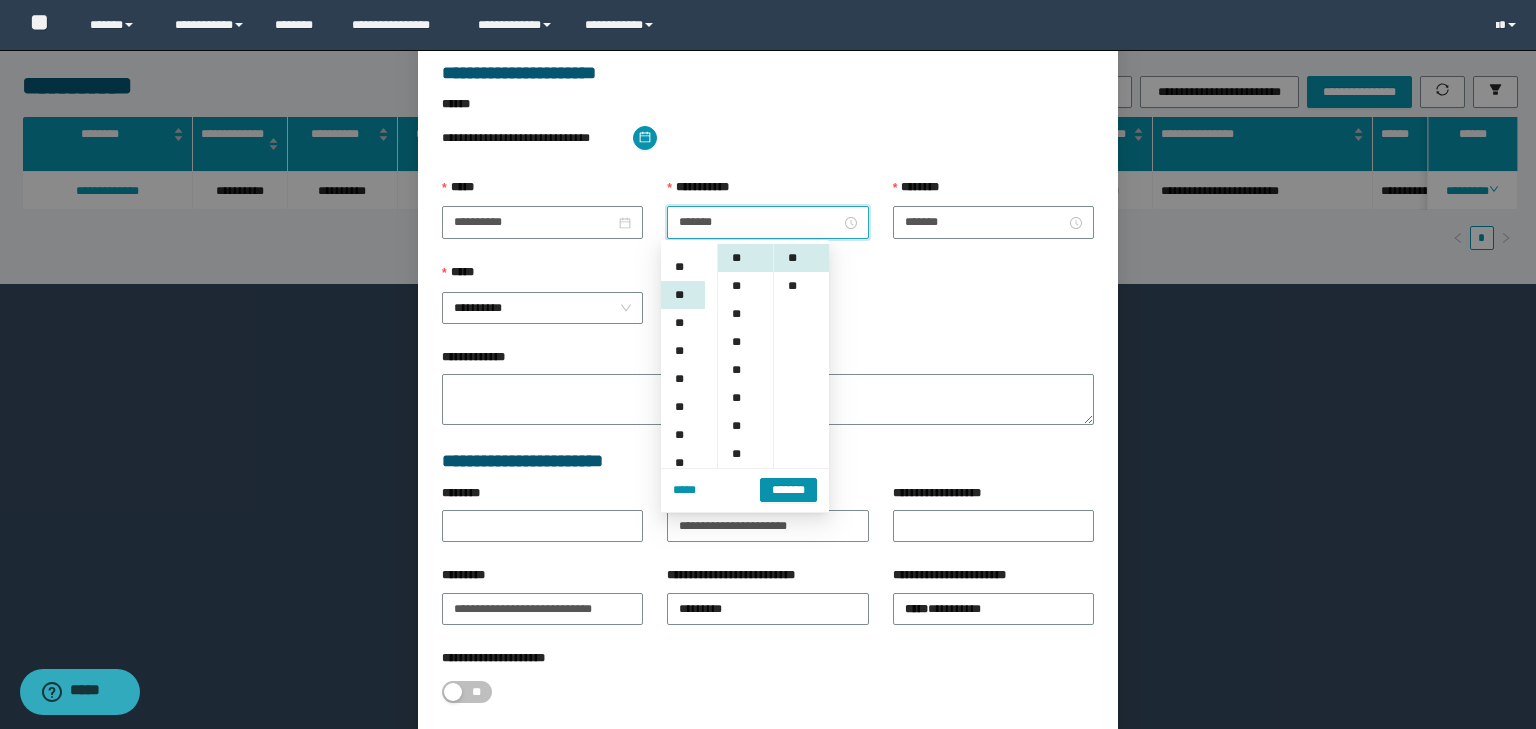 scroll, scrollTop: 112, scrollLeft: 0, axis: vertical 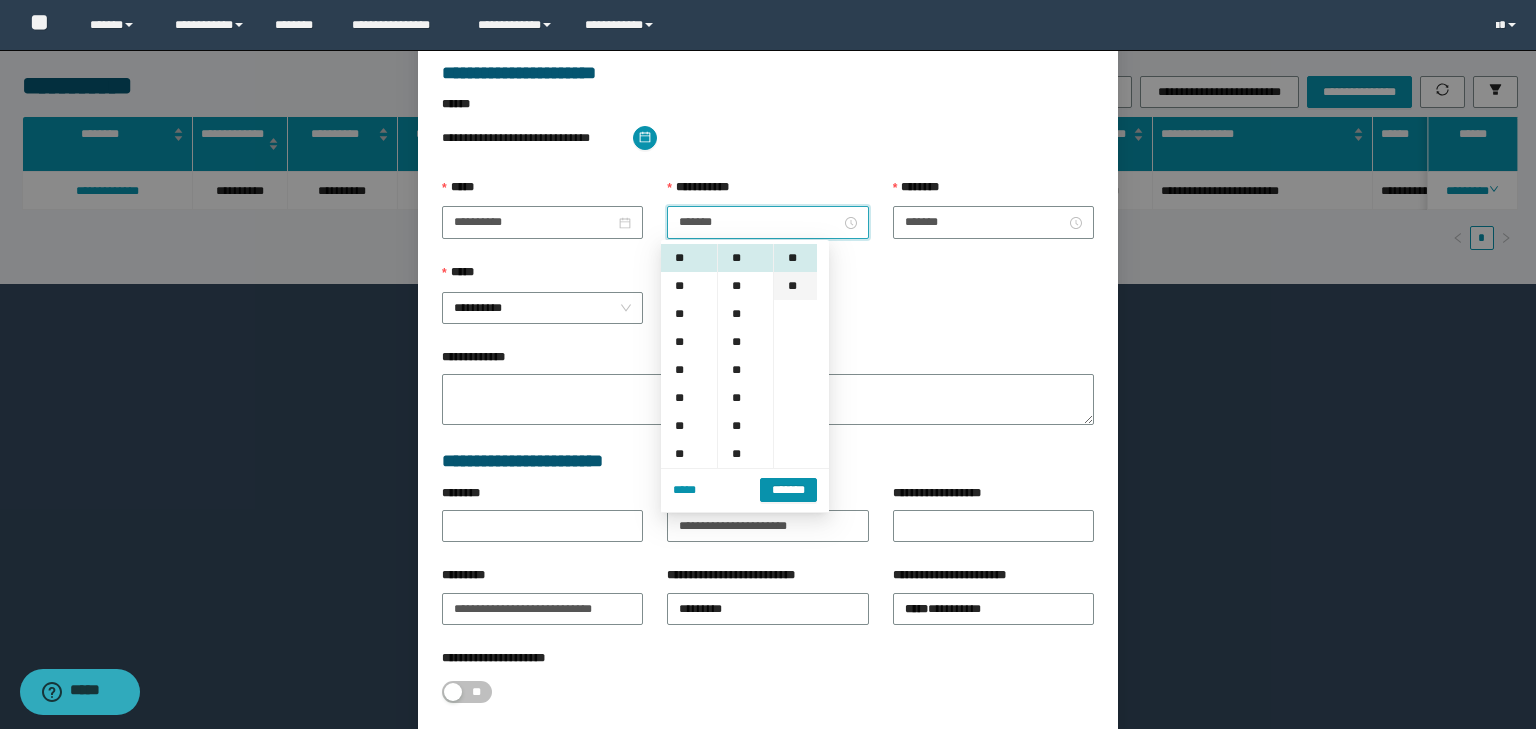 click on "**" at bounding box center [795, 286] 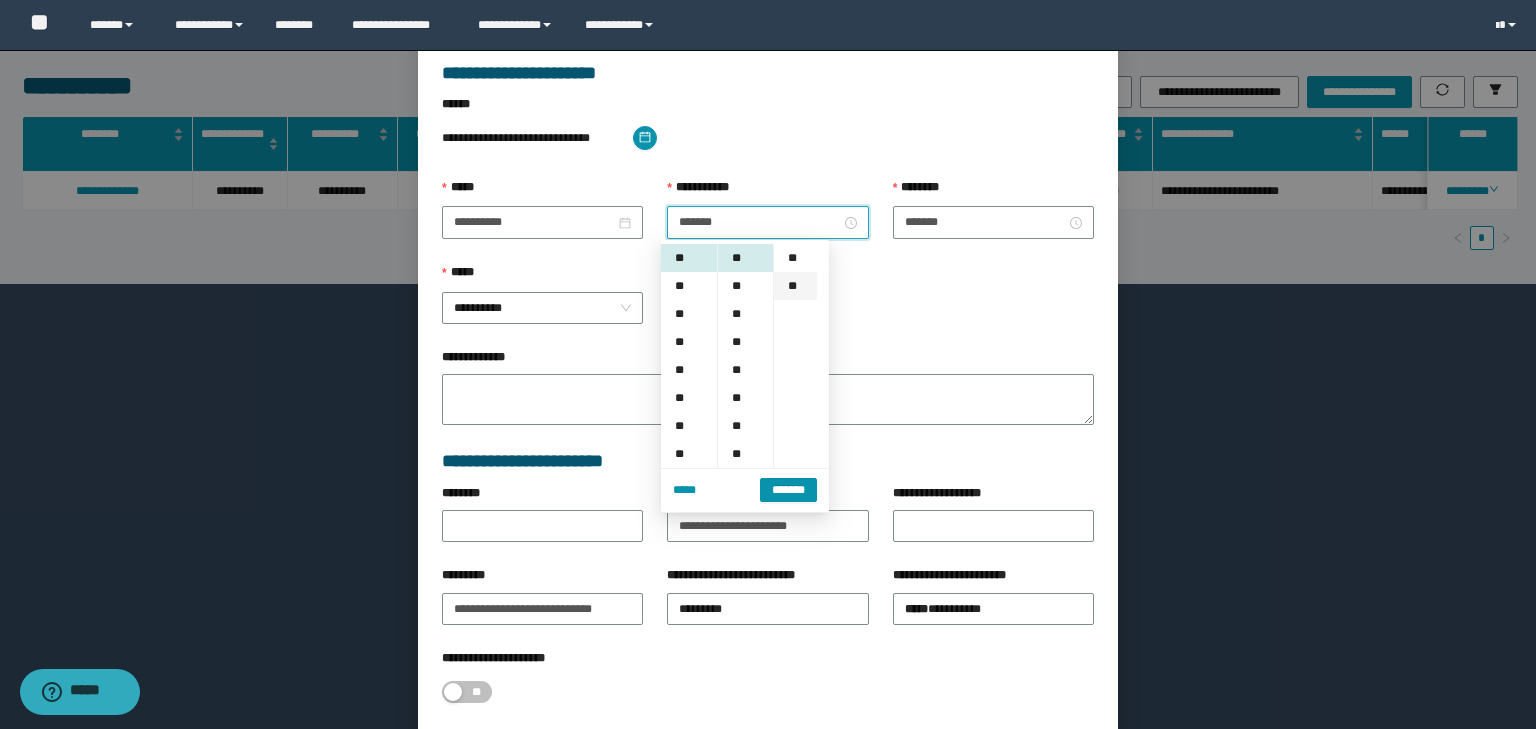 scroll, scrollTop: 28, scrollLeft: 0, axis: vertical 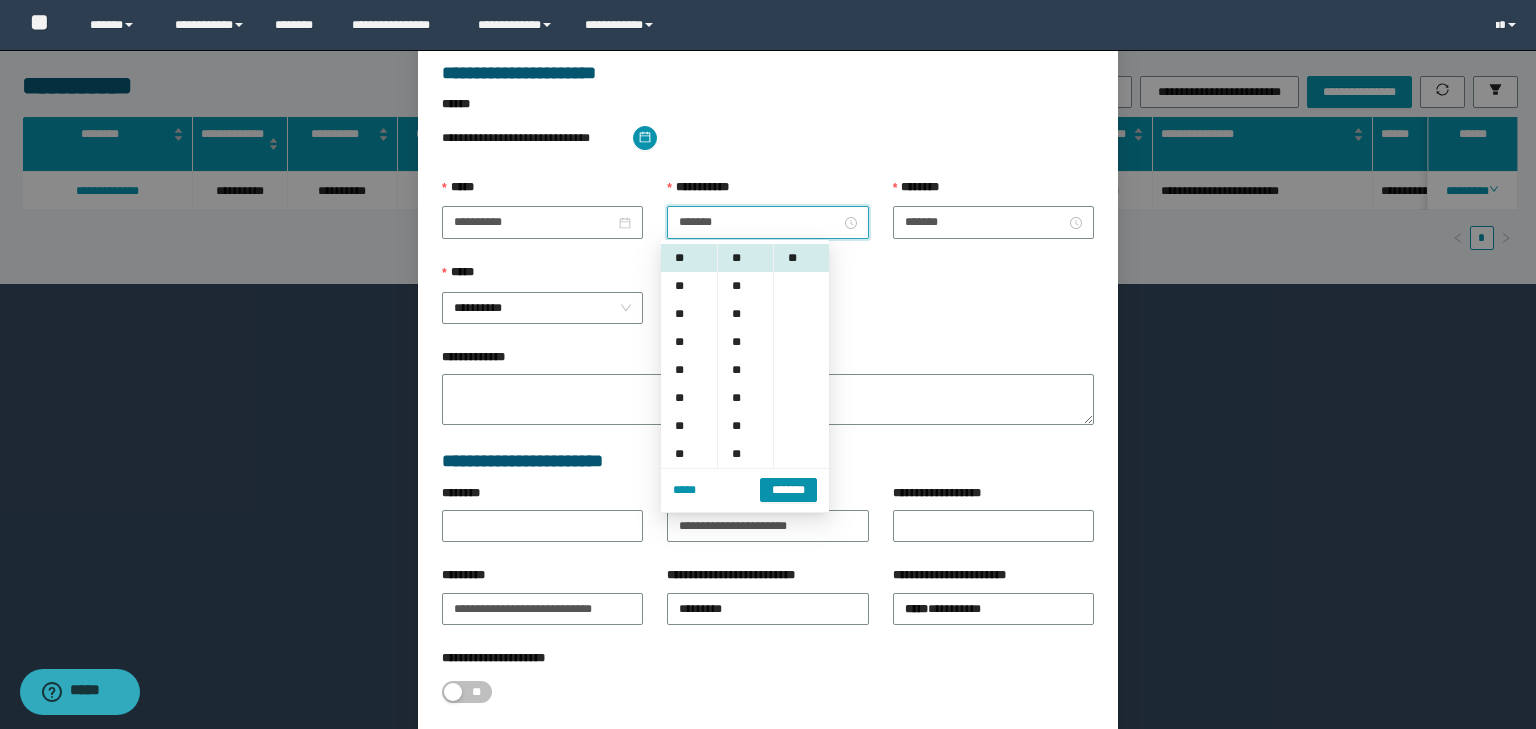 click on "*******" at bounding box center (788, 490) 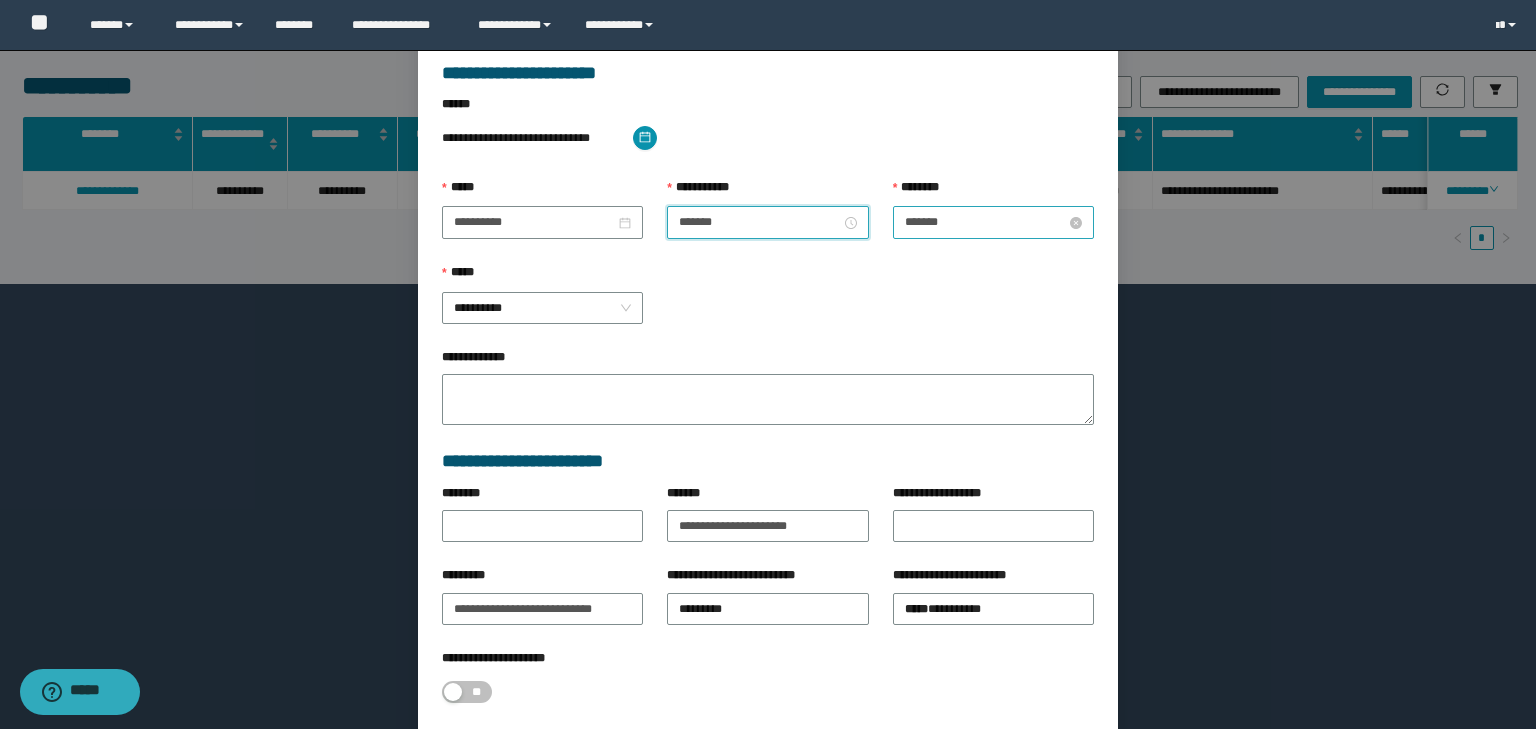 click on "*******" at bounding box center (985, 222) 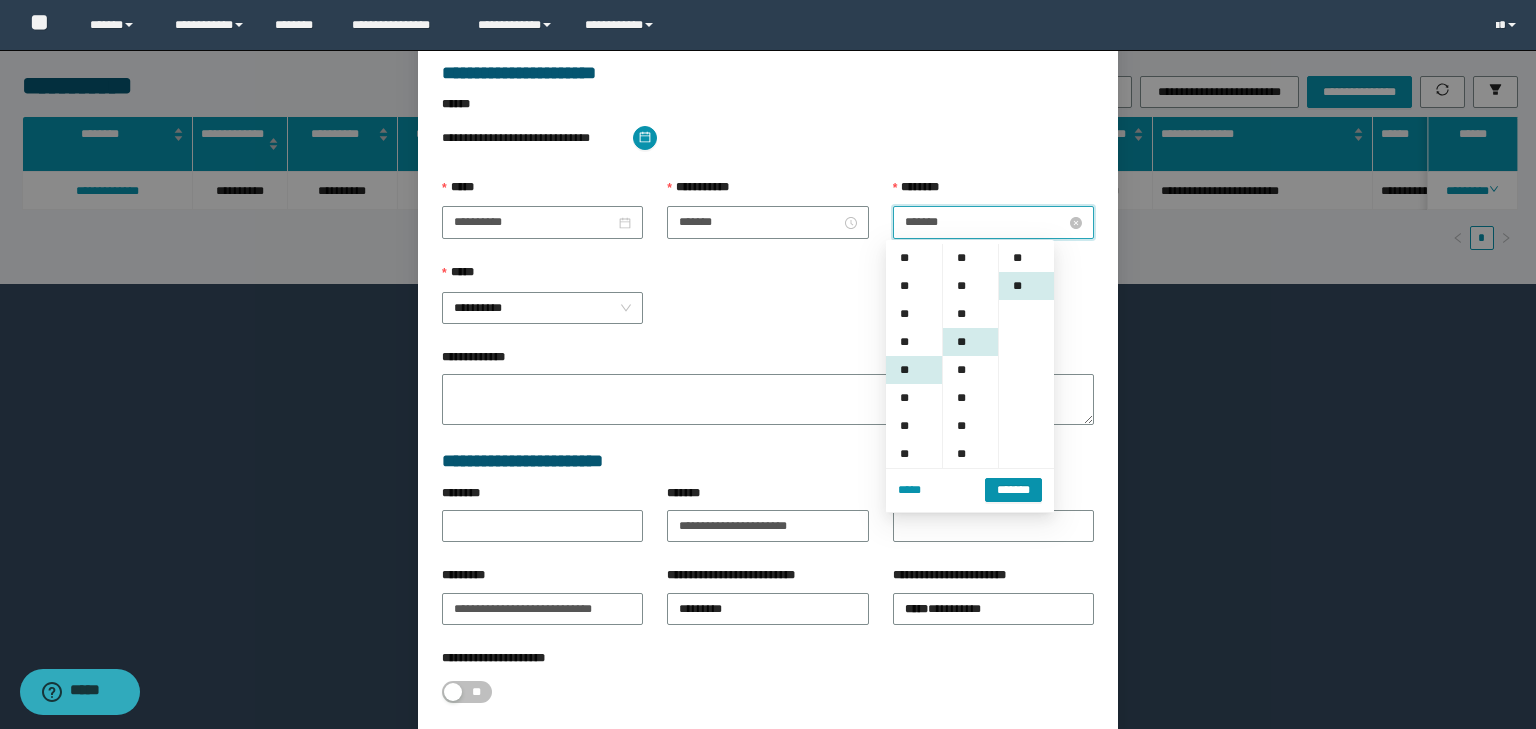 scroll, scrollTop: 112, scrollLeft: 0, axis: vertical 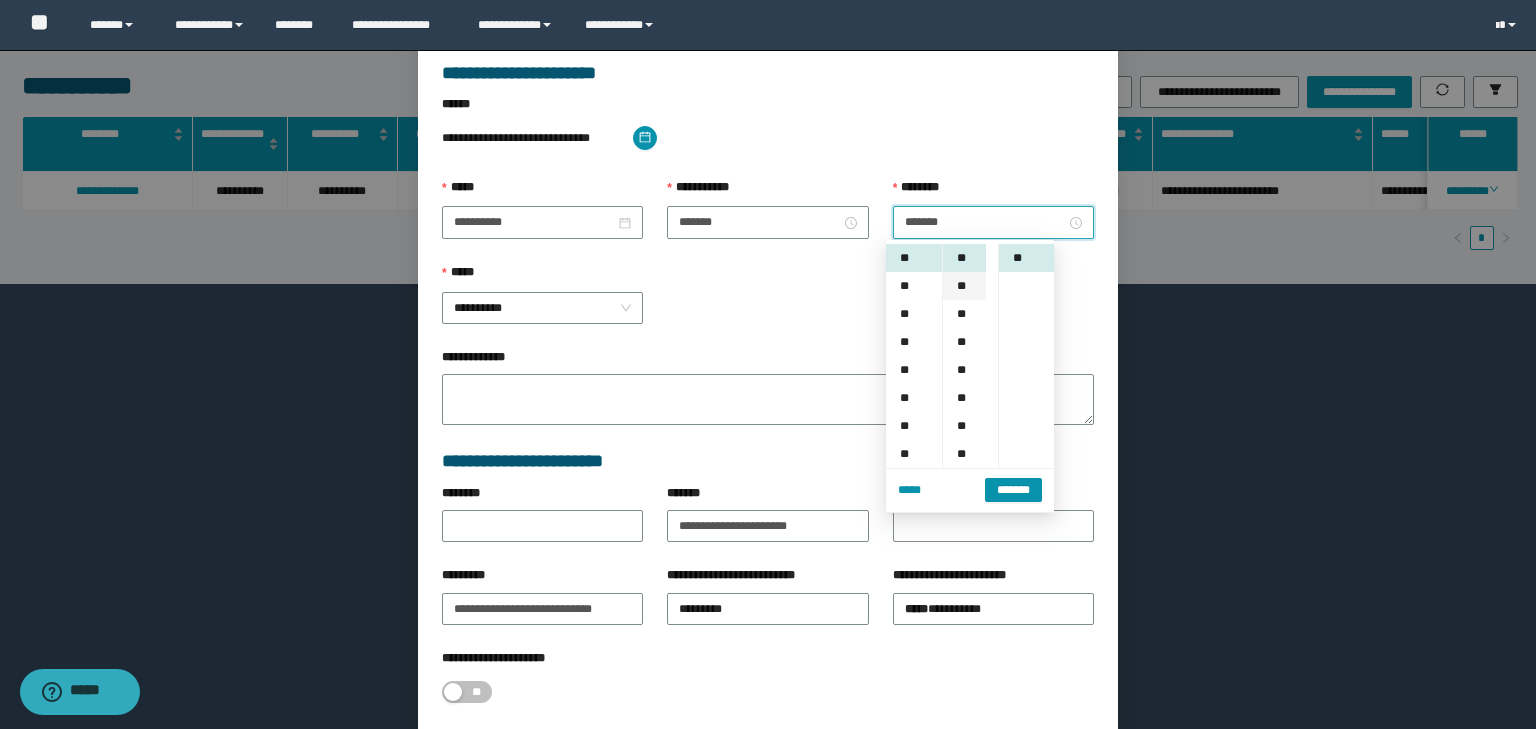 click on "**" at bounding box center [964, 286] 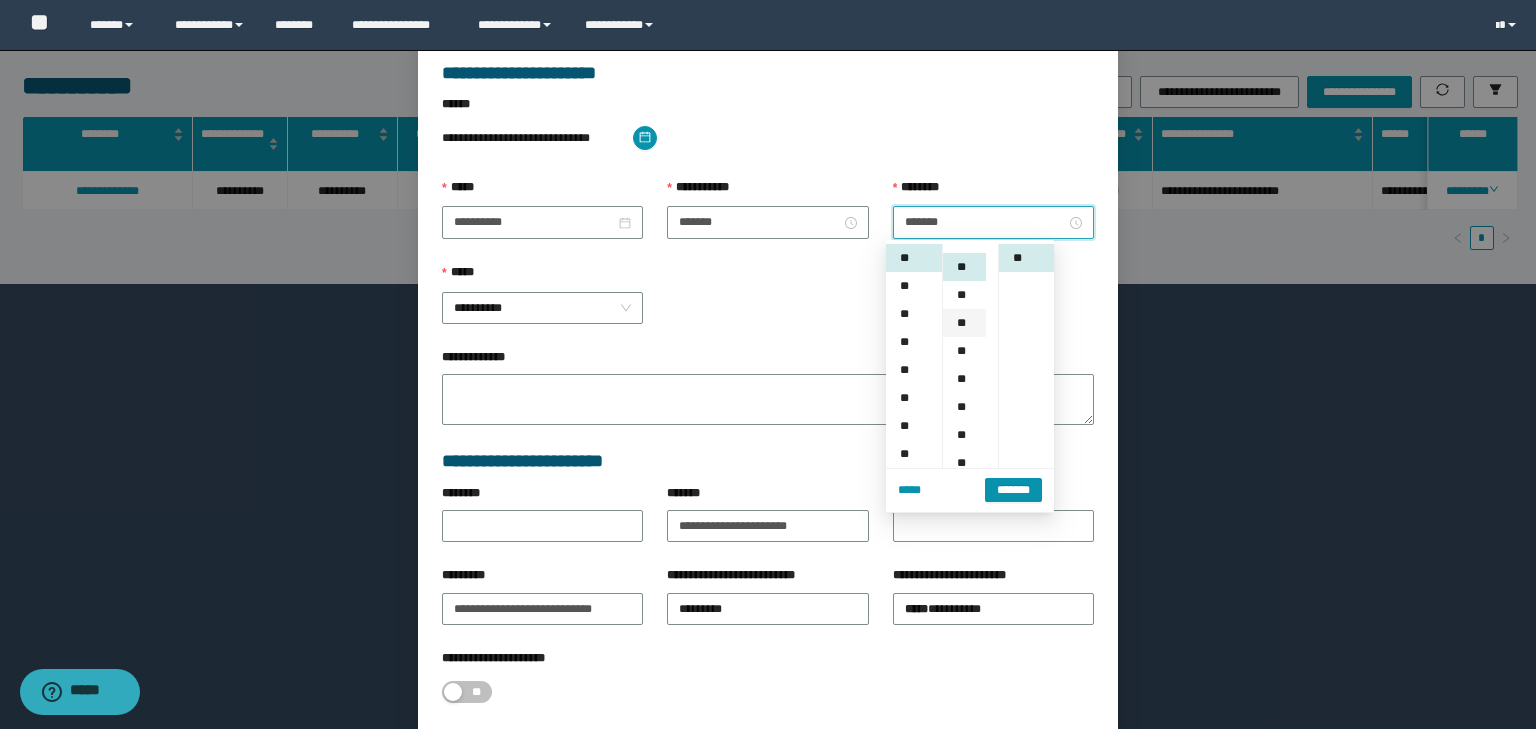 scroll, scrollTop: 112, scrollLeft: 0, axis: vertical 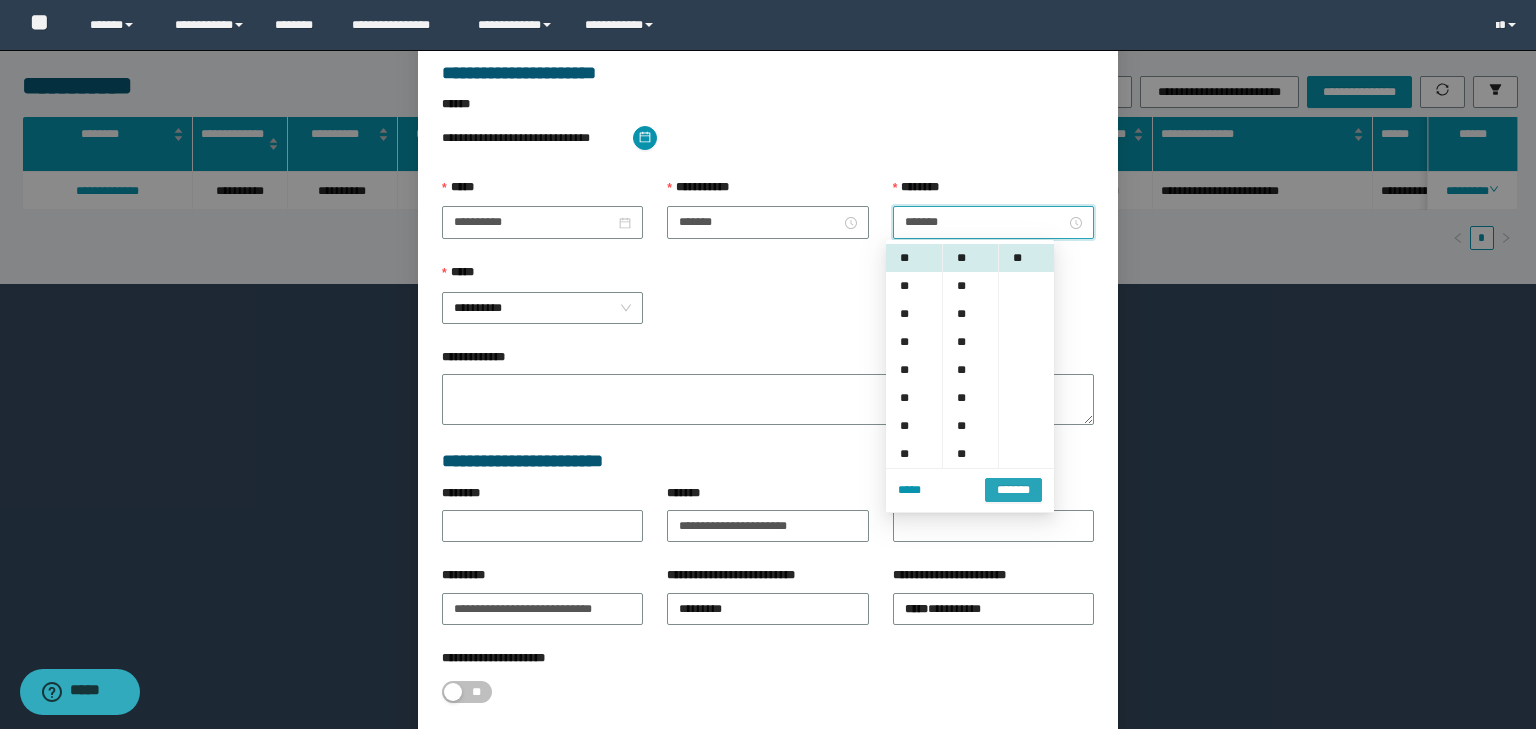 click on "*******" at bounding box center (1013, 490) 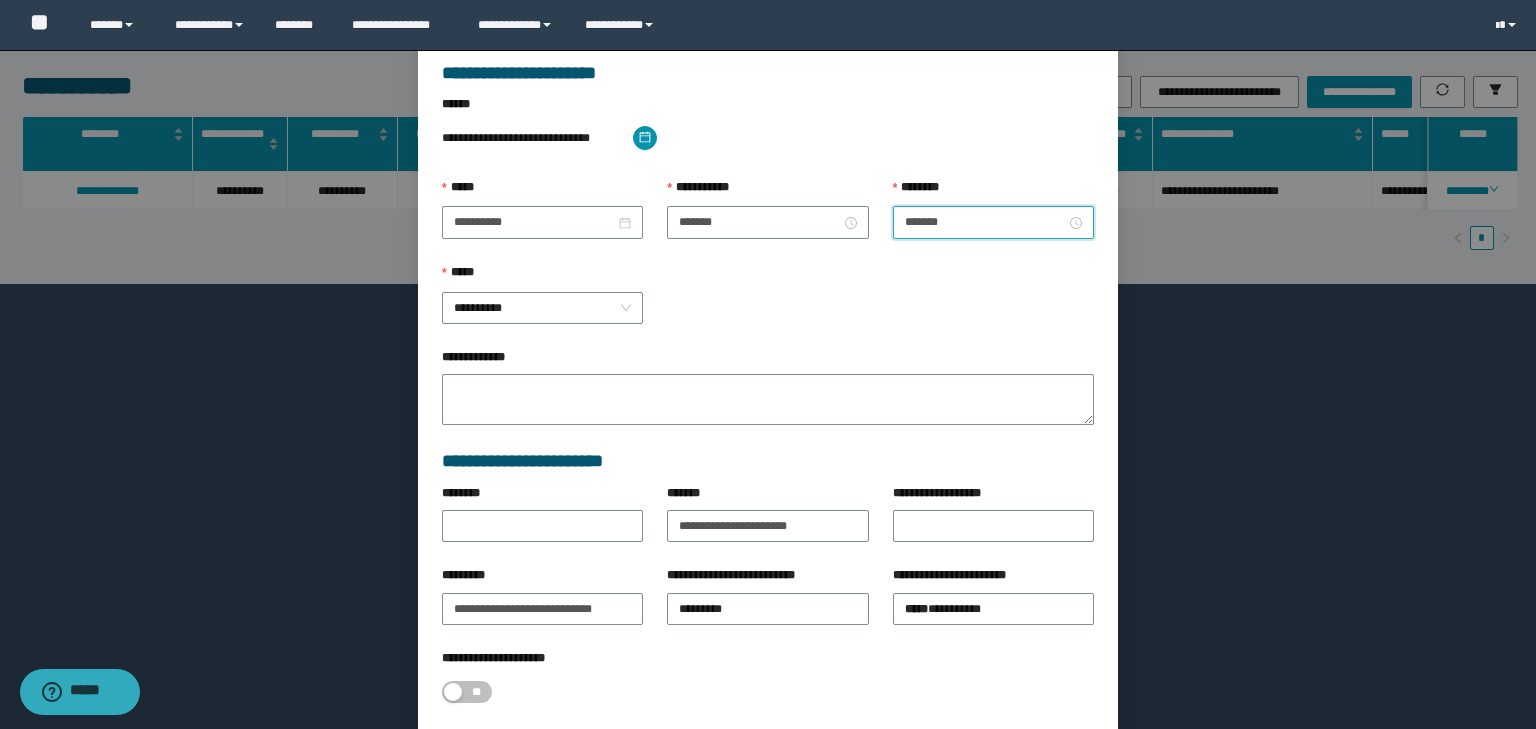 scroll, scrollTop: 221, scrollLeft: 0, axis: vertical 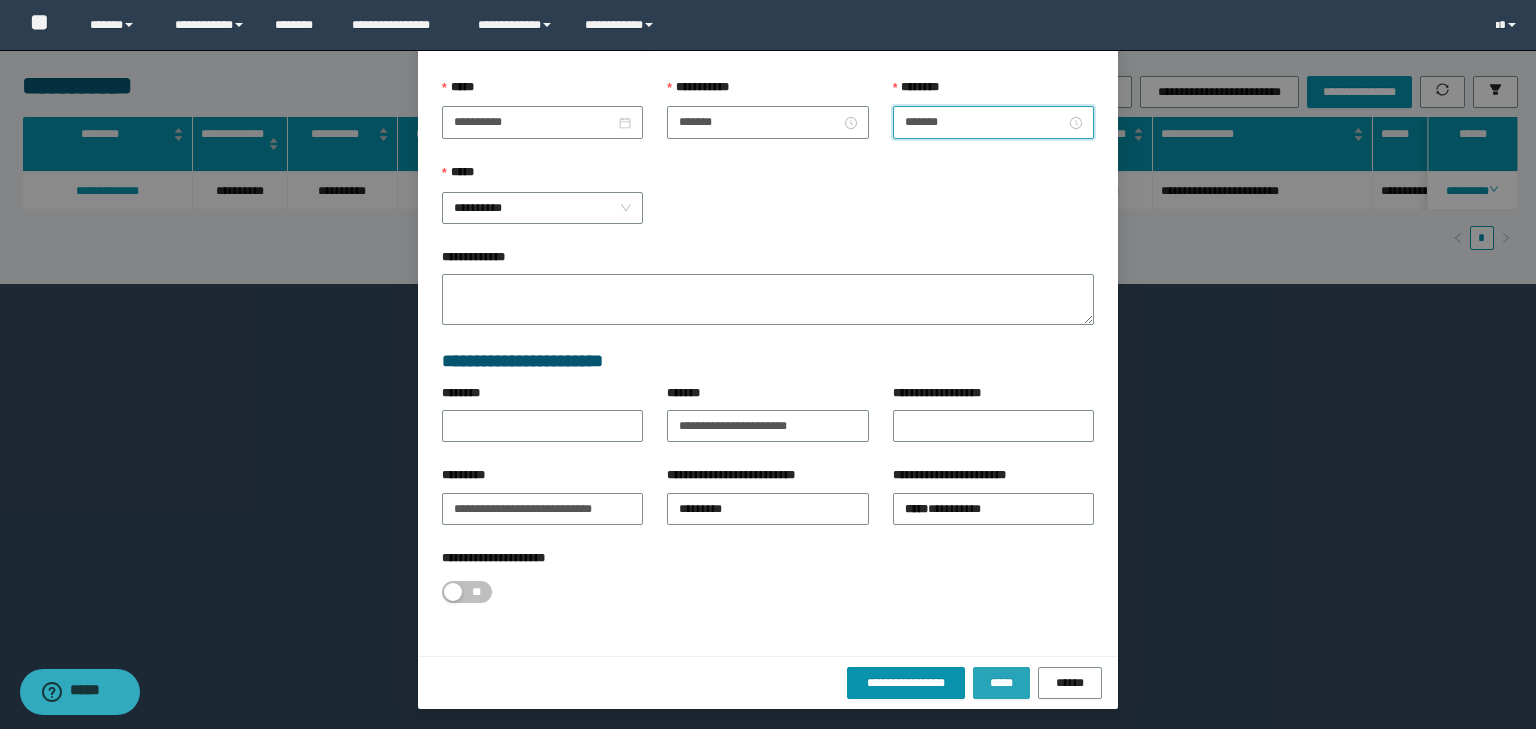click on "*****" at bounding box center [1001, 683] 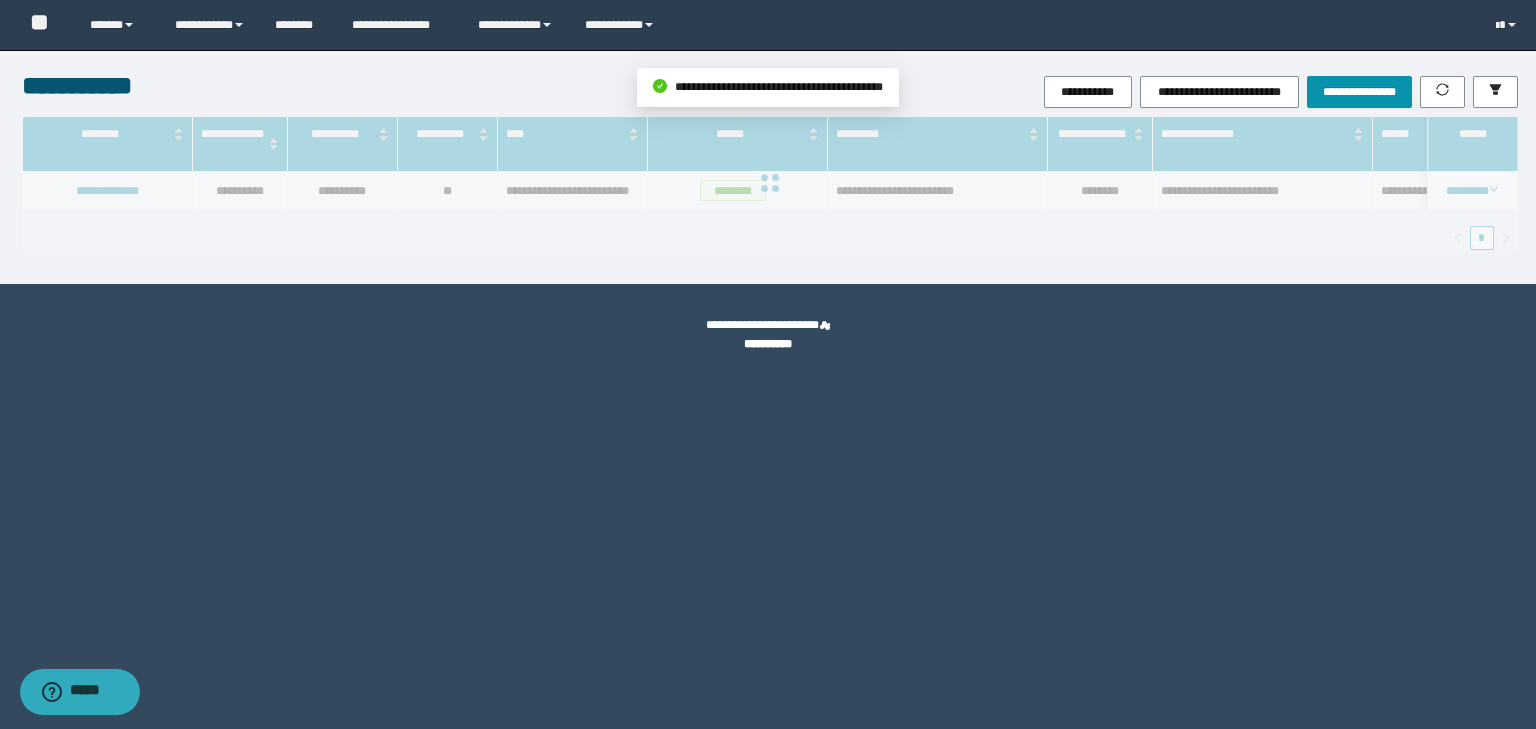 scroll, scrollTop: 121, scrollLeft: 0, axis: vertical 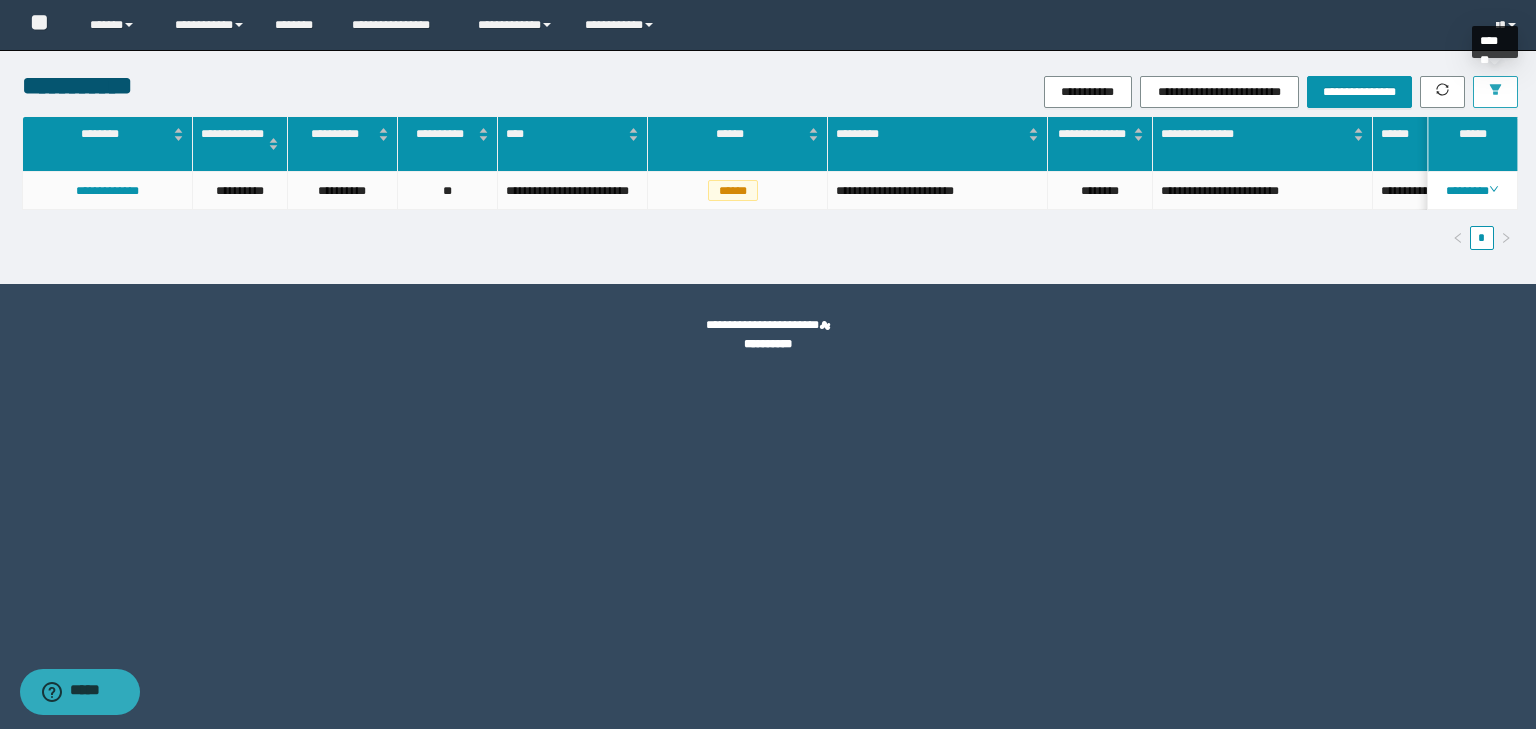 click 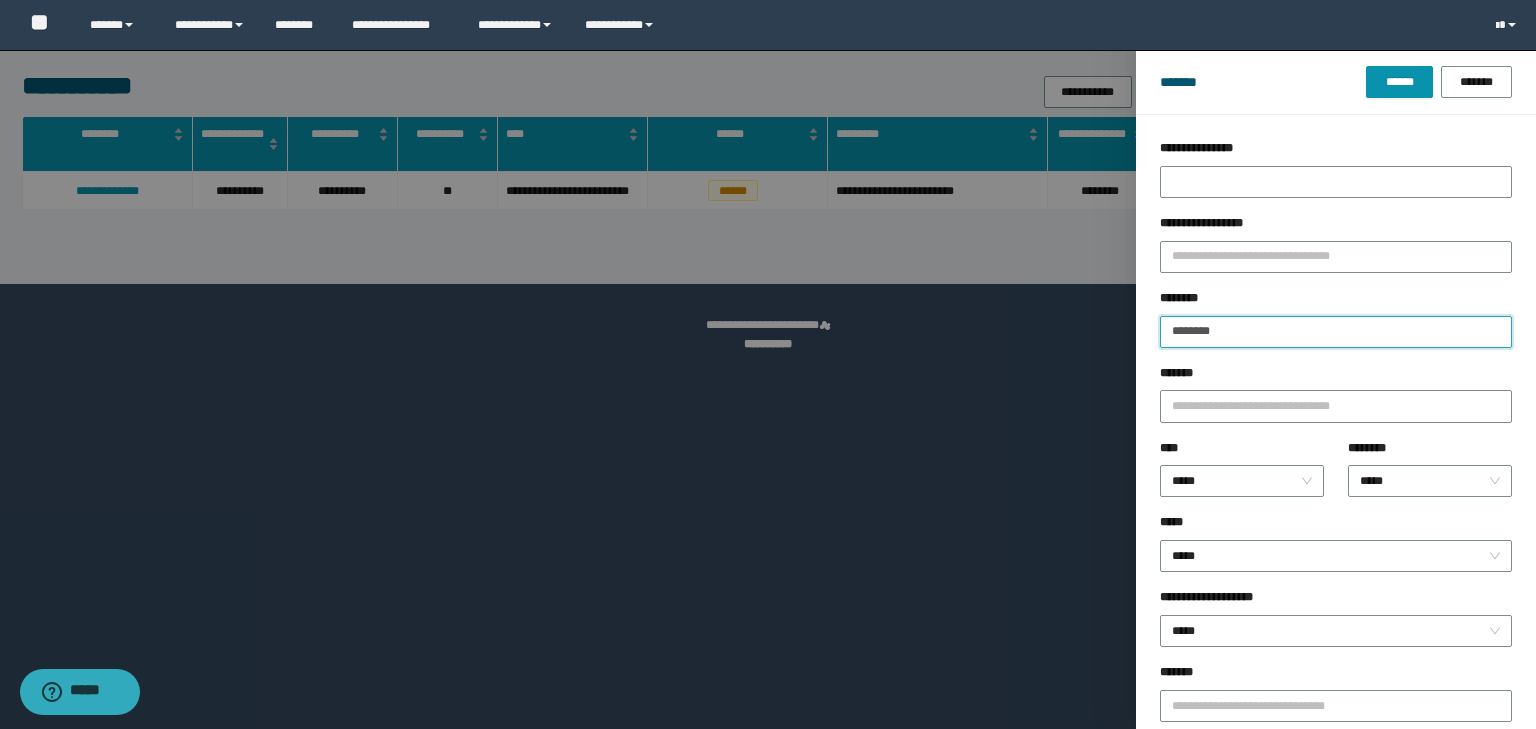drag, startPoint x: 1247, startPoint y: 334, endPoint x: 1060, endPoint y: 334, distance: 187 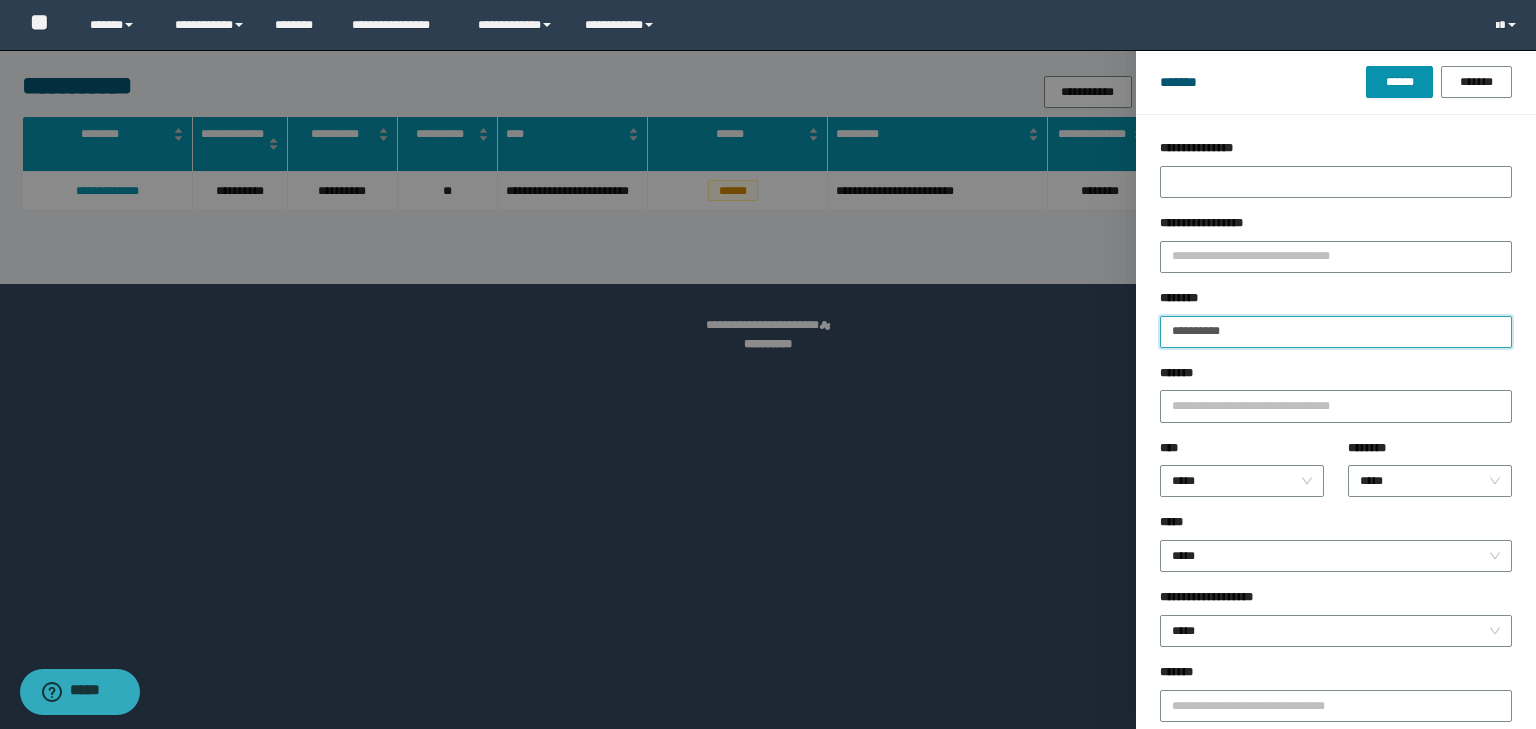 type on "**********" 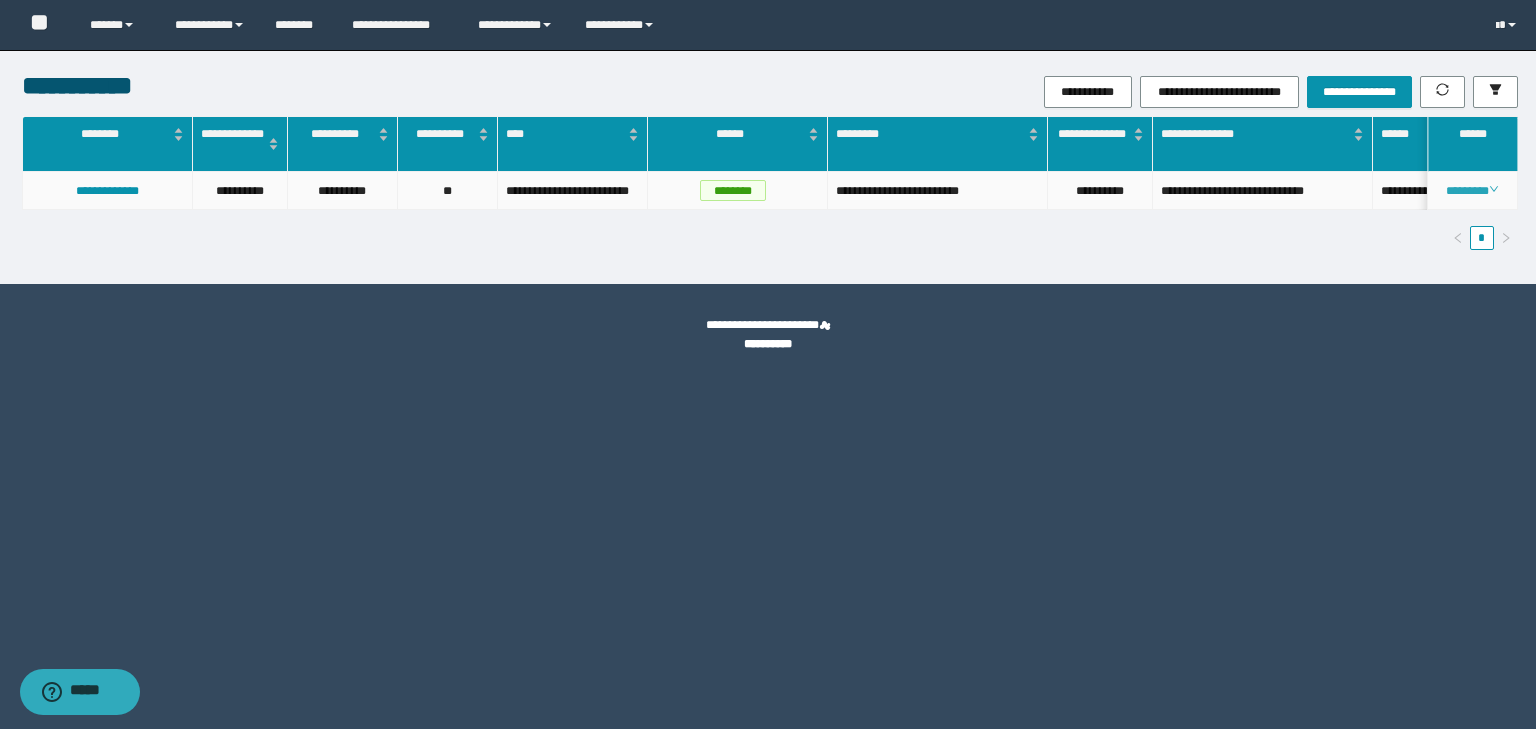click on "********" at bounding box center [1472, 191] 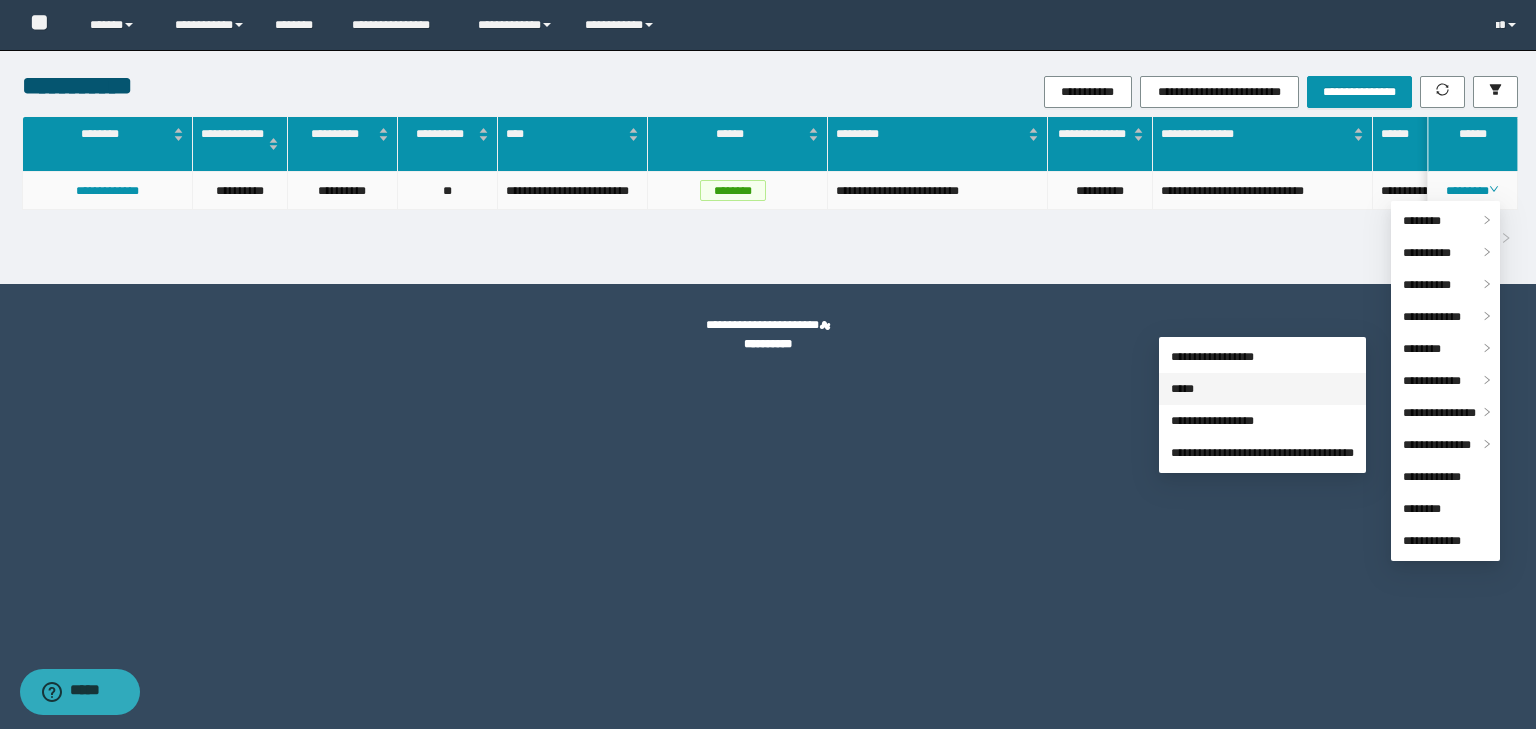 click on "*****" at bounding box center [1182, 389] 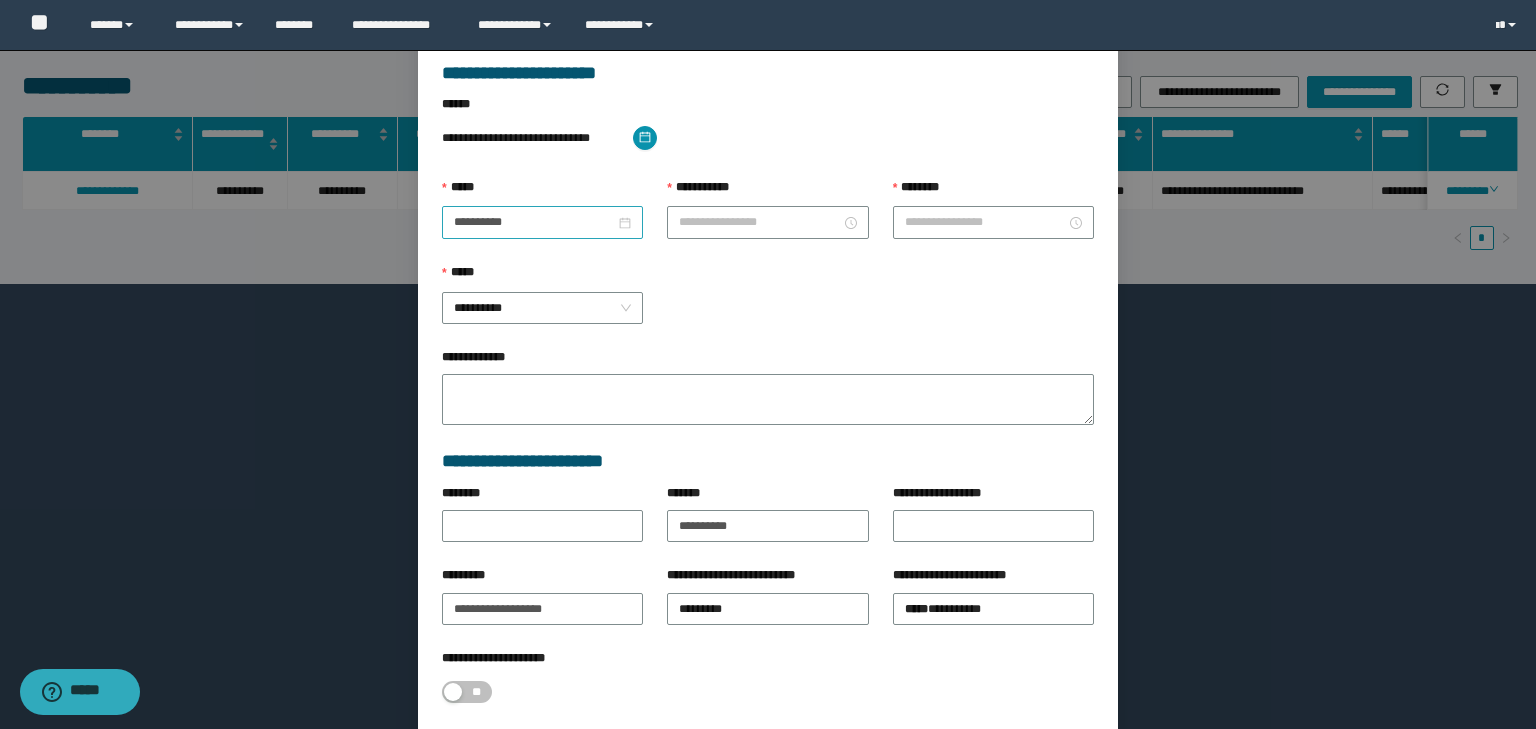 click on "**********" at bounding box center (542, 222) 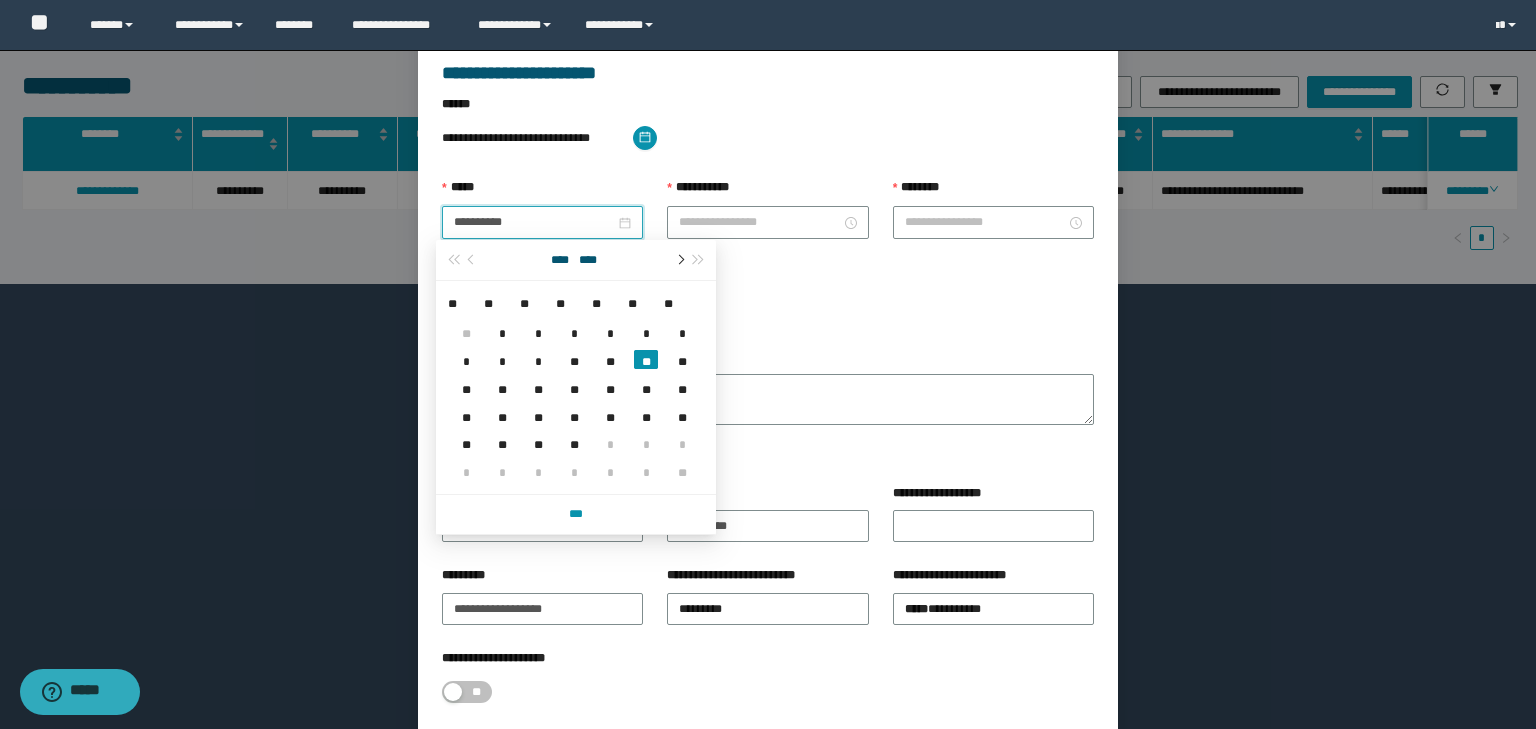 click at bounding box center [679, 260] 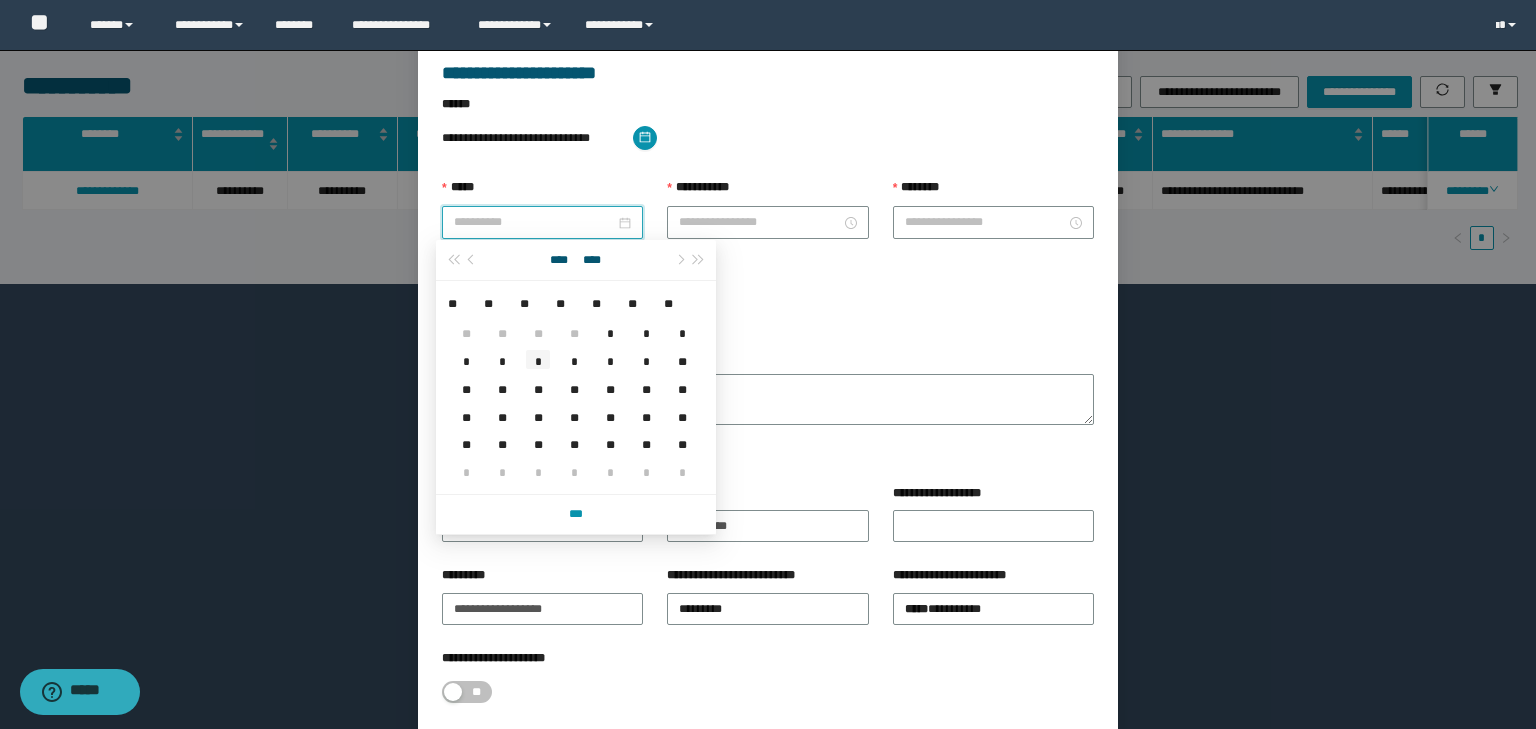 type on "**********" 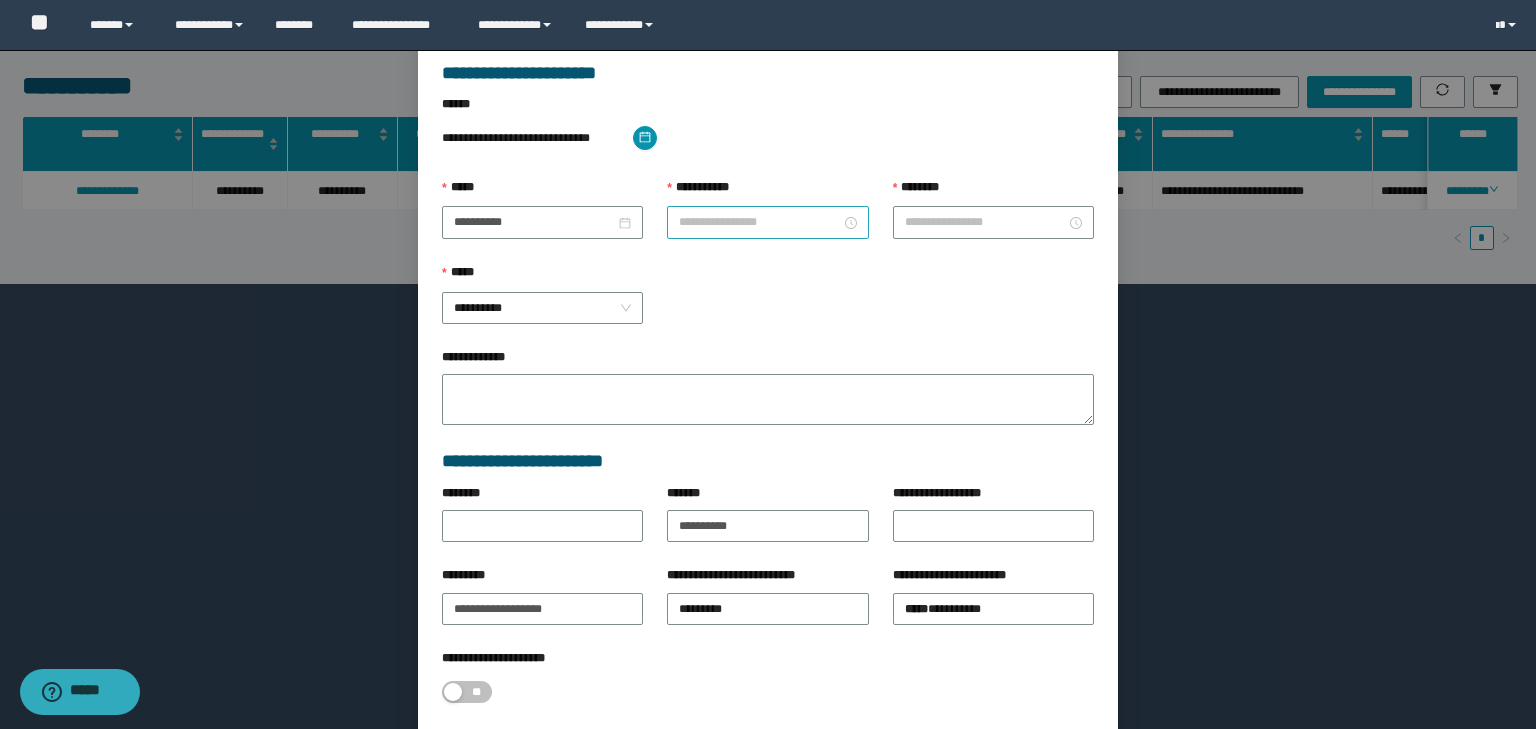 click at bounding box center (767, 222) 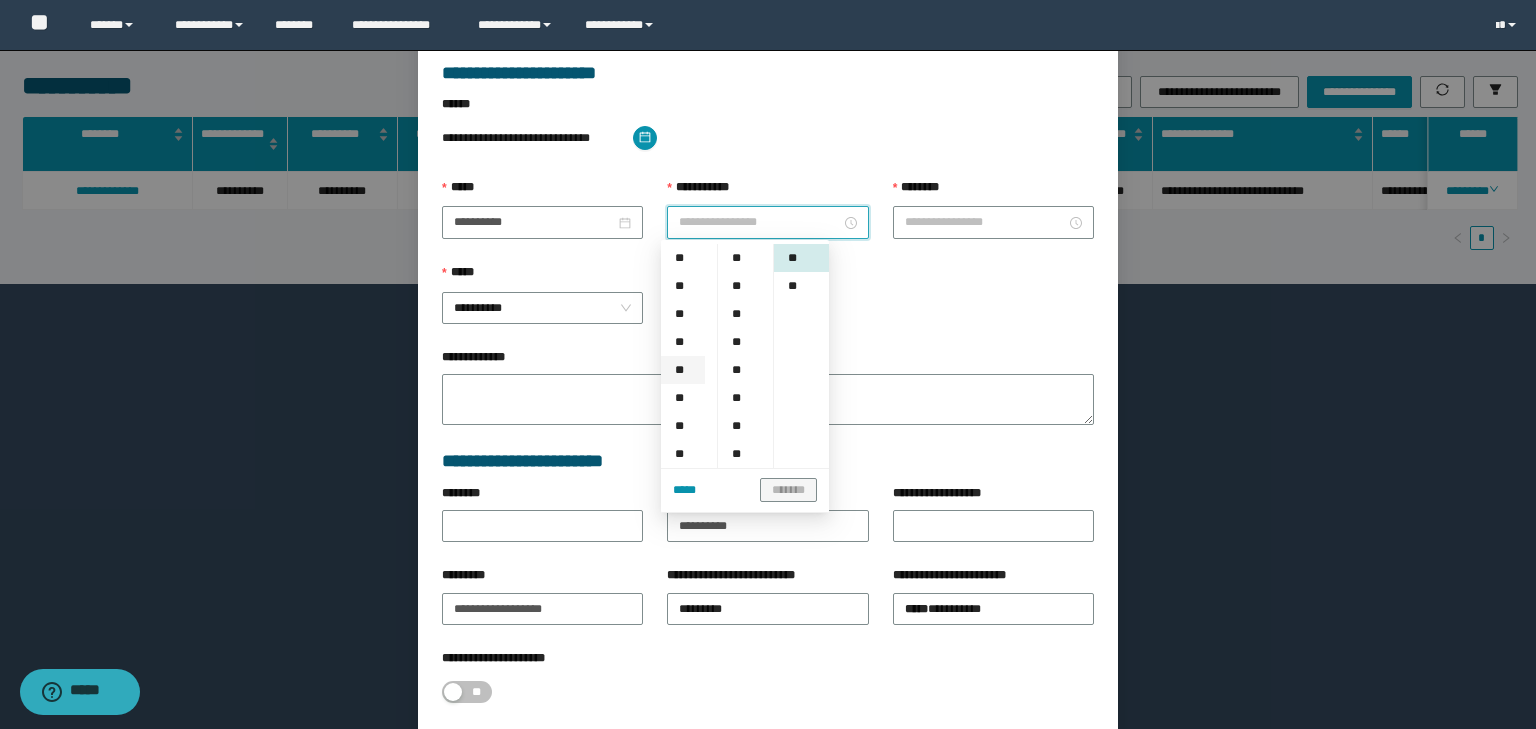 click on "**" at bounding box center (683, 370) 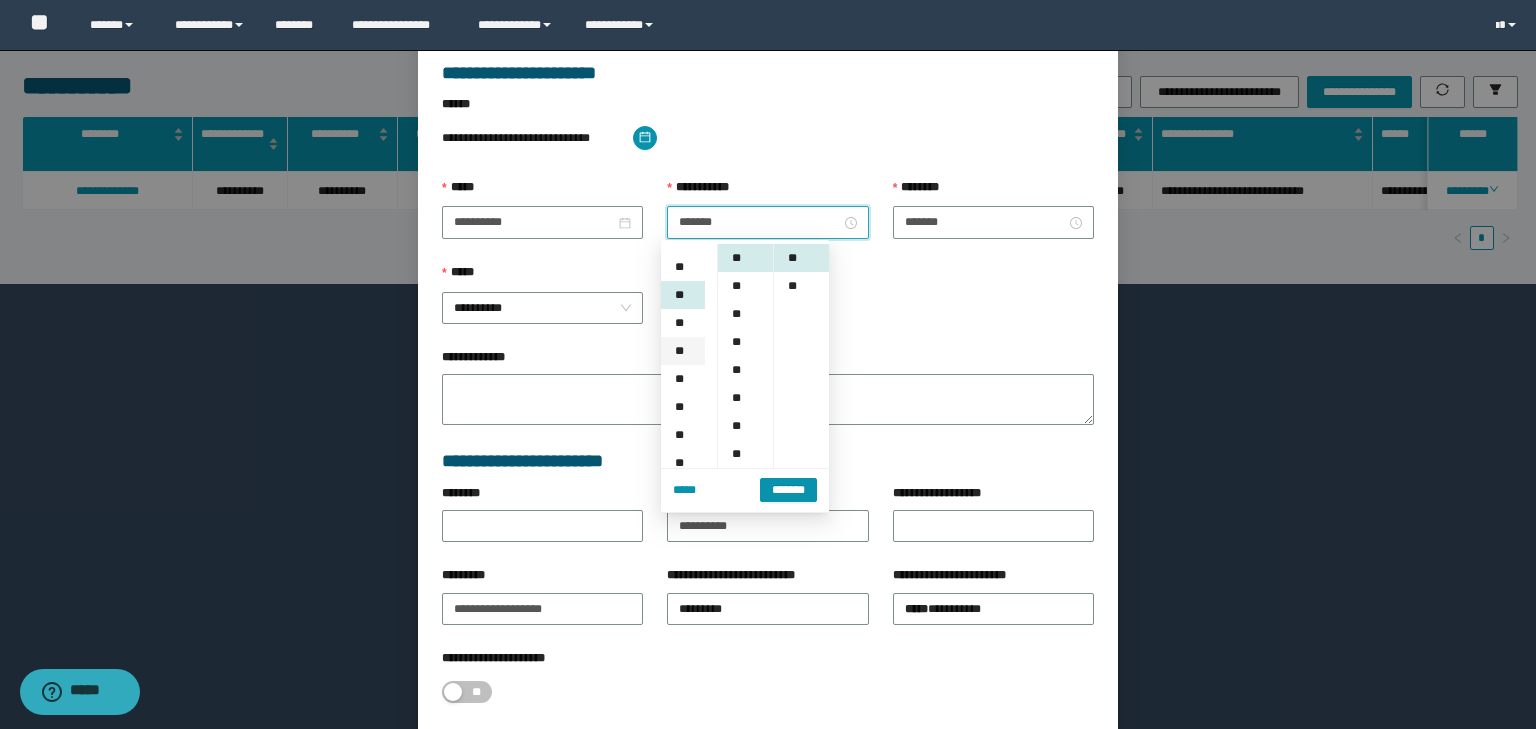 scroll, scrollTop: 112, scrollLeft: 0, axis: vertical 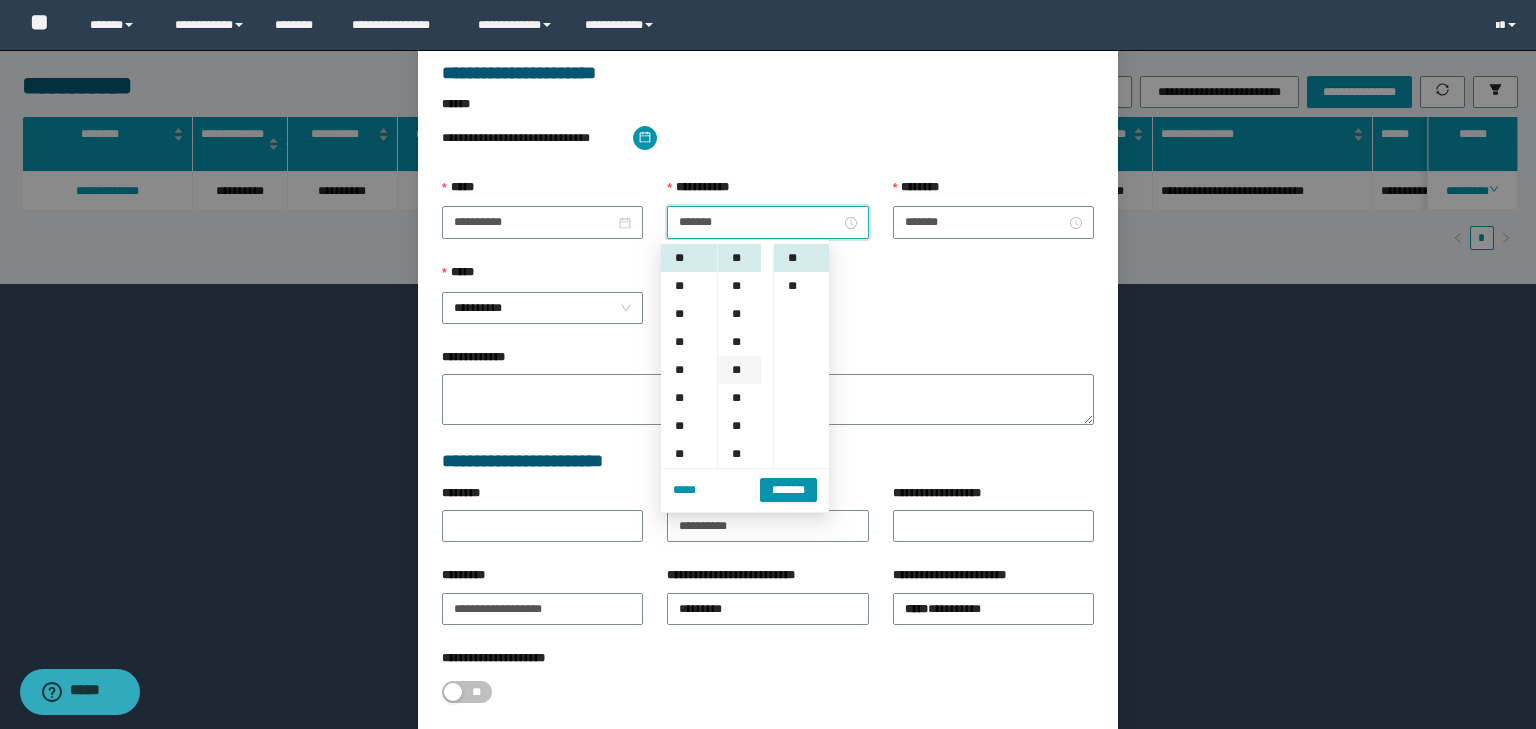 click on "**" at bounding box center [739, 370] 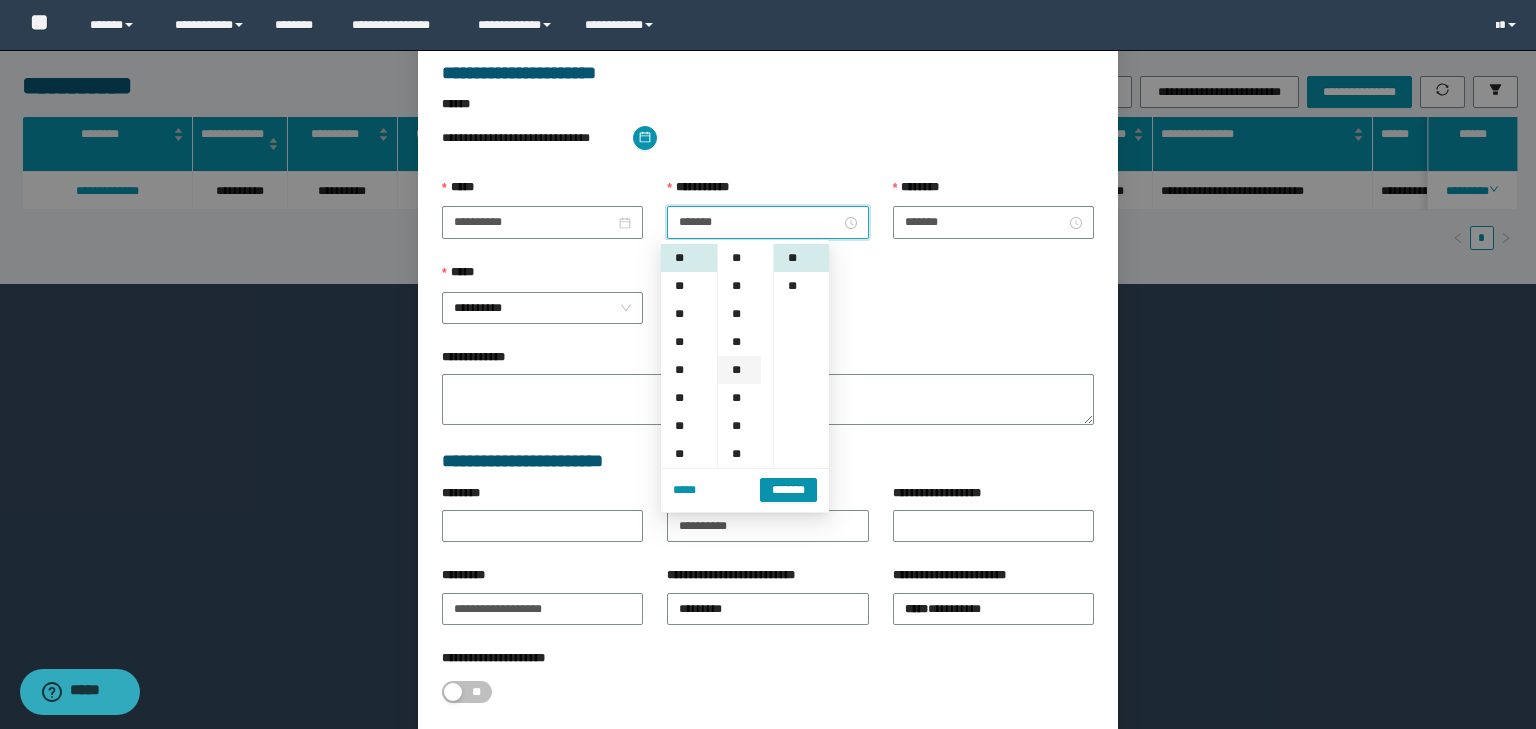 scroll, scrollTop: 112, scrollLeft: 0, axis: vertical 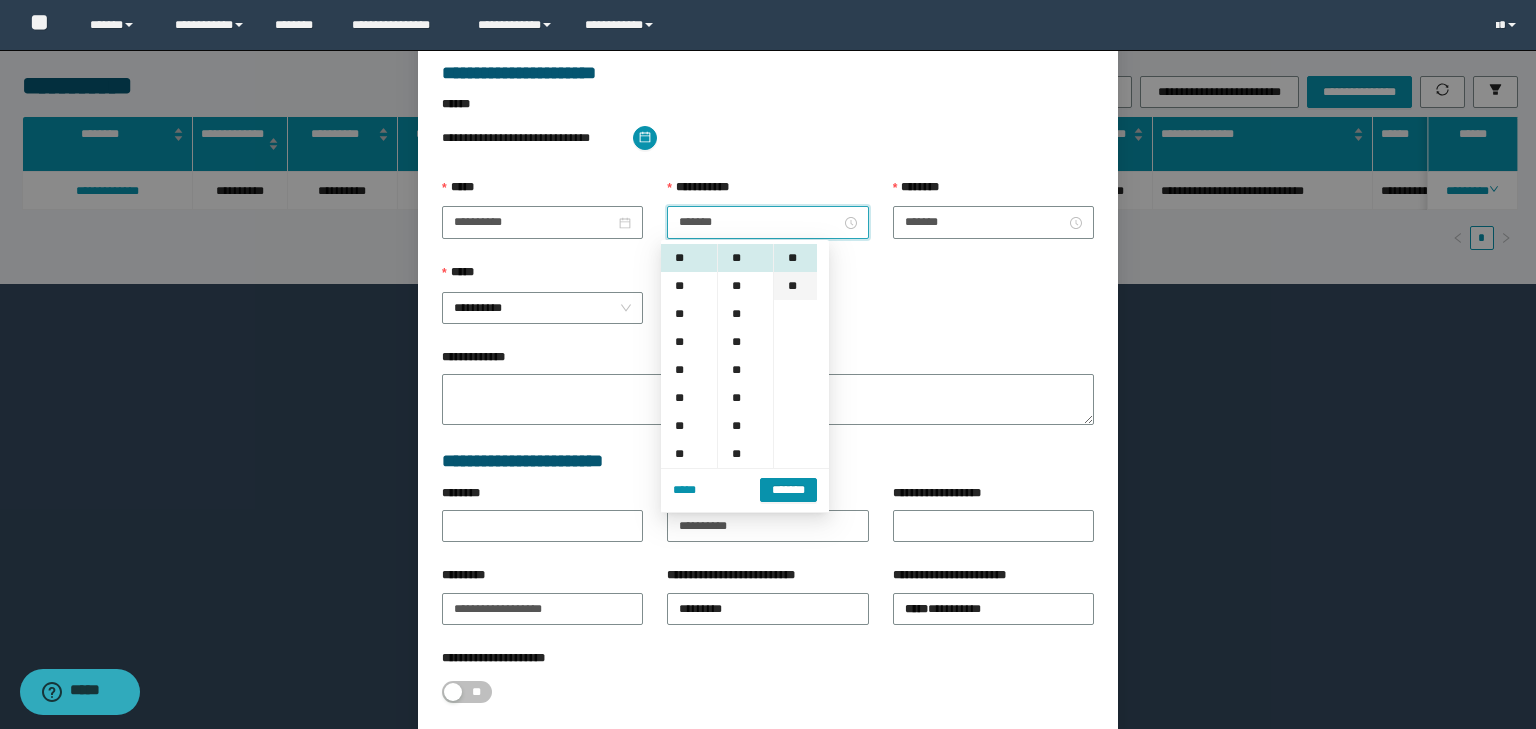 click on "**" at bounding box center [795, 286] 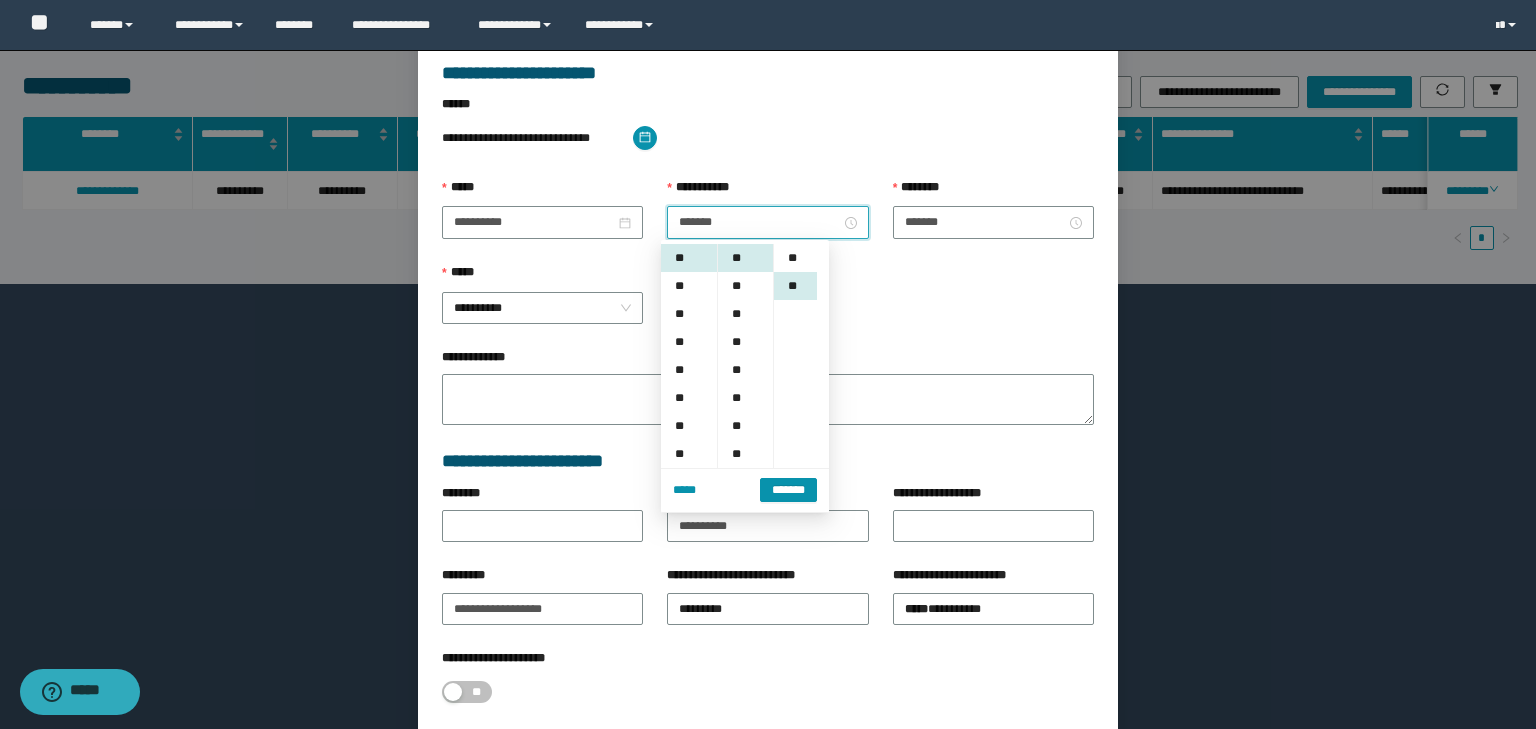 scroll, scrollTop: 28, scrollLeft: 0, axis: vertical 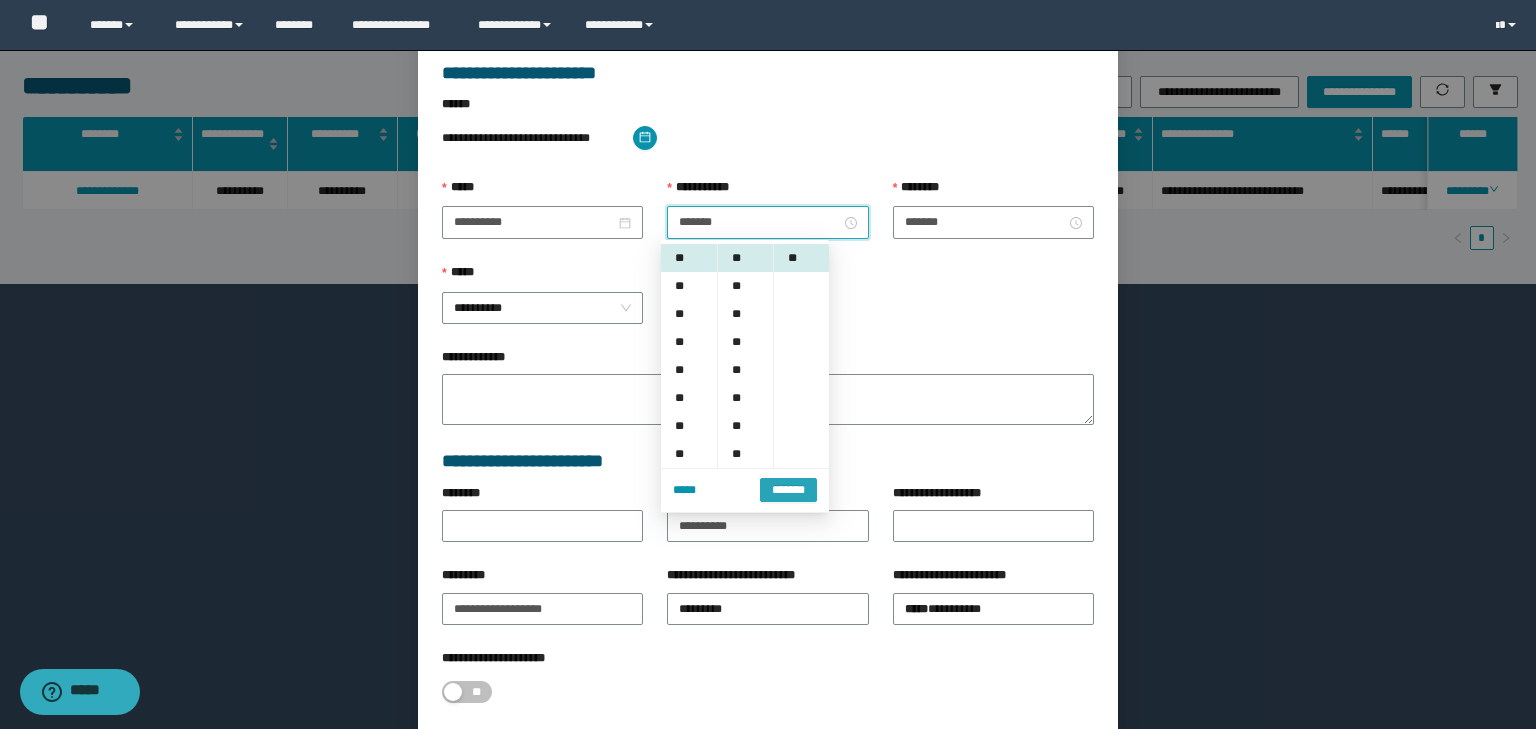 click on "*******" at bounding box center (788, 490) 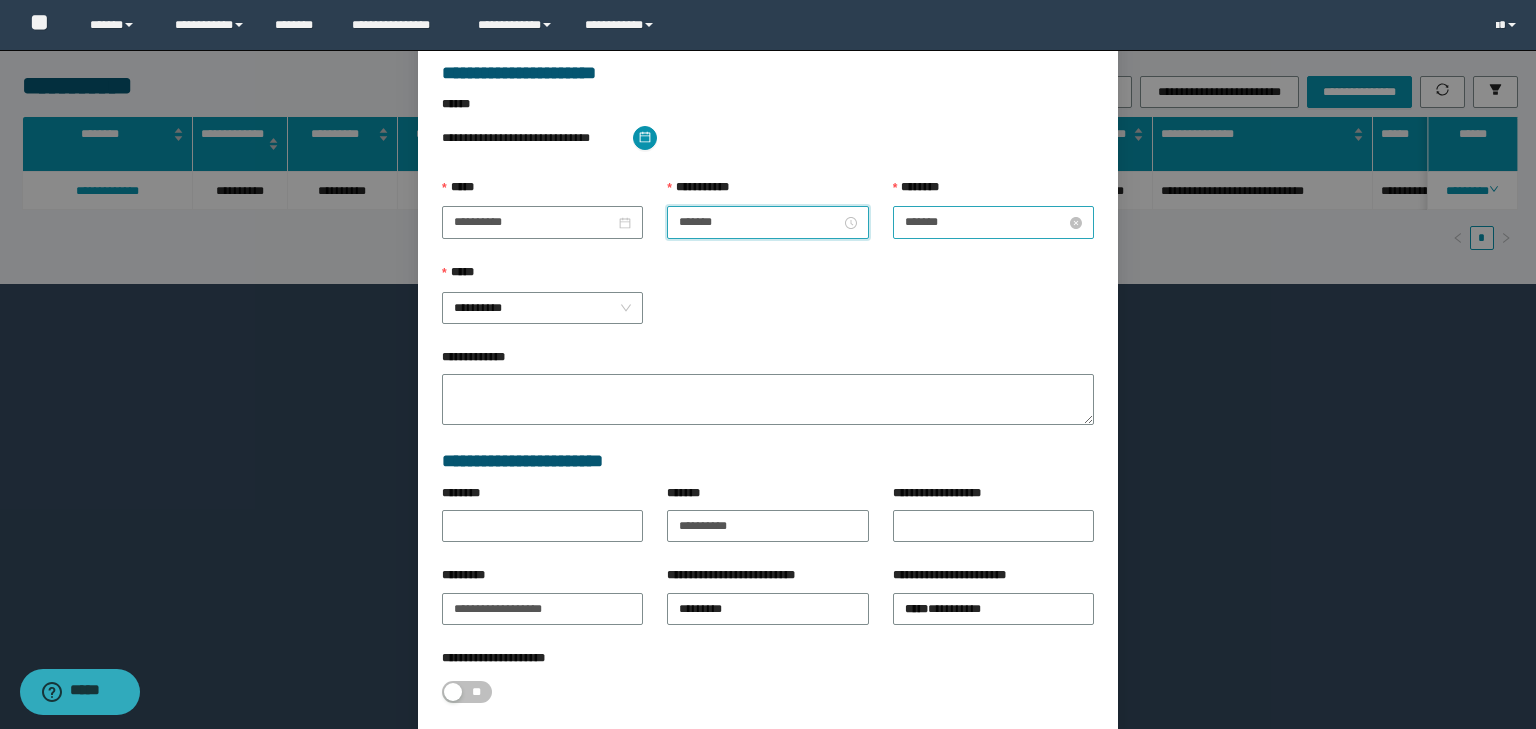 click on "*******" at bounding box center (985, 222) 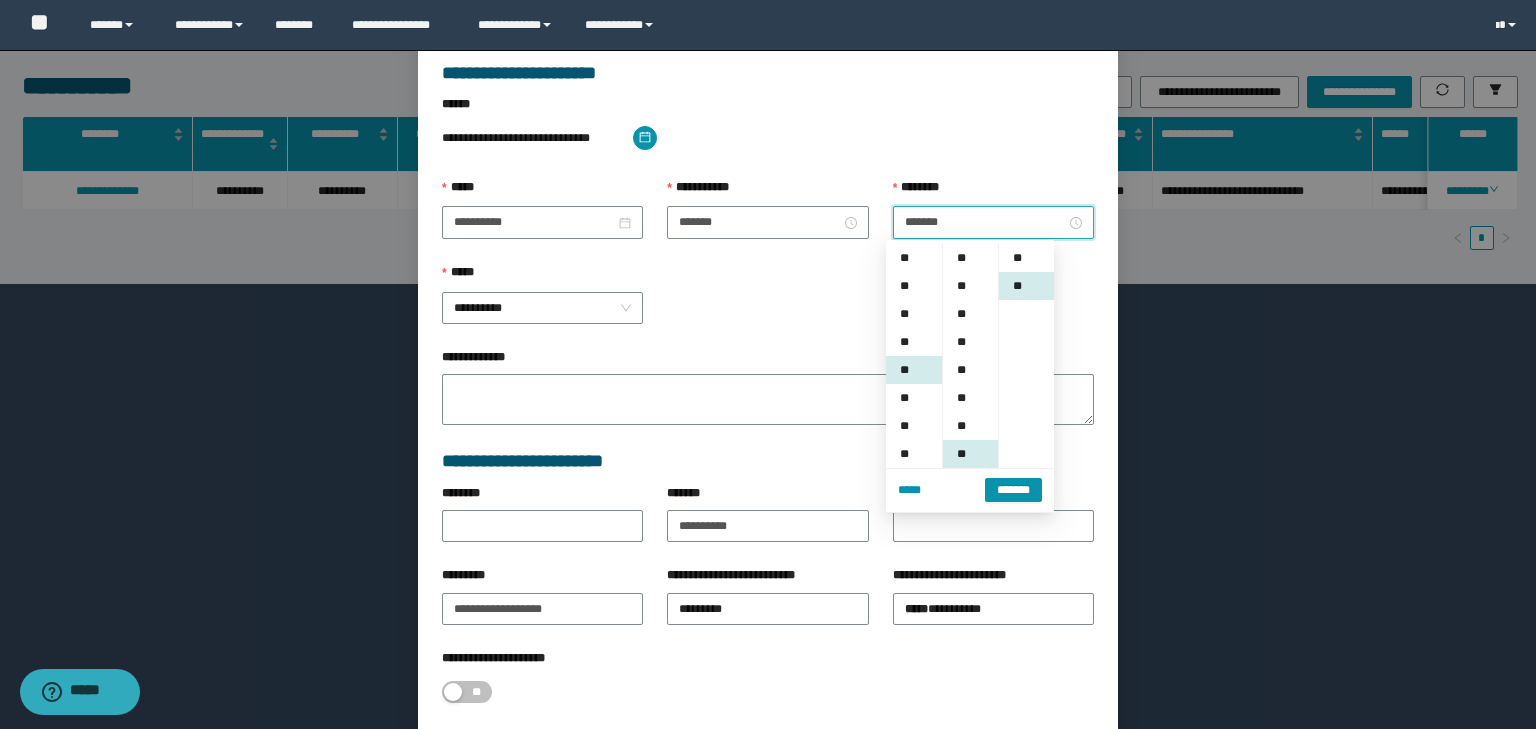 scroll, scrollTop: 112, scrollLeft: 0, axis: vertical 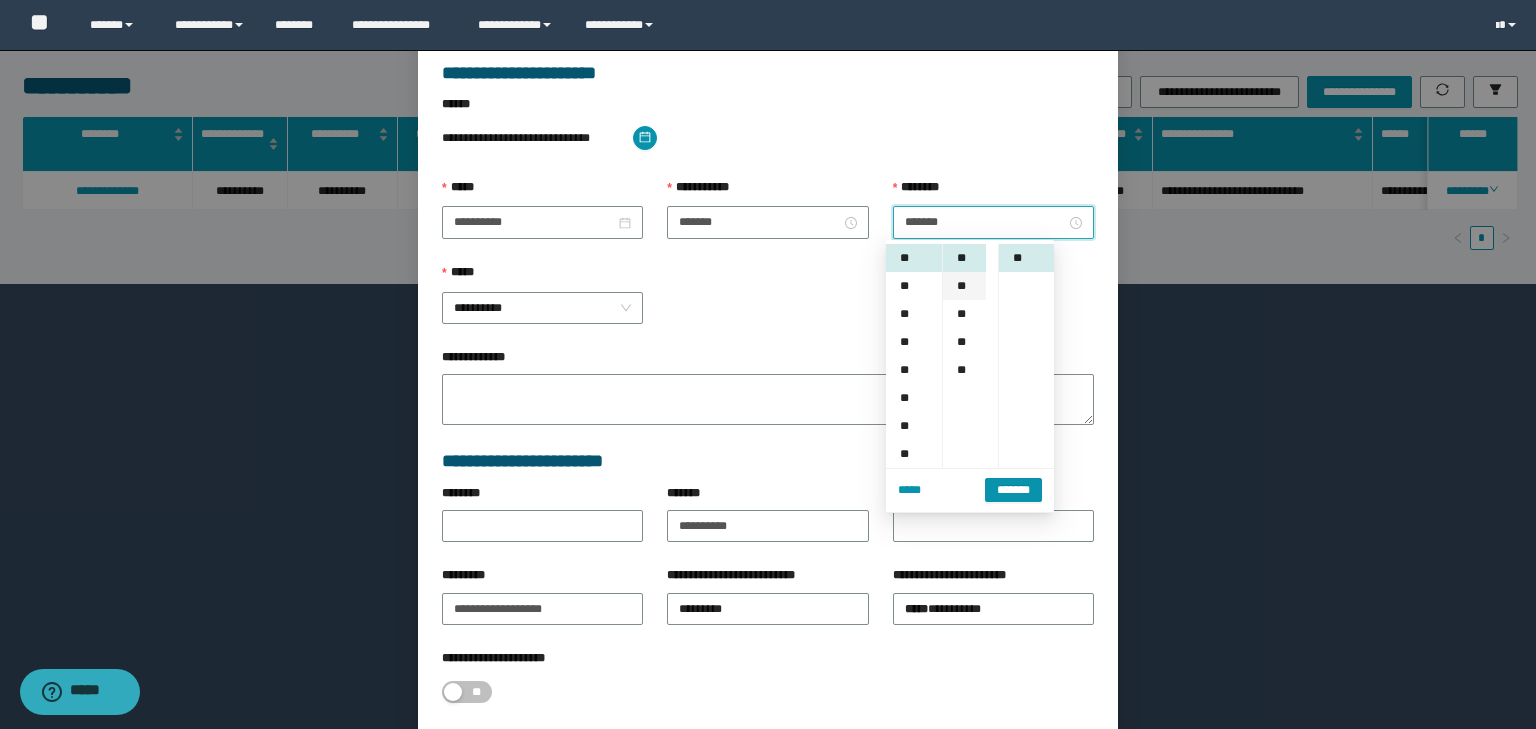 click on "**" at bounding box center [964, 286] 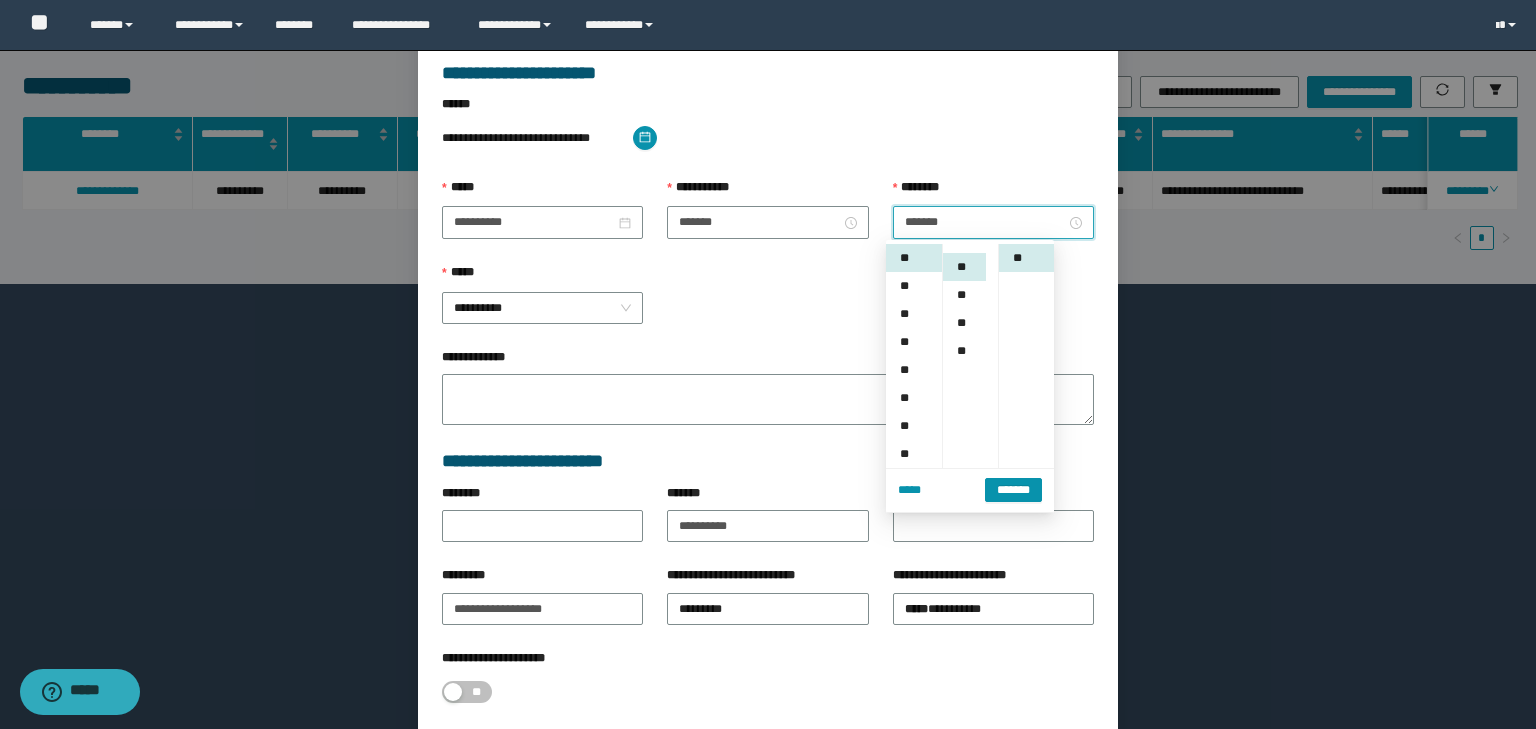 scroll, scrollTop: 224, scrollLeft: 0, axis: vertical 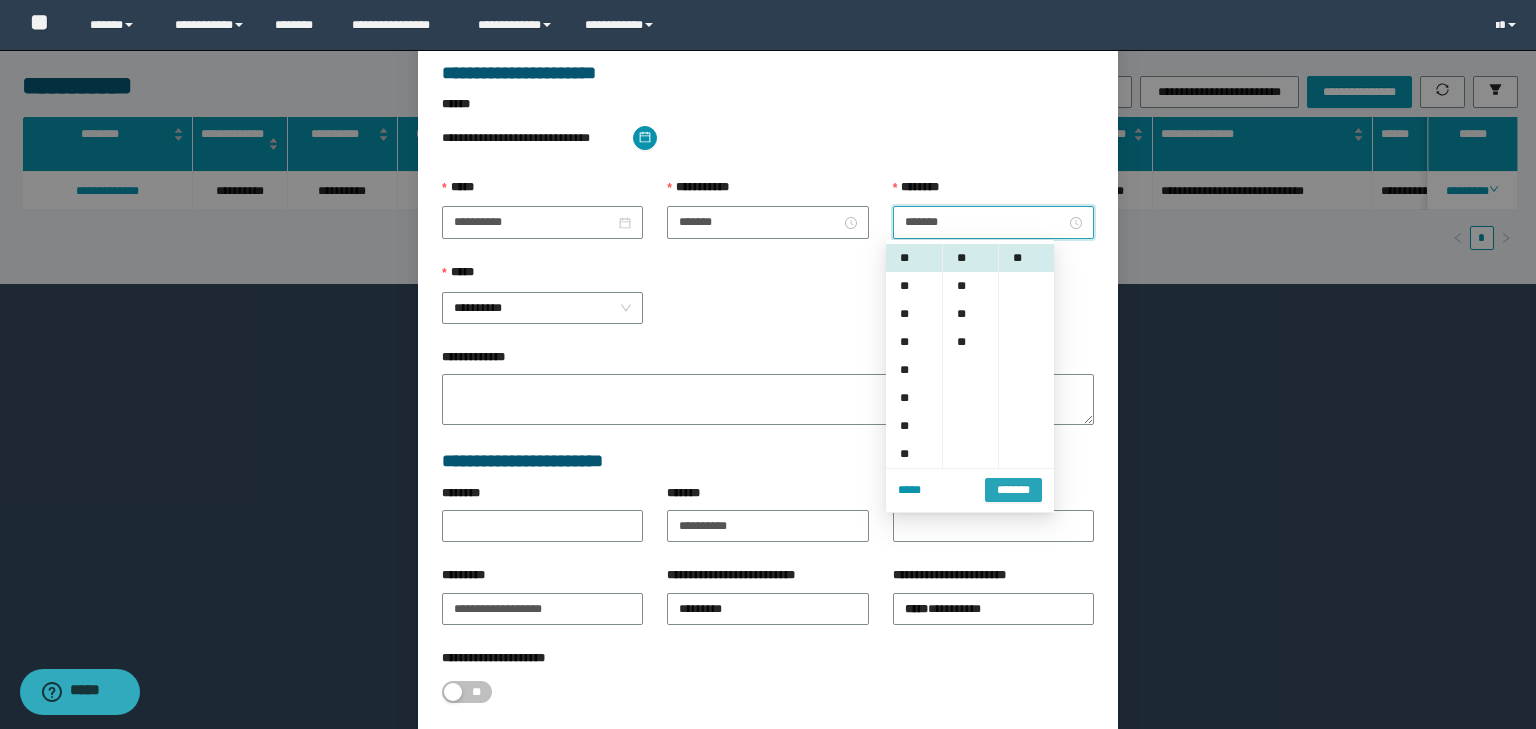 click on "*******" at bounding box center [1013, 490] 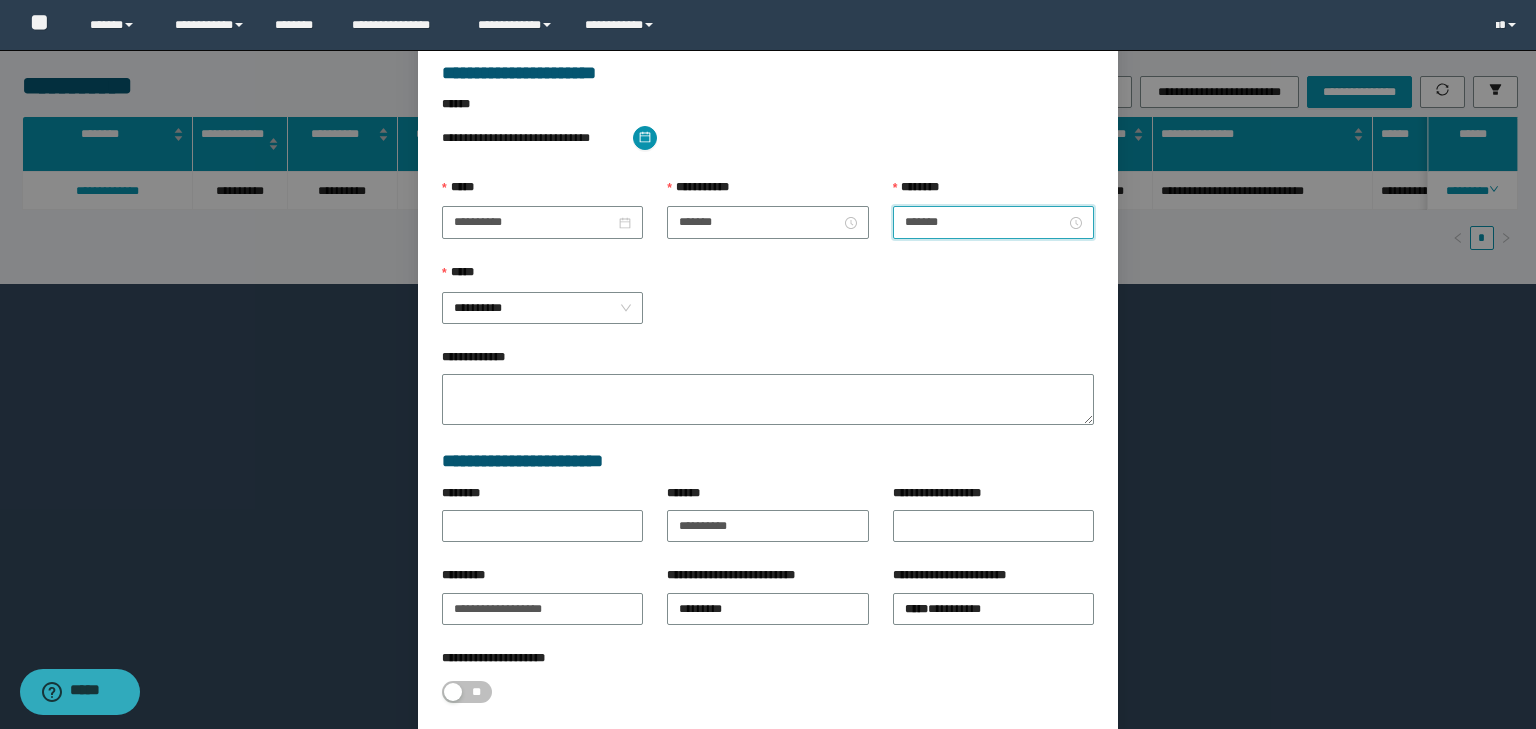 scroll, scrollTop: 221, scrollLeft: 0, axis: vertical 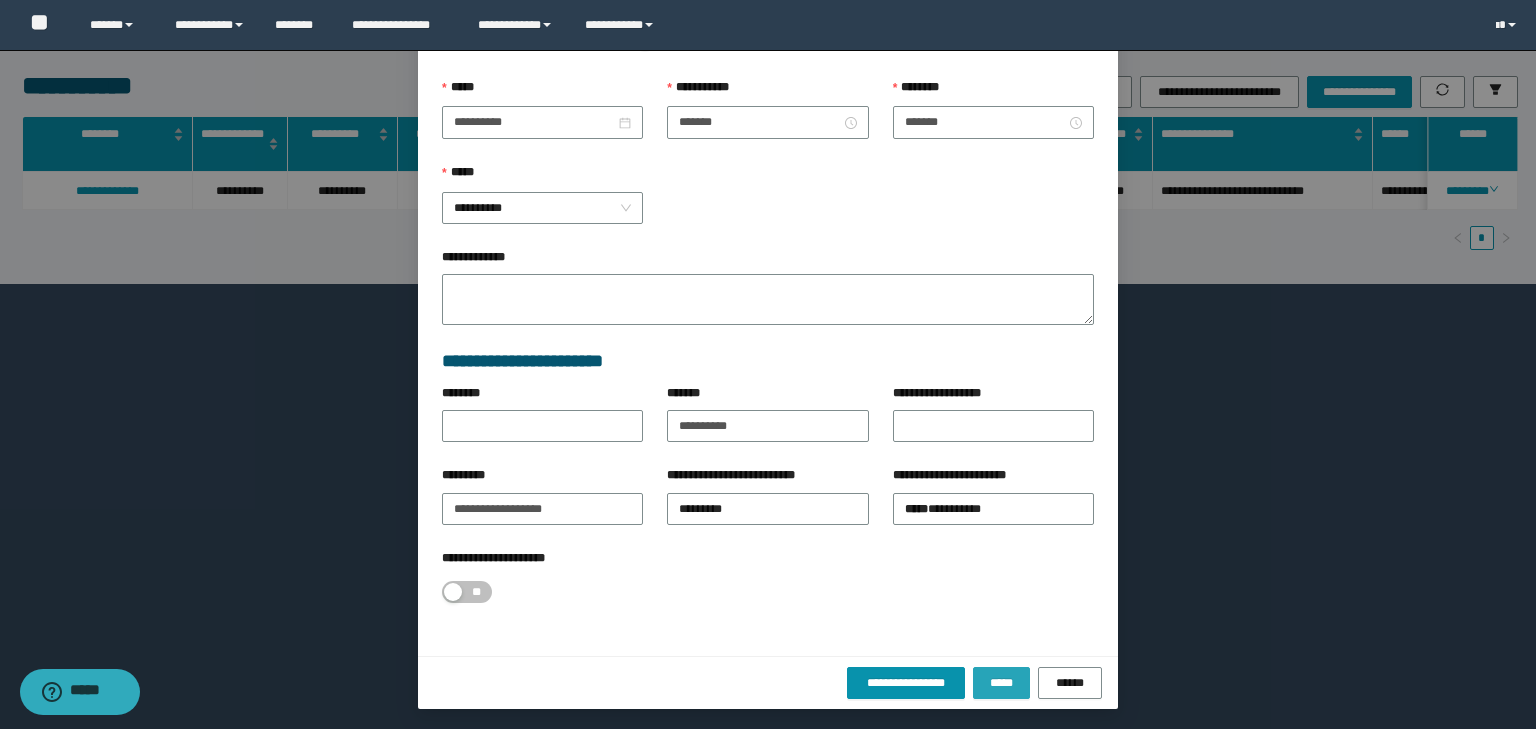 click on "*****" at bounding box center [1001, 683] 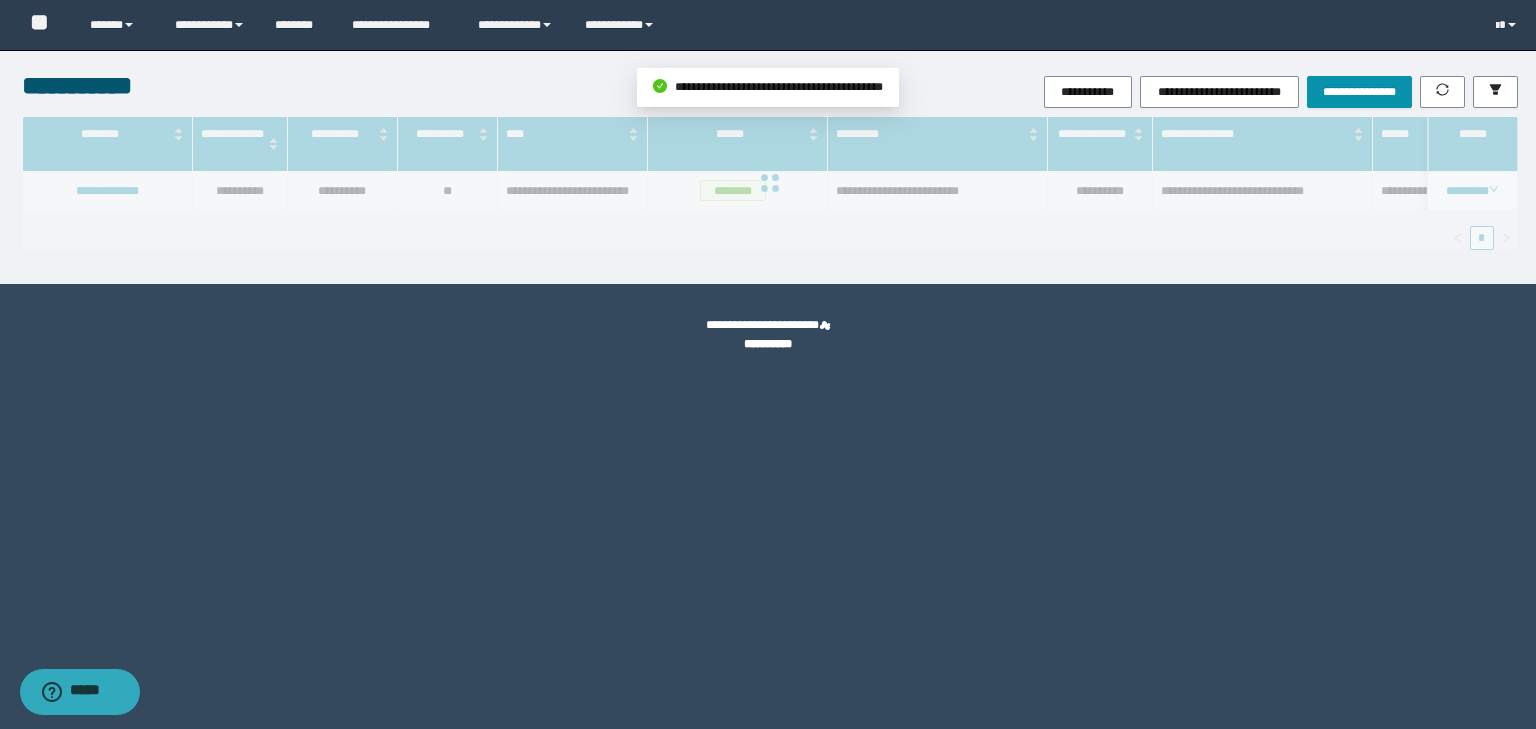 scroll, scrollTop: 121, scrollLeft: 0, axis: vertical 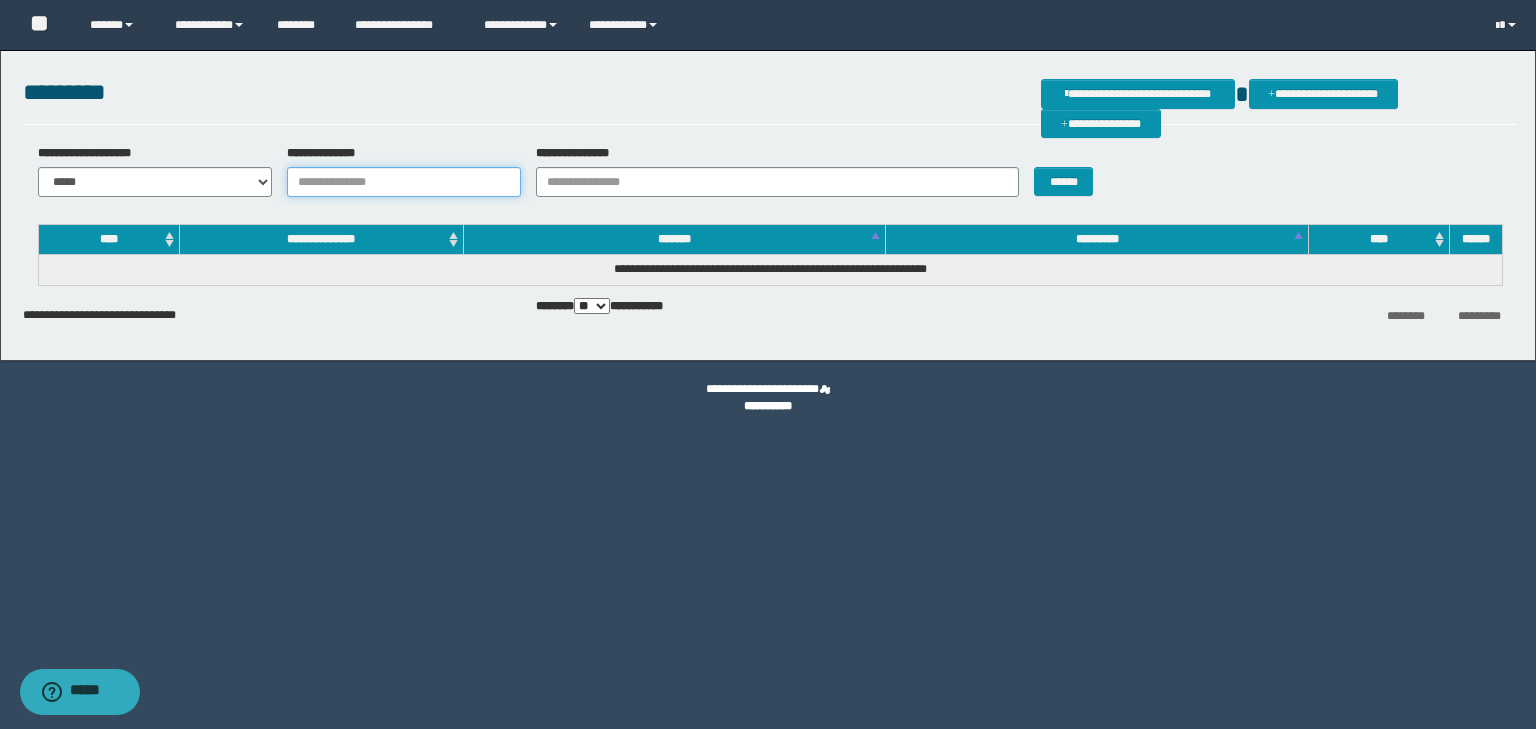 click on "**********" at bounding box center (404, 182) 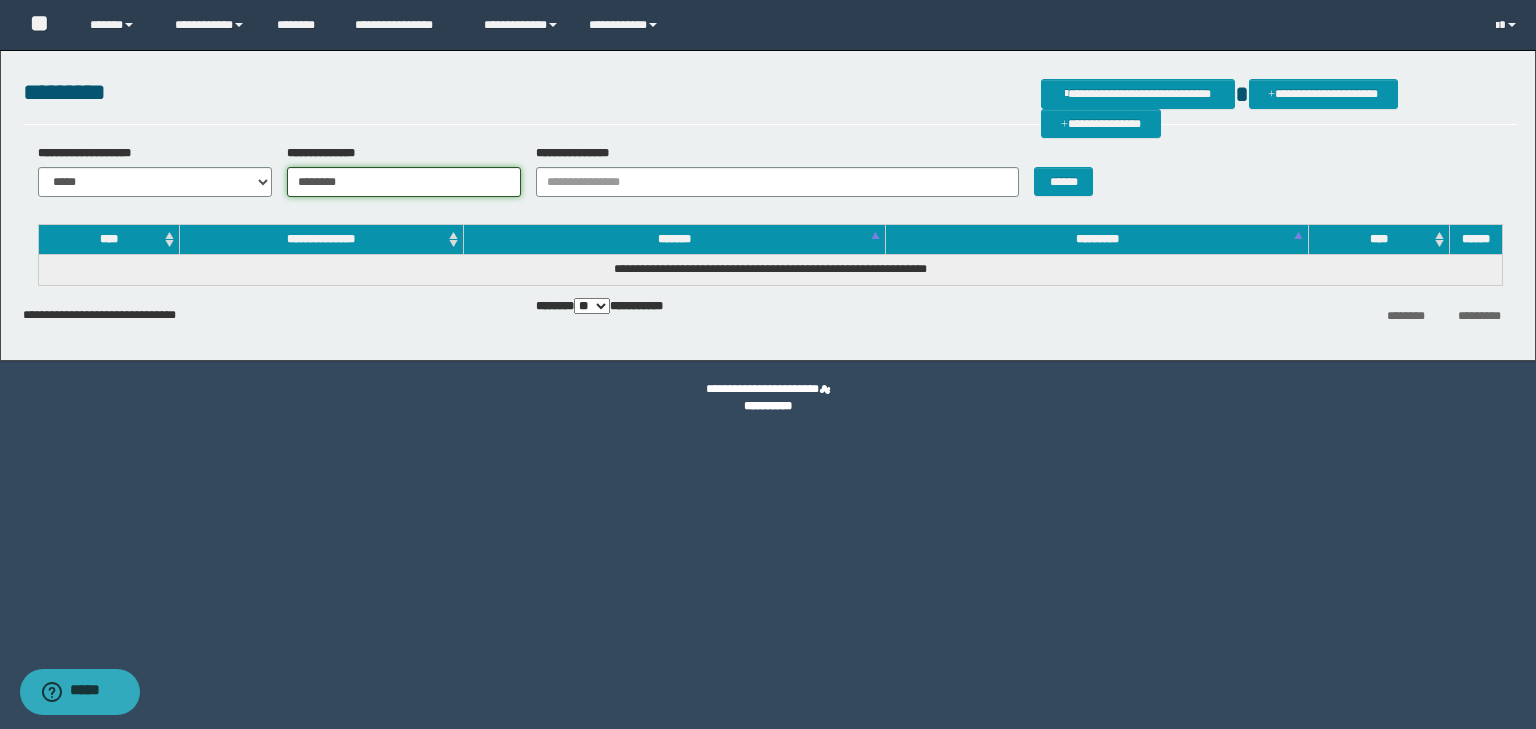 type on "********" 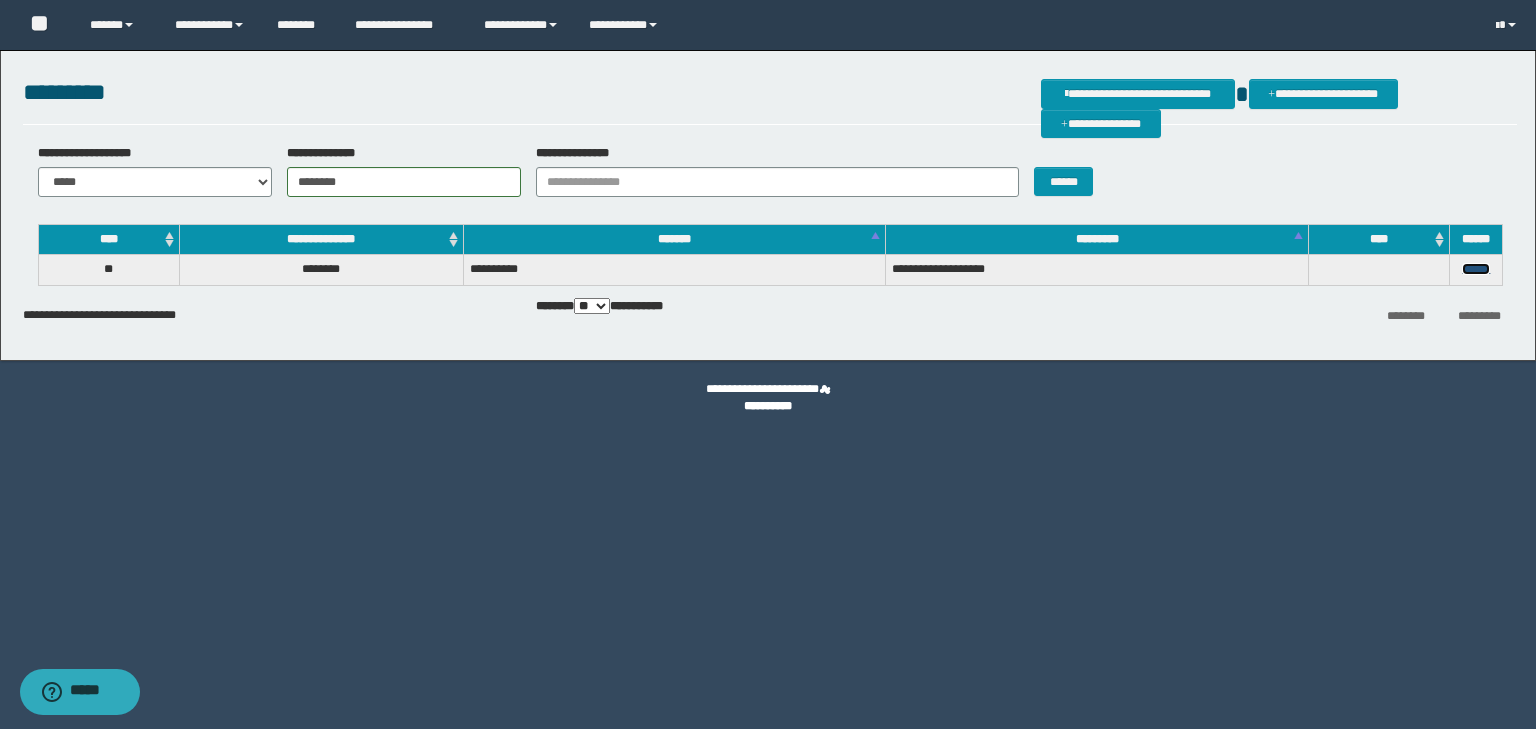 click on "******" at bounding box center [1476, 269] 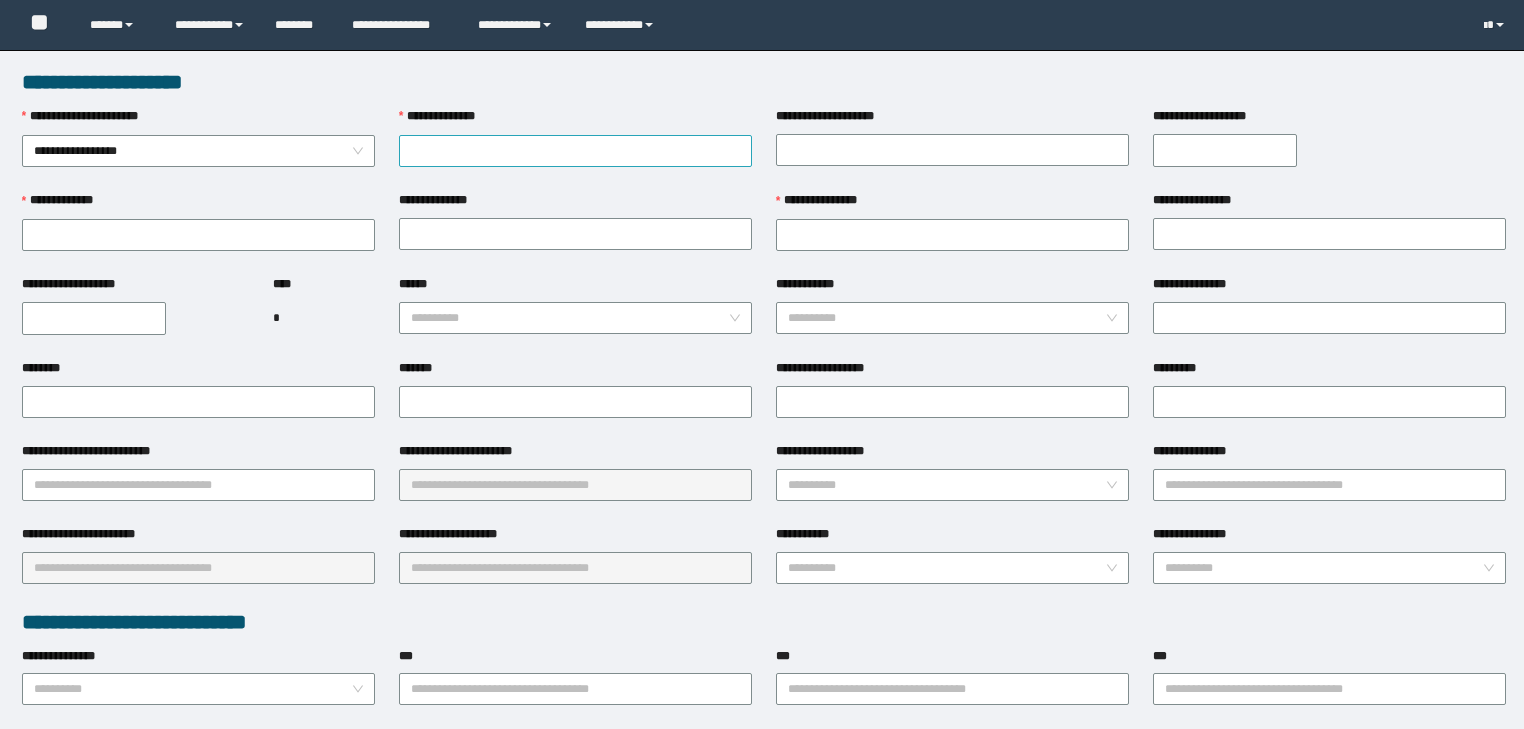 scroll, scrollTop: 0, scrollLeft: 0, axis: both 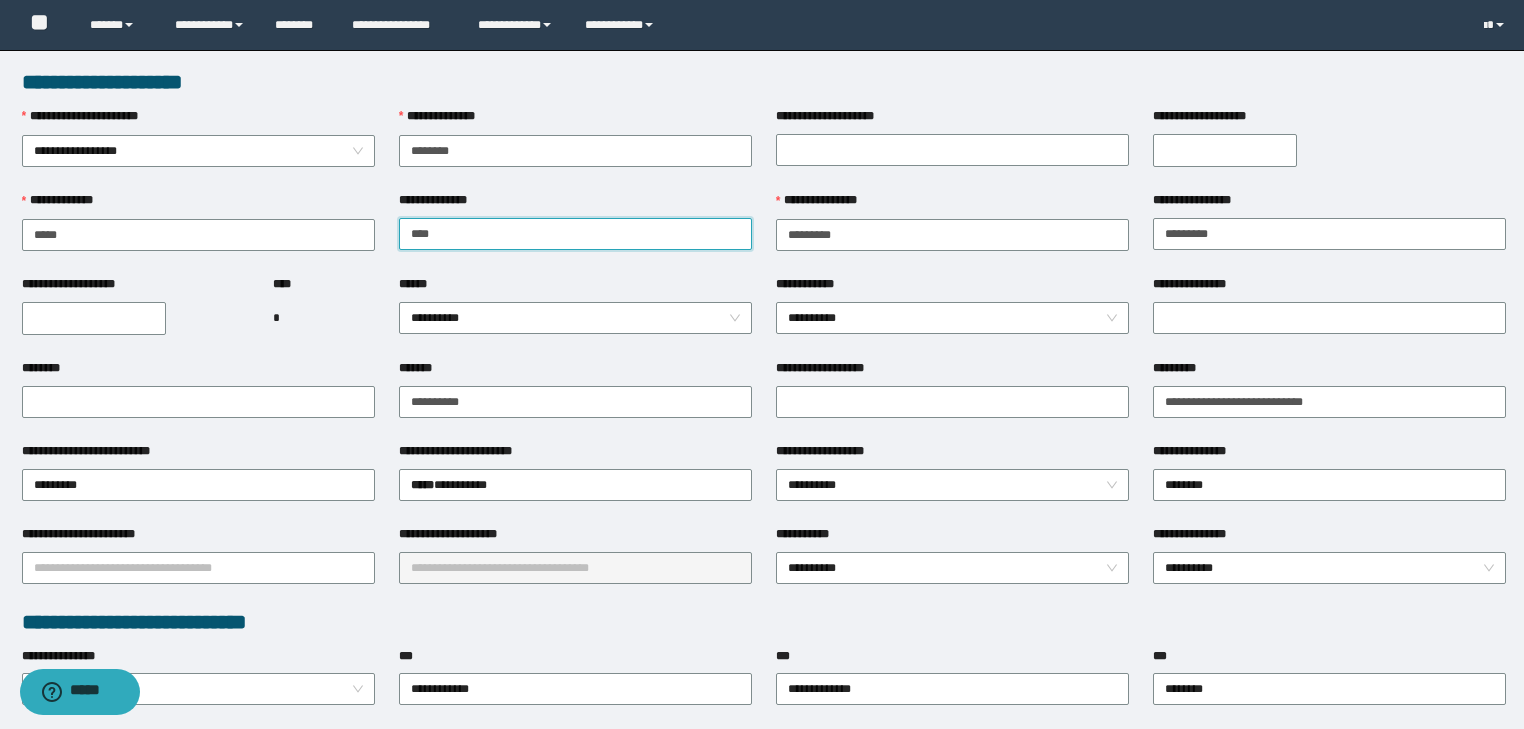 click on "**********" at bounding box center [575, 234] 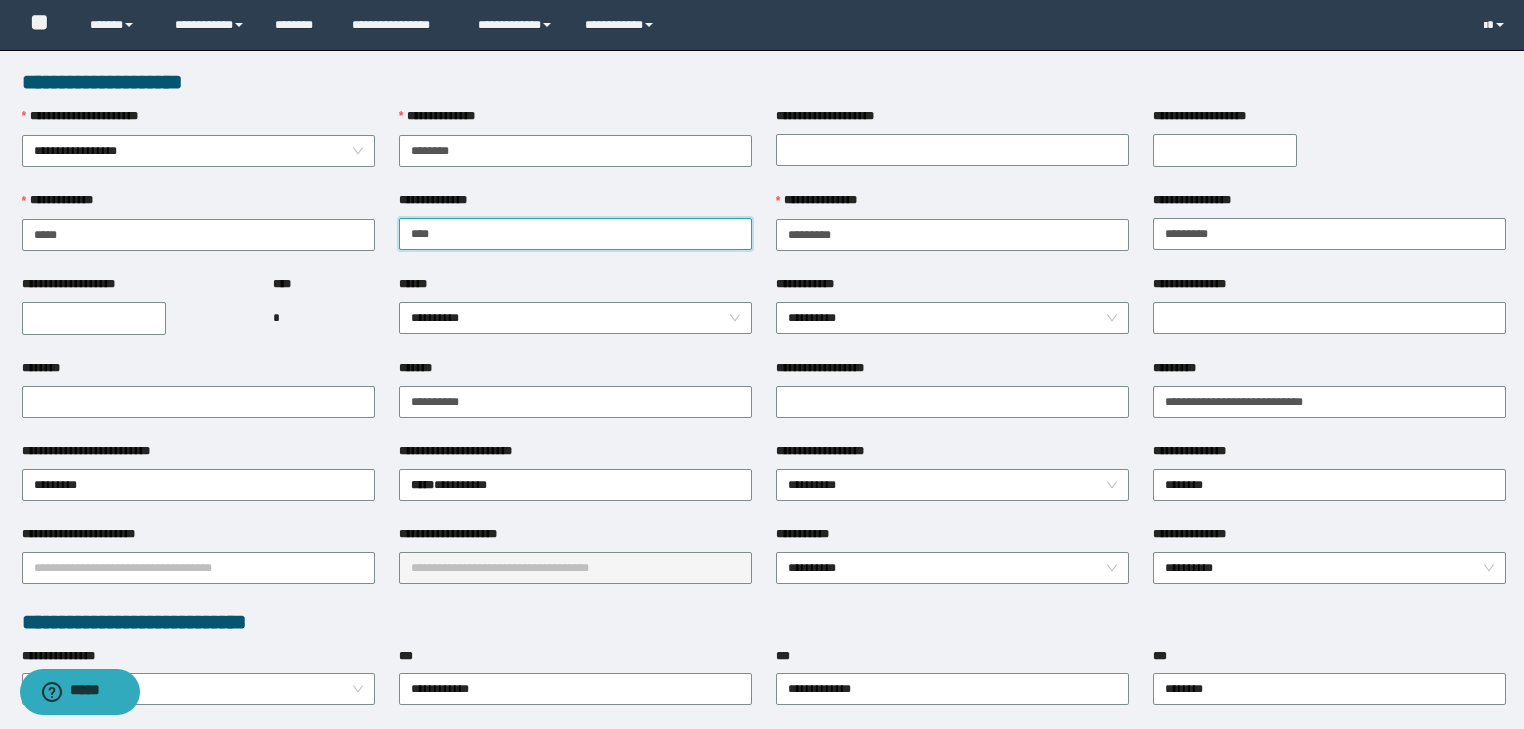type on "*******" 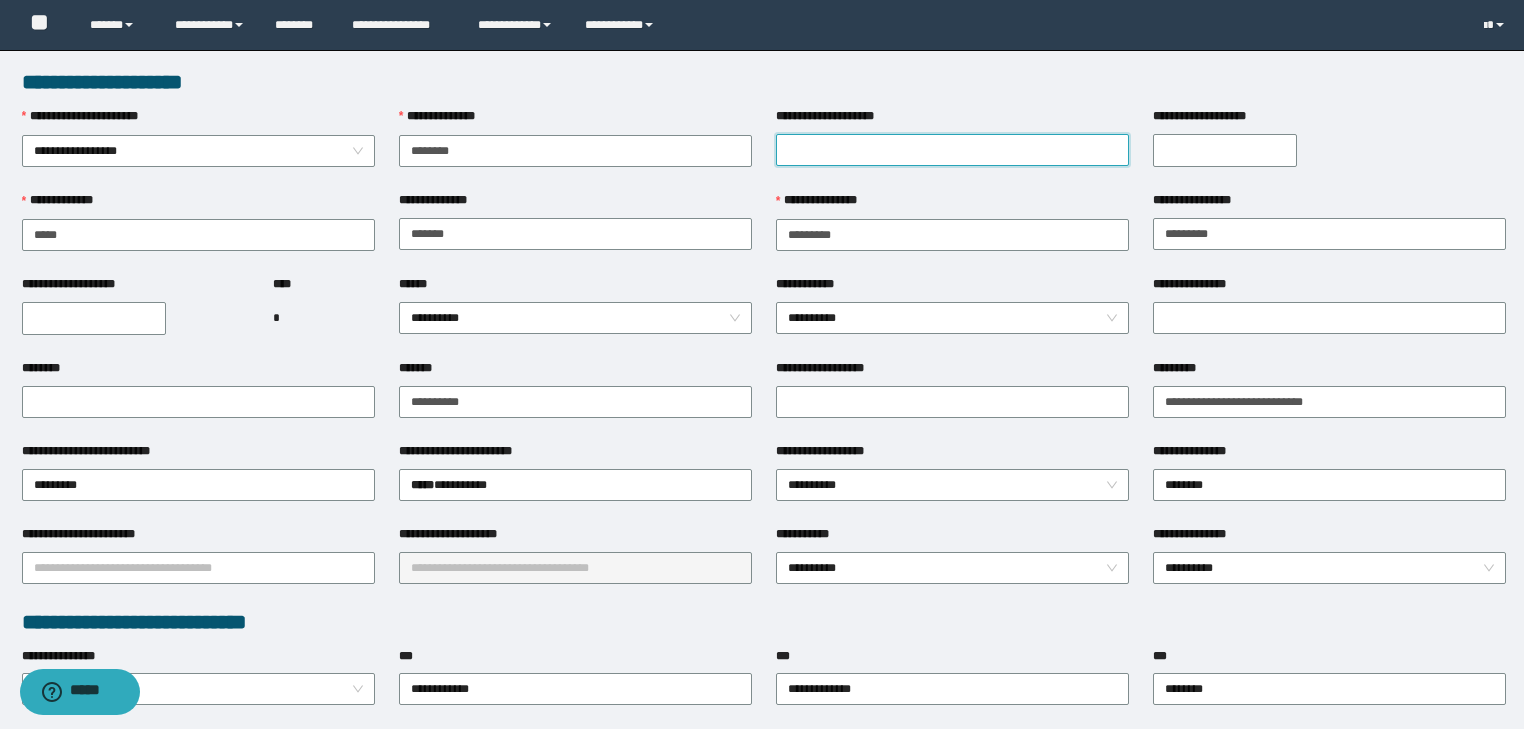click on "**********" at bounding box center [952, 150] 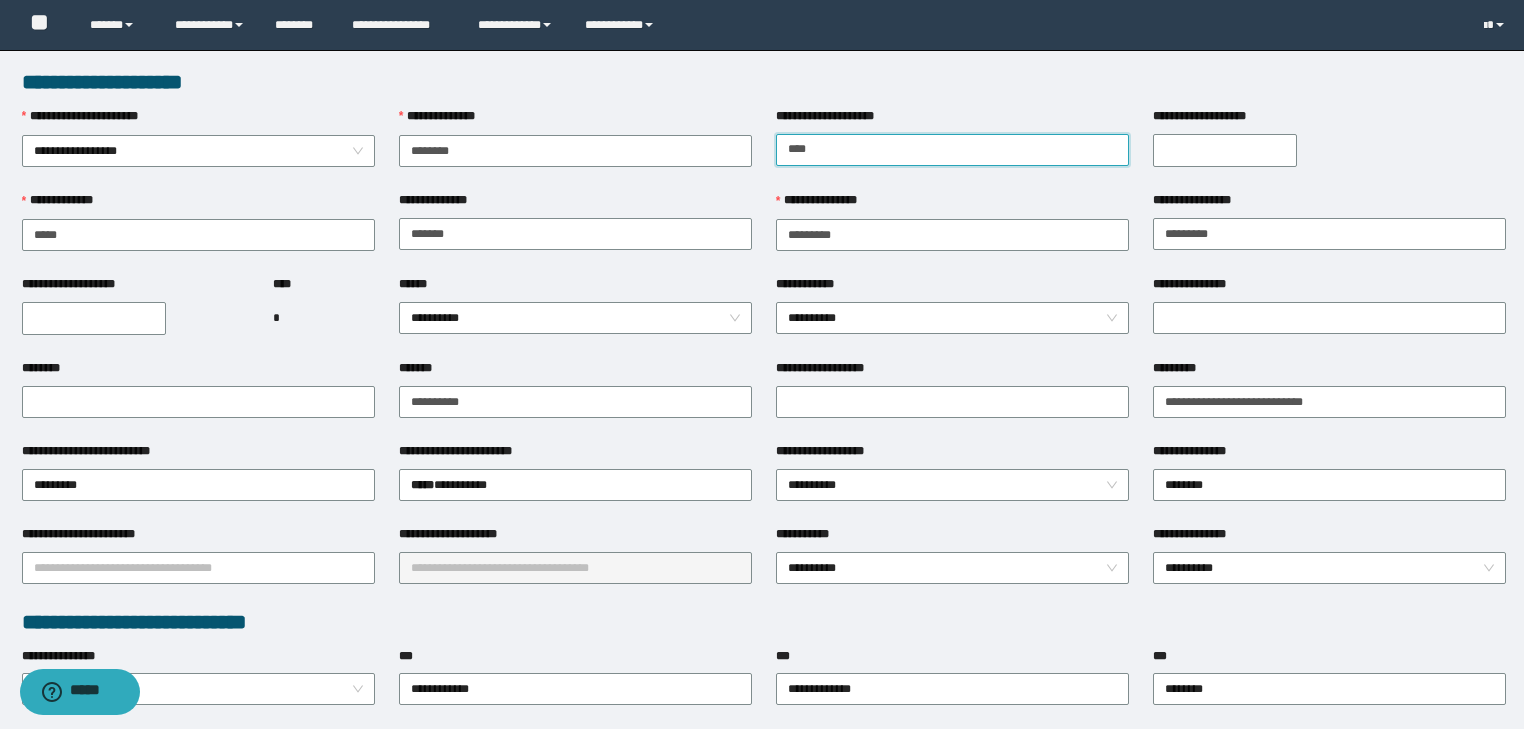 type on "********" 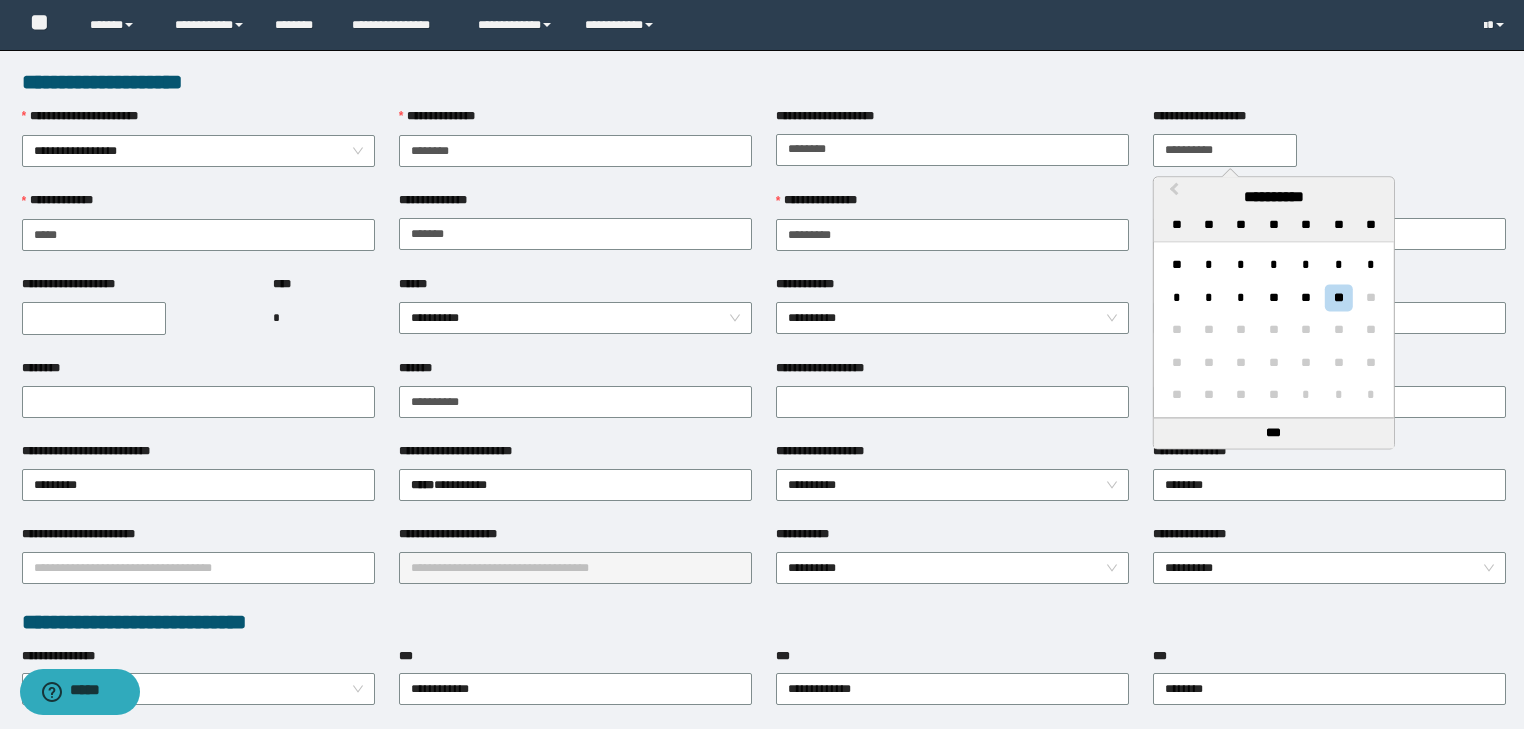 click on "**********" at bounding box center (1225, 150) 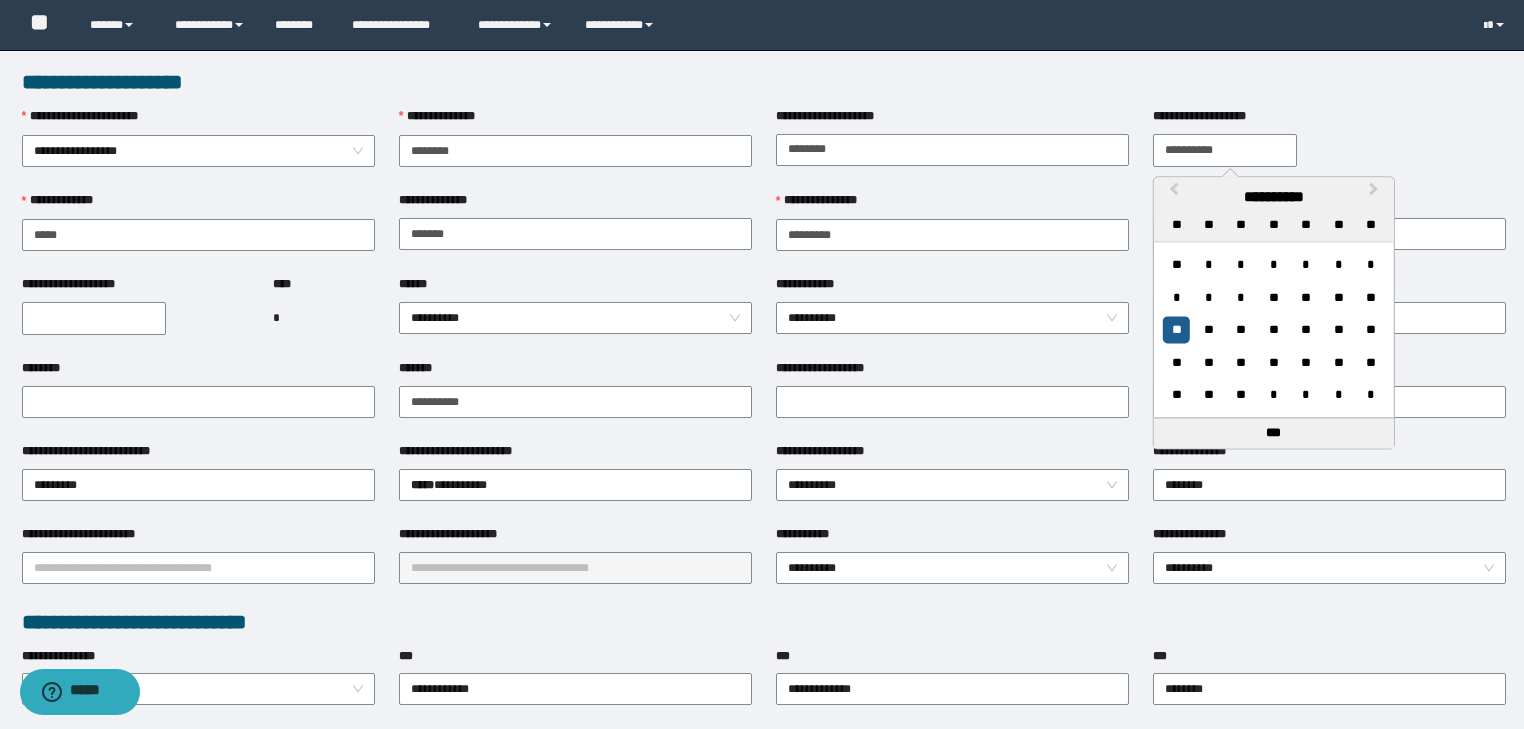 type on "**********" 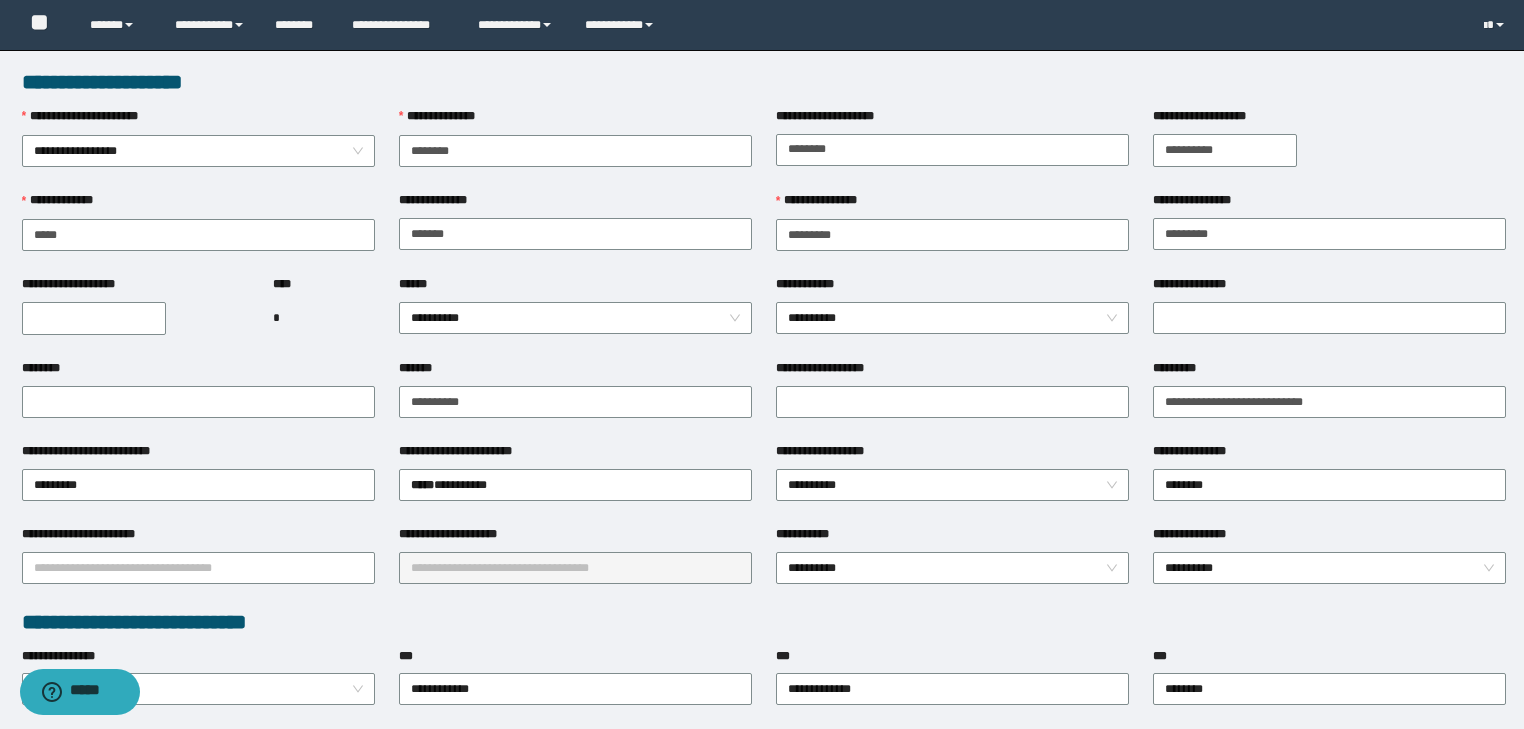 click on "**********" at bounding box center [764, 82] 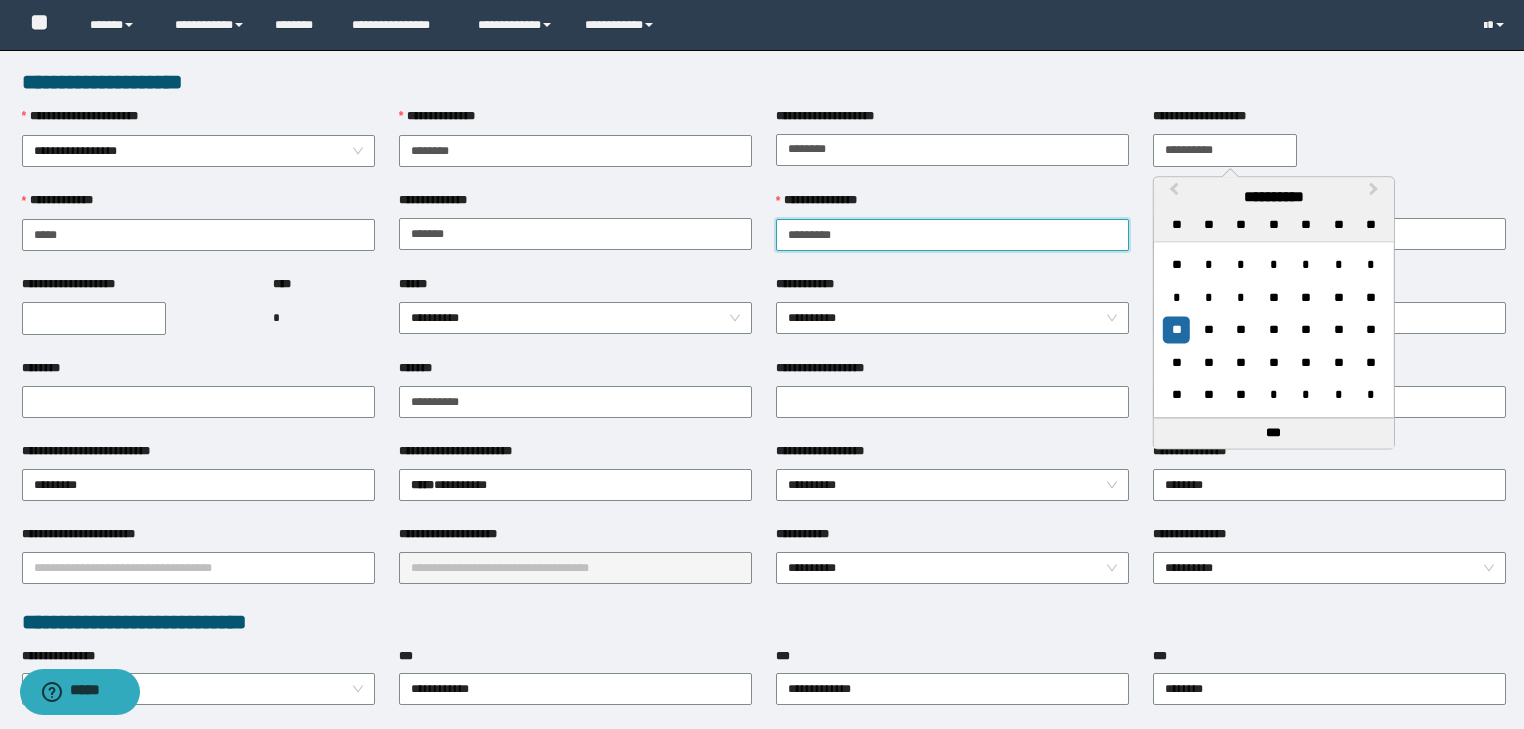 click on "**********" at bounding box center (952, 235) 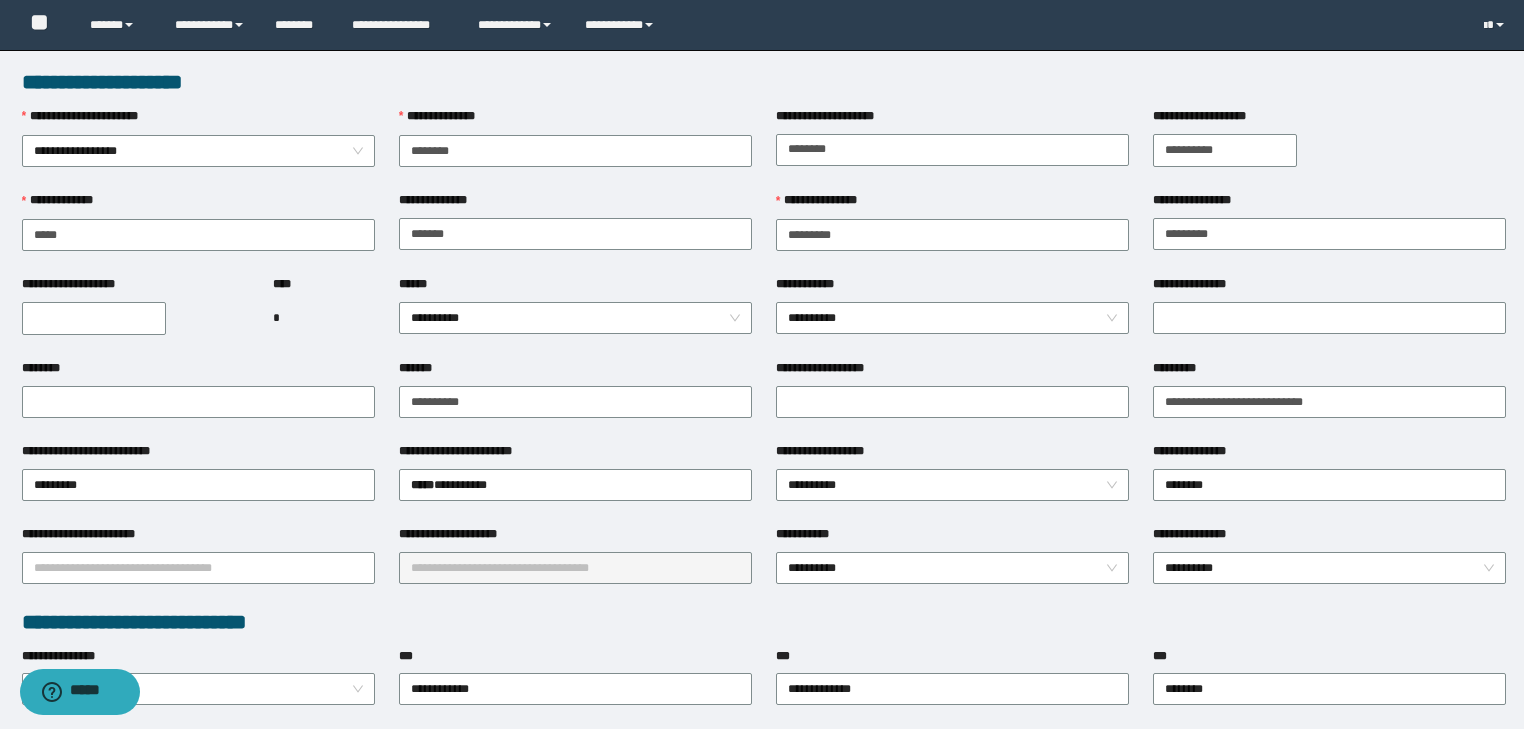 click on "**********" at bounding box center [94, 318] 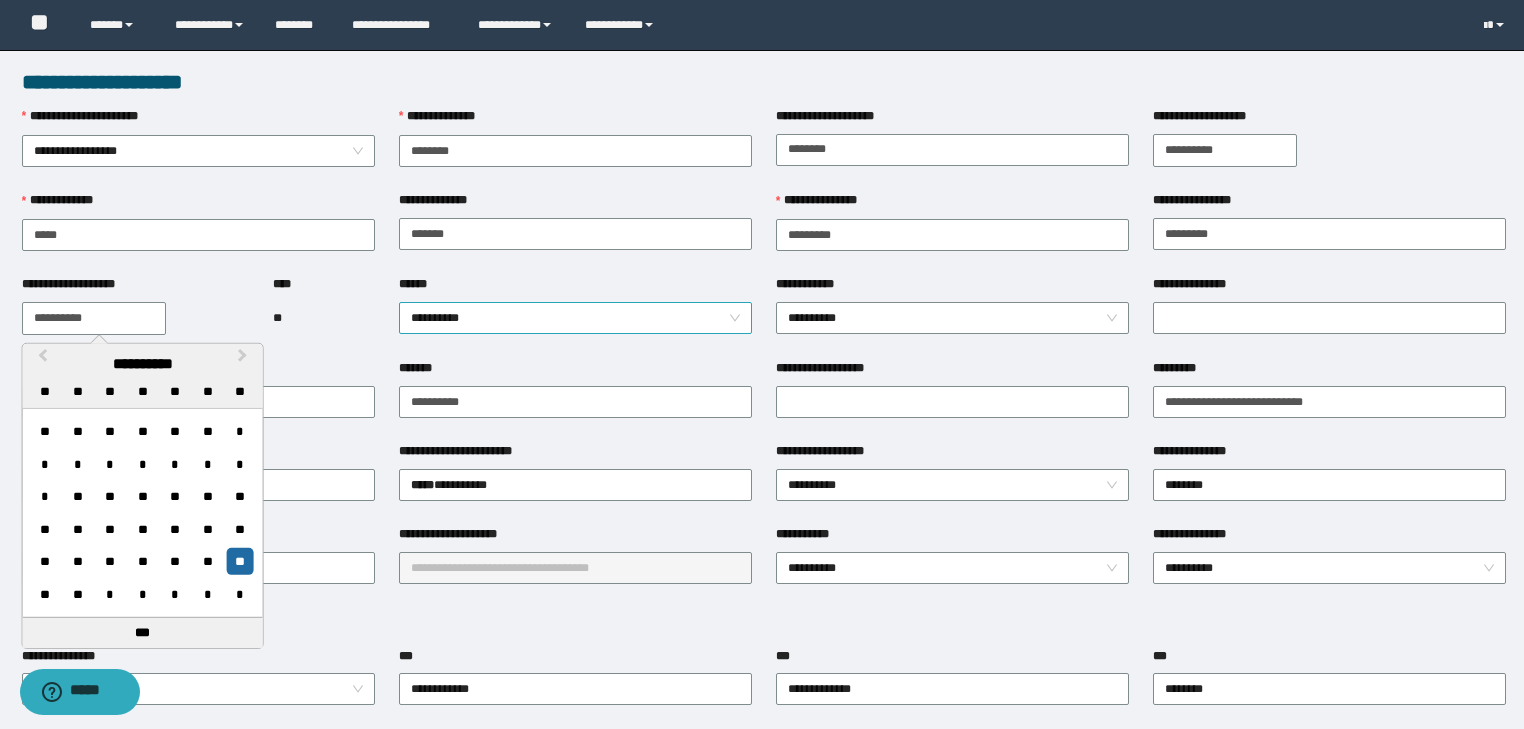 type on "**********" 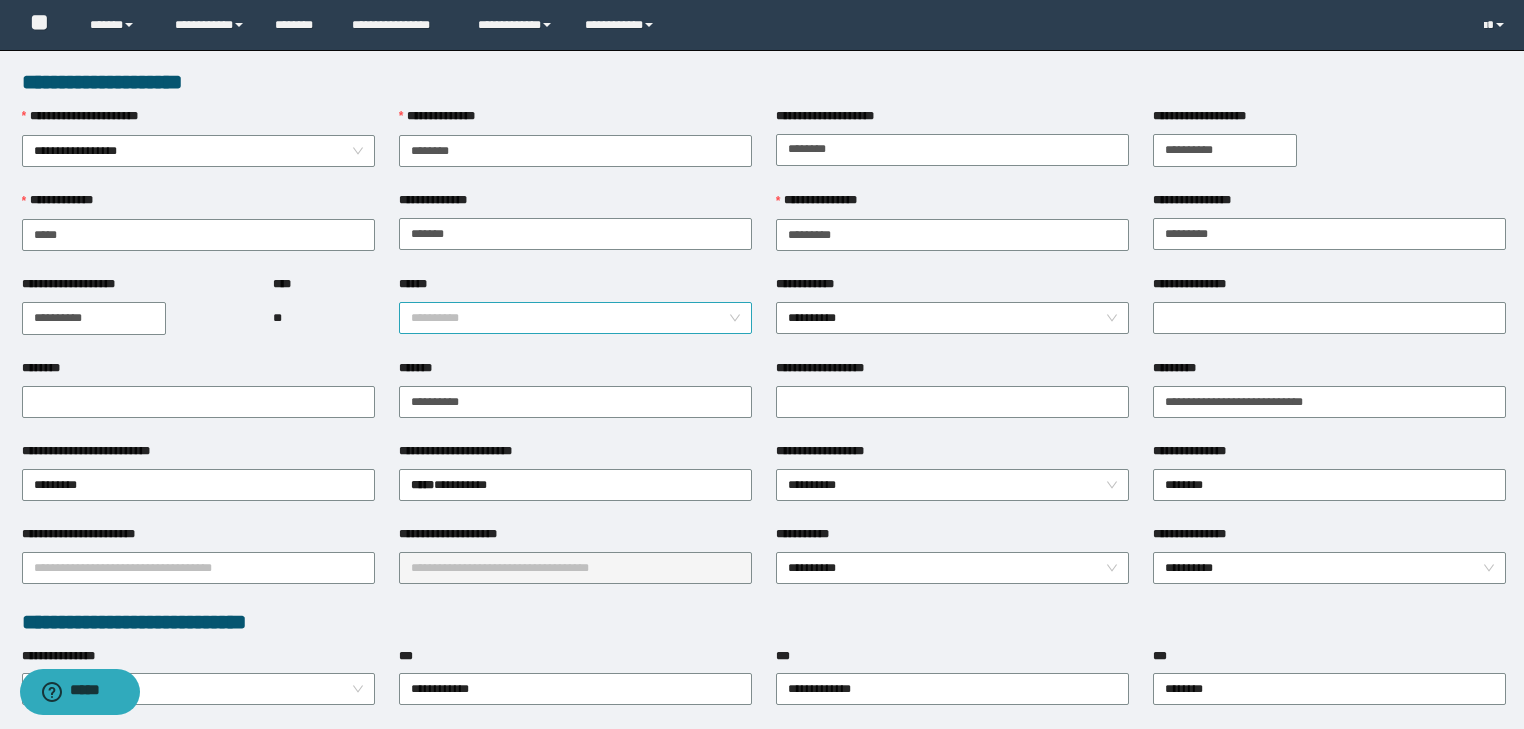 click on "**********" at bounding box center (576, 318) 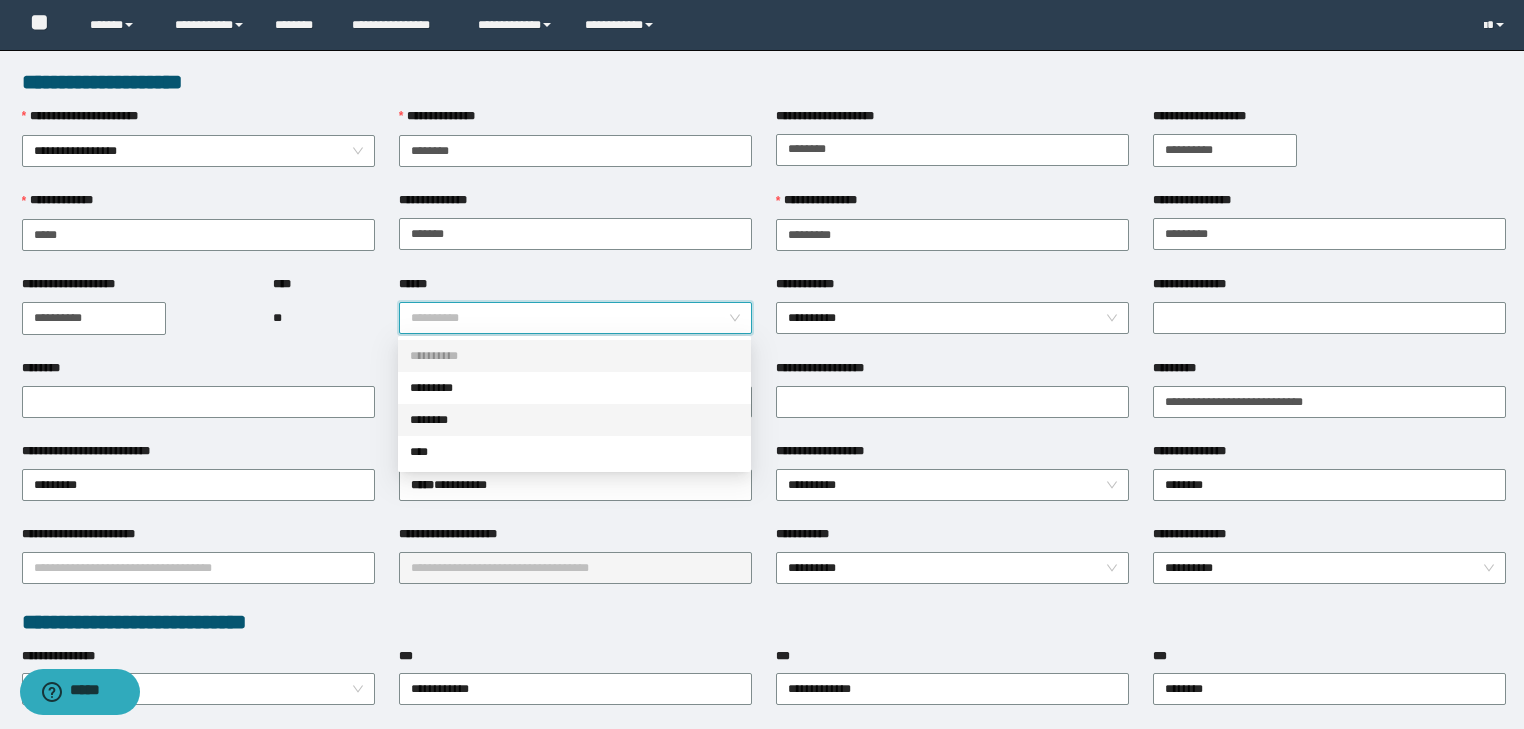 click on "********" at bounding box center (574, 420) 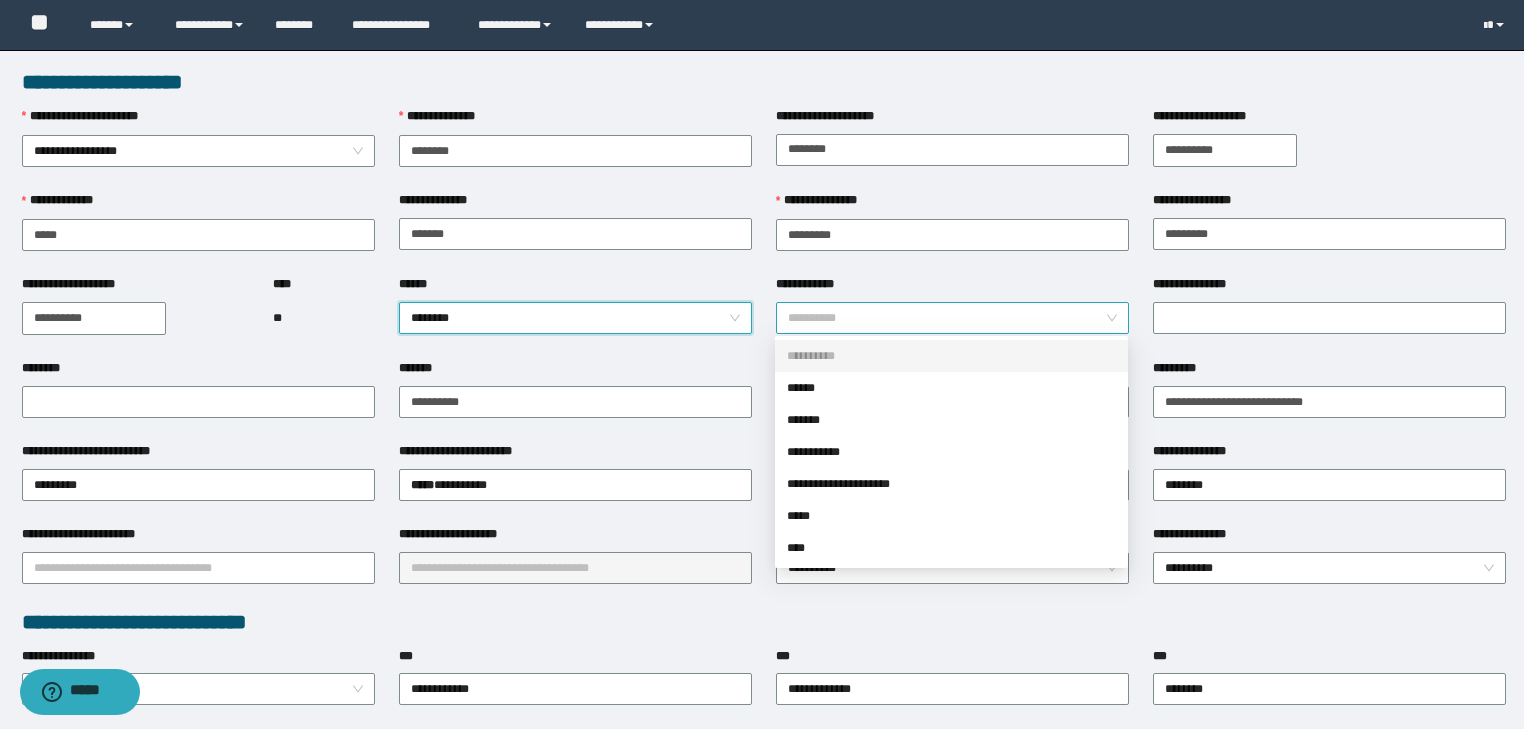 click on "**********" at bounding box center [953, 318] 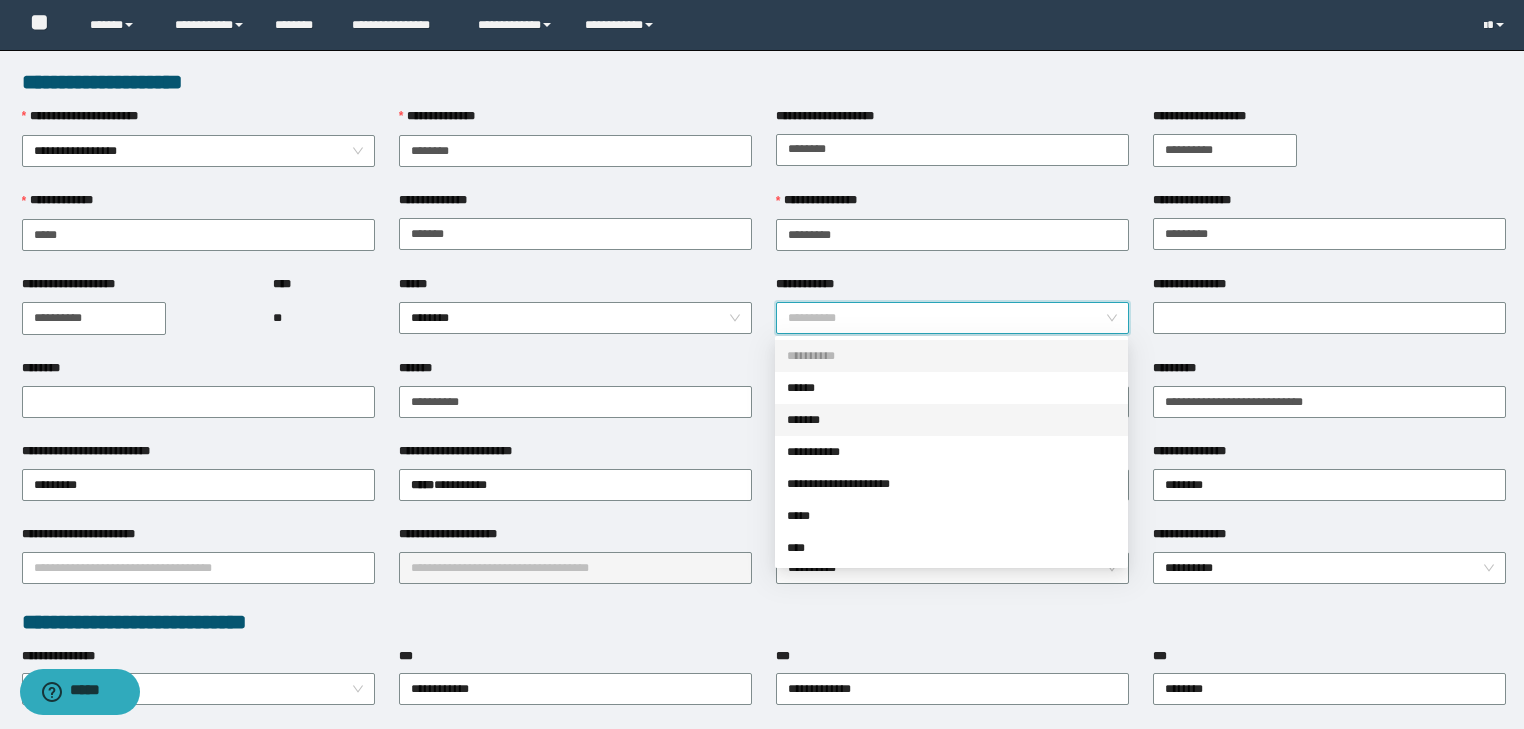 click on "*******" at bounding box center [951, 420] 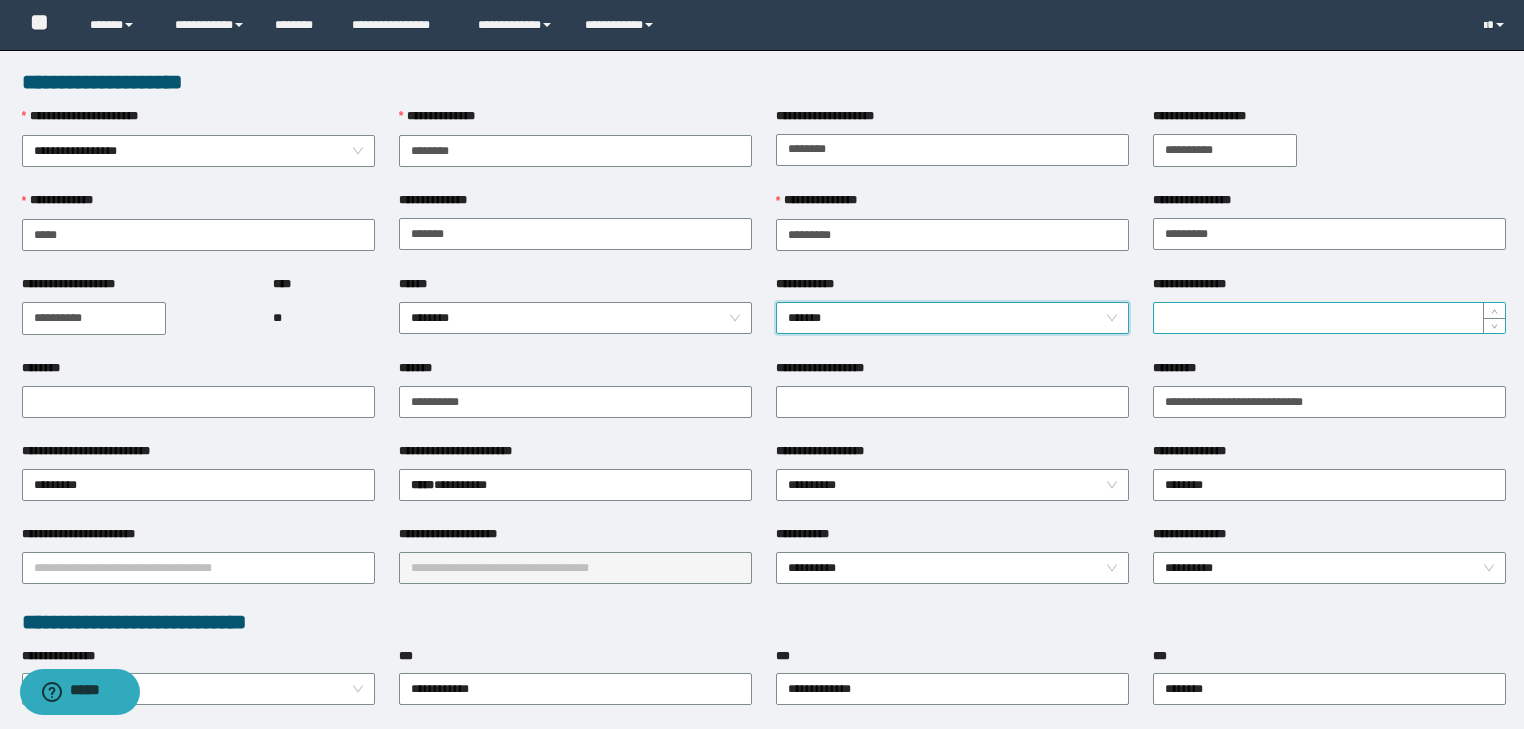 click on "**********" at bounding box center (1329, 318) 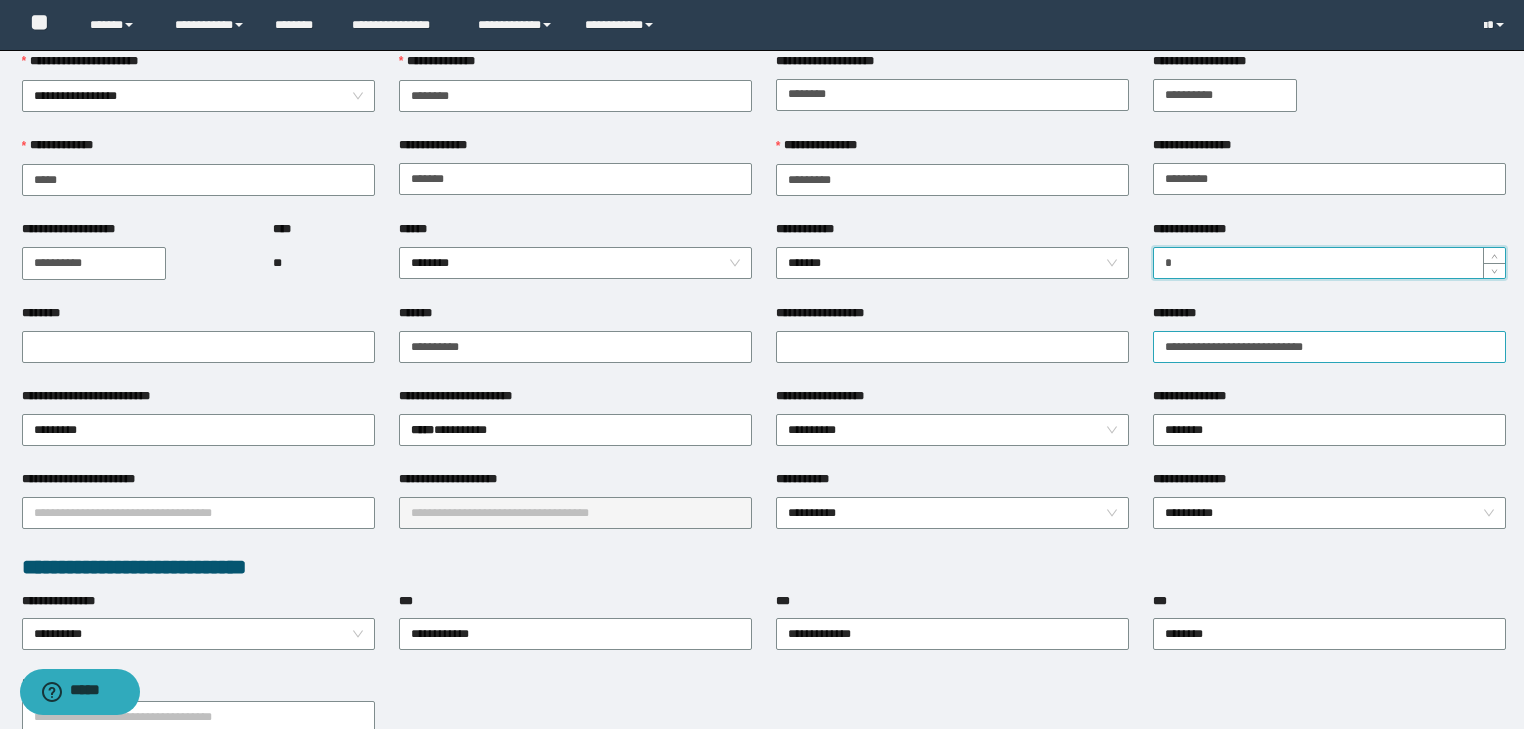 scroll, scrollTop: 133, scrollLeft: 0, axis: vertical 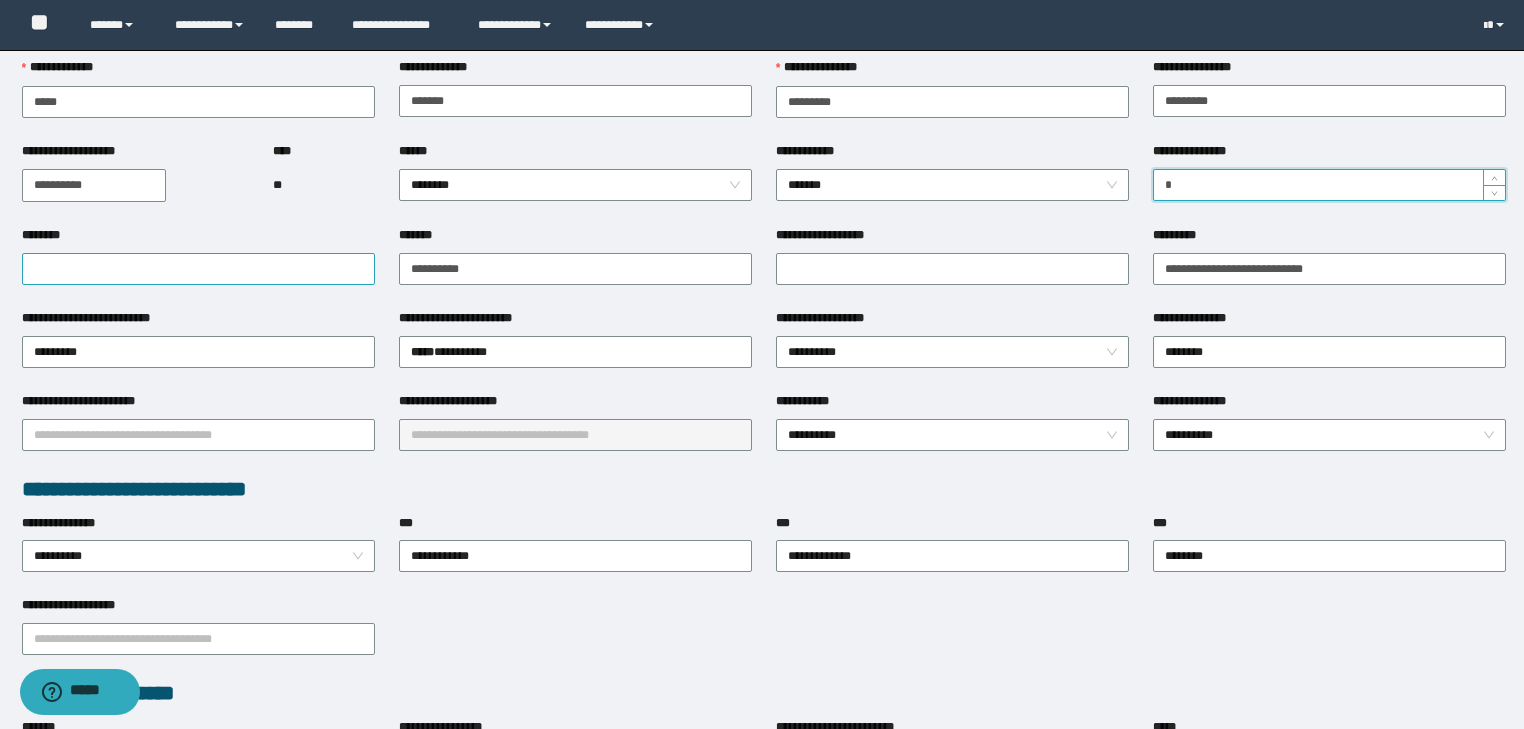 type on "*" 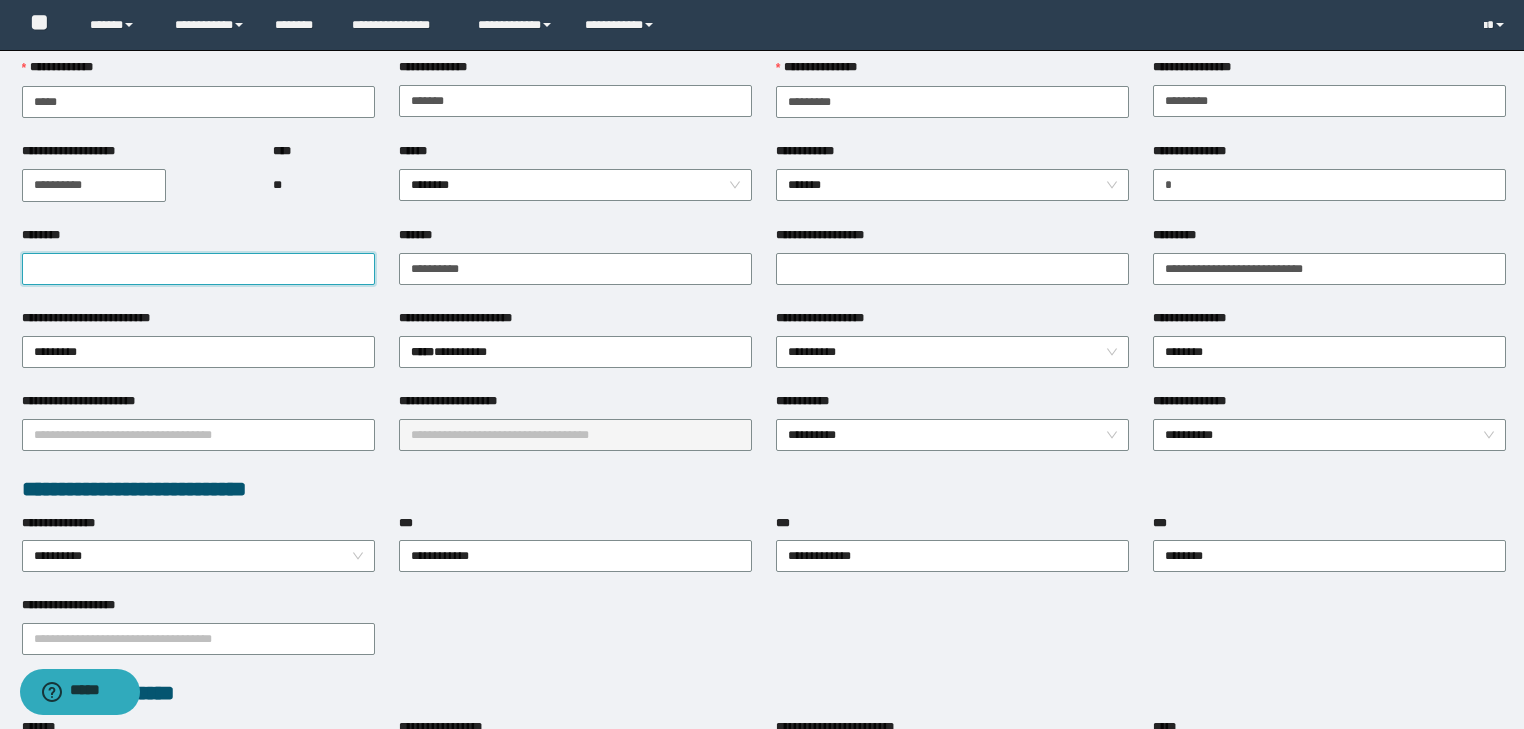click on "********" at bounding box center (198, 269) 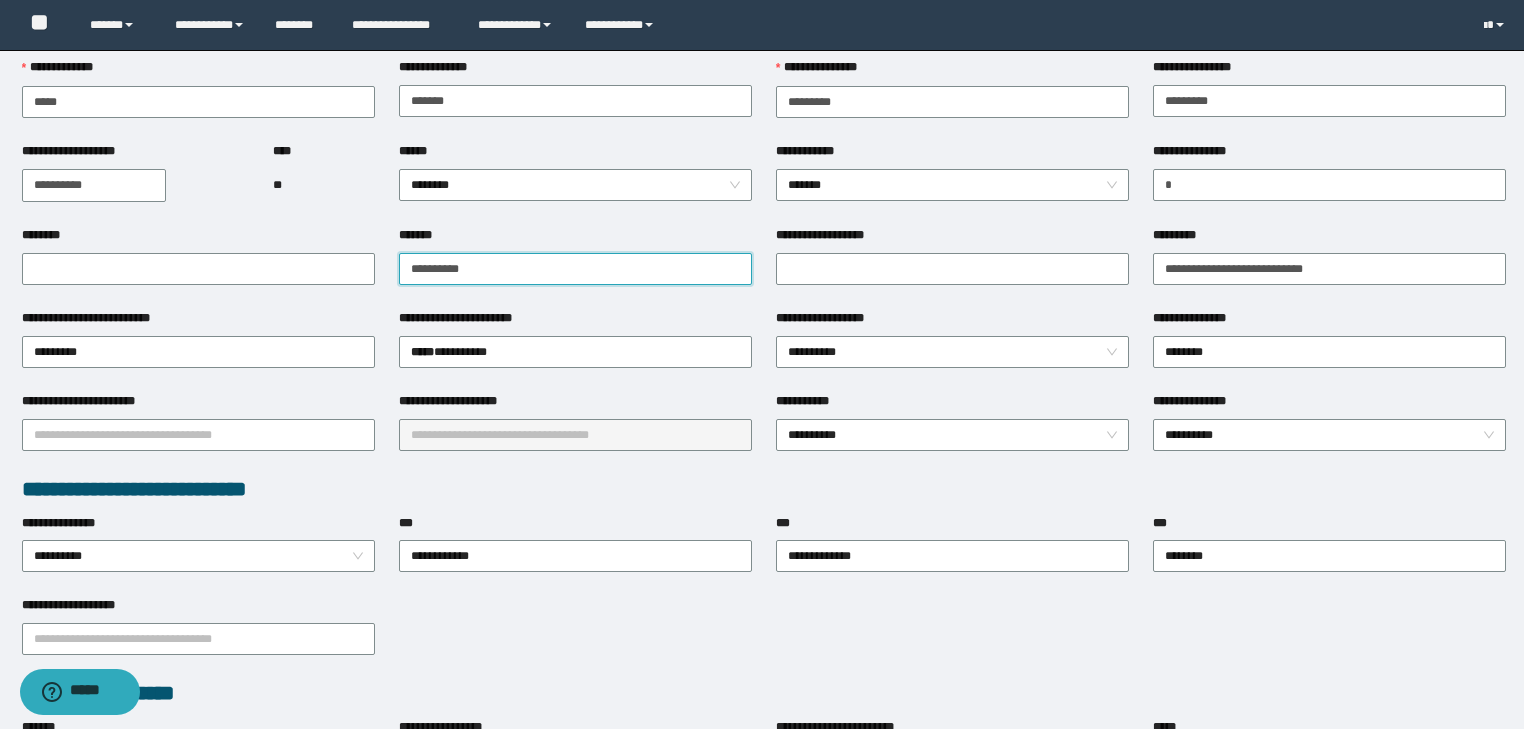 click on "*******" at bounding box center [575, 269] 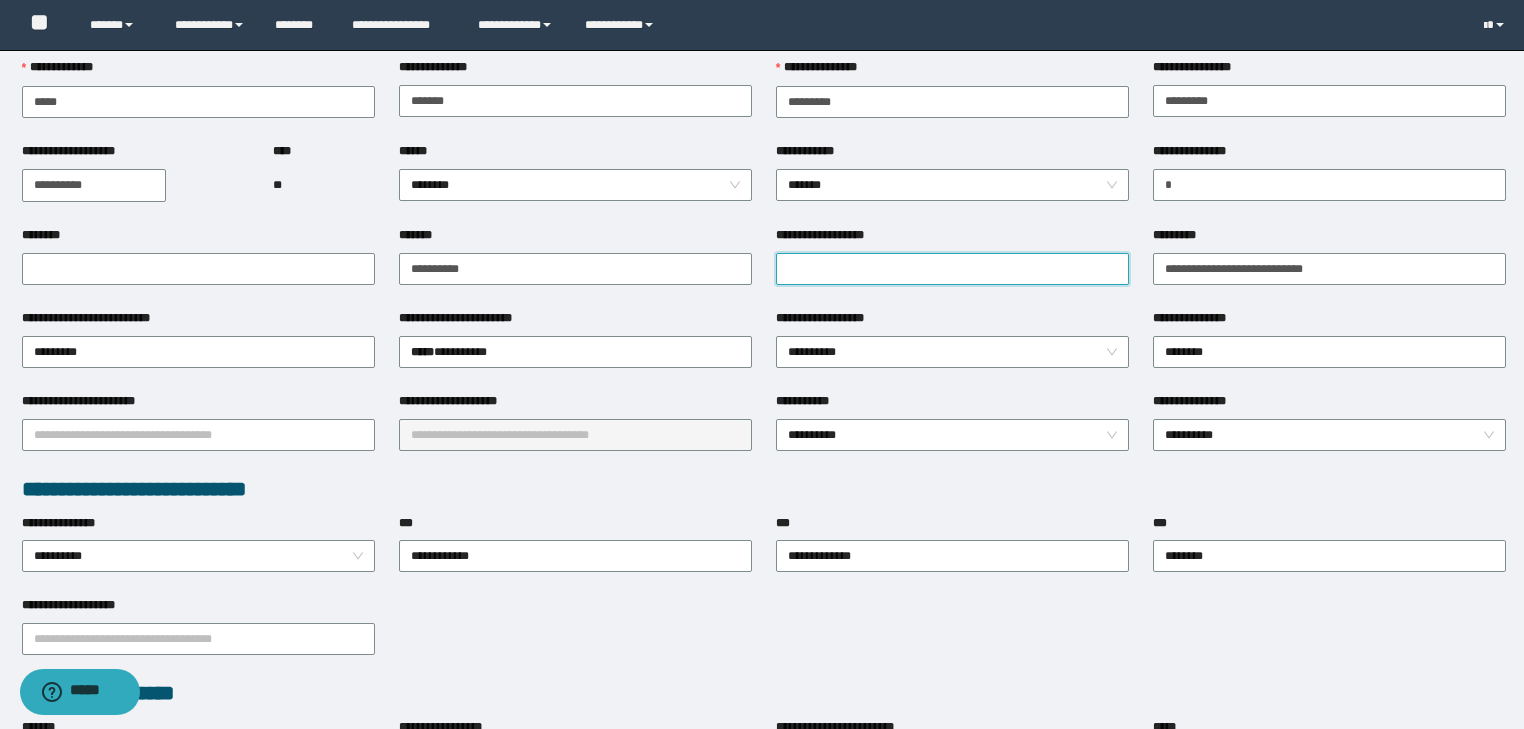 click on "**********" at bounding box center [952, 269] 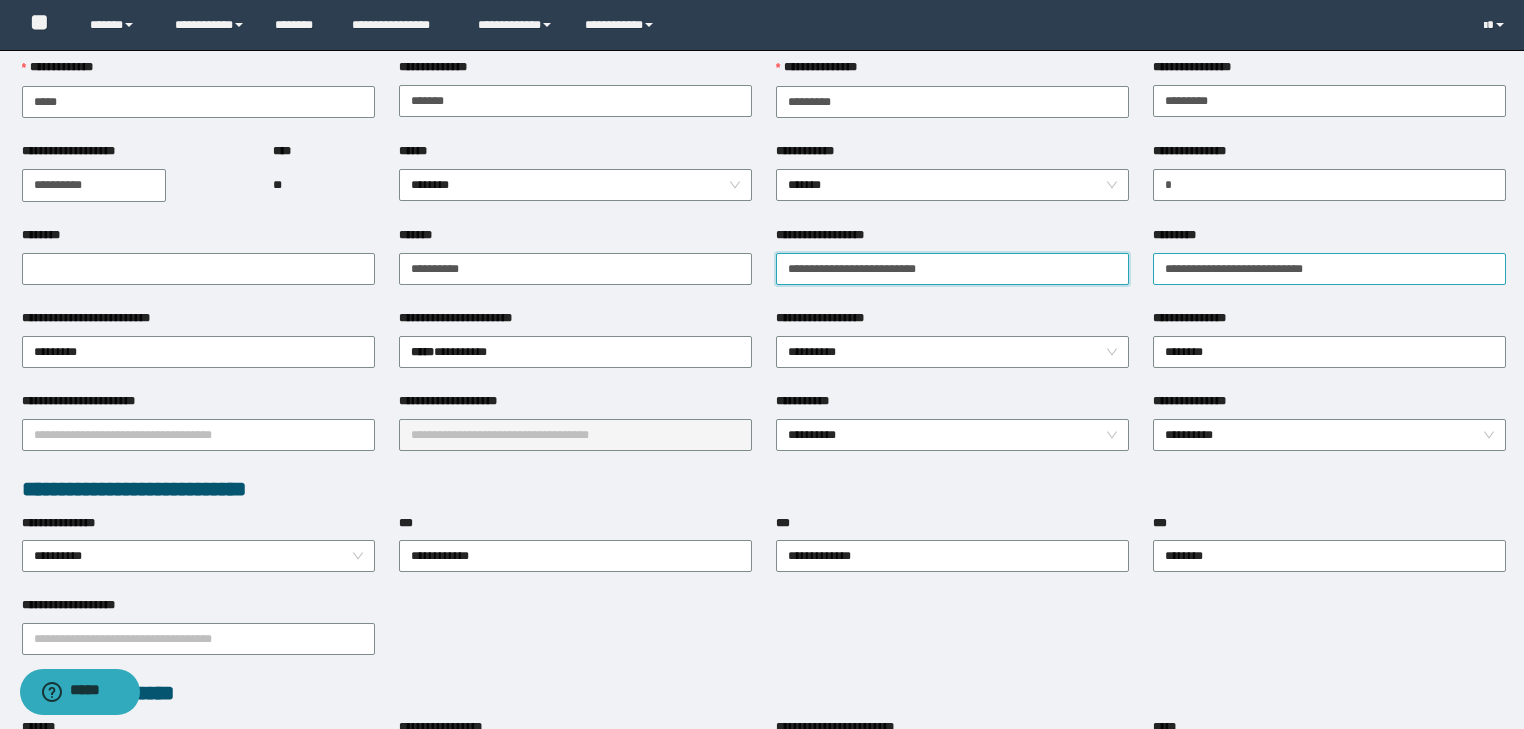 scroll, scrollTop: 266, scrollLeft: 0, axis: vertical 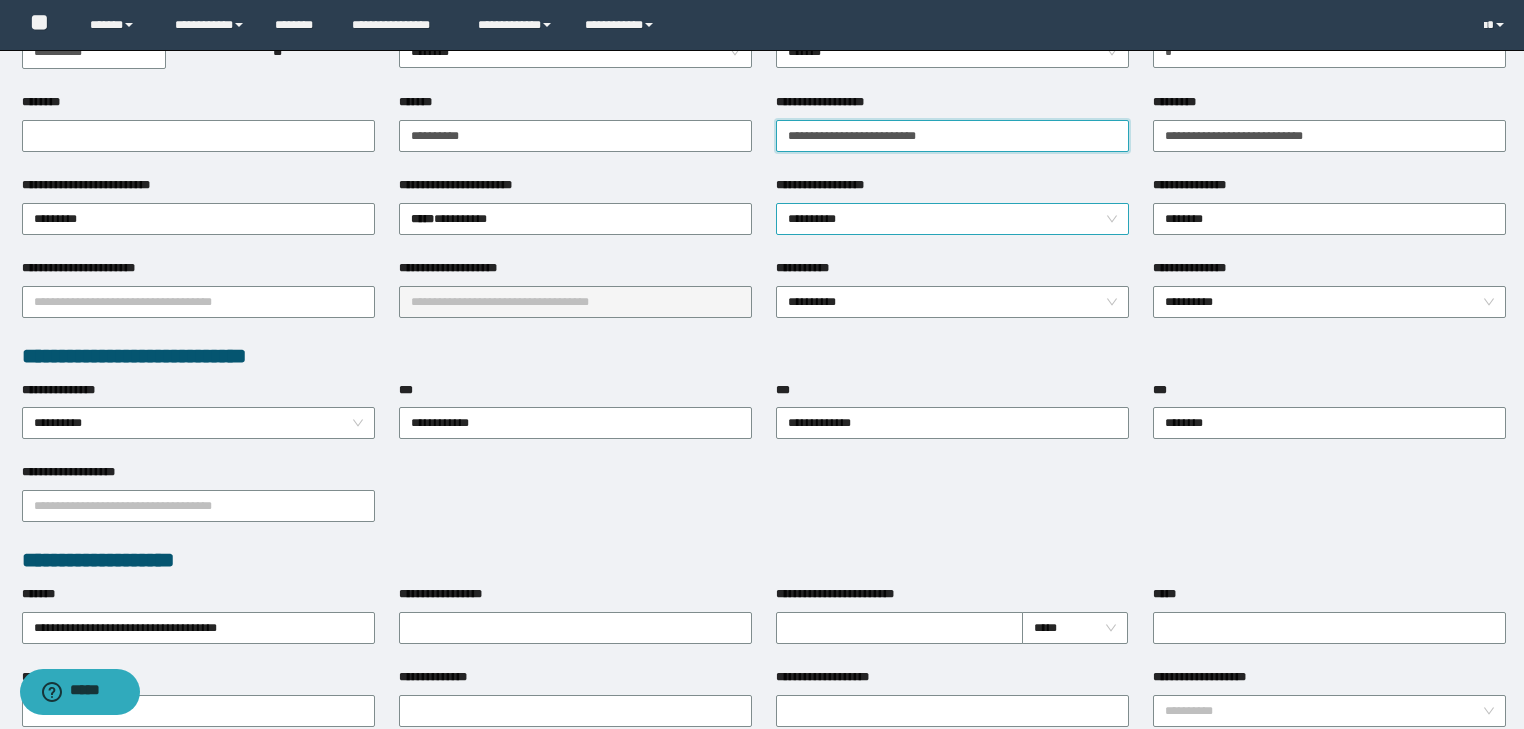 click on "**********" at bounding box center [953, 219] 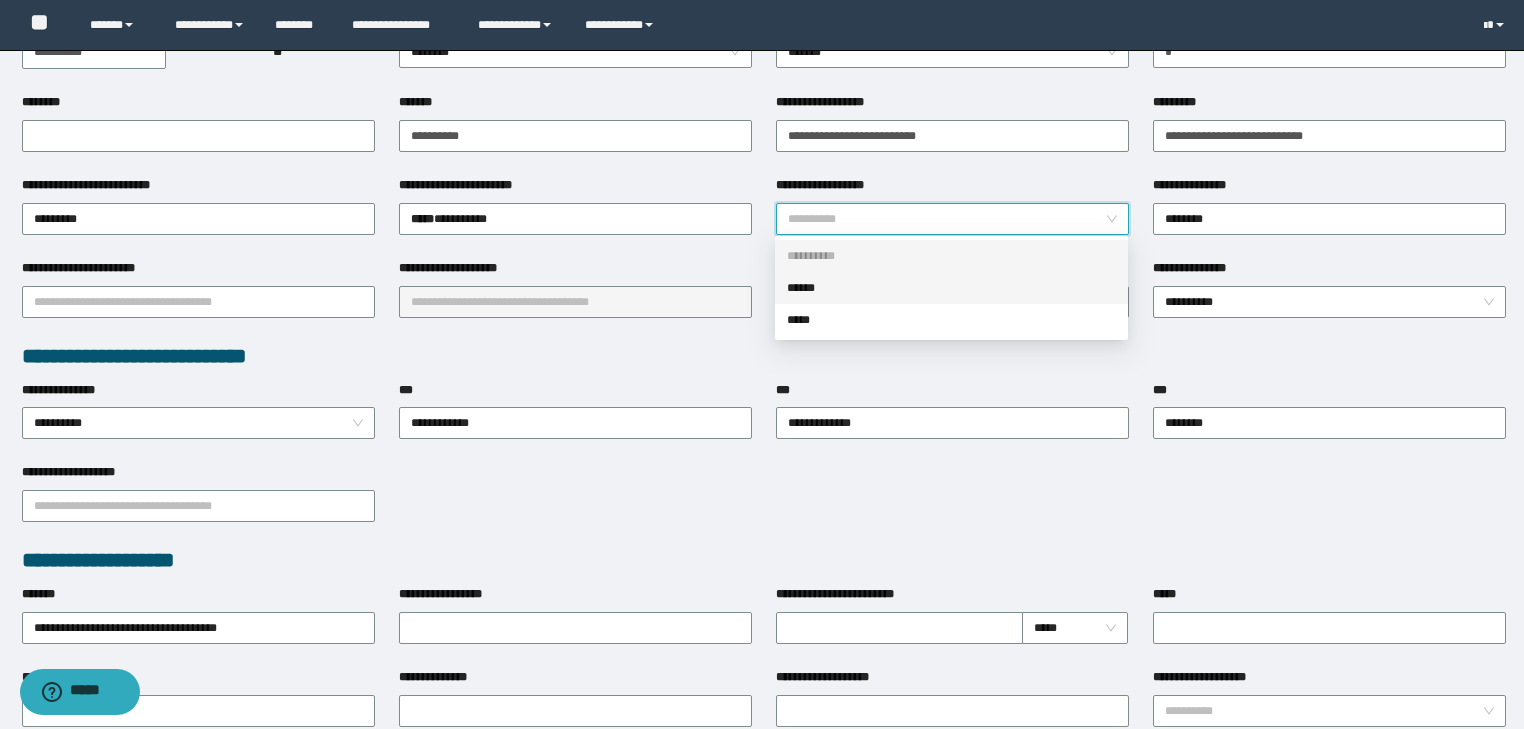 click on "******" at bounding box center (951, 288) 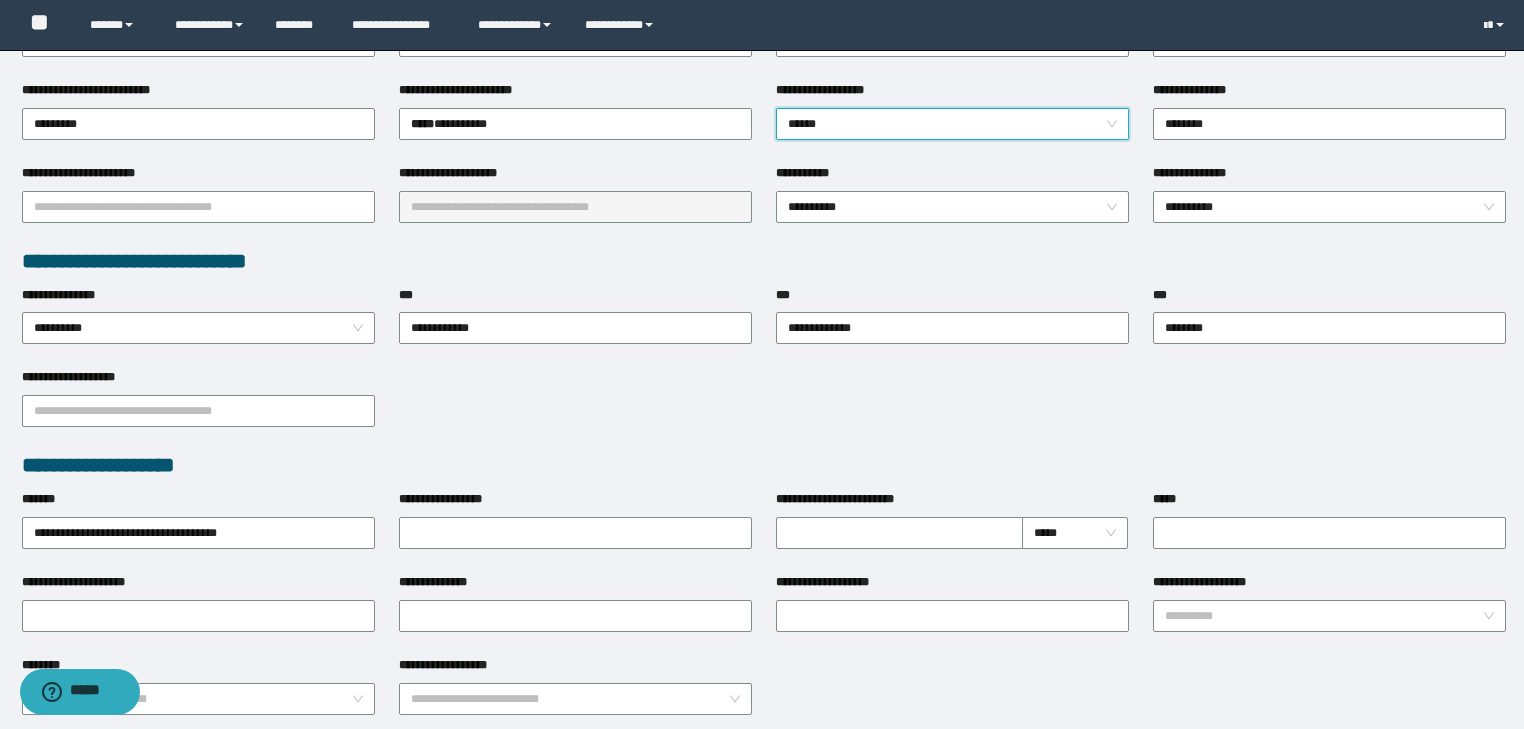 scroll, scrollTop: 400, scrollLeft: 0, axis: vertical 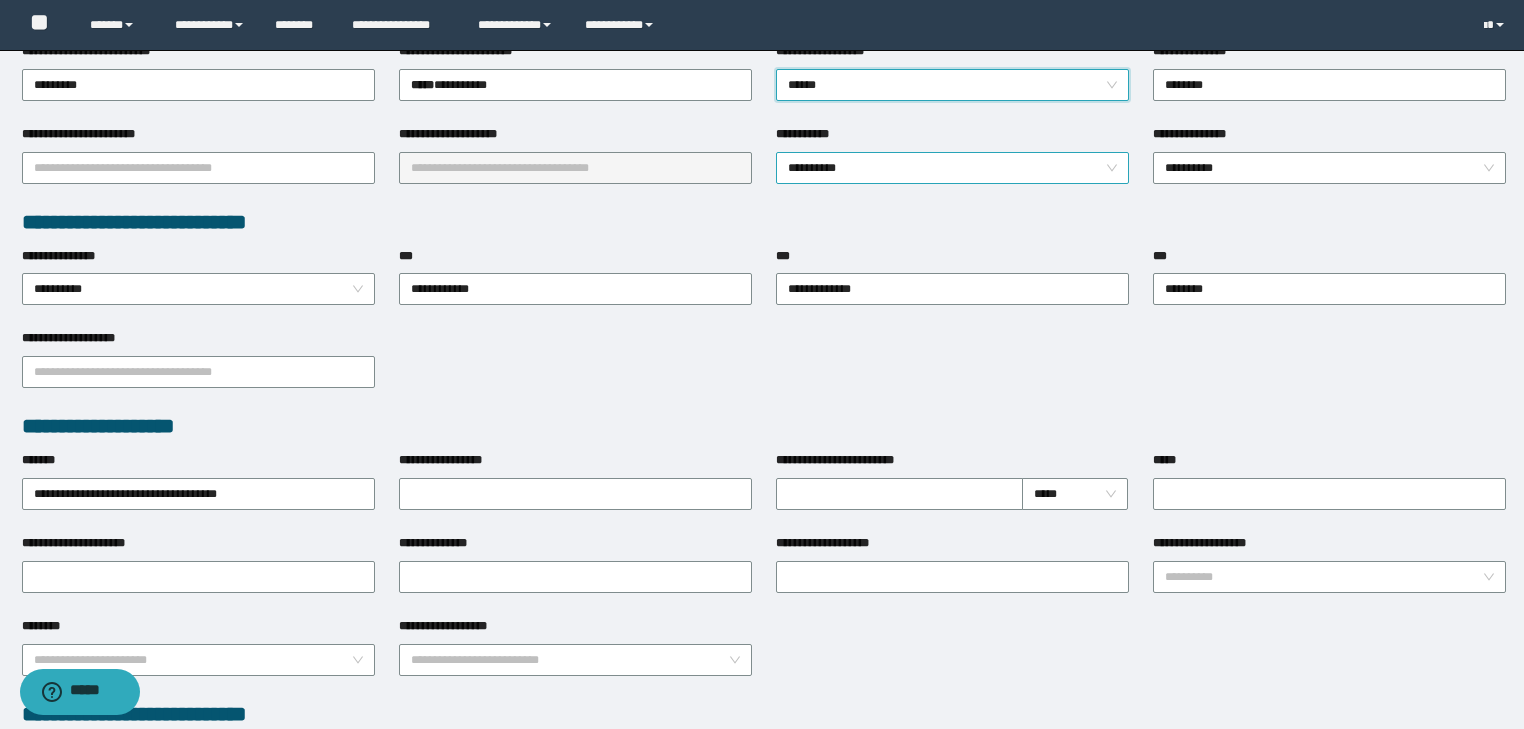 click on "**********" at bounding box center (953, 168) 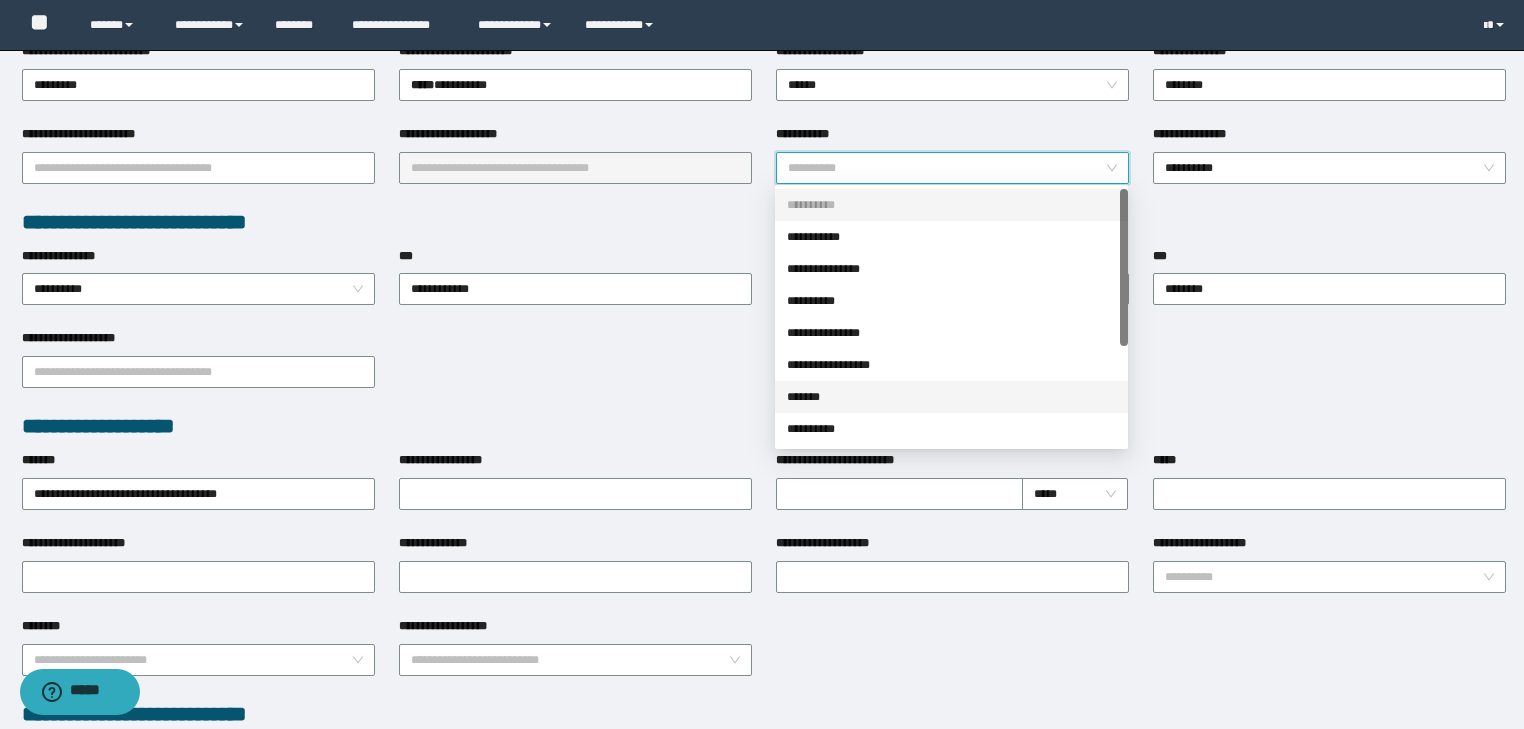 click on "*******" at bounding box center (951, 397) 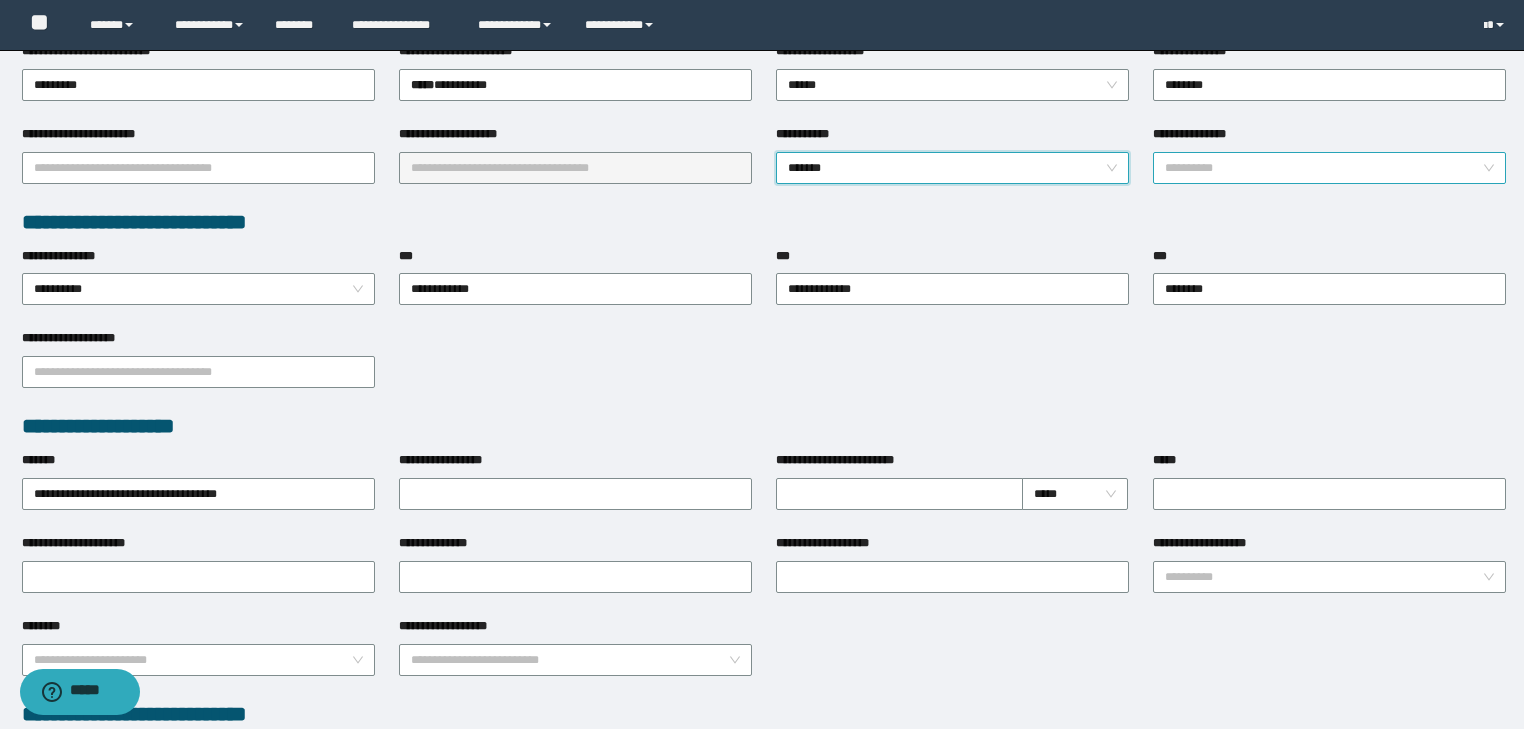 click on "**********" at bounding box center (1330, 168) 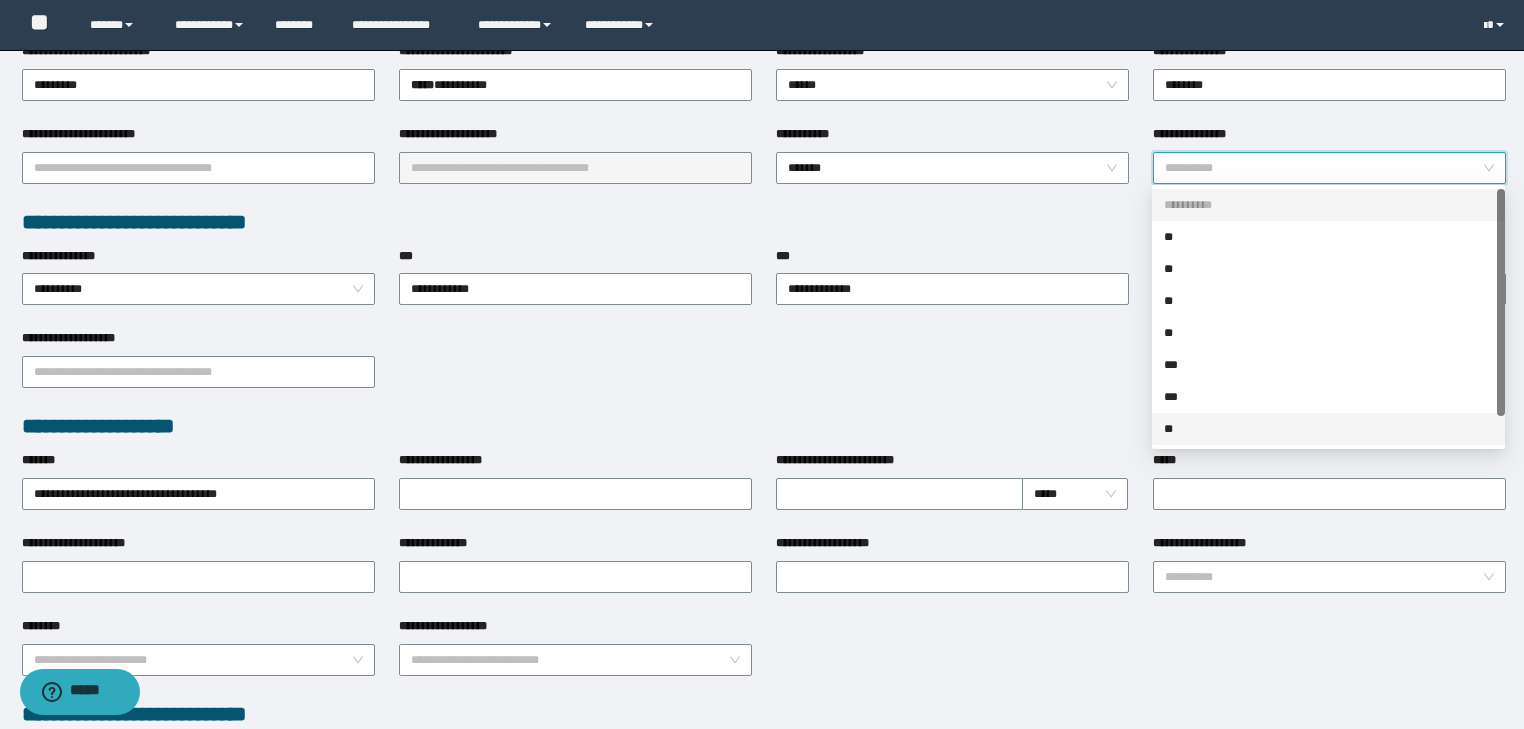 click on "**" at bounding box center [1328, 429] 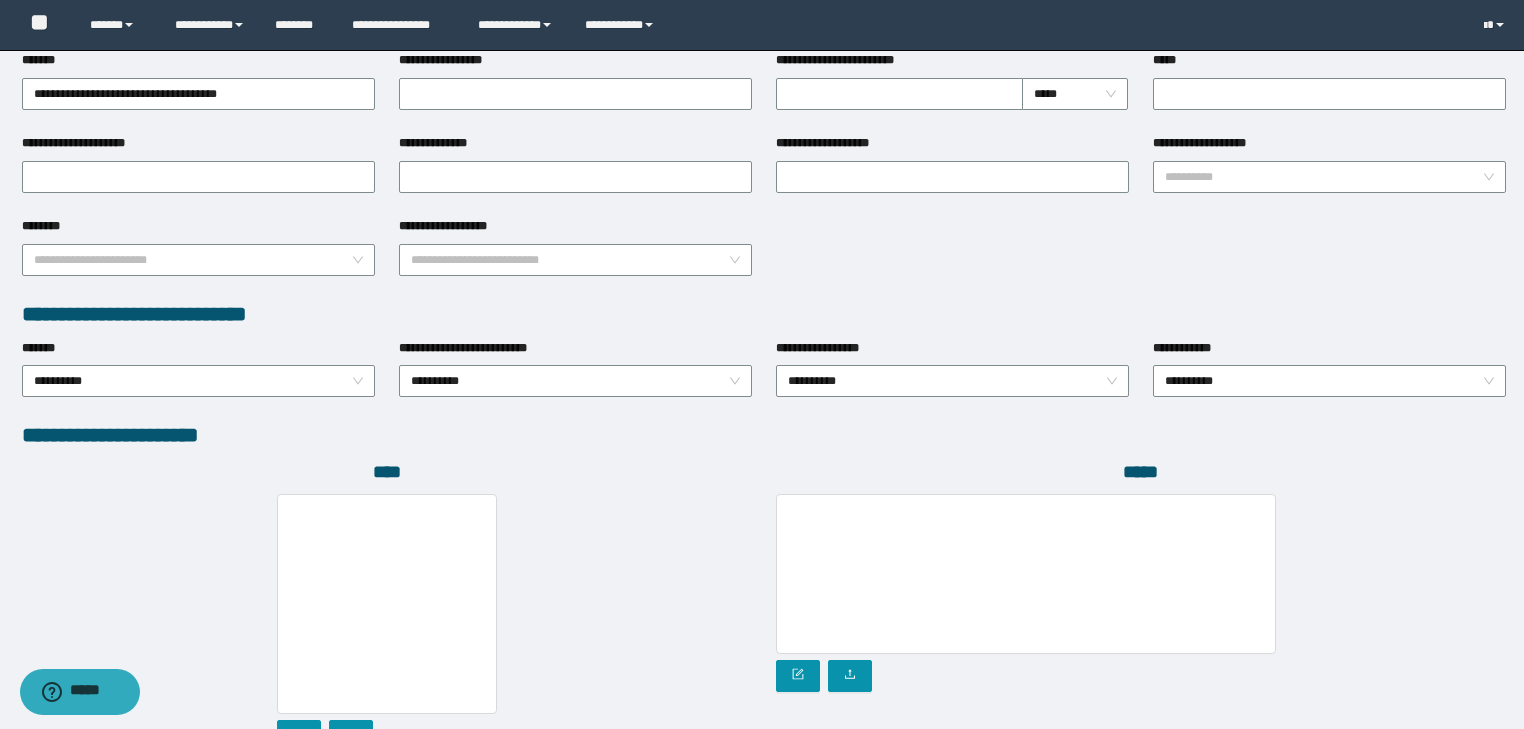 scroll, scrollTop: 666, scrollLeft: 0, axis: vertical 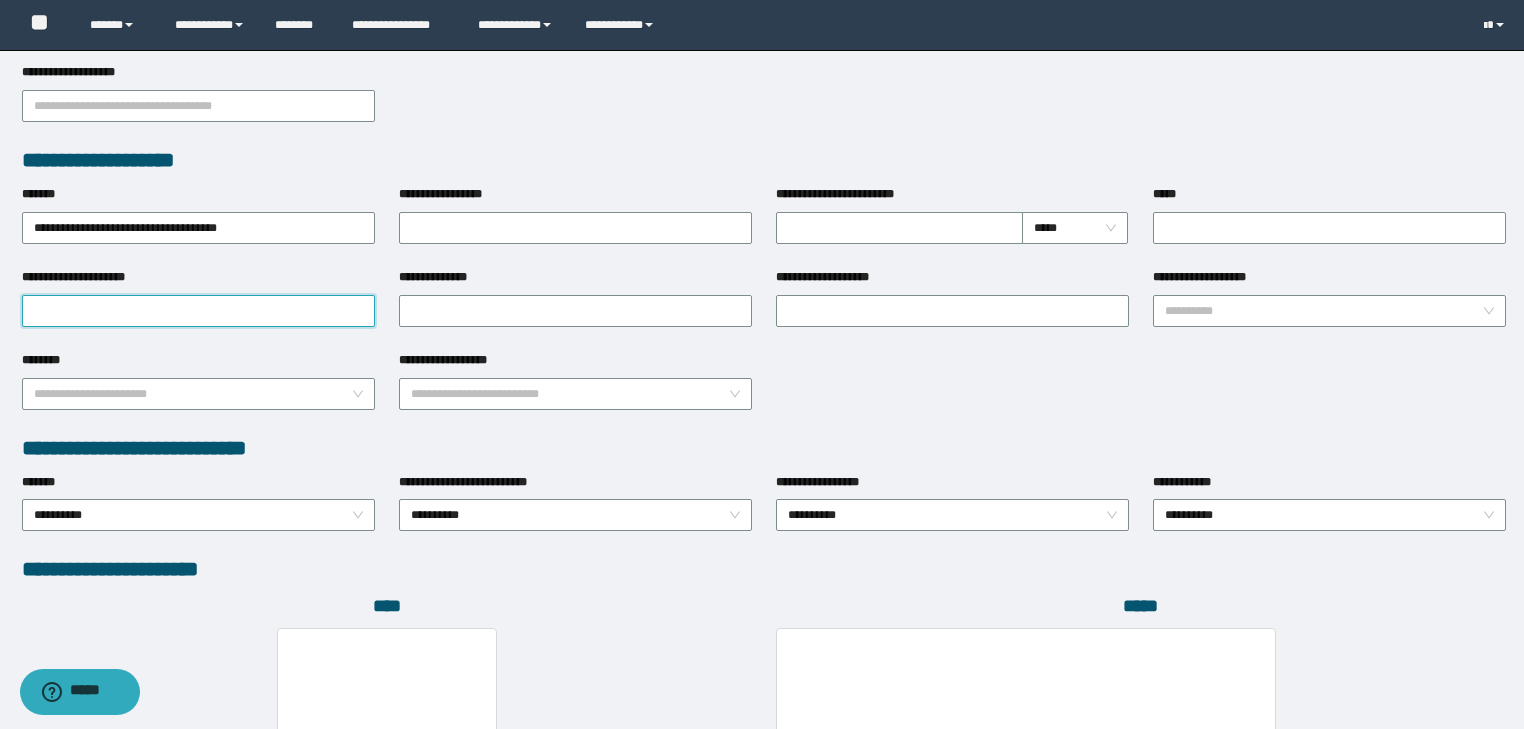 drag, startPoint x: 282, startPoint y: 310, endPoint x: 296, endPoint y: 288, distance: 26.076809 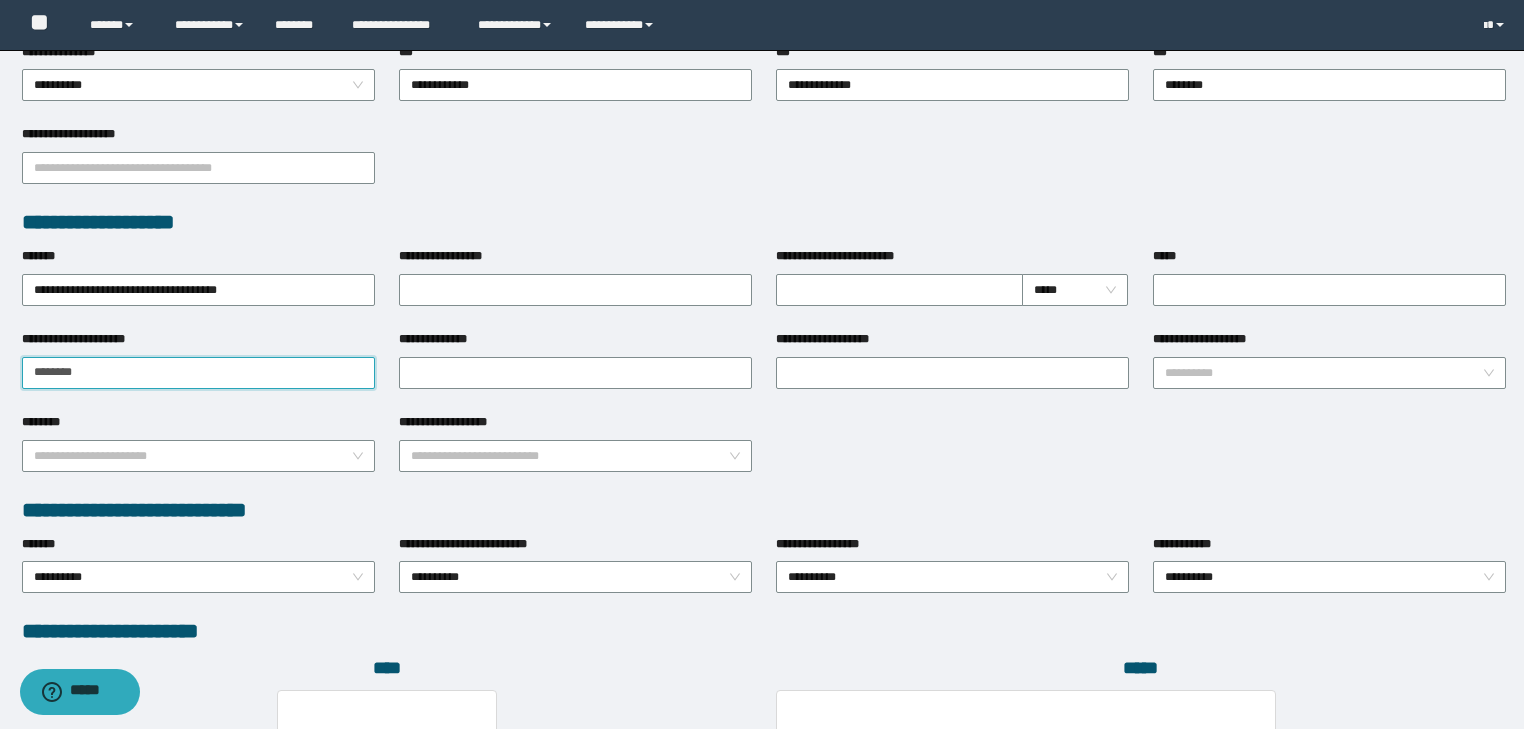 scroll, scrollTop: 800, scrollLeft: 0, axis: vertical 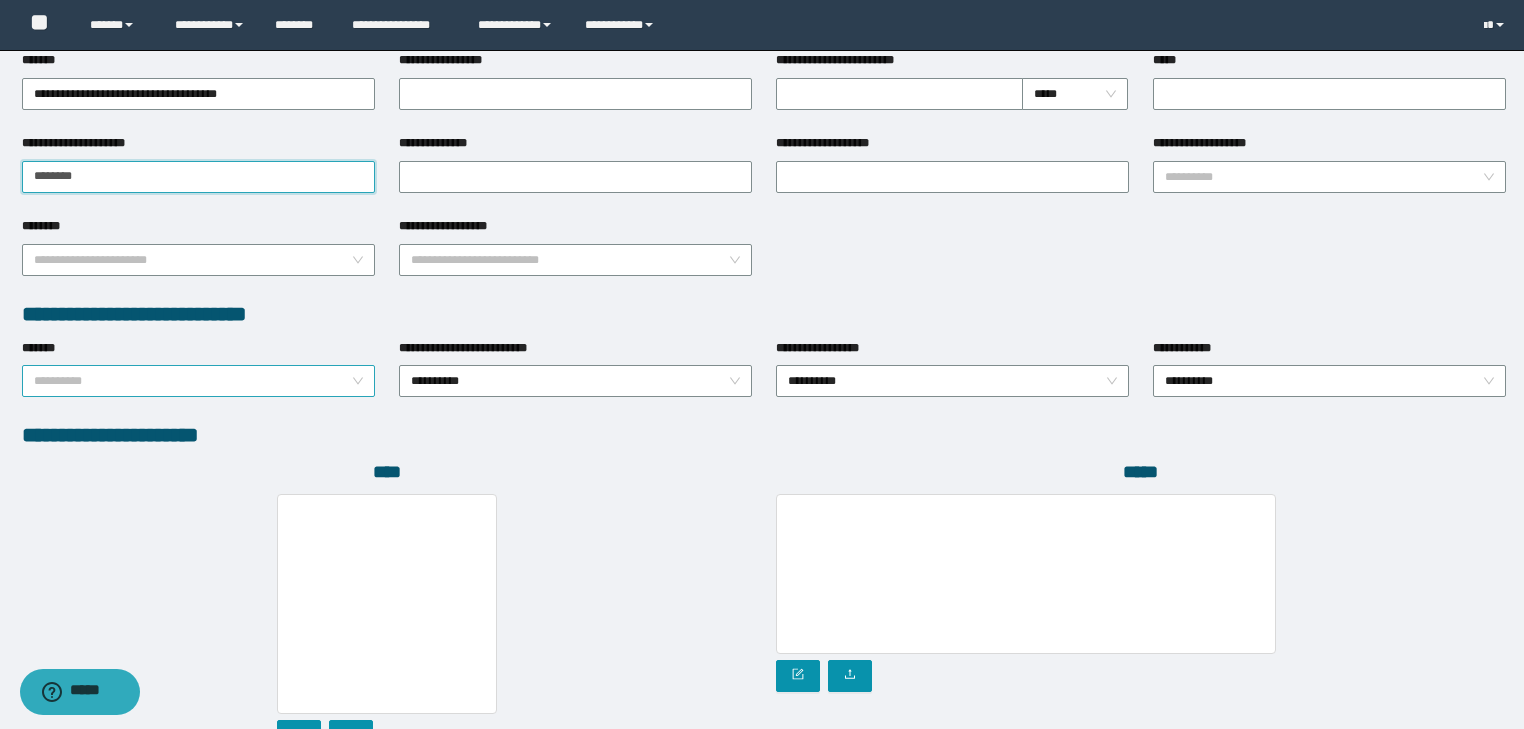 click on "**********" at bounding box center (199, 381) 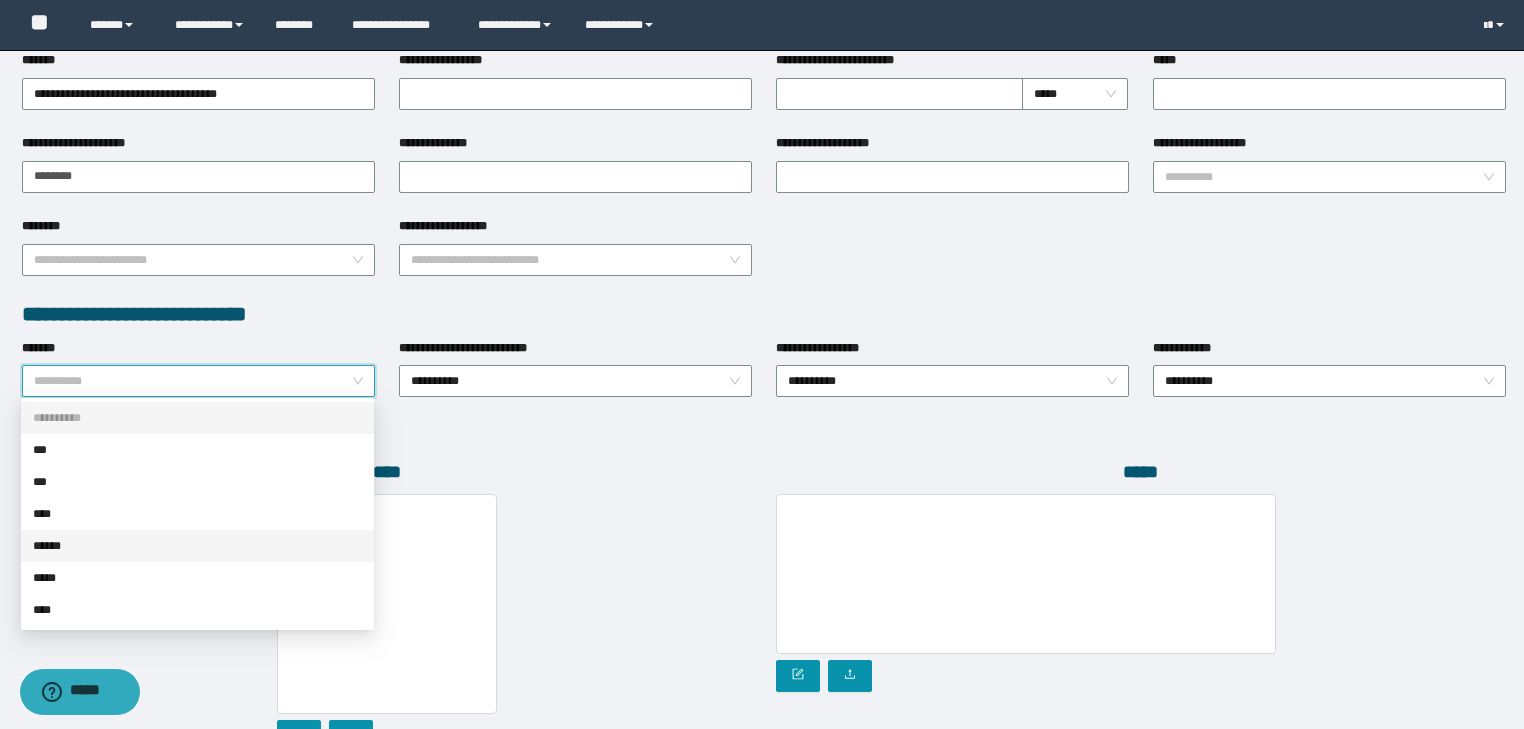 click on "******" at bounding box center (197, 546) 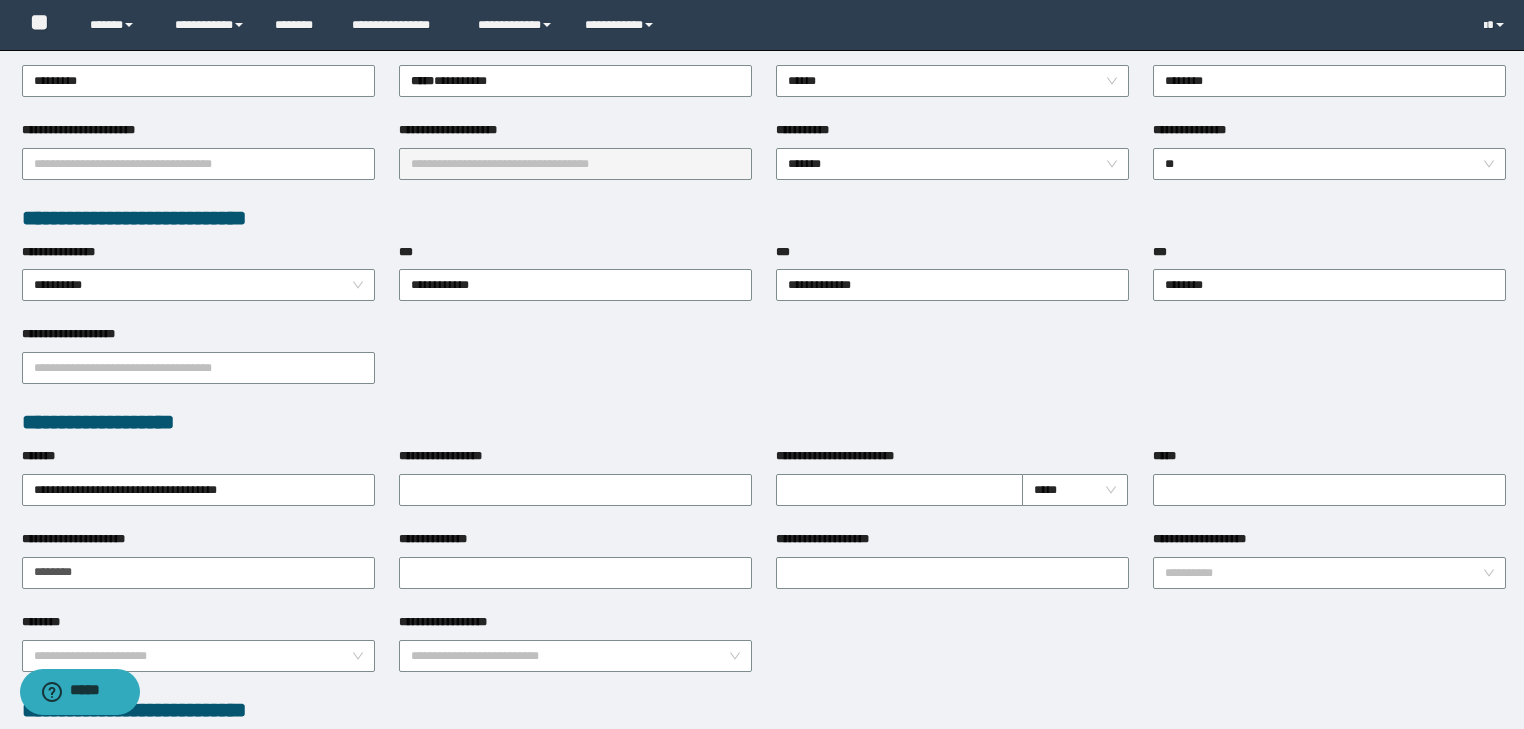 scroll, scrollTop: 400, scrollLeft: 0, axis: vertical 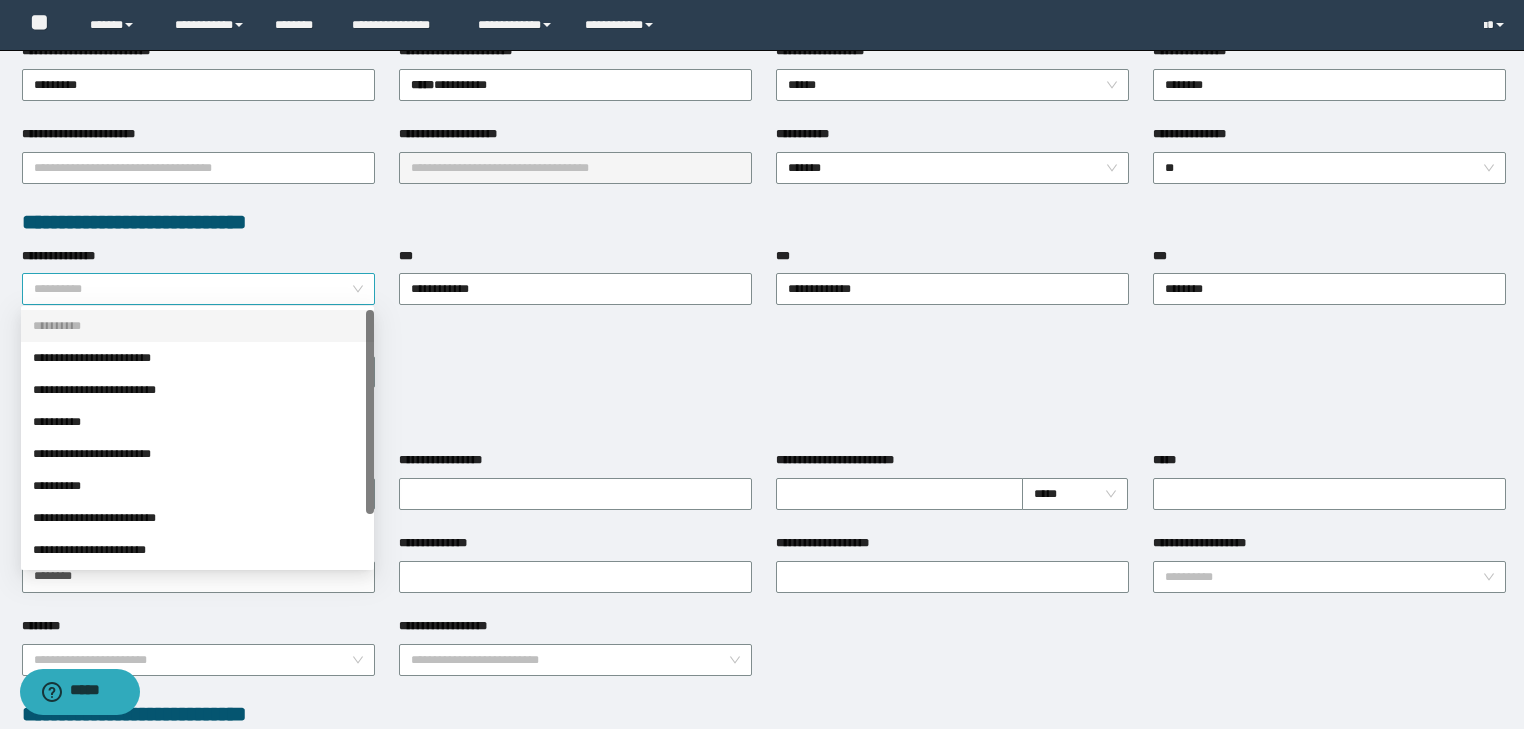 click on "**********" at bounding box center (199, 289) 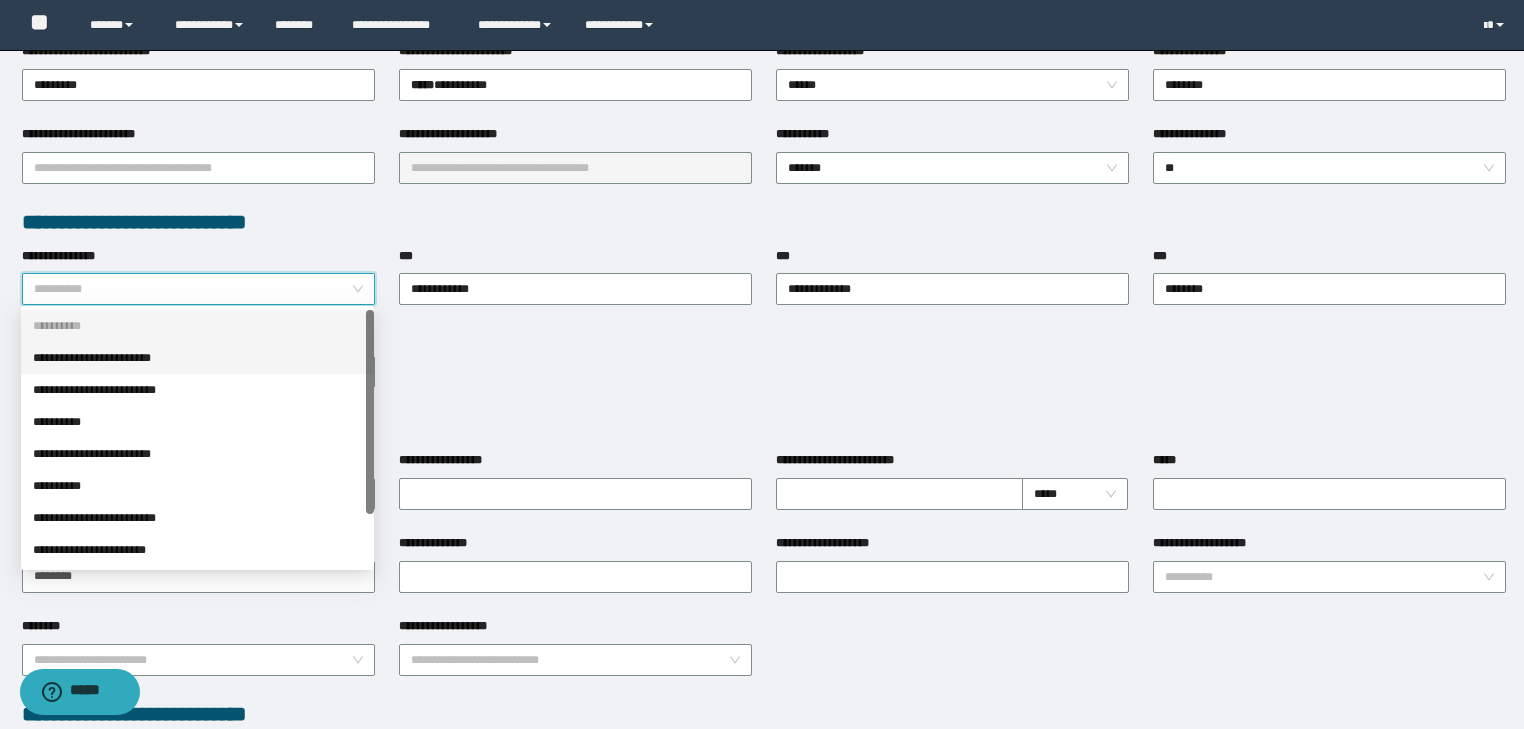 click on "**********" at bounding box center (197, 358) 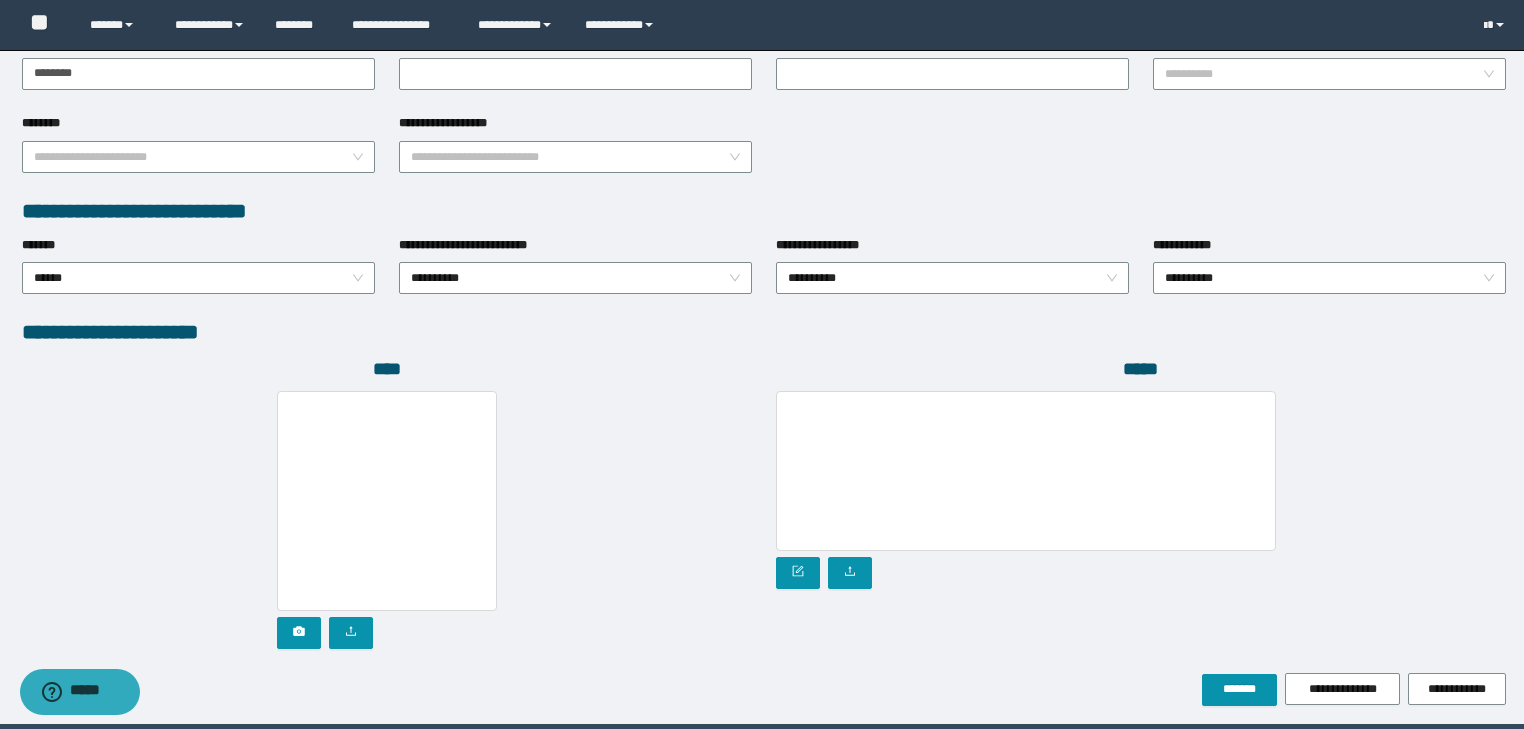 scroll, scrollTop: 972, scrollLeft: 0, axis: vertical 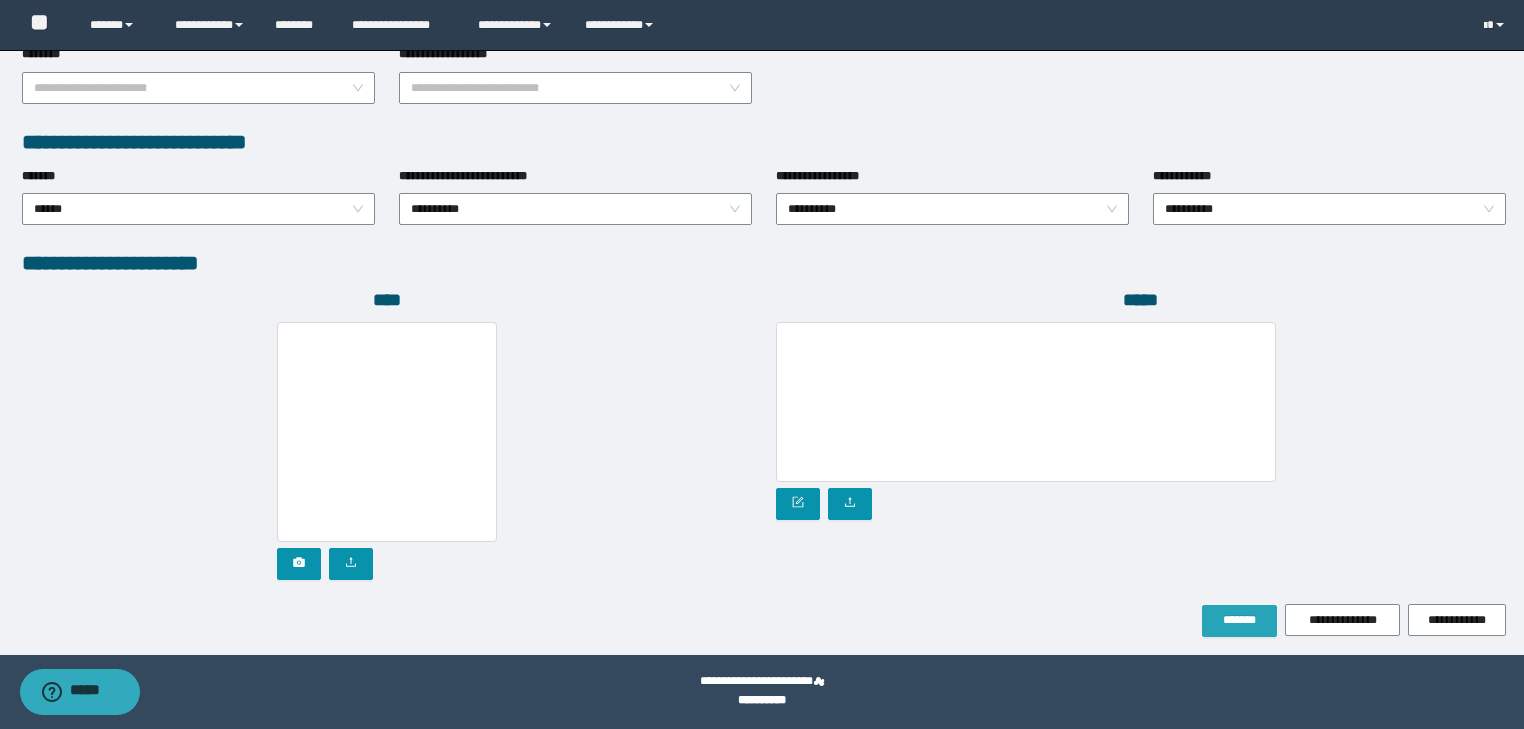 click on "*******" at bounding box center [1239, 620] 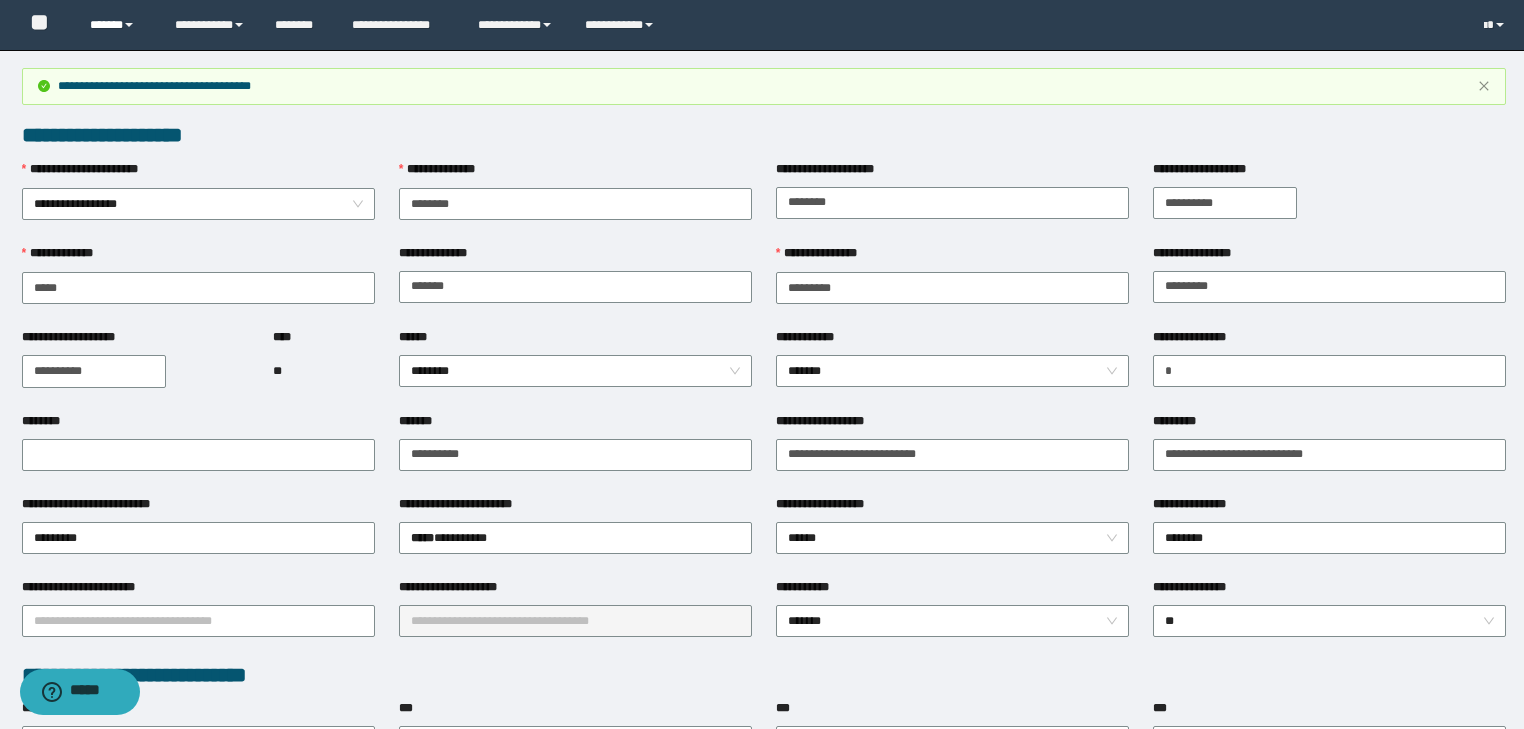 scroll, scrollTop: 1025, scrollLeft: 0, axis: vertical 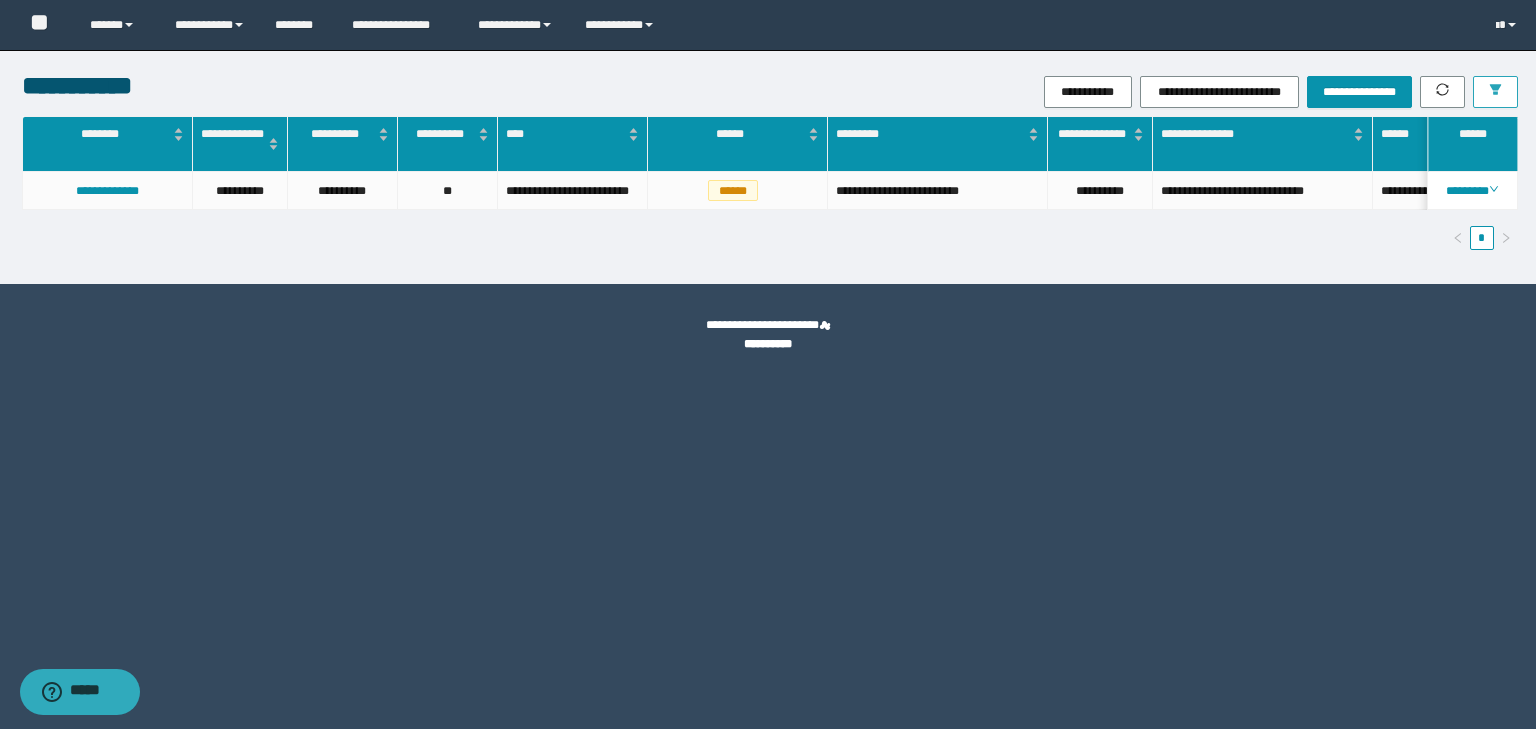 click at bounding box center (1495, 92) 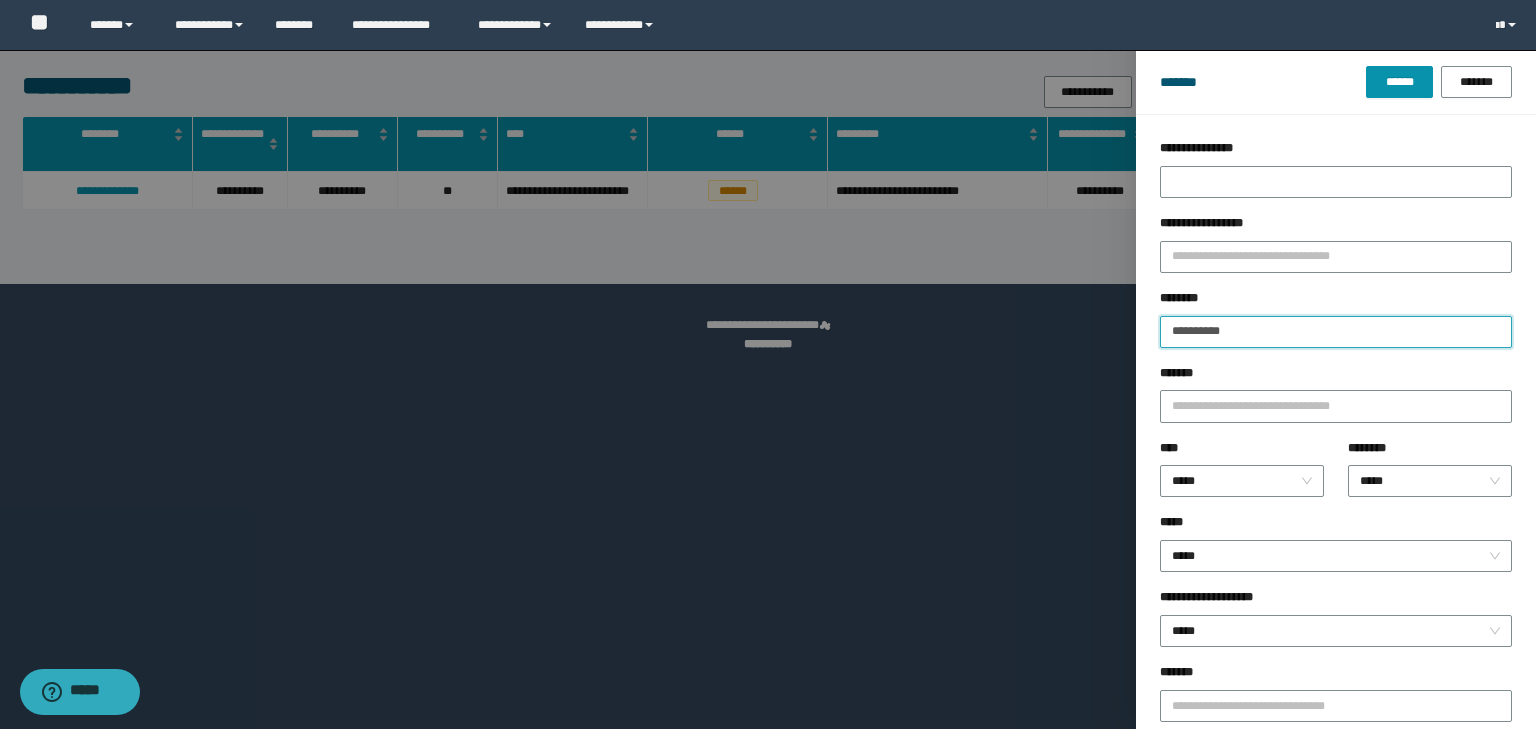 drag, startPoint x: 1234, startPoint y: 333, endPoint x: 1056, endPoint y: 336, distance: 178.02528 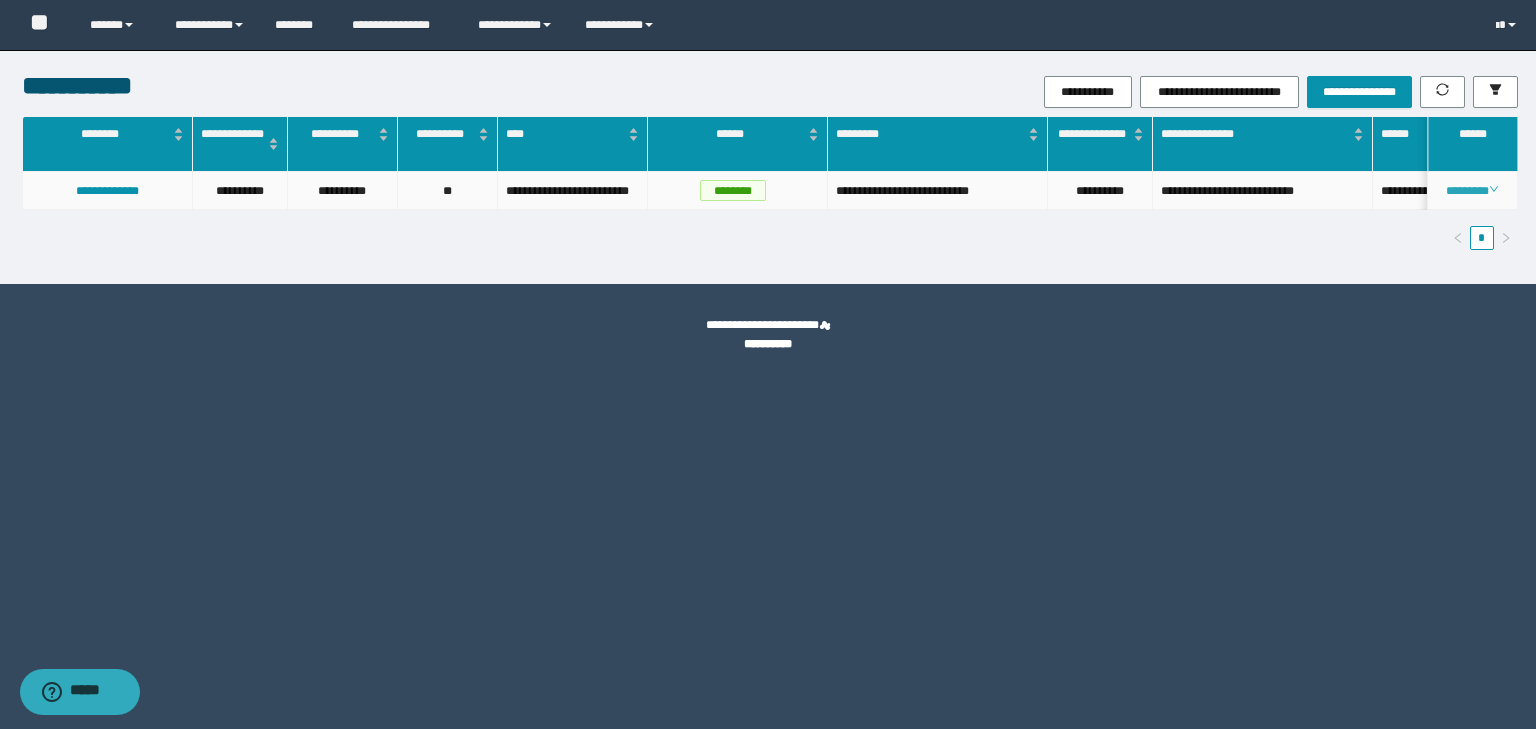 click on "********" at bounding box center (1472, 191) 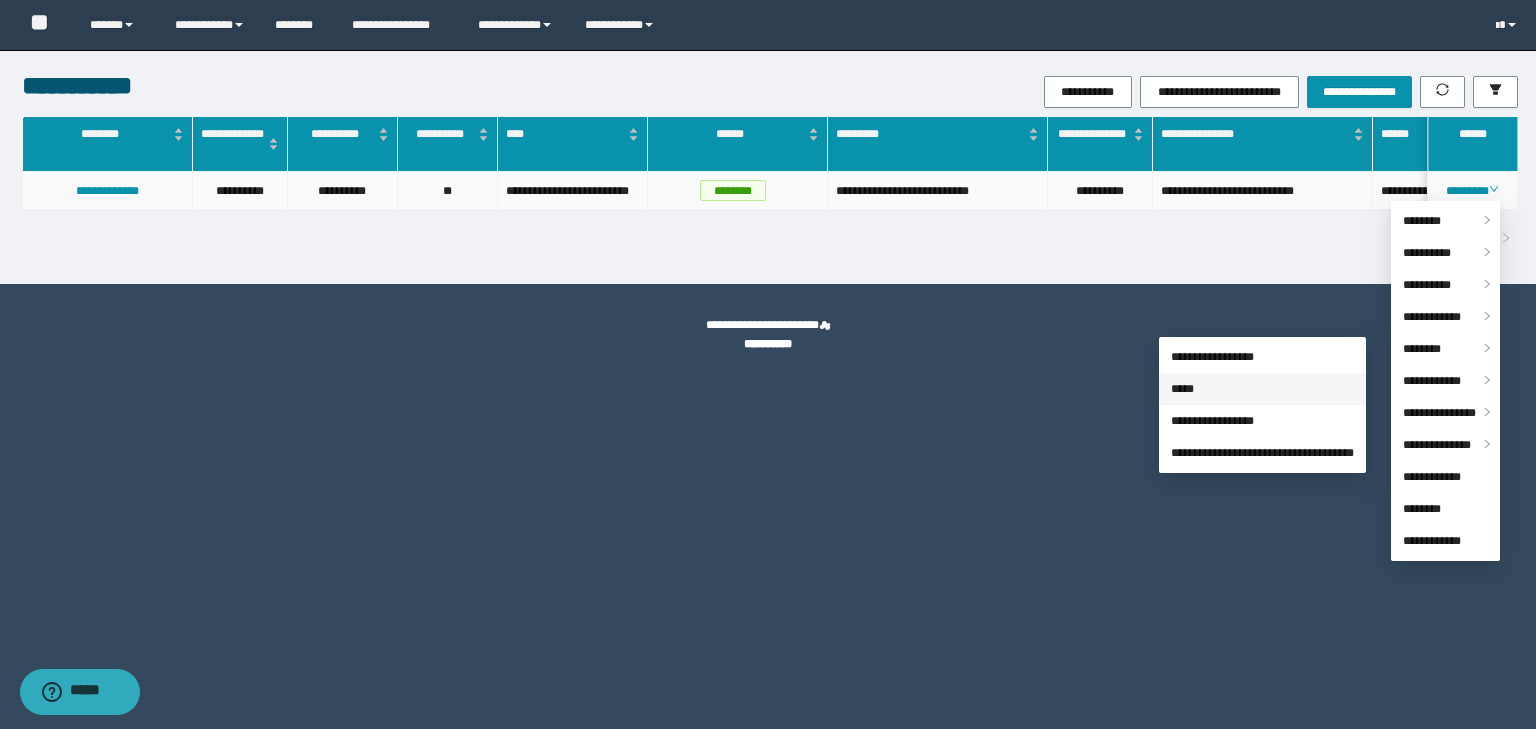 click on "*****" at bounding box center [1182, 389] 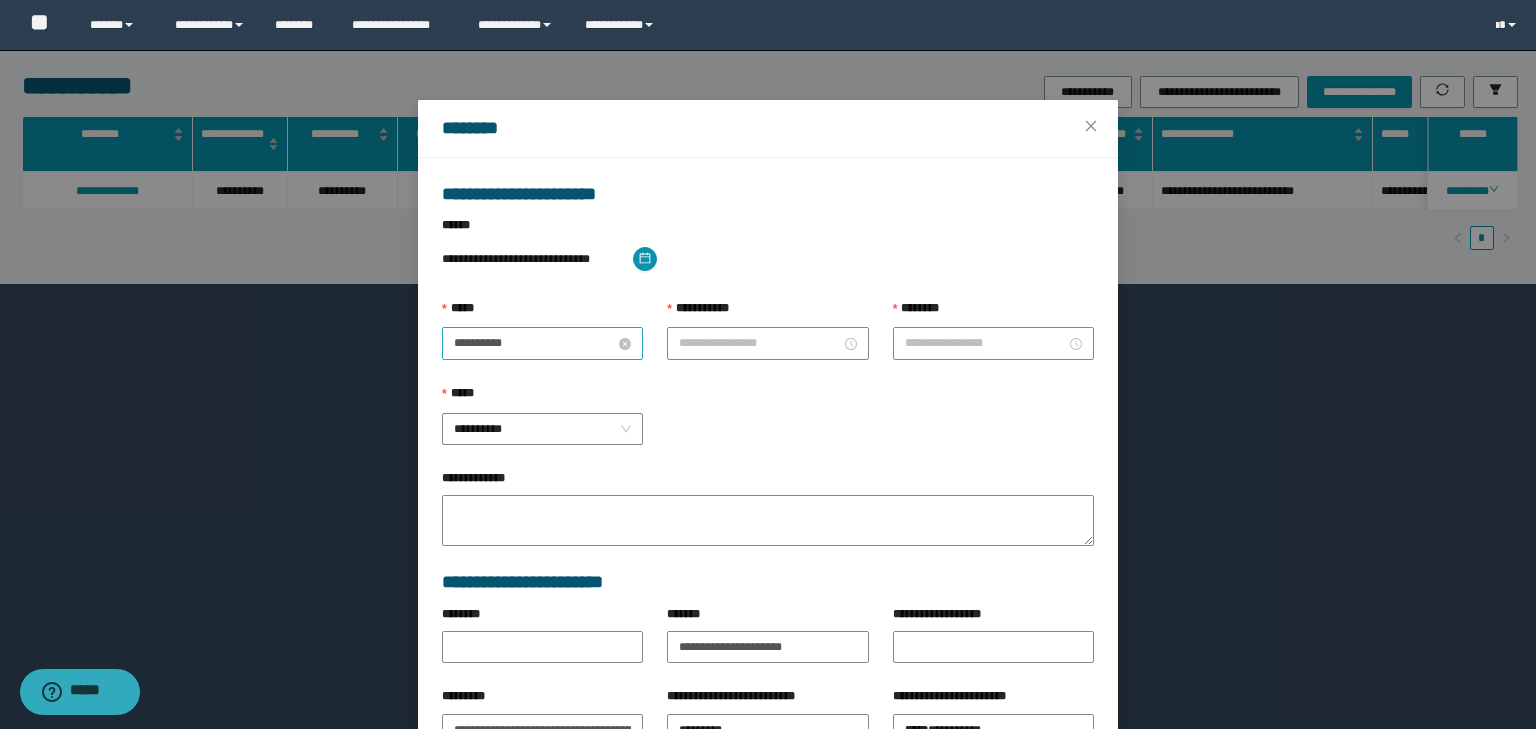 click on "**********" at bounding box center [534, 343] 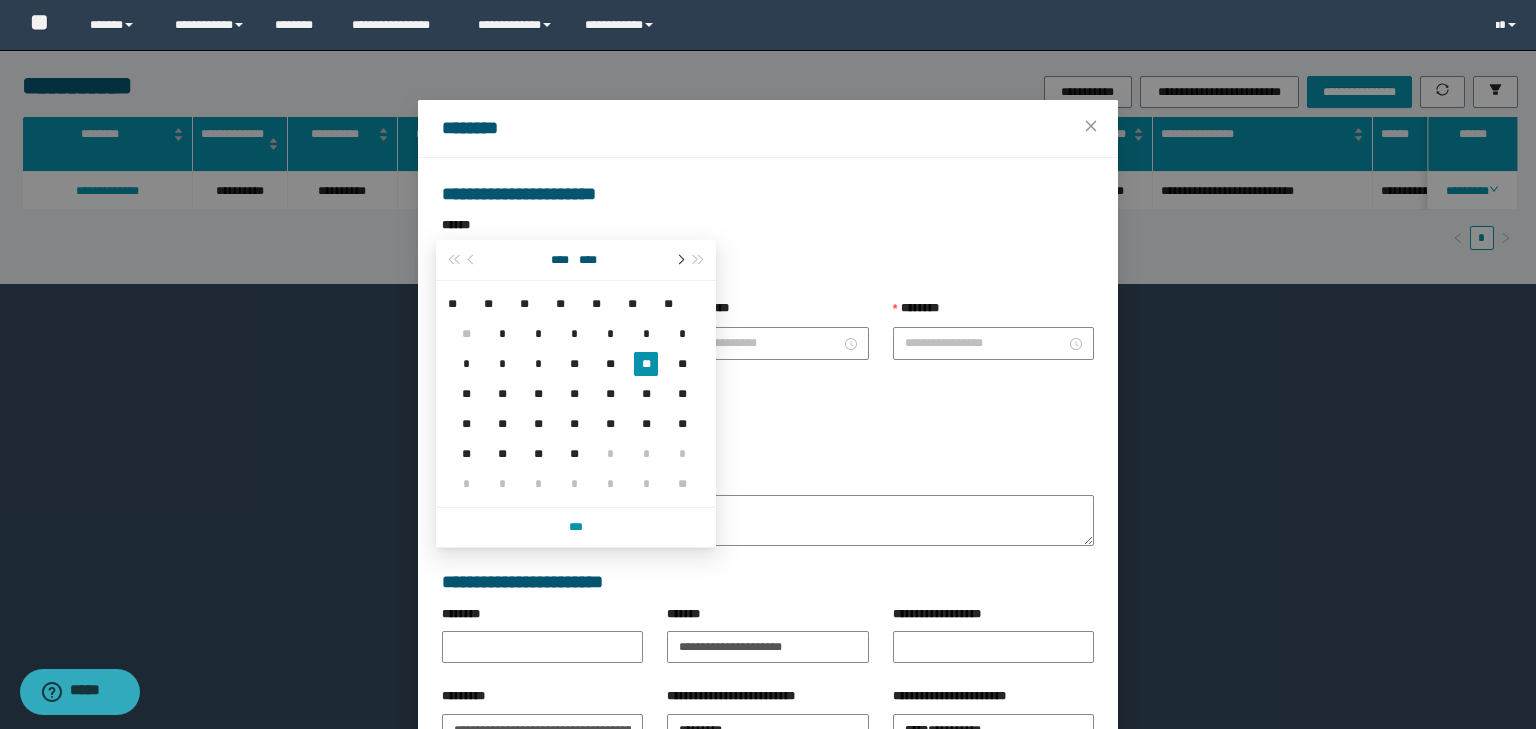 click at bounding box center (679, 260) 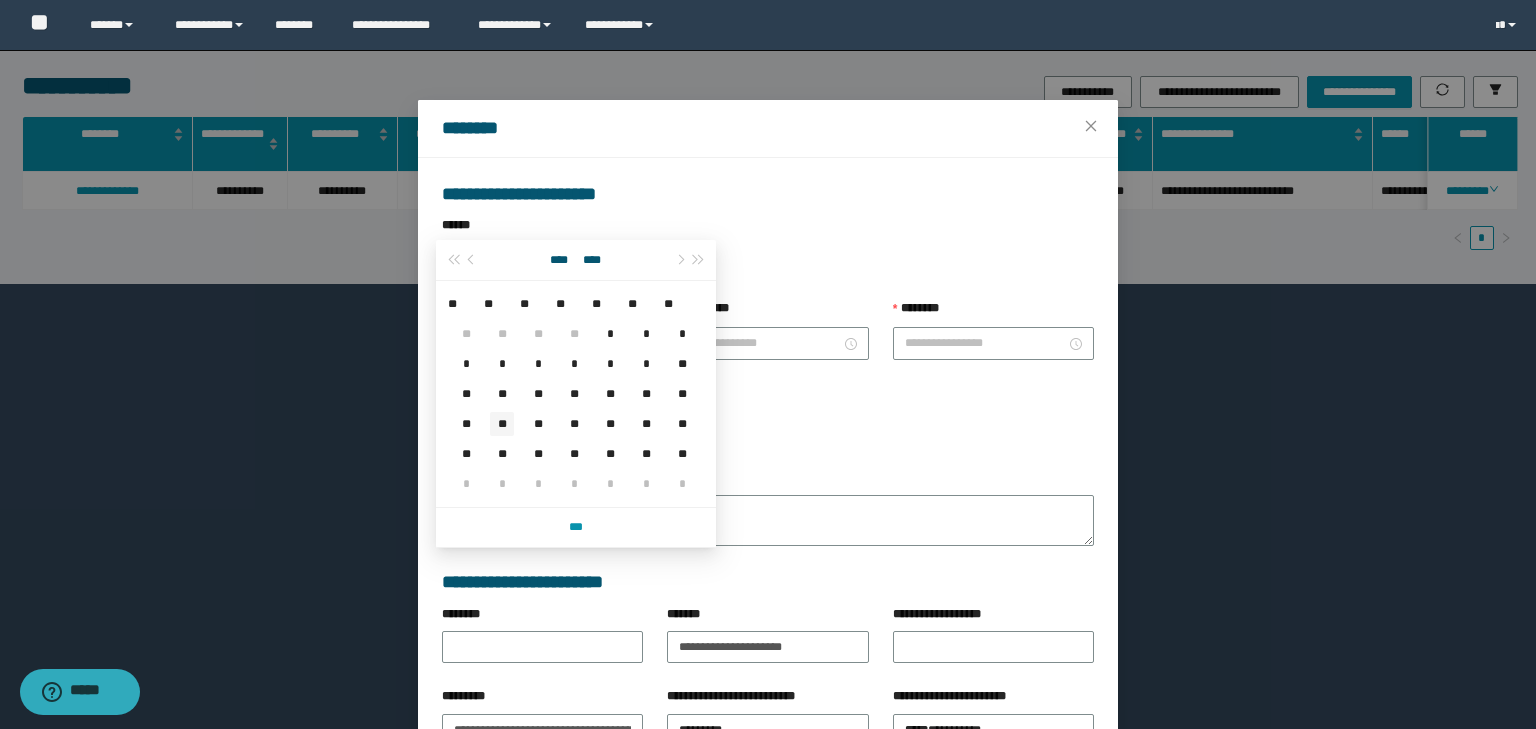 click on "**" at bounding box center (502, 424) 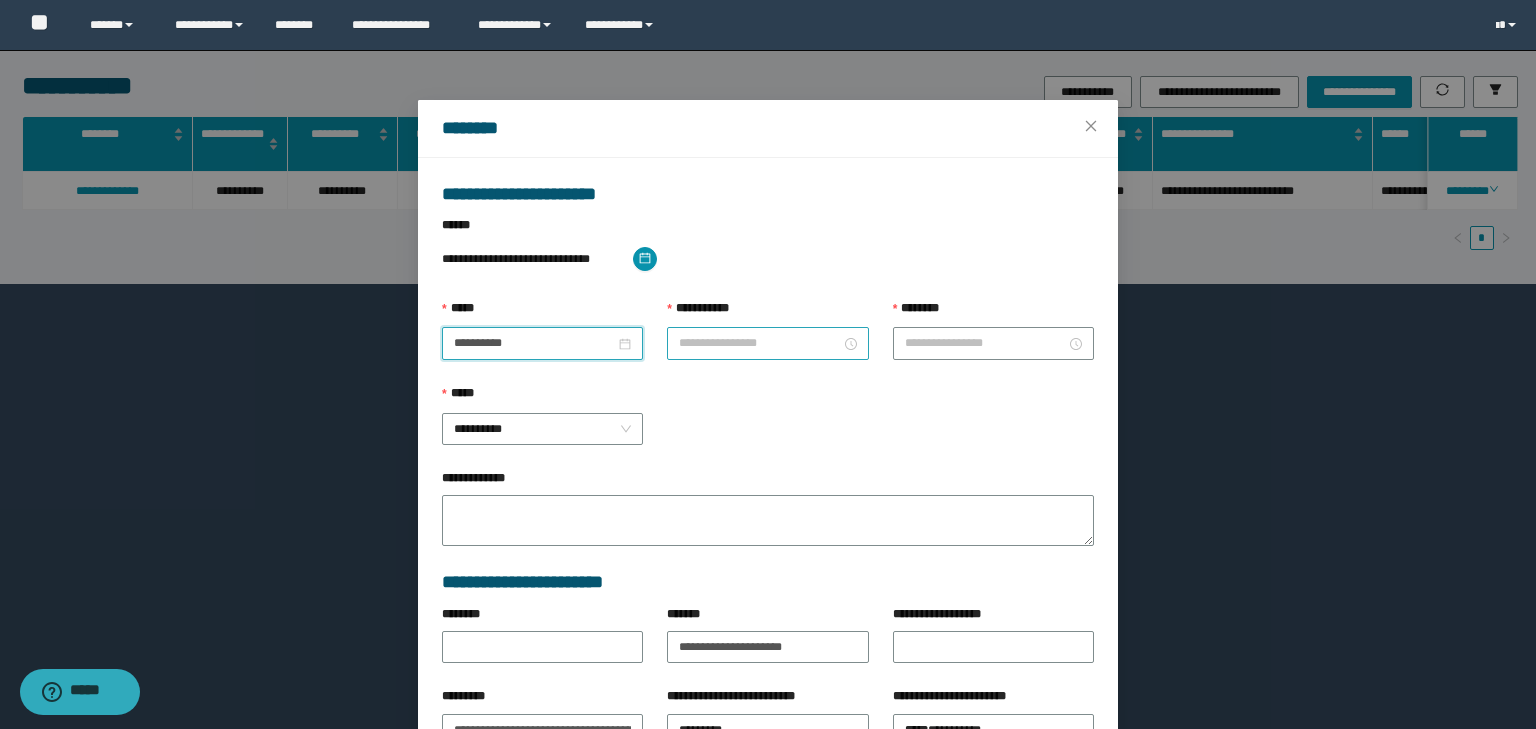 click on "**********" at bounding box center [759, 343] 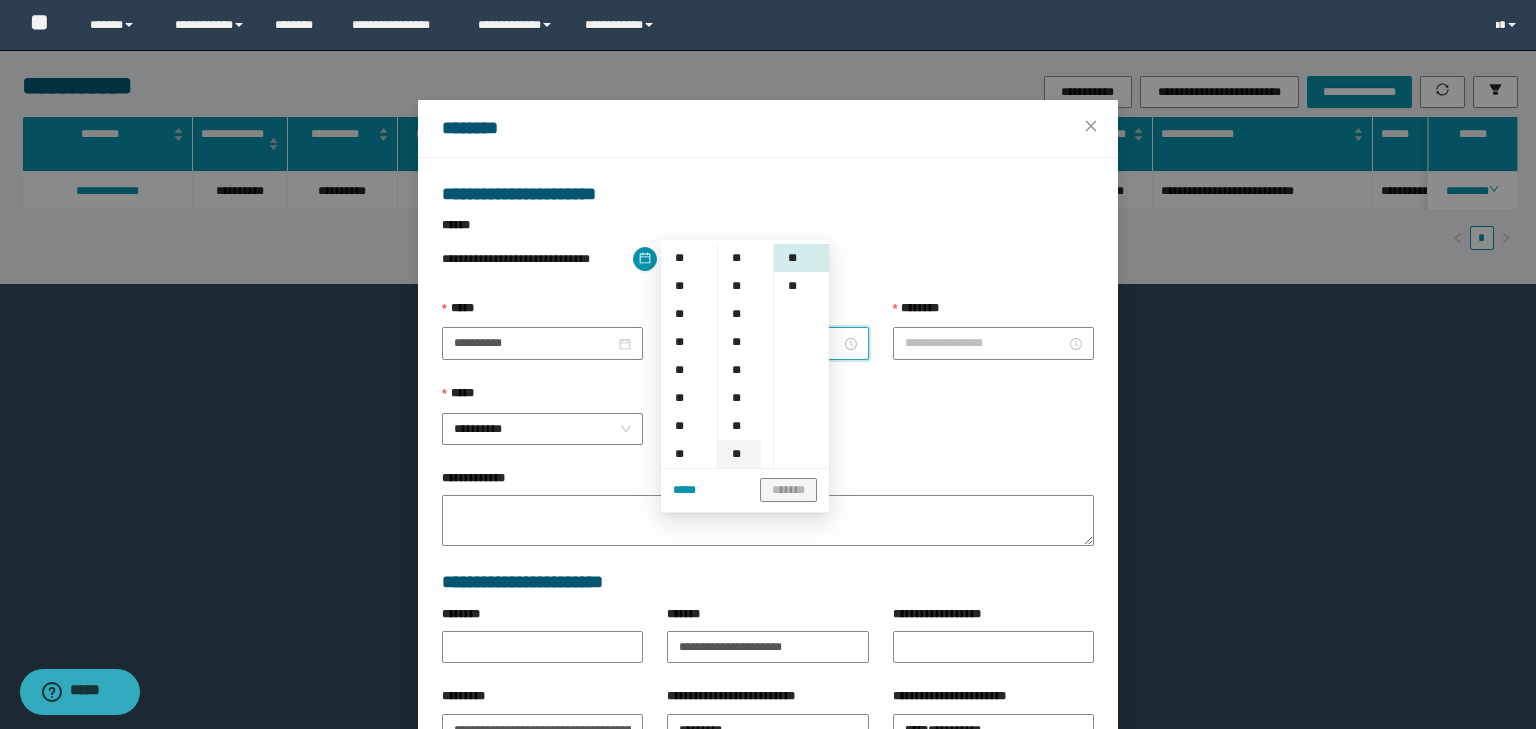 click on "**" at bounding box center [739, 454] 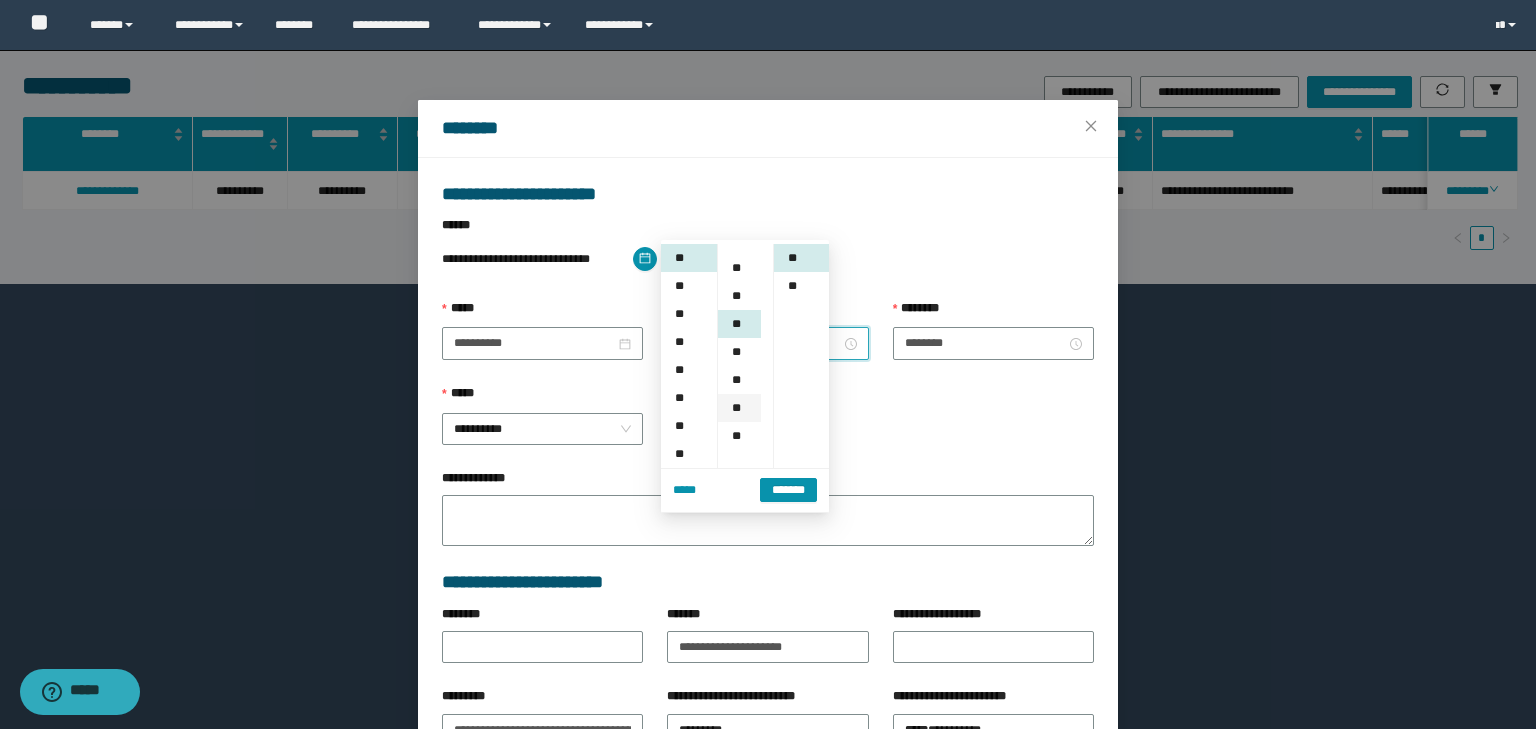 scroll, scrollTop: 196, scrollLeft: 0, axis: vertical 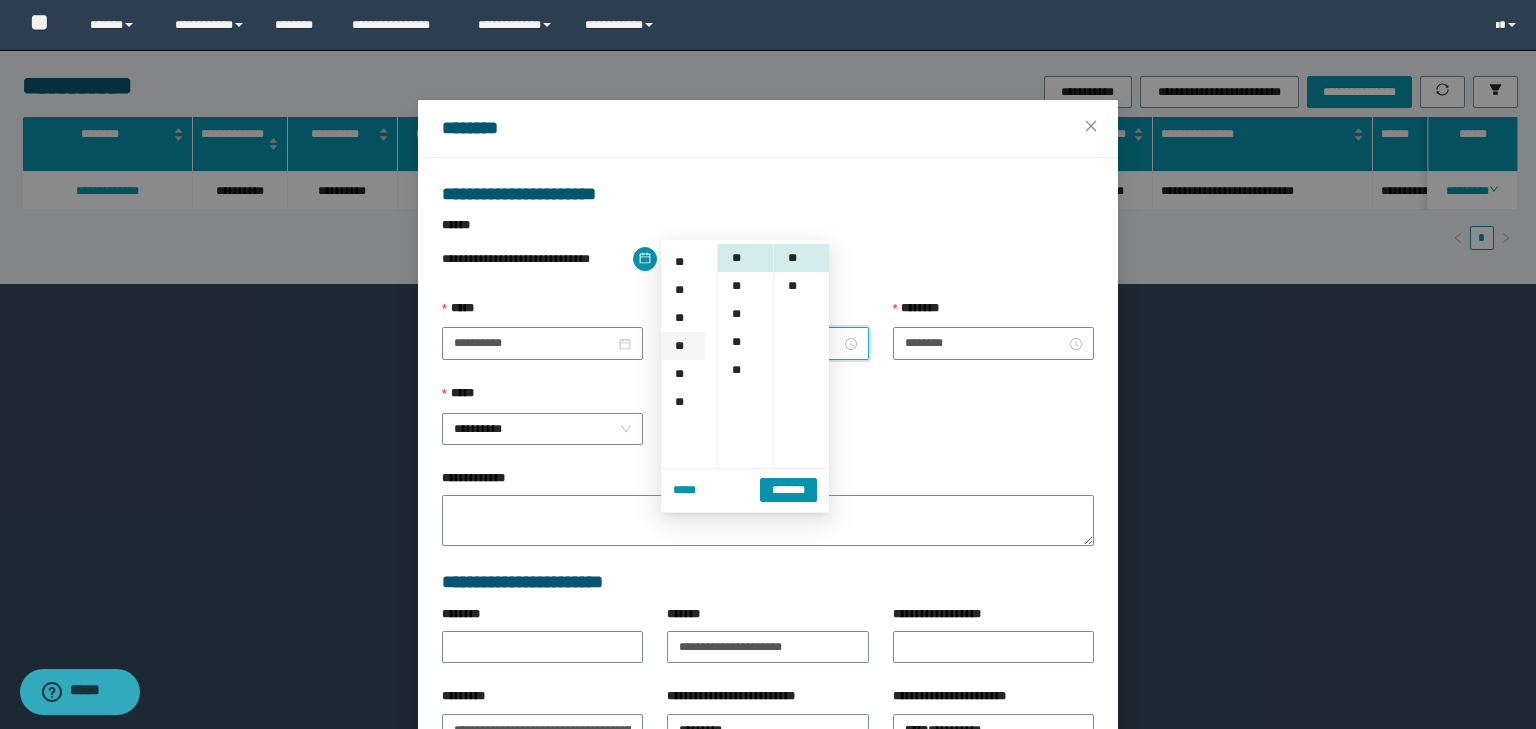 click on "**" at bounding box center (683, 346) 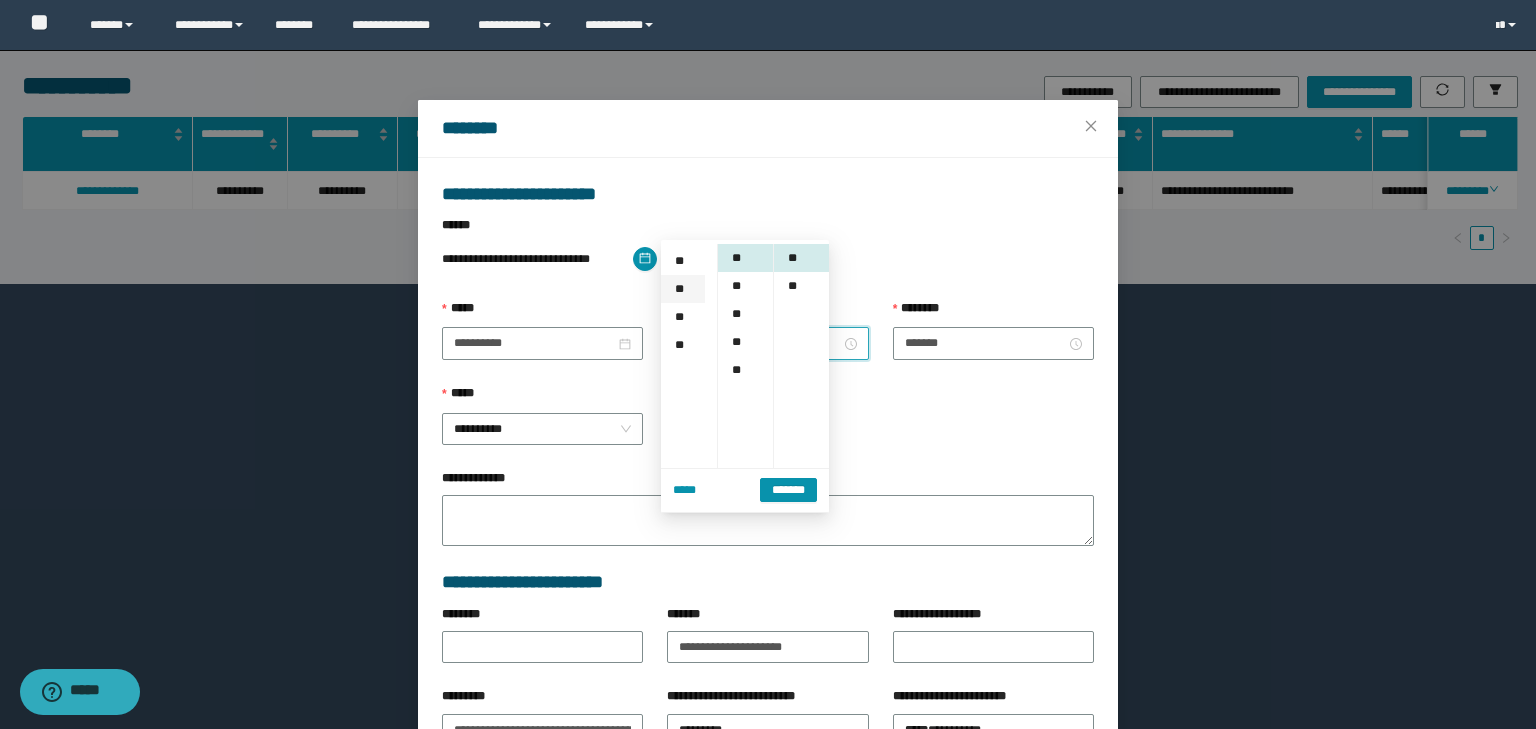 scroll, scrollTop: 252, scrollLeft: 0, axis: vertical 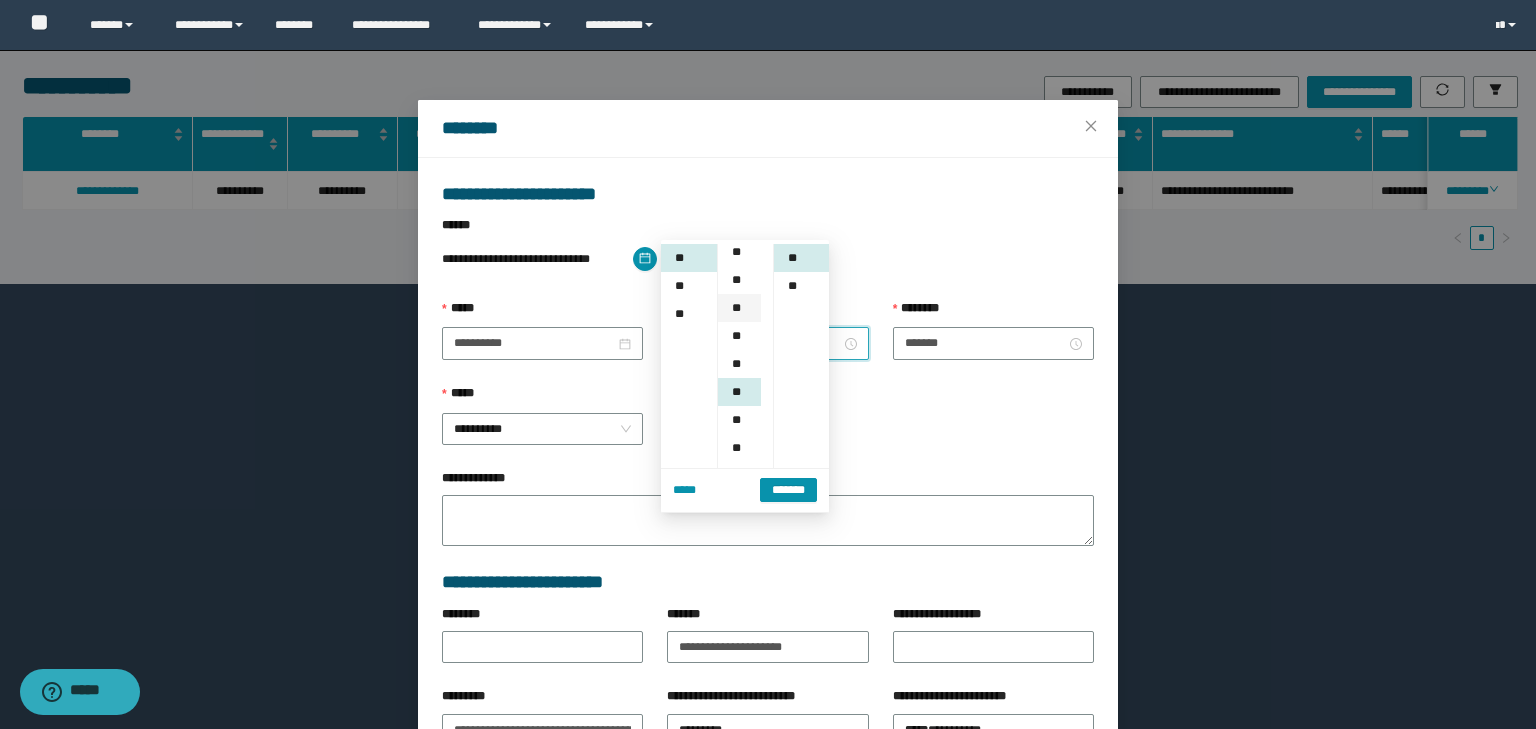 click on "**" at bounding box center (739, 308) 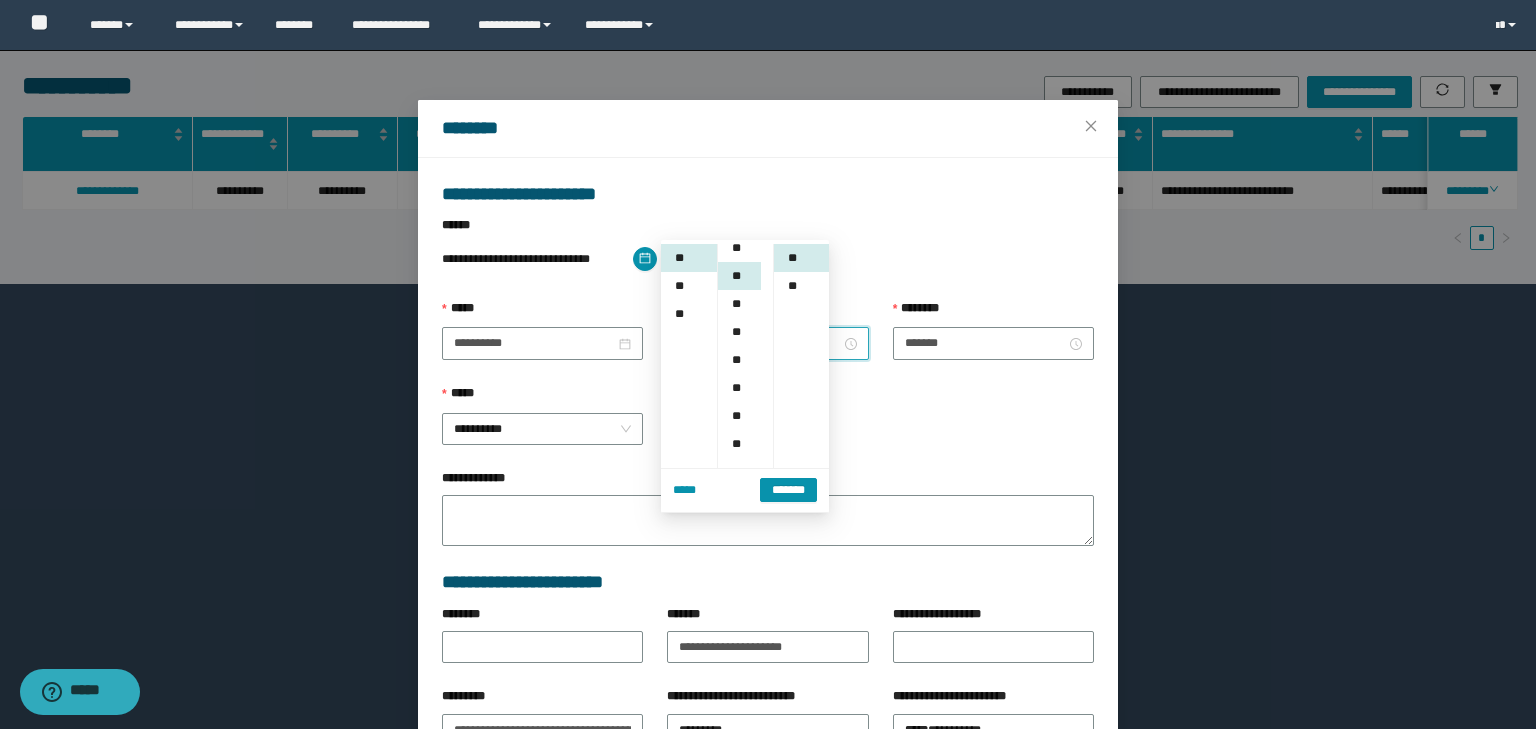 scroll, scrollTop: 112, scrollLeft: 0, axis: vertical 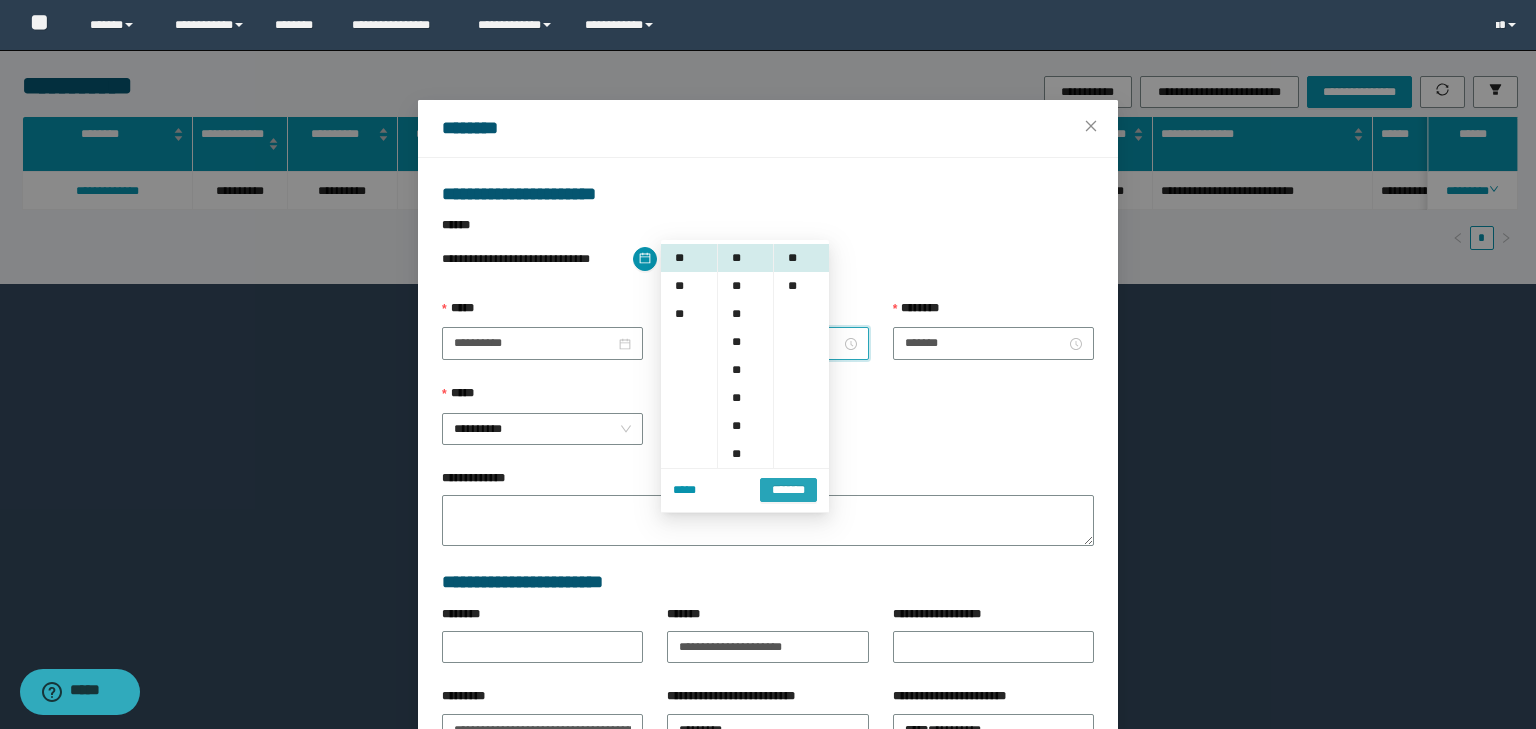 click on "*******" at bounding box center (788, 490) 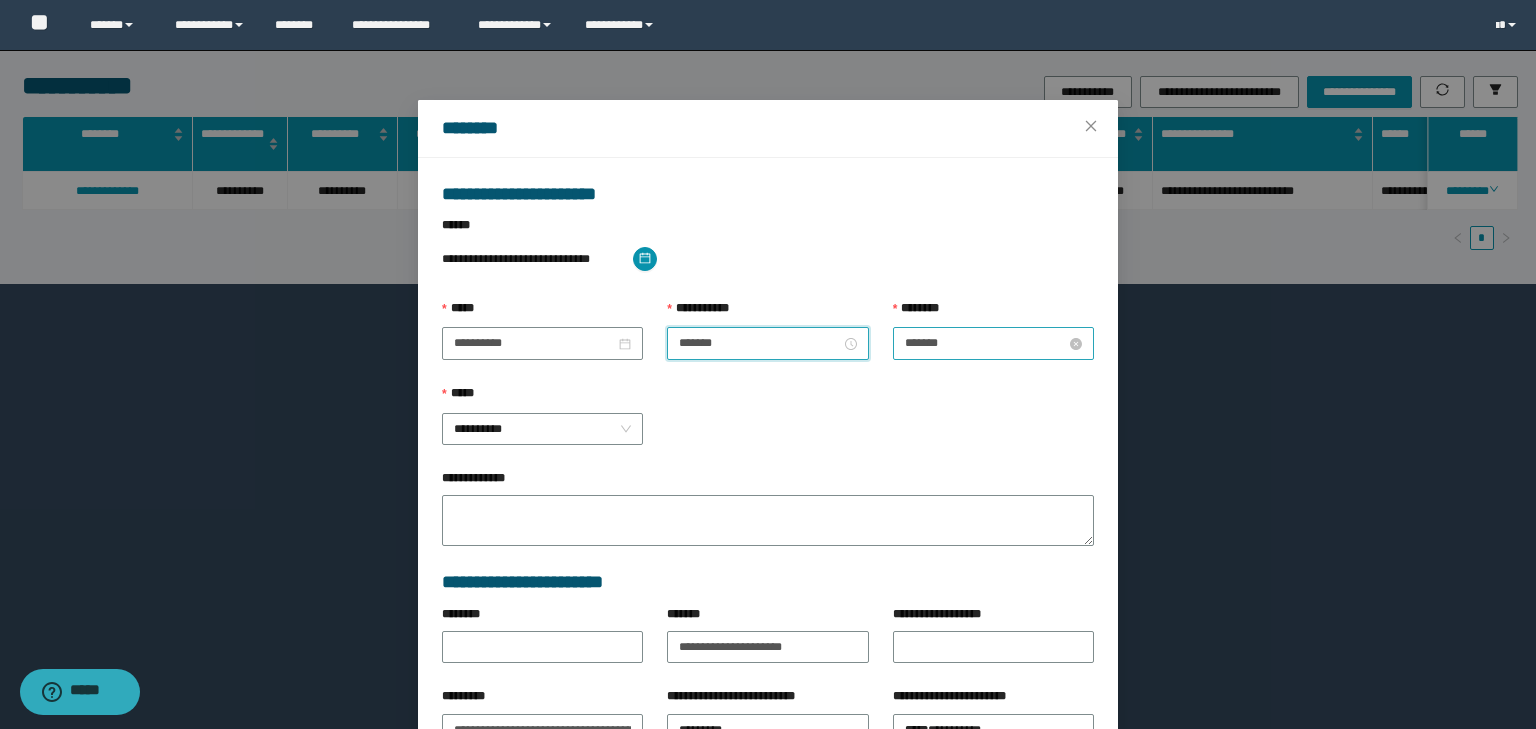 click on "********" at bounding box center [985, 343] 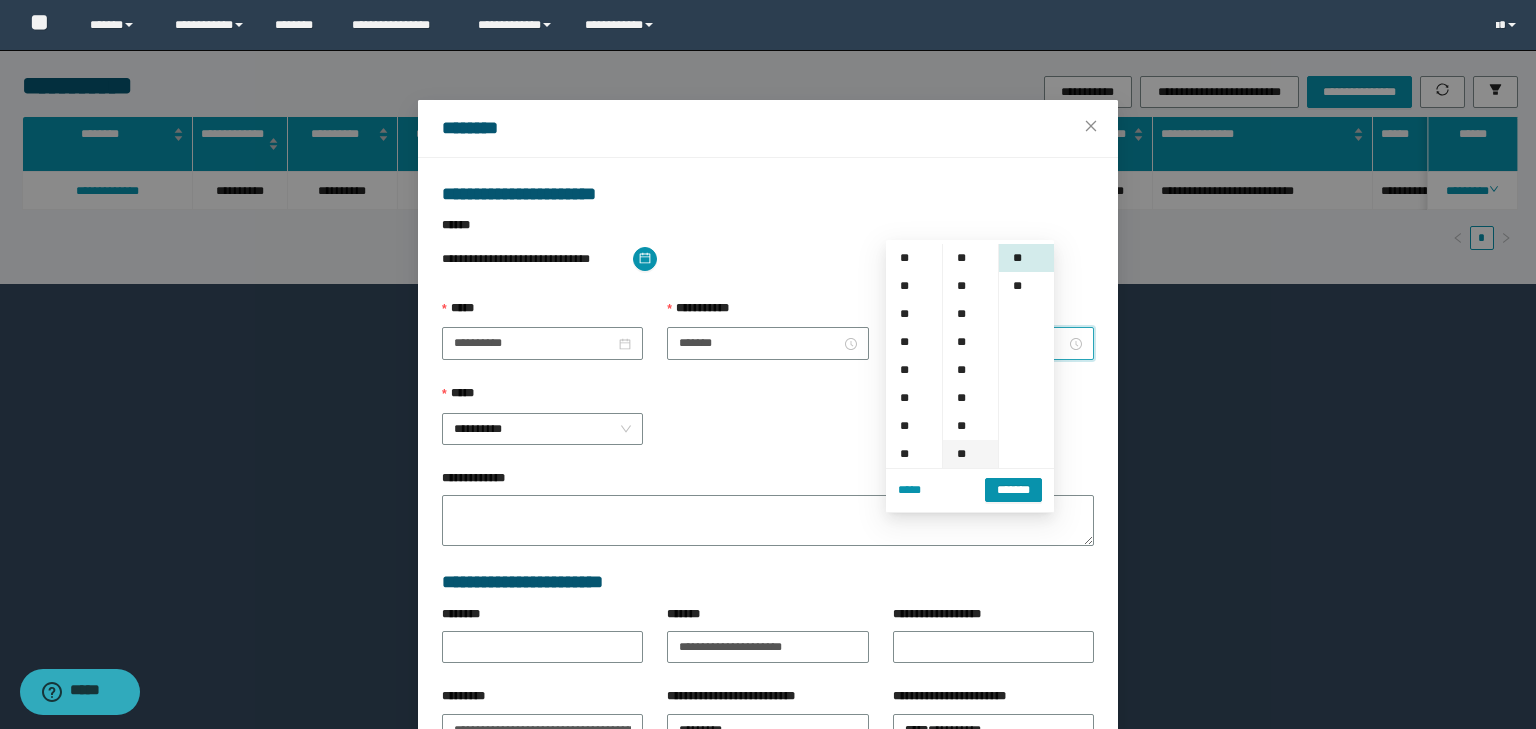 scroll, scrollTop: 252, scrollLeft: 0, axis: vertical 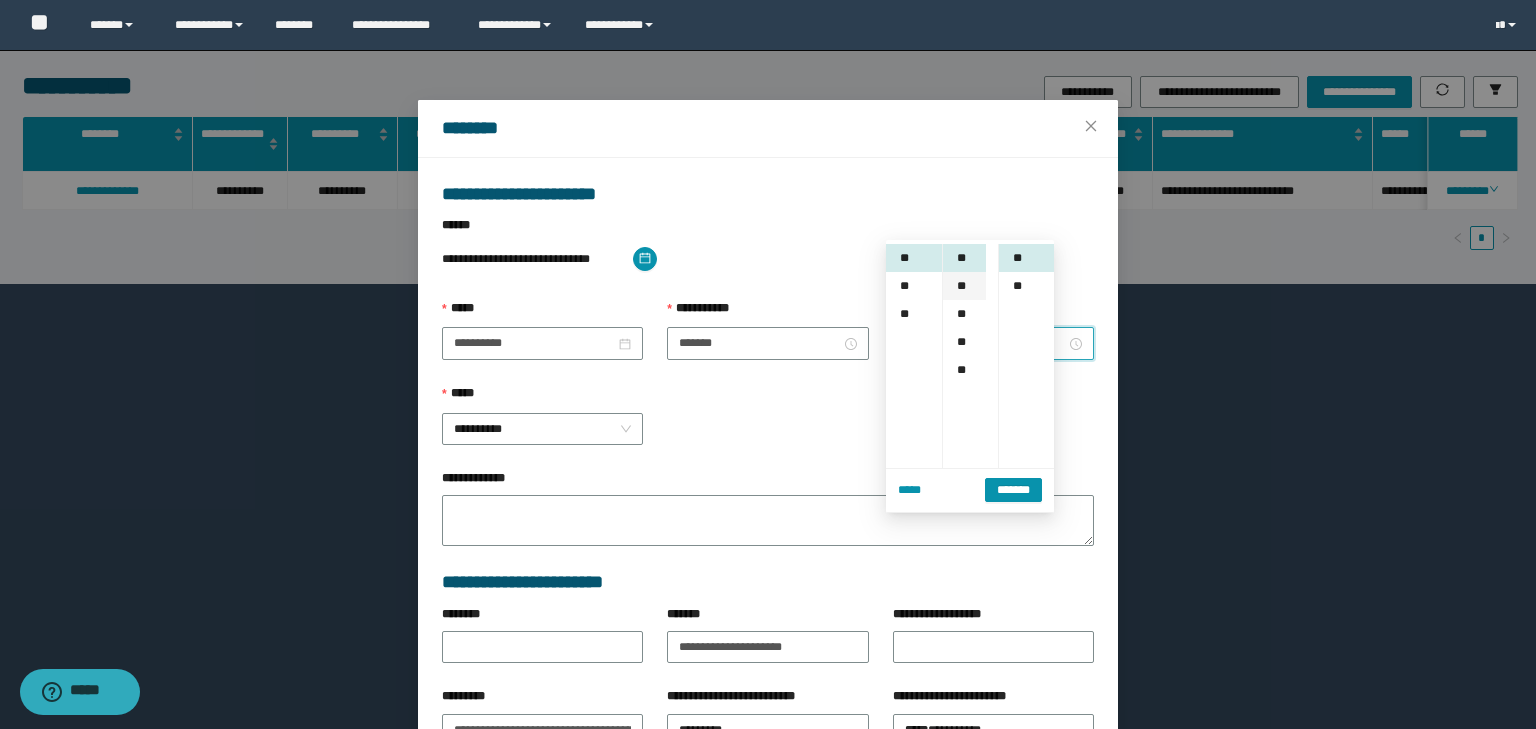 click on "**" at bounding box center (964, 286) 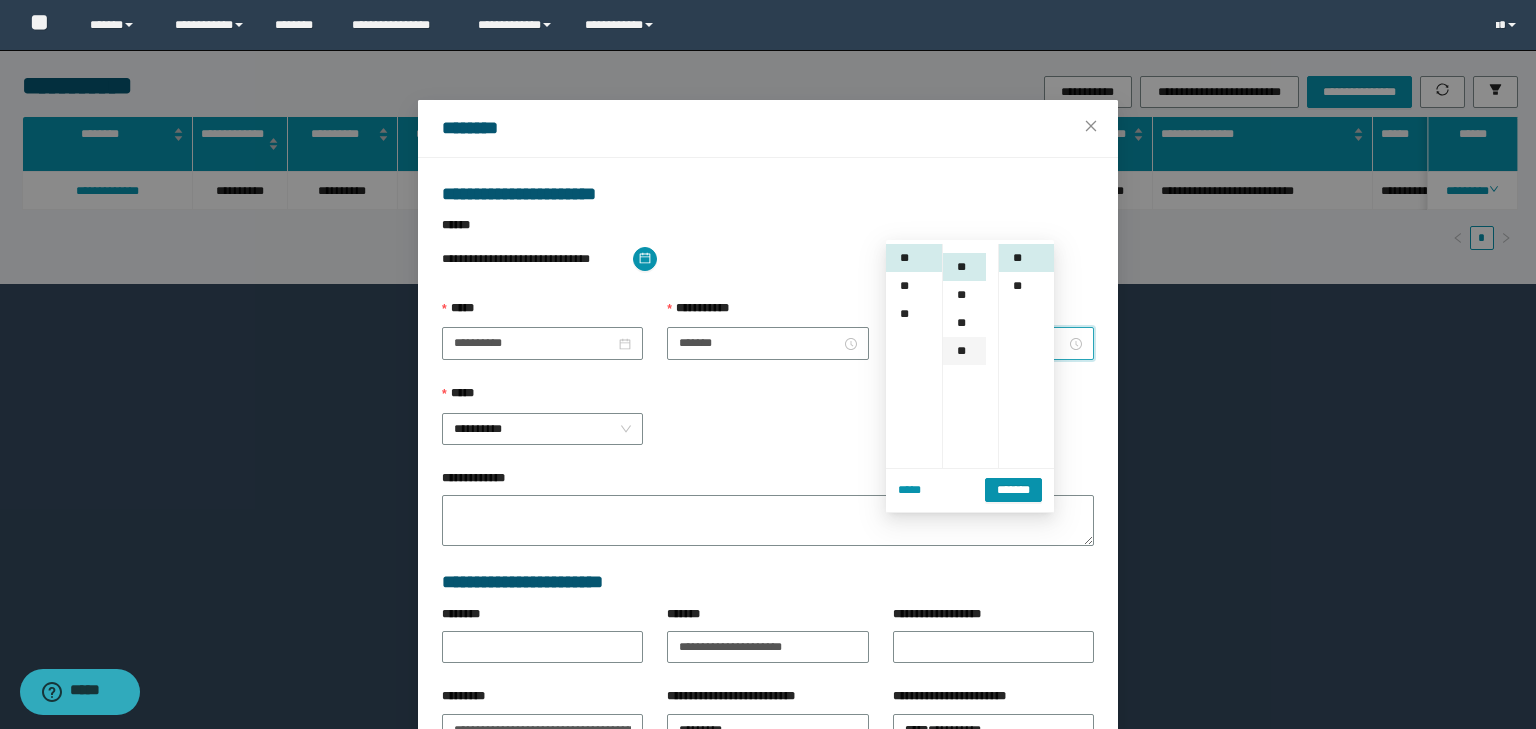 scroll, scrollTop: 224, scrollLeft: 0, axis: vertical 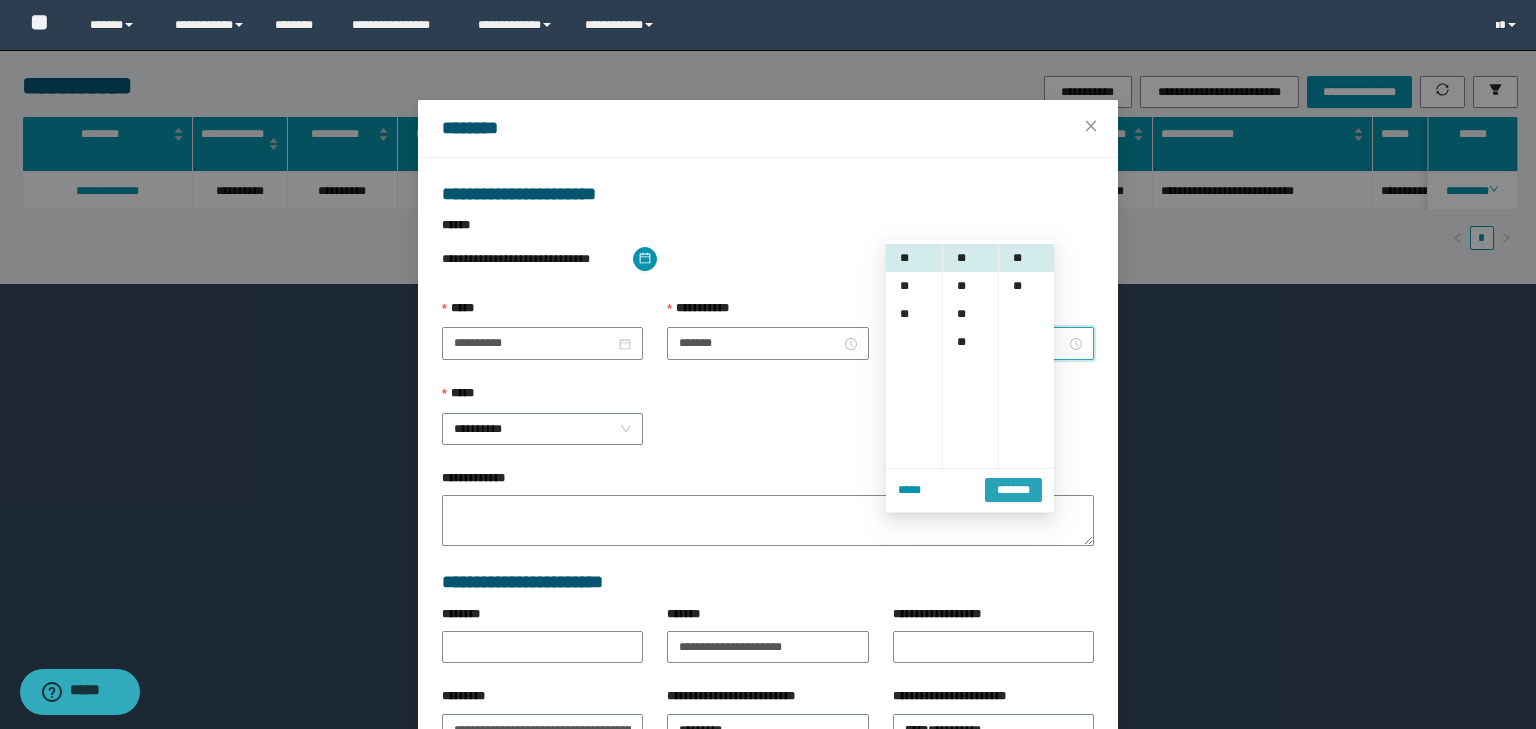 click on "*******" at bounding box center [1013, 490] 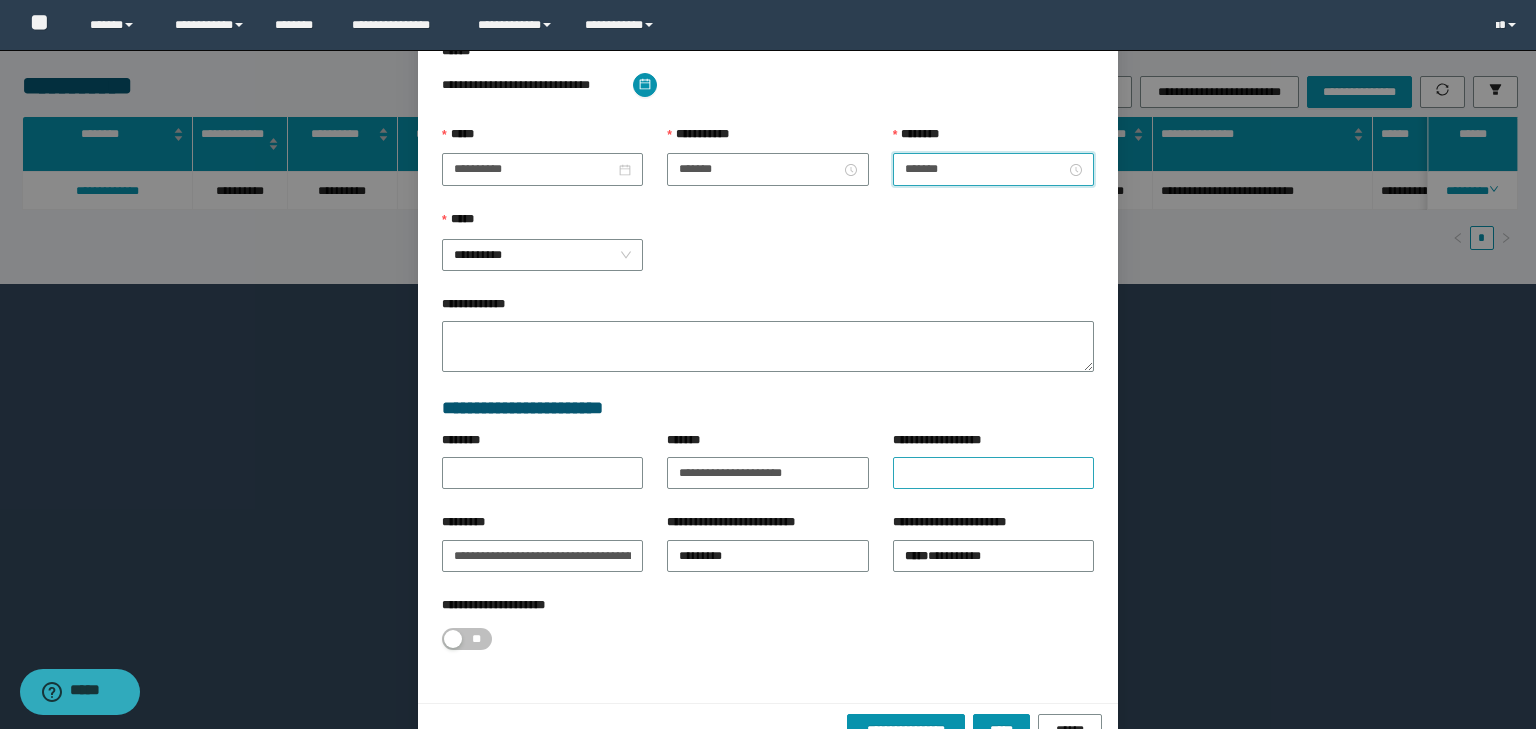 scroll, scrollTop: 221, scrollLeft: 0, axis: vertical 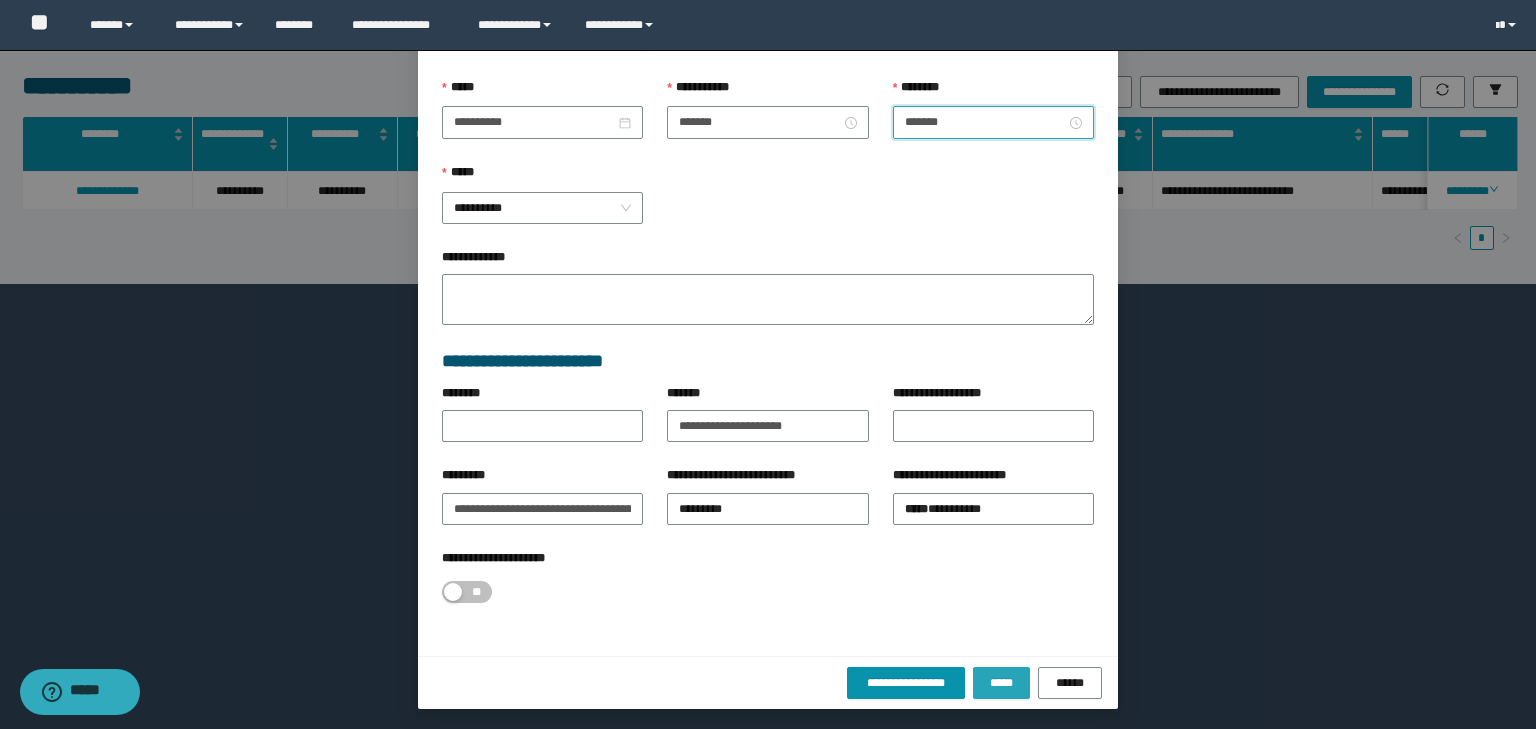 click on "*****" at bounding box center [1001, 683] 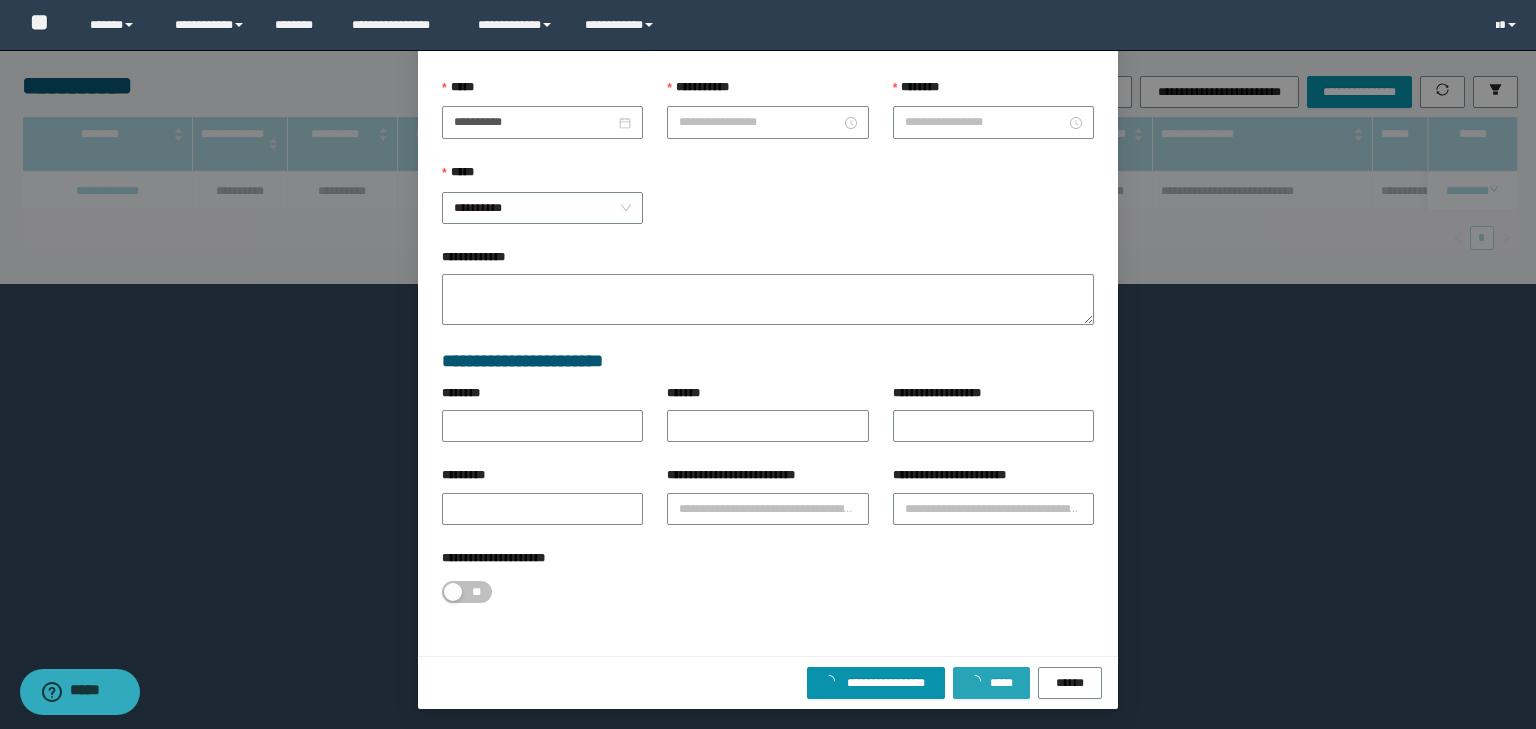 scroll, scrollTop: 121, scrollLeft: 0, axis: vertical 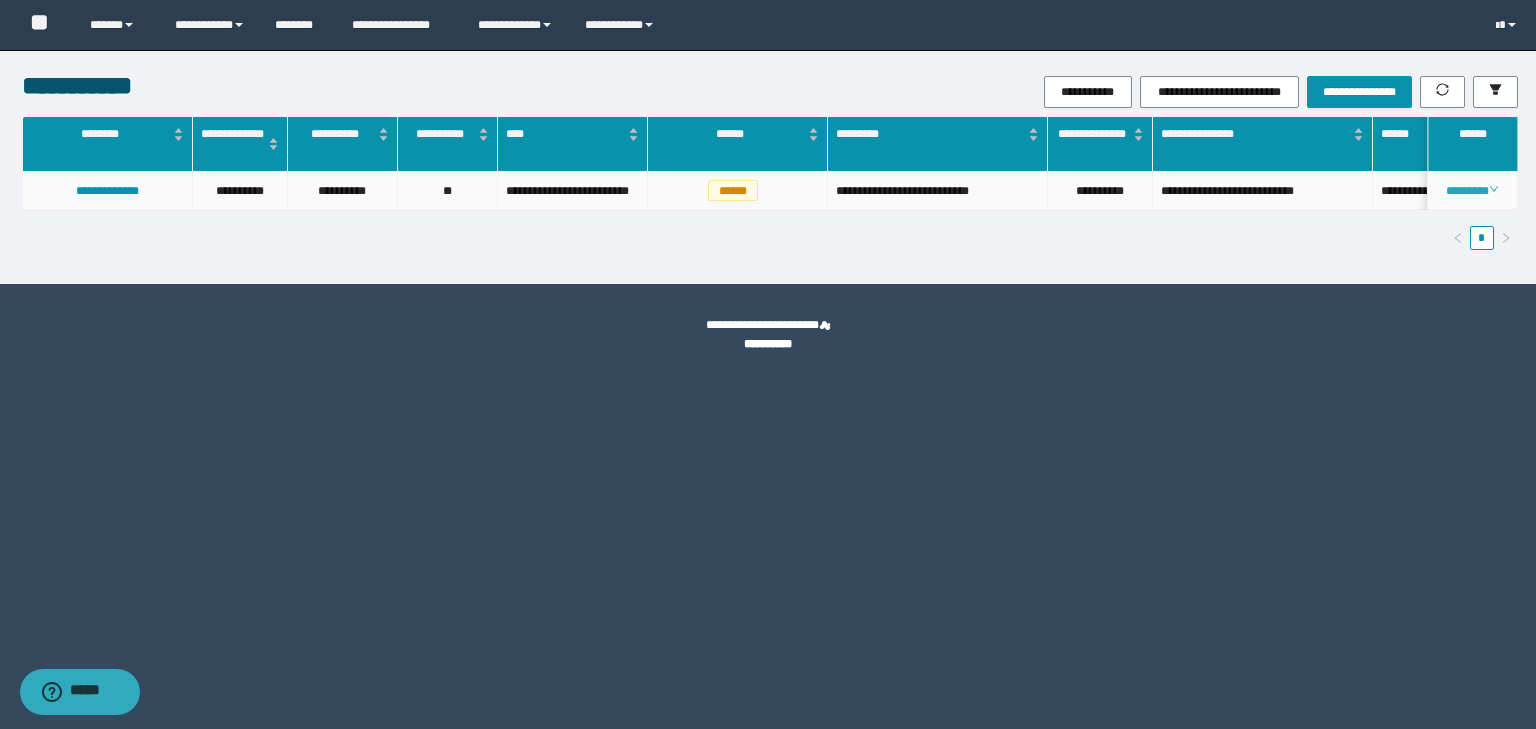 drag, startPoint x: 1492, startPoint y: 191, endPoint x: 1476, endPoint y: 188, distance: 16.27882 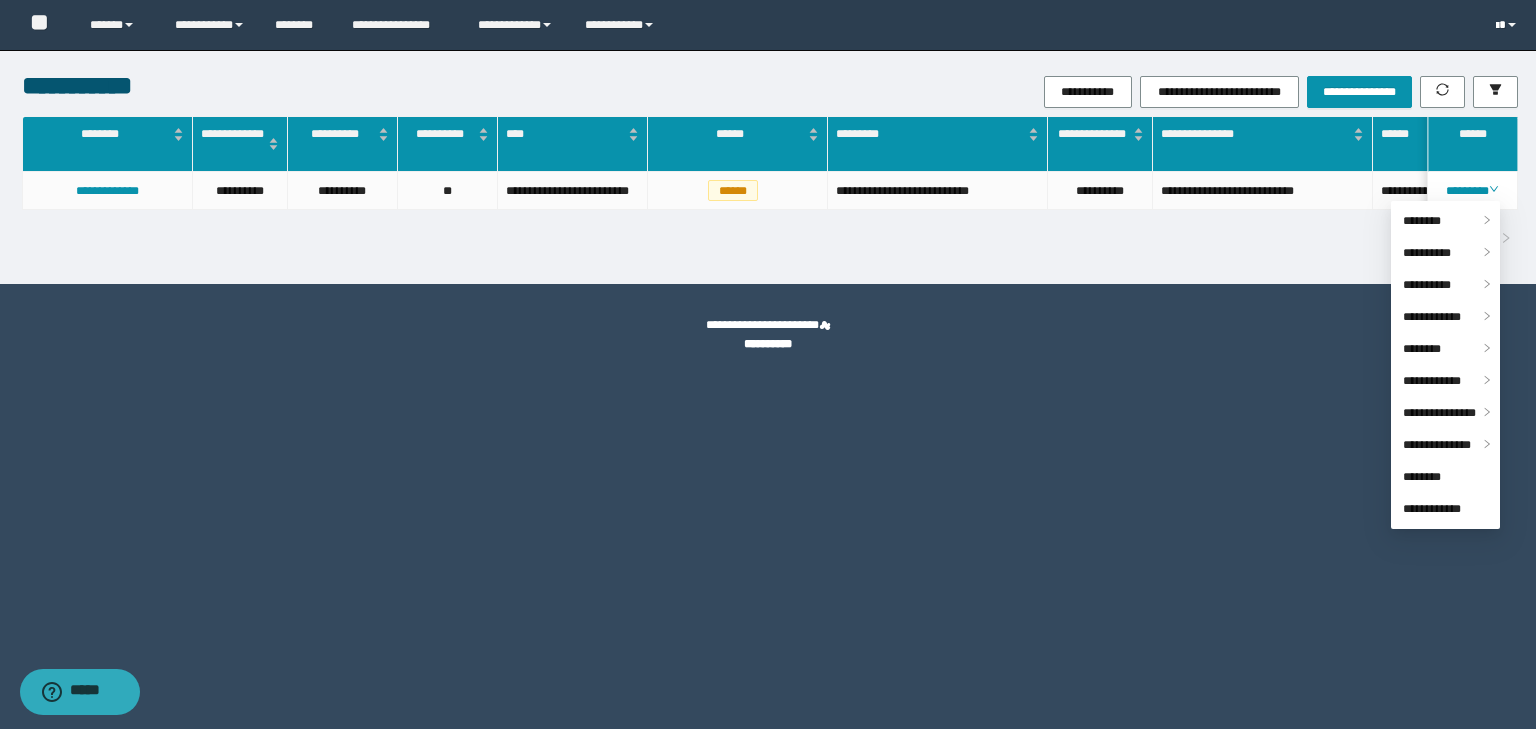 click at bounding box center (1497, 26) 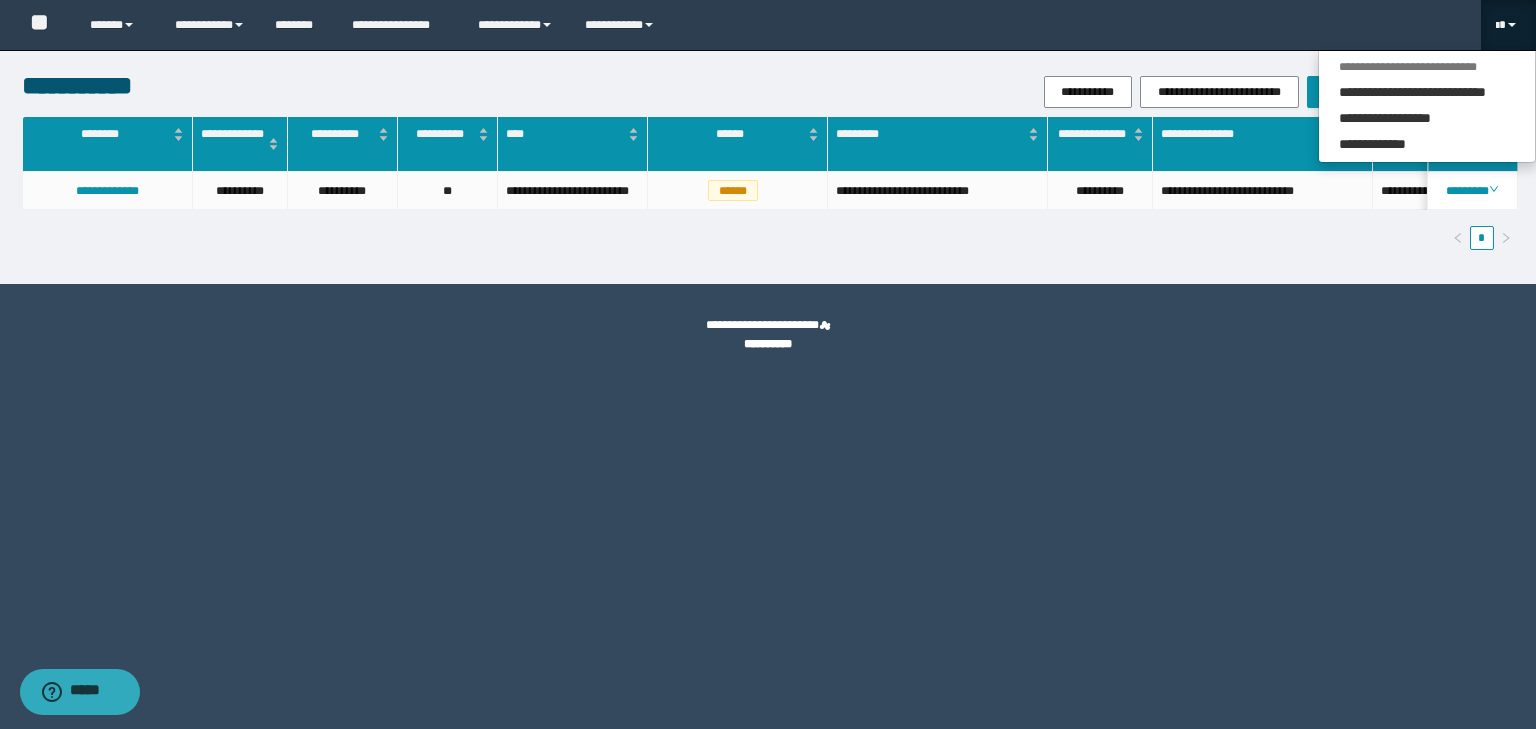 drag, startPoint x: 1368, startPoint y: 237, endPoint x: 1376, endPoint y: 222, distance: 17 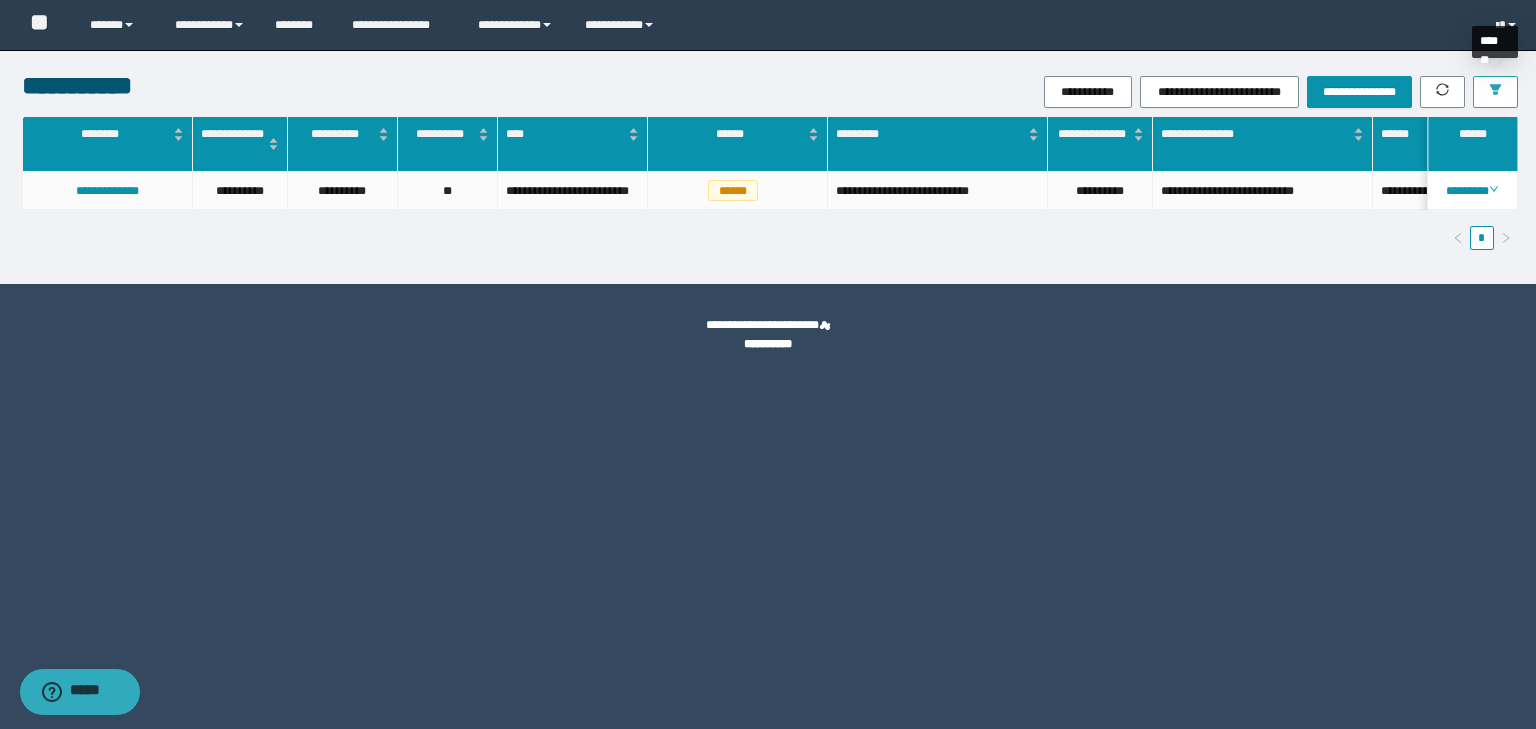 click at bounding box center [1495, 92] 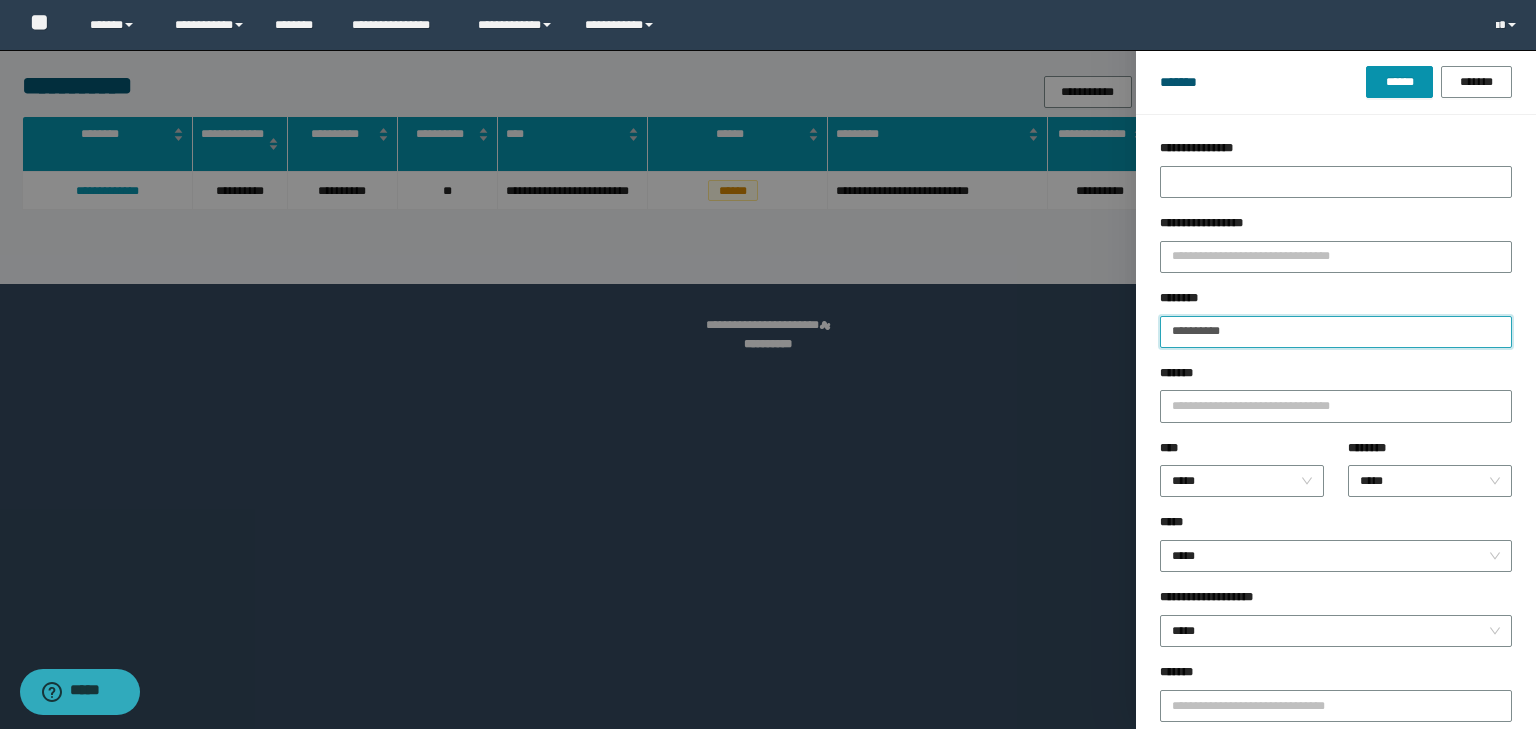 drag, startPoint x: 1252, startPoint y: 335, endPoint x: 1160, endPoint y: 360, distance: 95.33625 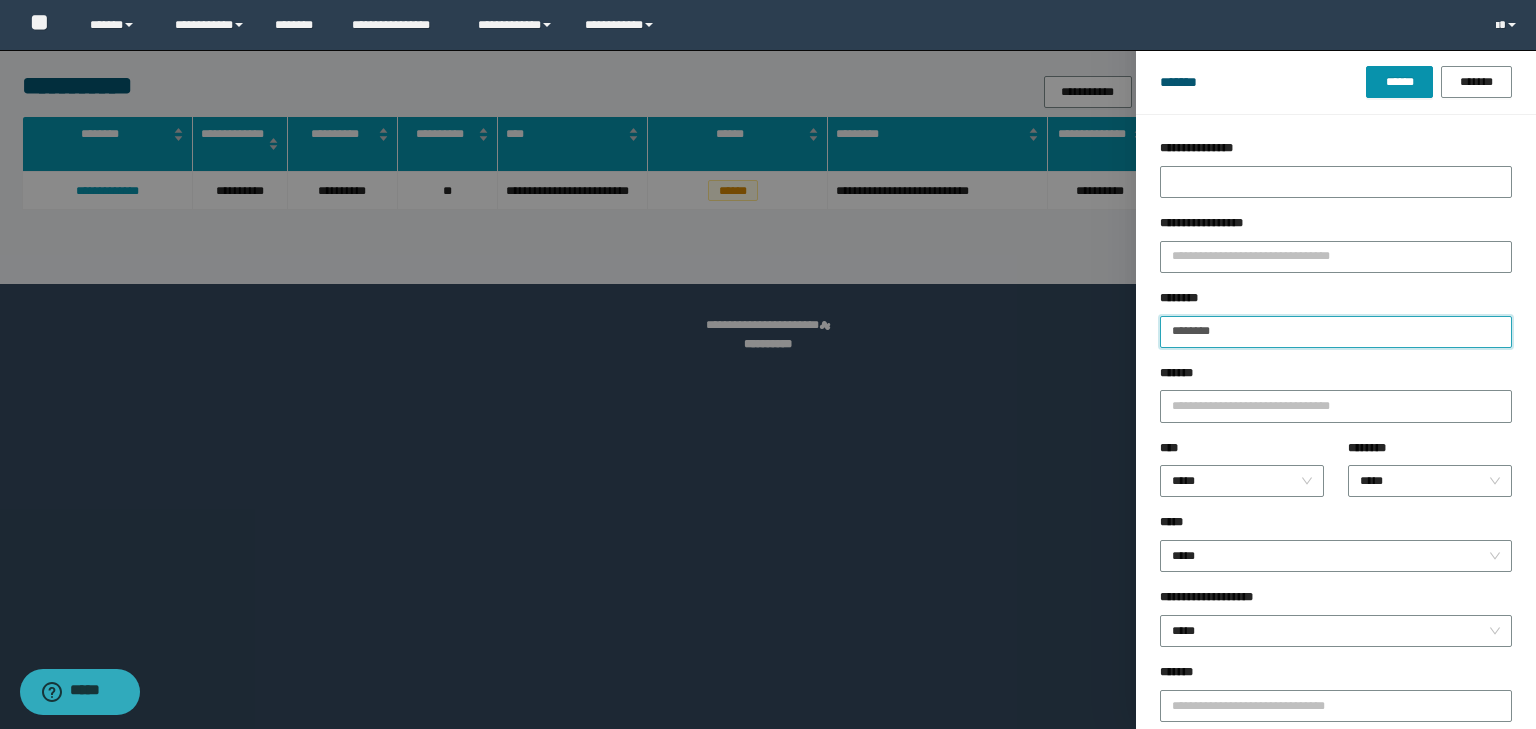 type on "********" 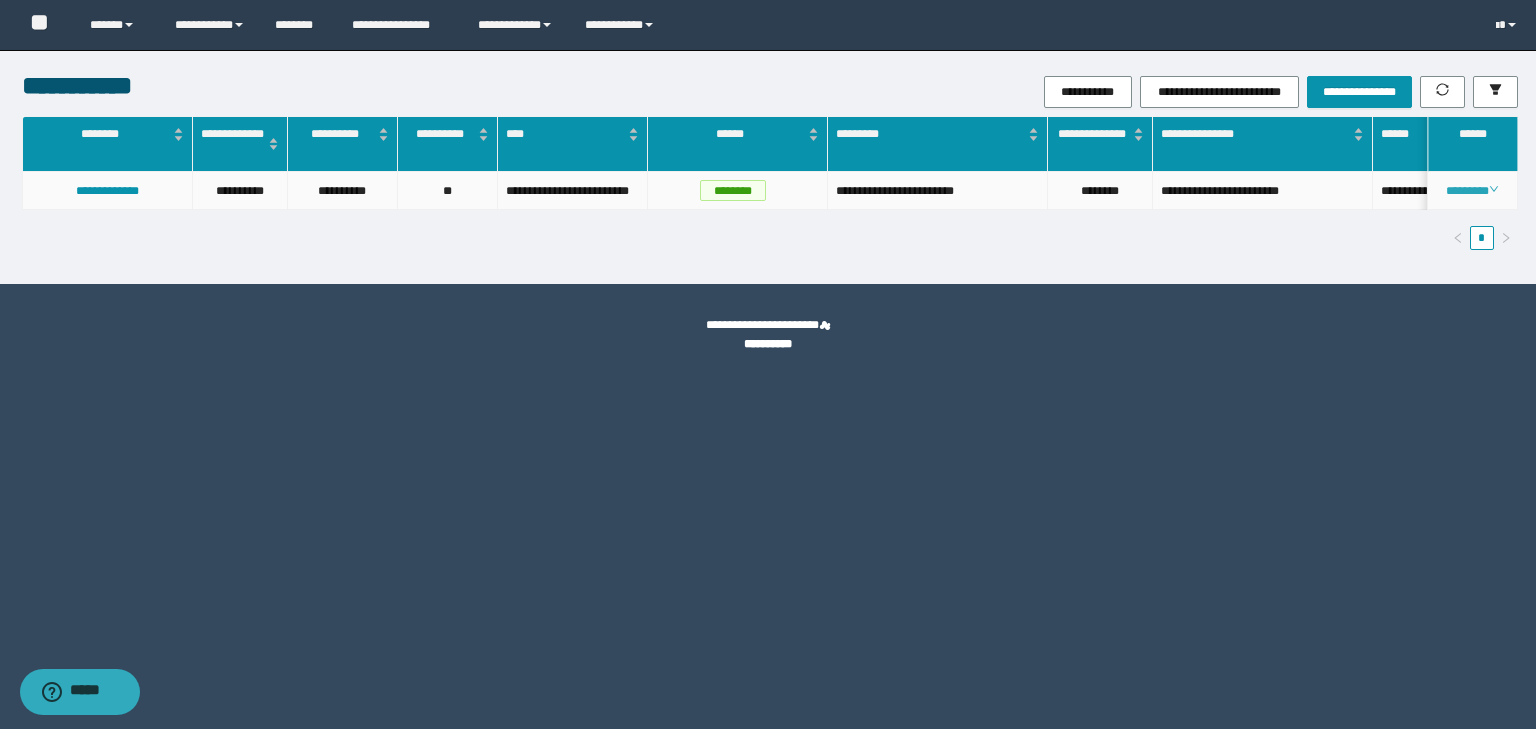 click on "********" at bounding box center [1472, 191] 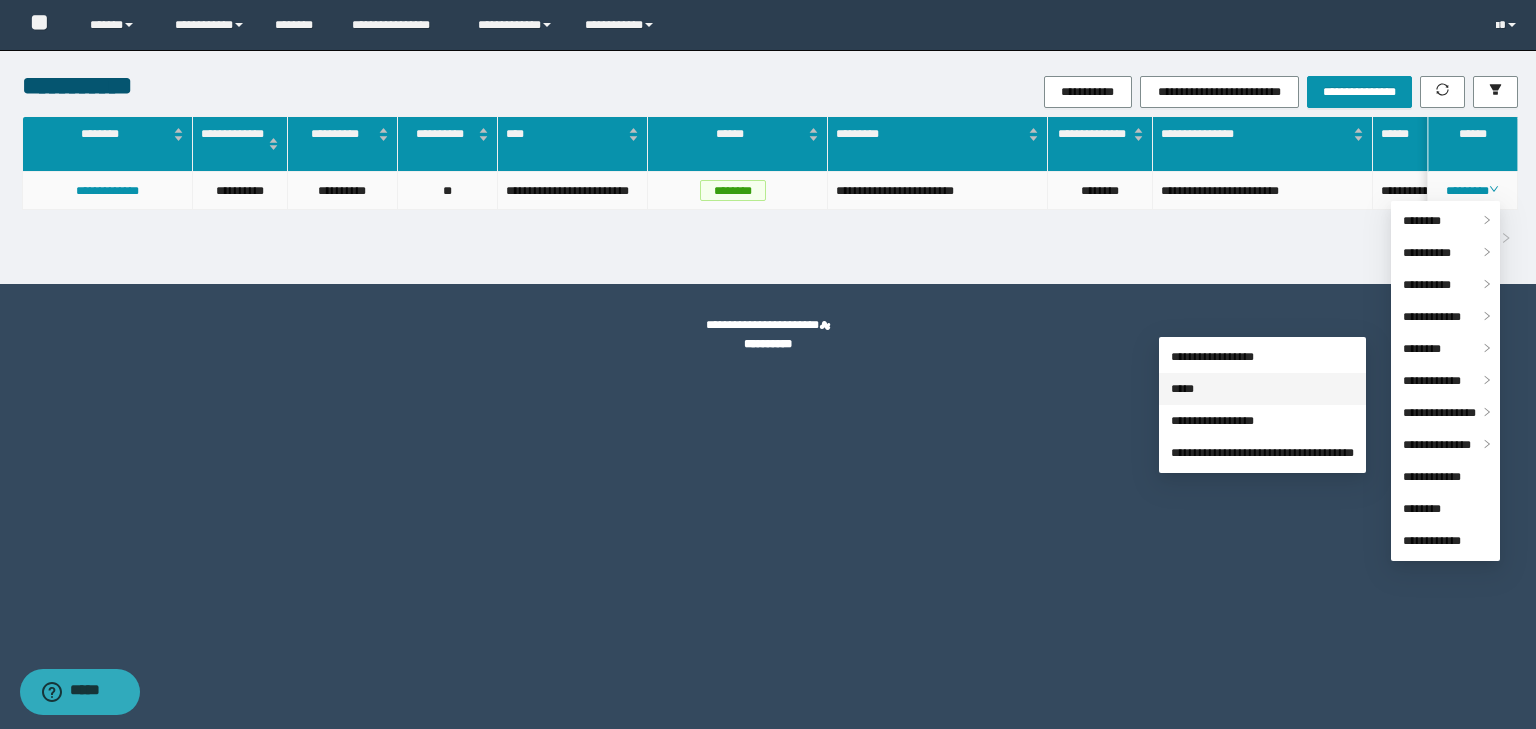 click on "*****" at bounding box center [1182, 389] 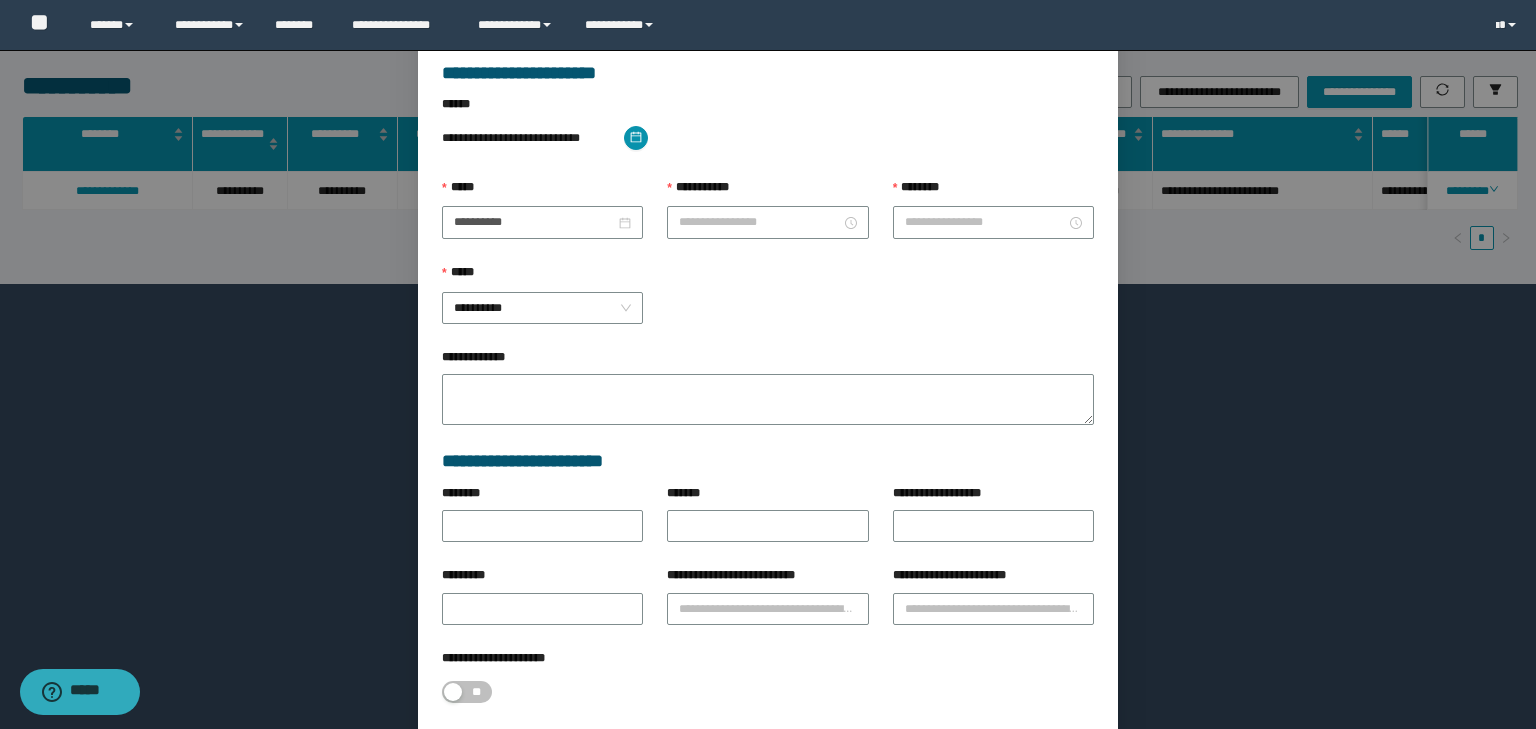 type on "**********" 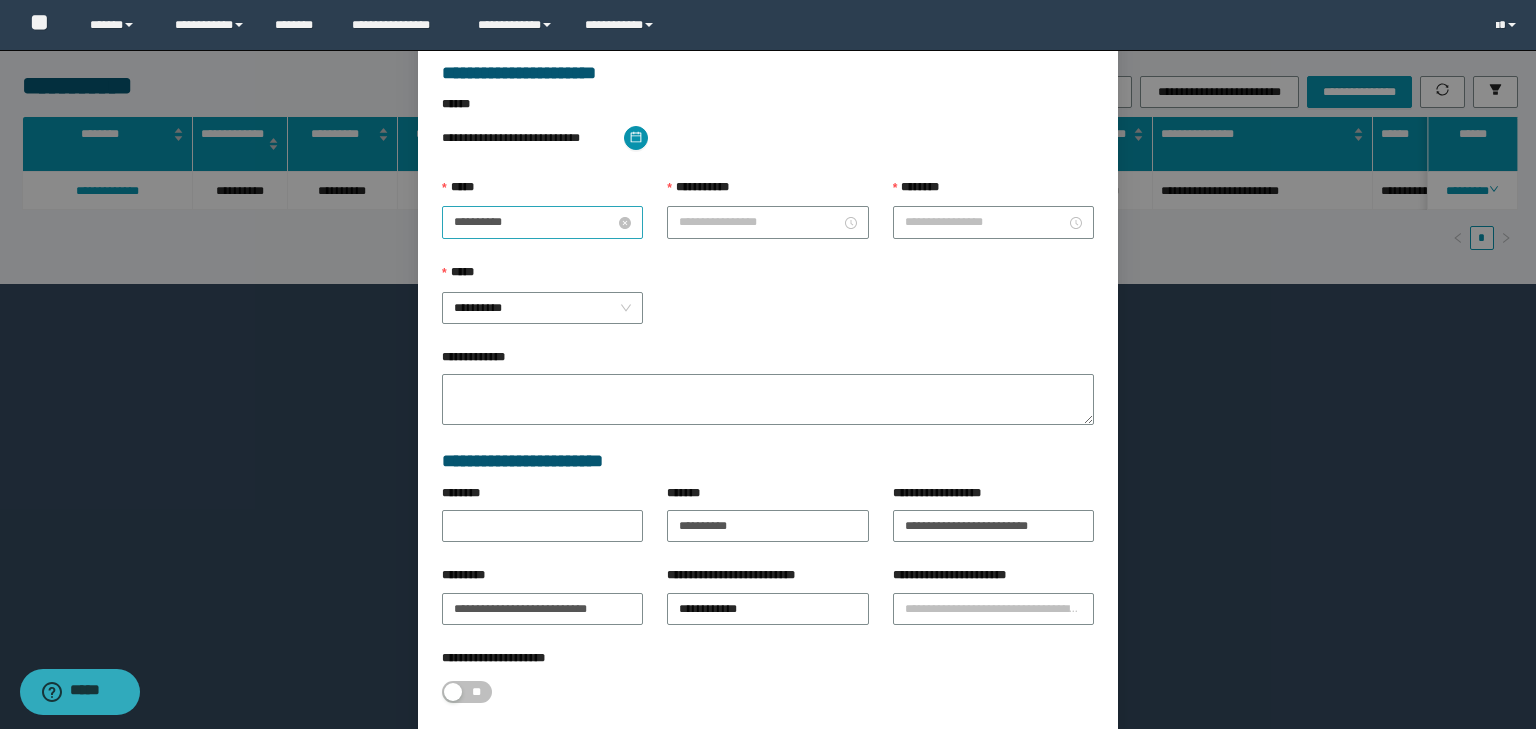 click on "**********" at bounding box center (534, 222) 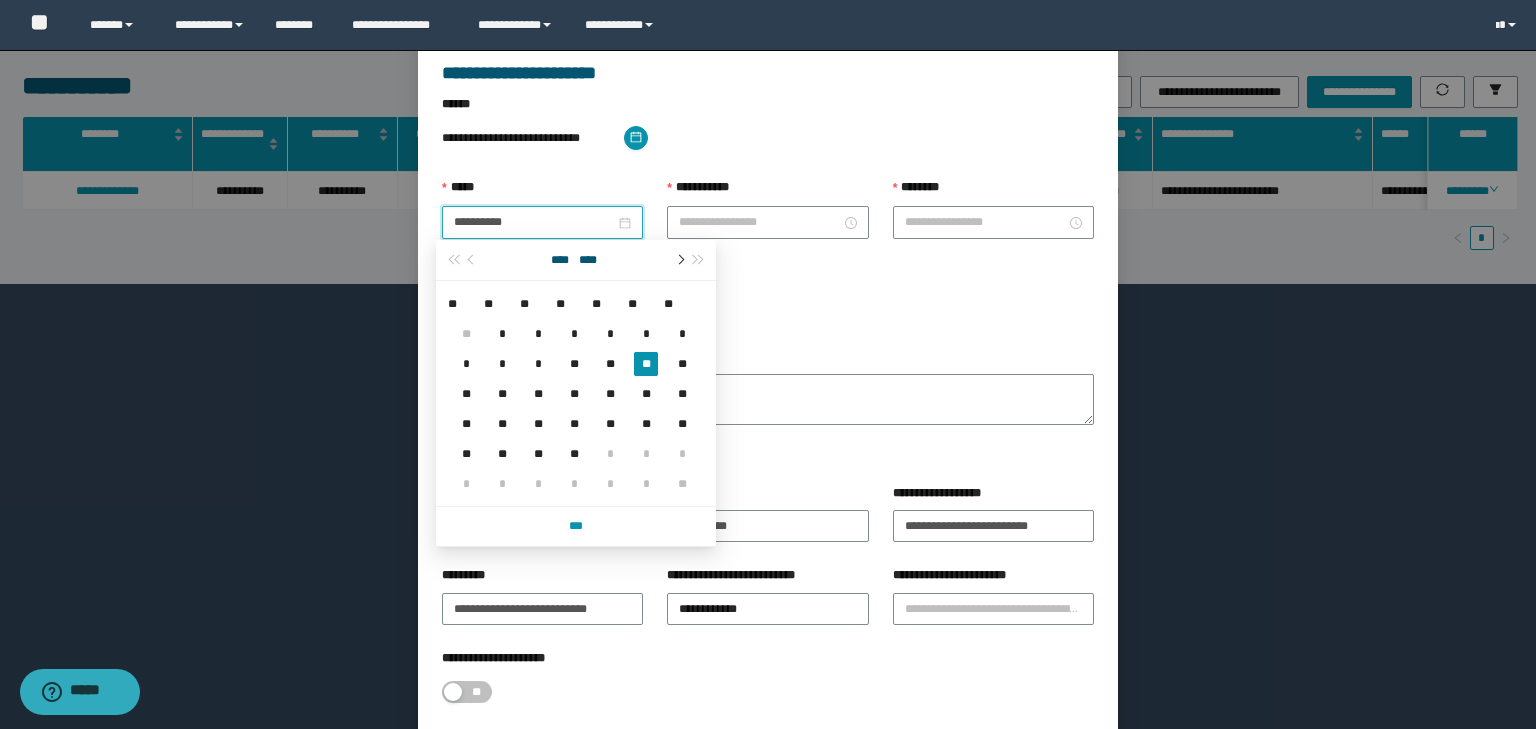 click at bounding box center [679, 260] 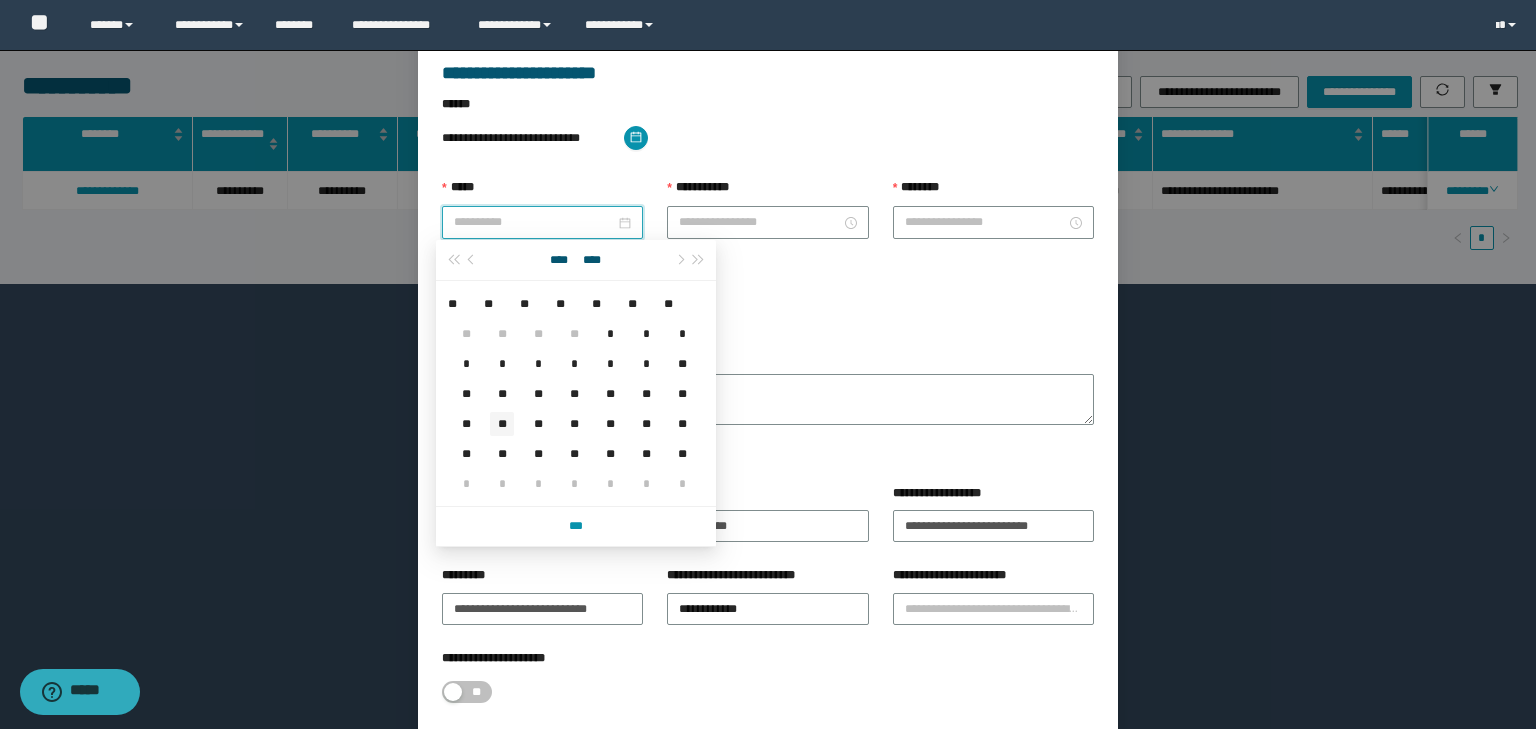 type on "**********" 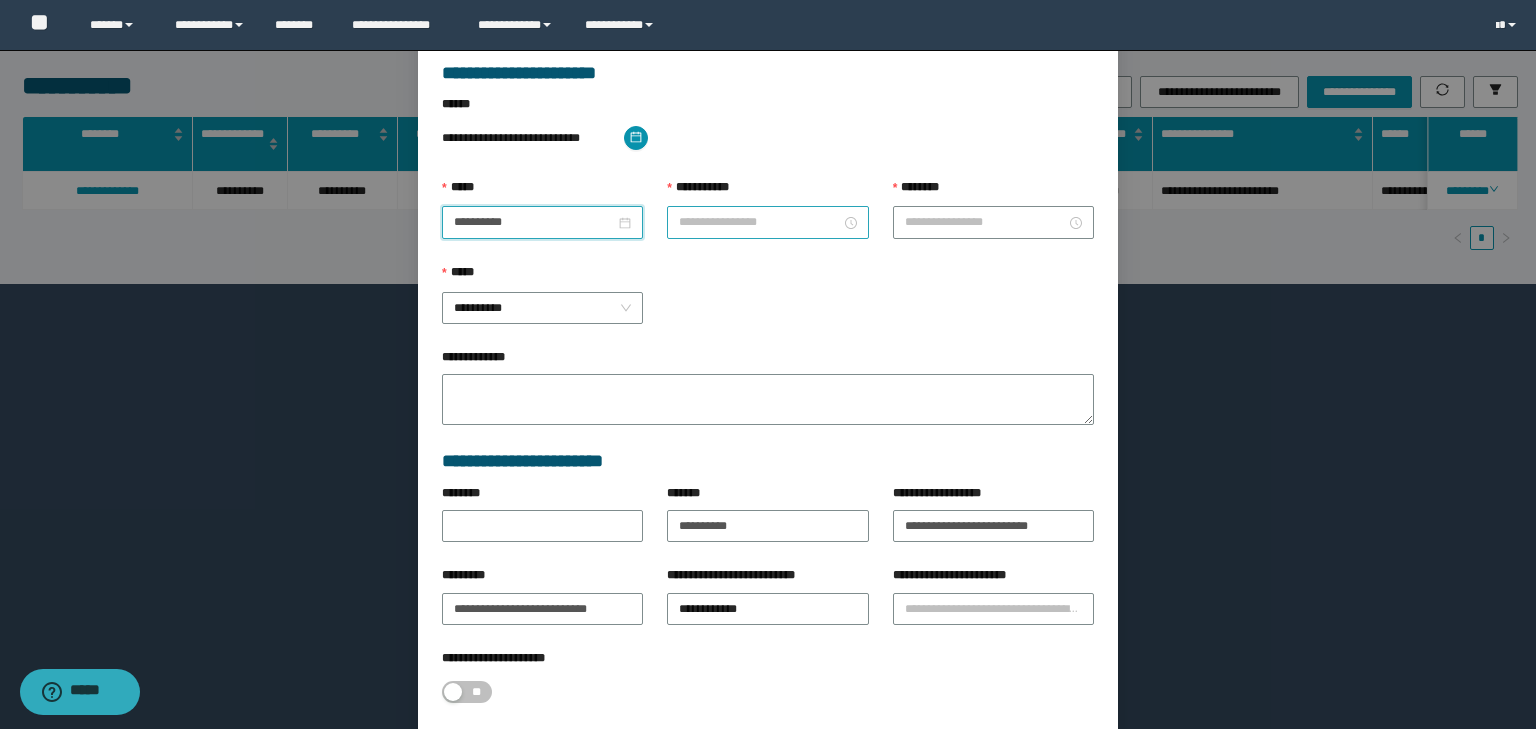 click on "**********" at bounding box center [759, 222] 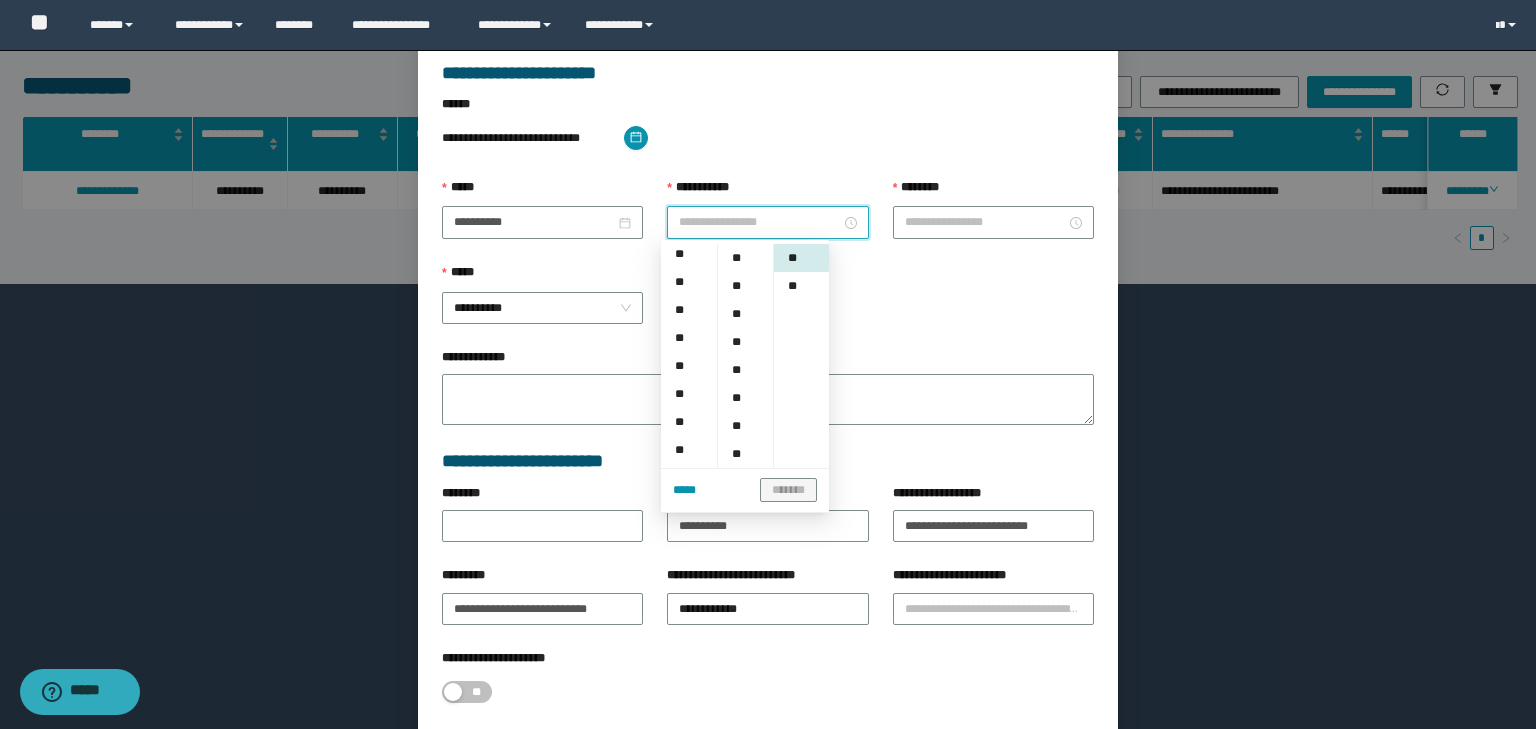 scroll, scrollTop: 64, scrollLeft: 0, axis: vertical 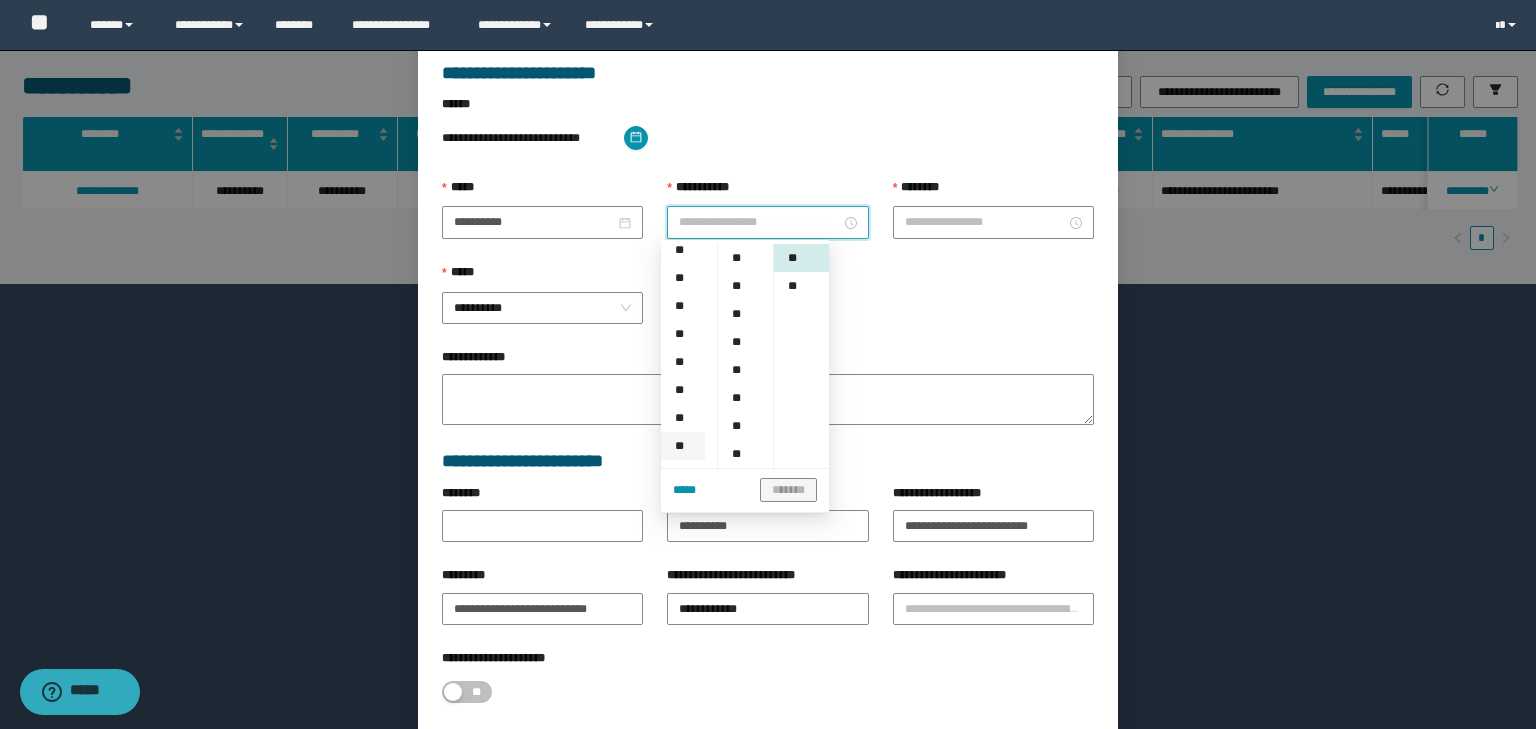 click on "**" at bounding box center [683, 446] 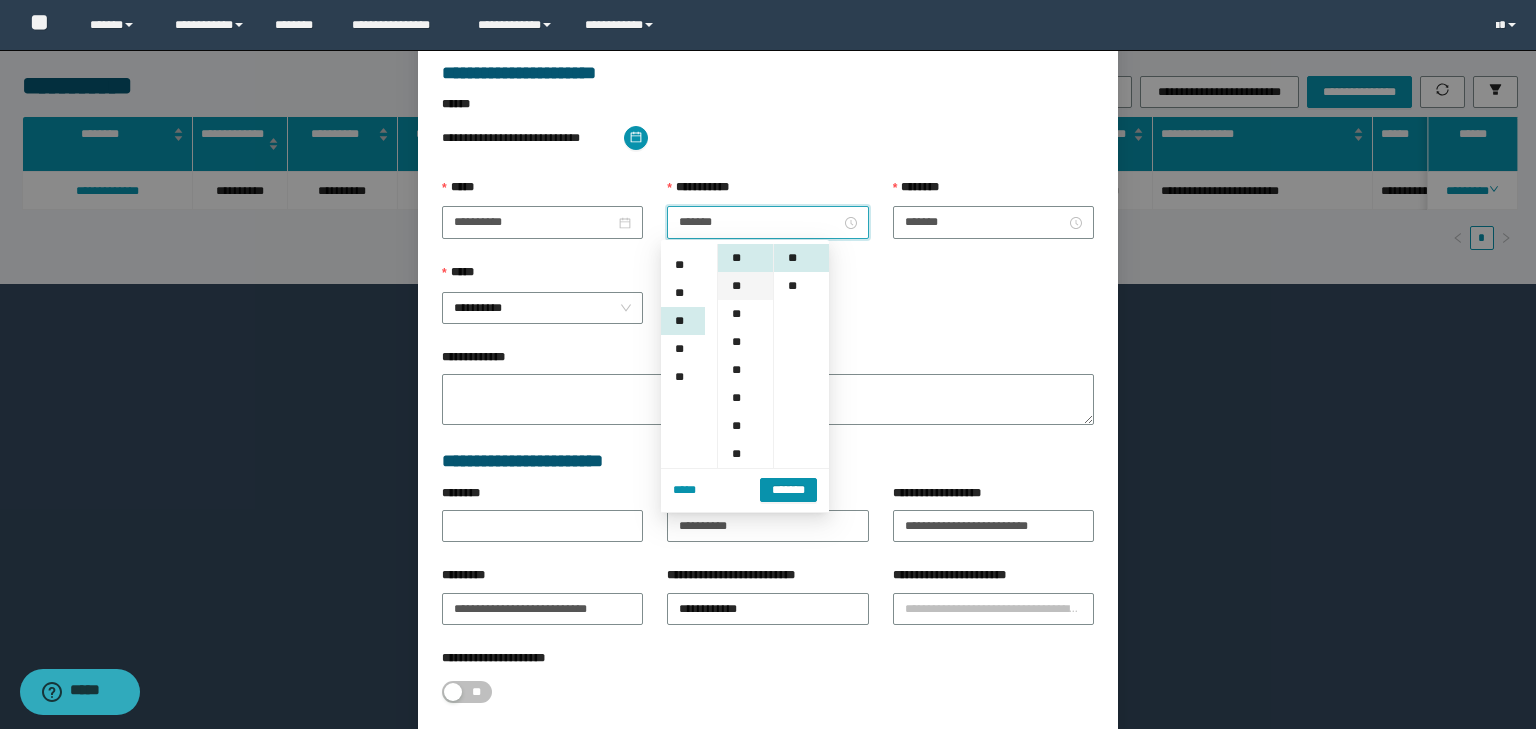 scroll, scrollTop: 252, scrollLeft: 0, axis: vertical 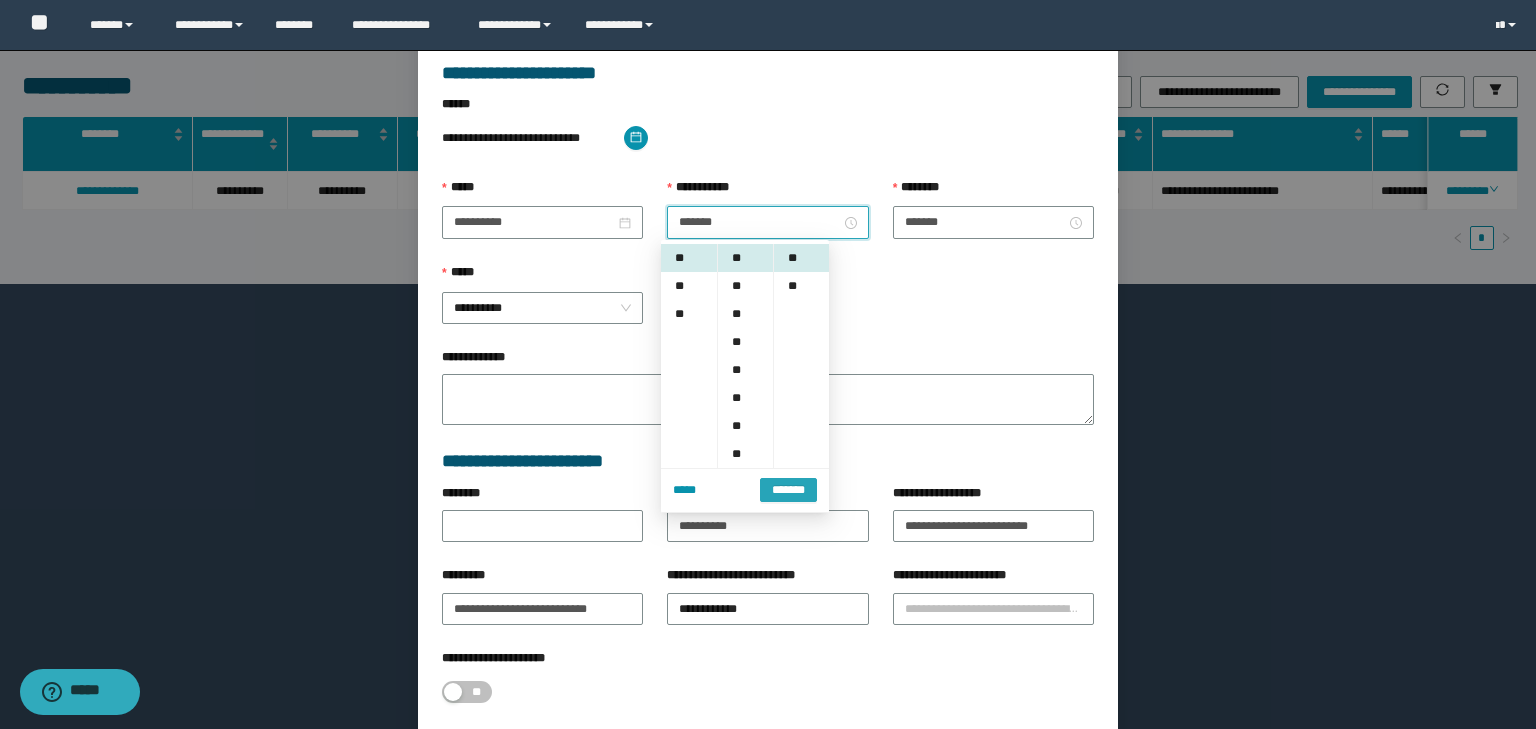 click on "*******" at bounding box center (788, 490) 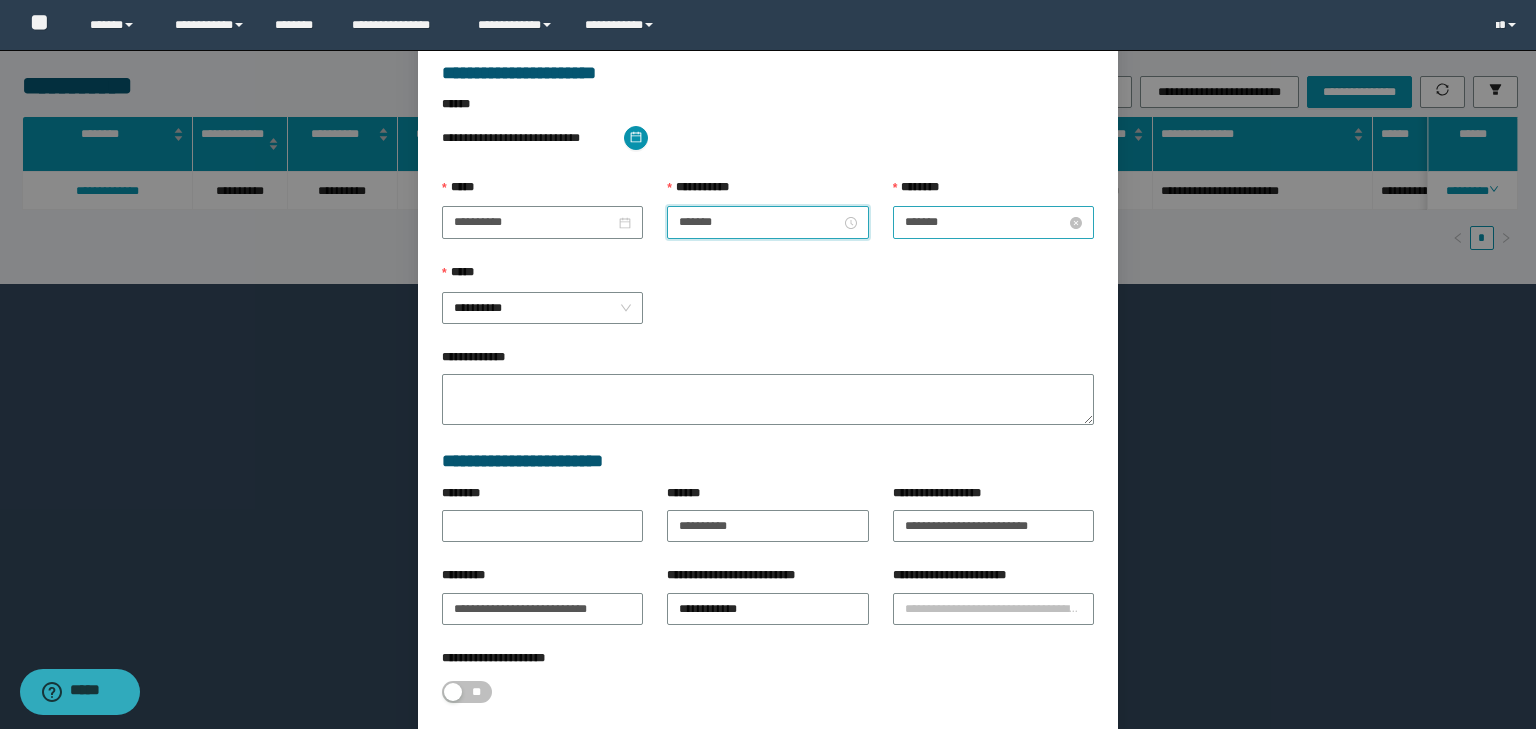 click on "*******" at bounding box center (985, 222) 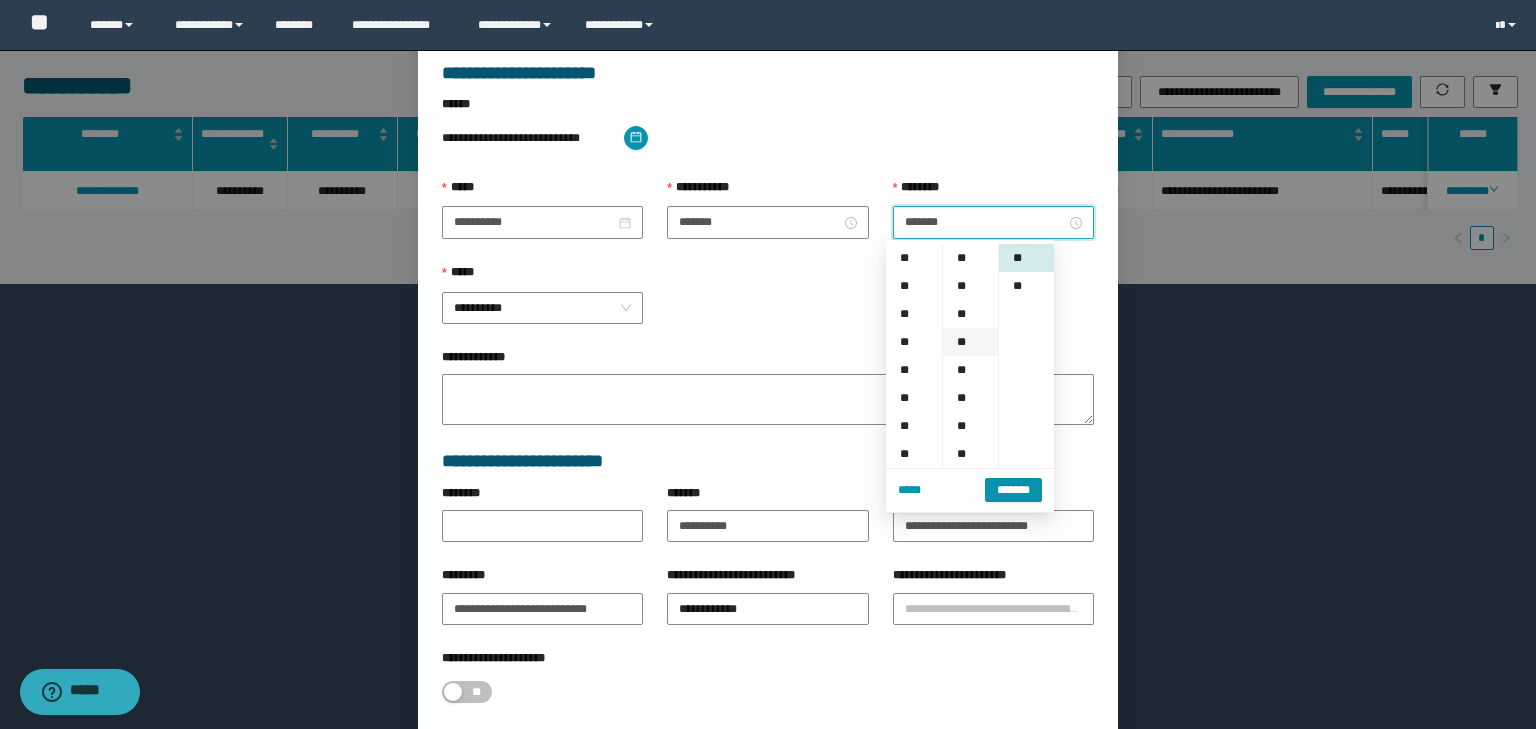 scroll, scrollTop: 252, scrollLeft: 0, axis: vertical 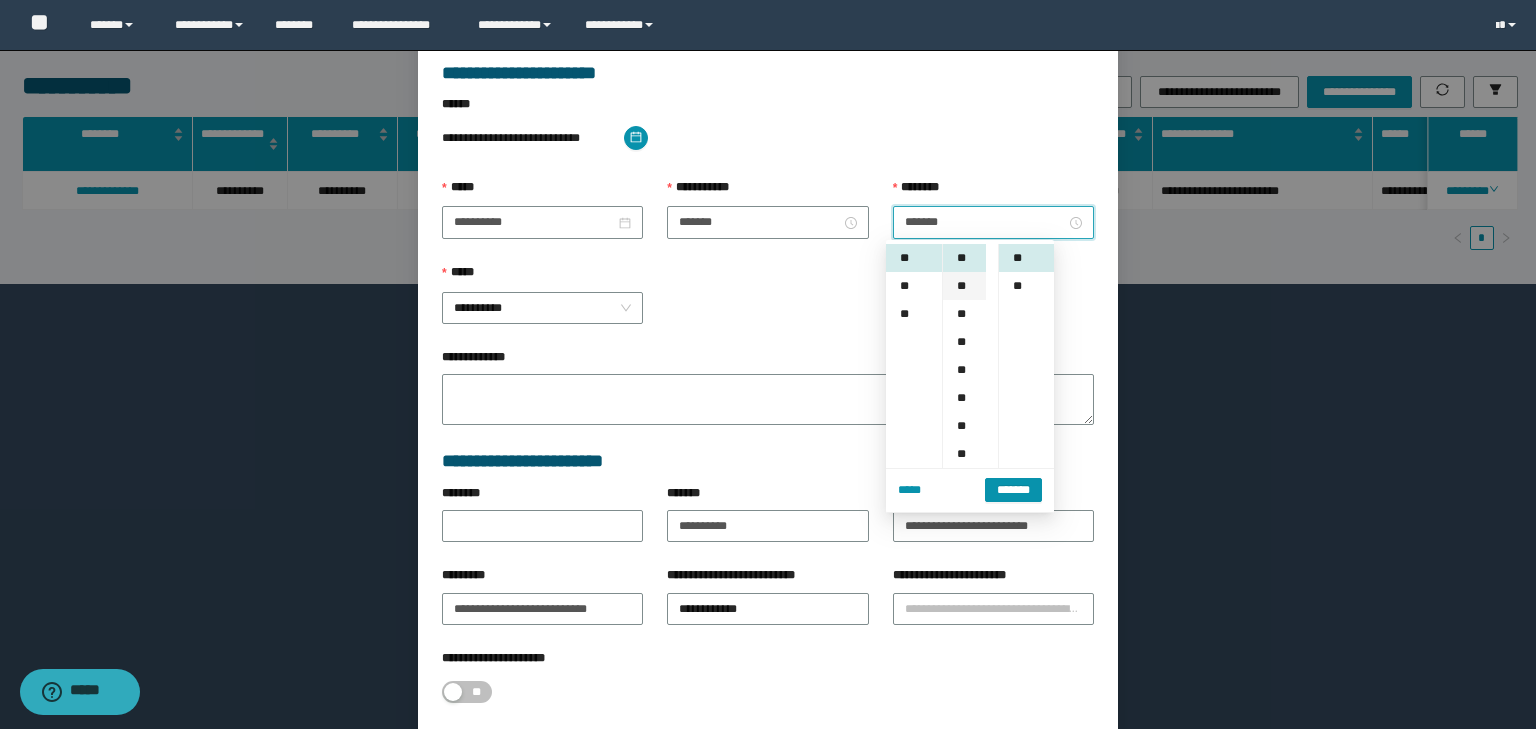 click on "**" at bounding box center [964, 286] 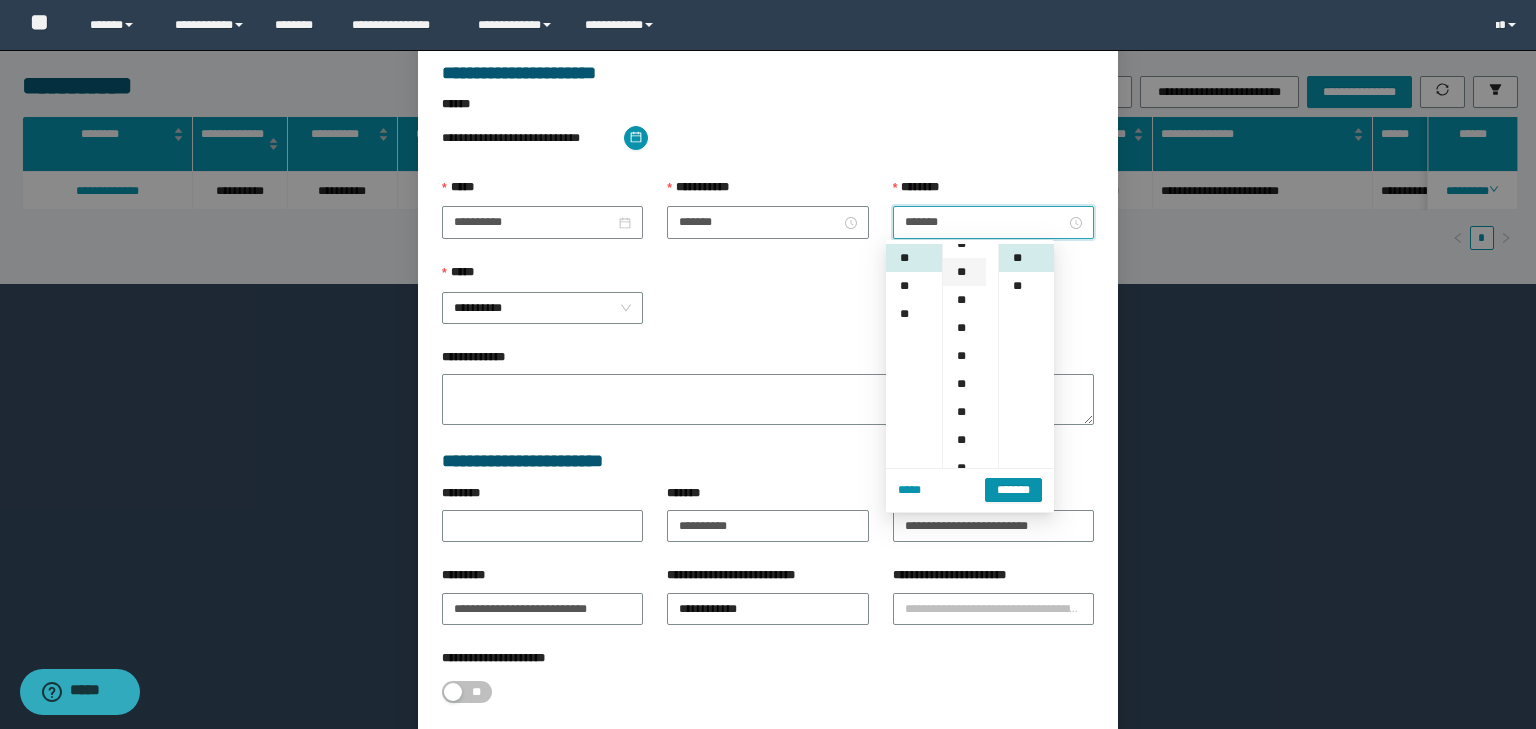 scroll, scrollTop: 112, scrollLeft: 0, axis: vertical 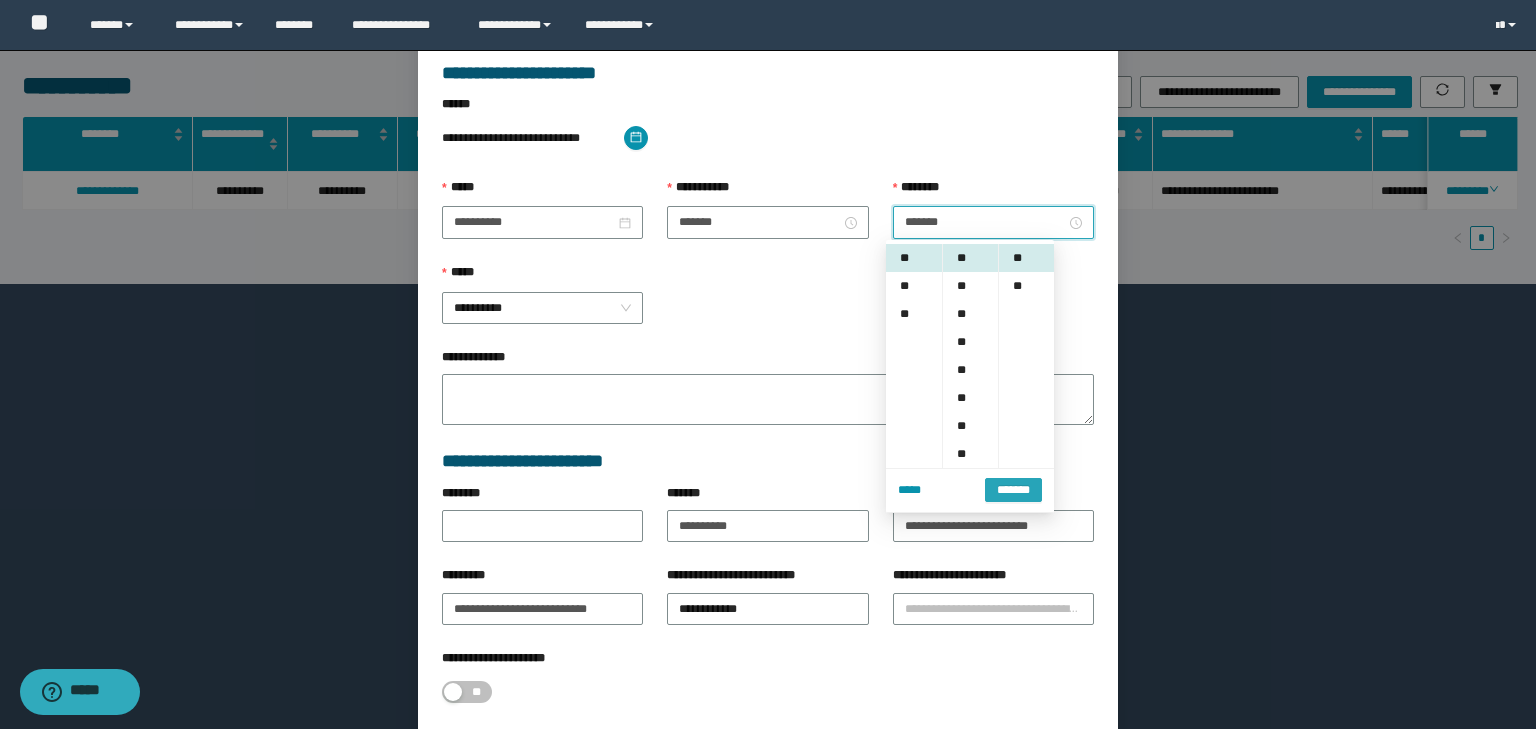 click on "*******" at bounding box center (1013, 490) 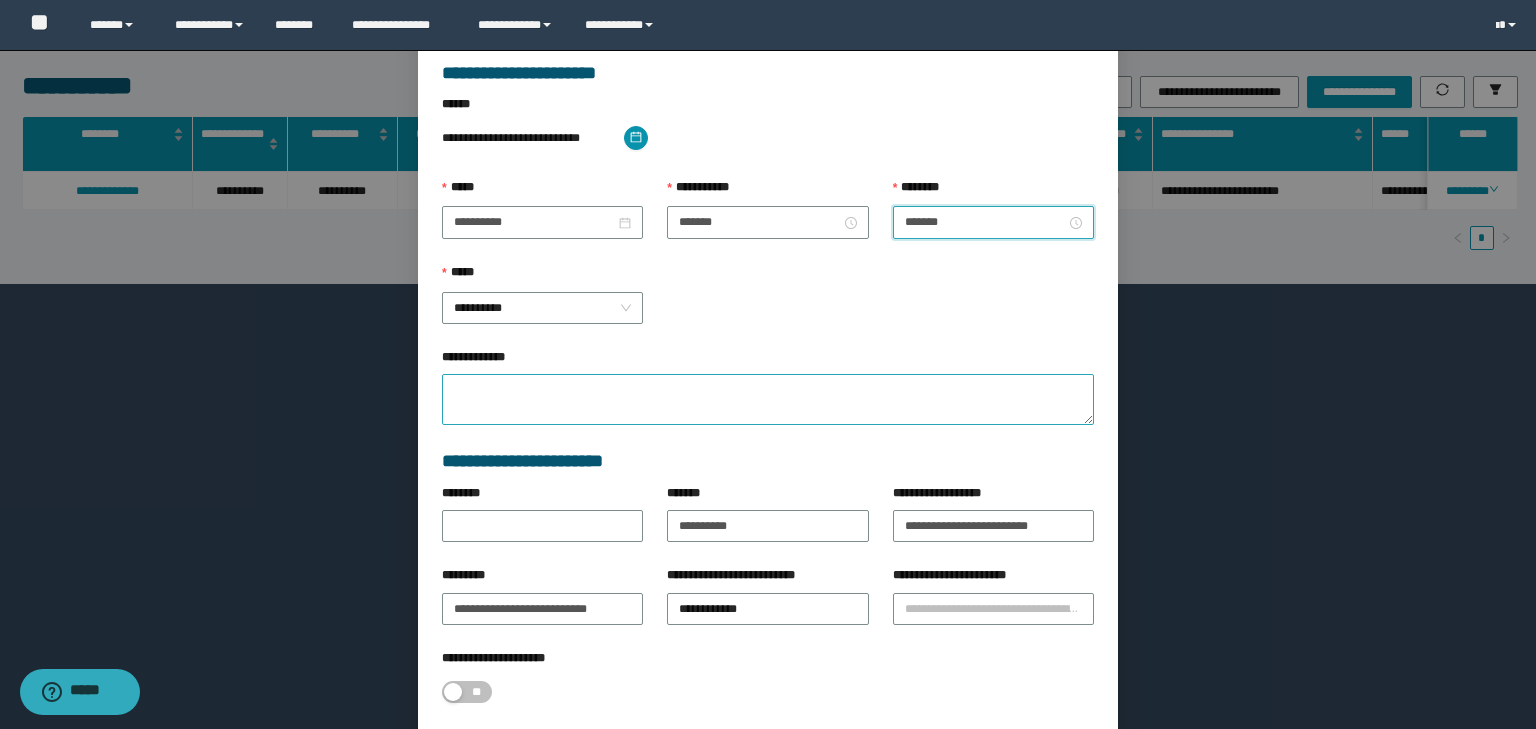 scroll, scrollTop: 221, scrollLeft: 0, axis: vertical 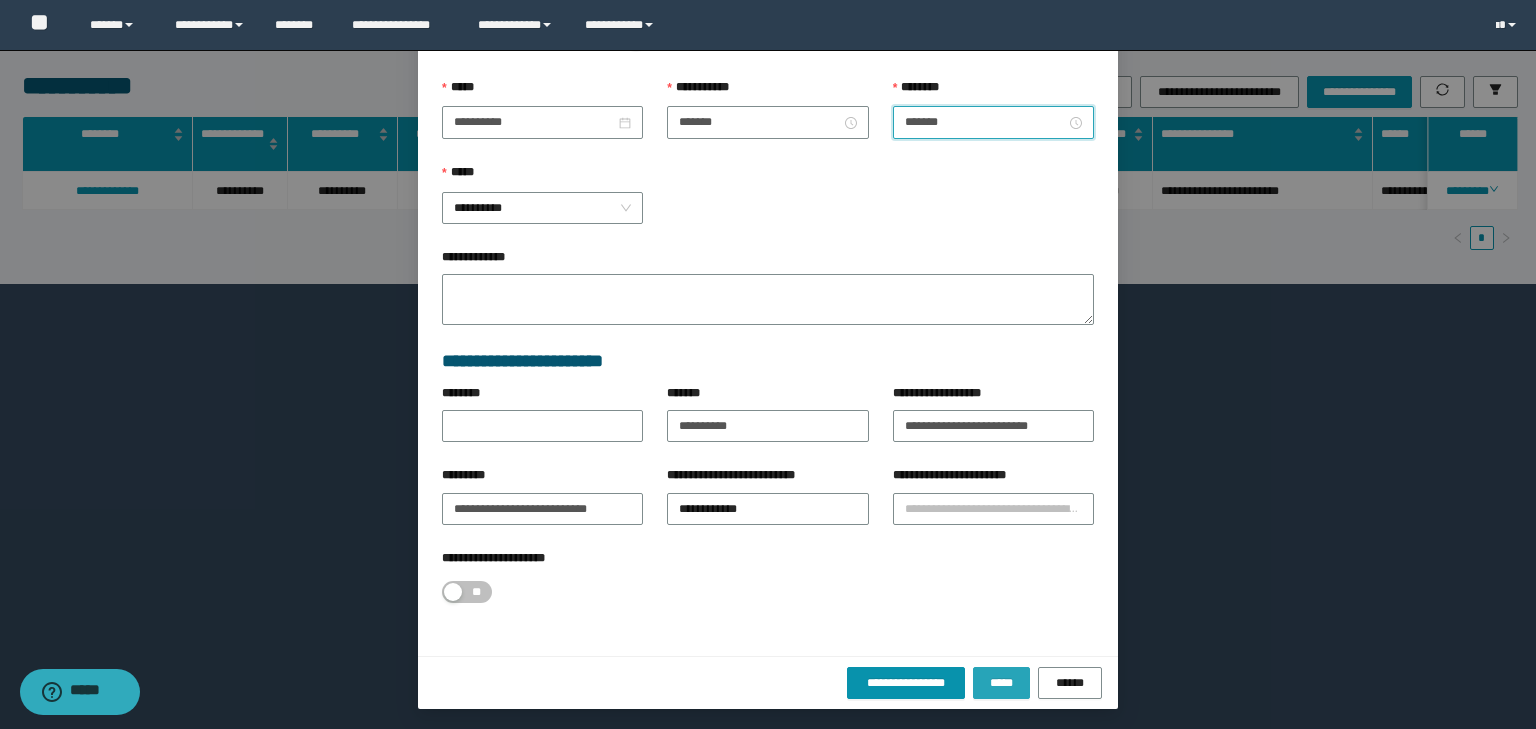 click on "*****" at bounding box center (1001, 683) 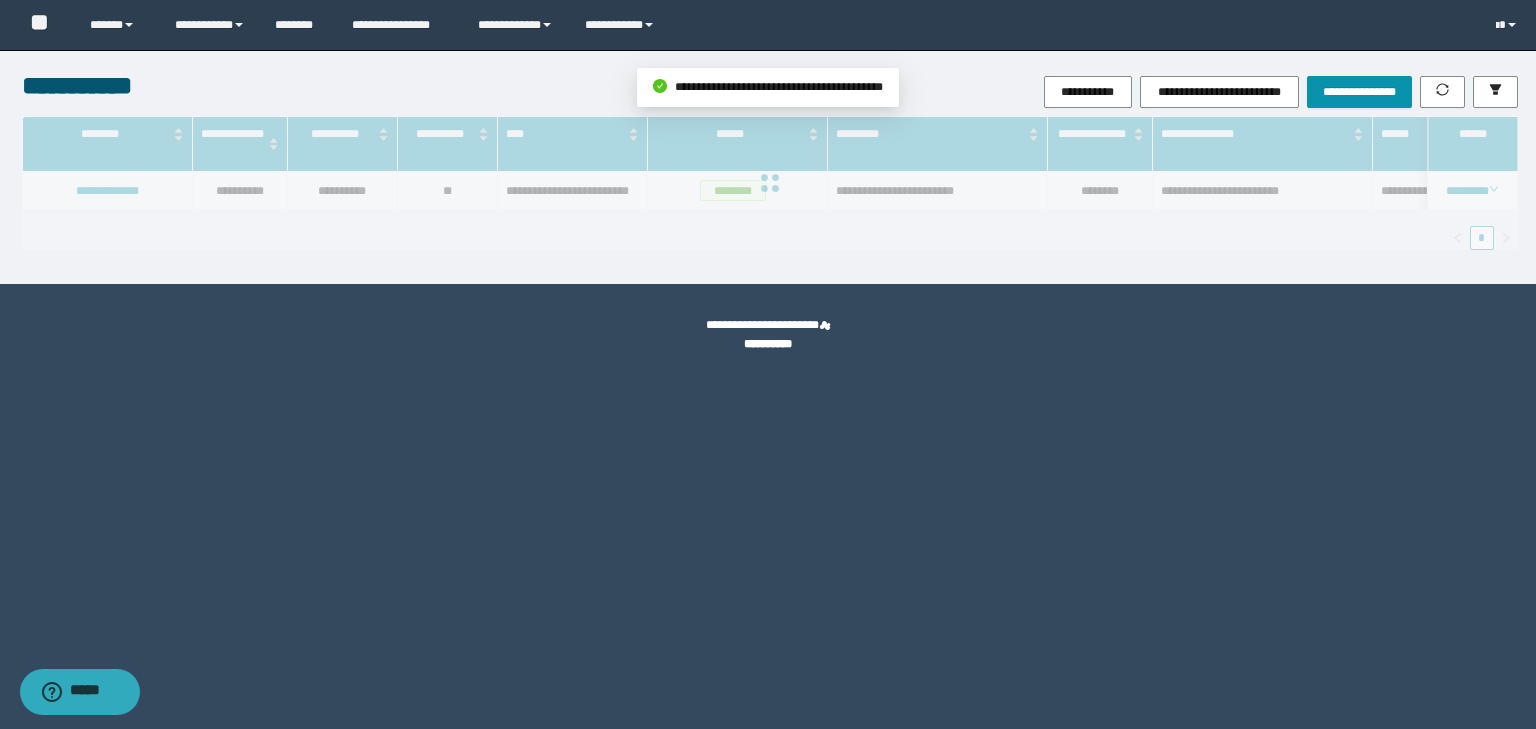 scroll, scrollTop: 121, scrollLeft: 0, axis: vertical 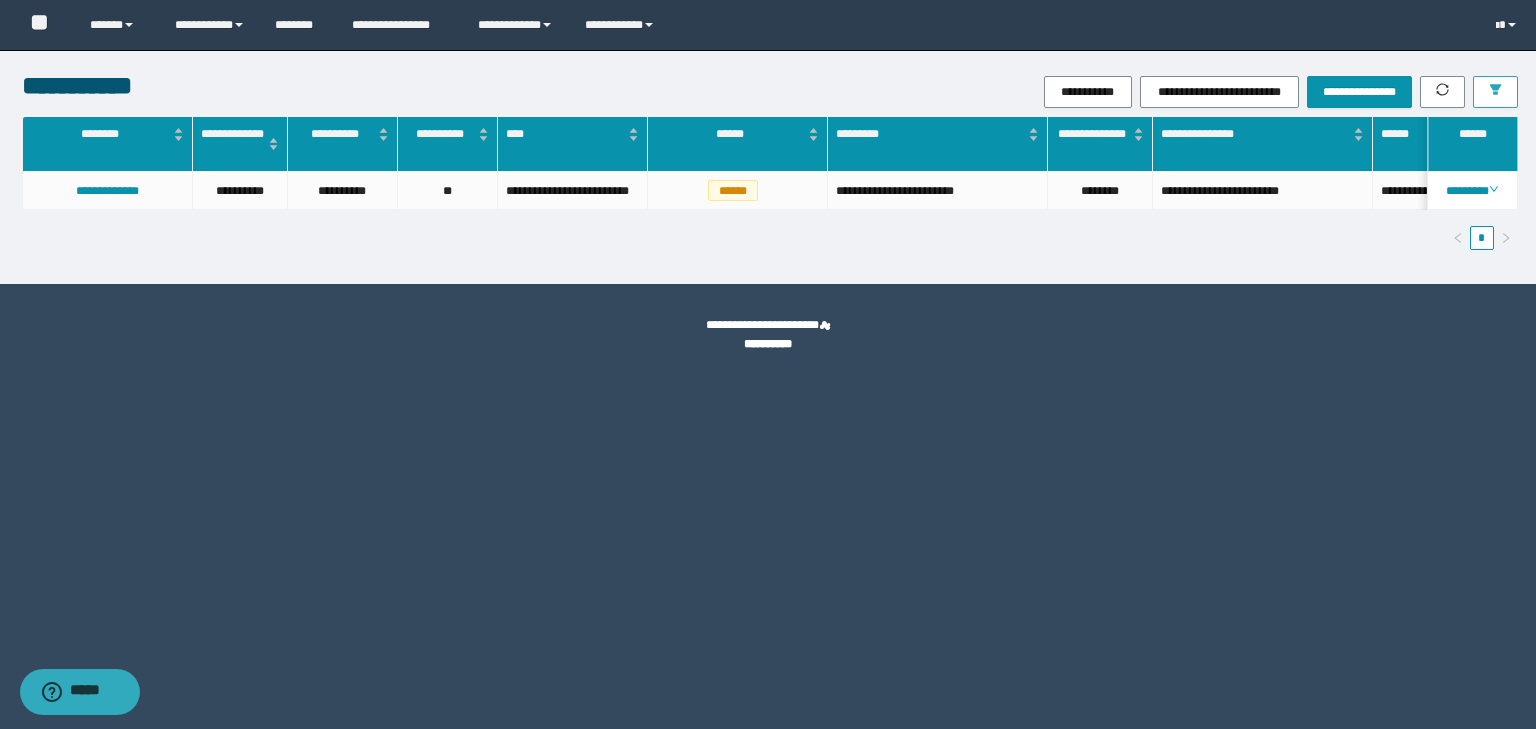 click 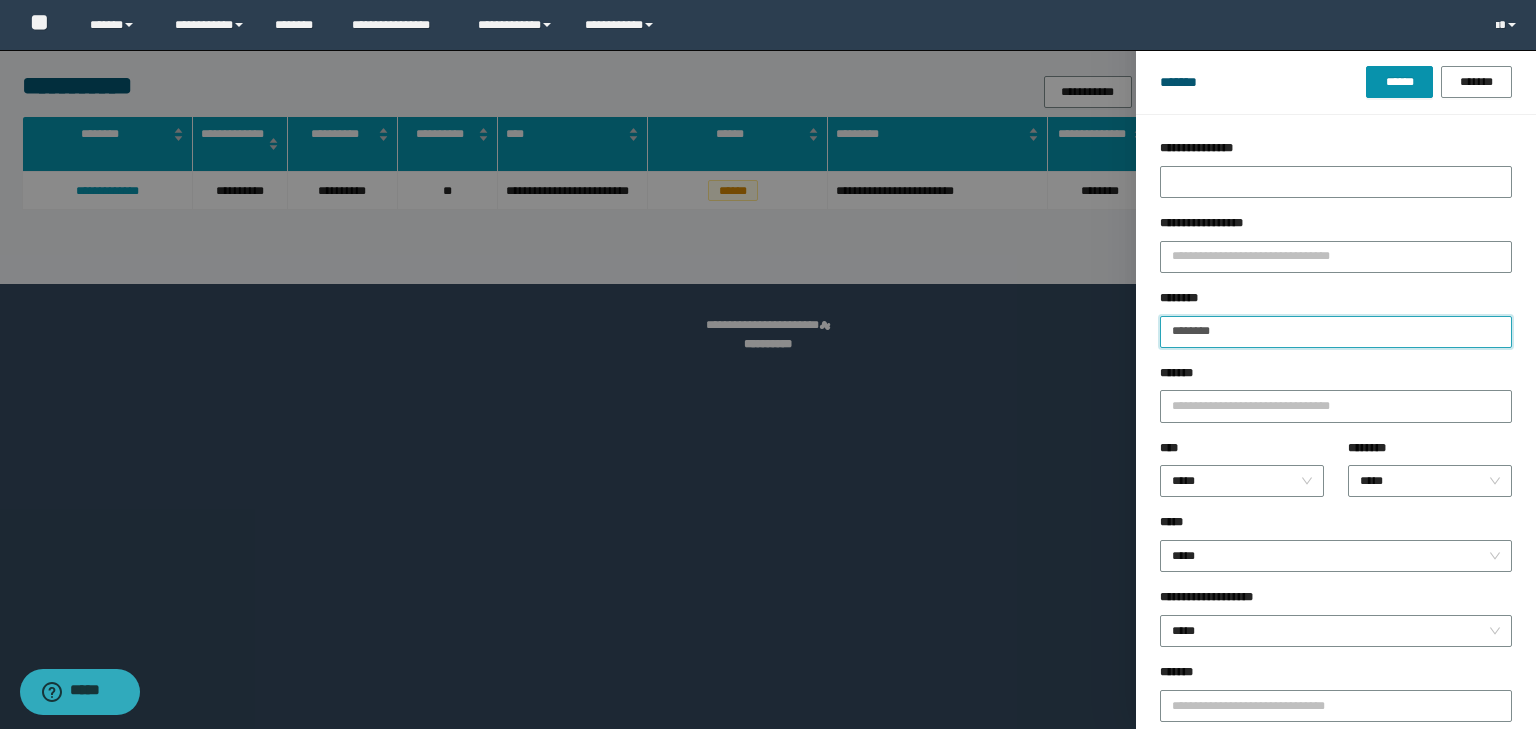 drag, startPoint x: 1209, startPoint y: 330, endPoint x: 1091, endPoint y: 351, distance: 119.85408 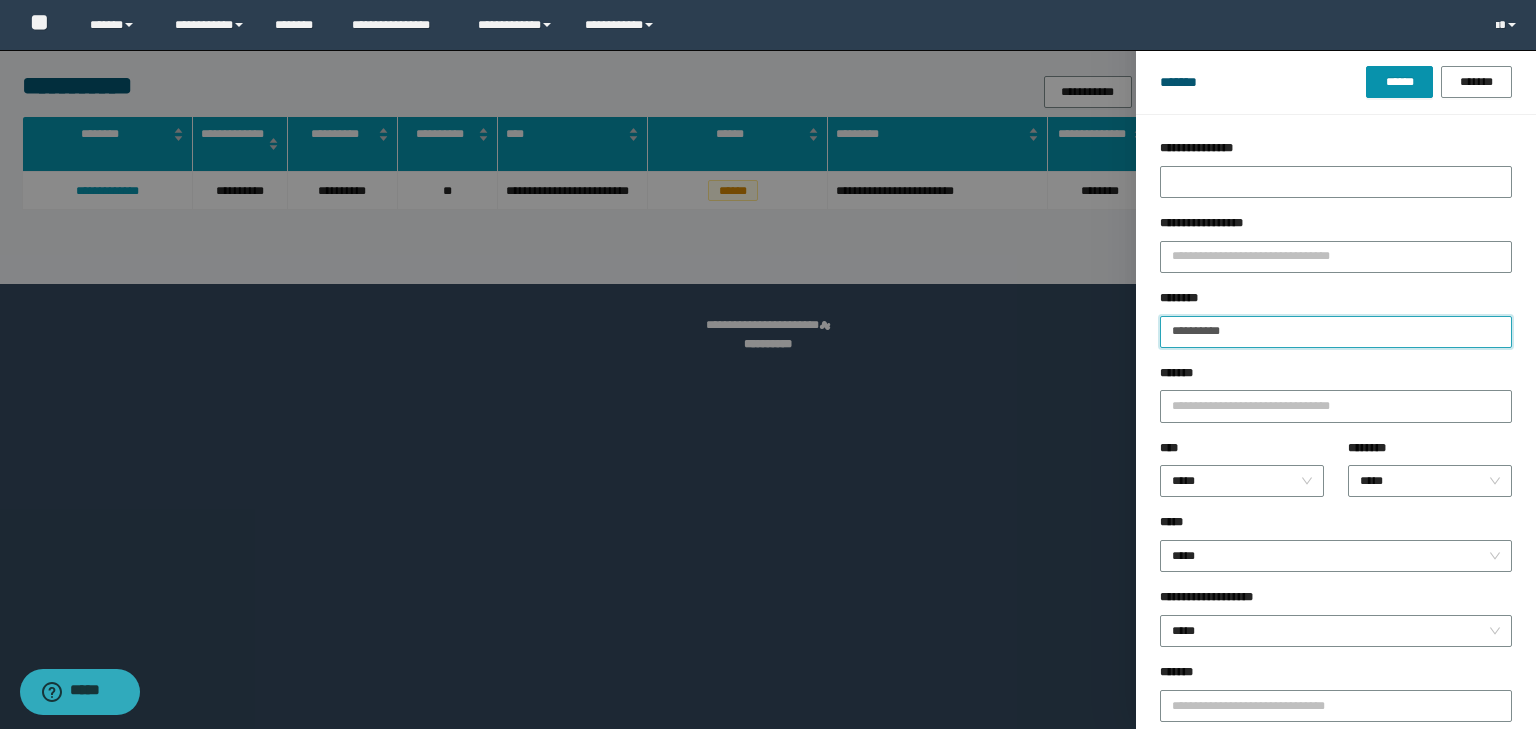 type on "**********" 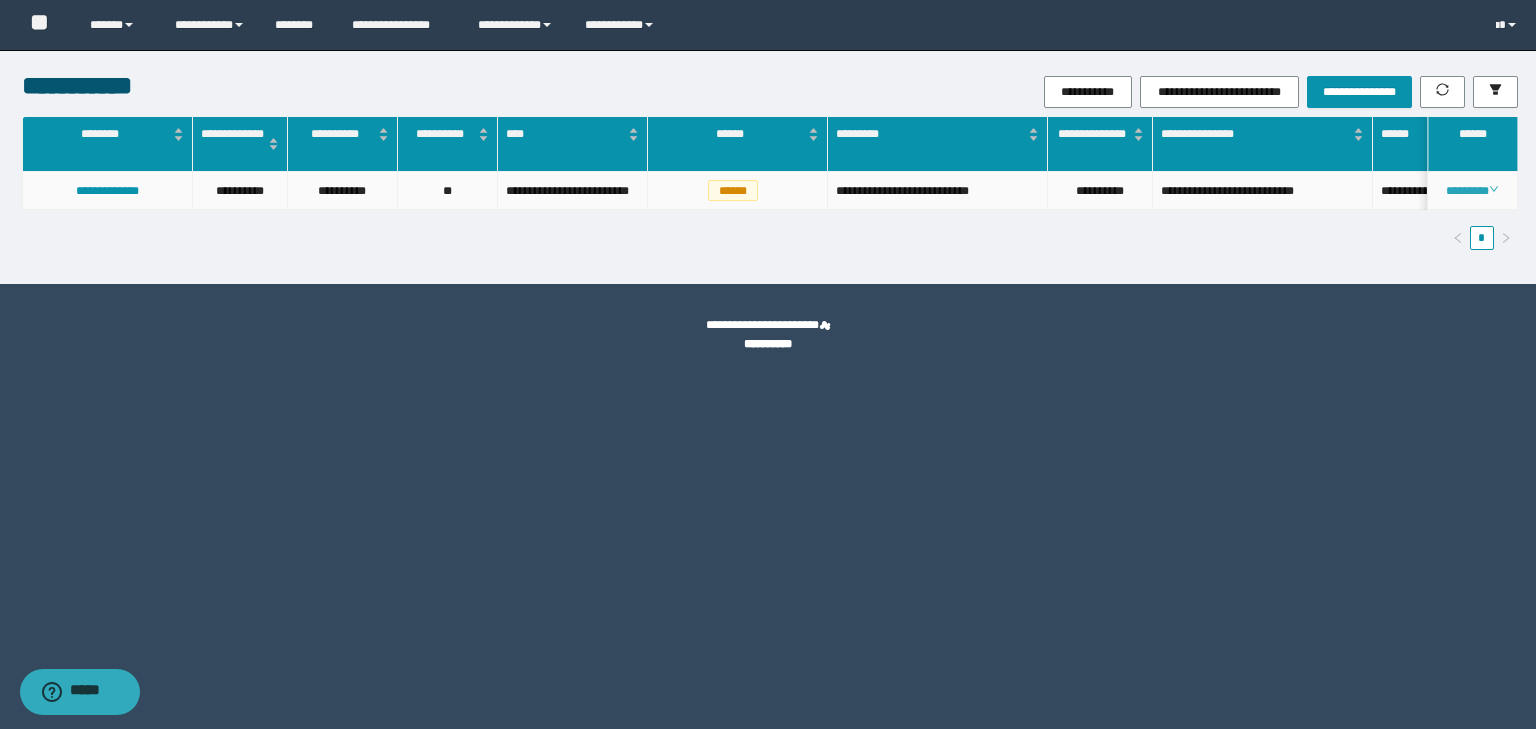 click on "********" at bounding box center [1472, 191] 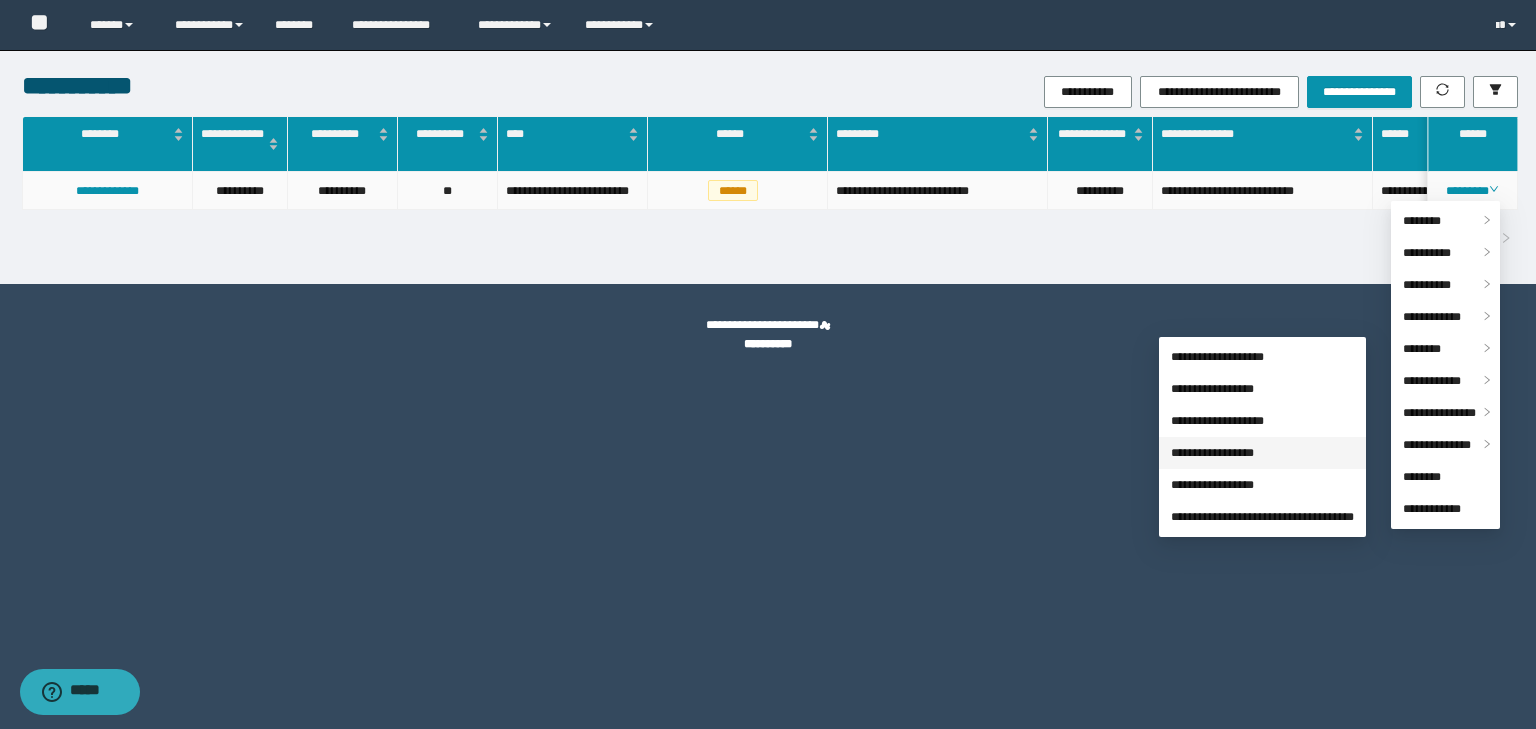 click on "**********" at bounding box center (1212, 453) 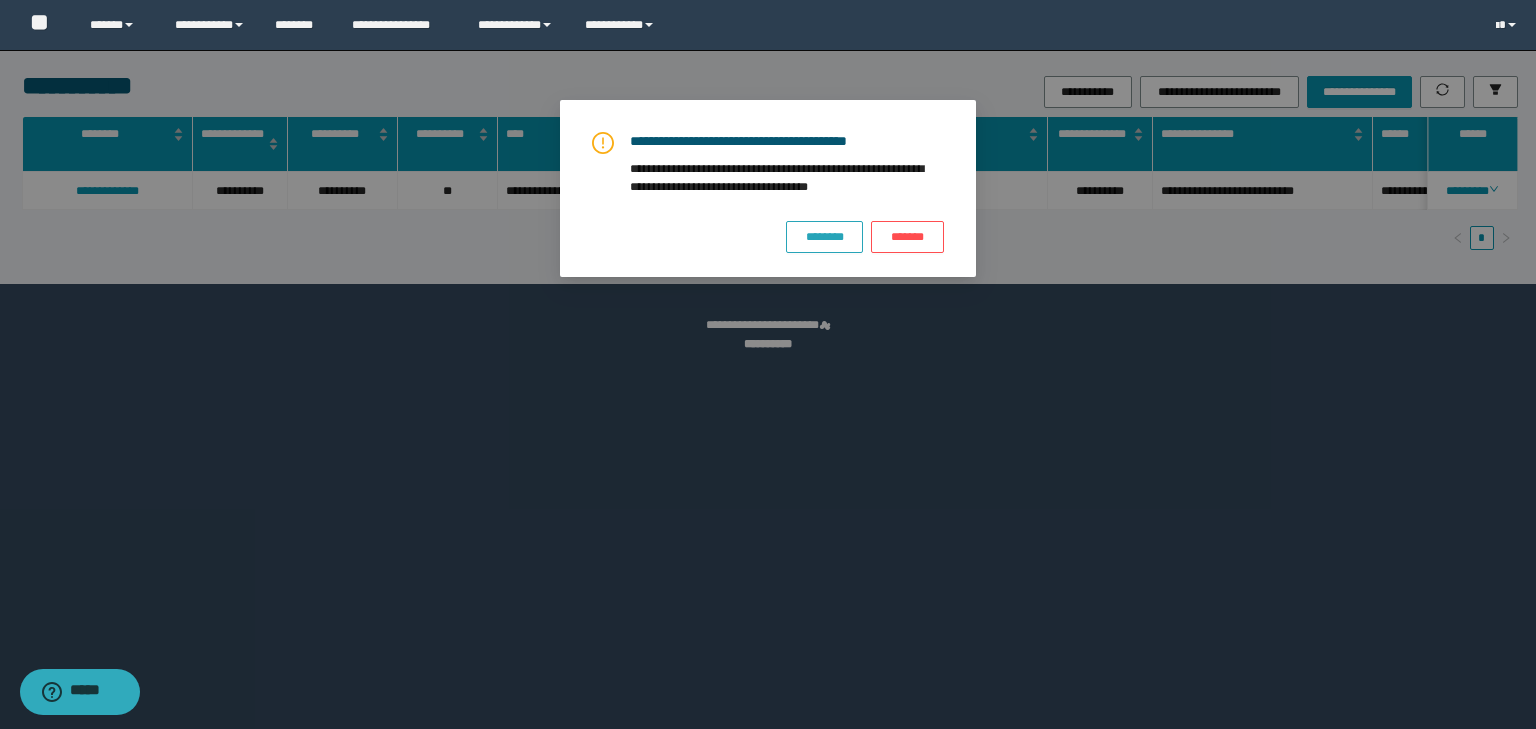 click on "********" at bounding box center (824, 237) 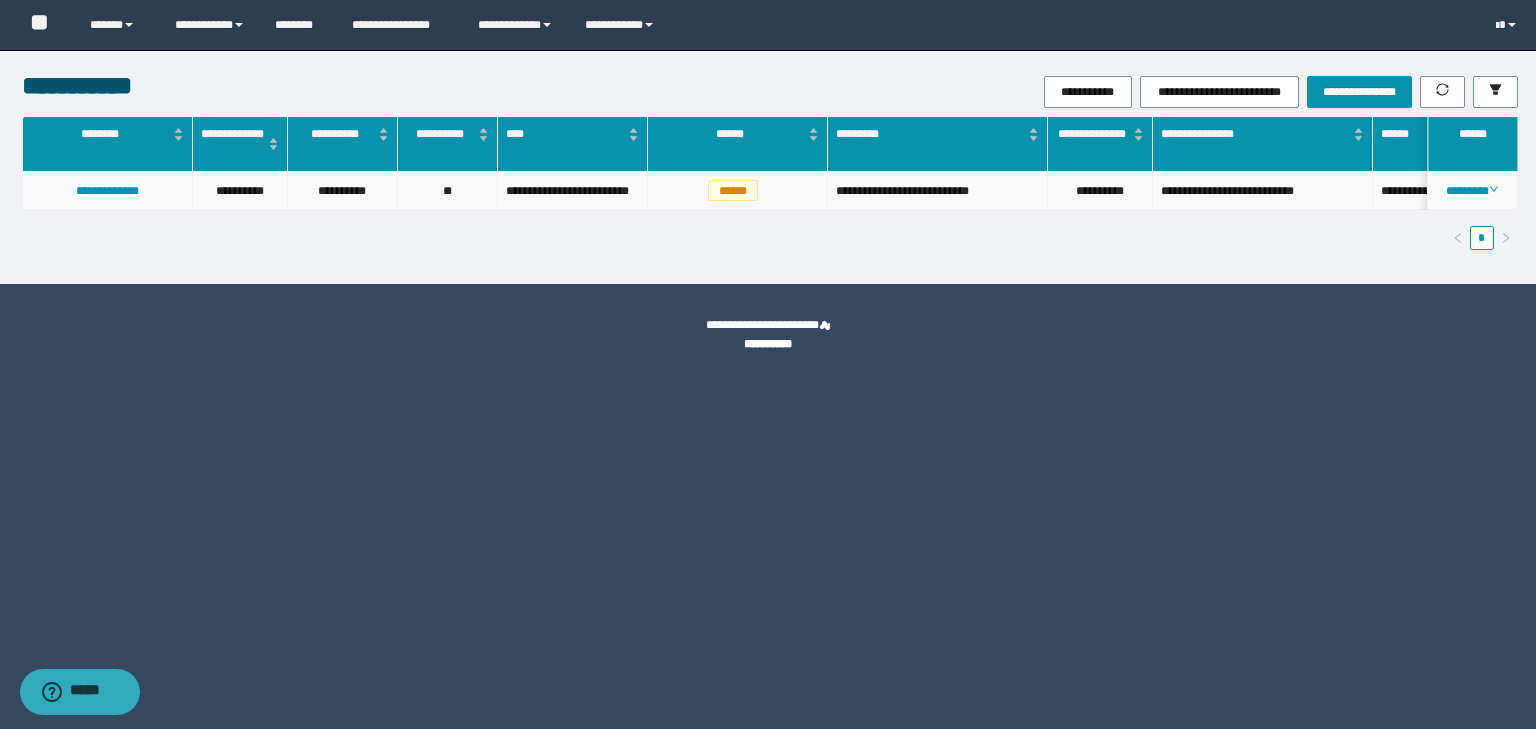 click on "********" at bounding box center [1473, 191] 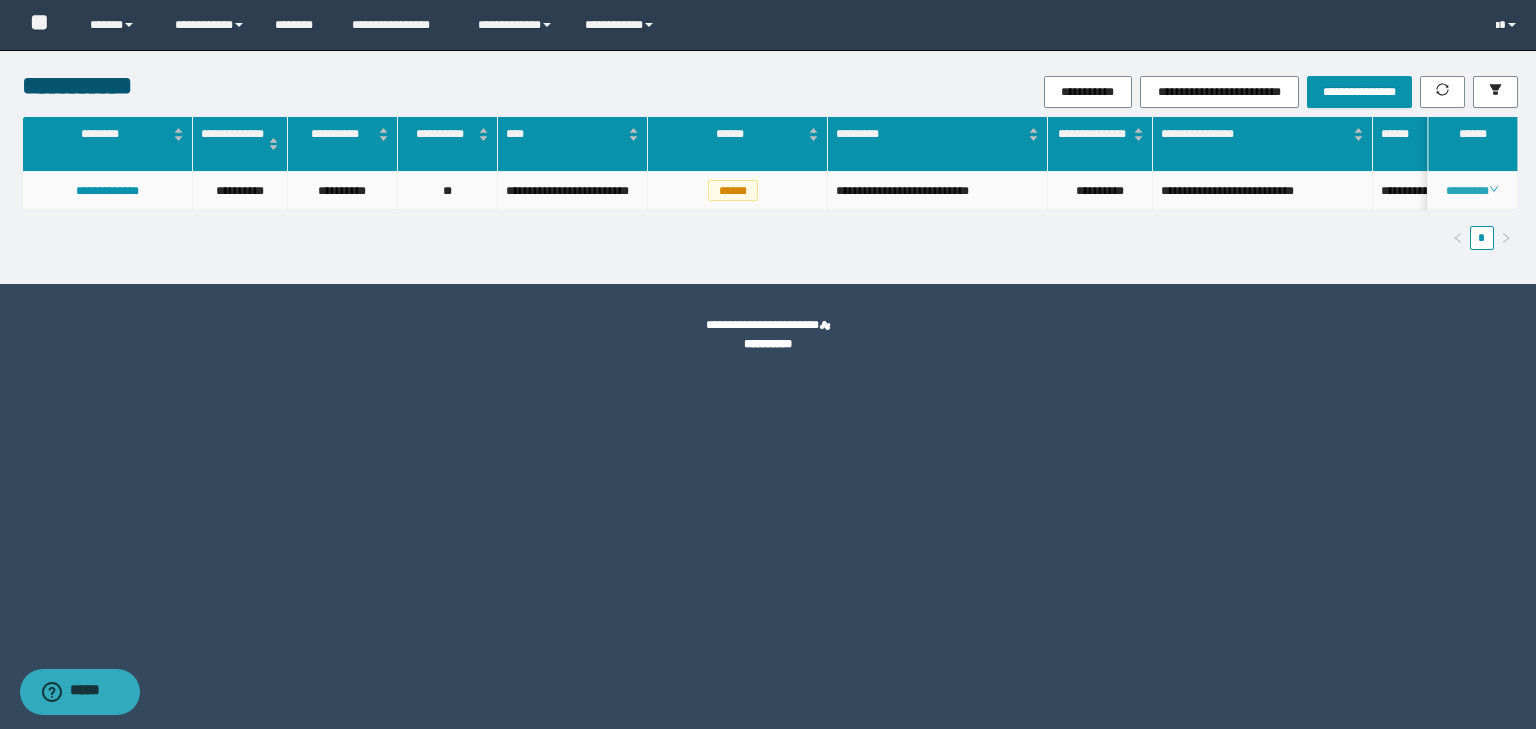 click on "********" at bounding box center (1472, 191) 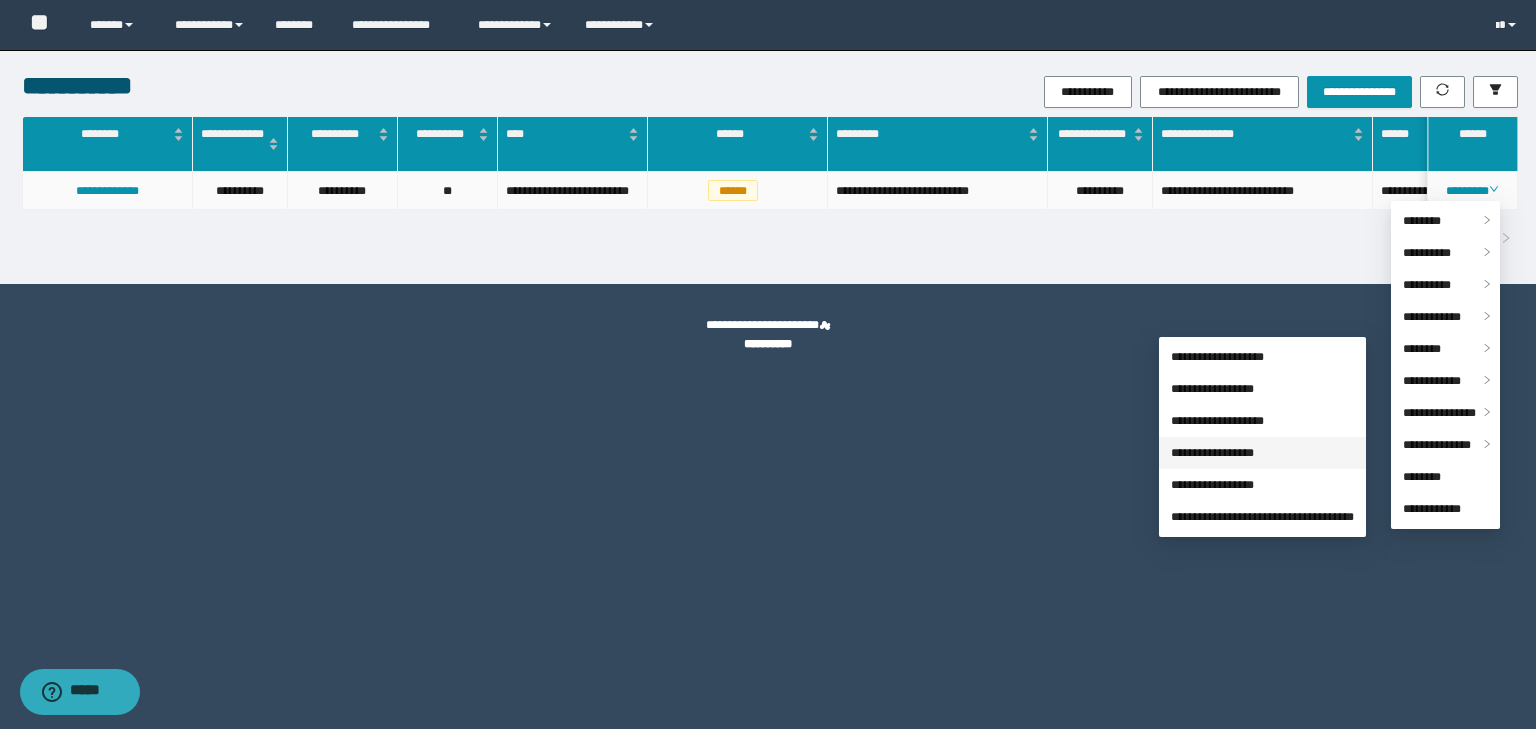 click on "**********" at bounding box center [1212, 453] 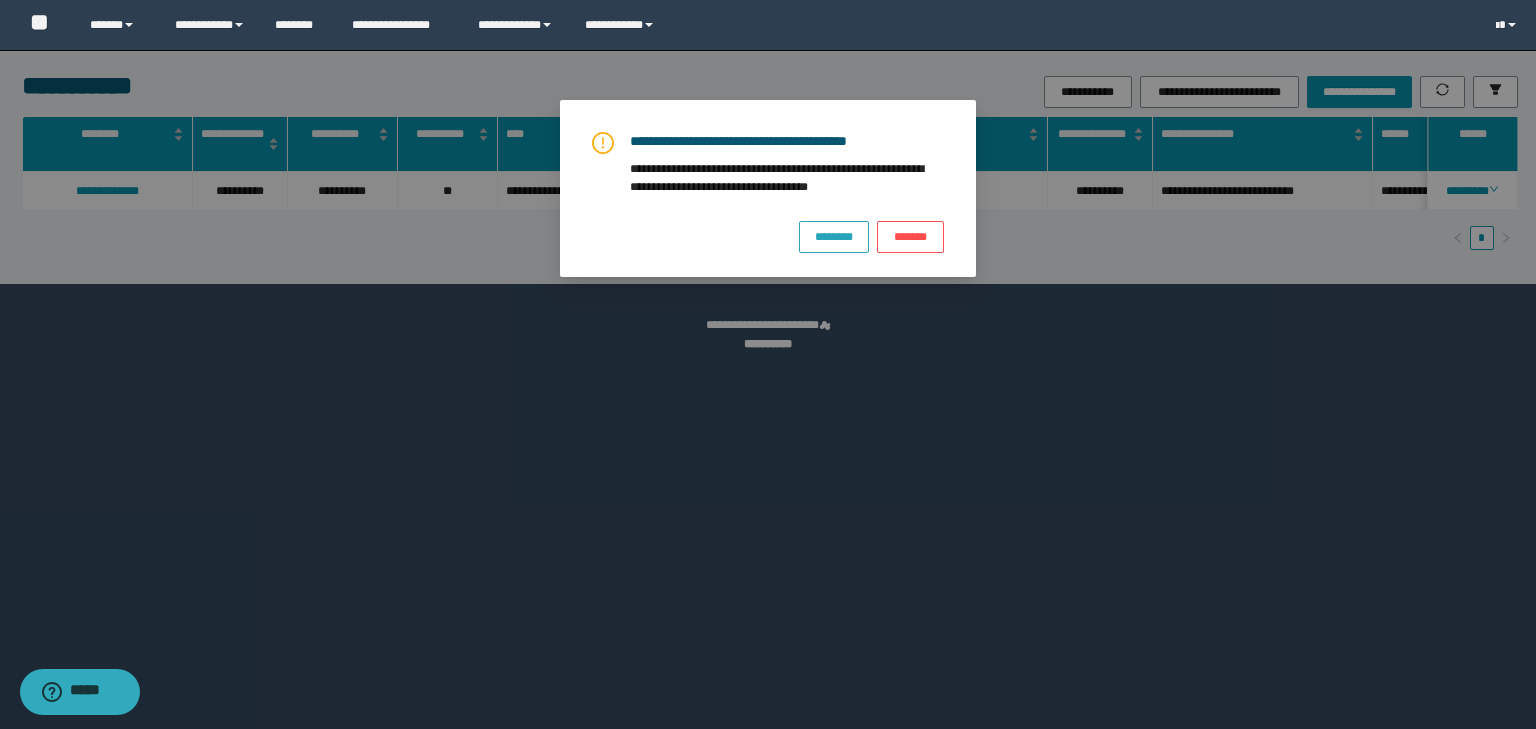 click on "********" at bounding box center [834, 236] 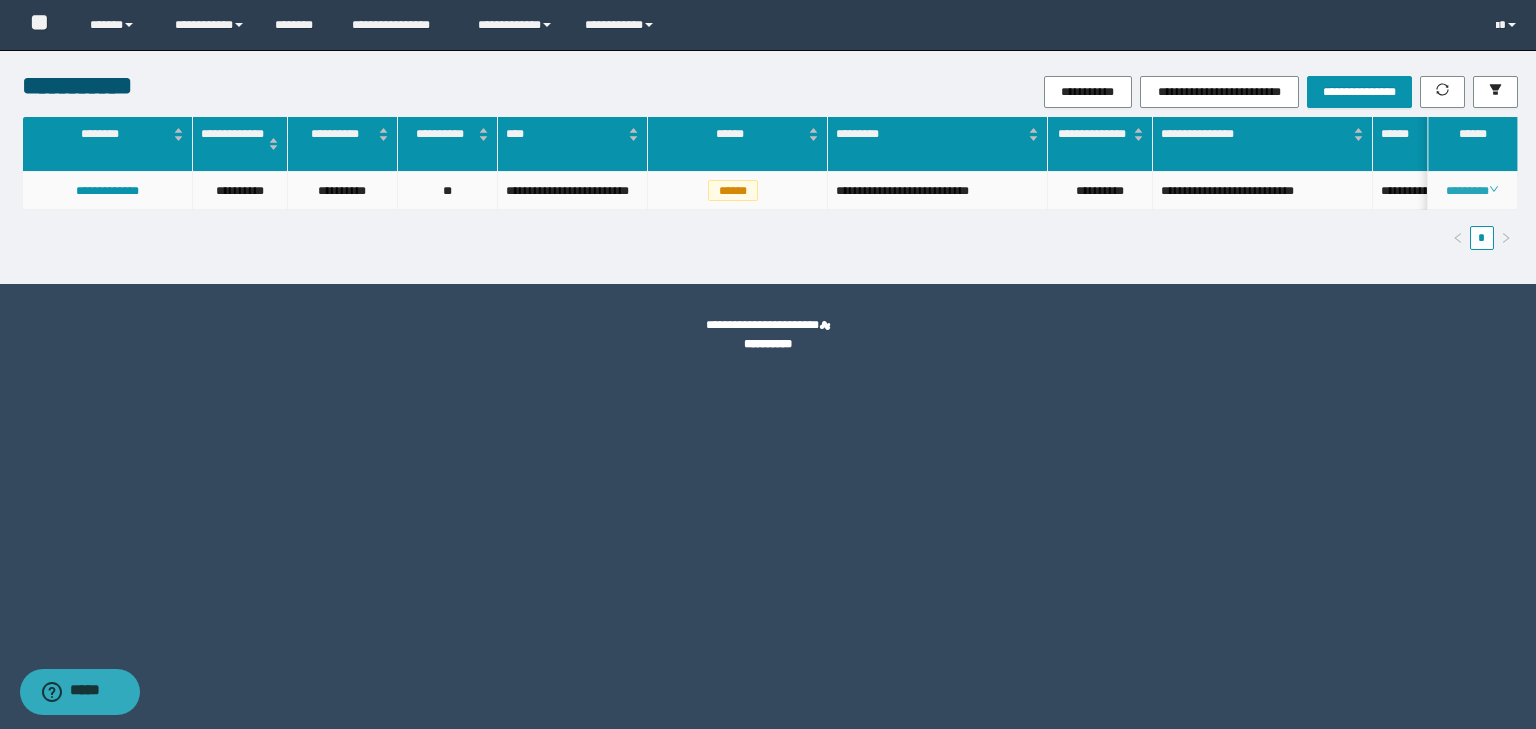 click on "********" at bounding box center (1472, 191) 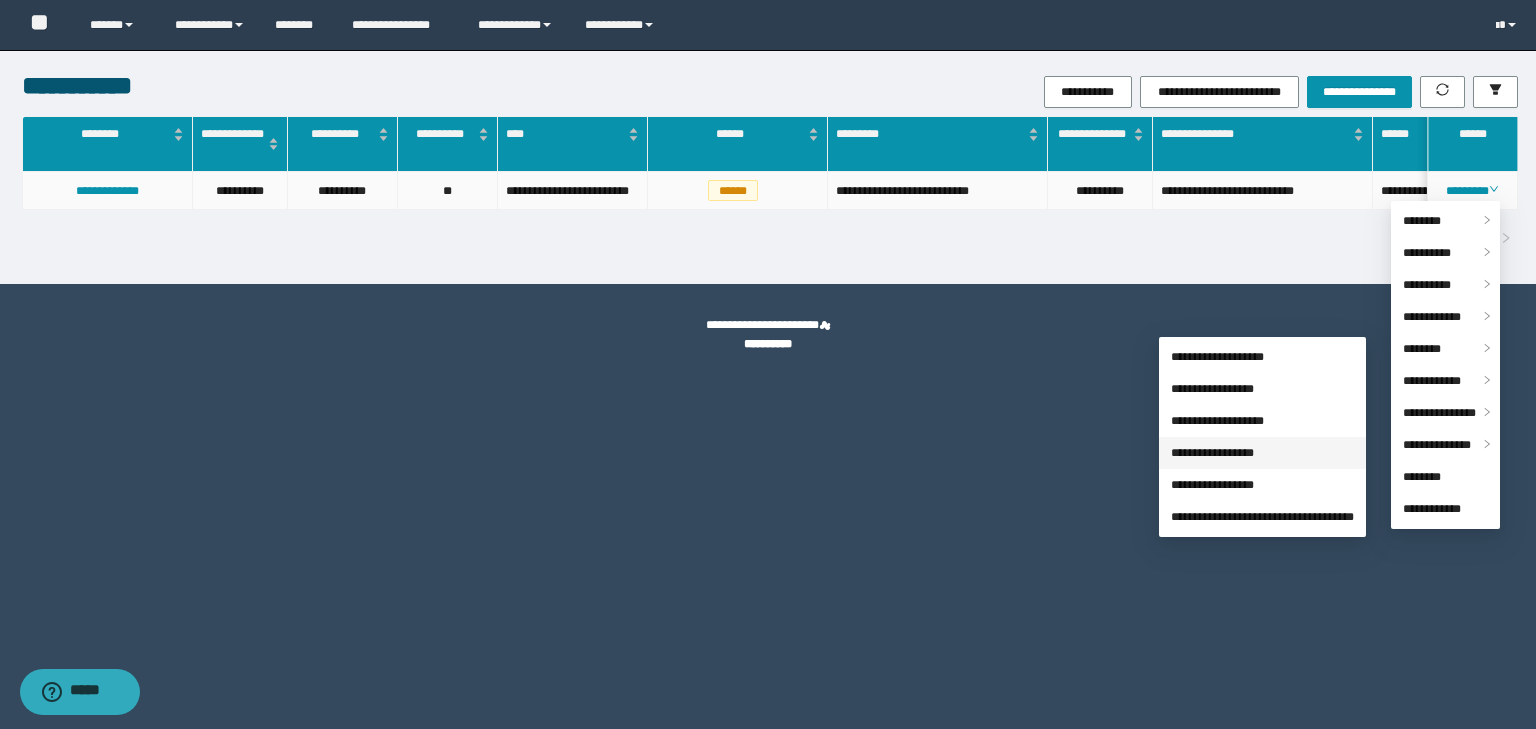 click on "**********" at bounding box center (1212, 453) 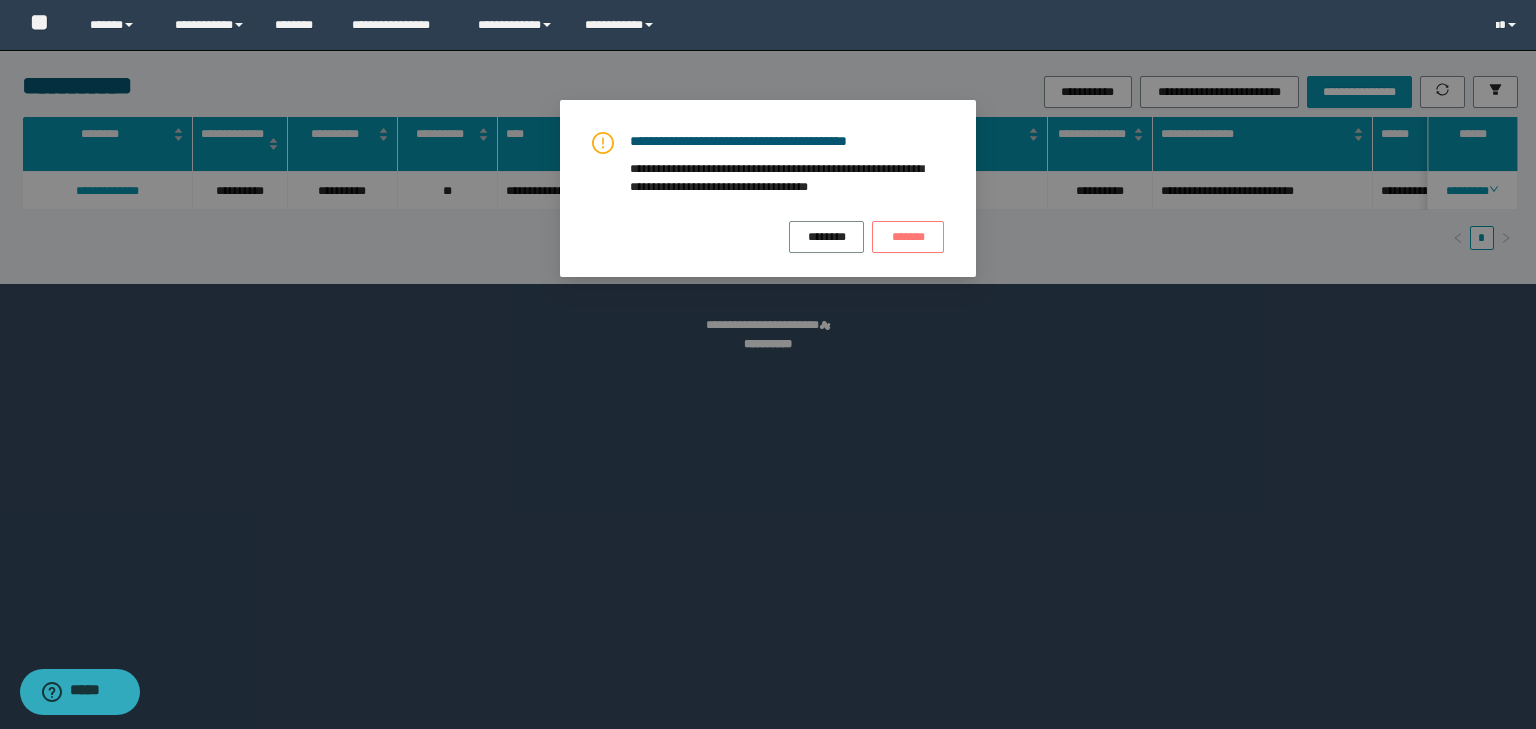 click on "*******" at bounding box center [908, 237] 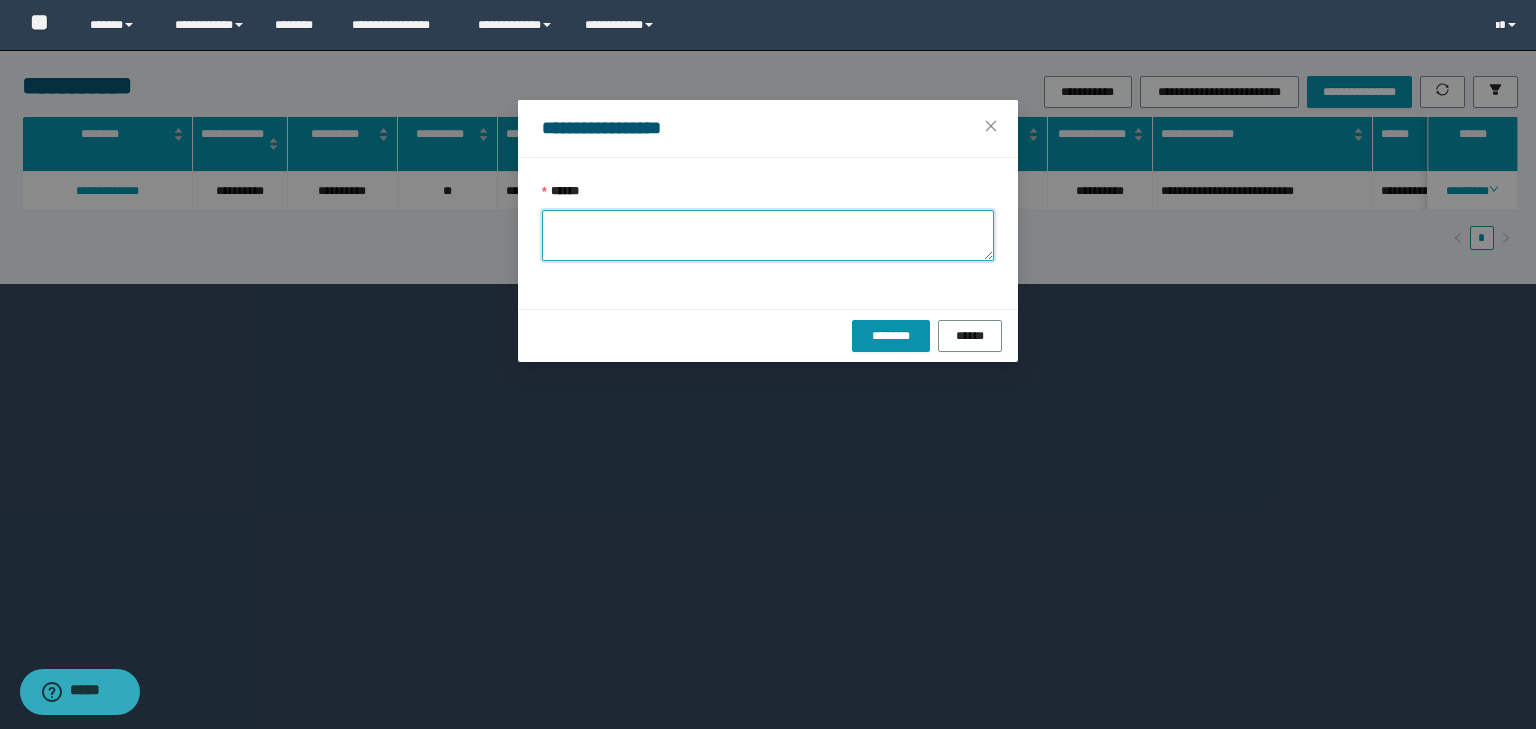 click on "******" at bounding box center [768, 235] 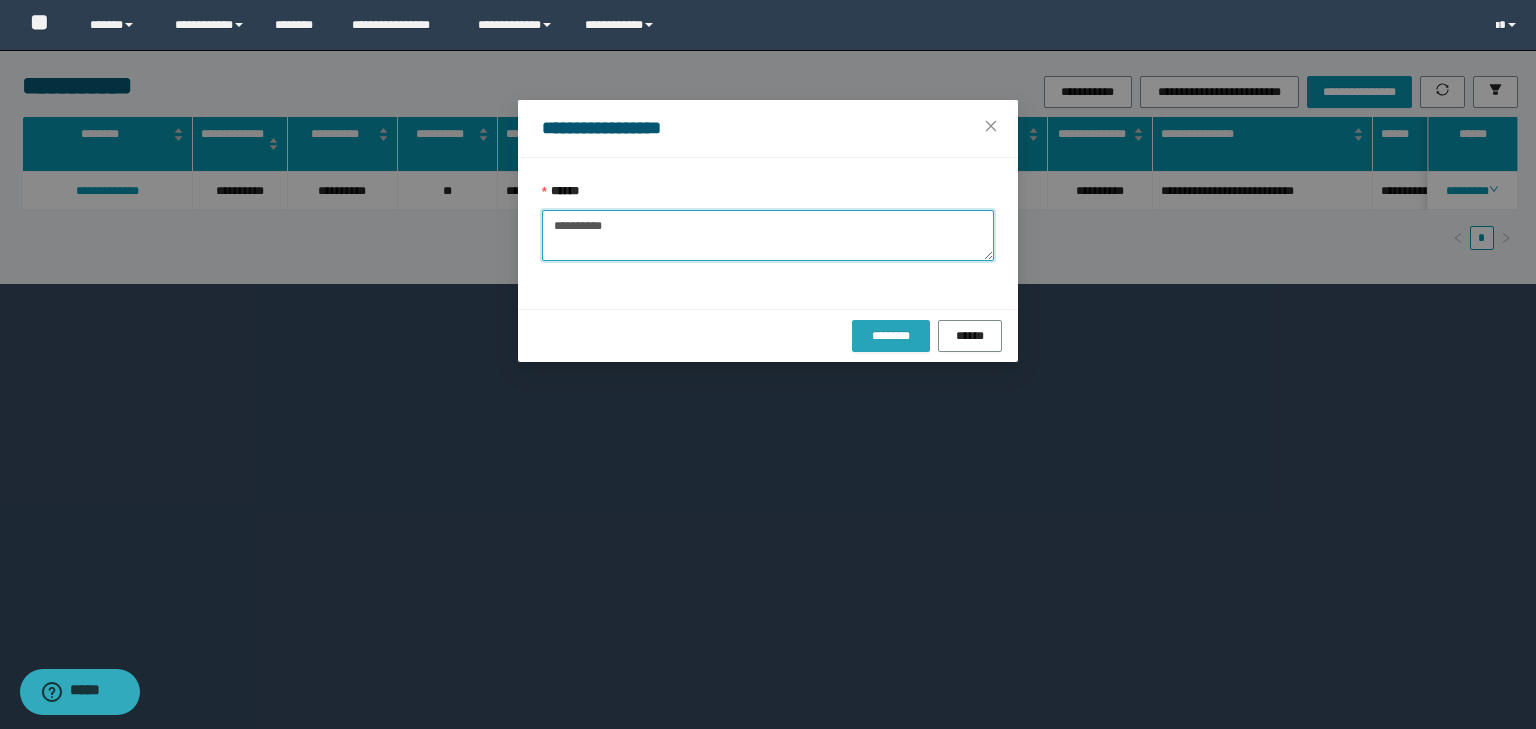 type on "**********" 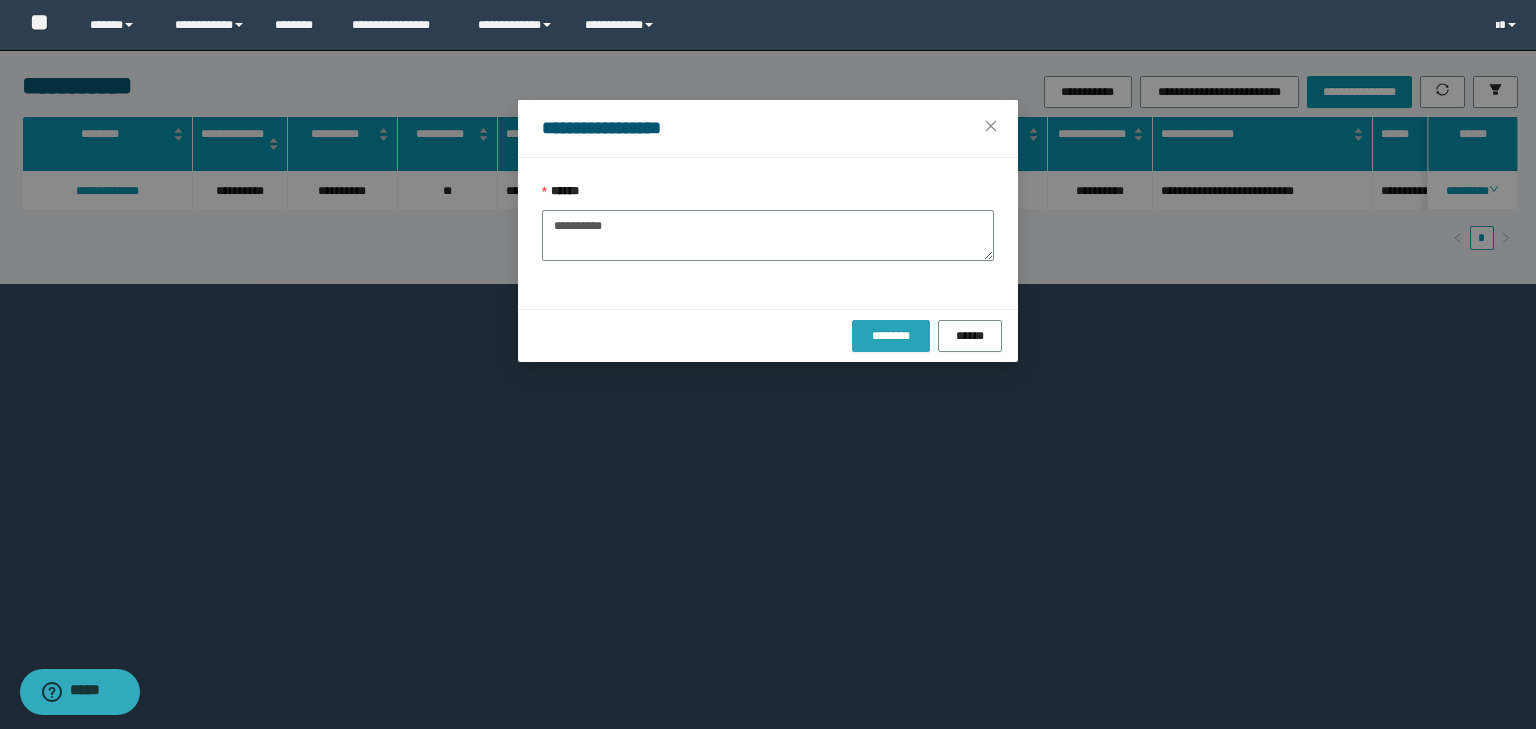 click on "********" at bounding box center [890, 336] 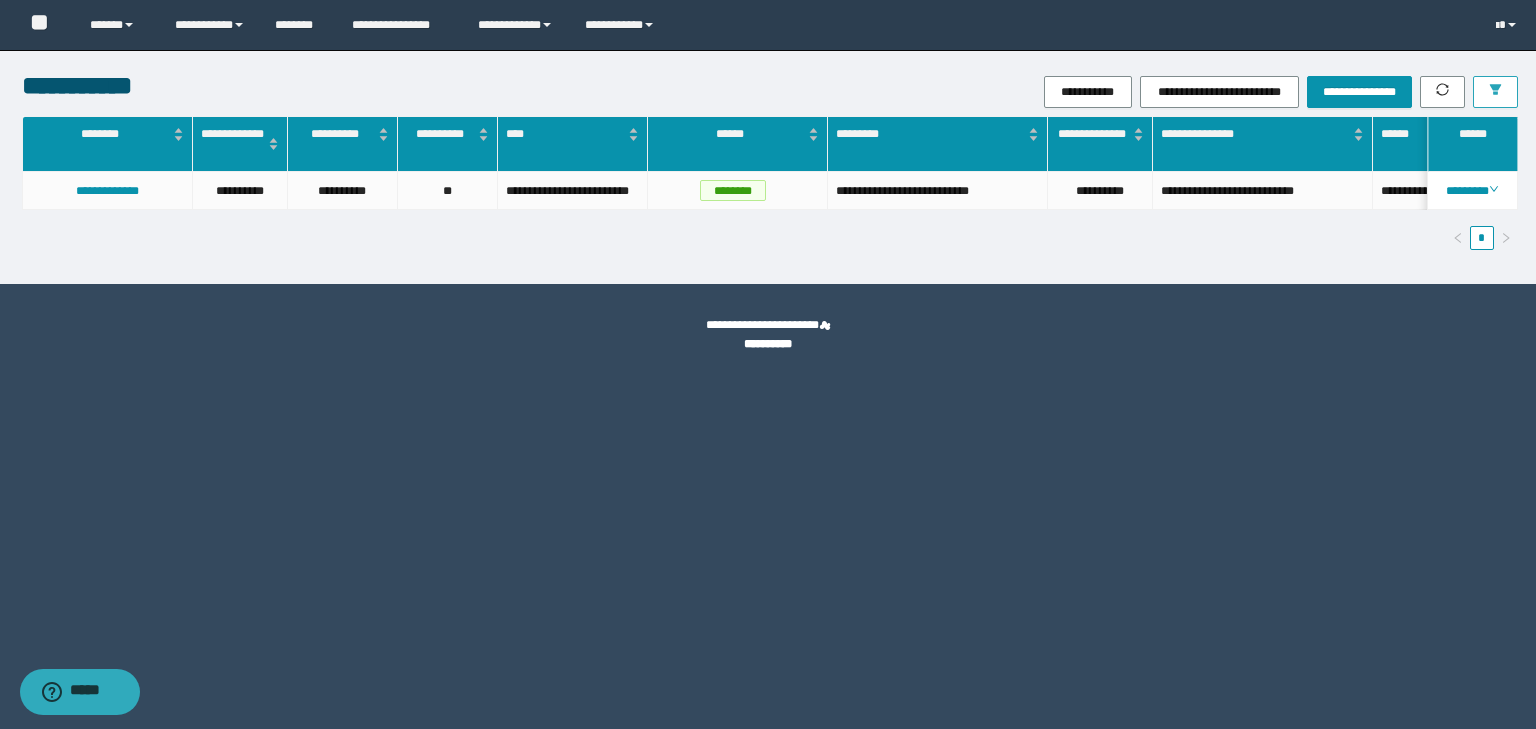 click at bounding box center [1495, 92] 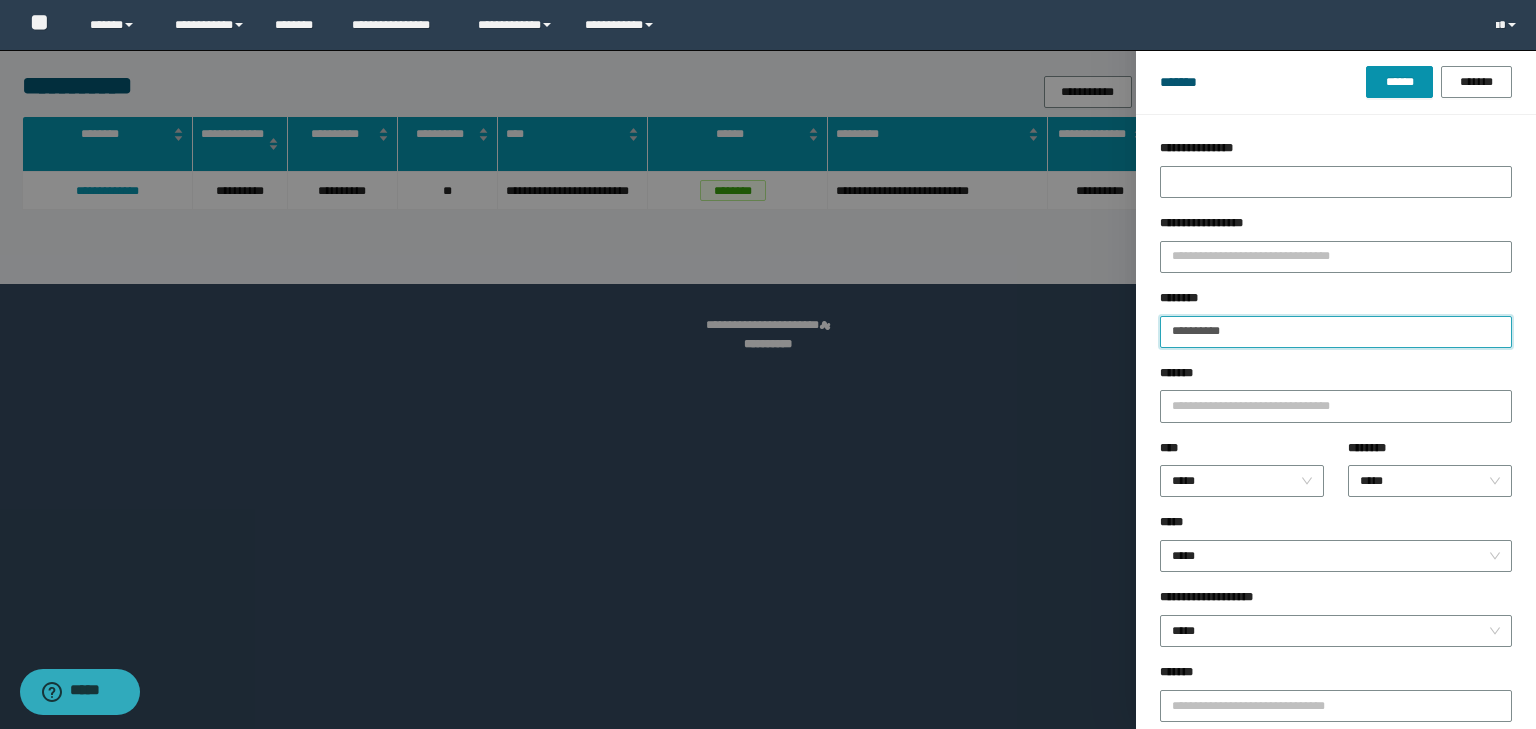 drag, startPoint x: 1250, startPoint y: 338, endPoint x: 1128, endPoint y: 354, distance: 123.04471 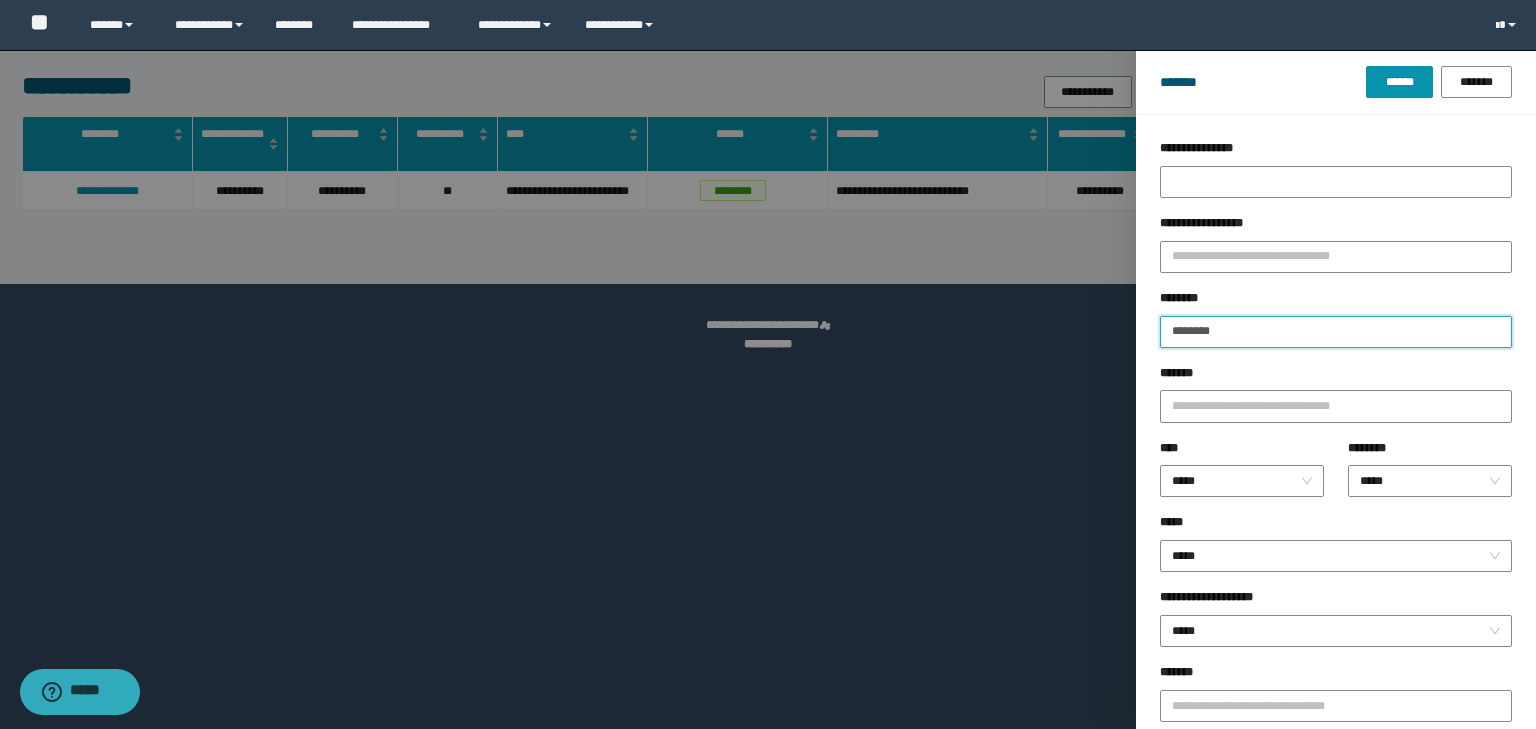click on "******" at bounding box center [1399, 82] 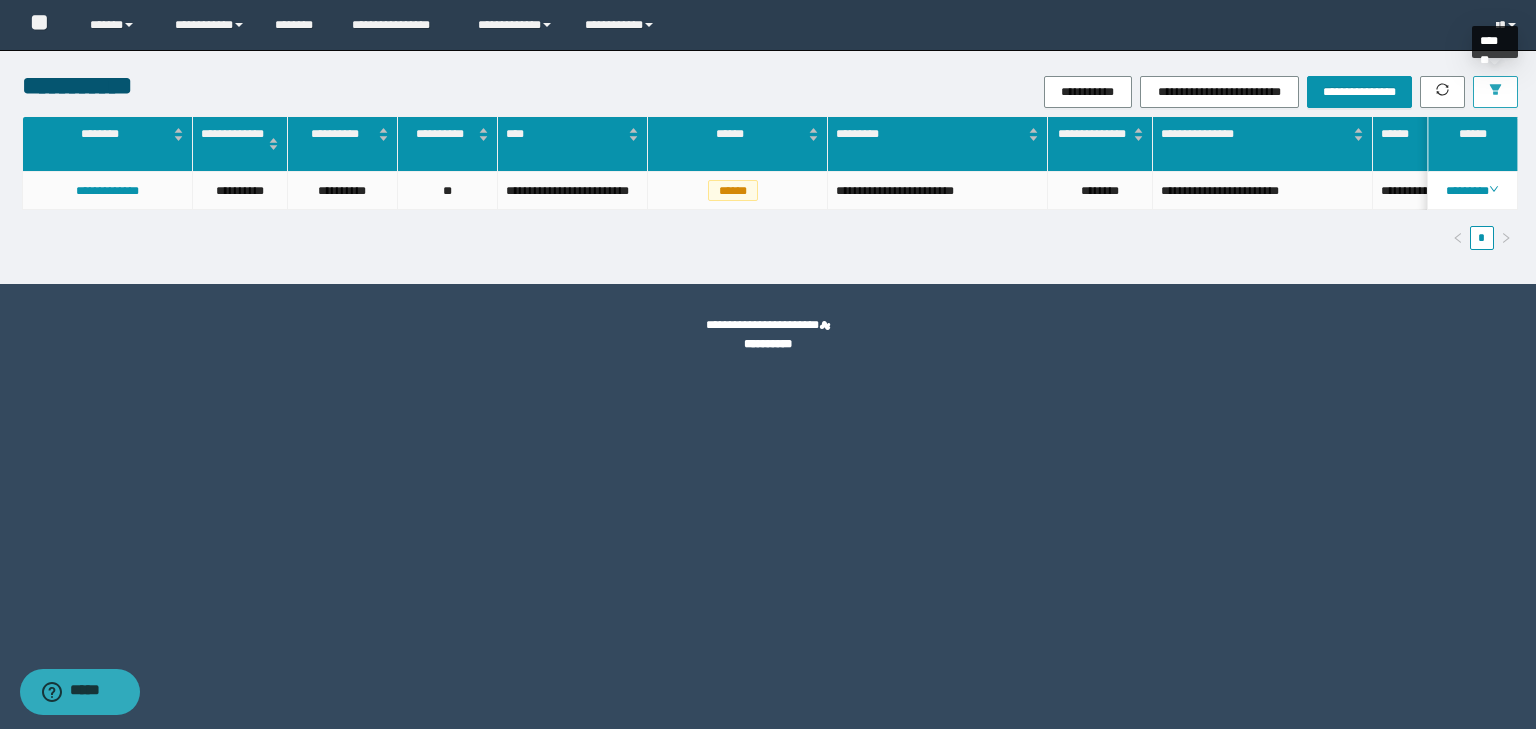 click at bounding box center [1495, 92] 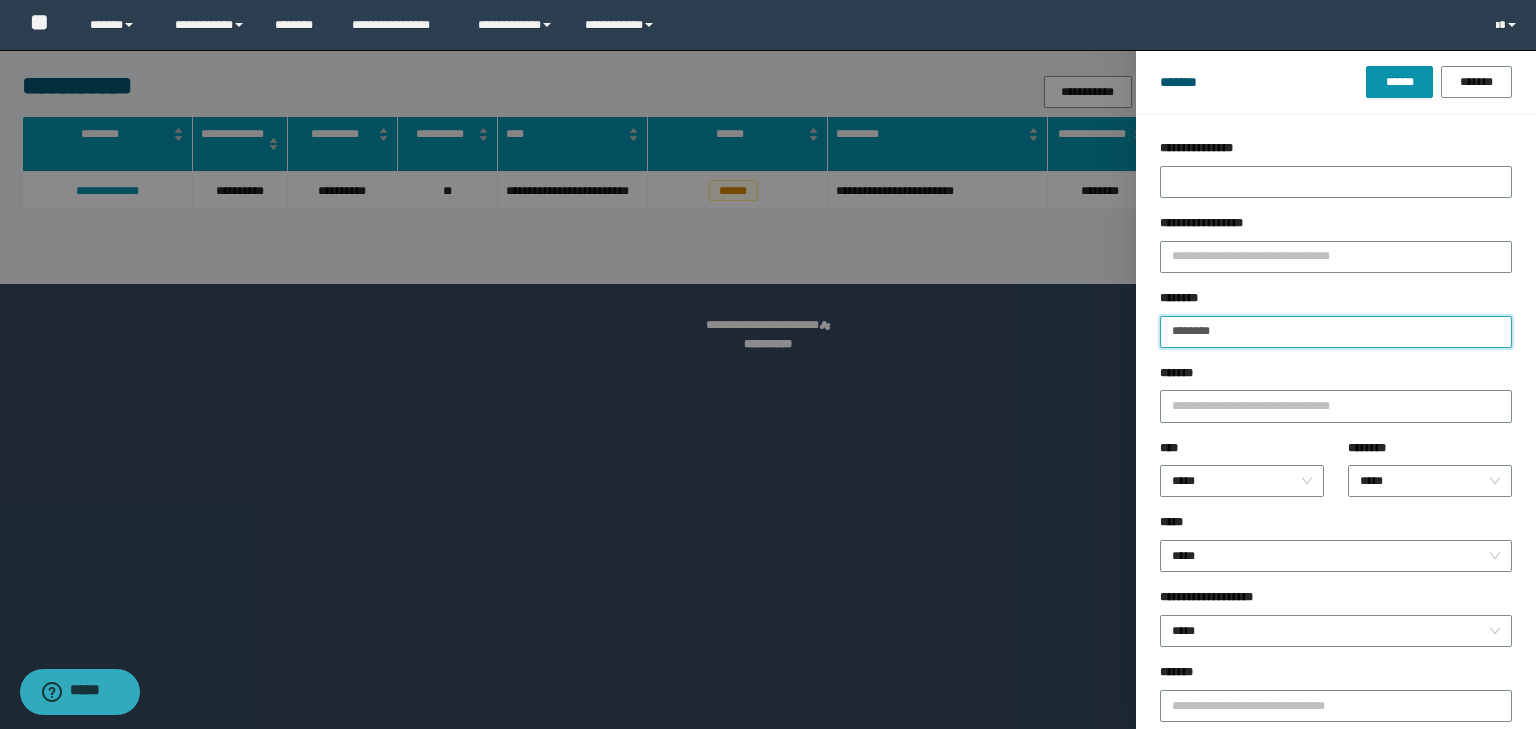 drag, startPoint x: 1241, startPoint y: 332, endPoint x: 1108, endPoint y: 333, distance: 133.00375 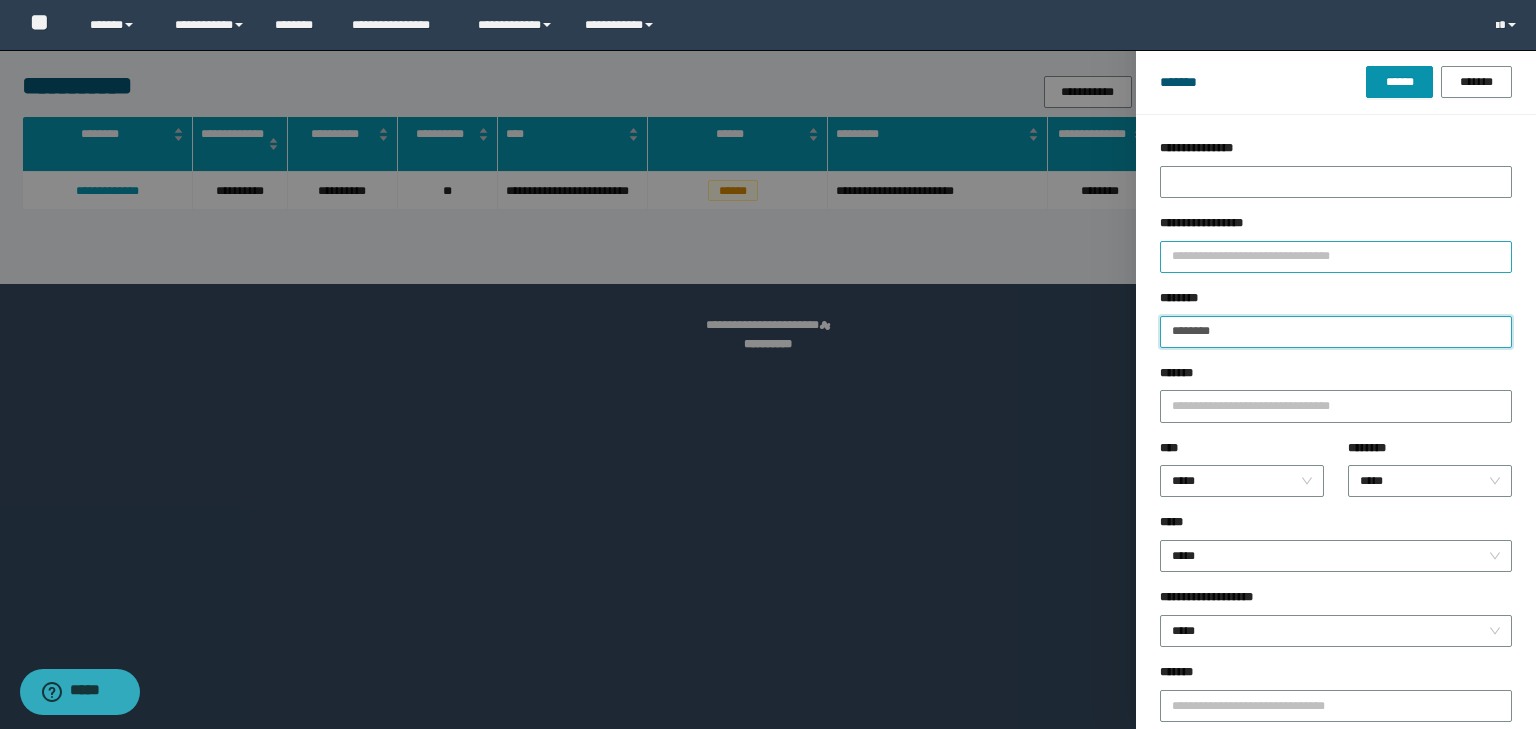 type on "********" 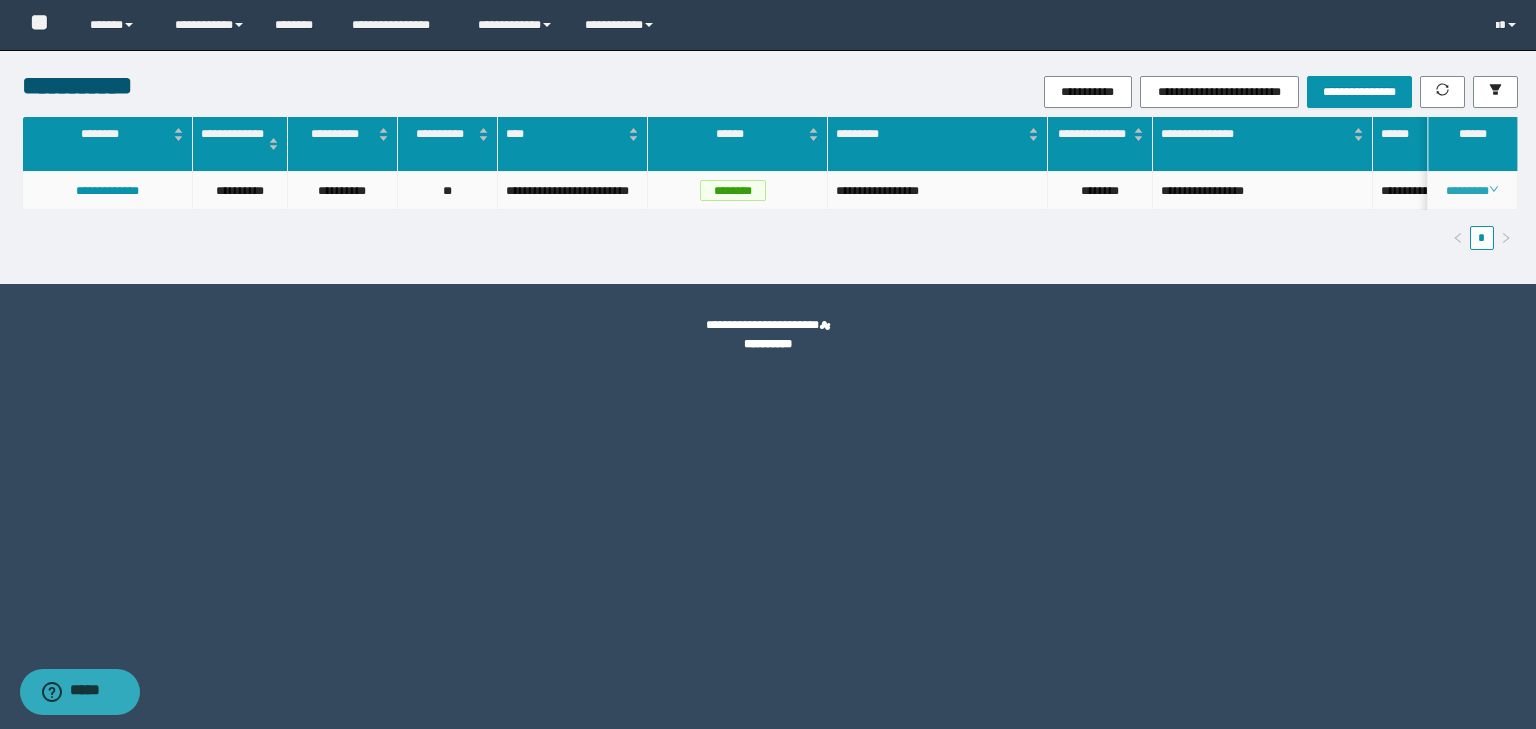 click on "********" at bounding box center (1472, 191) 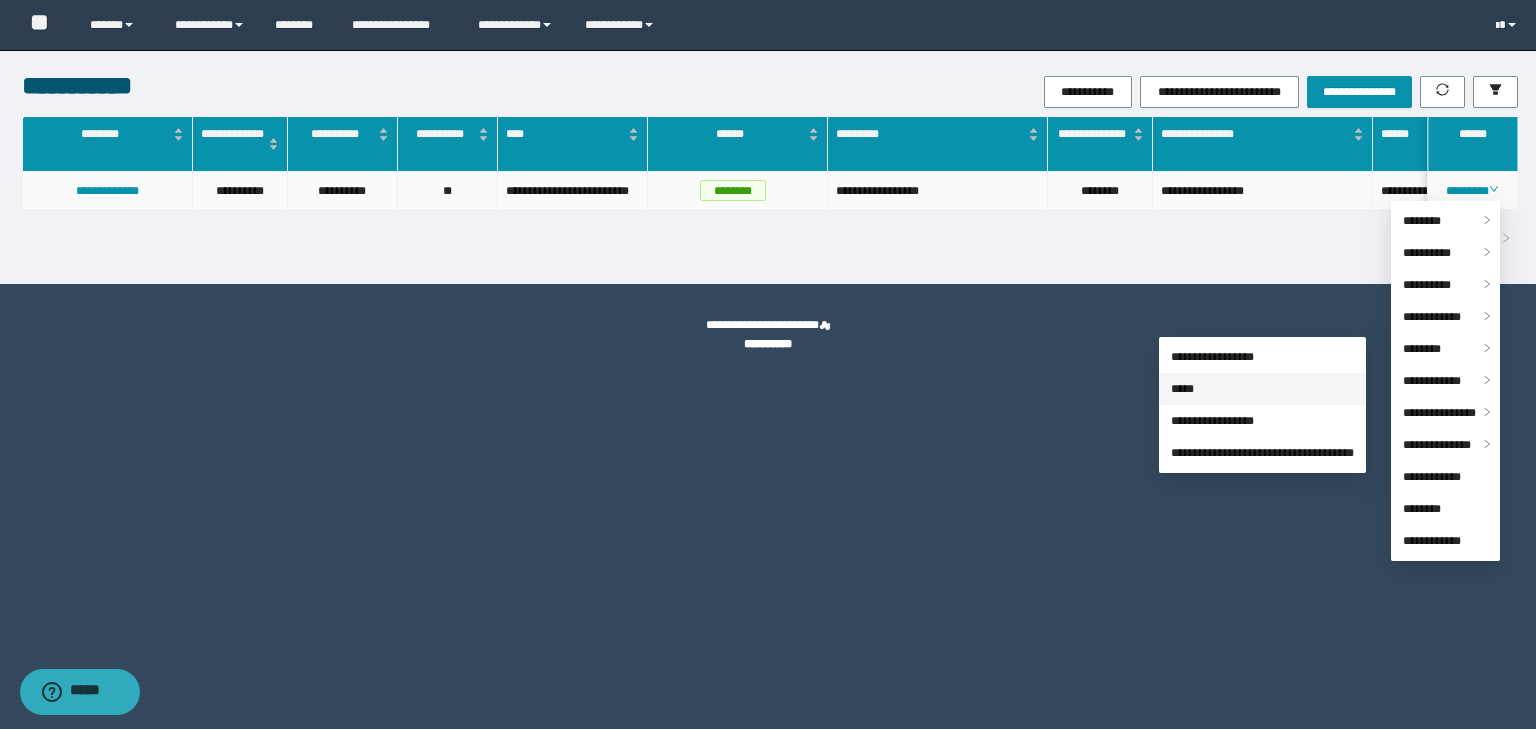 click on "*****" at bounding box center (1182, 389) 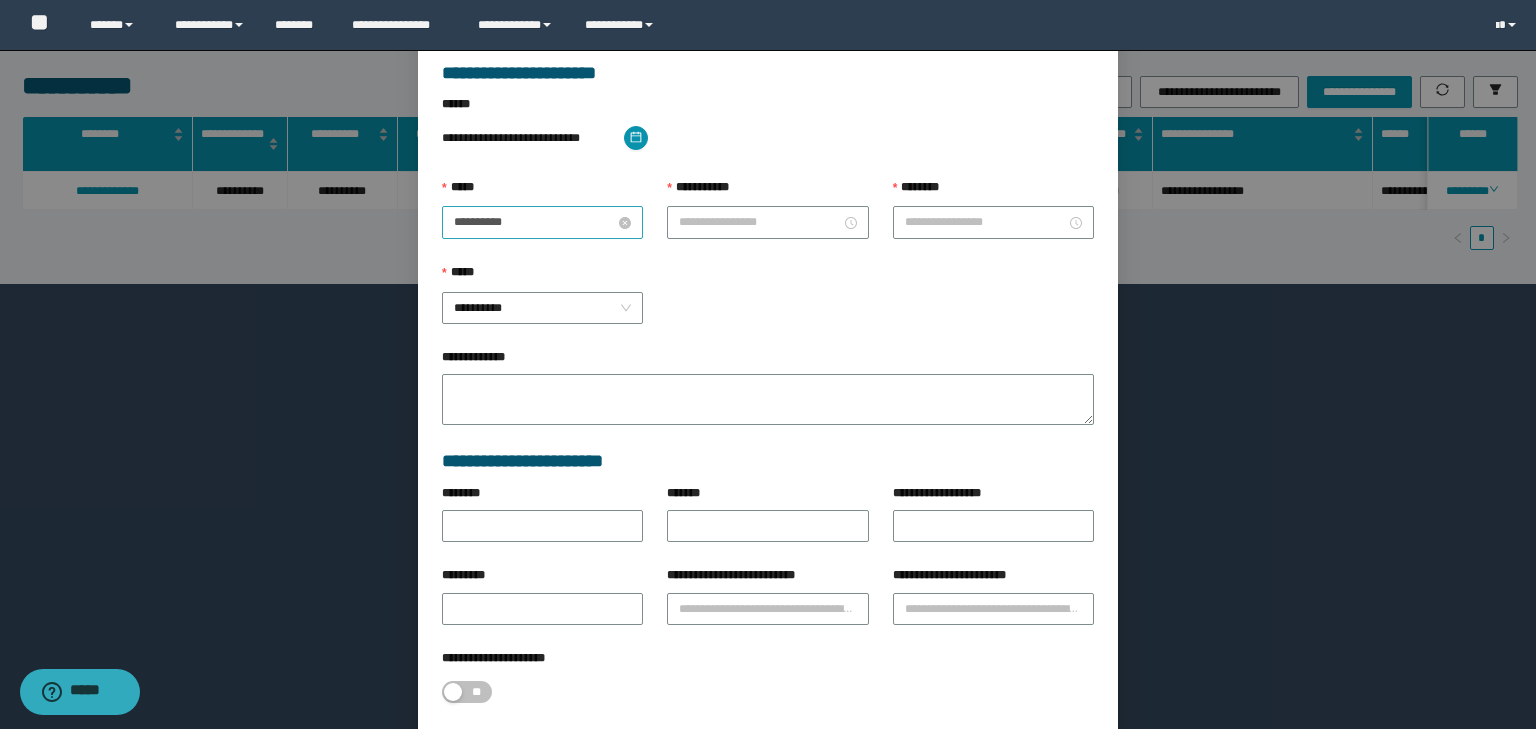 click on "**********" at bounding box center (534, 222) 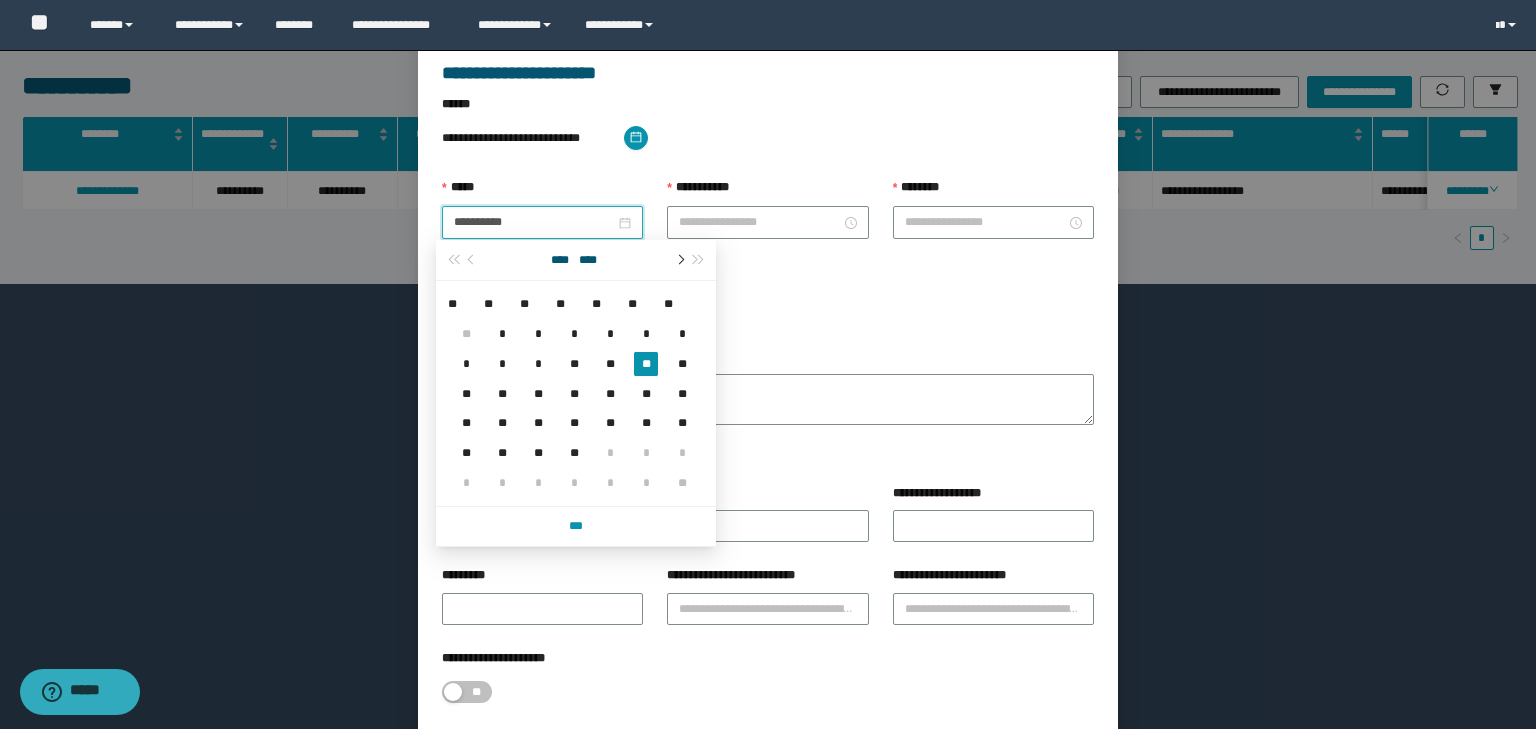 click at bounding box center (679, 260) 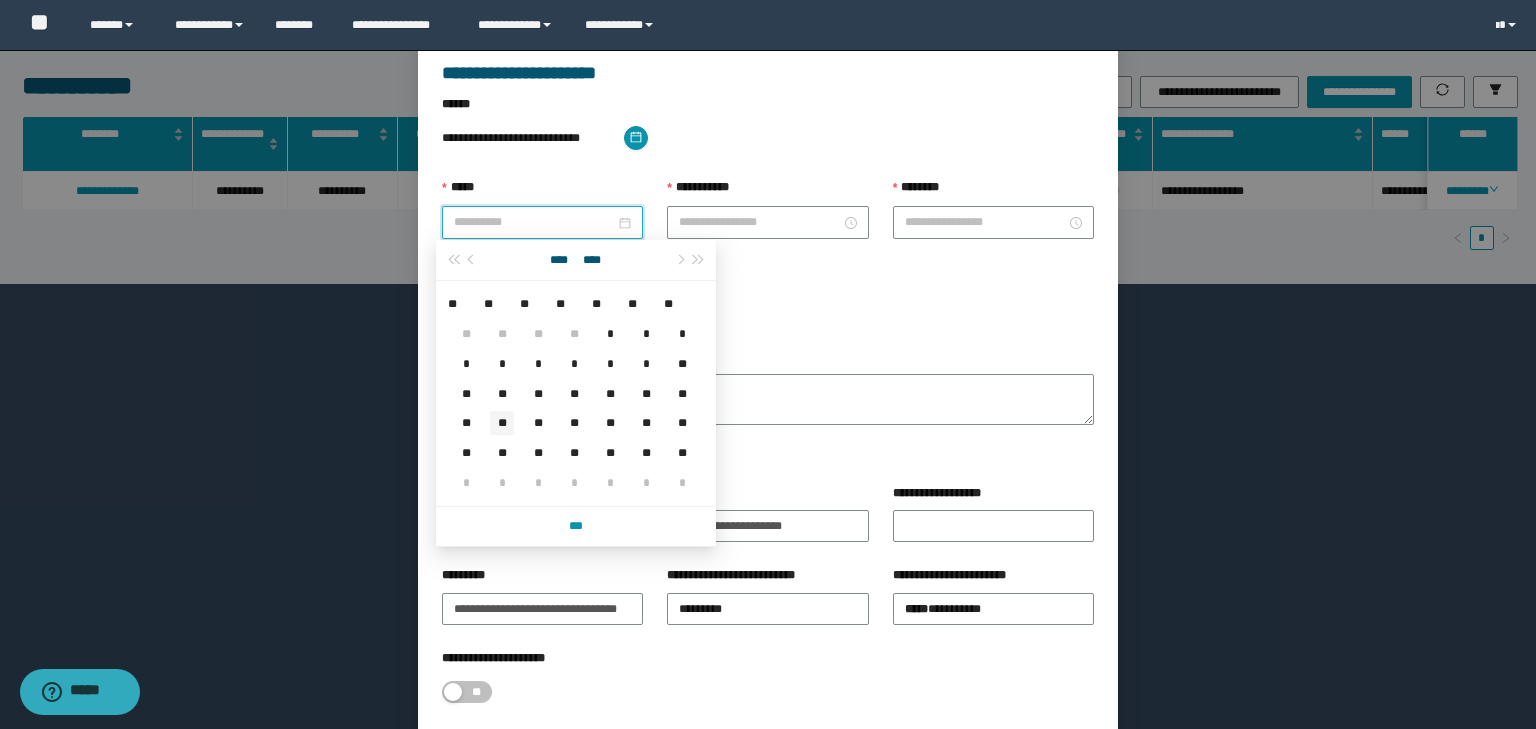 type on "**********" 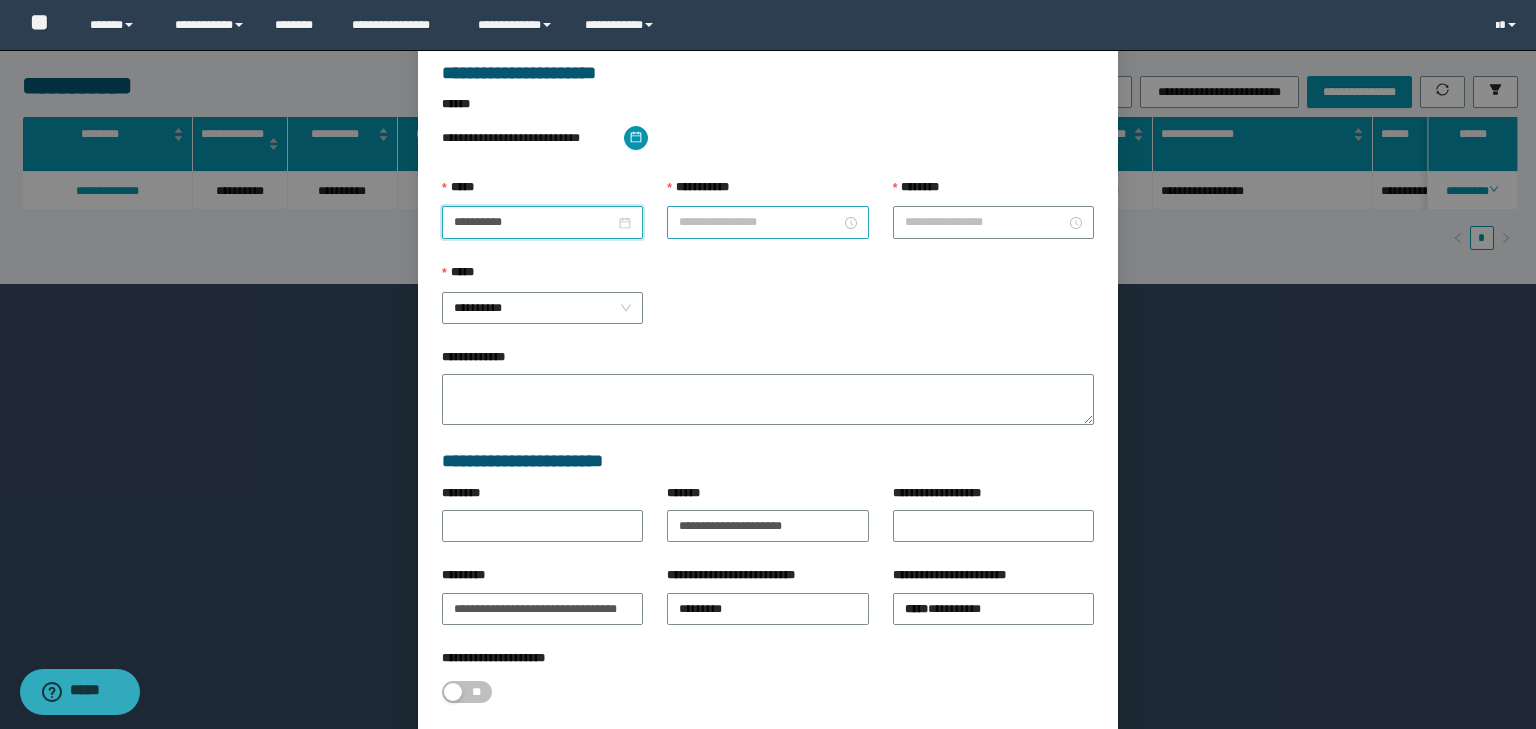 click on "**********" at bounding box center [759, 222] 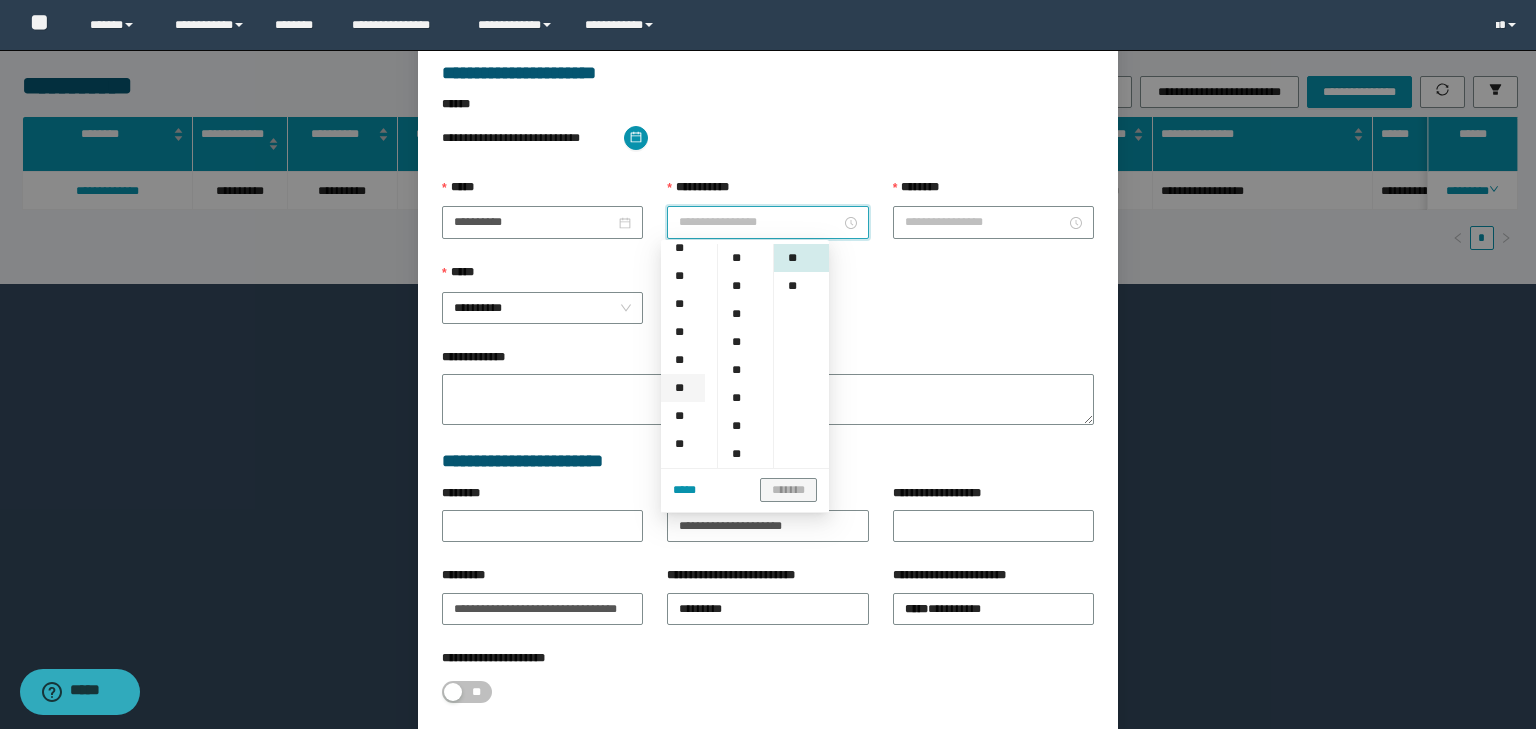 click on "**" at bounding box center [683, 388] 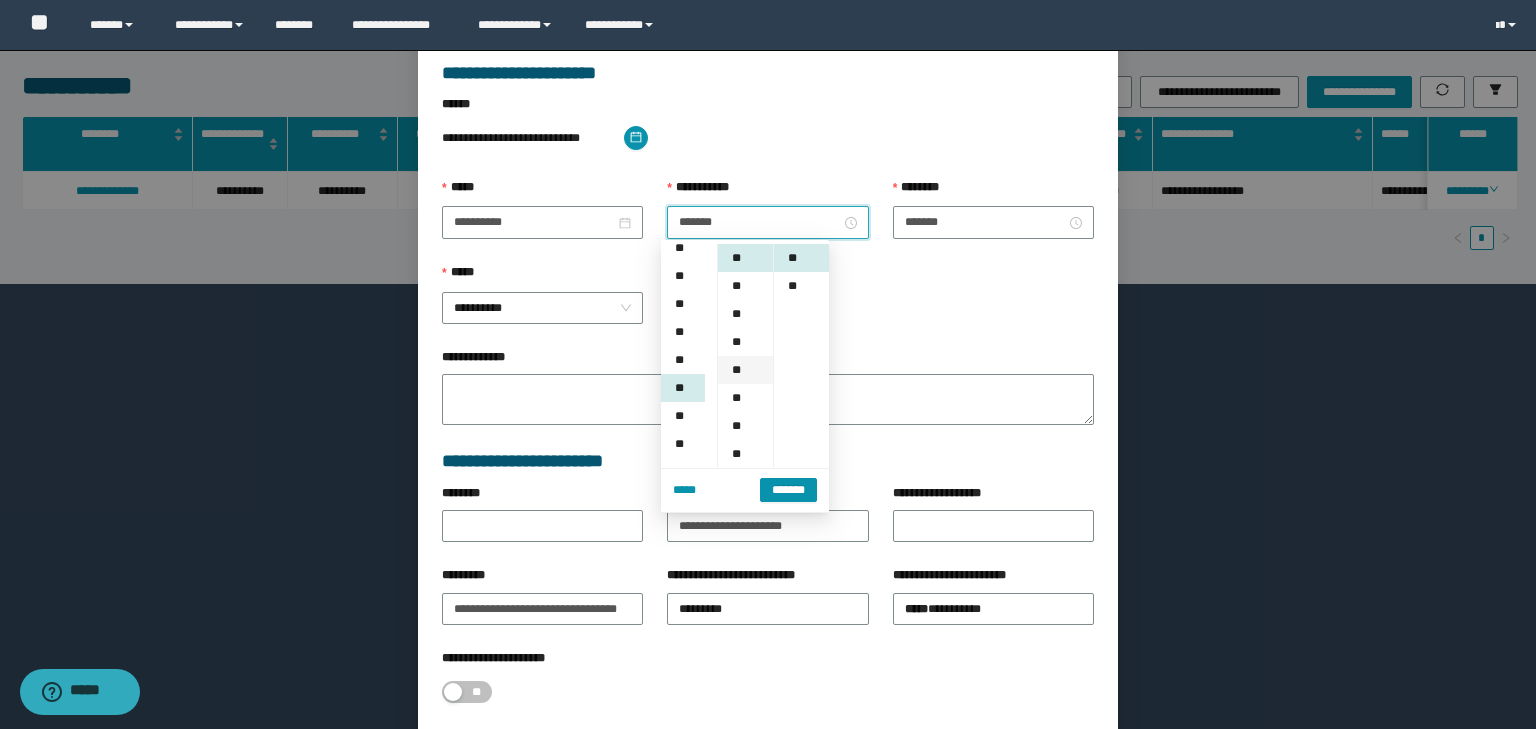 scroll, scrollTop: 252, scrollLeft: 0, axis: vertical 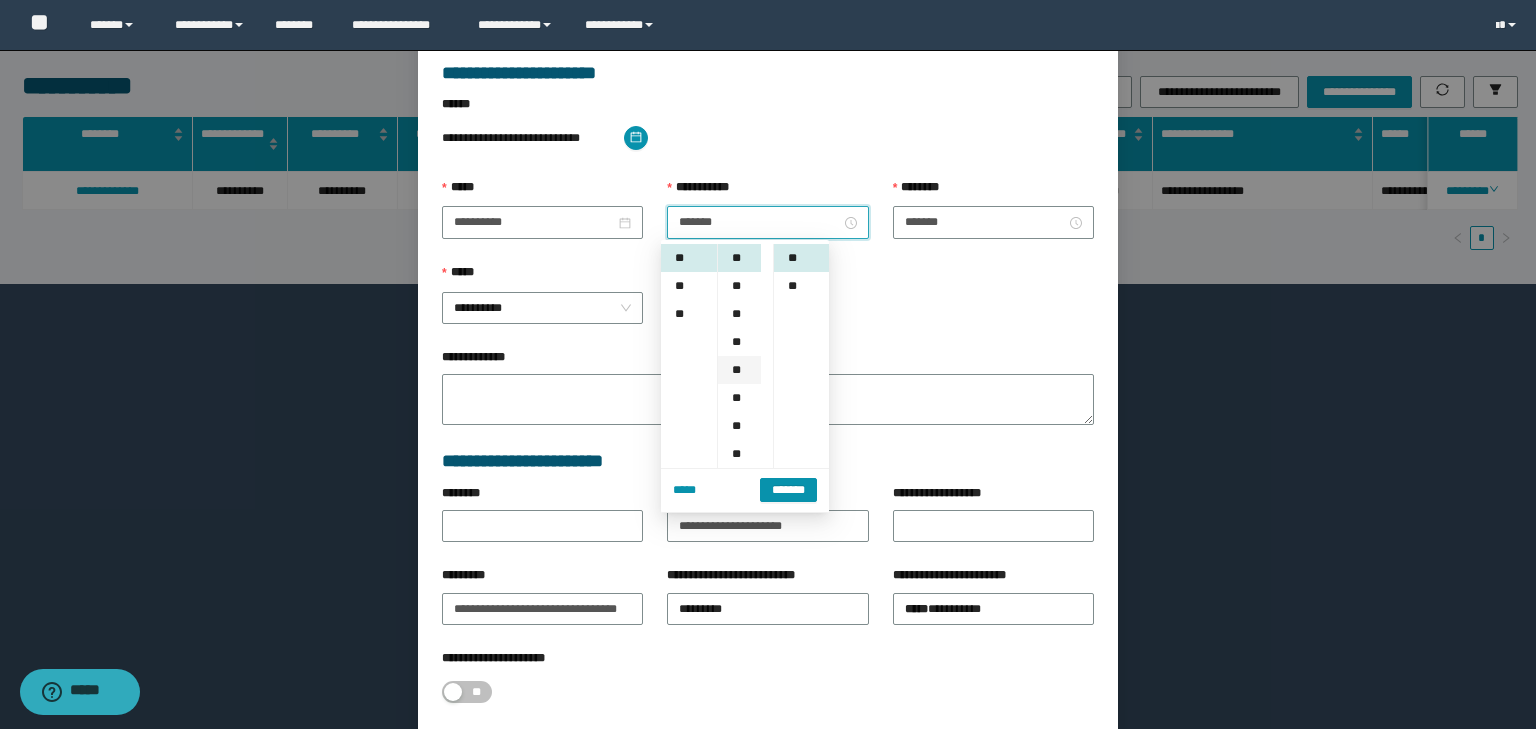 click on "**" at bounding box center (739, 370) 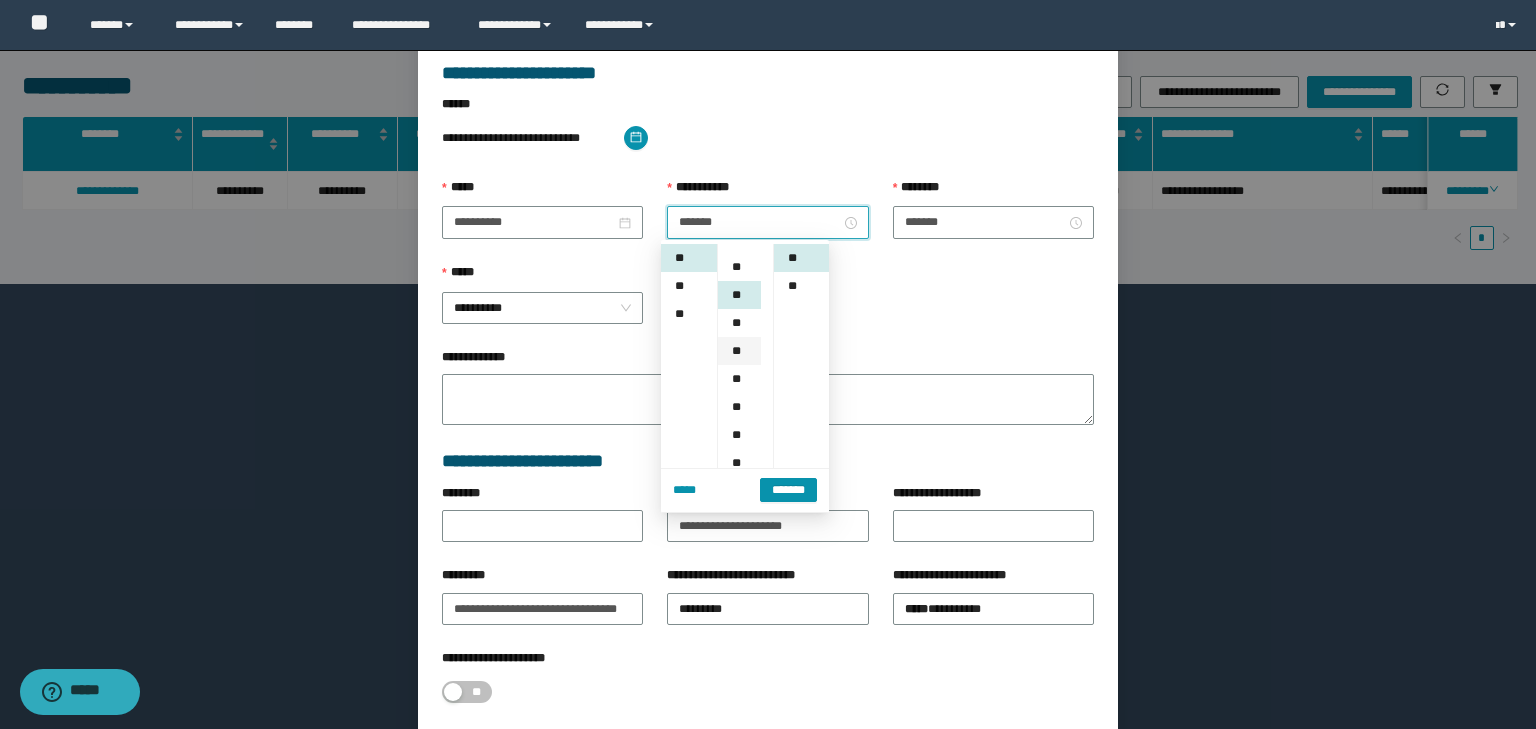 scroll, scrollTop: 112, scrollLeft: 0, axis: vertical 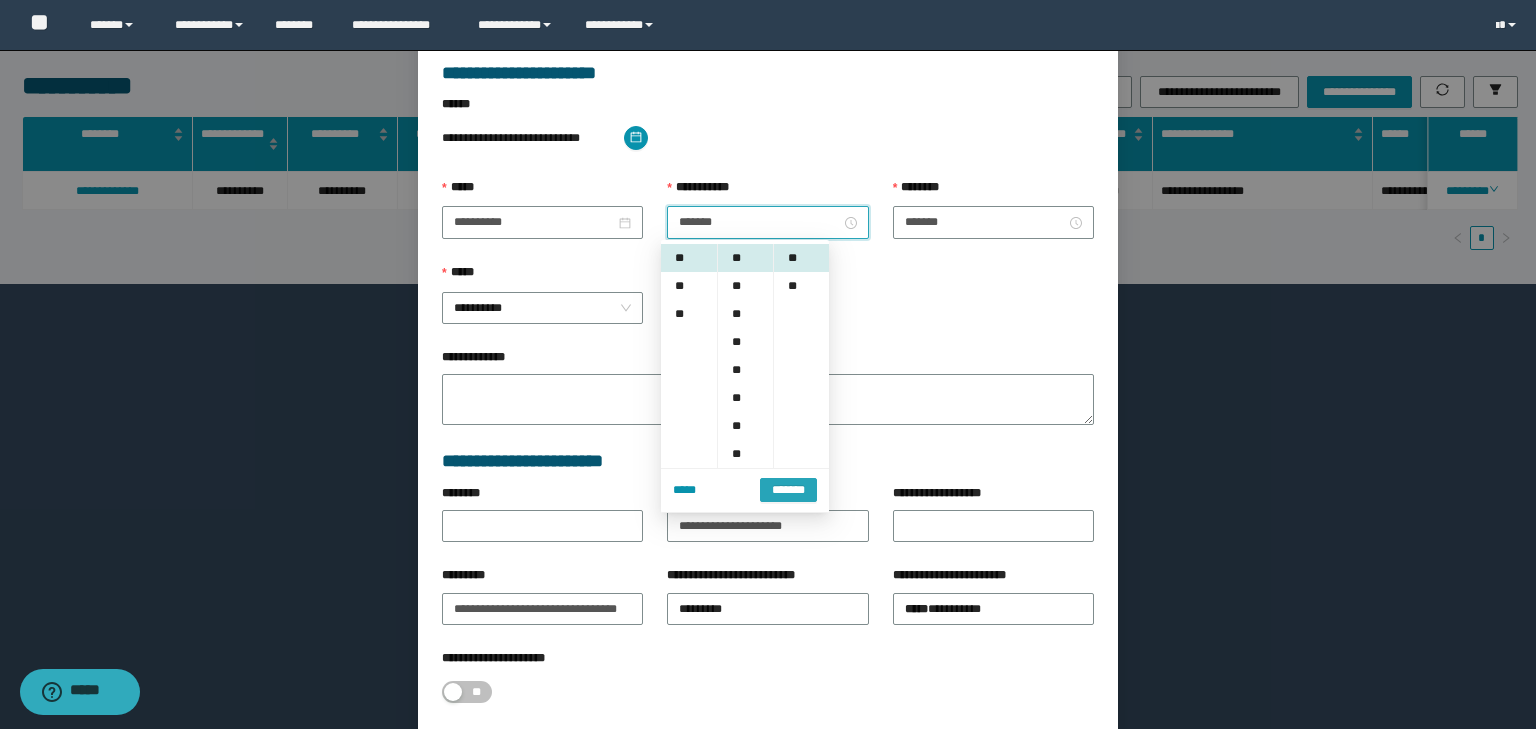 click on "*******" at bounding box center [788, 490] 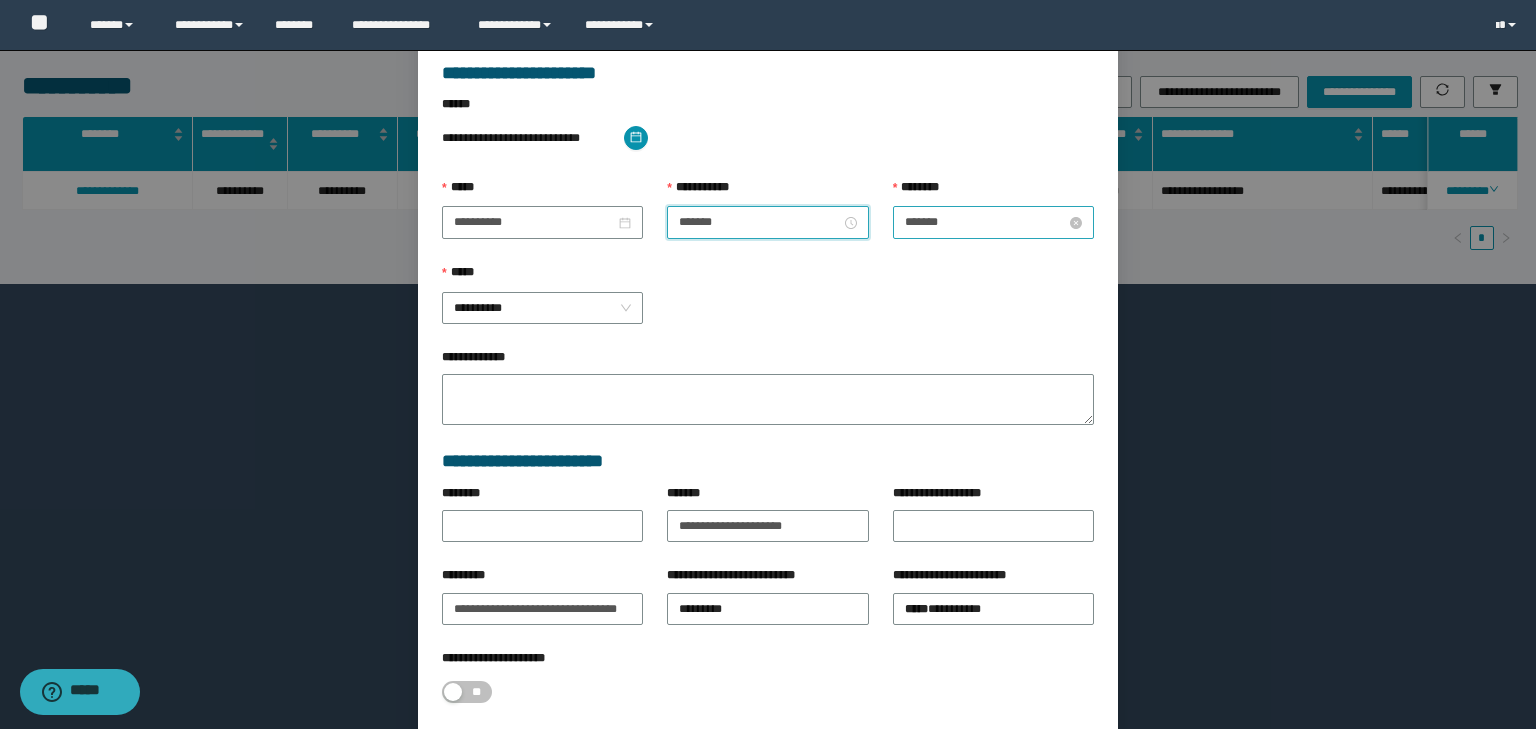 click on "*******" at bounding box center [985, 222] 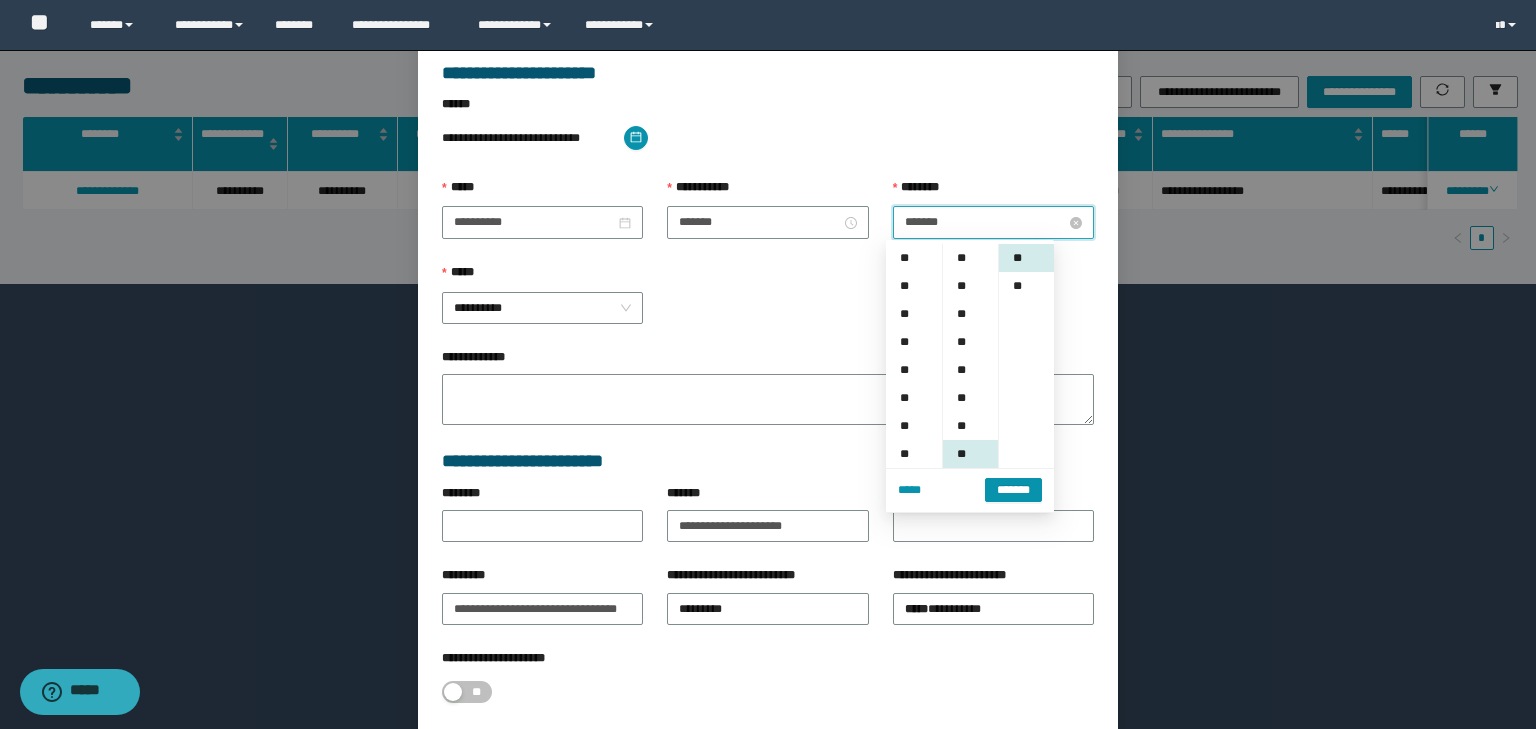 scroll, scrollTop: 252, scrollLeft: 0, axis: vertical 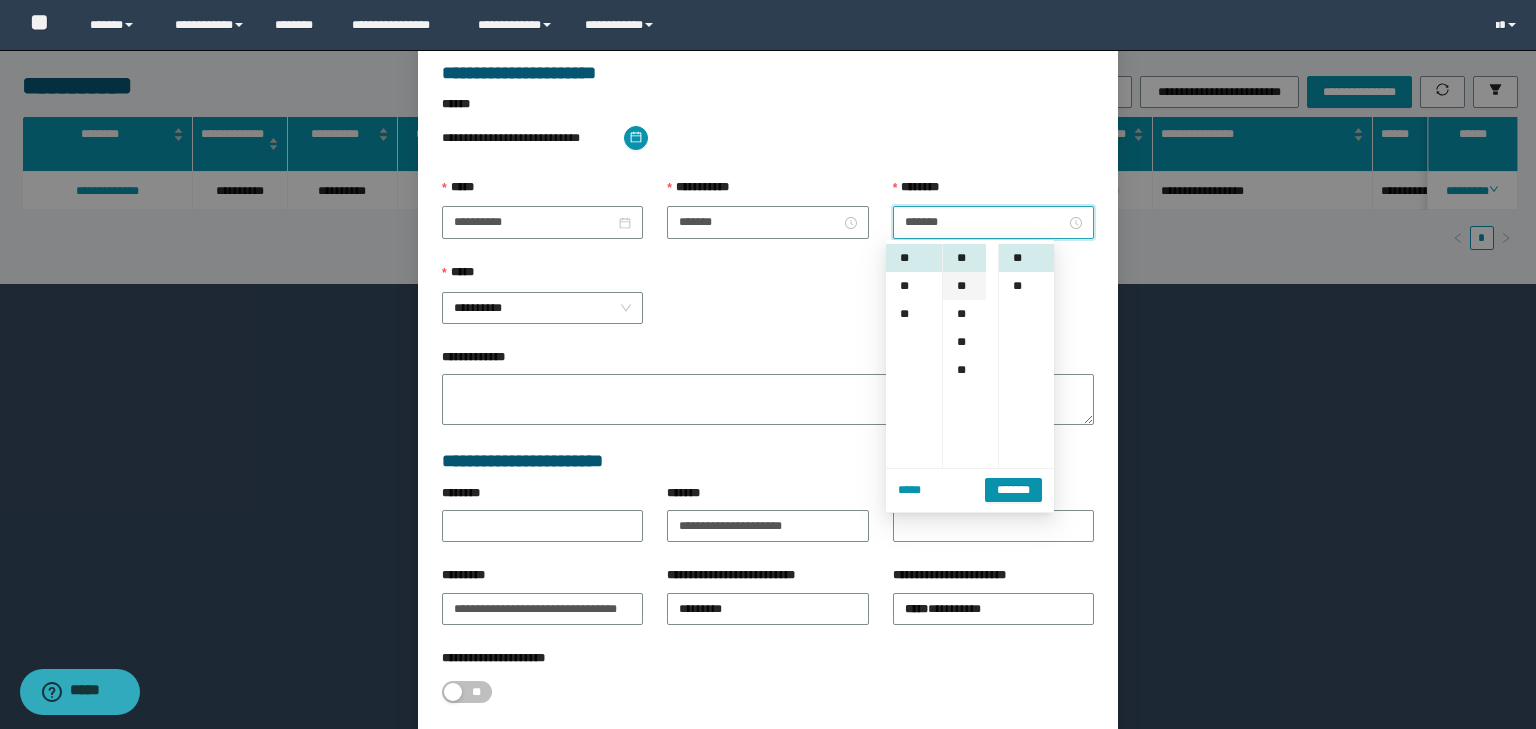click on "**" at bounding box center [964, 286] 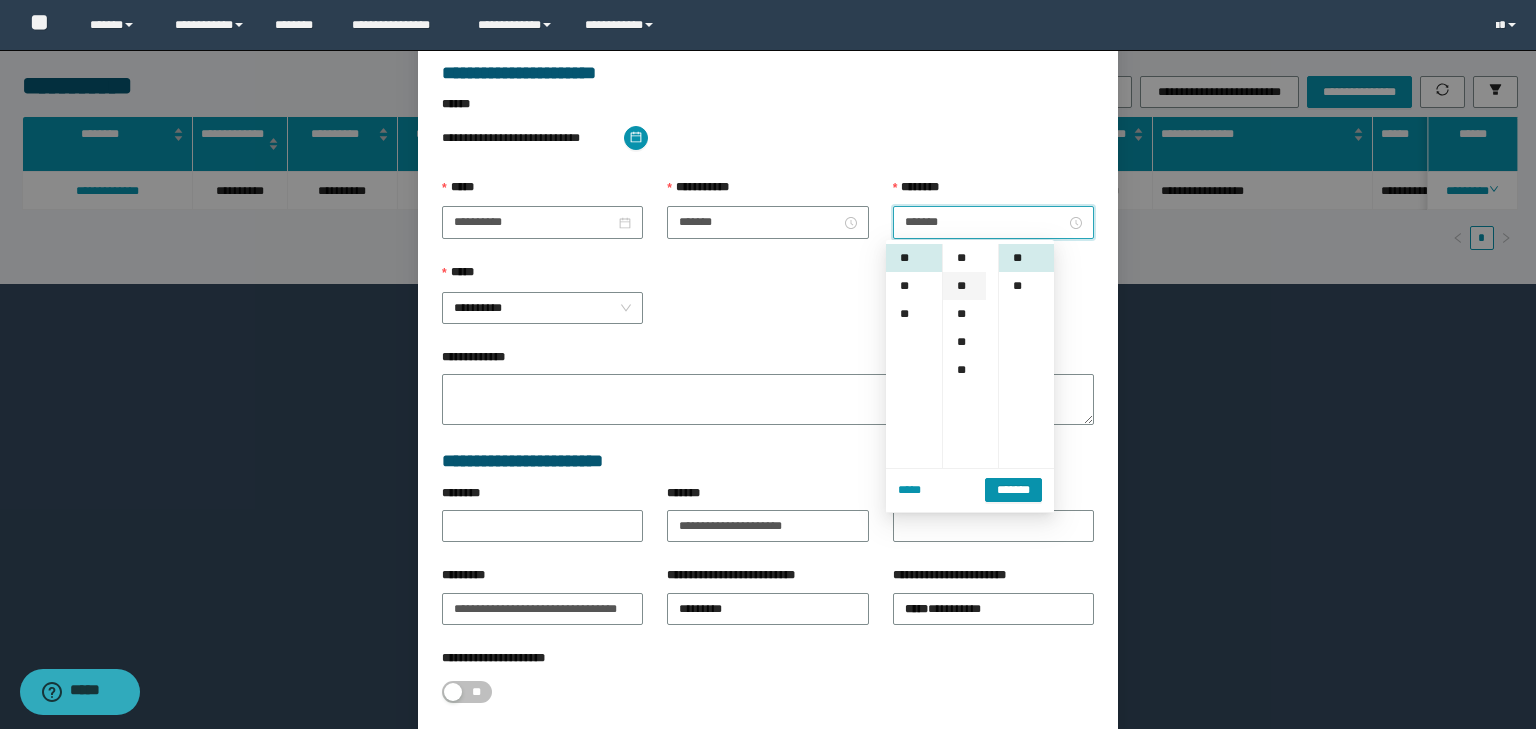 scroll, scrollTop: 224, scrollLeft: 0, axis: vertical 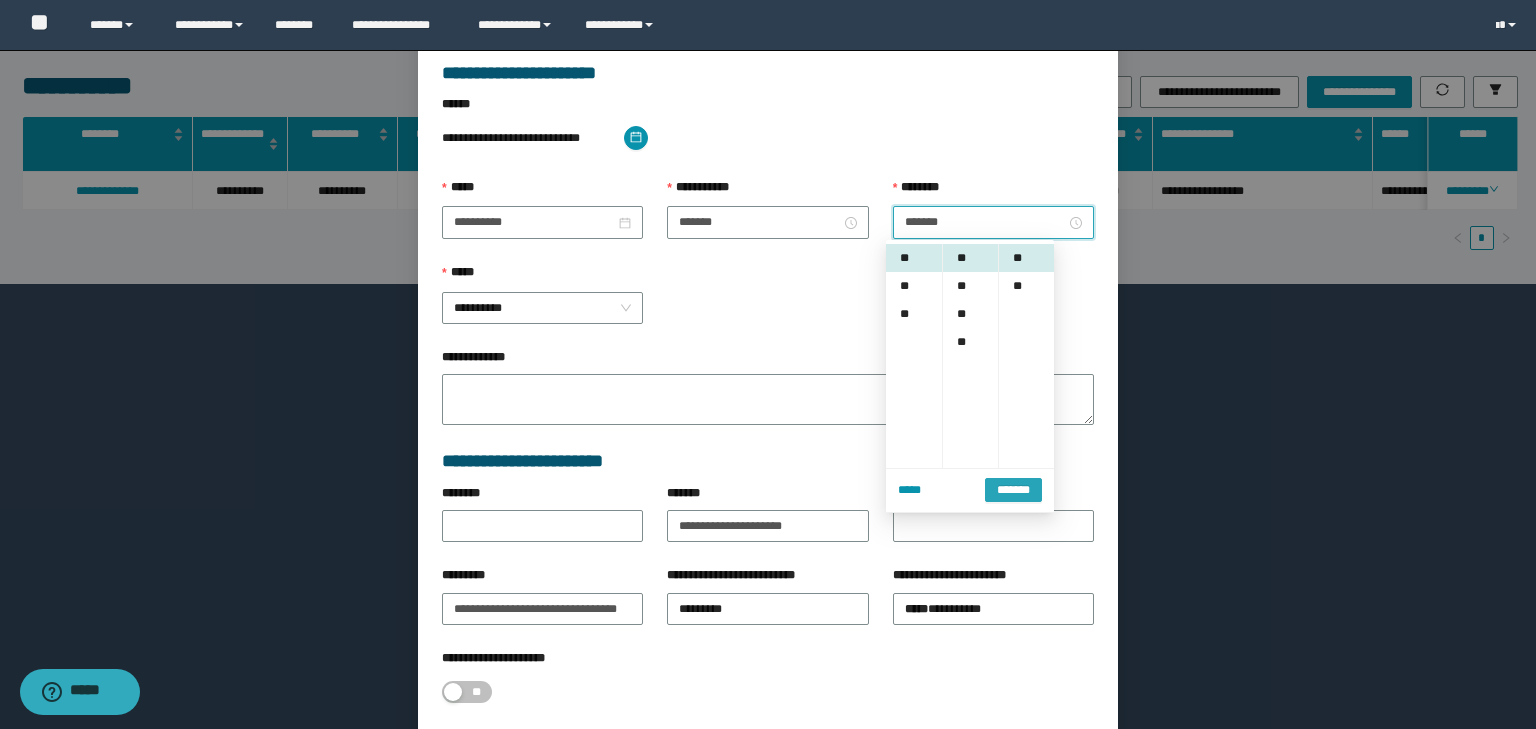 click on "*******" at bounding box center [1013, 490] 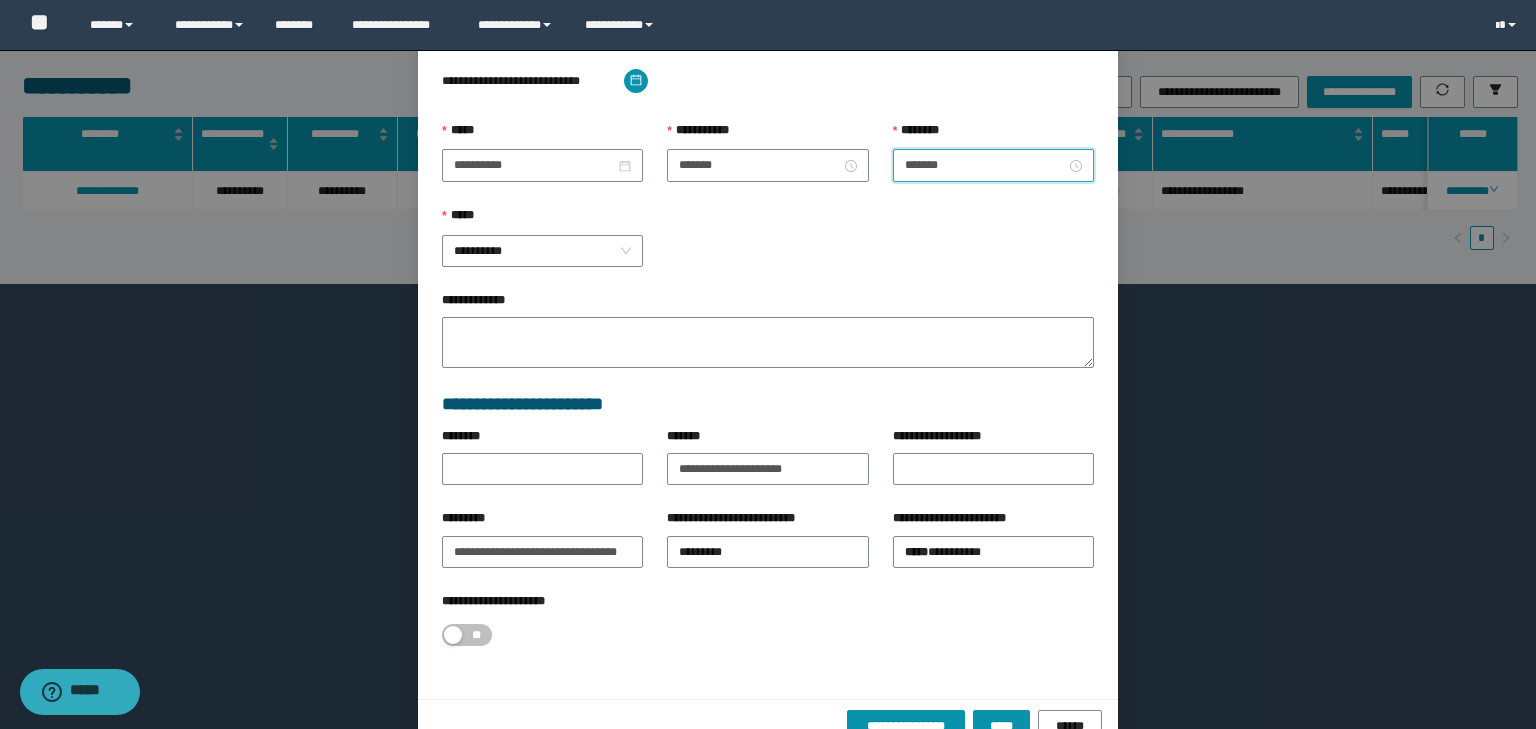 scroll, scrollTop: 221, scrollLeft: 0, axis: vertical 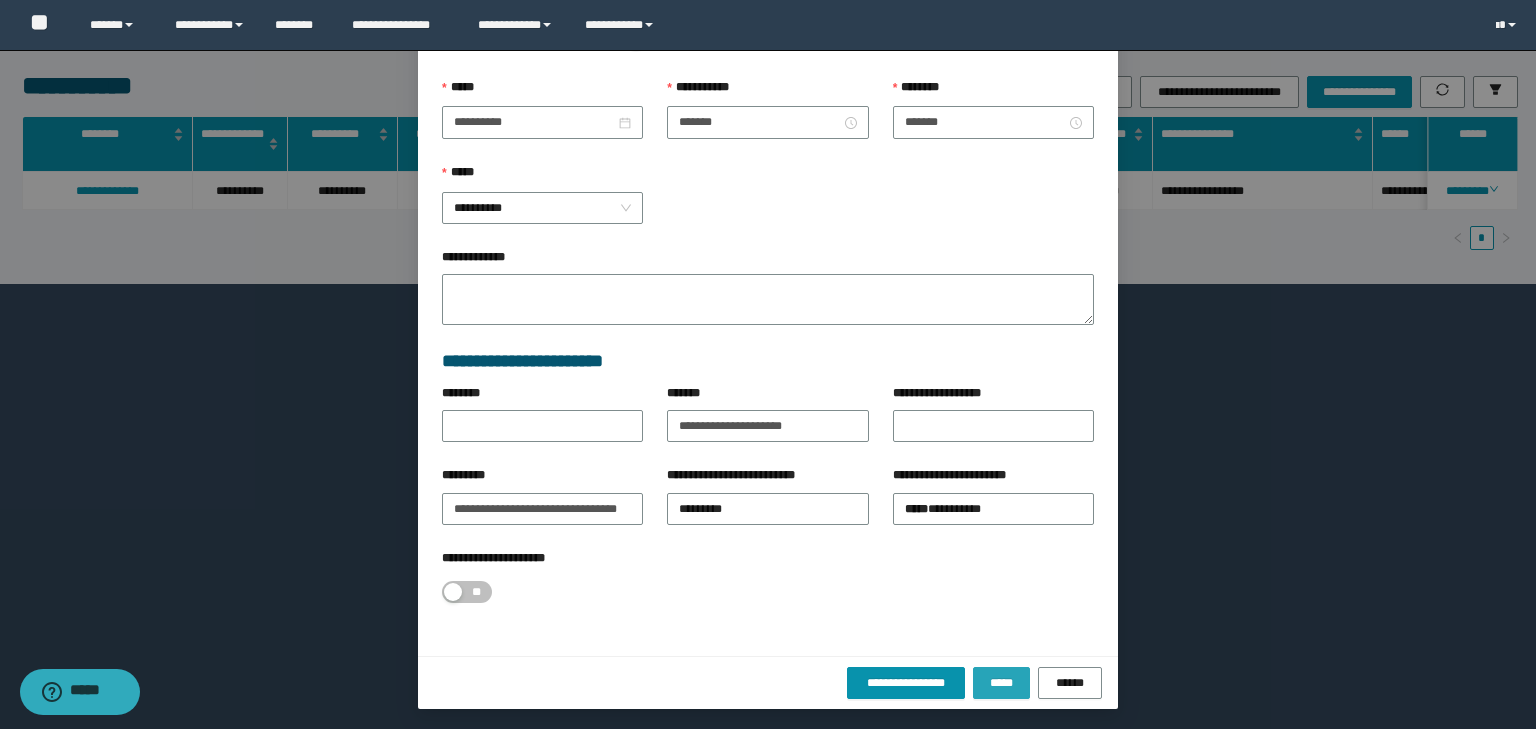 click on "*****" at bounding box center (1001, 683) 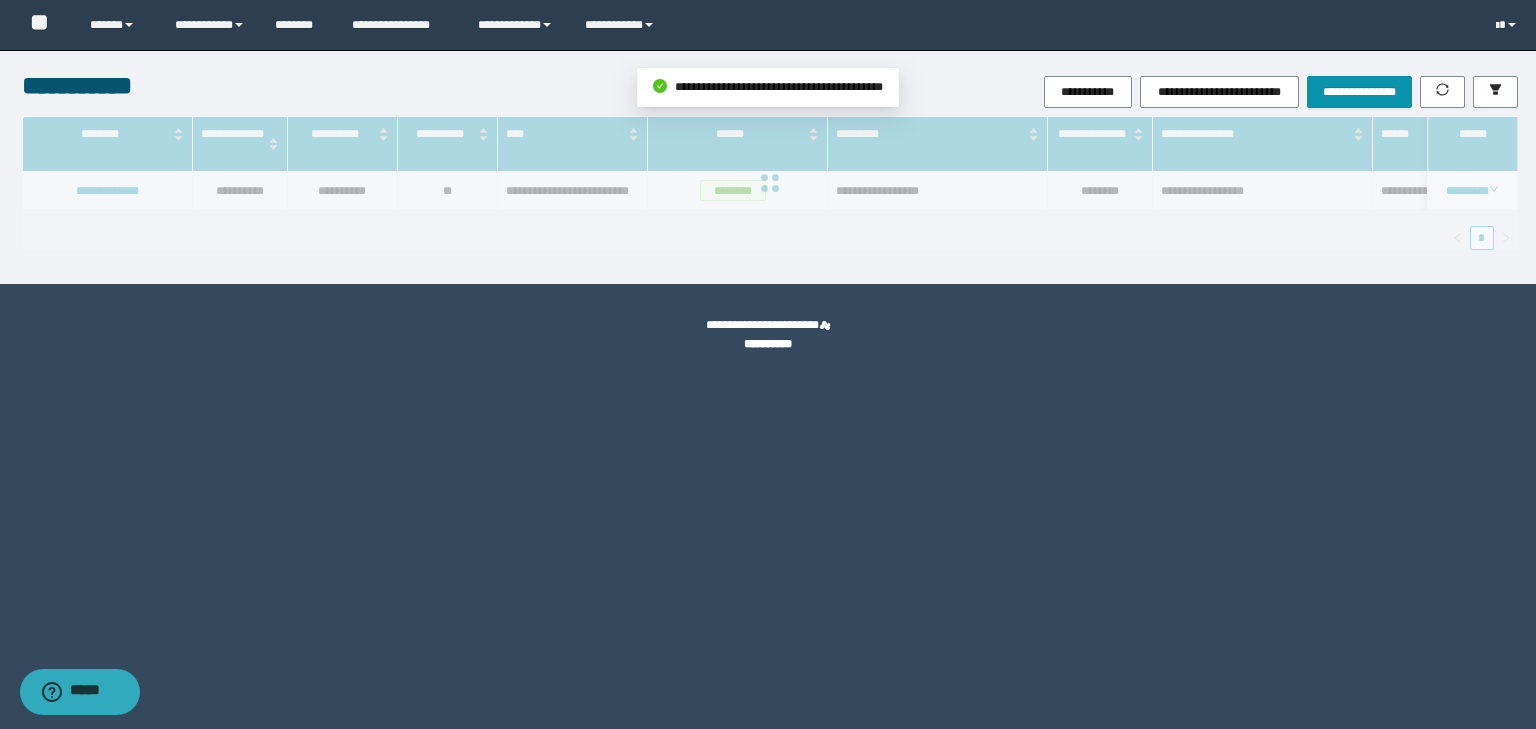 scroll, scrollTop: 121, scrollLeft: 0, axis: vertical 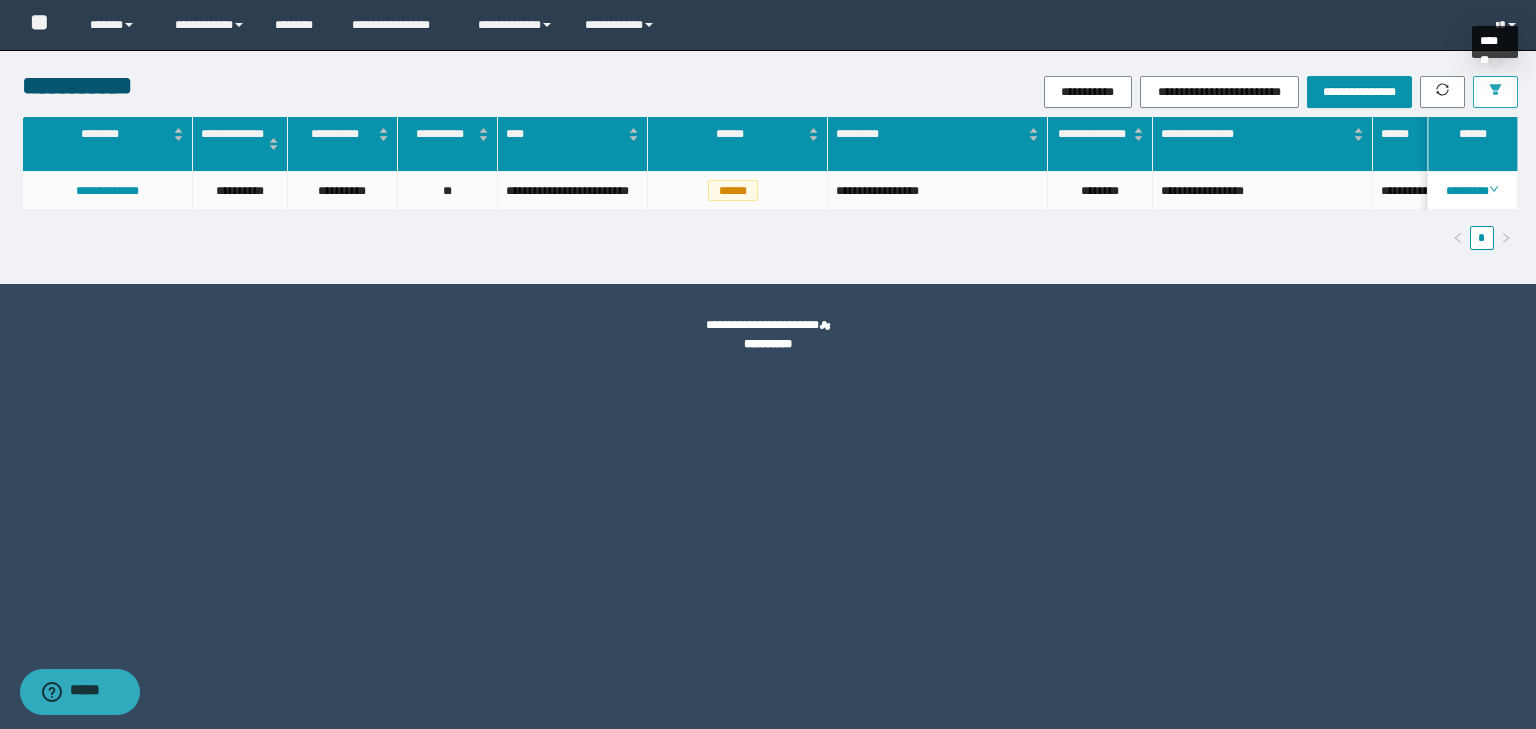 click at bounding box center [1495, 92] 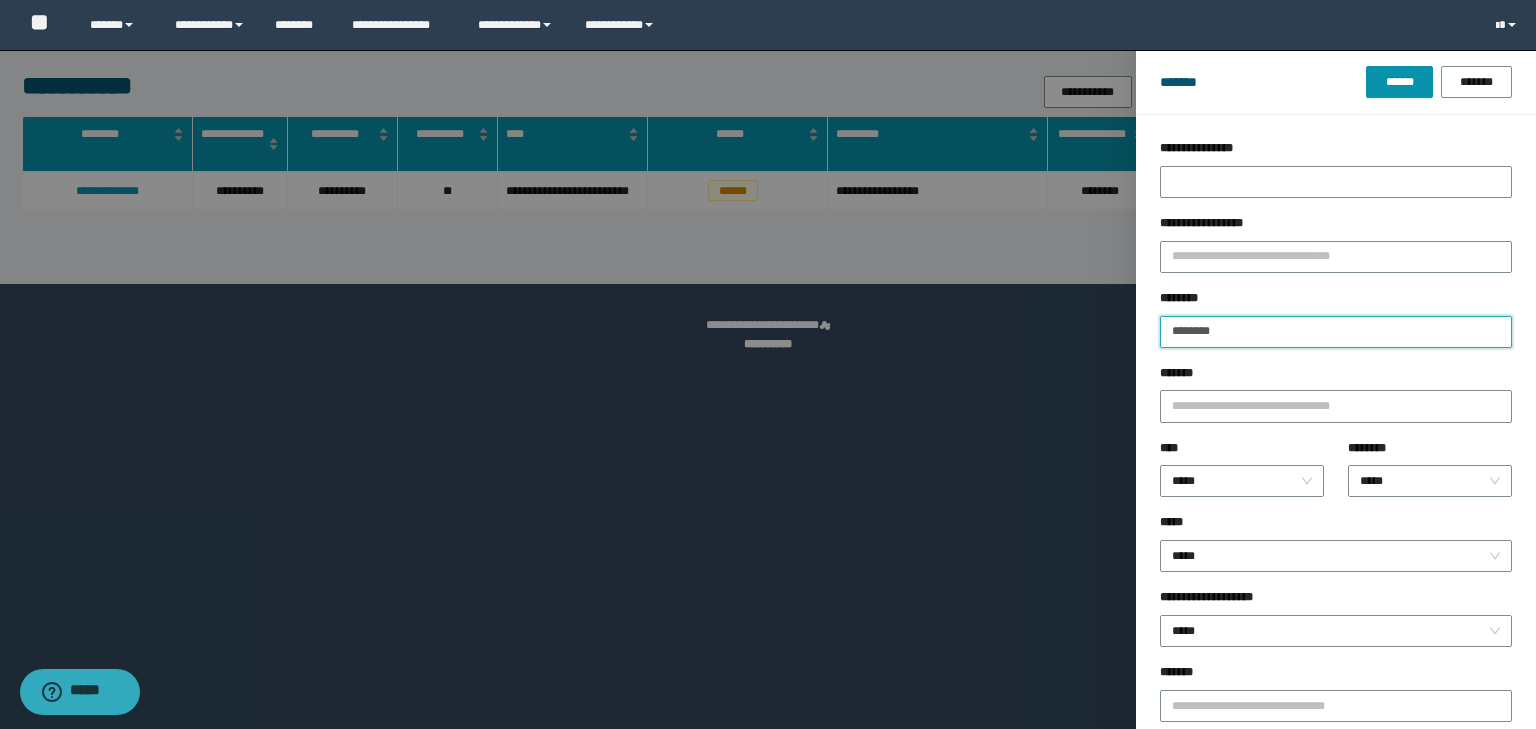 drag, startPoint x: 1242, startPoint y: 334, endPoint x: 1092, endPoint y: 341, distance: 150.16324 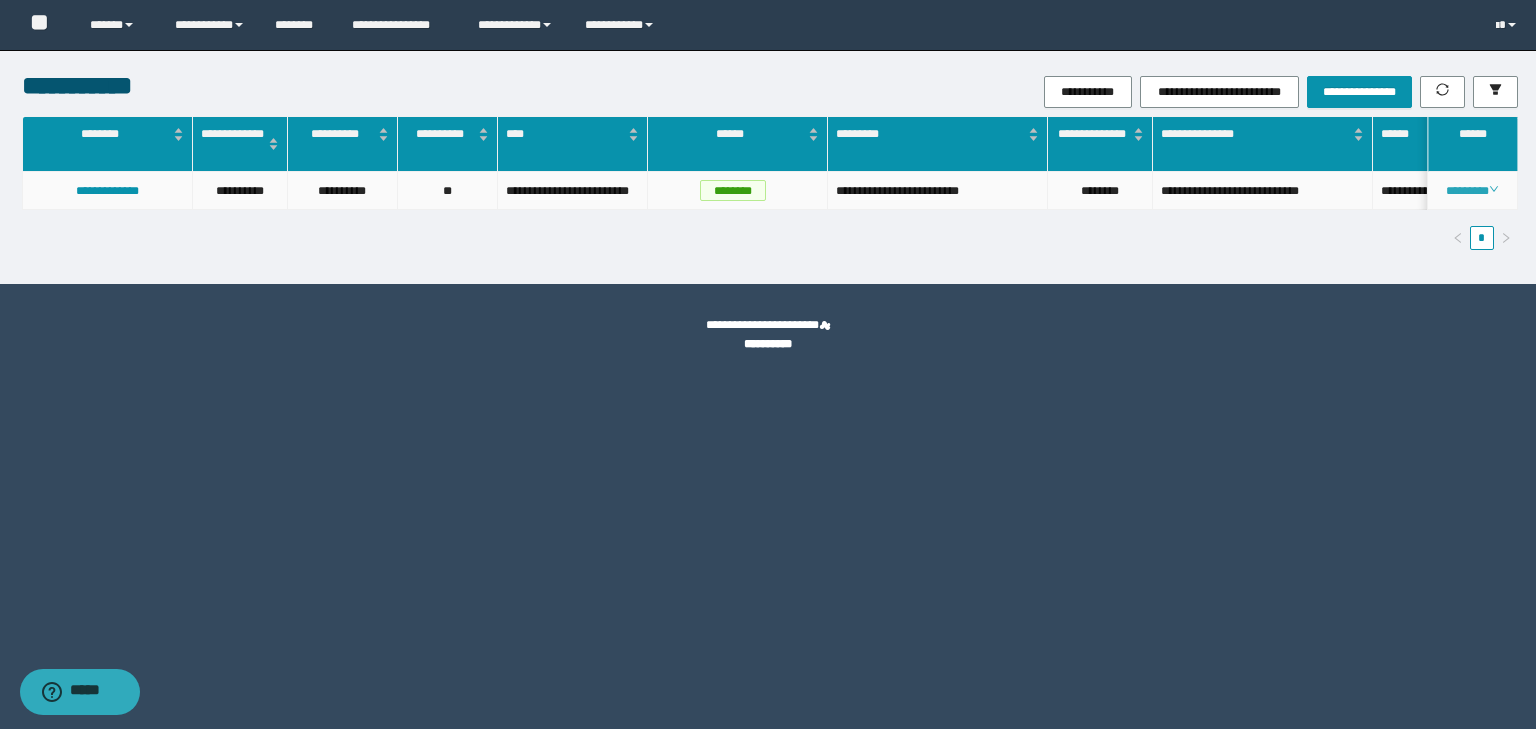 click on "********" at bounding box center (1472, 191) 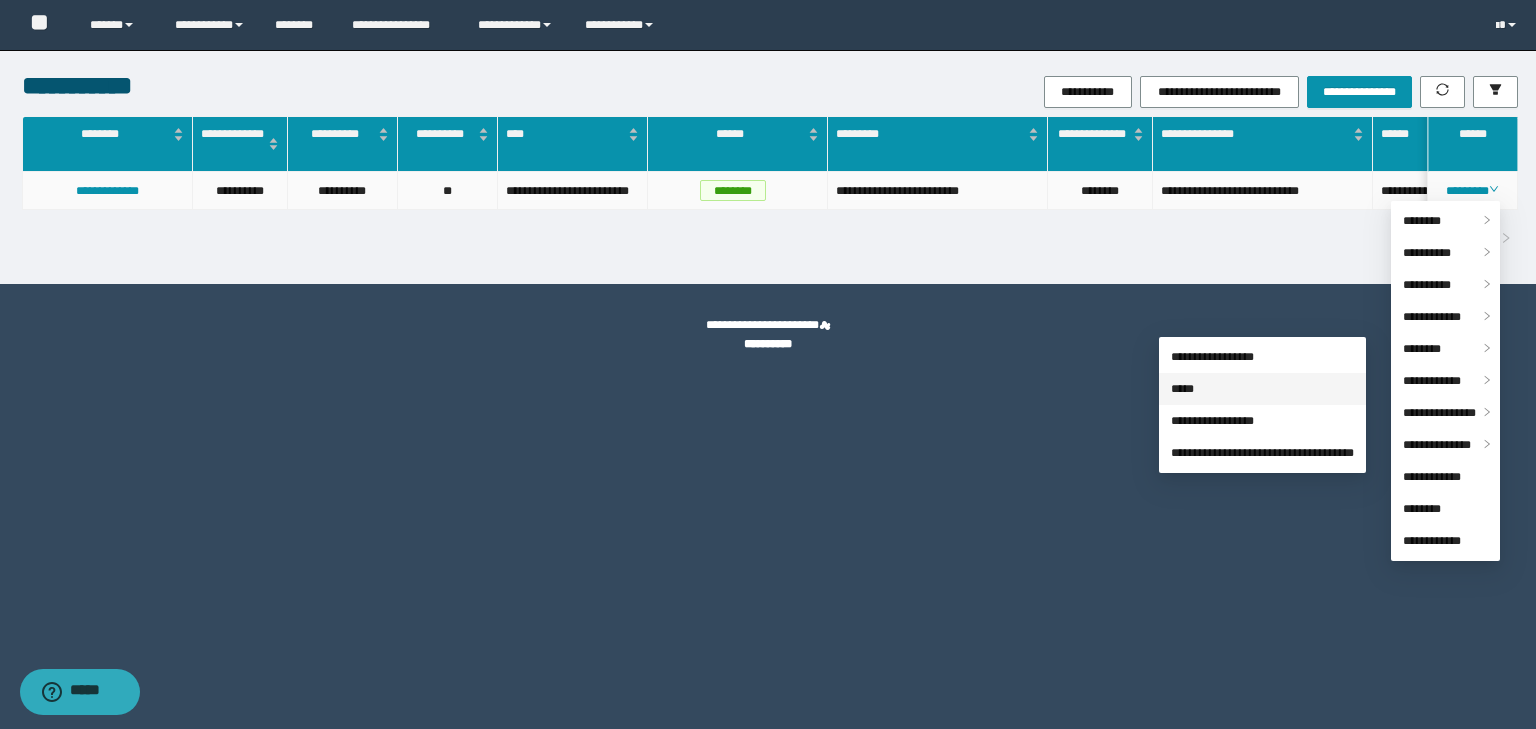 click on "*****" at bounding box center [1182, 389] 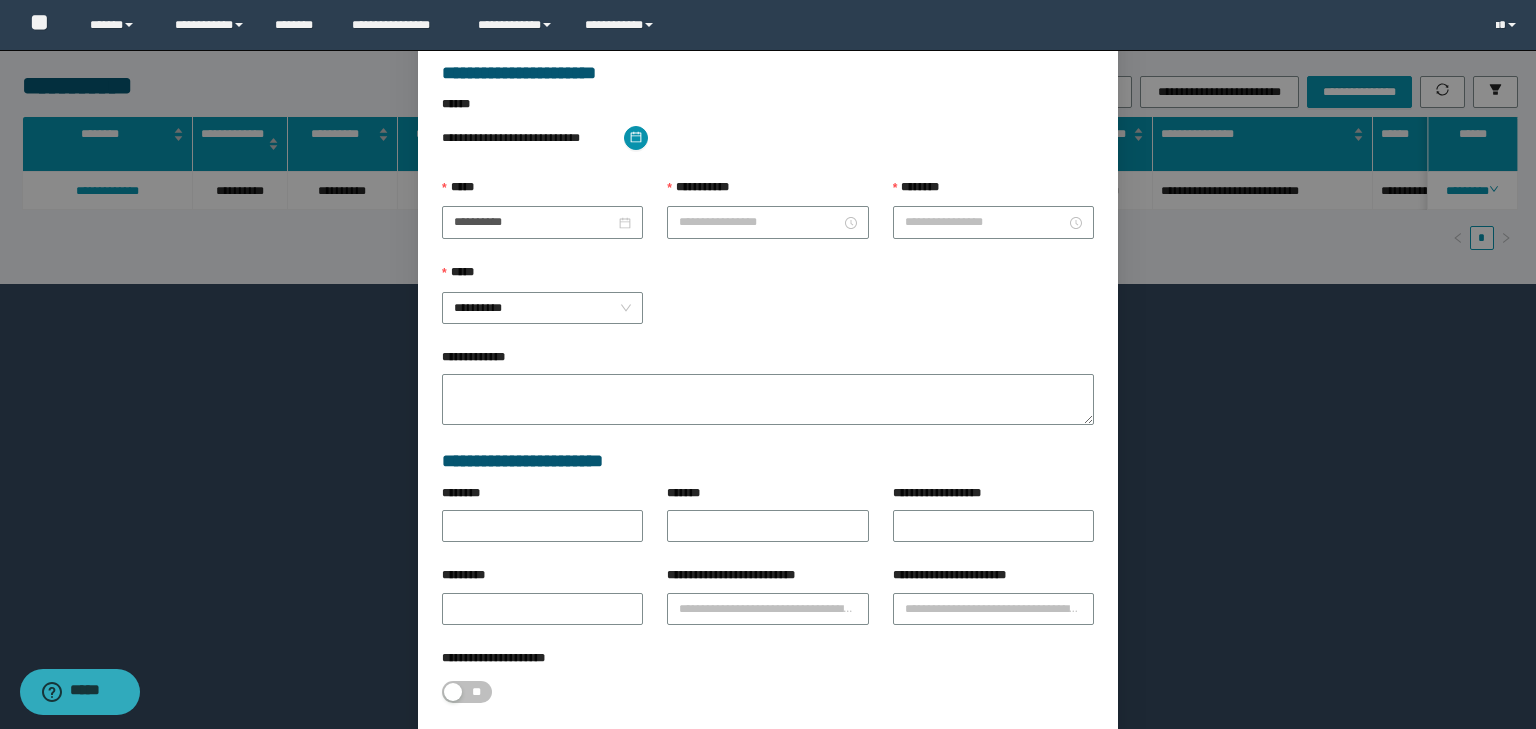 type on "**********" 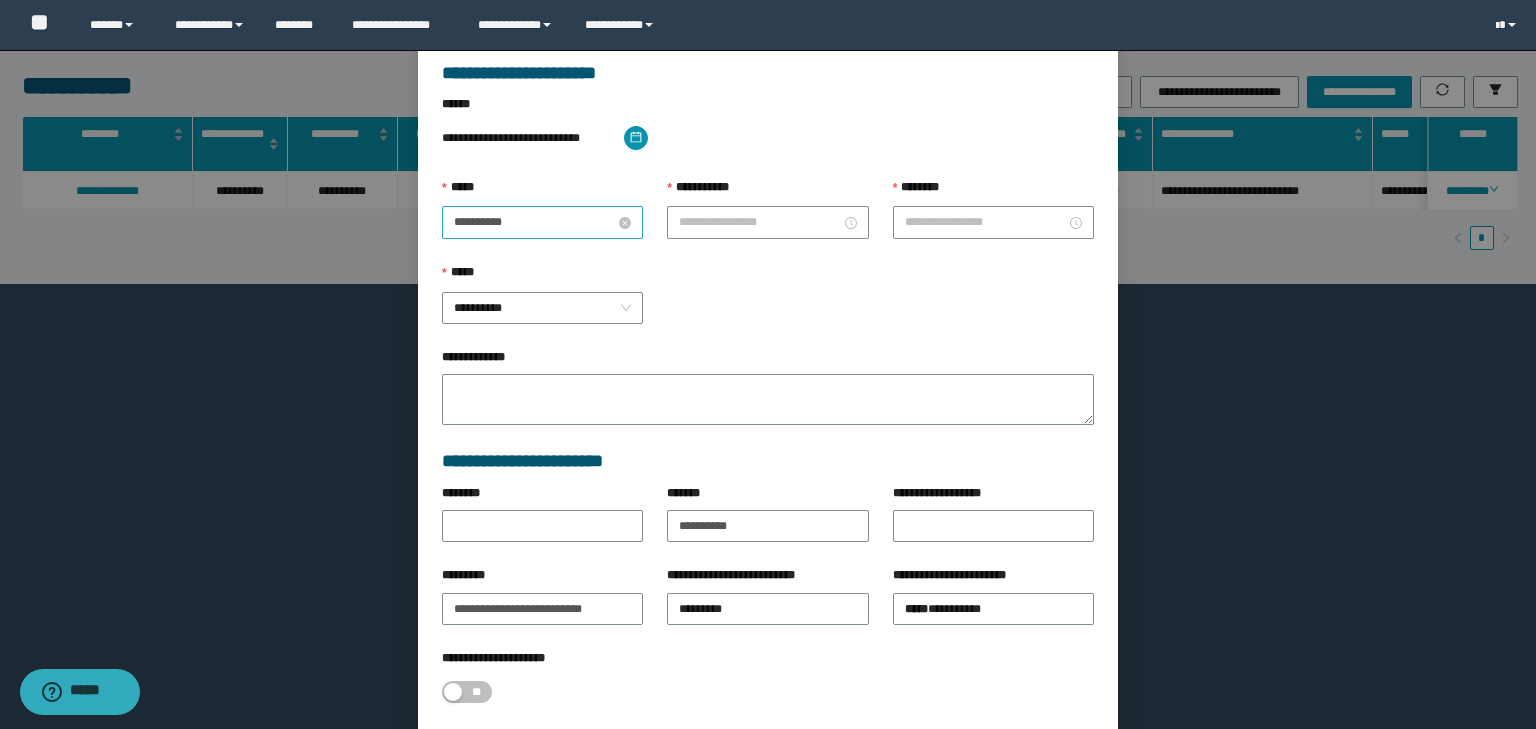 click on "**********" at bounding box center [534, 222] 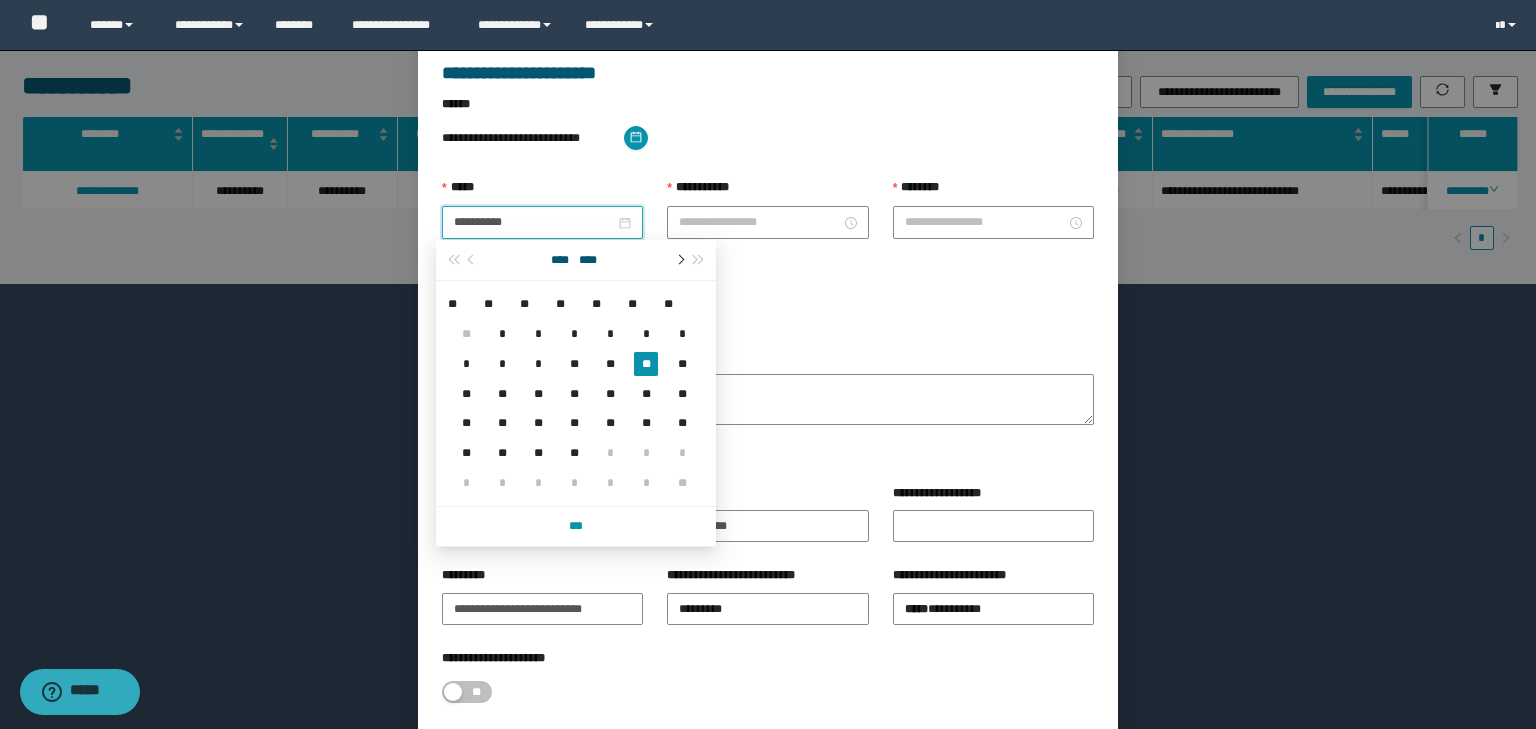 click at bounding box center [679, 260] 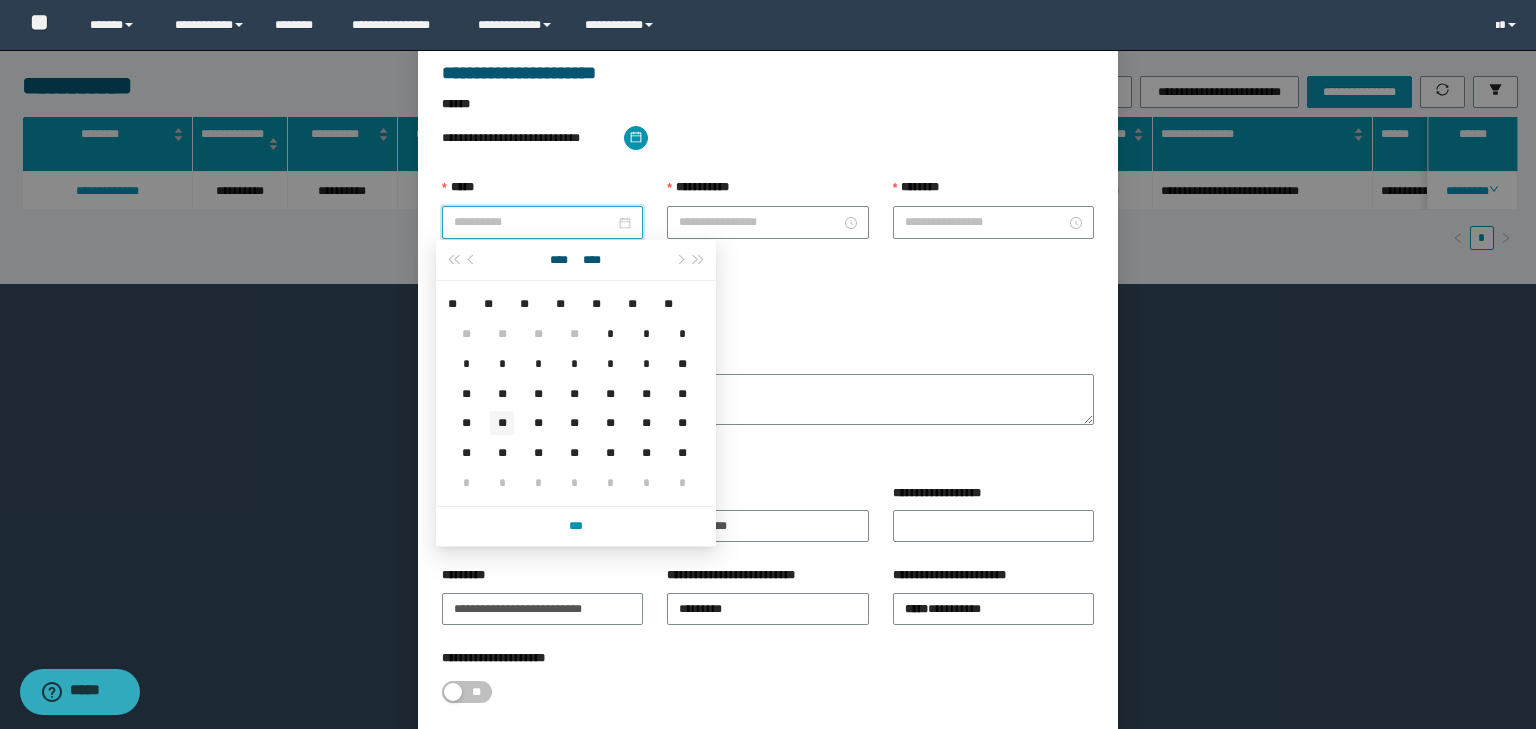 type on "**********" 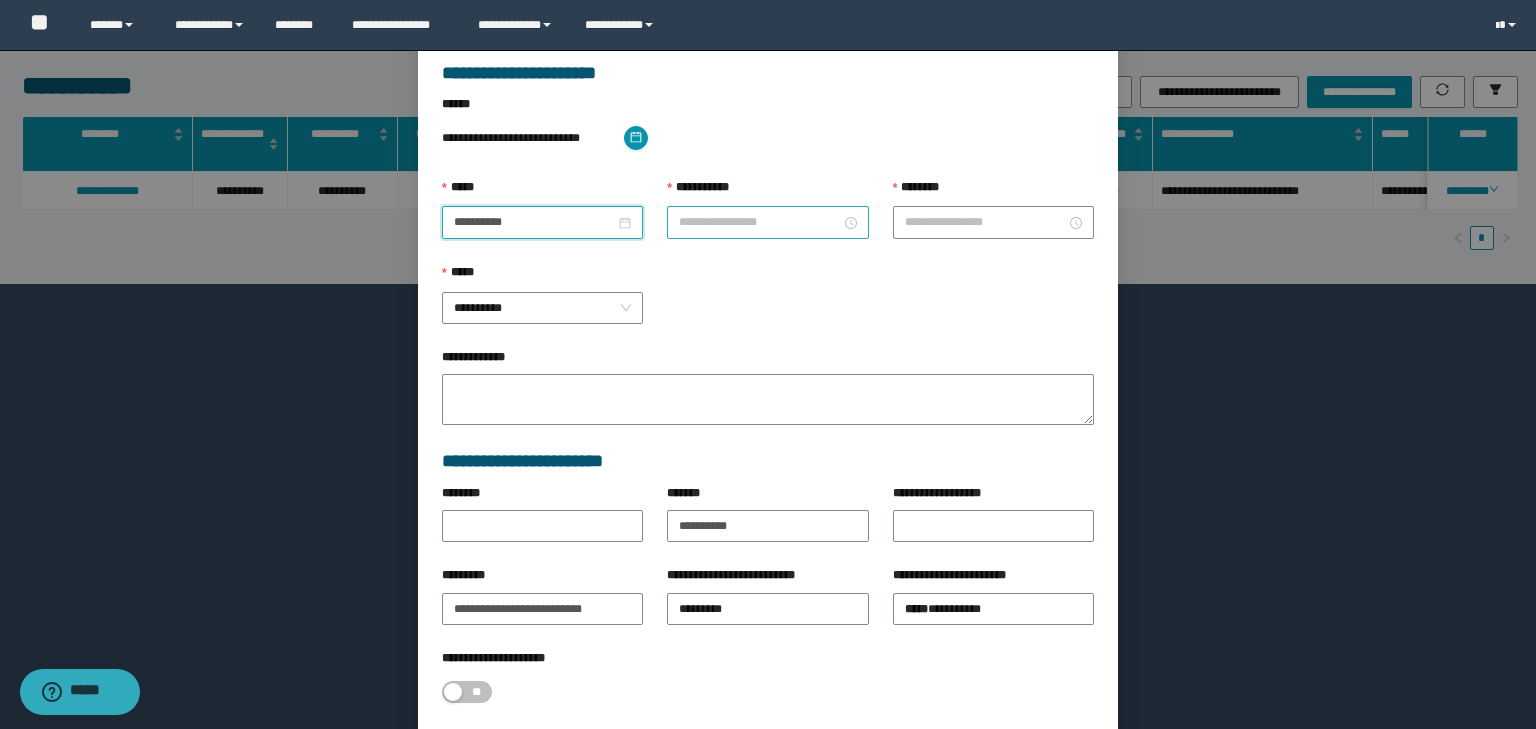 click on "**********" at bounding box center [759, 222] 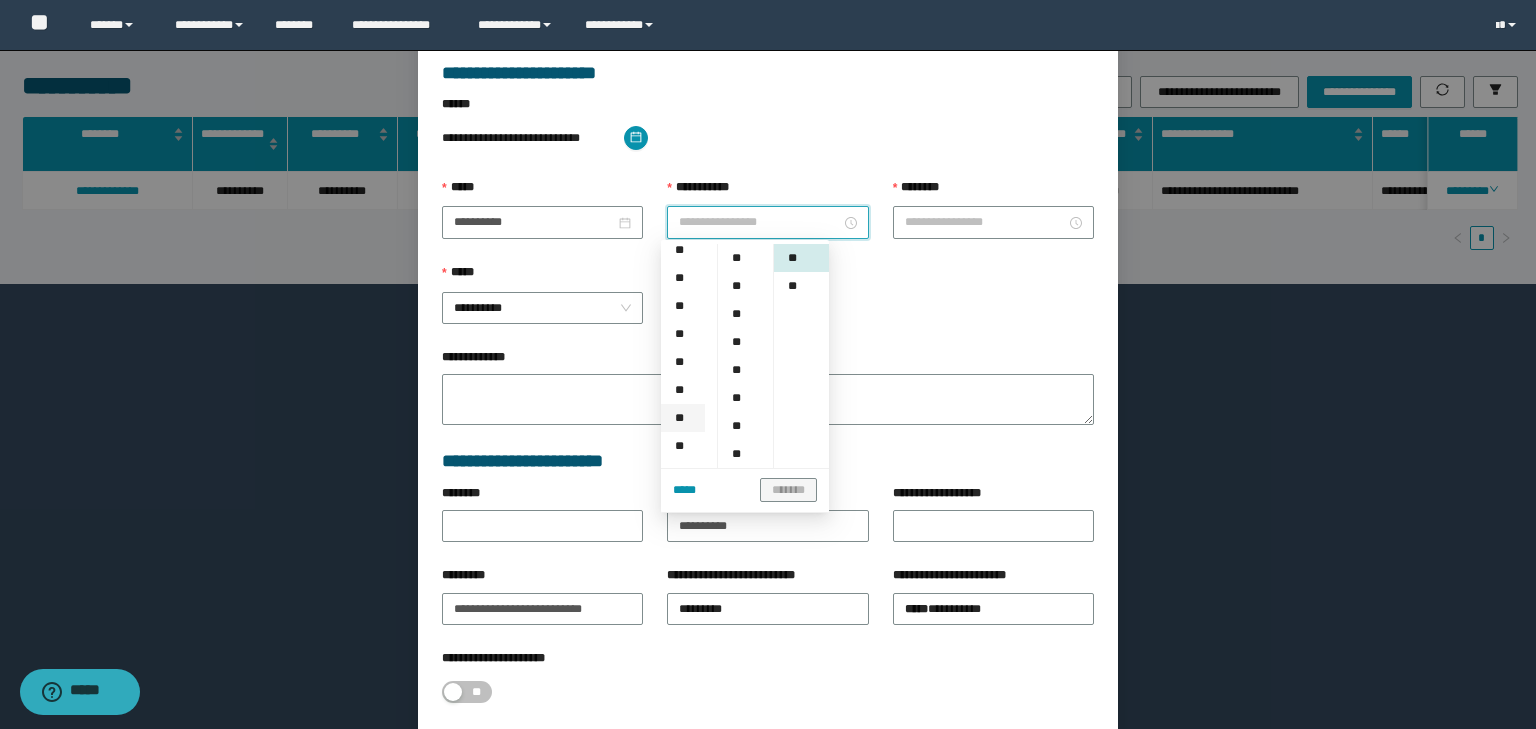 click on "**" at bounding box center [683, 418] 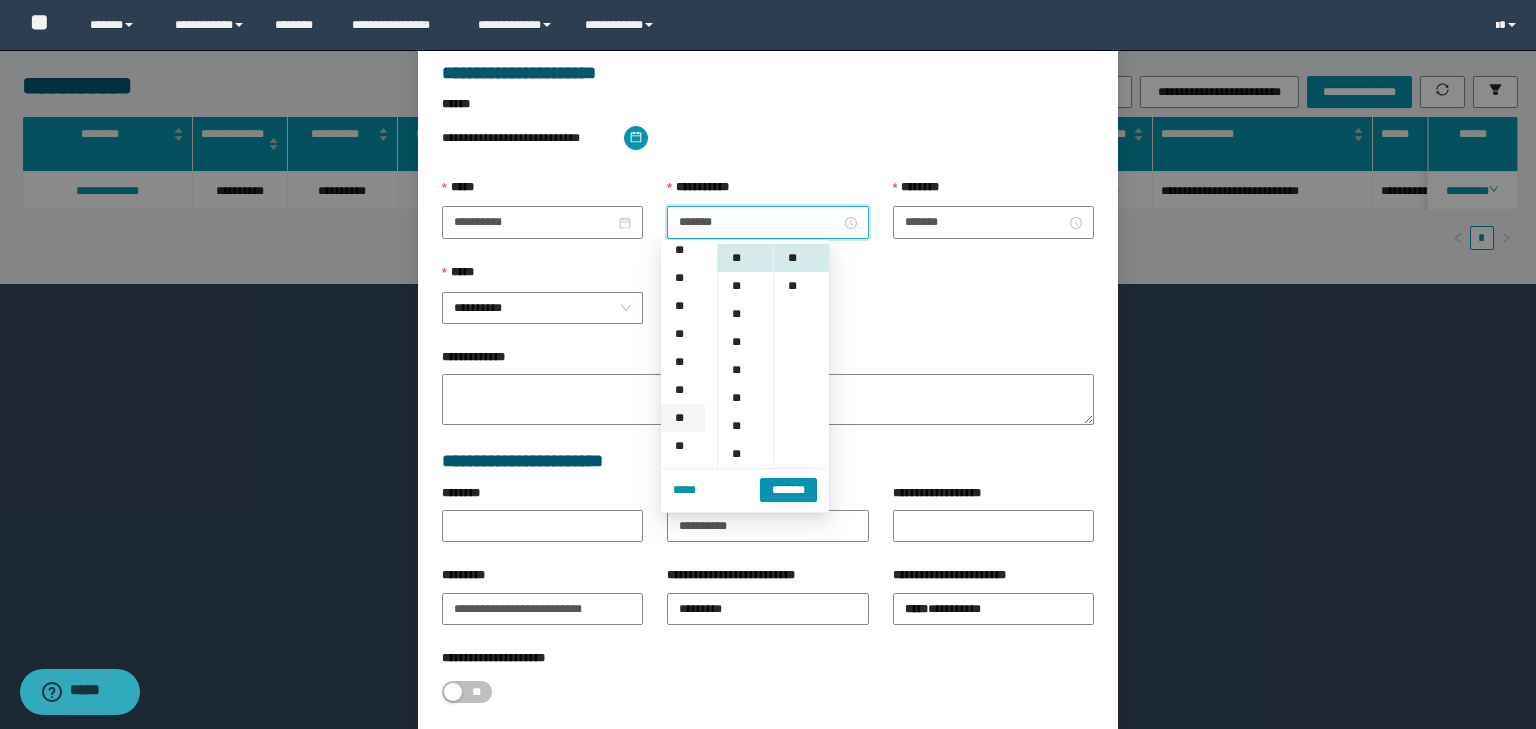 scroll, scrollTop: 224, scrollLeft: 0, axis: vertical 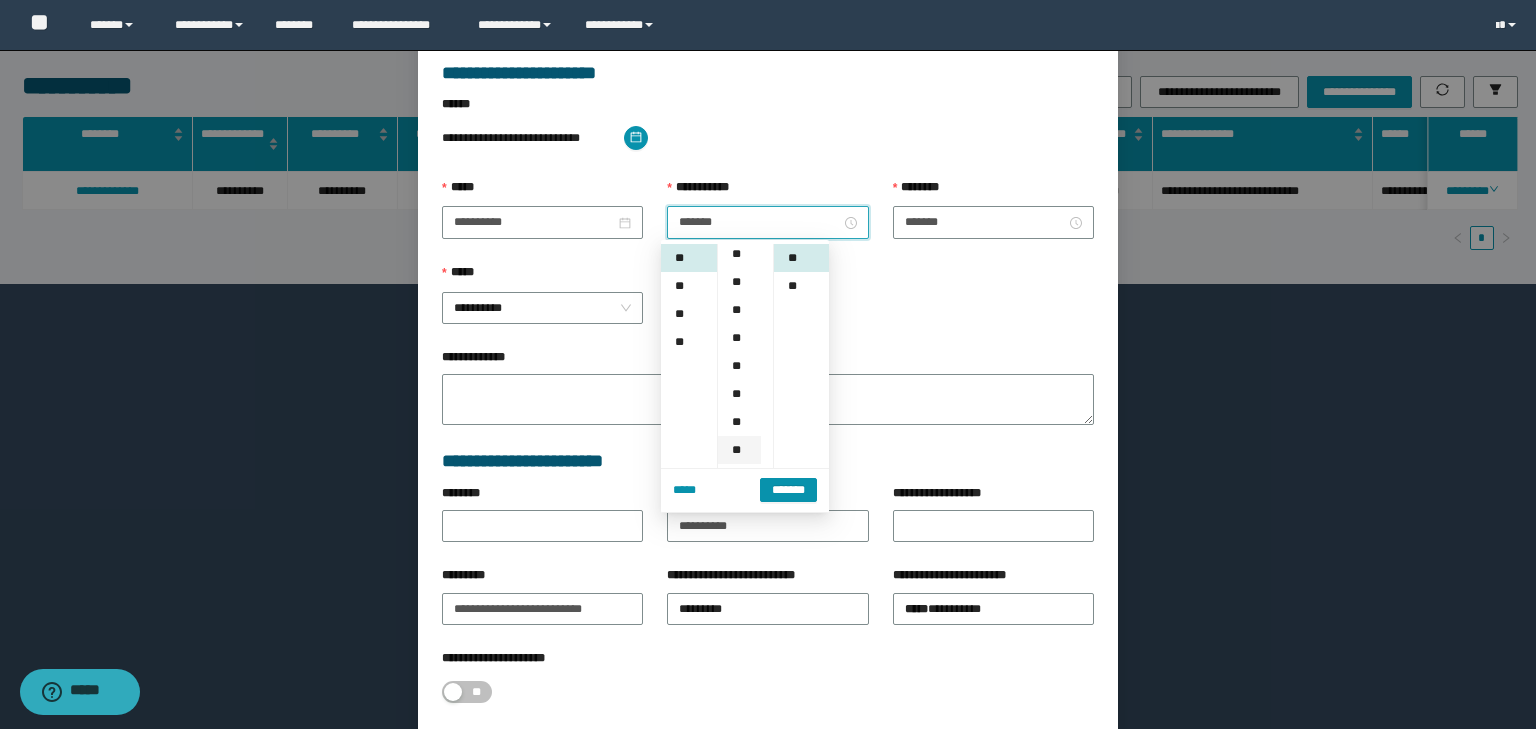 click on "**" at bounding box center [739, 450] 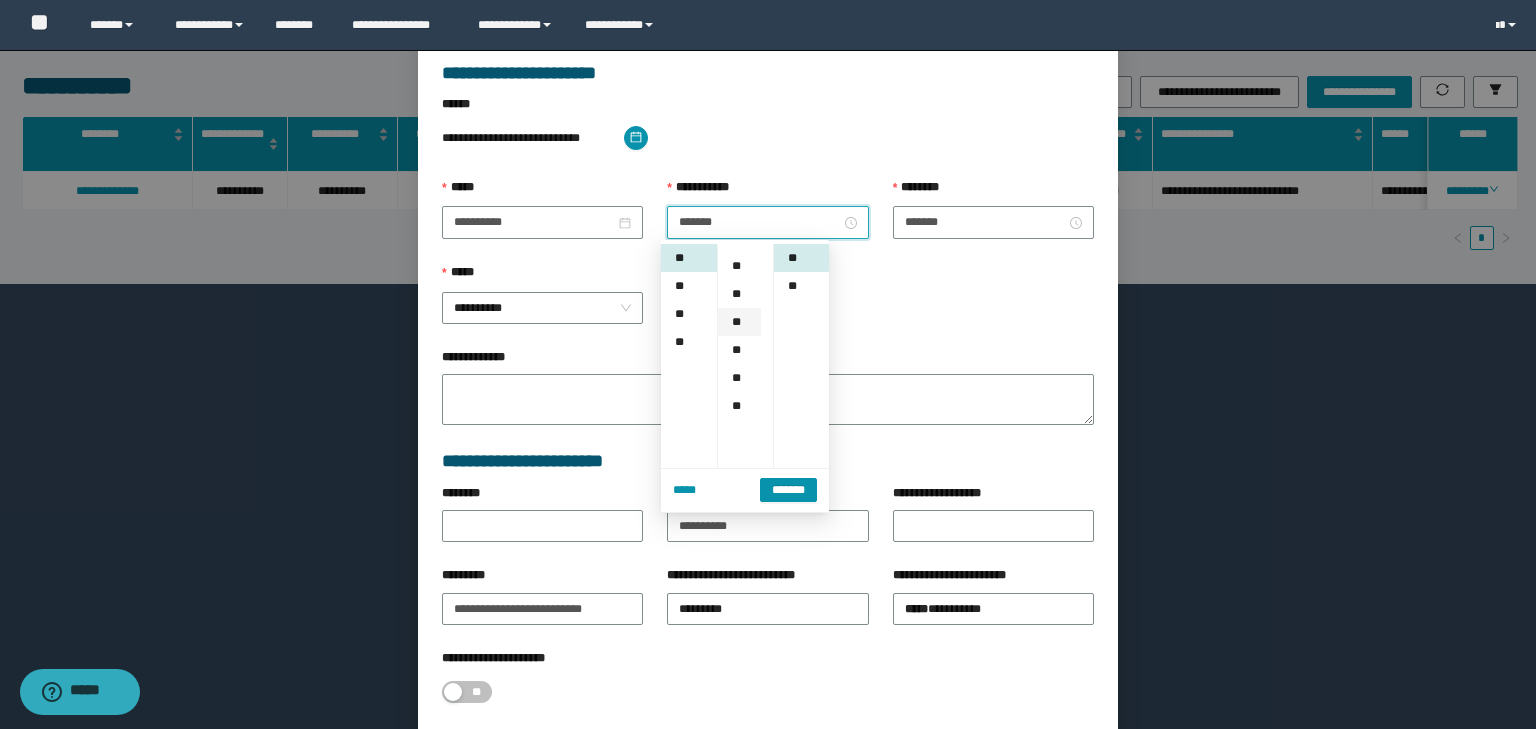 scroll, scrollTop: 224, scrollLeft: 0, axis: vertical 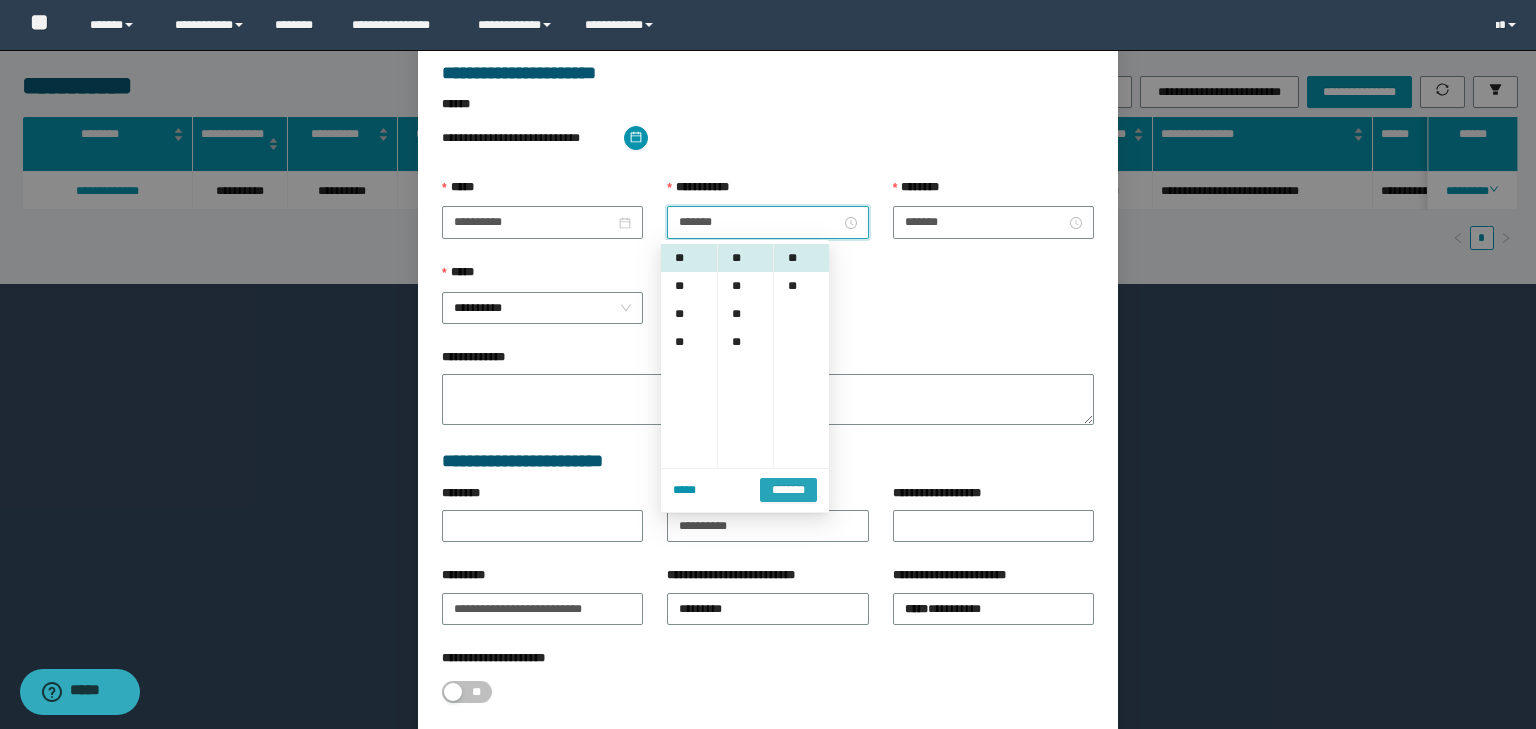click on "*******" at bounding box center [788, 490] 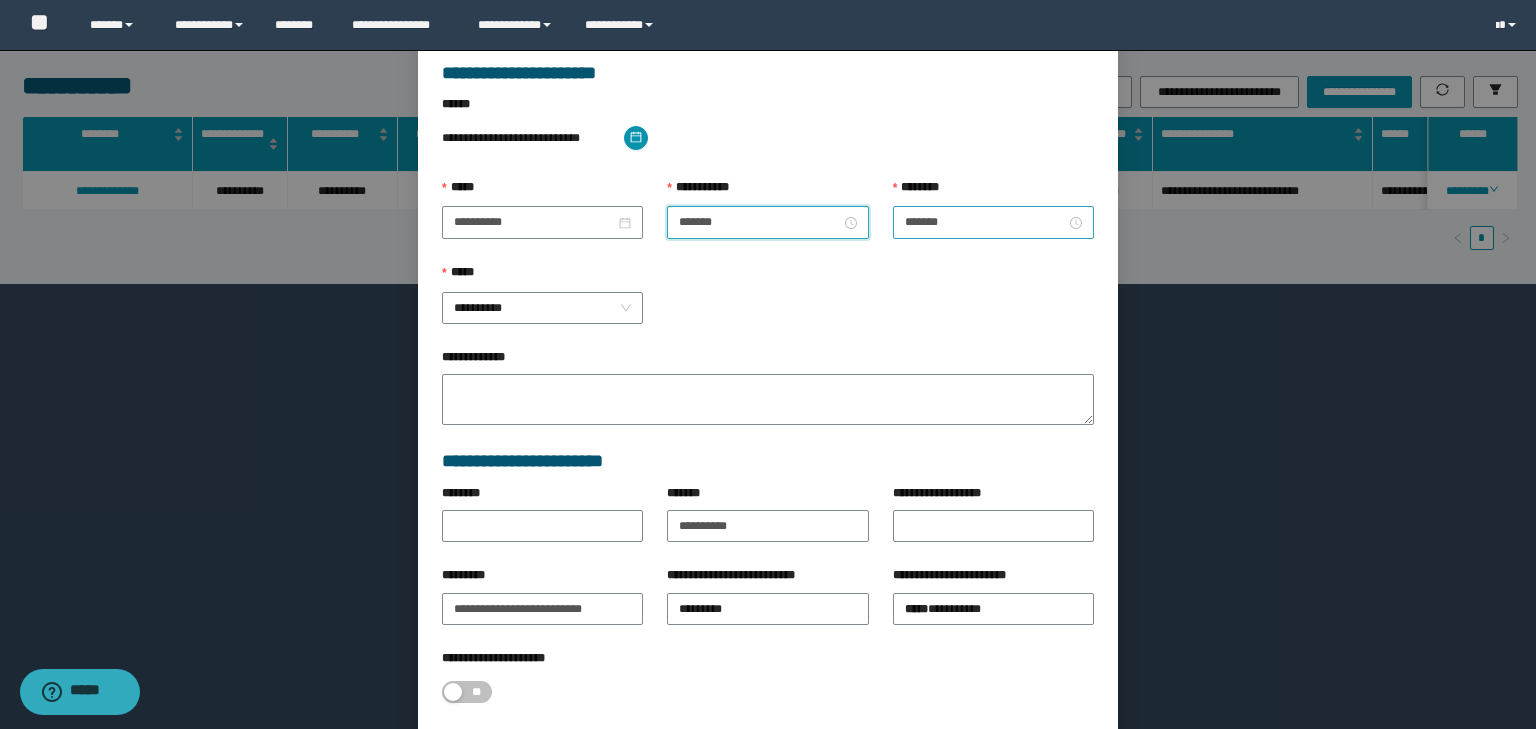 click on "*******" at bounding box center [993, 222] 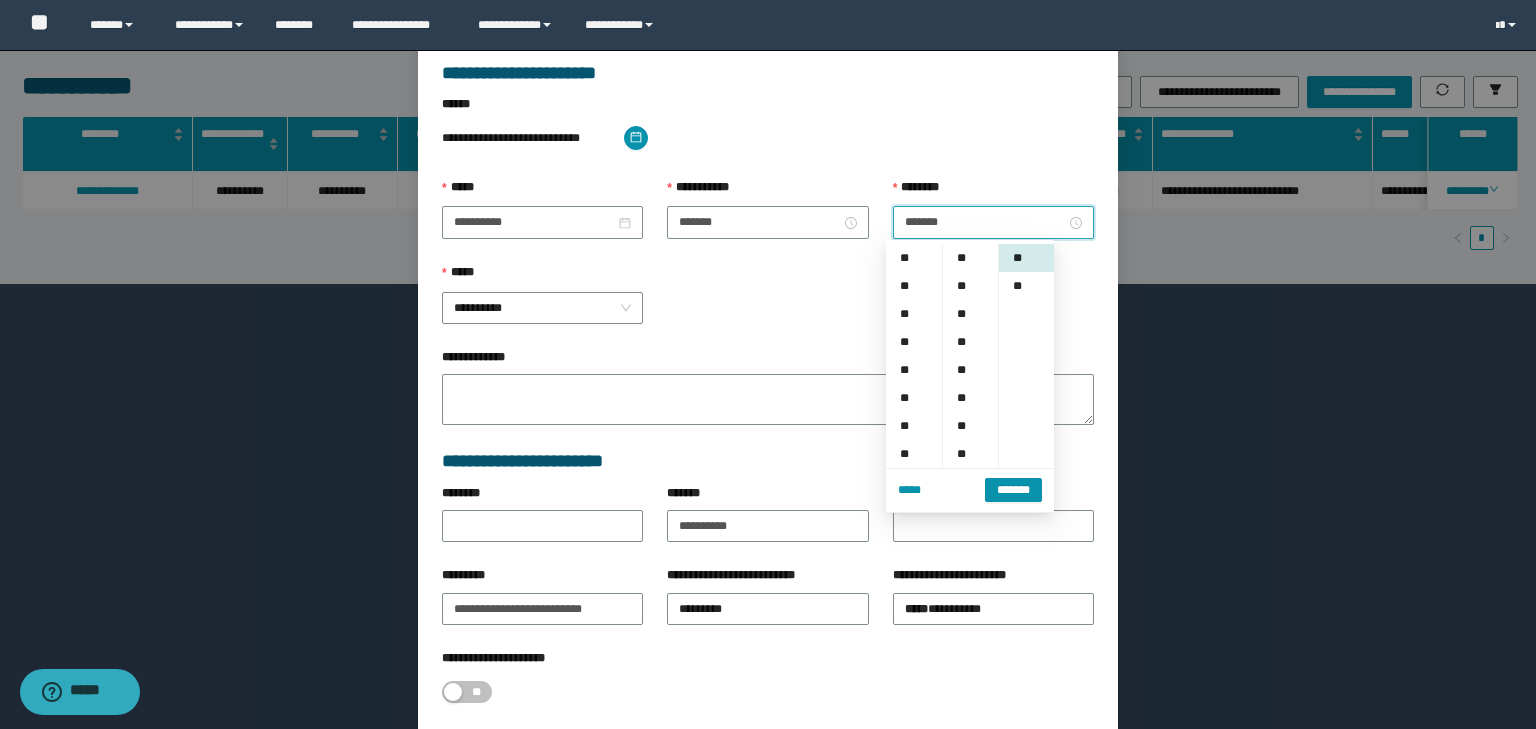 scroll, scrollTop: 224, scrollLeft: 0, axis: vertical 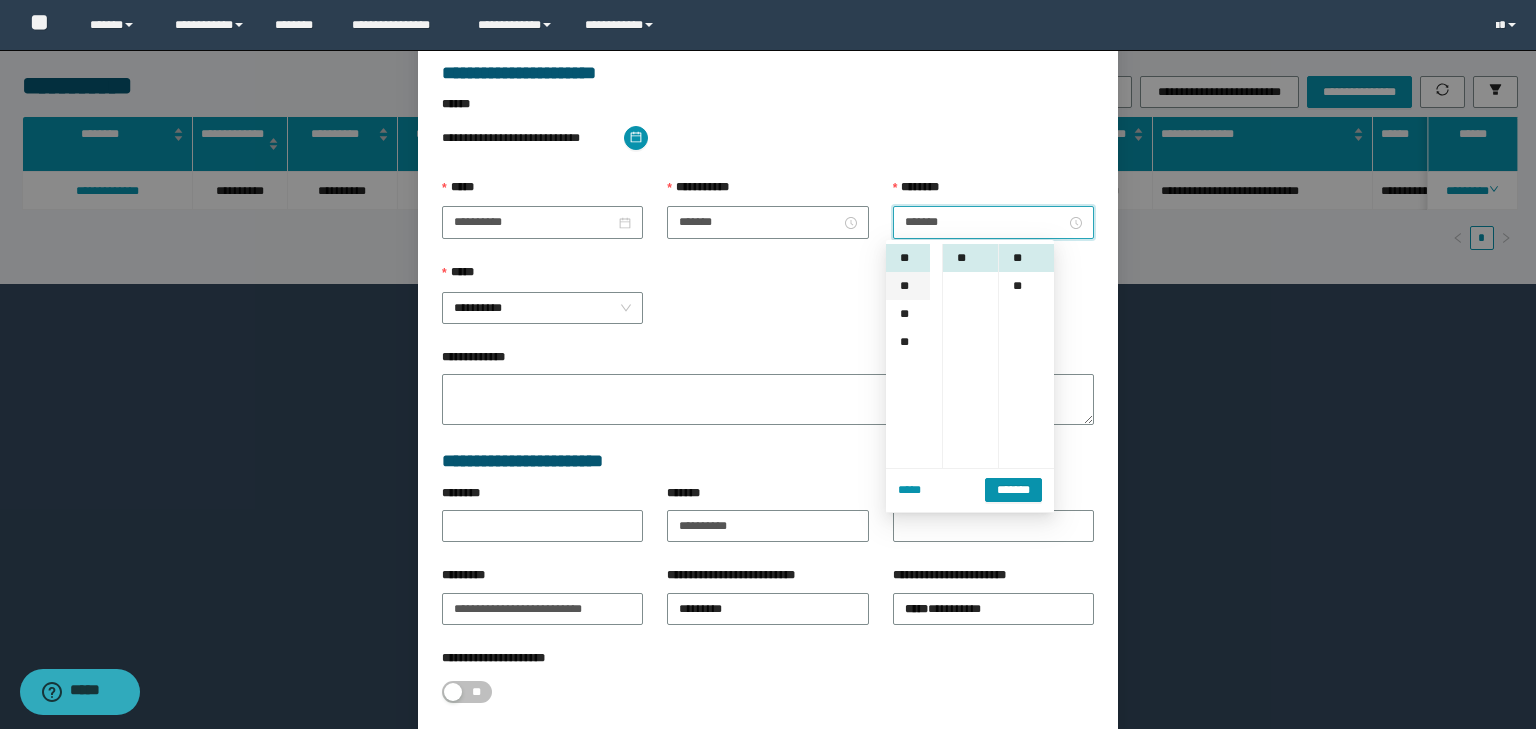 click on "**" at bounding box center [908, 286] 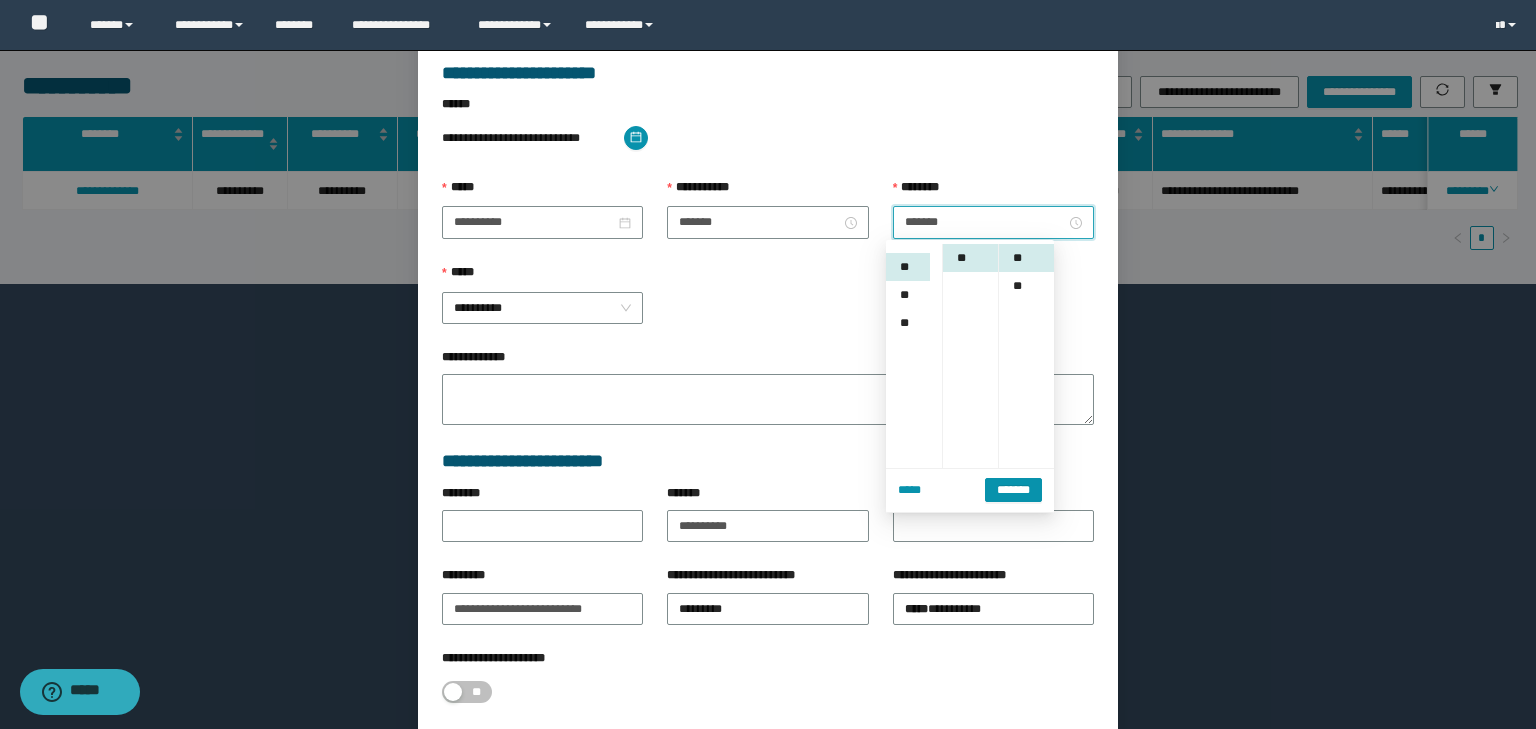scroll, scrollTop: 252, scrollLeft: 0, axis: vertical 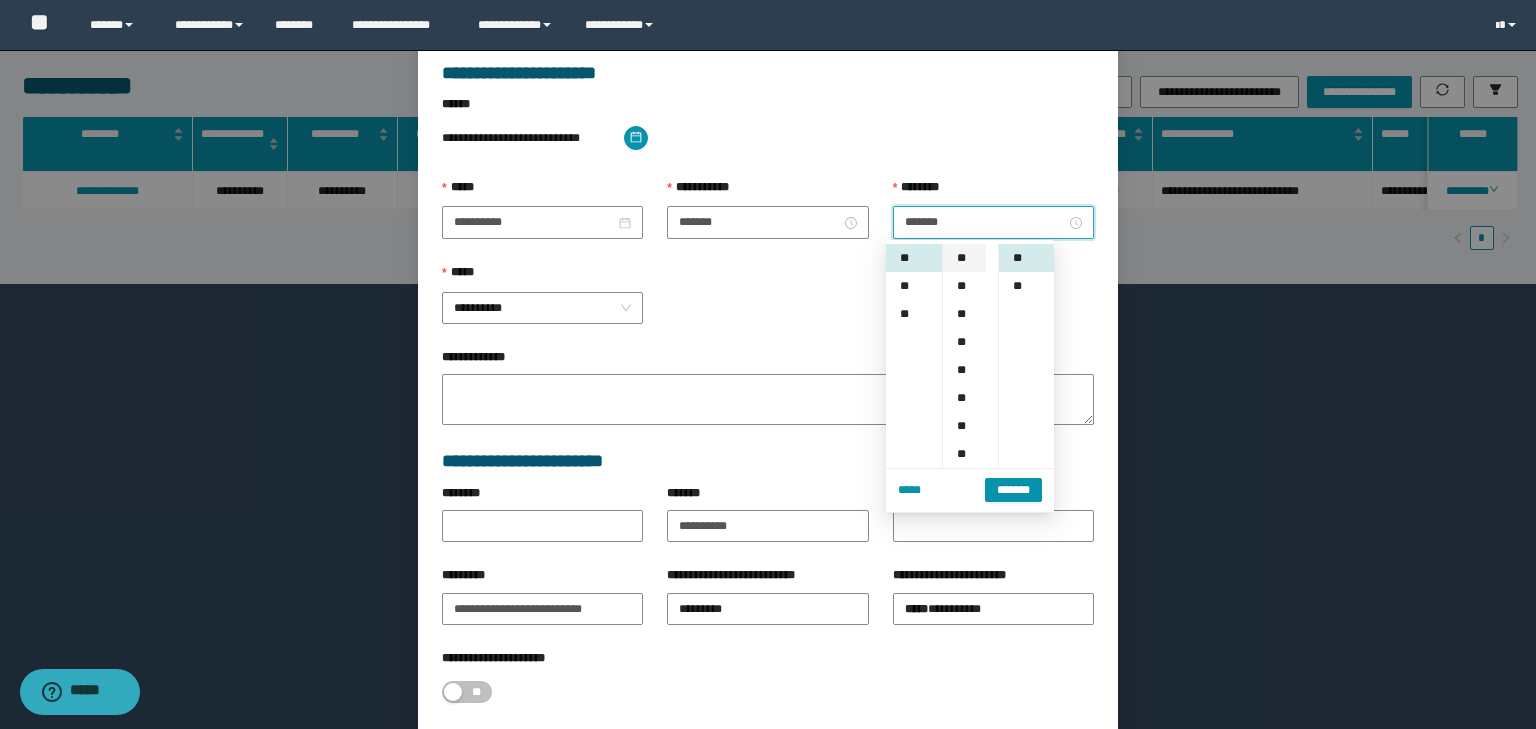click on "**" at bounding box center [964, 258] 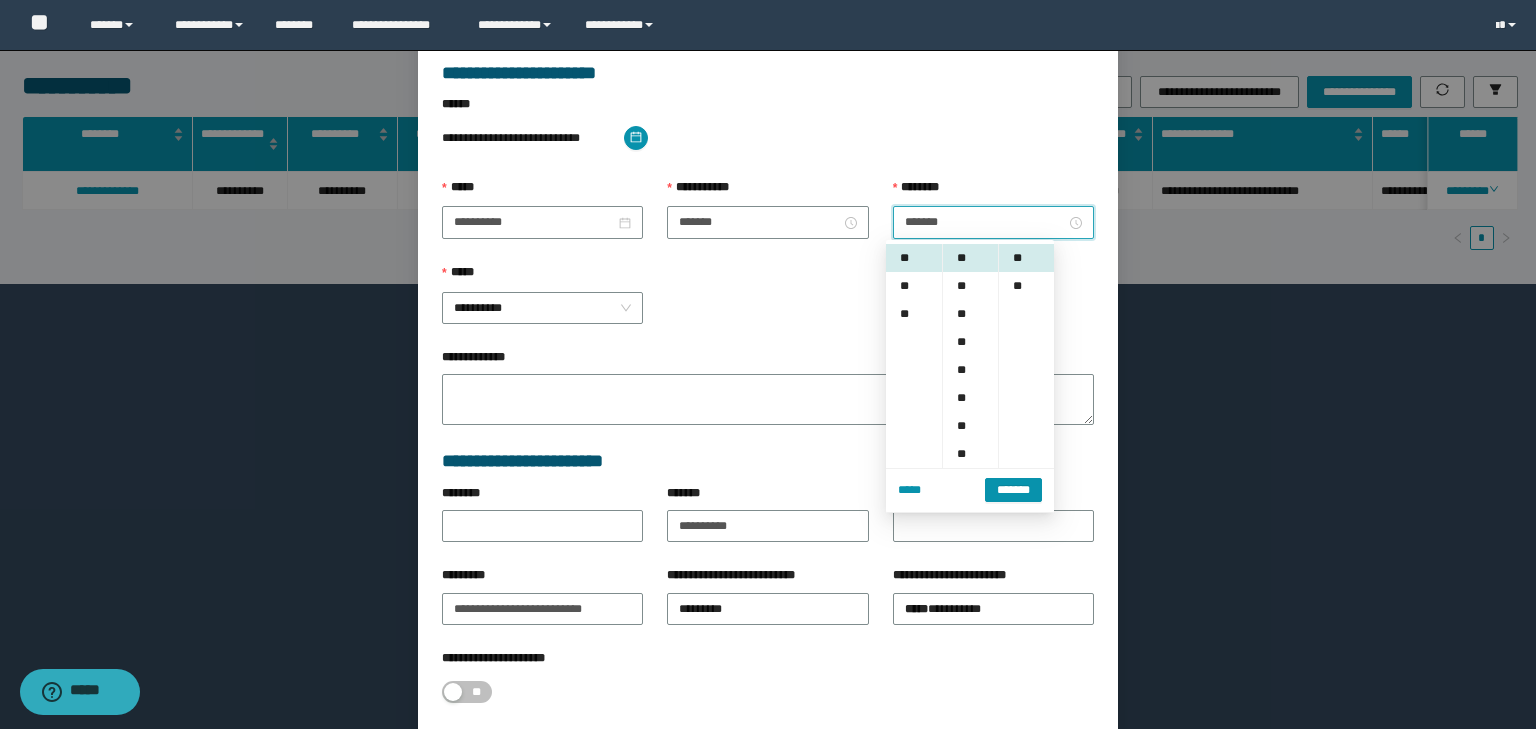 click on "*******" at bounding box center [1013, 490] 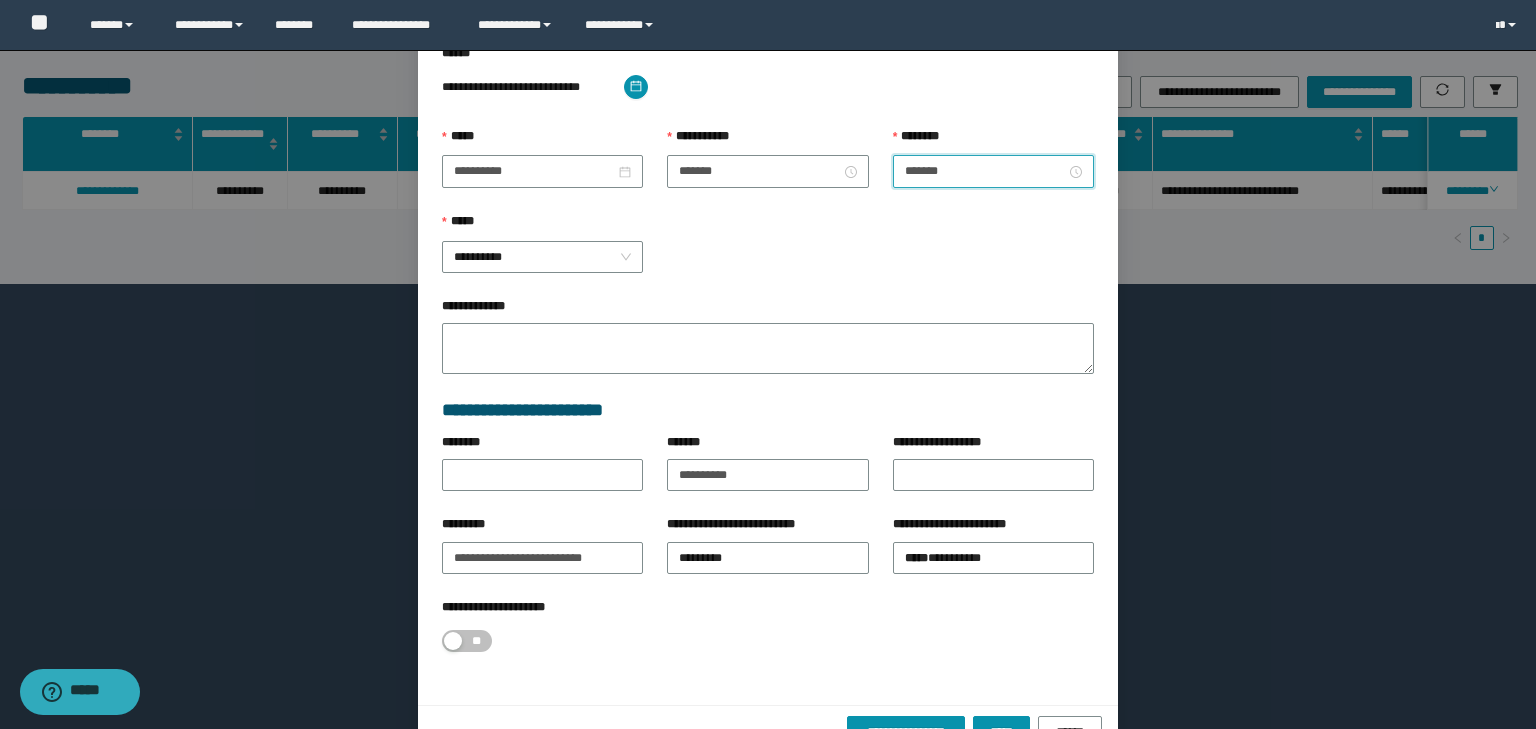 scroll, scrollTop: 221, scrollLeft: 0, axis: vertical 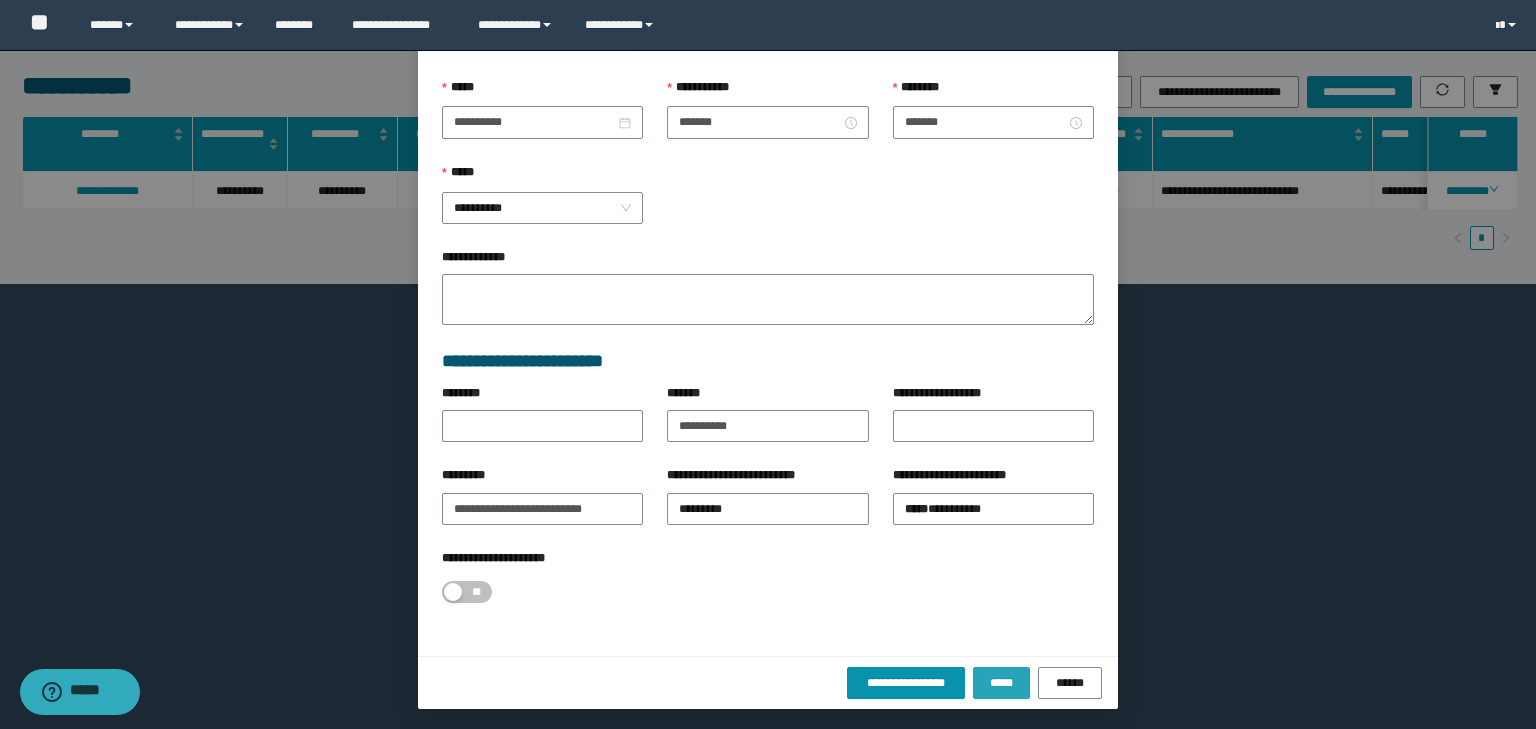 click on "*****" at bounding box center [1001, 683] 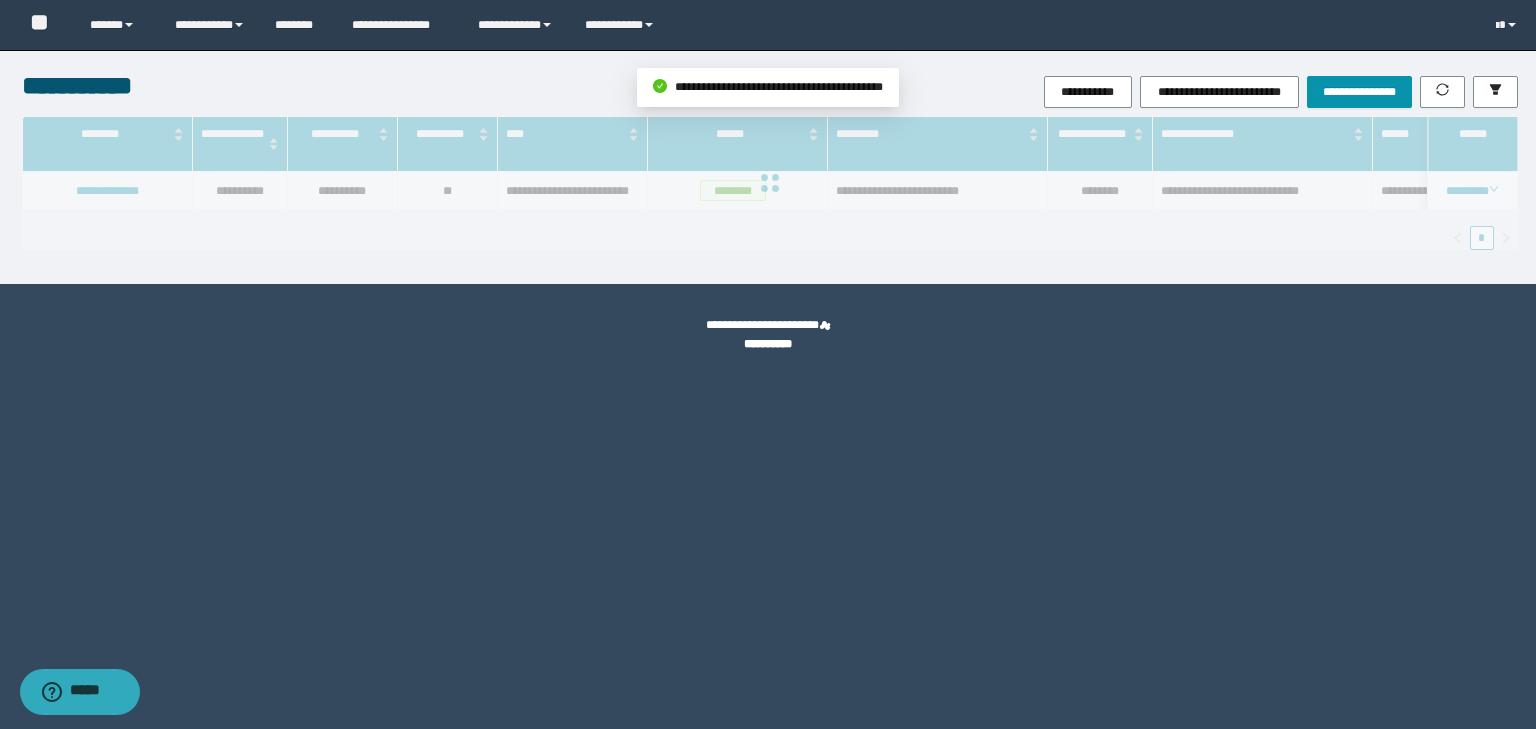 scroll, scrollTop: 121, scrollLeft: 0, axis: vertical 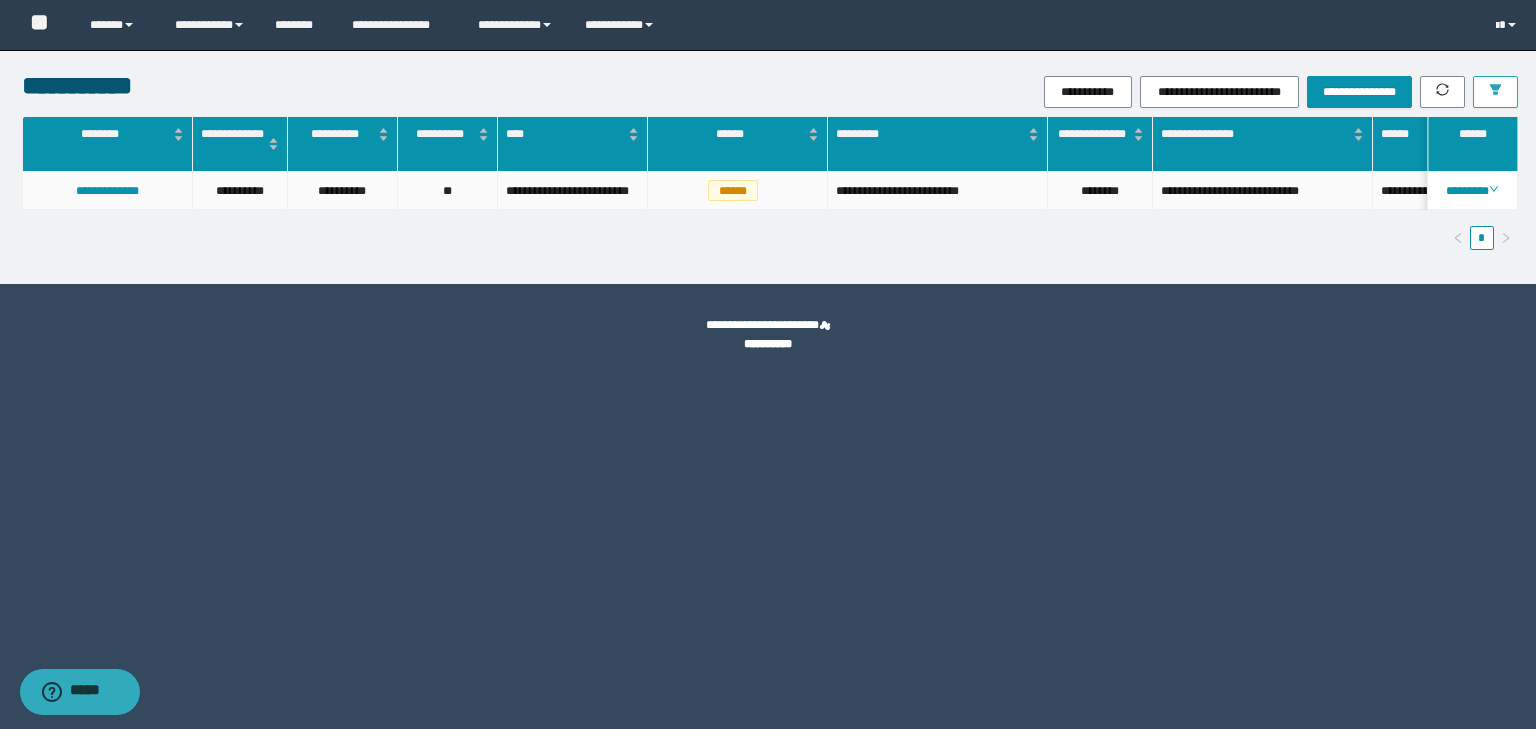 click at bounding box center (1495, 92) 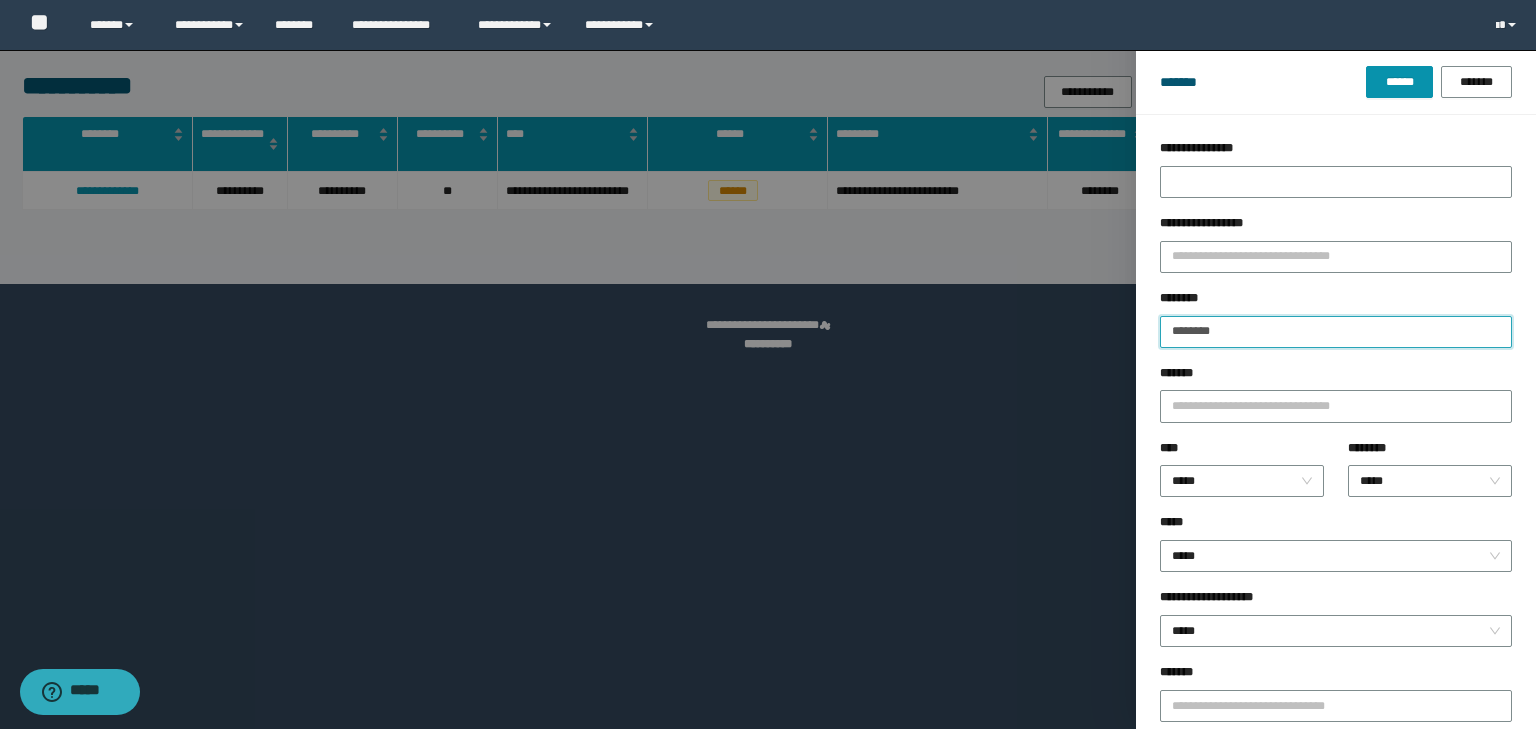 drag, startPoint x: 1248, startPoint y: 328, endPoint x: 1129, endPoint y: 328, distance: 119 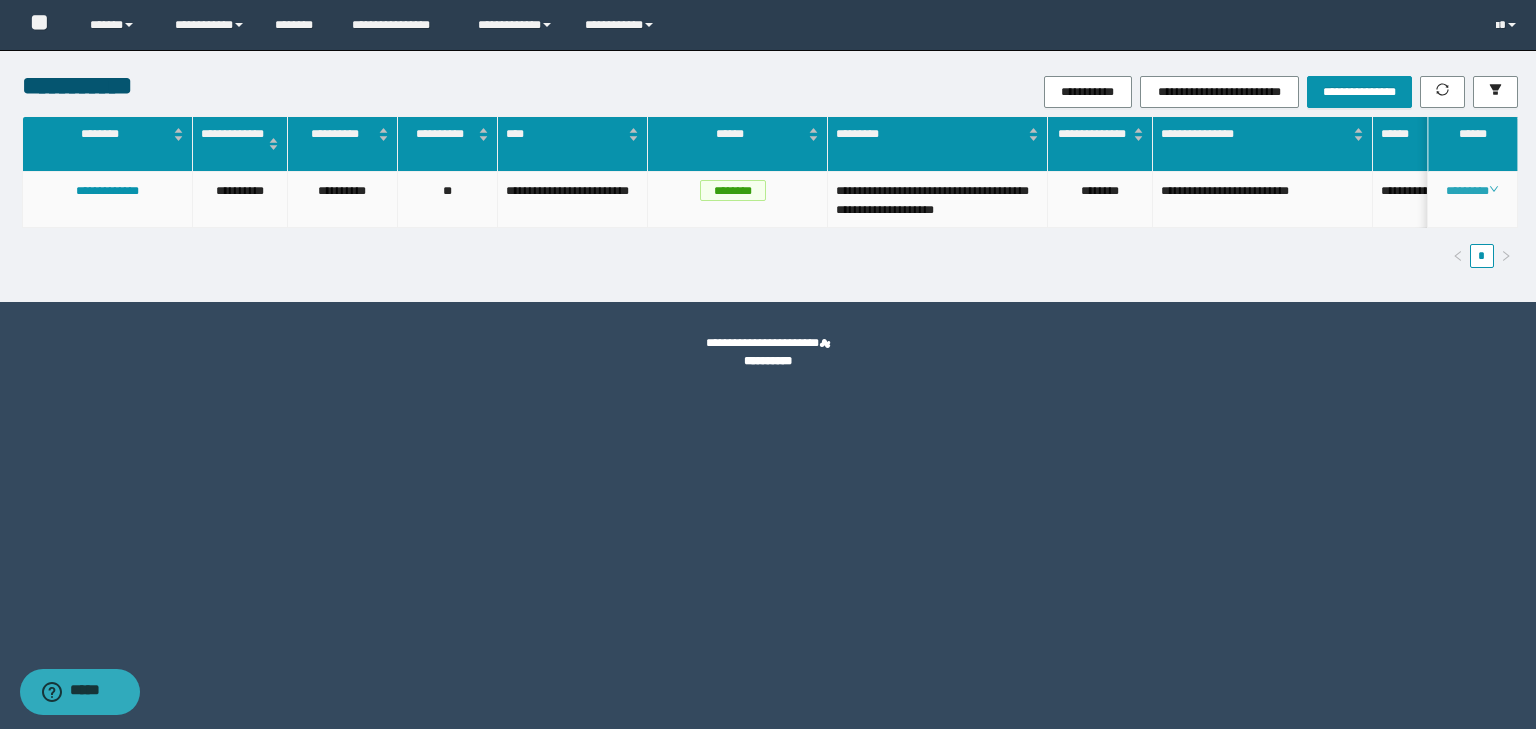 click on "********" at bounding box center [1472, 191] 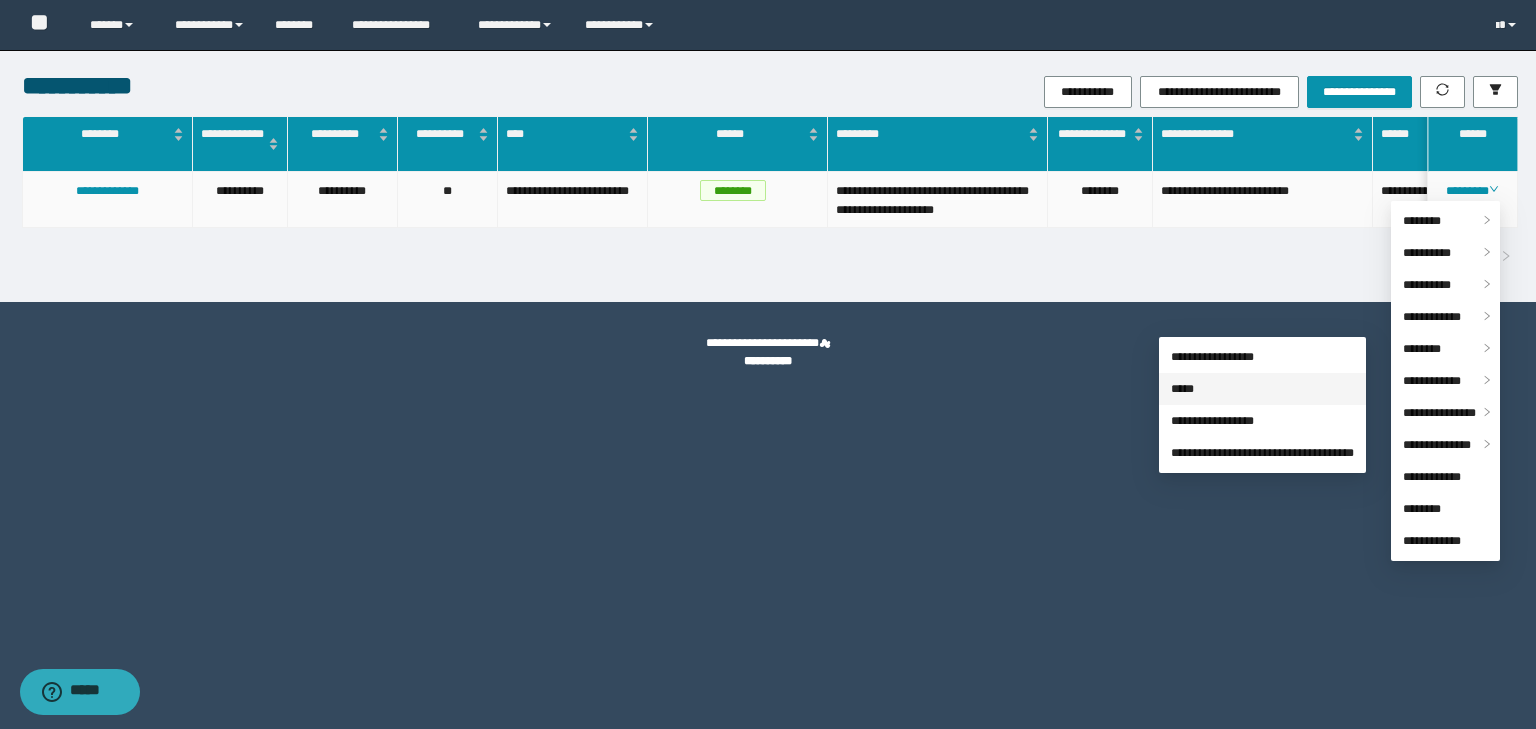 click on "*****" at bounding box center (1182, 389) 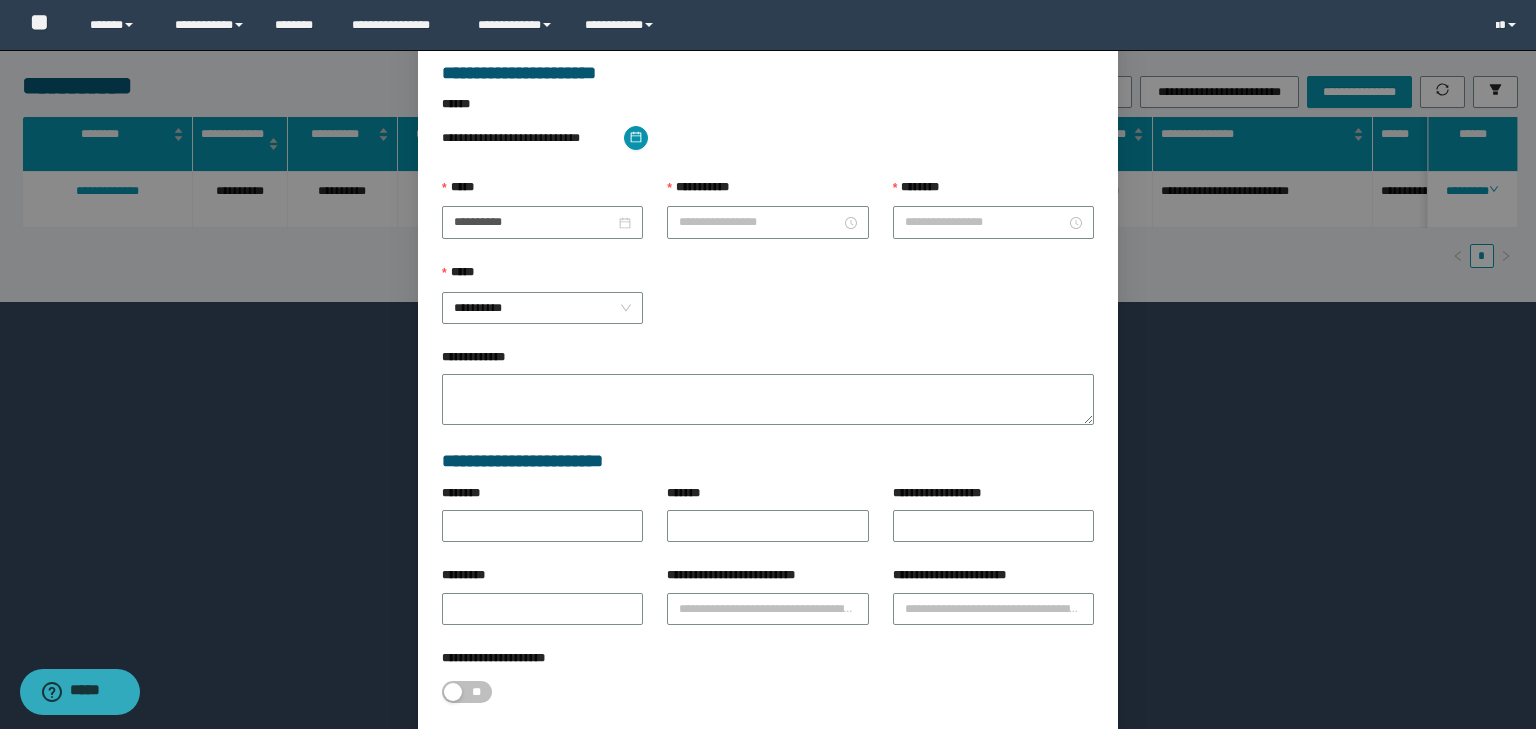 type on "**********" 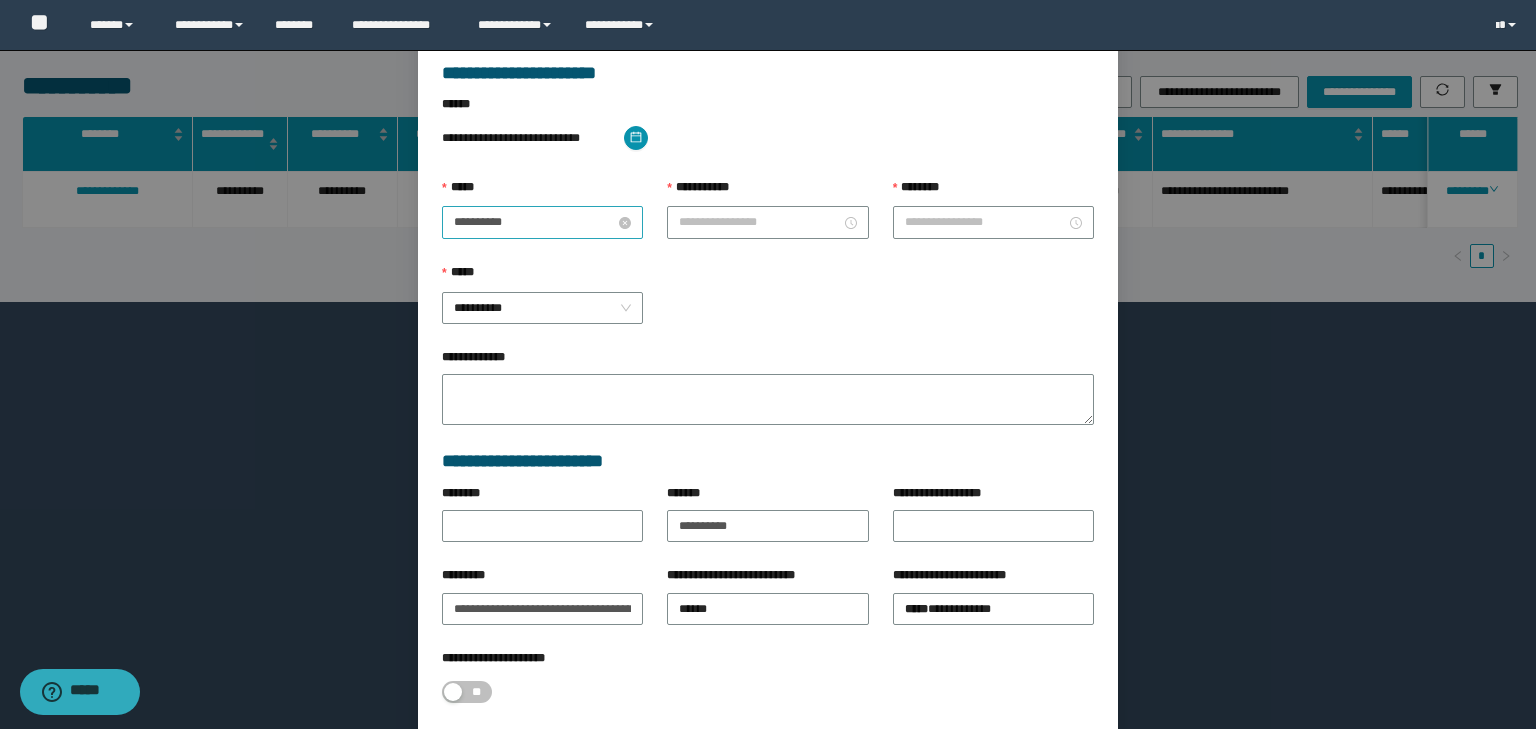 click on "**********" at bounding box center [534, 222] 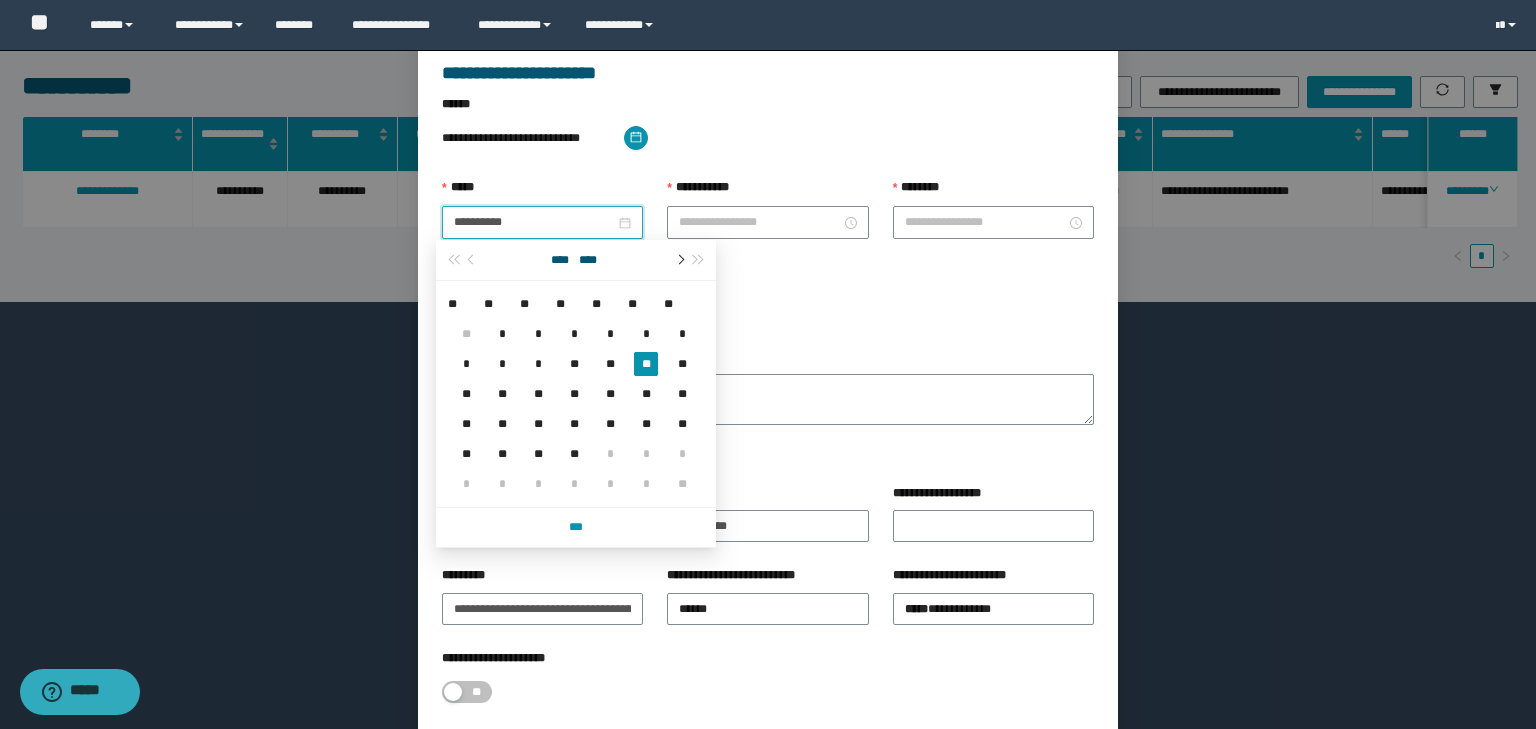 click at bounding box center (679, 260) 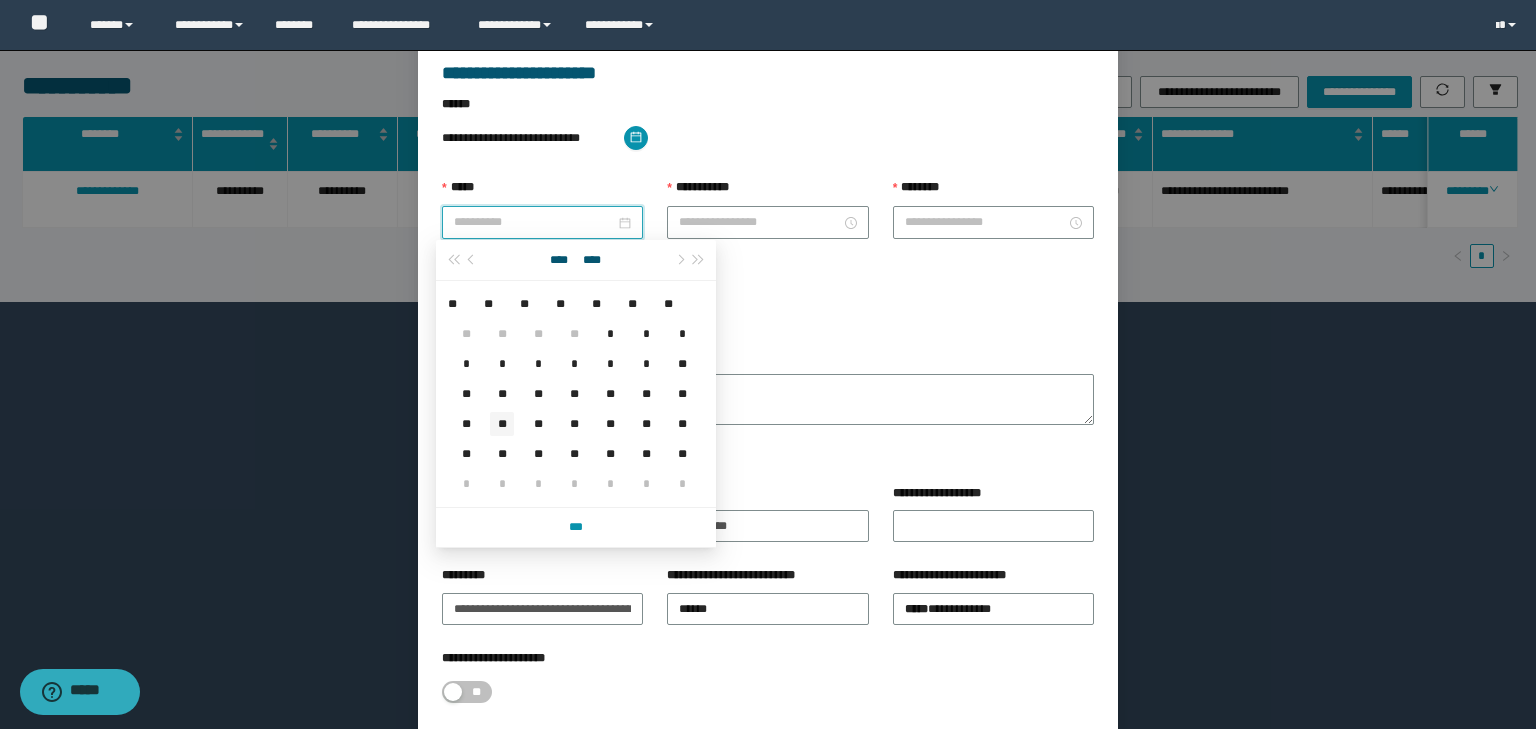 type on "**********" 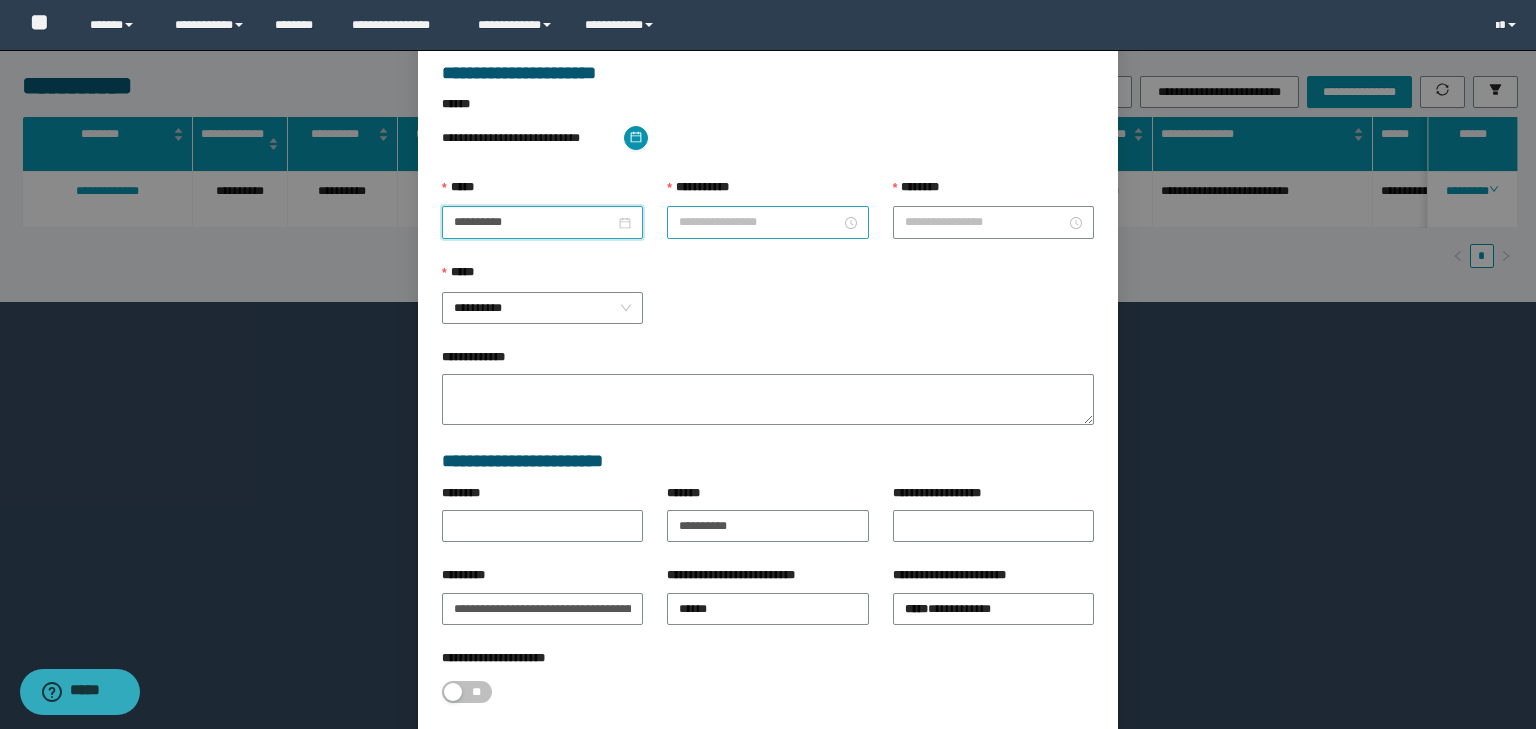 click at bounding box center [767, 222] 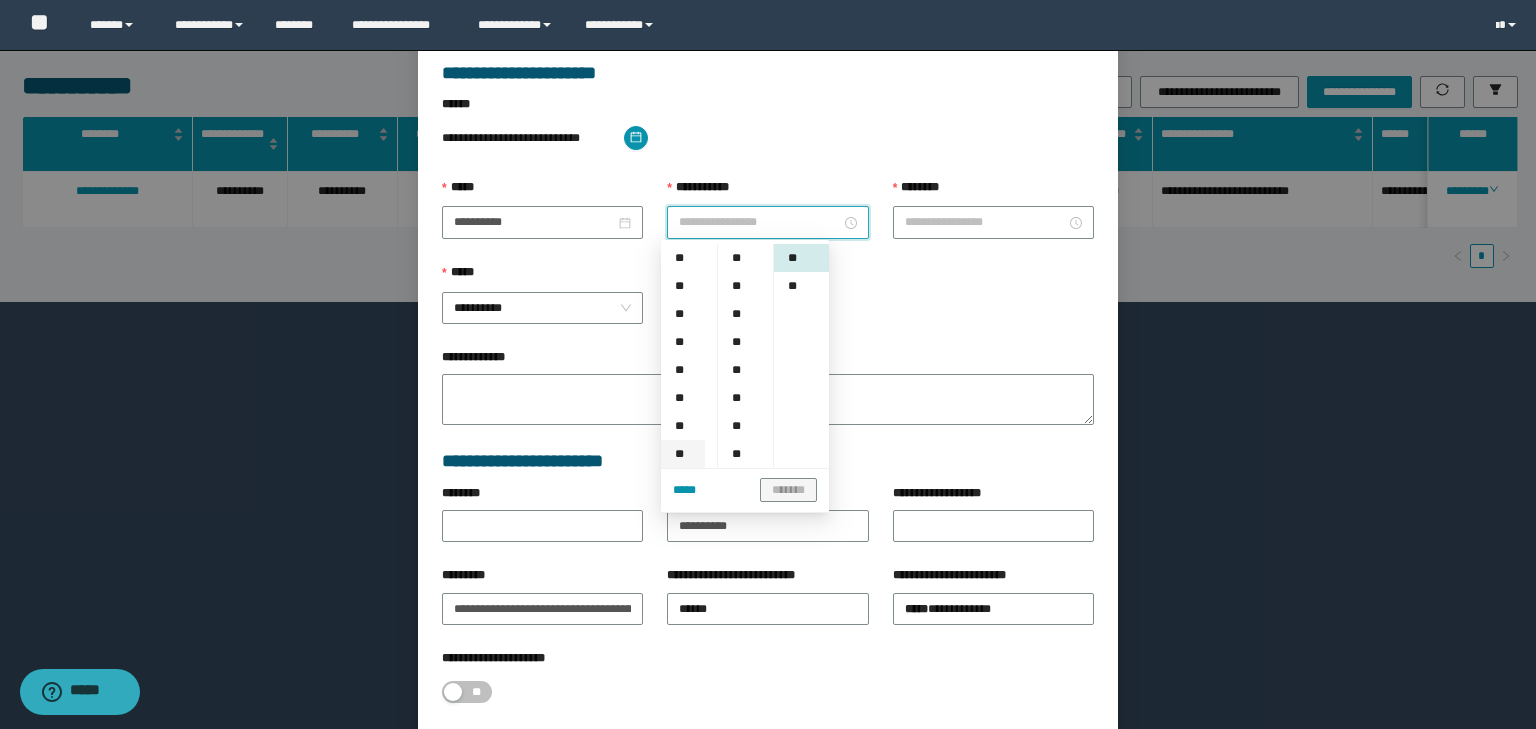 click on "**" at bounding box center [683, 454] 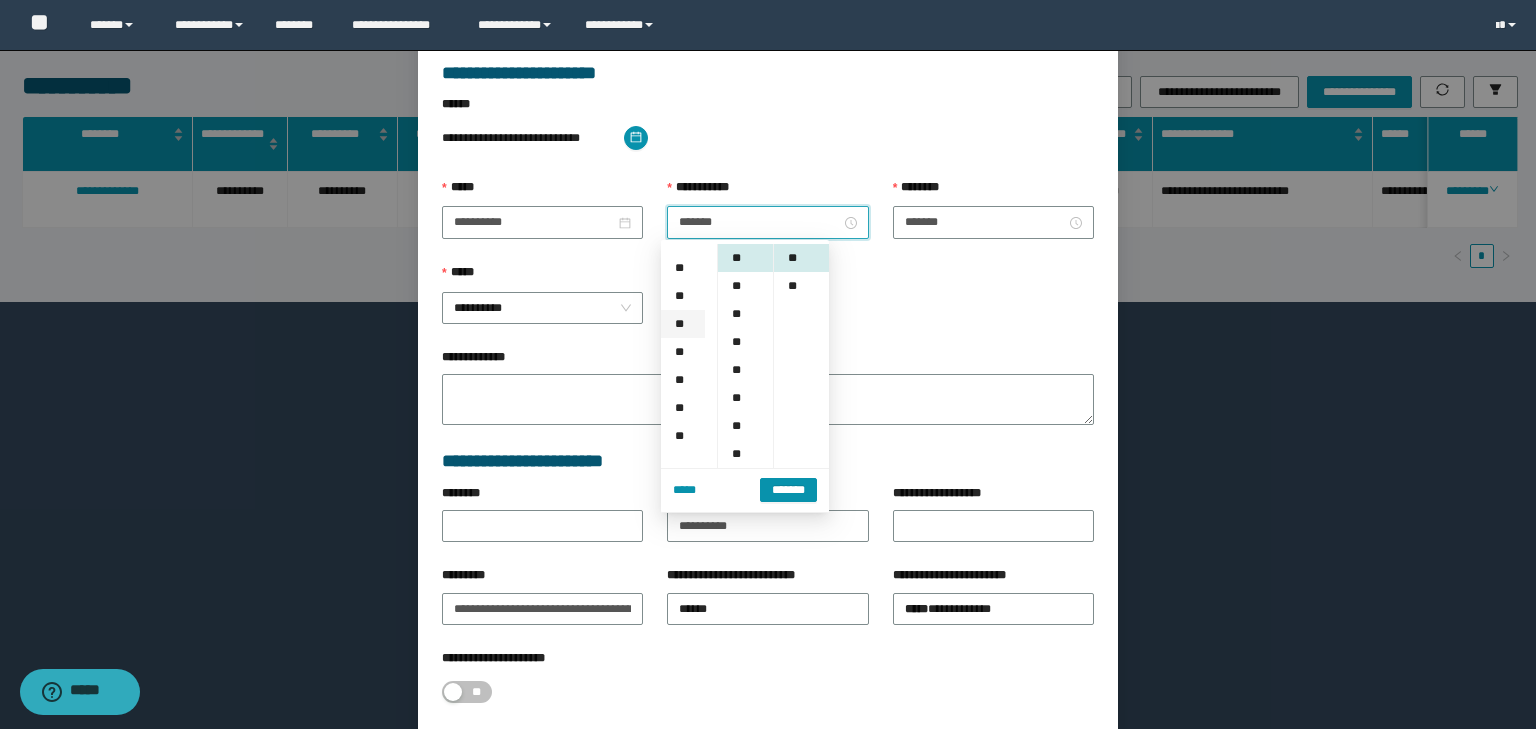scroll, scrollTop: 196, scrollLeft: 0, axis: vertical 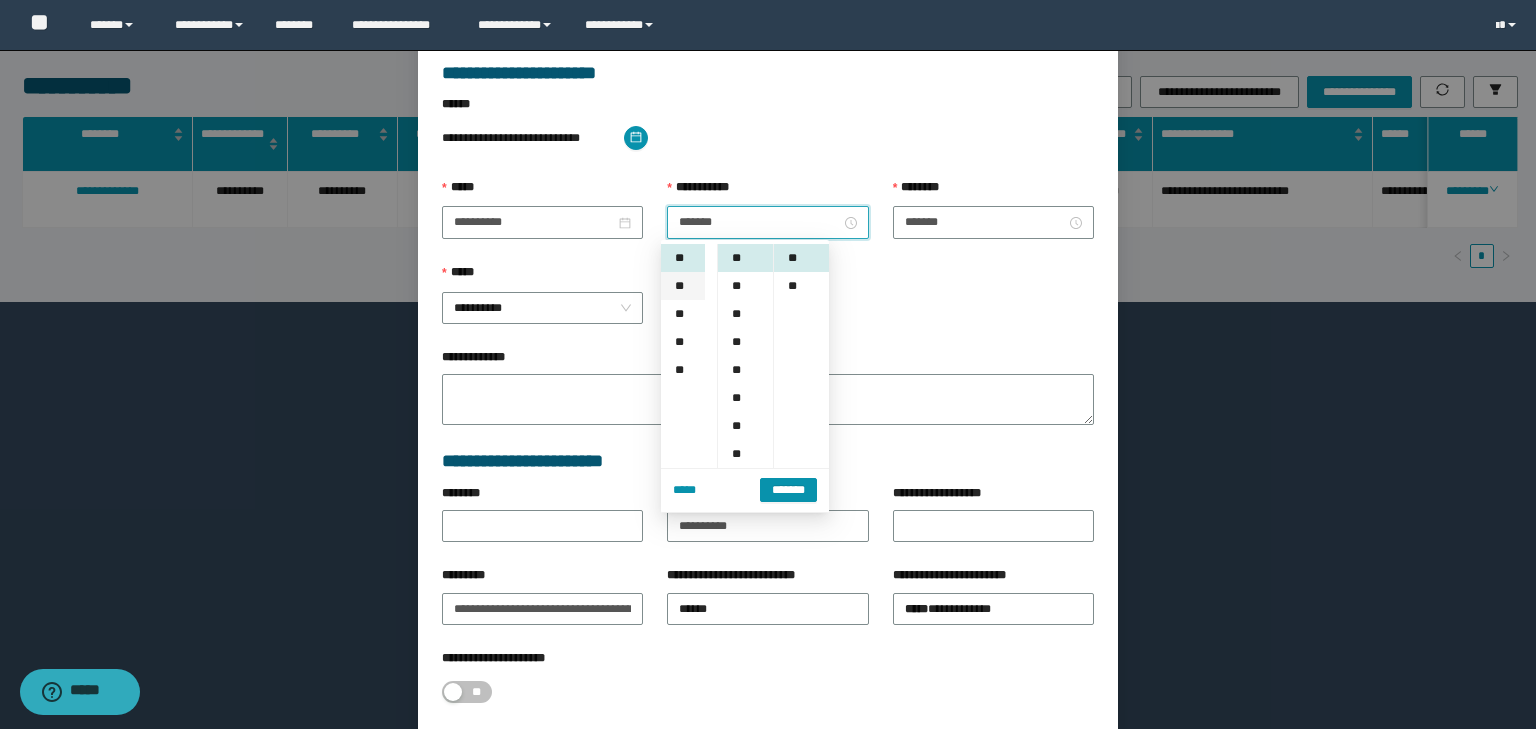 click on "**" at bounding box center [683, 286] 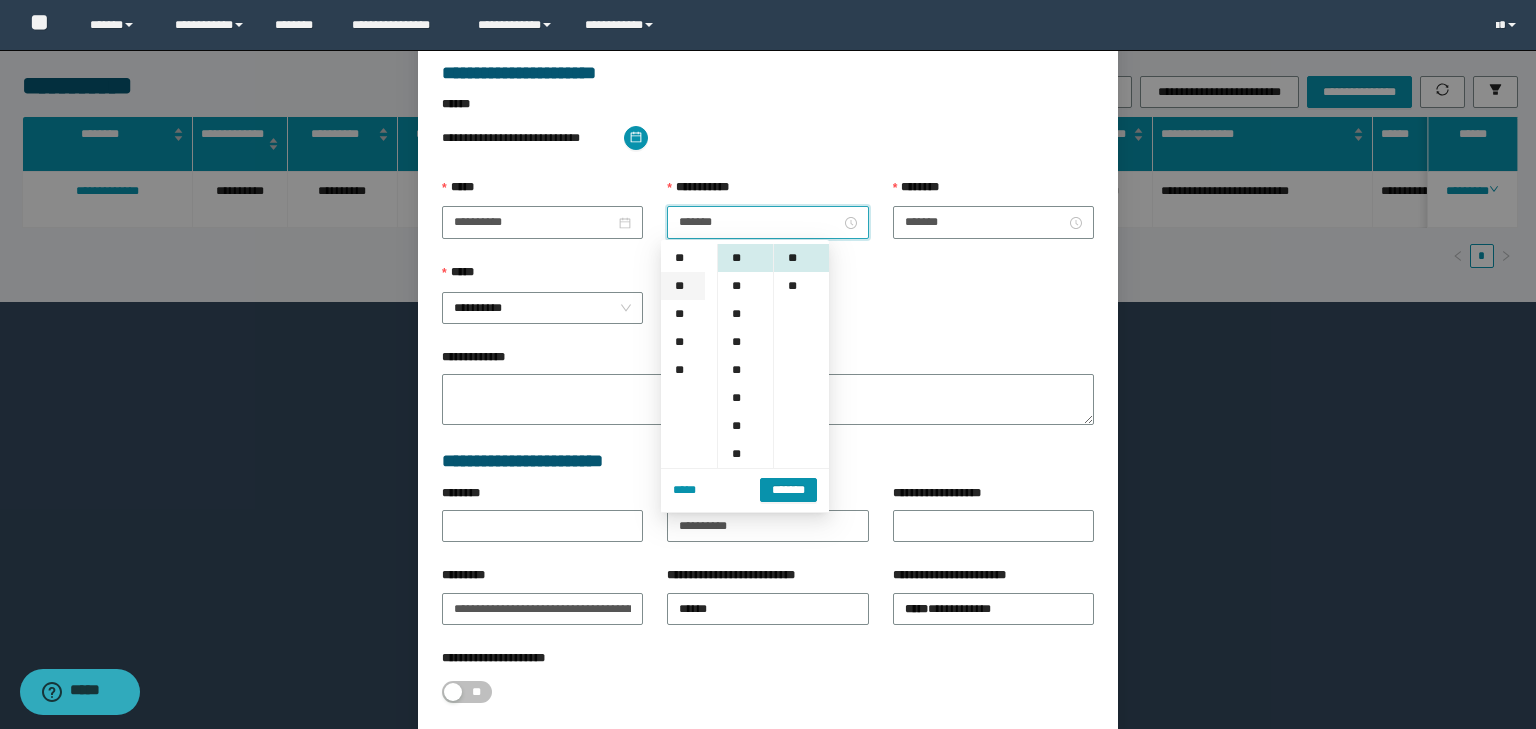 scroll, scrollTop: 224, scrollLeft: 0, axis: vertical 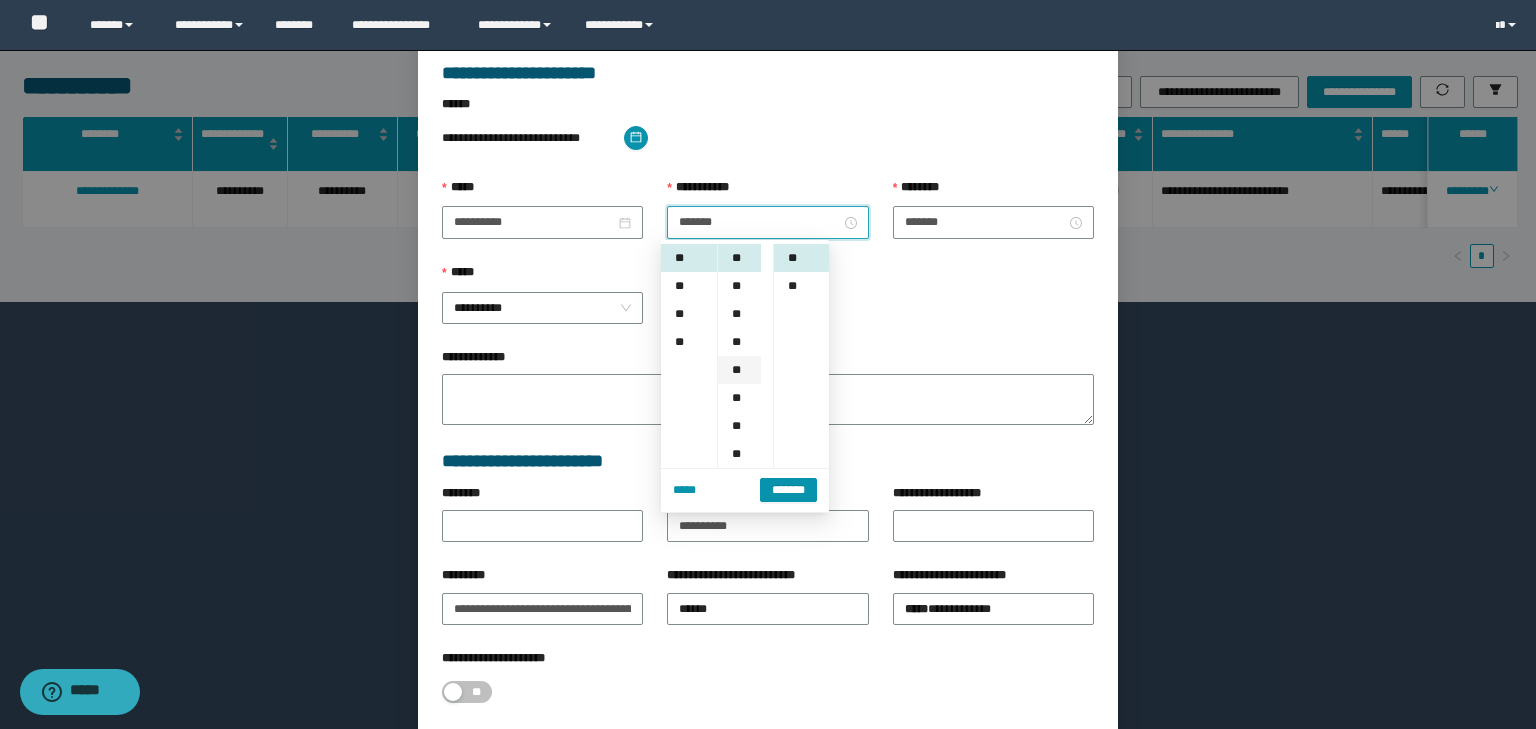 click on "**" at bounding box center [739, 370] 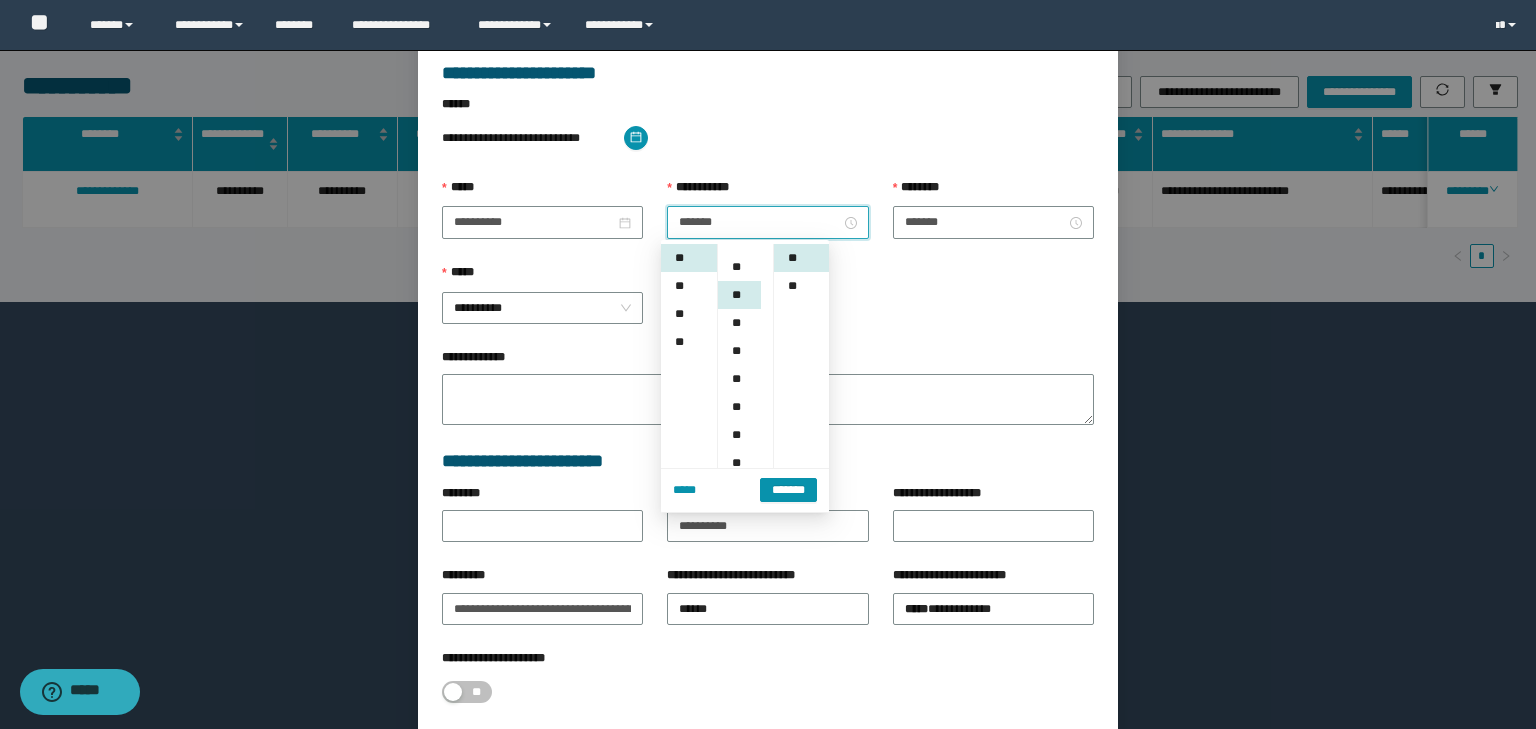 scroll, scrollTop: 112, scrollLeft: 0, axis: vertical 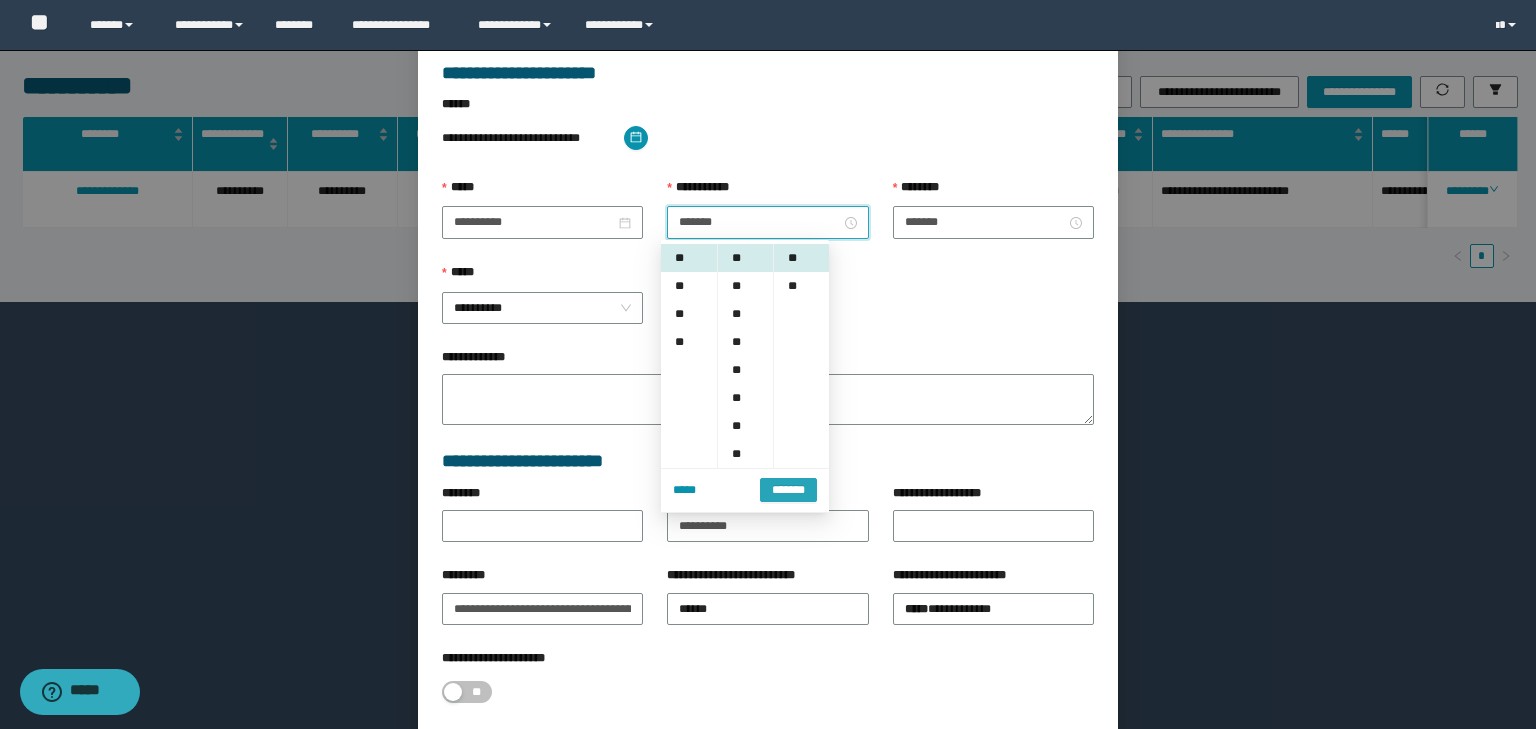 click on "*******" at bounding box center (788, 489) 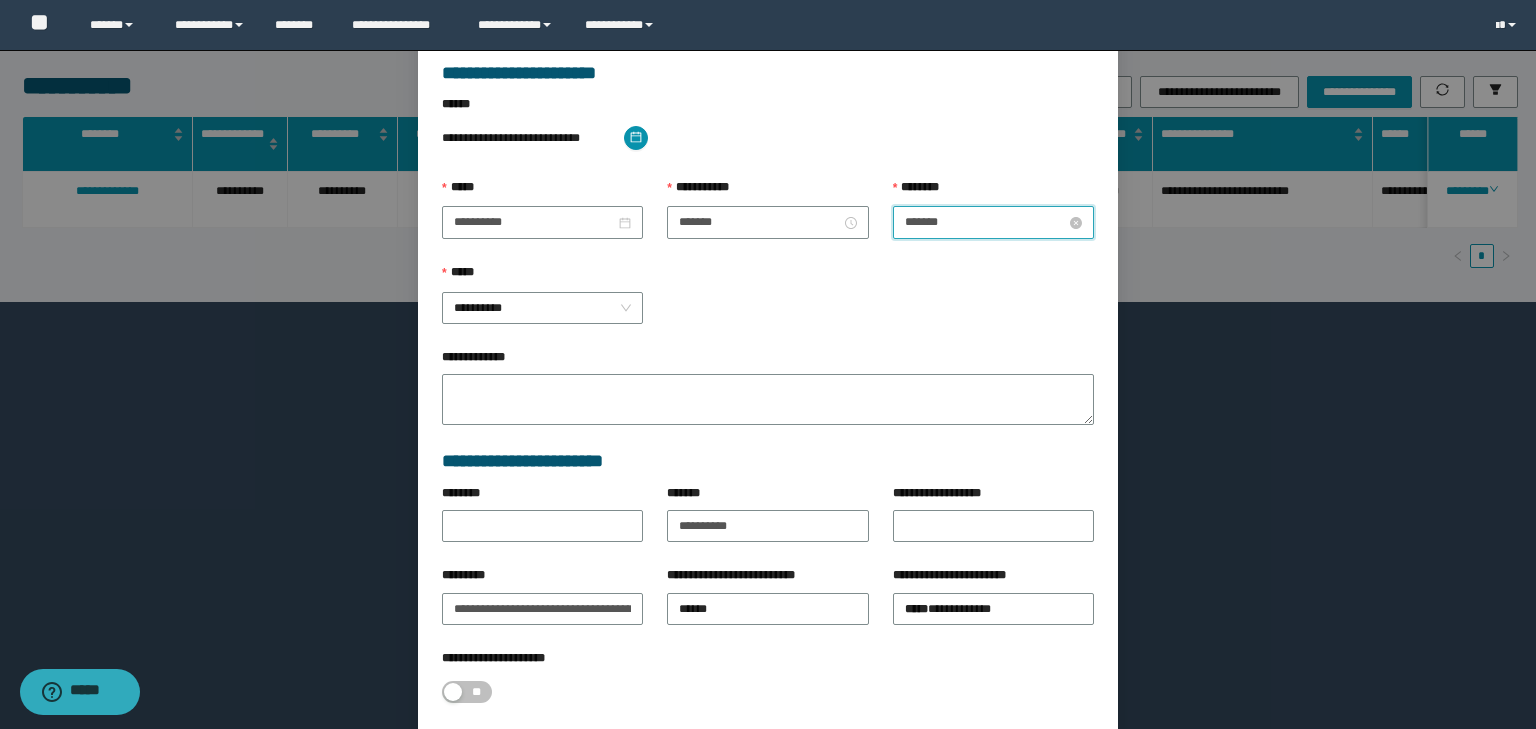 click on "*******" at bounding box center [985, 222] 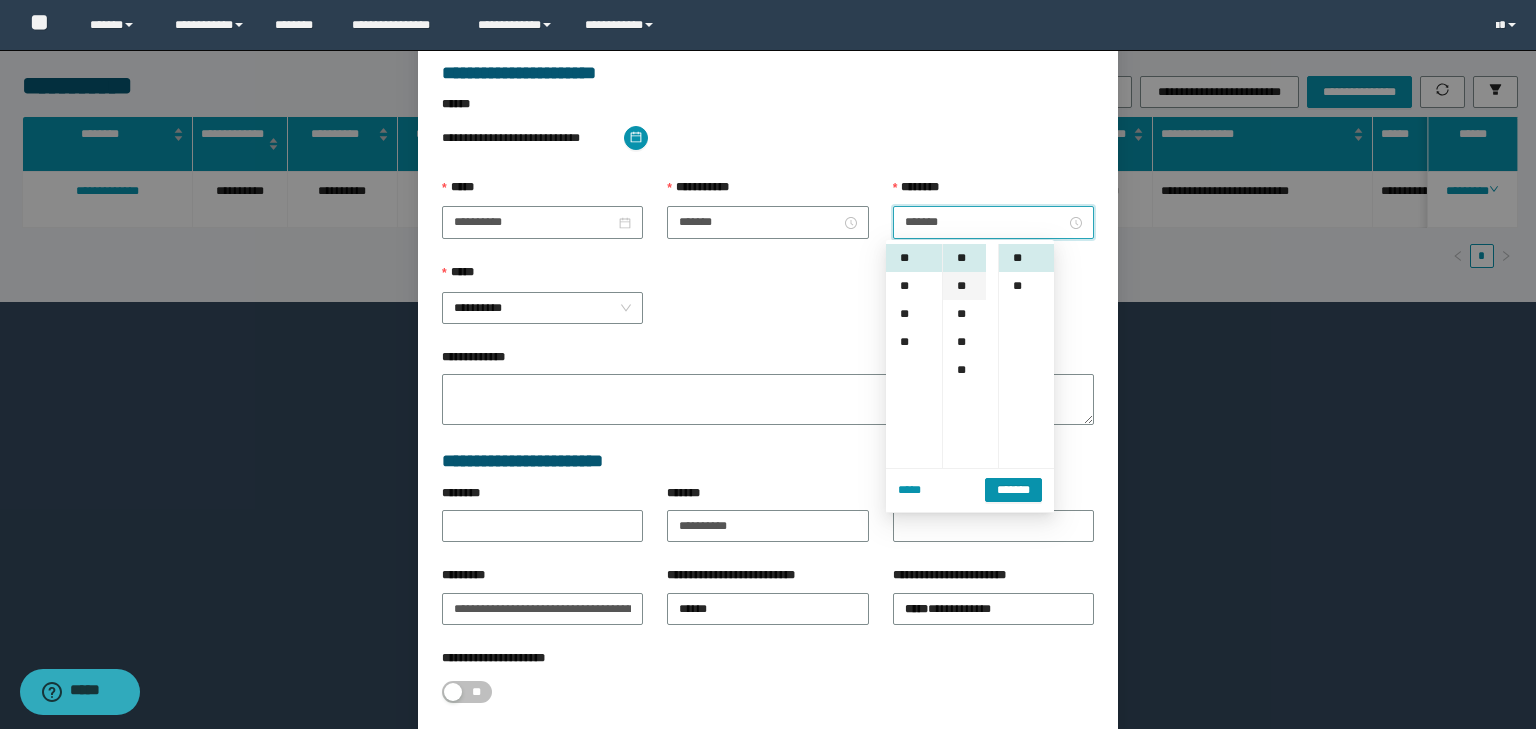 click on "**" at bounding box center [964, 286] 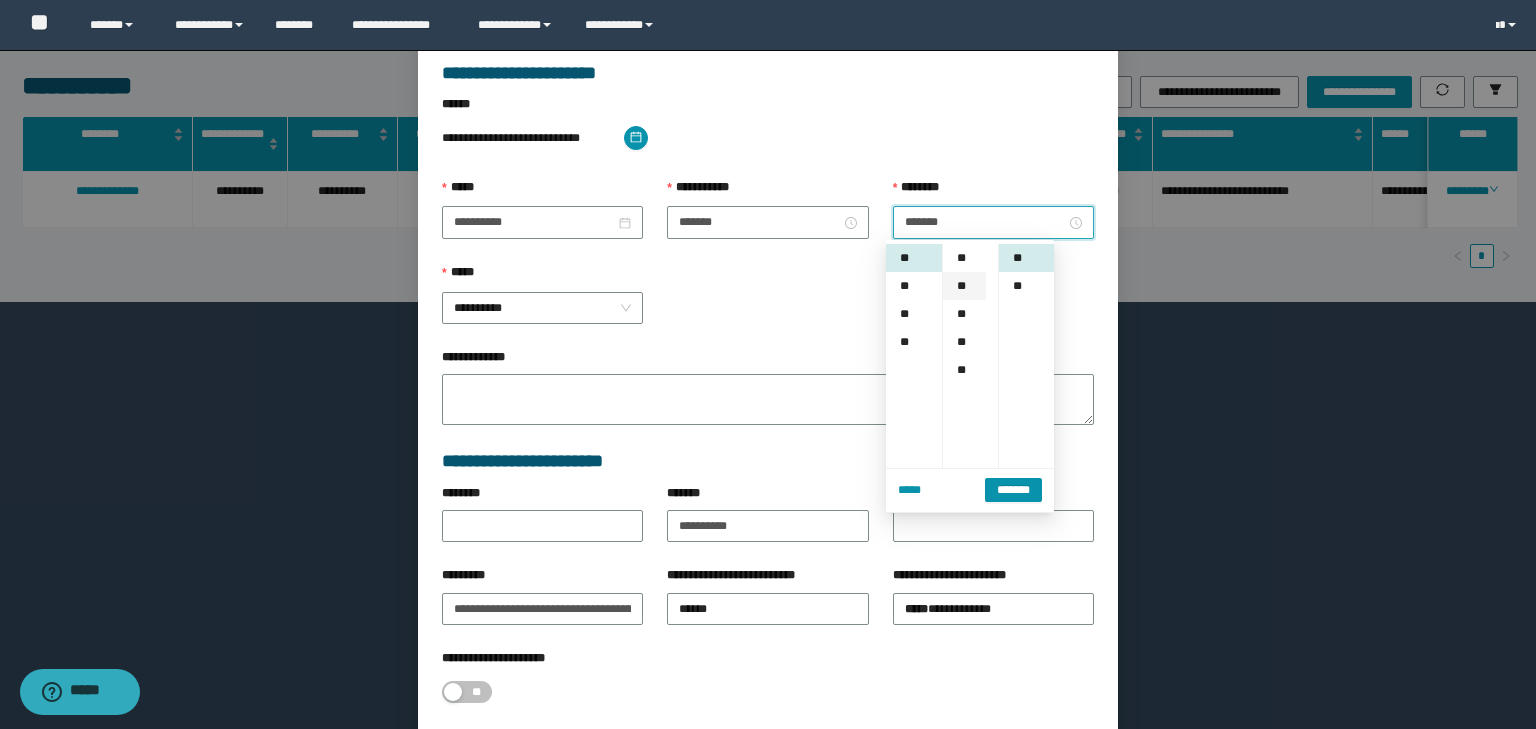 scroll, scrollTop: 224, scrollLeft: 0, axis: vertical 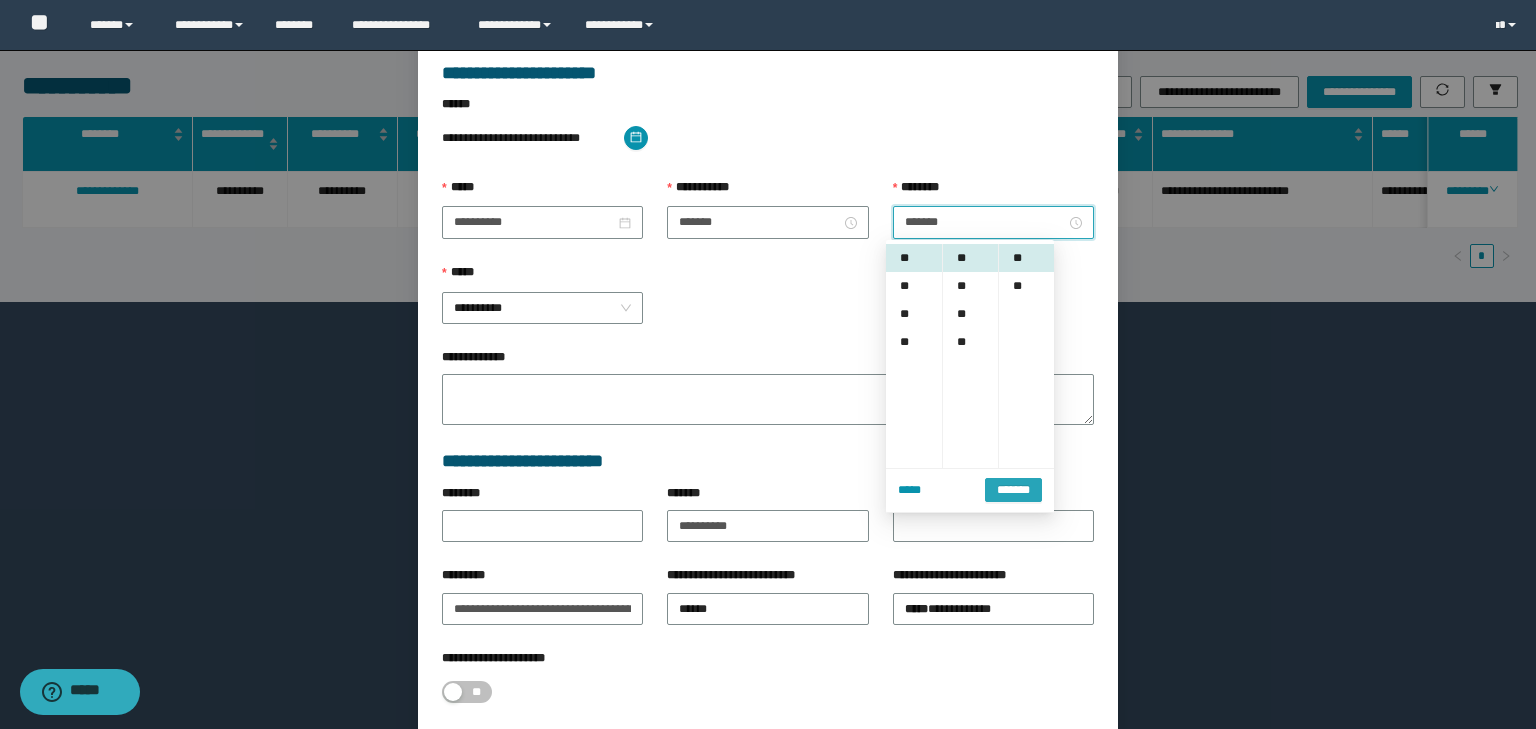 click on "*******" at bounding box center (1013, 489) 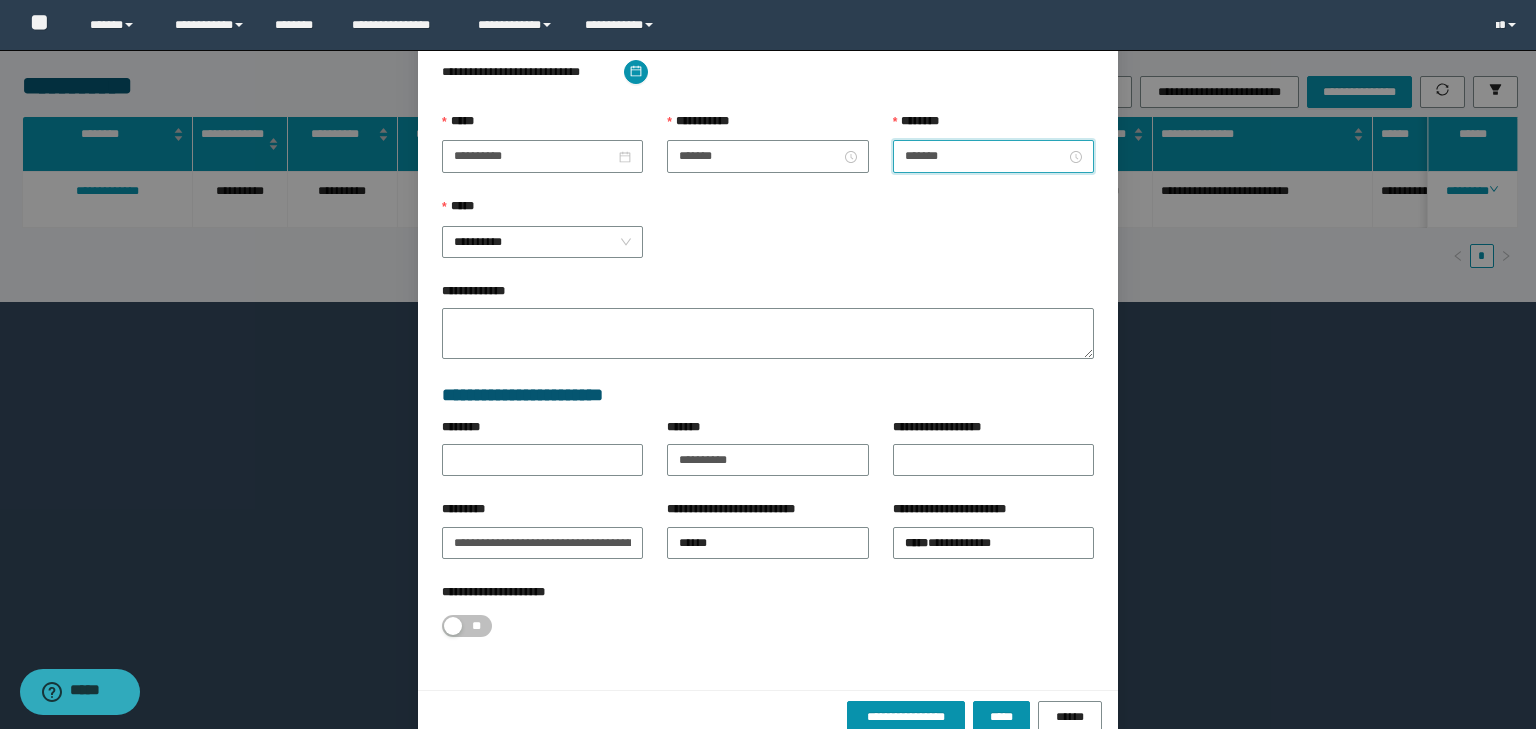 scroll, scrollTop: 221, scrollLeft: 0, axis: vertical 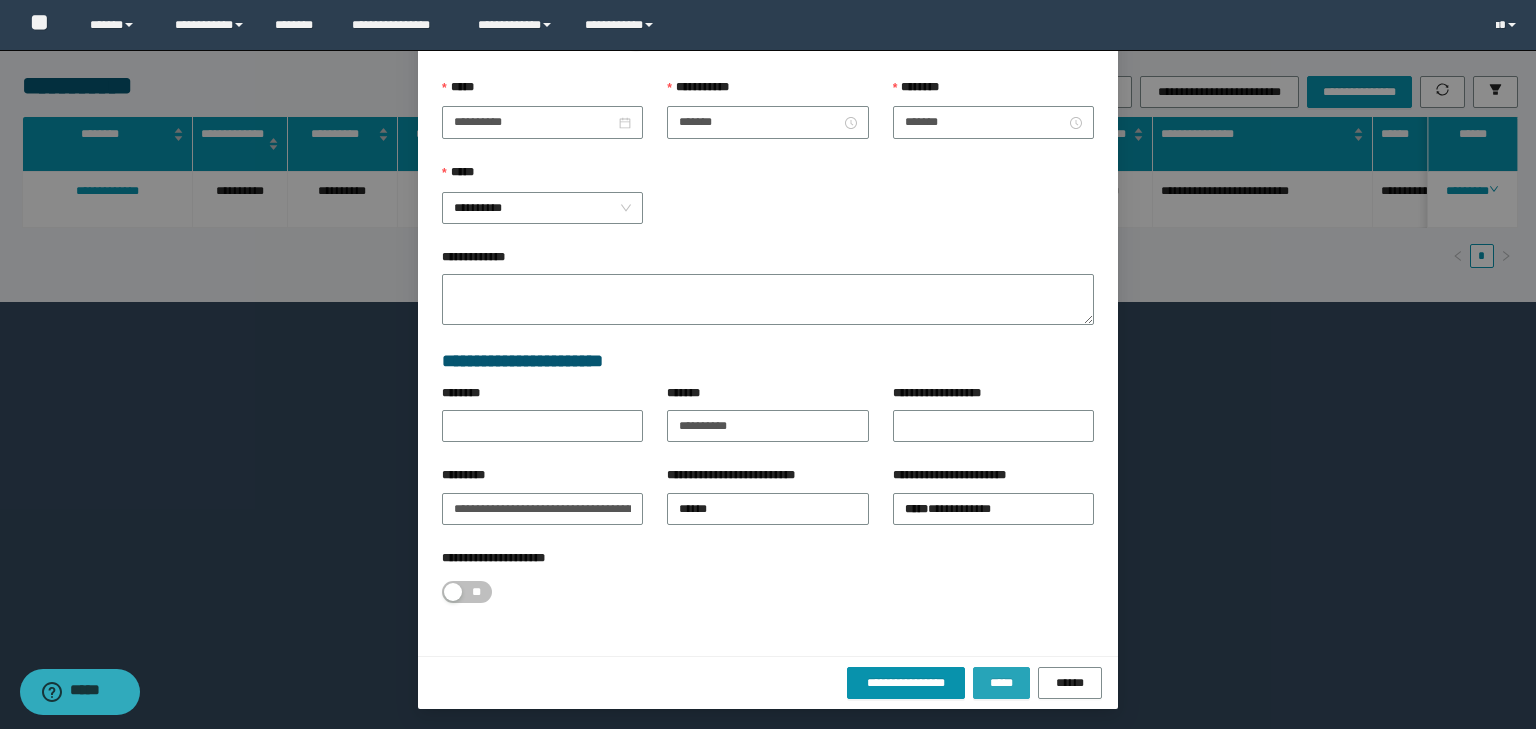 click on "*****" at bounding box center [1001, 683] 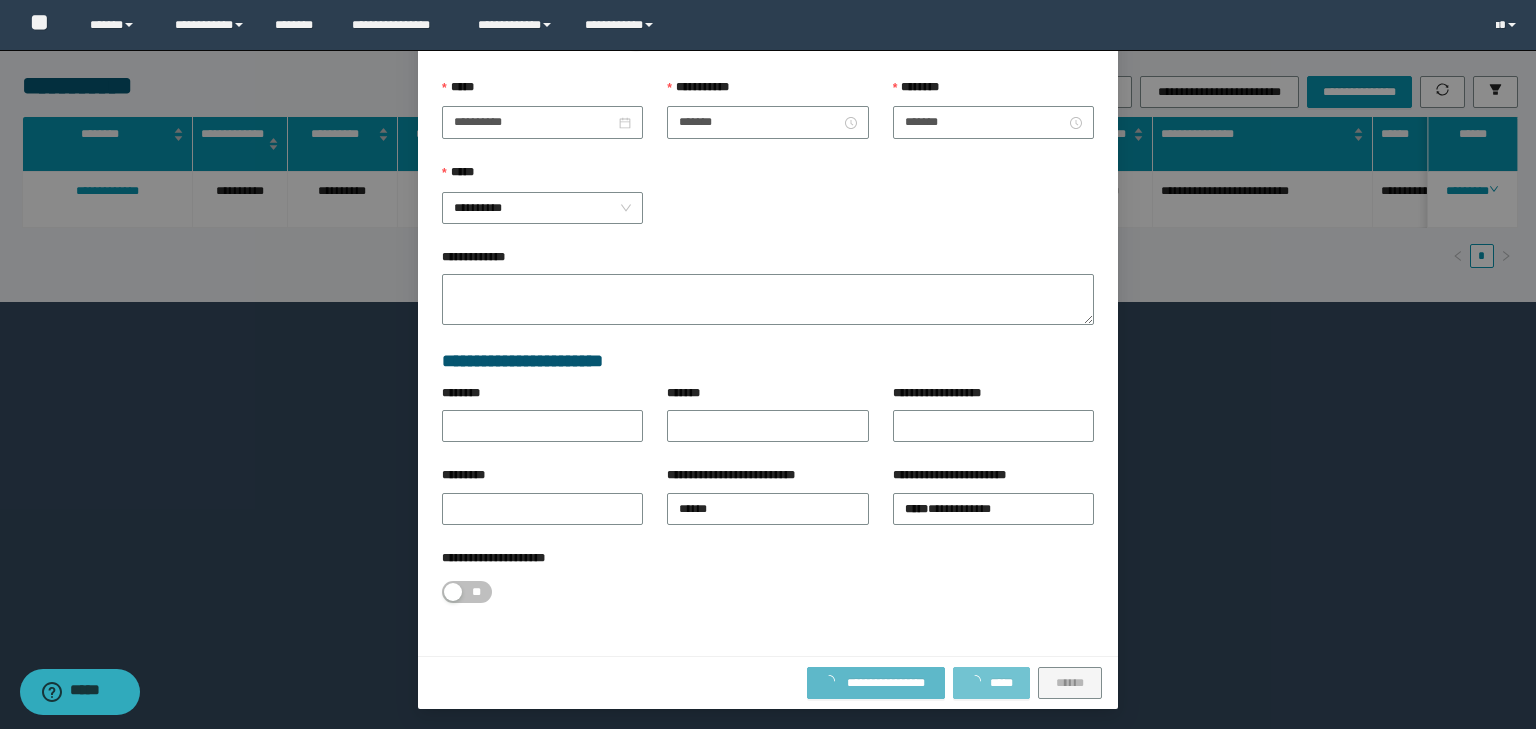 scroll, scrollTop: 121, scrollLeft: 0, axis: vertical 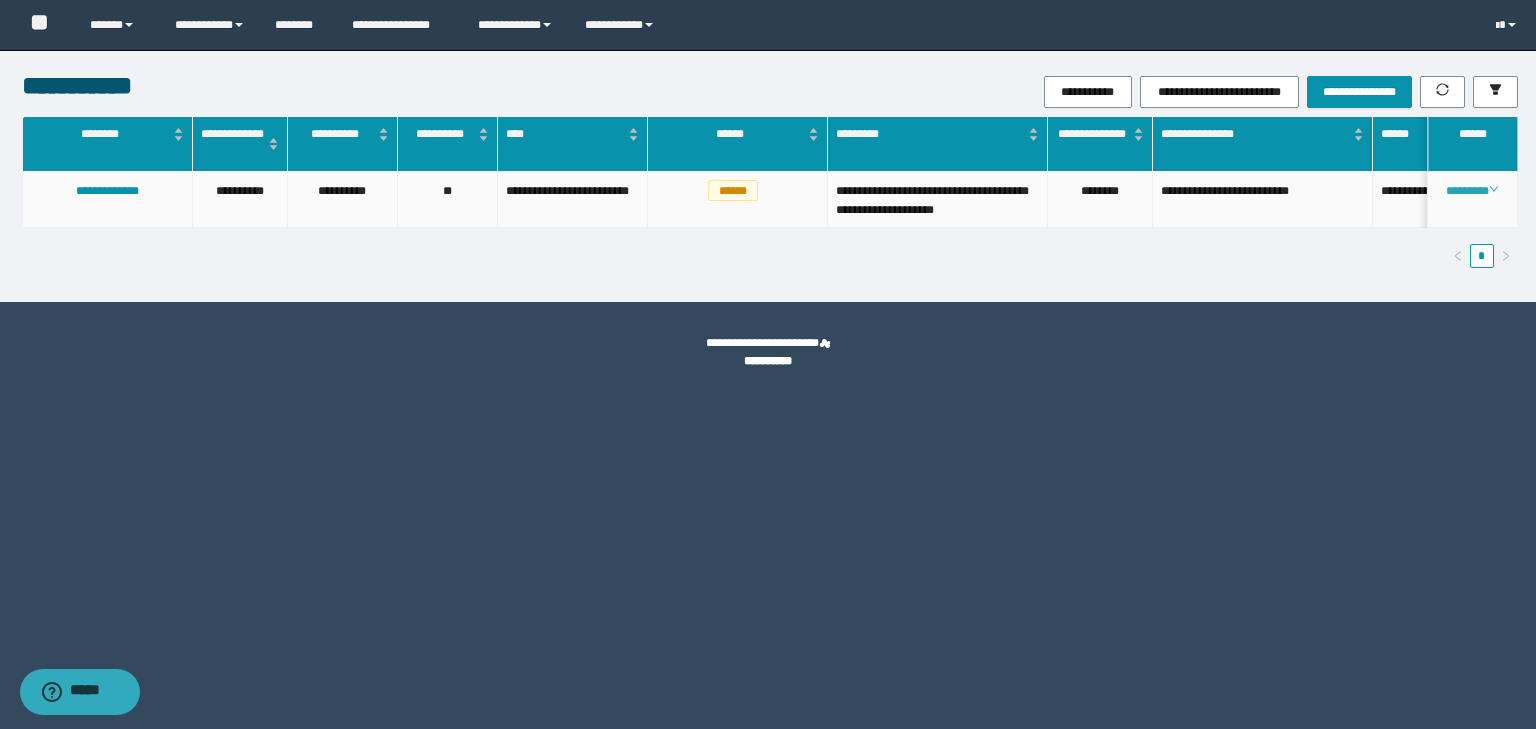 click on "********" at bounding box center (1472, 191) 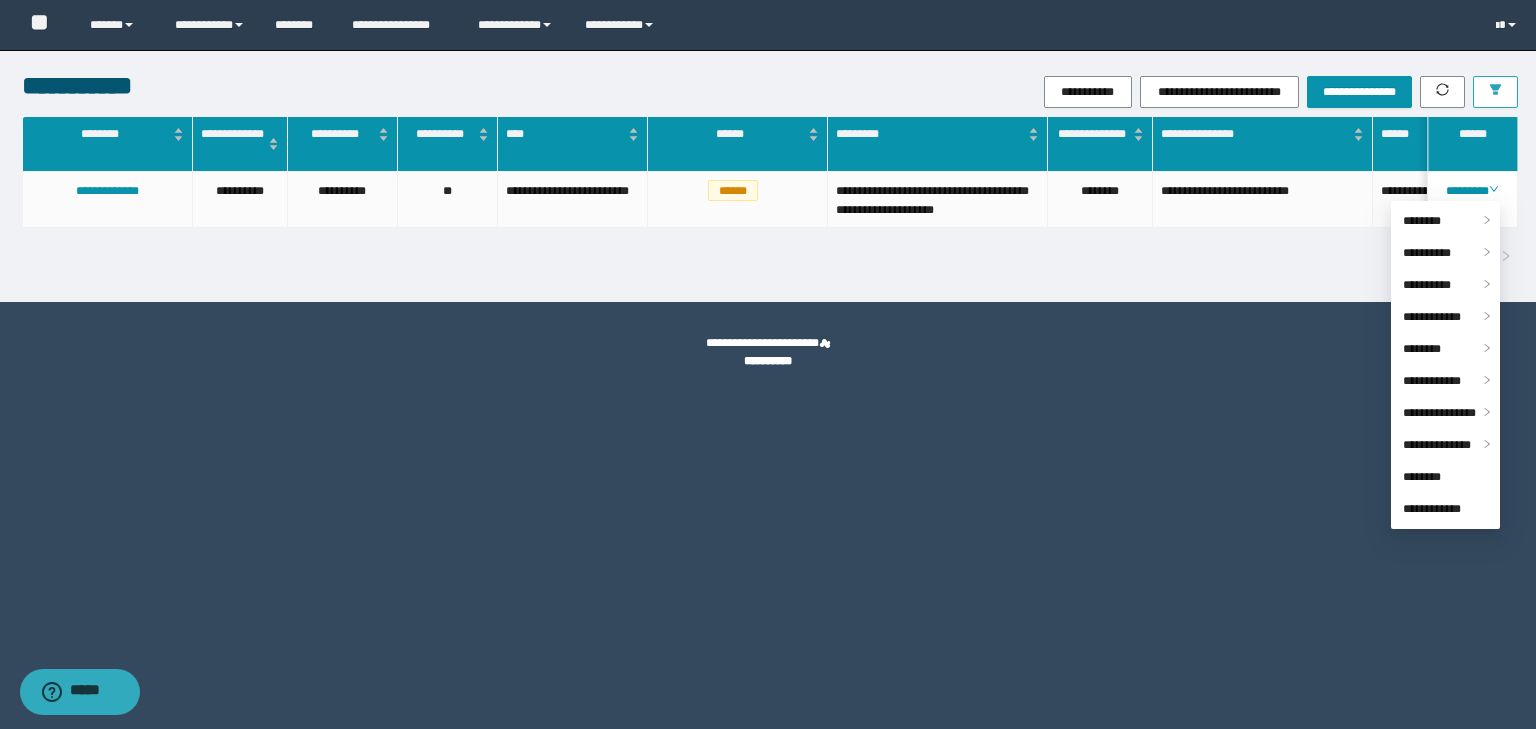 click at bounding box center [1495, 92] 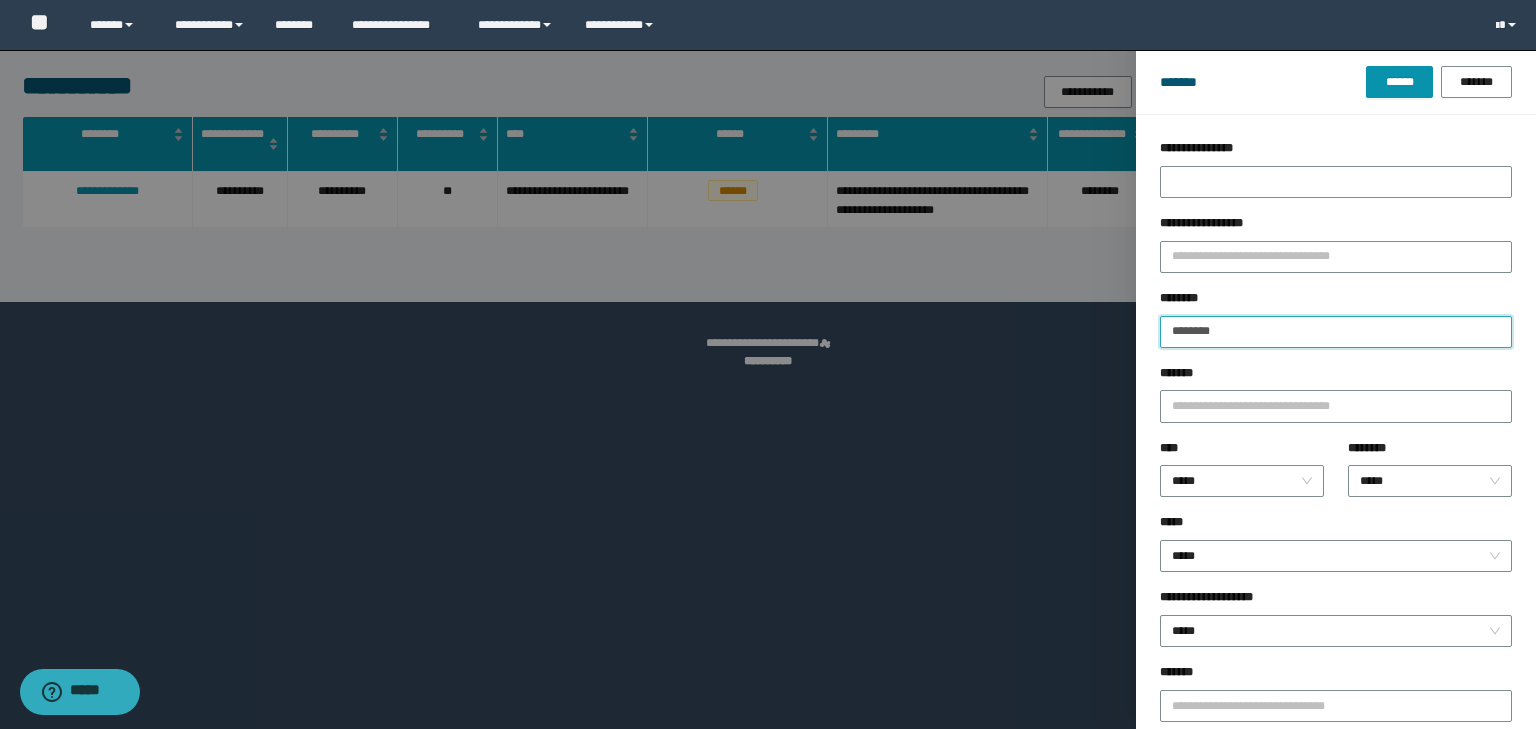 drag, startPoint x: 1239, startPoint y: 335, endPoint x: 1060, endPoint y: 340, distance: 179.06982 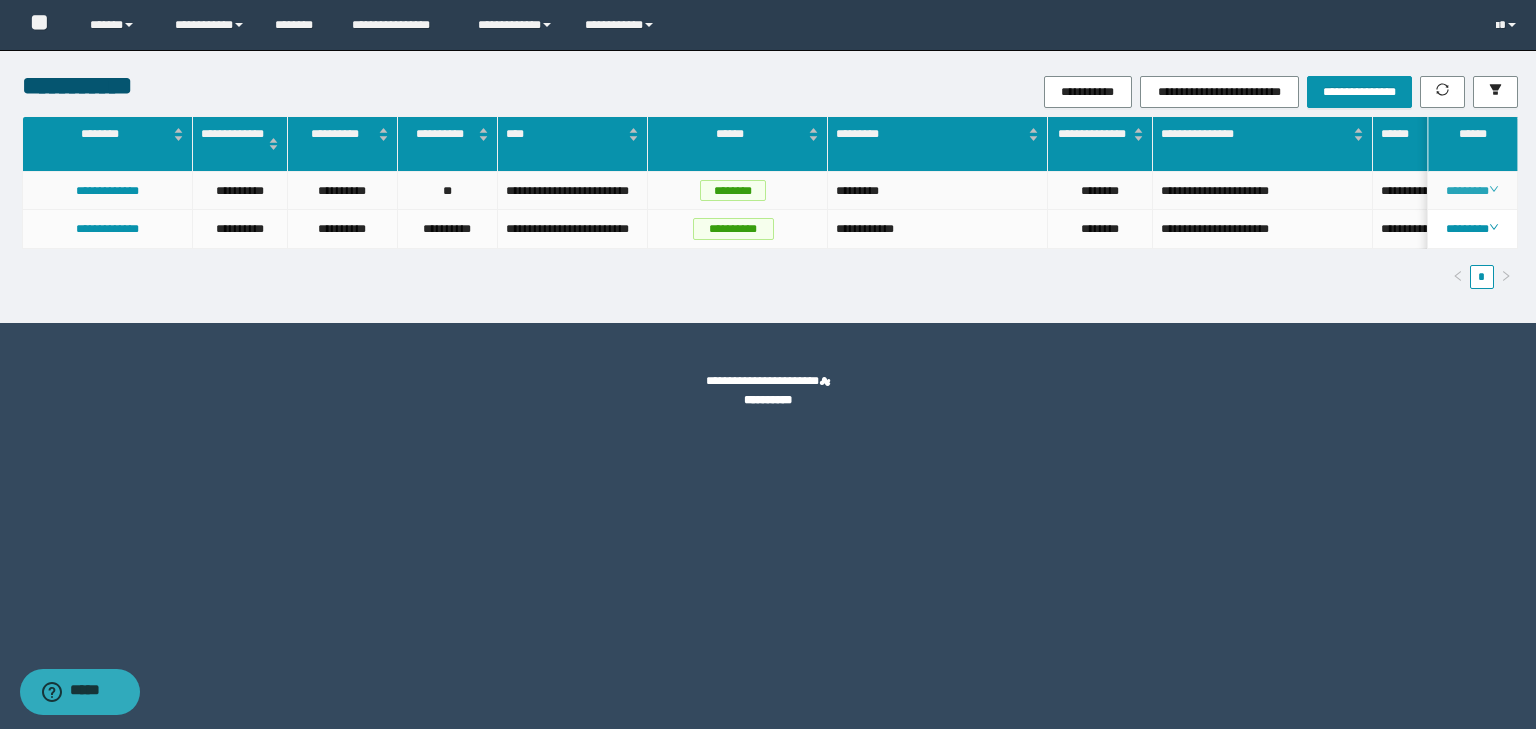 click on "********" at bounding box center [1472, 191] 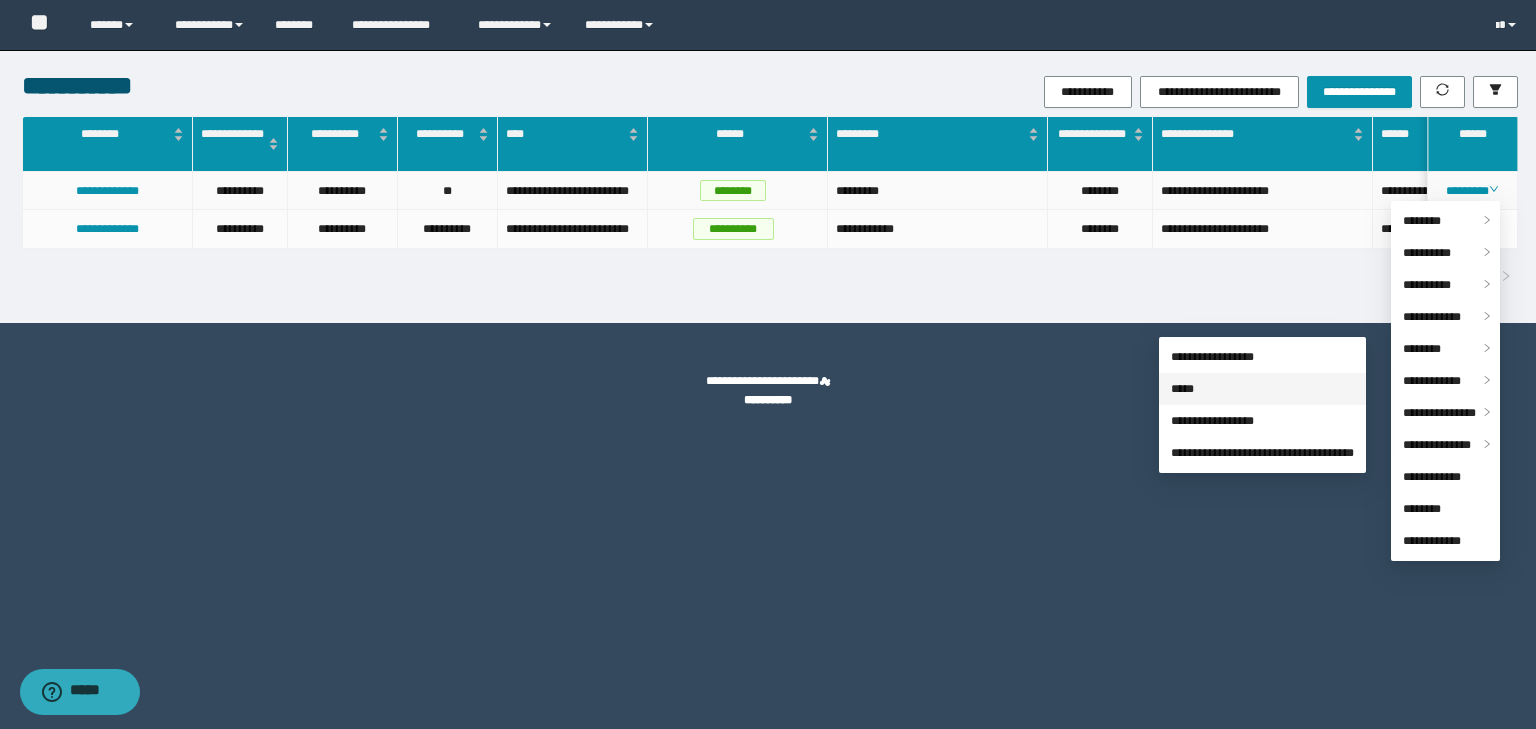 click on "*****" at bounding box center [1182, 389] 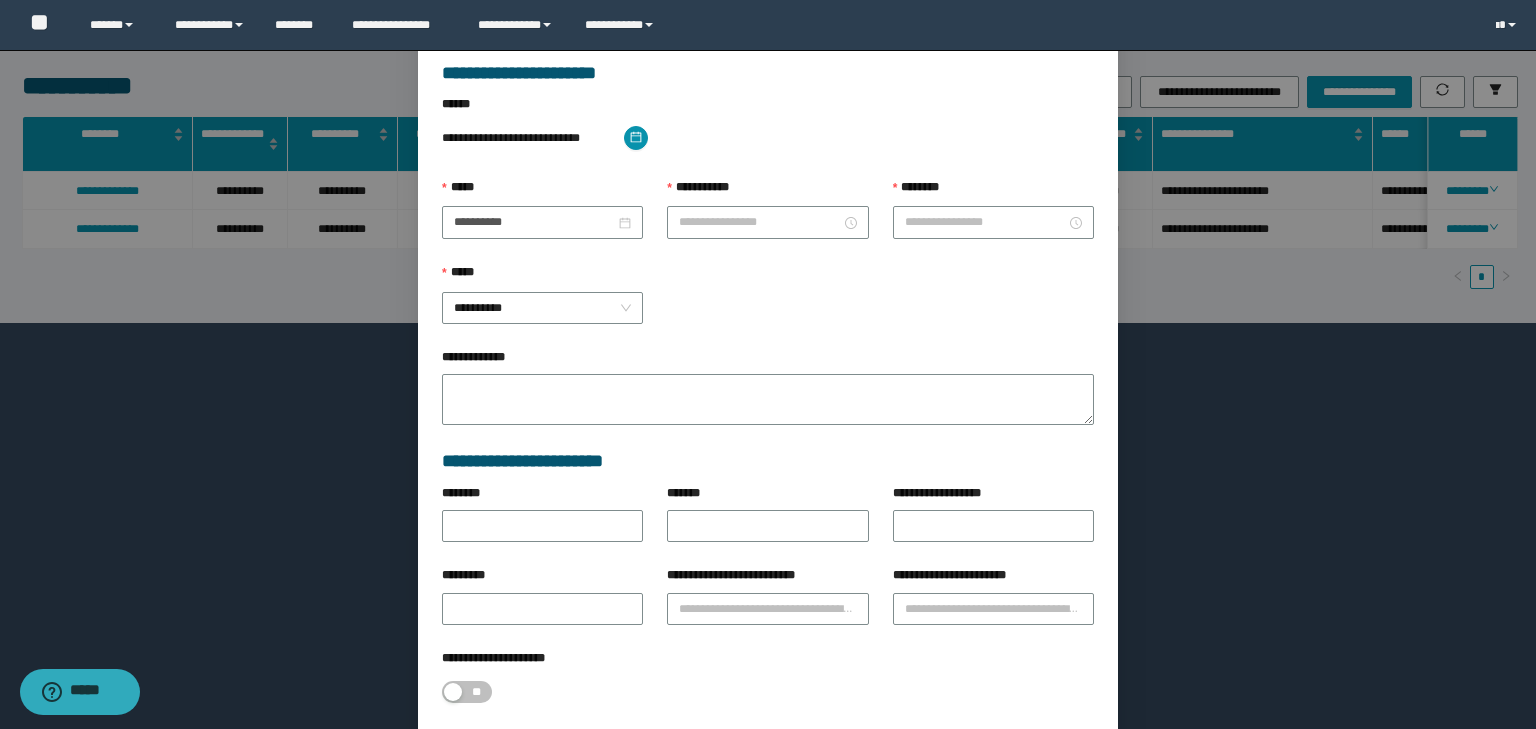 type on "**********" 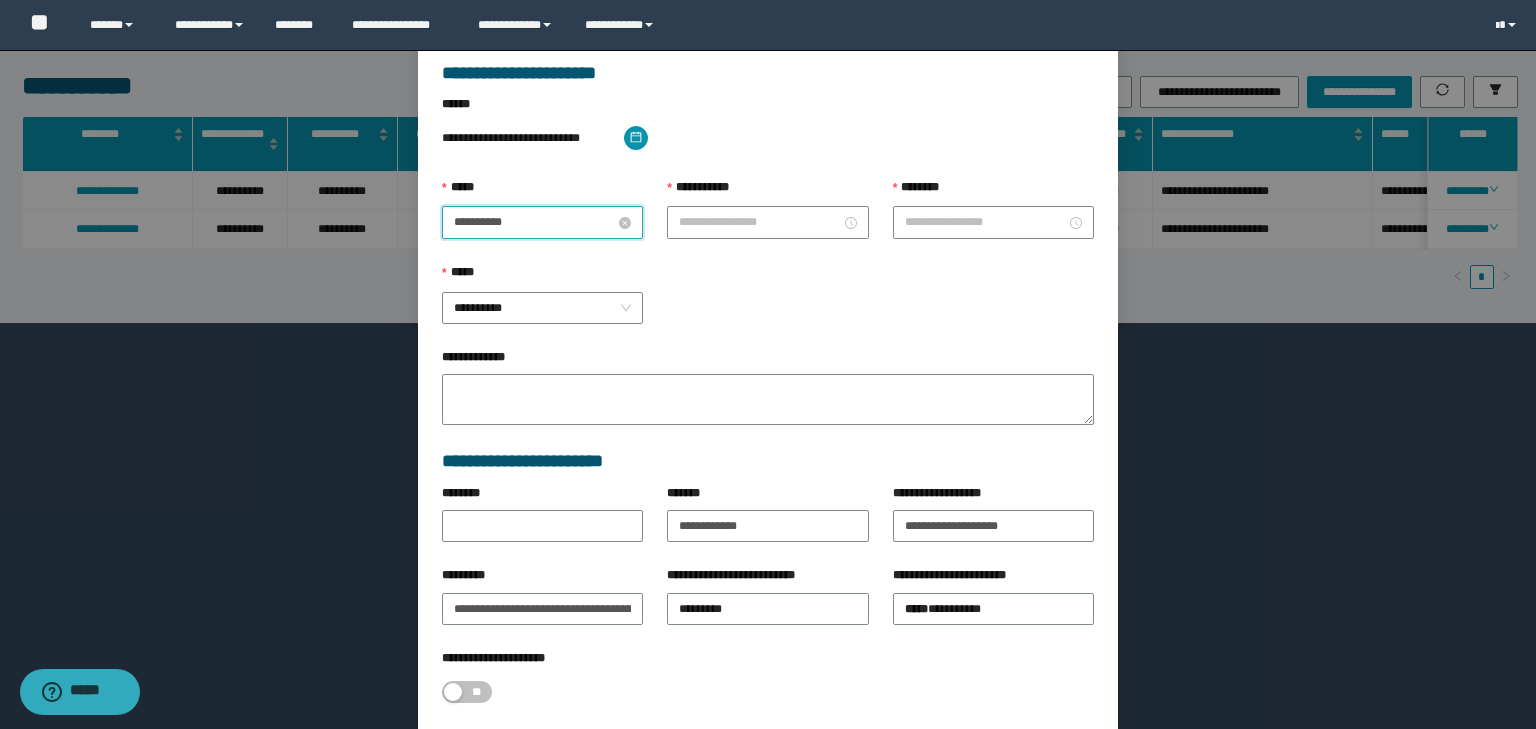 drag, startPoint x: 540, startPoint y: 222, endPoint x: 528, endPoint y: 226, distance: 12.649111 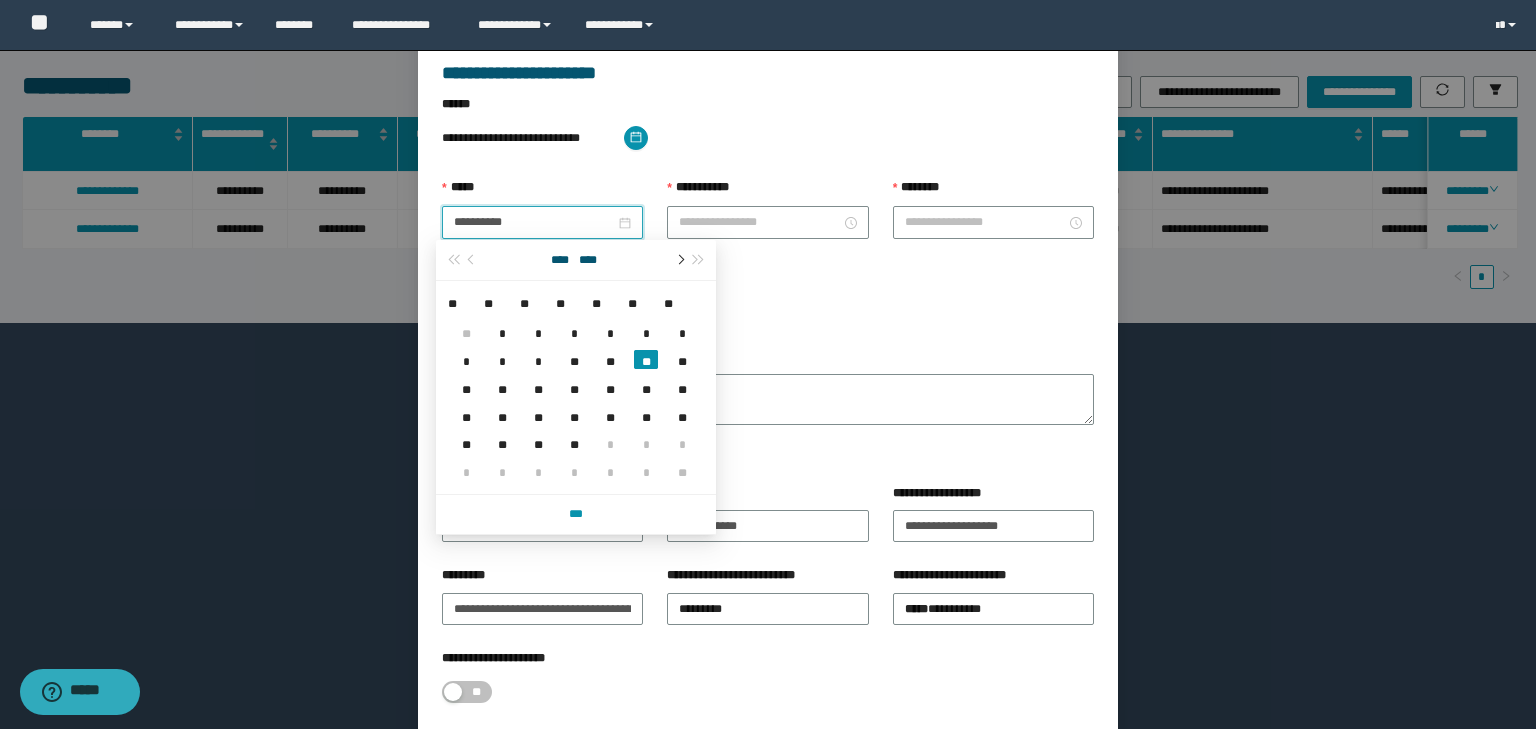 click at bounding box center (679, 260) 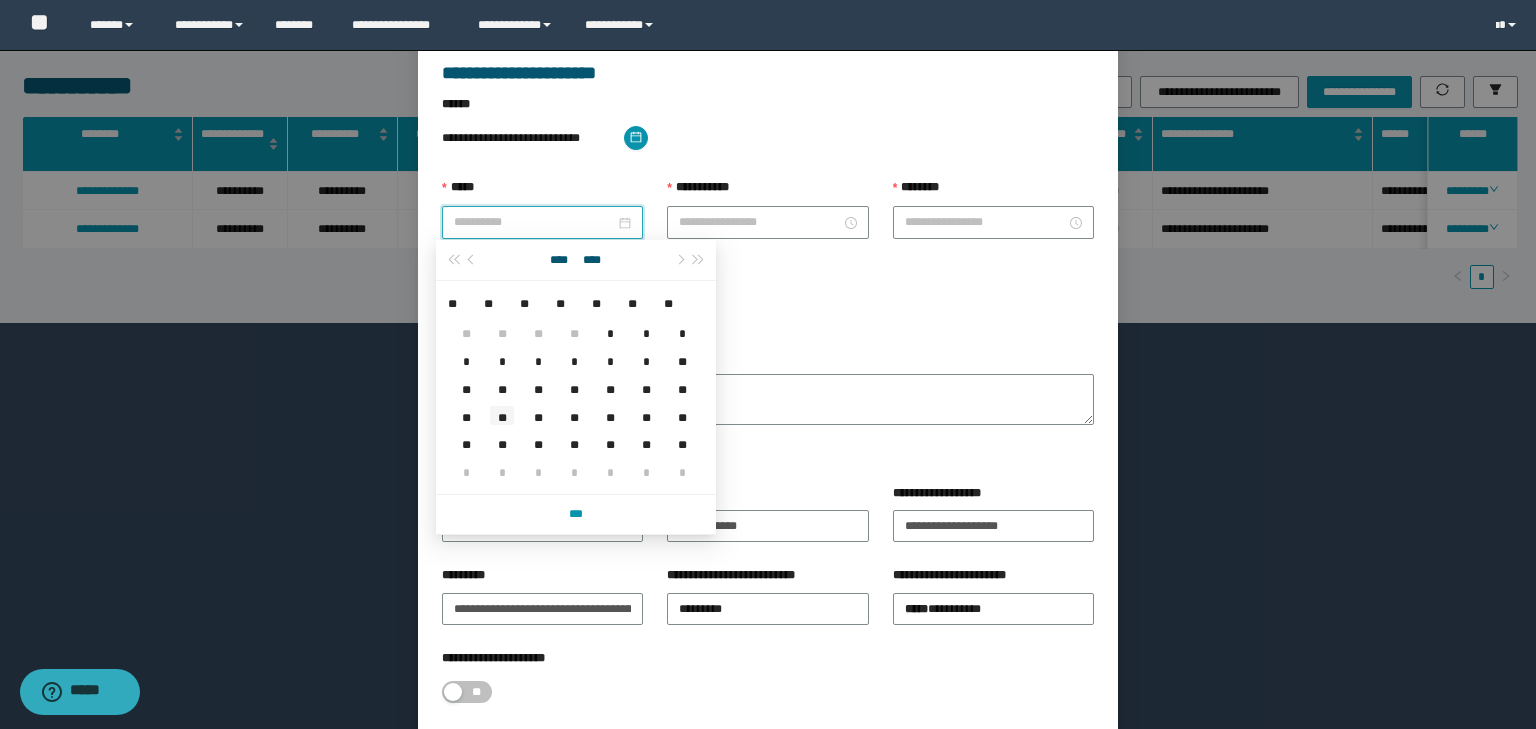 type on "**********" 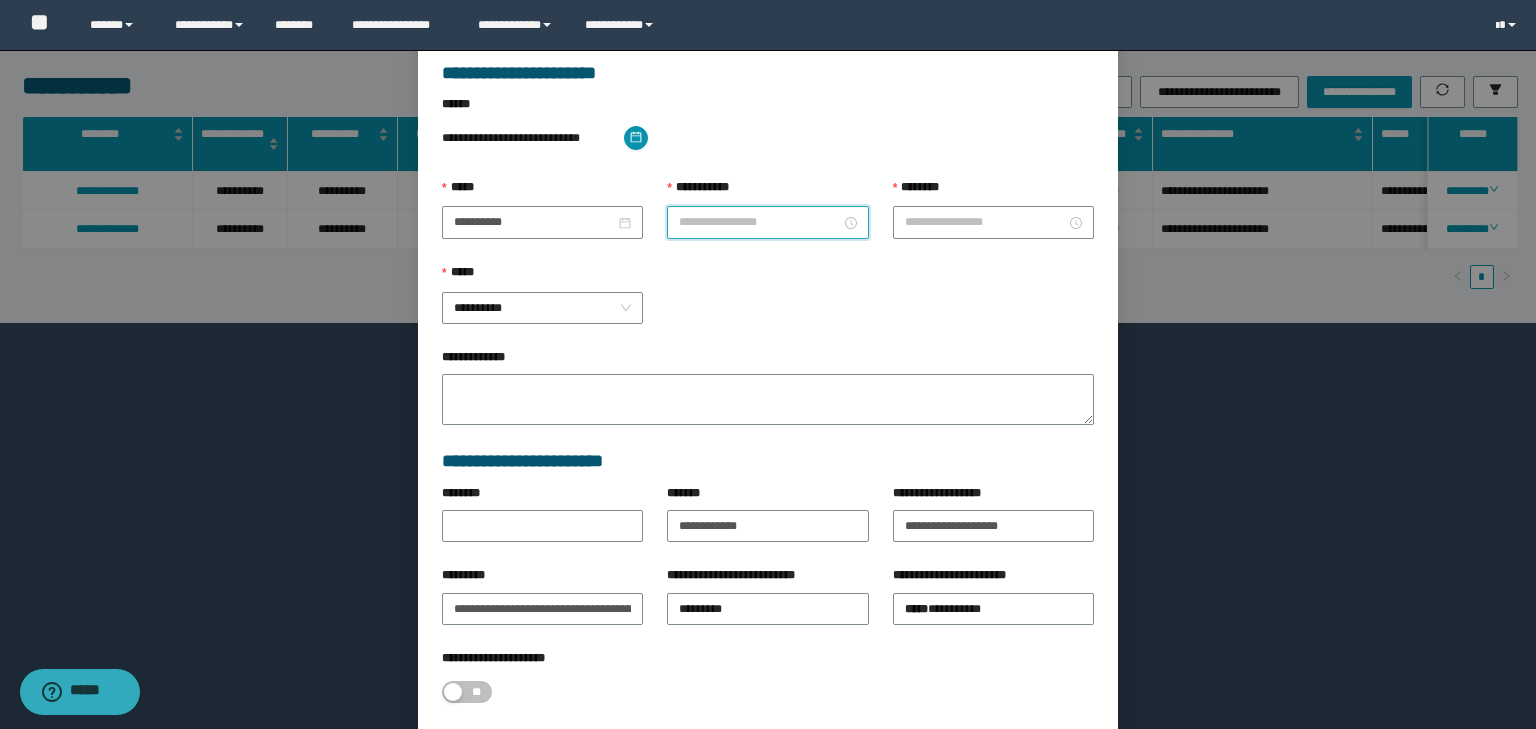 click on "**********" at bounding box center [759, 222] 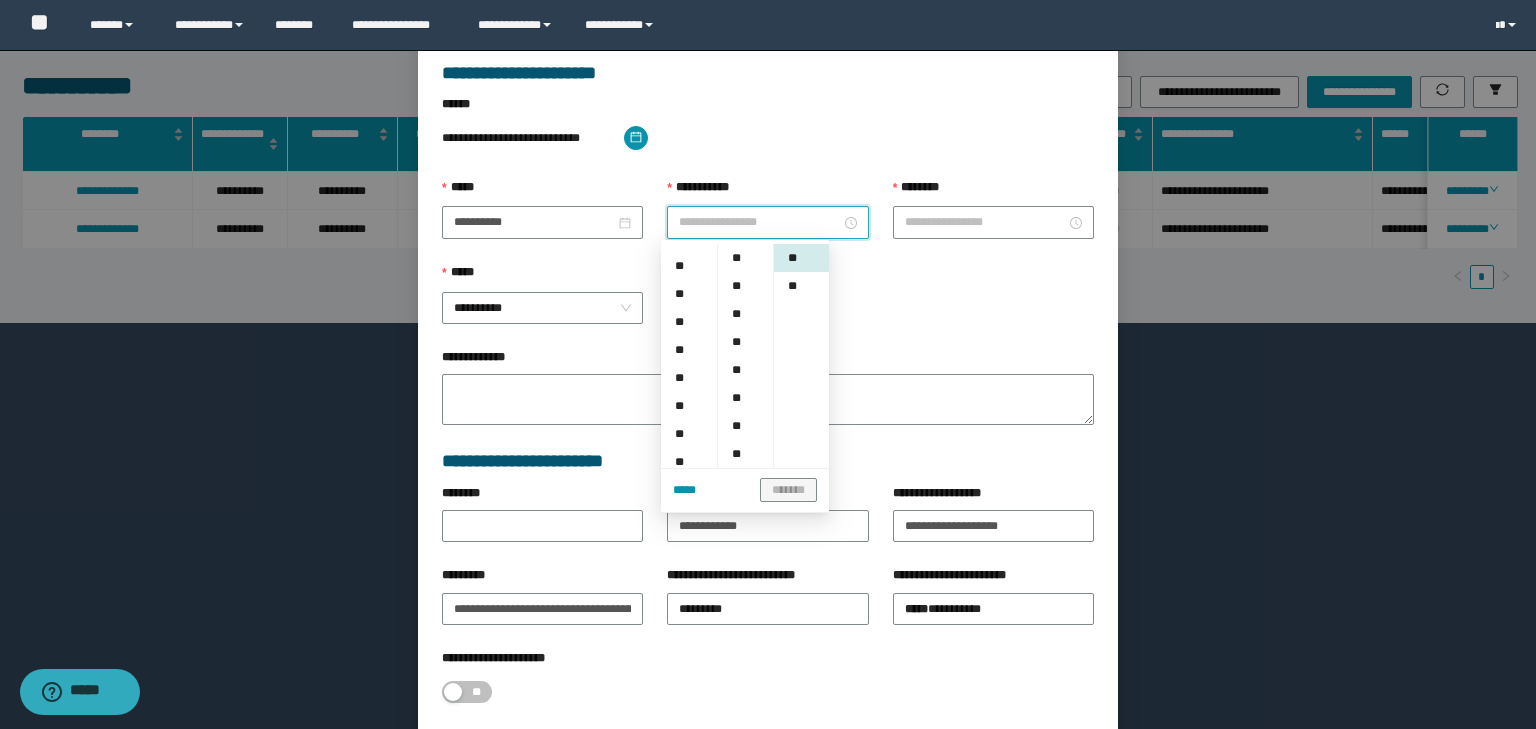 scroll, scrollTop: 93, scrollLeft: 0, axis: vertical 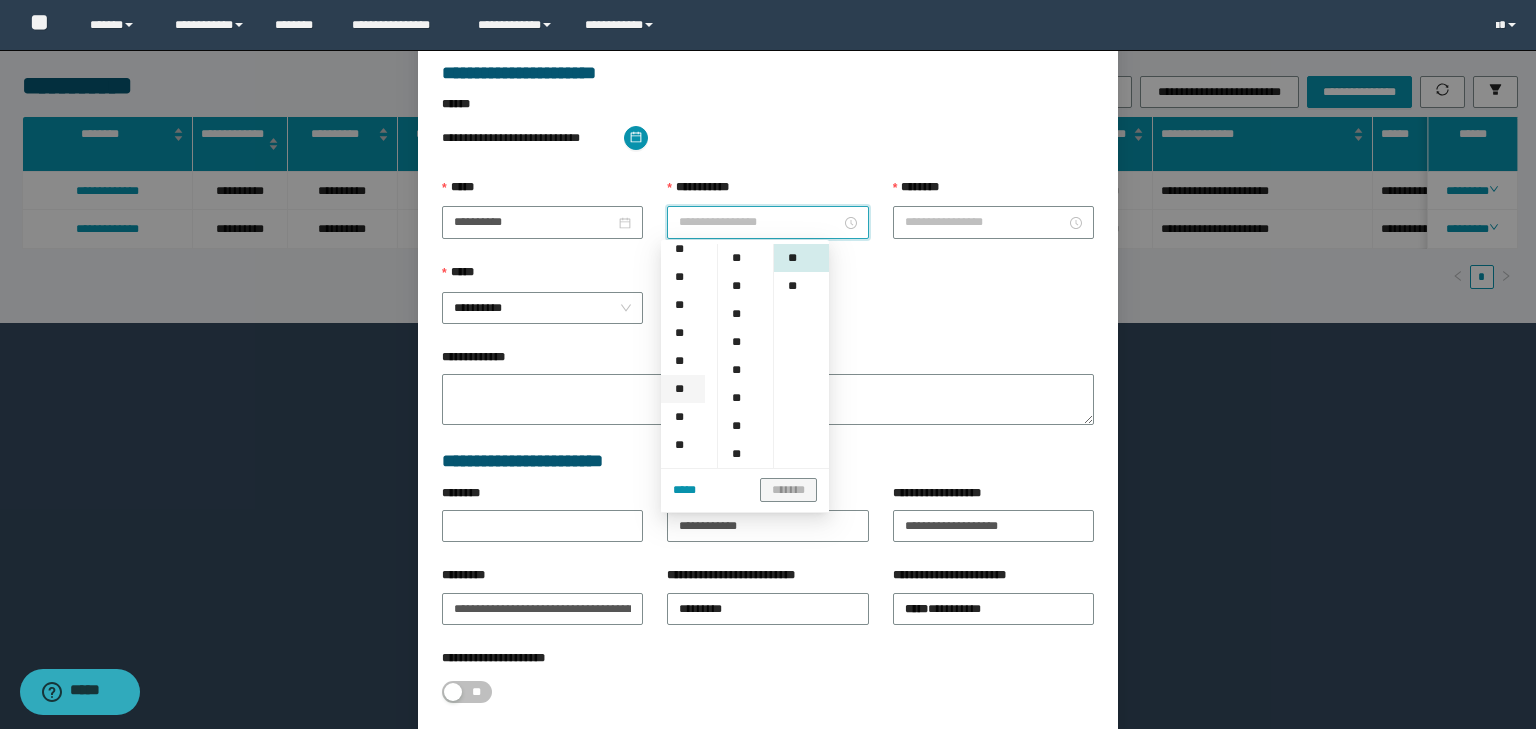 click on "**" at bounding box center (683, 389) 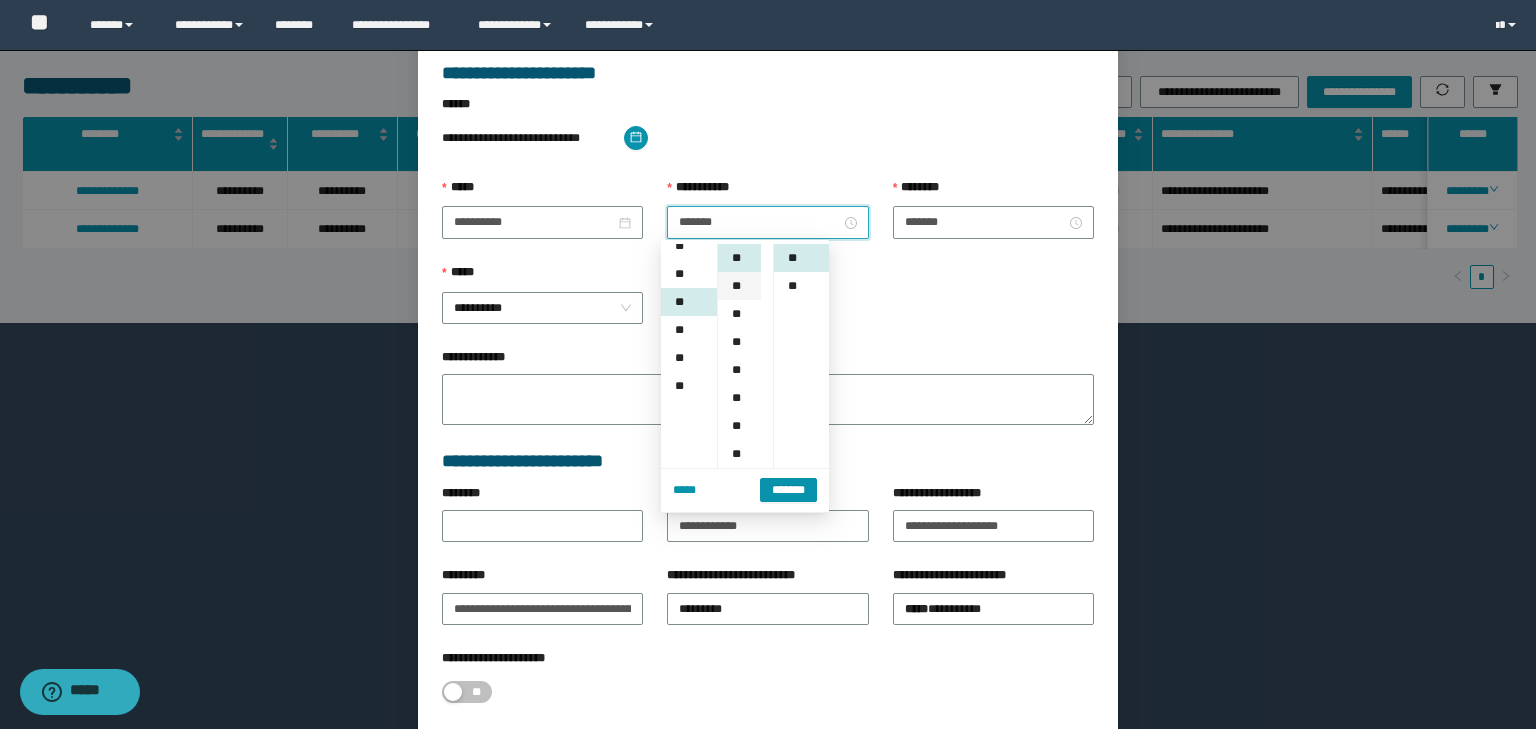 scroll, scrollTop: 224, scrollLeft: 0, axis: vertical 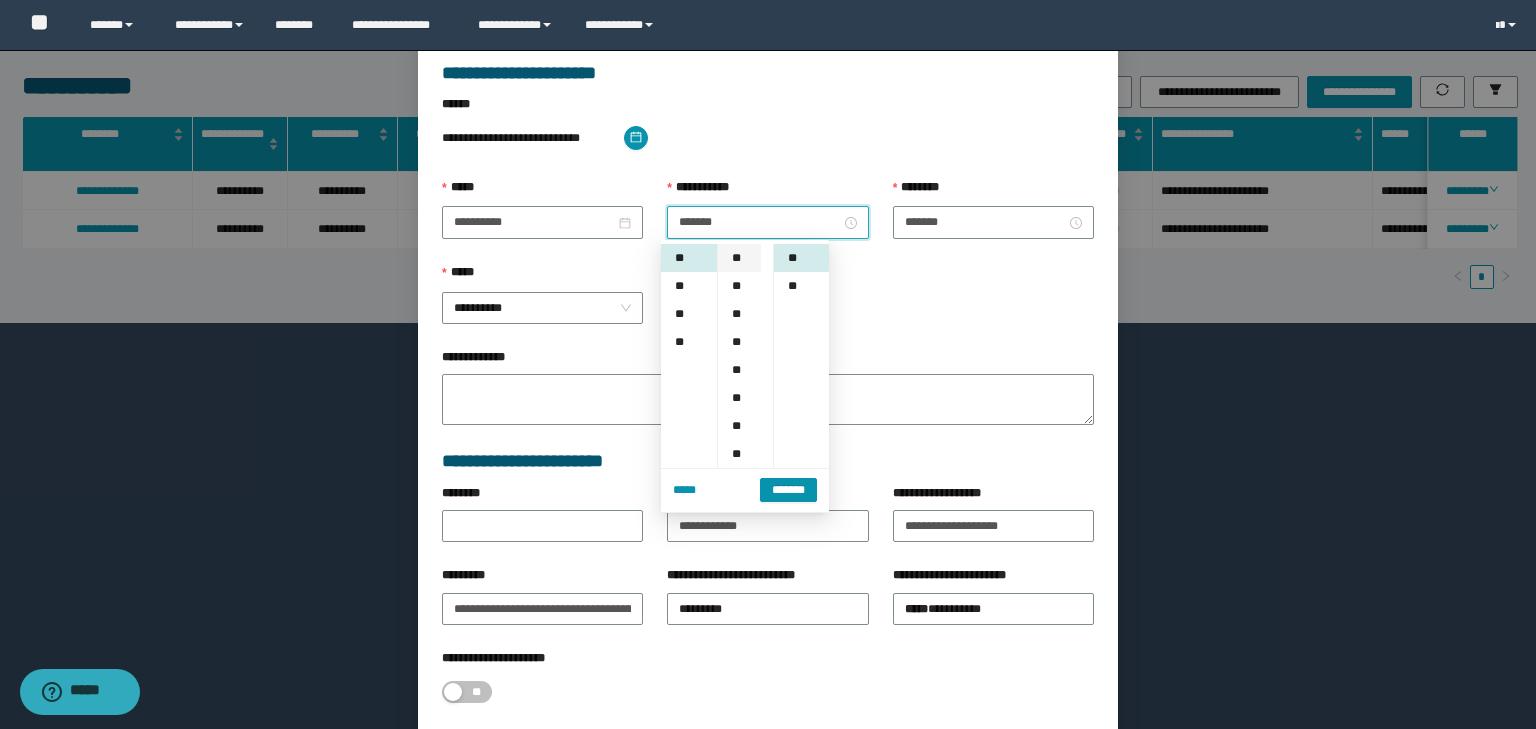 click on "**" at bounding box center (739, 258) 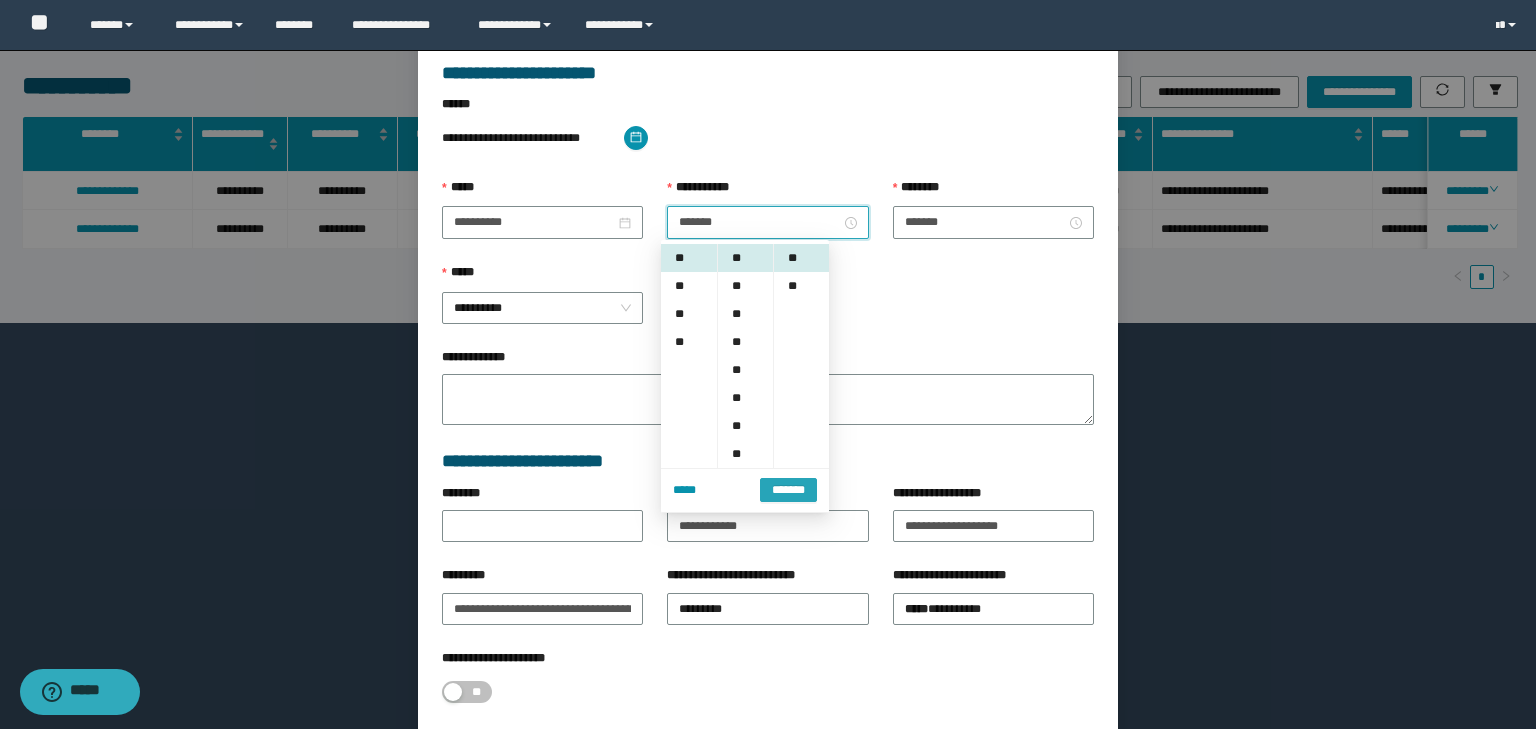 click on "*******" at bounding box center (788, 488) 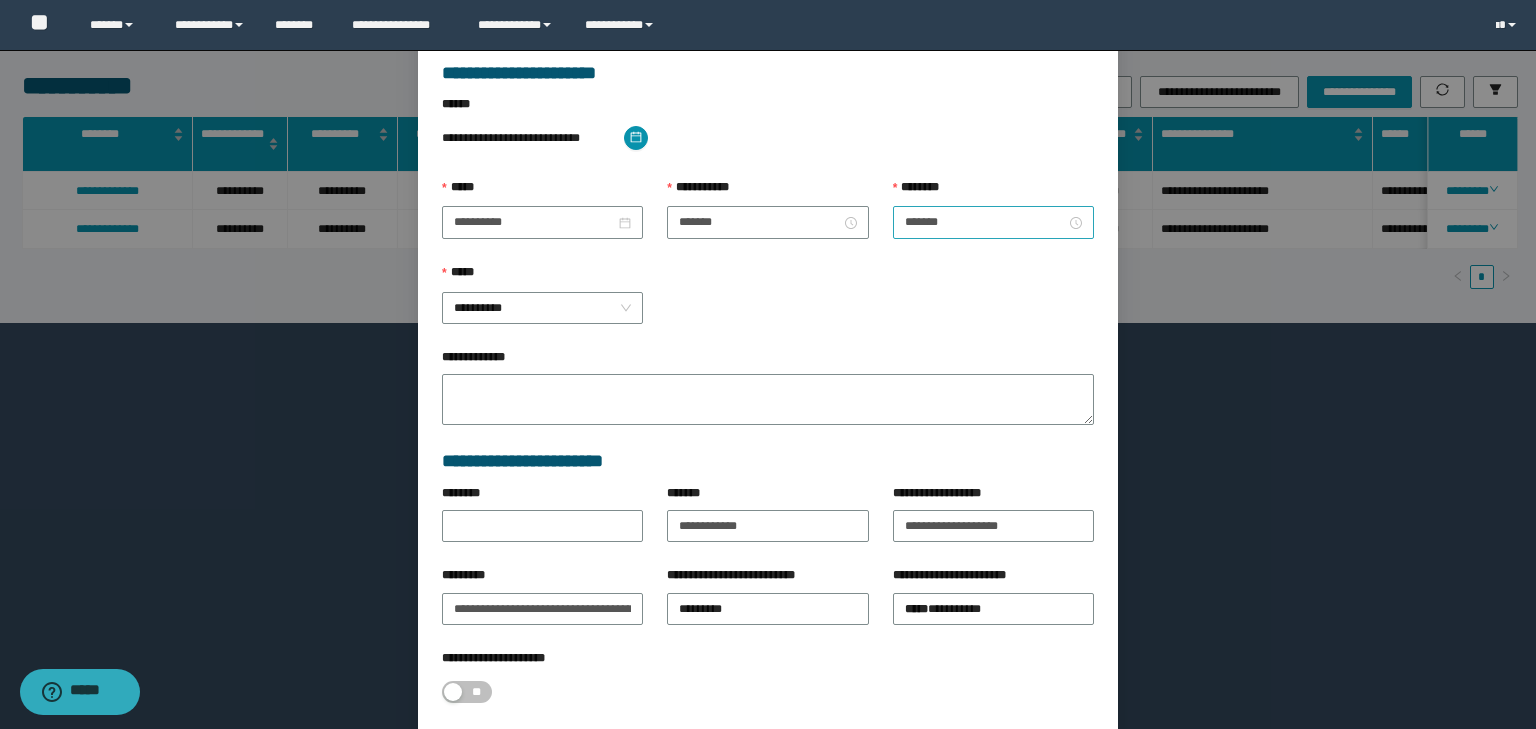 click on "*******" at bounding box center [993, 222] 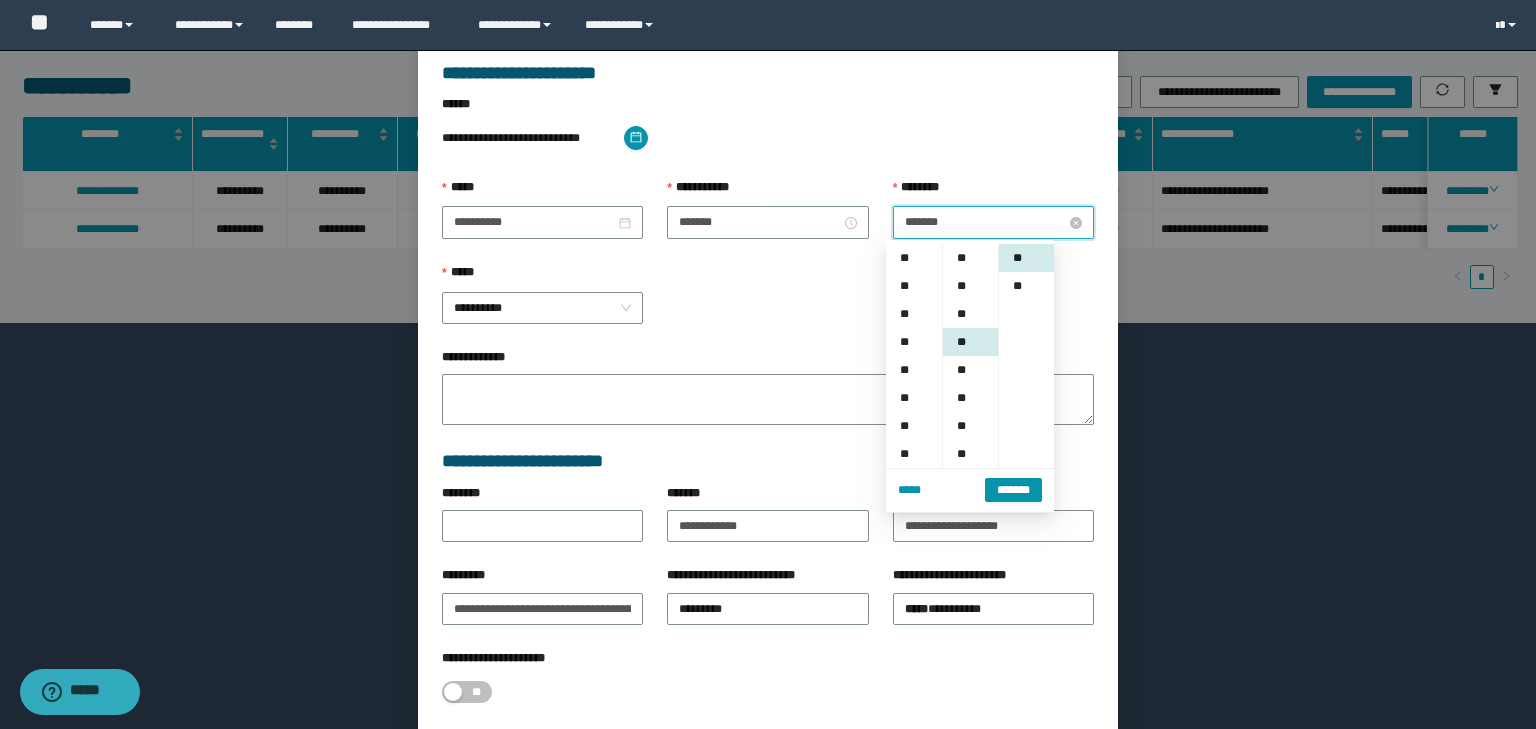 scroll, scrollTop: 224, scrollLeft: 0, axis: vertical 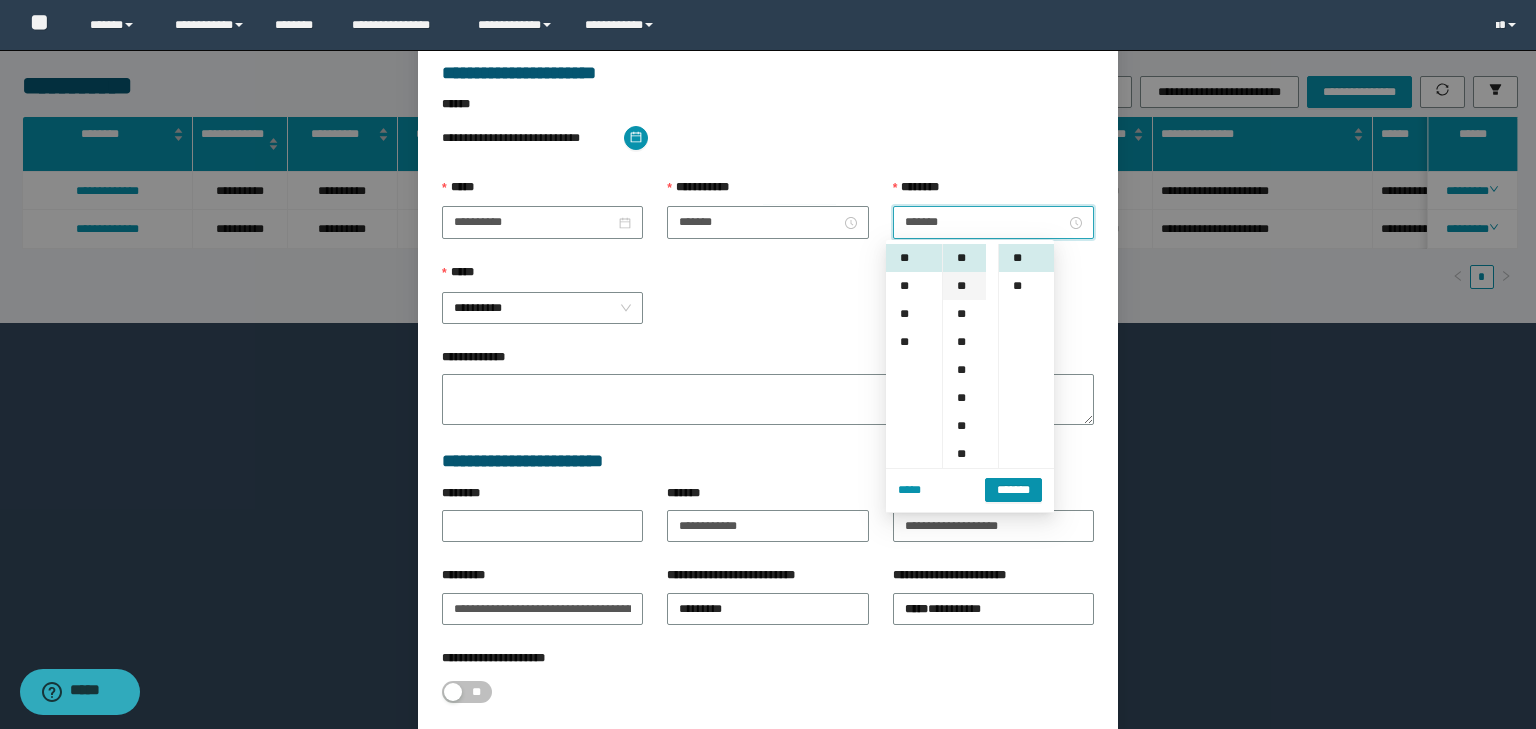 click on "**" at bounding box center (964, 286) 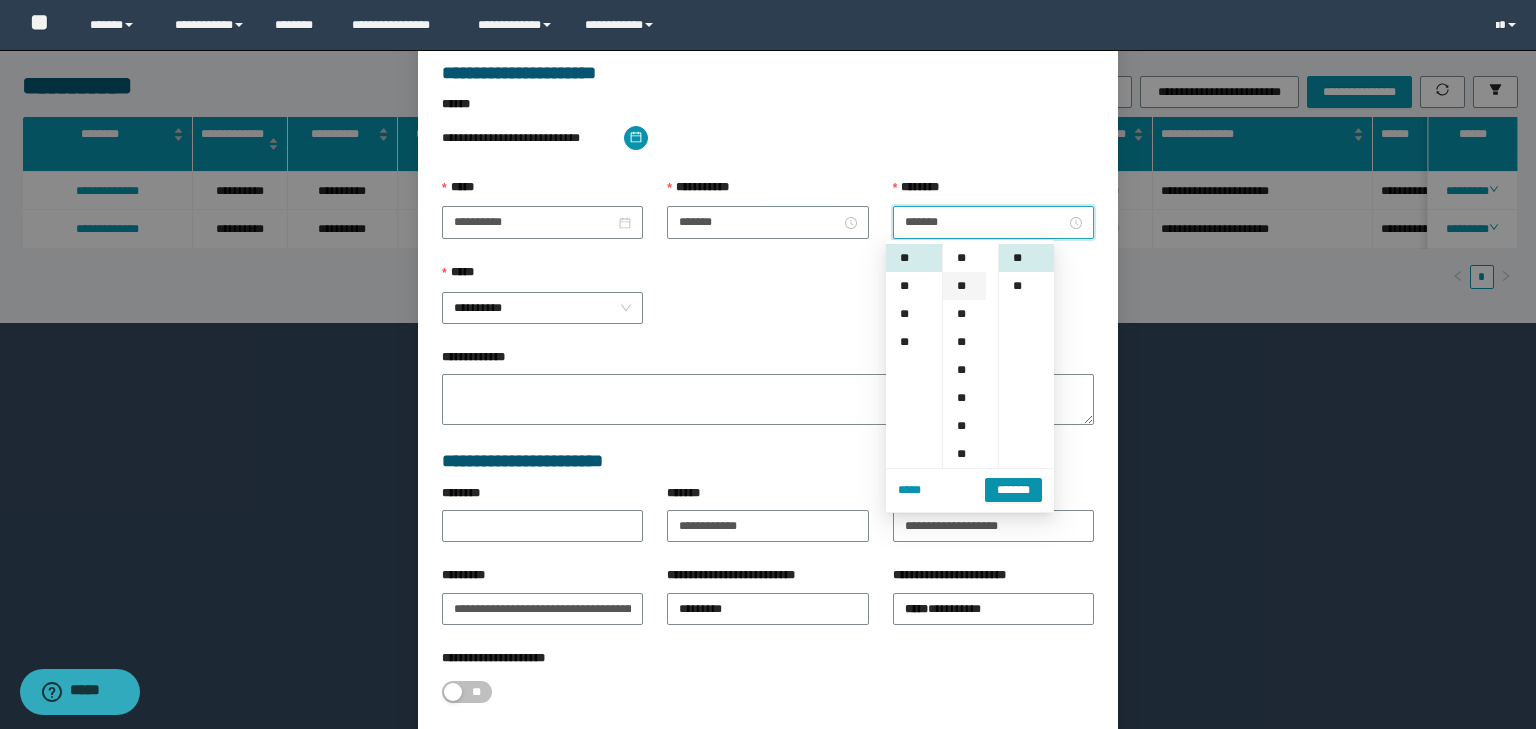 scroll, scrollTop: 112, scrollLeft: 0, axis: vertical 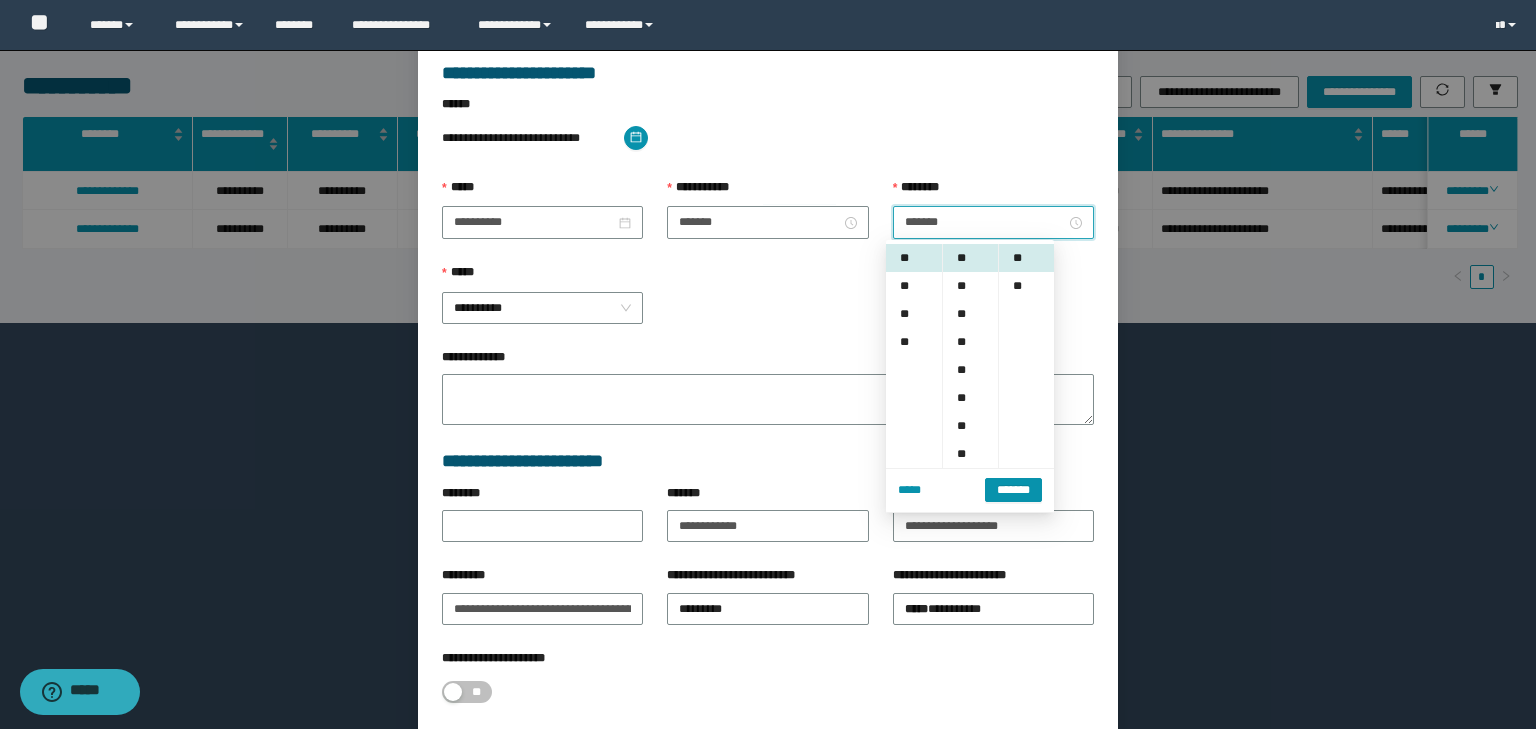 click on "*******" at bounding box center [1013, 490] 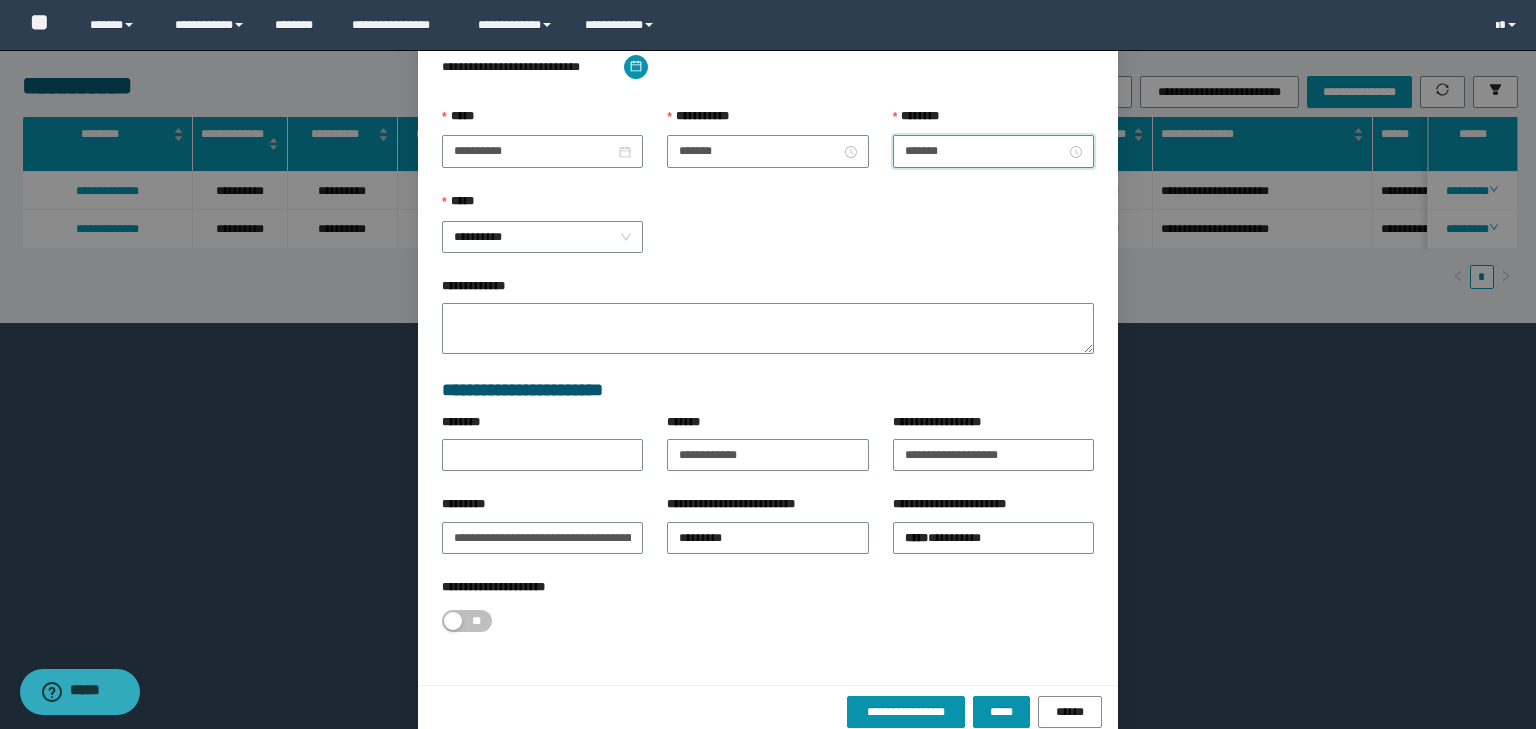 scroll, scrollTop: 221, scrollLeft: 0, axis: vertical 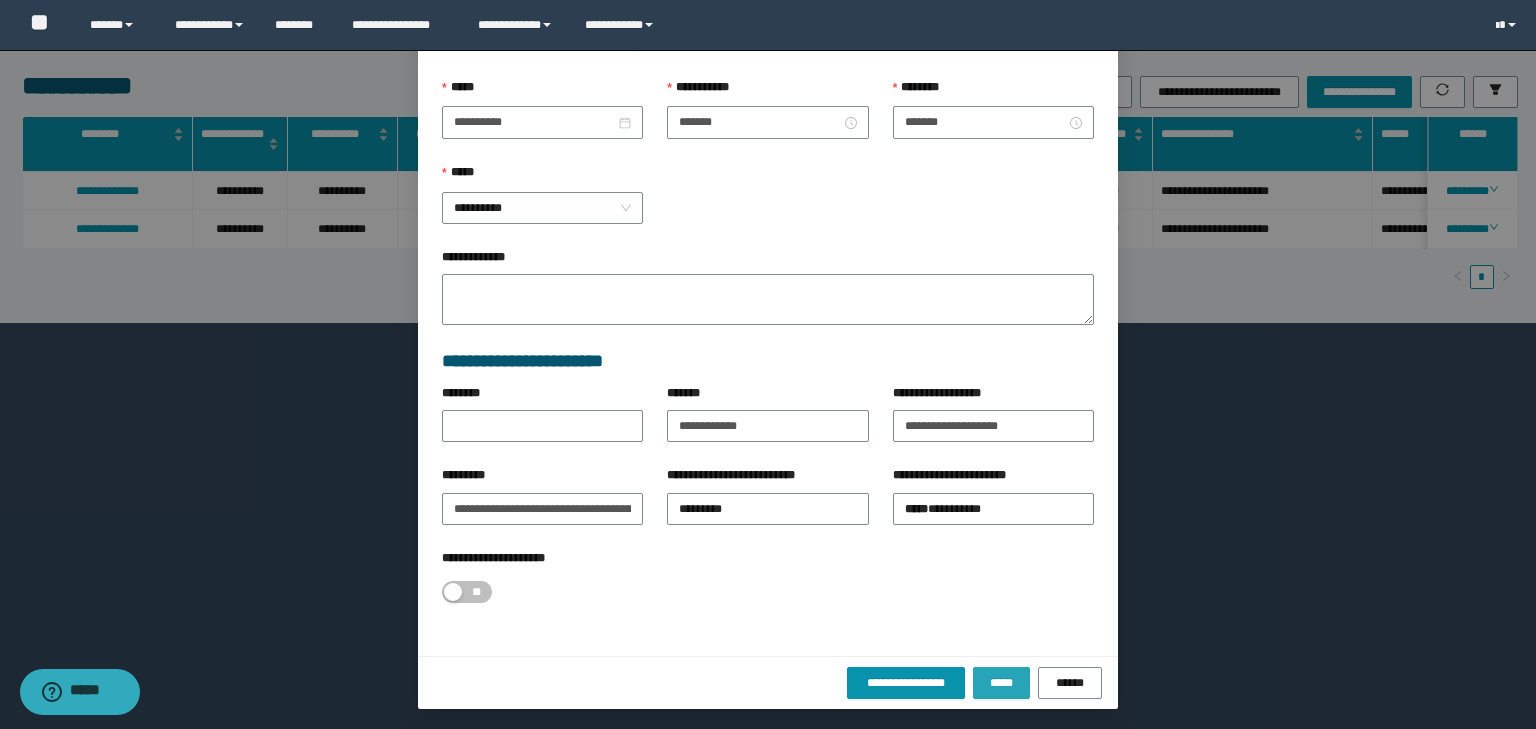 click on "*****" at bounding box center [1001, 683] 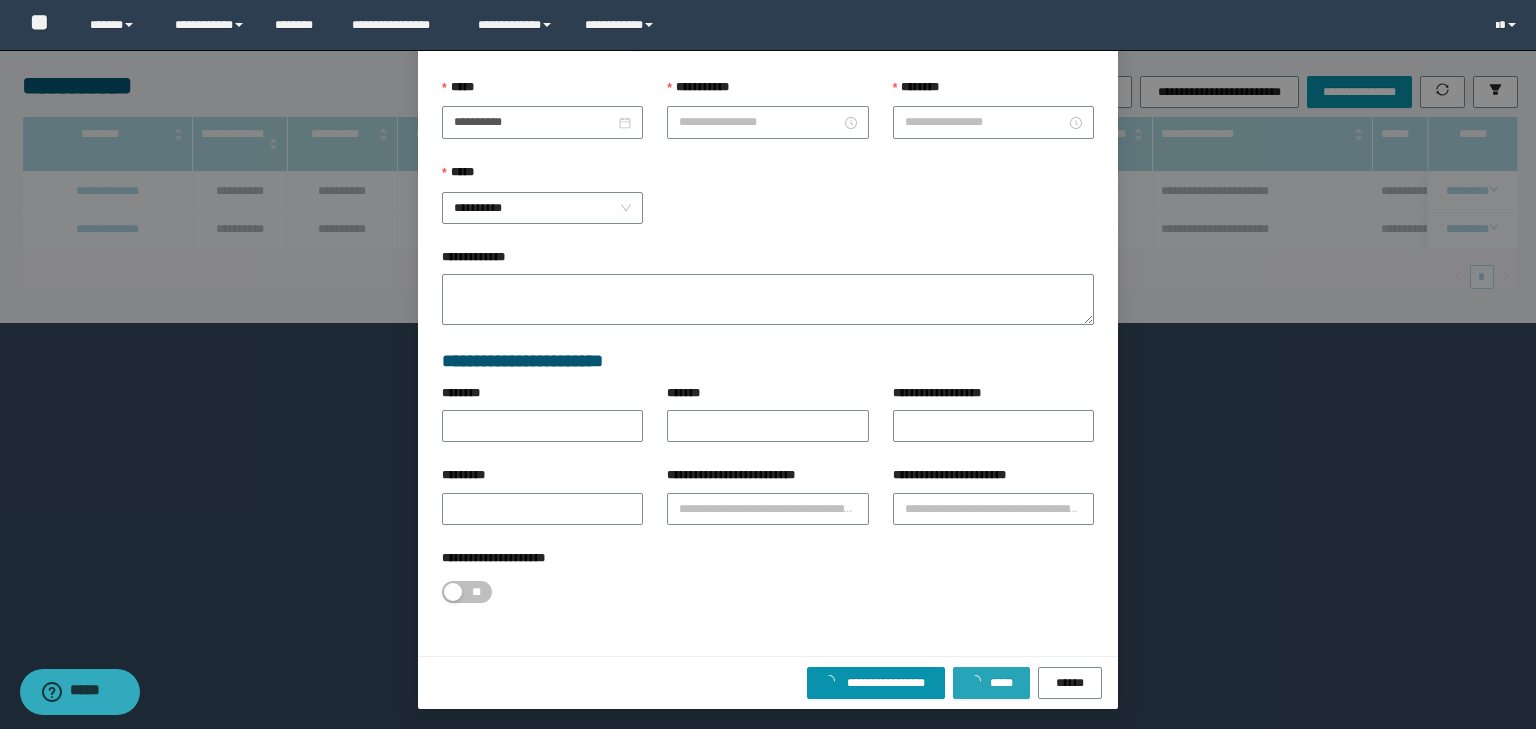 scroll, scrollTop: 121, scrollLeft: 0, axis: vertical 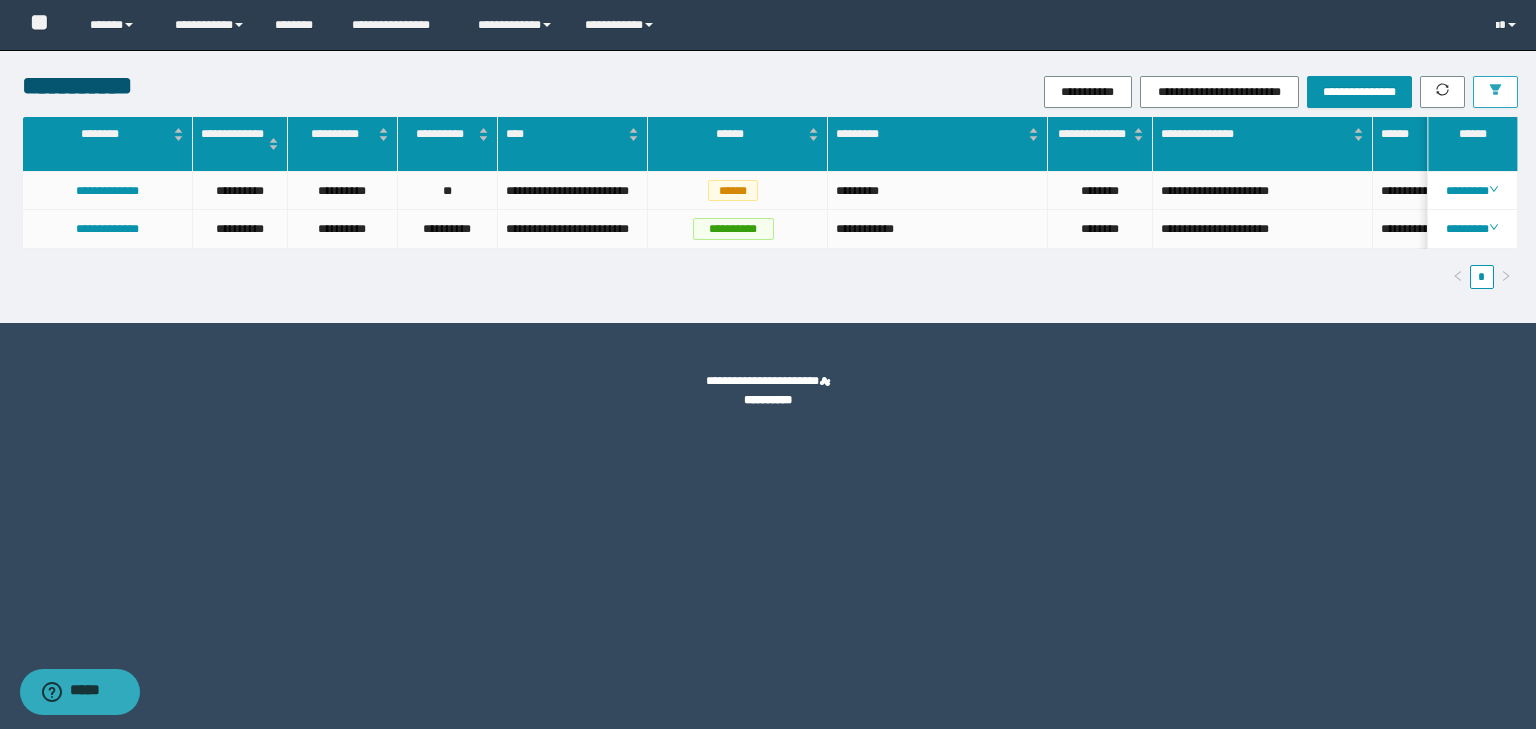 click at bounding box center [1495, 92] 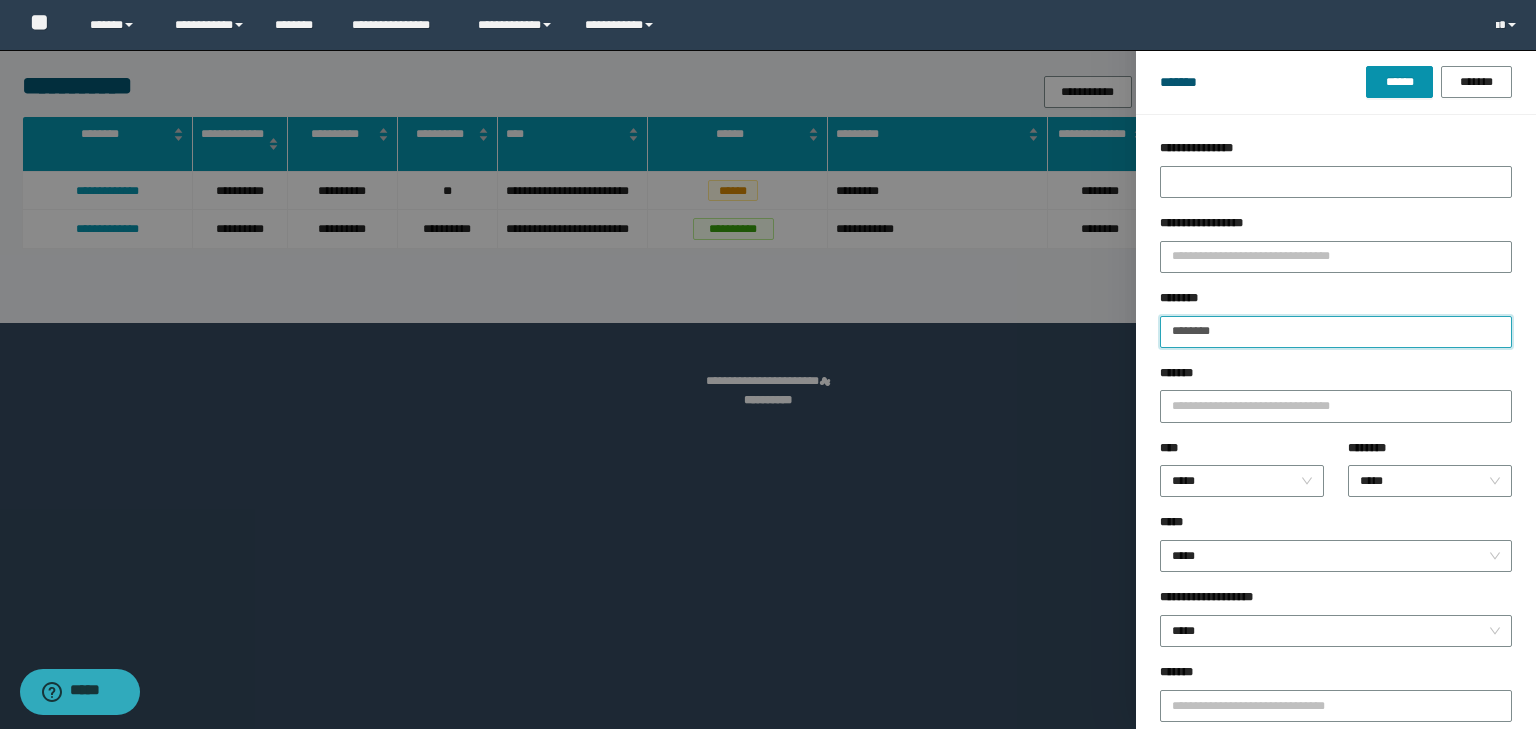 drag, startPoint x: 1270, startPoint y: 330, endPoint x: 1115, endPoint y: 340, distance: 155.32225 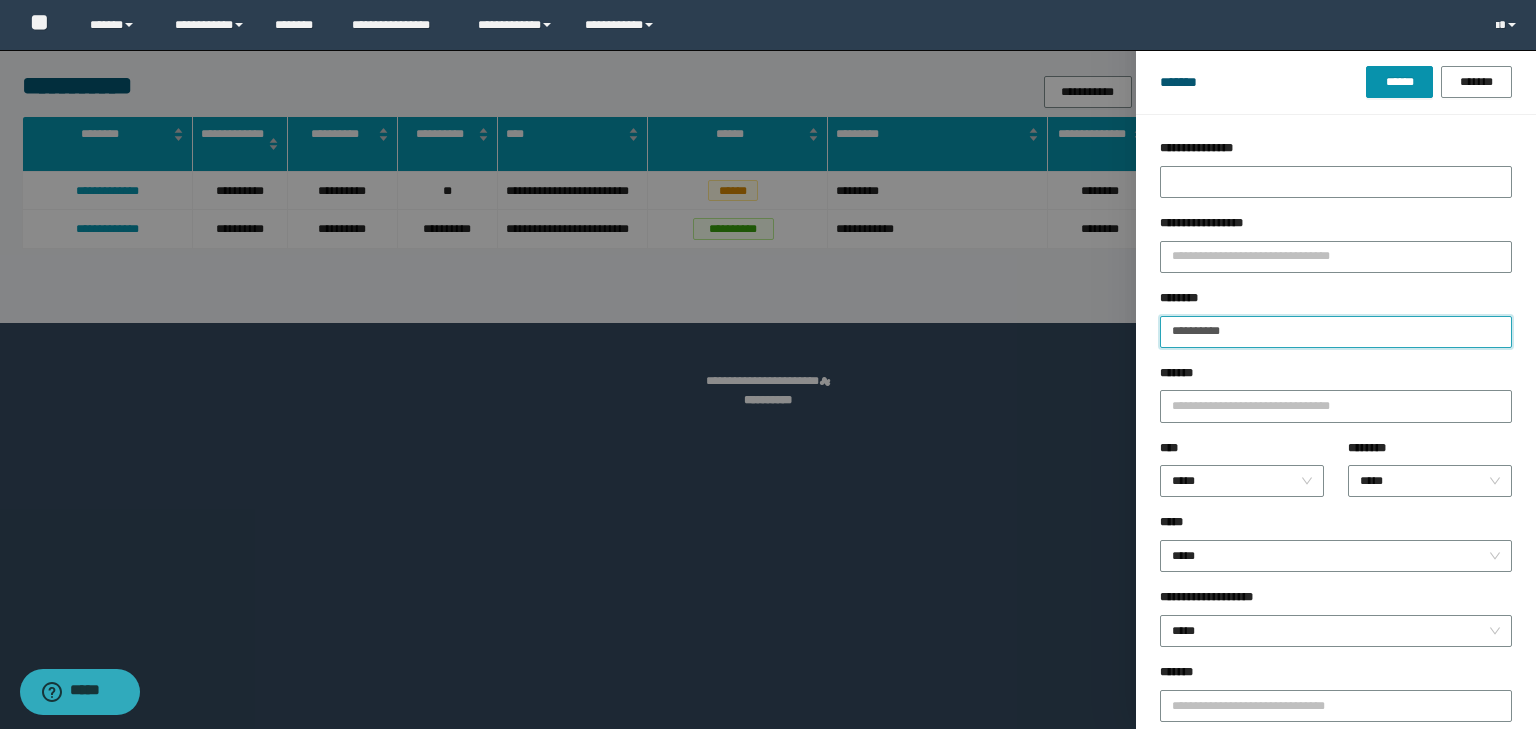 click on "******" at bounding box center [1399, 82] 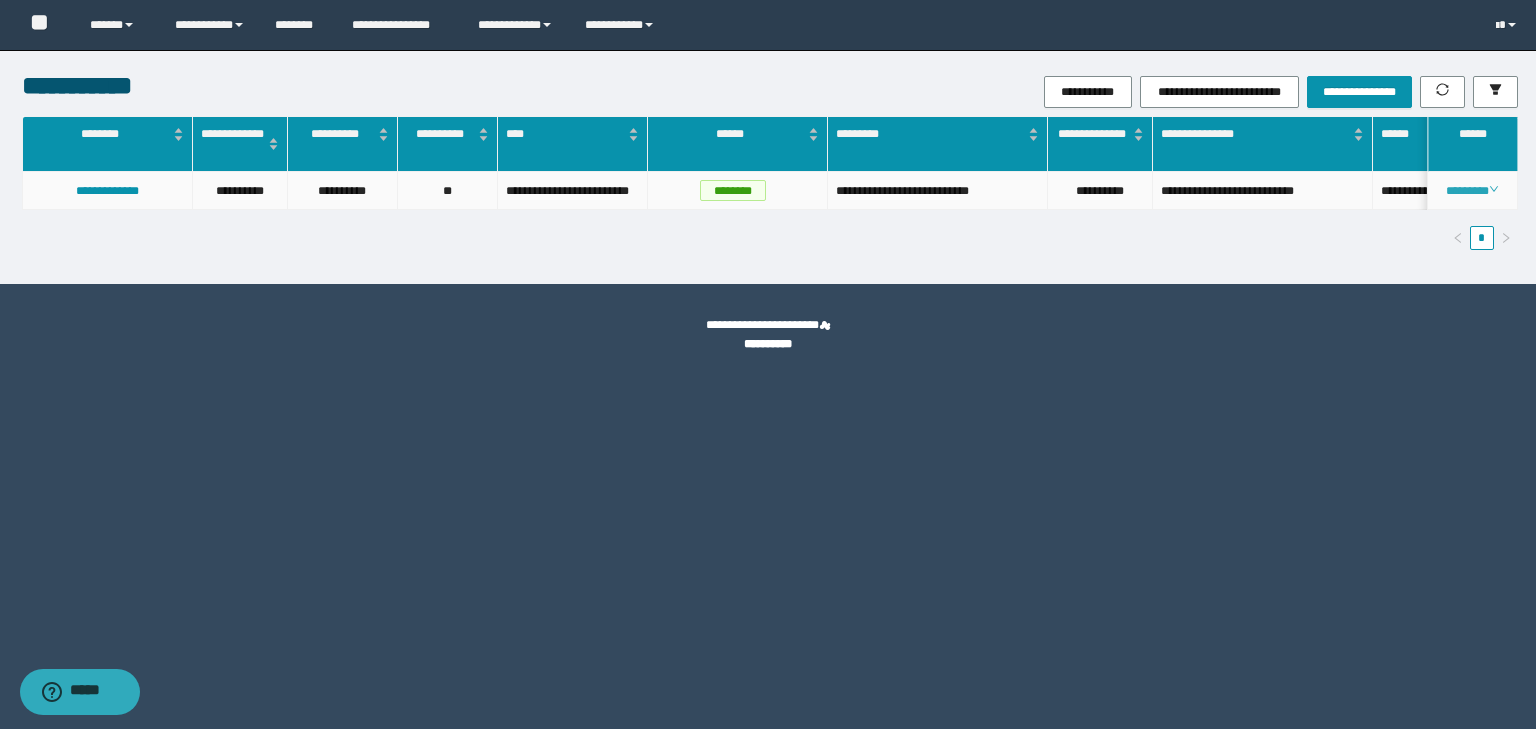 click on "********" at bounding box center (1472, 191) 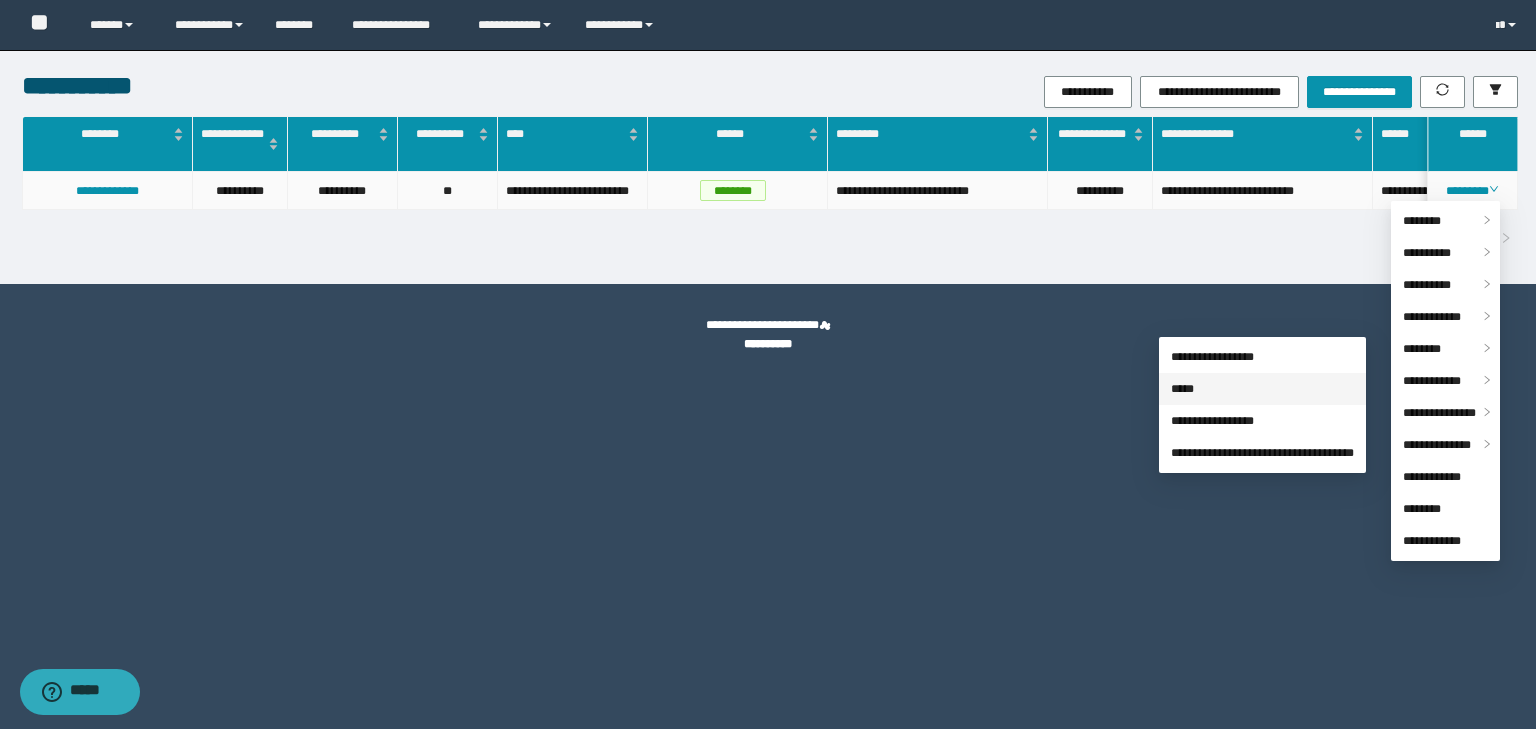 click on "*****" at bounding box center (1182, 389) 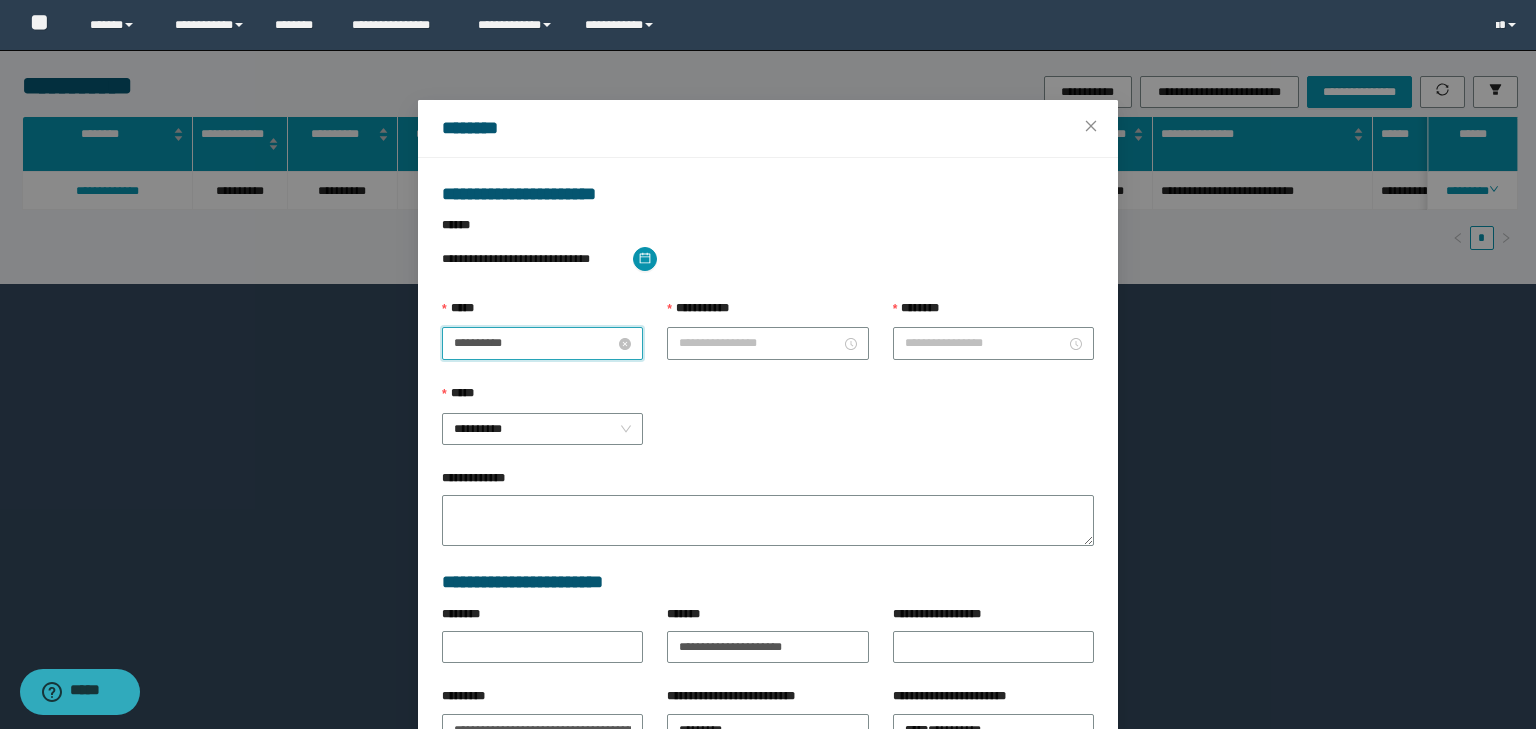 click on "**********" at bounding box center (534, 343) 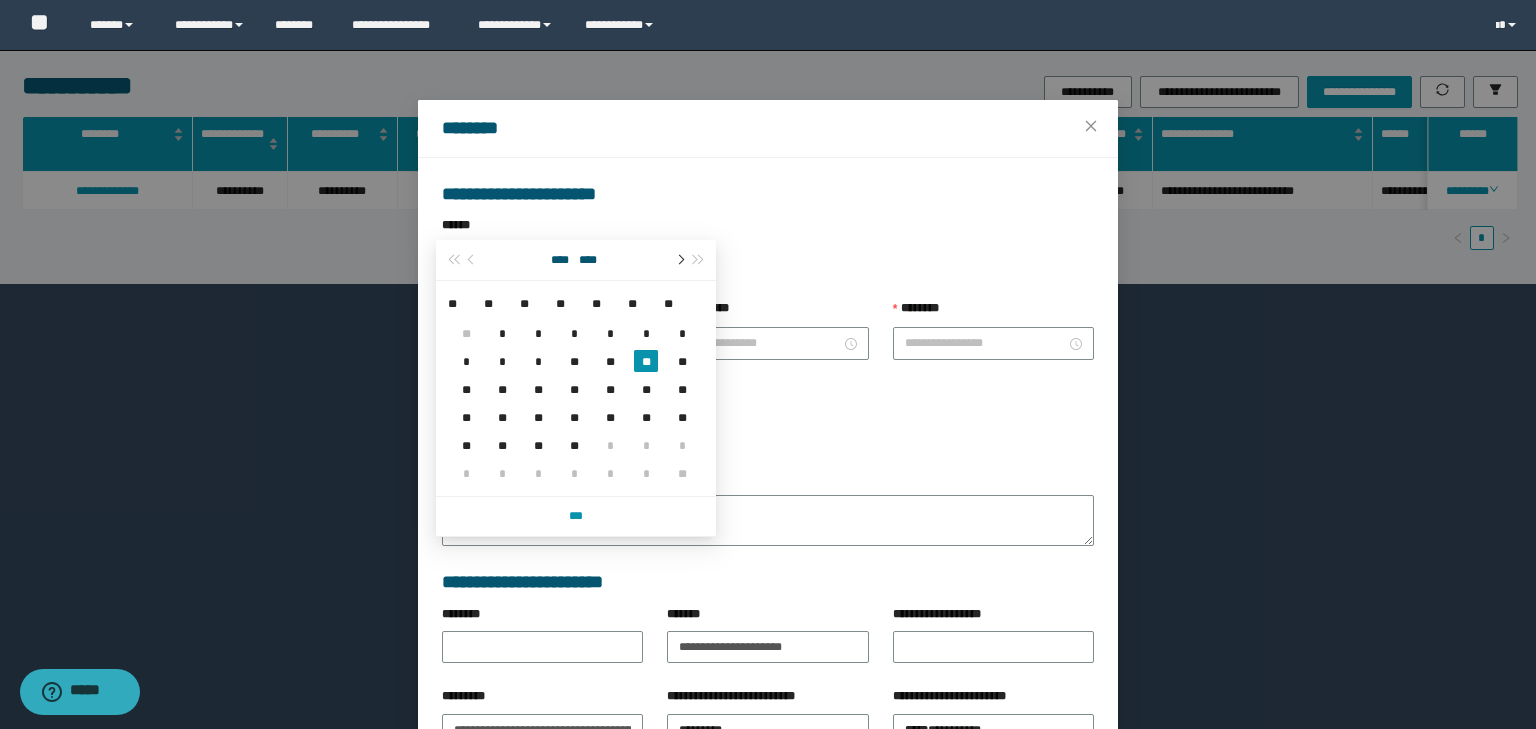 click at bounding box center (679, 260) 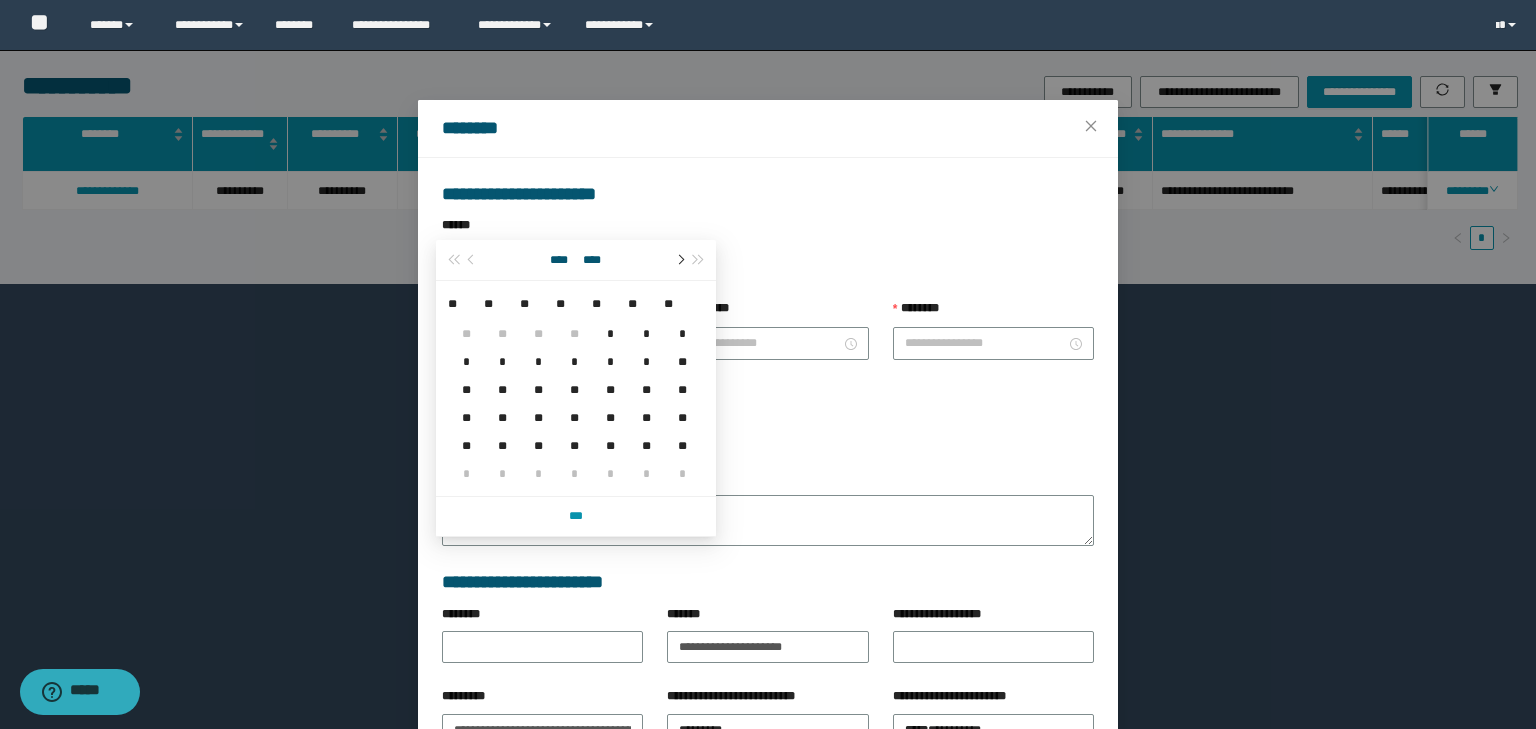 click at bounding box center [679, 260] 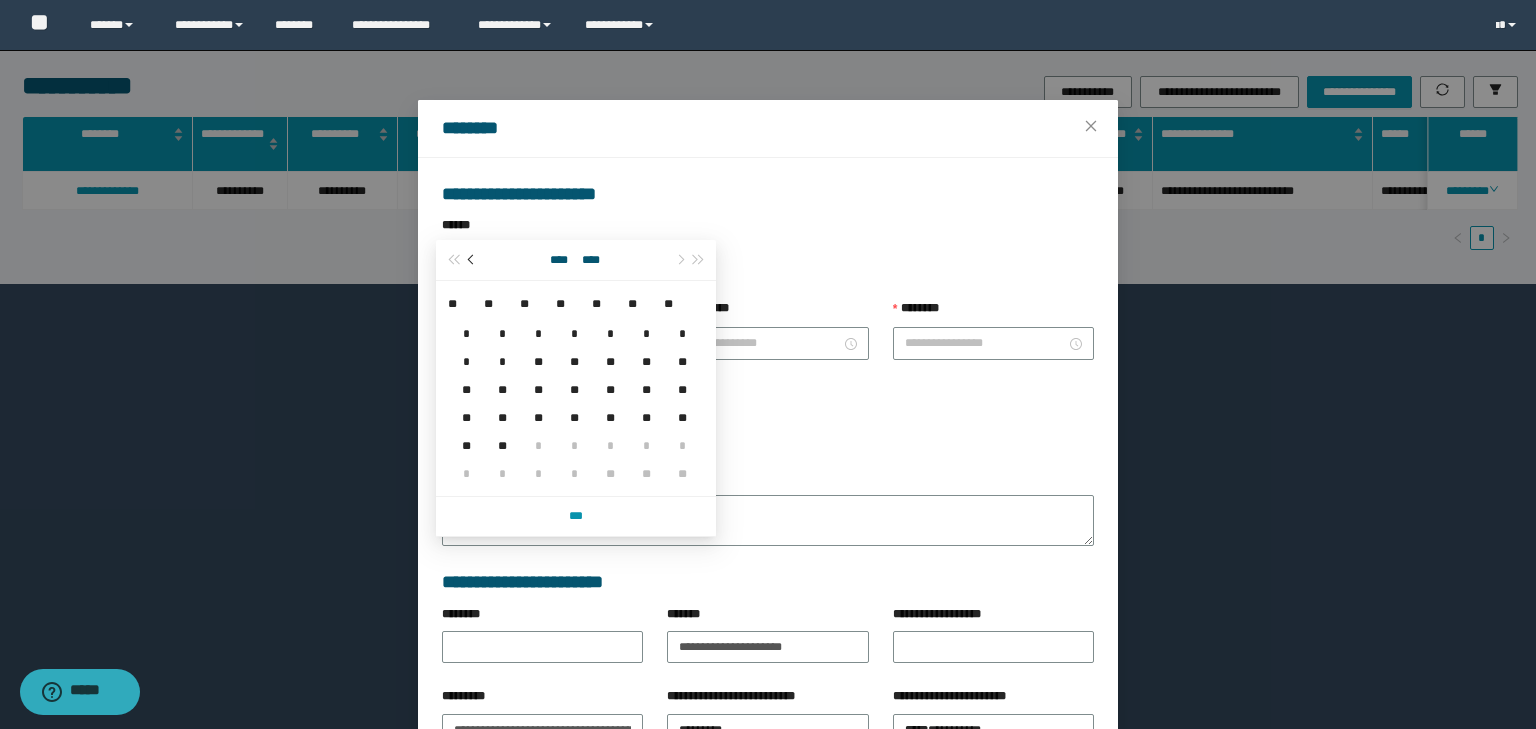 click at bounding box center (472, 260) 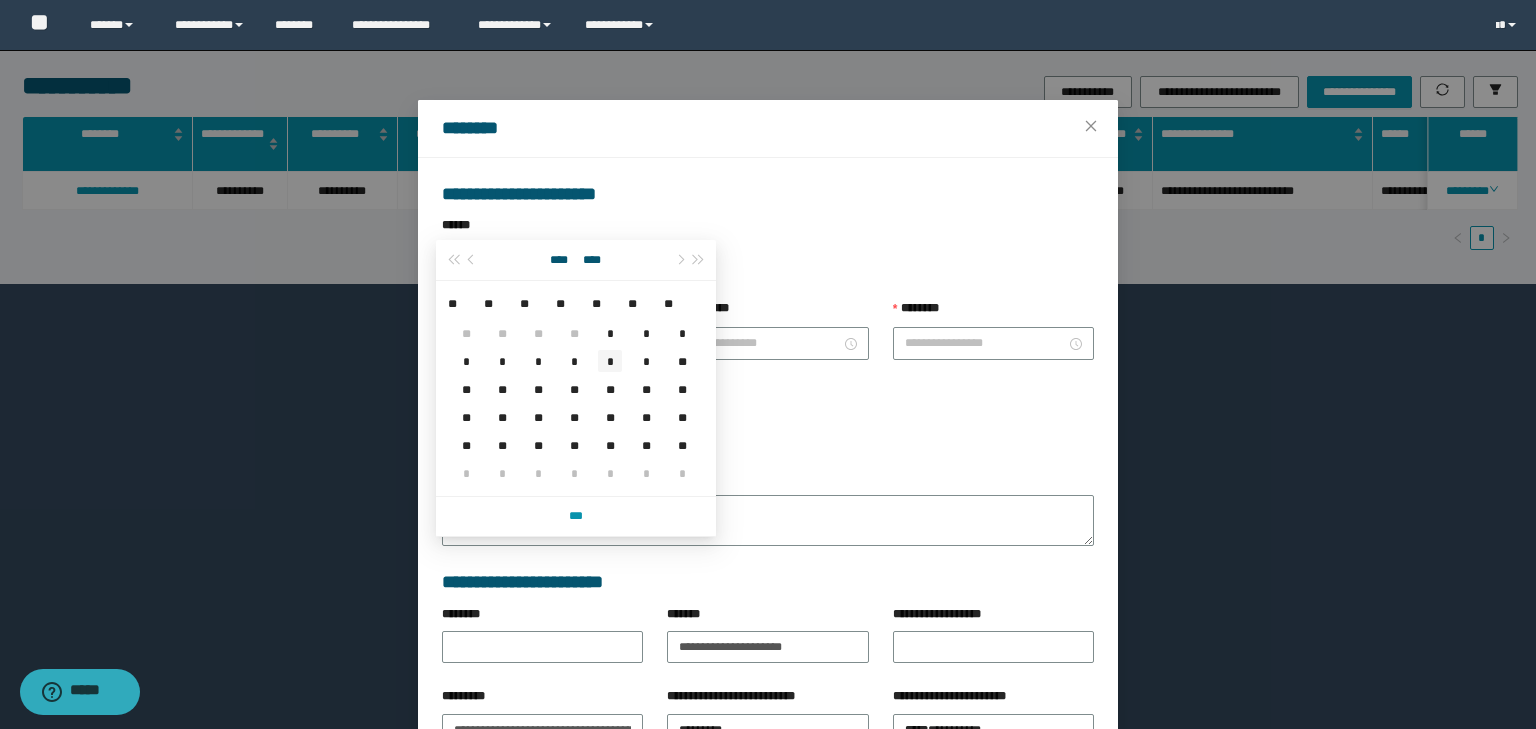 click on "*" at bounding box center (610, 361) 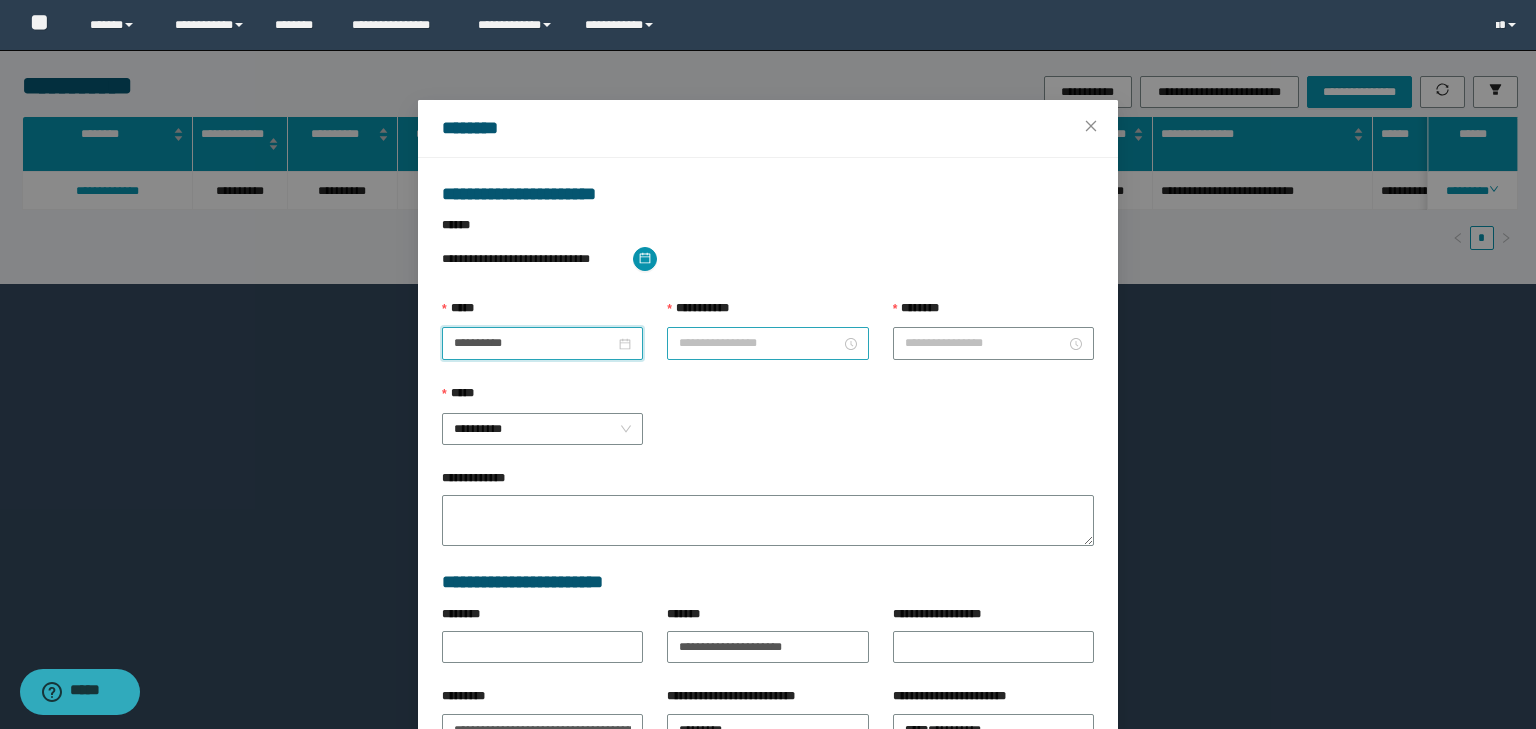 click at bounding box center [767, 343] 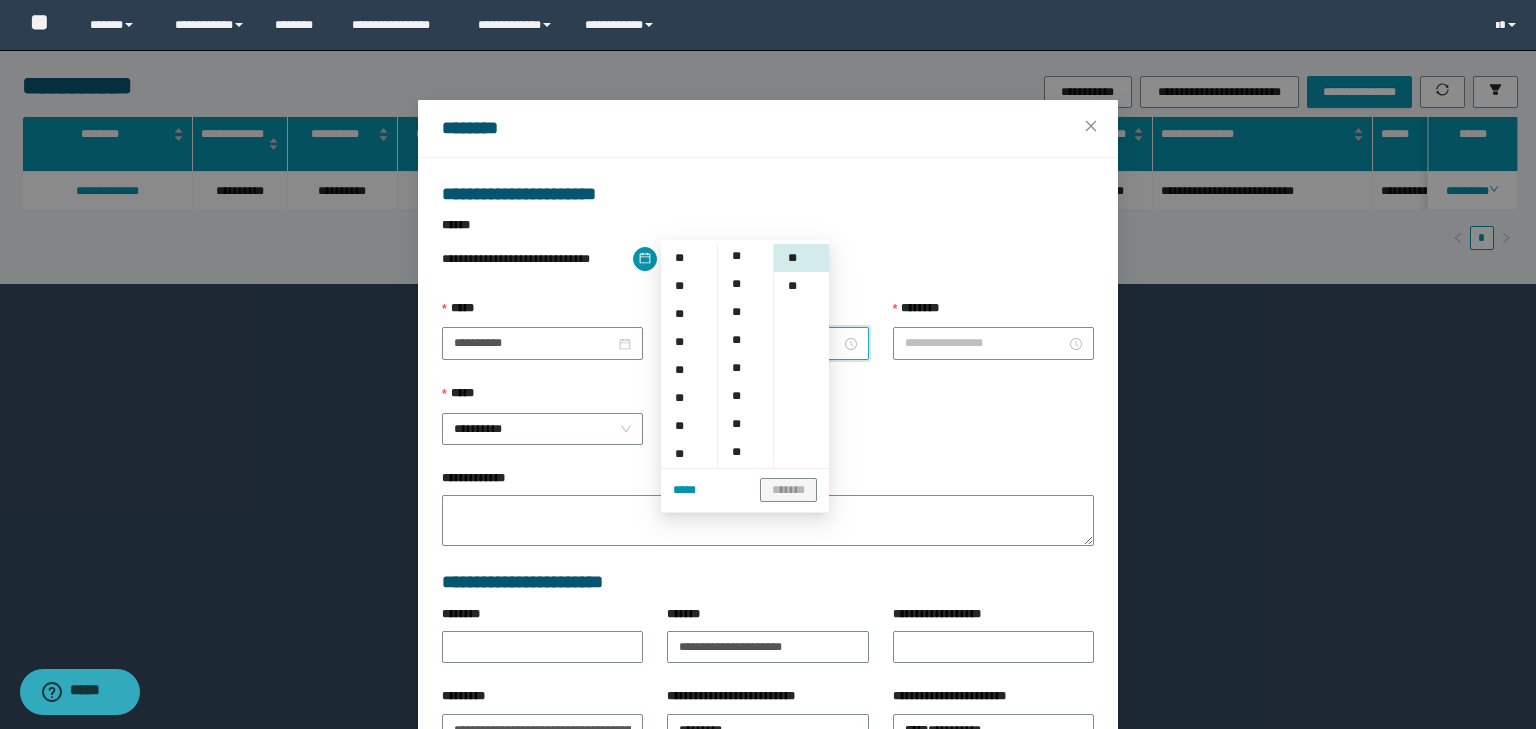 scroll, scrollTop: 54, scrollLeft: 0, axis: vertical 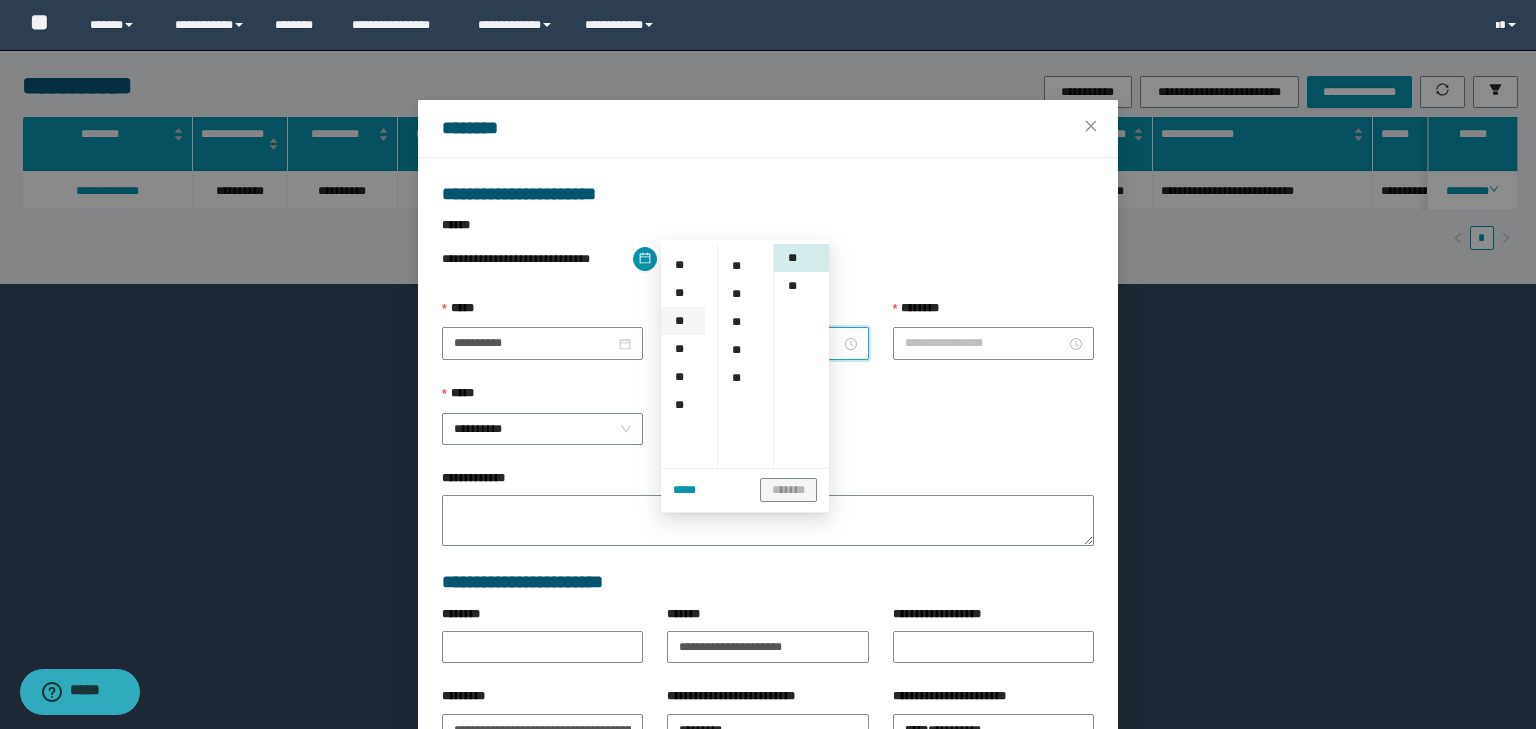 click on "**" at bounding box center (683, 321) 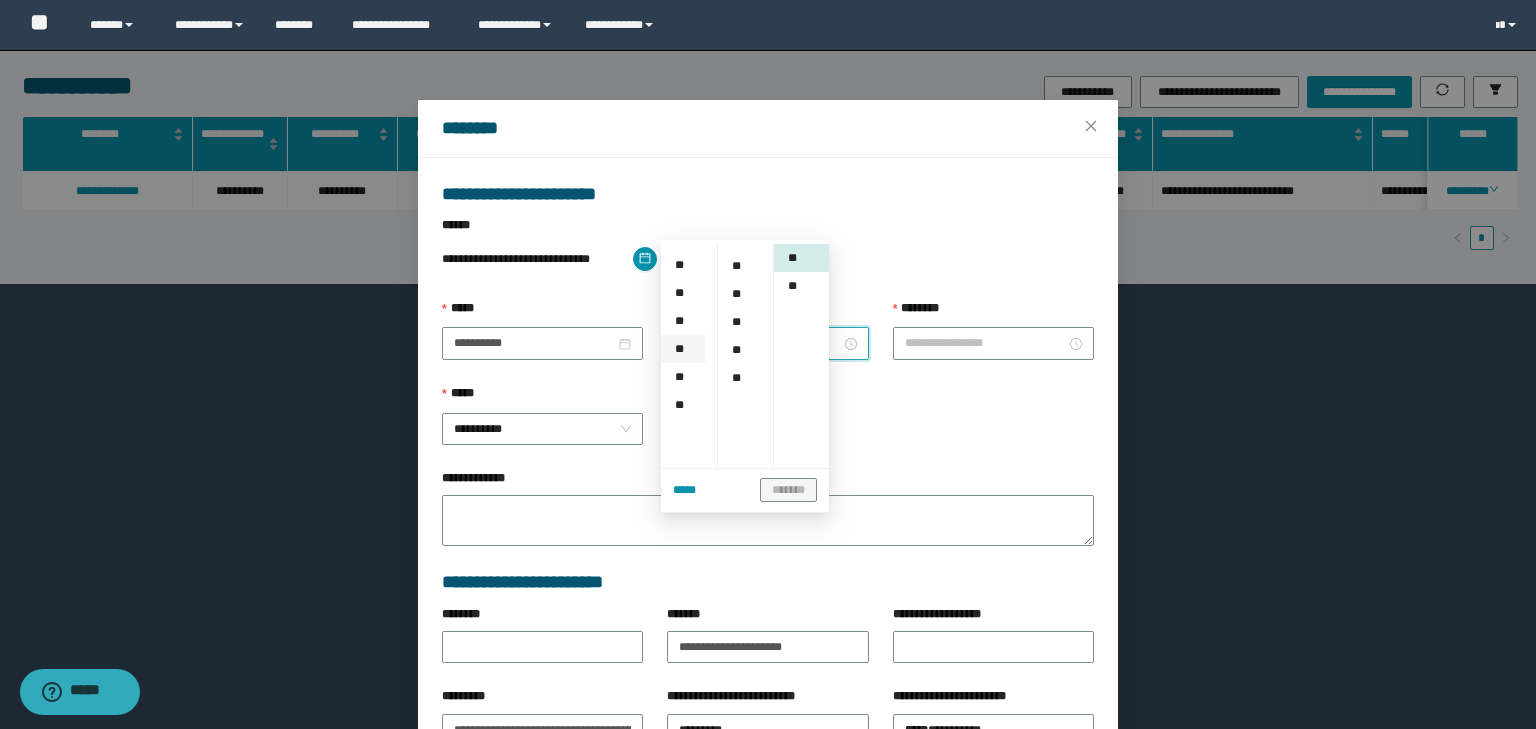 scroll, scrollTop: 203, scrollLeft: 0, axis: vertical 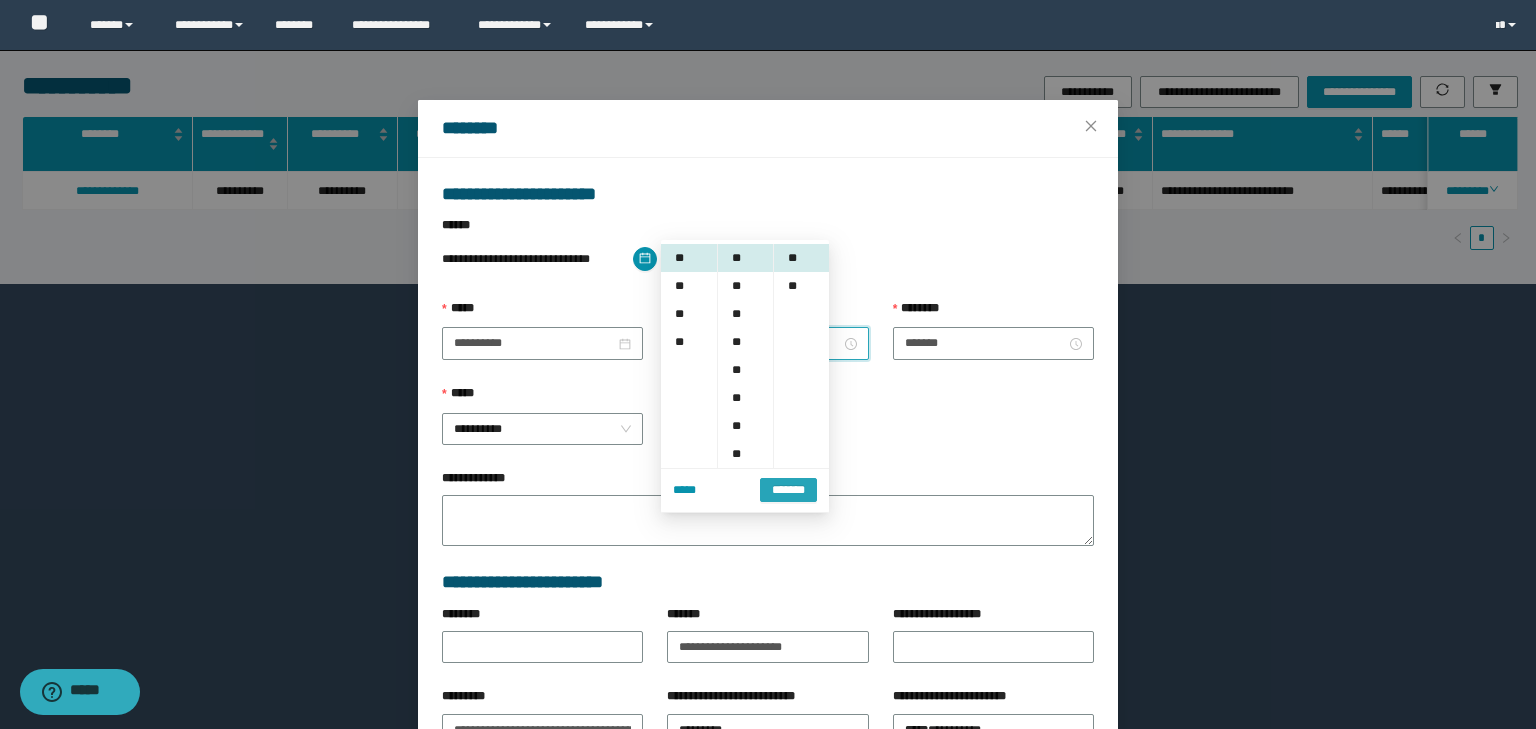 click on "*******" at bounding box center (788, 490) 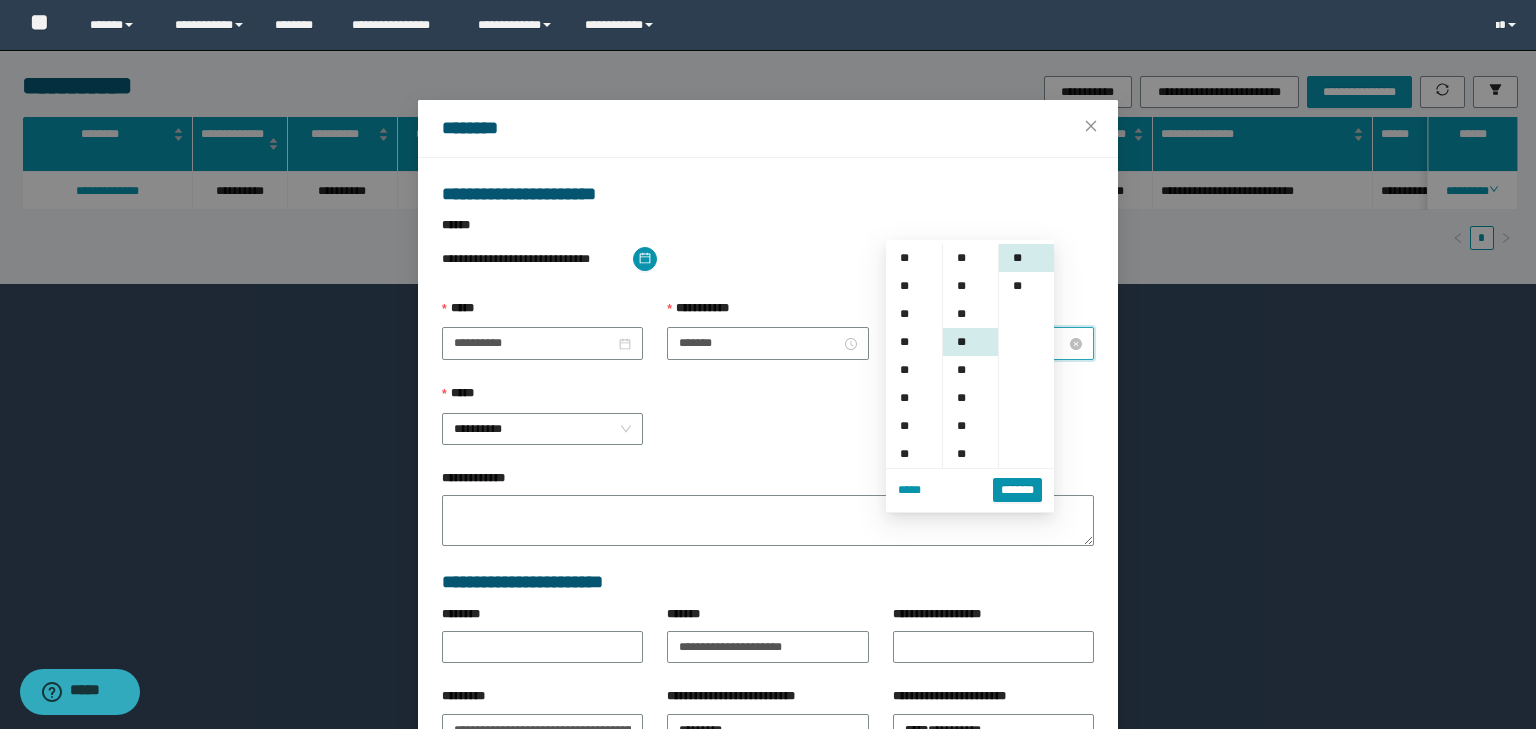 click on "********" at bounding box center (985, 343) 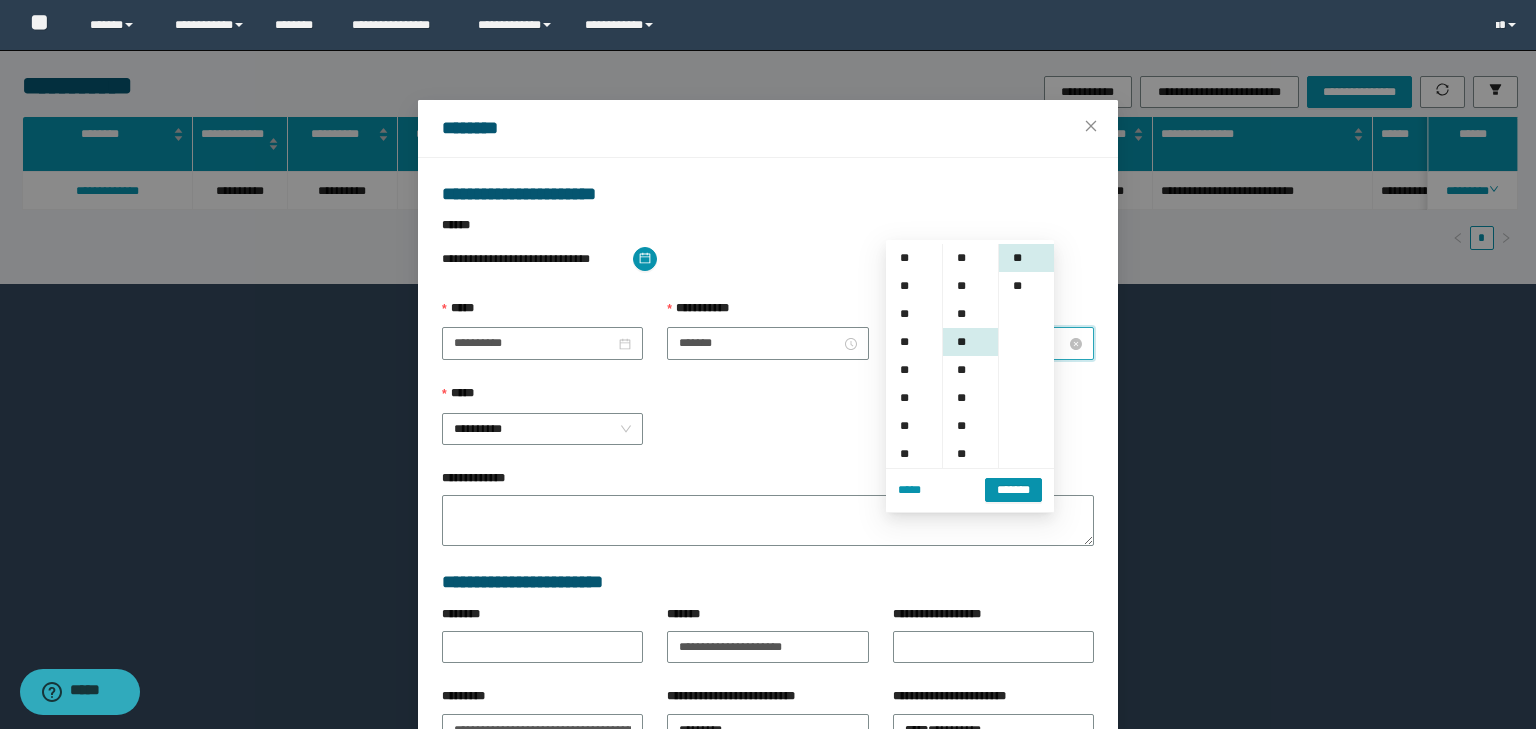 scroll, scrollTop: 224, scrollLeft: 0, axis: vertical 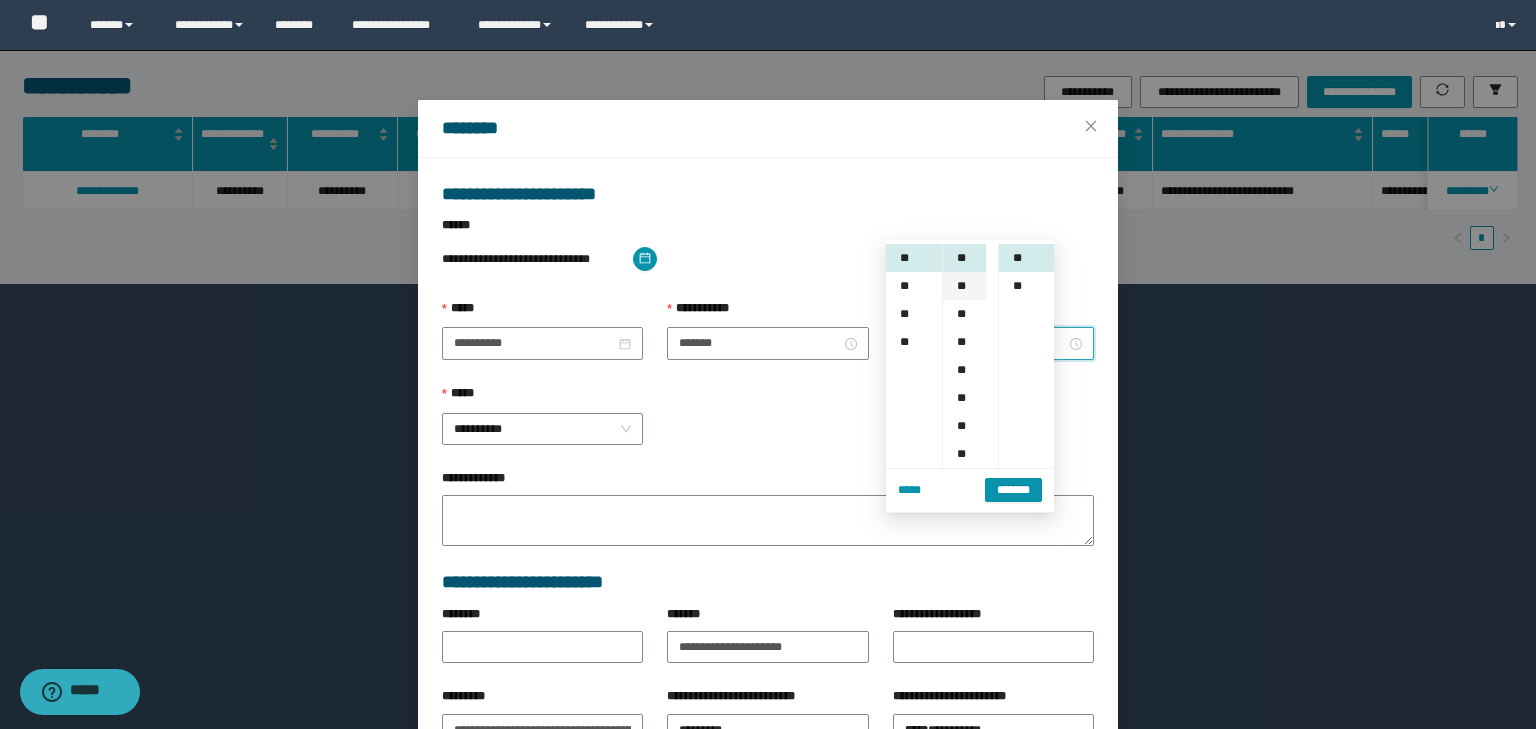 click on "**" at bounding box center [964, 286] 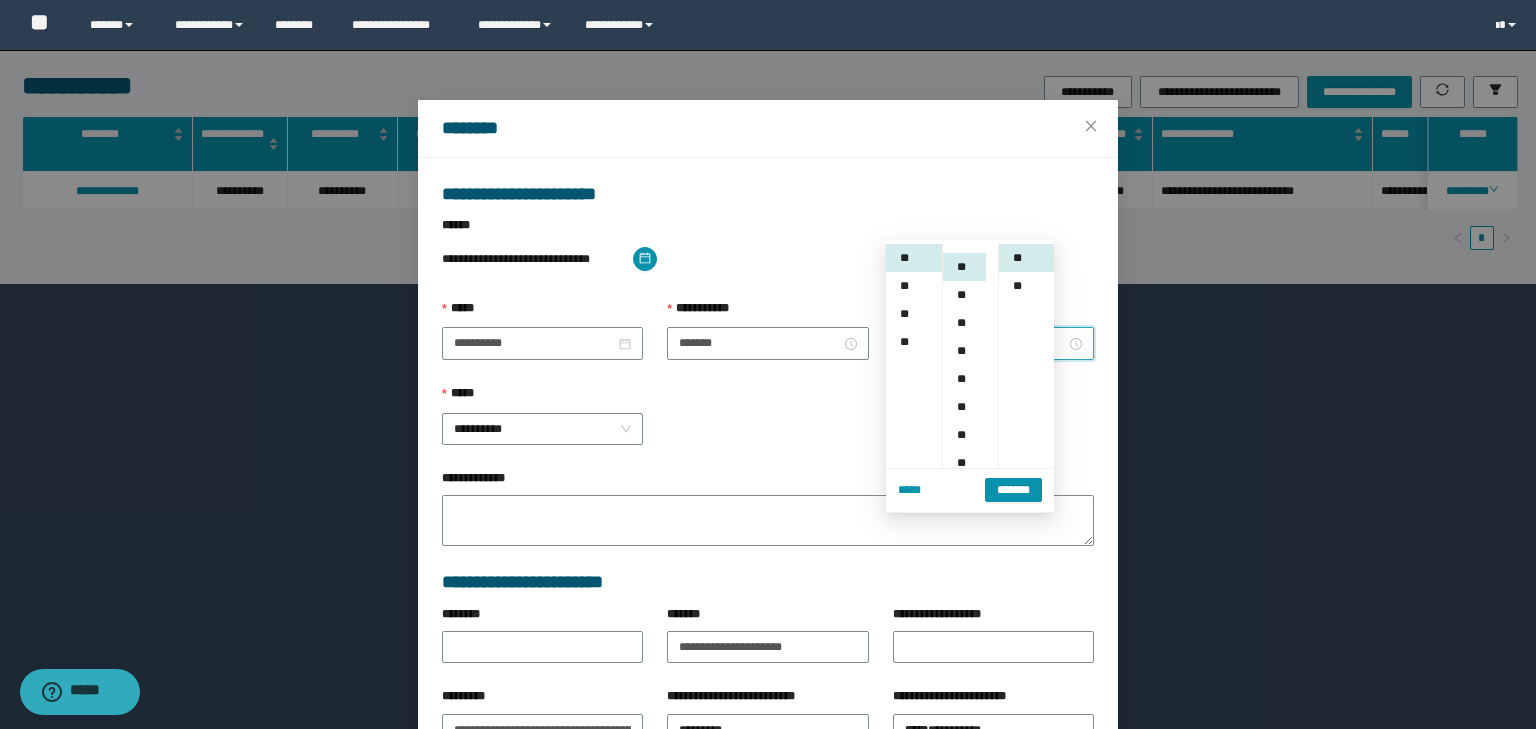 scroll, scrollTop: 112, scrollLeft: 0, axis: vertical 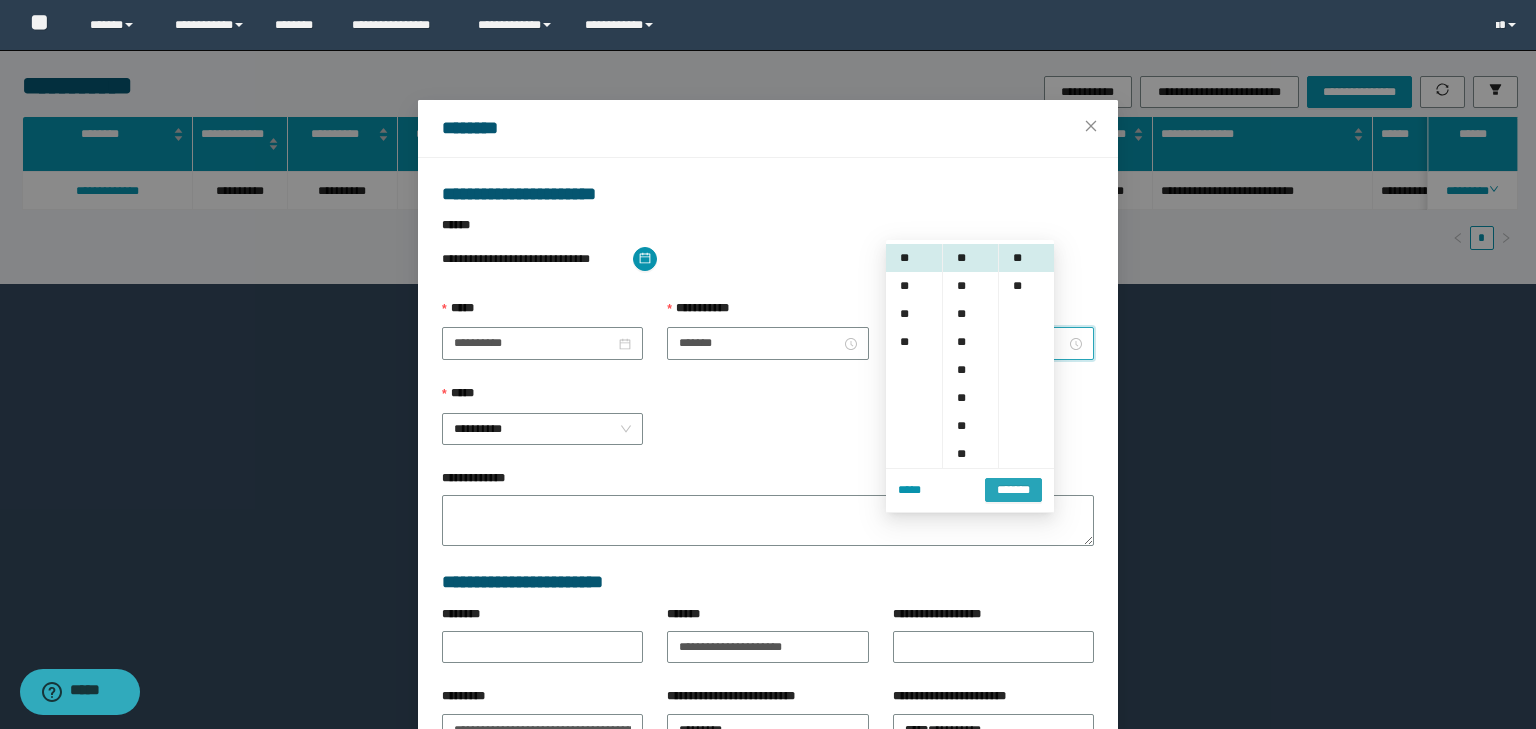 click on "*******" at bounding box center [1013, 490] 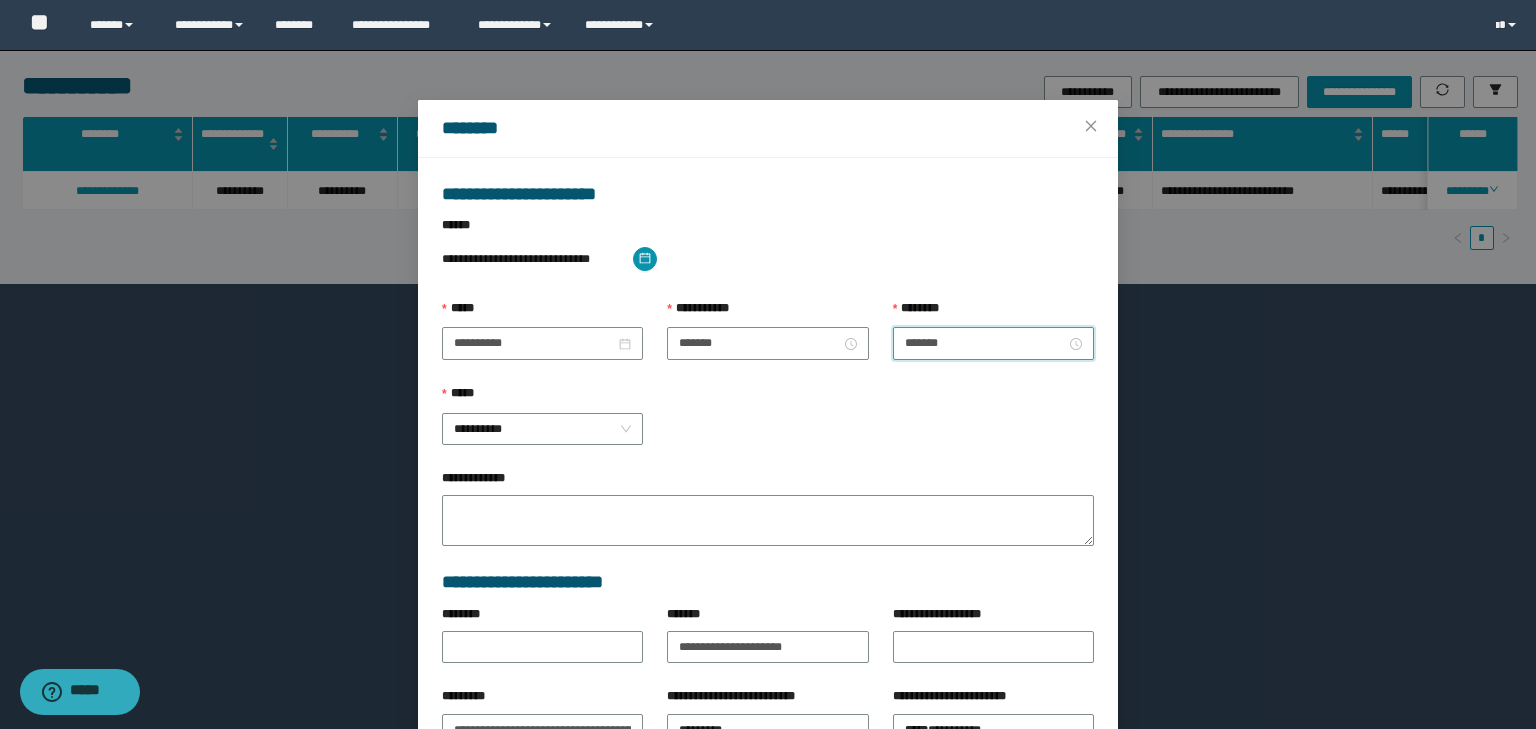 scroll, scrollTop: 221, scrollLeft: 0, axis: vertical 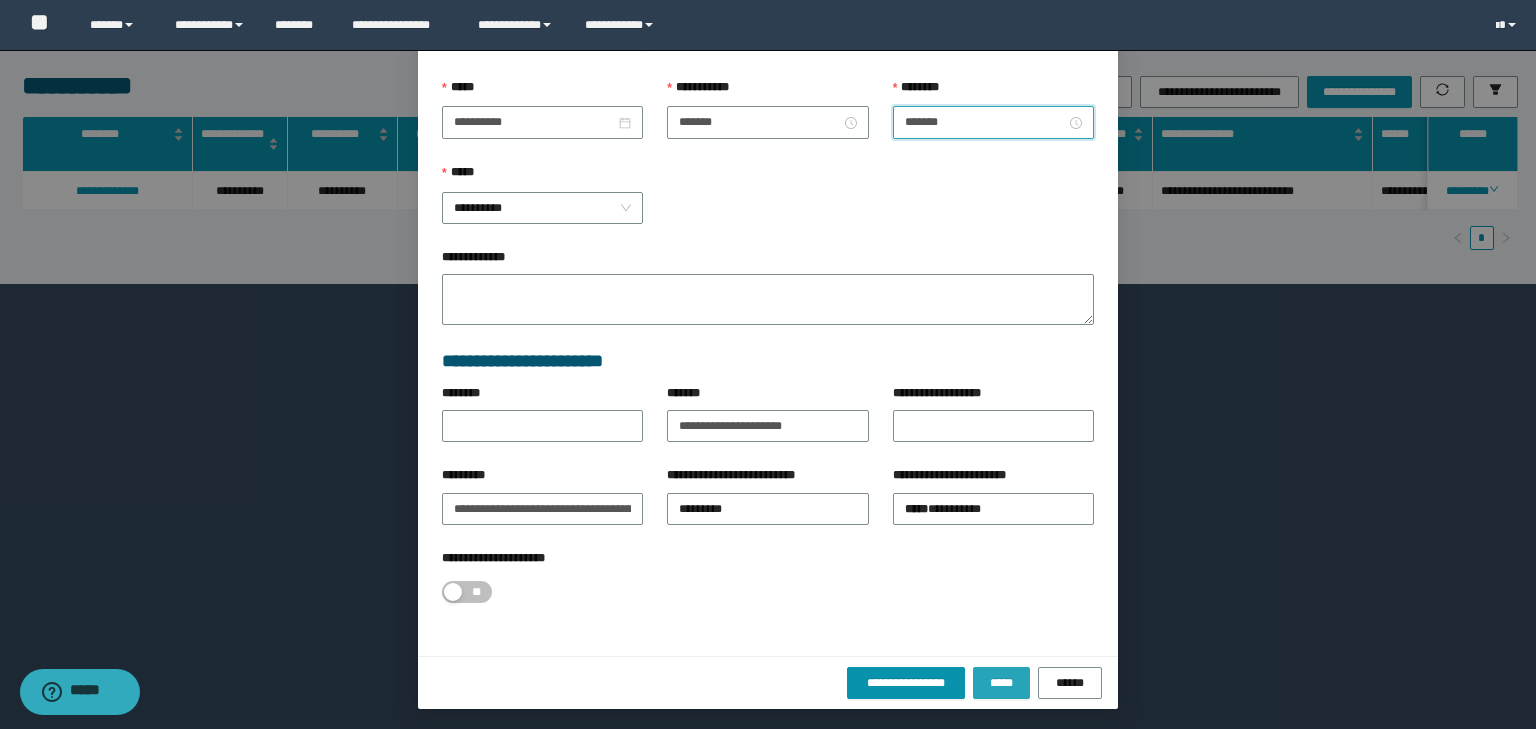 click on "*****" at bounding box center (1001, 683) 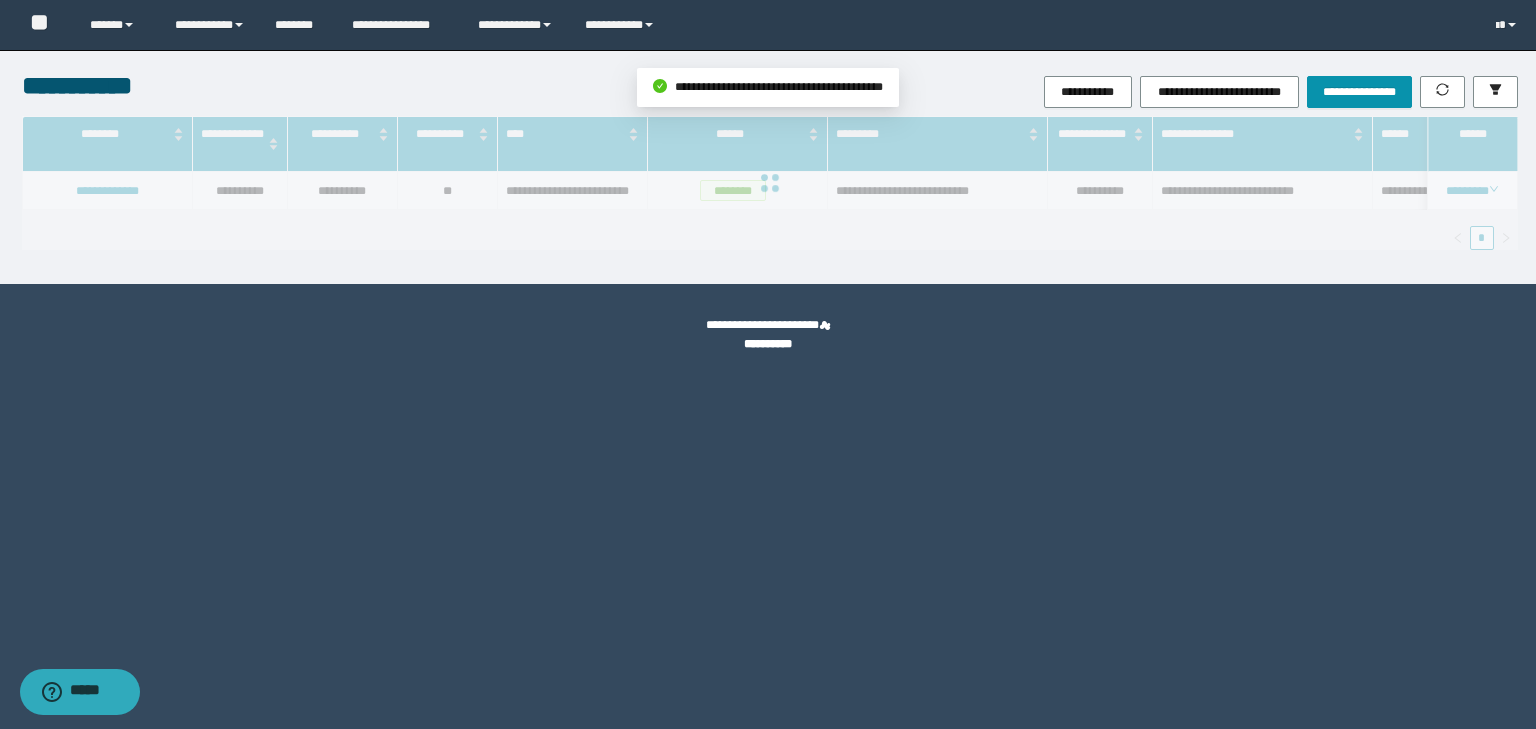 scroll, scrollTop: 121, scrollLeft: 0, axis: vertical 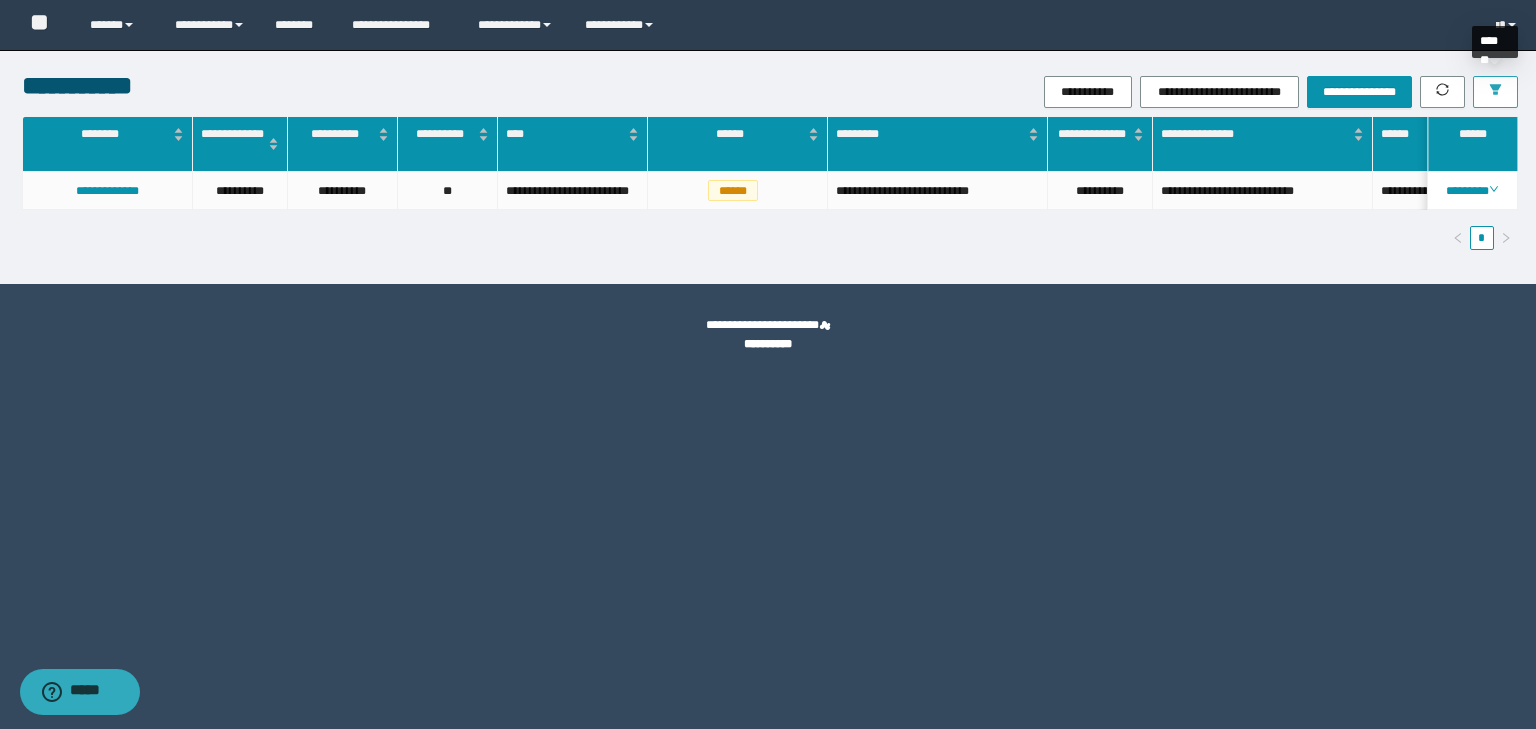 click at bounding box center [1495, 92] 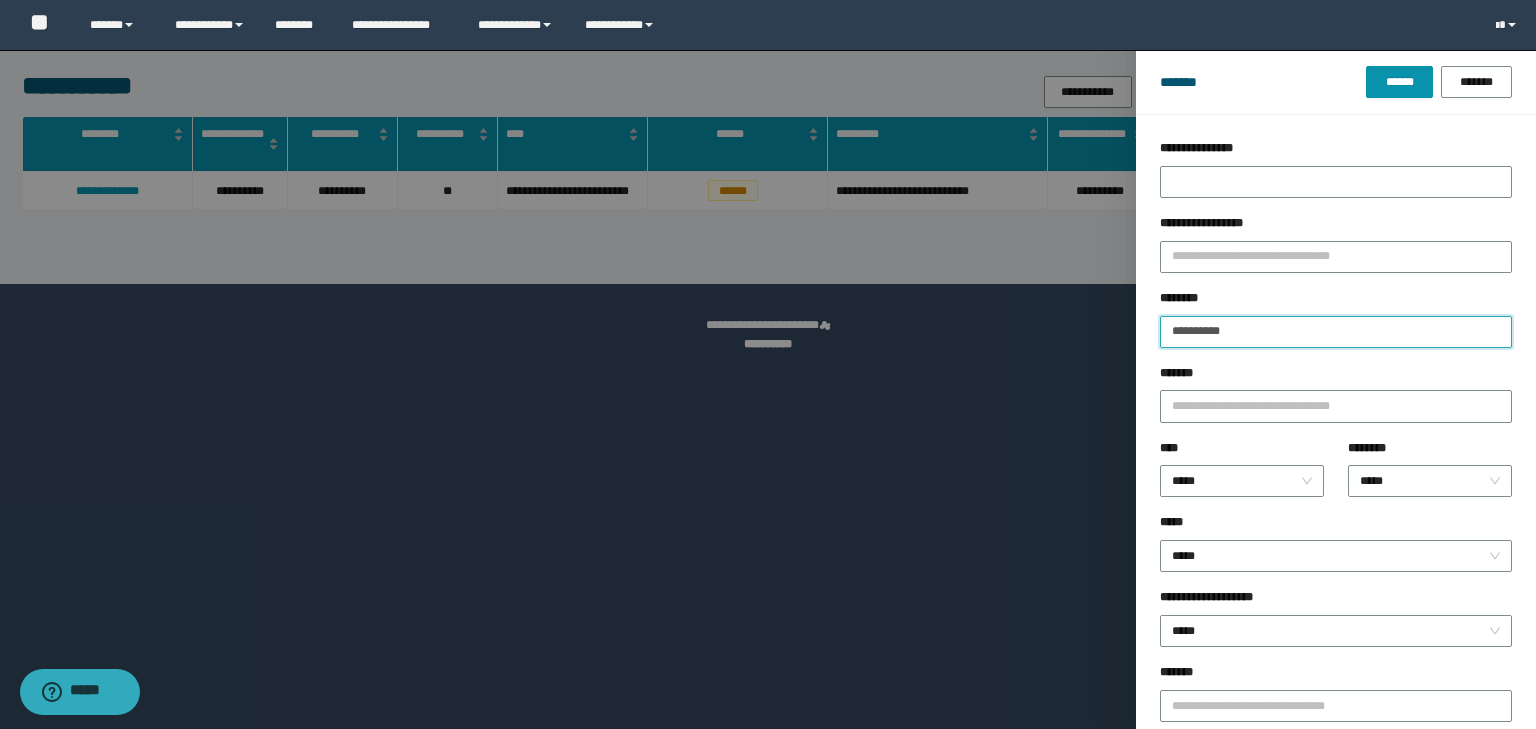 drag, startPoint x: 1255, startPoint y: 333, endPoint x: 1035, endPoint y: 362, distance: 221.90314 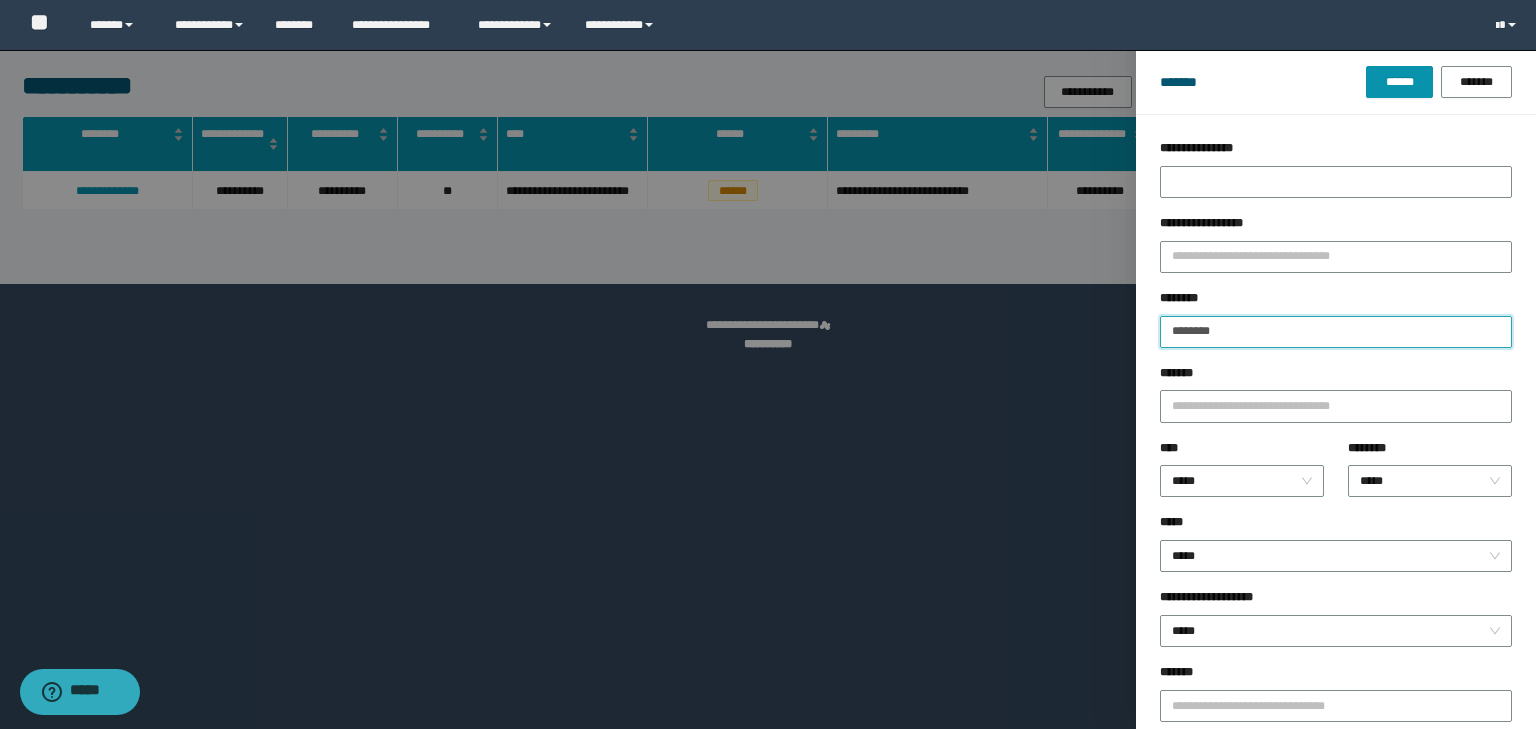 type on "********" 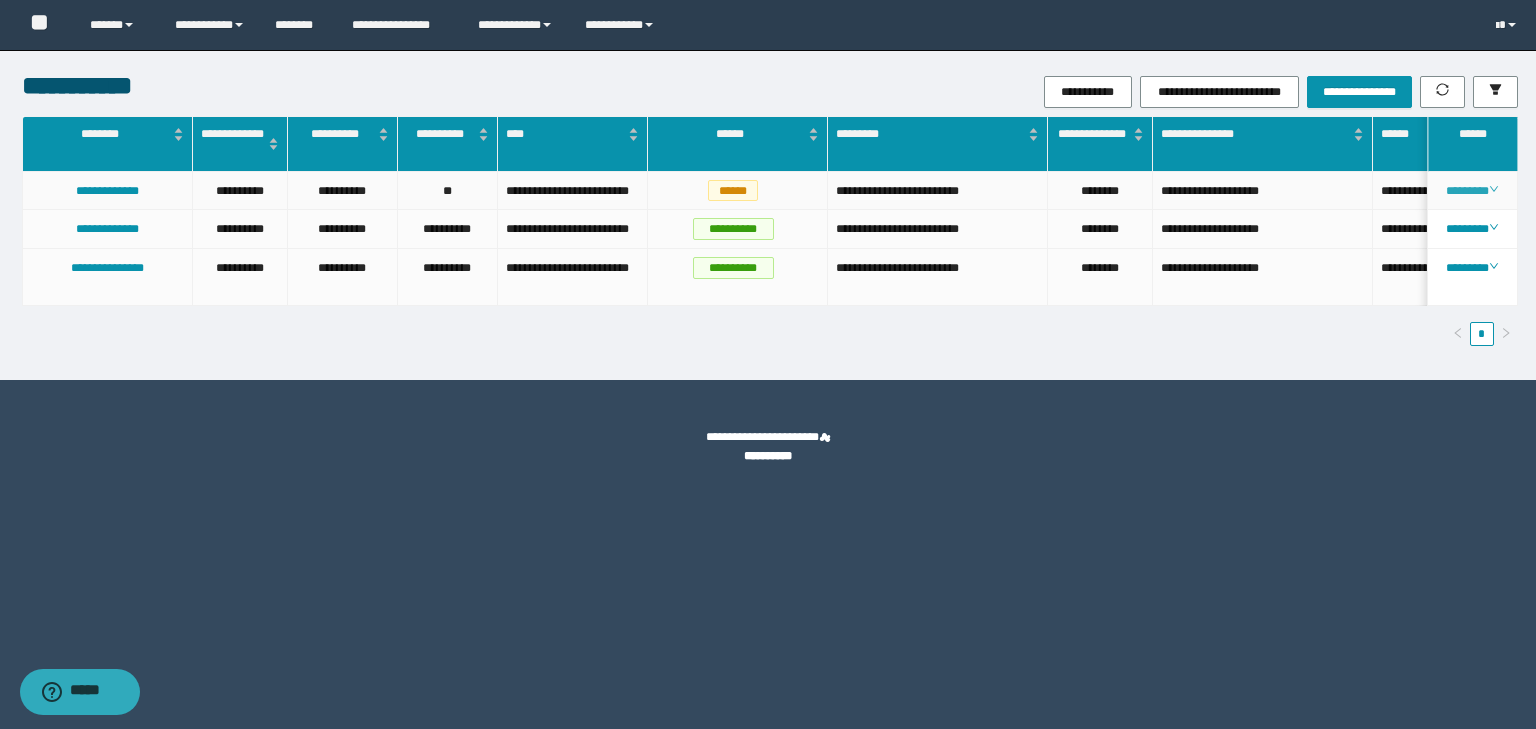 click on "********" at bounding box center [1472, 191] 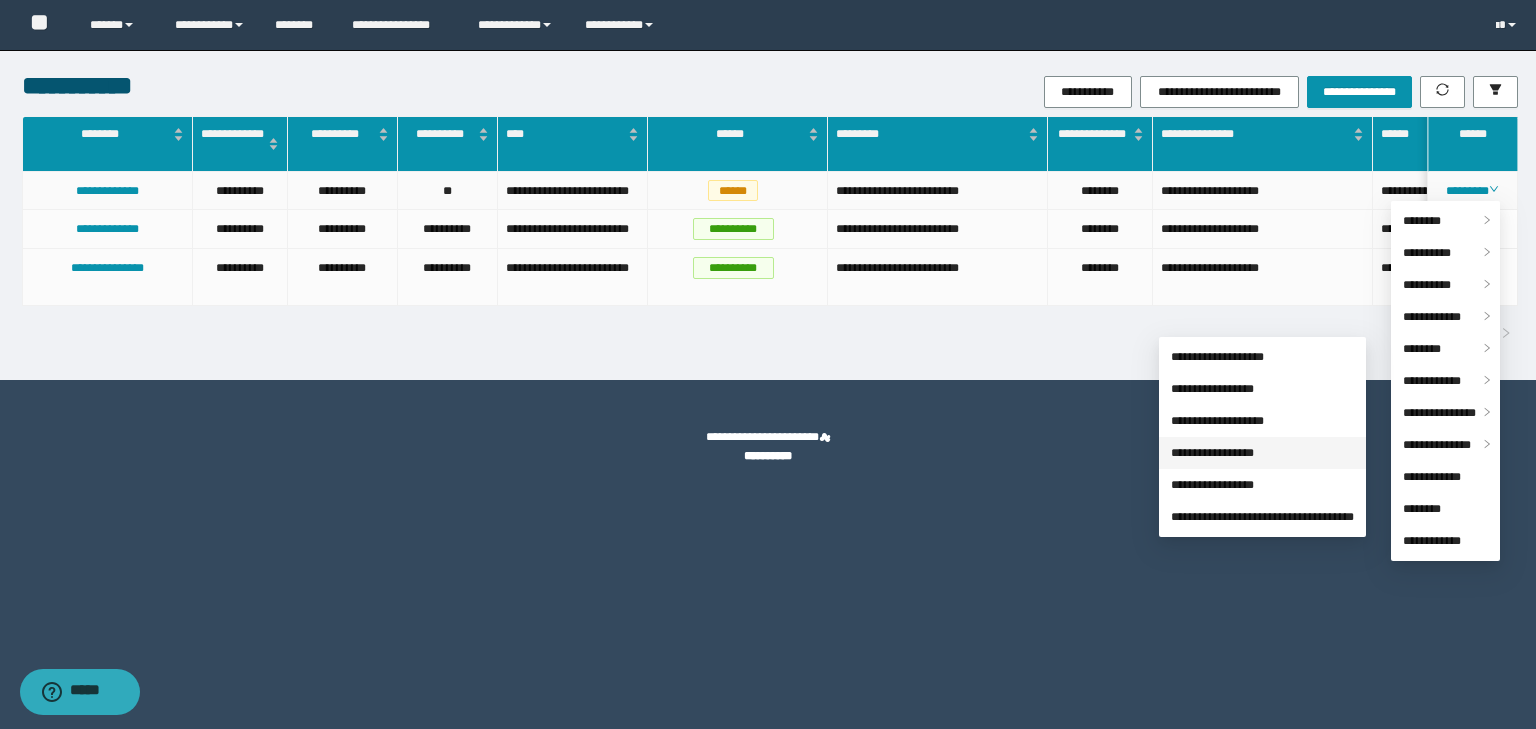 click on "**********" at bounding box center [1212, 453] 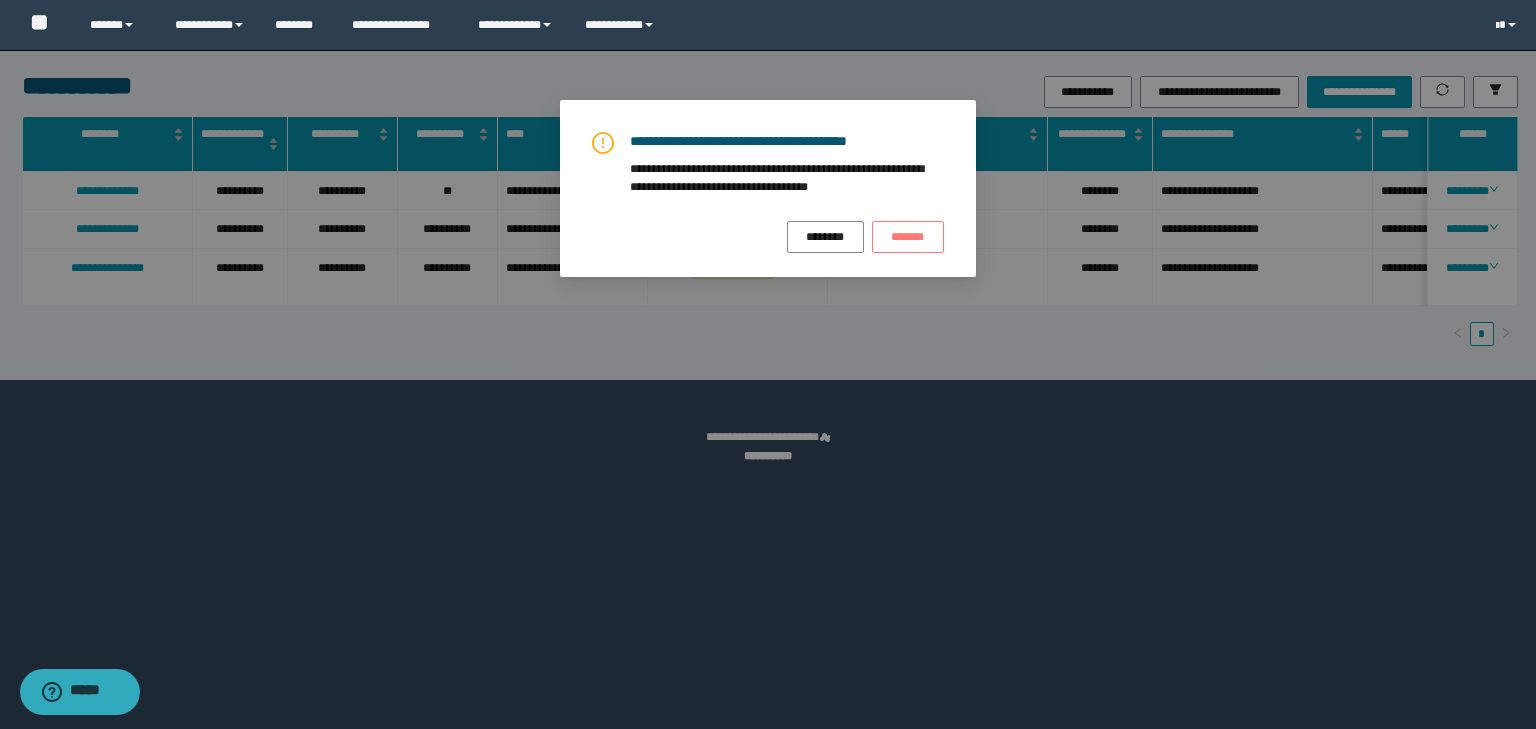 click on "*******" at bounding box center [908, 237] 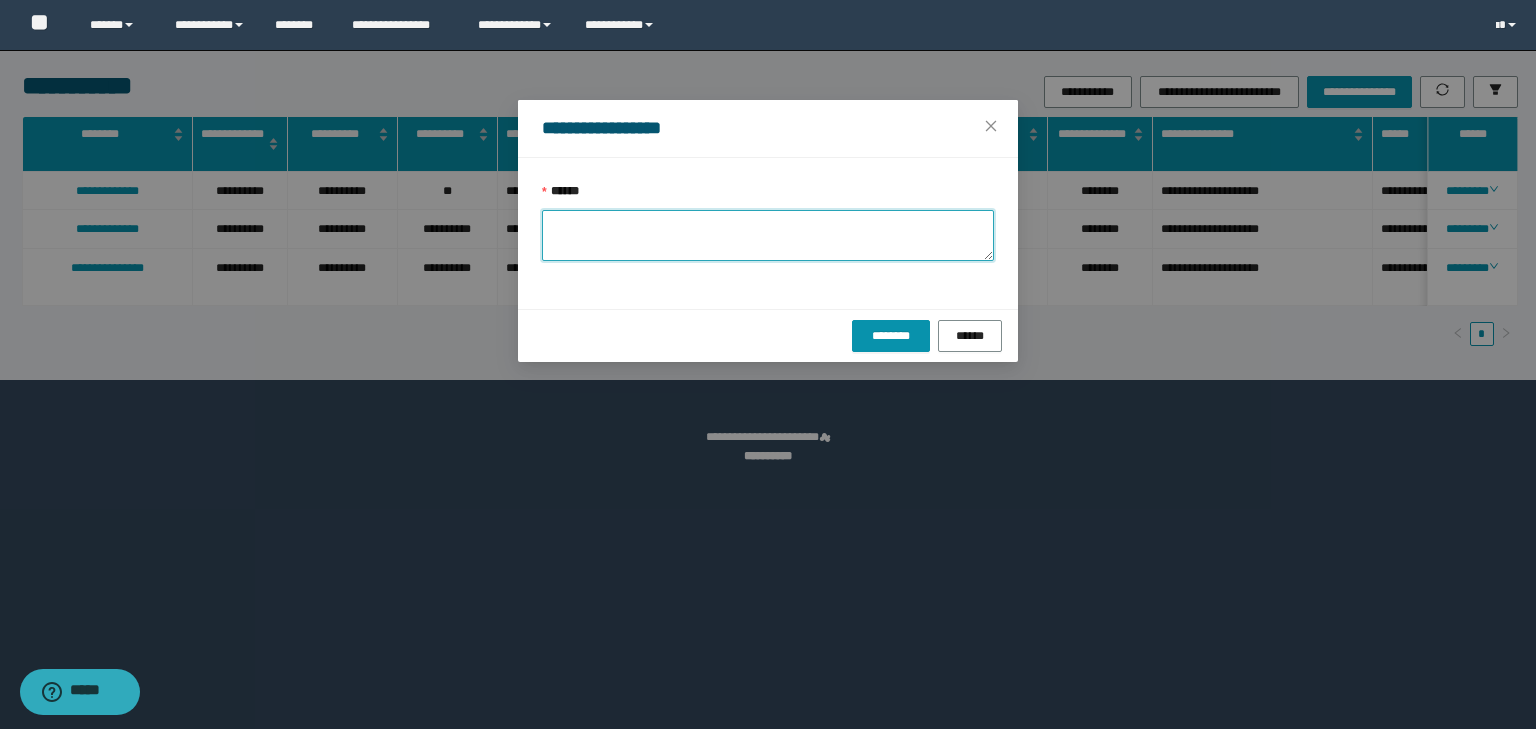 click on "******" at bounding box center [768, 235] 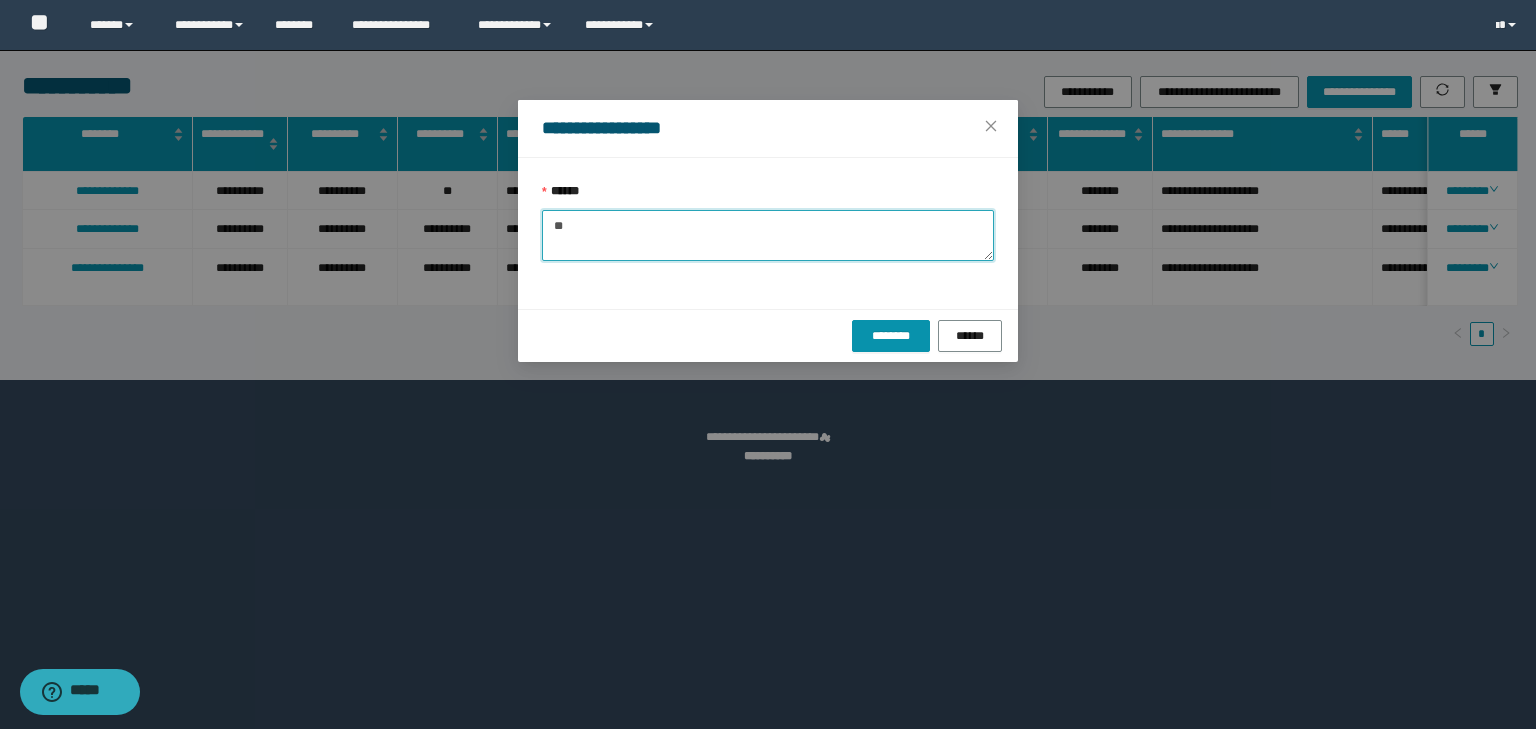 type on "*" 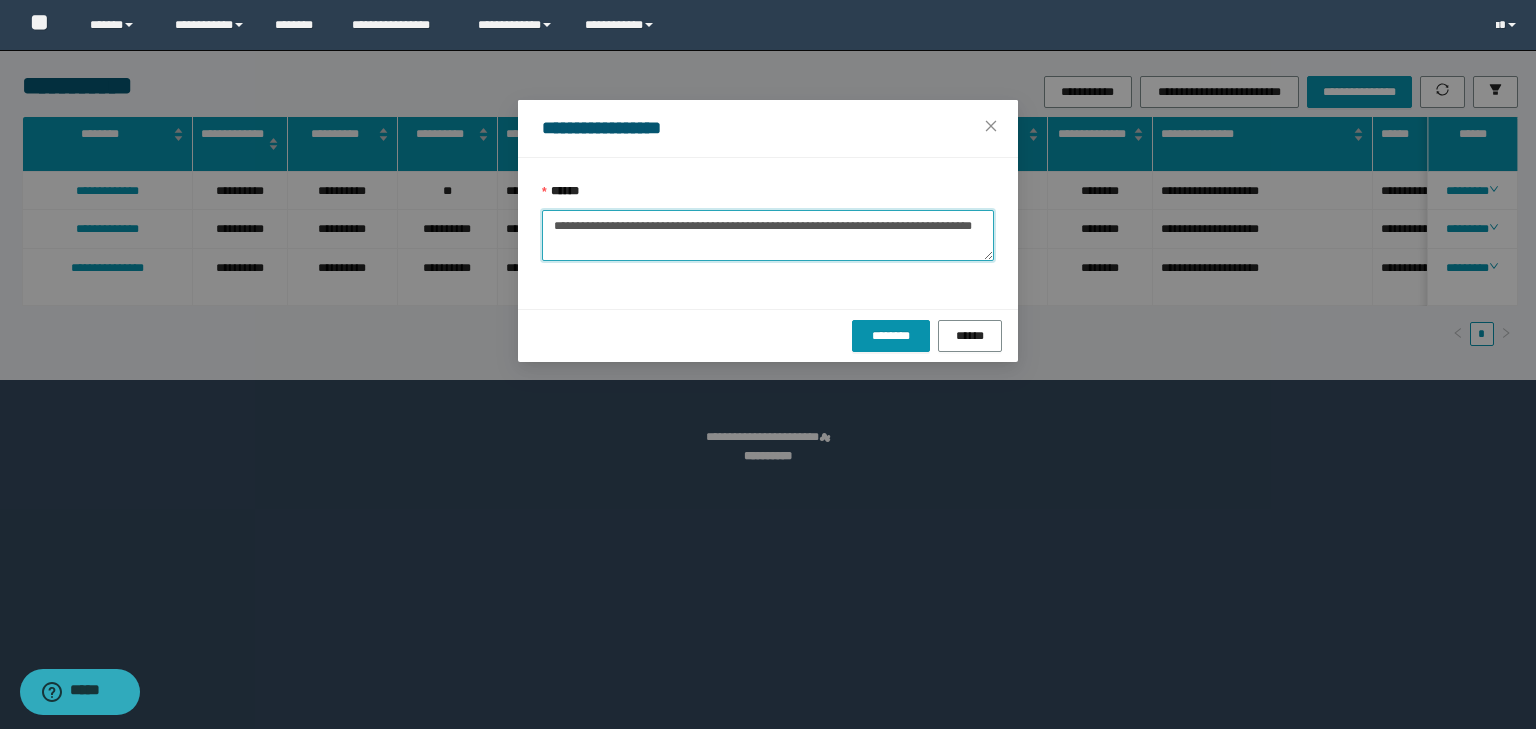 click on "**********" at bounding box center [768, 235] 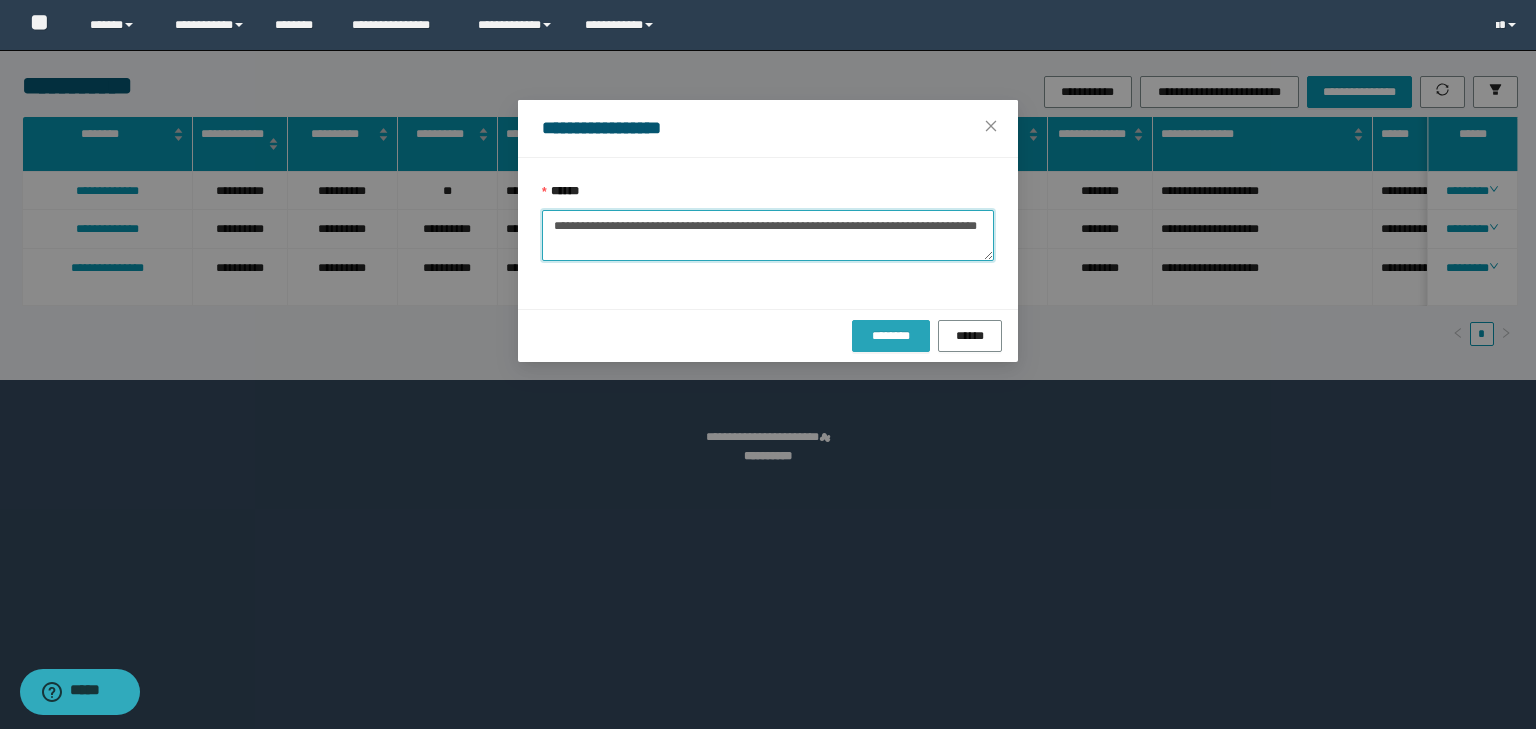 type on "**********" 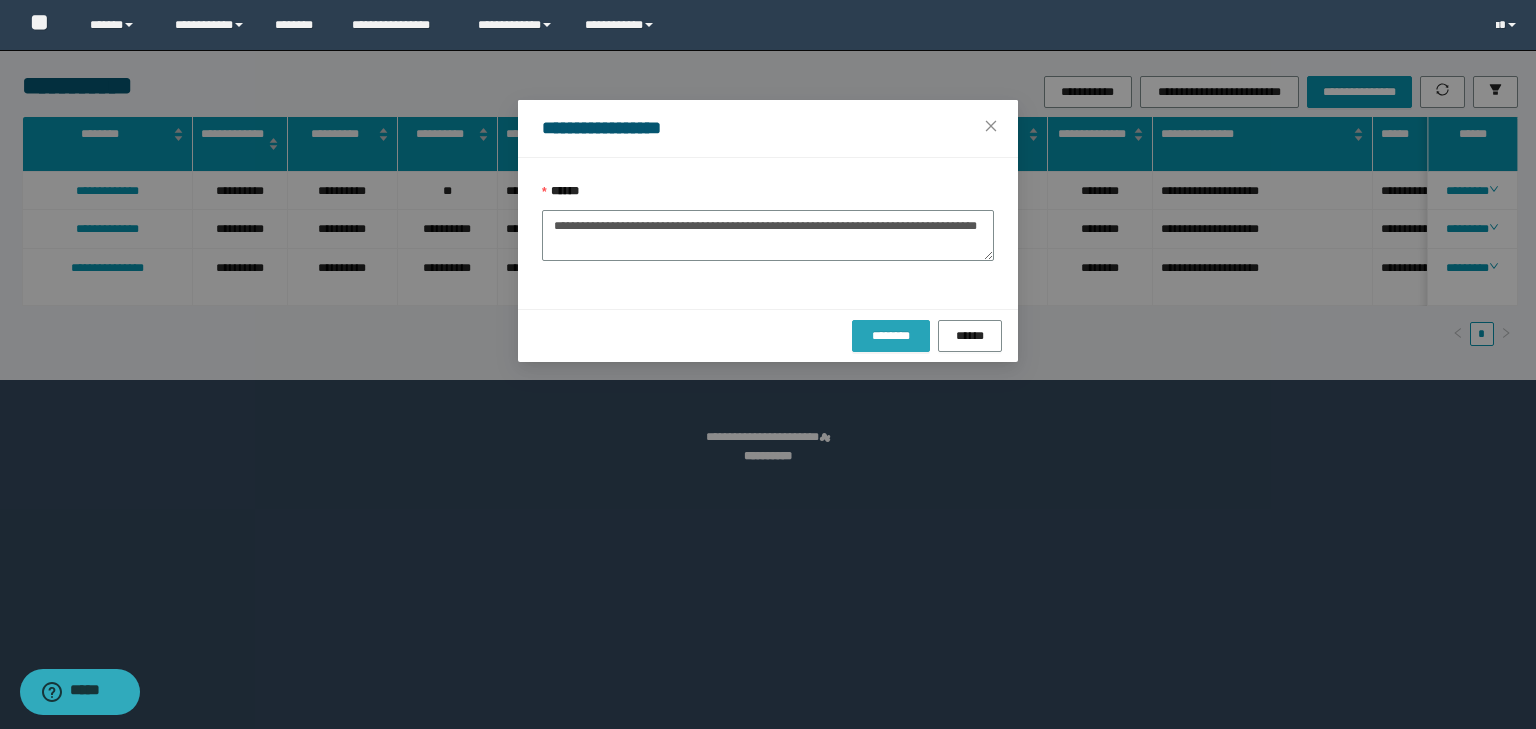 click on "********" at bounding box center [890, 336] 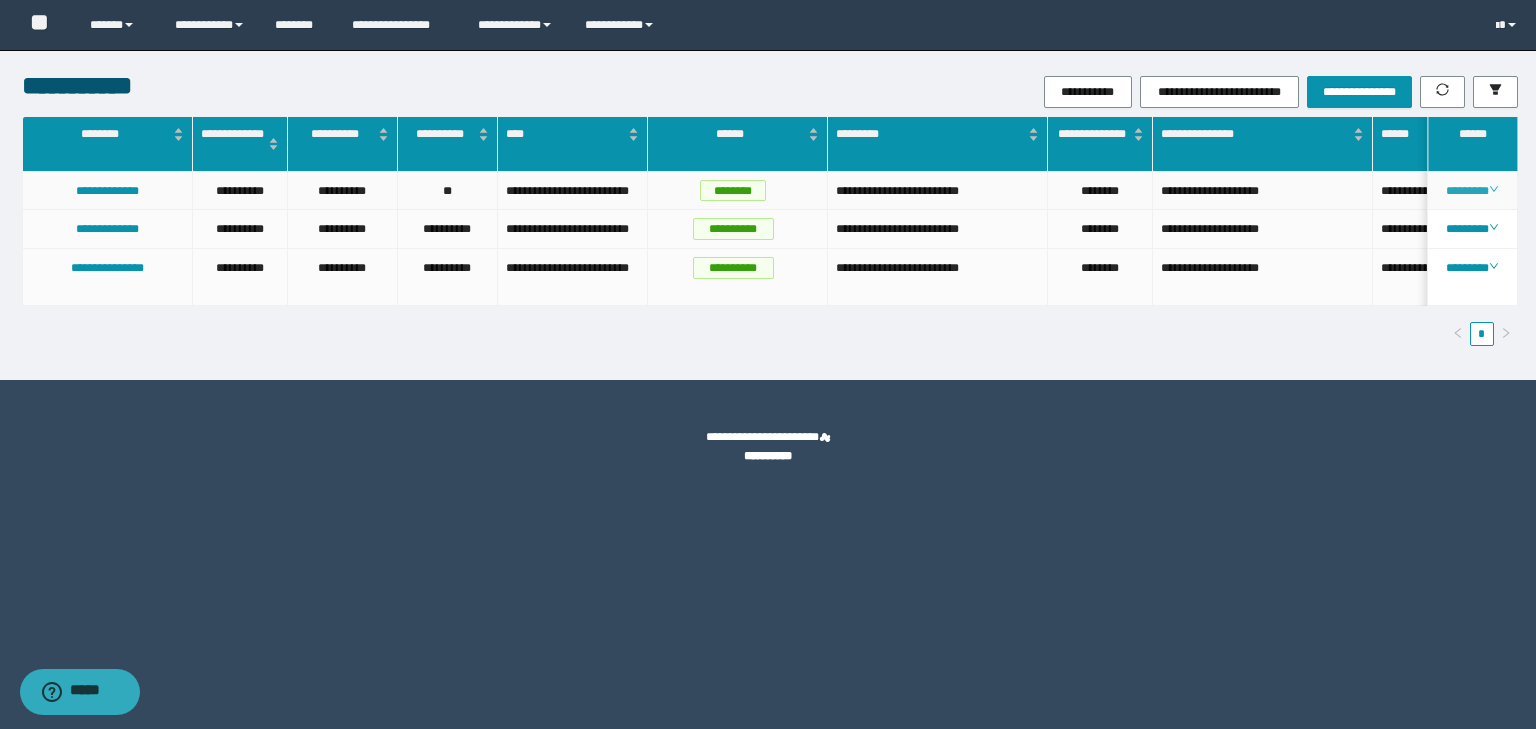 click on "********" at bounding box center (1472, 191) 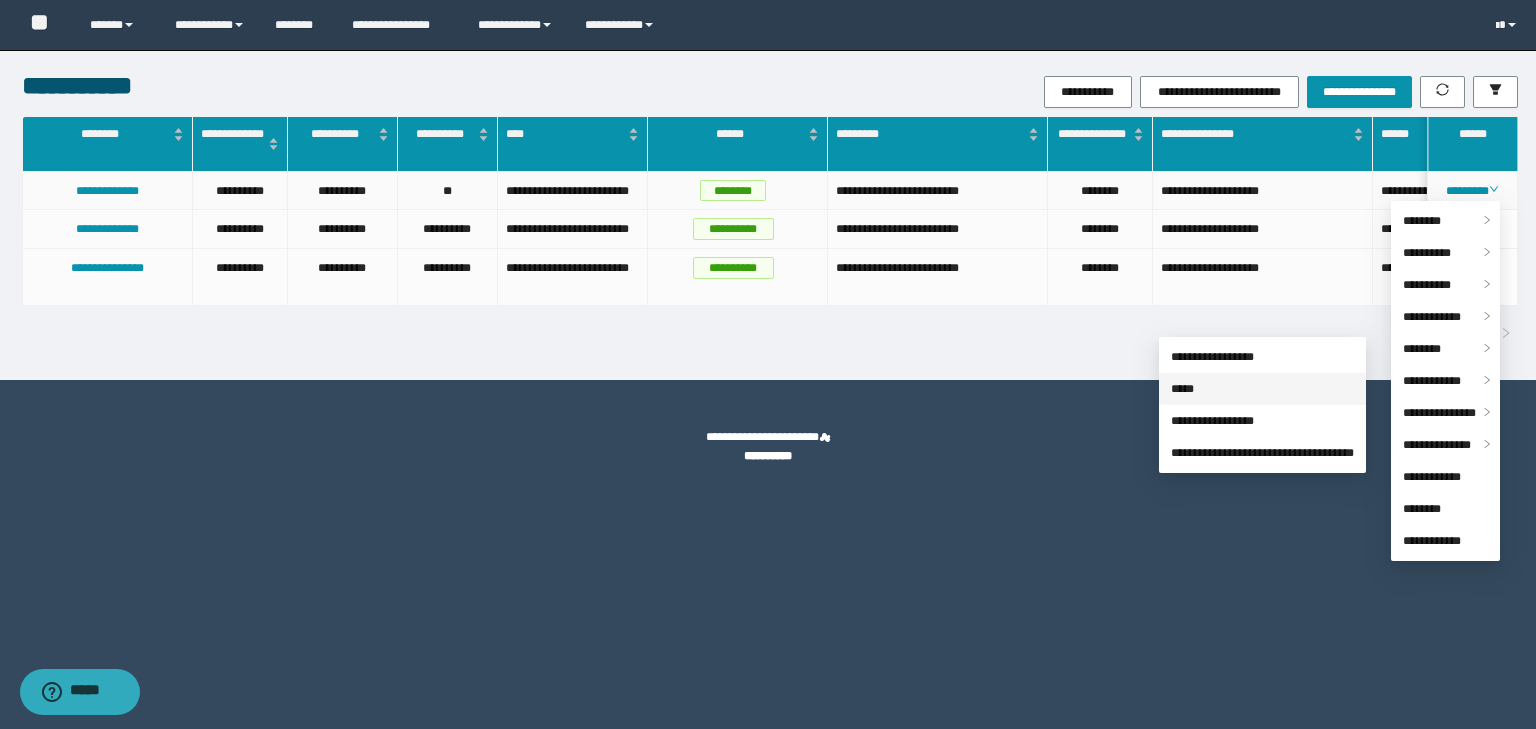 click on "*****" at bounding box center [1182, 389] 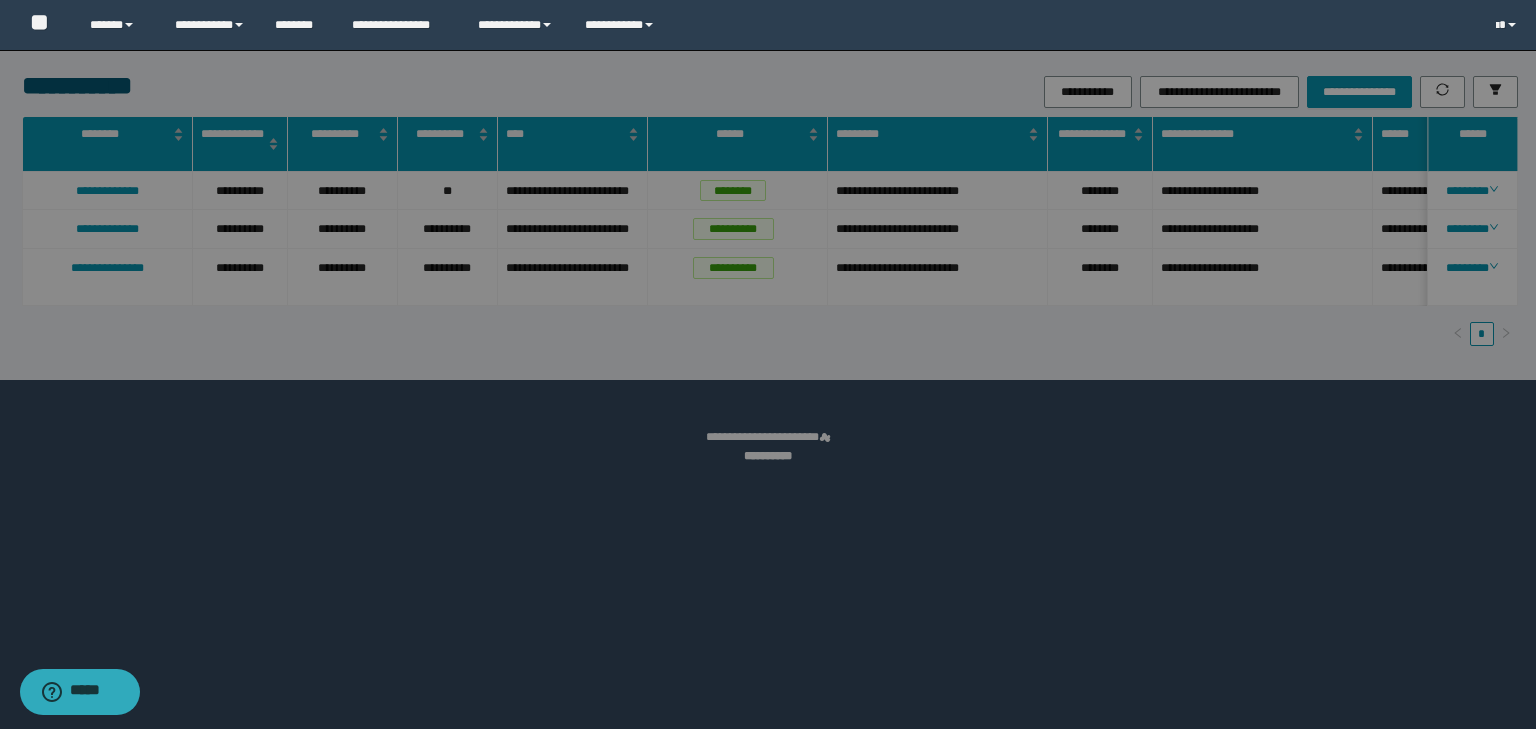 type on "**********" 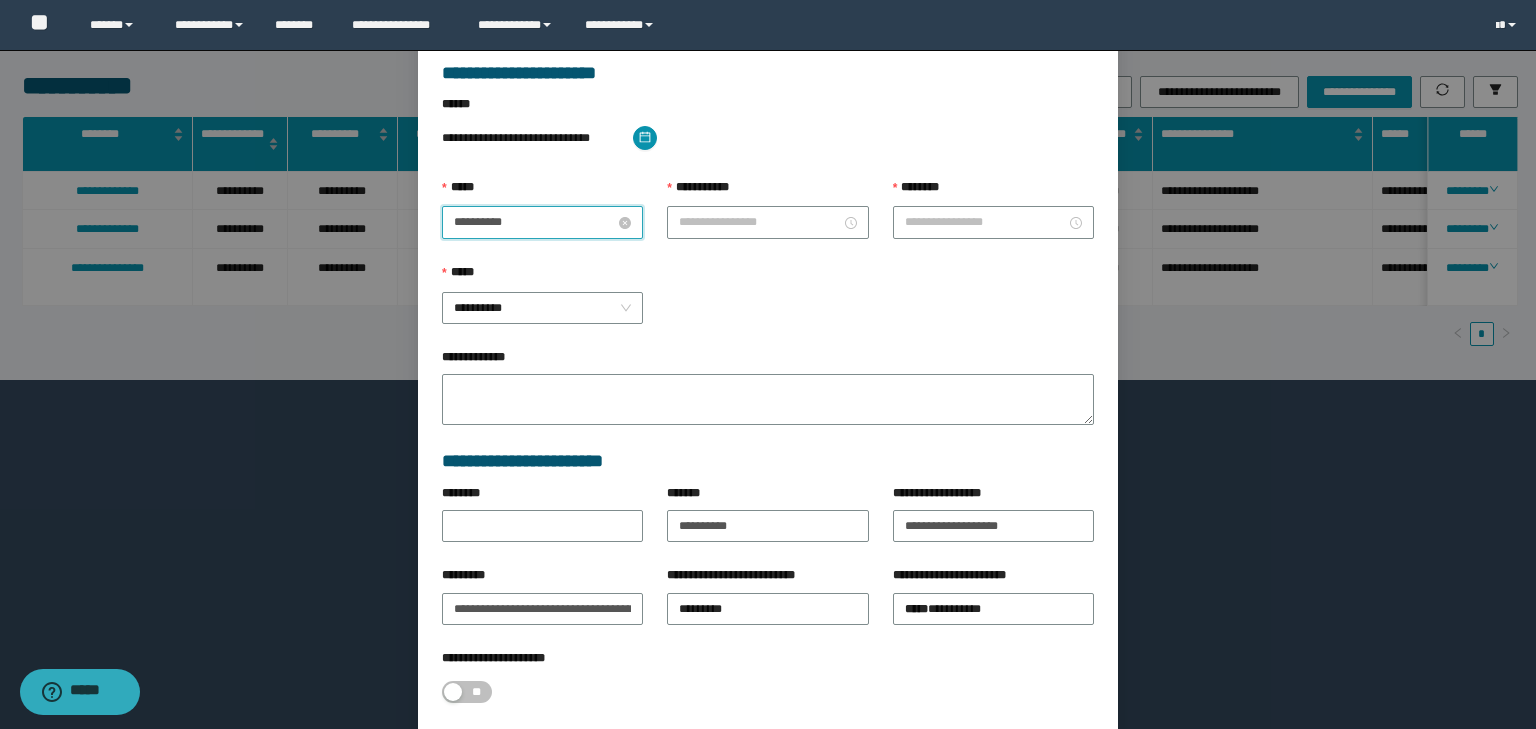 click on "**********" at bounding box center (534, 222) 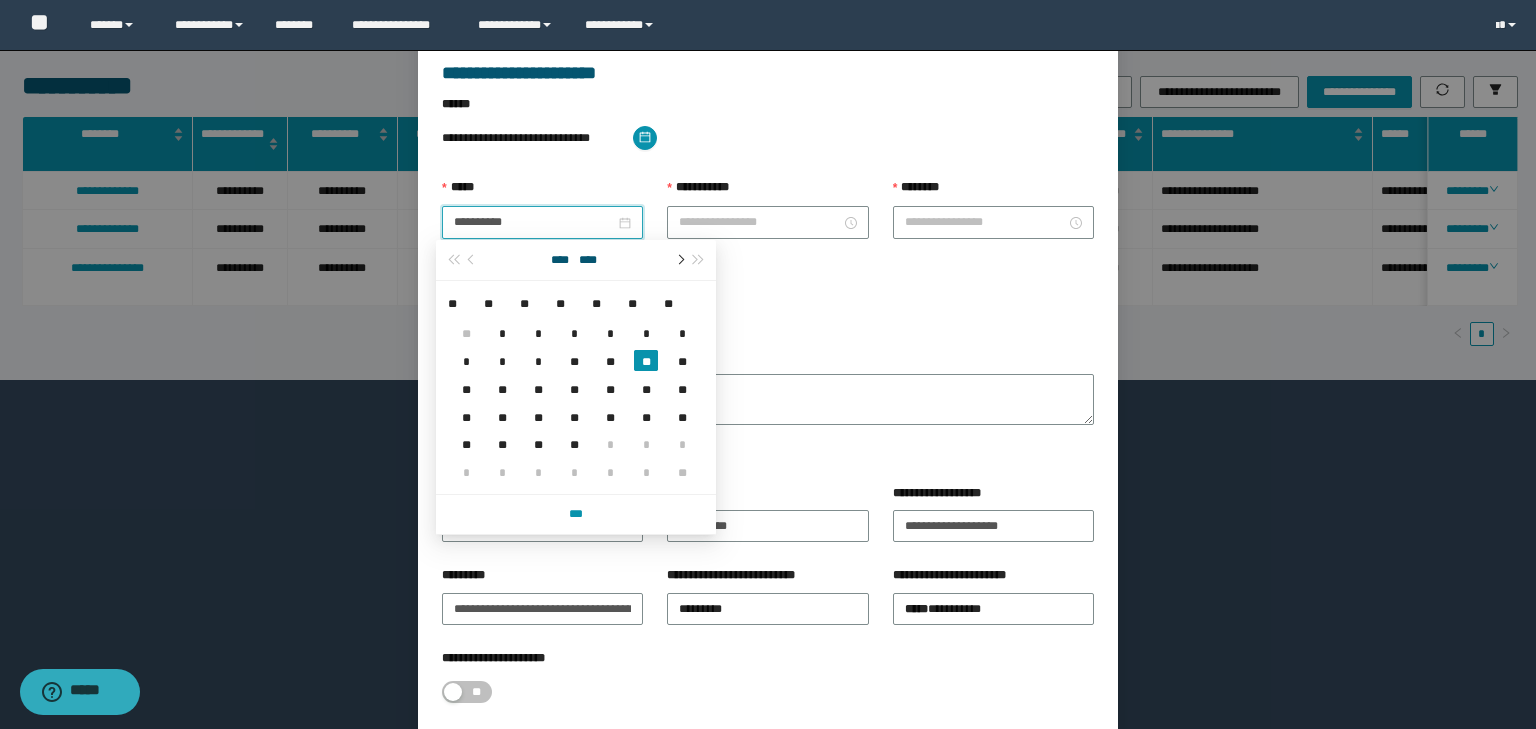 click at bounding box center [679, 260] 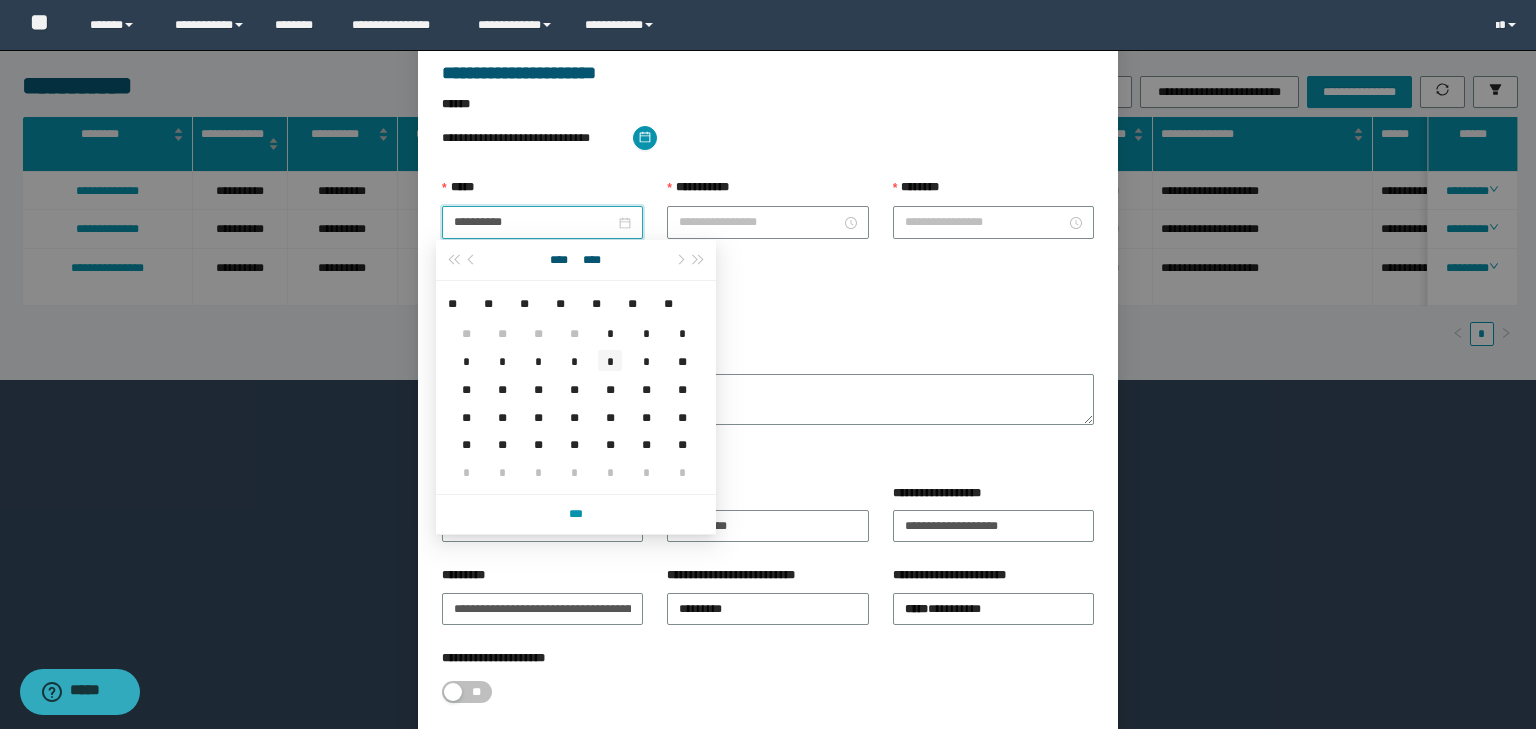 type on "**********" 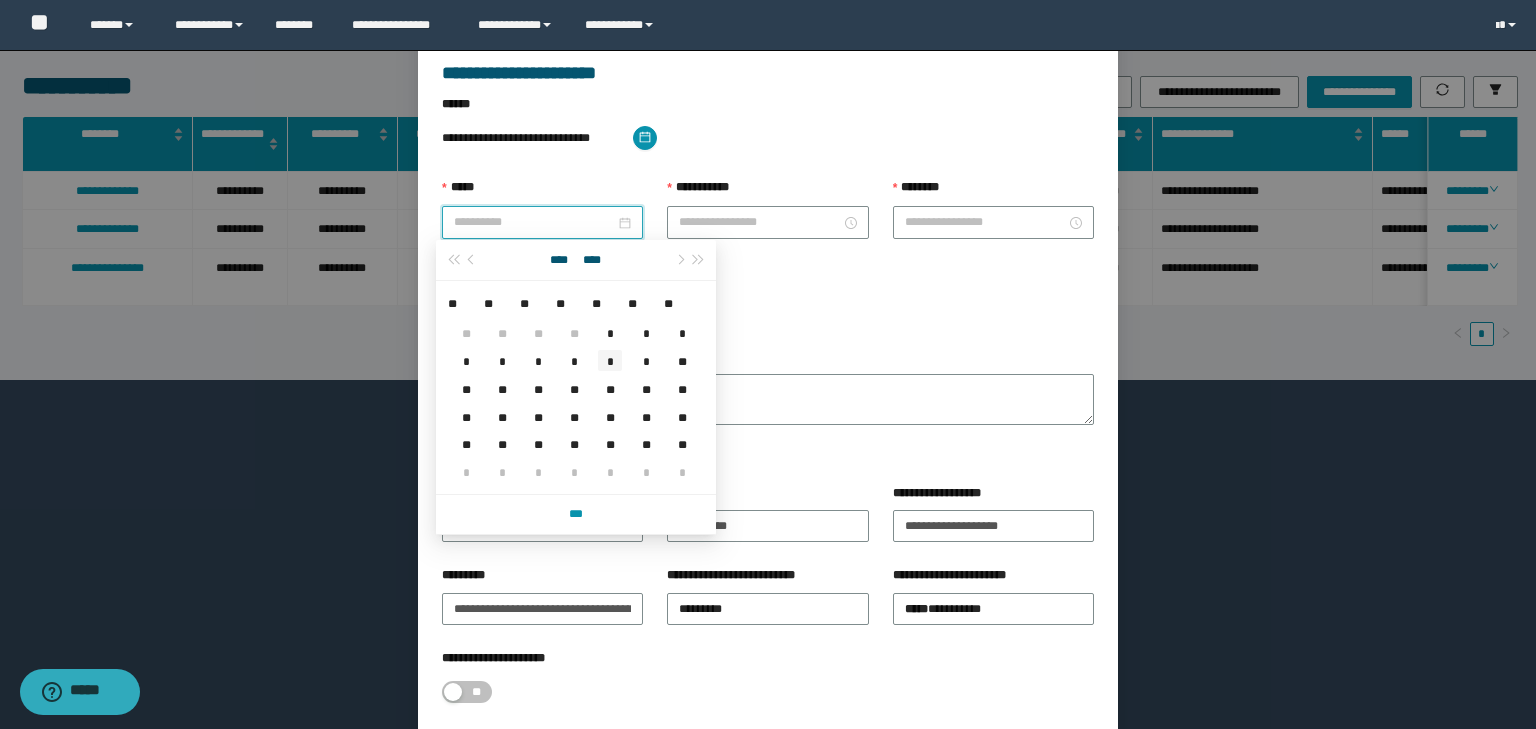 click on "*" at bounding box center [610, 360] 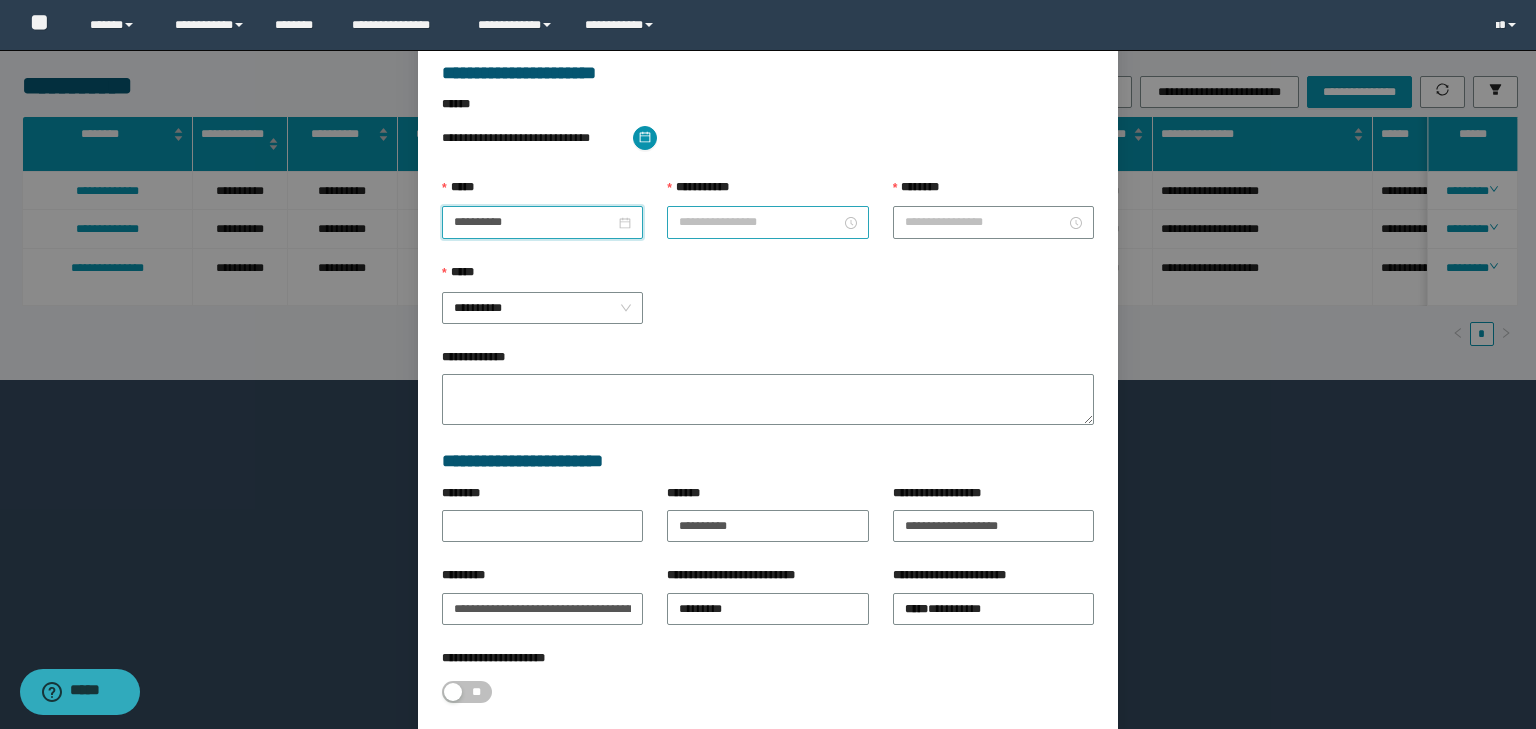 click on "**********" at bounding box center (759, 222) 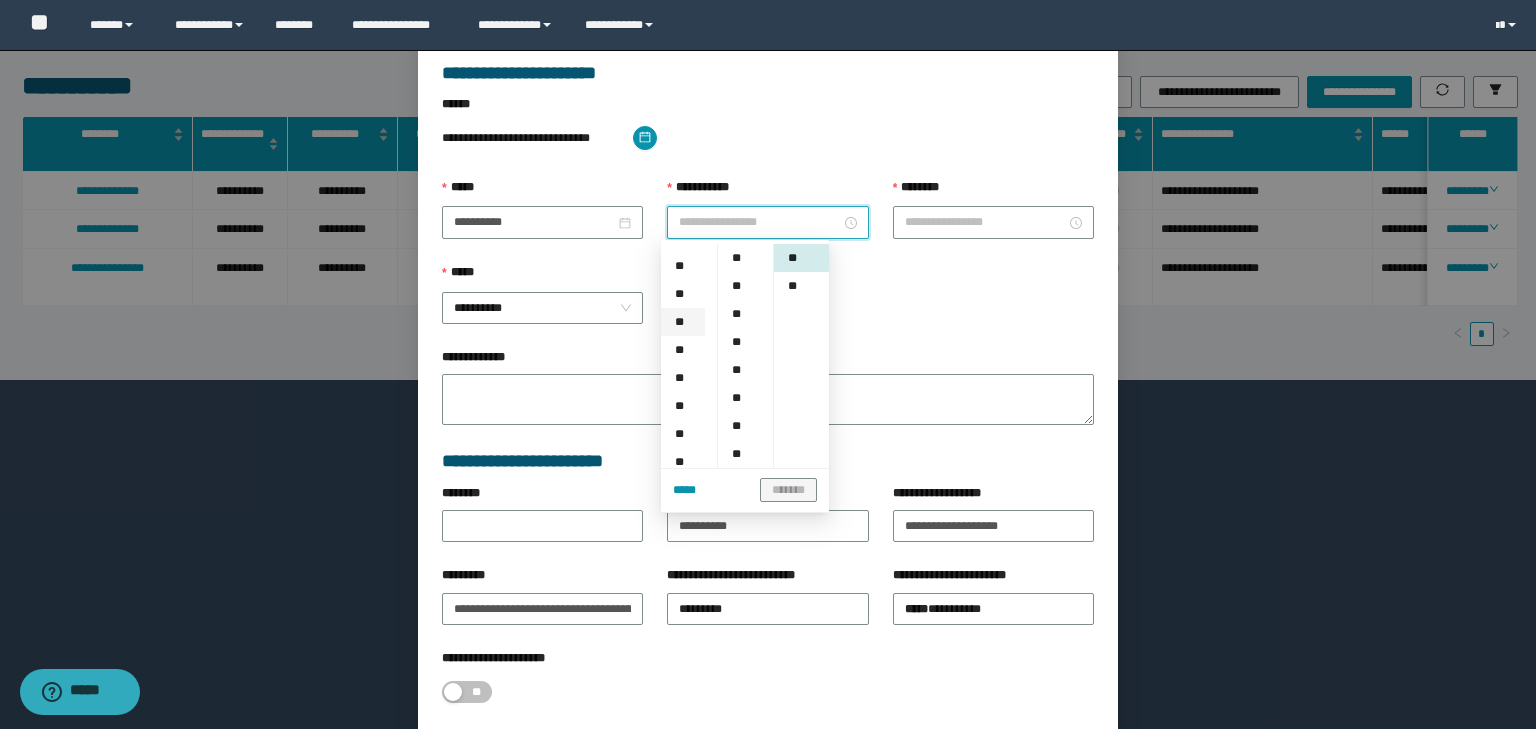 scroll, scrollTop: 266, scrollLeft: 0, axis: vertical 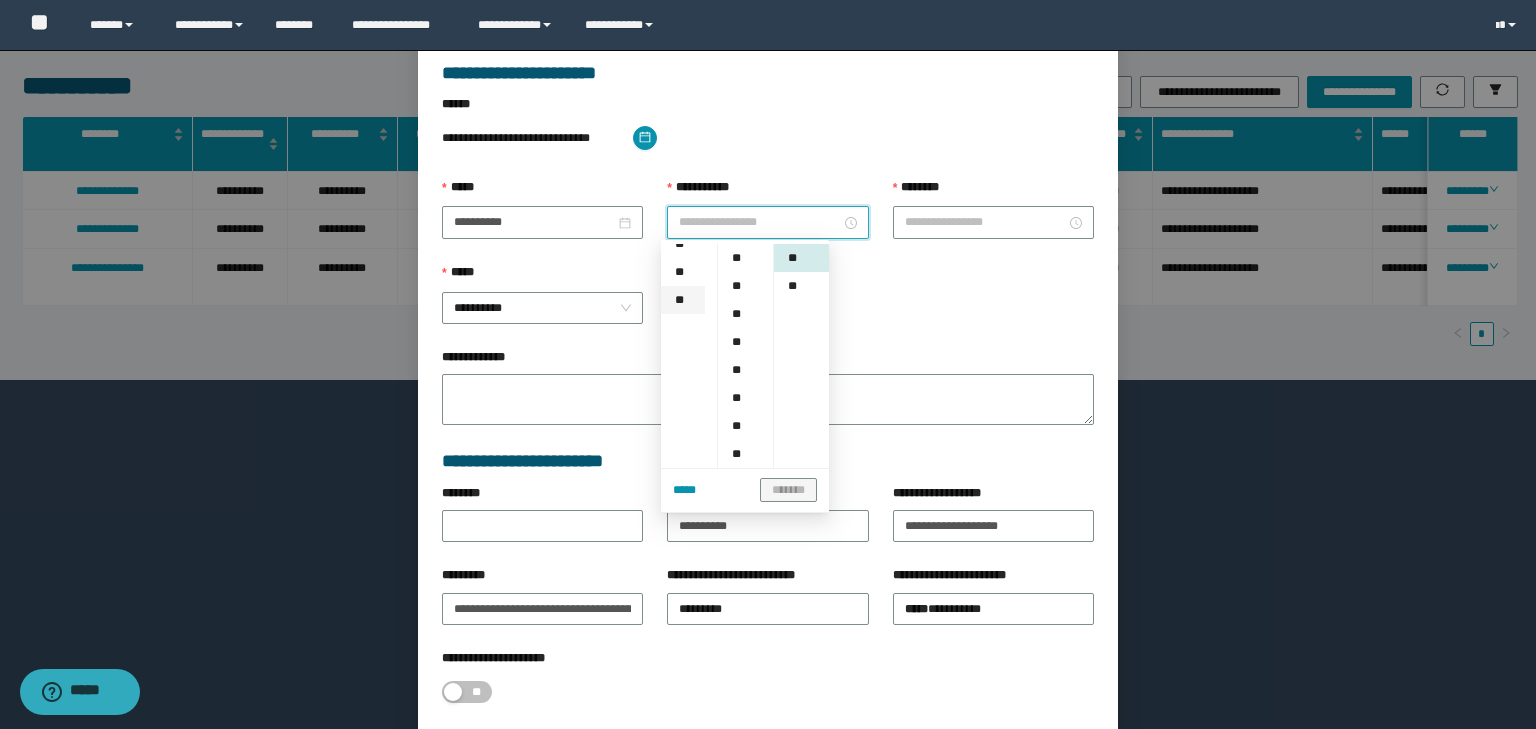 click on "**" at bounding box center (683, 300) 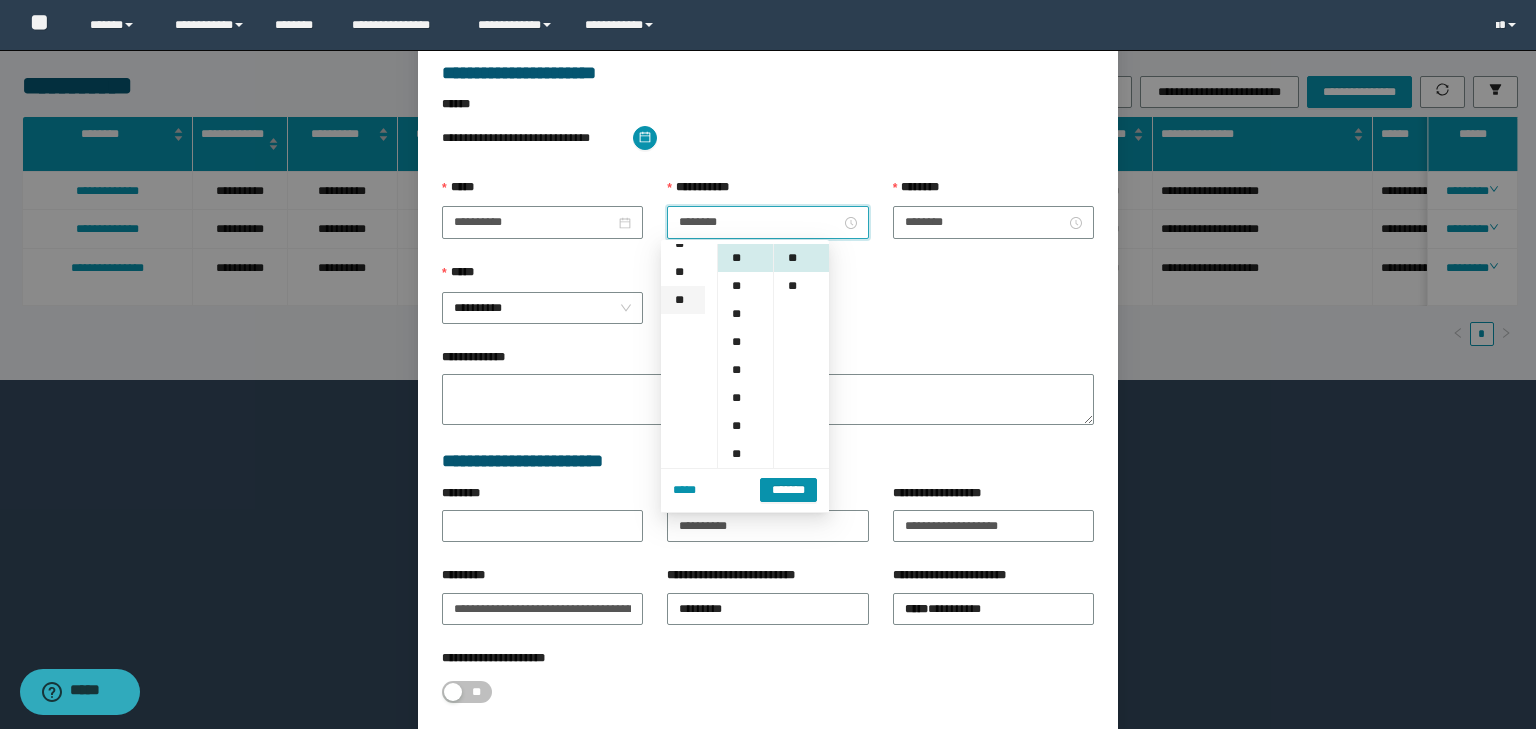 scroll, scrollTop: 308, scrollLeft: 0, axis: vertical 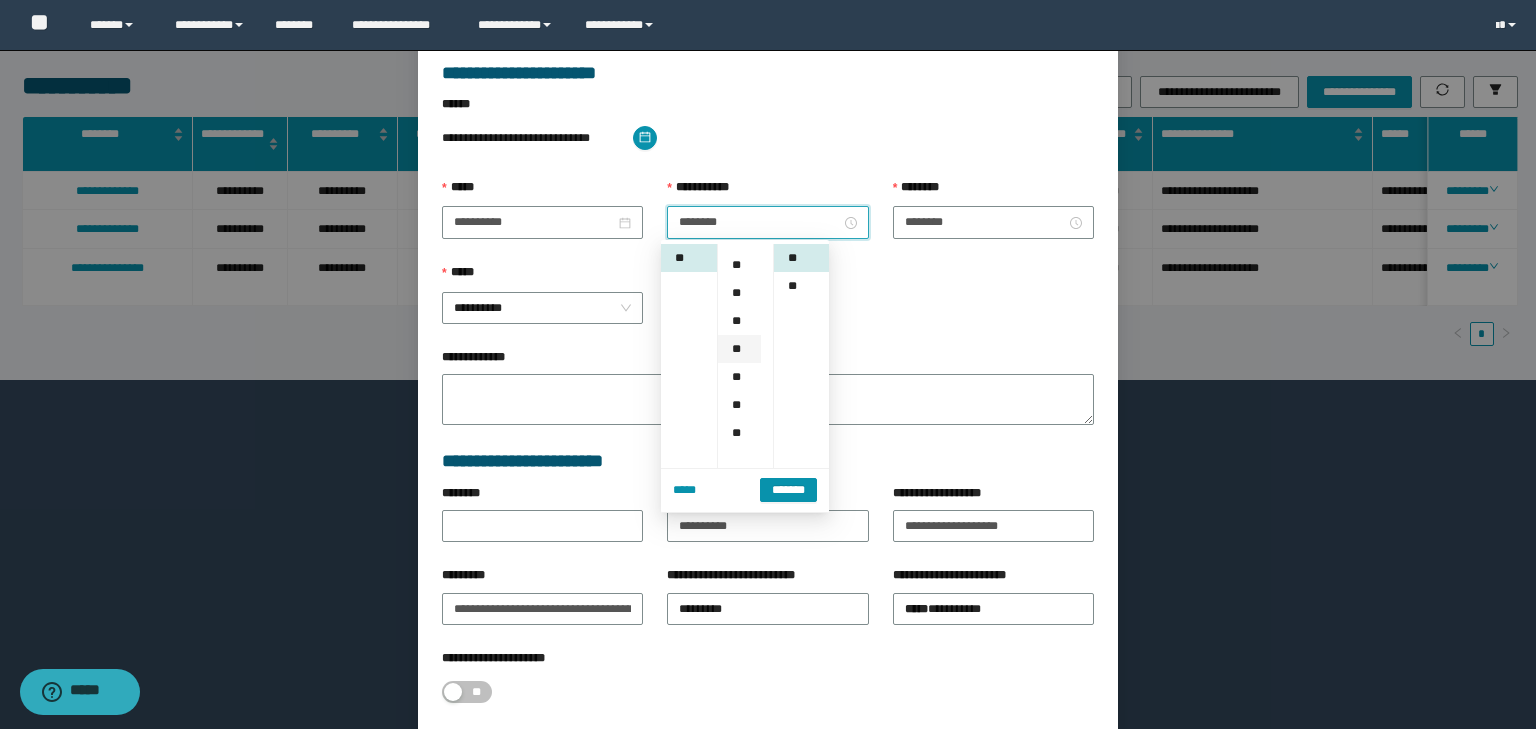 click on "**" at bounding box center [739, 349] 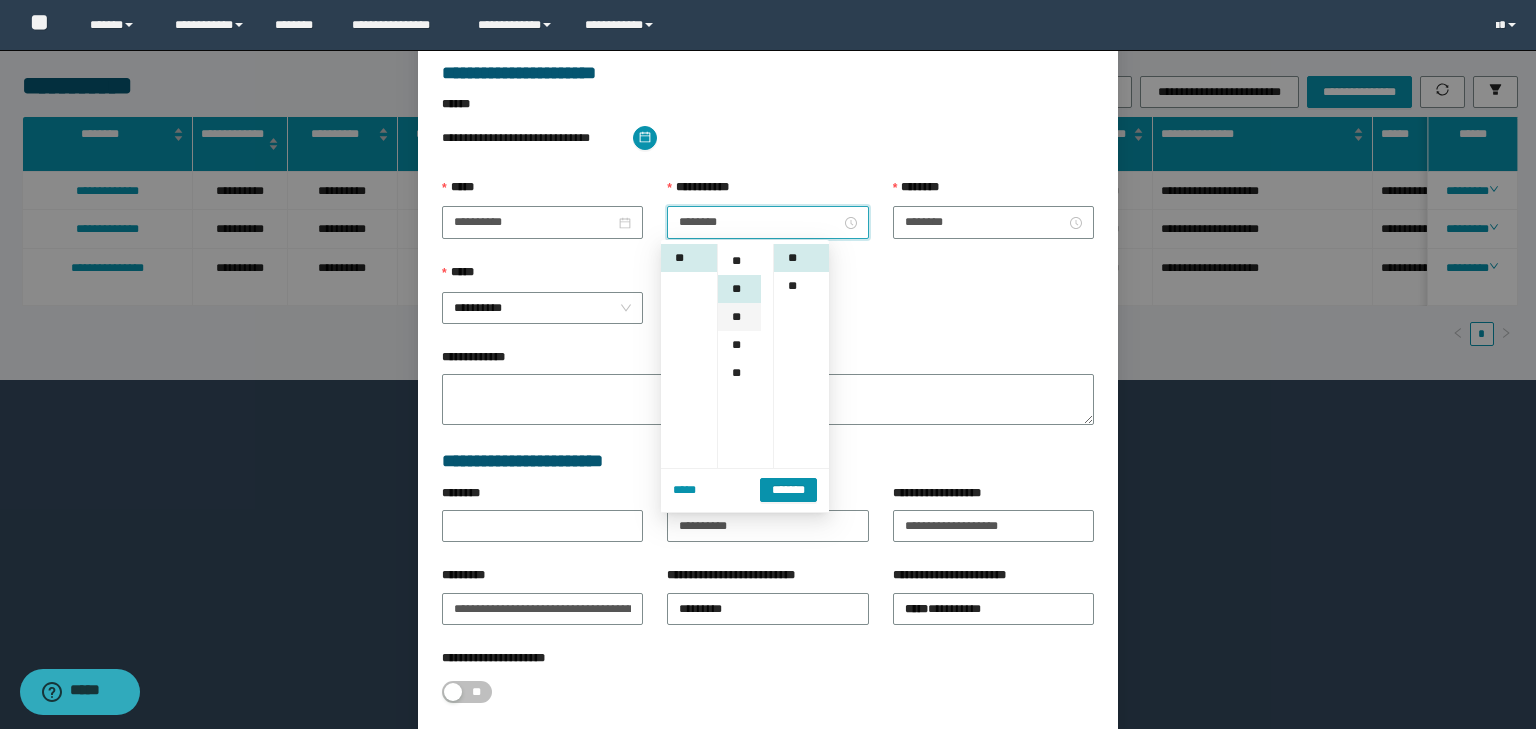 scroll, scrollTop: 224, scrollLeft: 0, axis: vertical 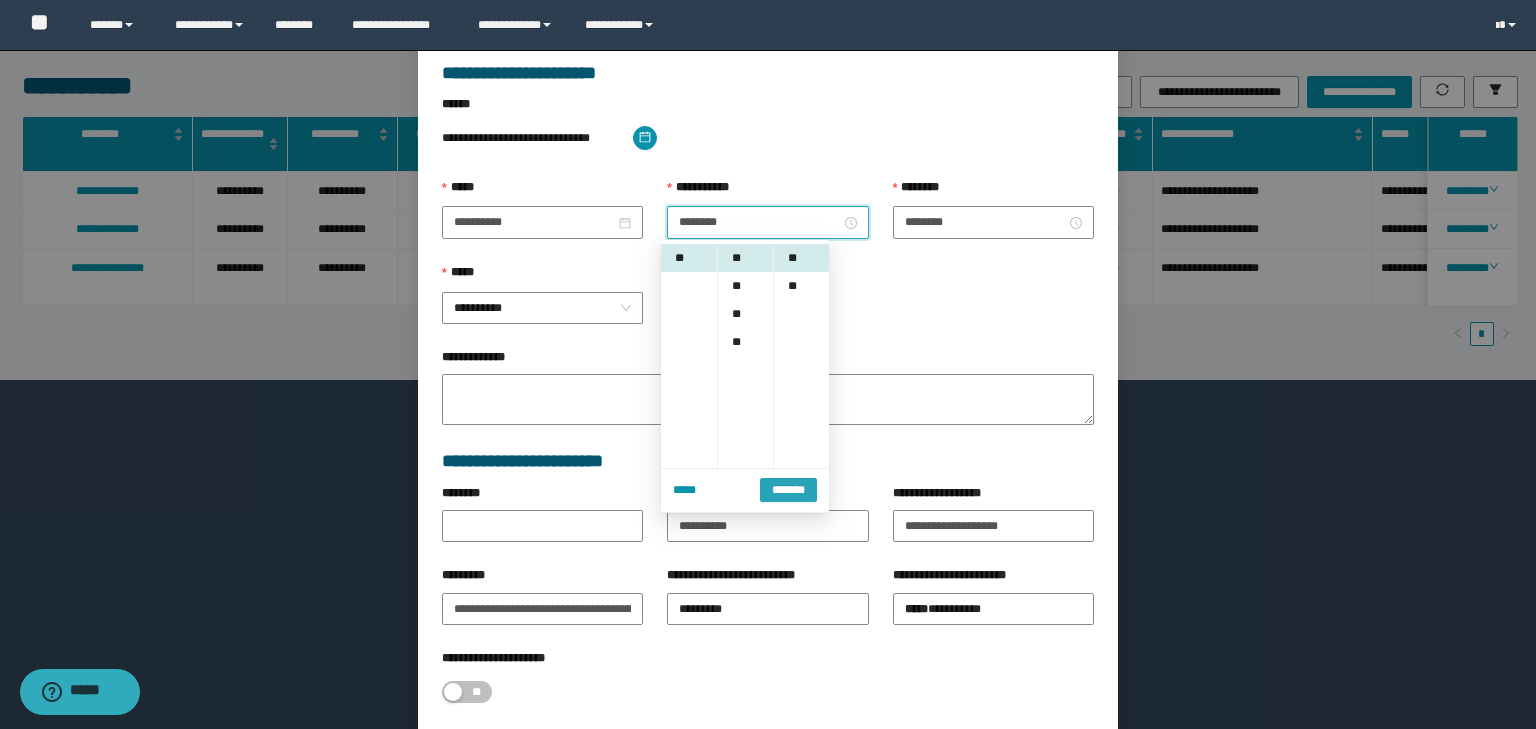 click on "*******" at bounding box center (788, 490) 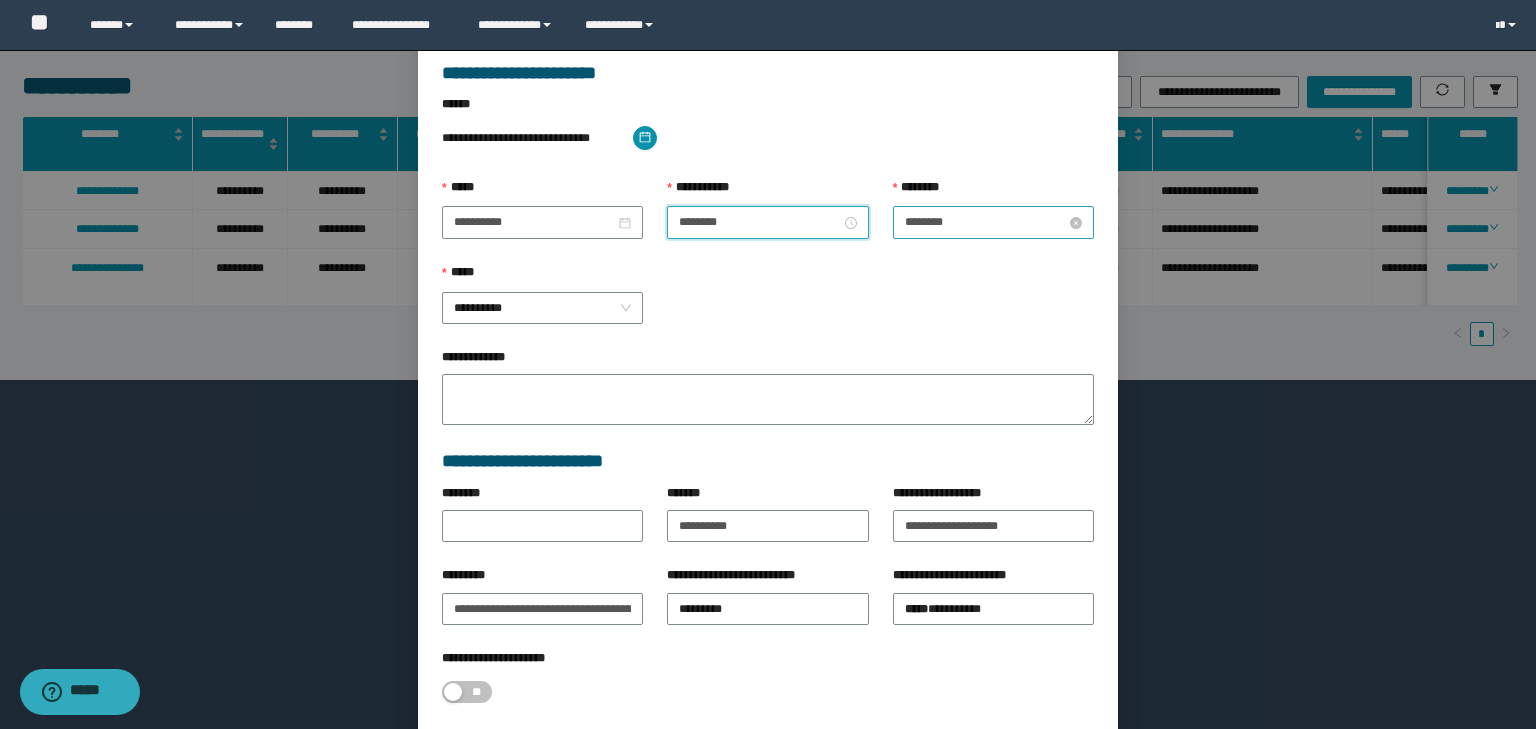 click on "********" at bounding box center (985, 222) 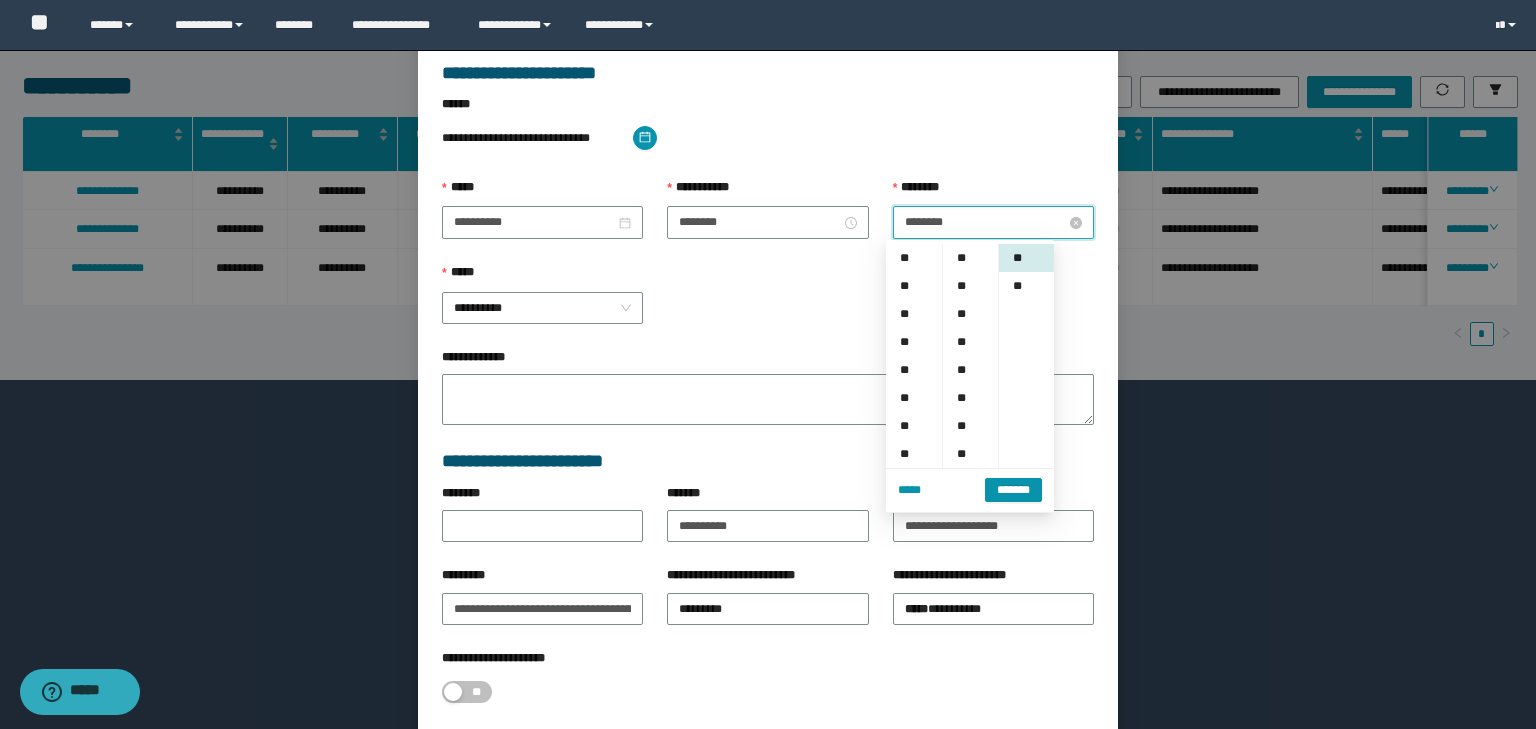 scroll, scrollTop: 308, scrollLeft: 0, axis: vertical 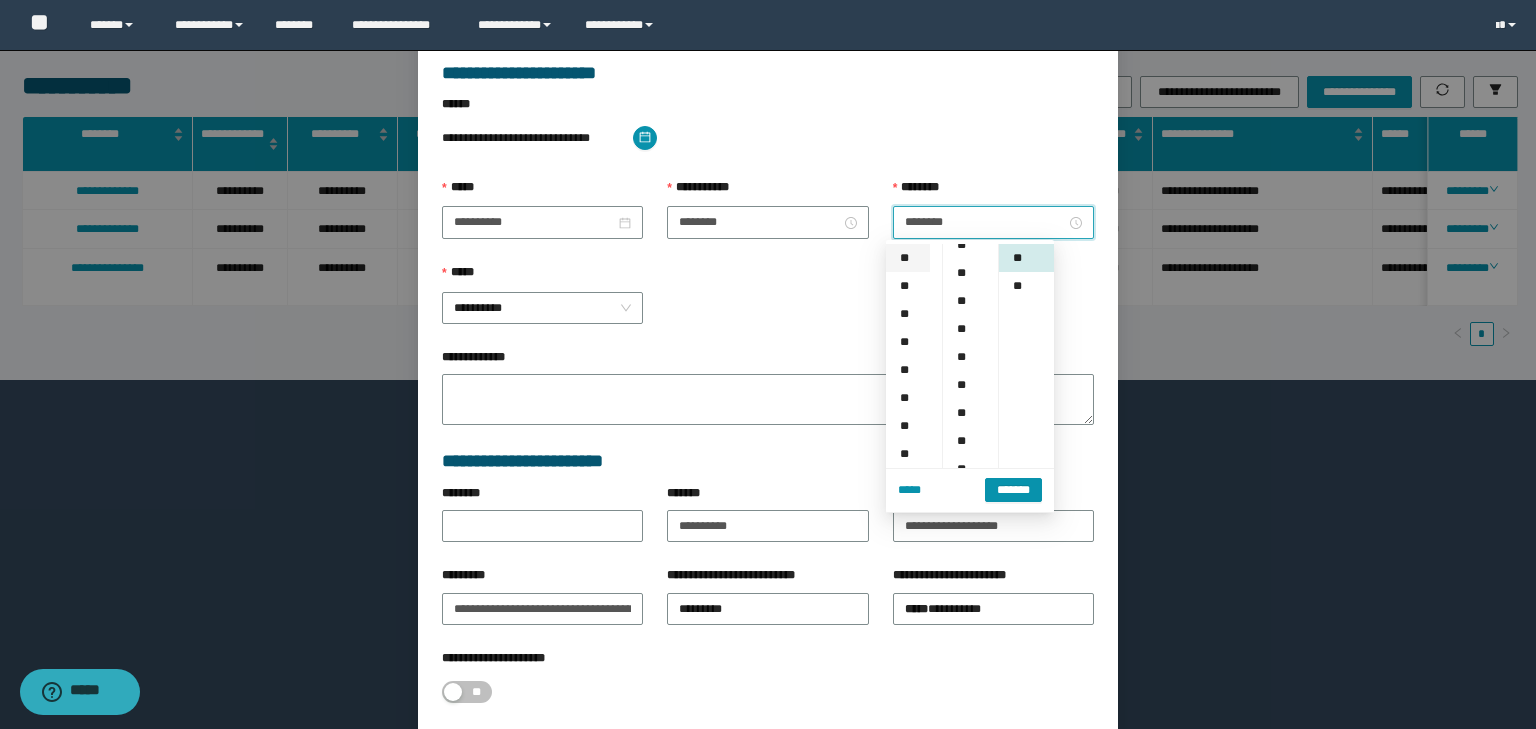 click on "**" at bounding box center (908, 258) 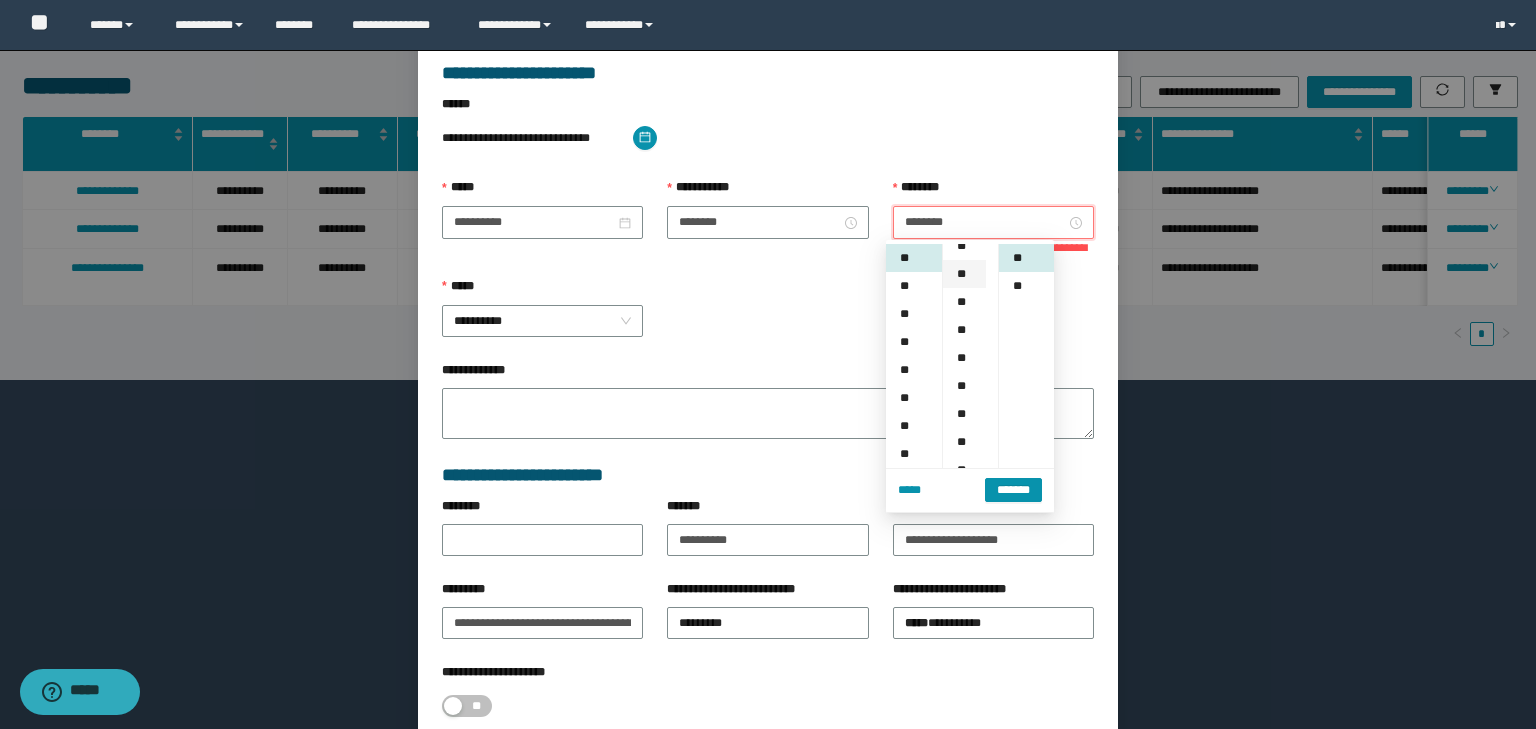 scroll, scrollTop: 0, scrollLeft: 0, axis: both 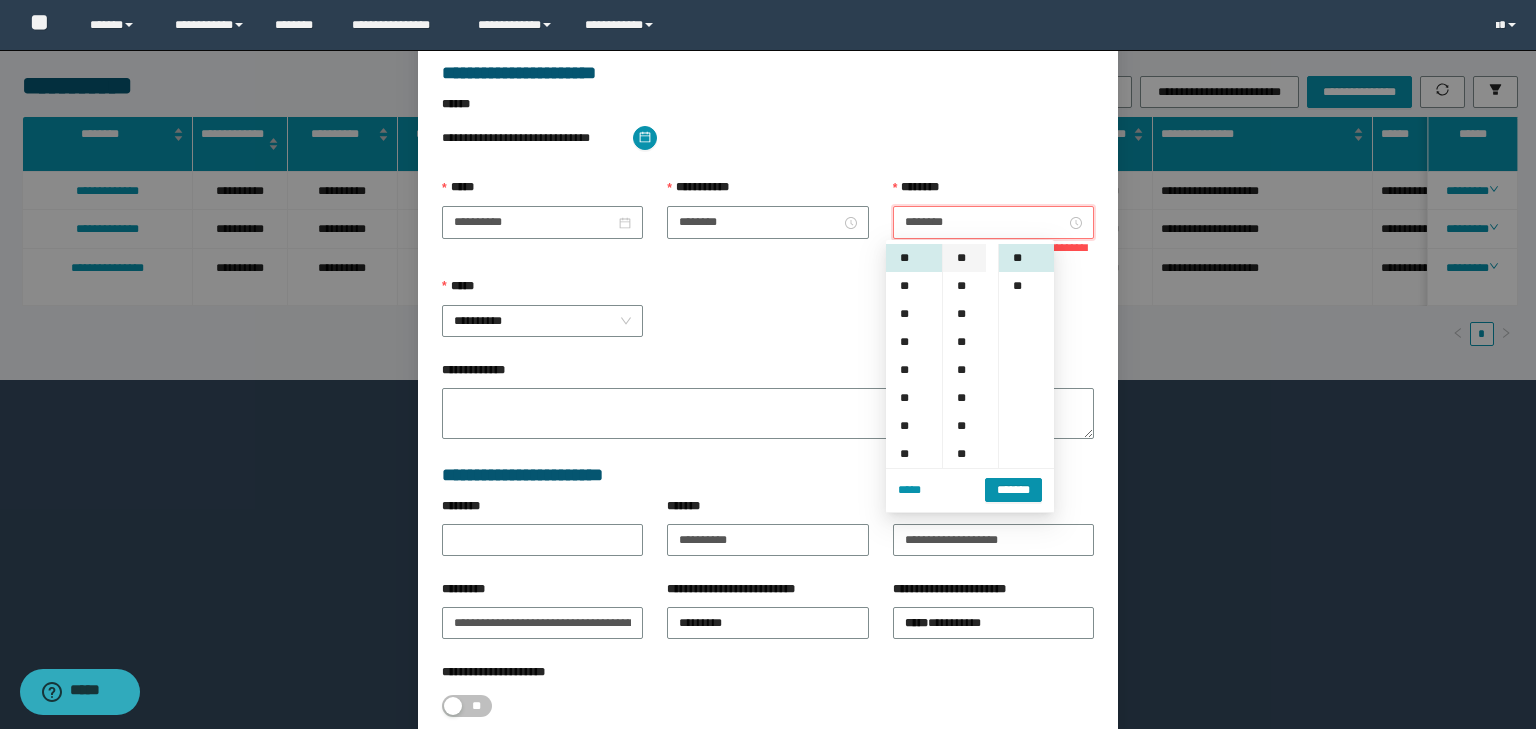 click on "**" at bounding box center [964, 258] 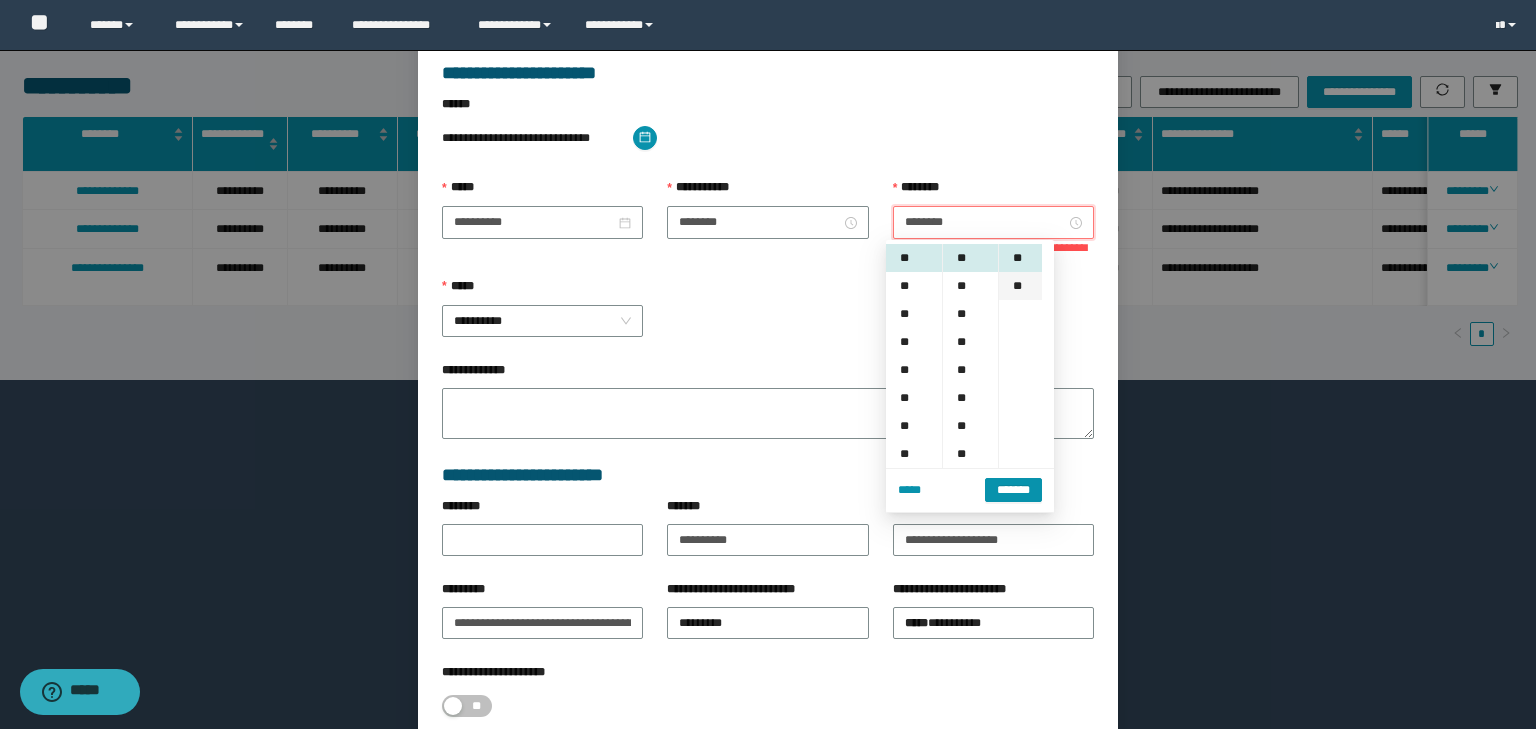 click on "**" at bounding box center (1020, 286) 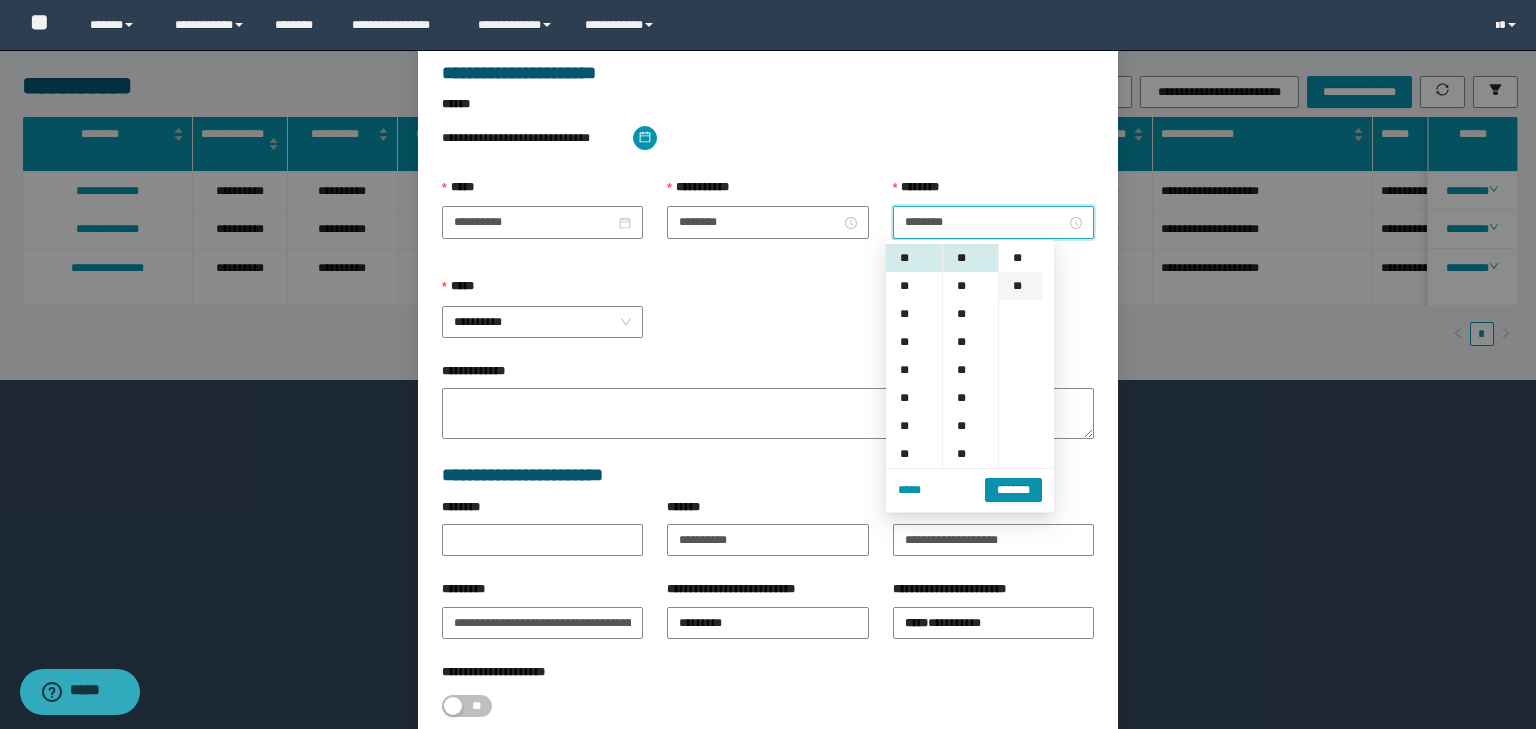 scroll, scrollTop: 28, scrollLeft: 0, axis: vertical 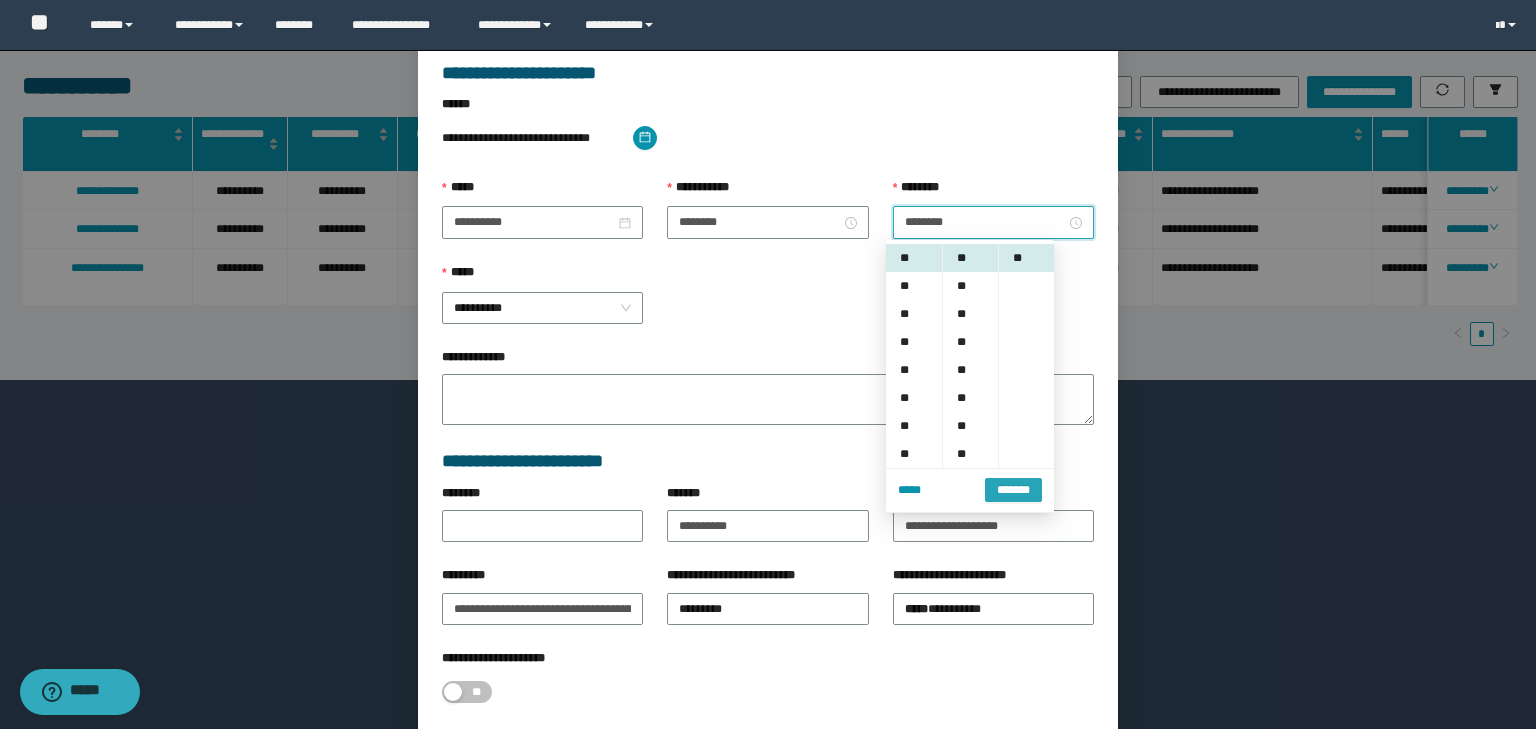 click on "*******" at bounding box center (1013, 490) 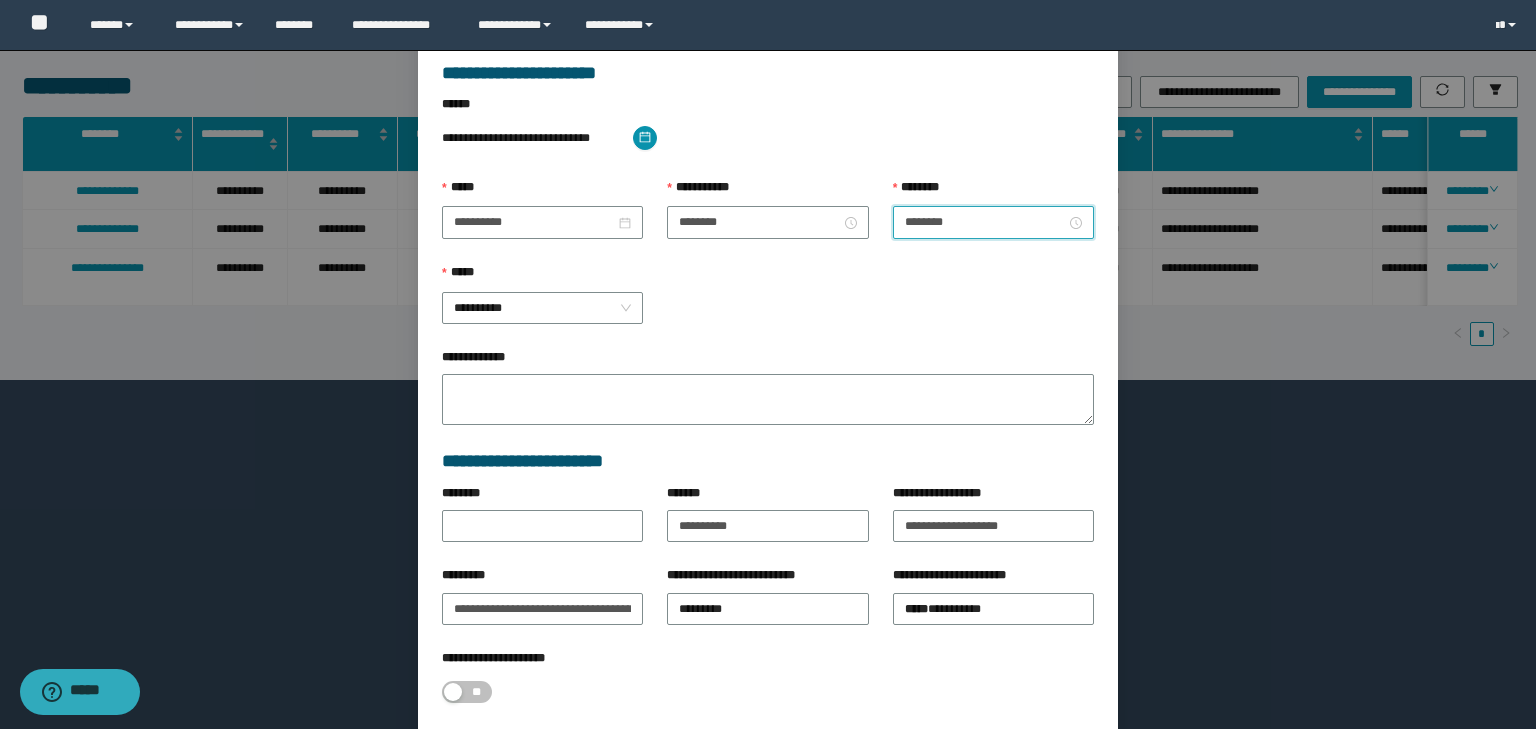 scroll, scrollTop: 221, scrollLeft: 0, axis: vertical 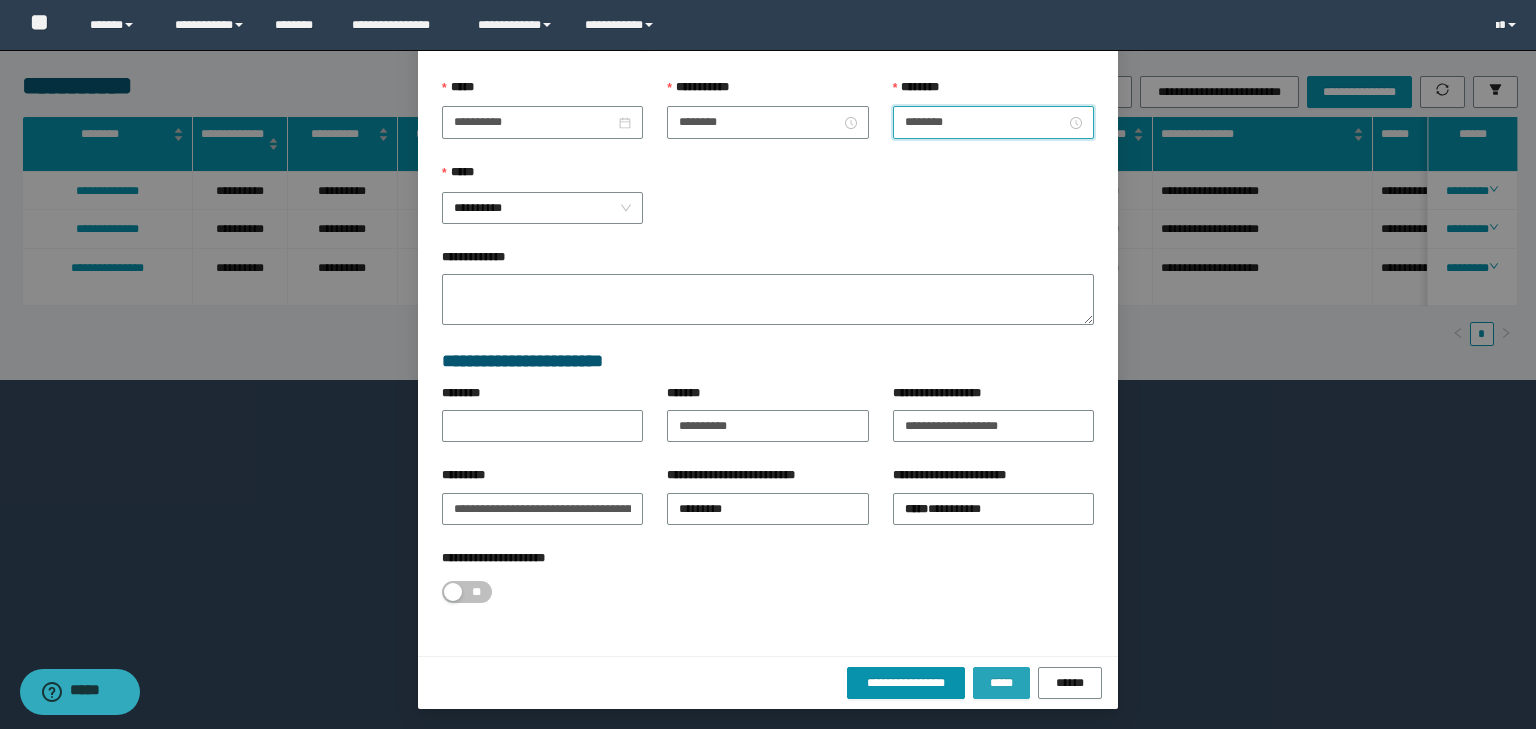 click on "*****" at bounding box center (1001, 683) 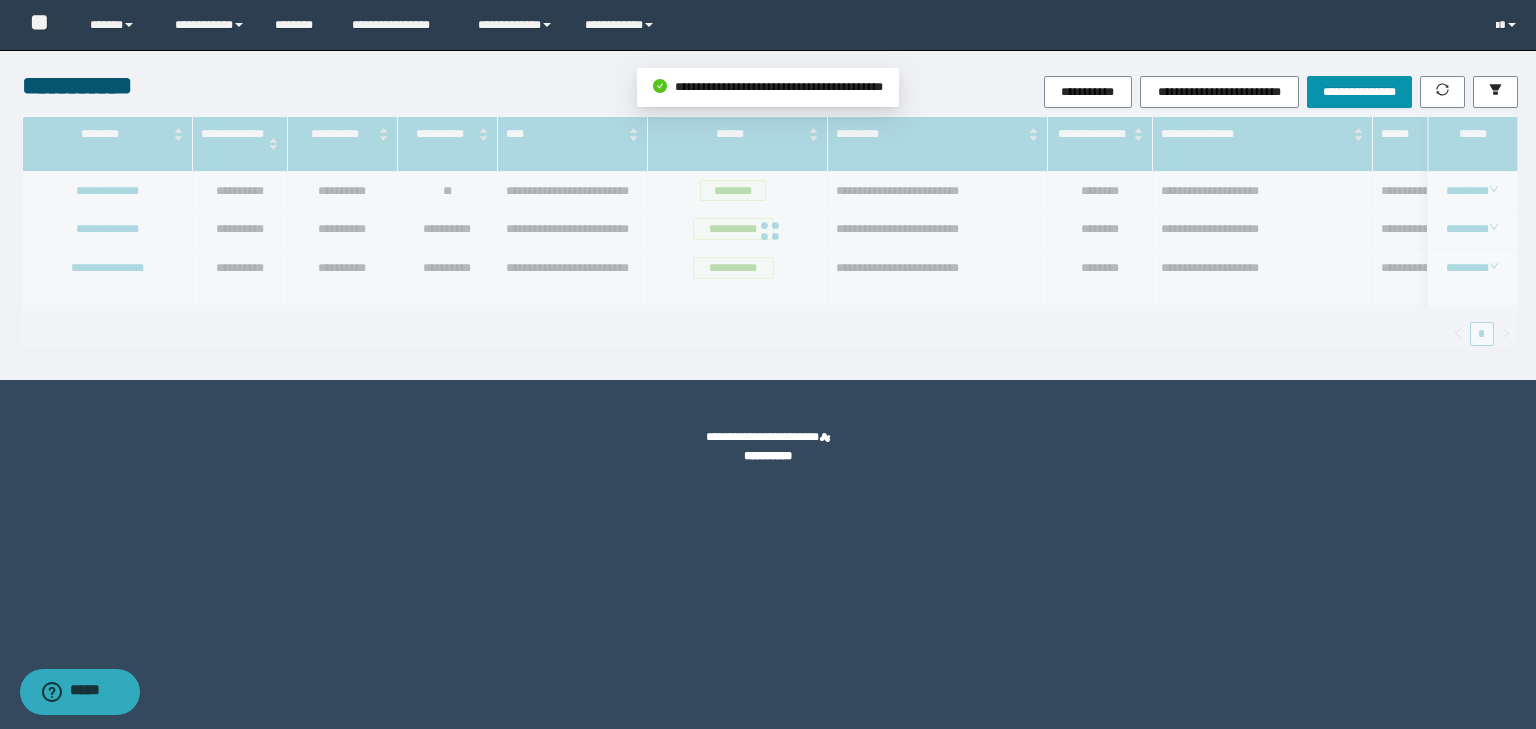 scroll, scrollTop: 121, scrollLeft: 0, axis: vertical 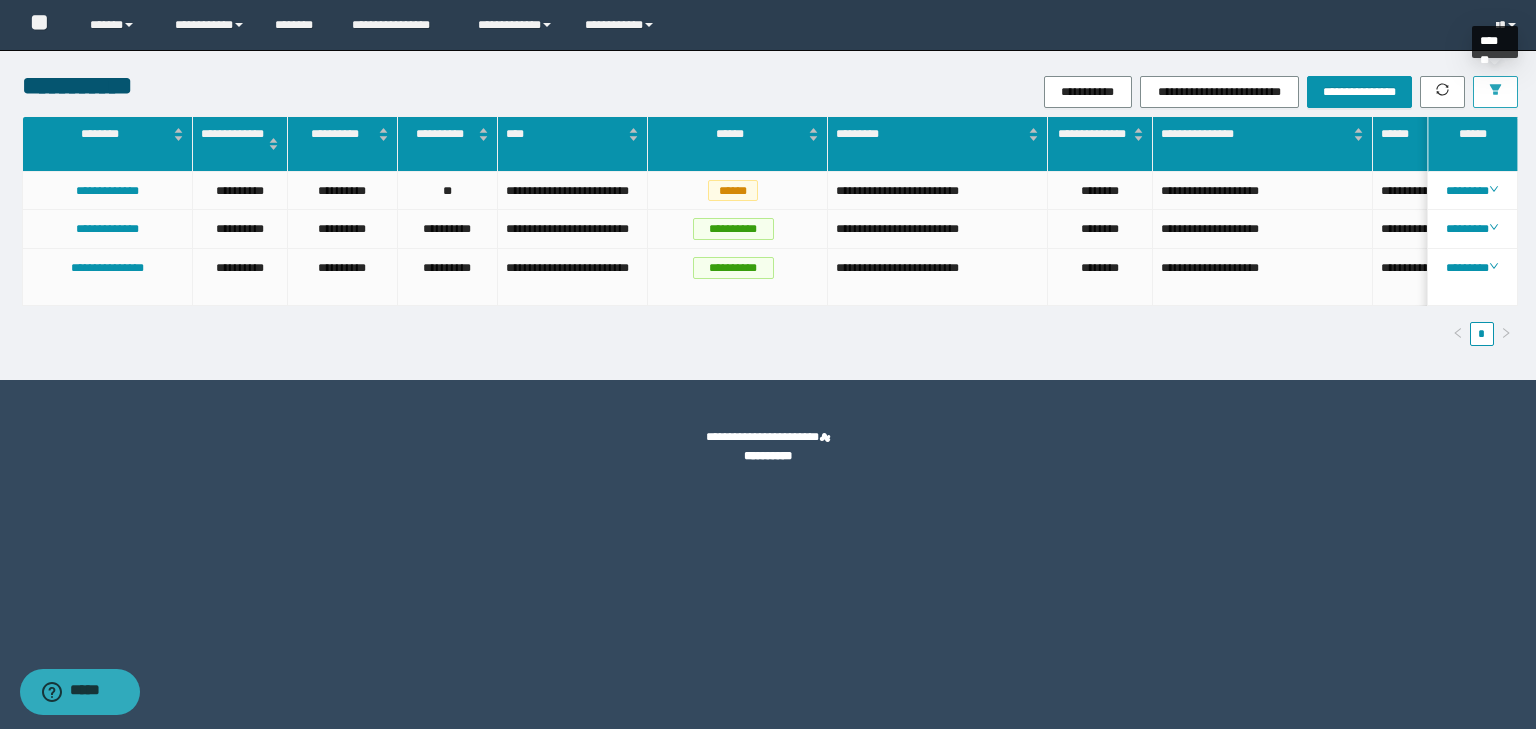 click 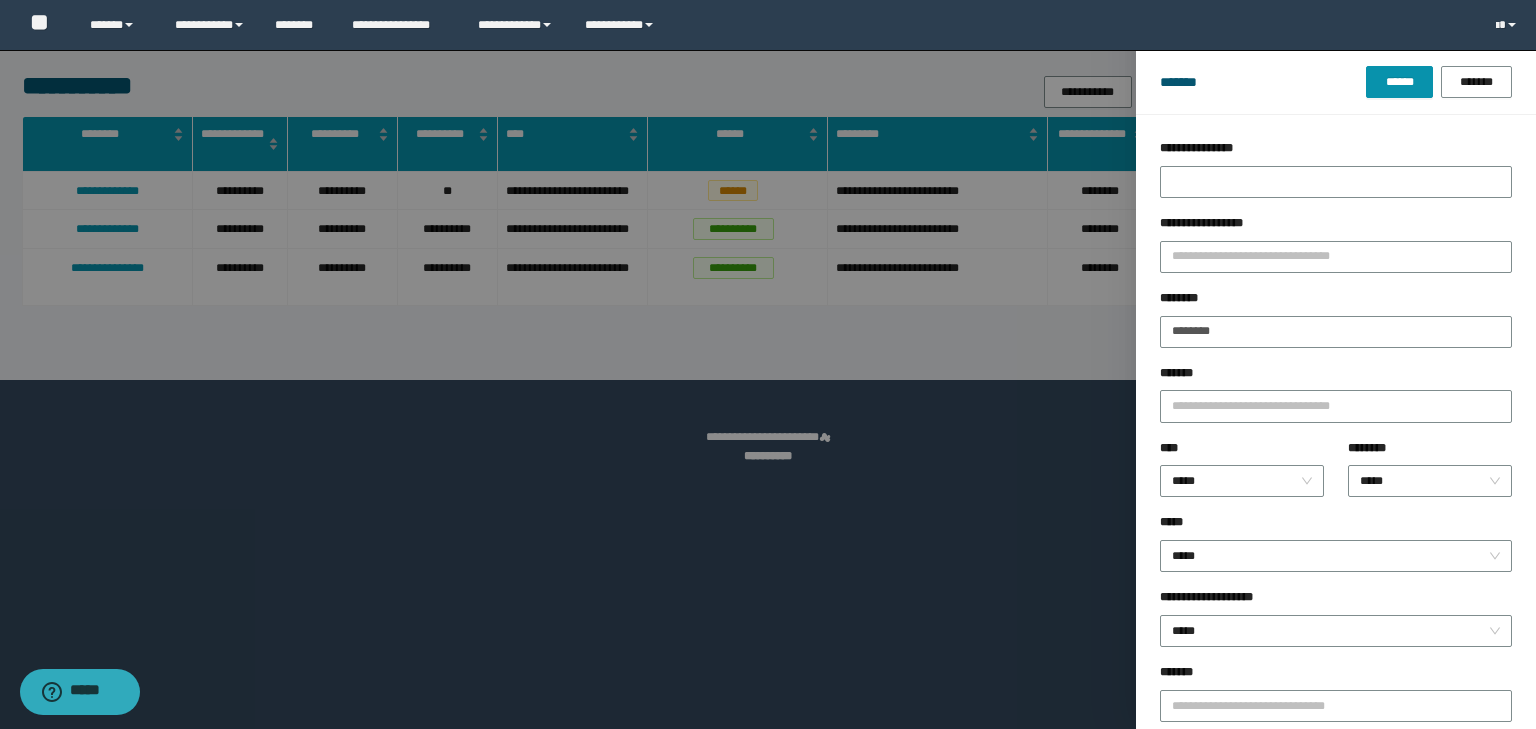 click at bounding box center [768, 364] 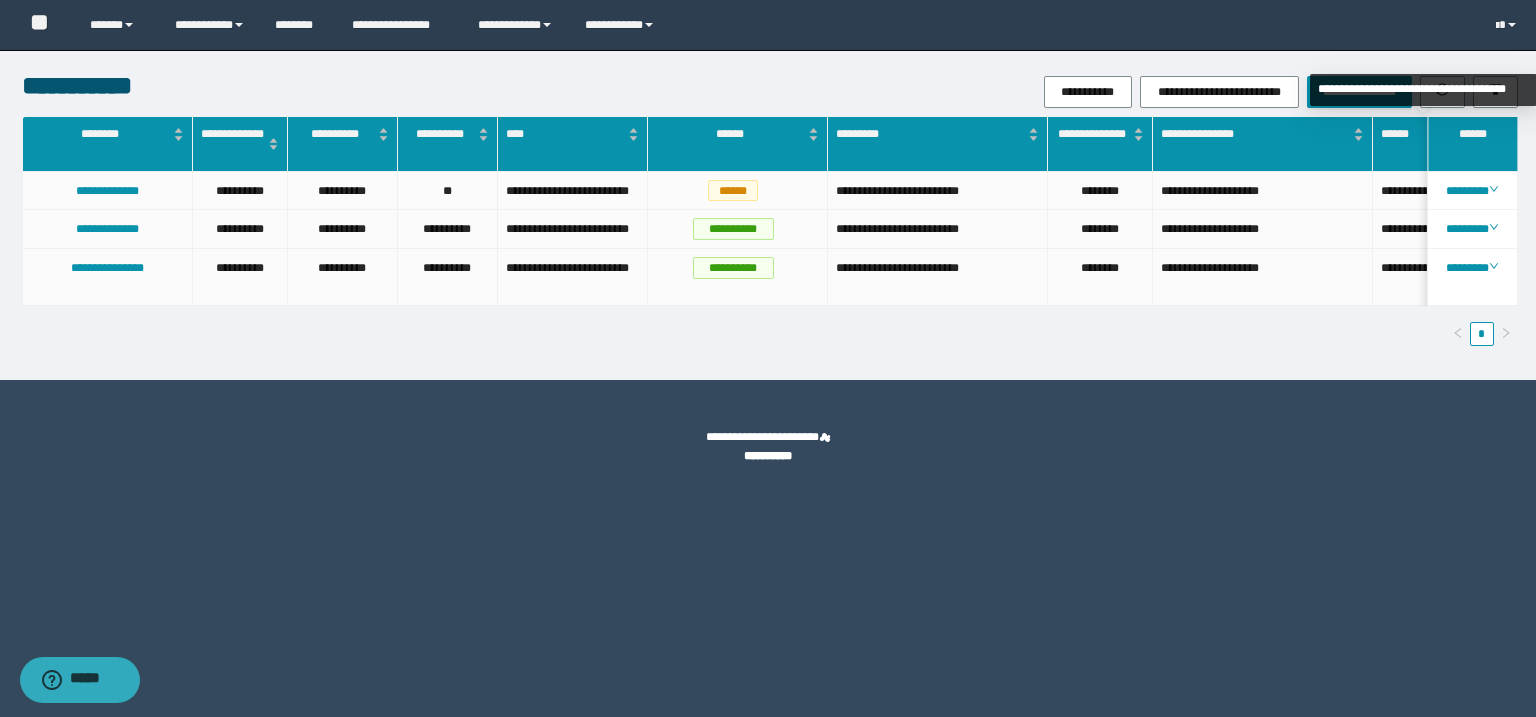 click on "**********" at bounding box center (1423, 90) 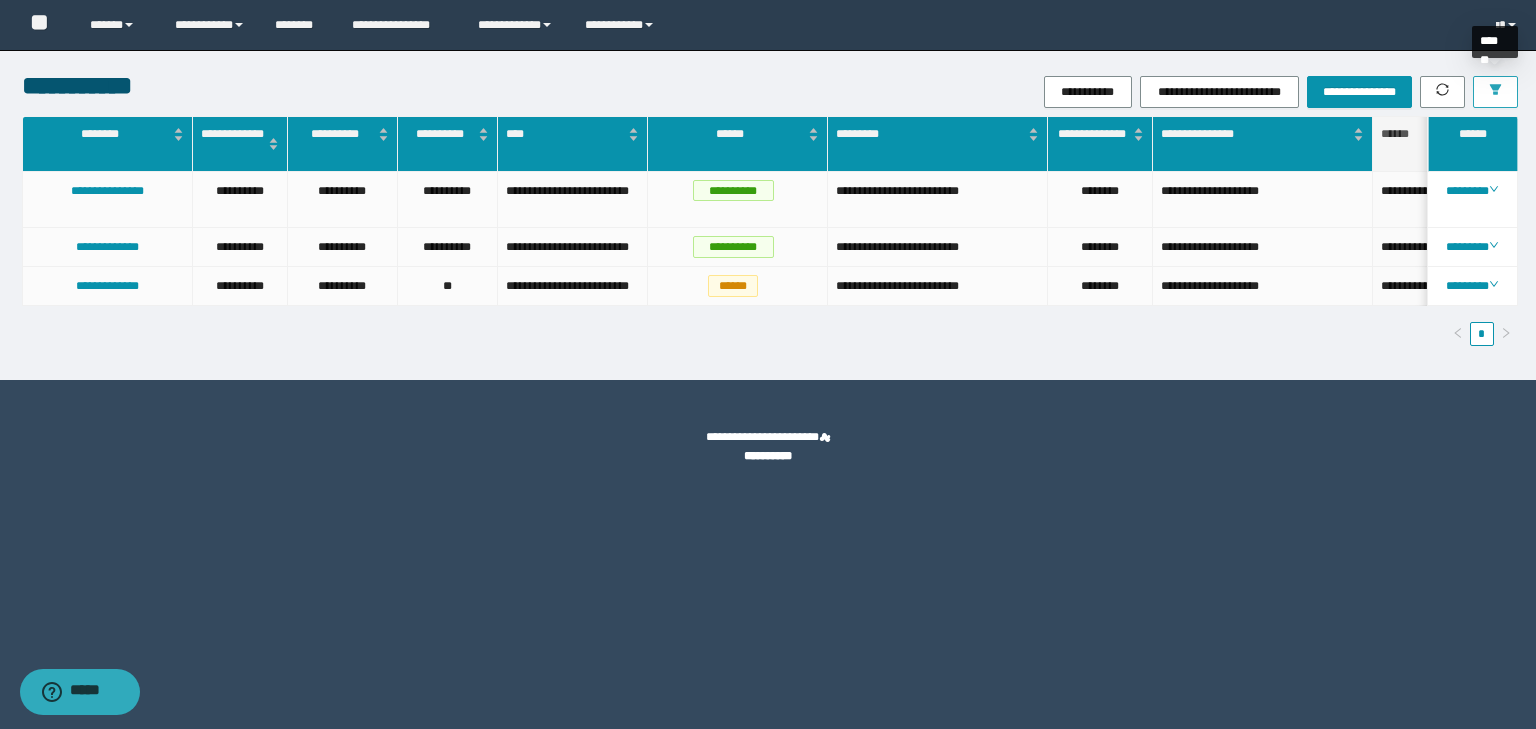 click 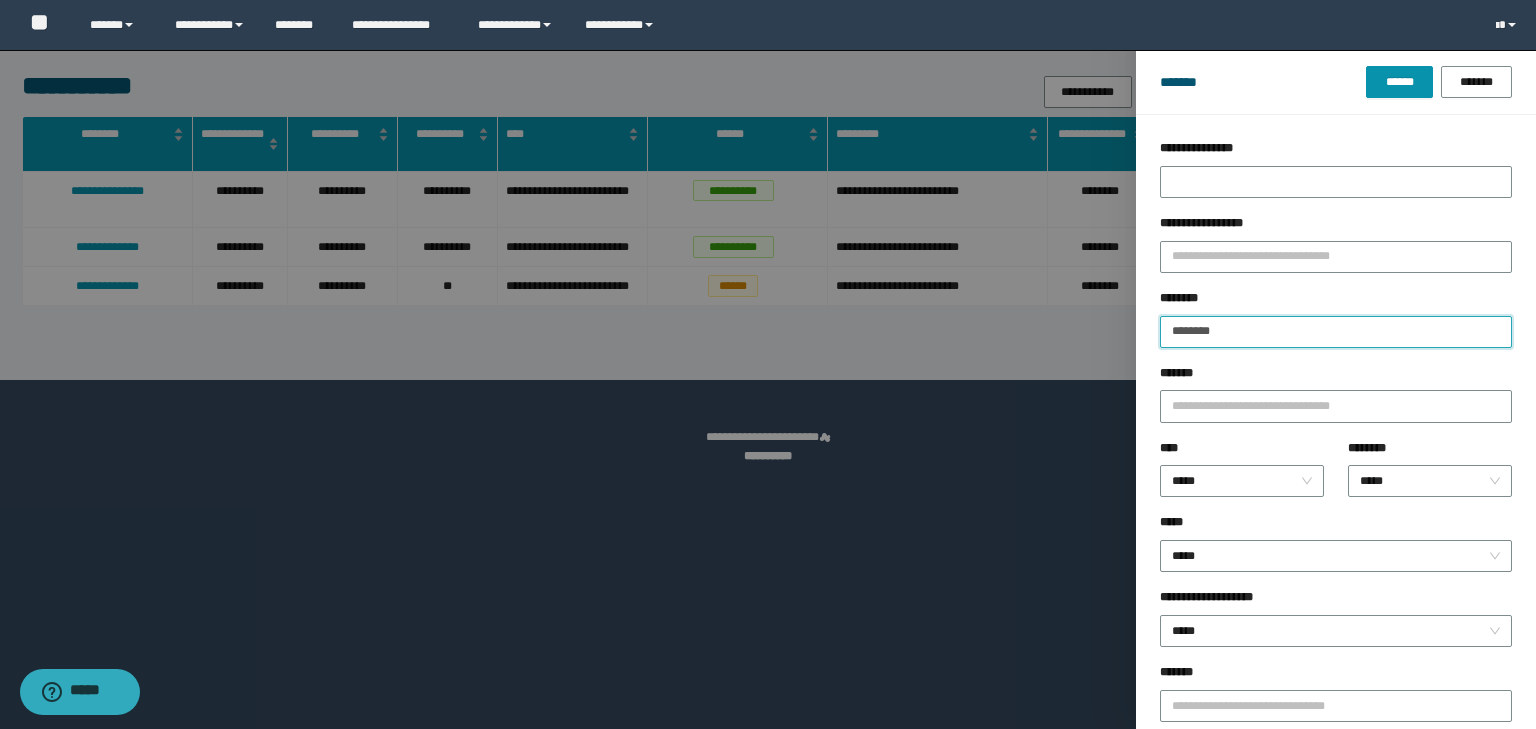 drag, startPoint x: 1247, startPoint y: 333, endPoint x: 1090, endPoint y: 362, distance: 159.65588 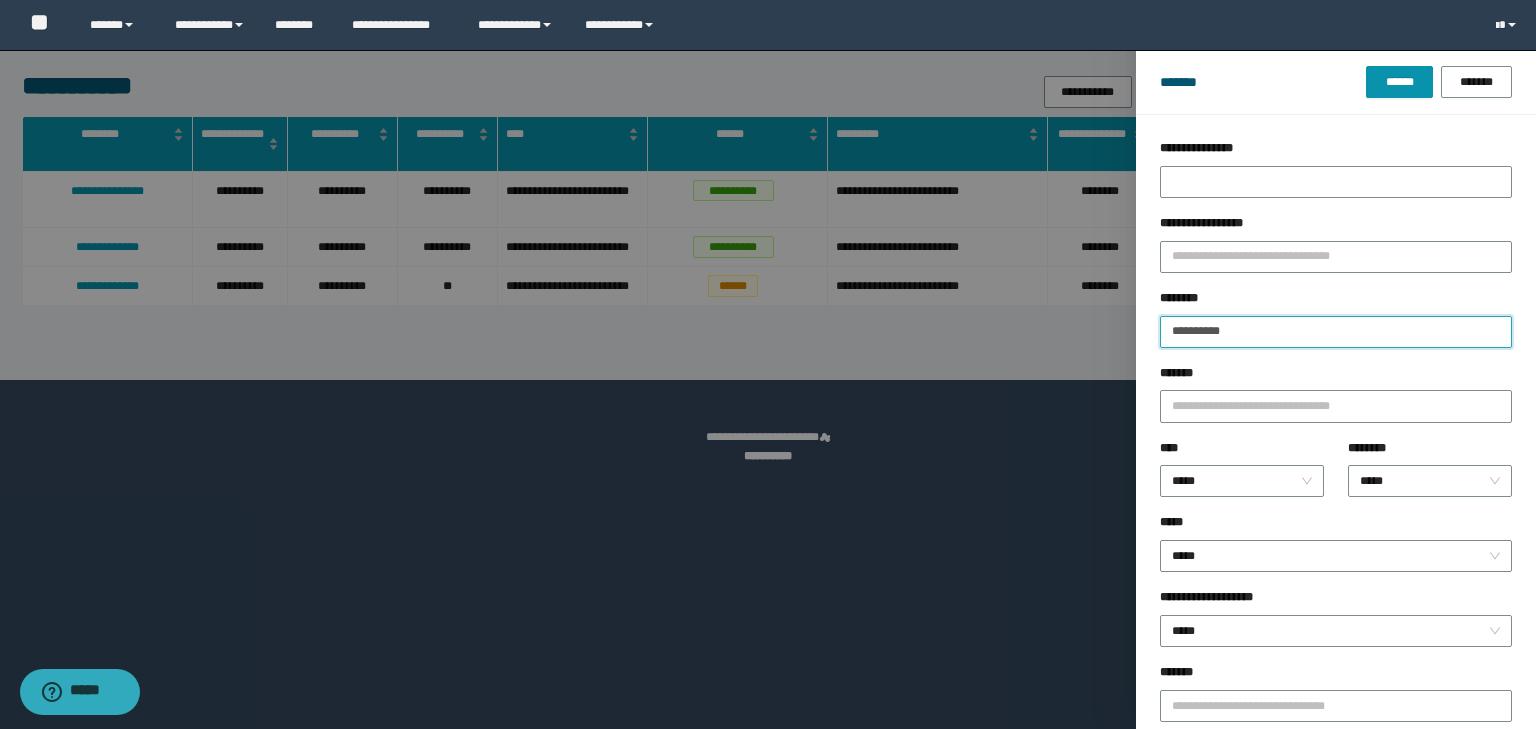 type on "**********" 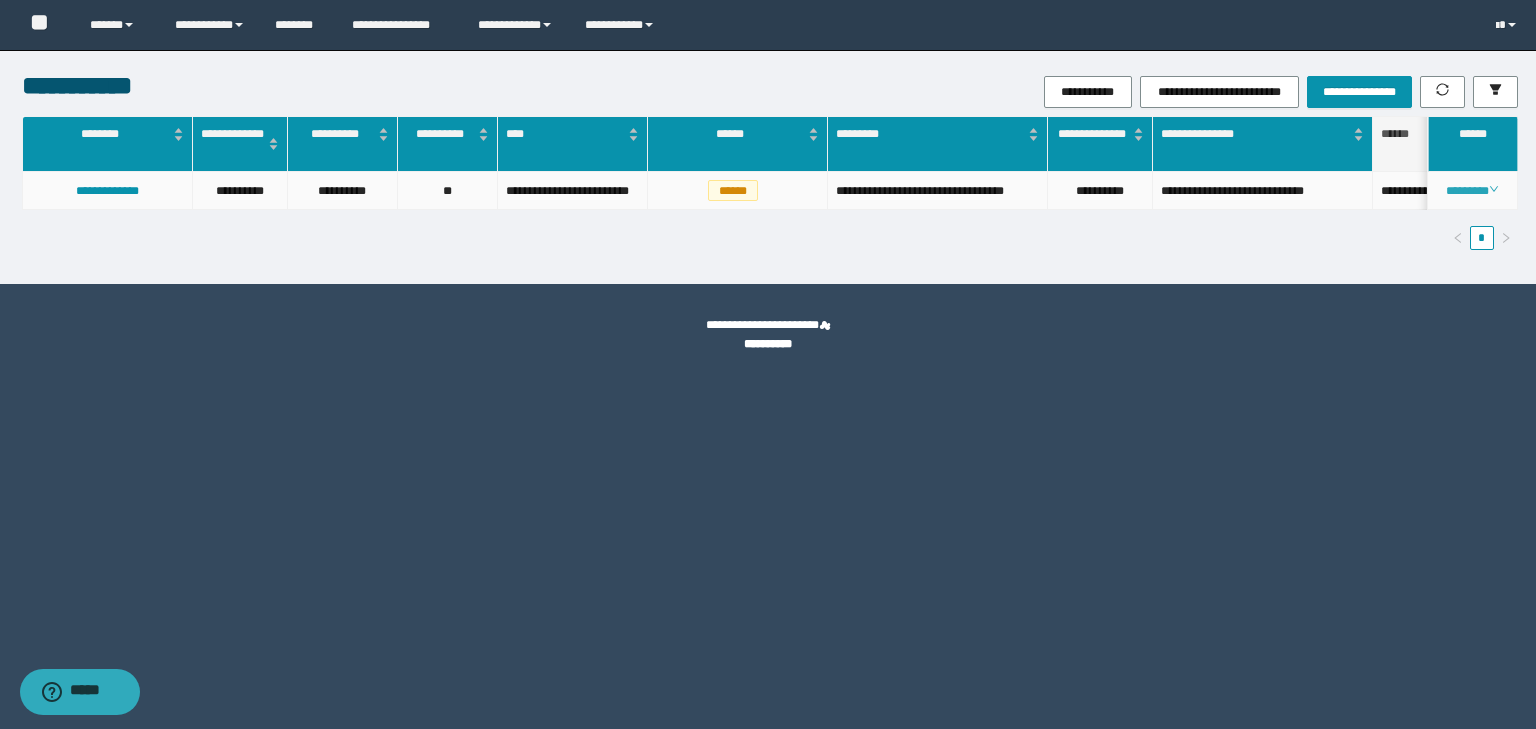click on "********" at bounding box center [1472, 191] 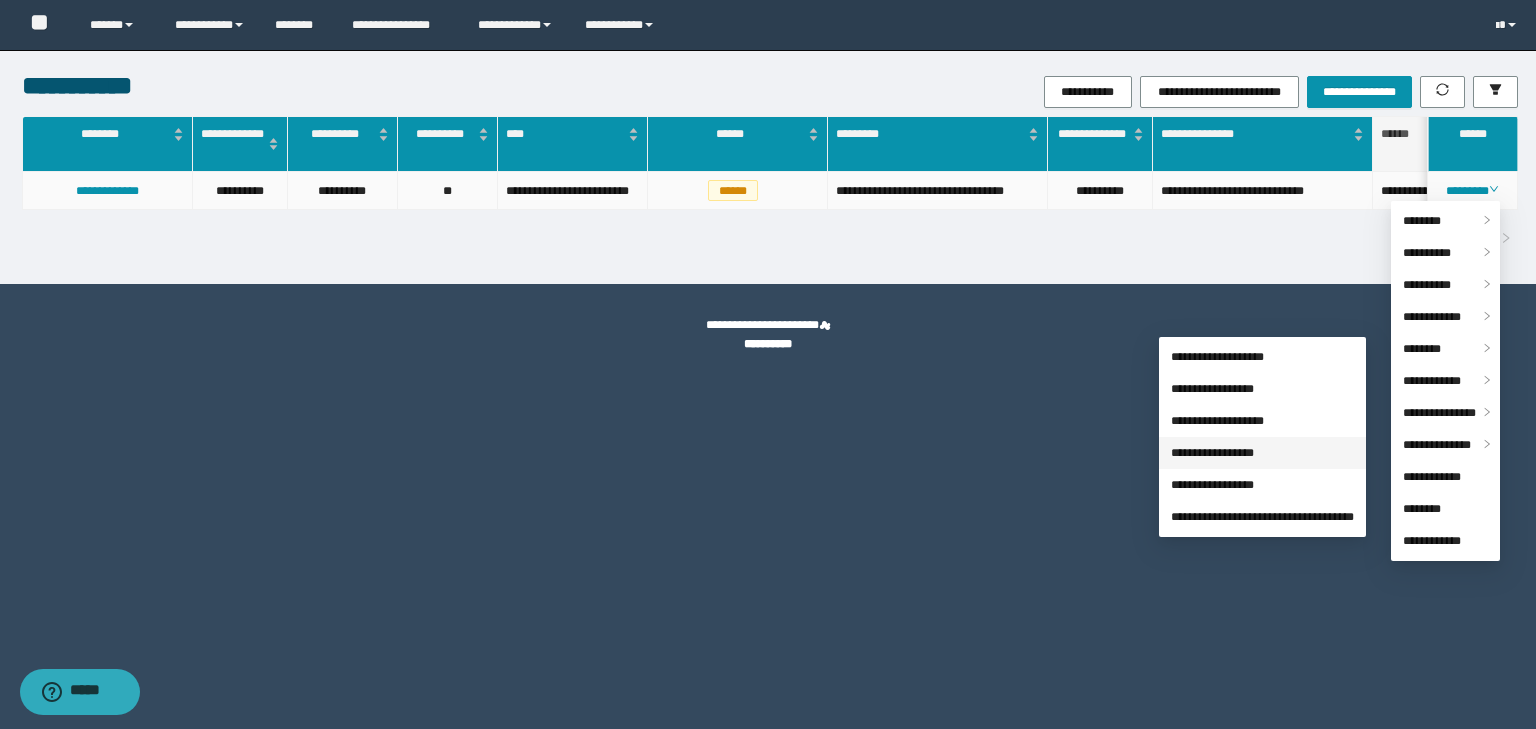 click on "**********" at bounding box center [1212, 453] 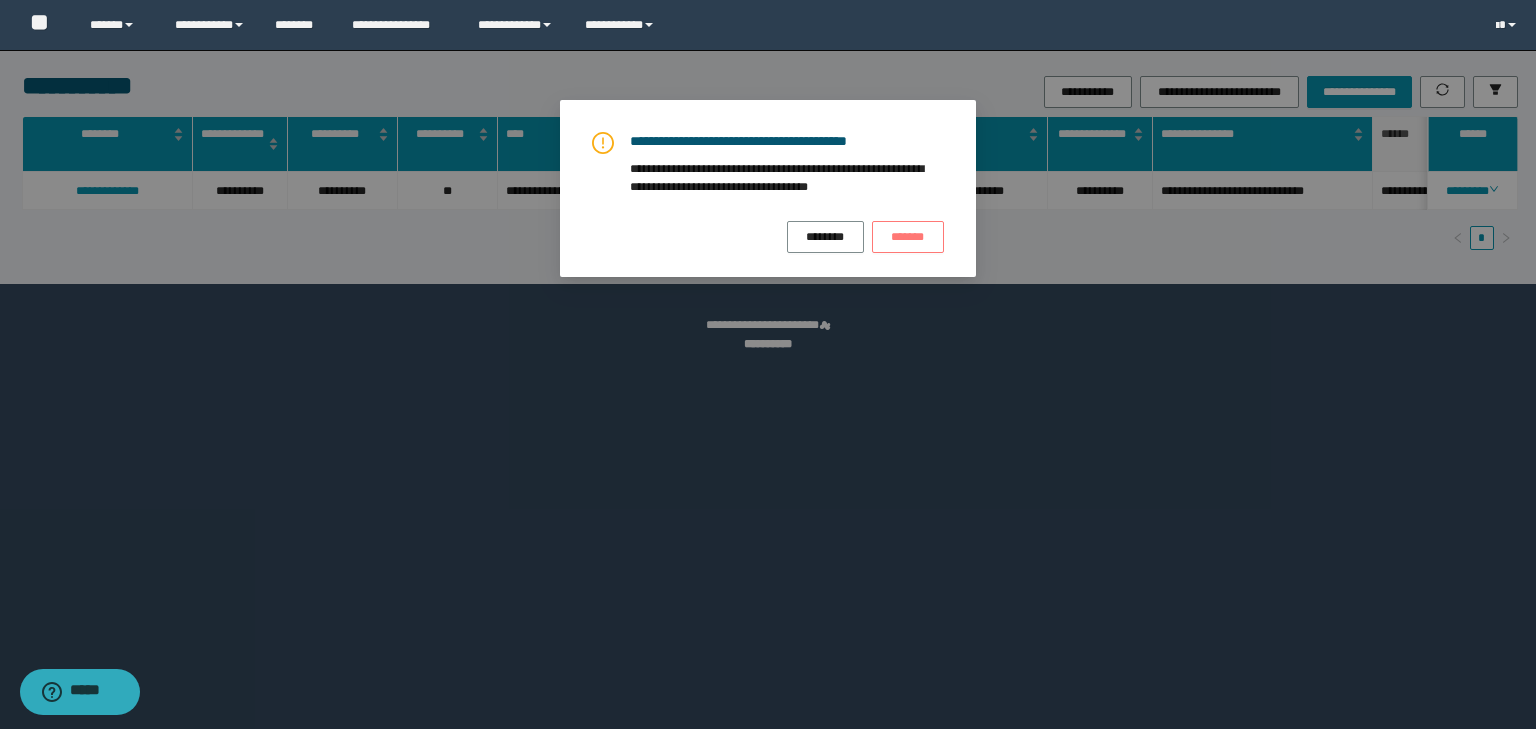 click on "*******" at bounding box center (908, 237) 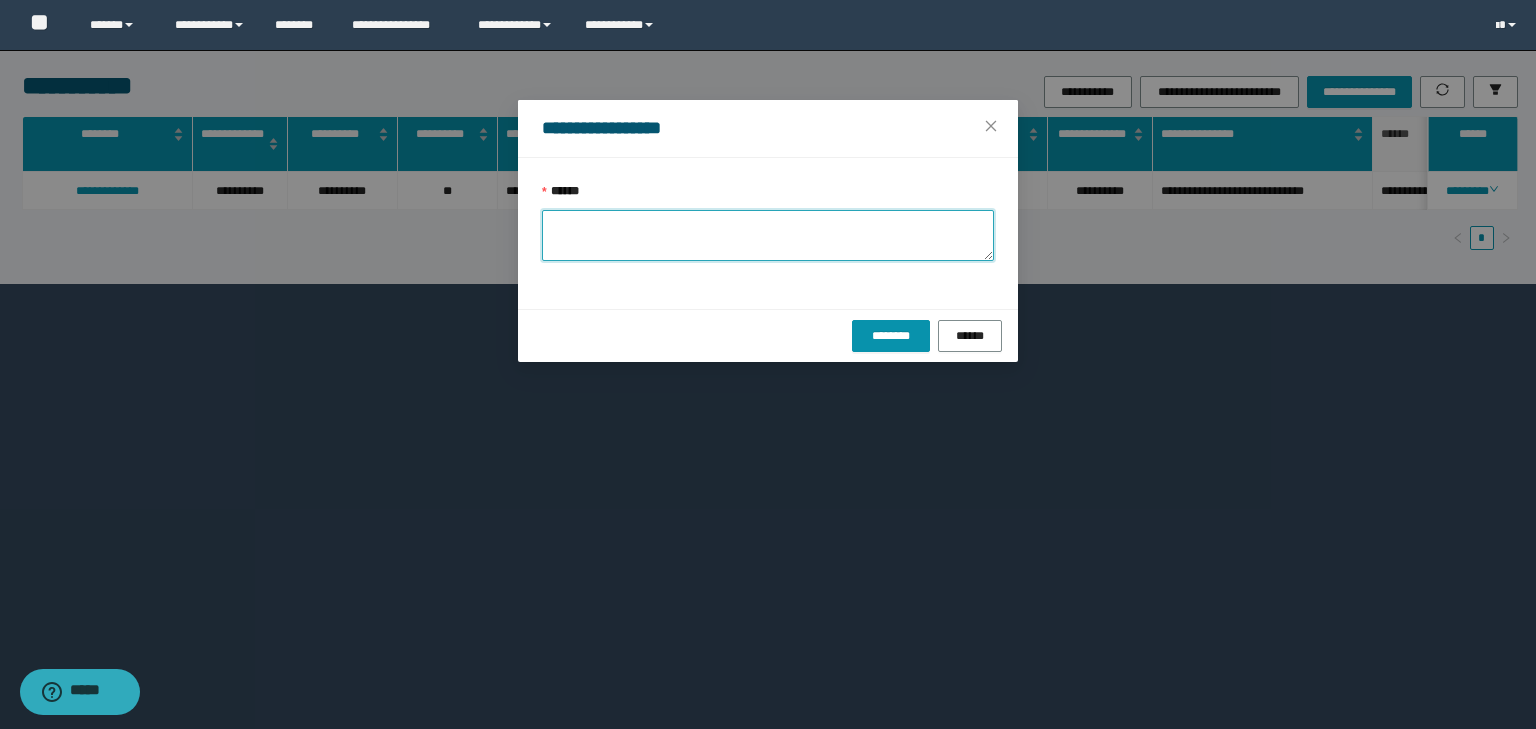 click on "******" at bounding box center [768, 235] 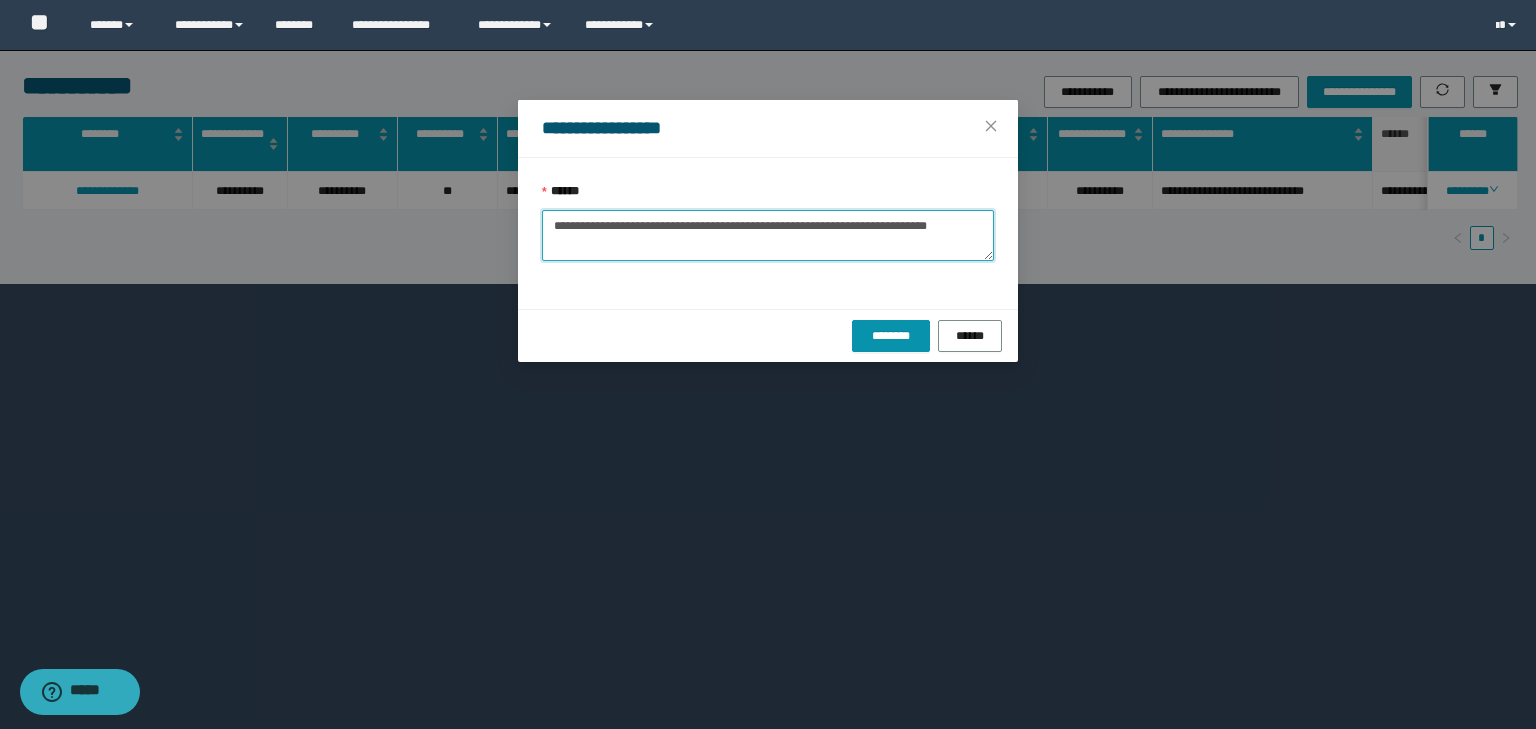 click on "**********" at bounding box center [768, 235] 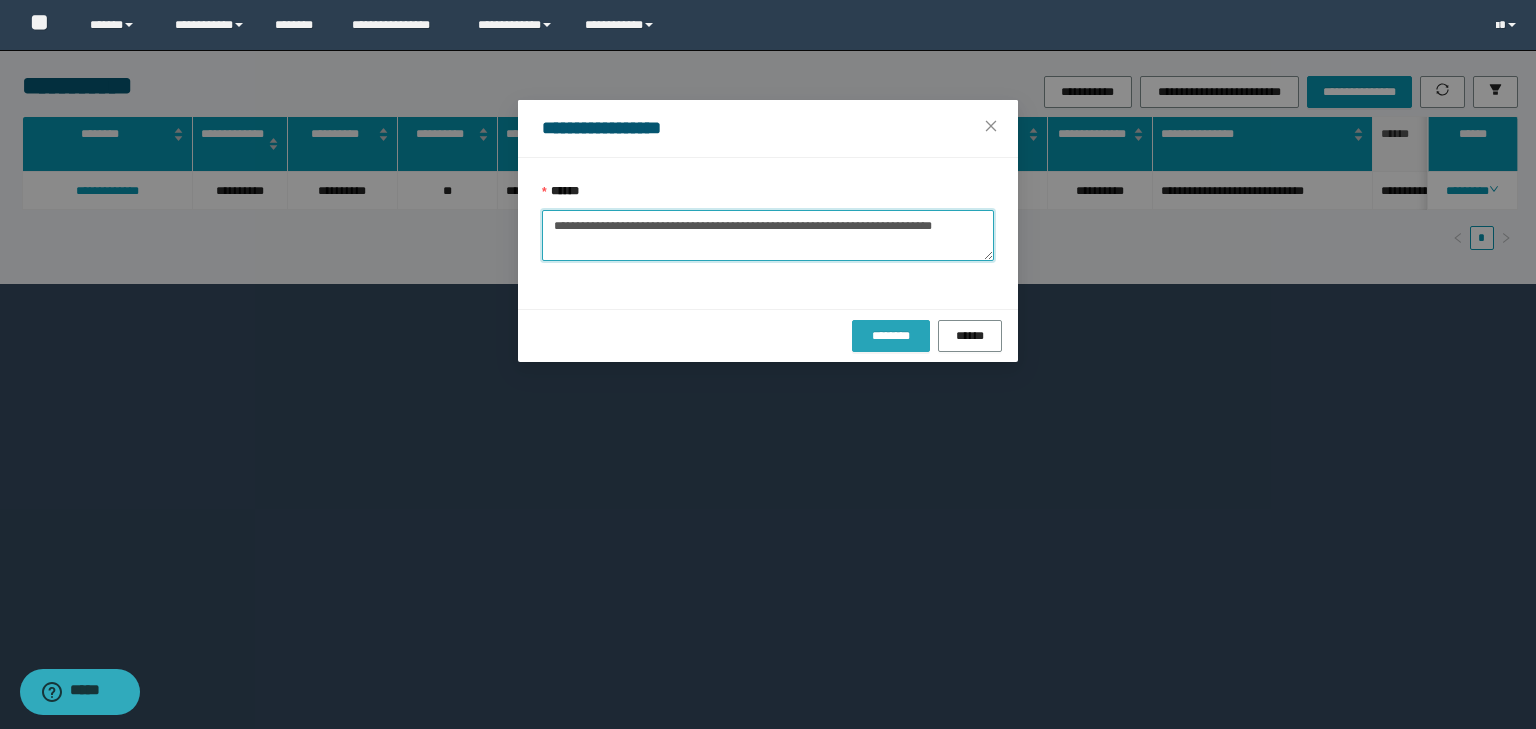 type on "**********" 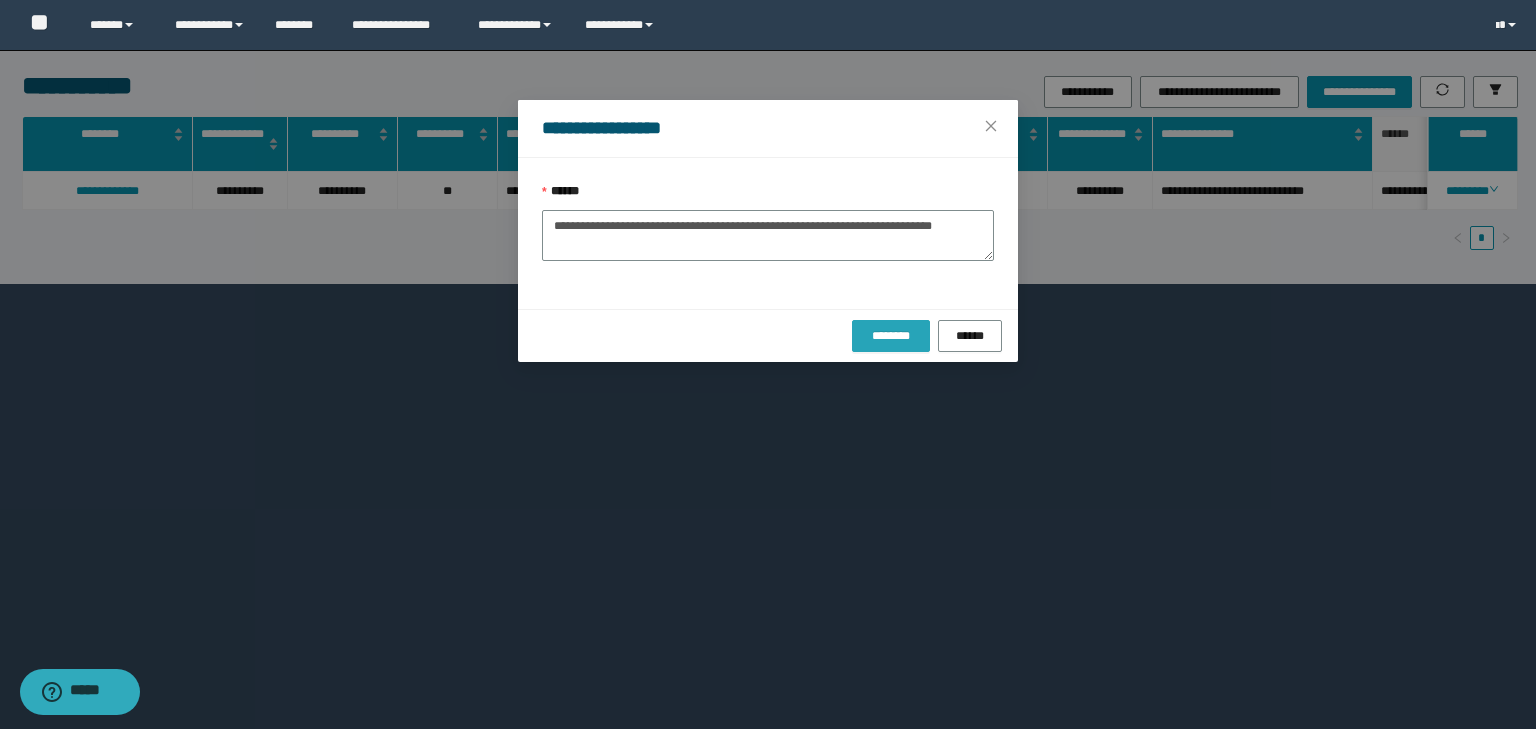 click on "********" at bounding box center (890, 336) 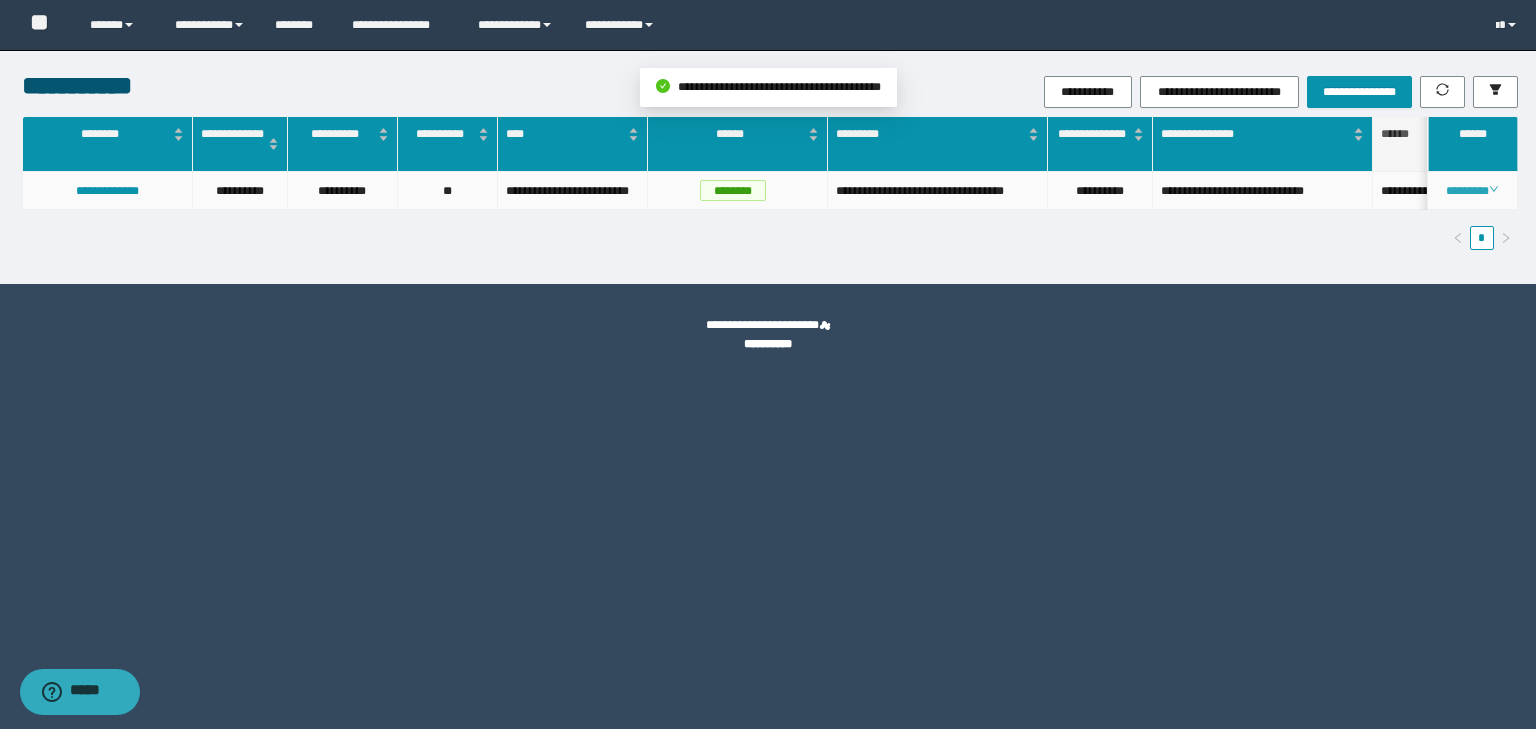 click on "********" at bounding box center (1472, 191) 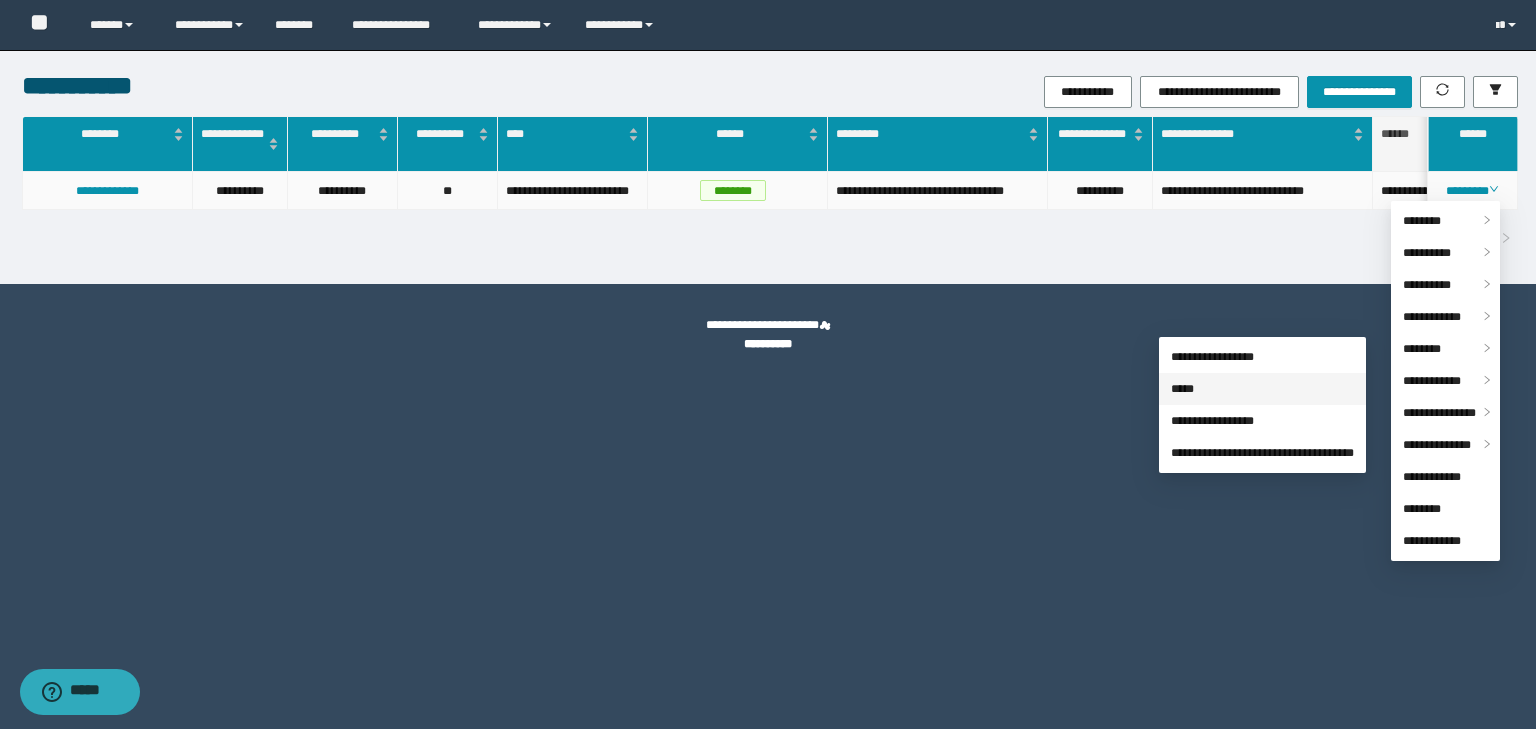 click on "*****" at bounding box center [1182, 389] 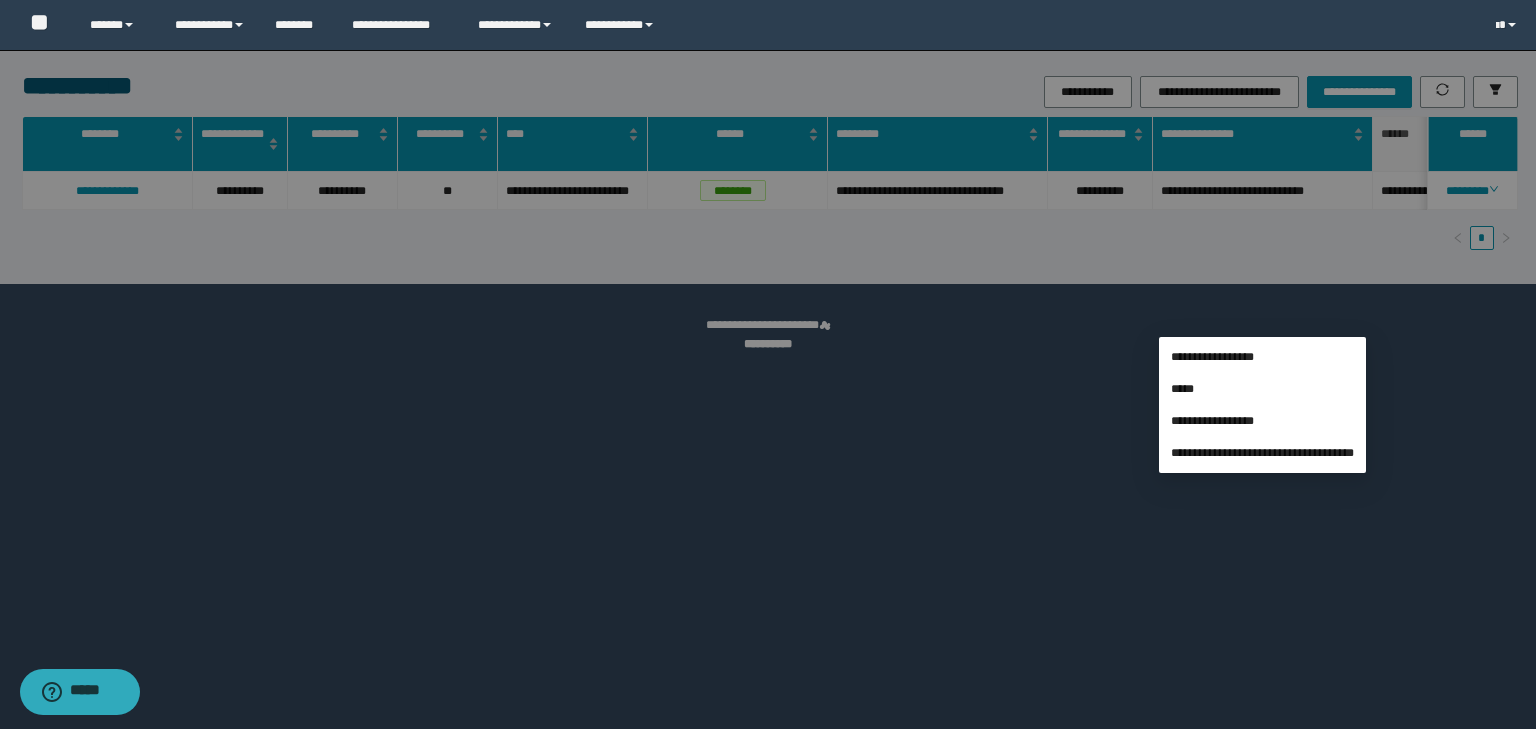type on "**********" 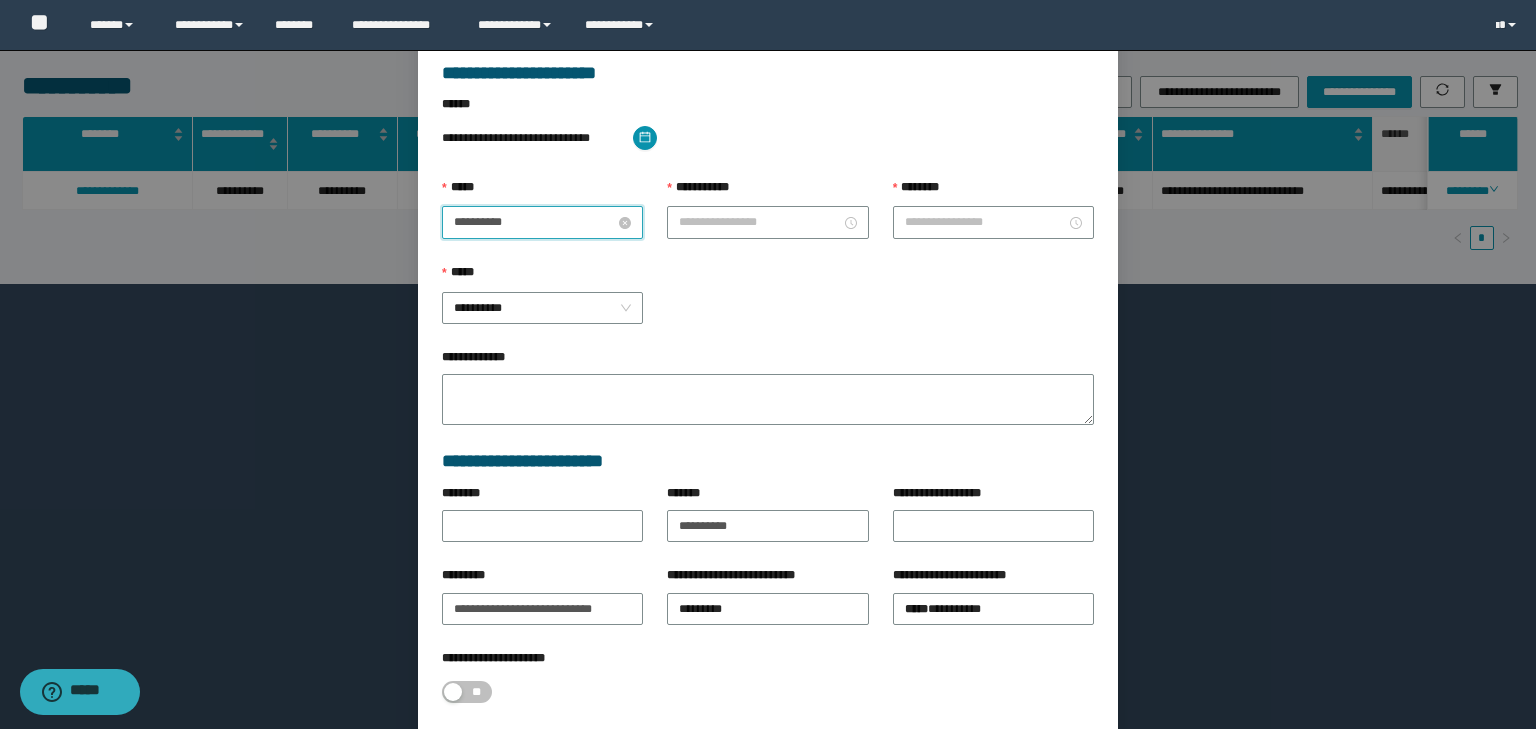 click on "**********" at bounding box center [534, 222] 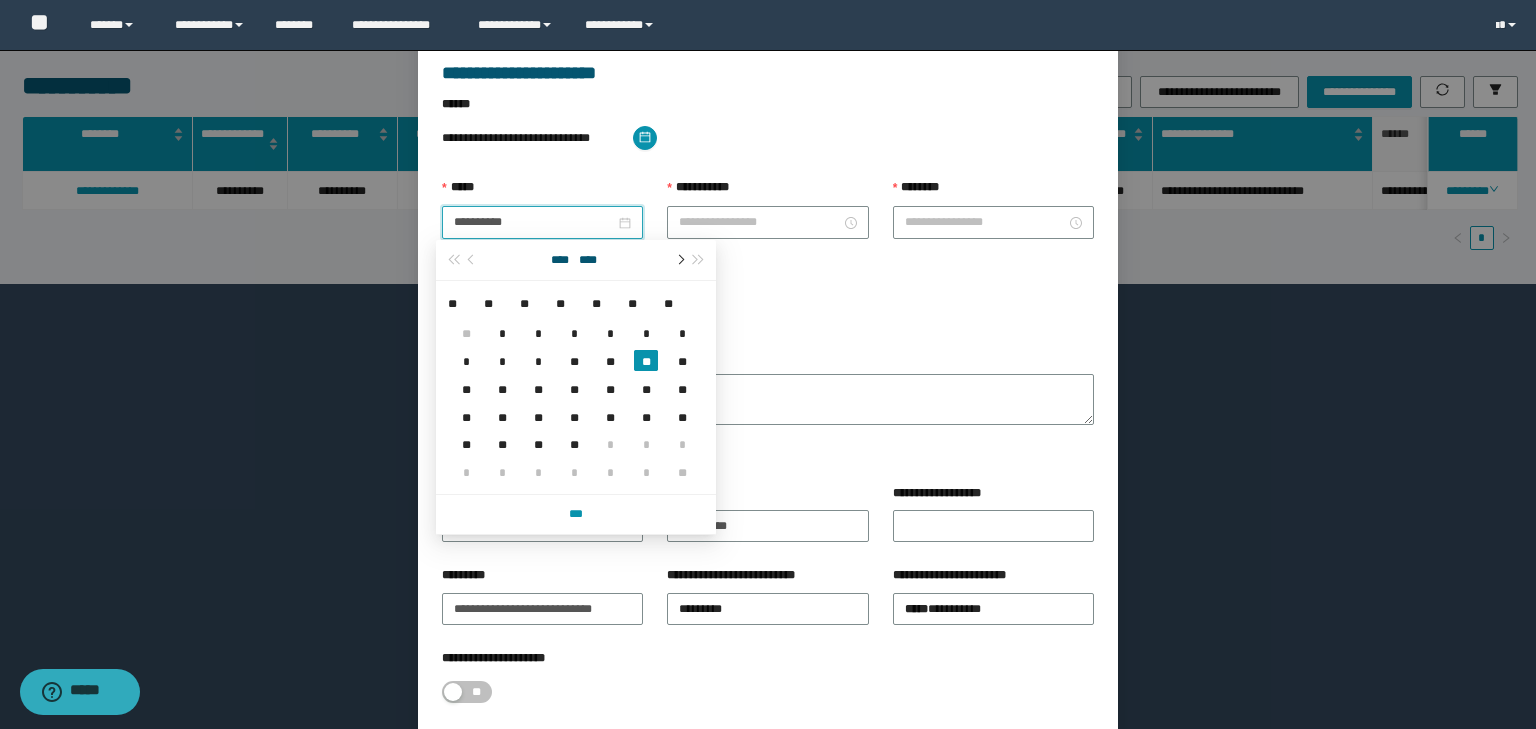 click at bounding box center (679, 260) 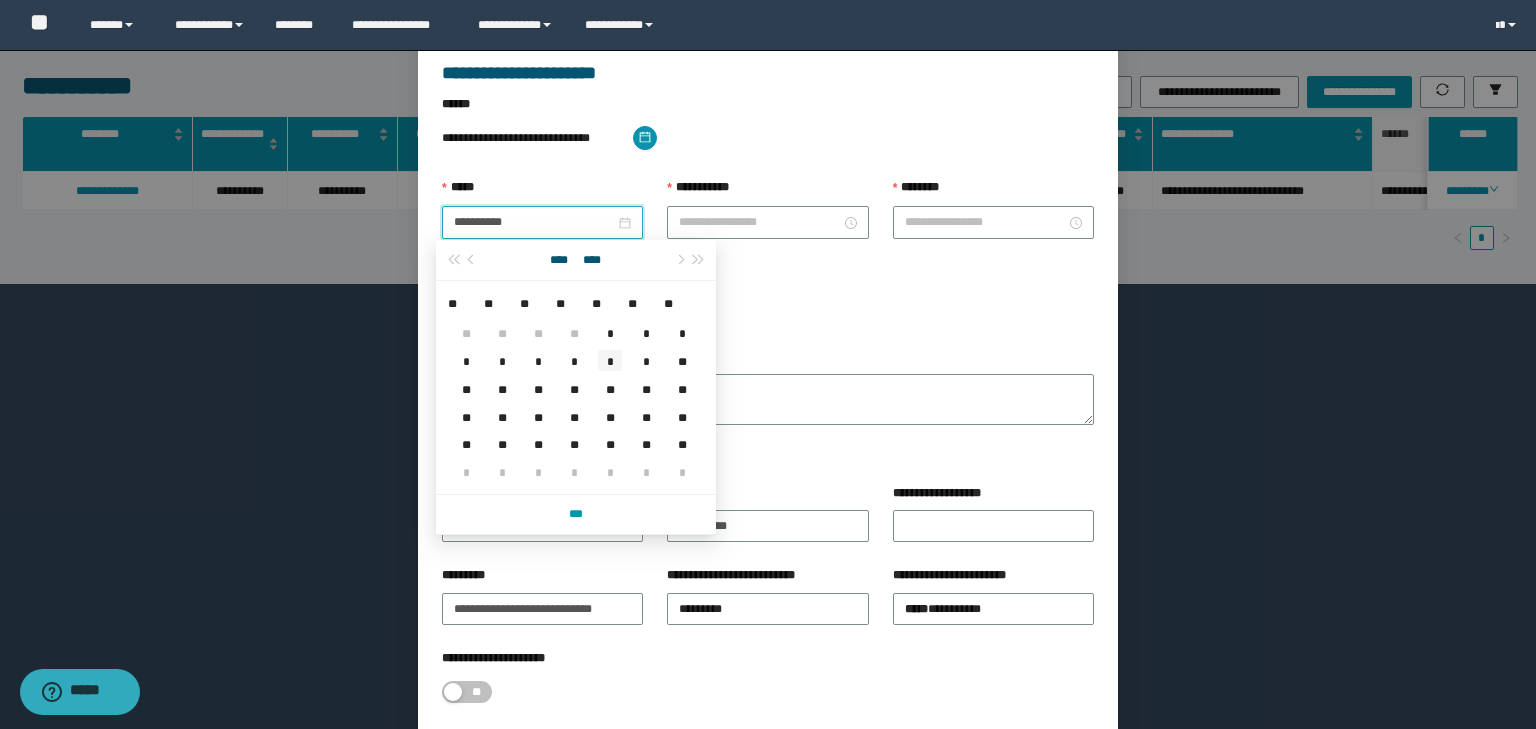 type on "**********" 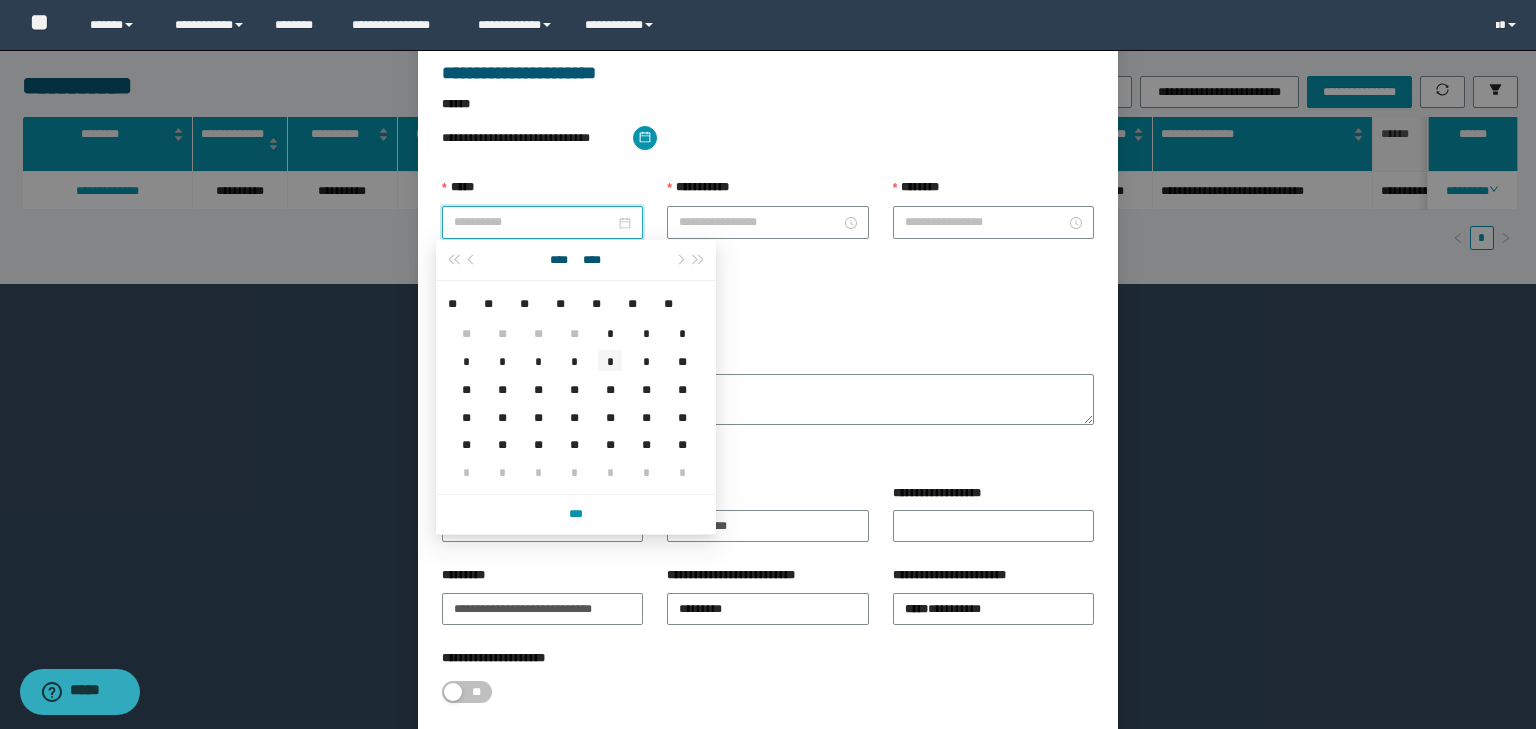 click on "*" at bounding box center (610, 360) 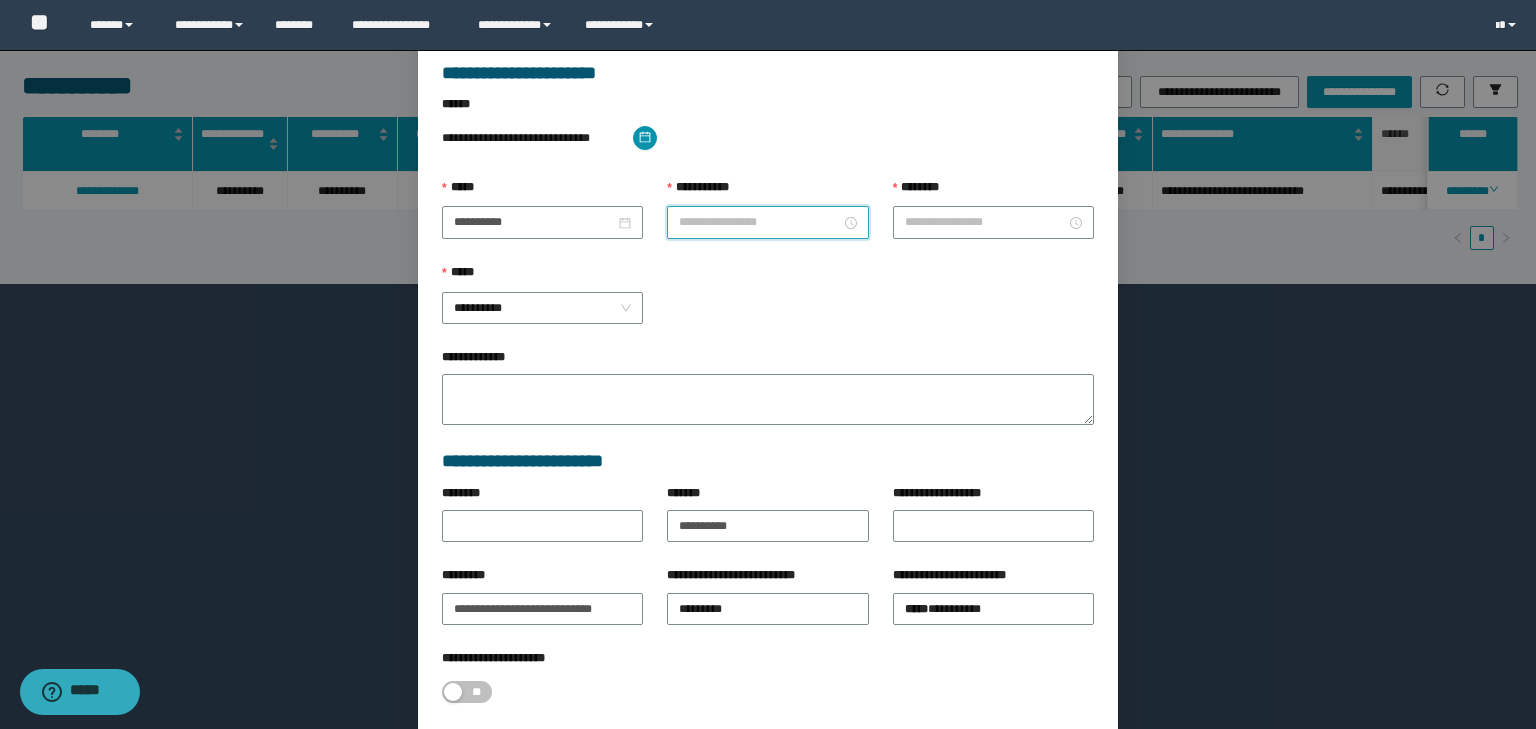 click on "**********" at bounding box center (759, 222) 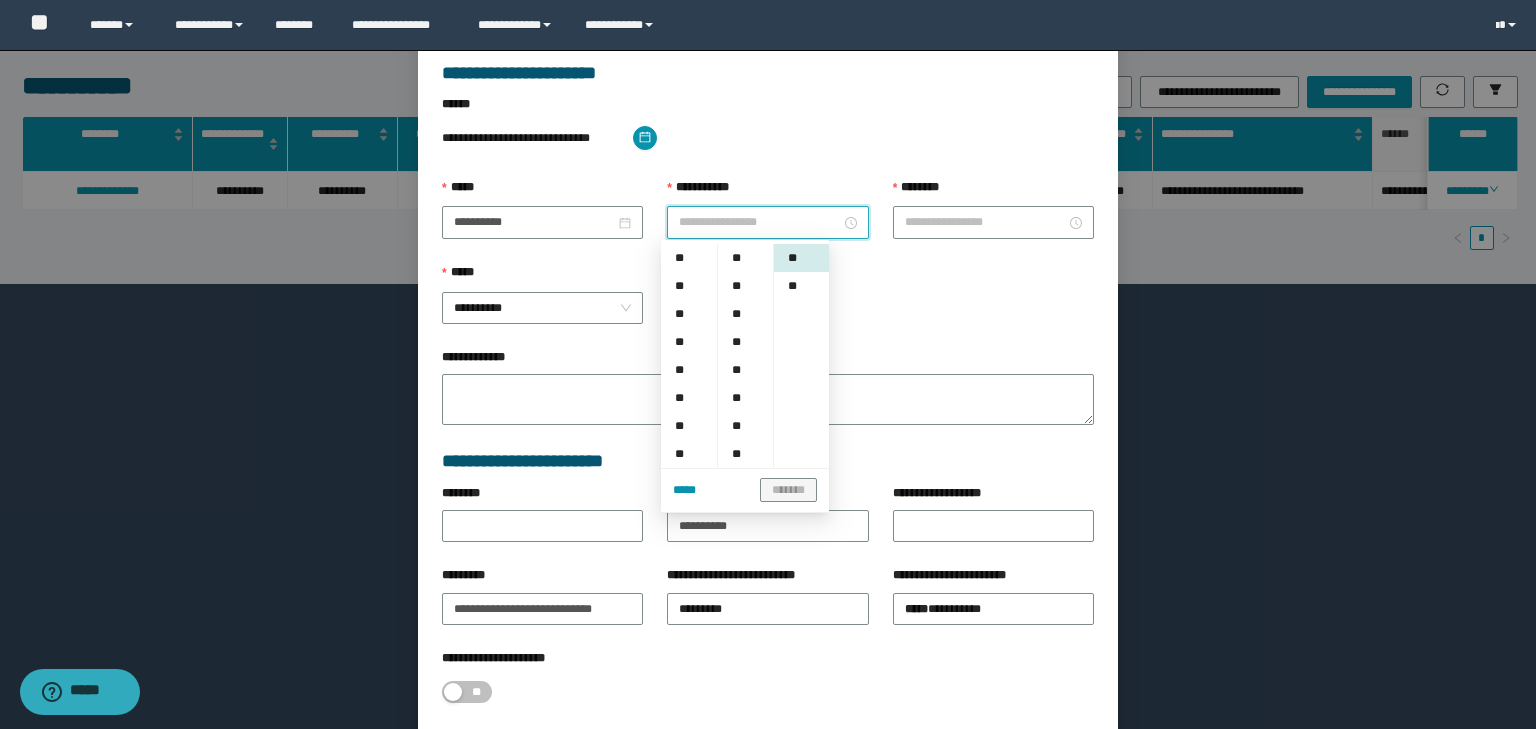 scroll, scrollTop: 308, scrollLeft: 0, axis: vertical 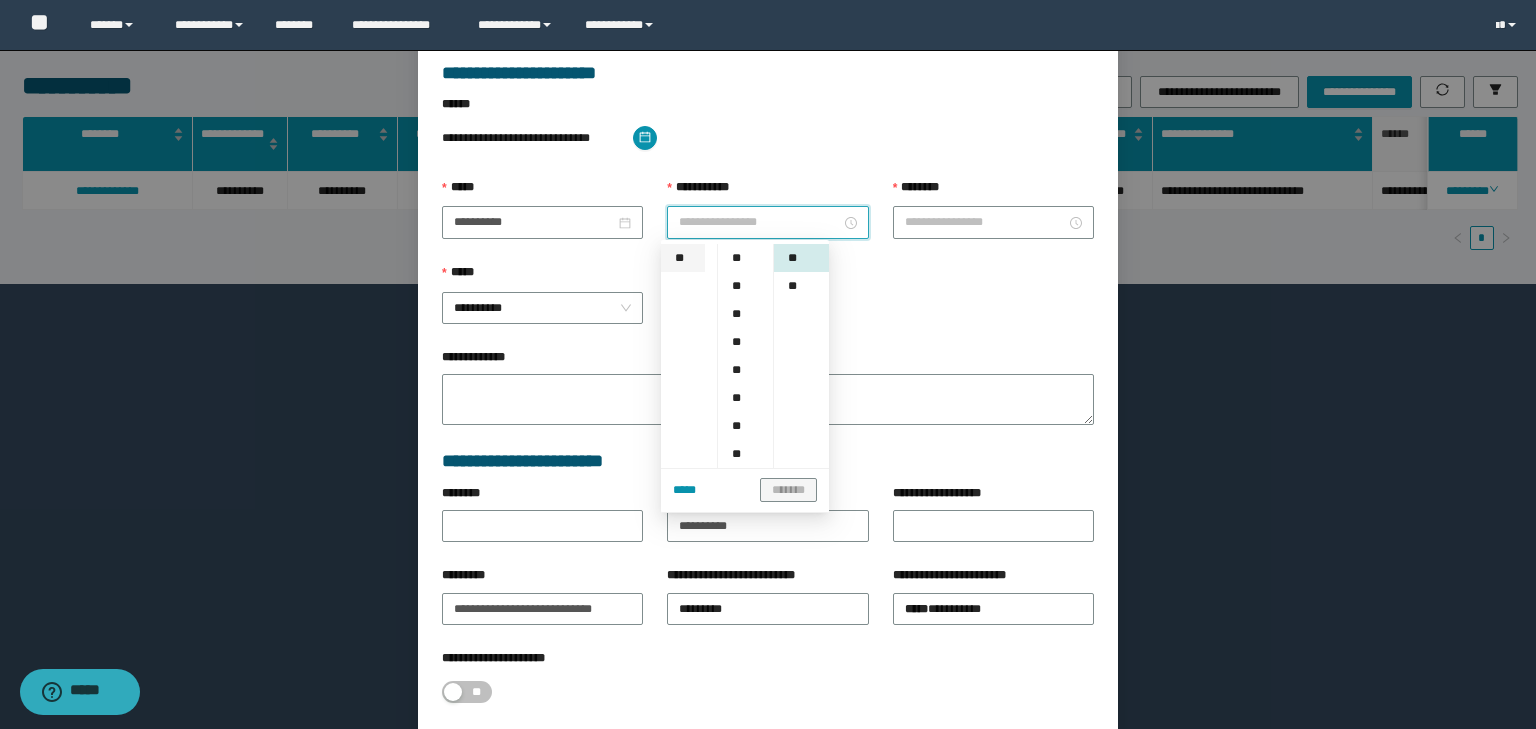 click on "**" at bounding box center [683, 258] 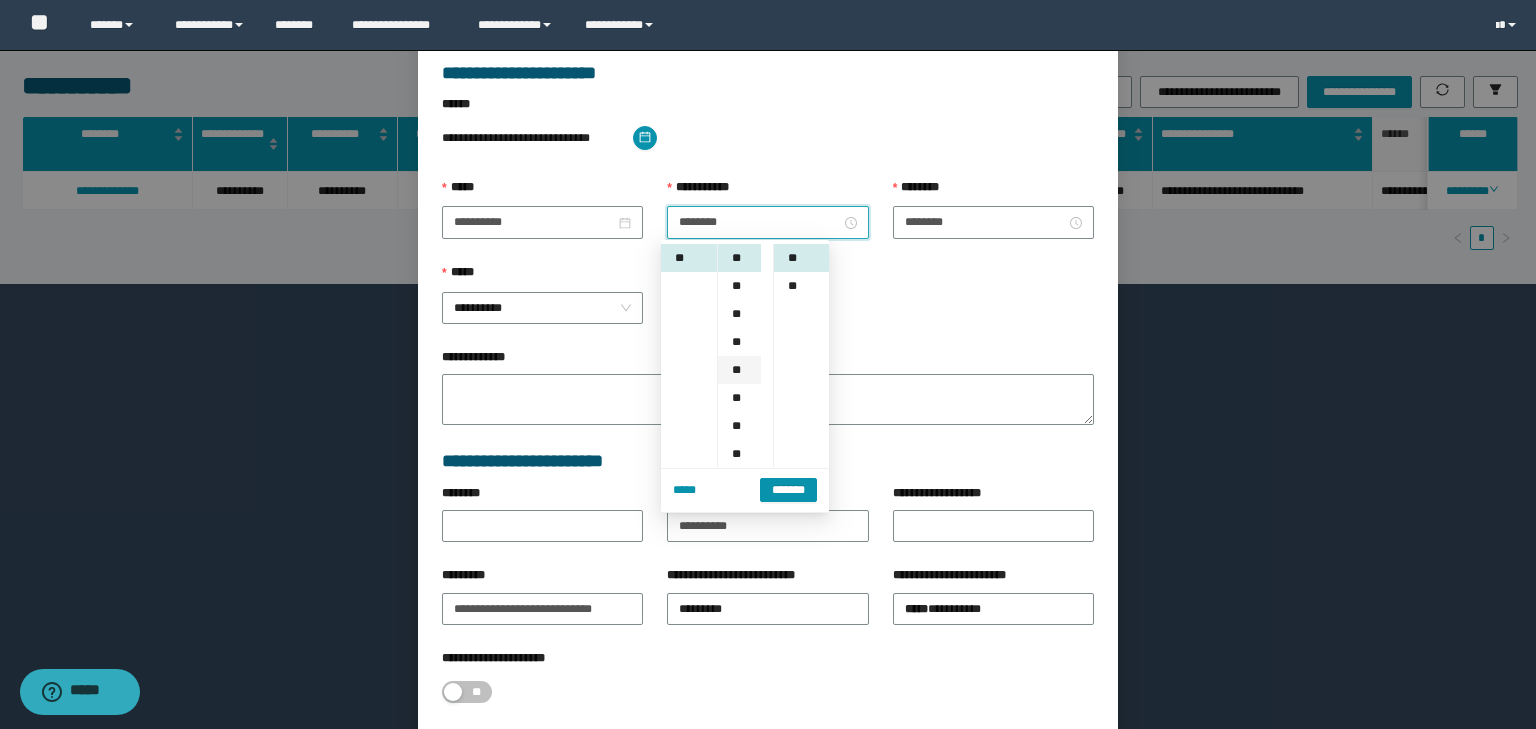 click on "**" at bounding box center [739, 370] 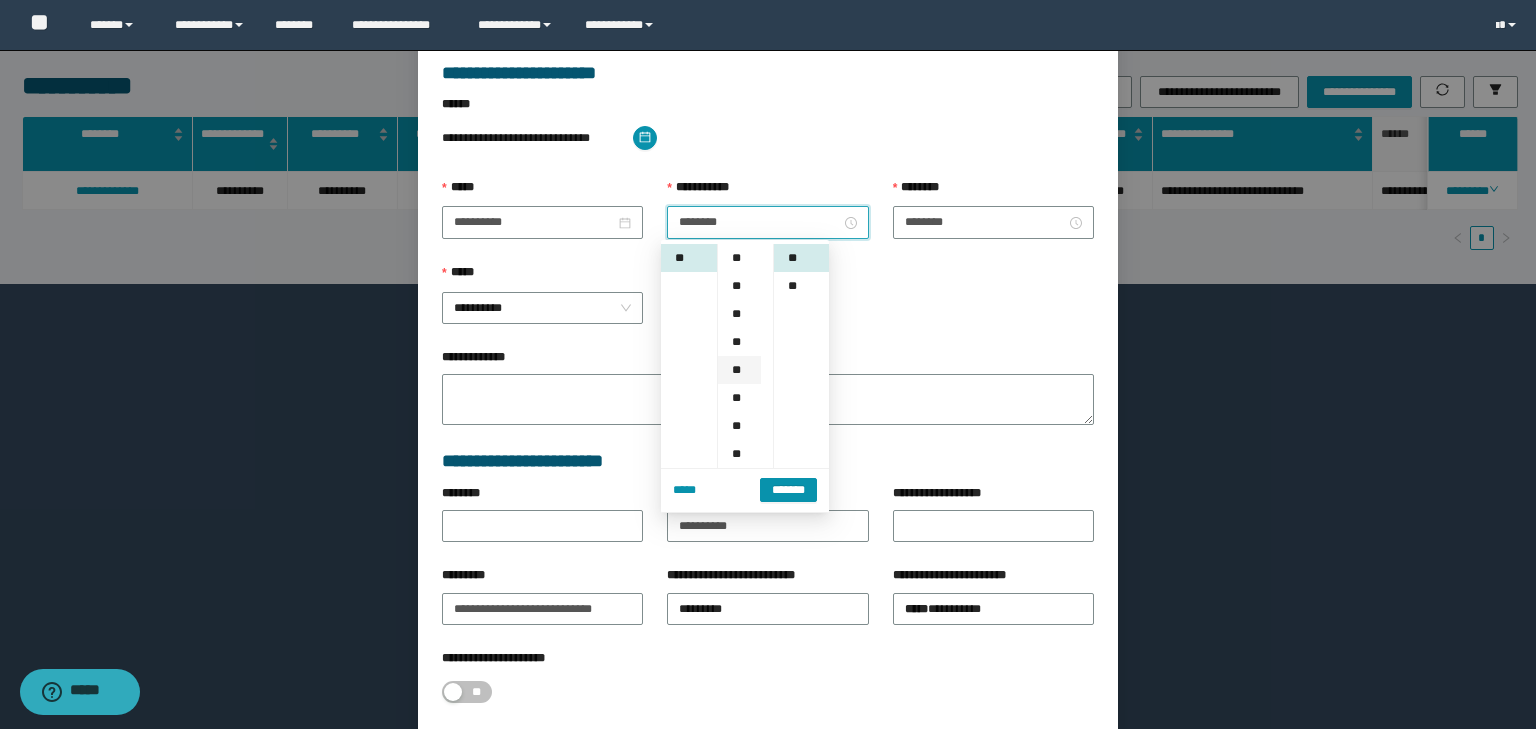 scroll, scrollTop: 112, scrollLeft: 0, axis: vertical 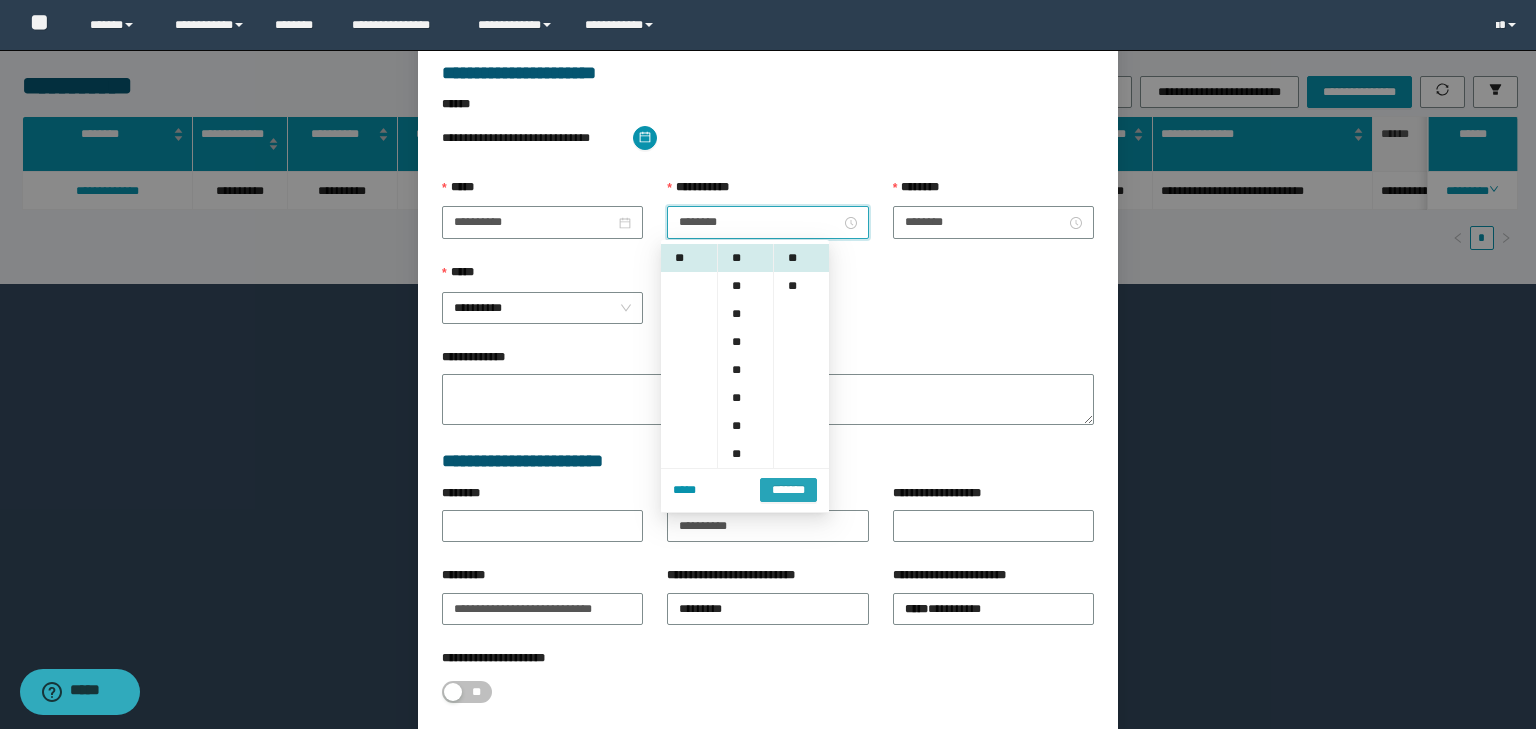 click on "*******" at bounding box center (788, 488) 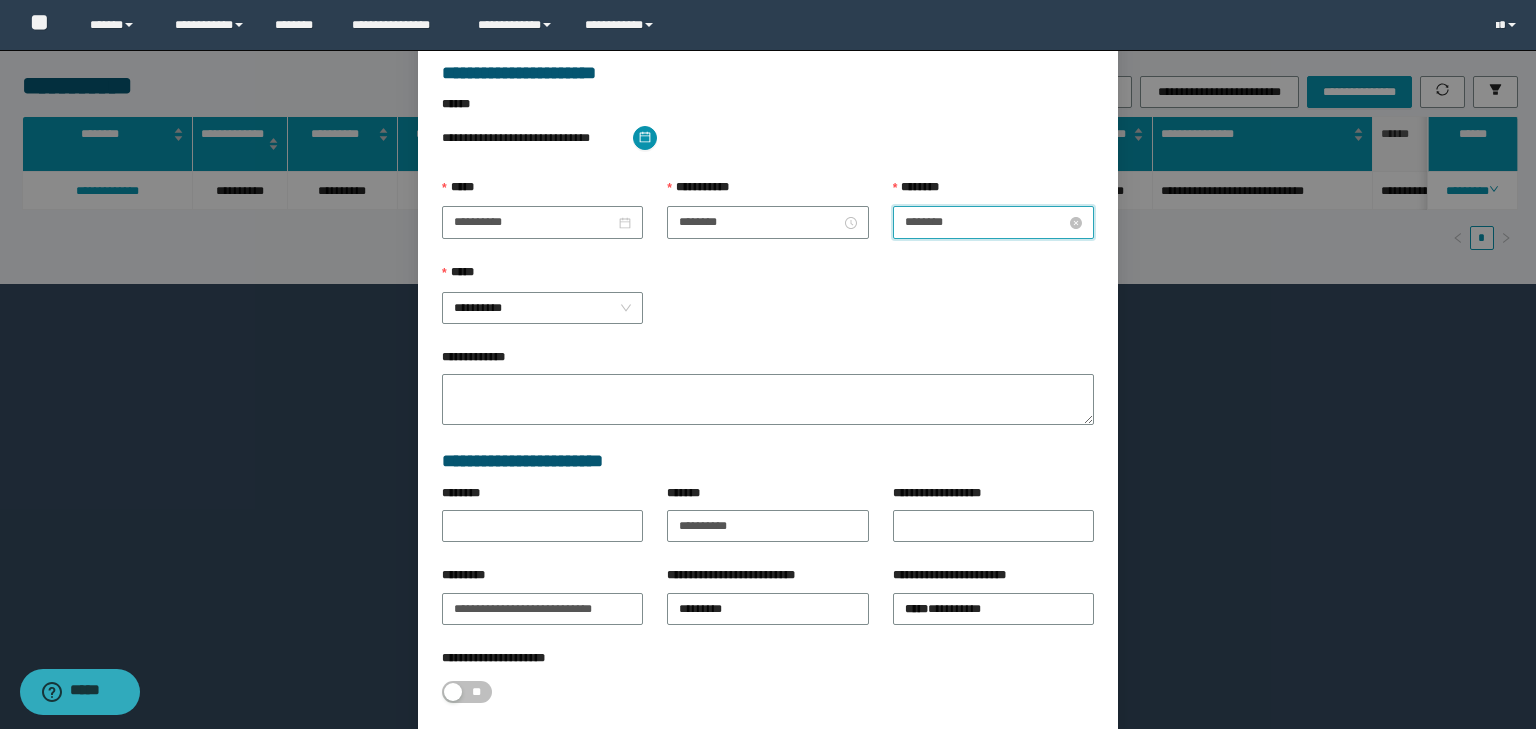 click on "********" at bounding box center (985, 222) 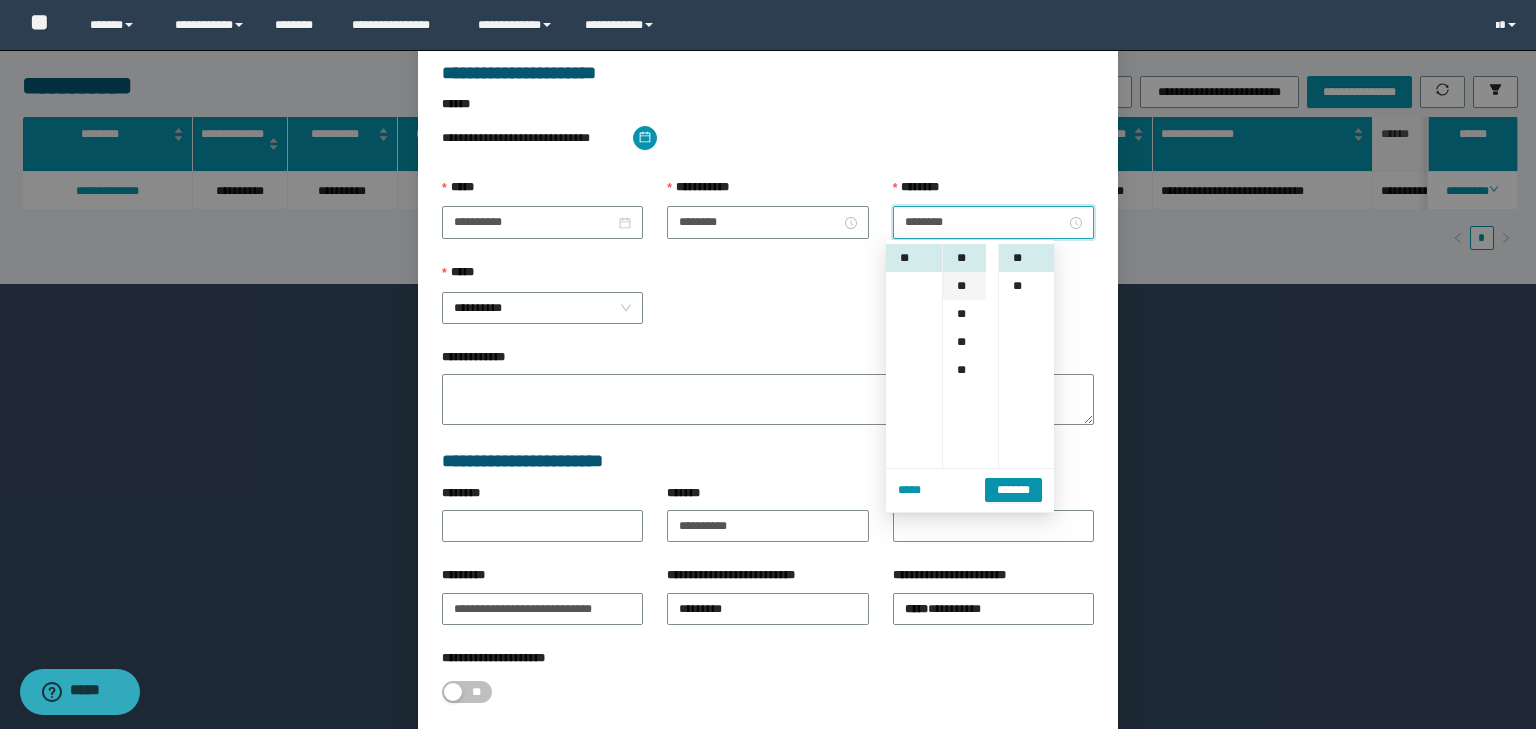 click on "**" at bounding box center [964, 286] 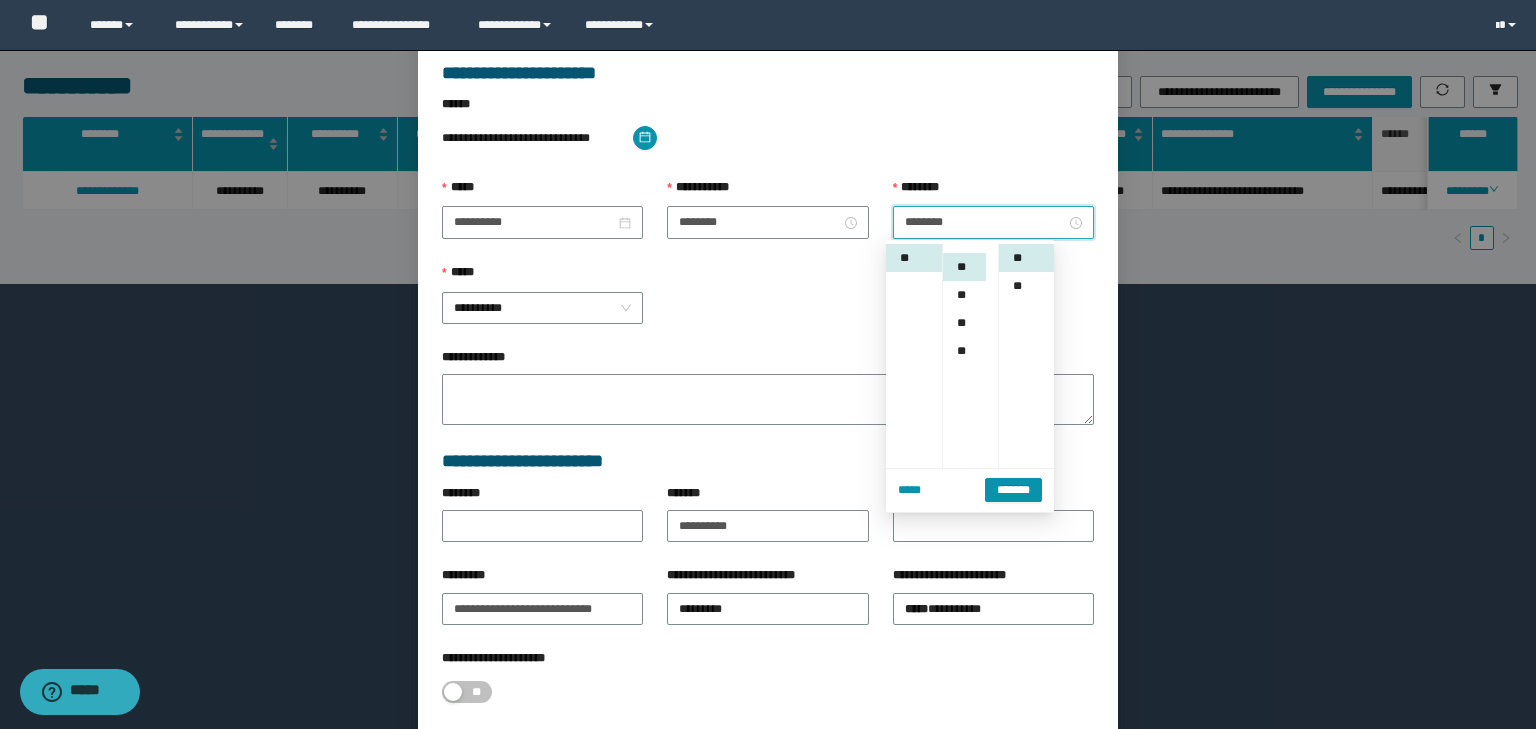 scroll, scrollTop: 224, scrollLeft: 0, axis: vertical 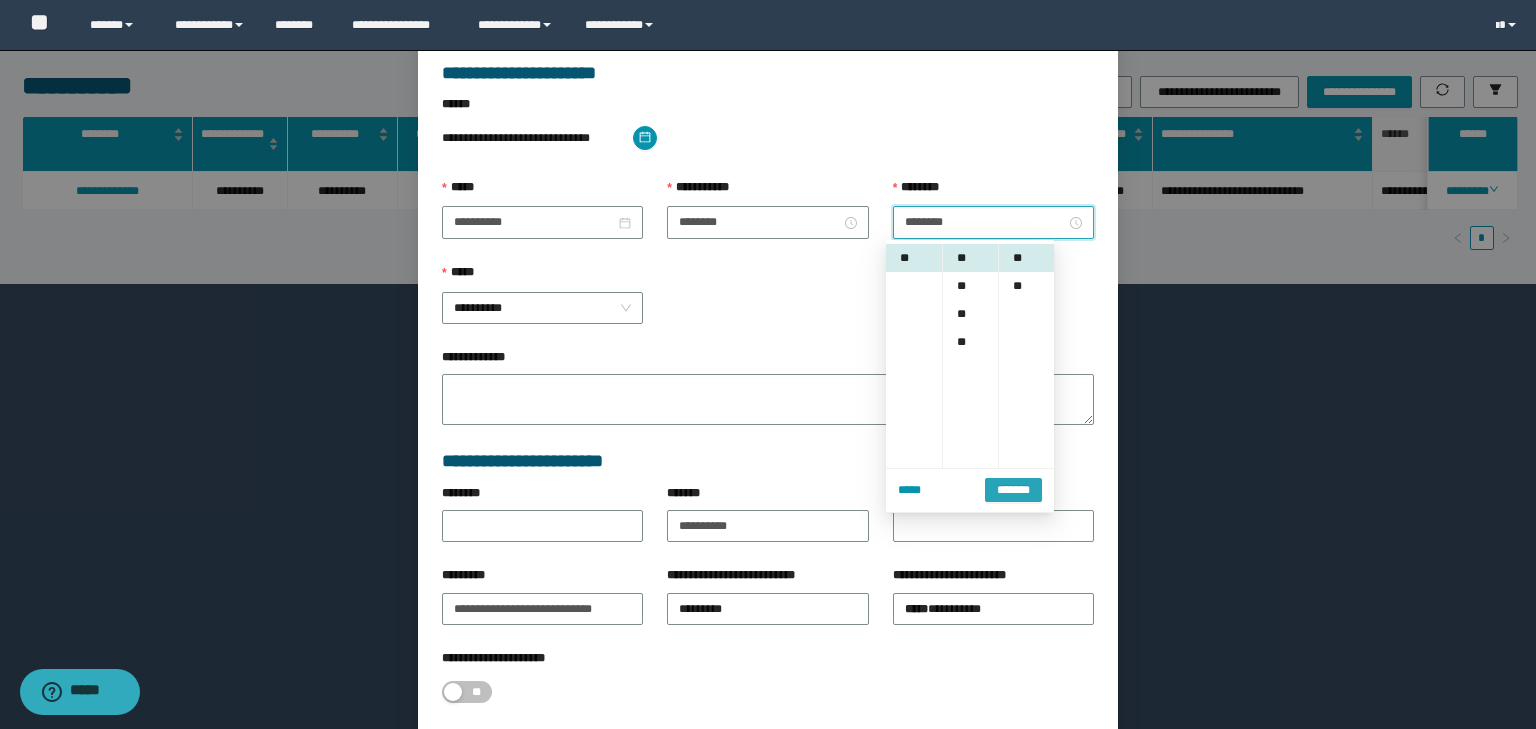 click on "*******" at bounding box center [1013, 488] 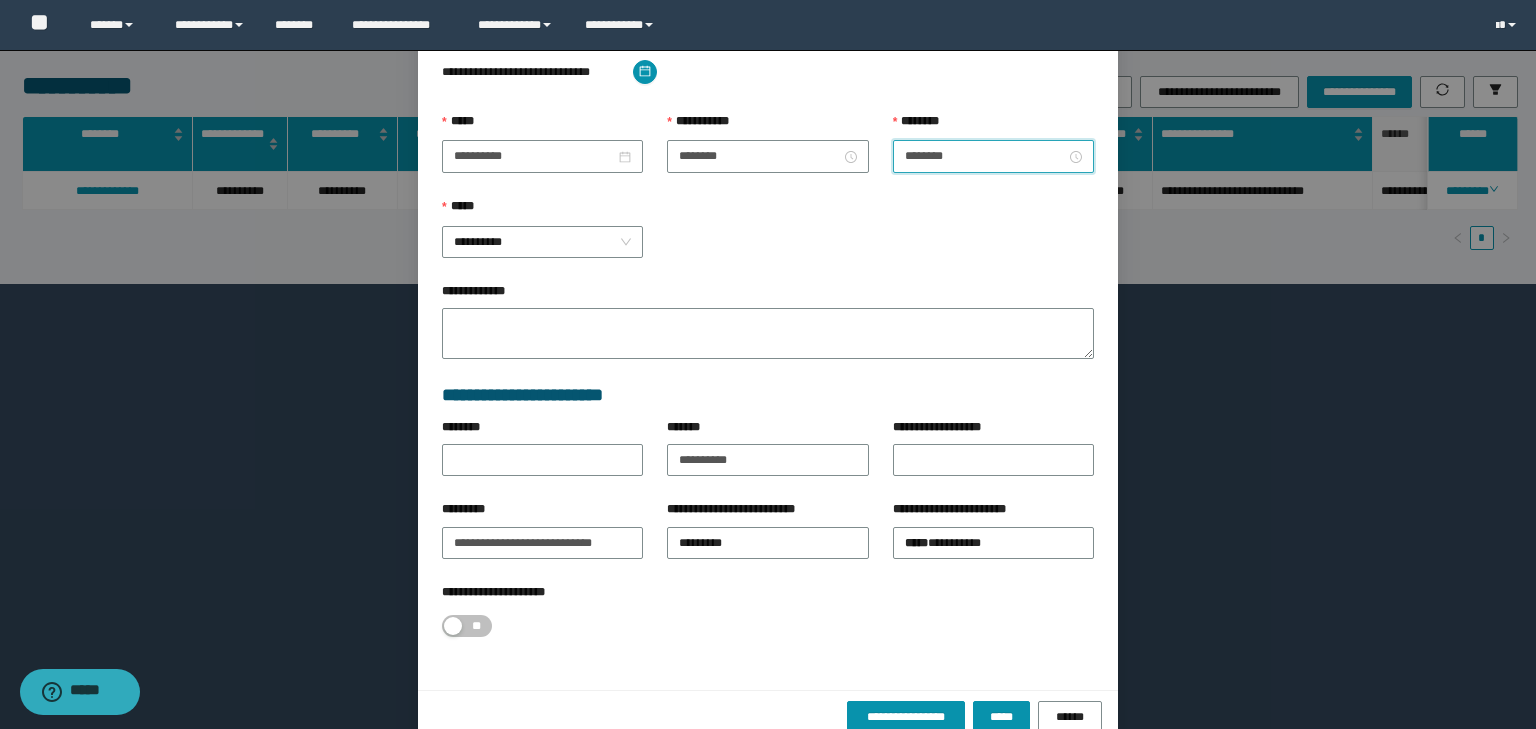 scroll, scrollTop: 221, scrollLeft: 0, axis: vertical 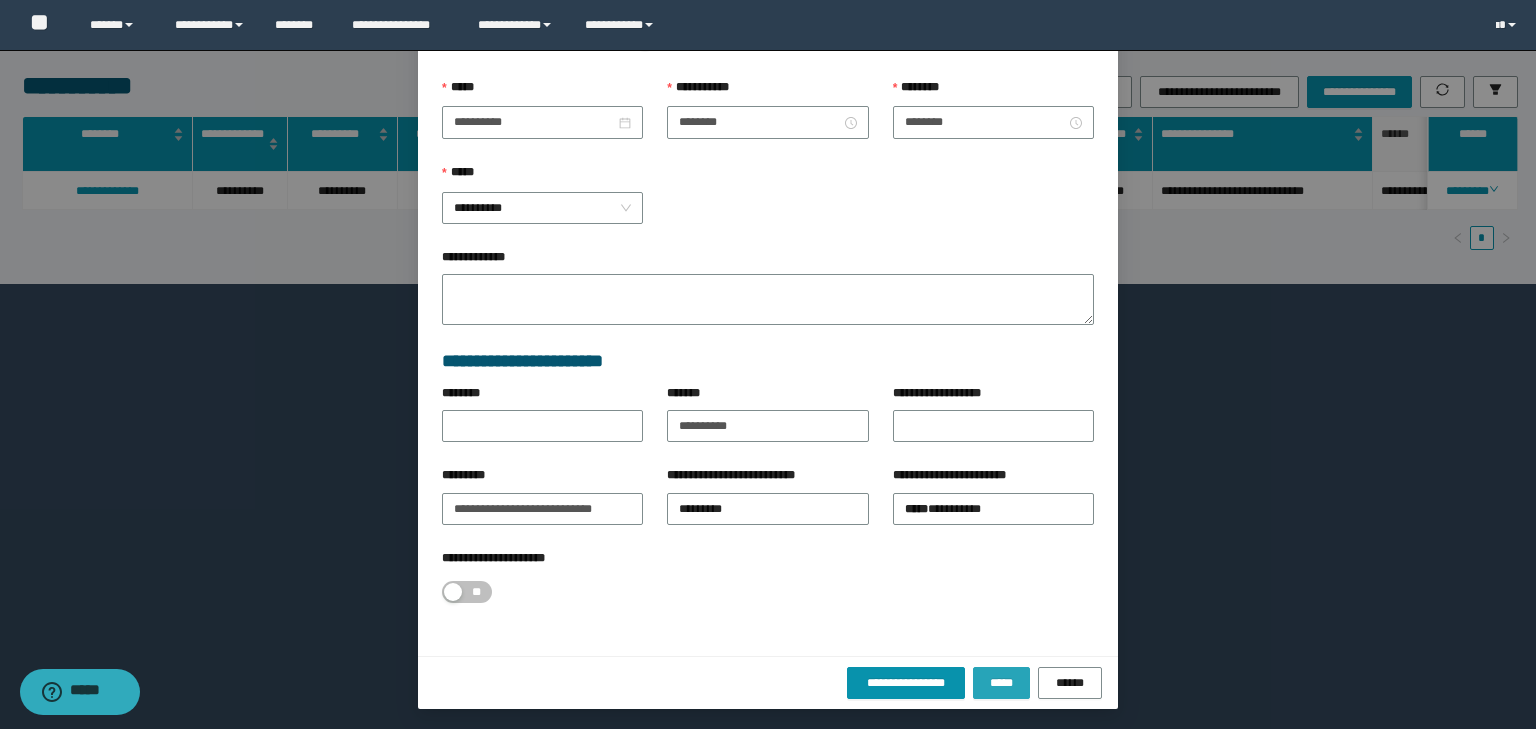 click on "*****" at bounding box center (1001, 683) 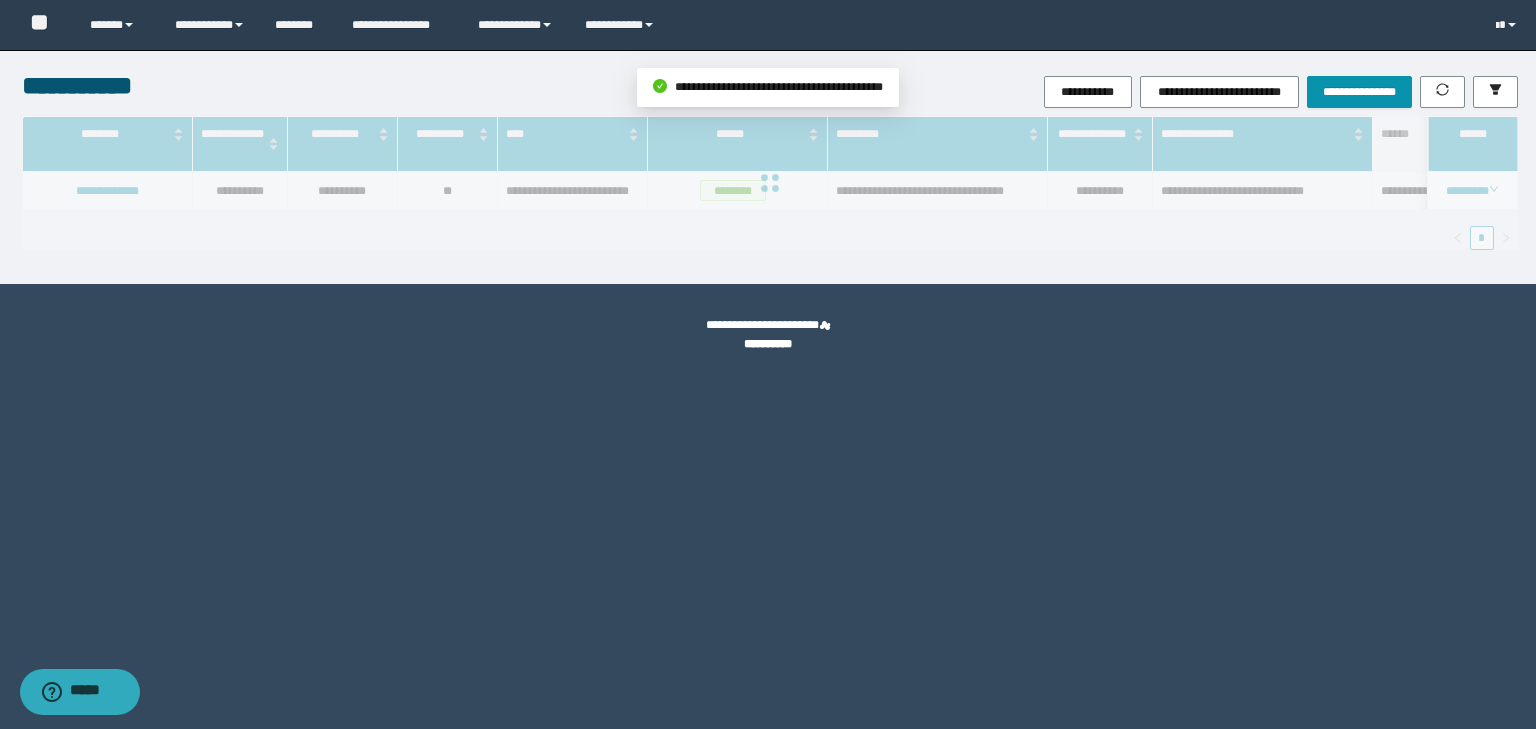 scroll, scrollTop: 121, scrollLeft: 0, axis: vertical 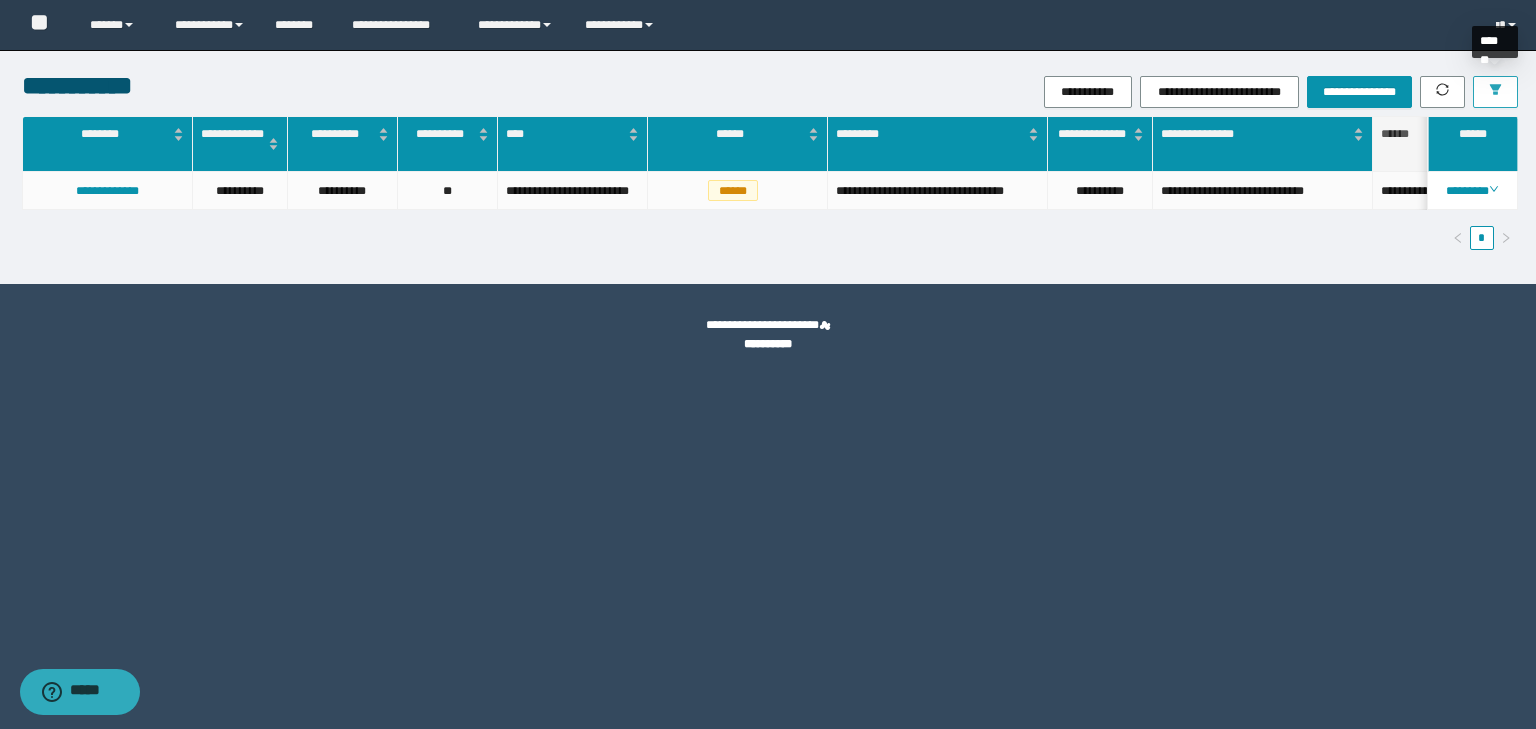 click 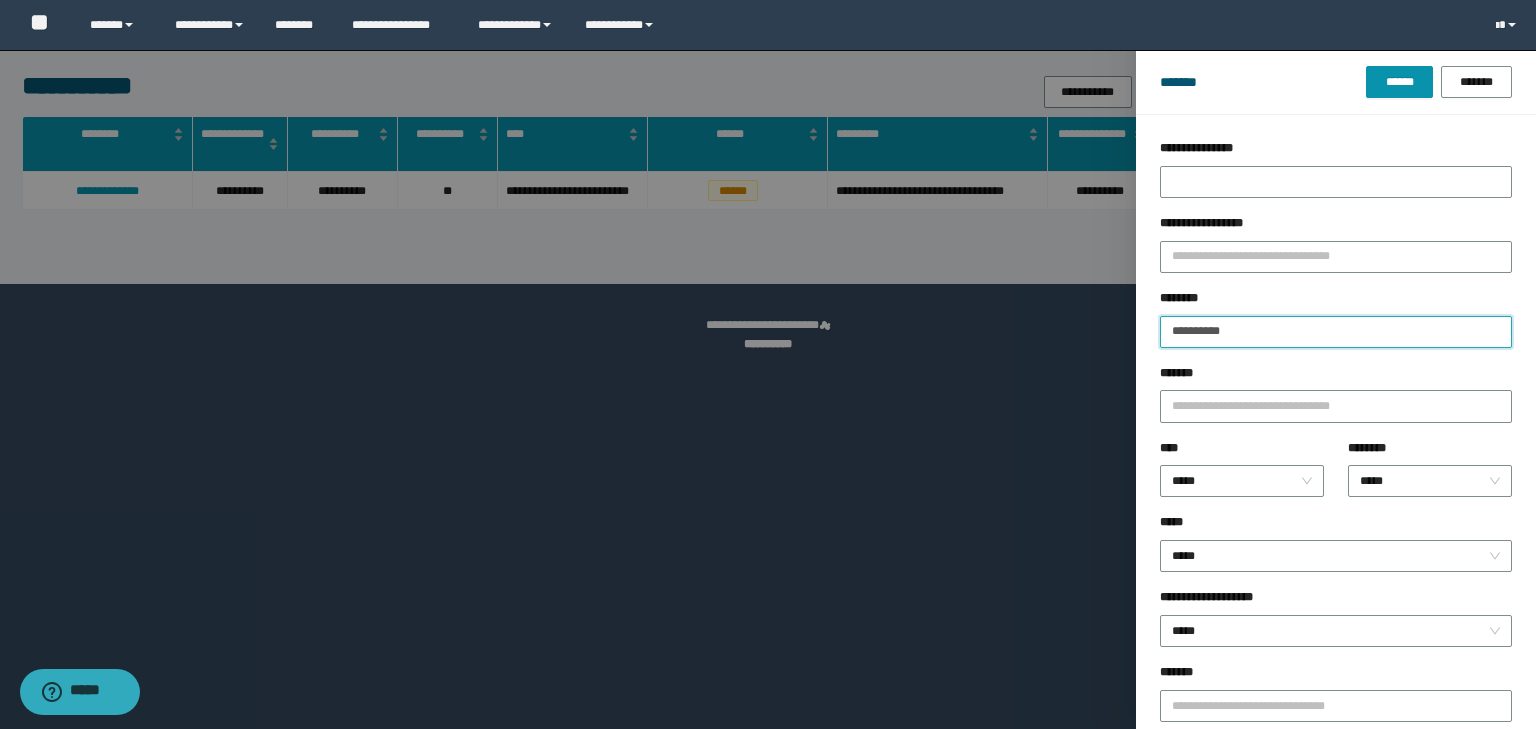 drag, startPoint x: 1193, startPoint y: 330, endPoint x: 1108, endPoint y: 343, distance: 85.98837 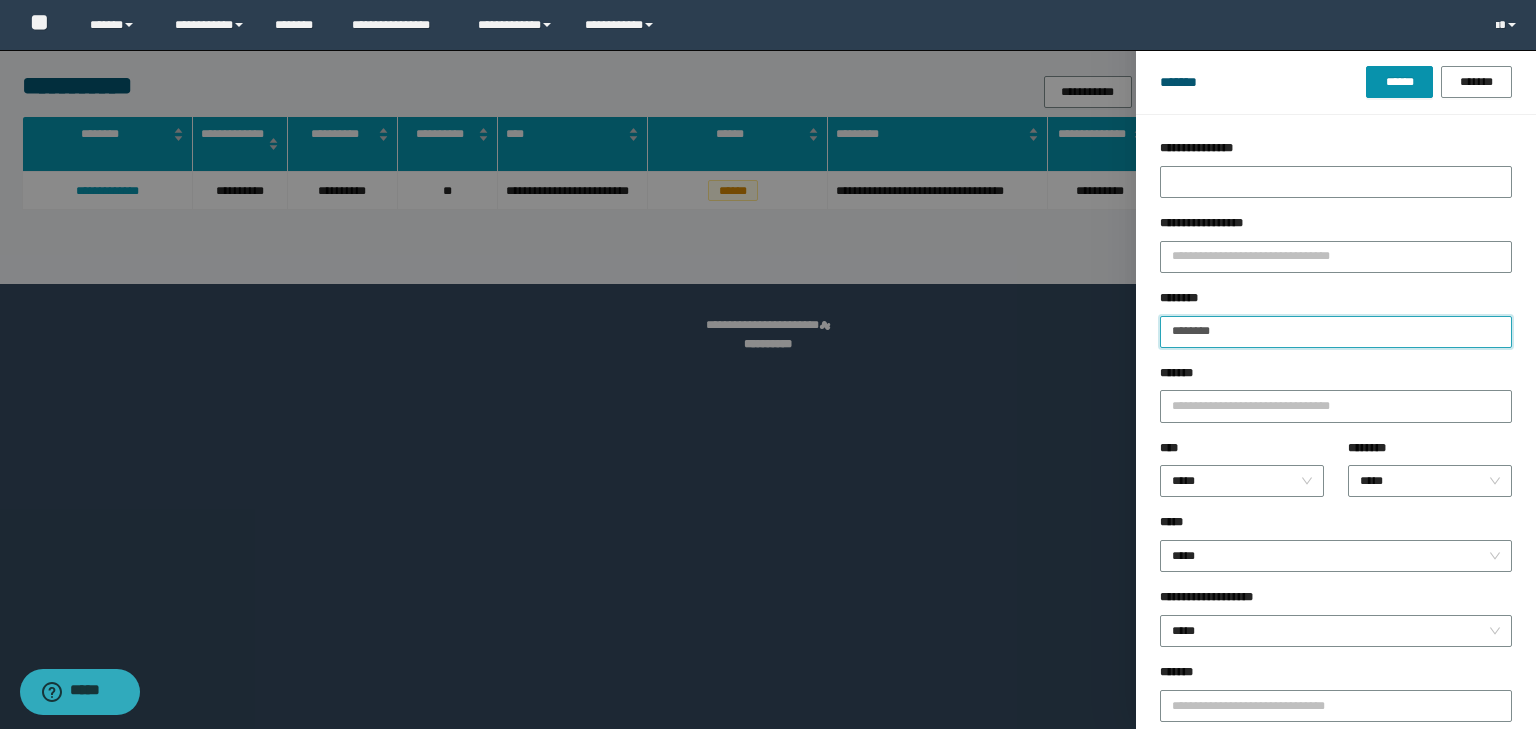 type on "********" 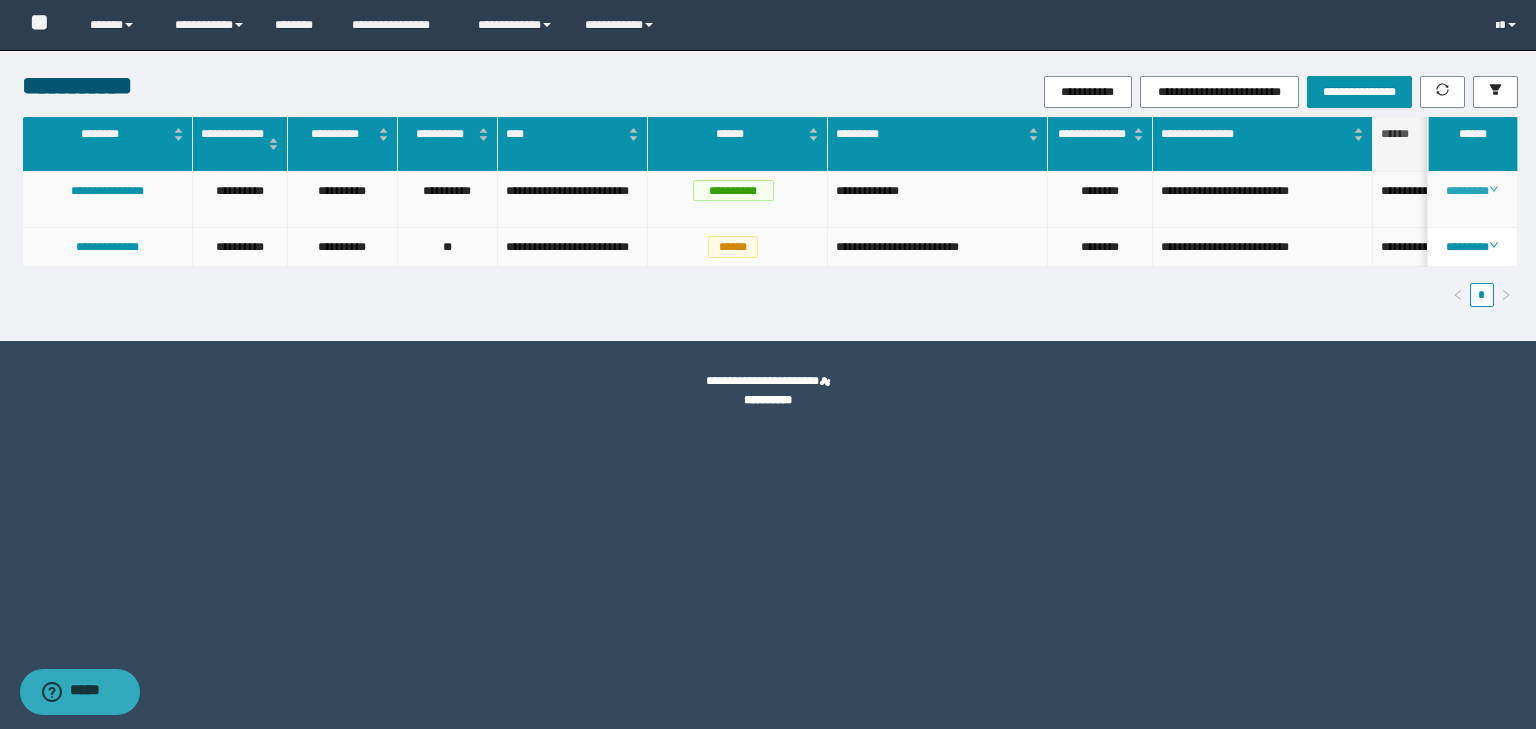 click on "********" at bounding box center [1472, 191] 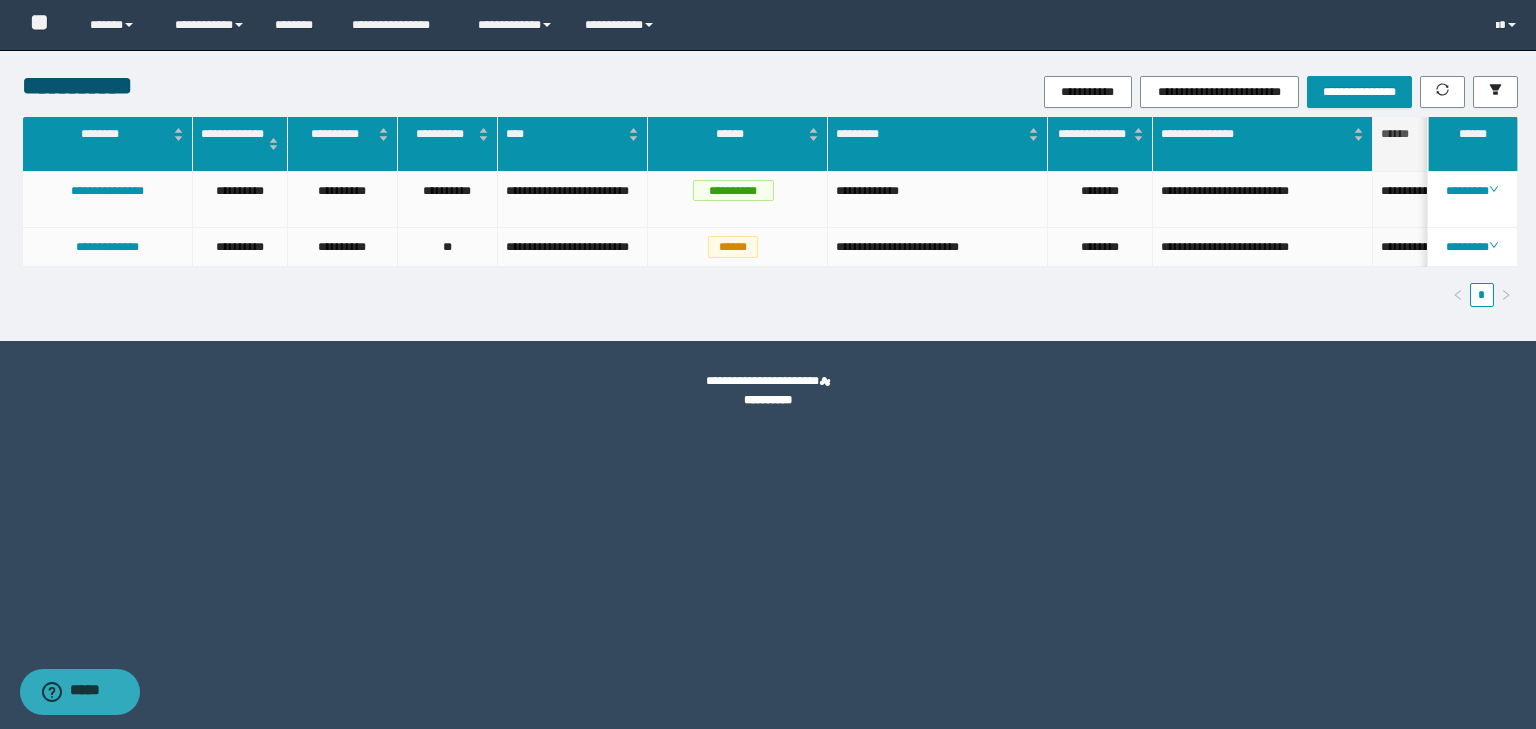 click on "*" at bounding box center [770, 295] 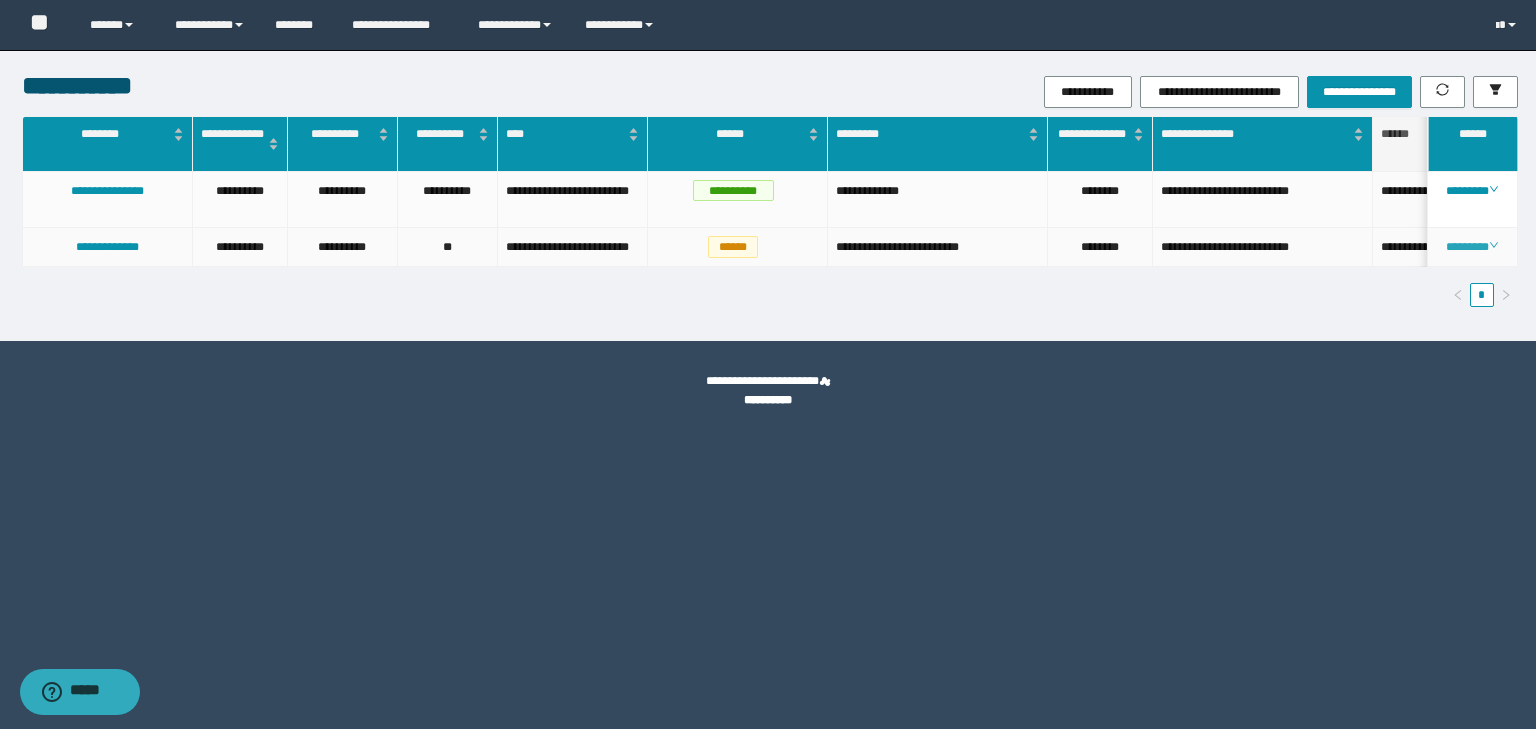 click on "********" at bounding box center (1472, 247) 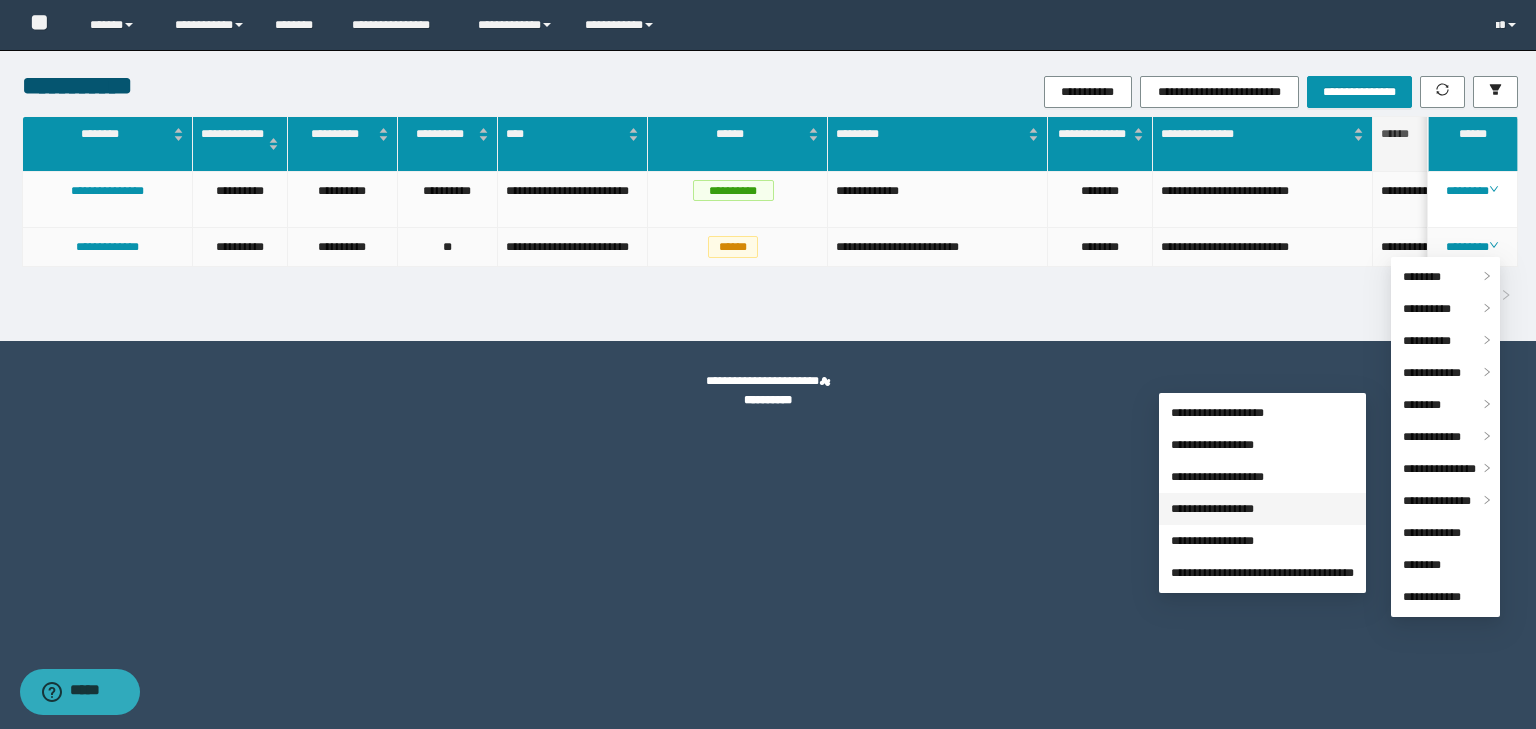 click on "**********" at bounding box center [1212, 509] 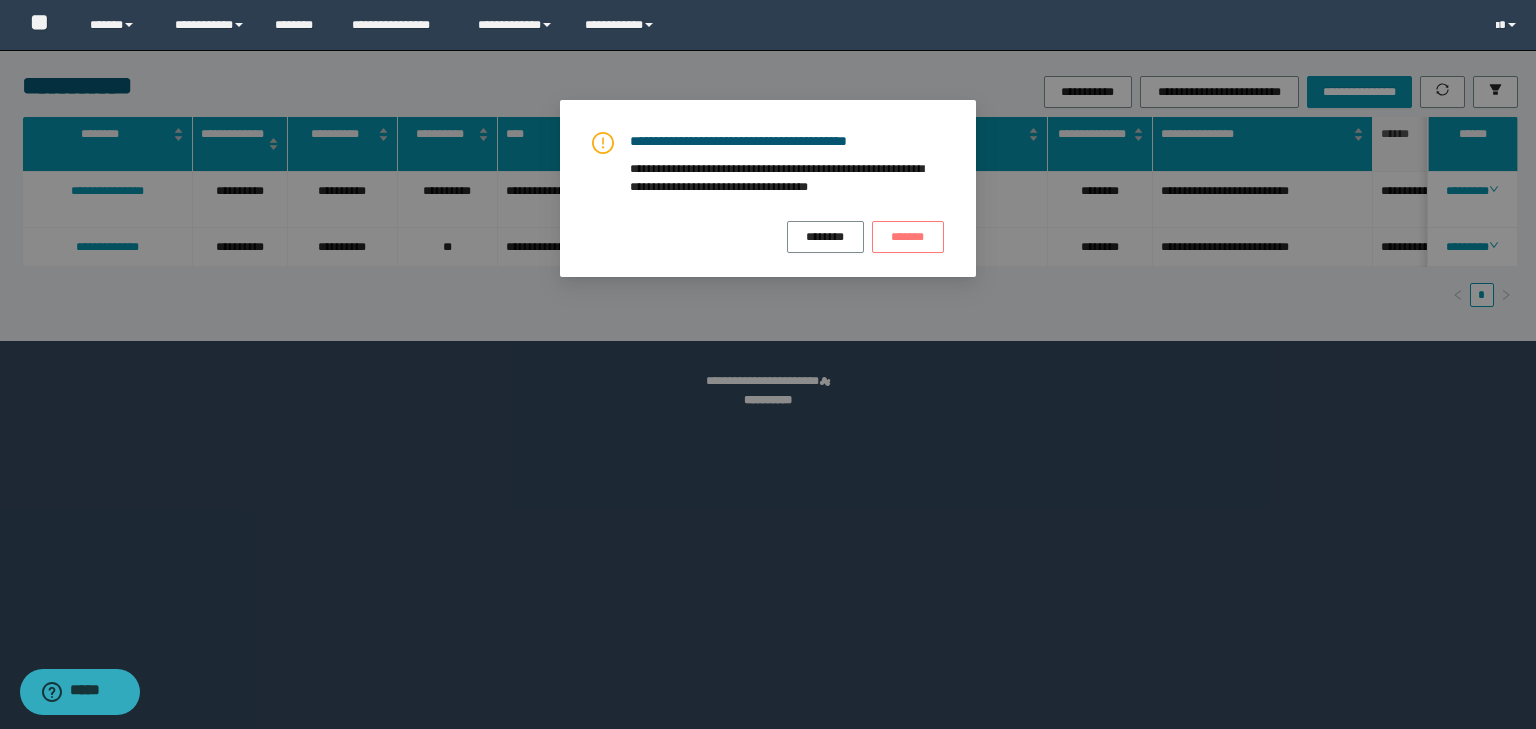 click on "*******" at bounding box center (908, 237) 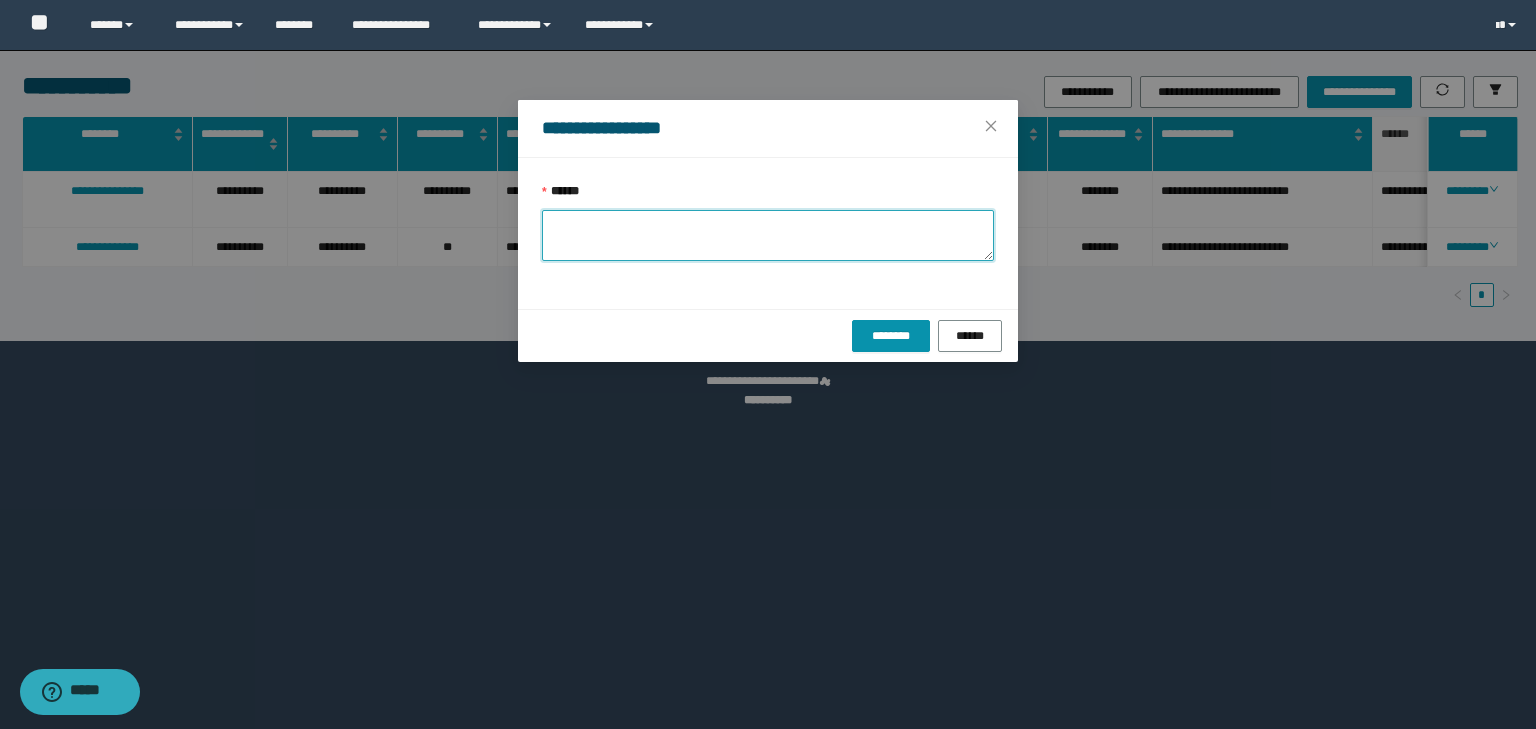 click on "******" at bounding box center [768, 235] 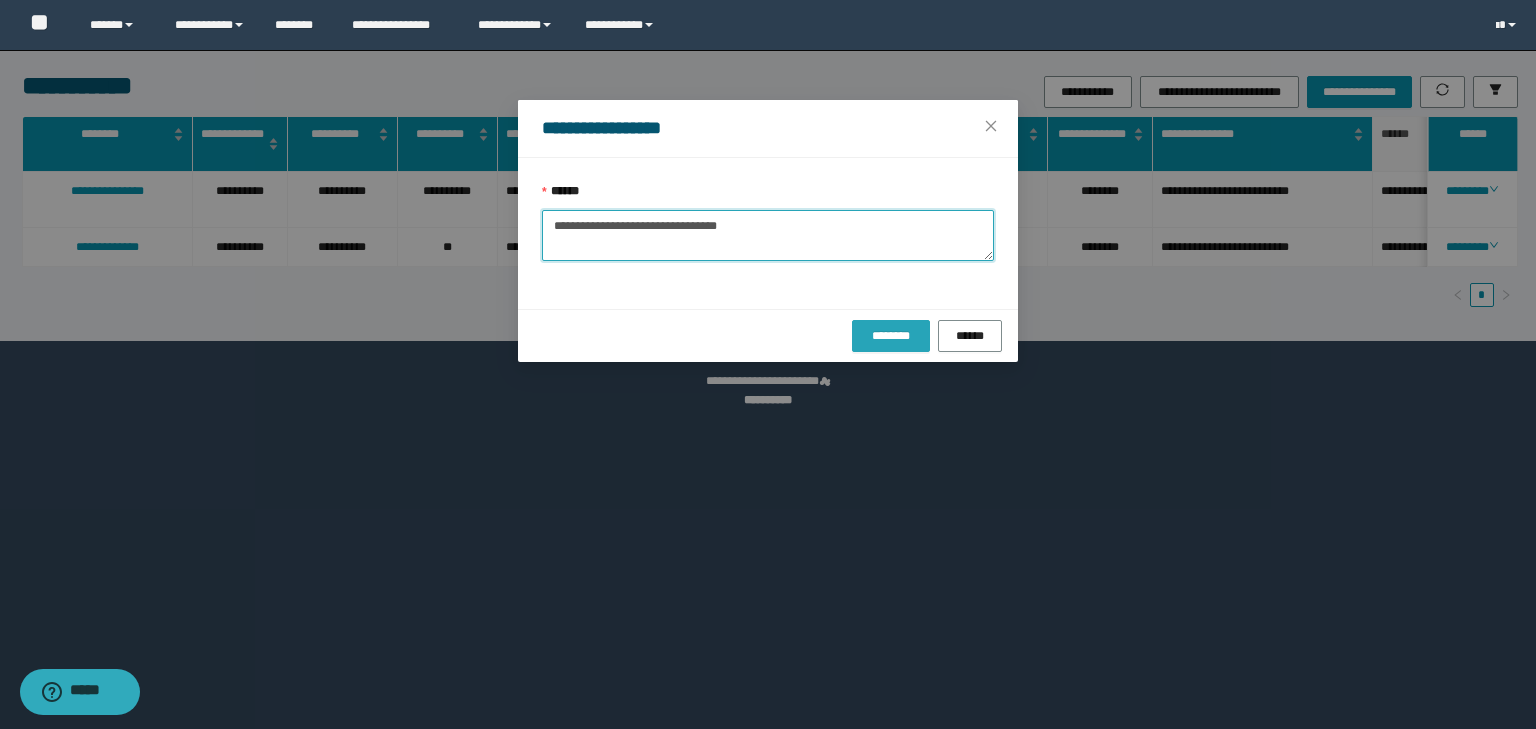 type on "**********" 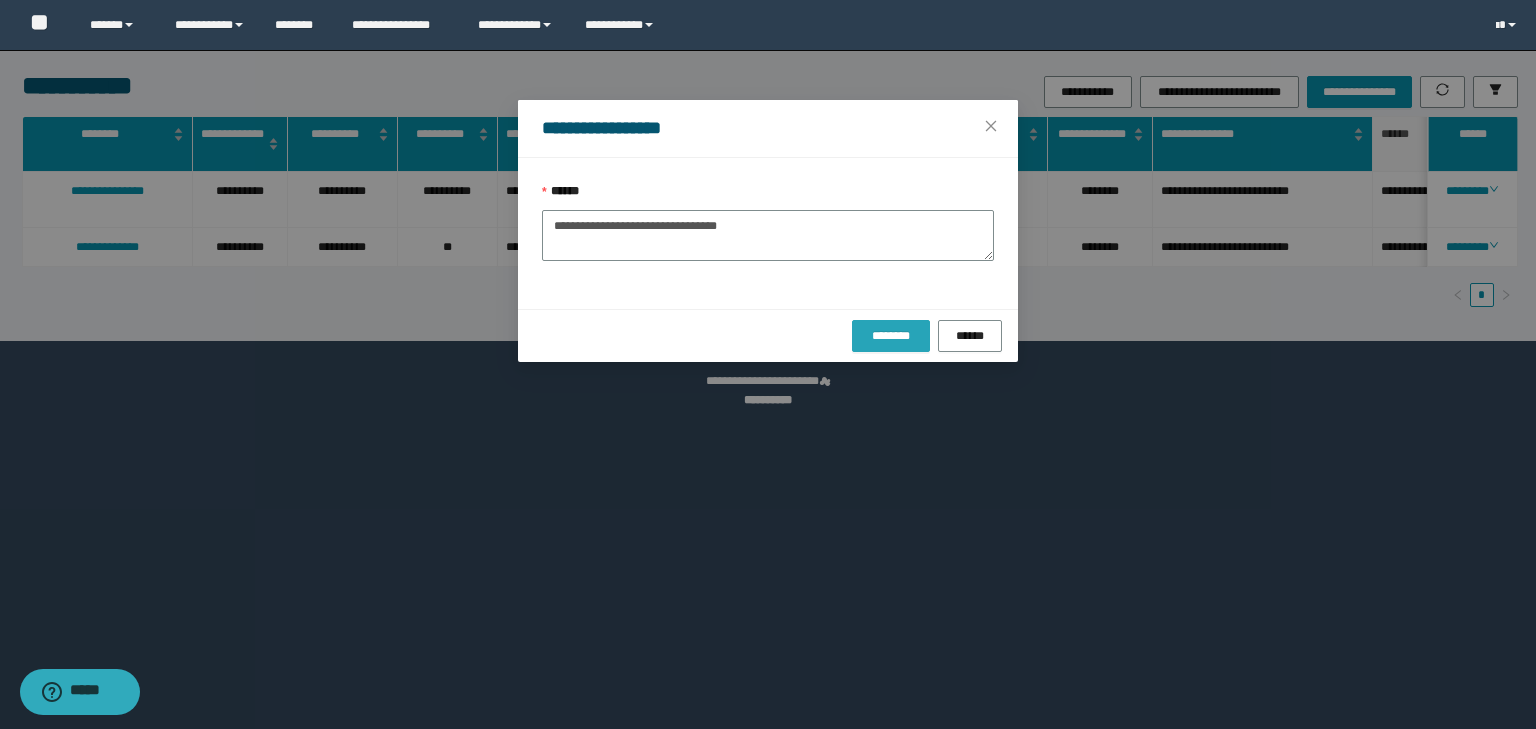 click on "********" at bounding box center [890, 336] 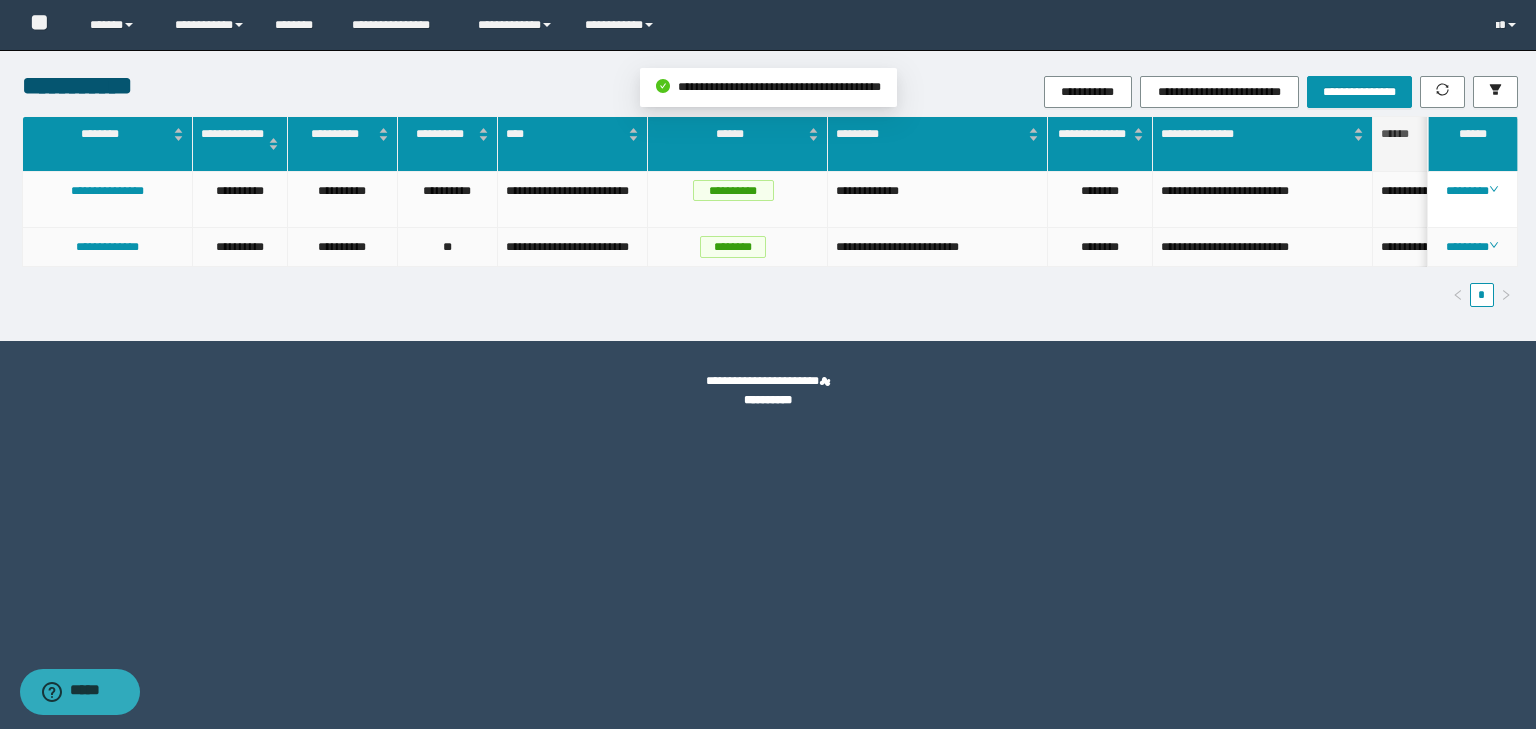click on "********" at bounding box center (1473, 247) 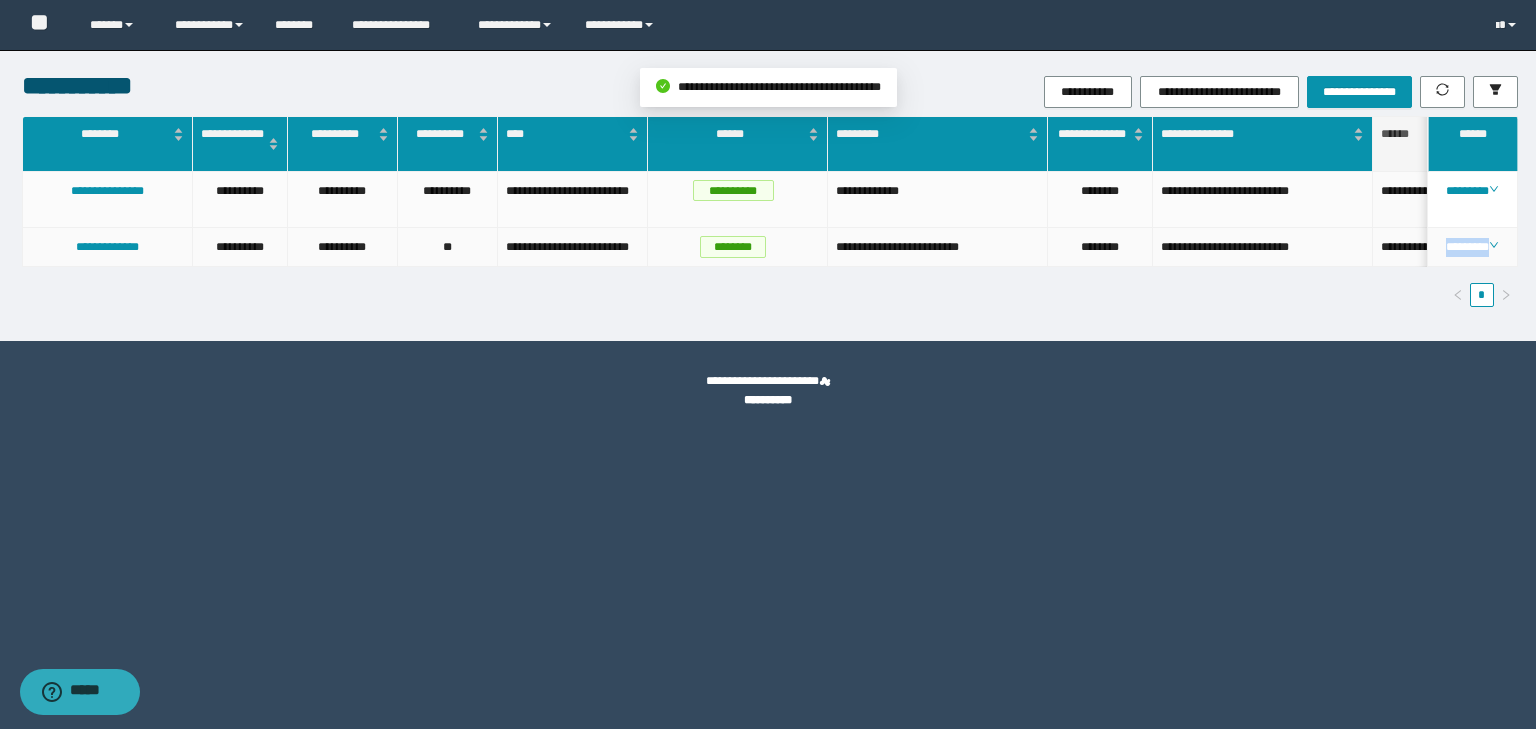 click on "********" at bounding box center [1473, 247] 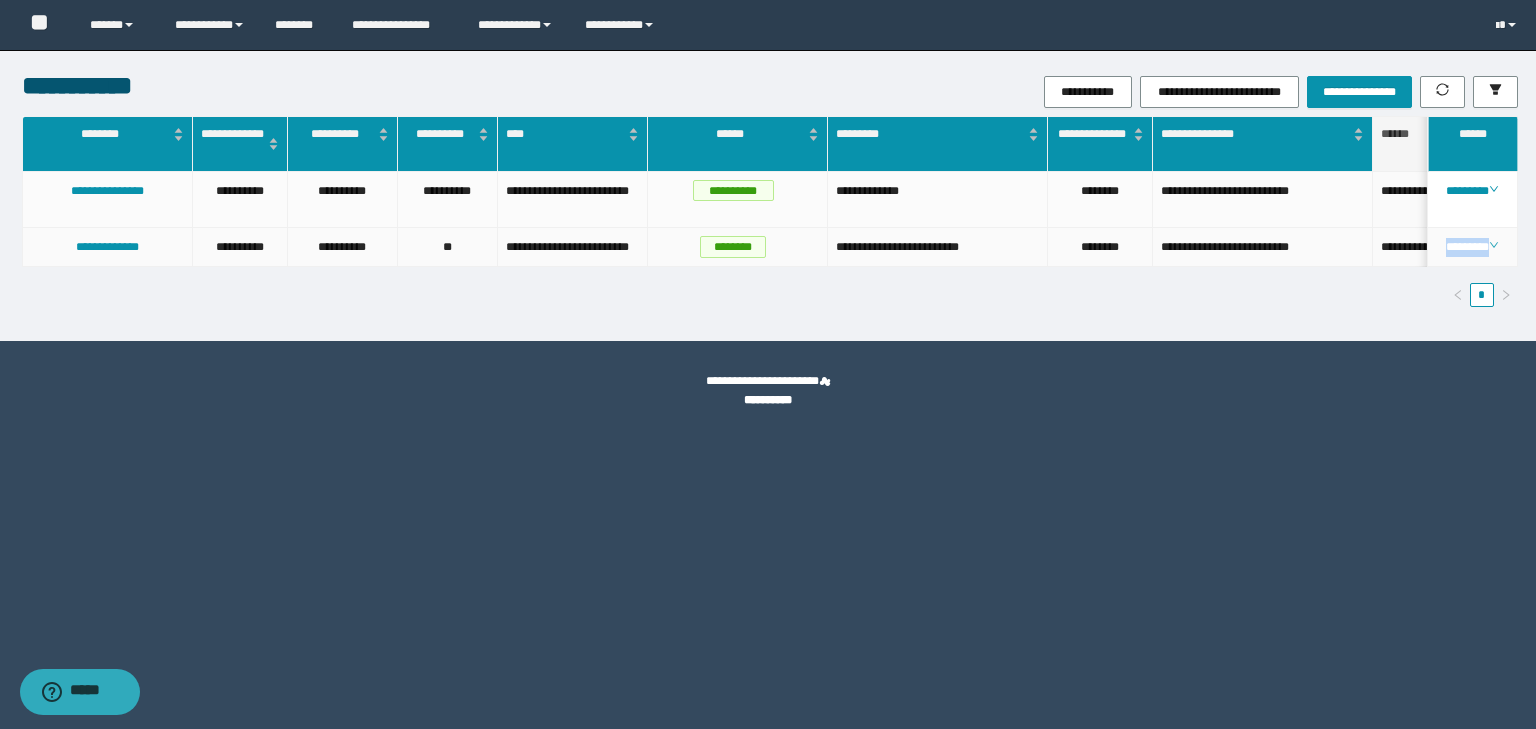 click on "********" at bounding box center (1472, 247) 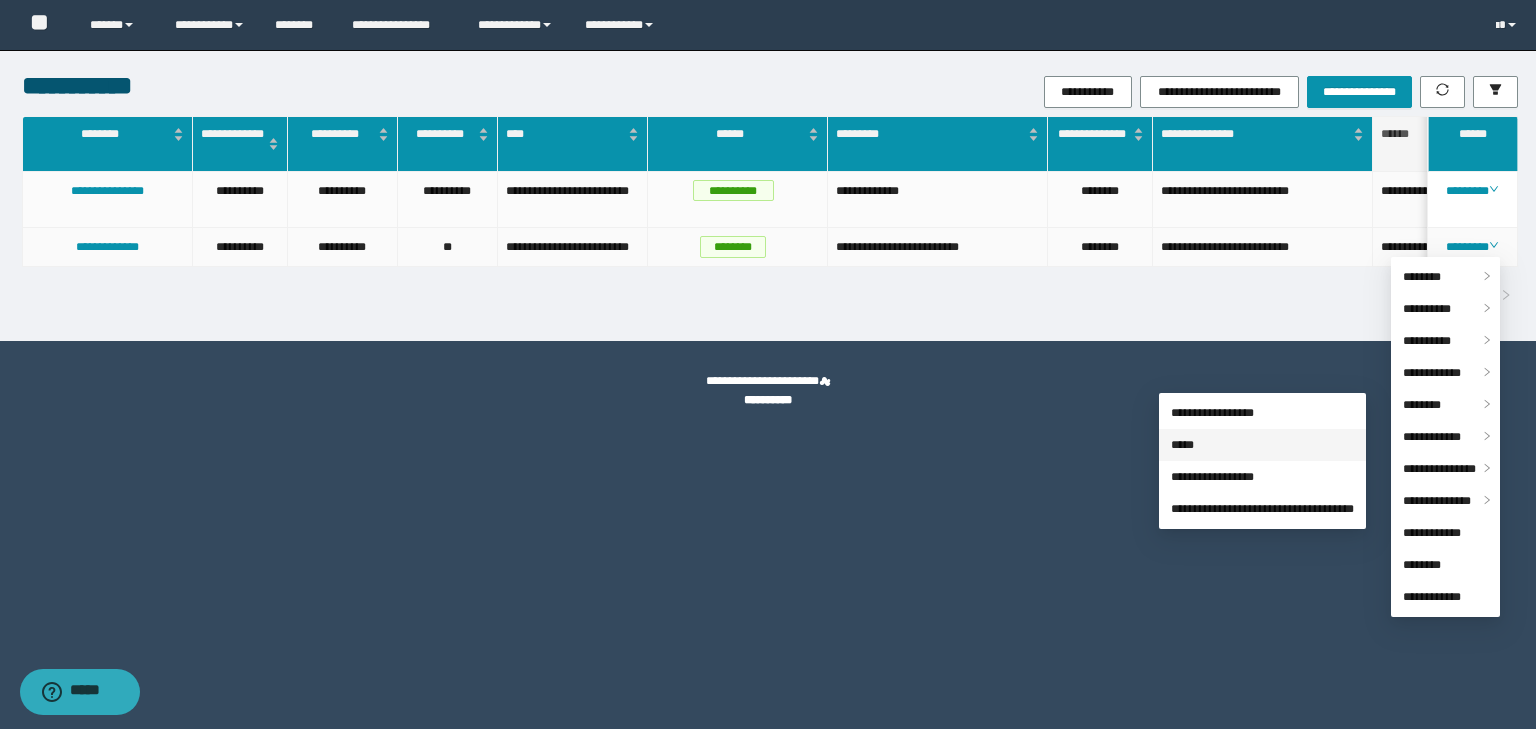 click on "*****" at bounding box center (1182, 445) 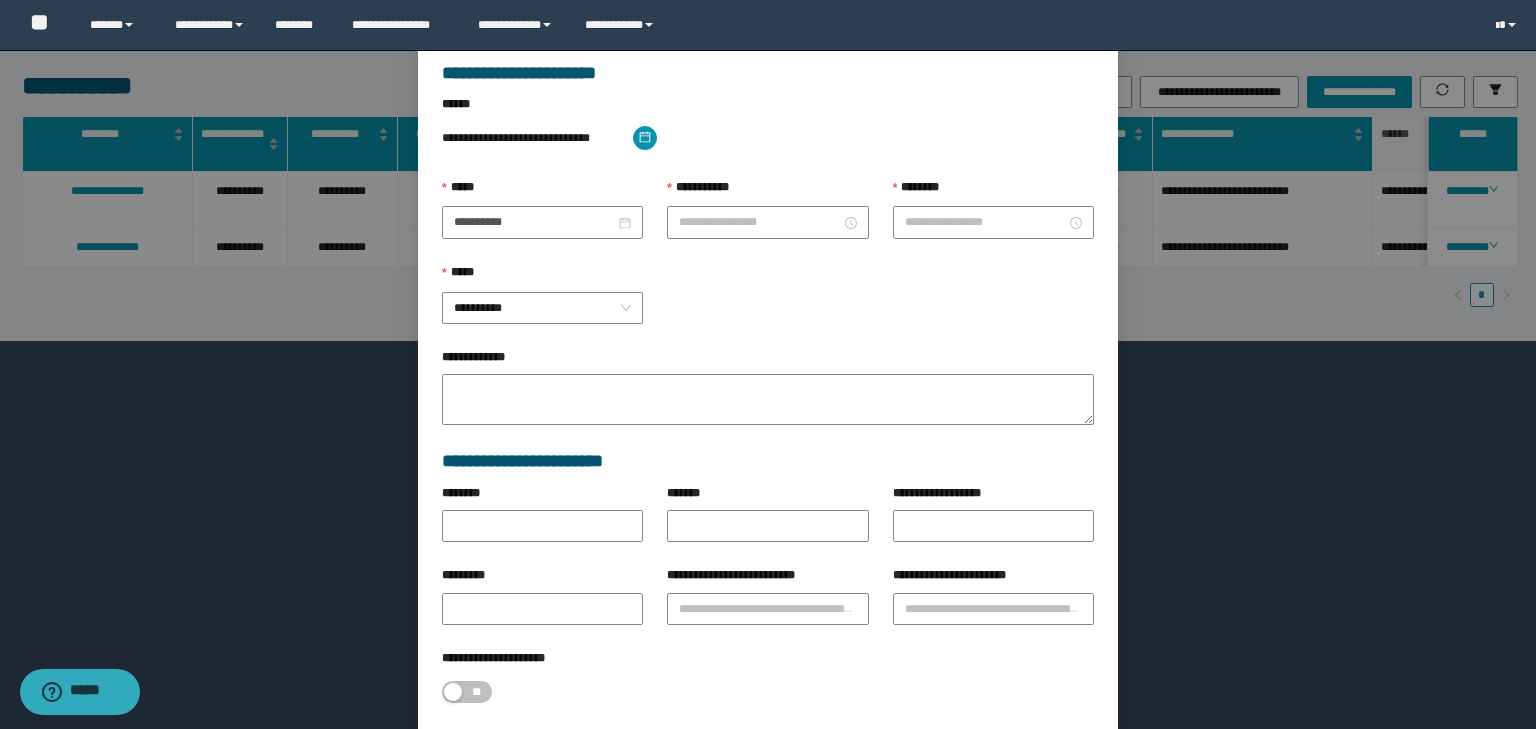type on "**********" 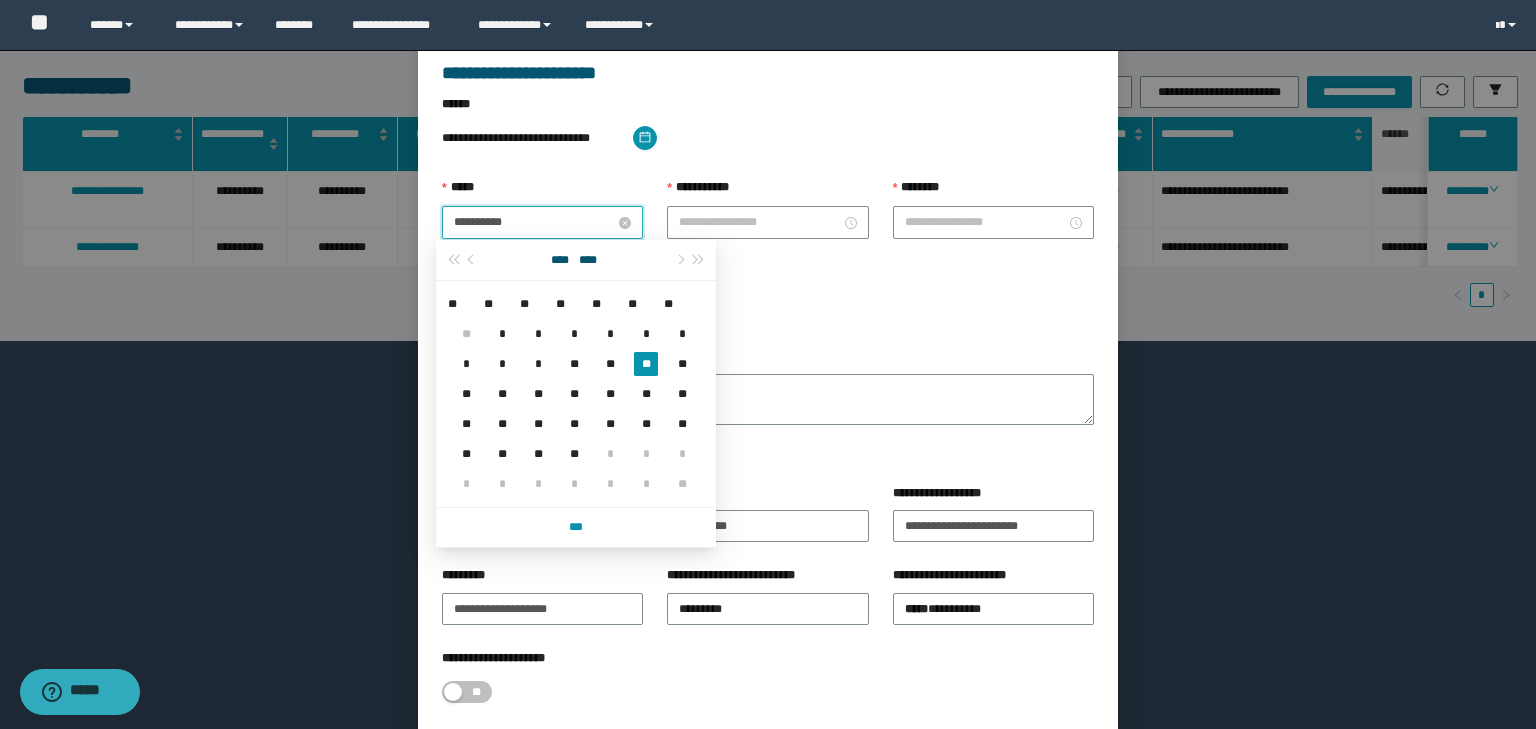 click on "**********" at bounding box center [534, 222] 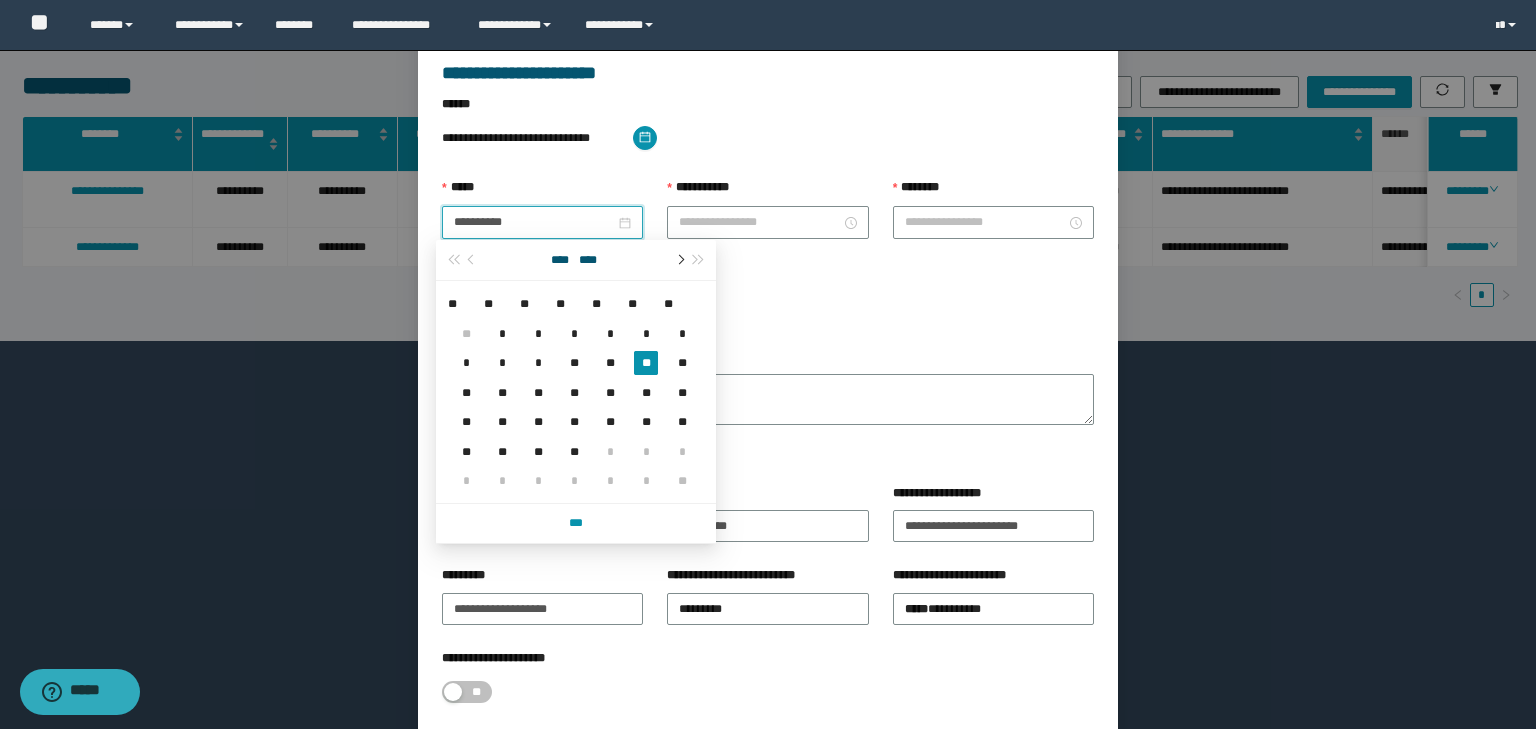 click at bounding box center (679, 260) 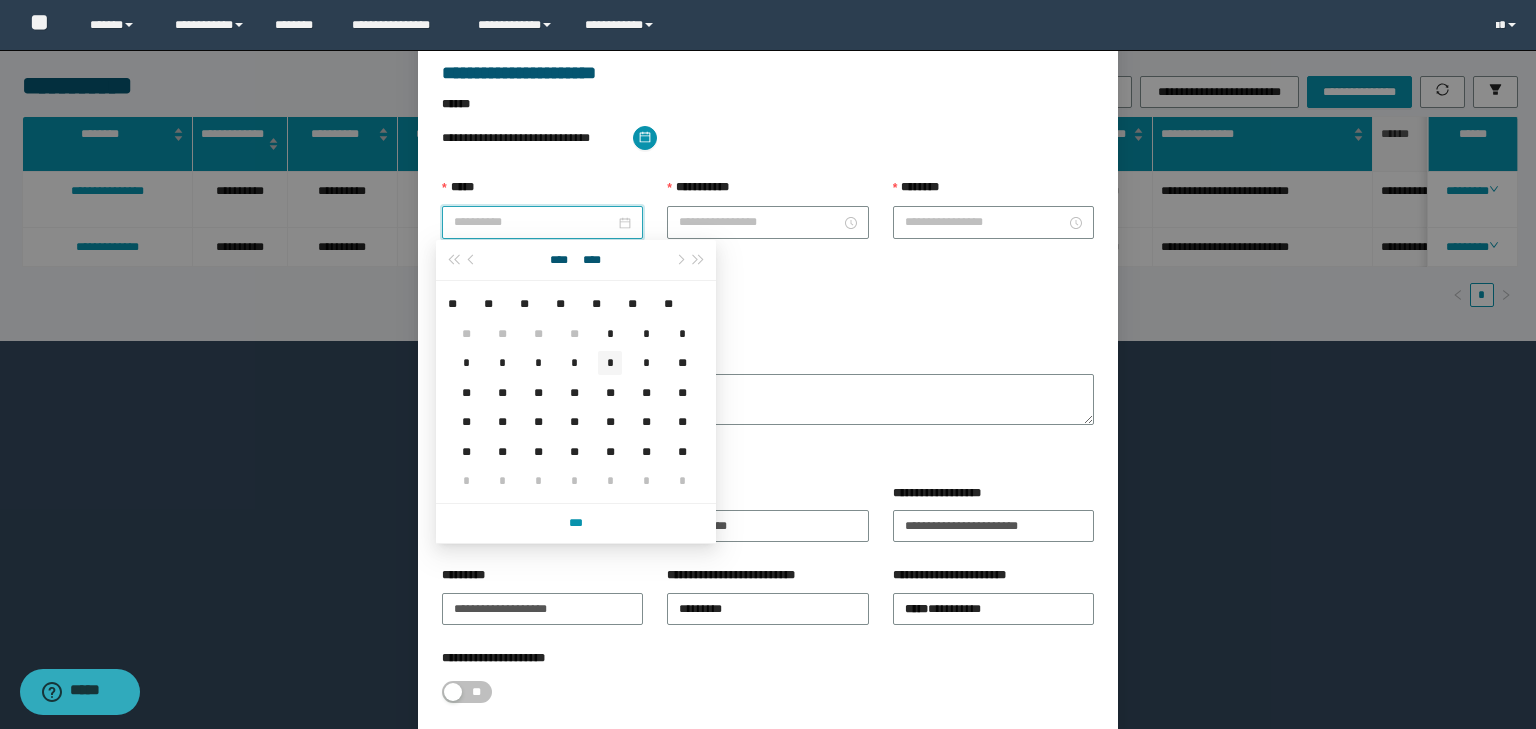 type on "**********" 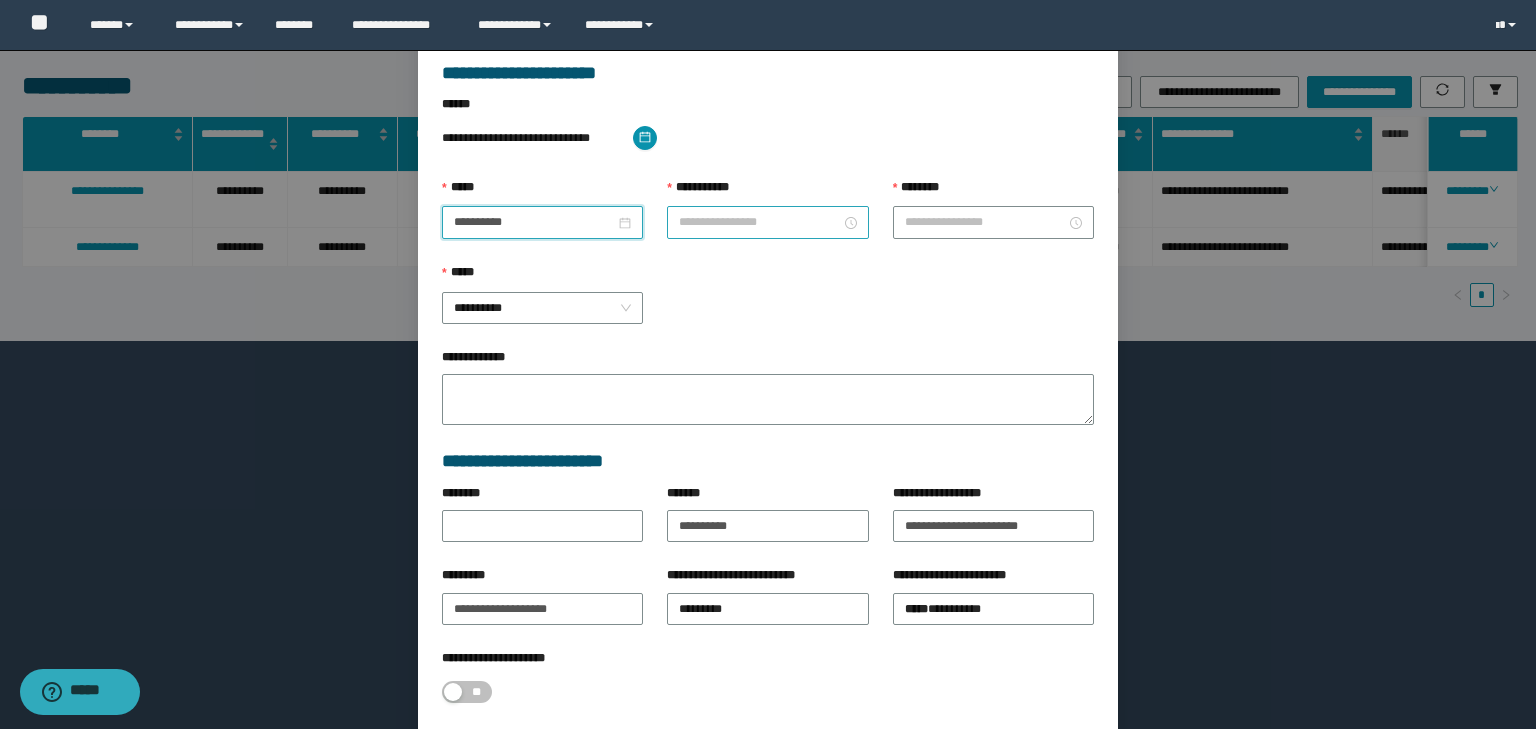 click on "**********" at bounding box center [759, 222] 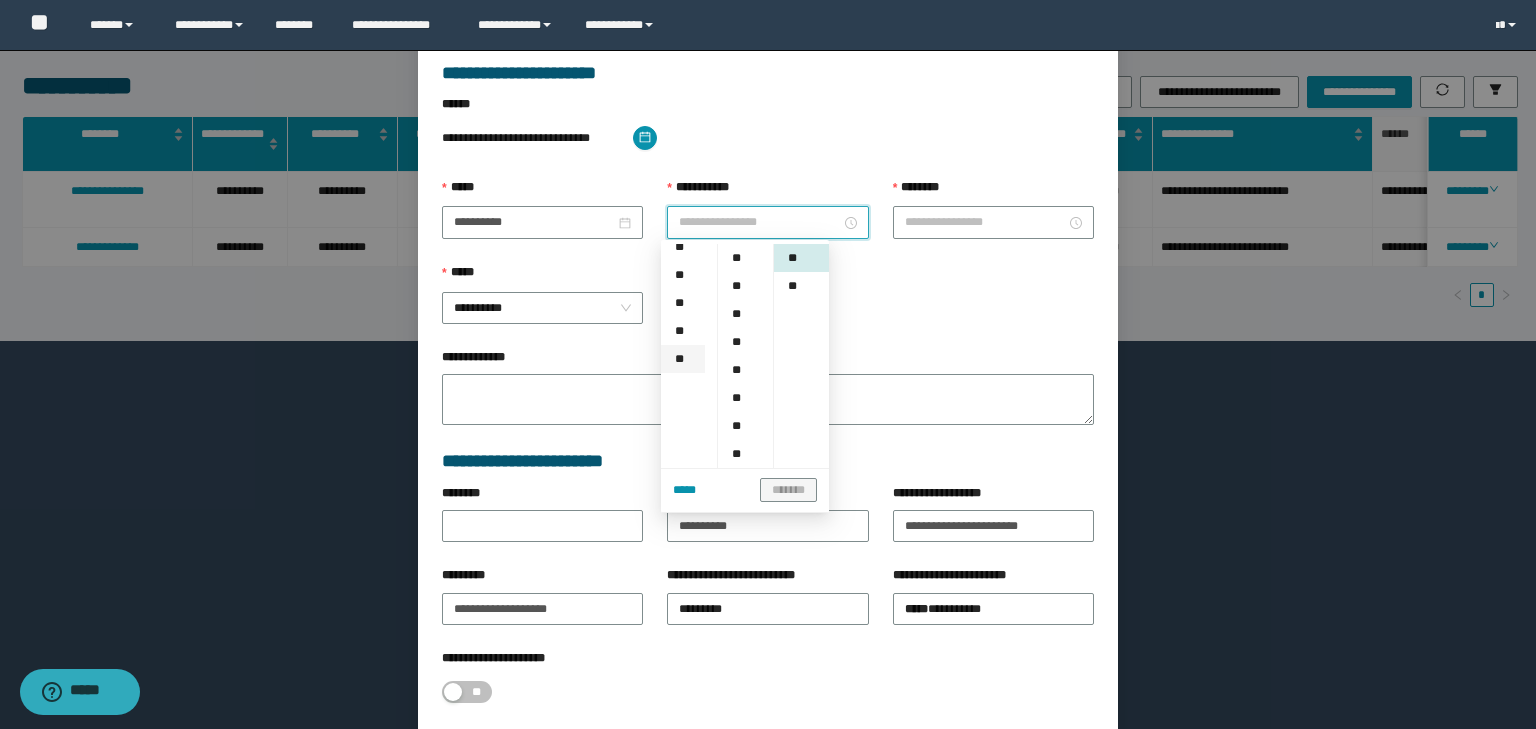 click on "**" at bounding box center [683, 359] 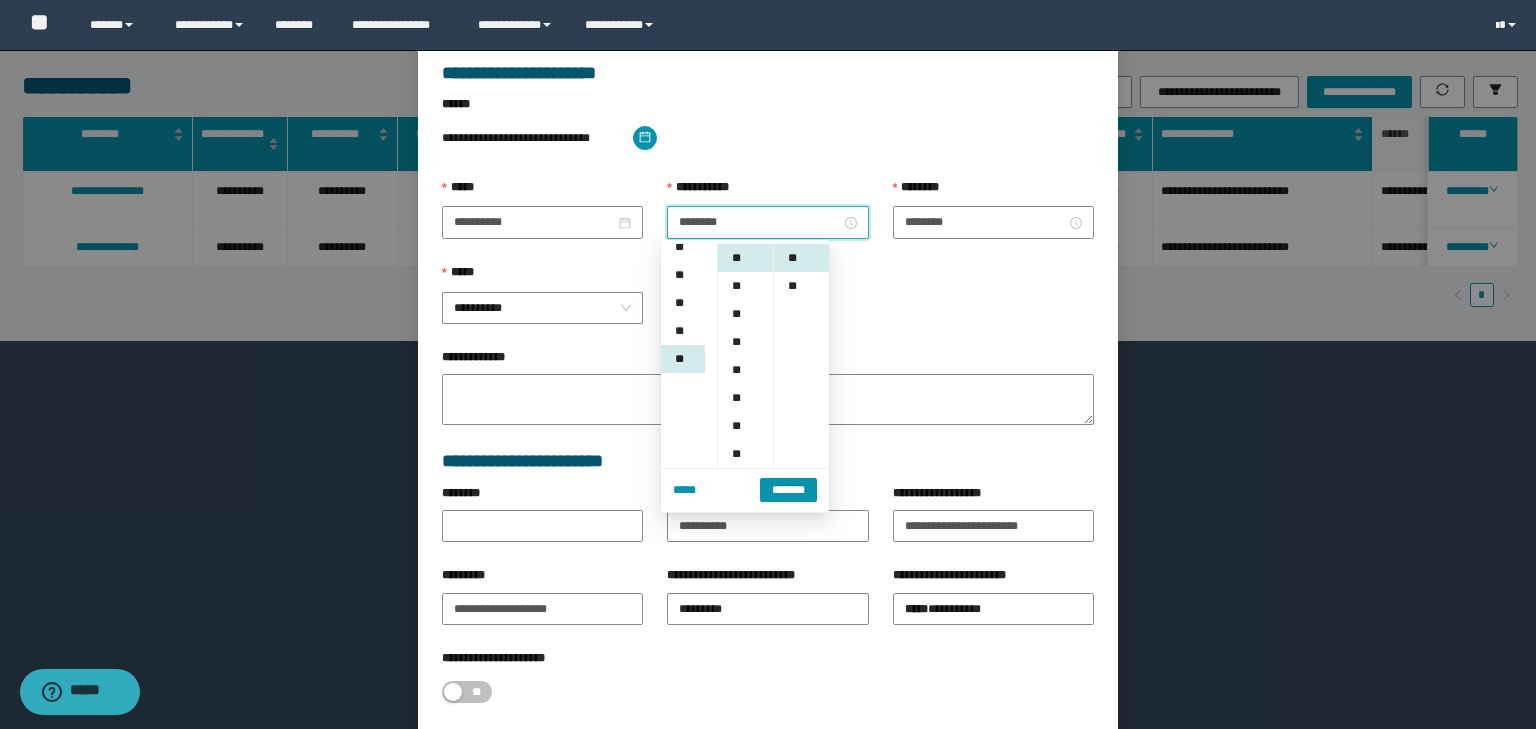 scroll, scrollTop: 308, scrollLeft: 0, axis: vertical 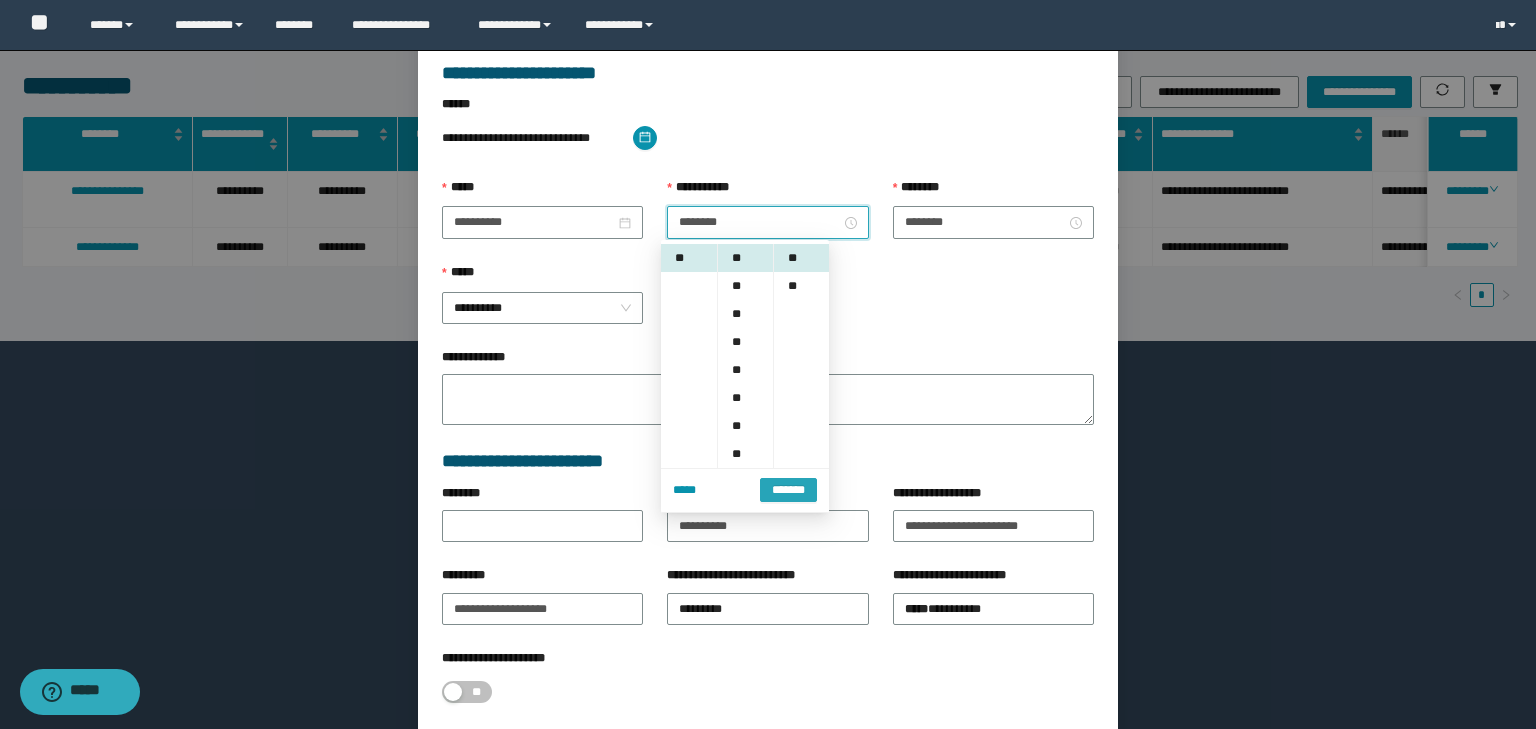 click on "*******" at bounding box center [788, 490] 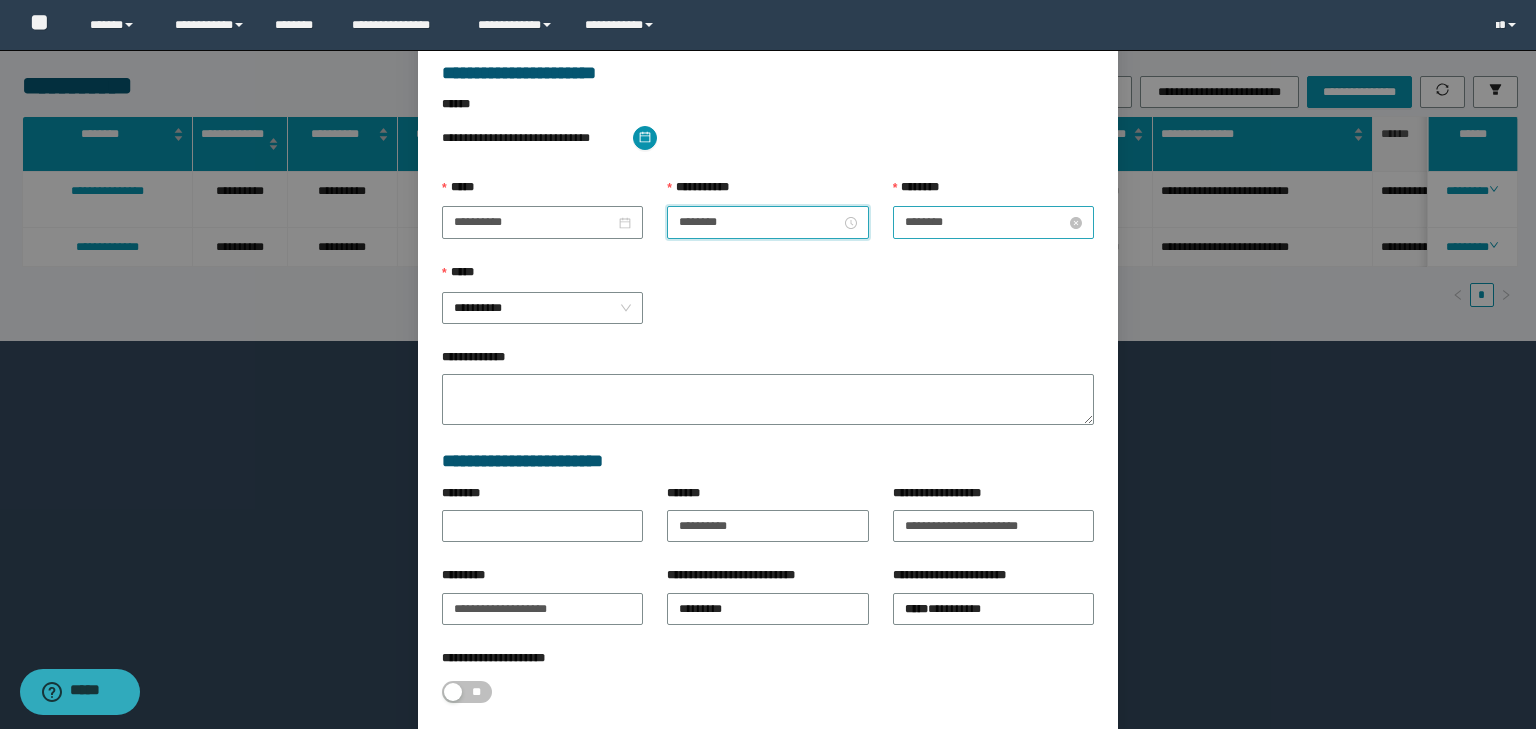 click on "********" at bounding box center (985, 222) 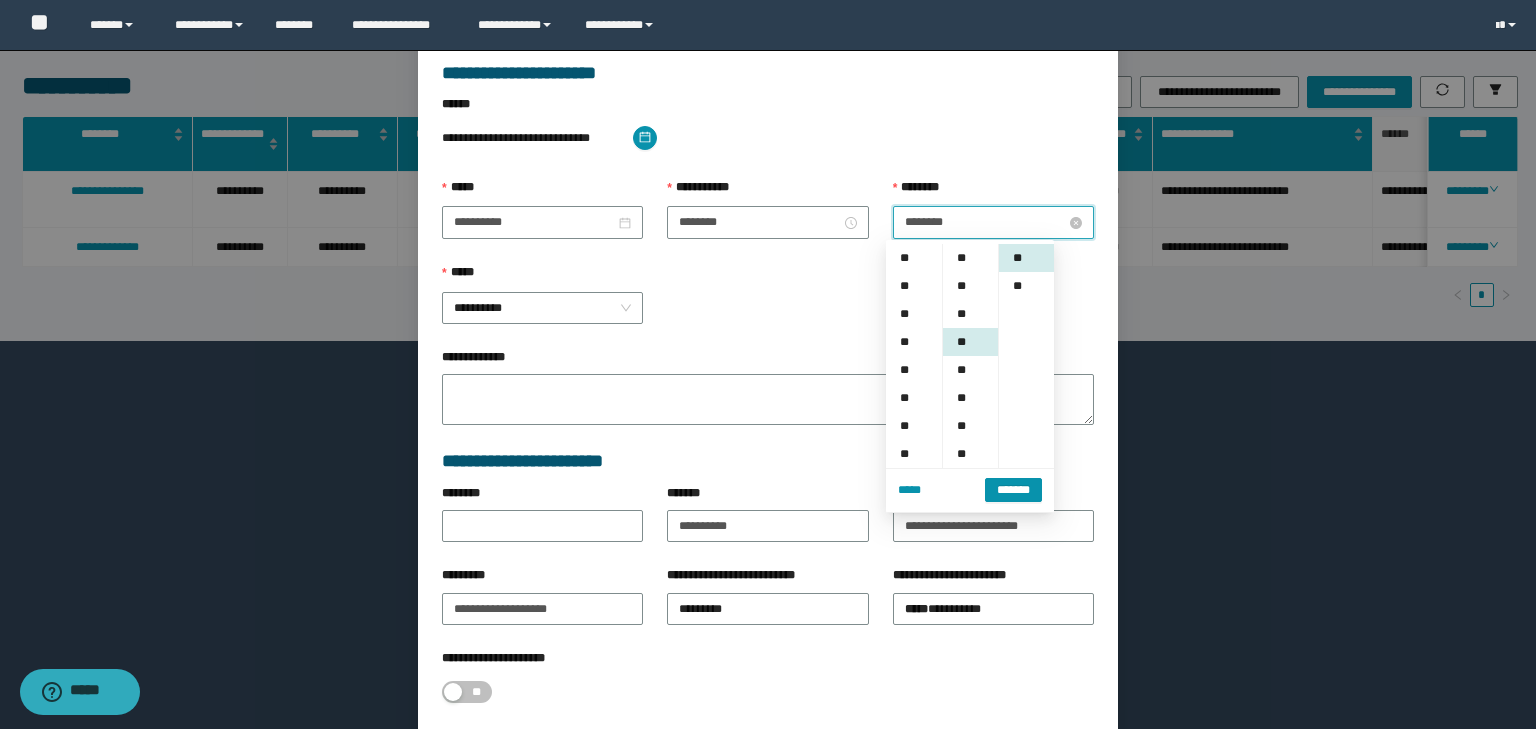 scroll, scrollTop: 308, scrollLeft: 0, axis: vertical 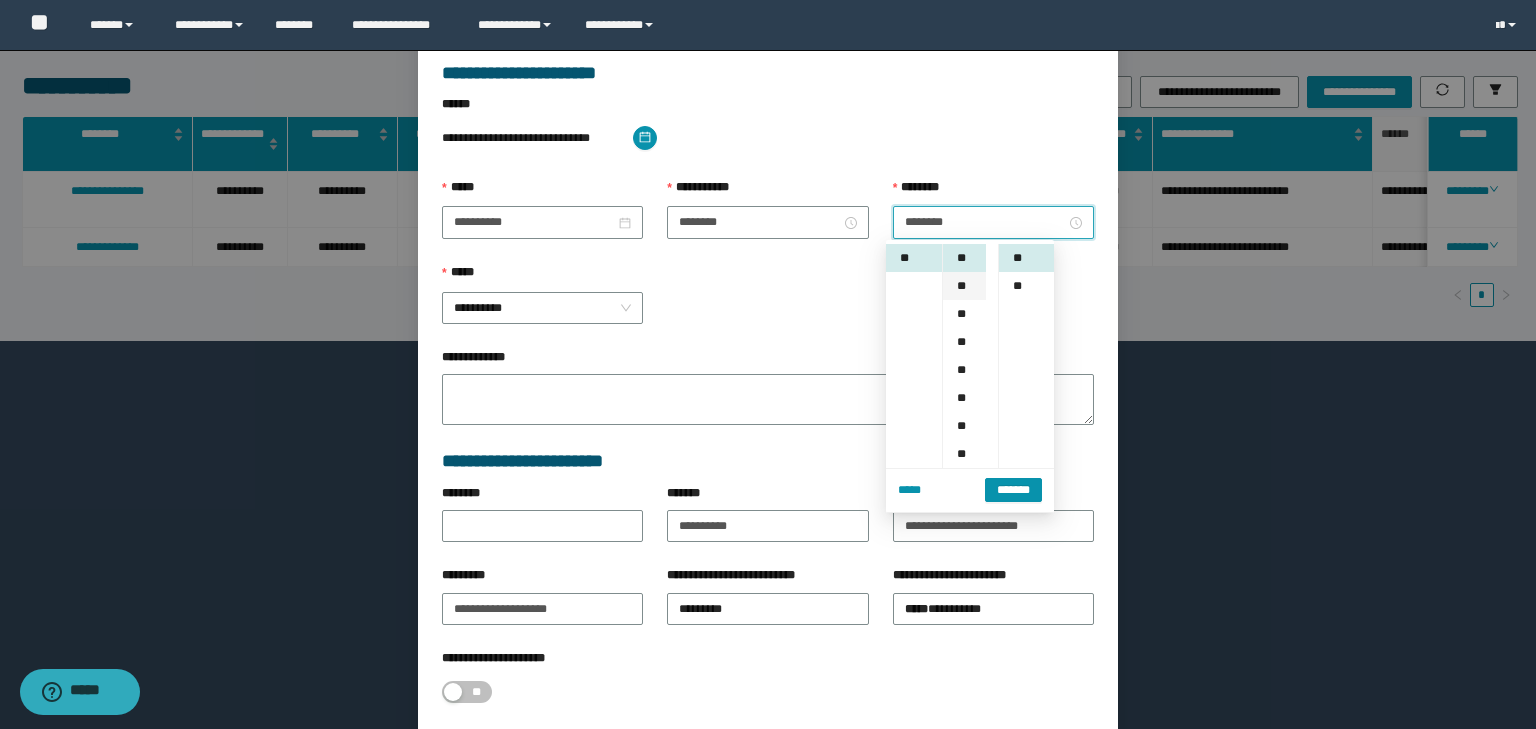 click on "**" at bounding box center [964, 286] 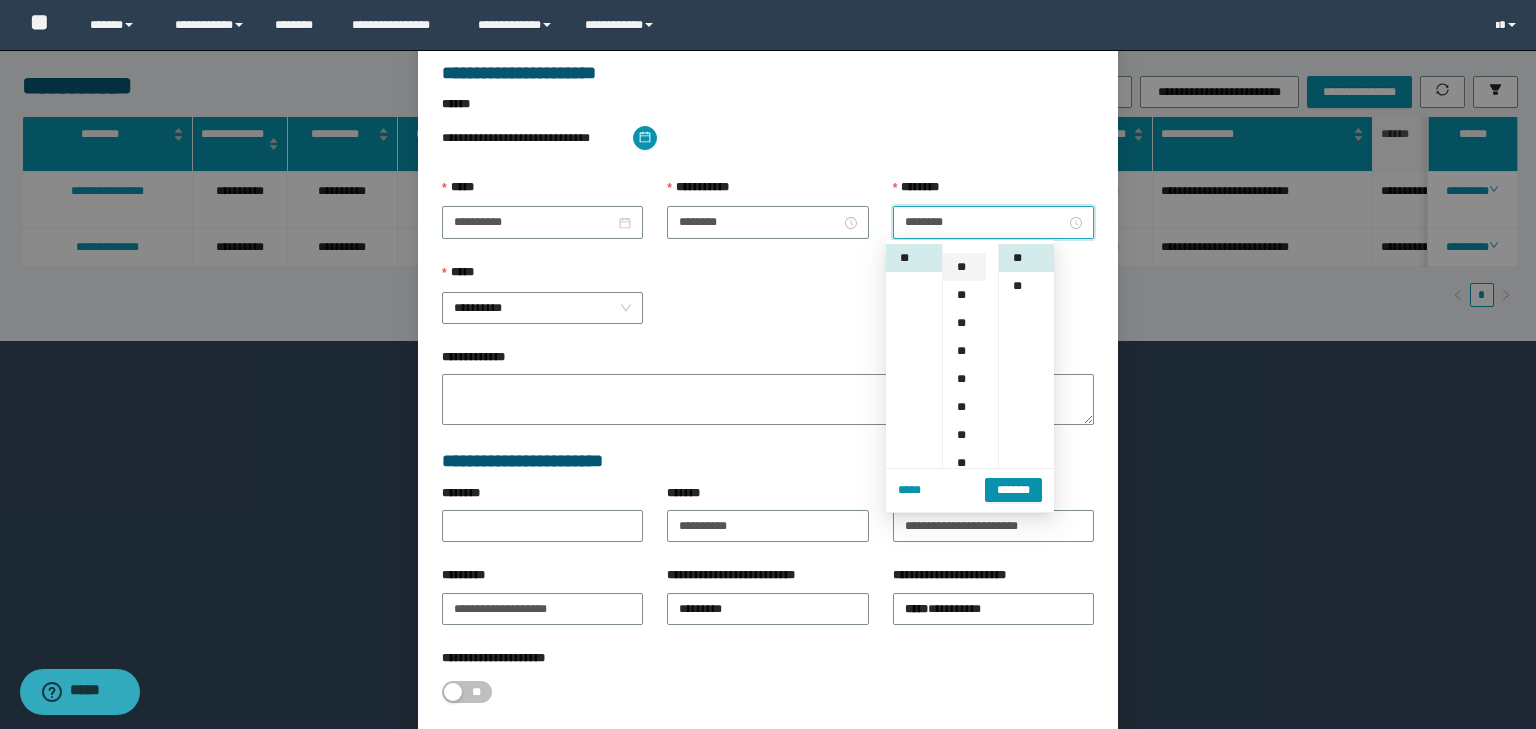 scroll, scrollTop: 112, scrollLeft: 0, axis: vertical 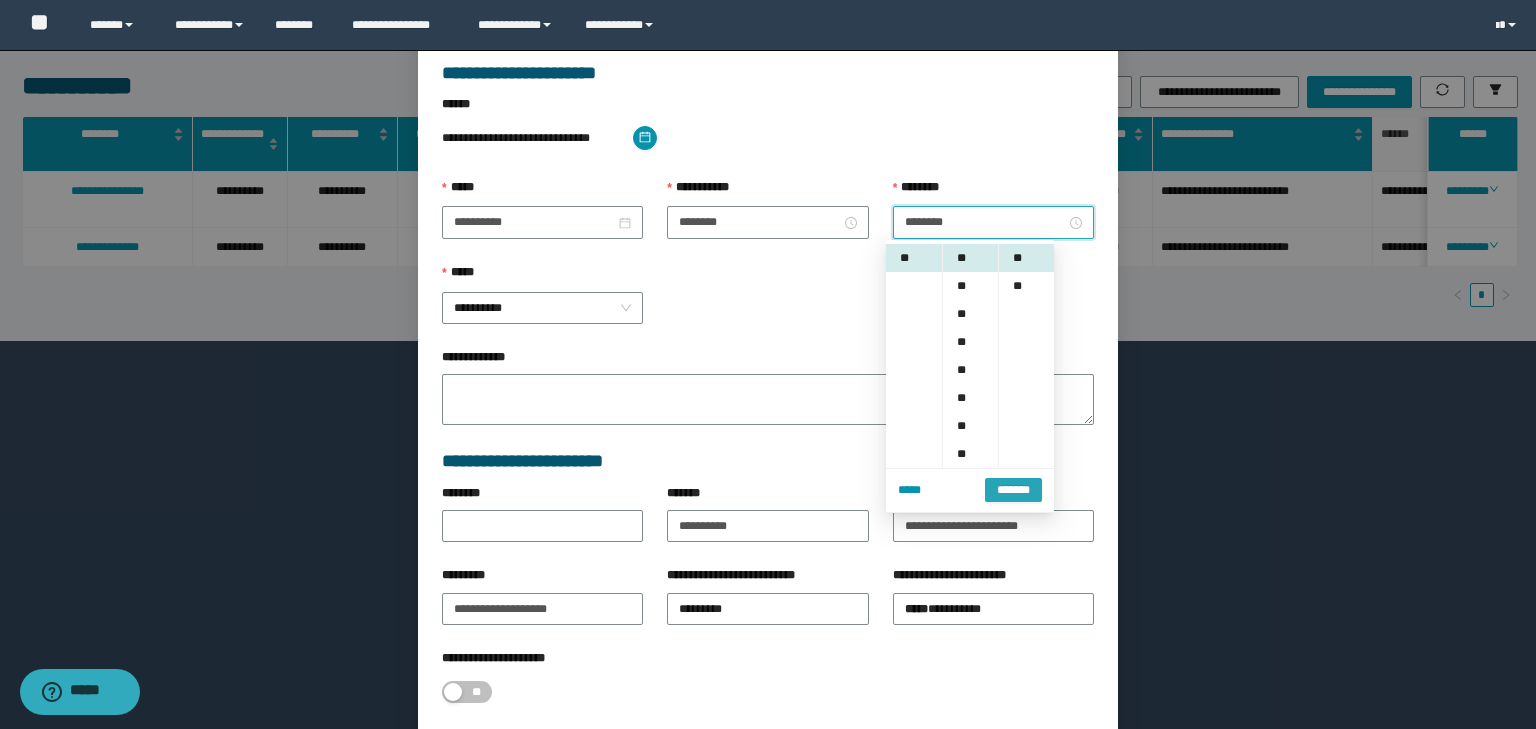 click on "*******" at bounding box center [1013, 490] 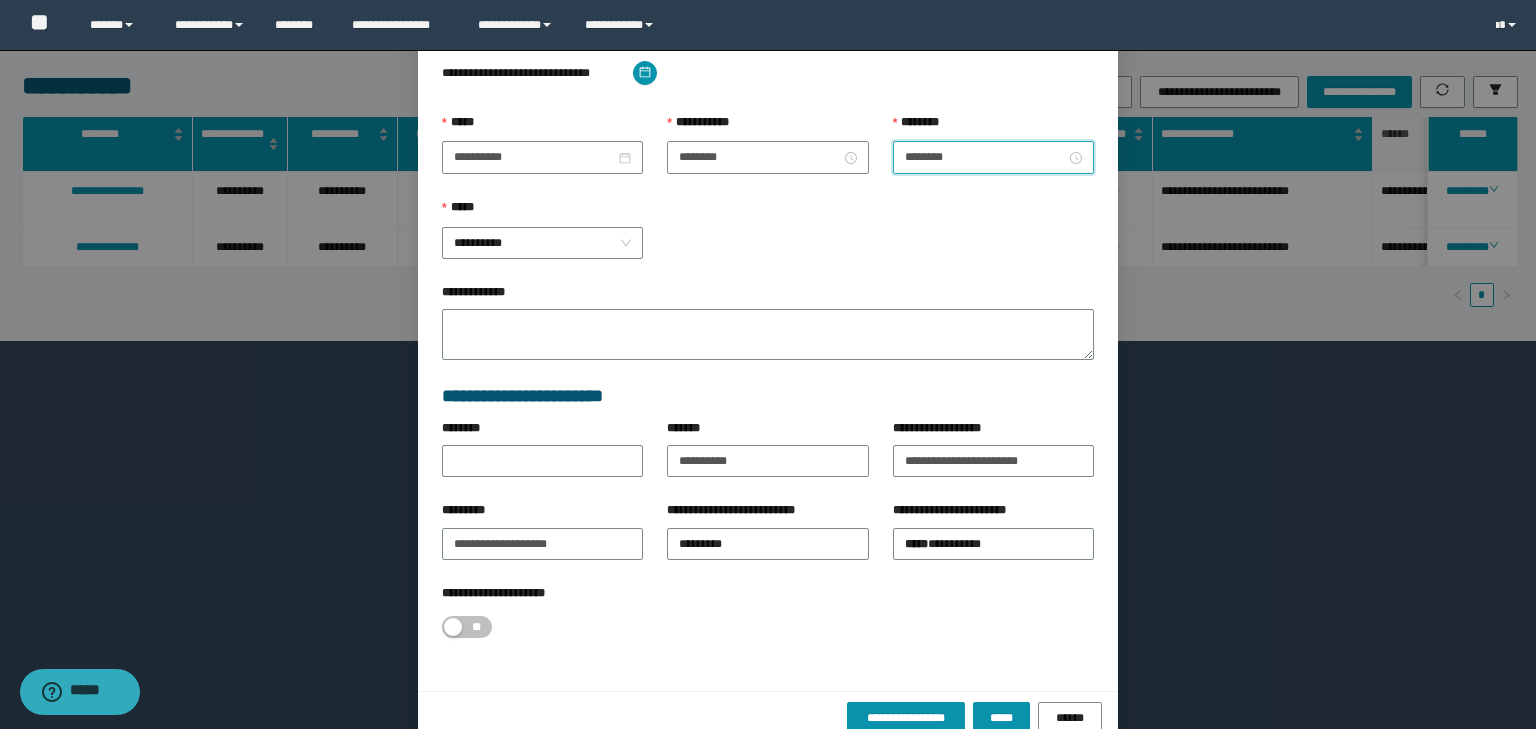scroll, scrollTop: 221, scrollLeft: 0, axis: vertical 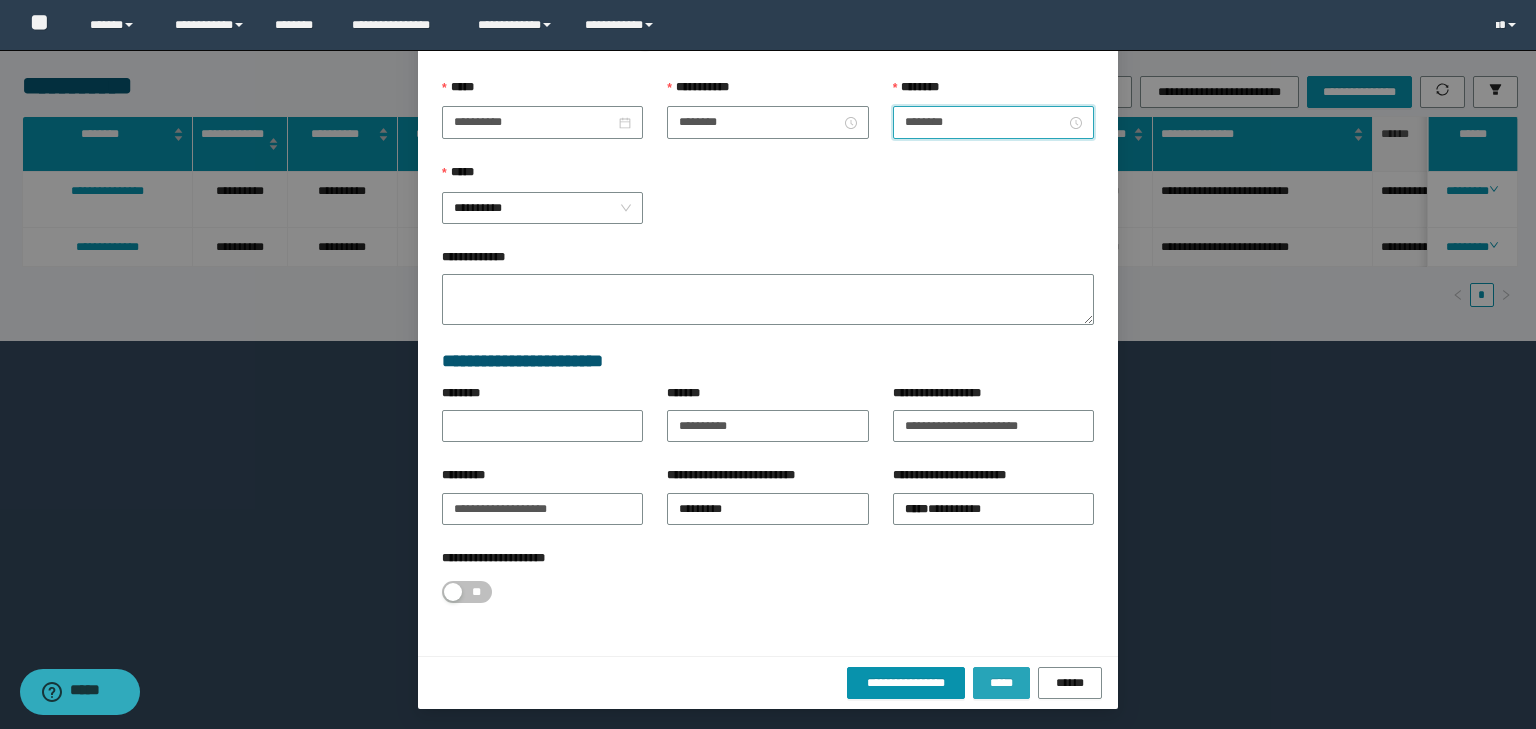 click on "*****" at bounding box center (1001, 683) 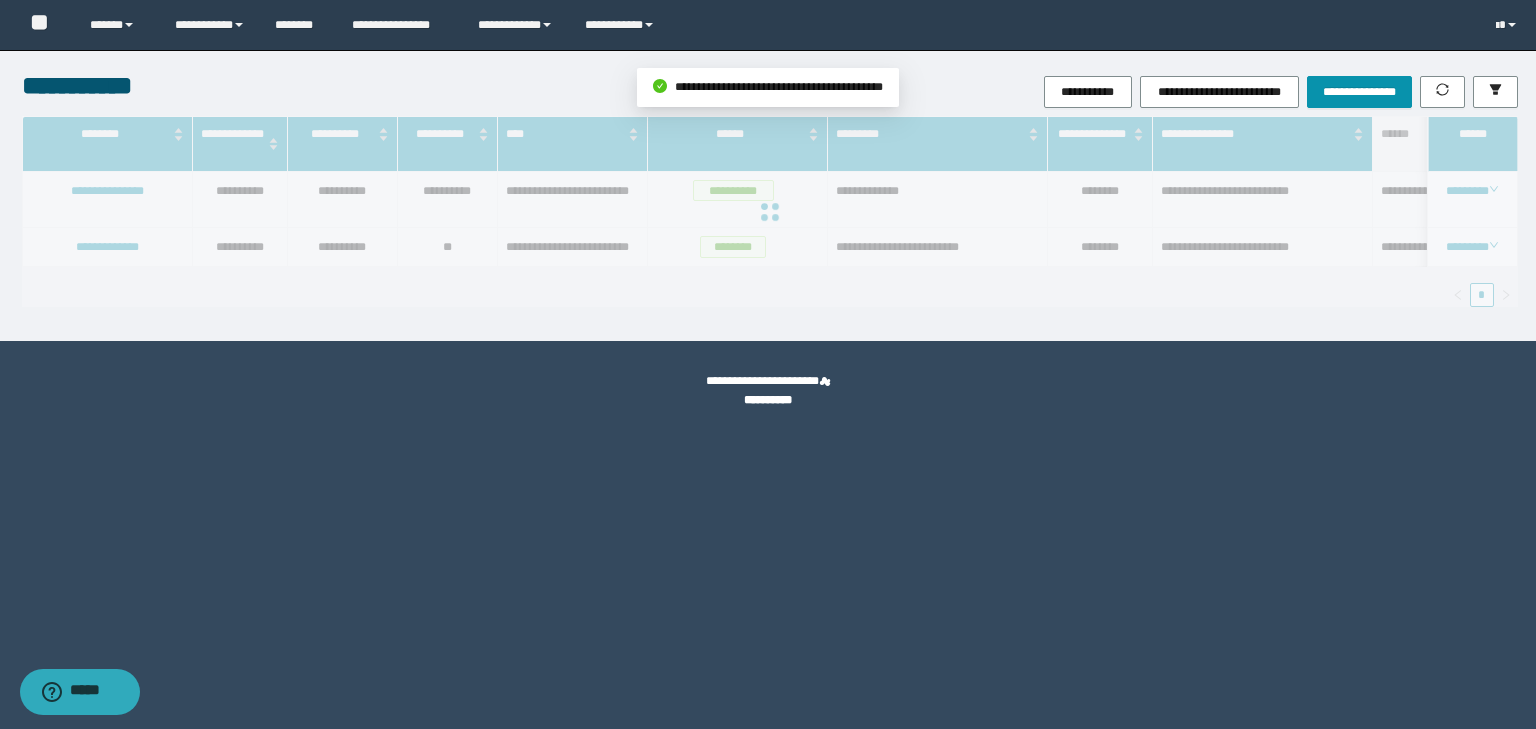 scroll, scrollTop: 121, scrollLeft: 0, axis: vertical 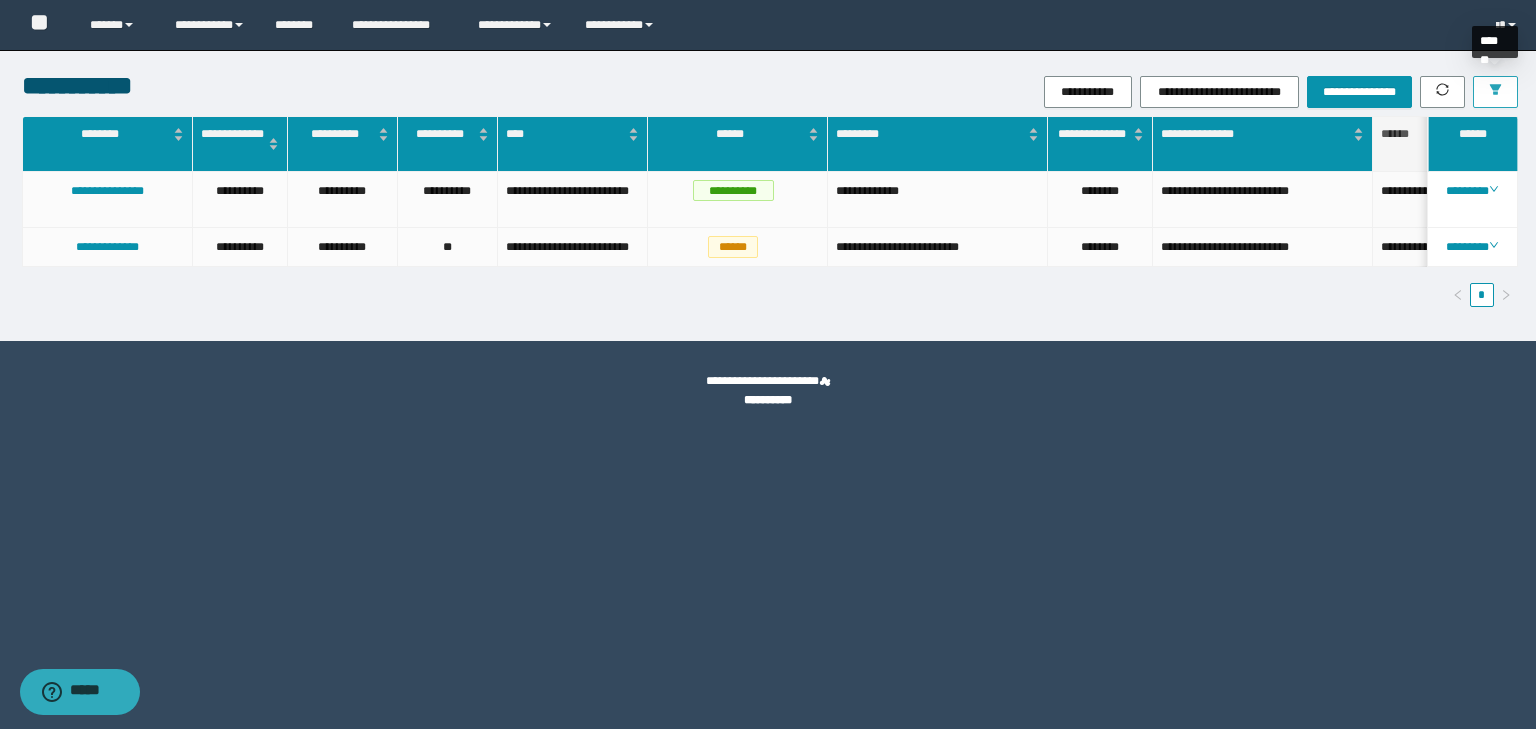 click at bounding box center [1495, 92] 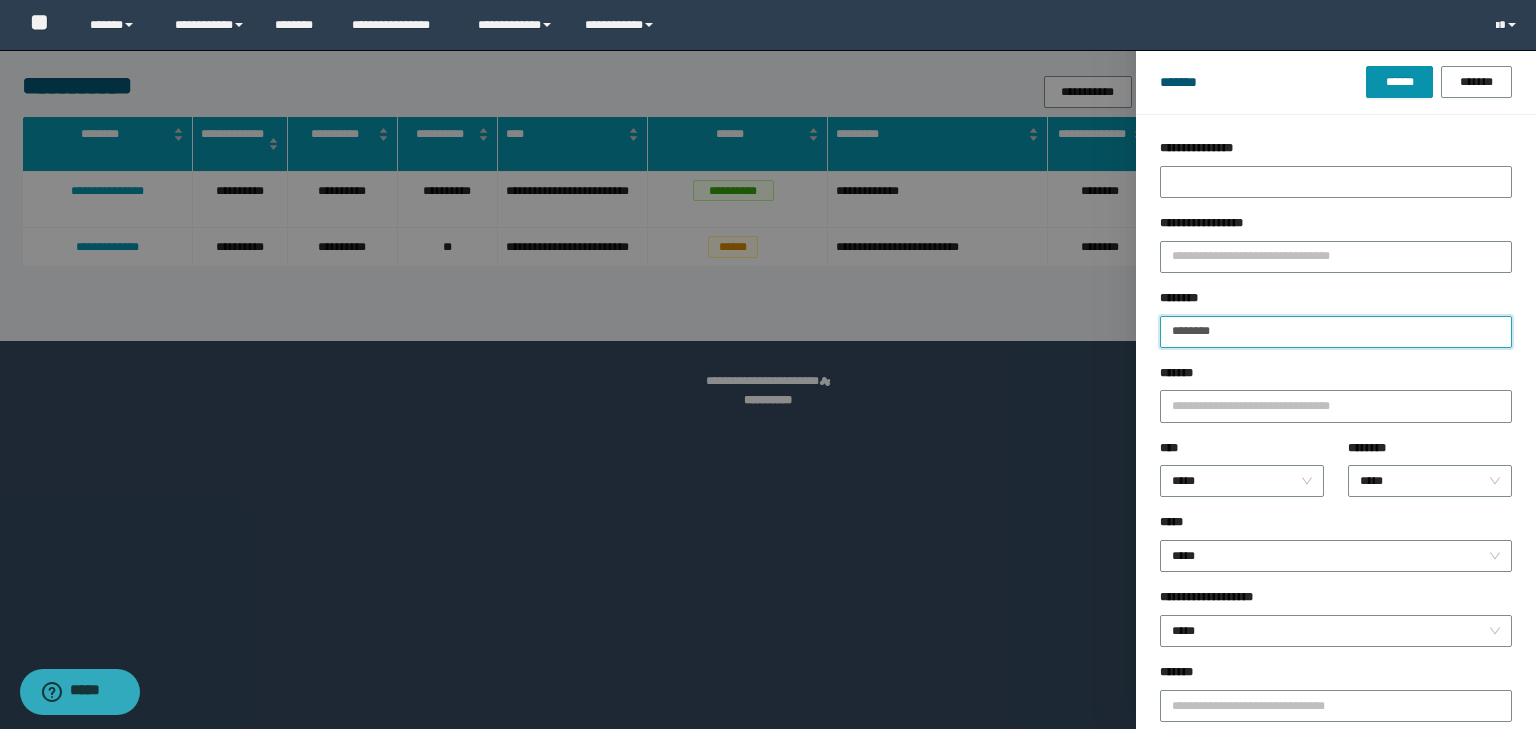 drag, startPoint x: 1294, startPoint y: 332, endPoint x: 1024, endPoint y: 300, distance: 271.88968 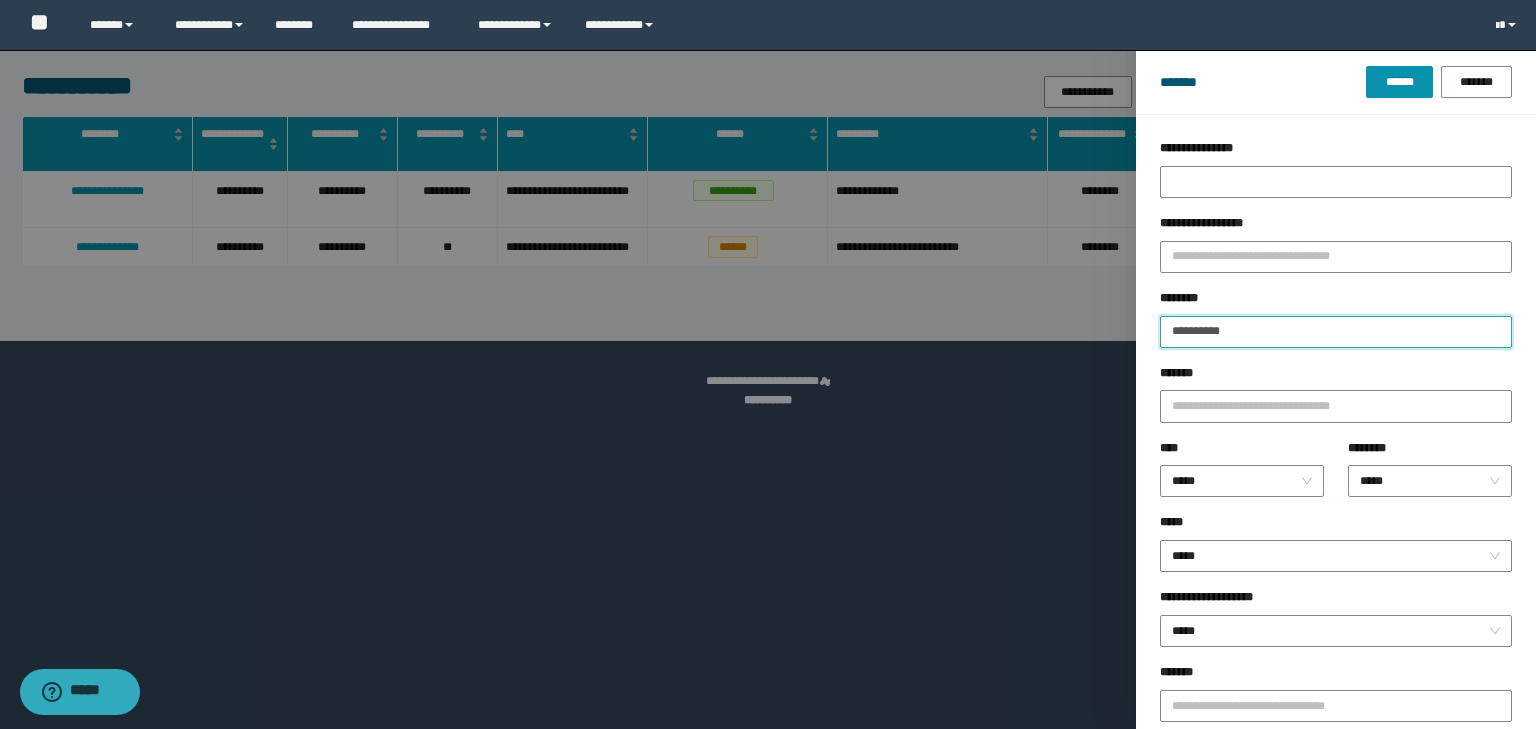 type on "**********" 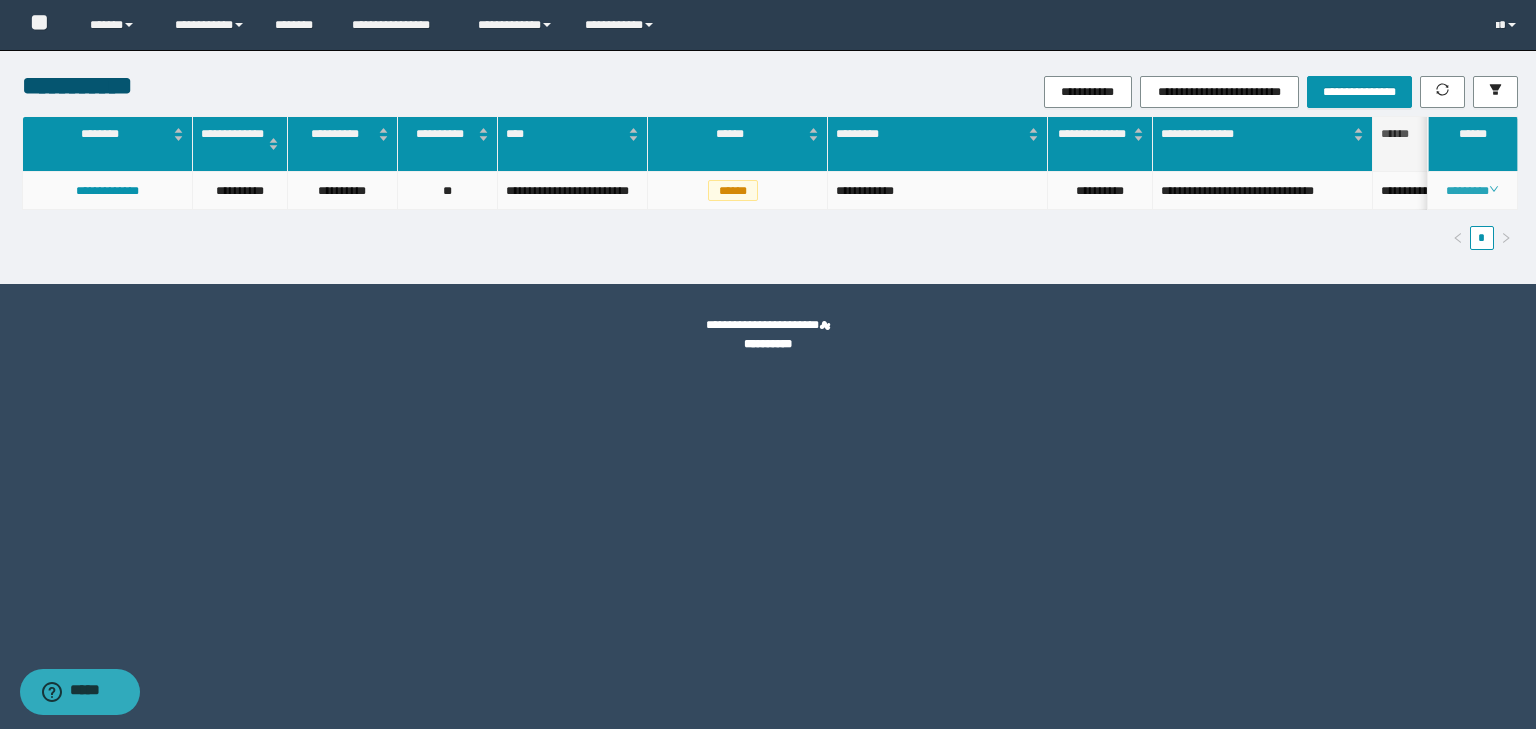 click on "********" at bounding box center (1472, 191) 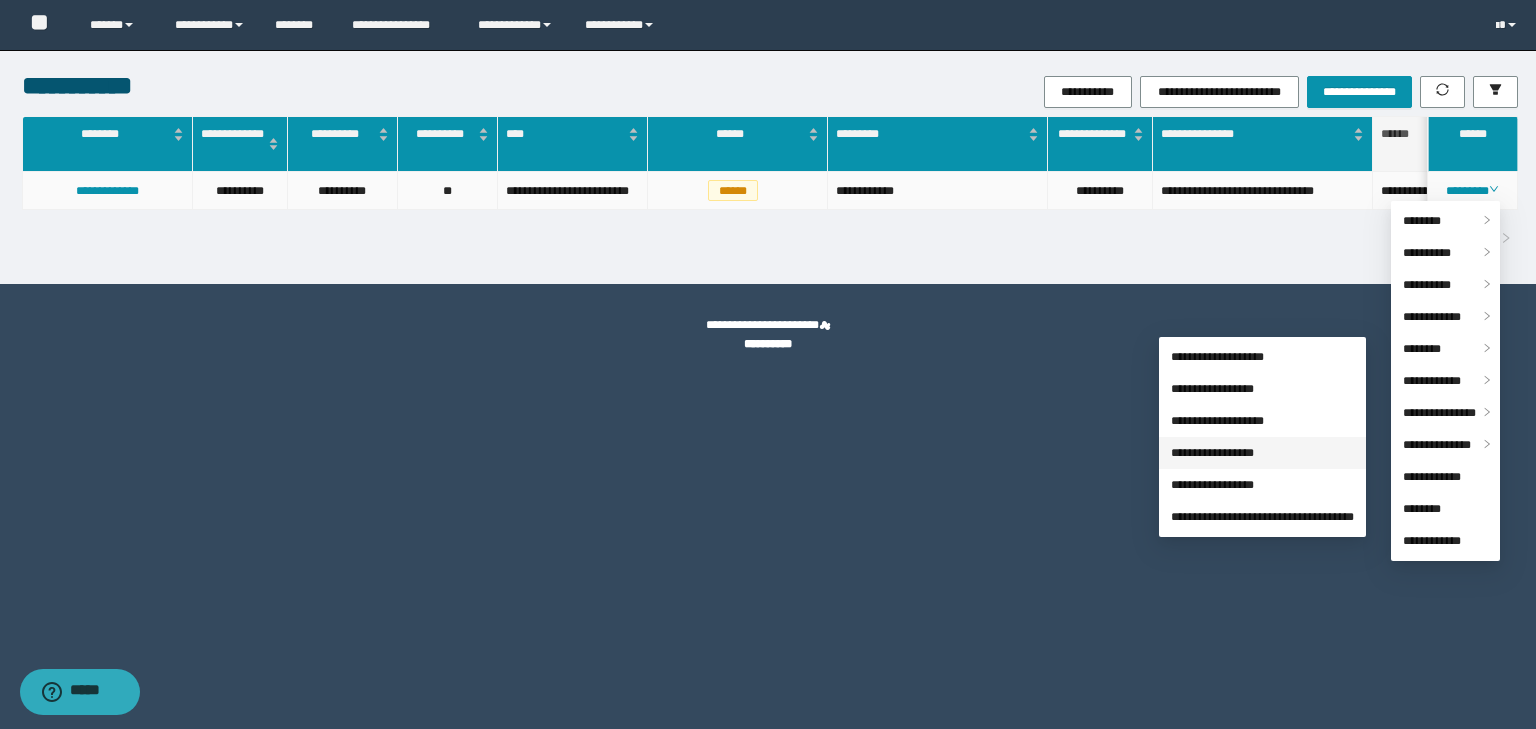 click on "**********" at bounding box center (1212, 453) 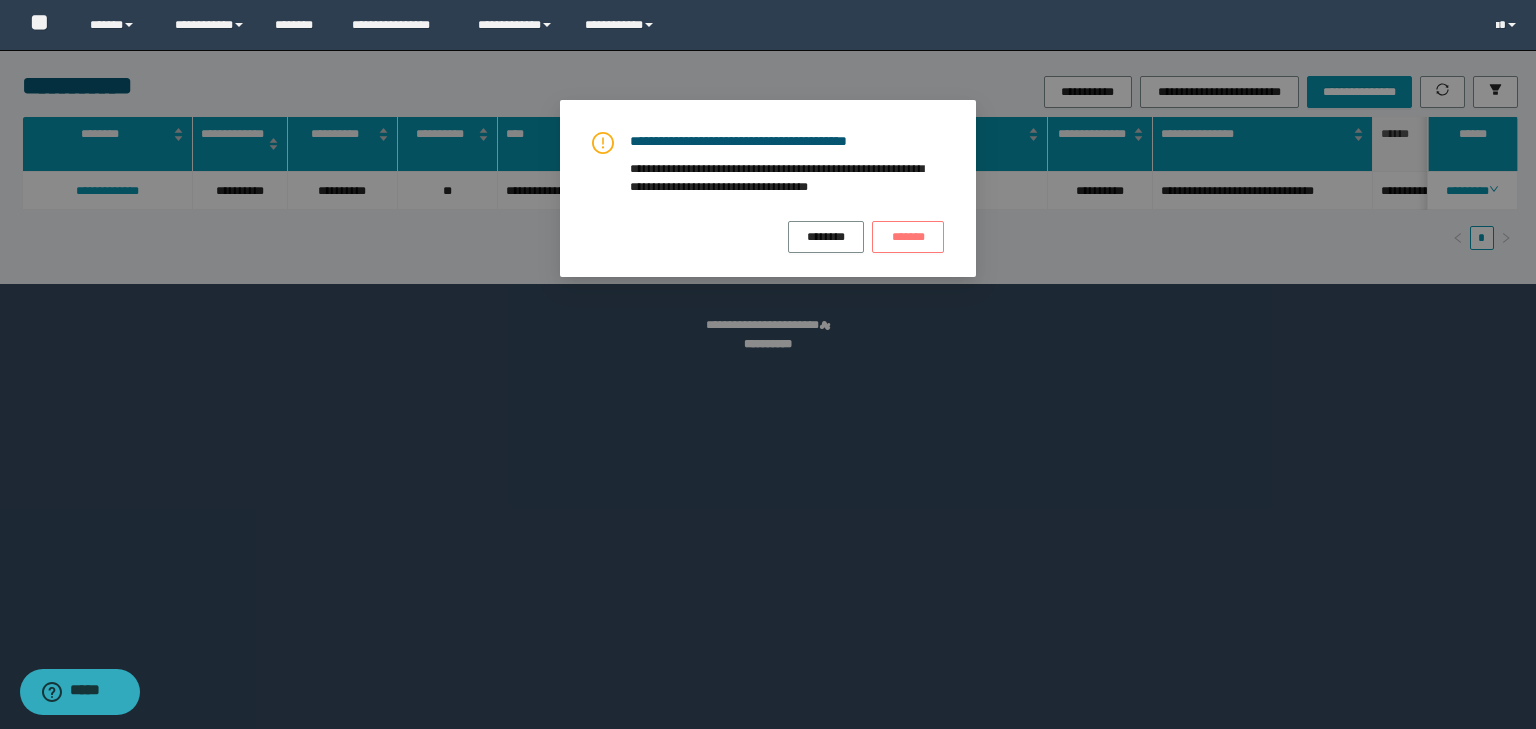 click on "*******" at bounding box center (908, 237) 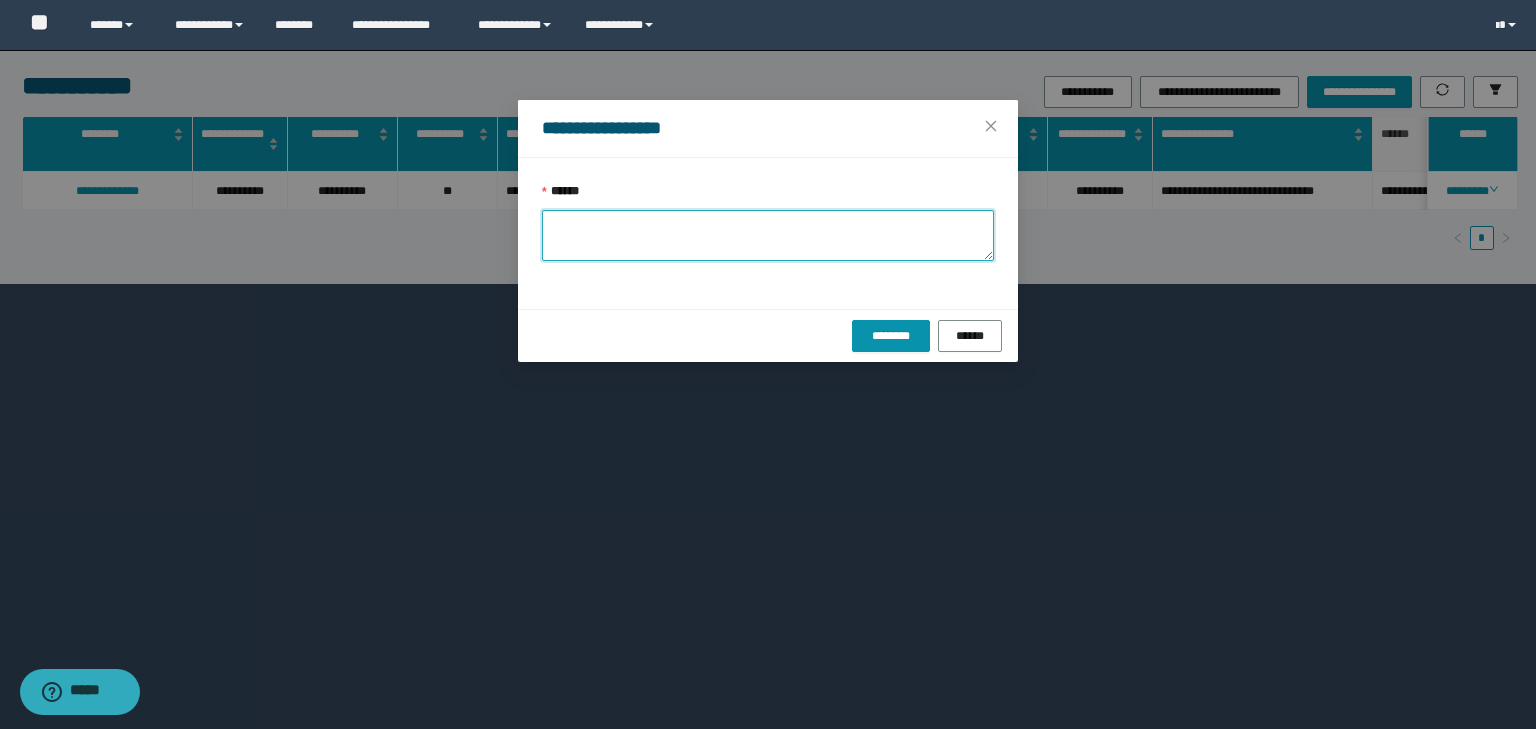 click on "******" at bounding box center (768, 235) 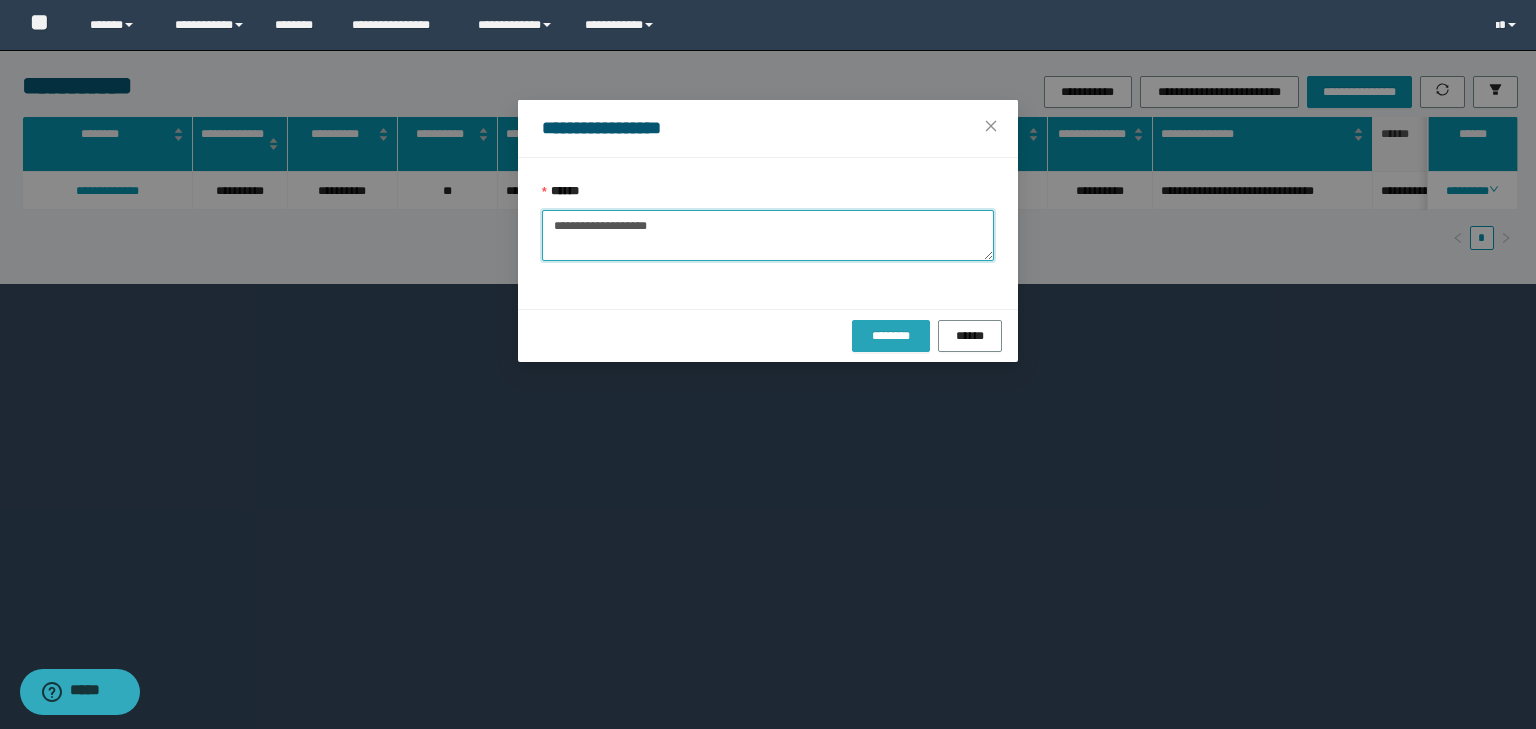 type on "**********" 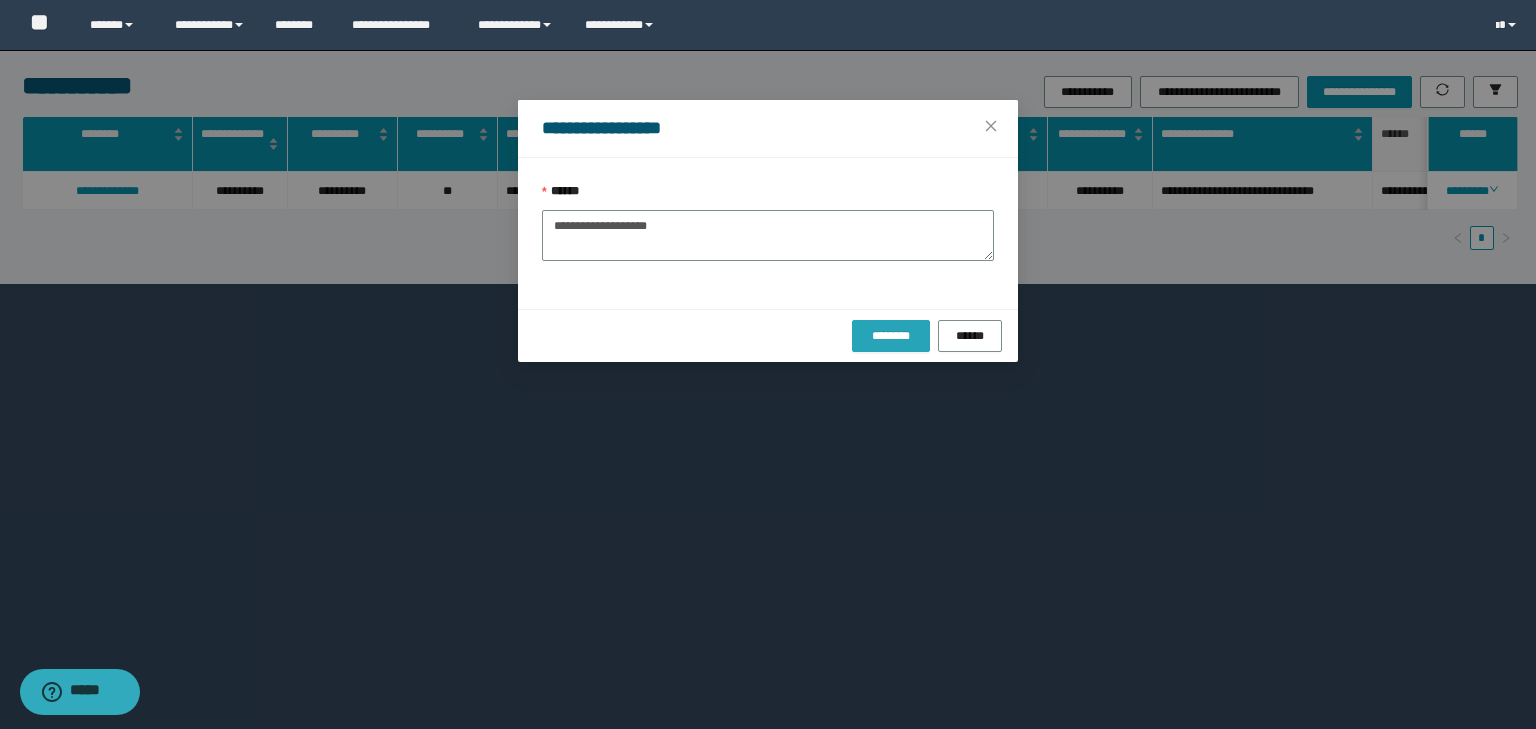 click on "********" at bounding box center [890, 336] 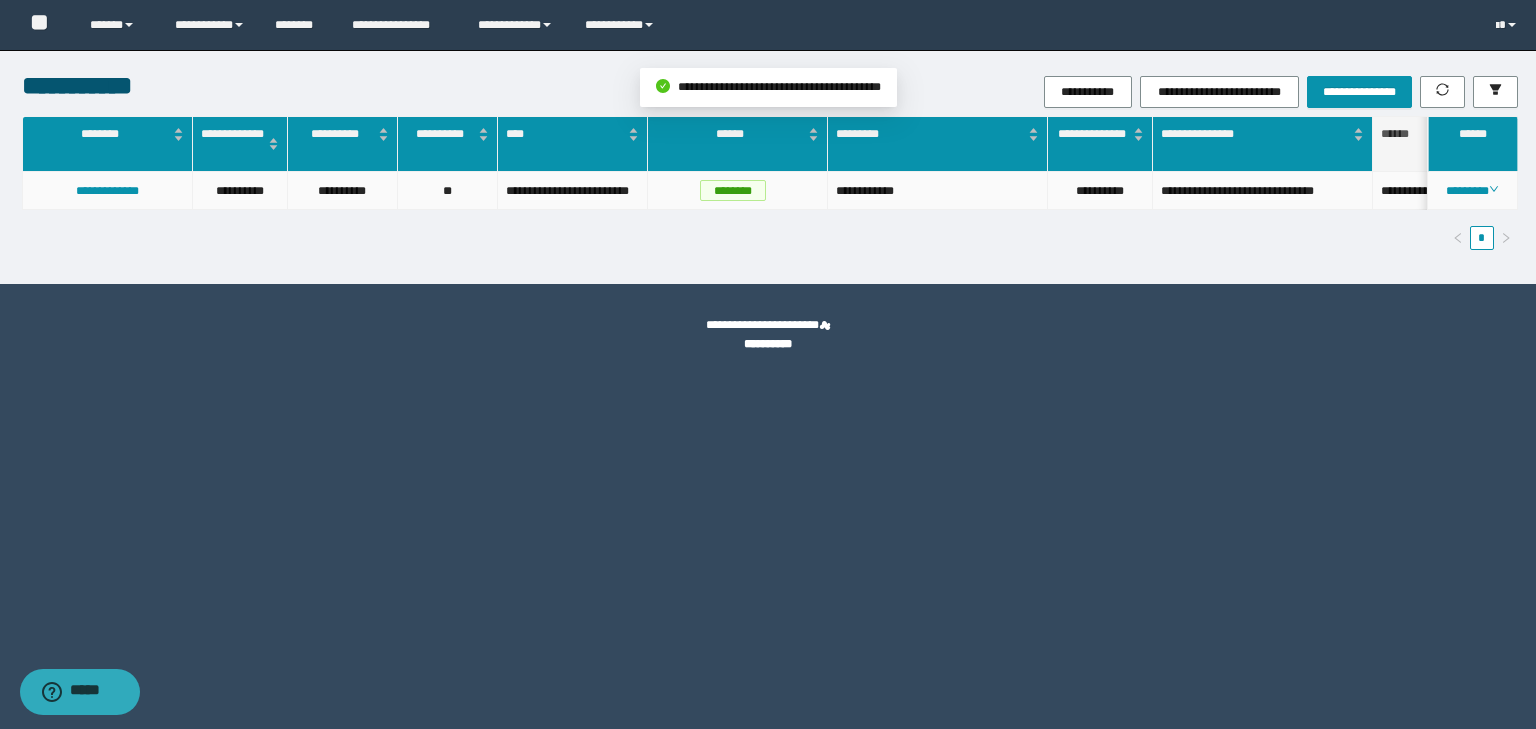 click on "********" at bounding box center [1473, 191] 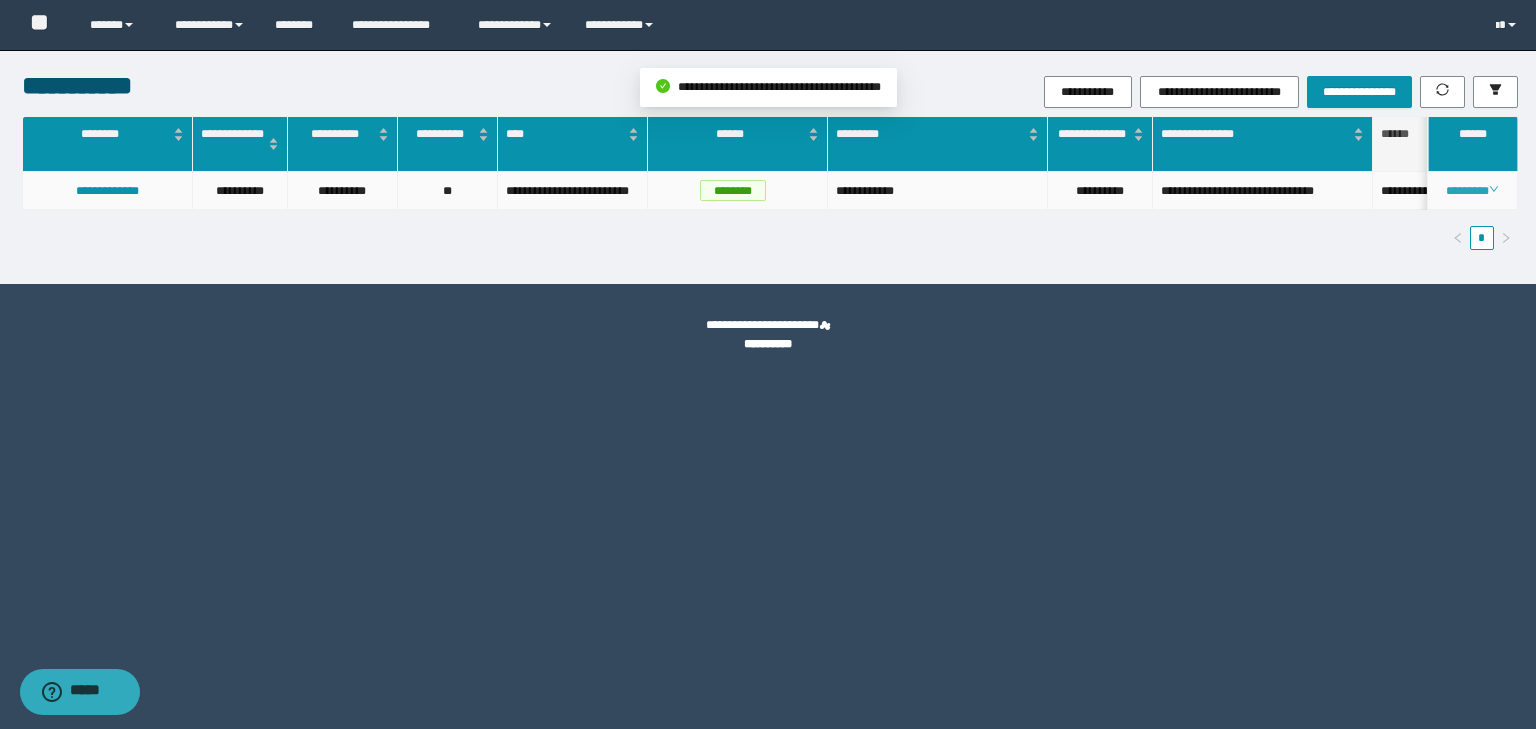 click on "********" at bounding box center [1472, 191] 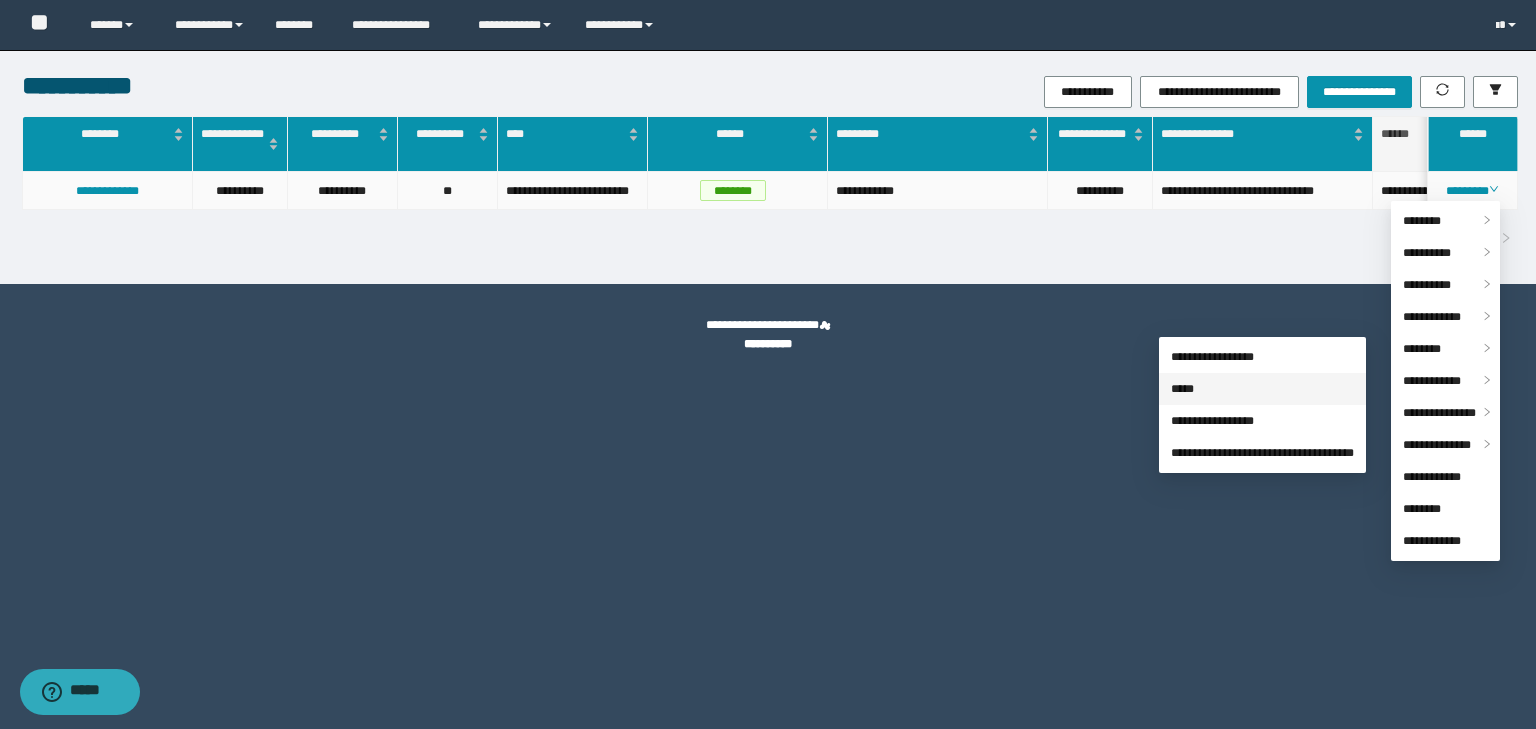 click on "*****" at bounding box center [1182, 389] 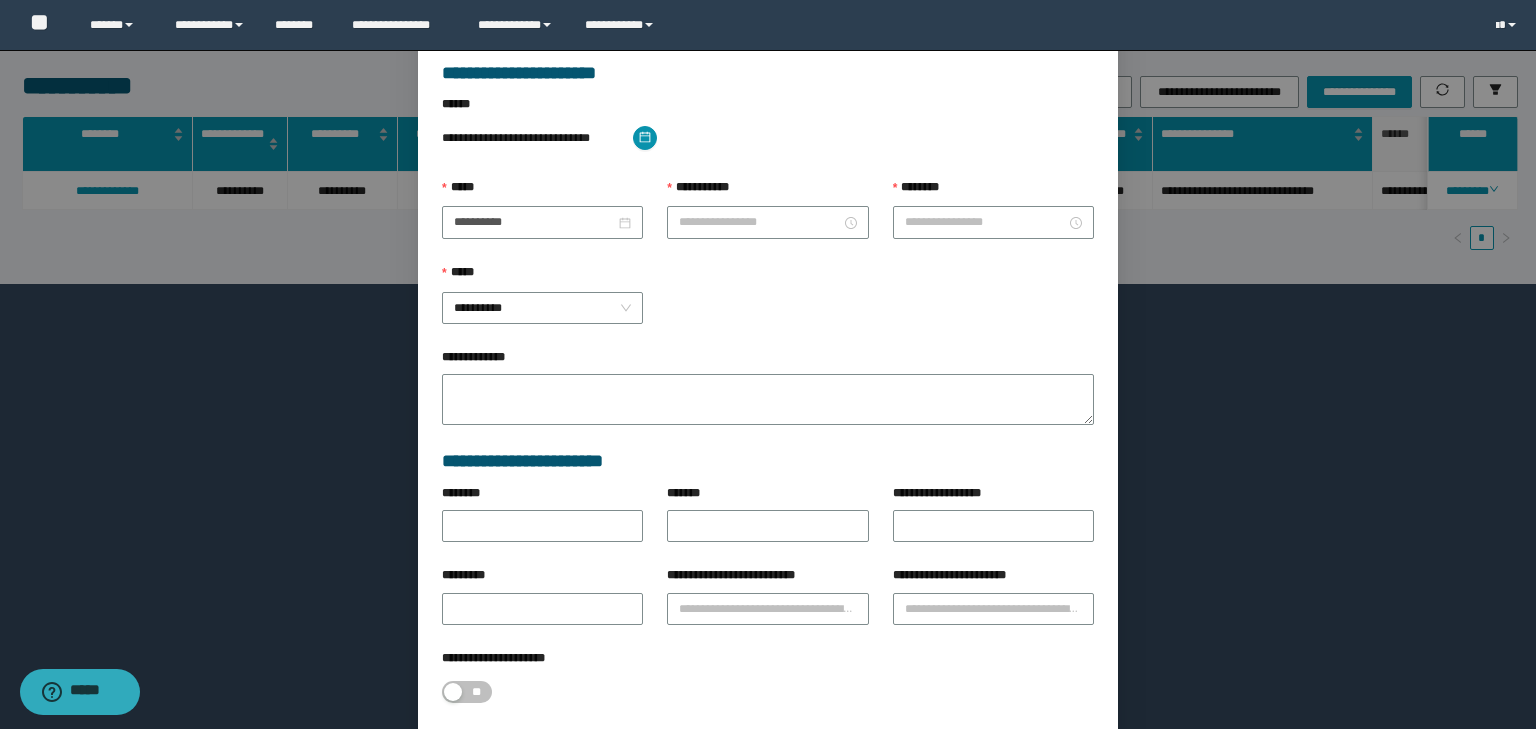 type on "**********" 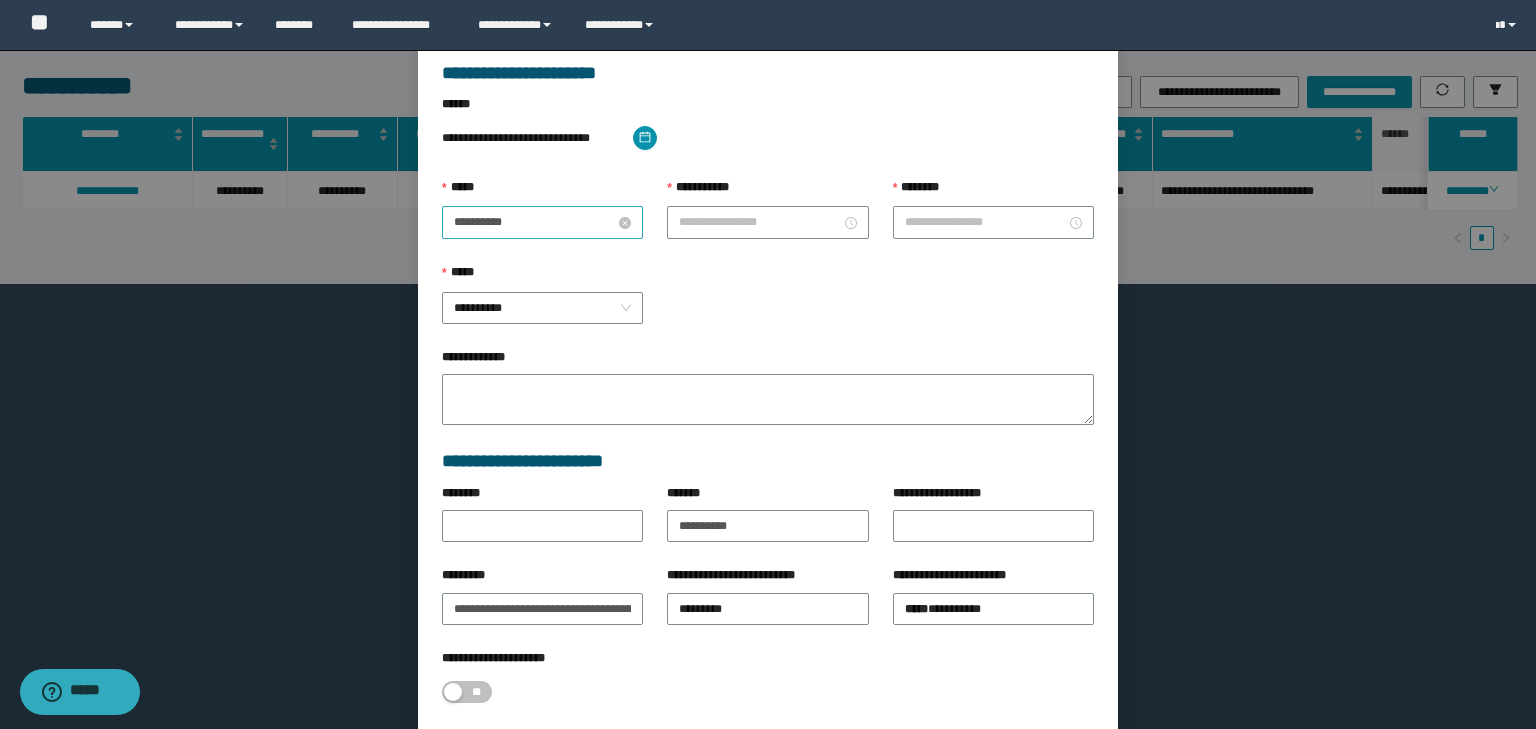 click on "**********" at bounding box center [534, 222] 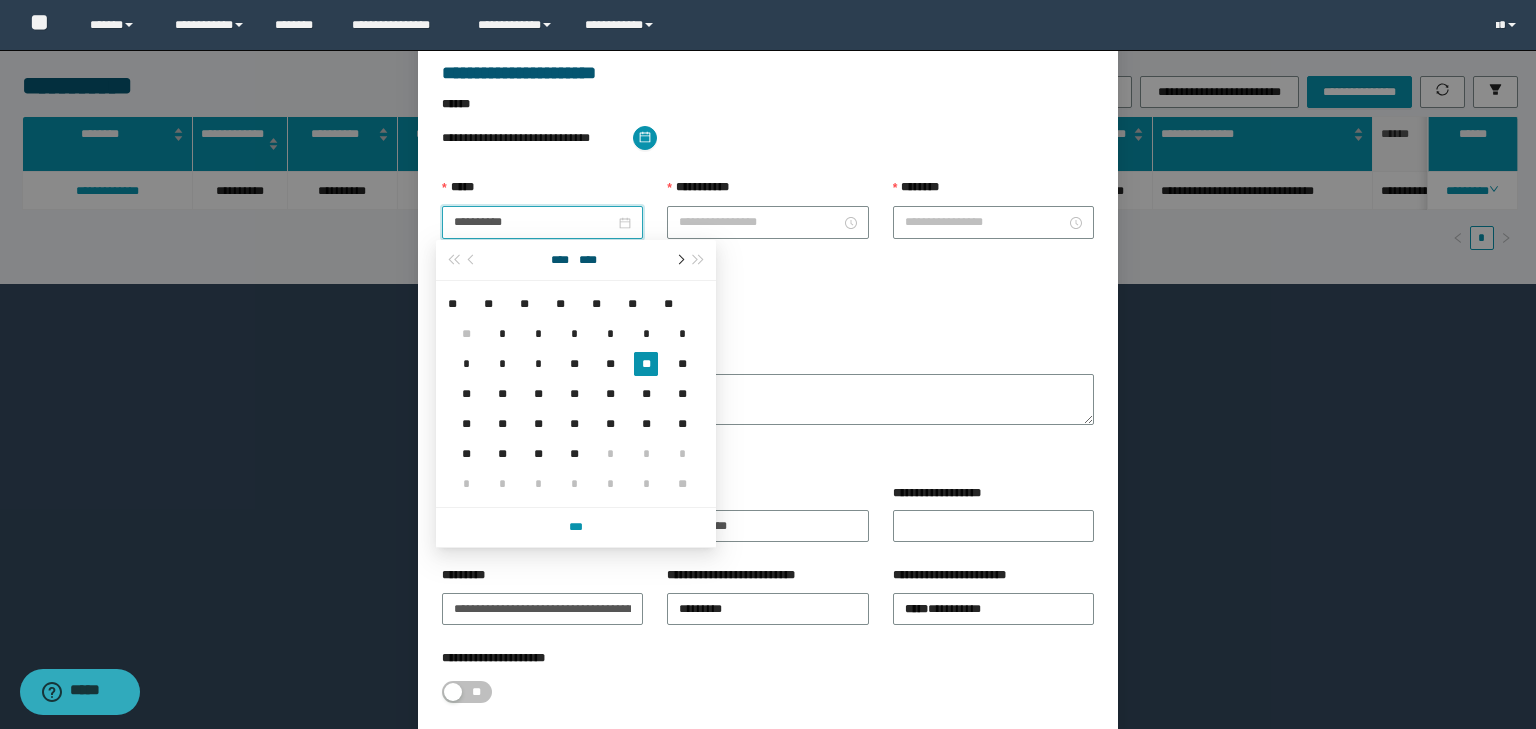 click at bounding box center (679, 260) 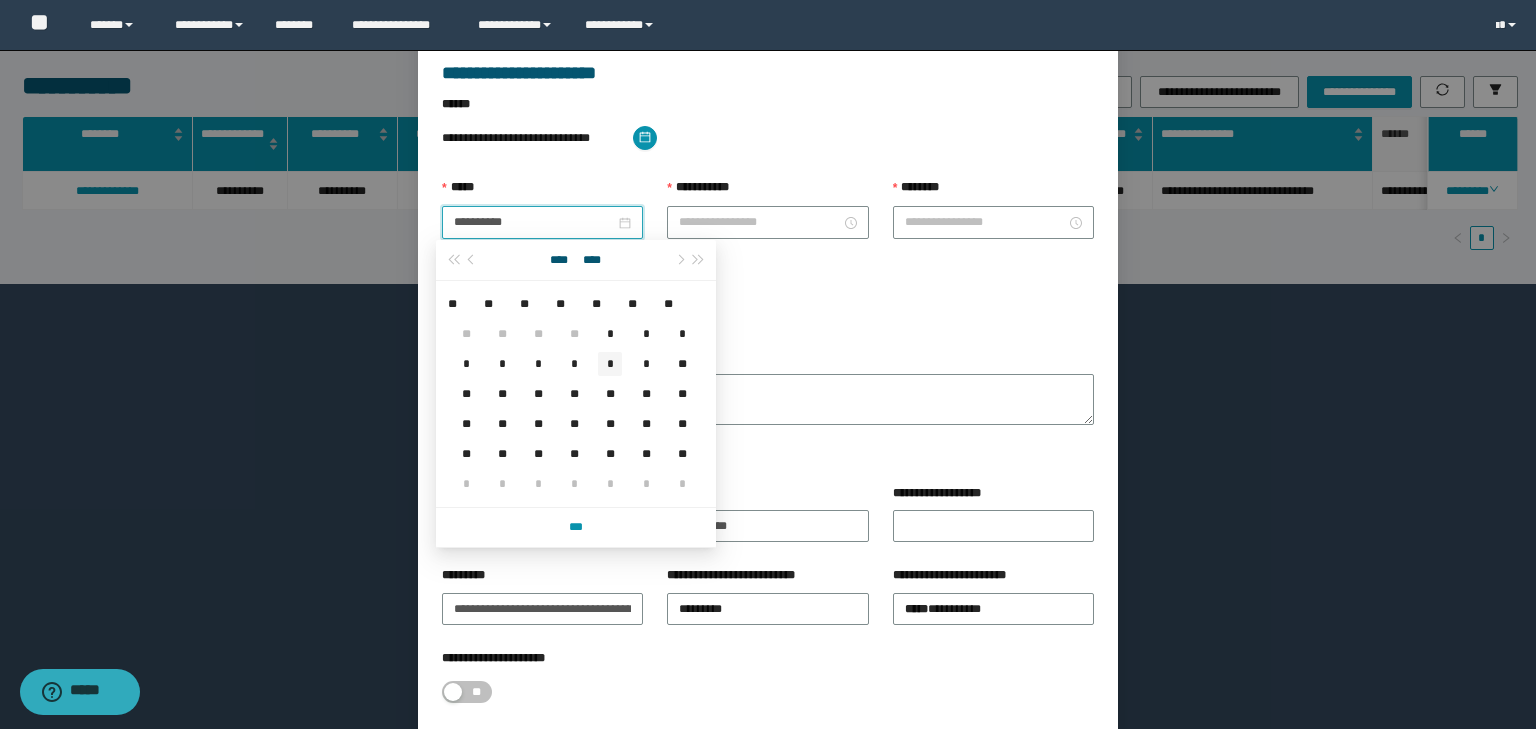 type on "**********" 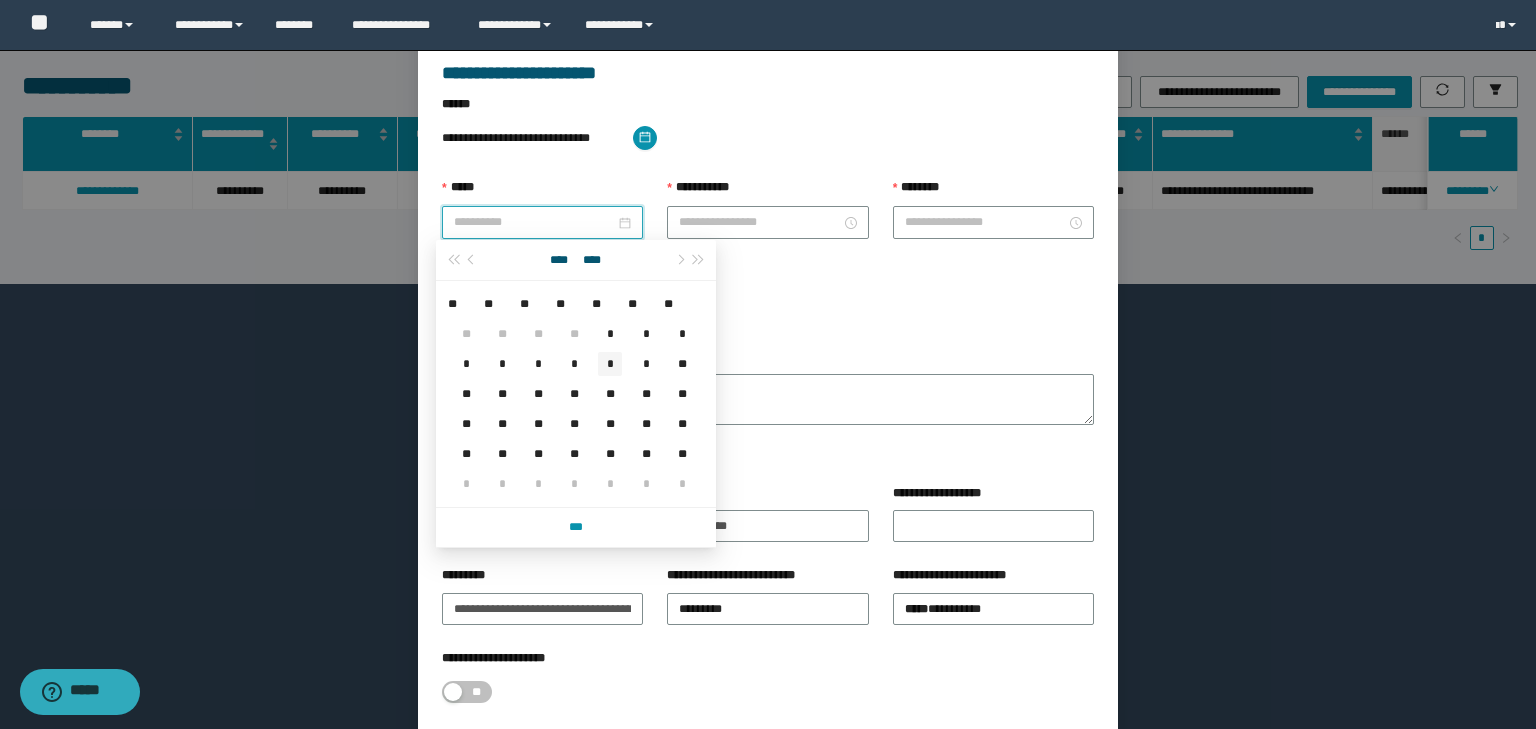 click on "*" at bounding box center [610, 364] 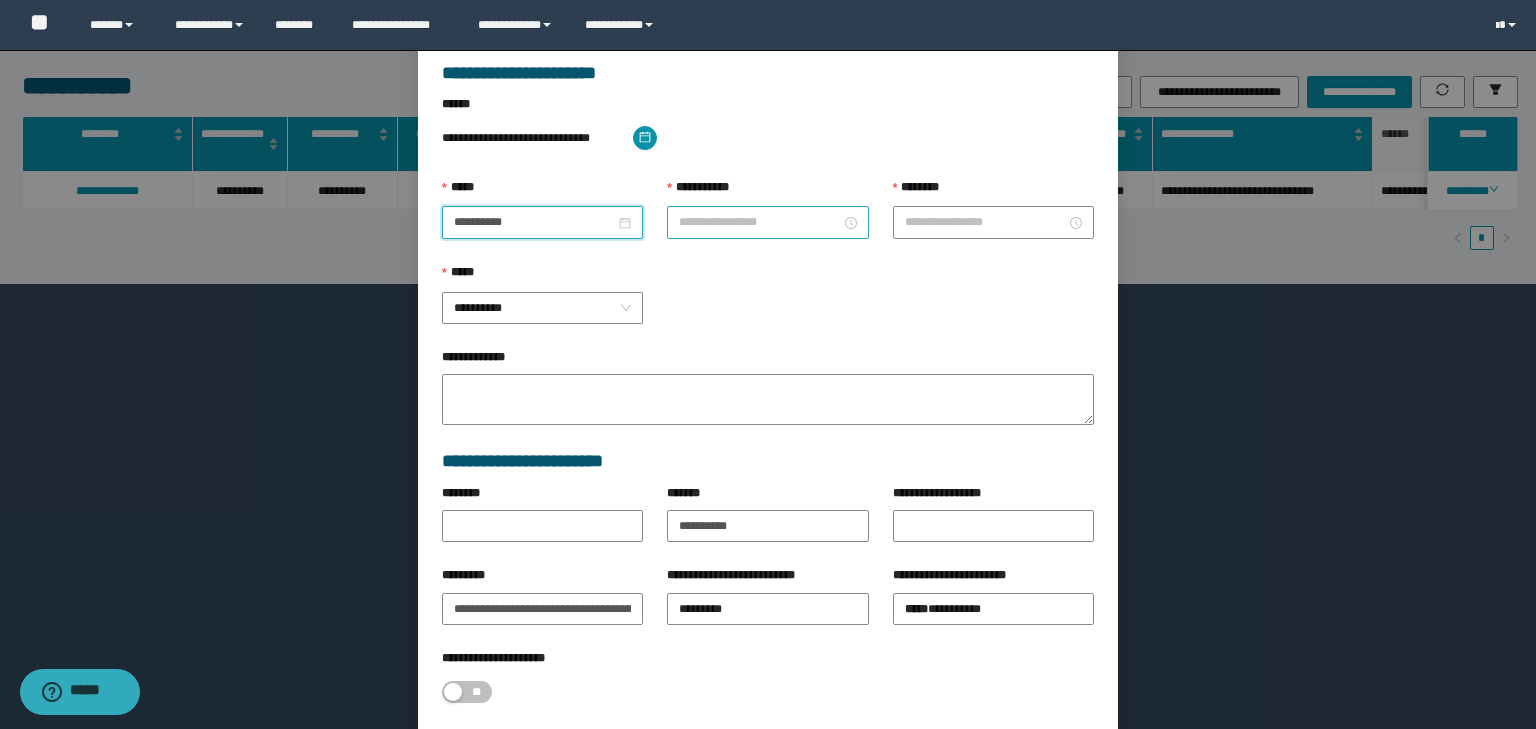 click on "**********" at bounding box center [759, 222] 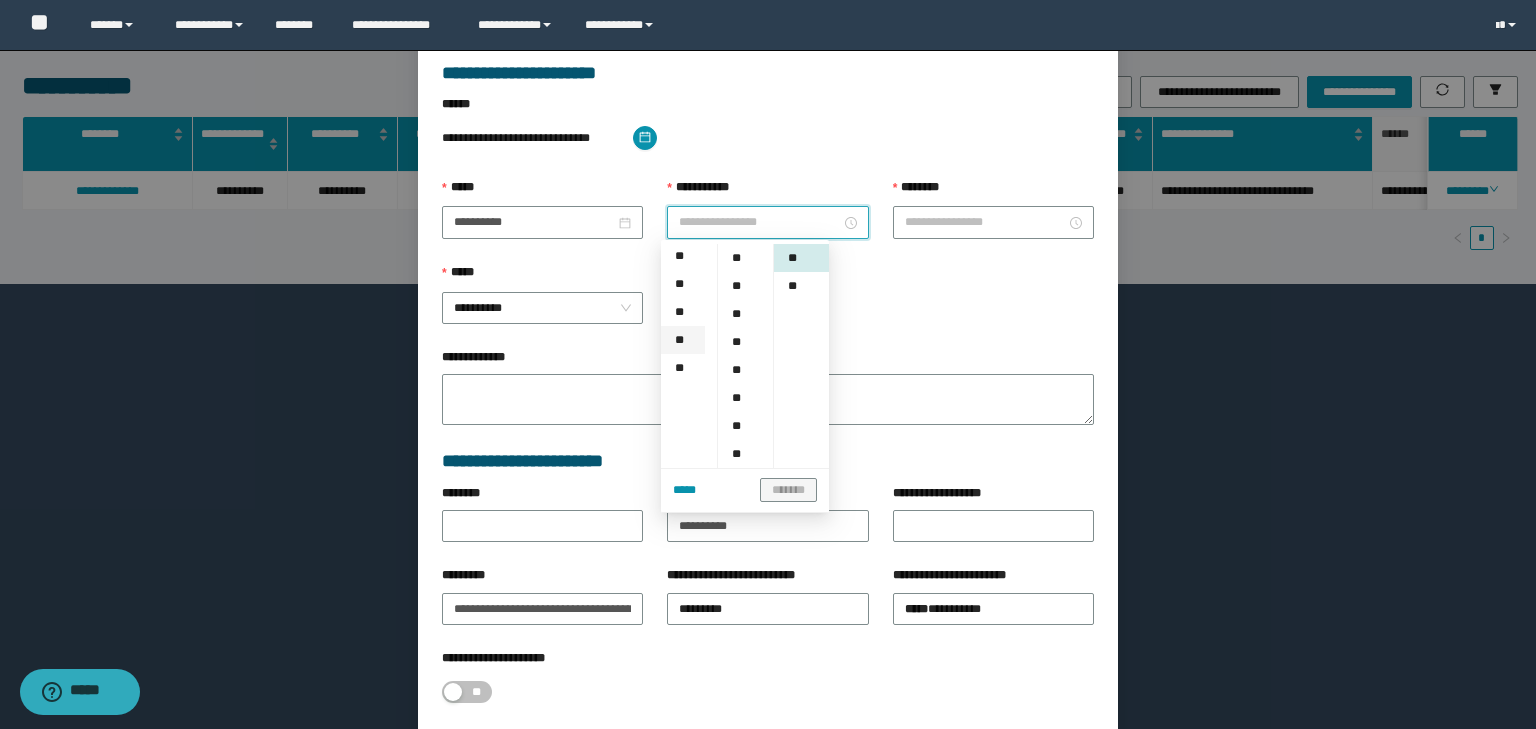 click on "**" at bounding box center (683, 340) 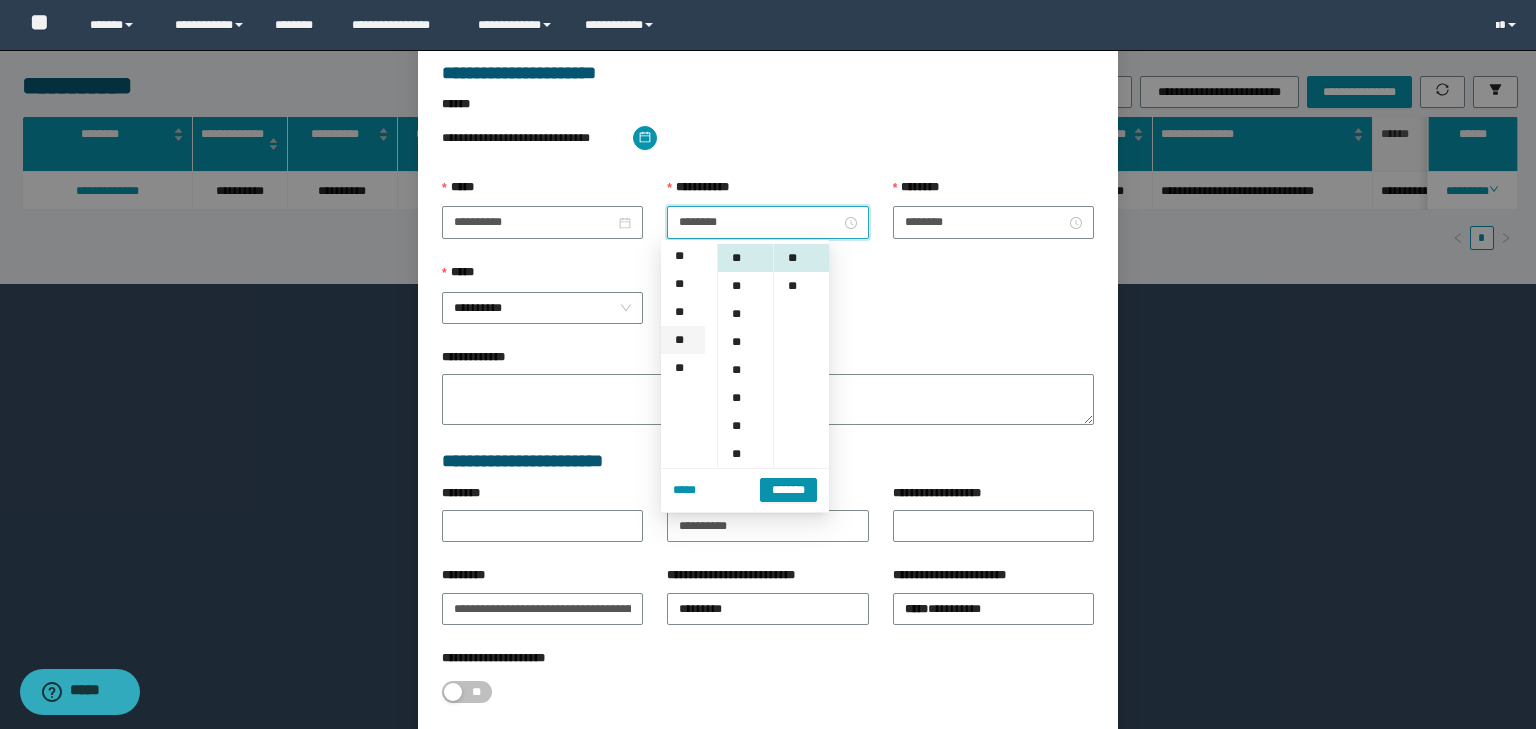 scroll, scrollTop: 280, scrollLeft: 0, axis: vertical 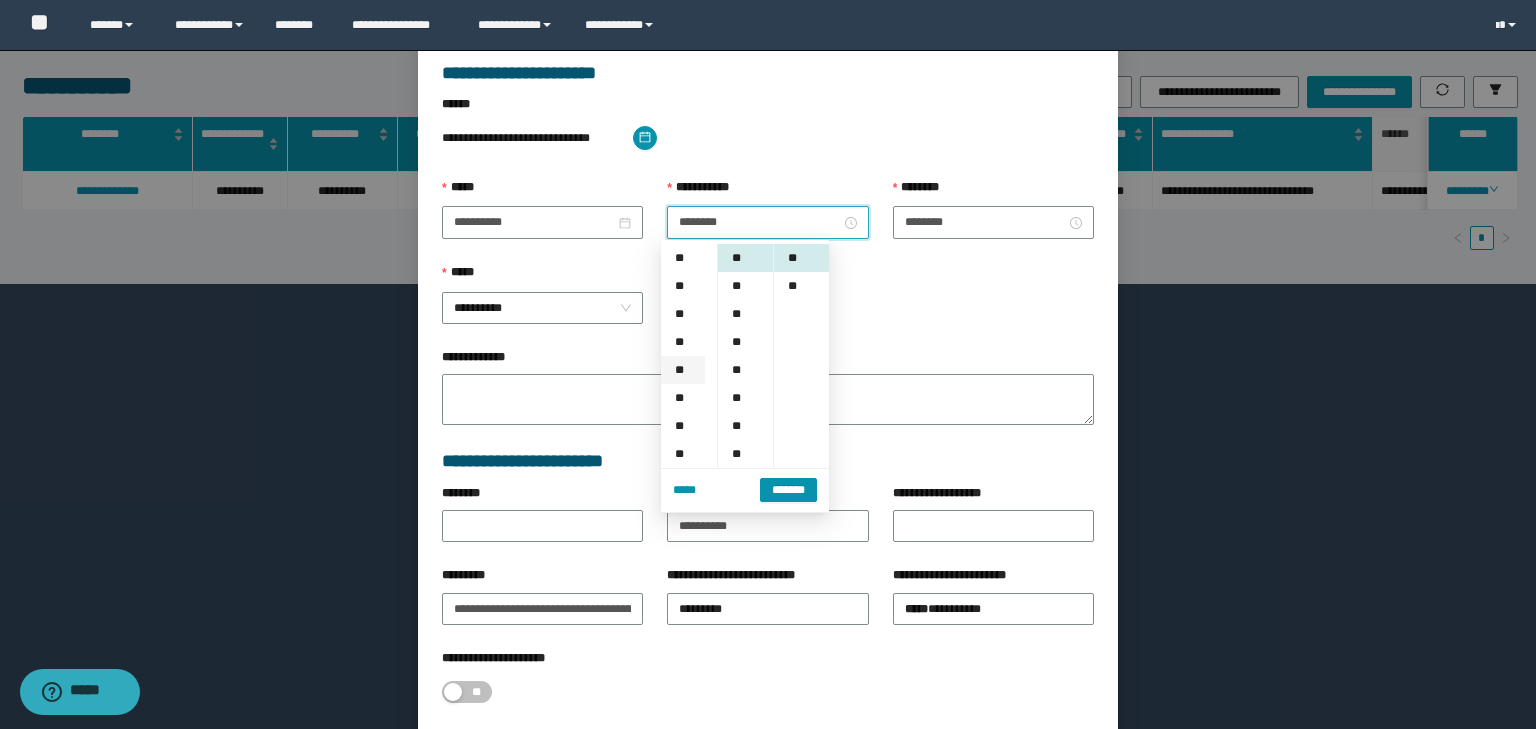 click on "**" at bounding box center (683, 370) 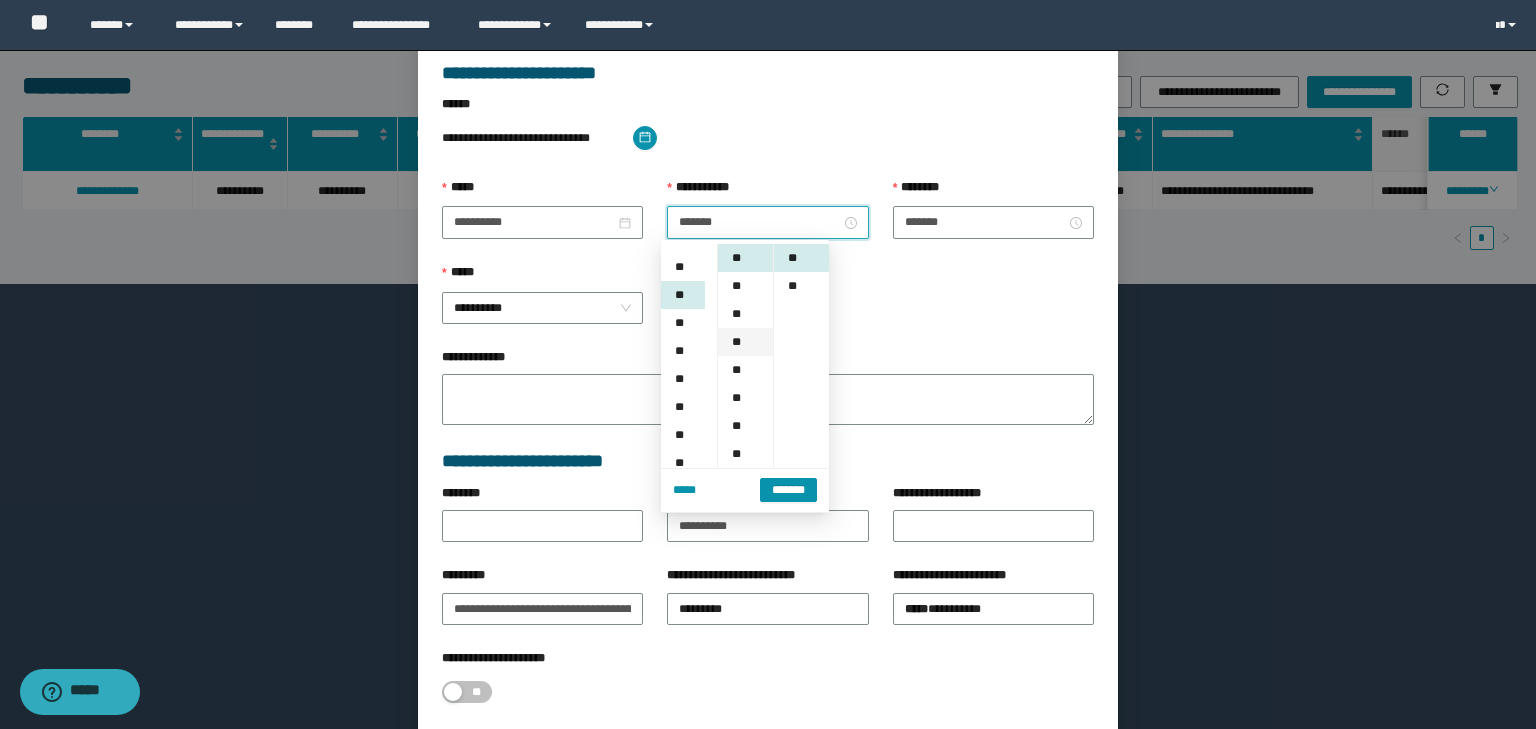 scroll, scrollTop: 112, scrollLeft: 0, axis: vertical 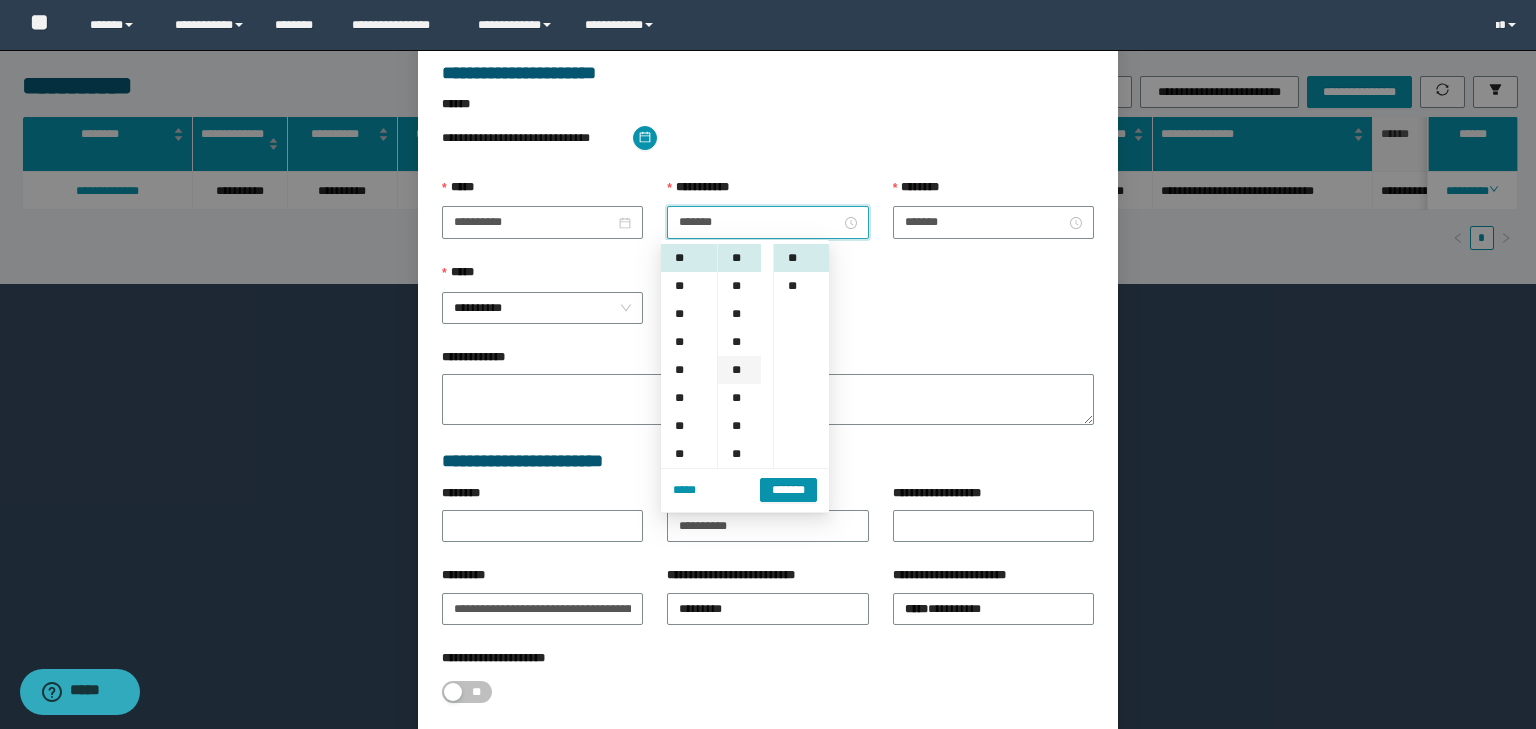 click on "**" at bounding box center [739, 370] 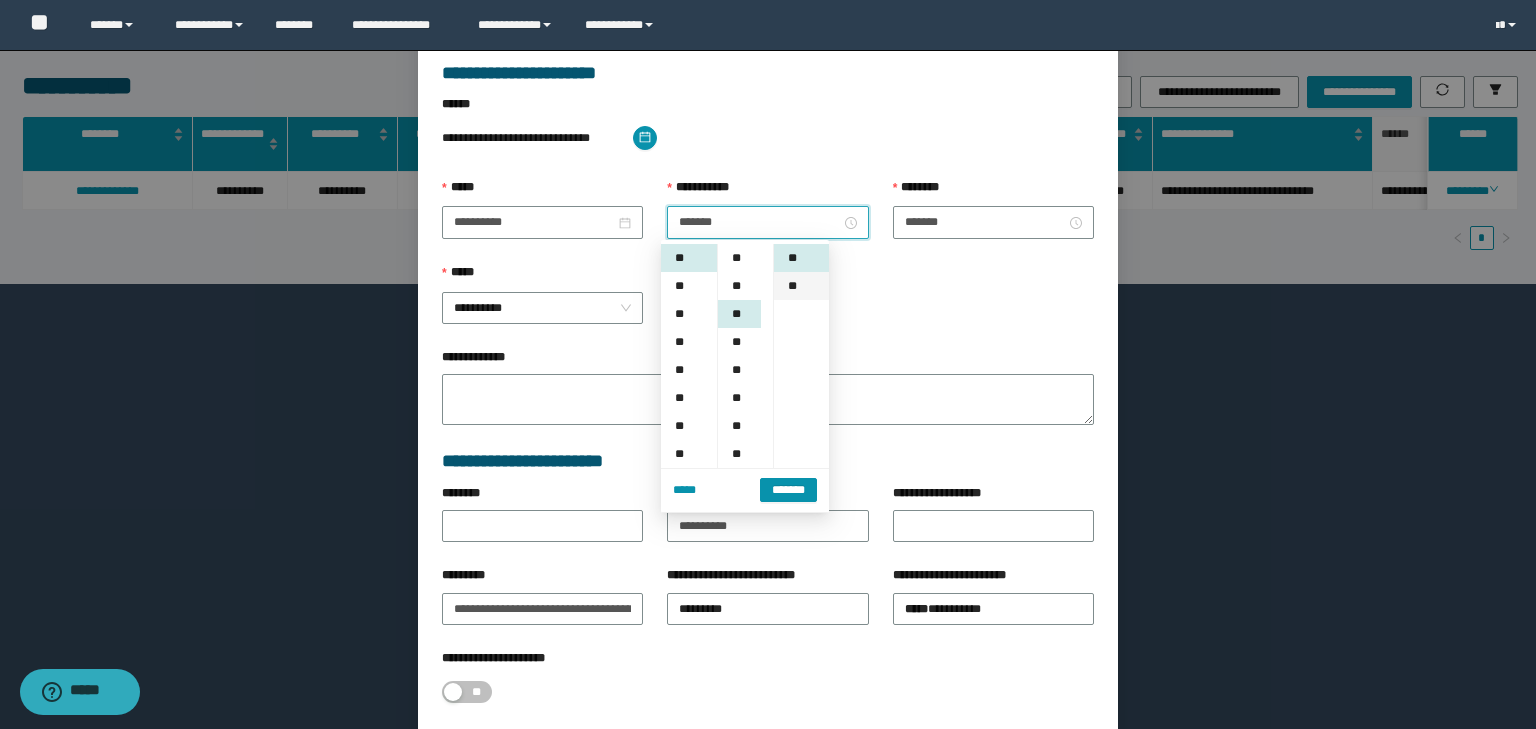 scroll, scrollTop: 112, scrollLeft: 0, axis: vertical 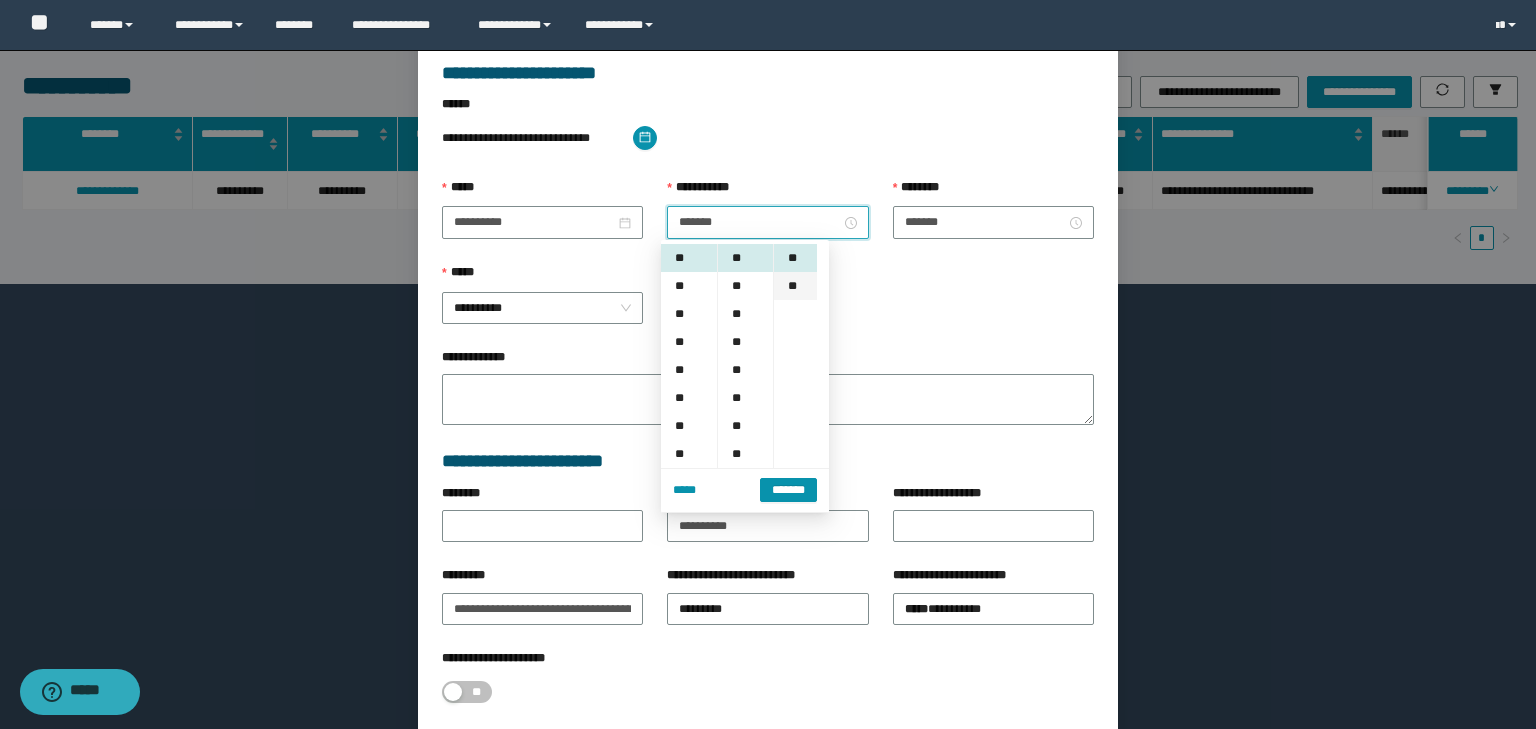 click on "**" at bounding box center (795, 286) 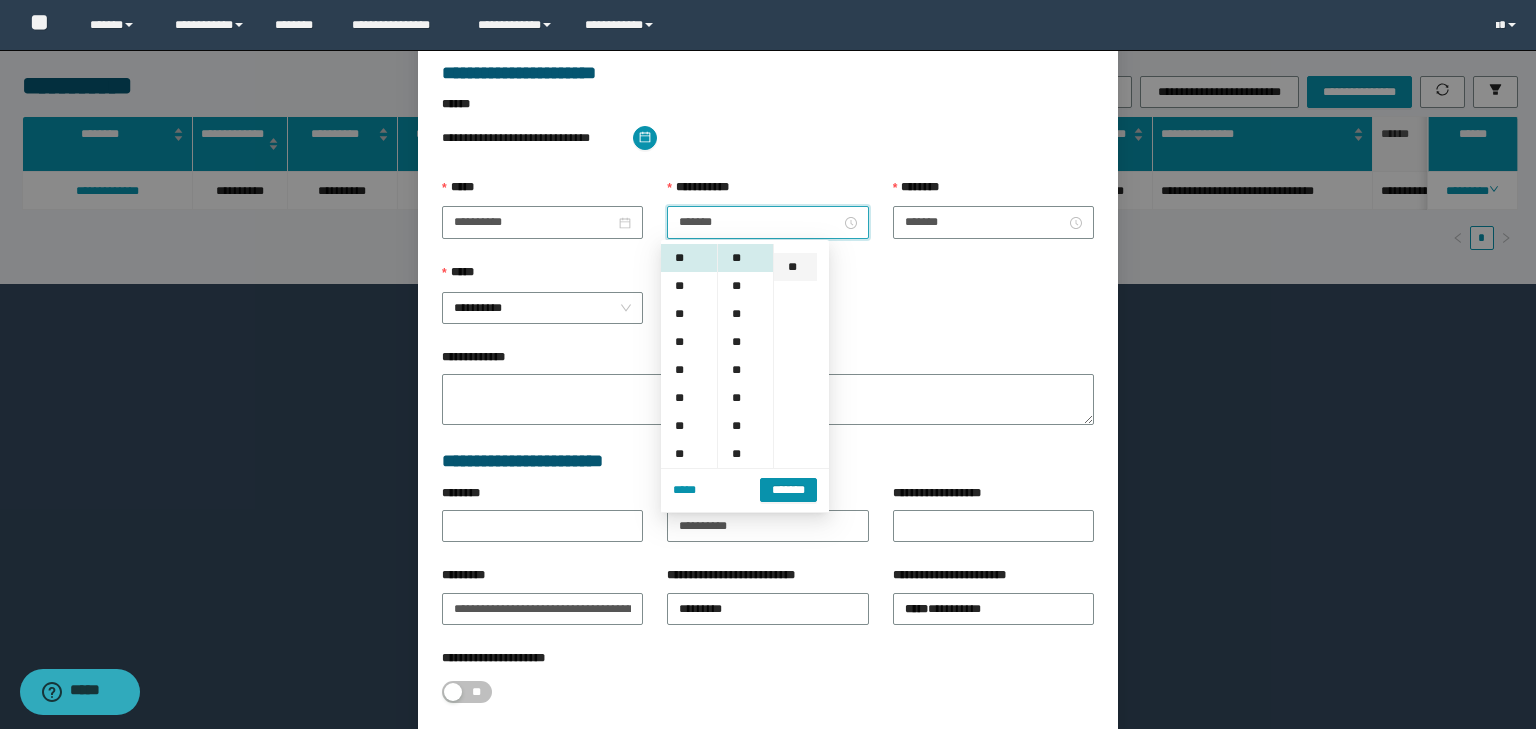 scroll, scrollTop: 28, scrollLeft: 0, axis: vertical 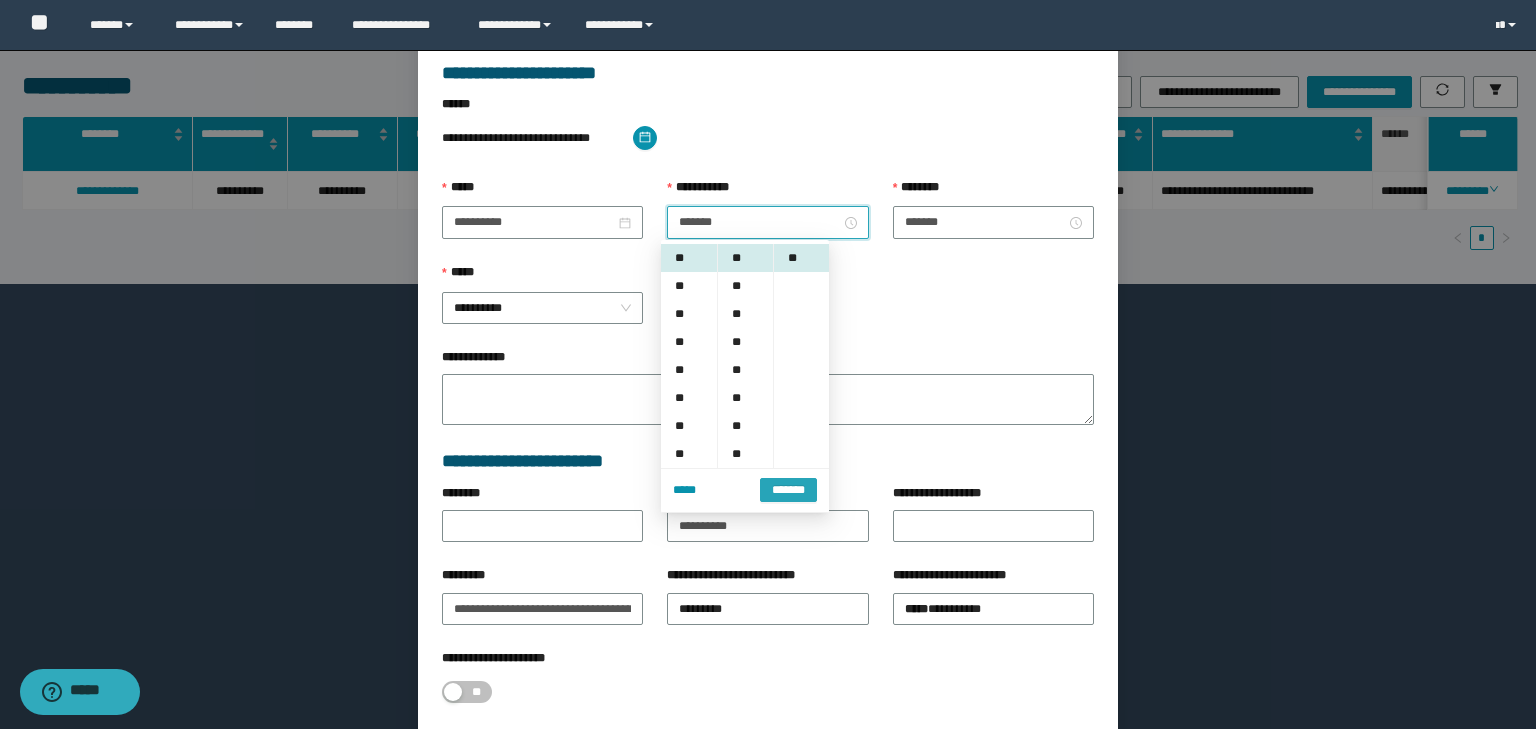 click on "*******" at bounding box center (788, 490) 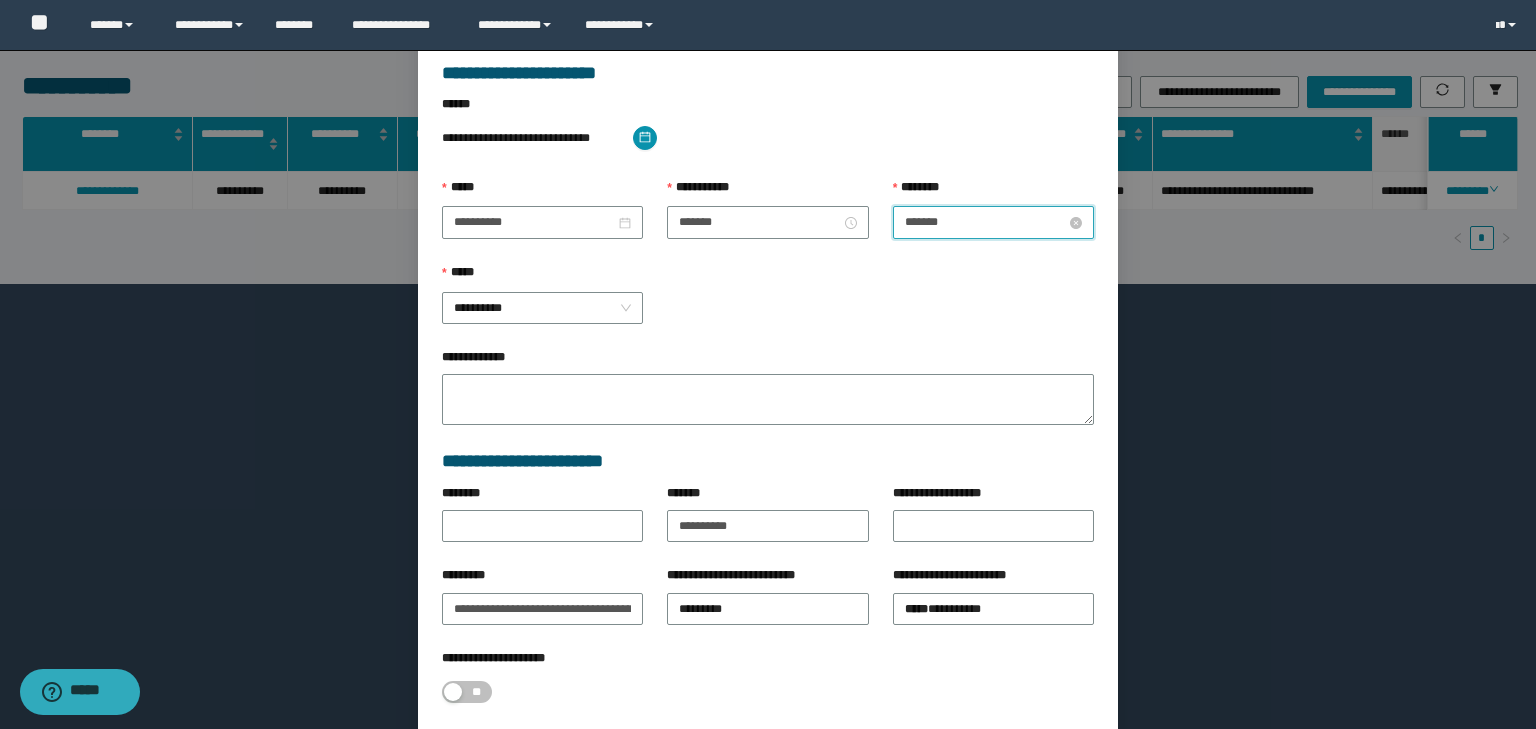 click on "*******" at bounding box center (985, 222) 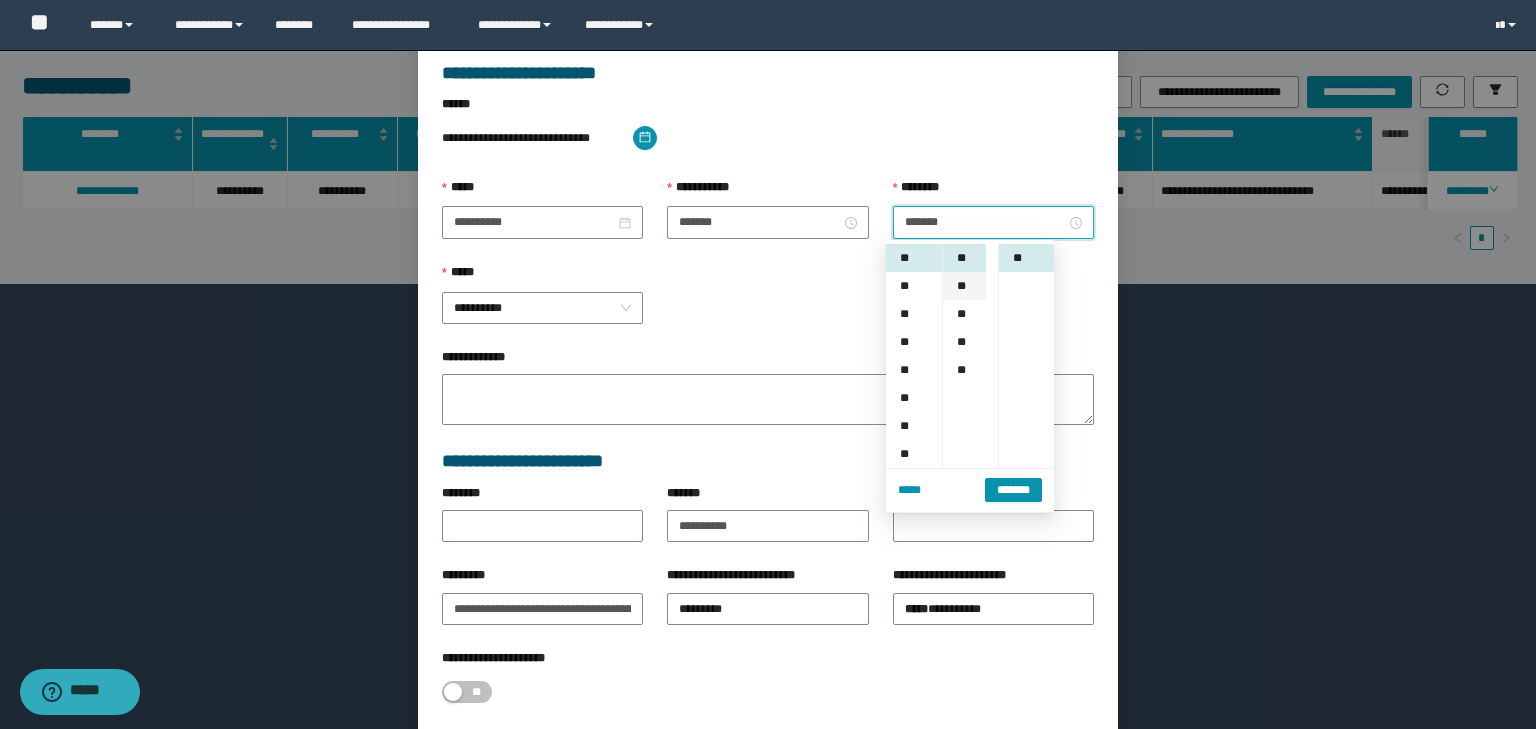 click on "**" at bounding box center [964, 286] 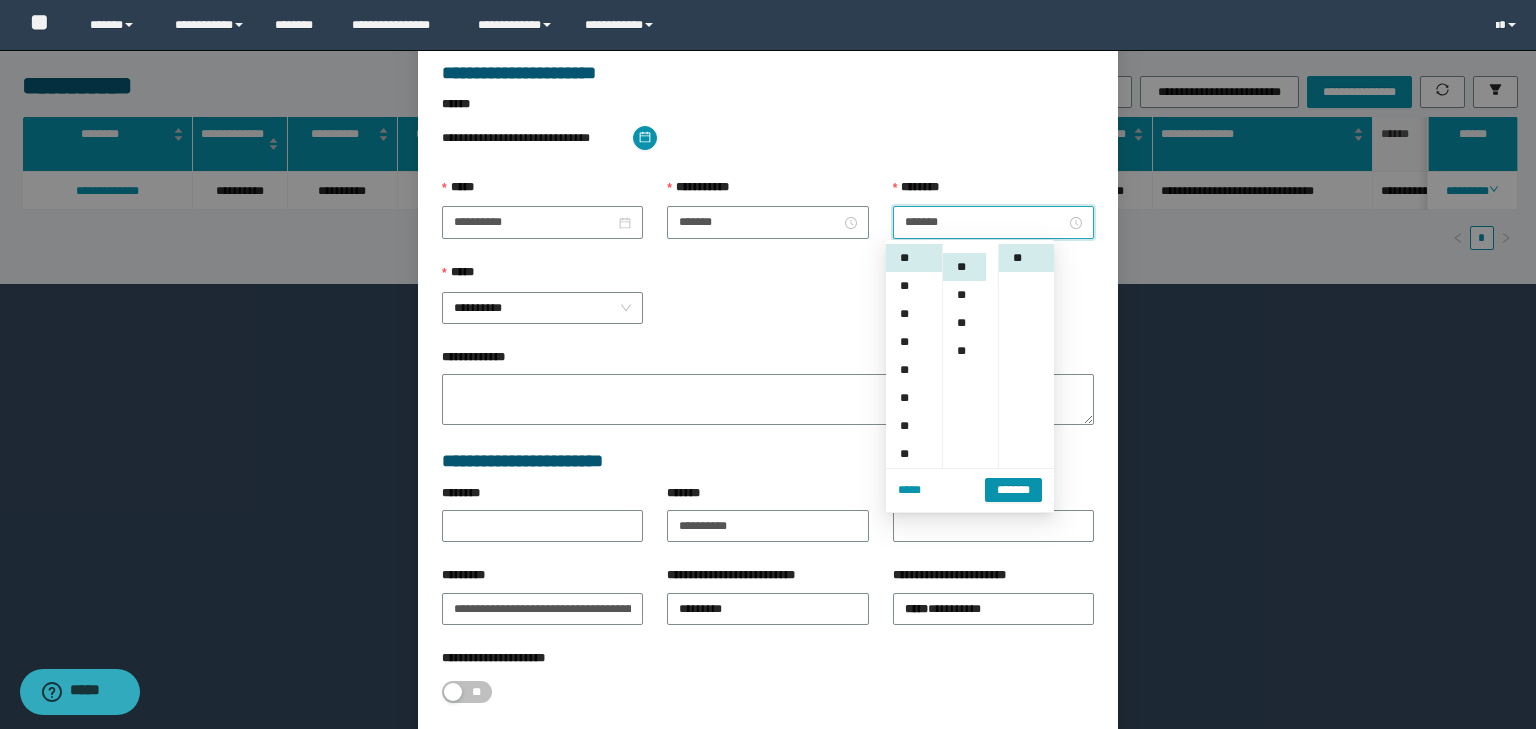 scroll, scrollTop: 224, scrollLeft: 0, axis: vertical 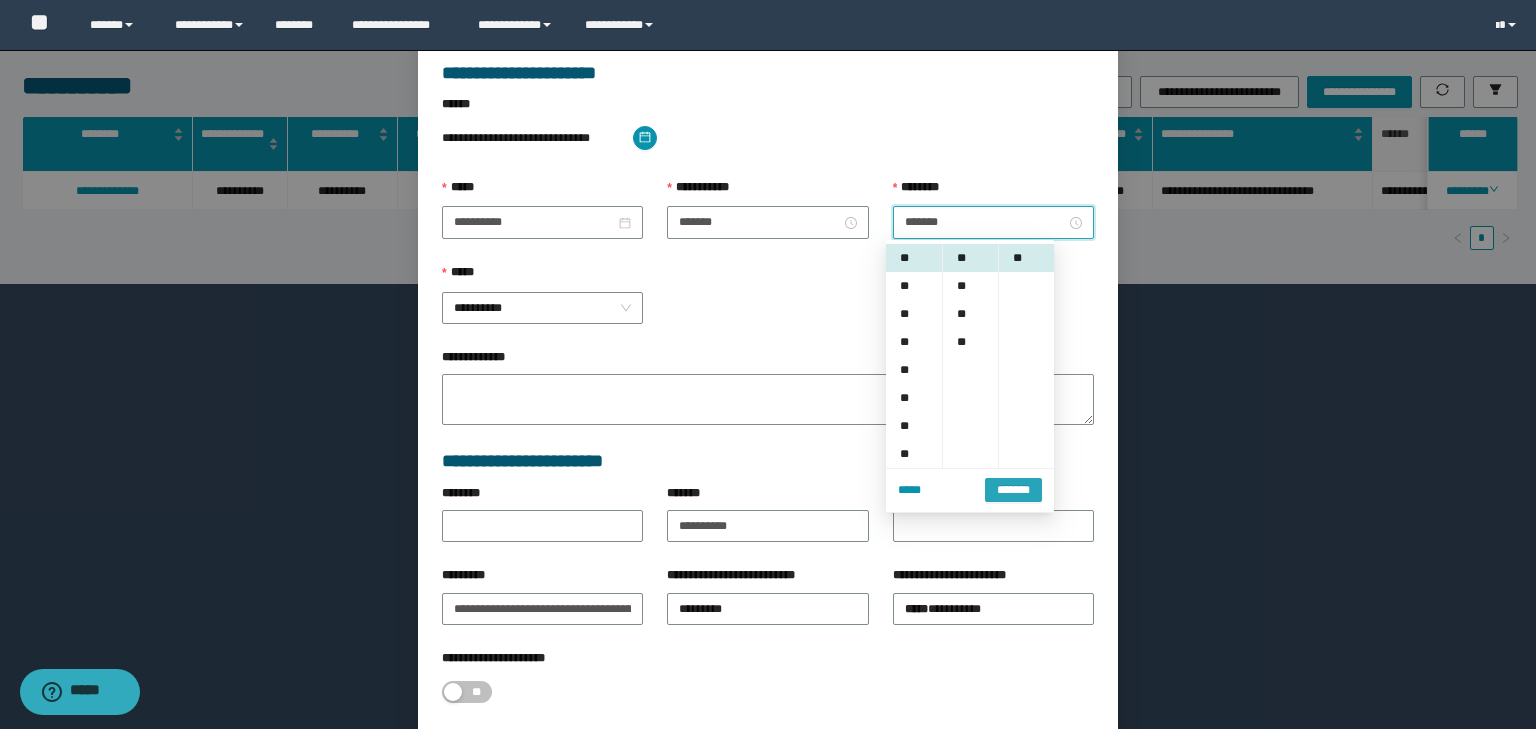 click on "*******" at bounding box center [1013, 489] 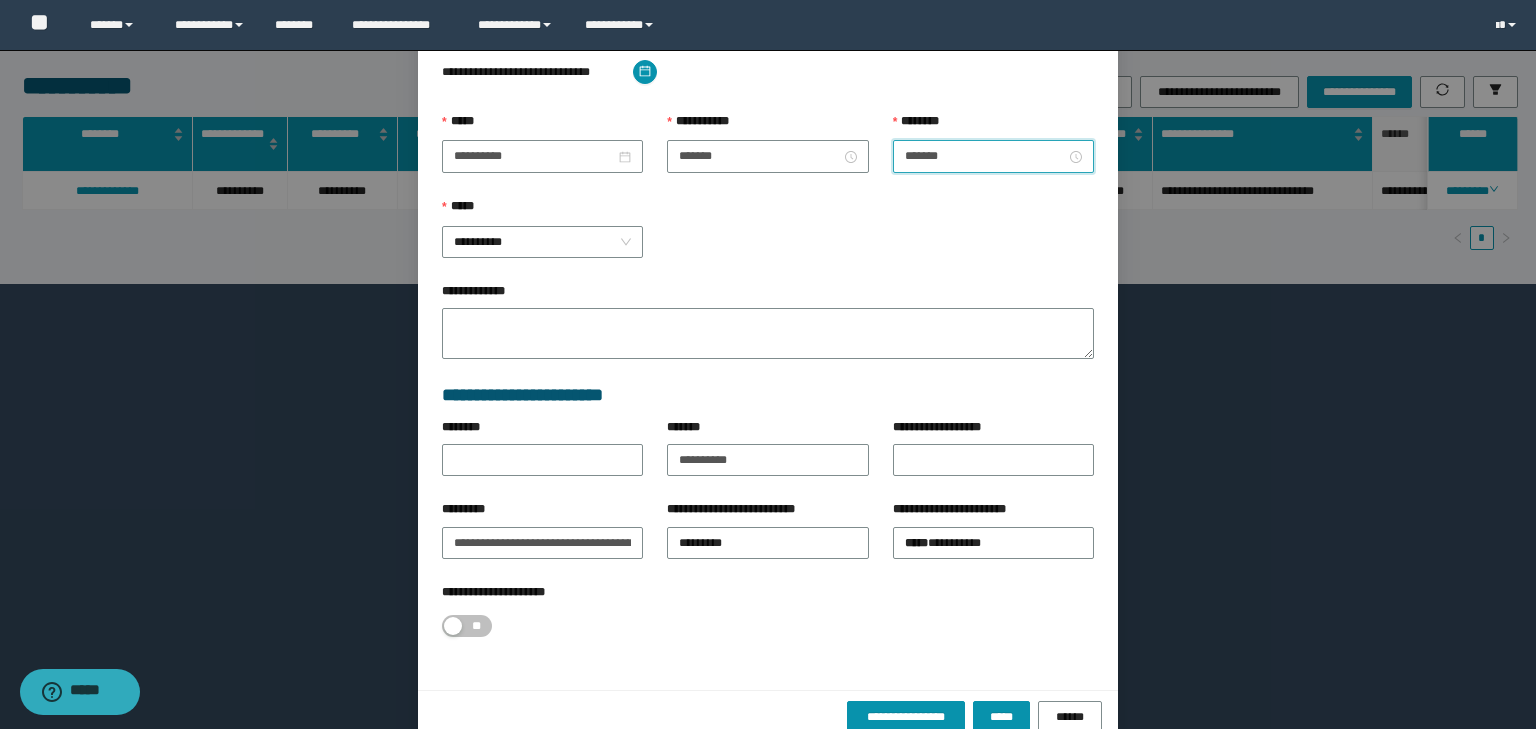 scroll, scrollTop: 221, scrollLeft: 0, axis: vertical 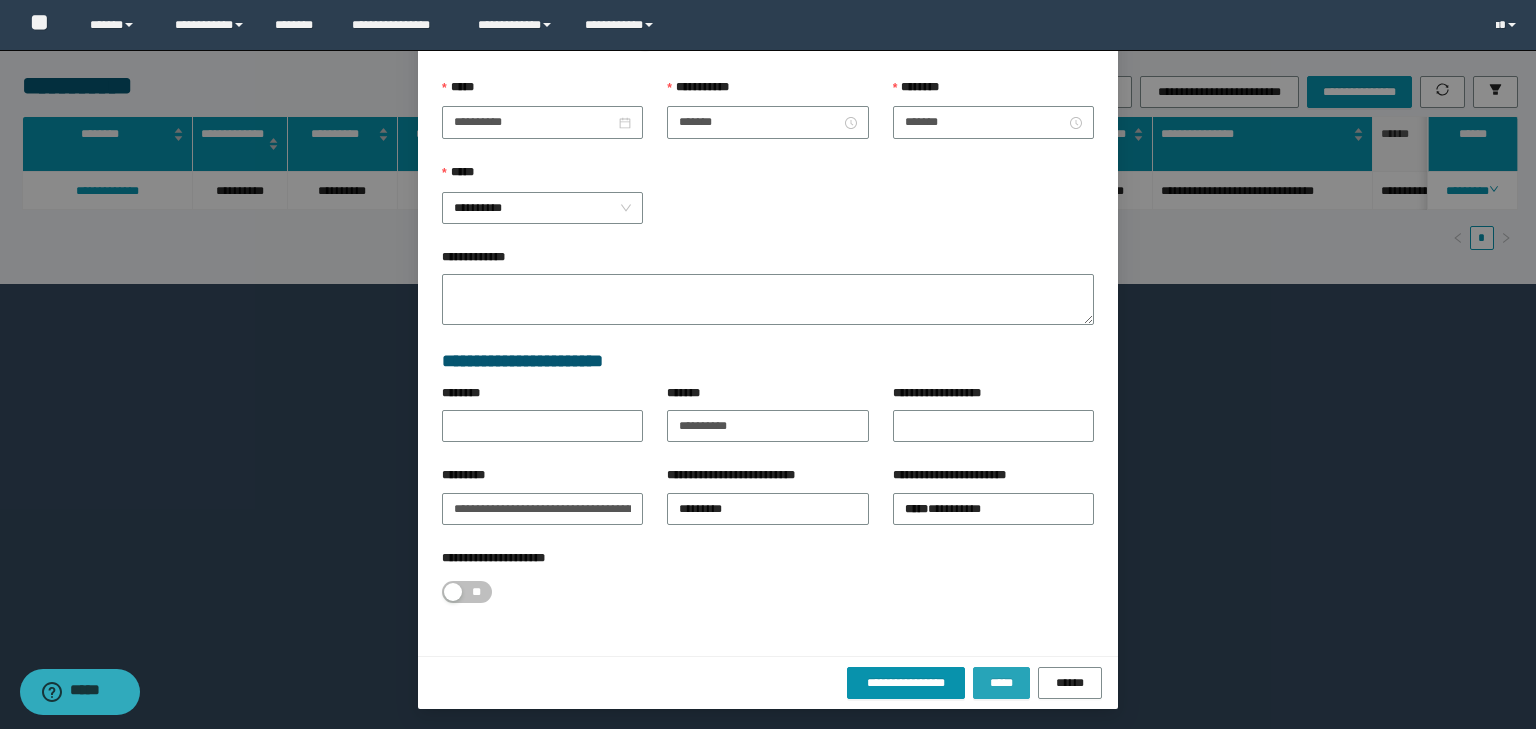 click on "*****" at bounding box center (1001, 683) 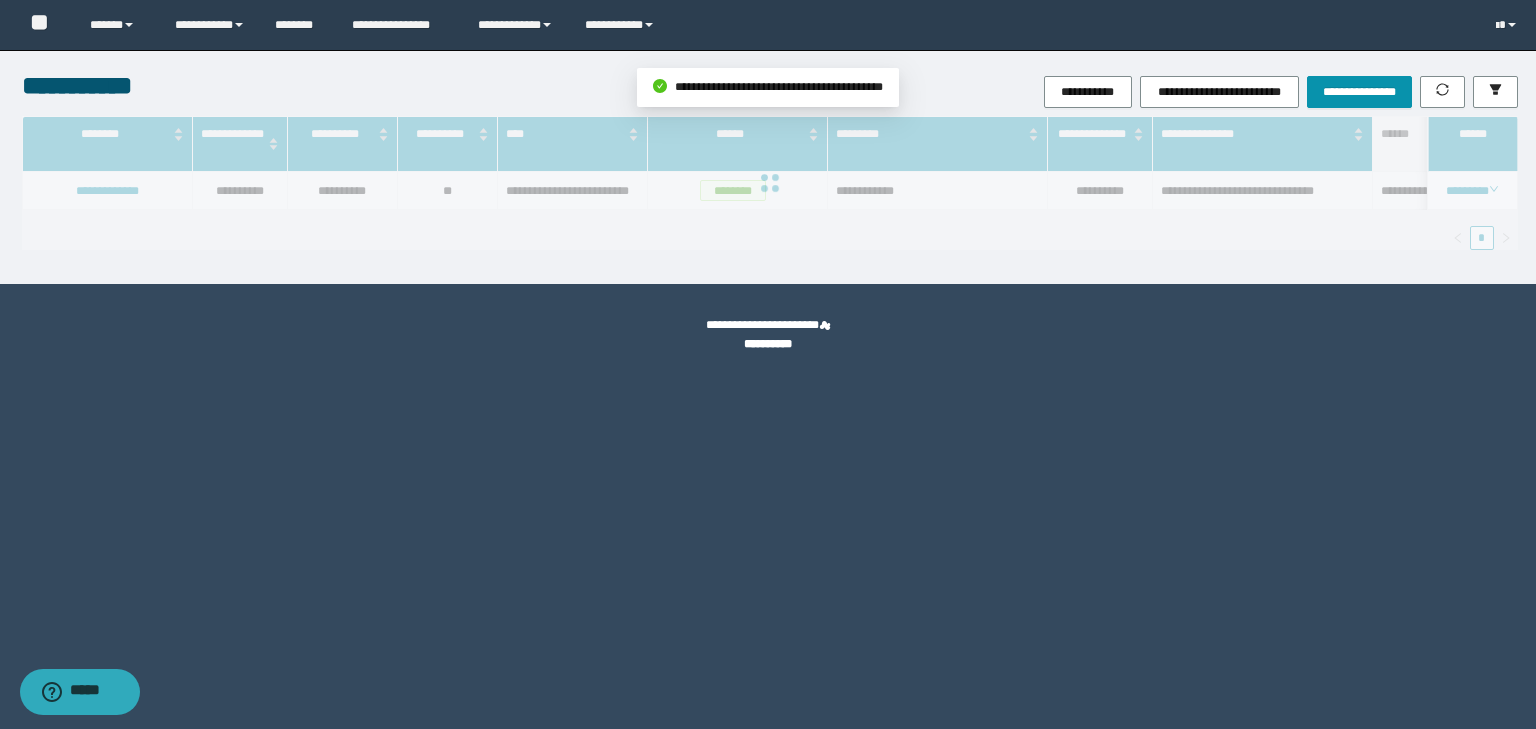 scroll, scrollTop: 121, scrollLeft: 0, axis: vertical 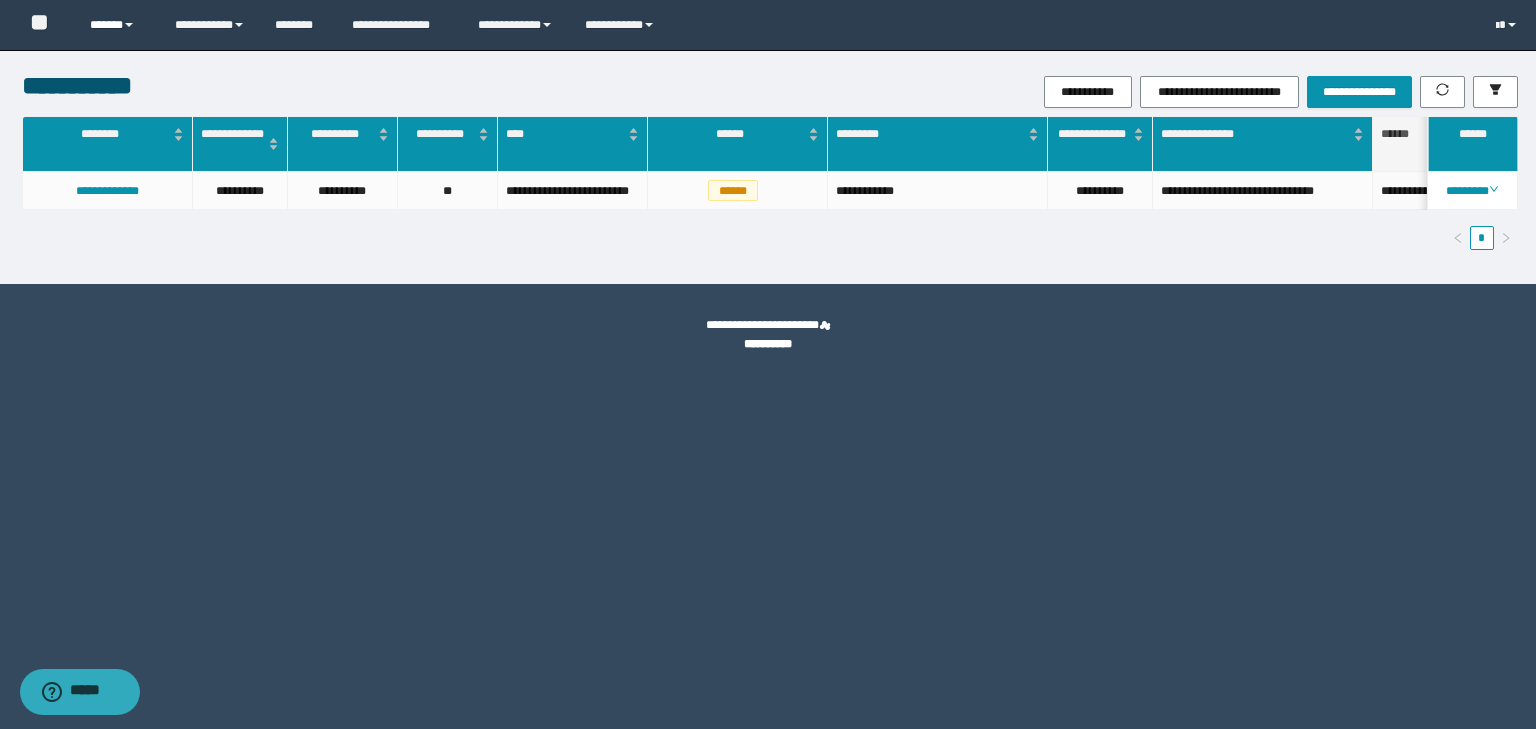 click on "******" at bounding box center [117, 25] 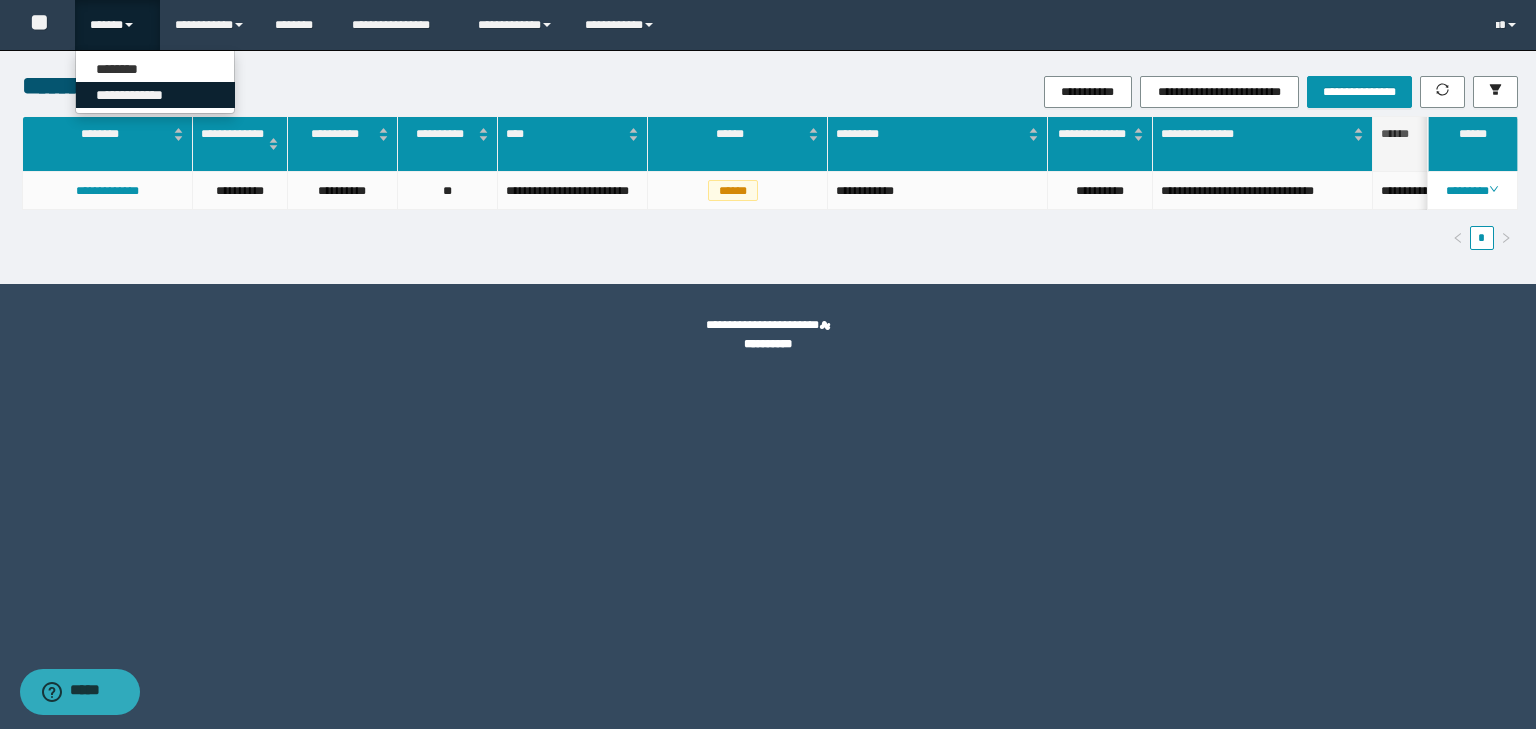 click on "**********" at bounding box center [155, 95] 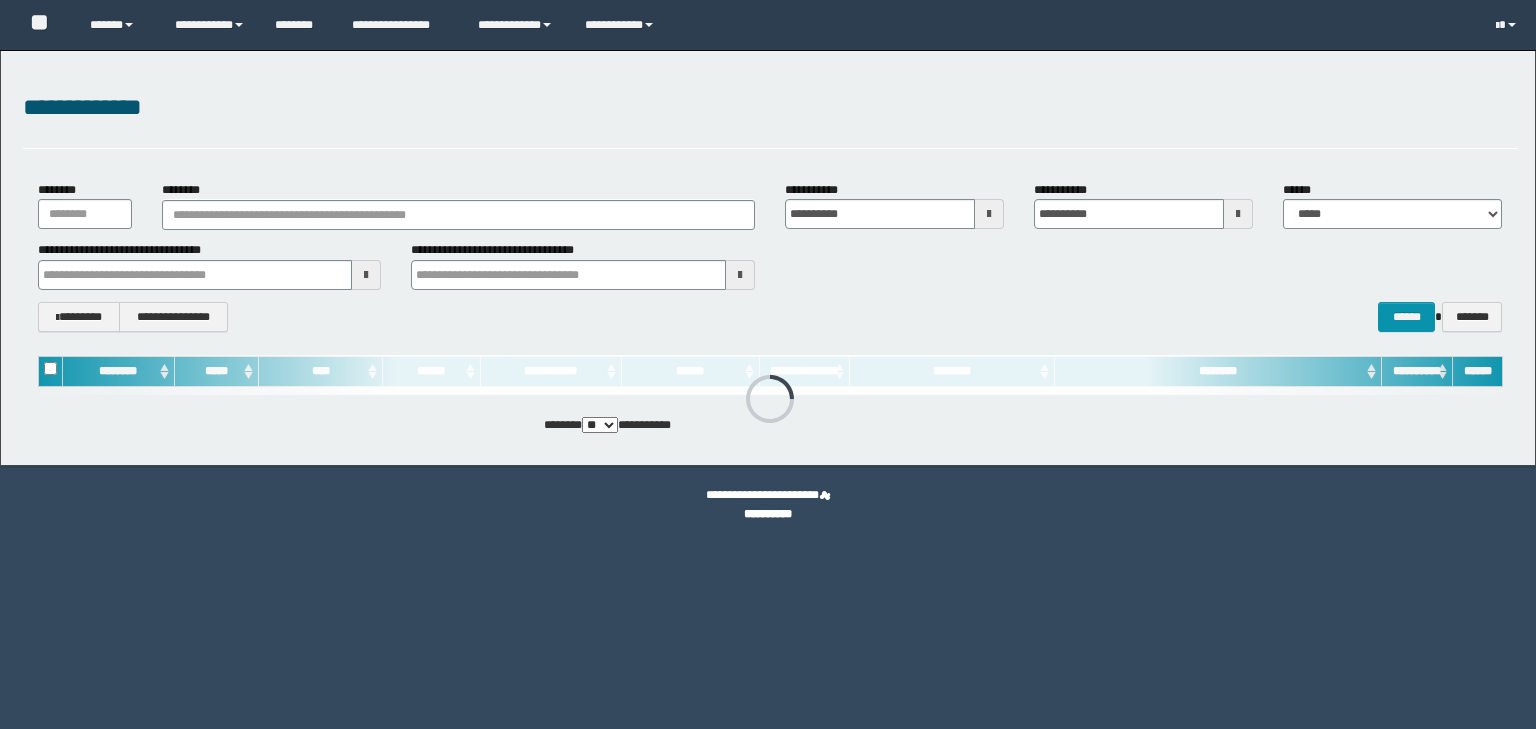 scroll, scrollTop: 0, scrollLeft: 0, axis: both 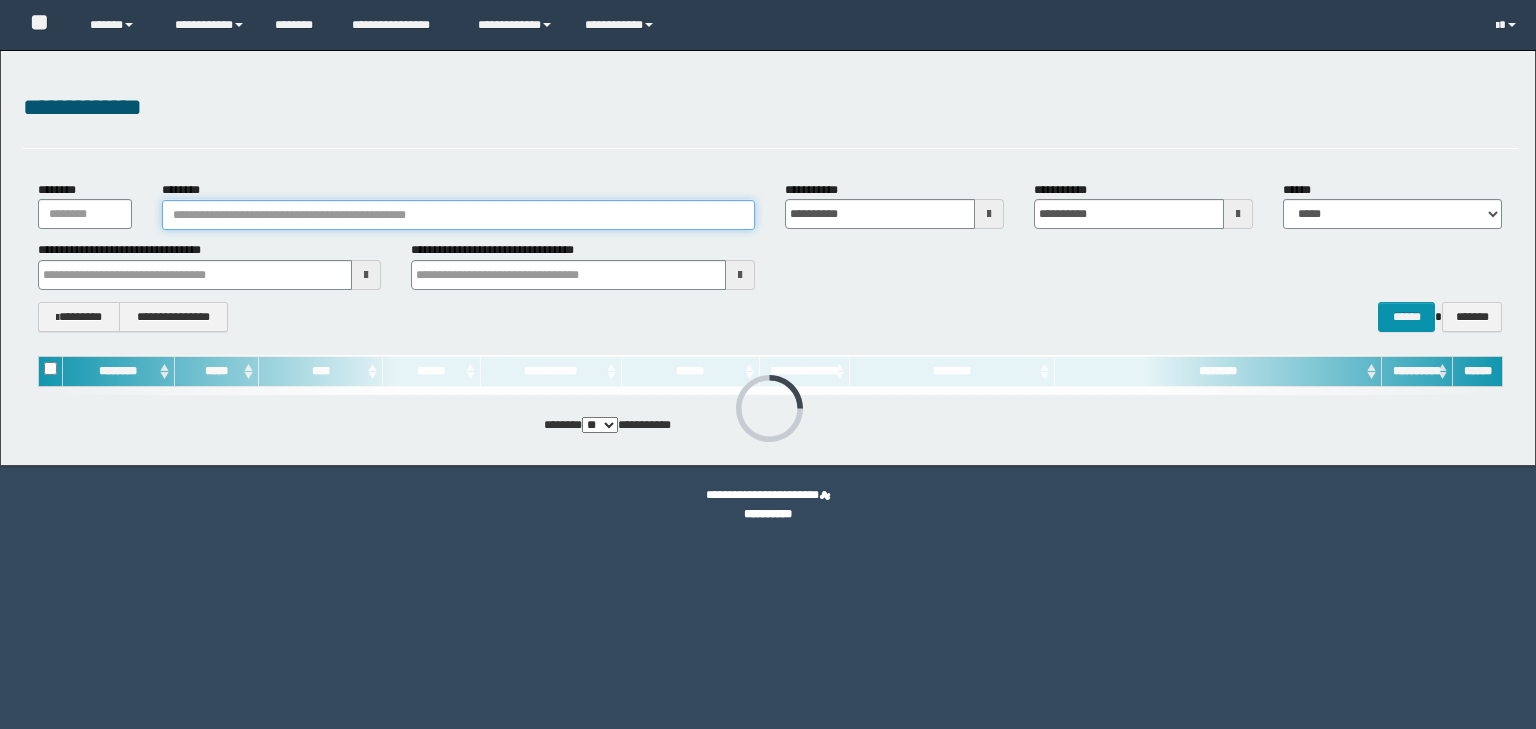 click on "********" at bounding box center [458, 215] 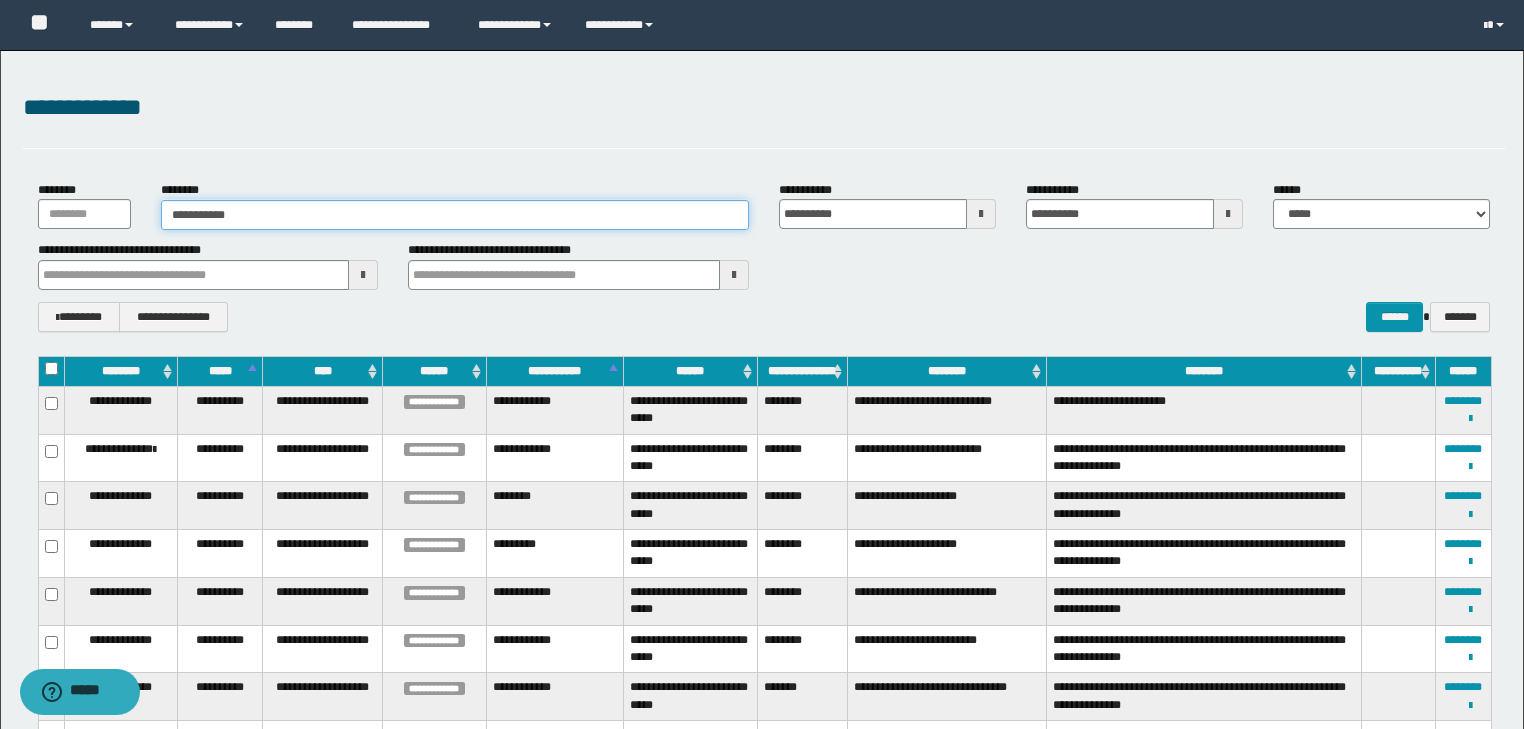 type on "**********" 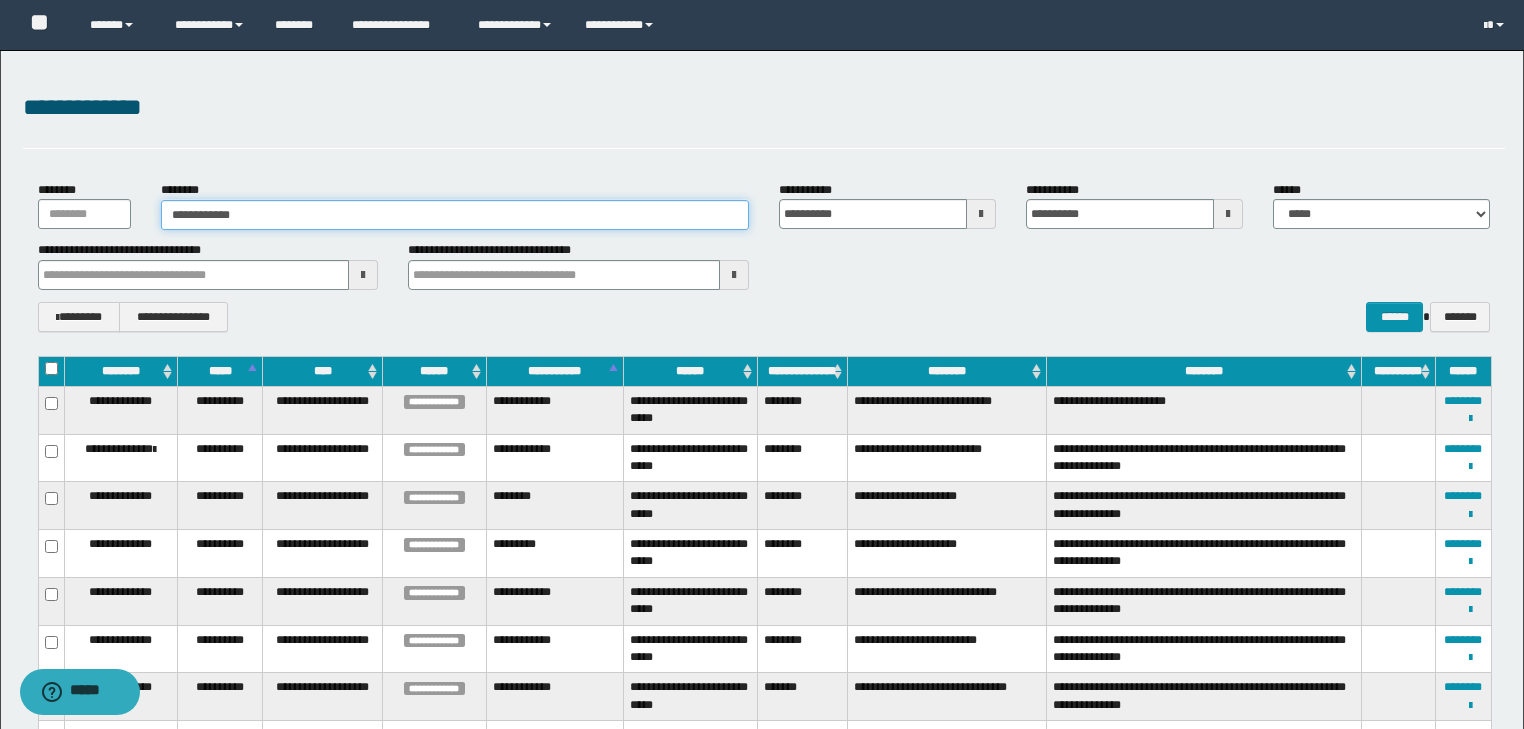 type on "**********" 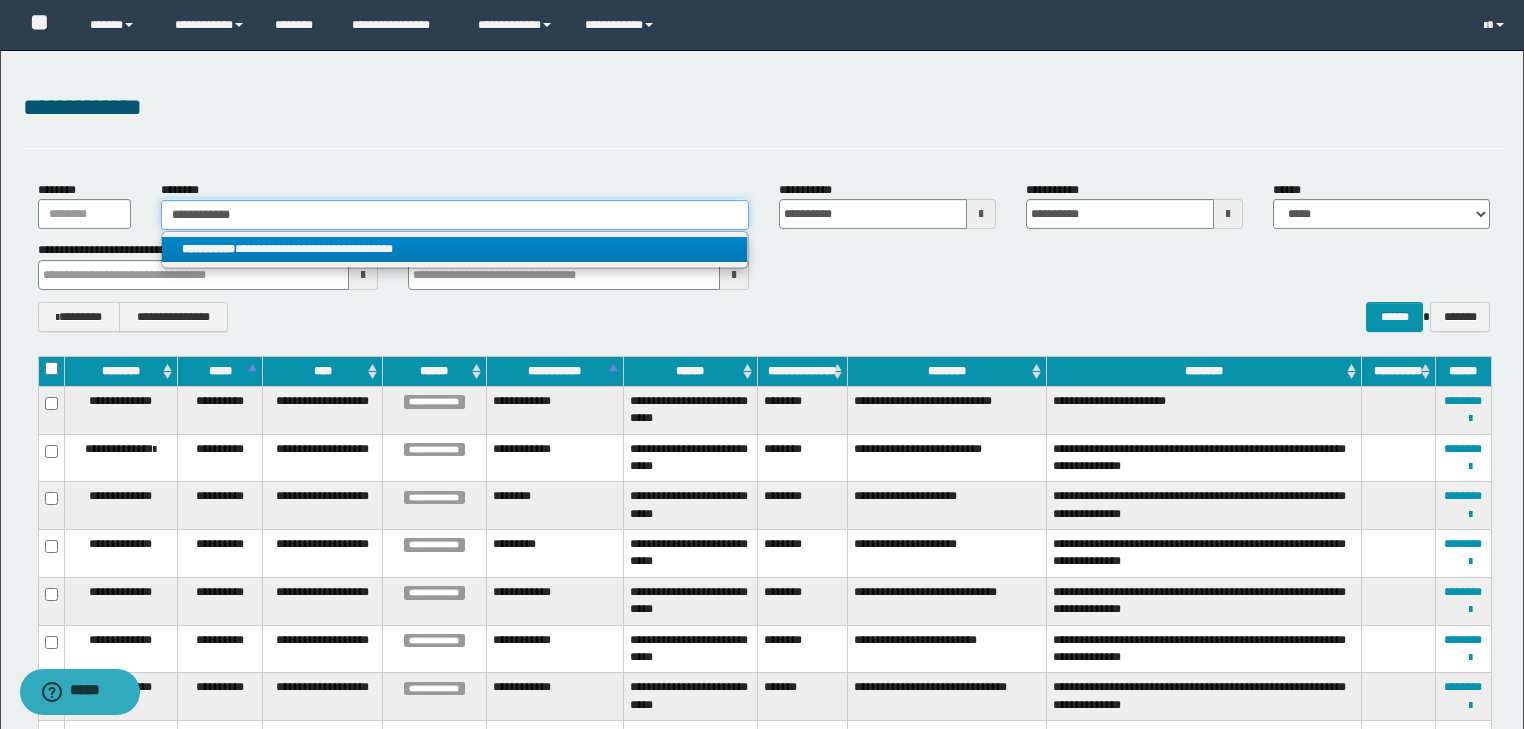 type on "**********" 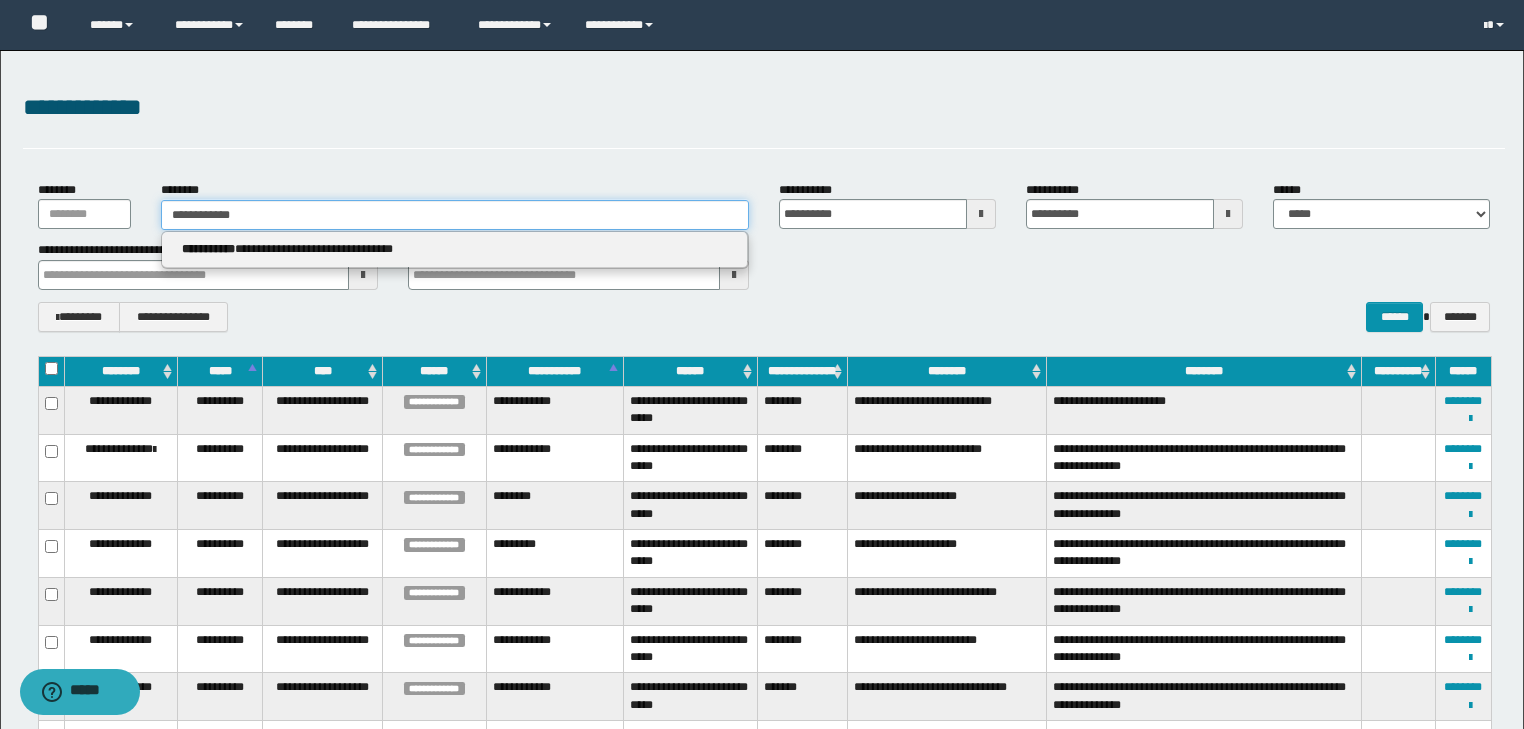 type on "**********" 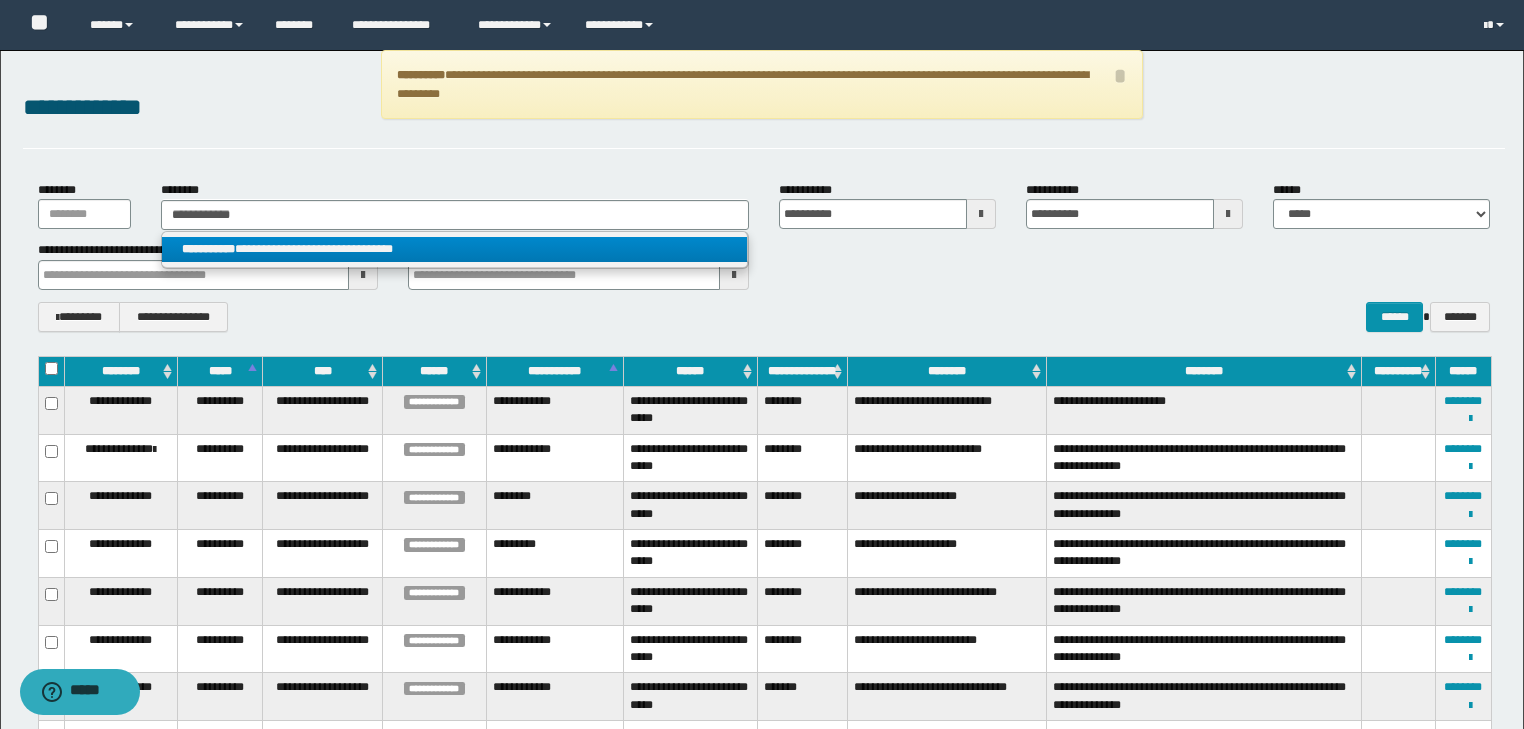 click on "**********" at bounding box center (454, 249) 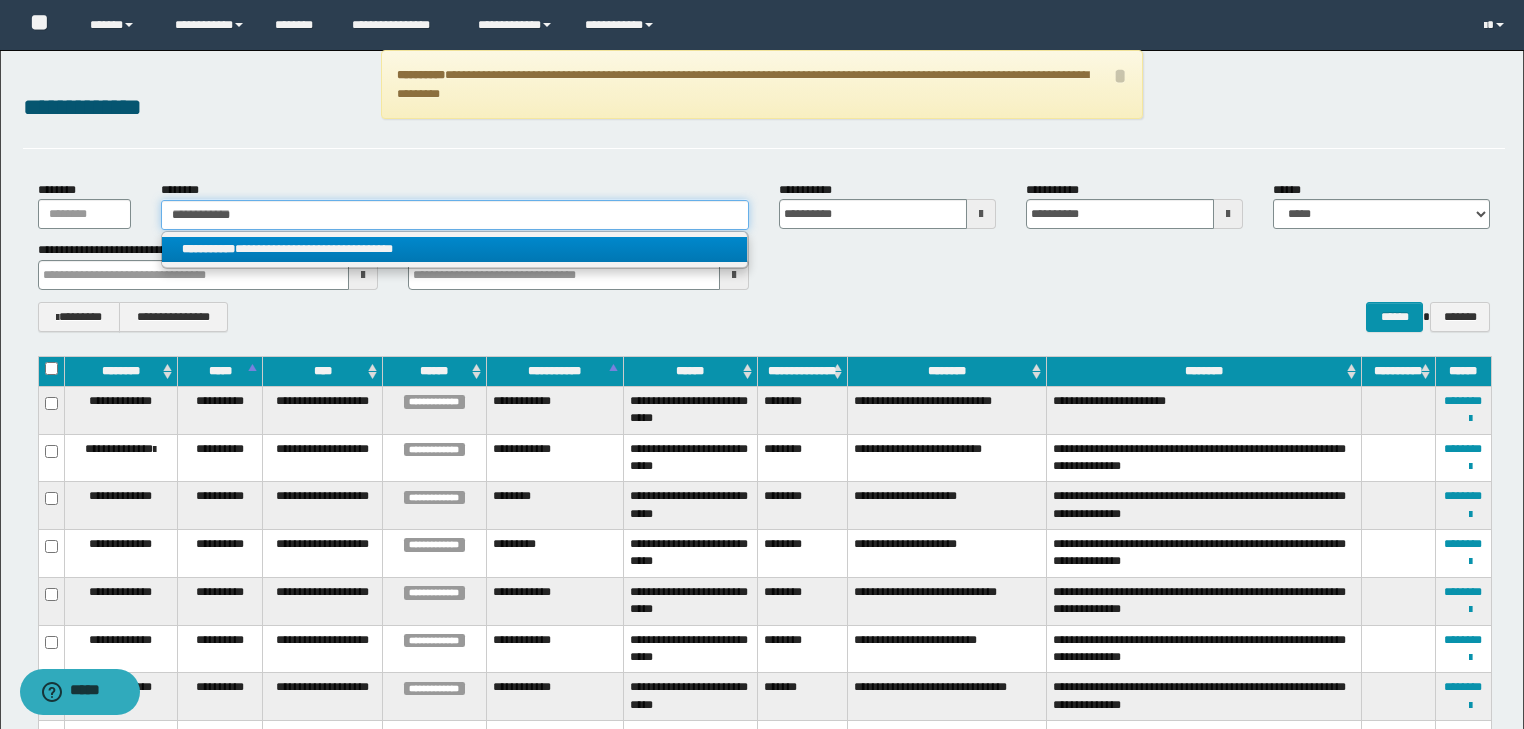 type 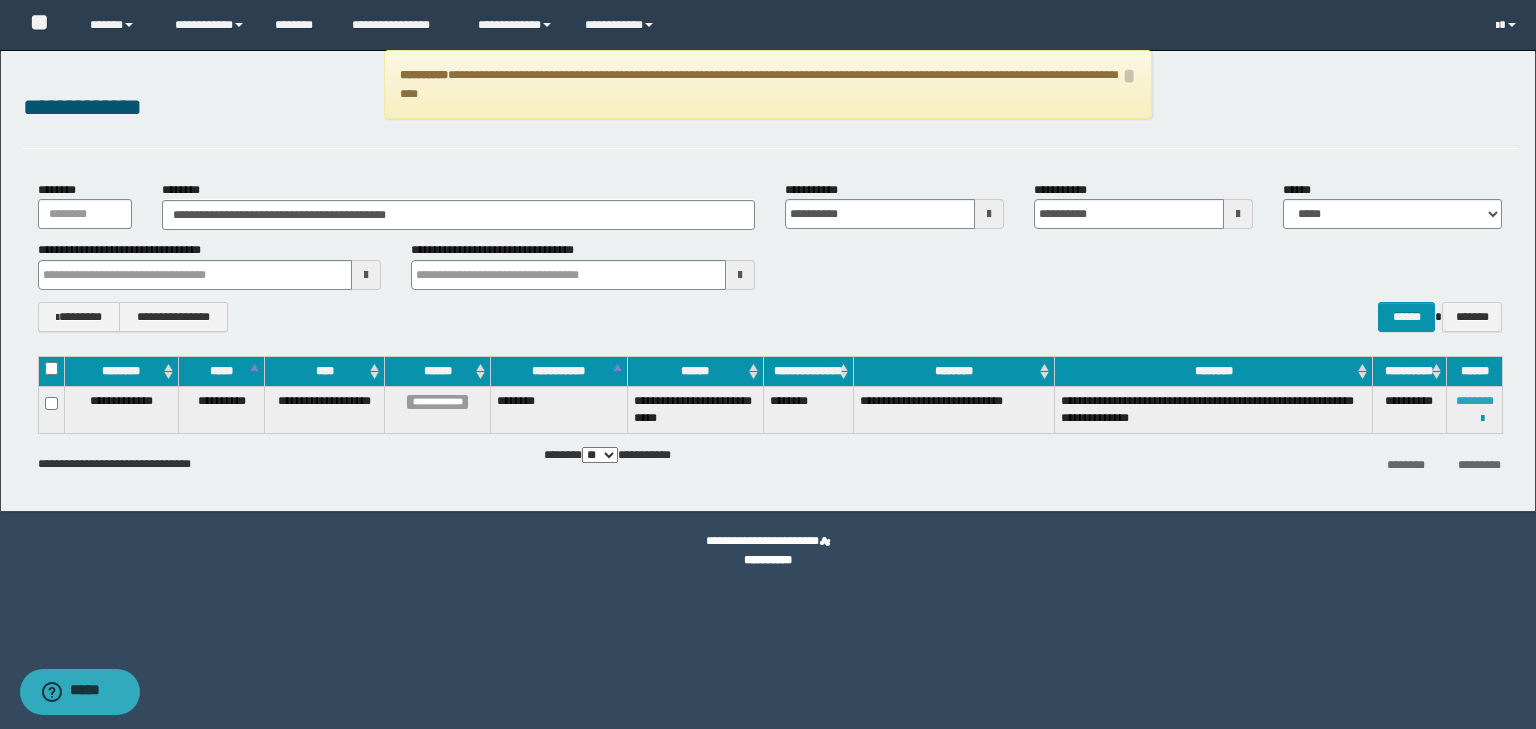 click on "********" at bounding box center (1475, 401) 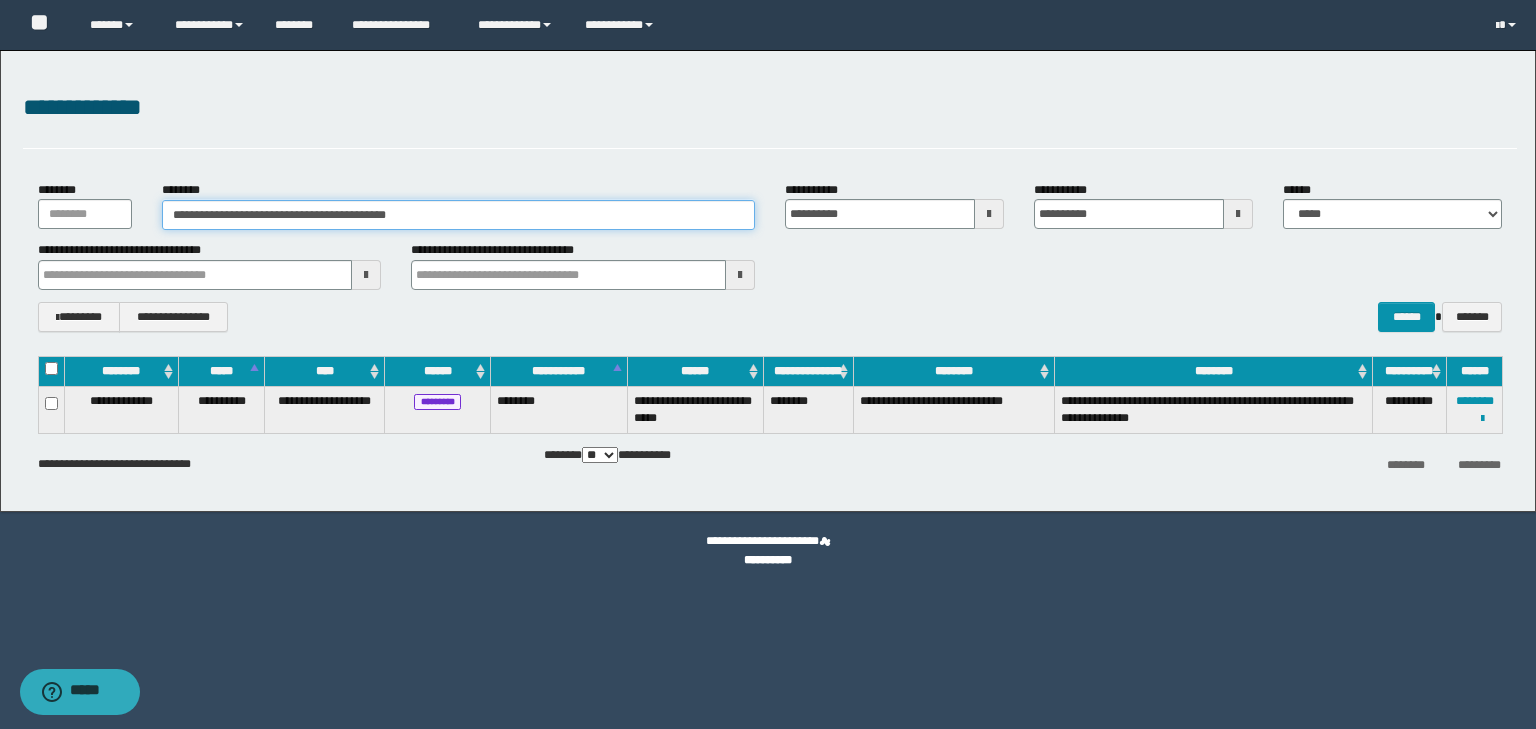 drag, startPoint x: 460, startPoint y: 220, endPoint x: 142, endPoint y: 214, distance: 318.0566 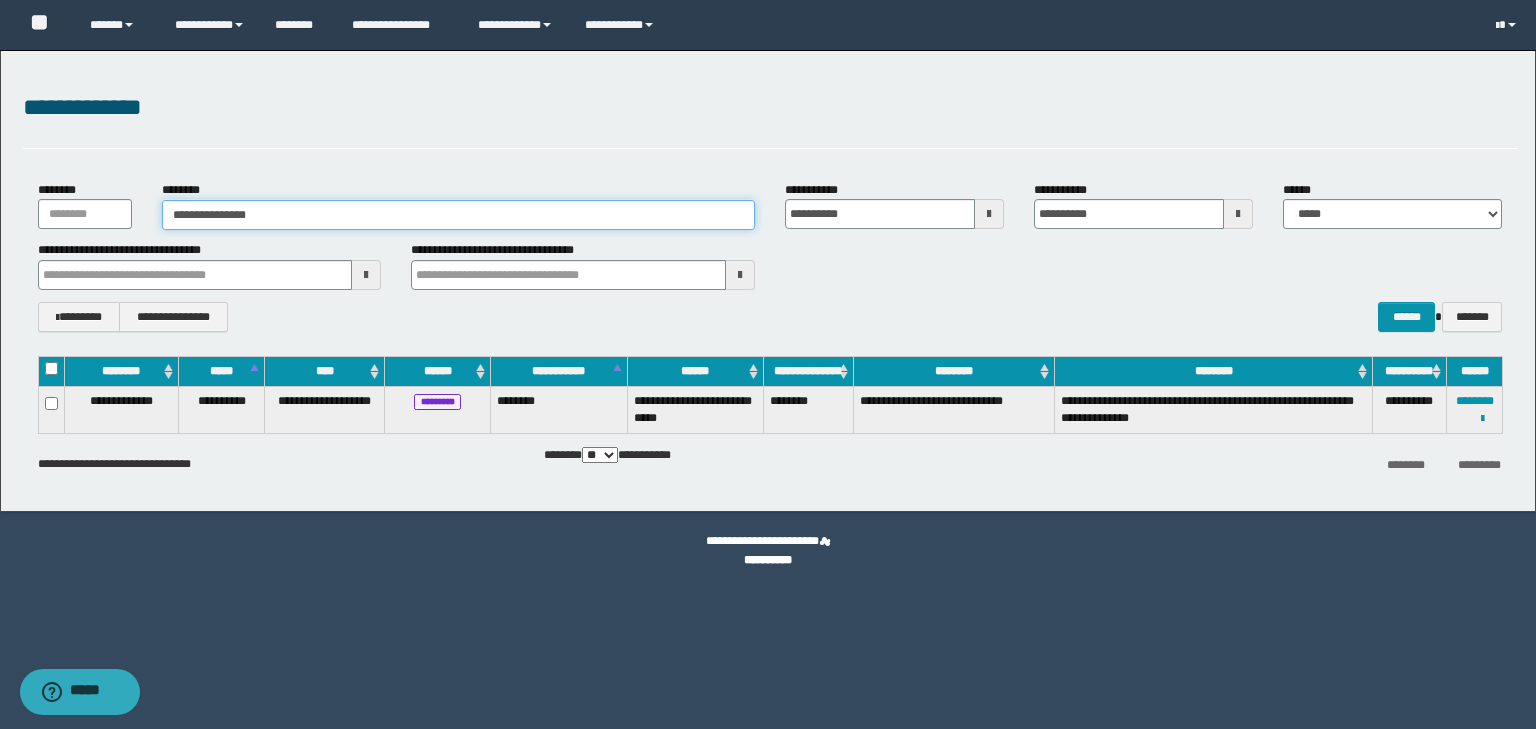 click on "**********" at bounding box center [458, 215] 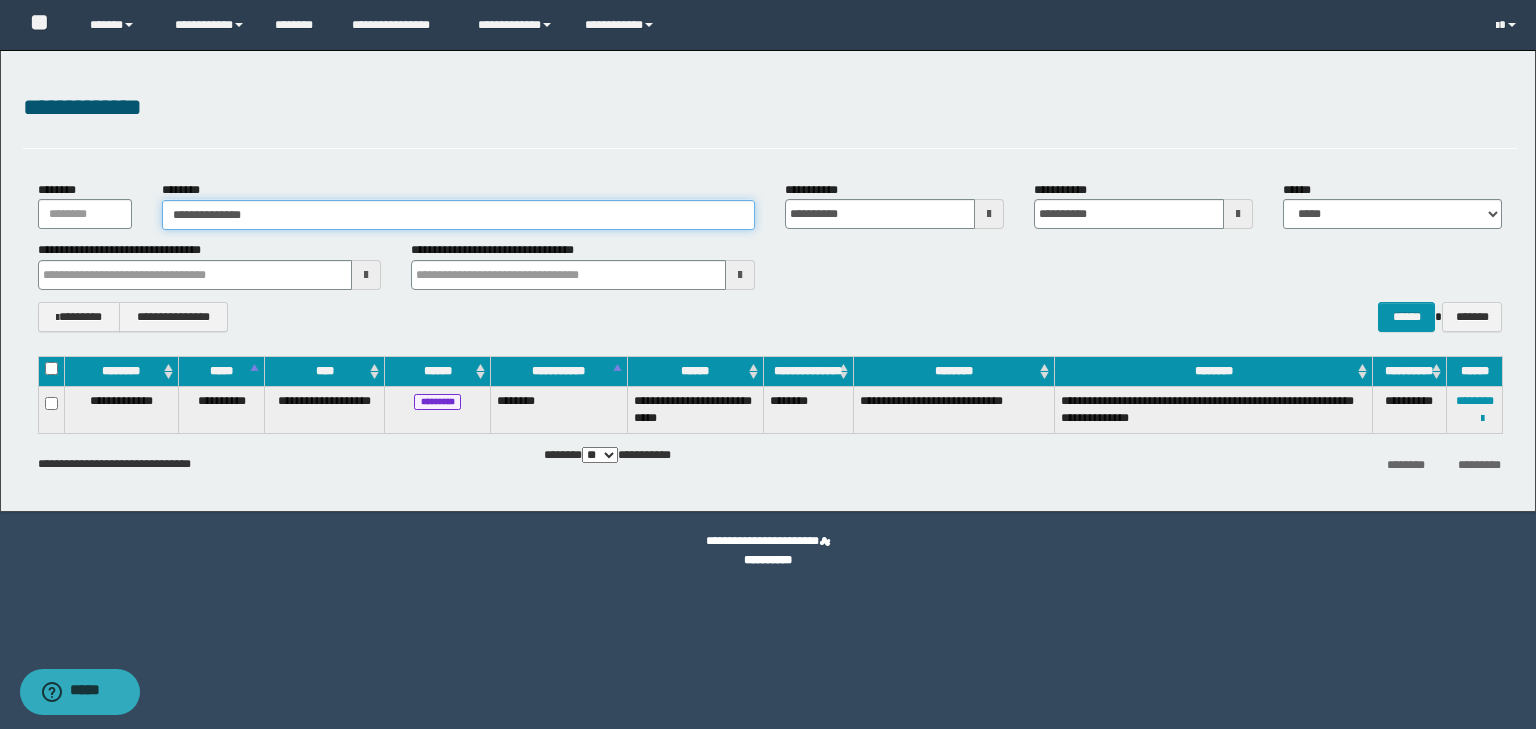 click on "**********" at bounding box center (458, 215) 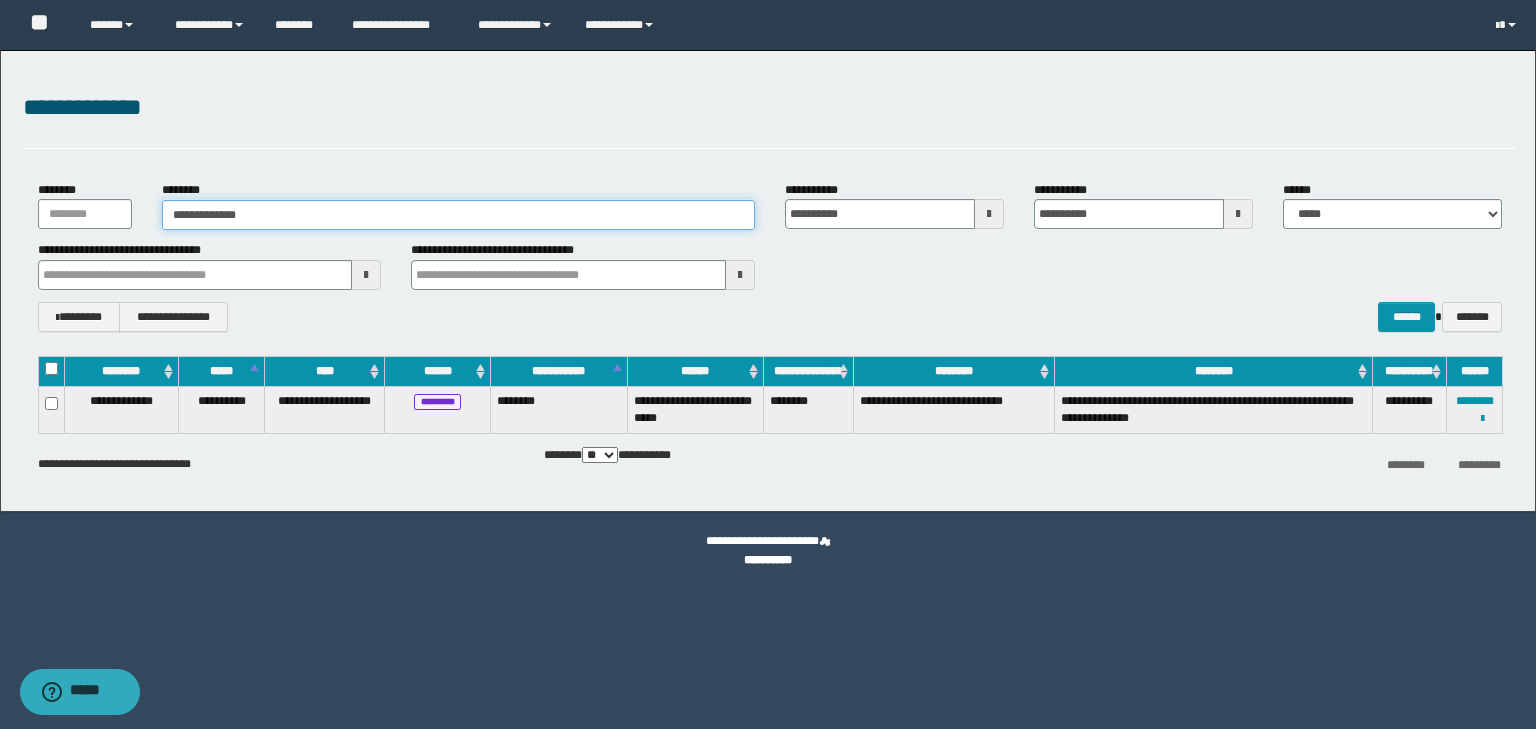 click on "**********" at bounding box center [458, 215] 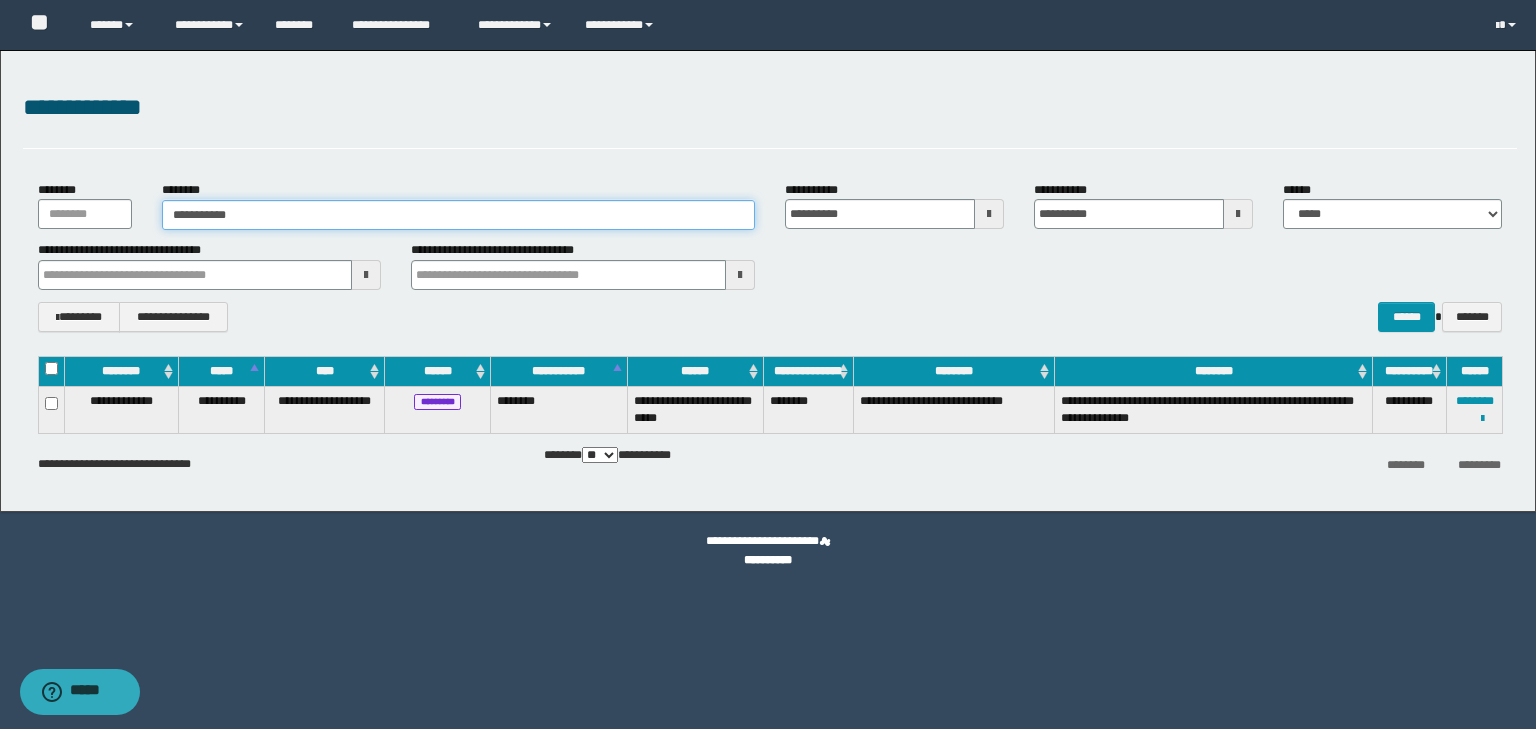 click on "*********" at bounding box center (458, 215) 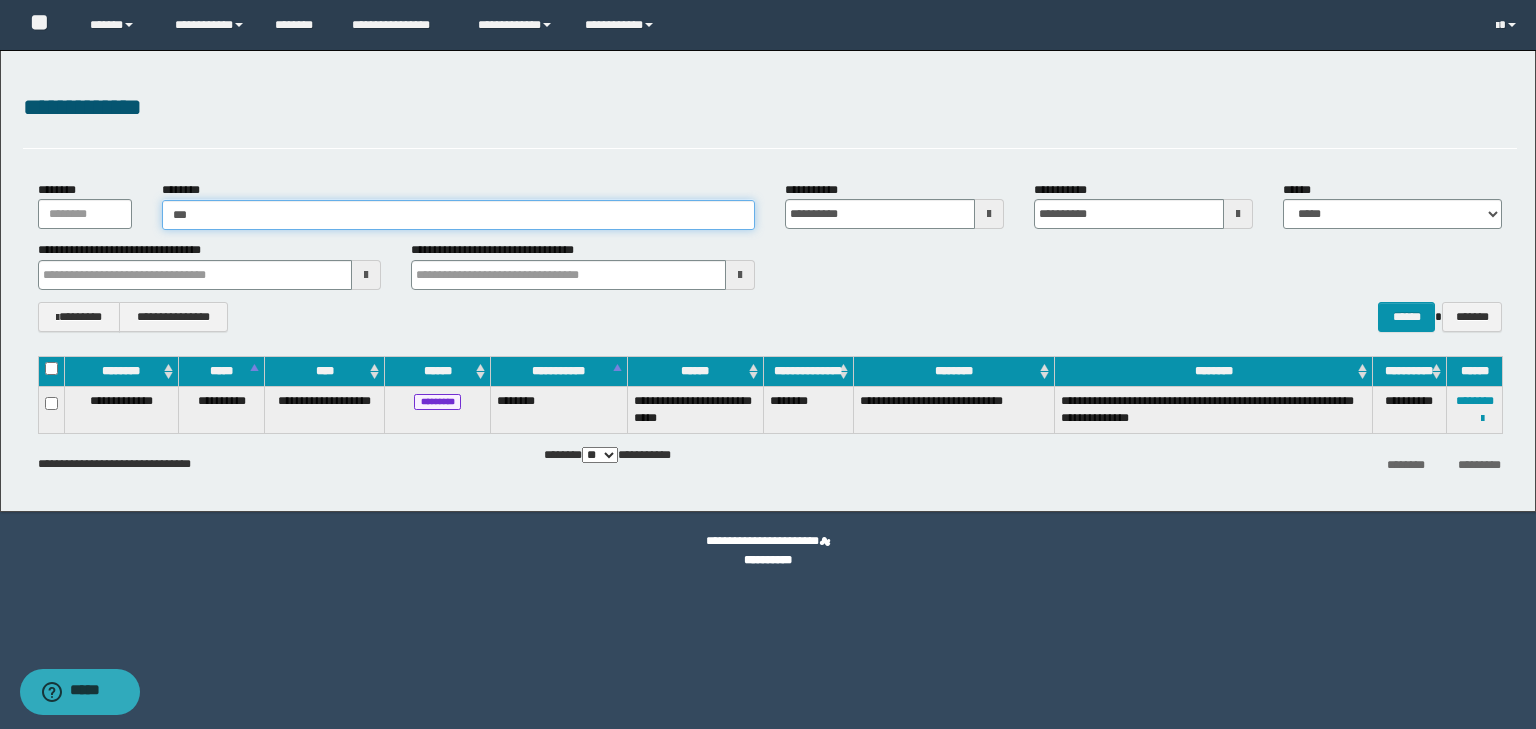 type on "*" 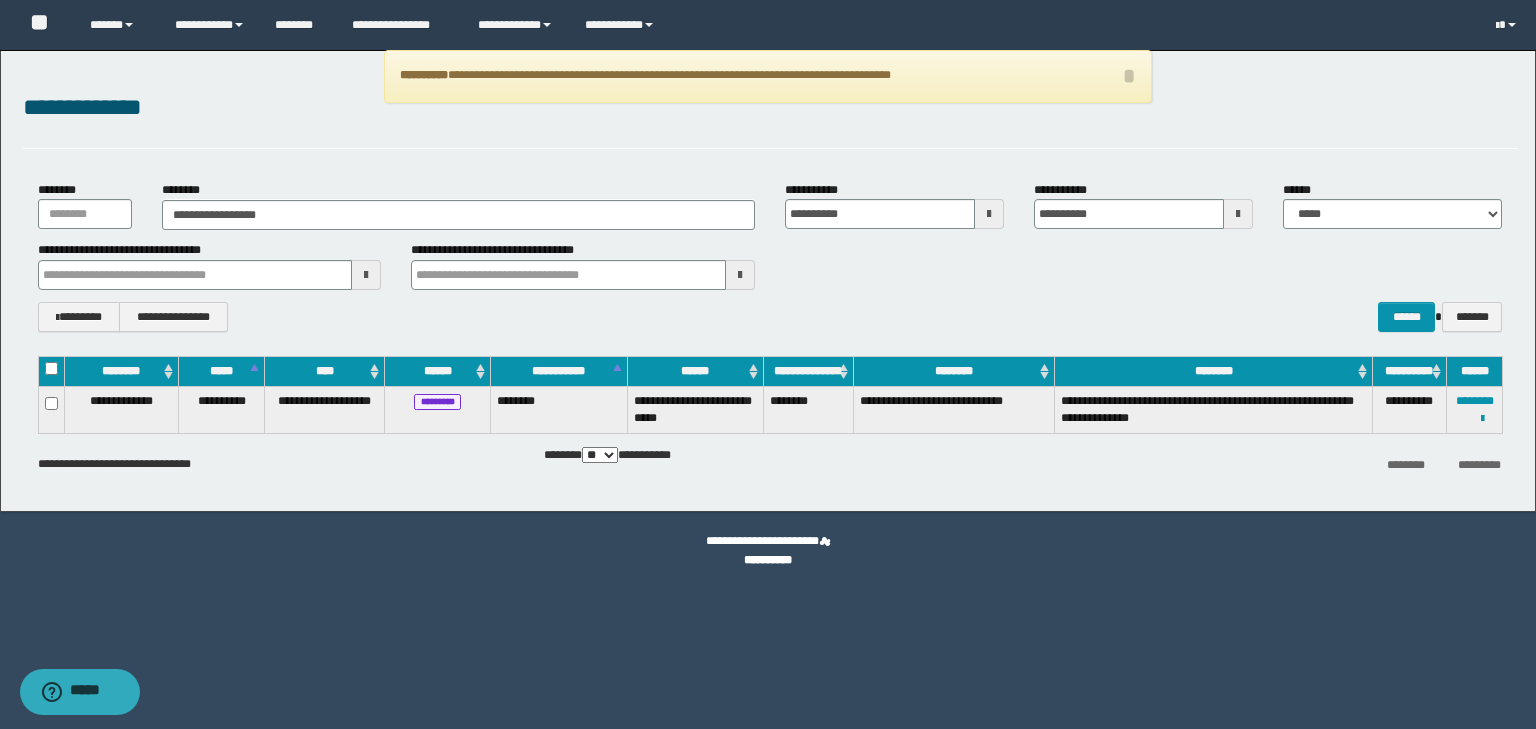click on "**********" at bounding box center [770, 256] 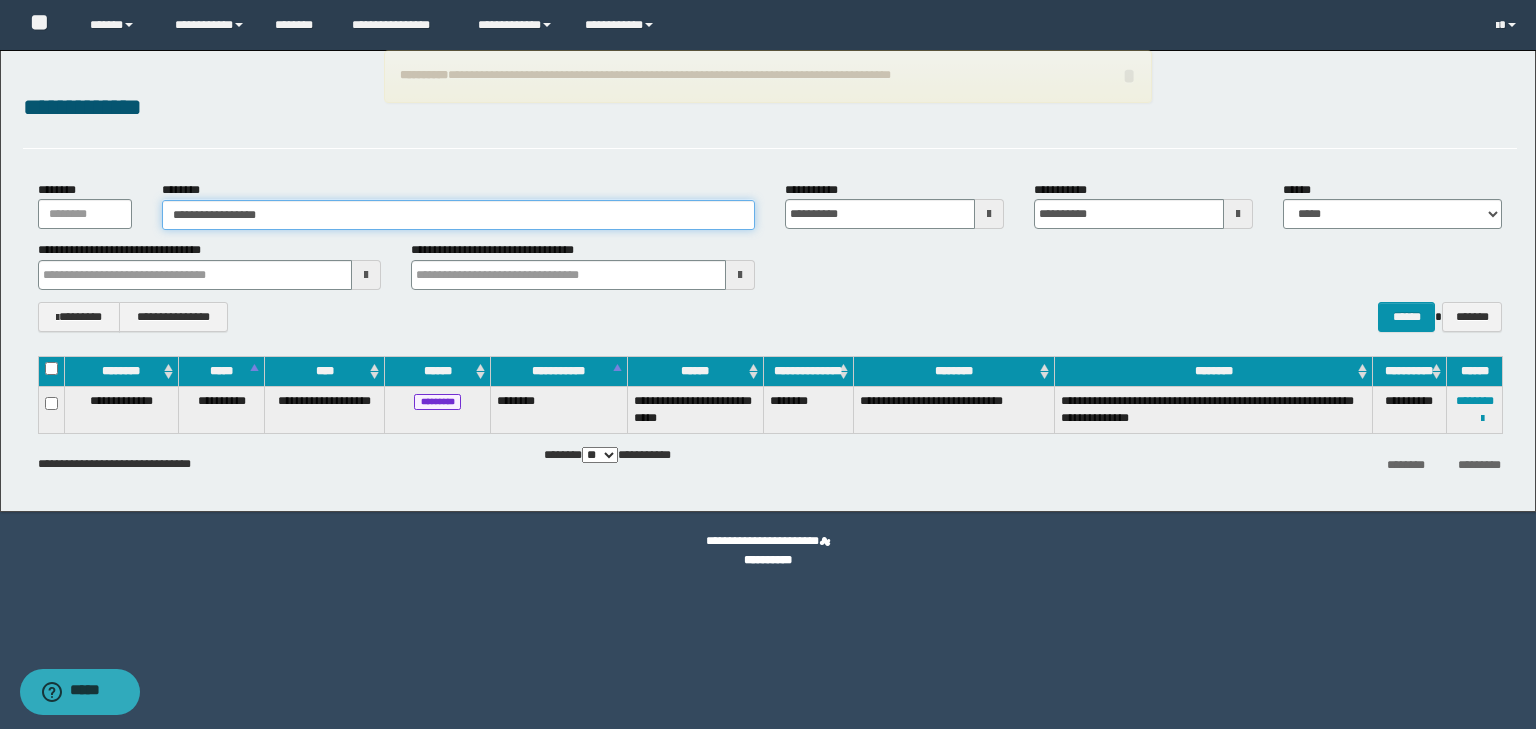 click on "**********" at bounding box center (458, 215) 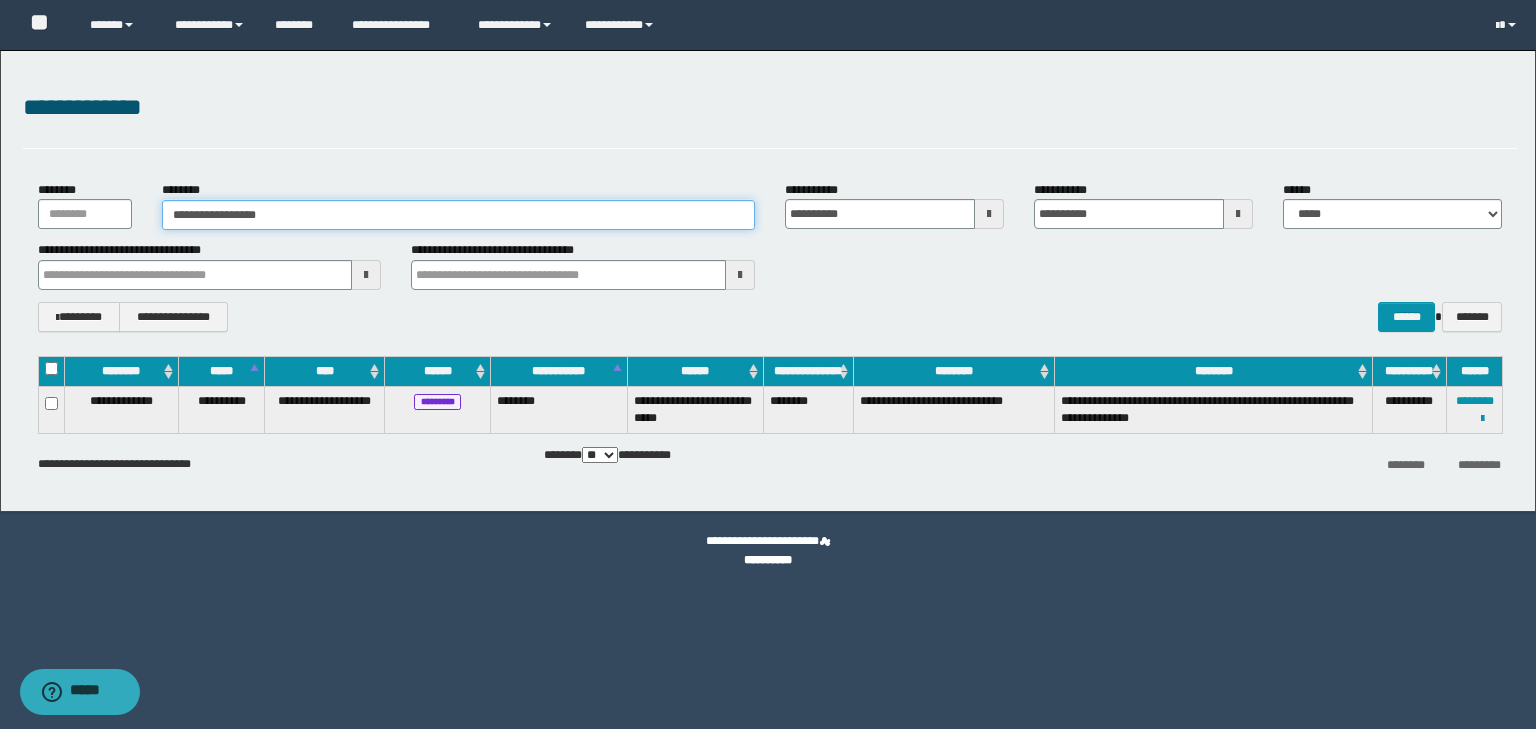 click on "**********" at bounding box center [458, 215] 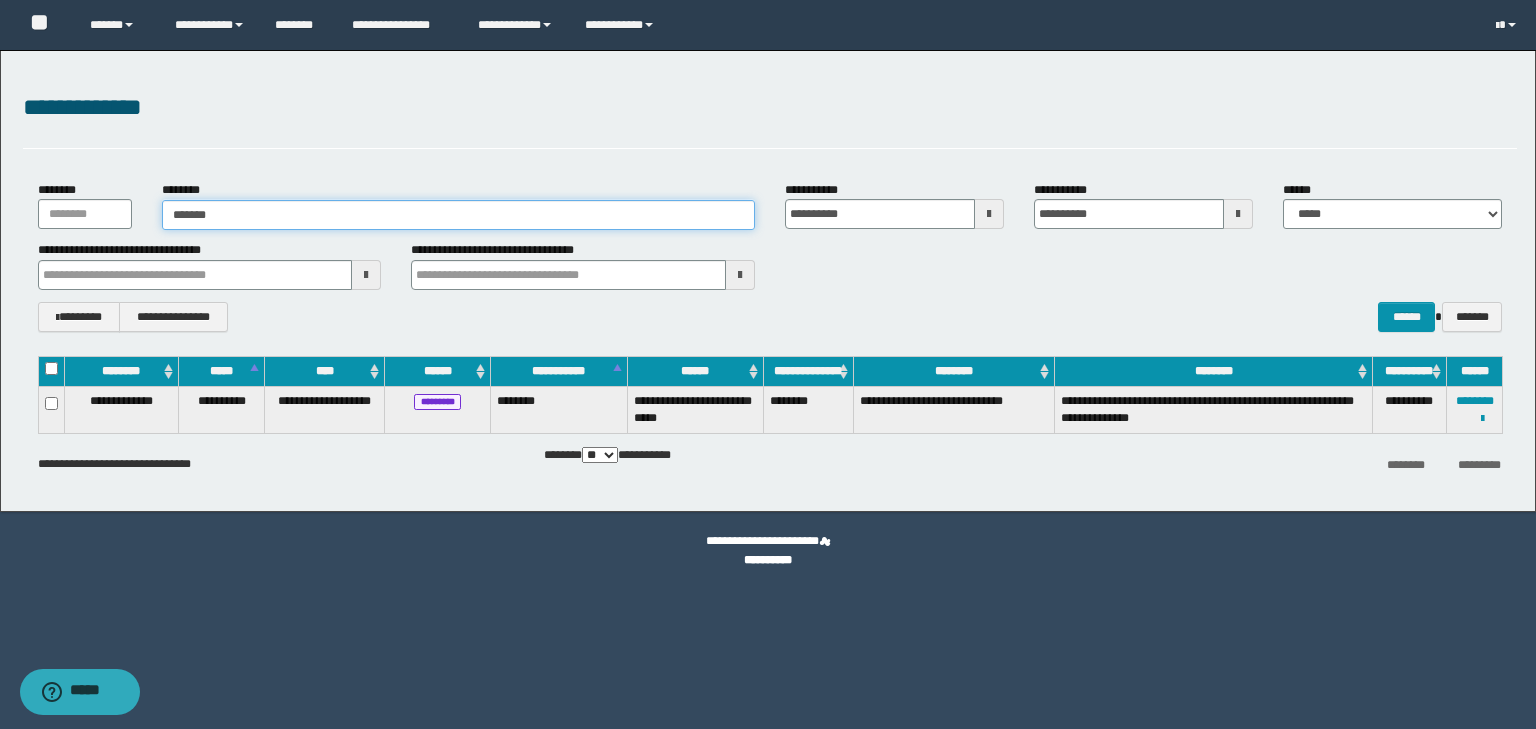 click on "*******" at bounding box center [458, 215] 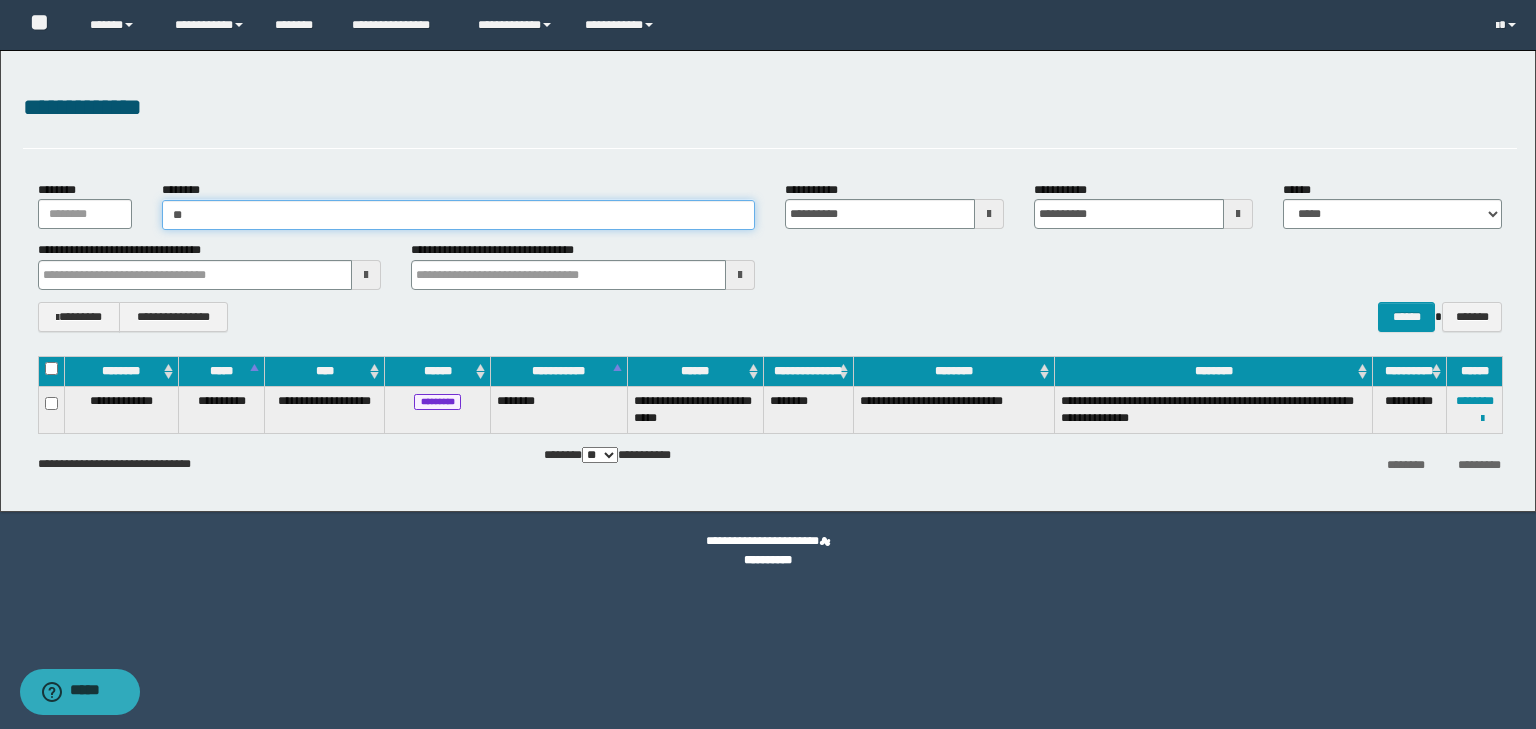 type on "*" 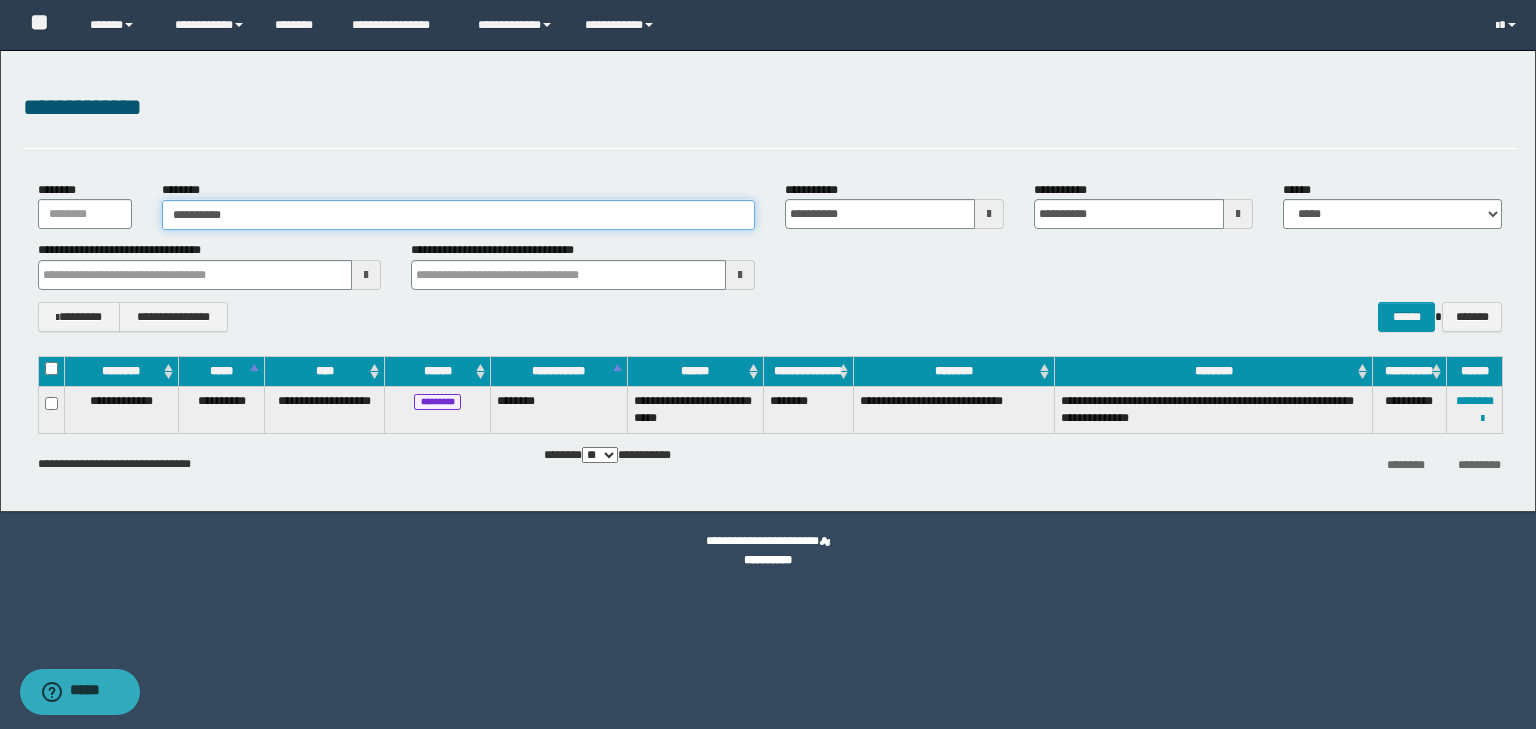 type on "**********" 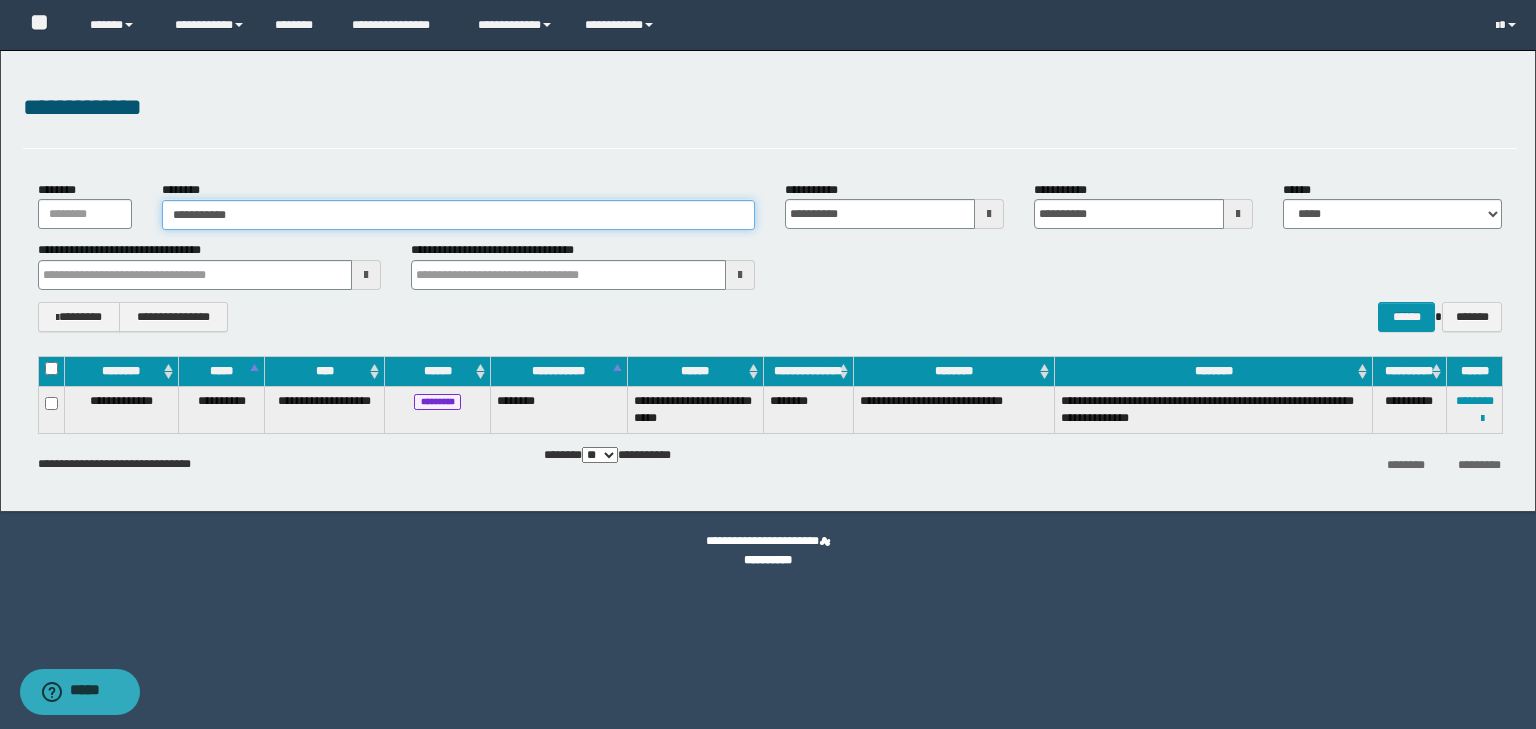 type on "**********" 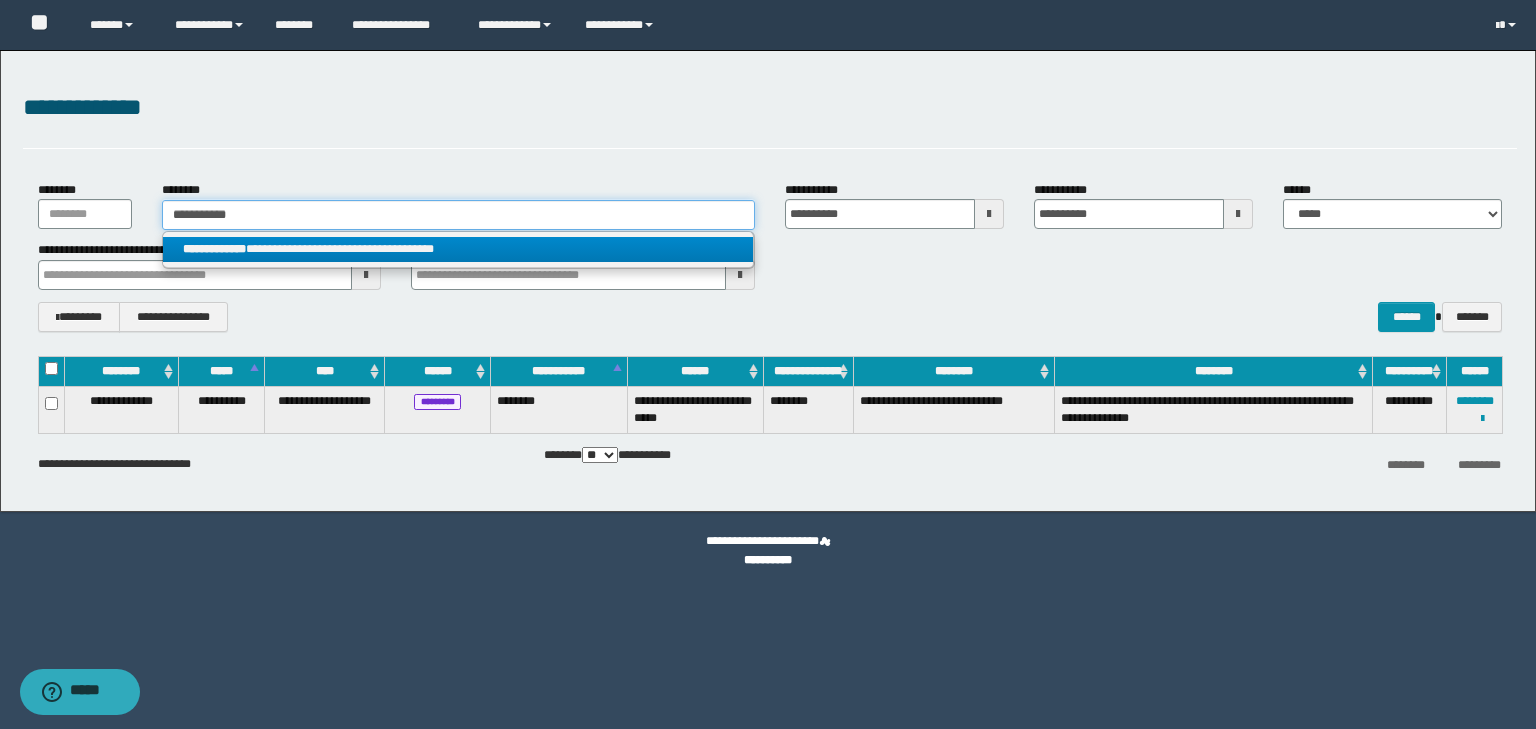 type on "**********" 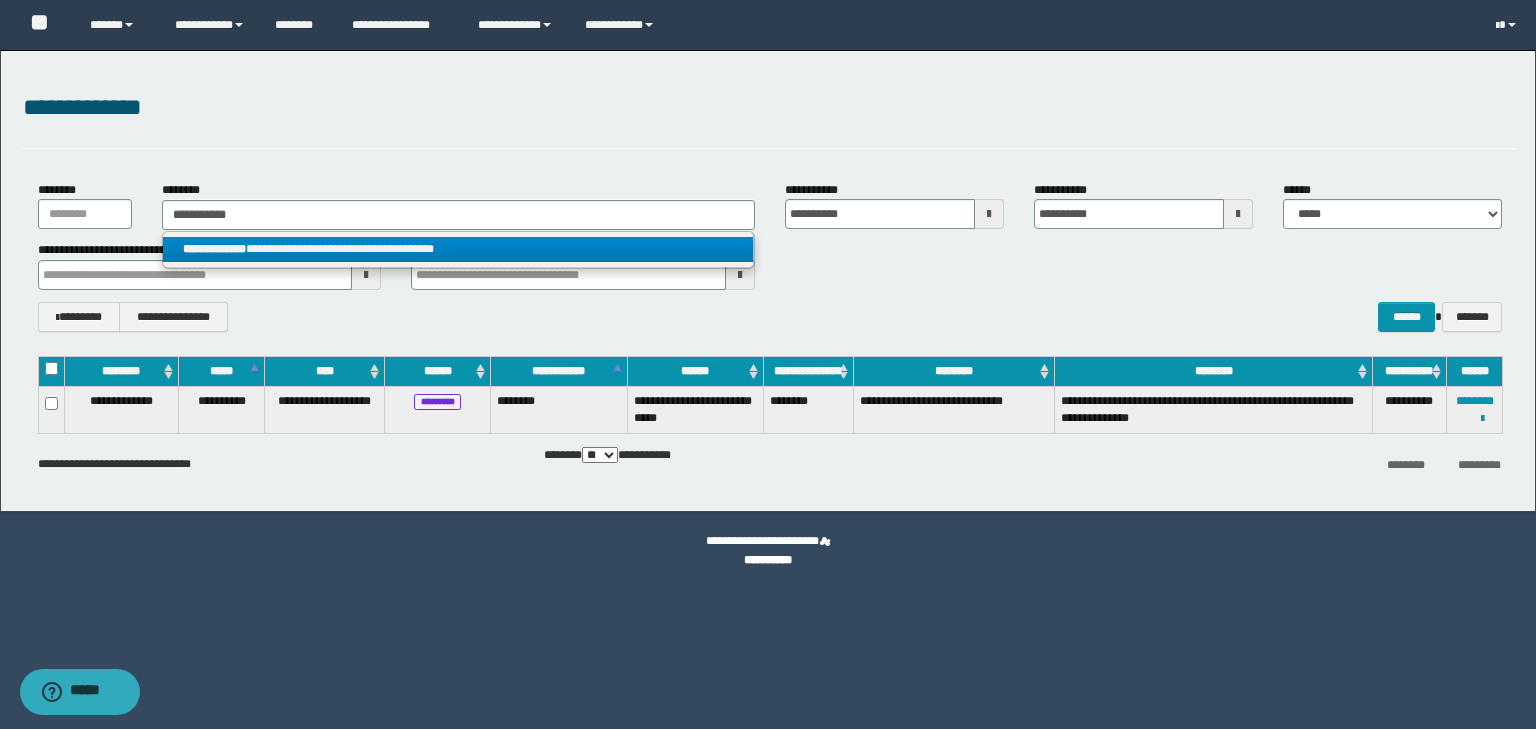 click on "**********" at bounding box center (458, 249) 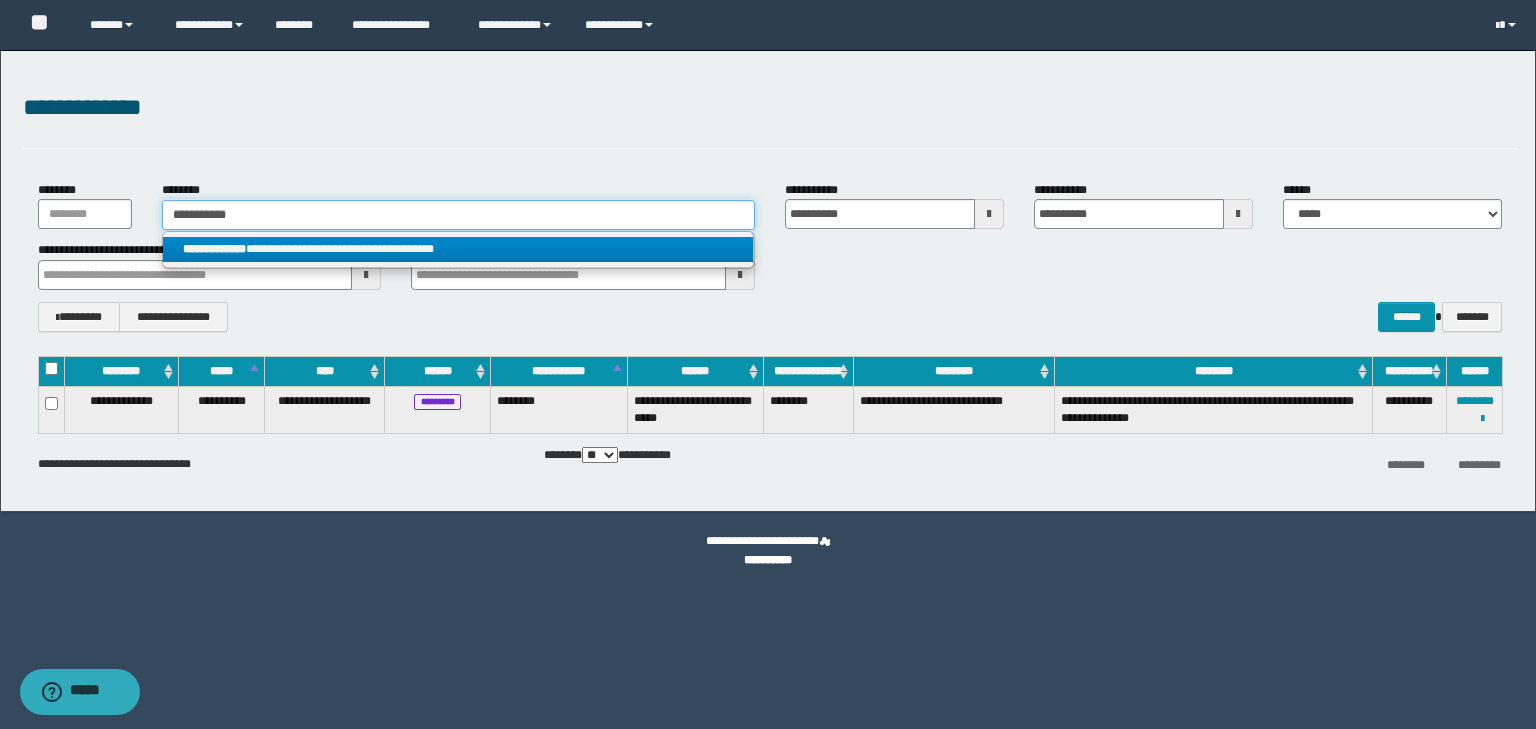 type 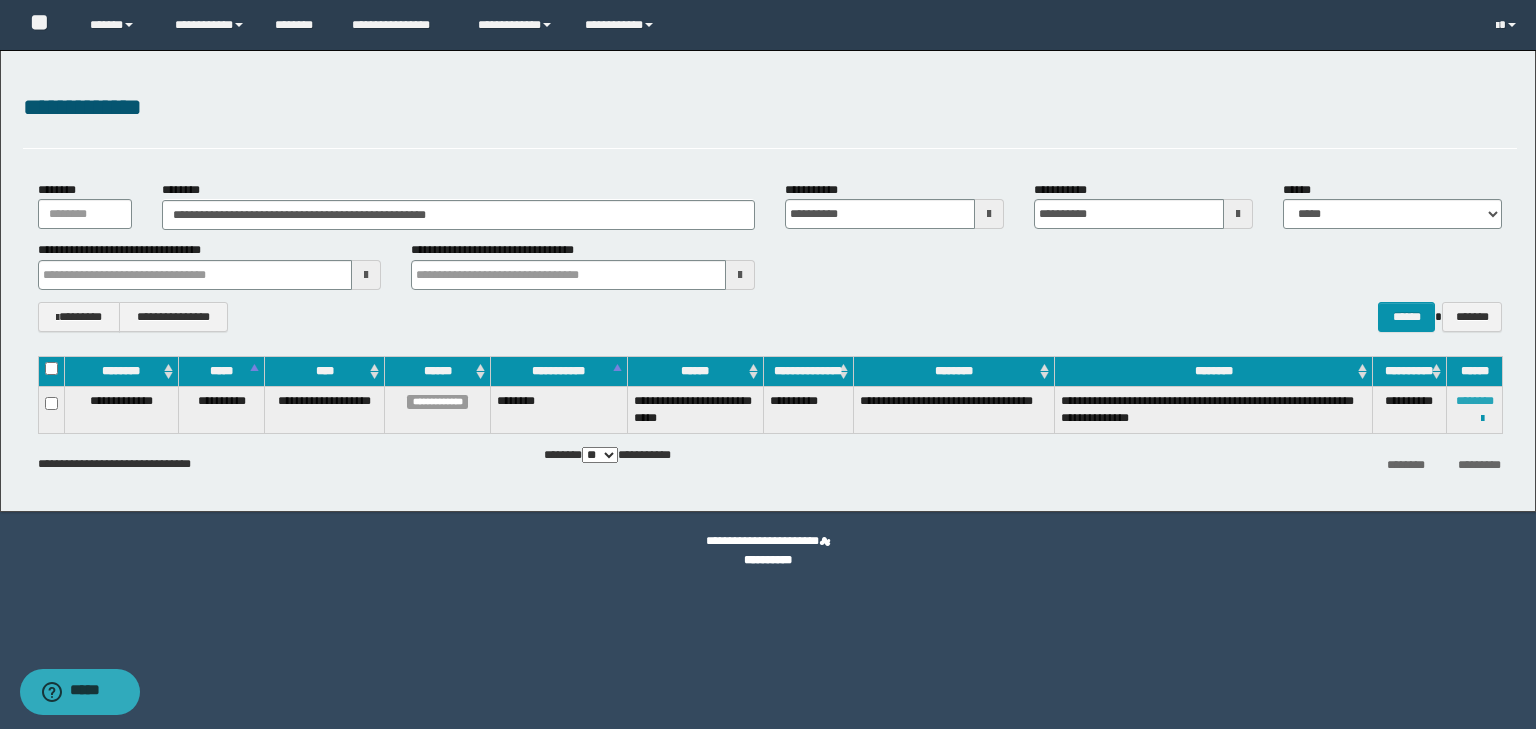click on "********" at bounding box center [1475, 401] 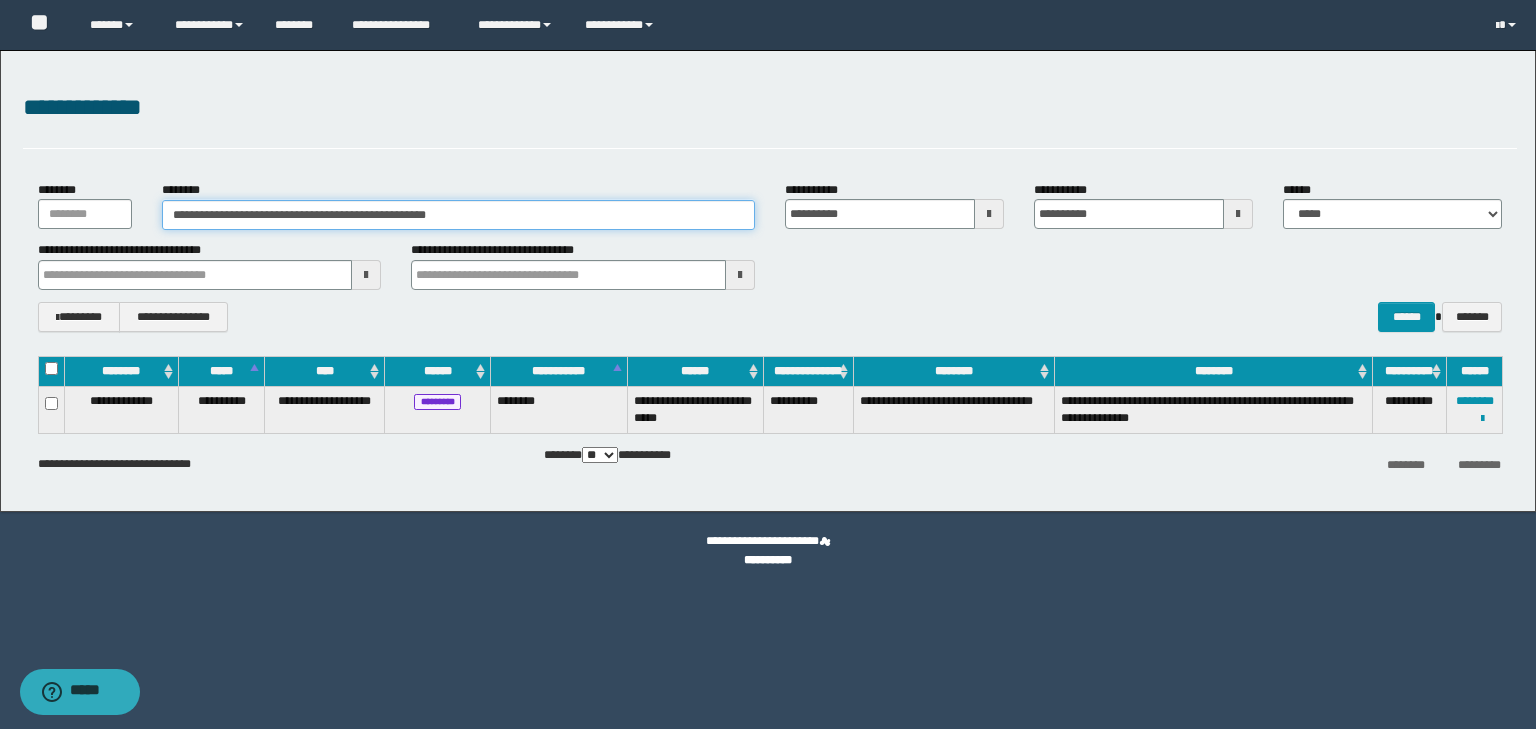 drag, startPoint x: 499, startPoint y: 224, endPoint x: 121, endPoint y: 224, distance: 378 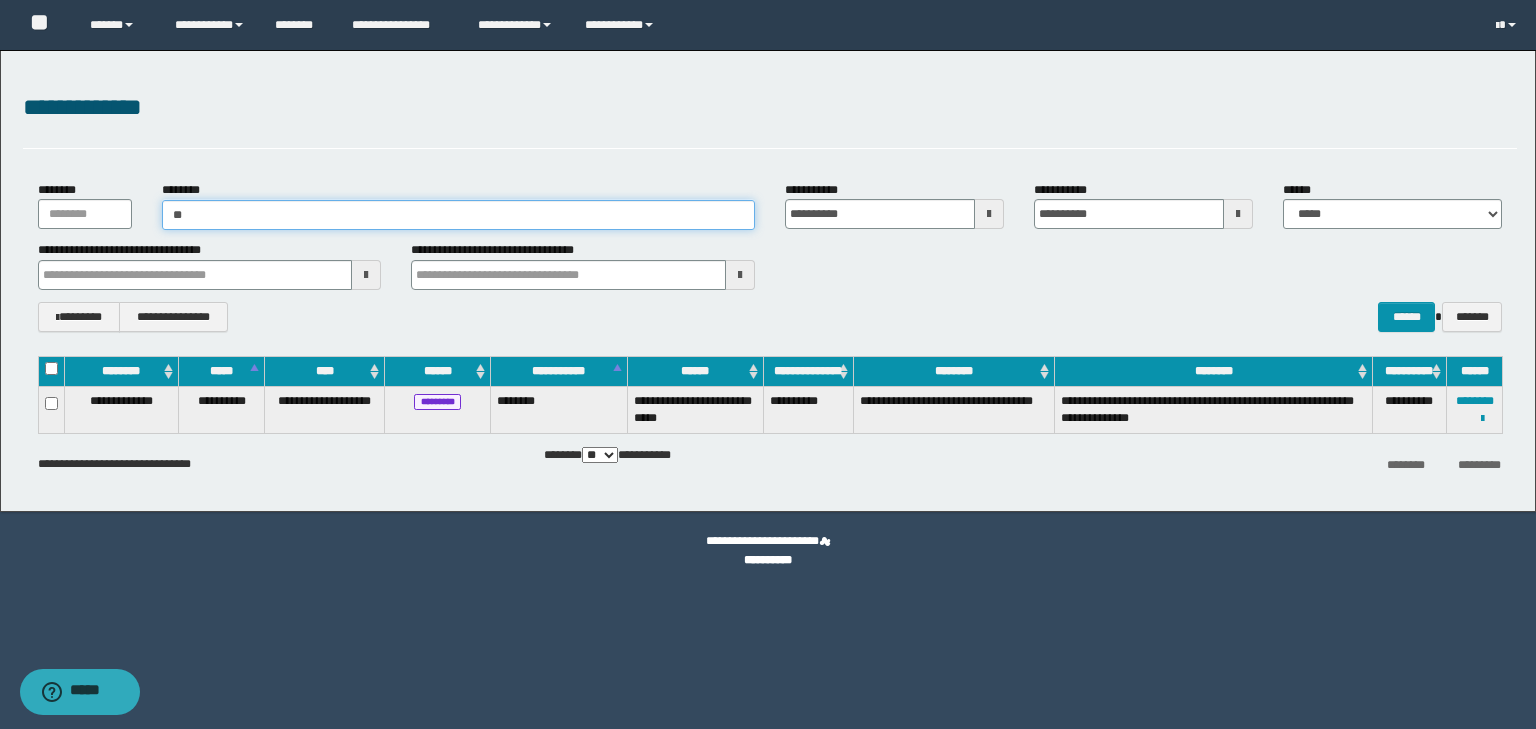type on "*" 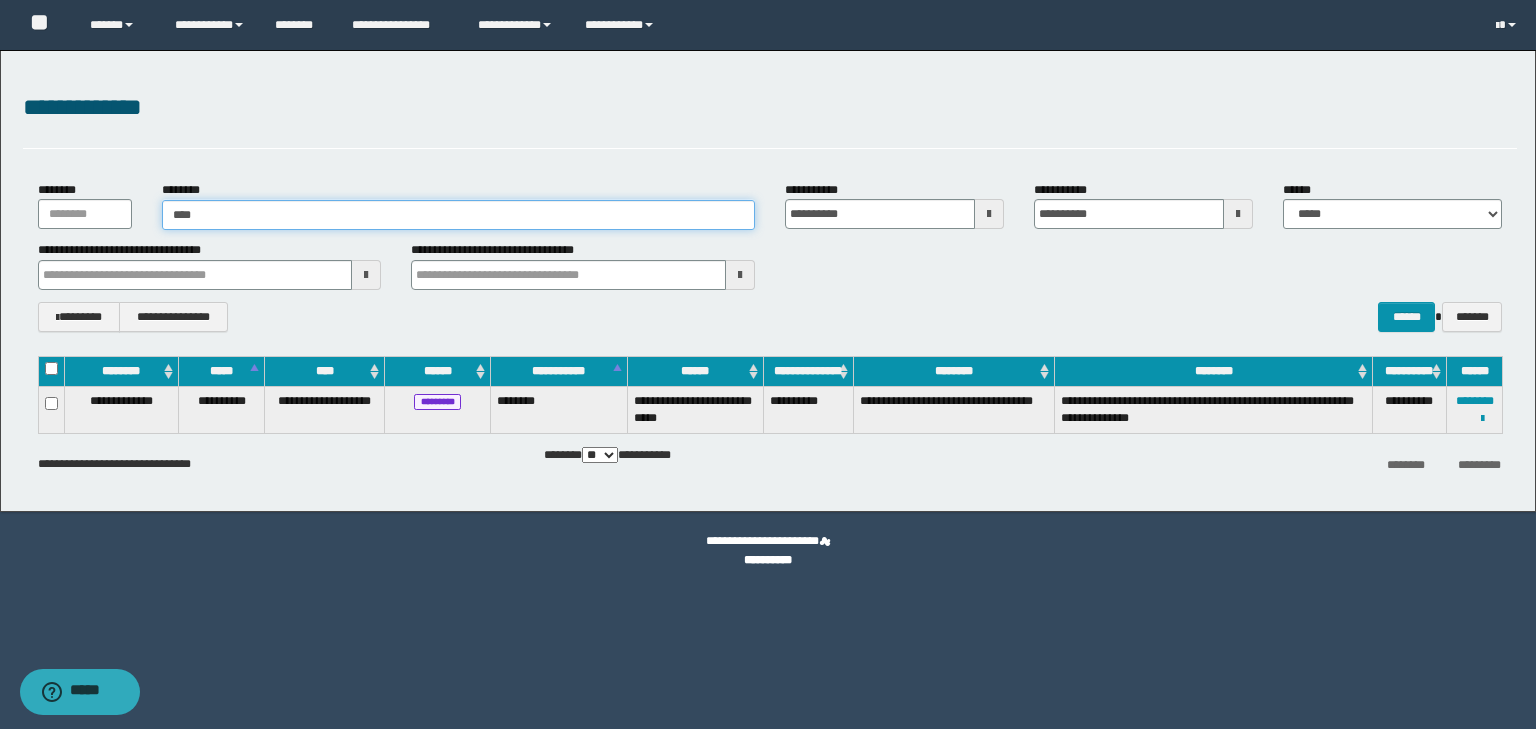 type on "*****" 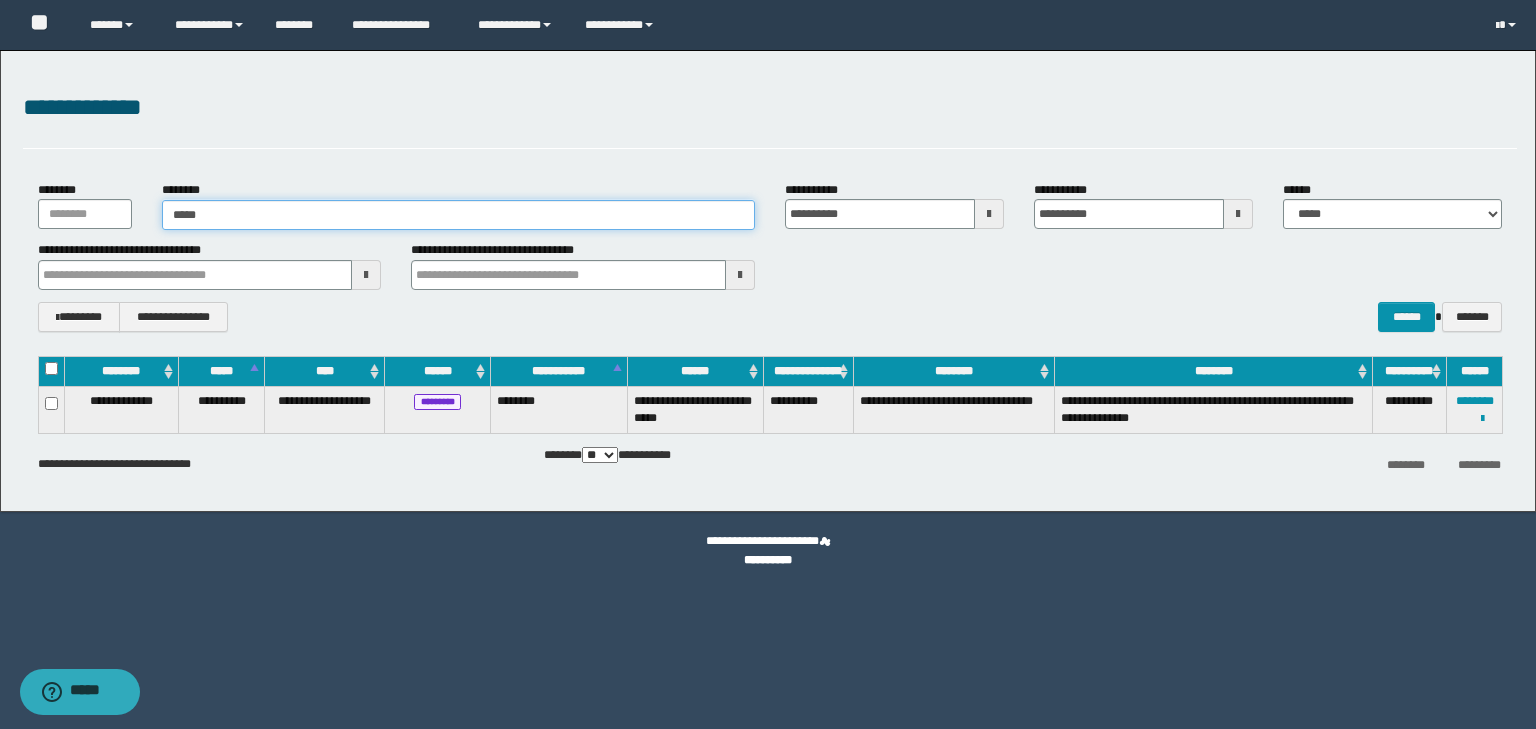 type on "*****" 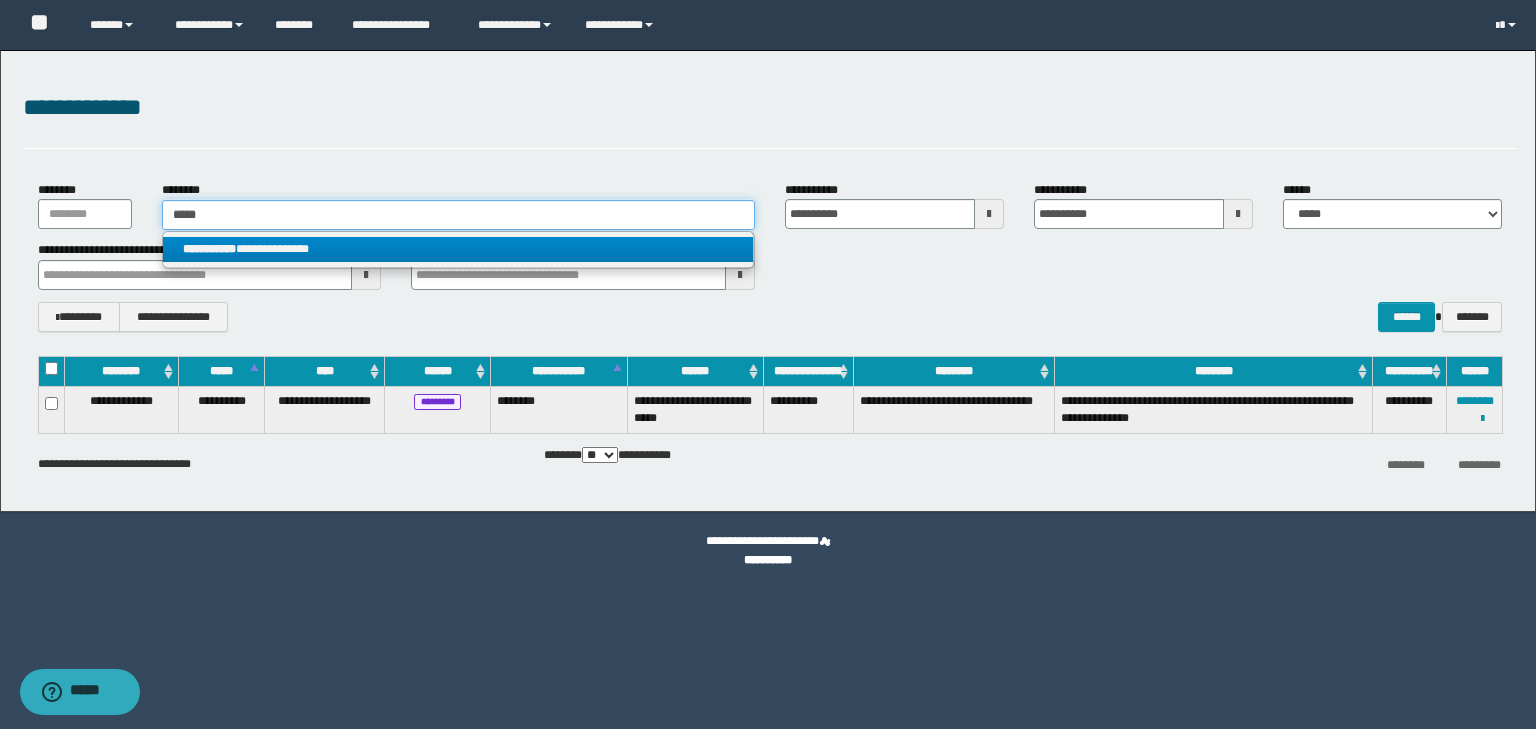 type on "*****" 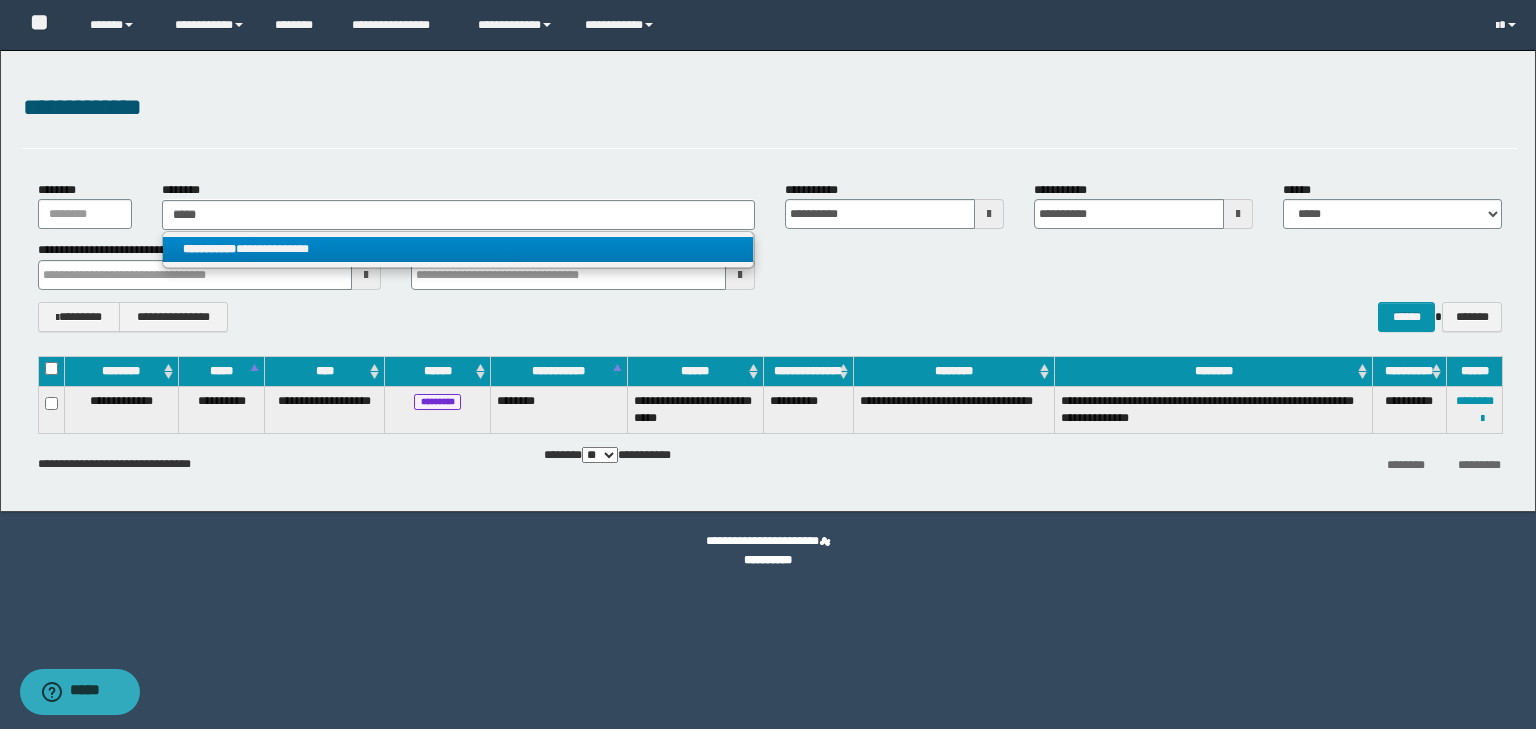 click on "**********" at bounding box center [458, 249] 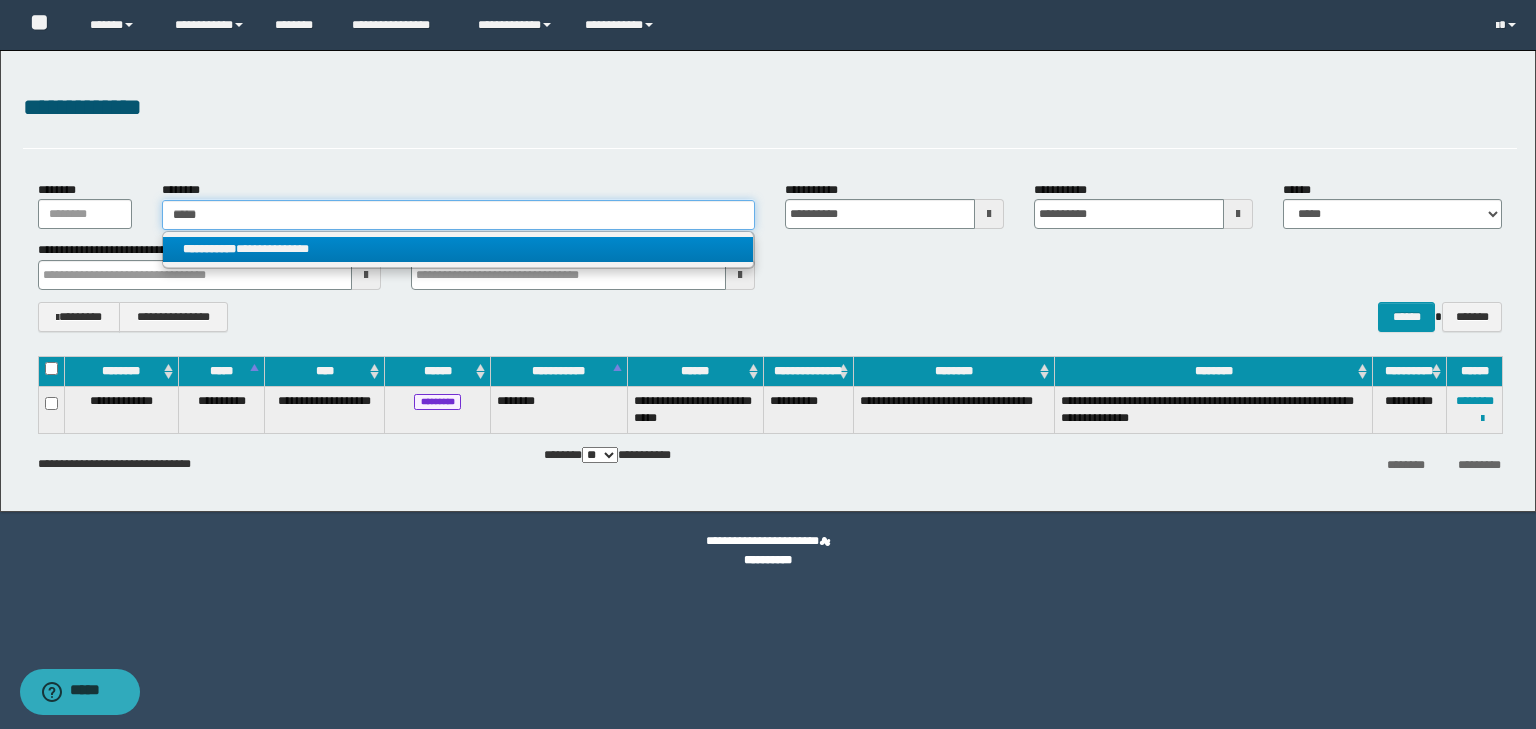 type 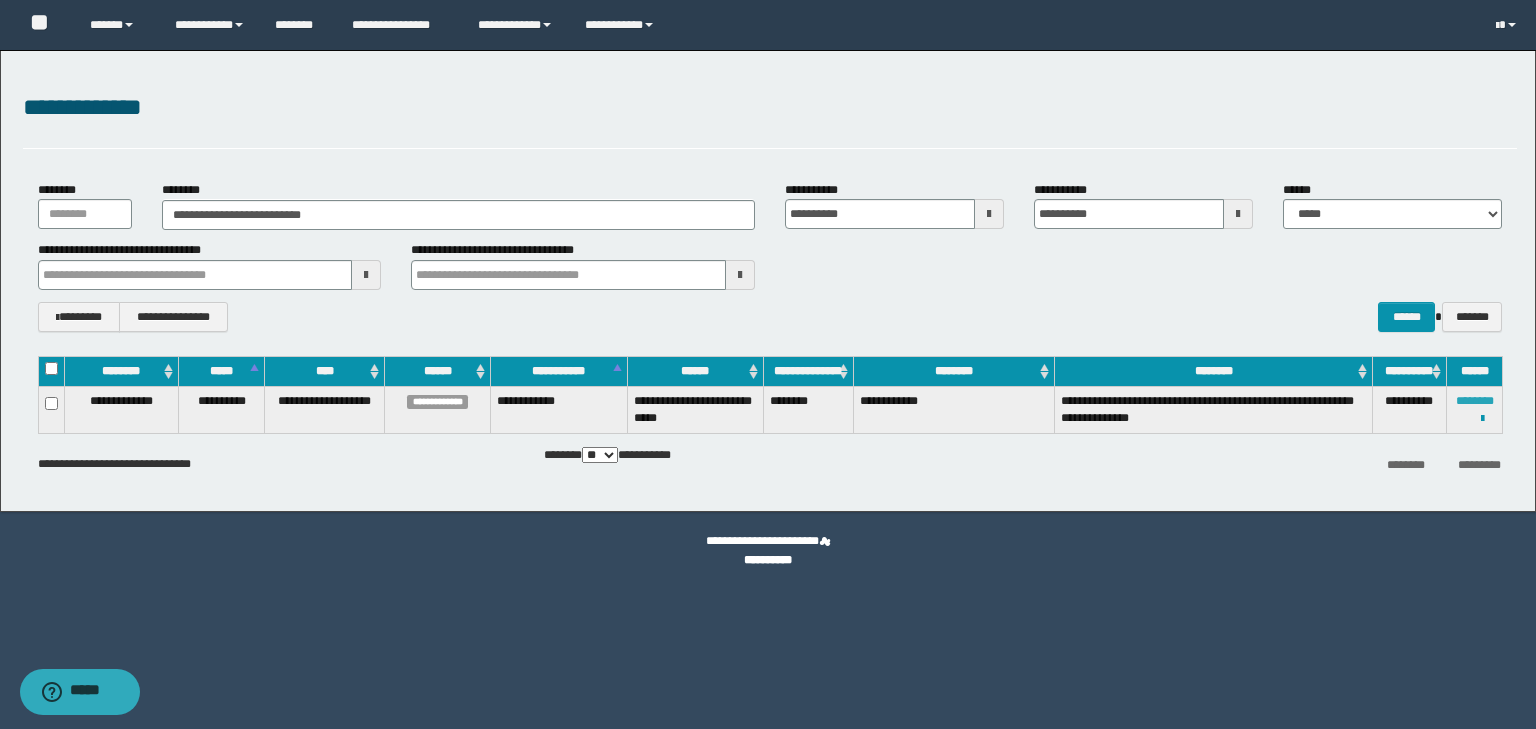 click on "********" at bounding box center (1475, 401) 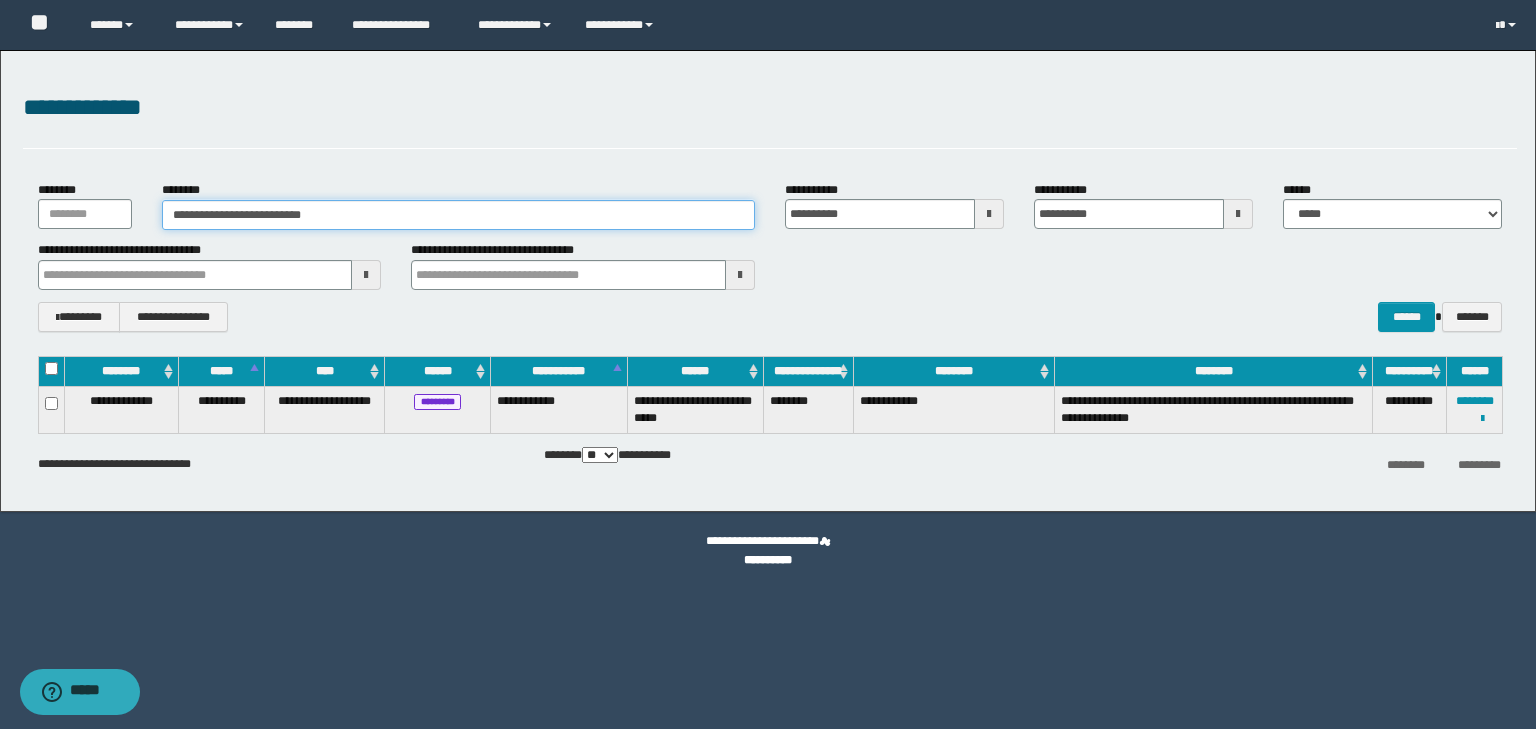 drag, startPoint x: 380, startPoint y: 218, endPoint x: 143, endPoint y: 219, distance: 237.0021 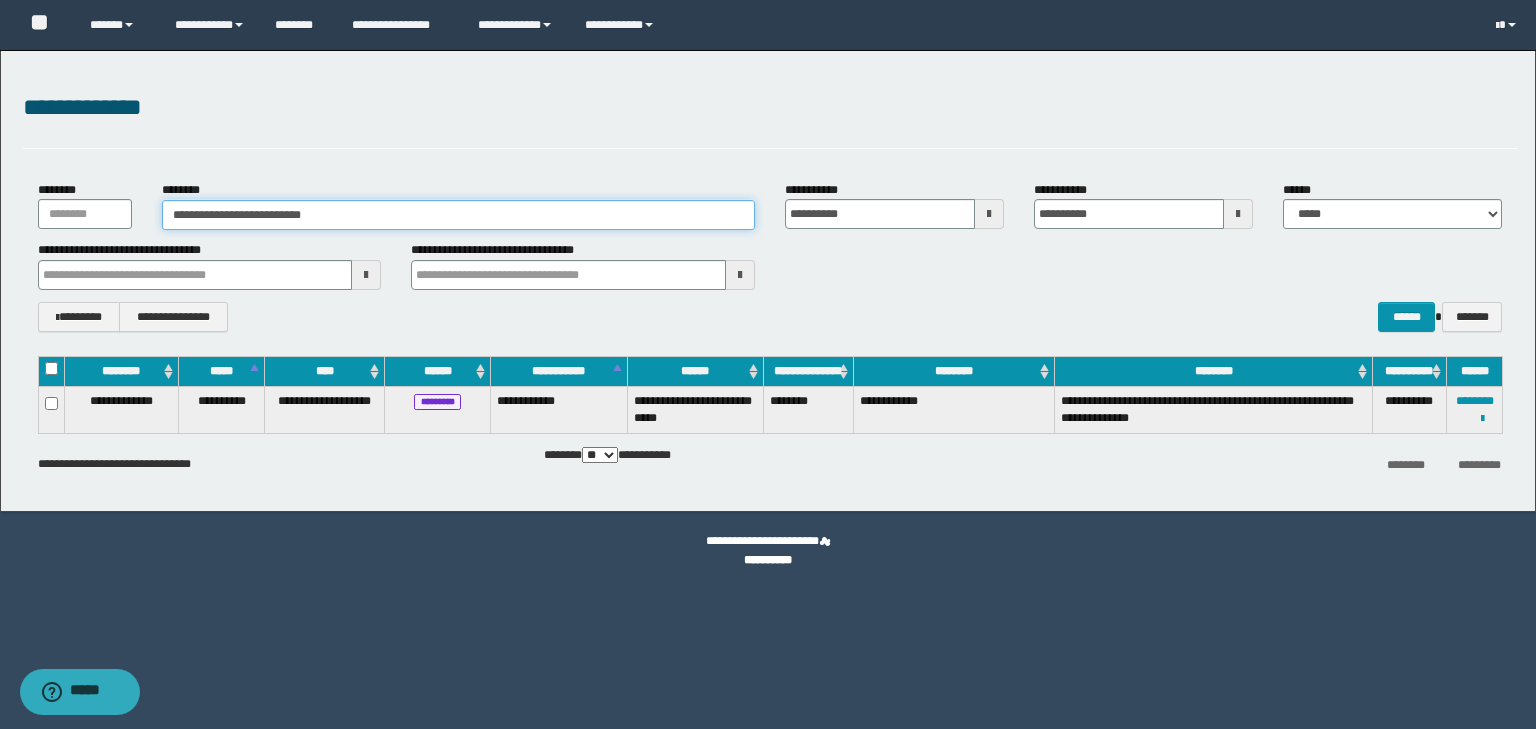drag, startPoint x: 360, startPoint y: 215, endPoint x: 95, endPoint y: 243, distance: 266.47513 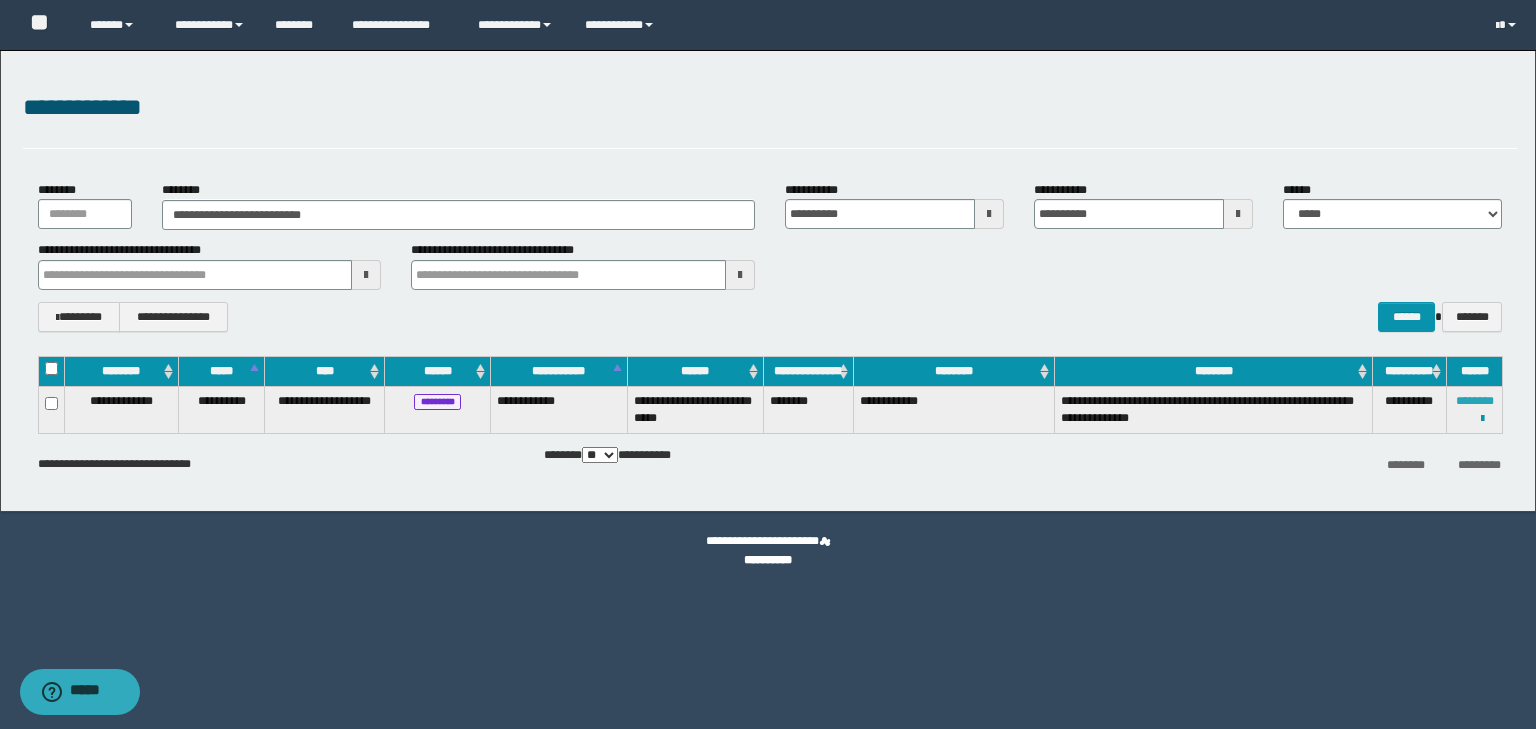 click on "********" at bounding box center (1475, 401) 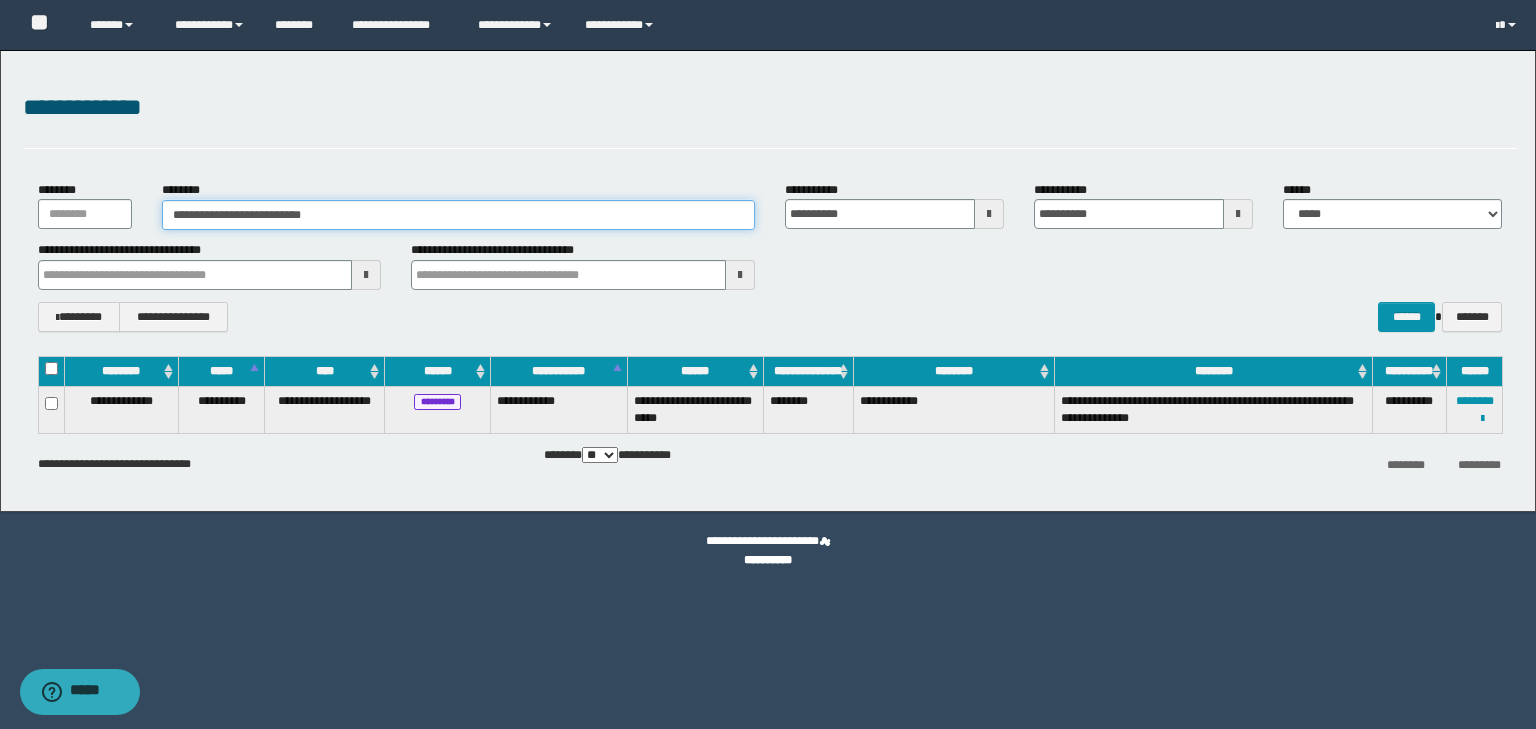 type 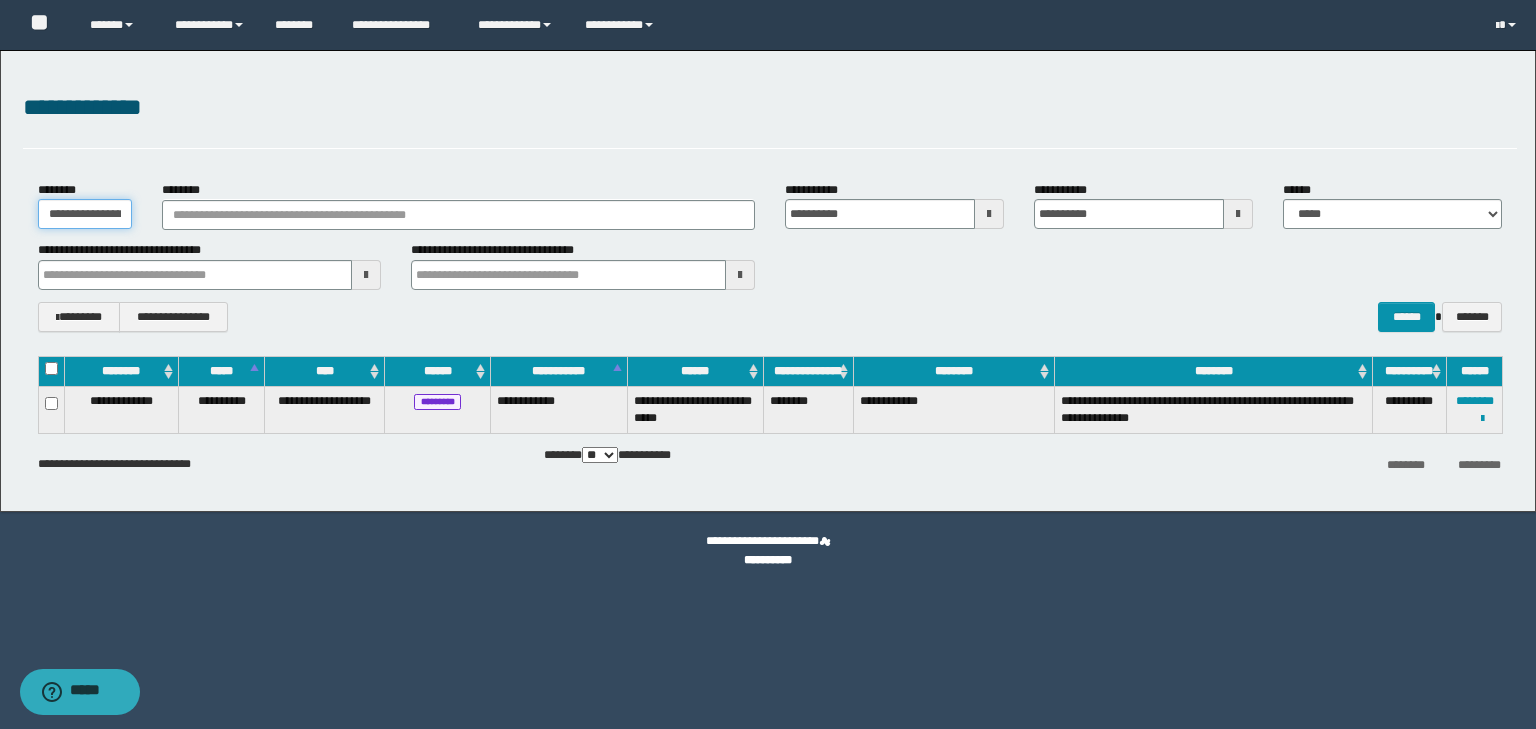type on "**********" 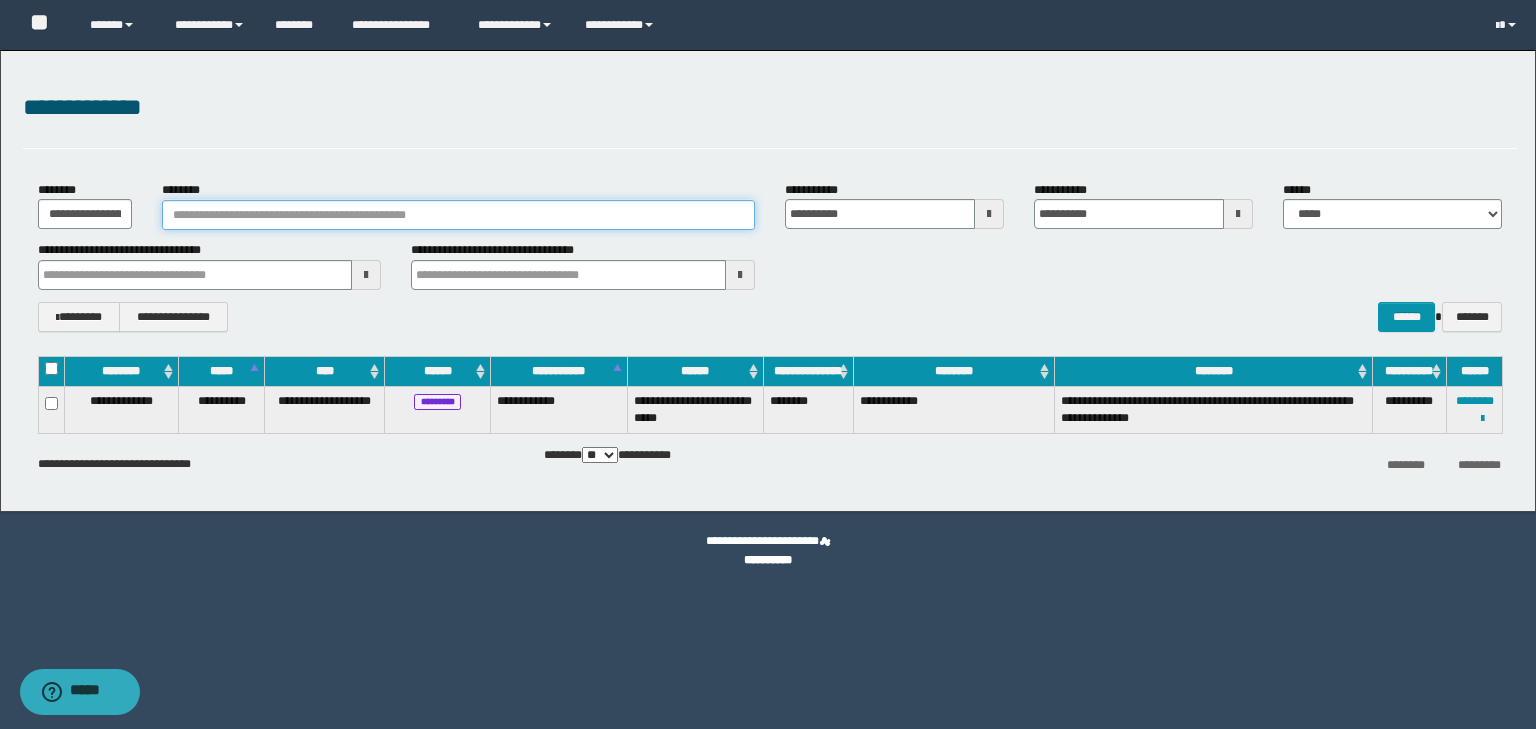 click on "********" at bounding box center [458, 215] 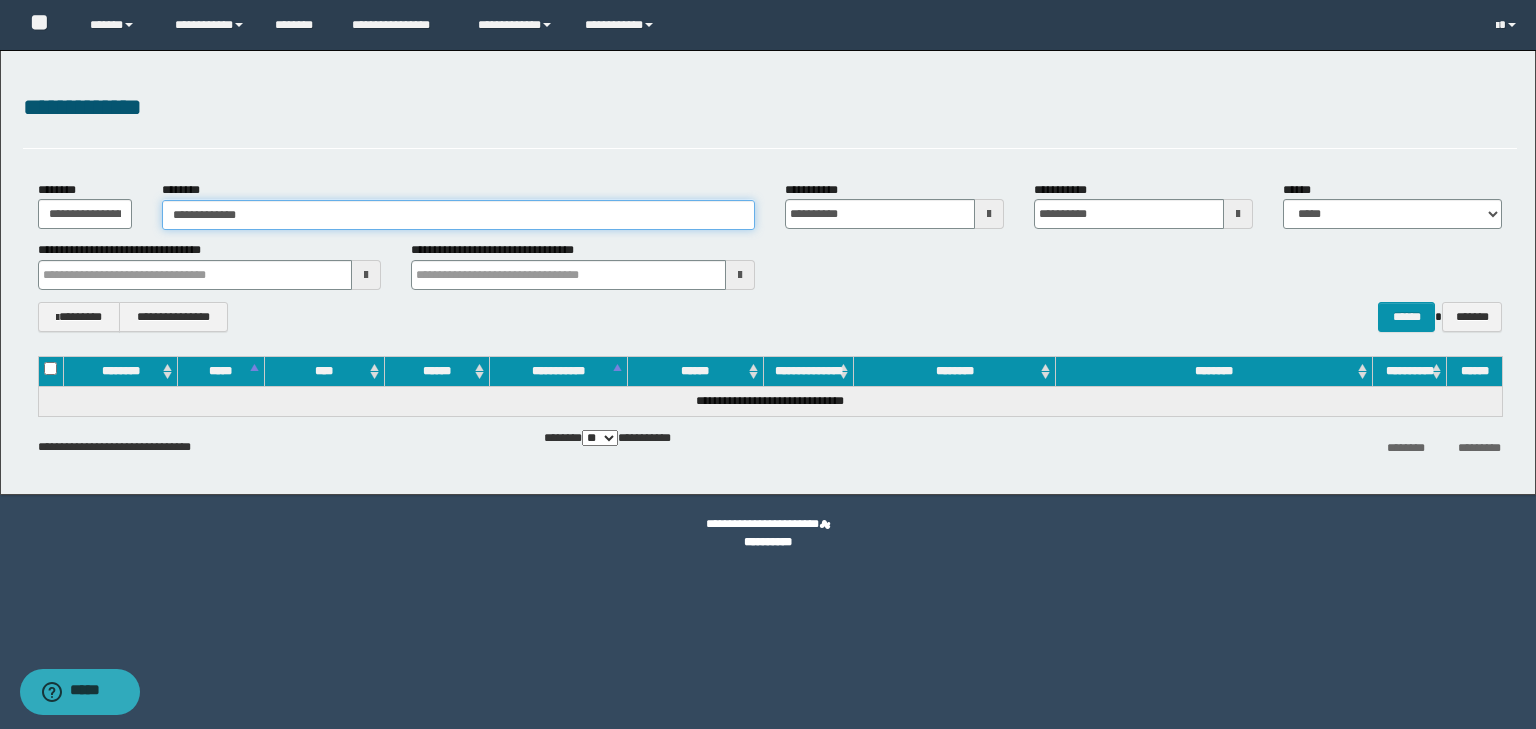 type on "**********" 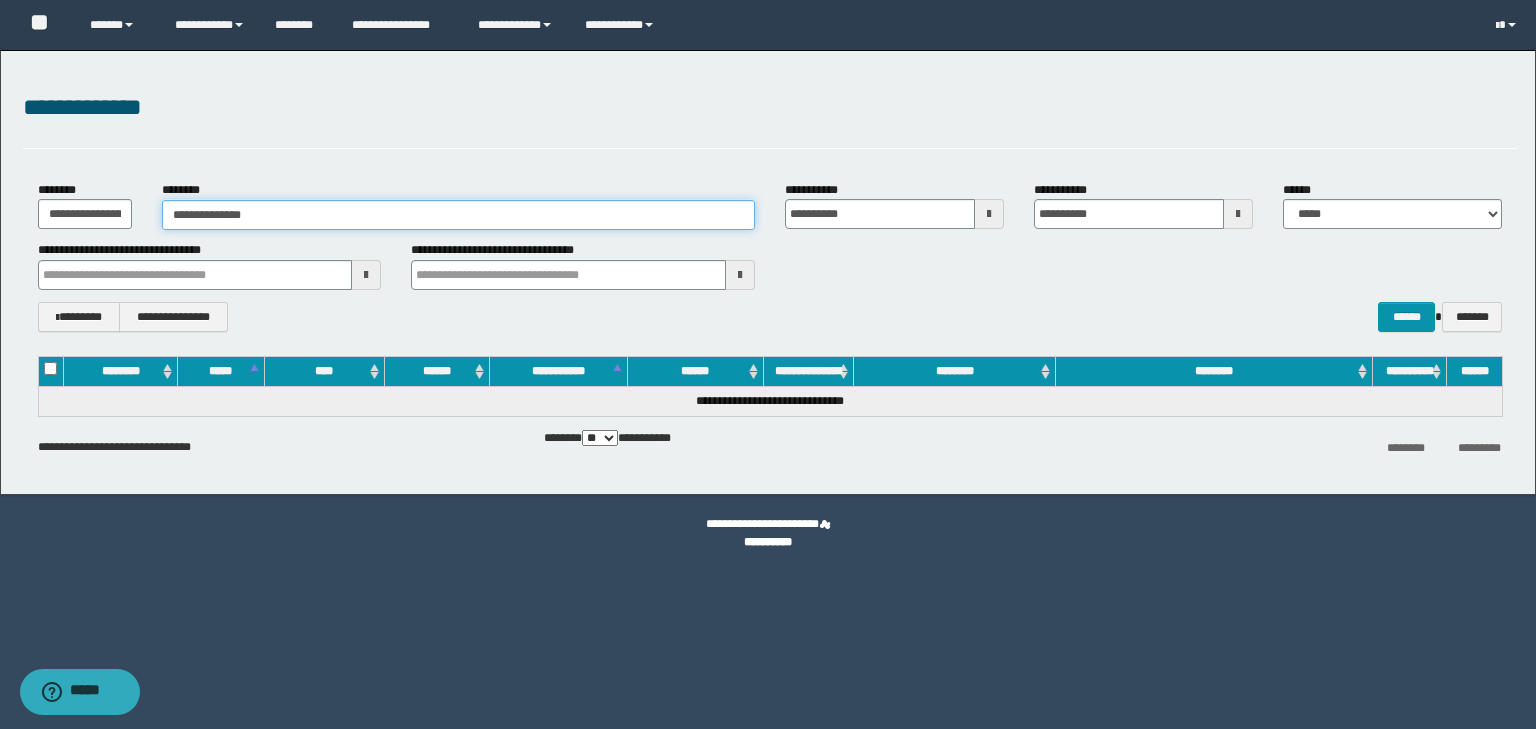 type on "**********" 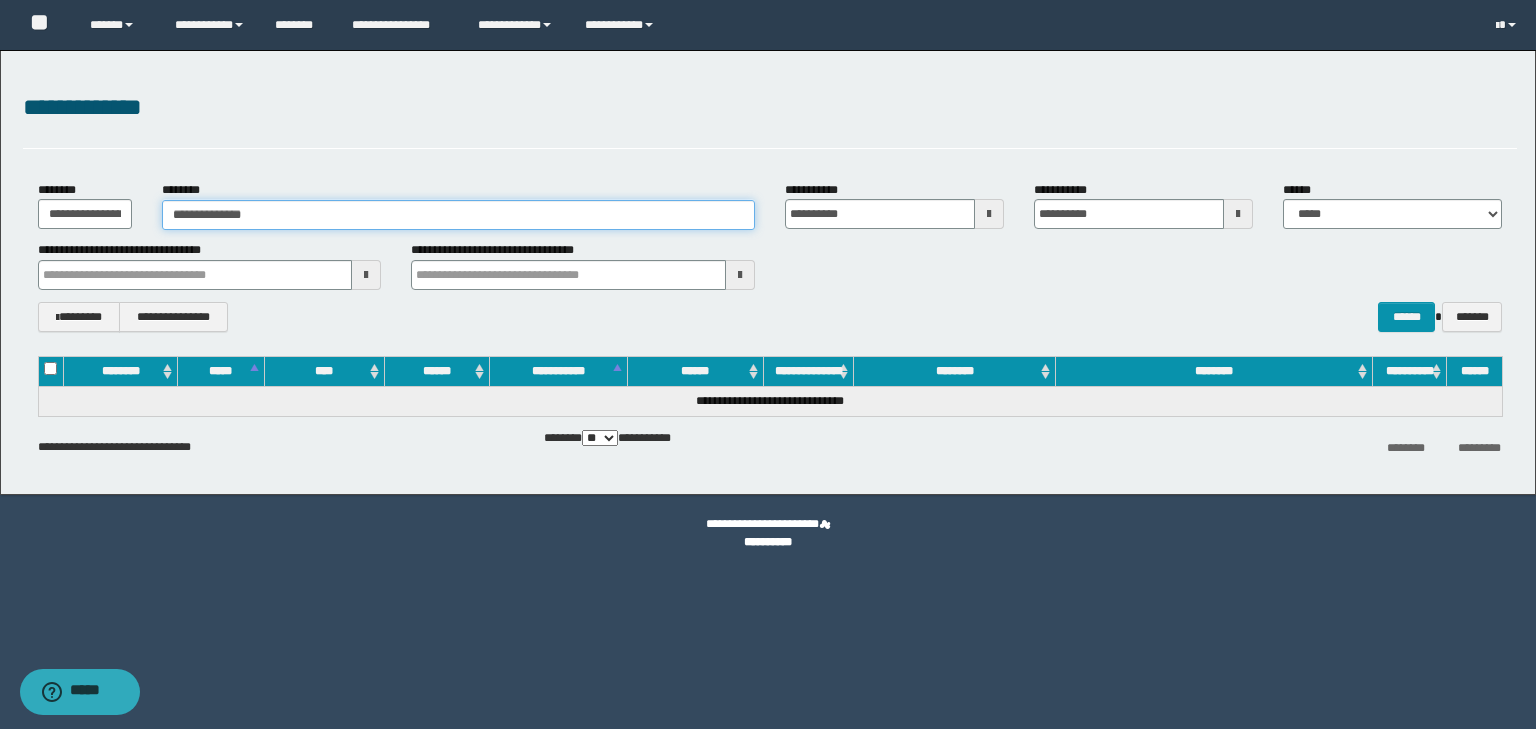 type 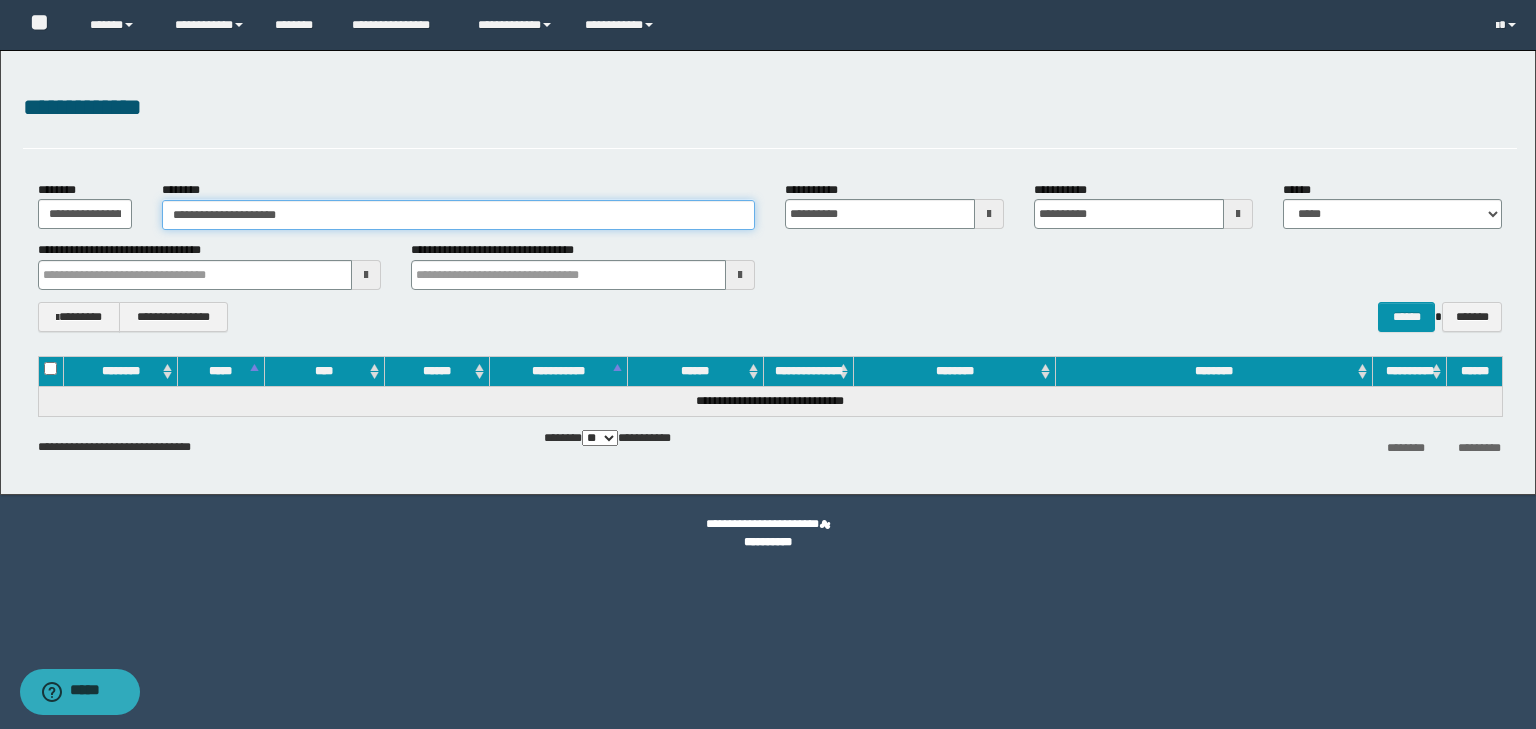 type on "**********" 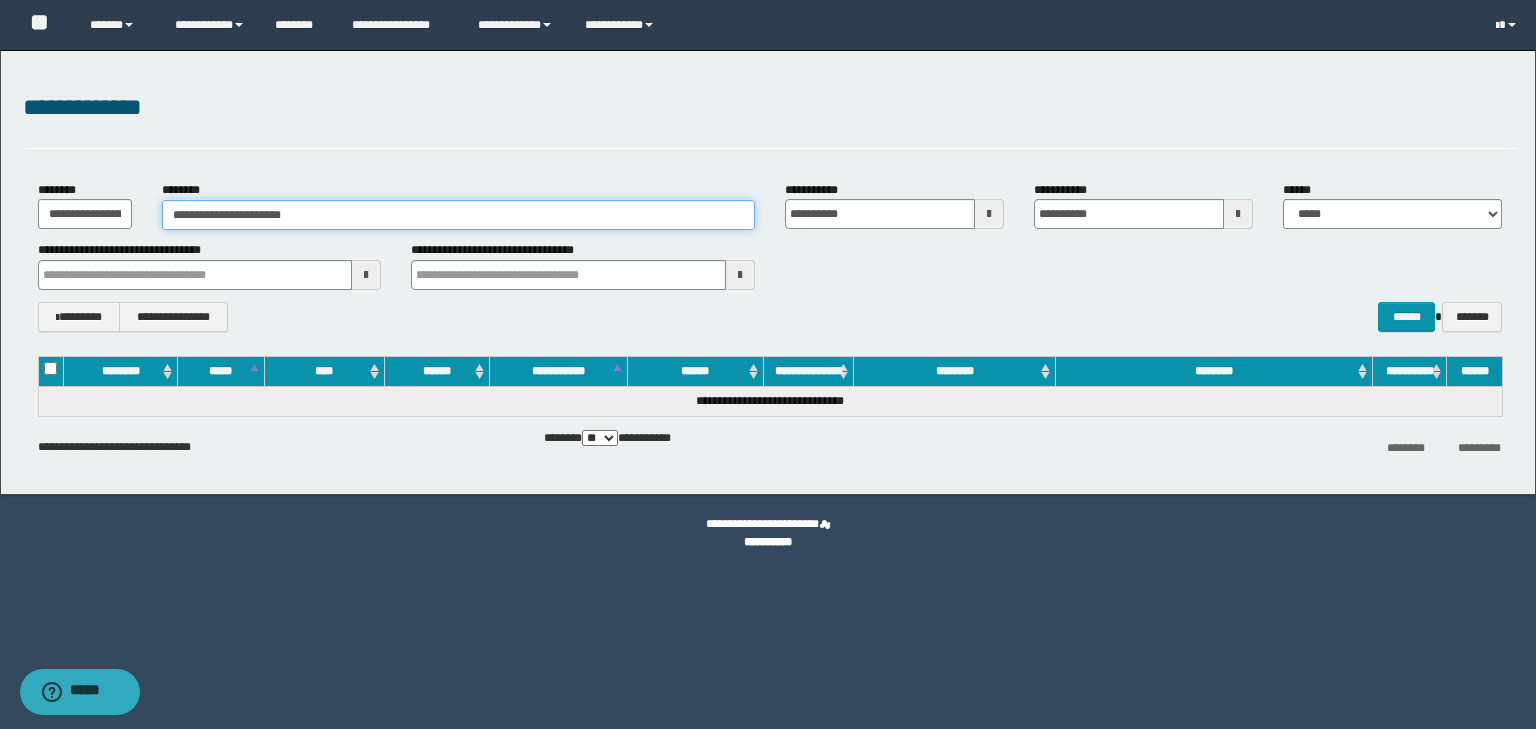 type on "**********" 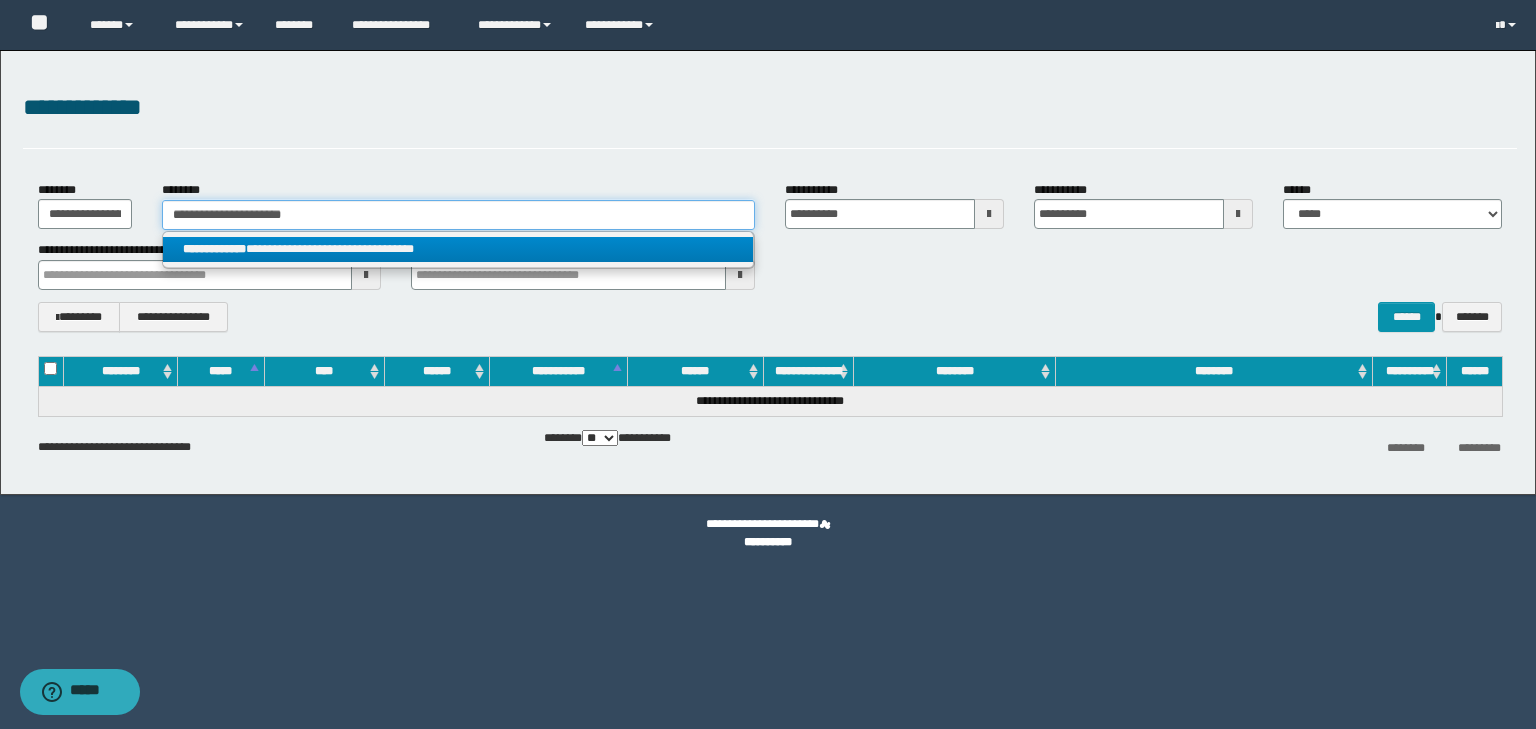 type on "**********" 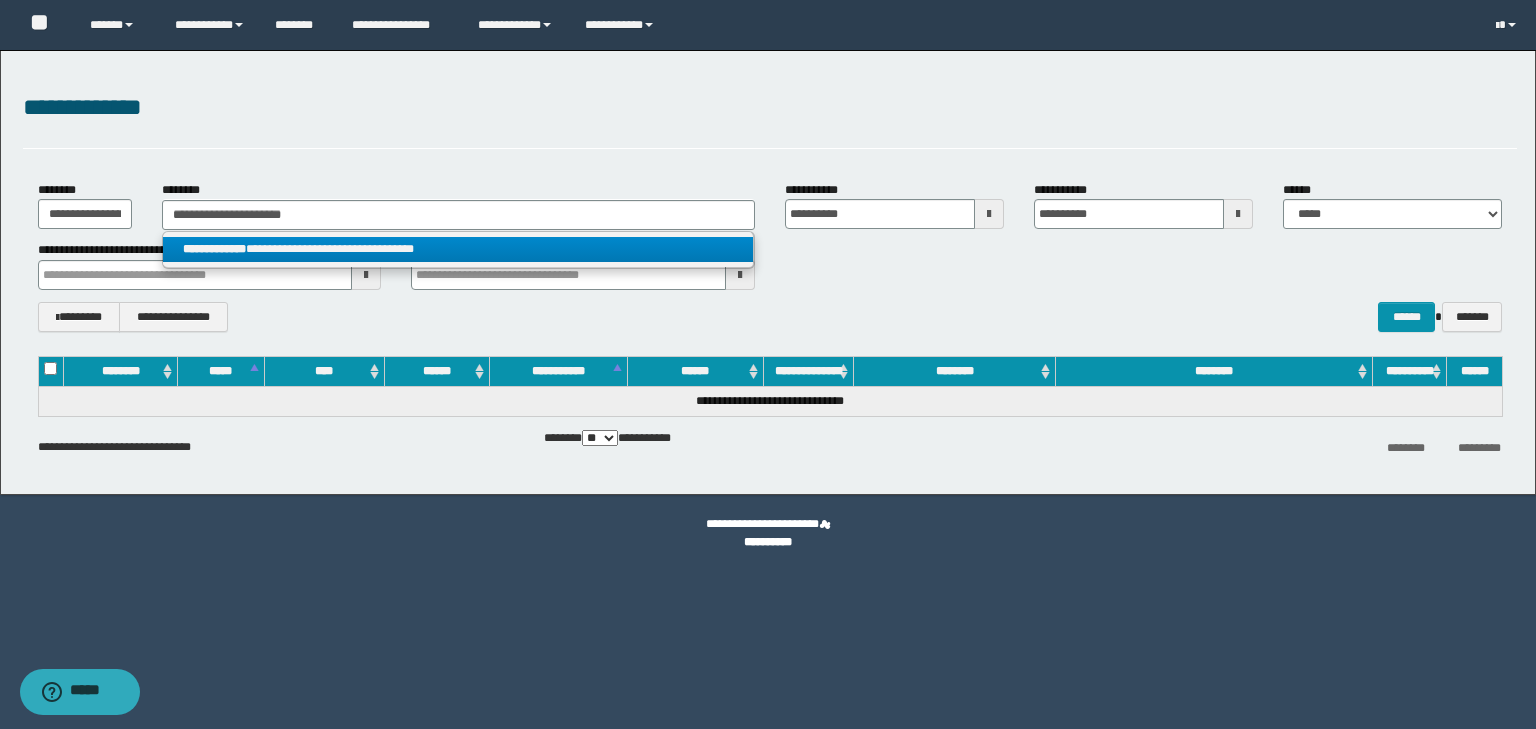 click on "**********" at bounding box center (458, 249) 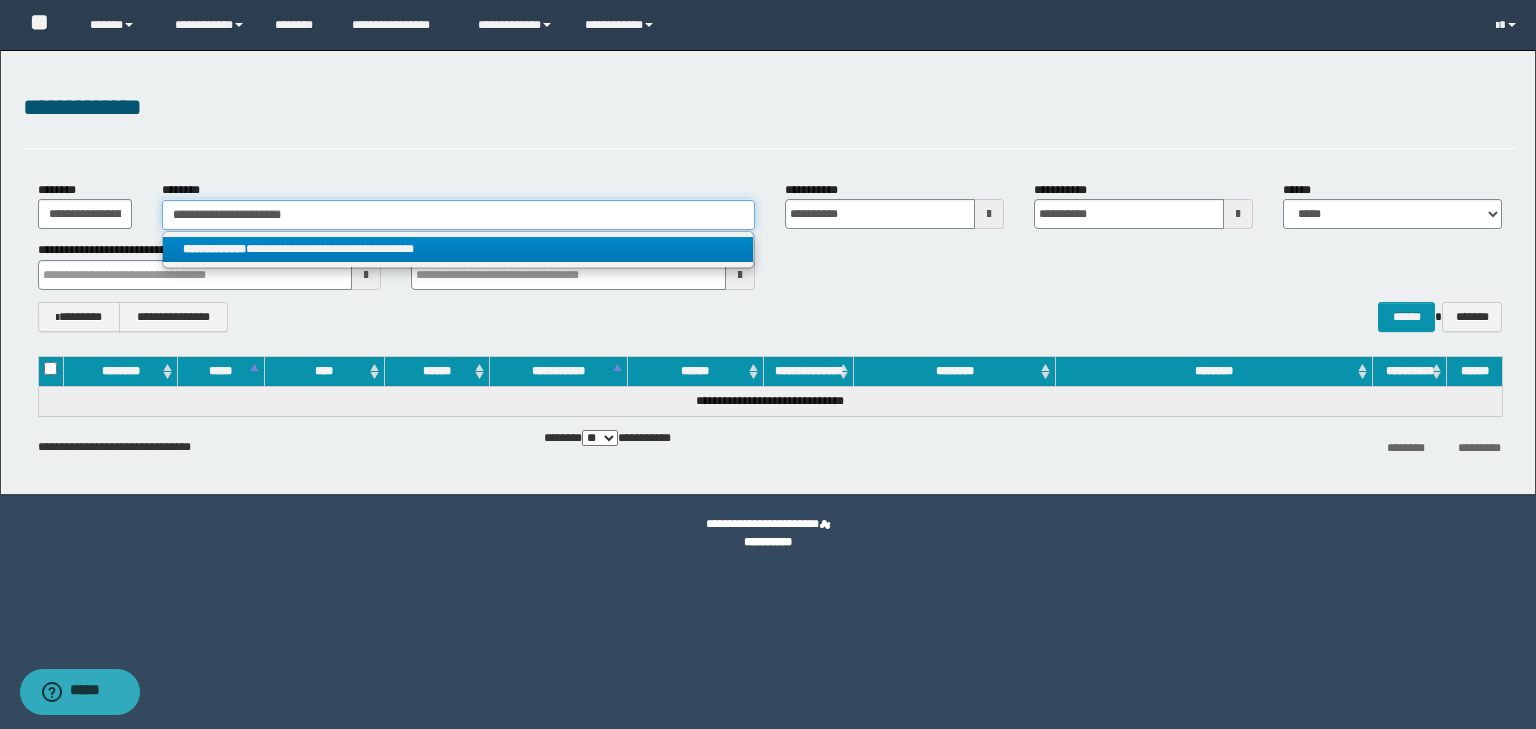 type 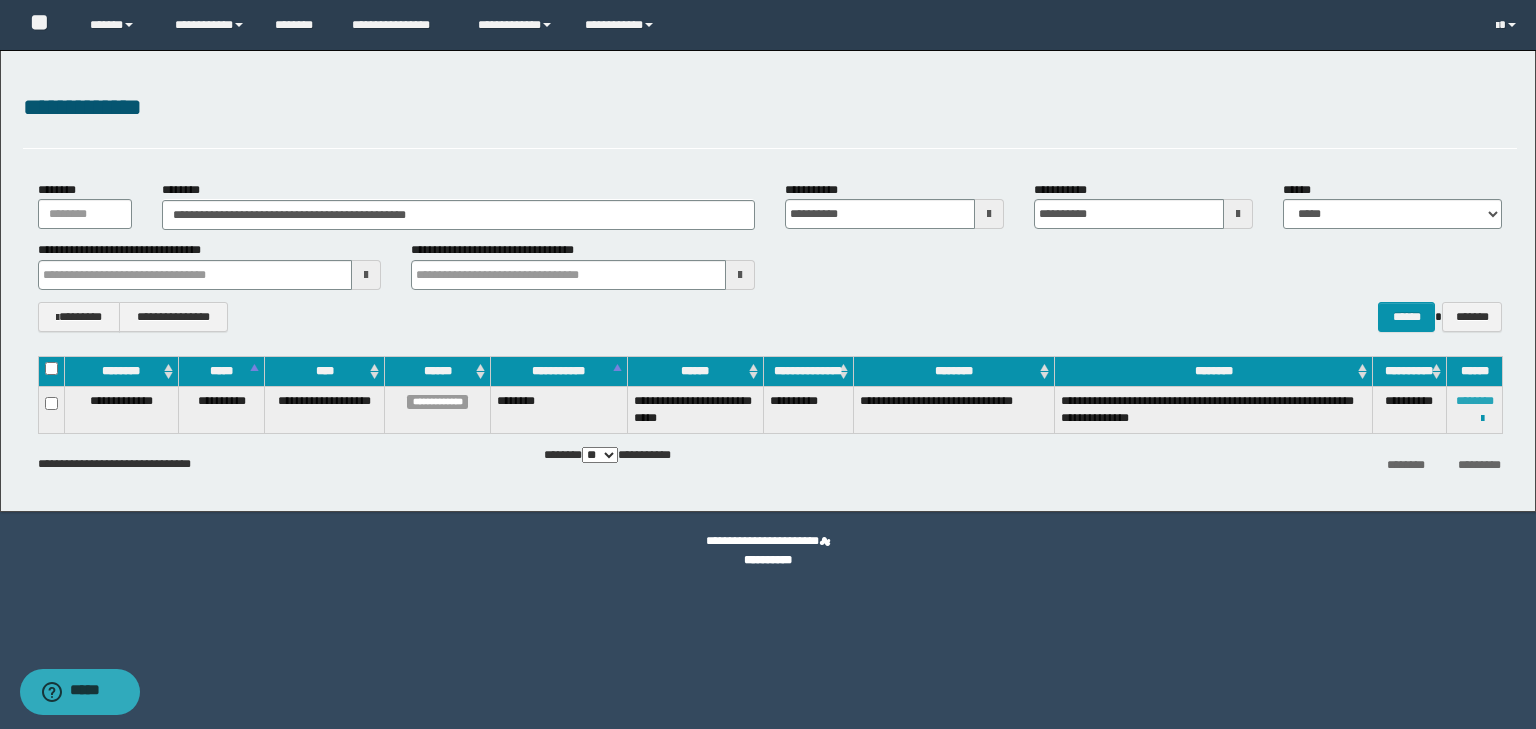 click on "********" at bounding box center (1475, 401) 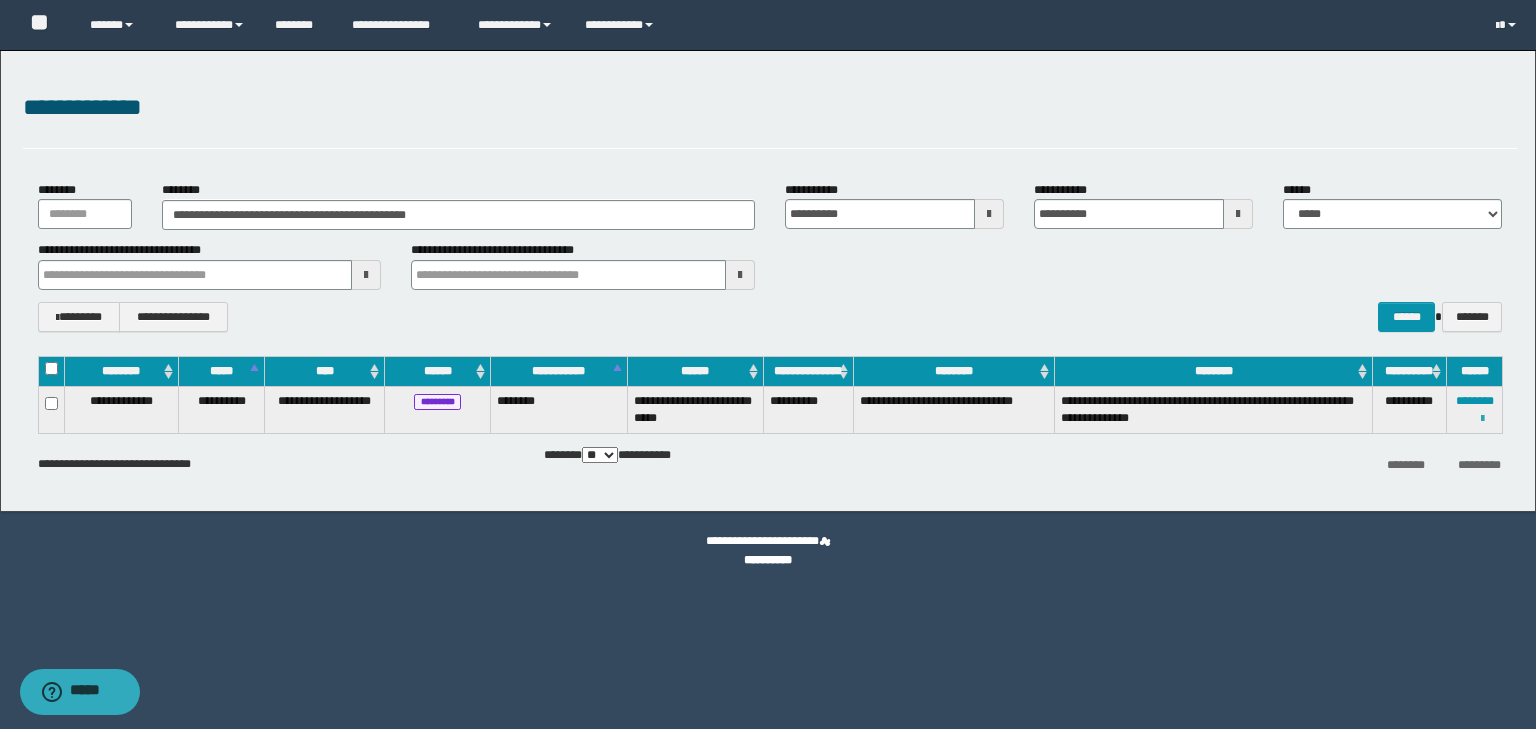 click at bounding box center [1482, 419] 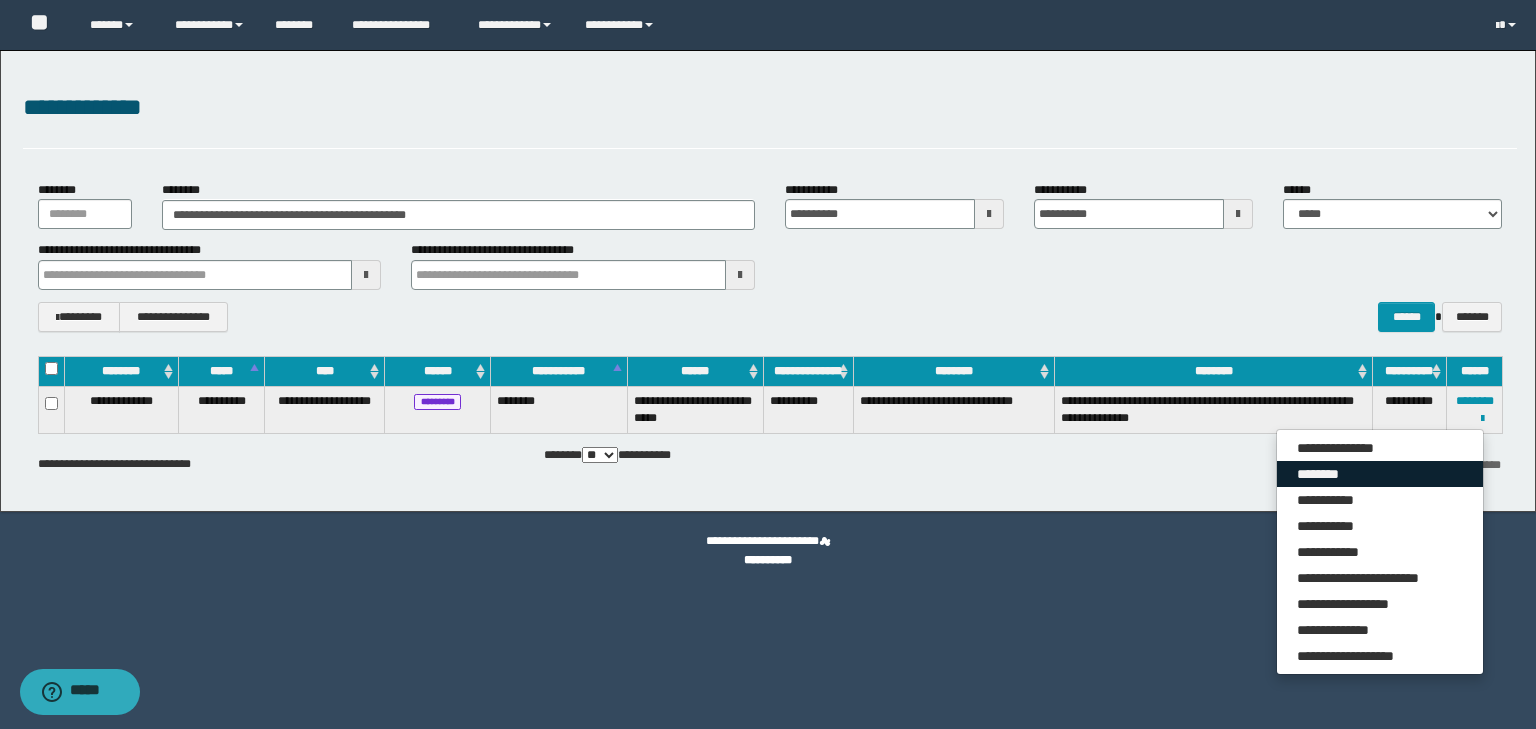click on "********" at bounding box center [1380, 474] 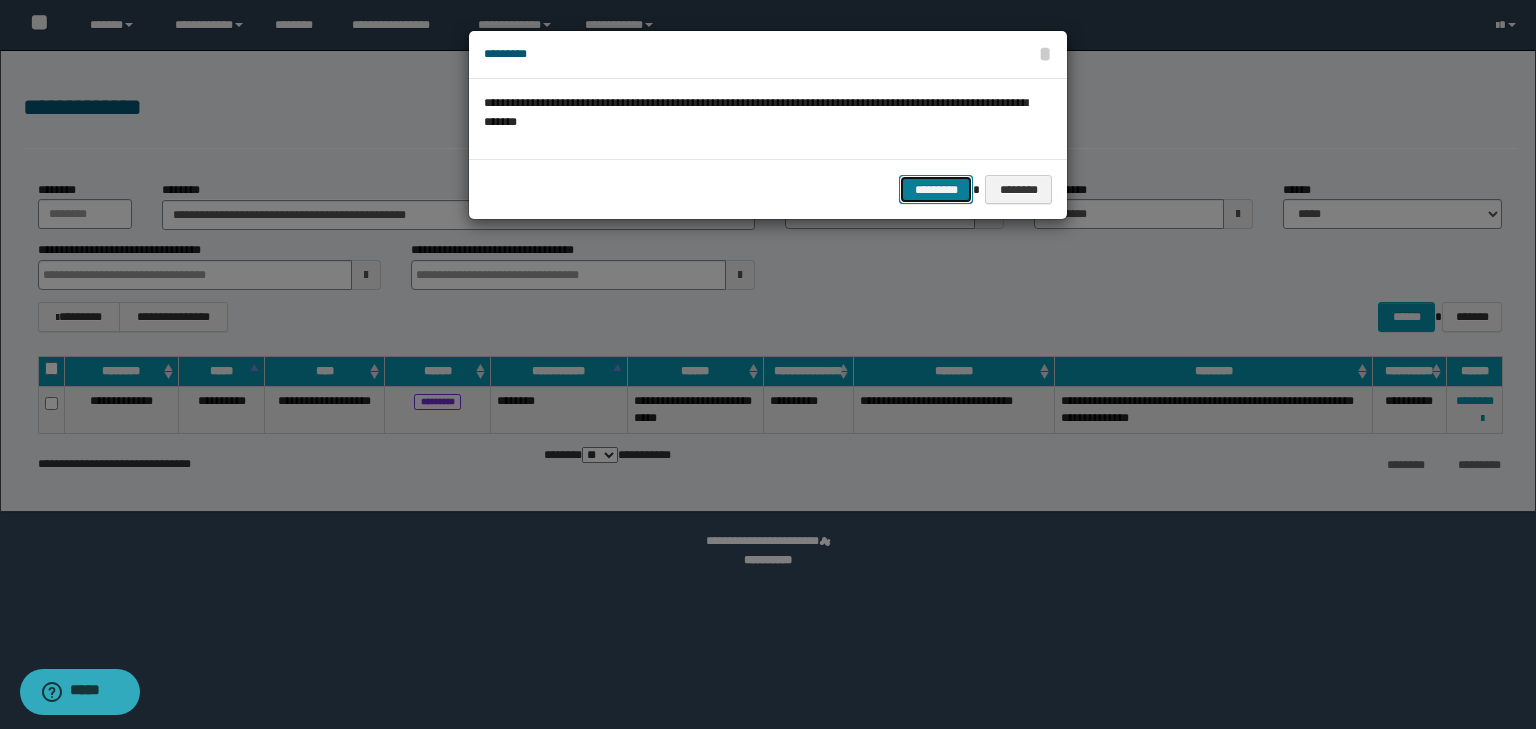 click on "*********" at bounding box center (936, 190) 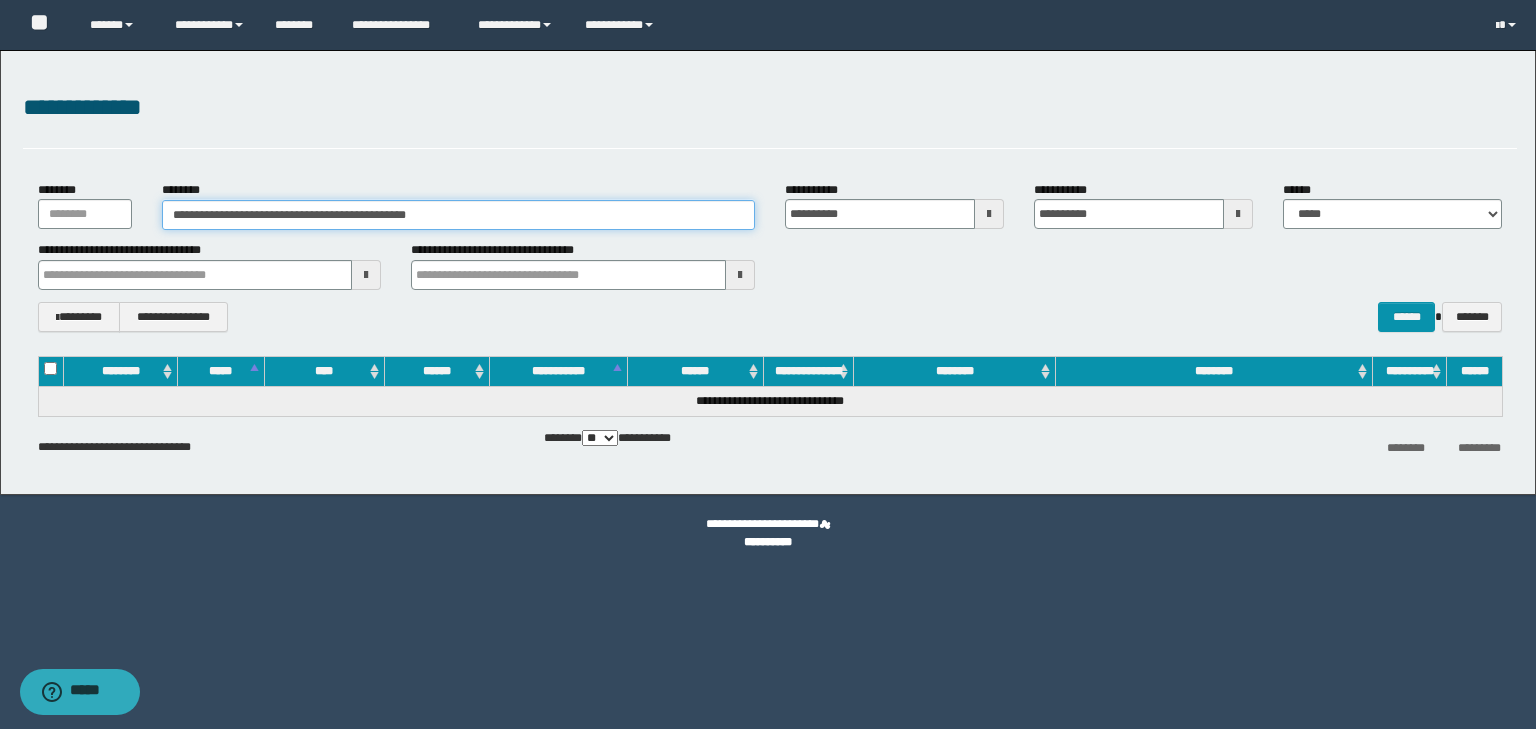 drag, startPoint x: 471, startPoint y: 220, endPoint x: 152, endPoint y: 247, distance: 320.1406 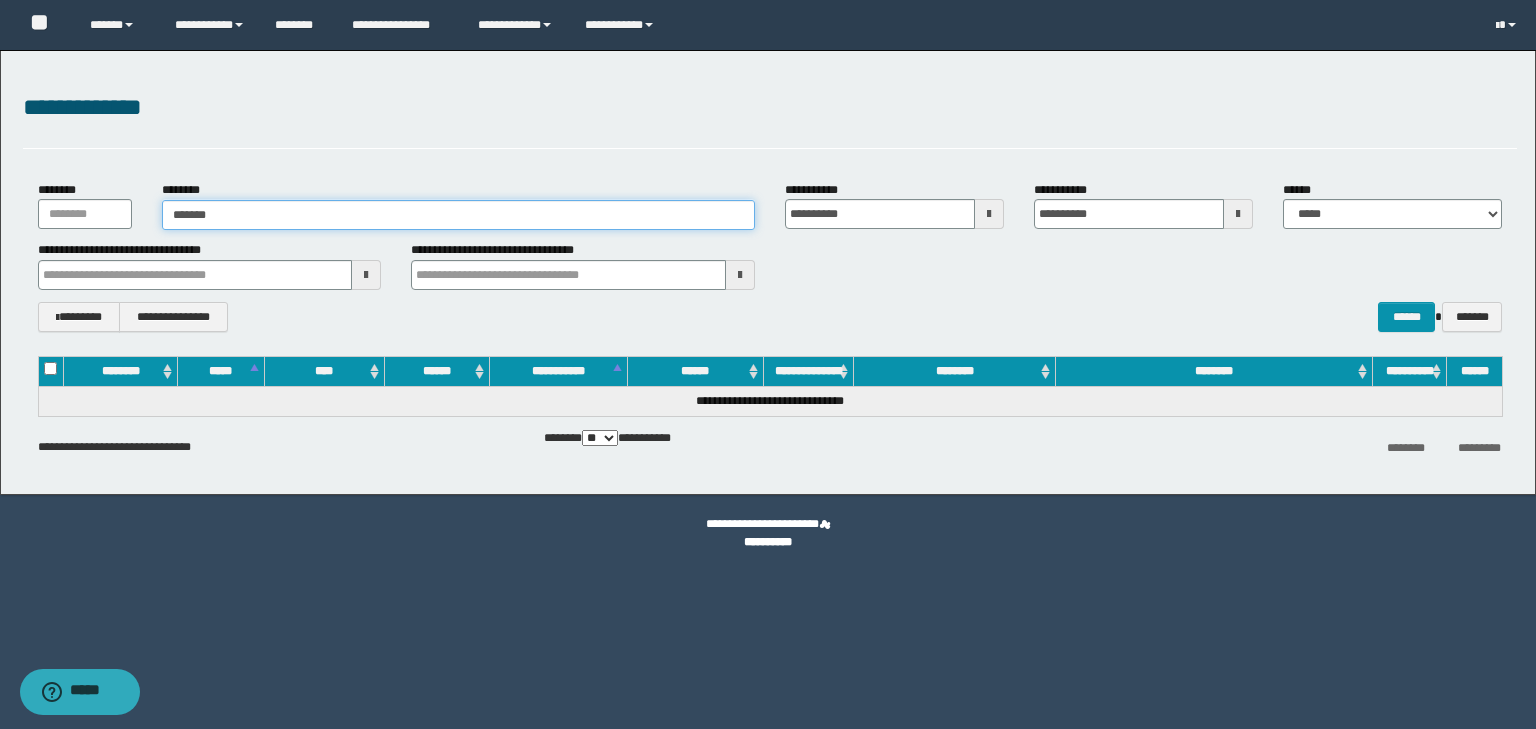 type on "******" 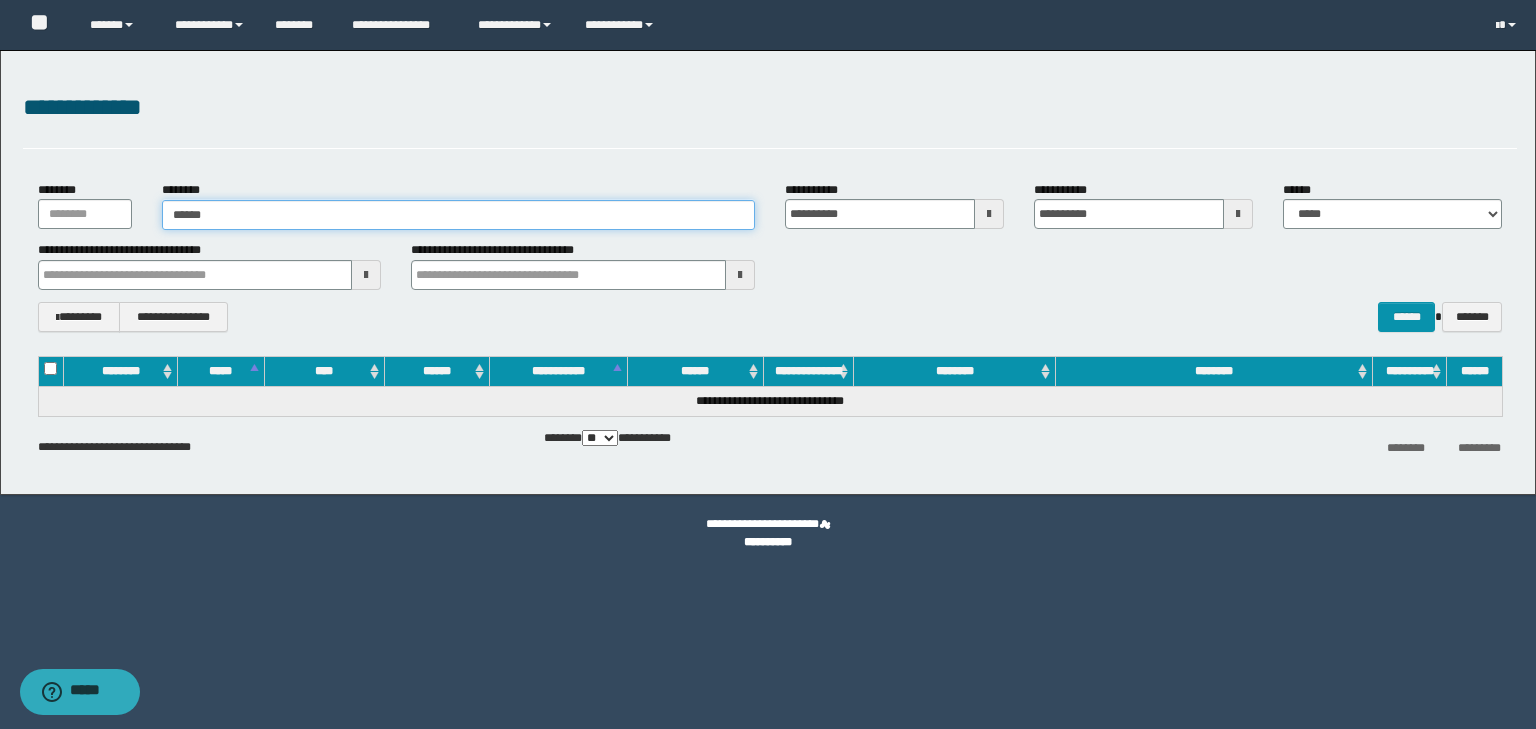 type on "******" 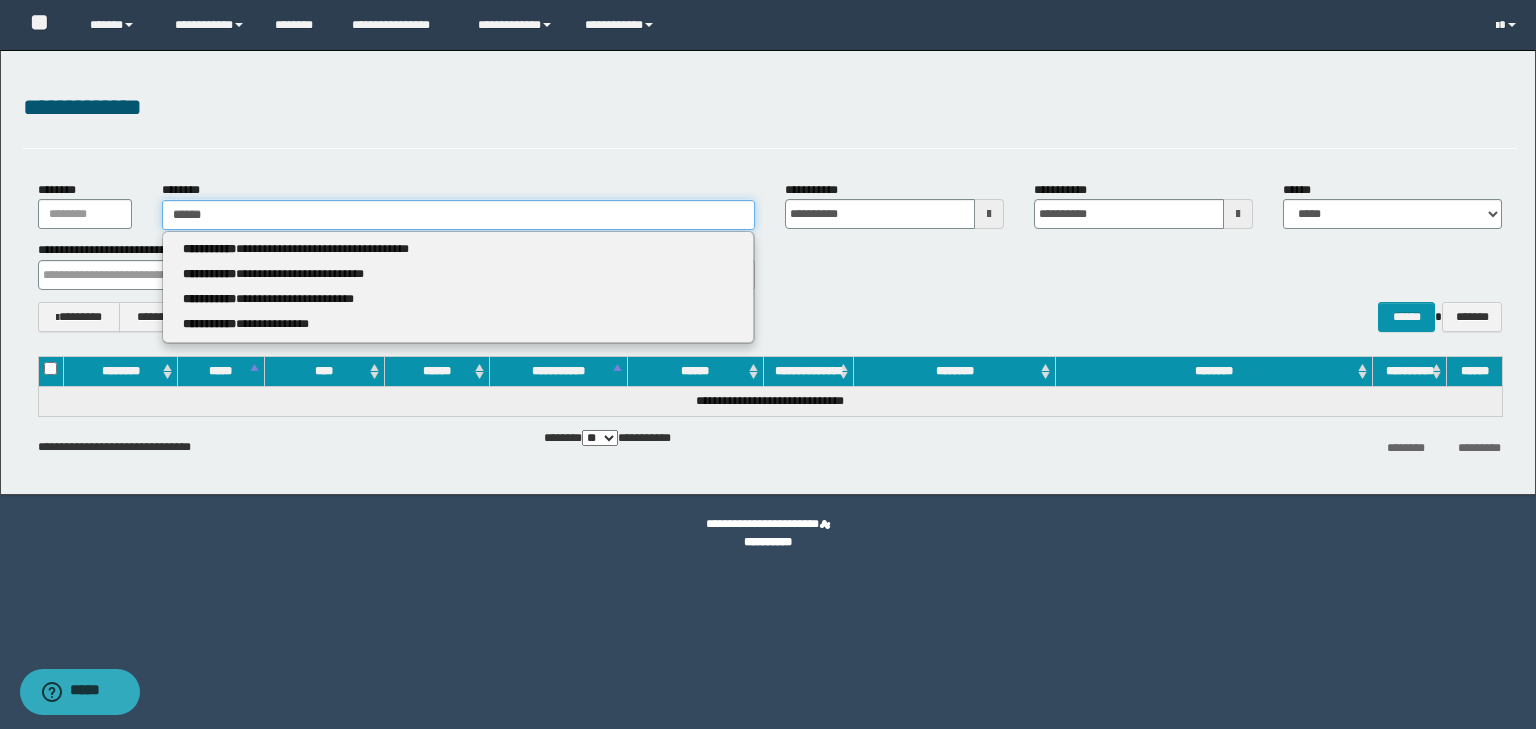 type 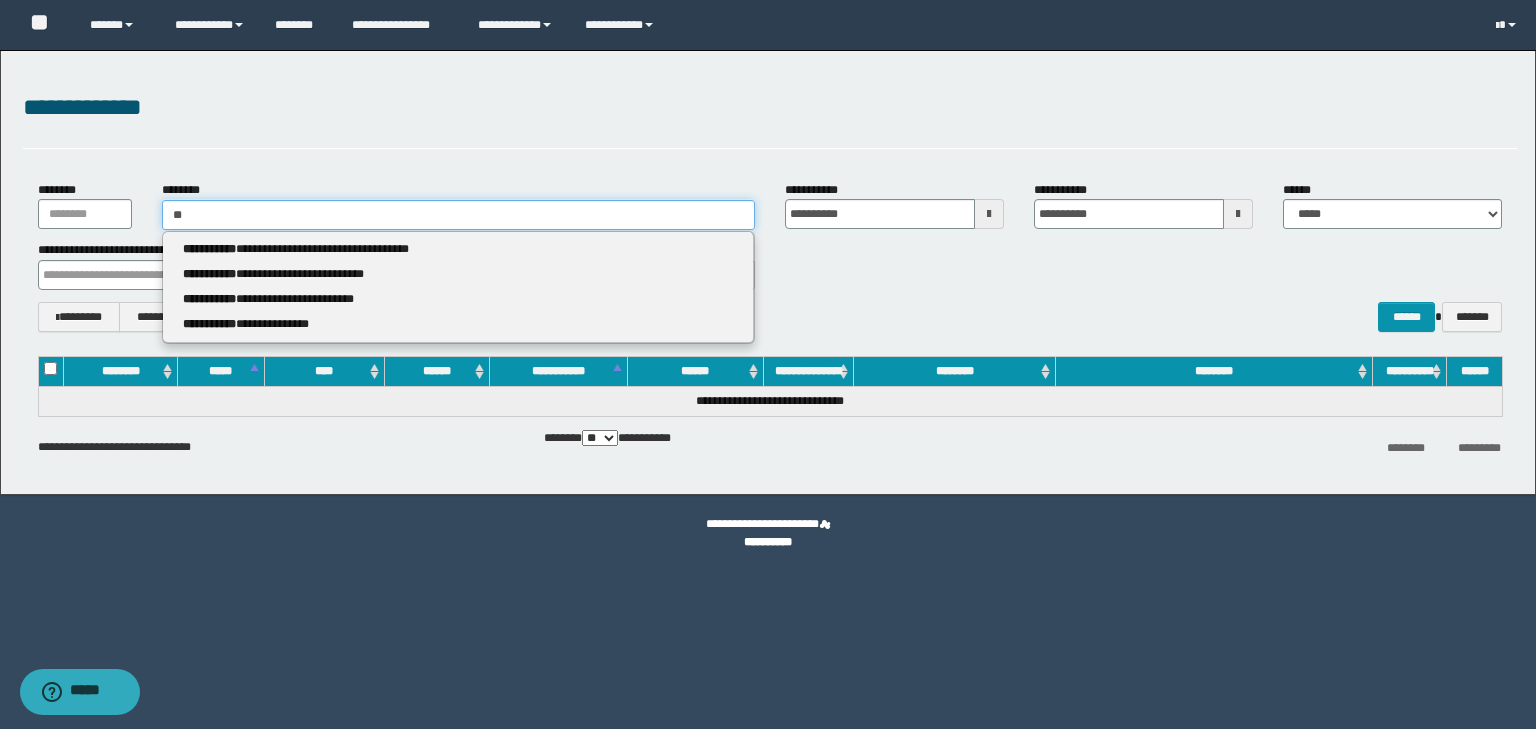 type on "*" 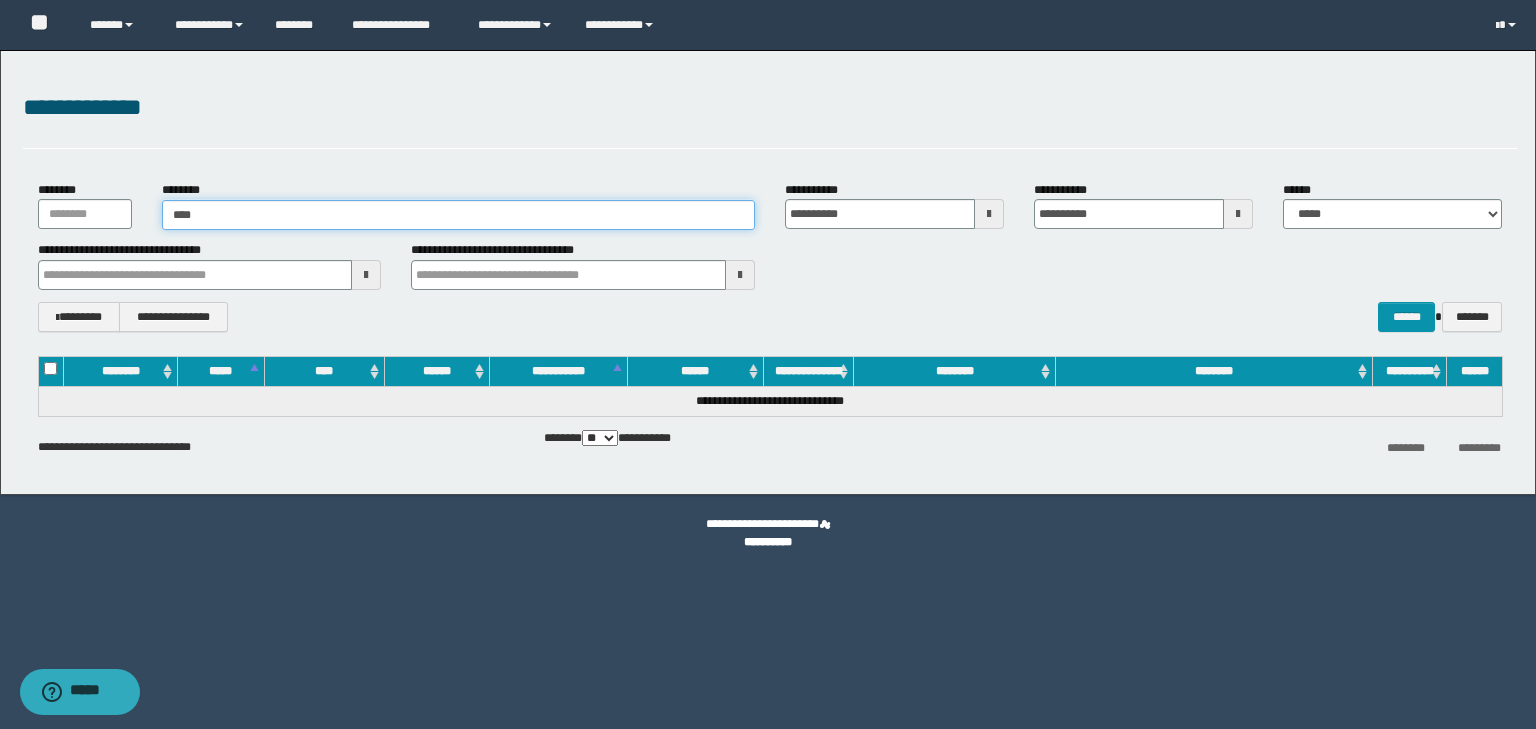 type on "*****" 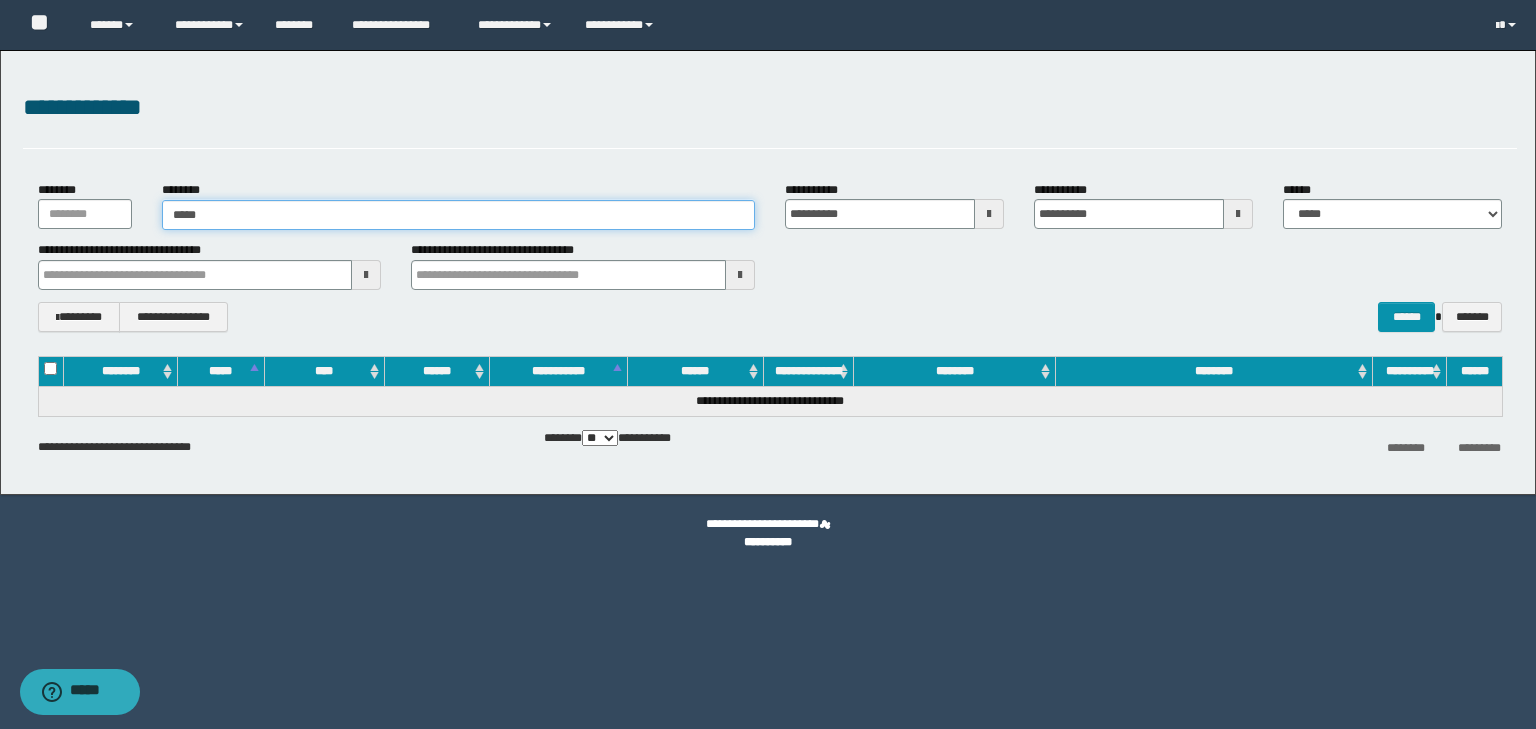type on "*****" 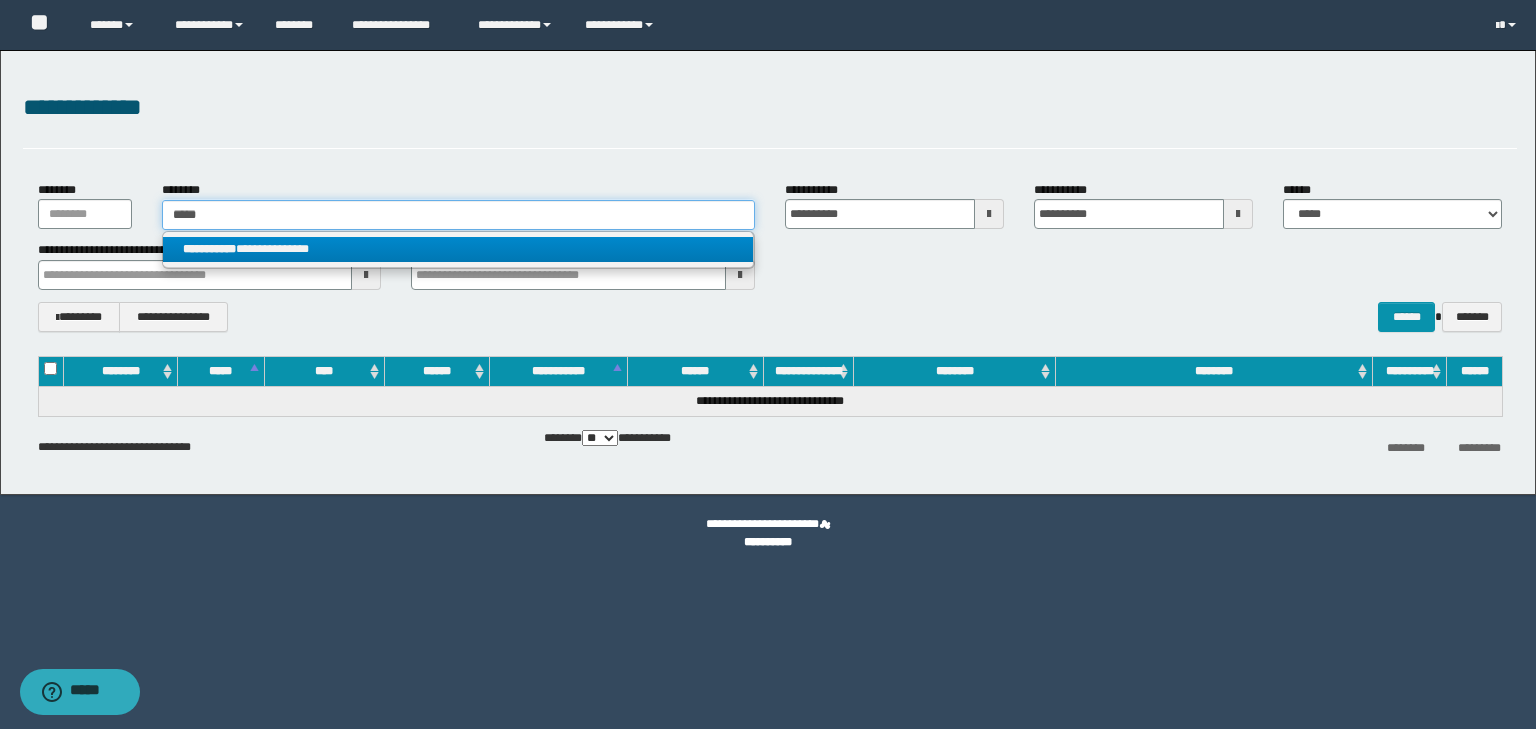 type on "*****" 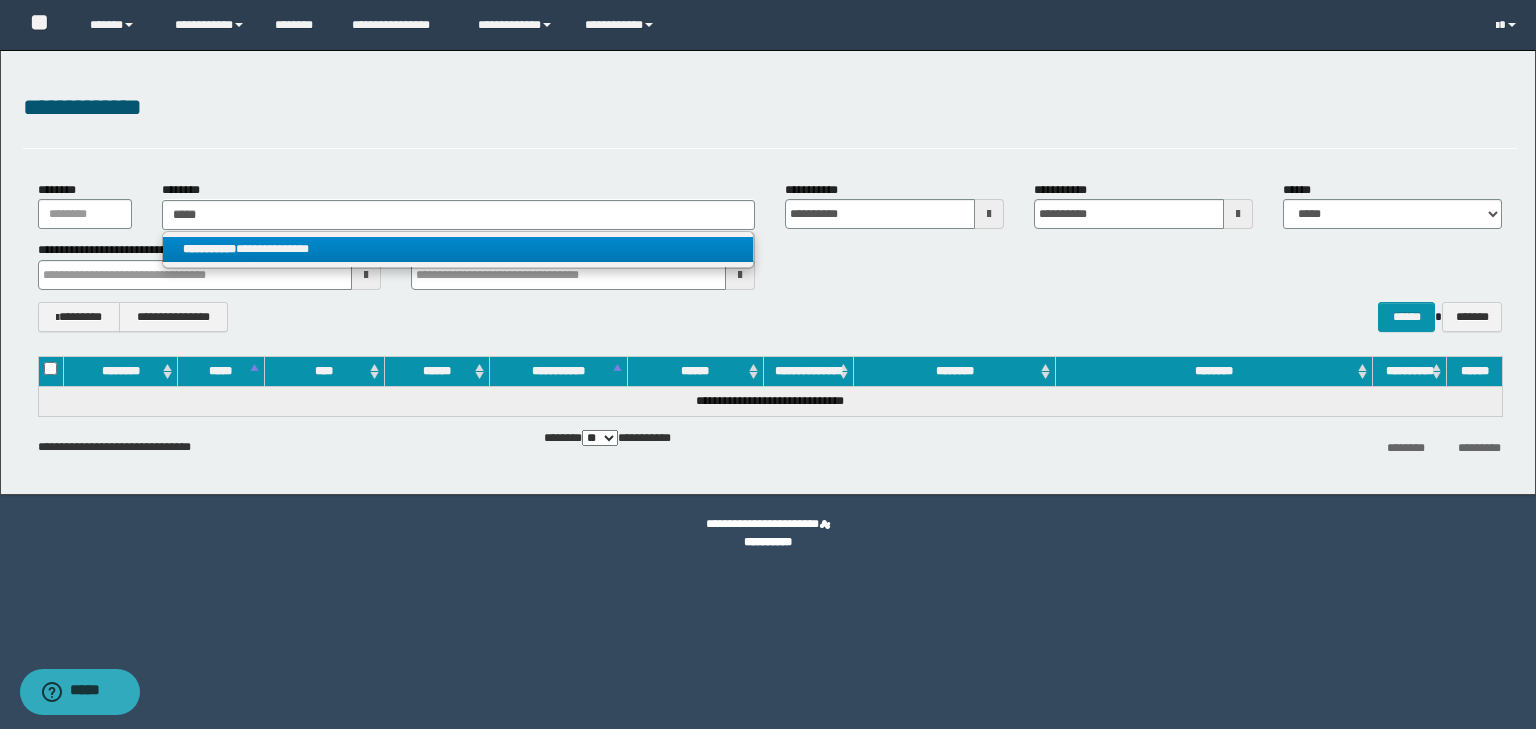 click on "**********" at bounding box center (458, 249) 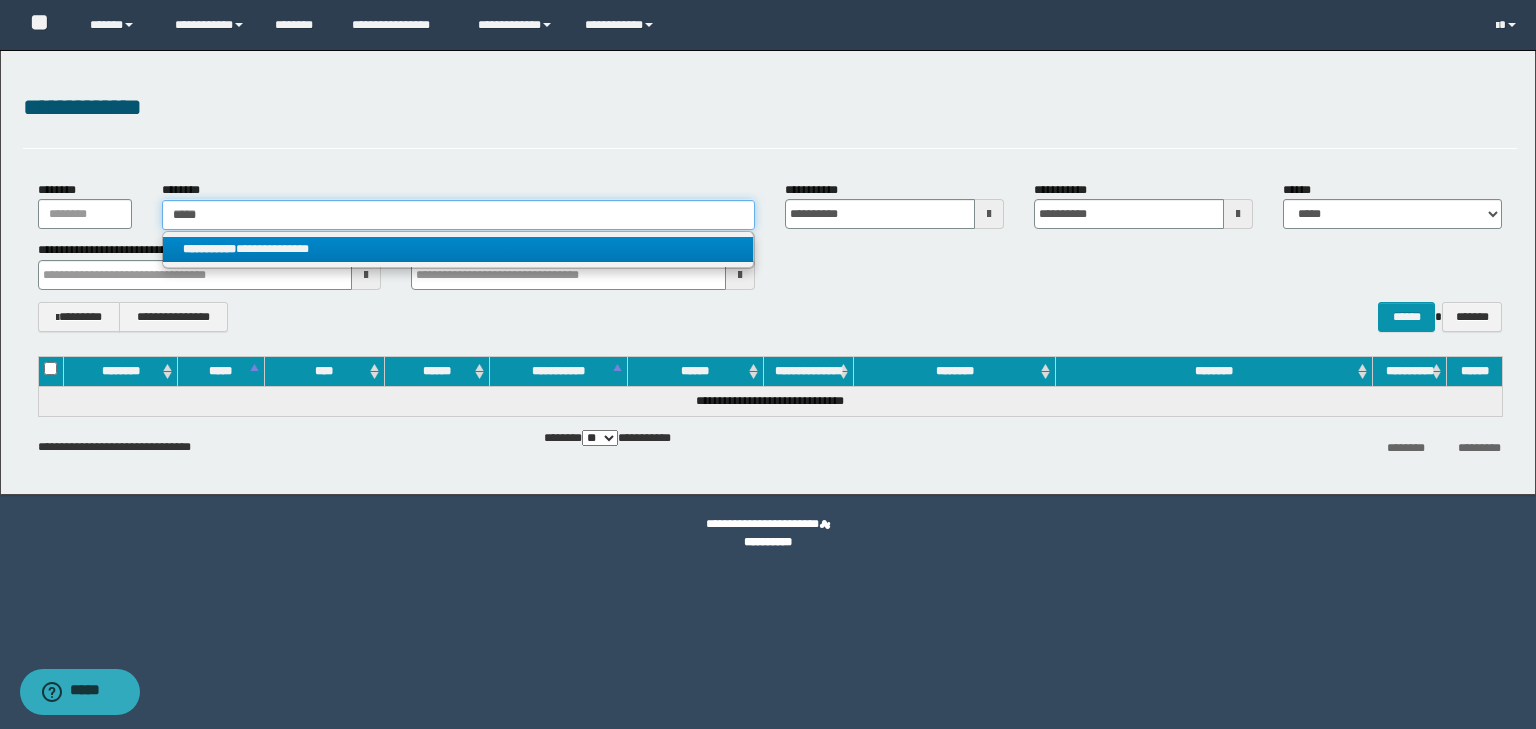 type 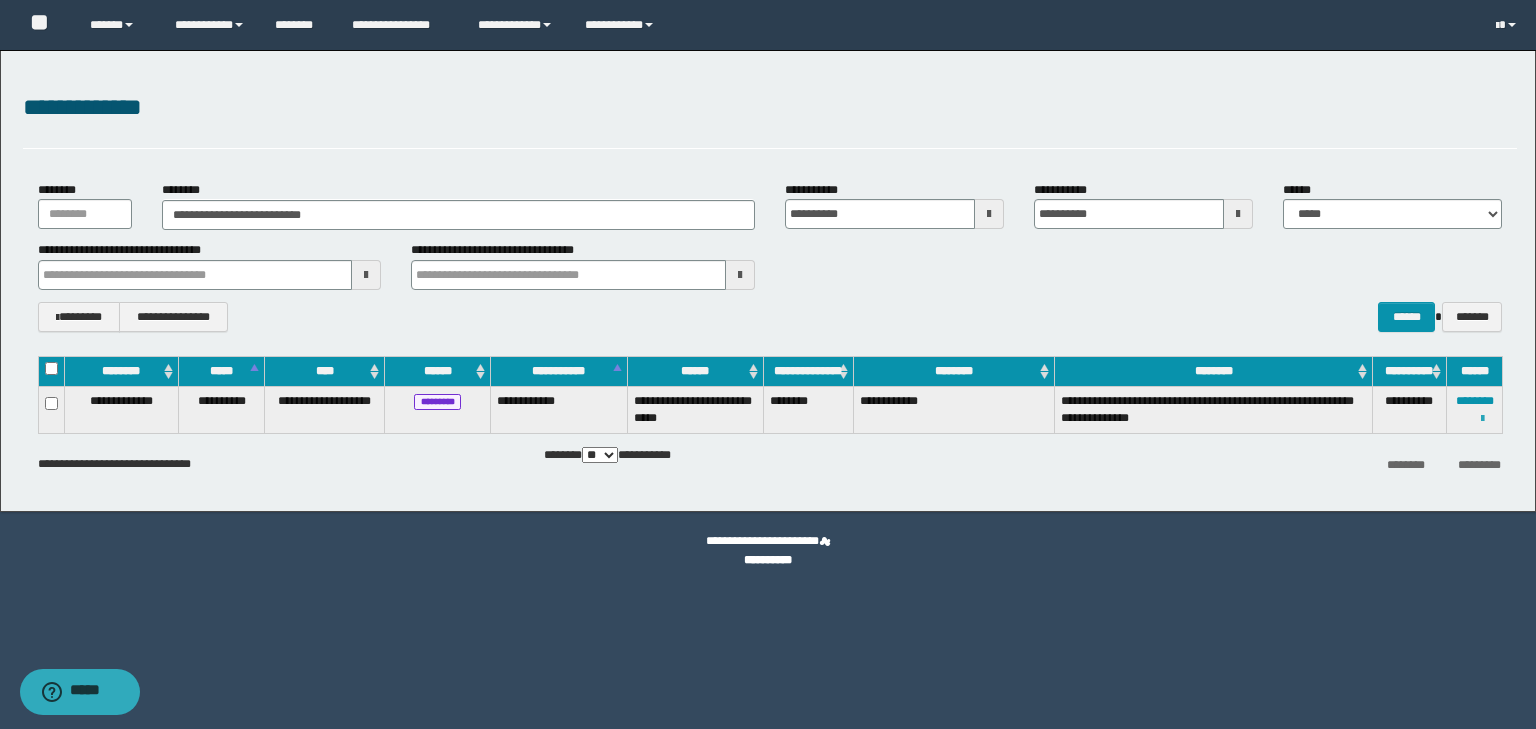 click at bounding box center (1482, 419) 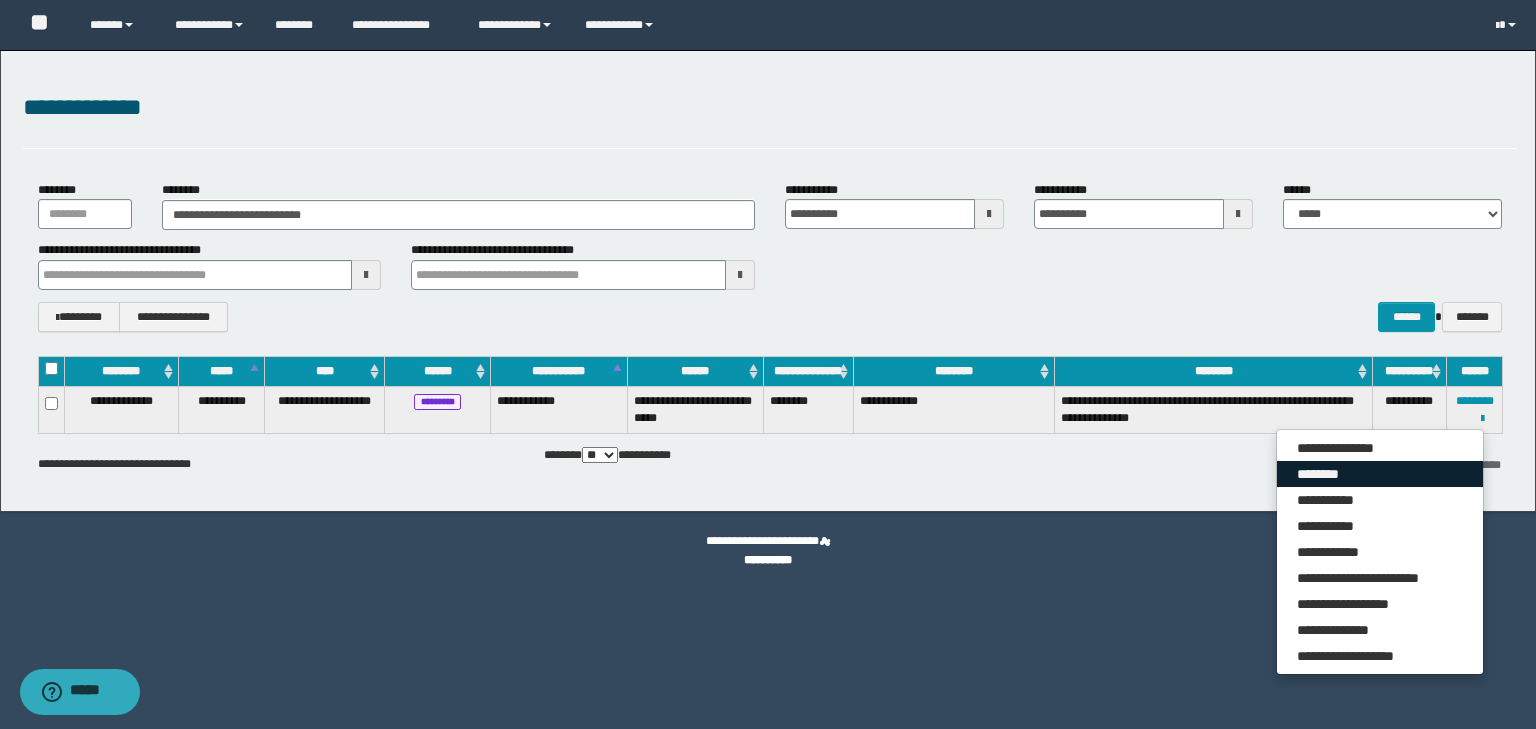 click on "********" at bounding box center (1380, 474) 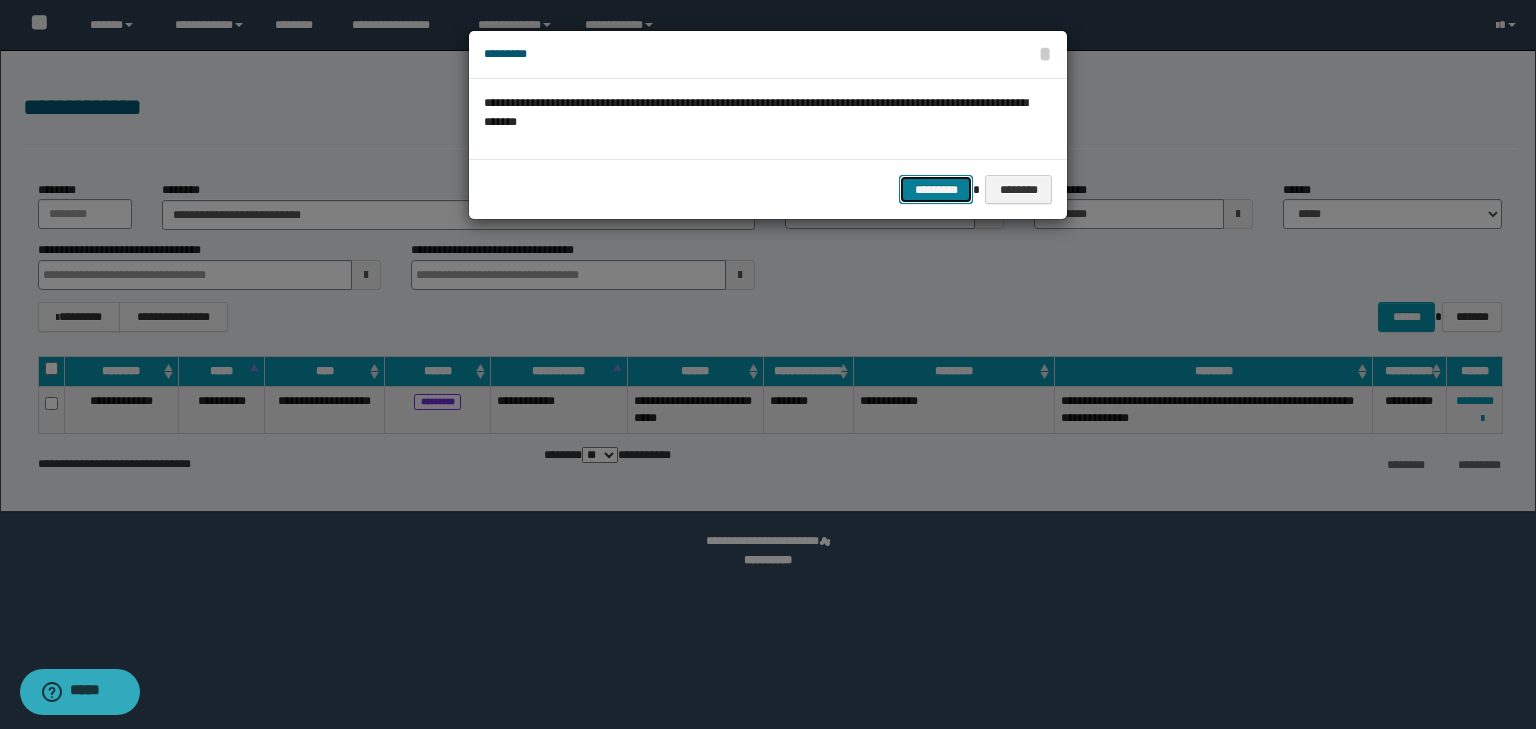click on "*********" at bounding box center (936, 190) 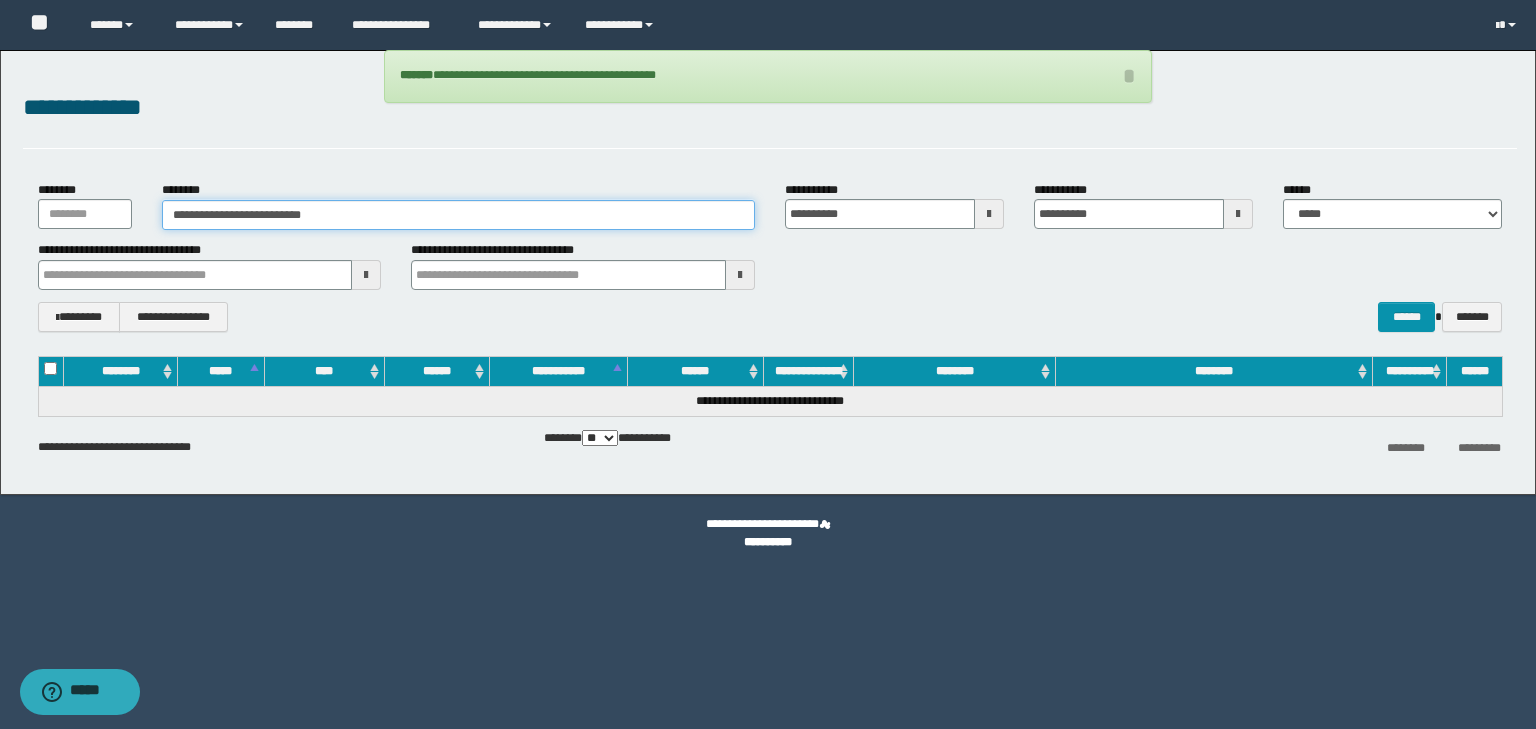 drag, startPoint x: 331, startPoint y: 218, endPoint x: 101, endPoint y: 225, distance: 230.10649 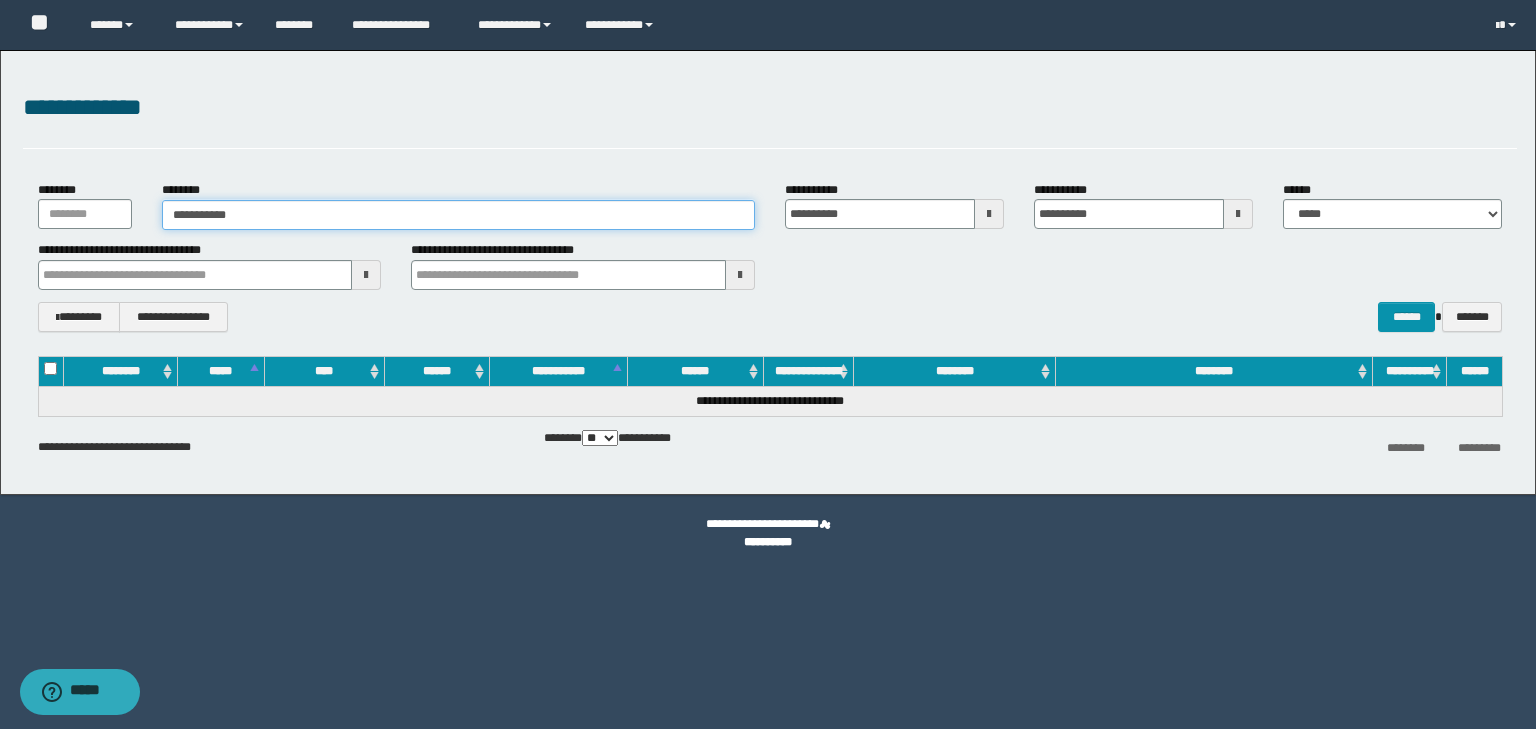 type on "**********" 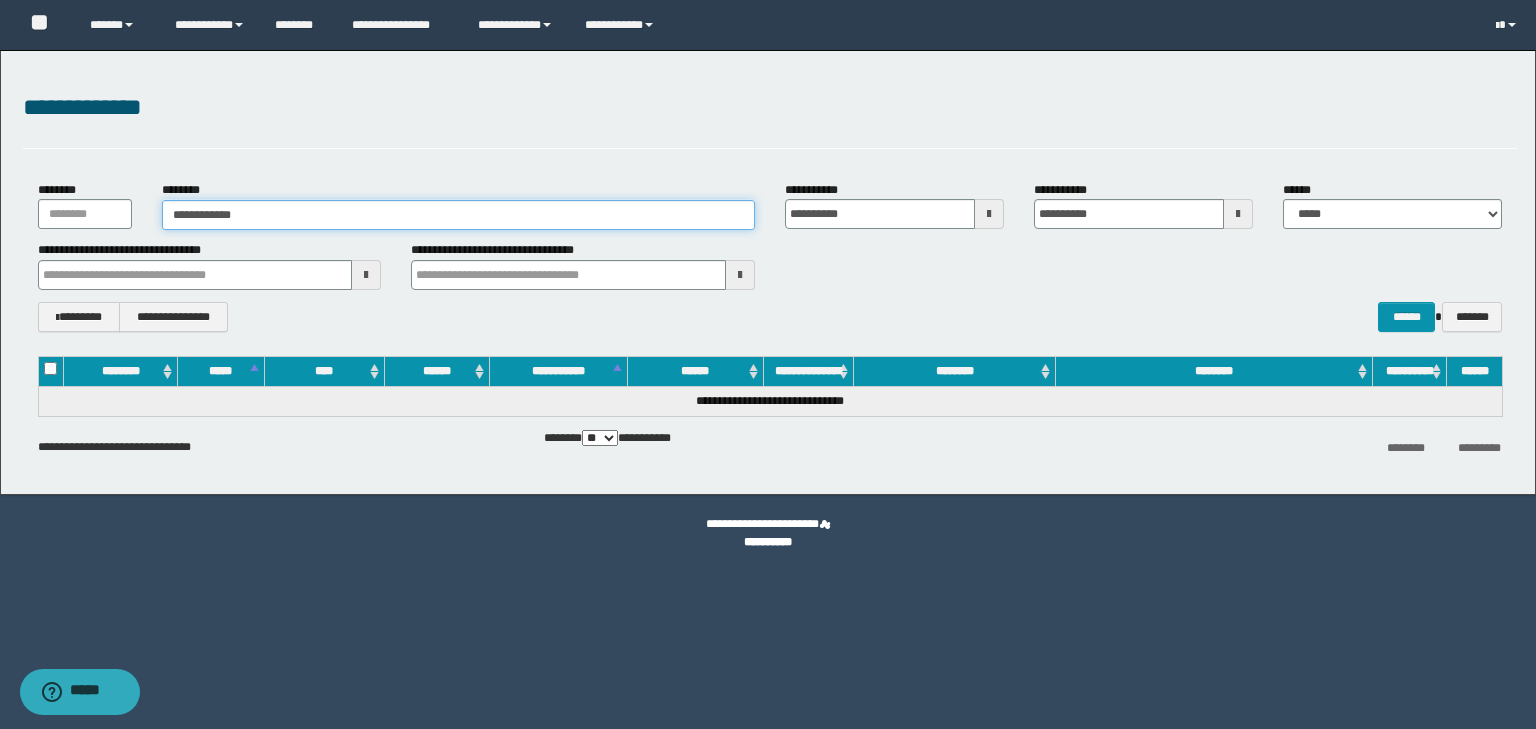 type on "**********" 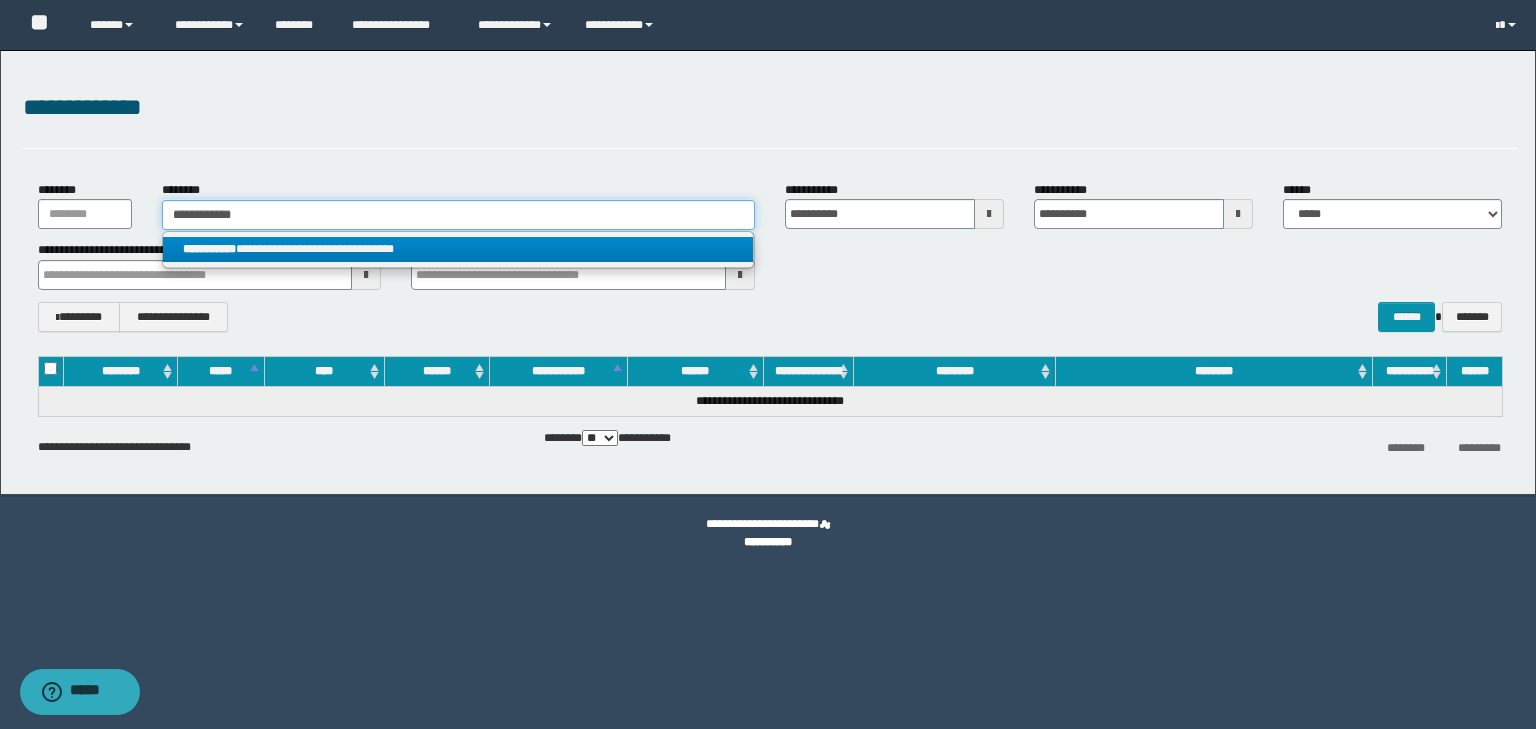 type on "**********" 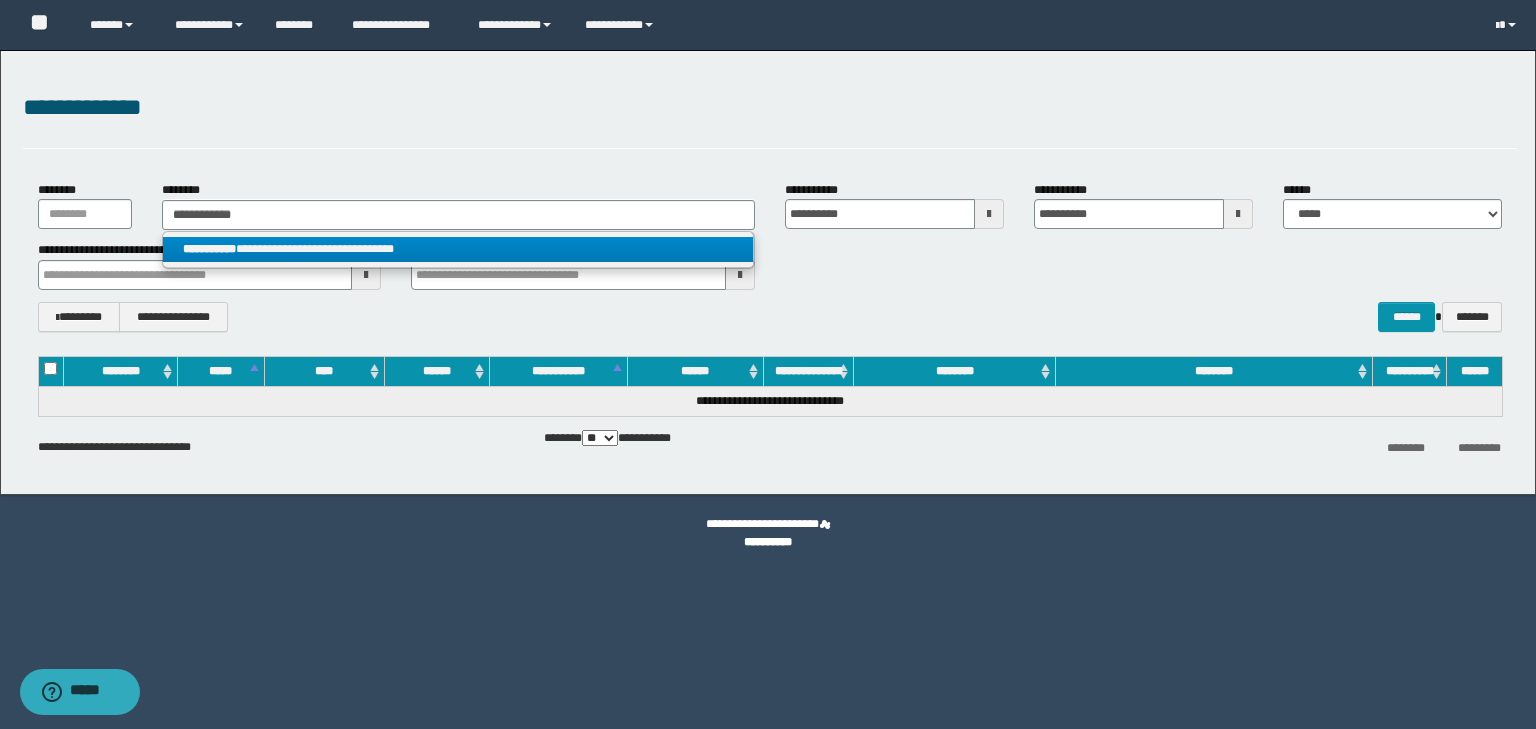 click on "**********" at bounding box center (458, 249) 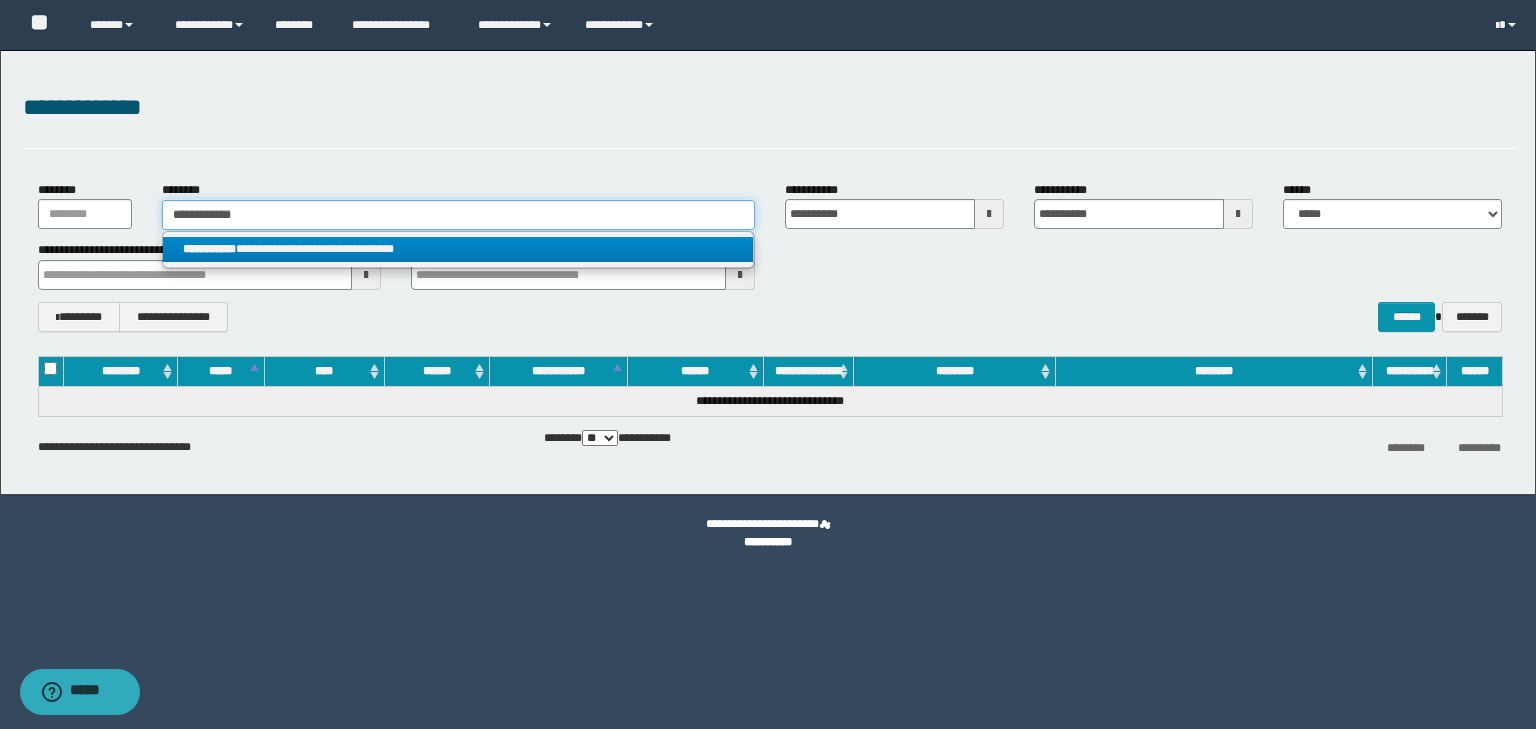 type 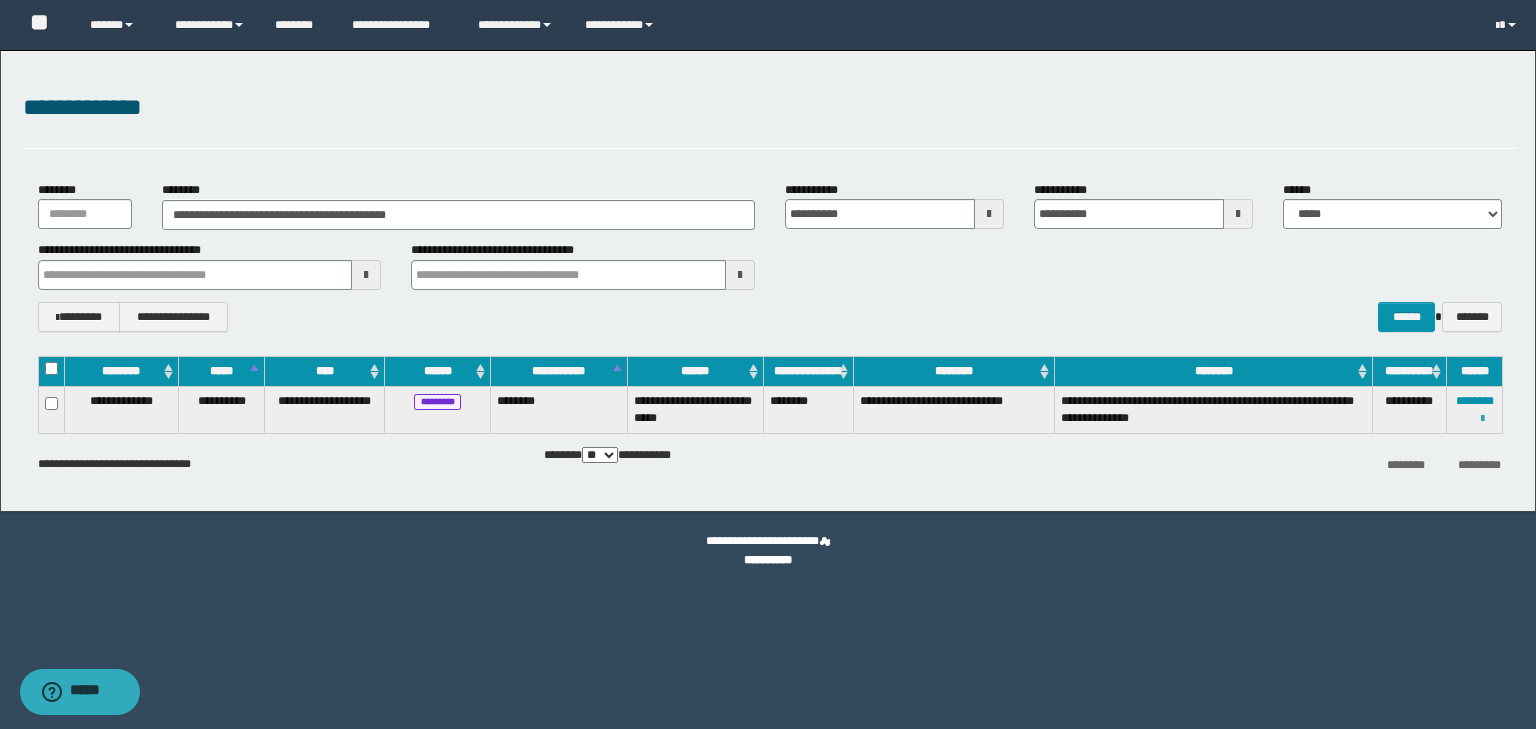 click at bounding box center [1482, 419] 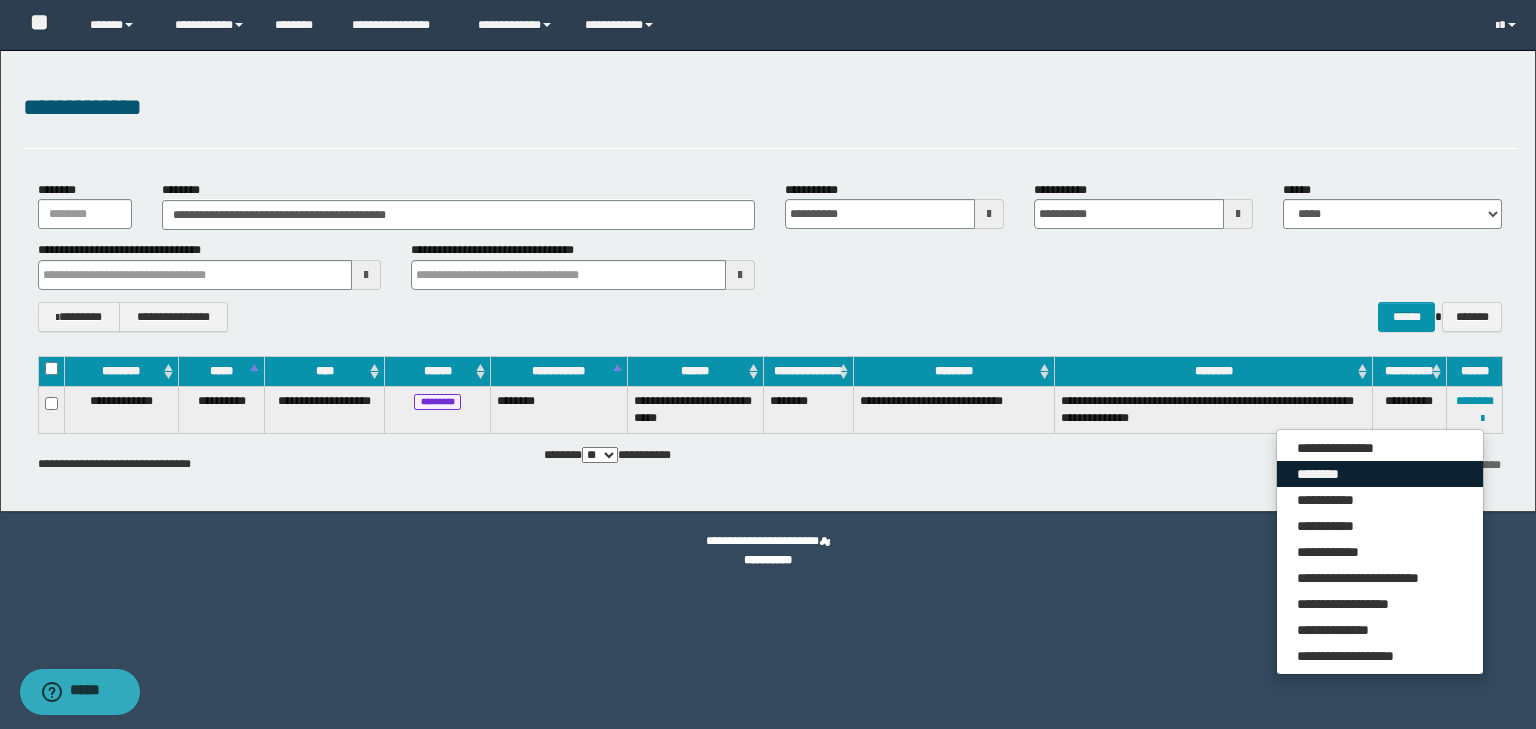 click on "********" at bounding box center (1380, 474) 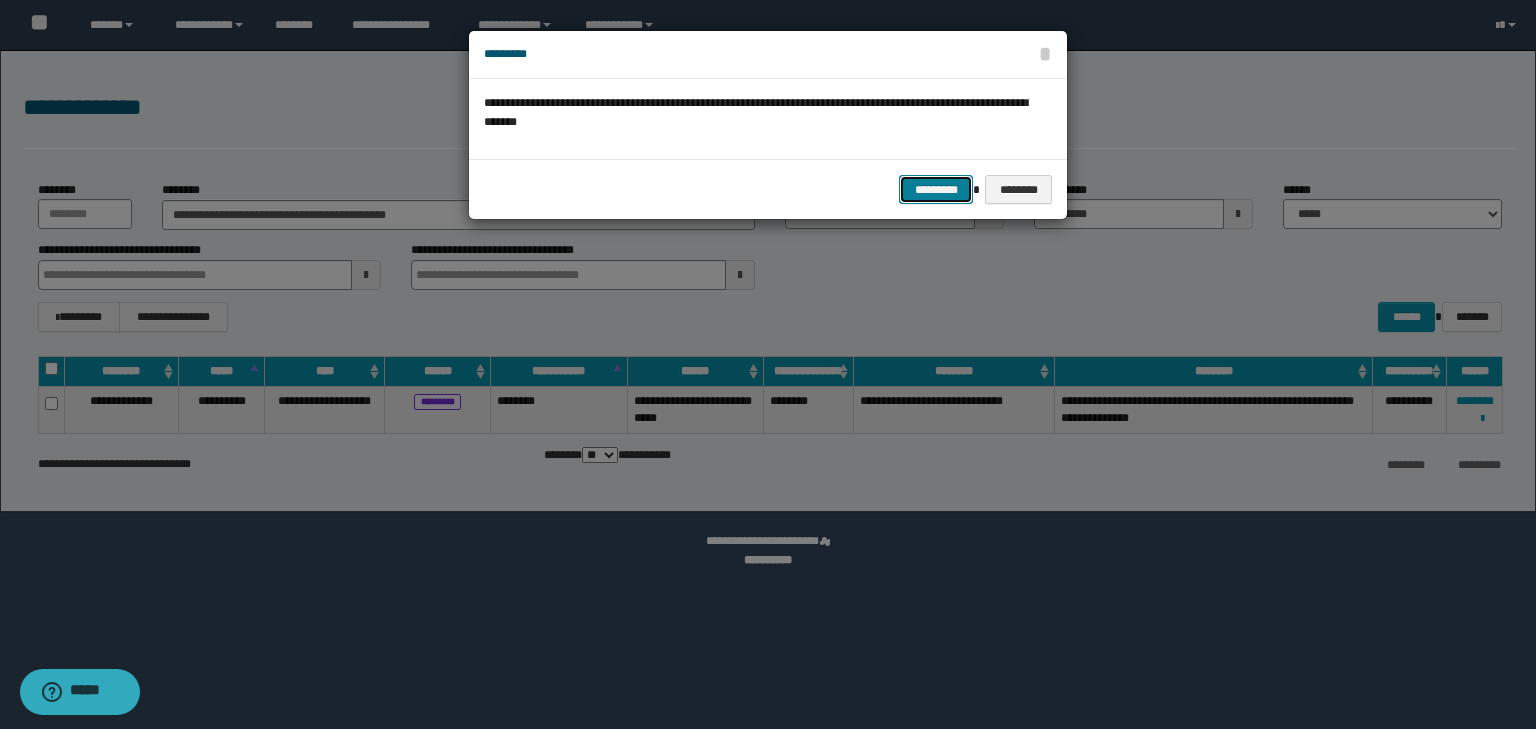 click on "*********" at bounding box center (936, 190) 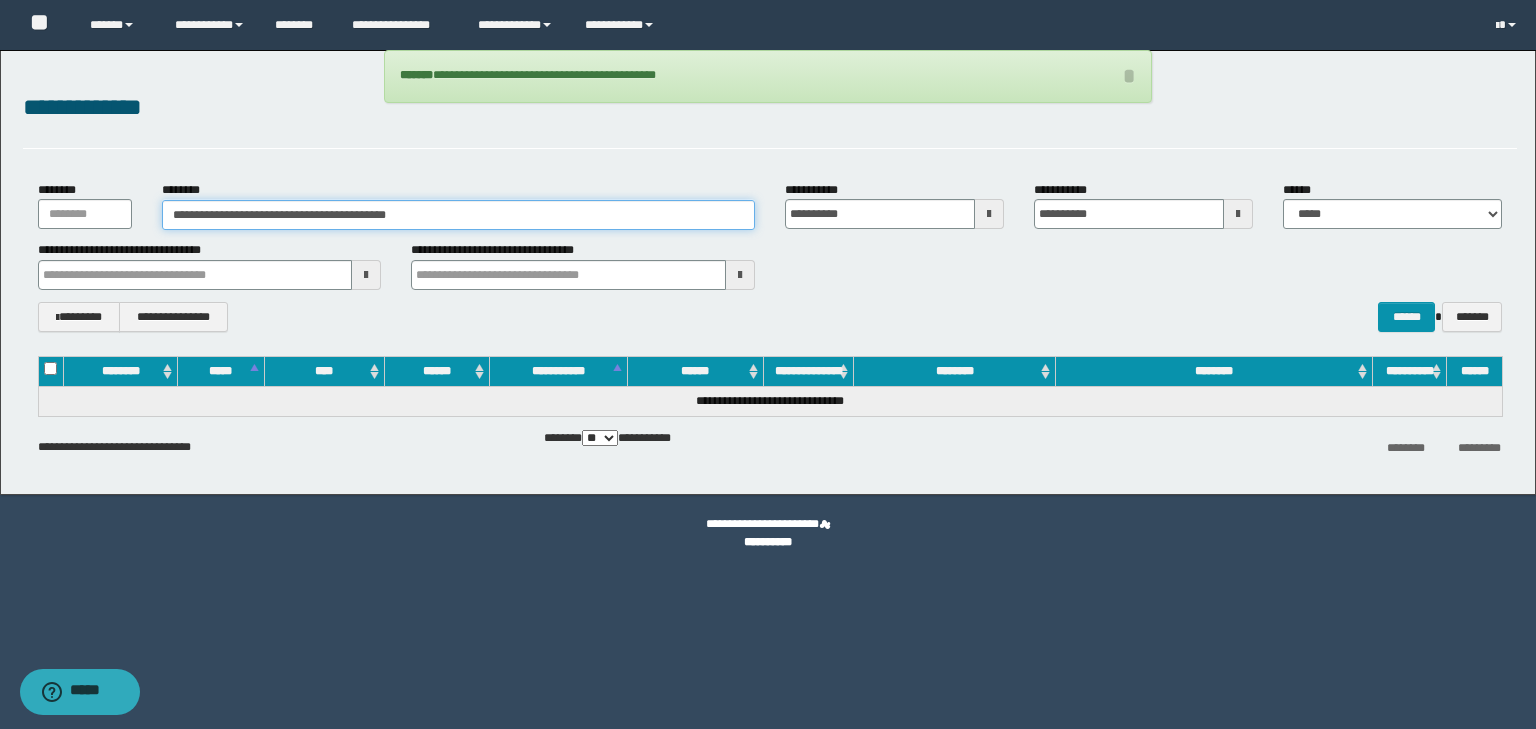 drag, startPoint x: 439, startPoint y: 218, endPoint x: 115, endPoint y: 233, distance: 324.34705 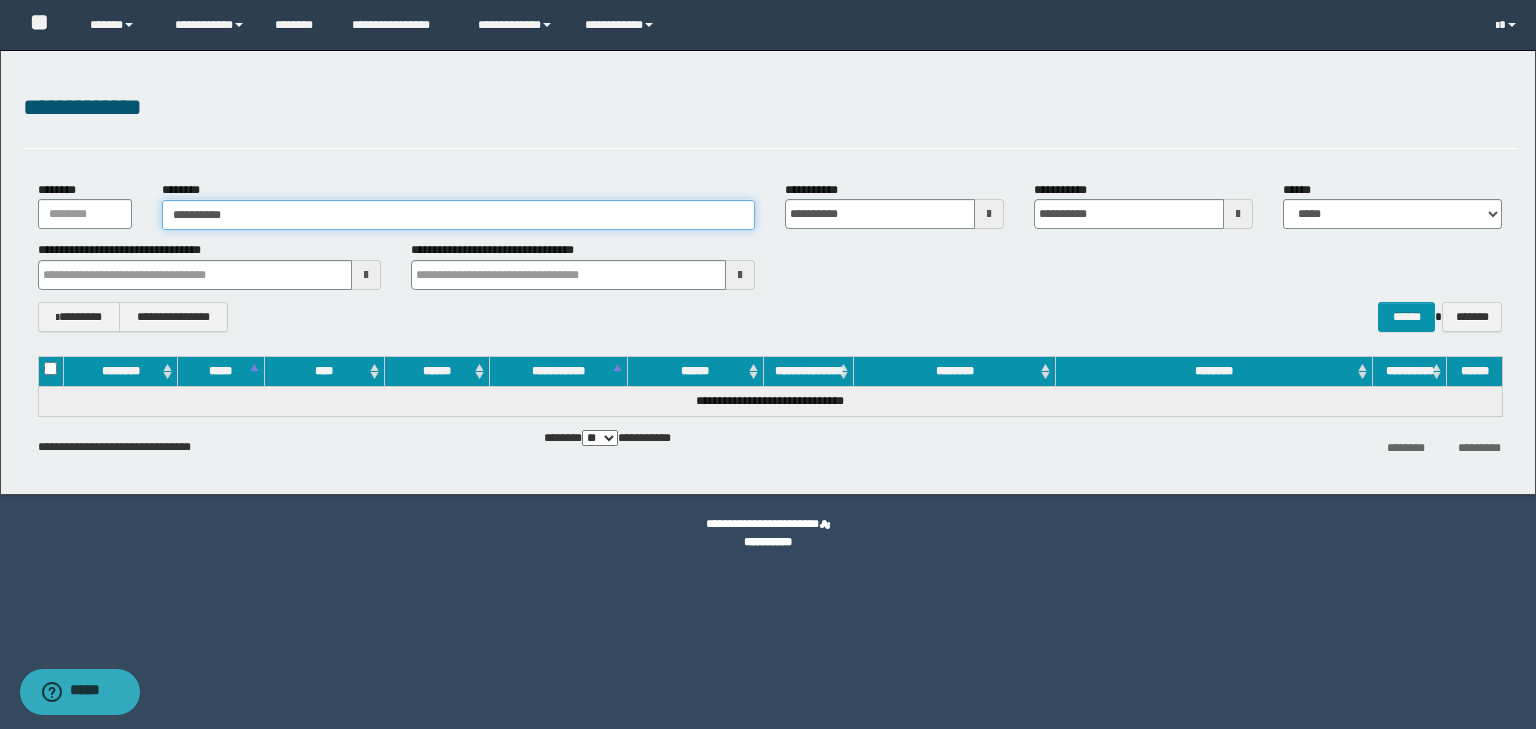 type on "**********" 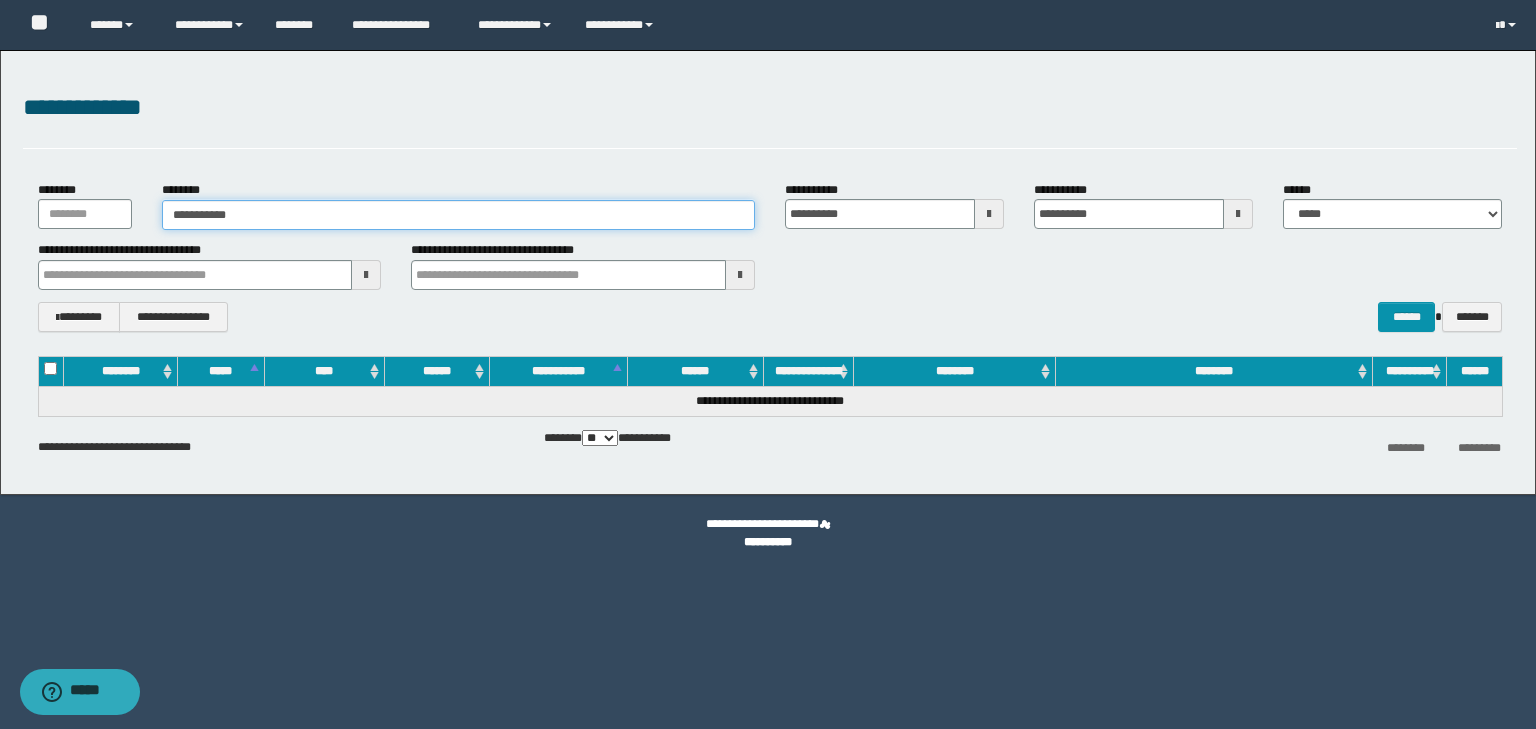 type on "**********" 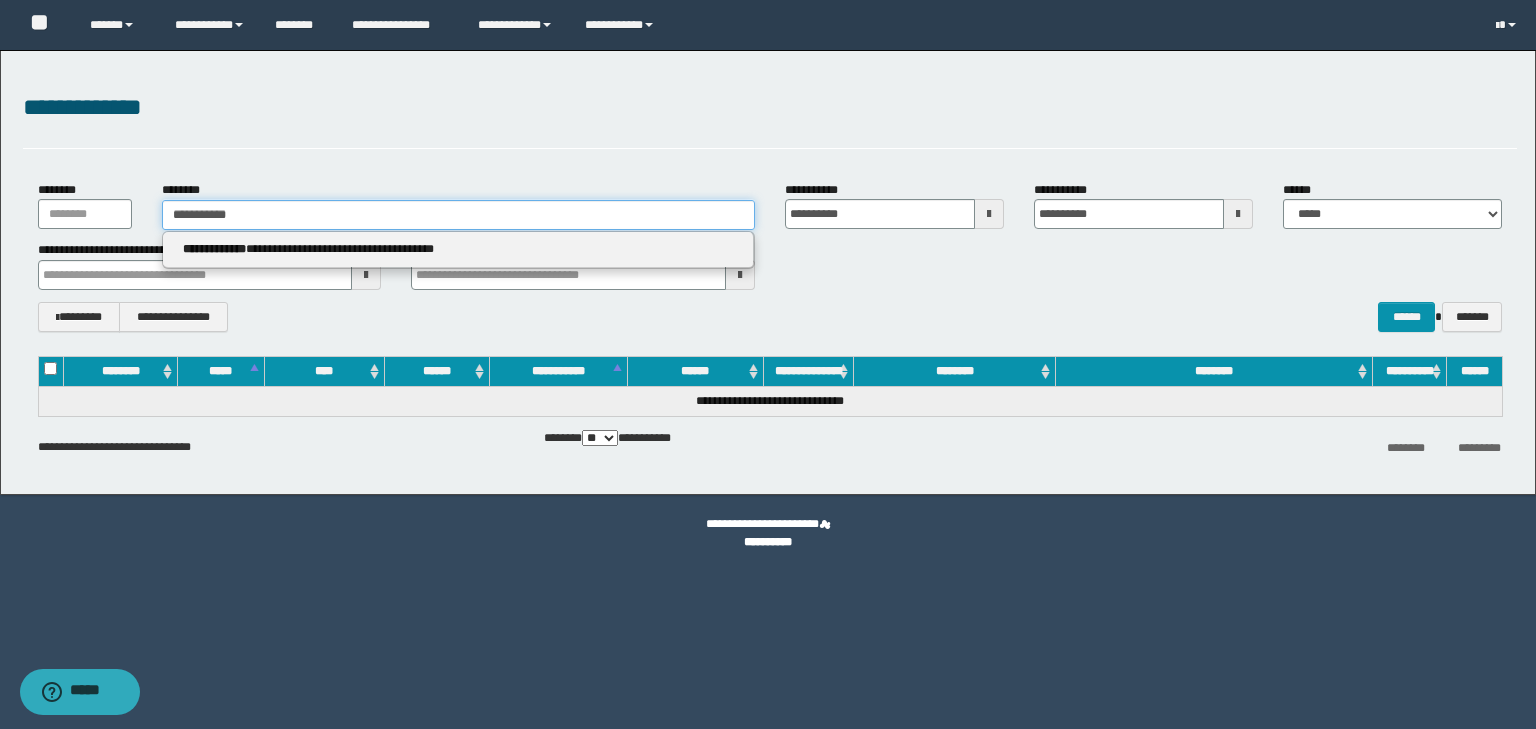 type 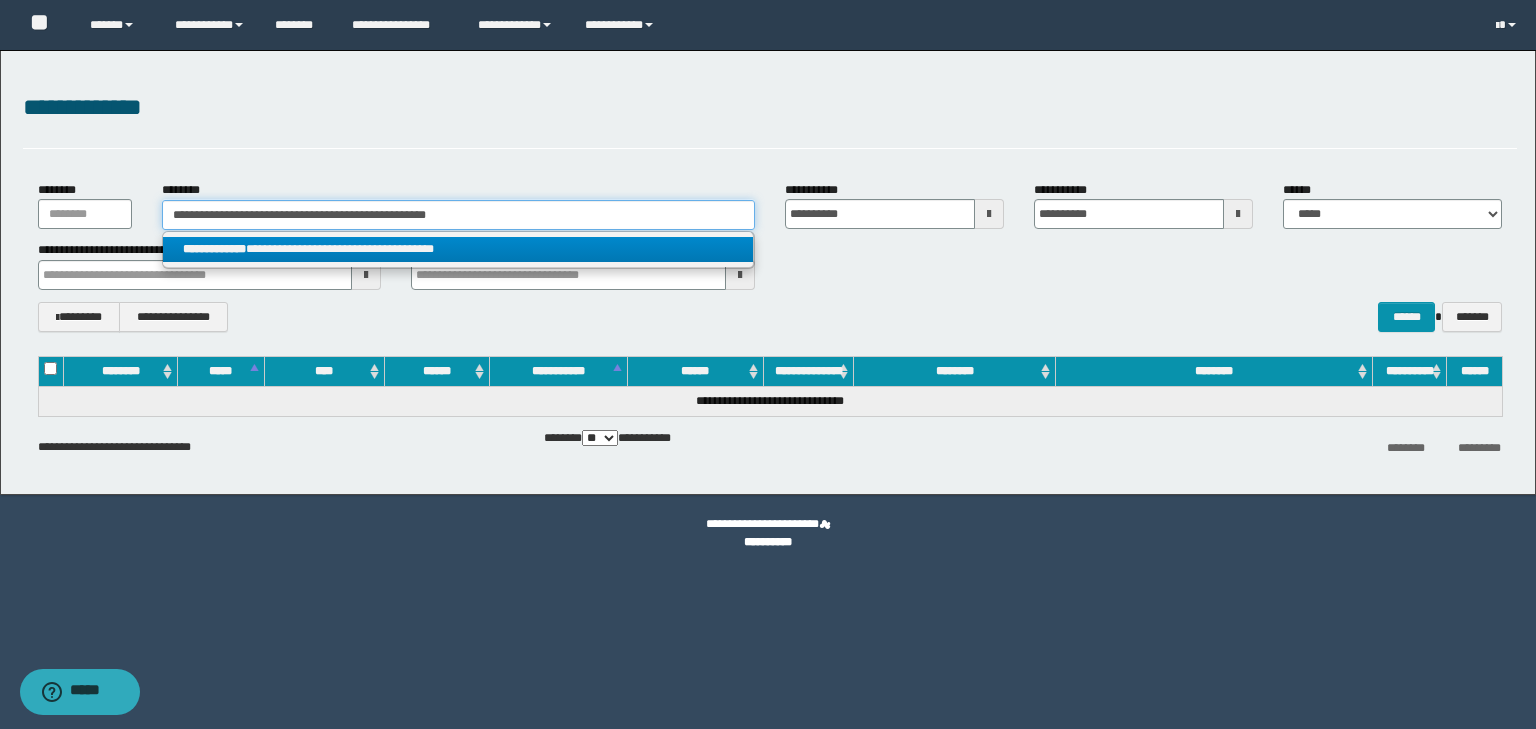 type on "**********" 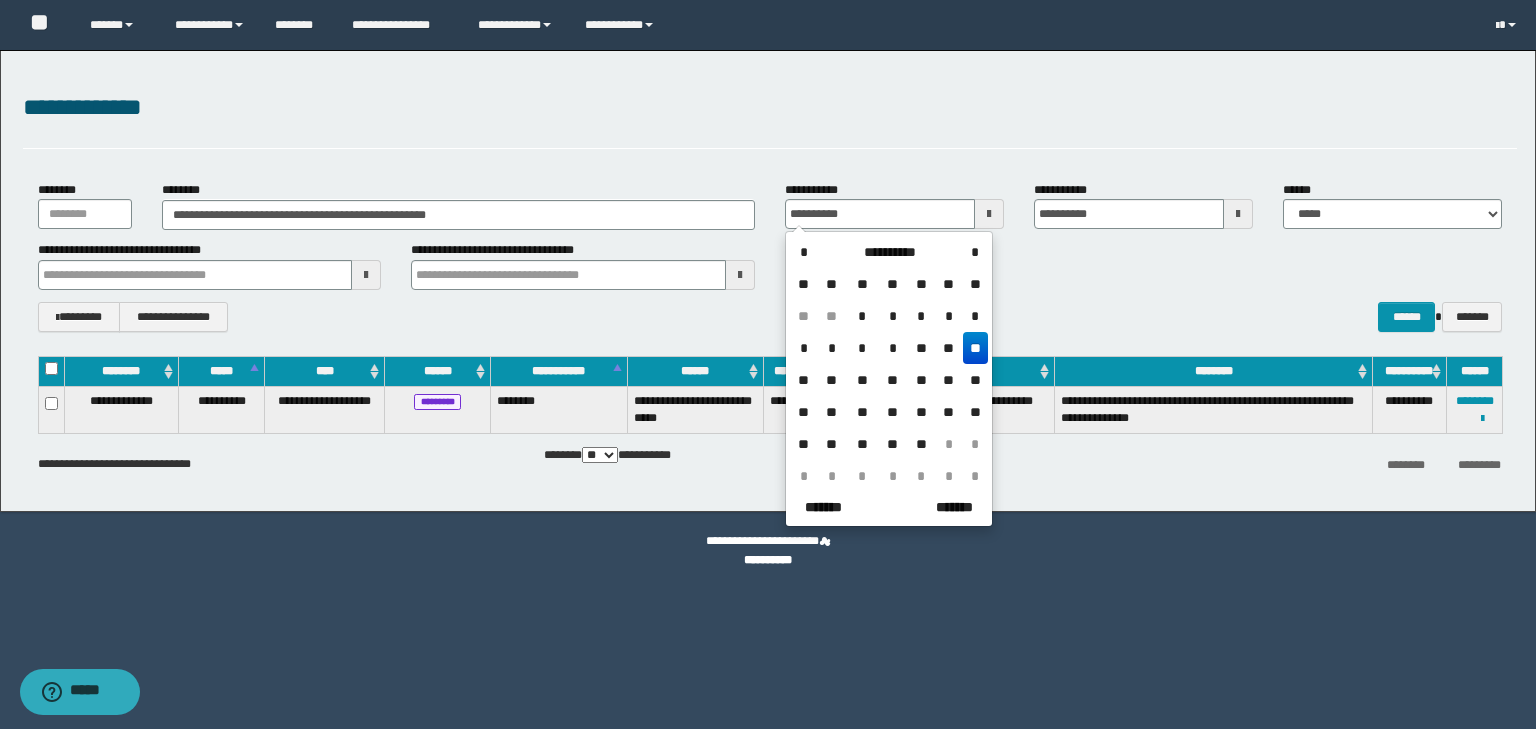 click on "**********" at bounding box center (1213, 409) 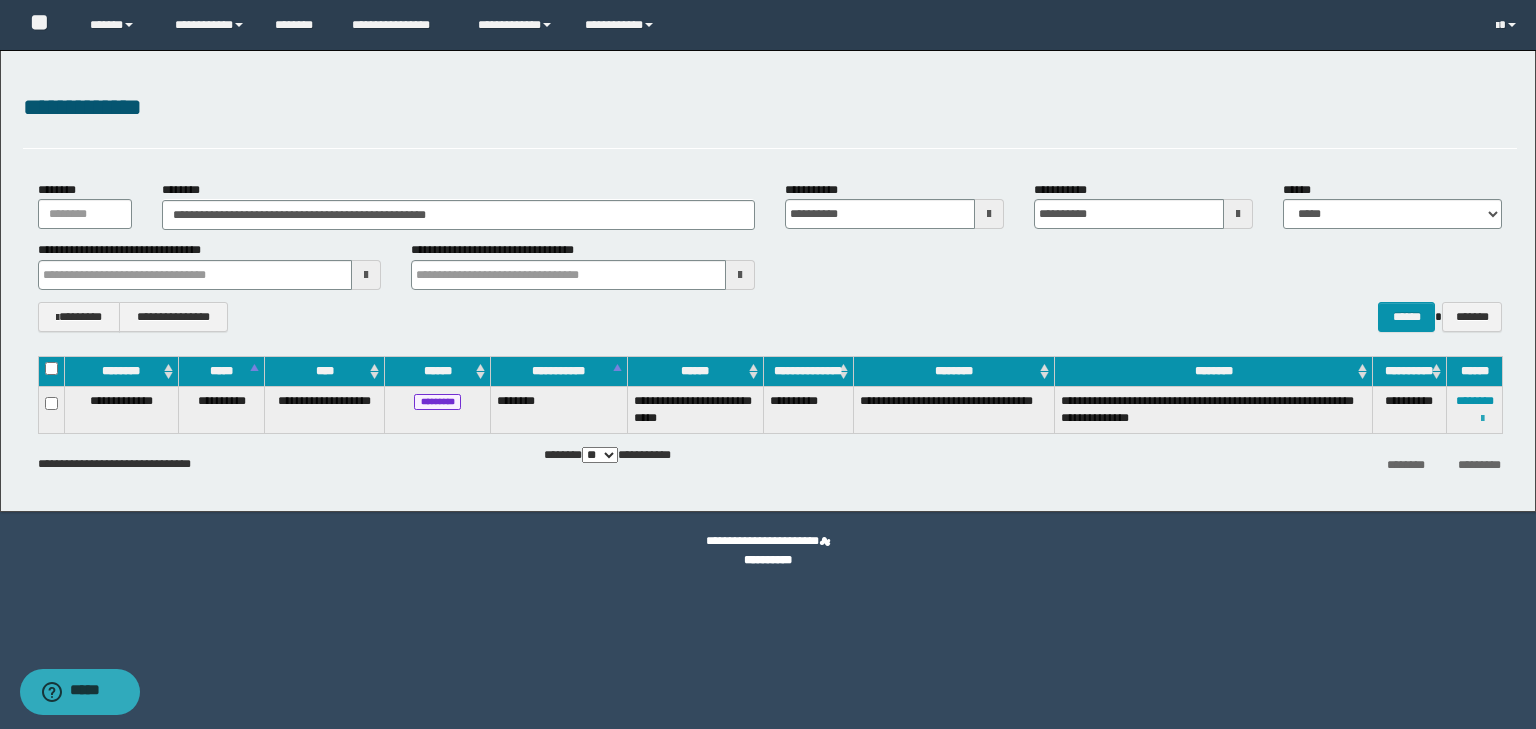 click at bounding box center [1482, 419] 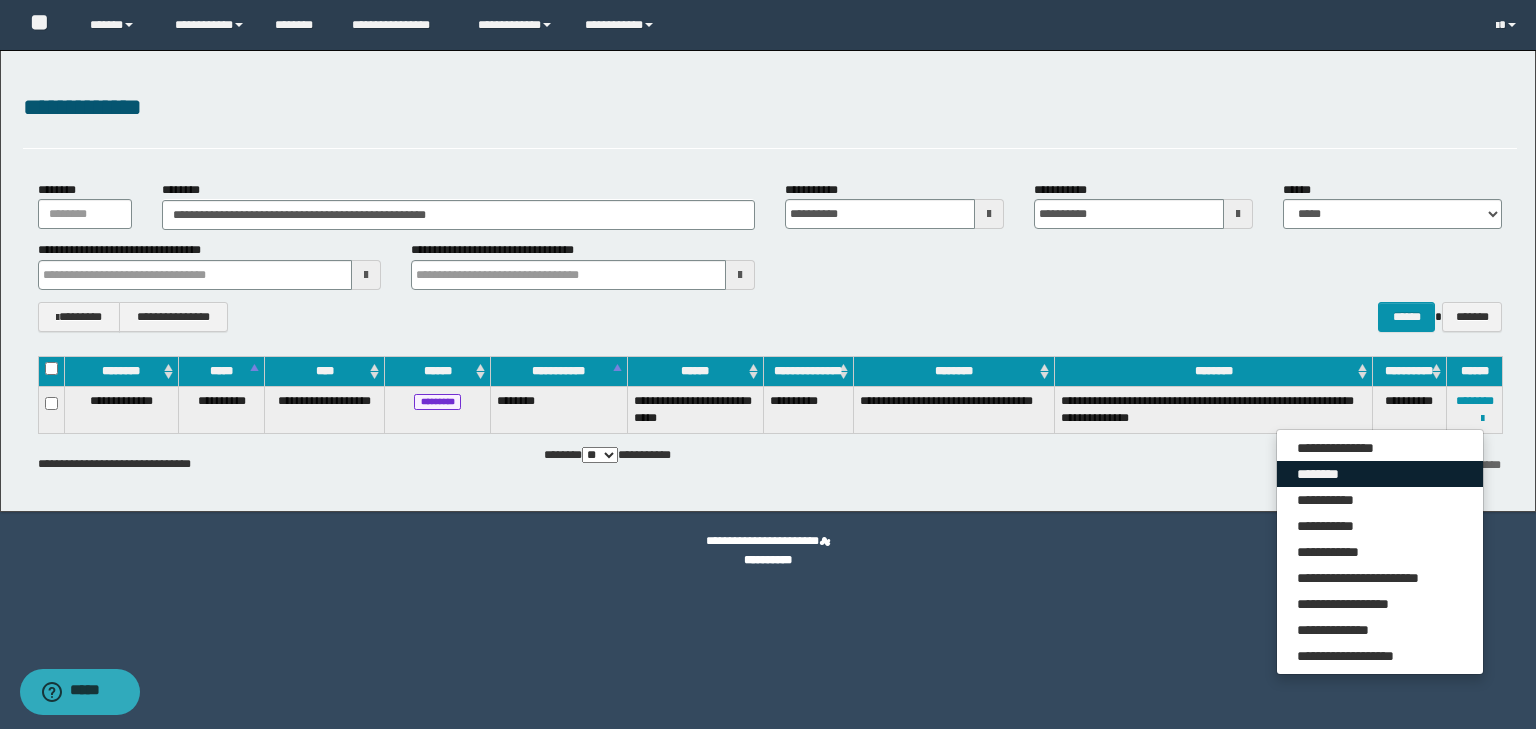 click on "********" at bounding box center [1380, 474] 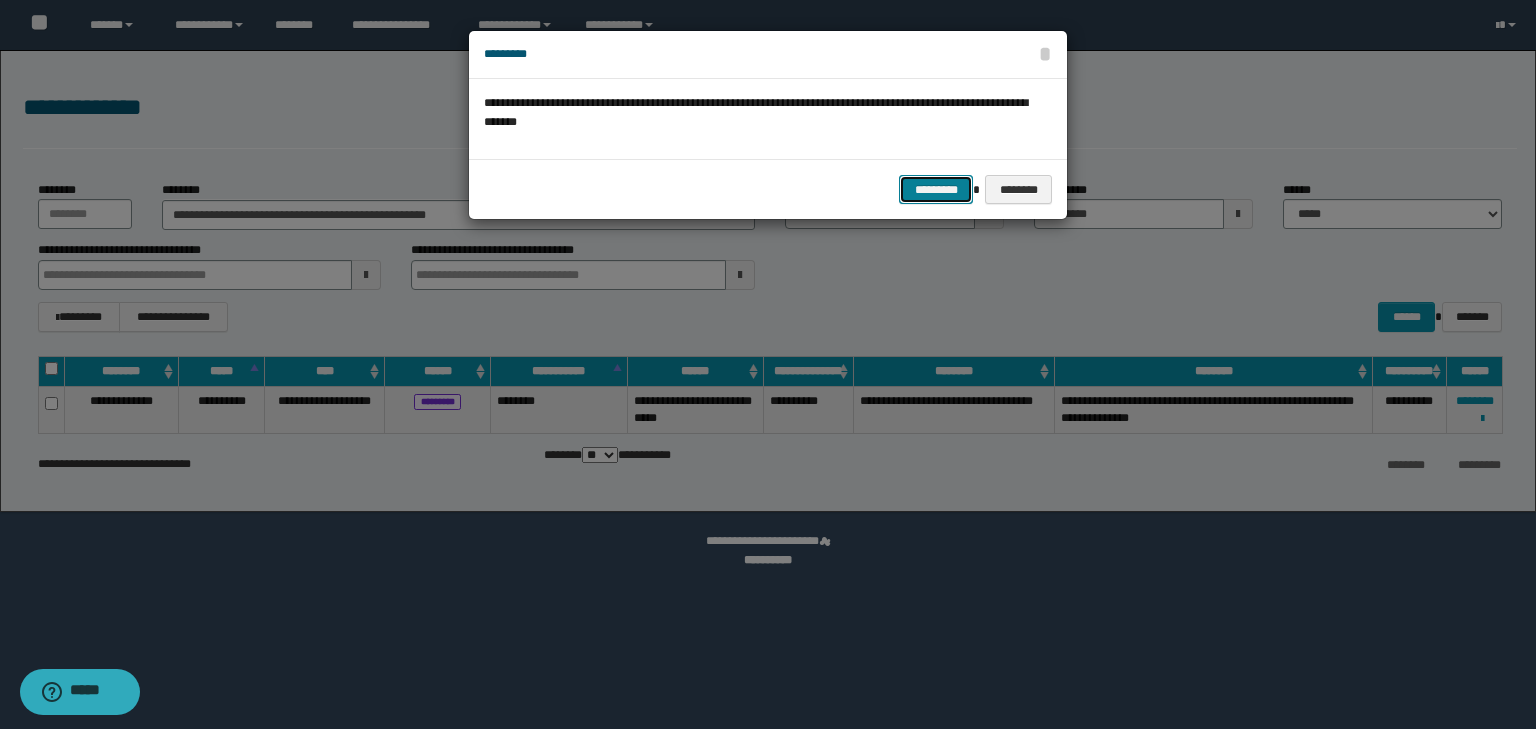 click on "*********" at bounding box center [936, 190] 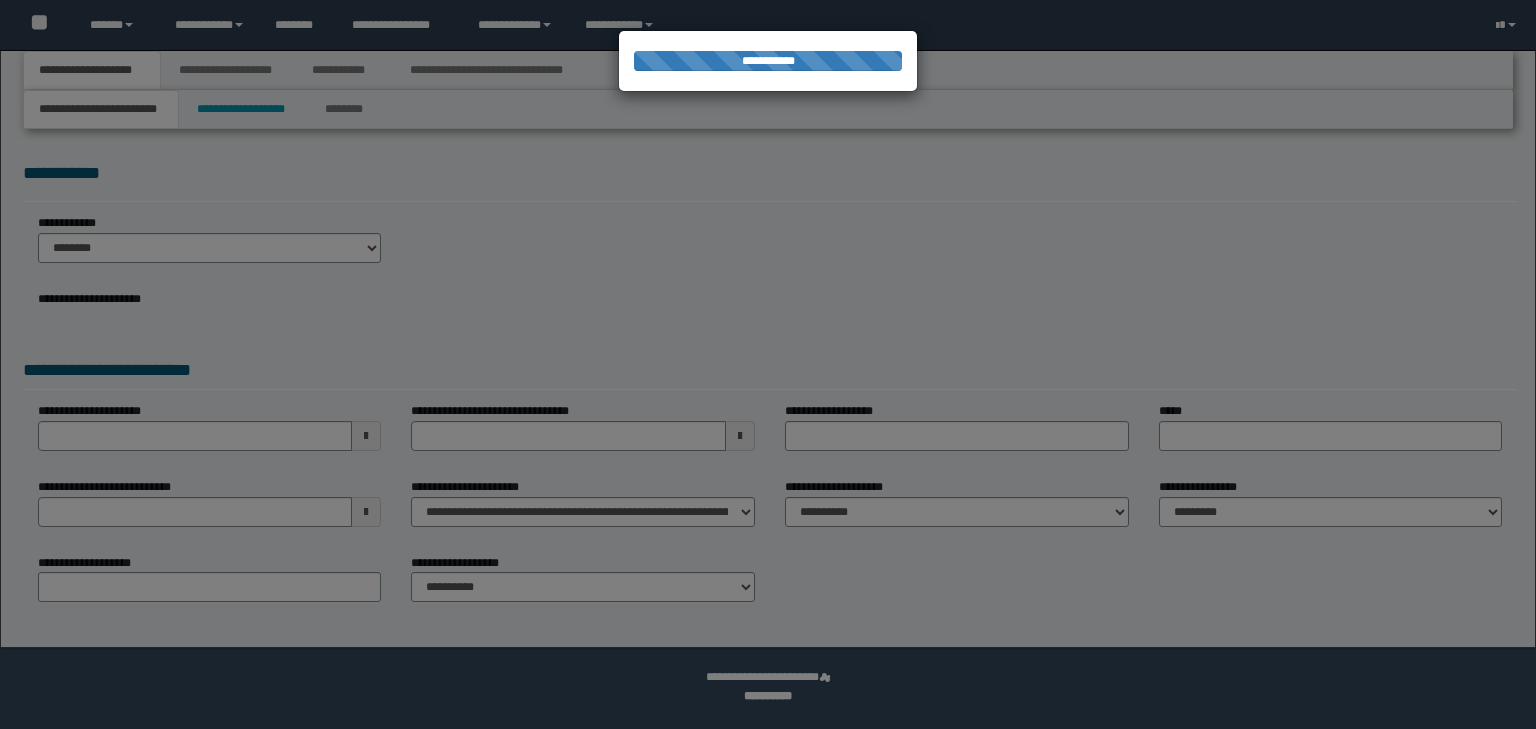 scroll, scrollTop: 0, scrollLeft: 0, axis: both 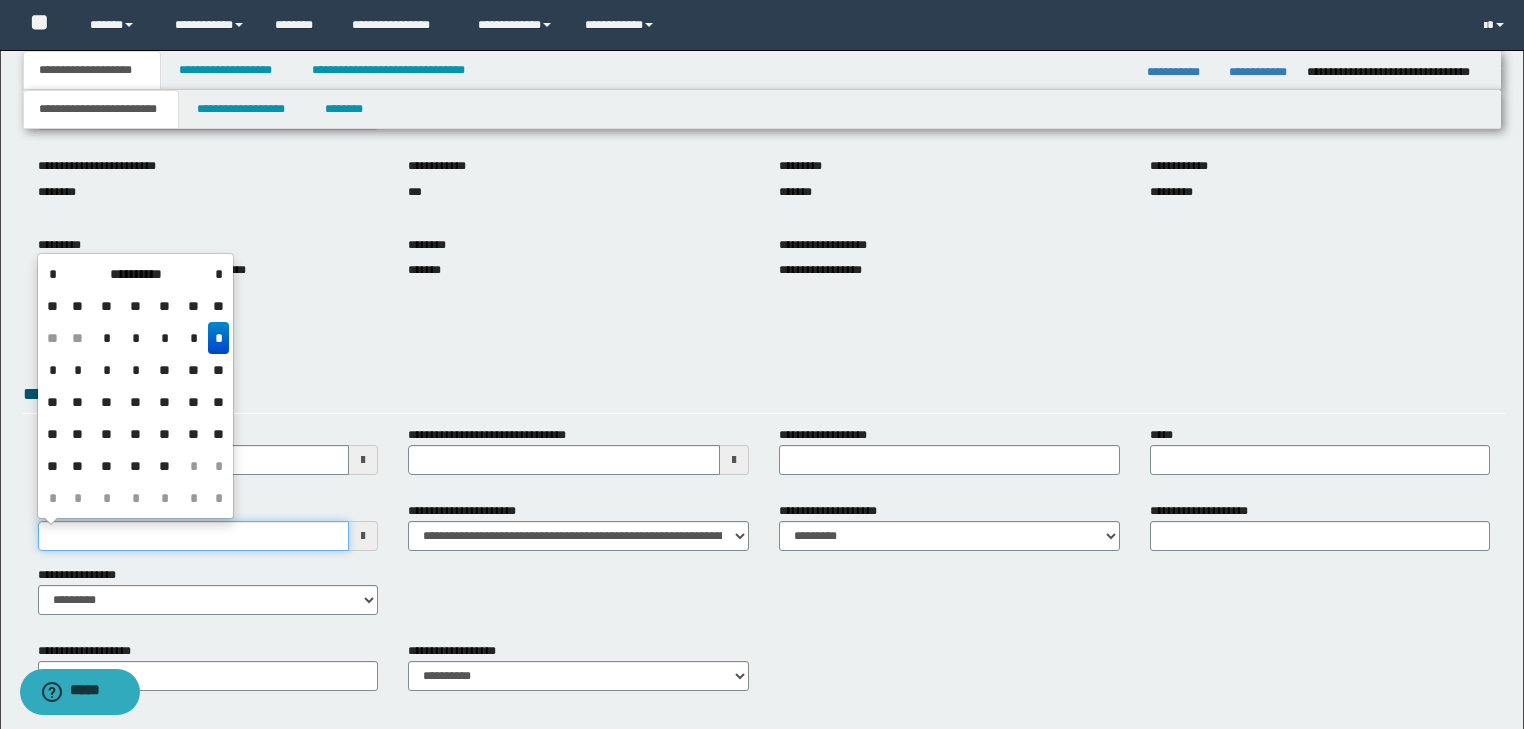 click on "**********" at bounding box center [194, 536] 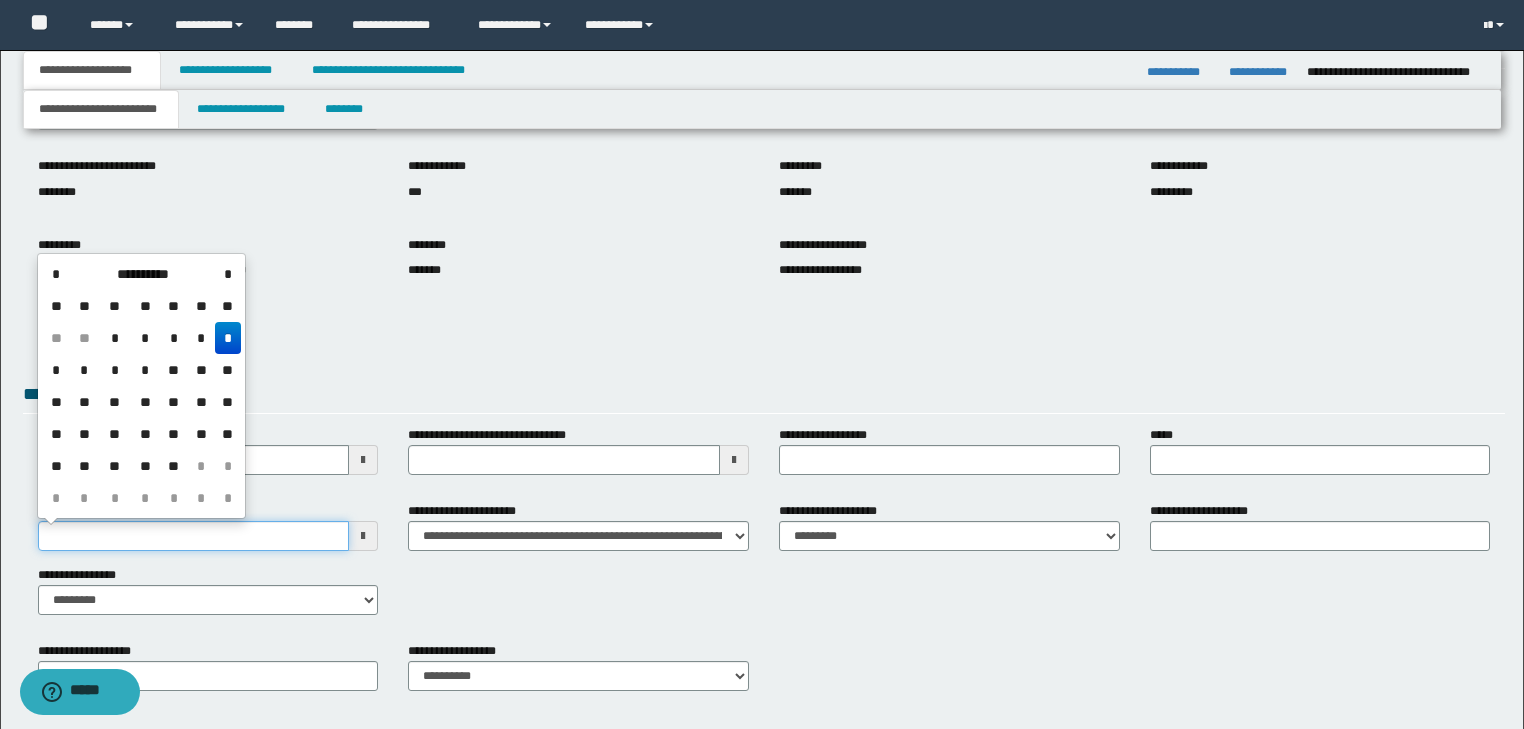 click on "**********" at bounding box center [194, 536] 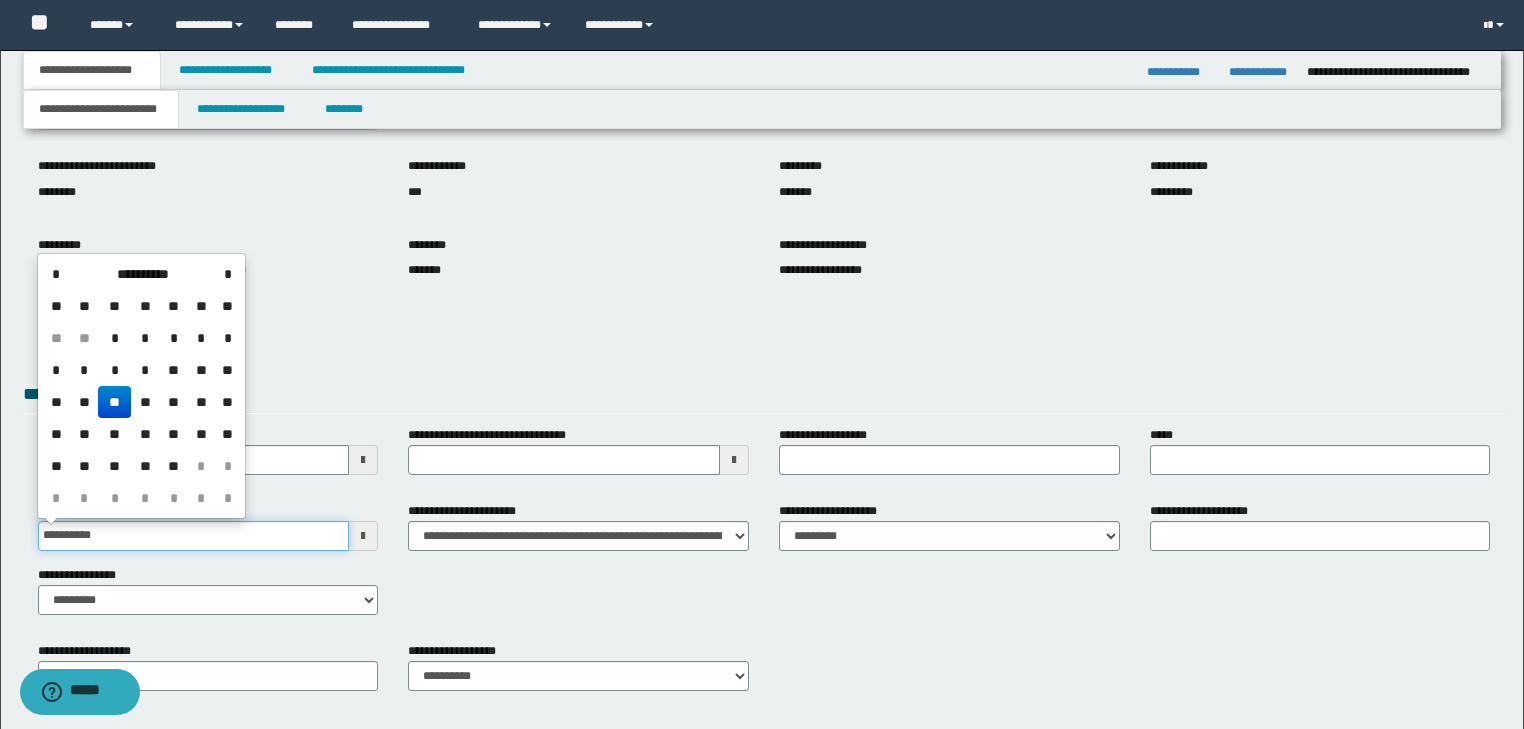 type on "**********" 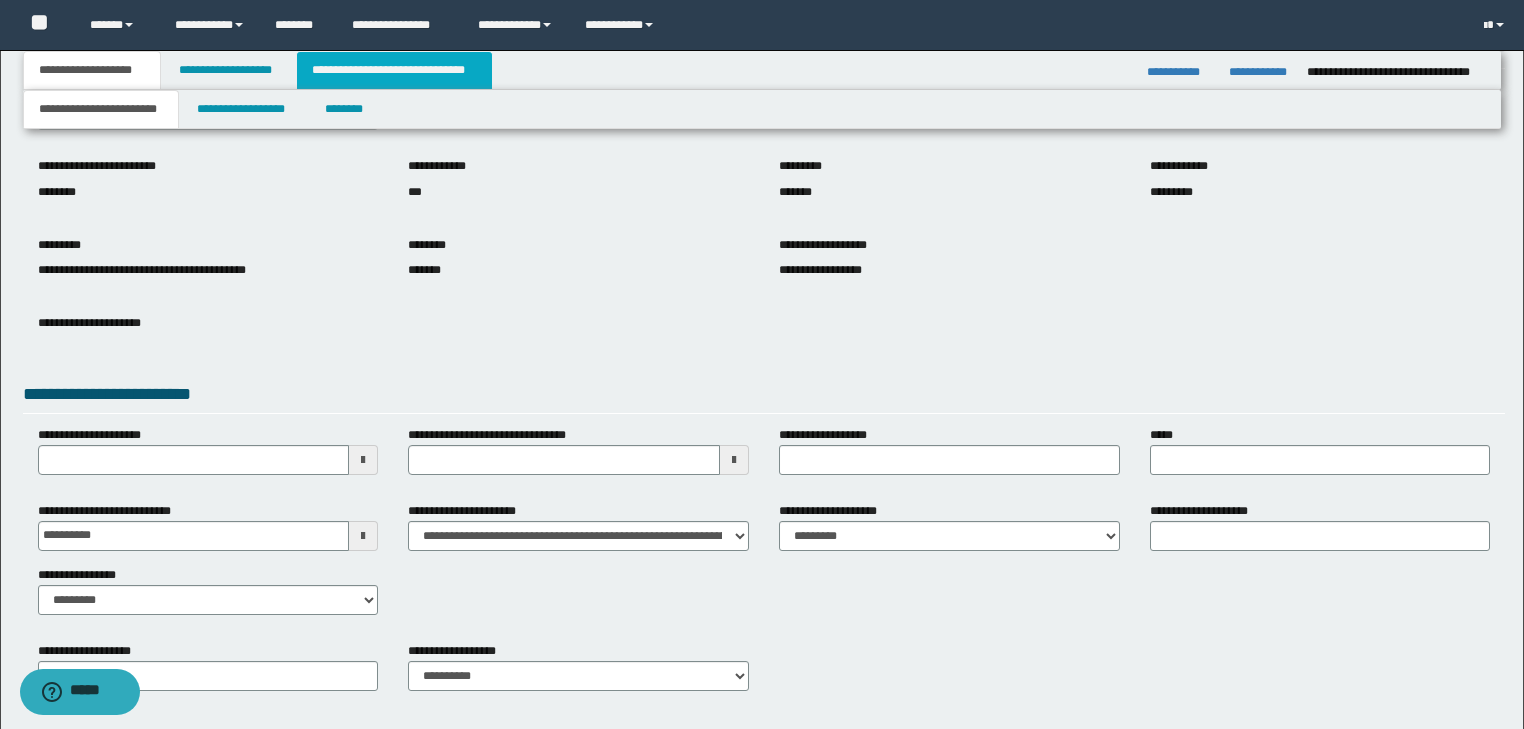 click on "**********" at bounding box center [394, 70] 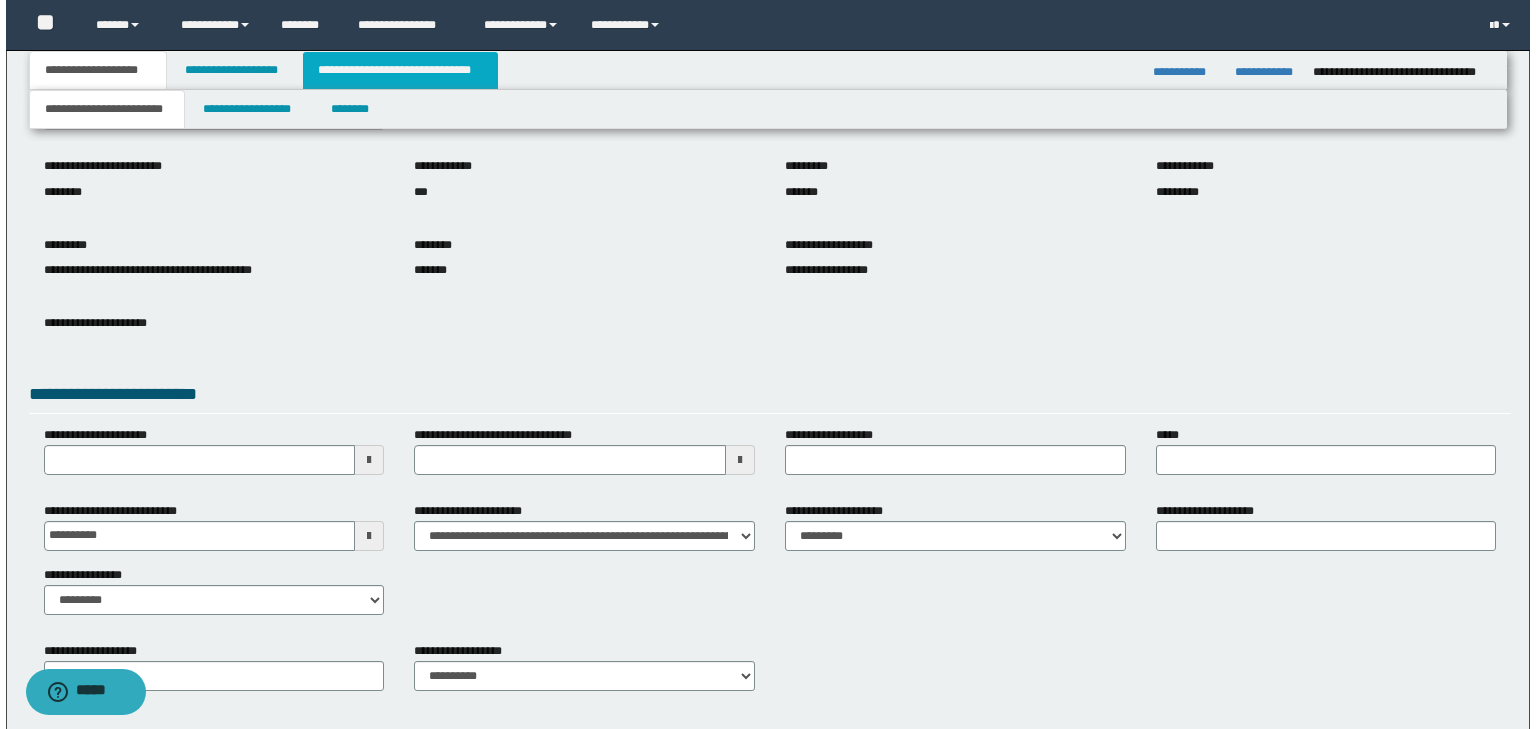 scroll, scrollTop: 0, scrollLeft: 0, axis: both 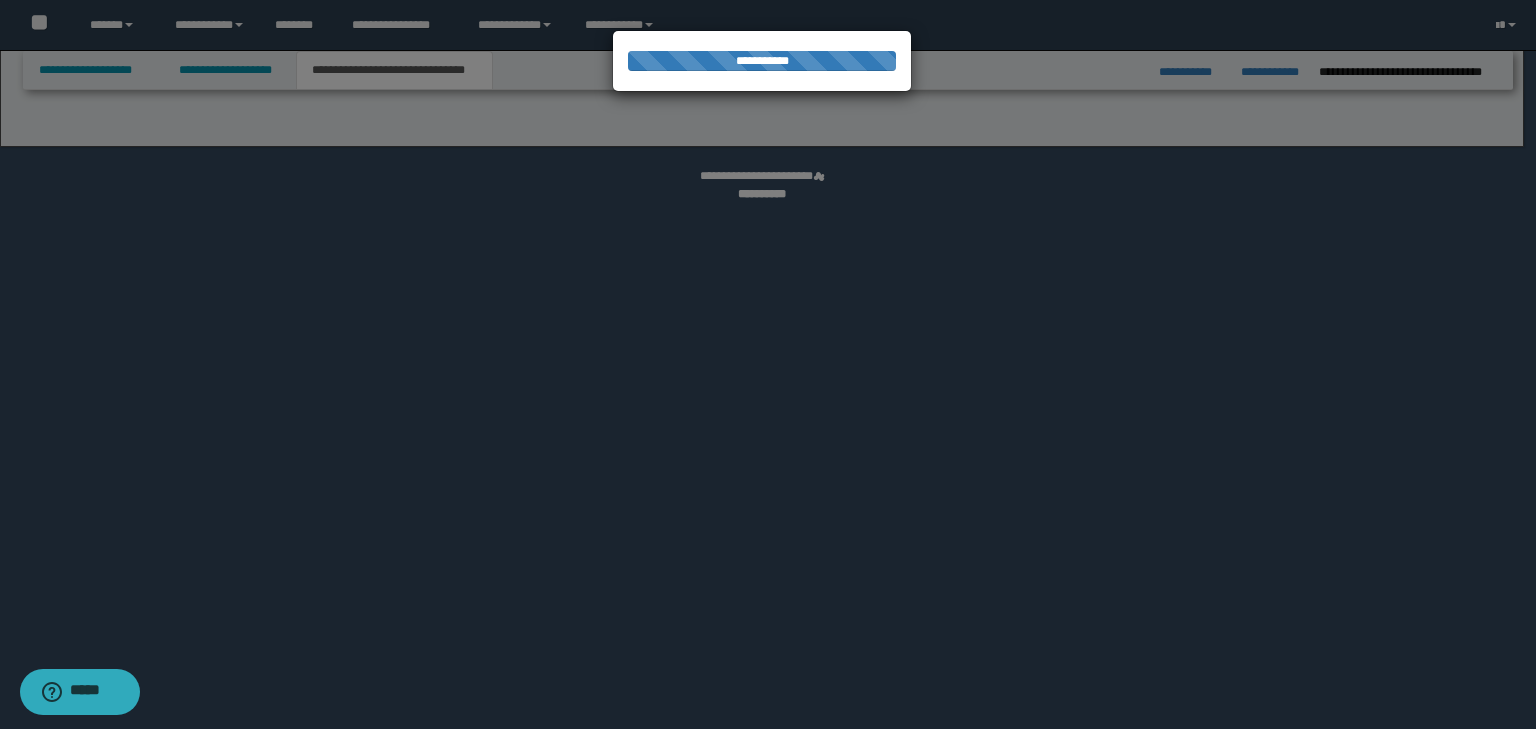 select on "*" 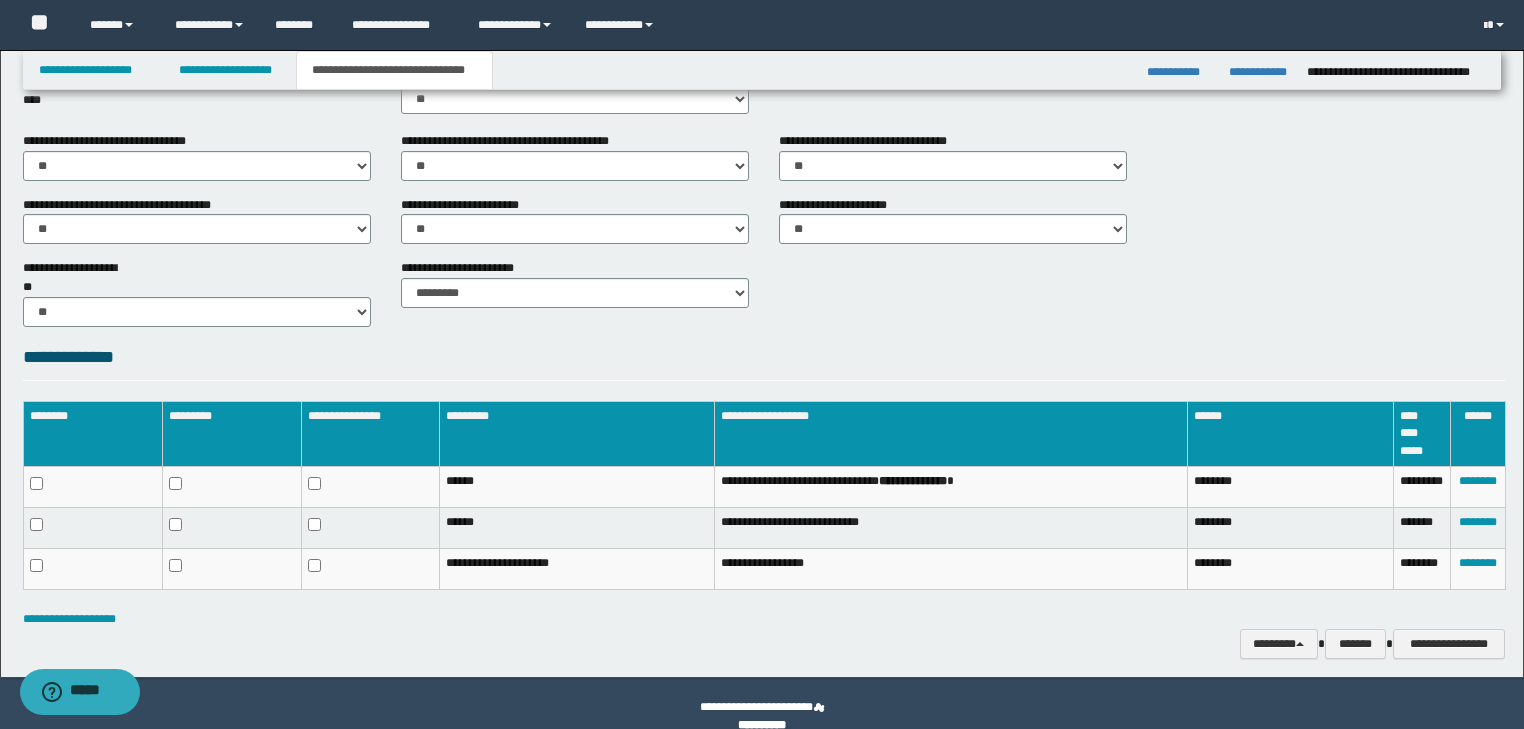 scroll, scrollTop: 738, scrollLeft: 0, axis: vertical 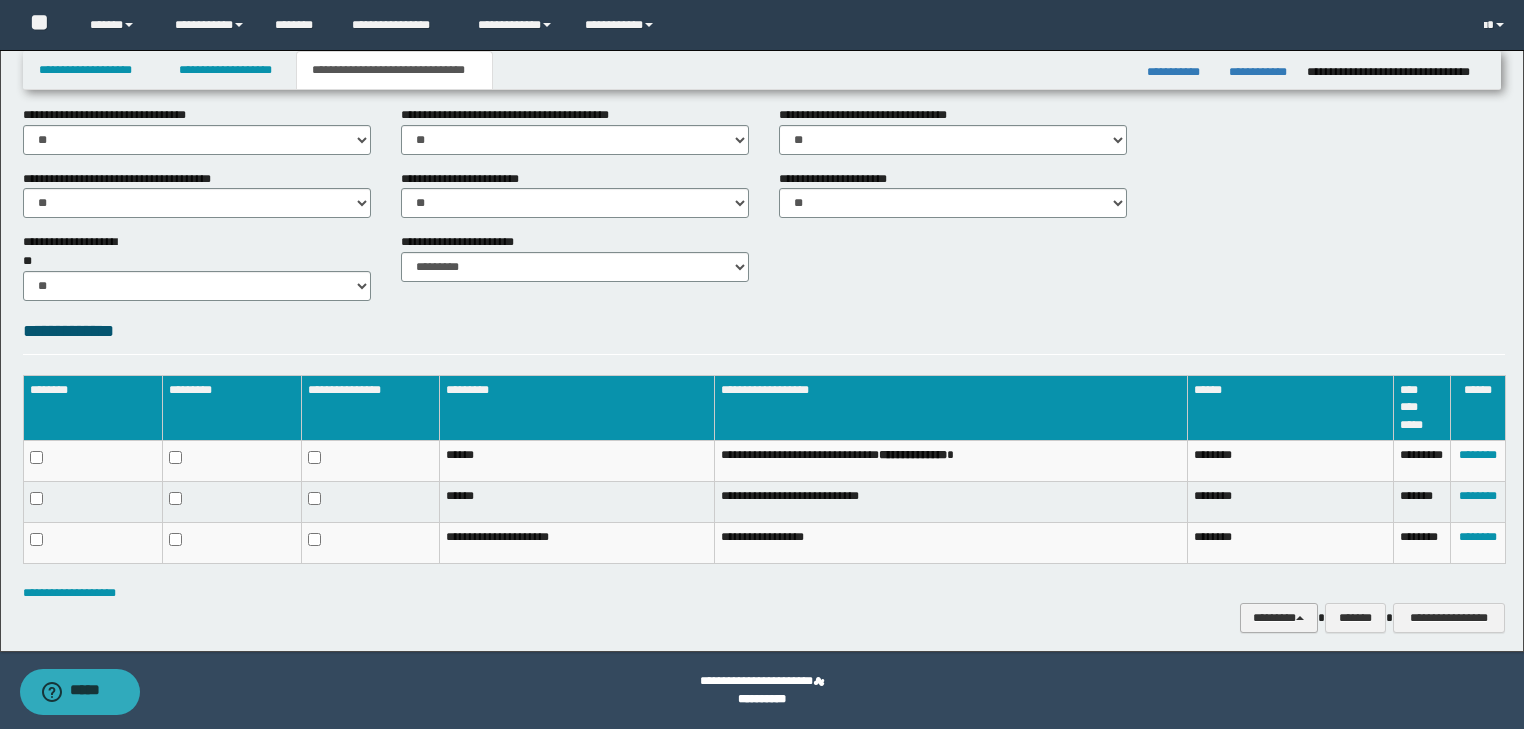click on "********" at bounding box center [1279, 618] 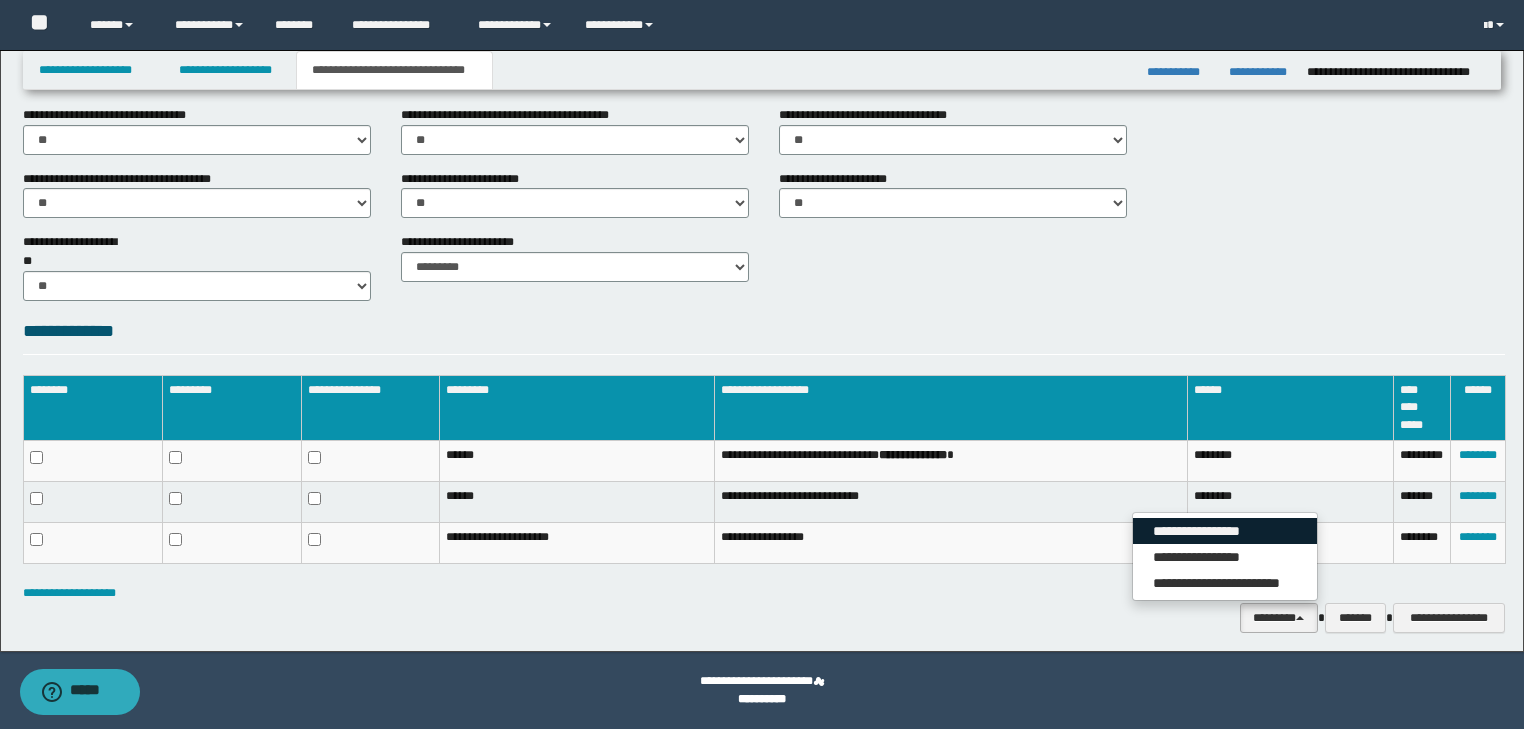 click on "**********" at bounding box center [1225, 531] 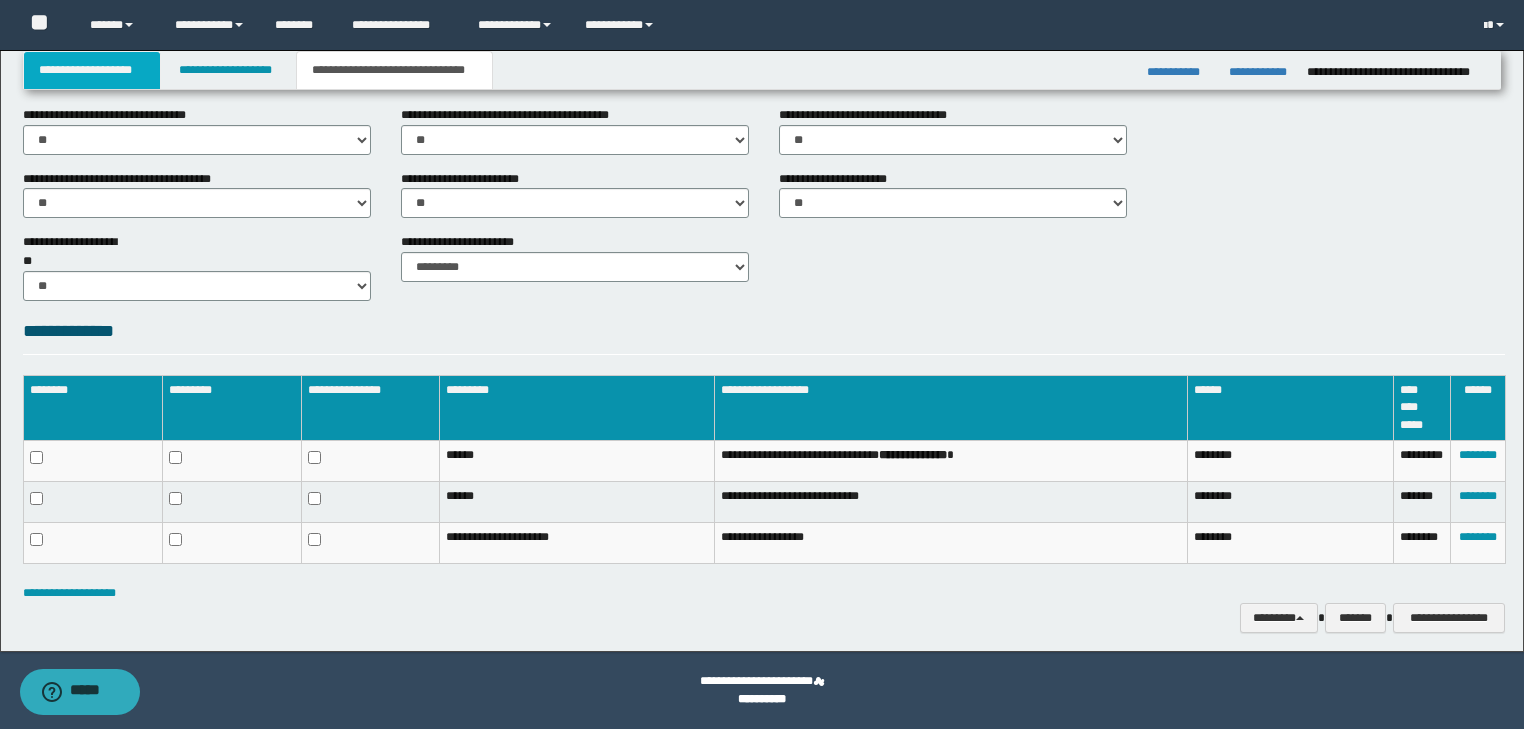 click on "**********" at bounding box center [92, 70] 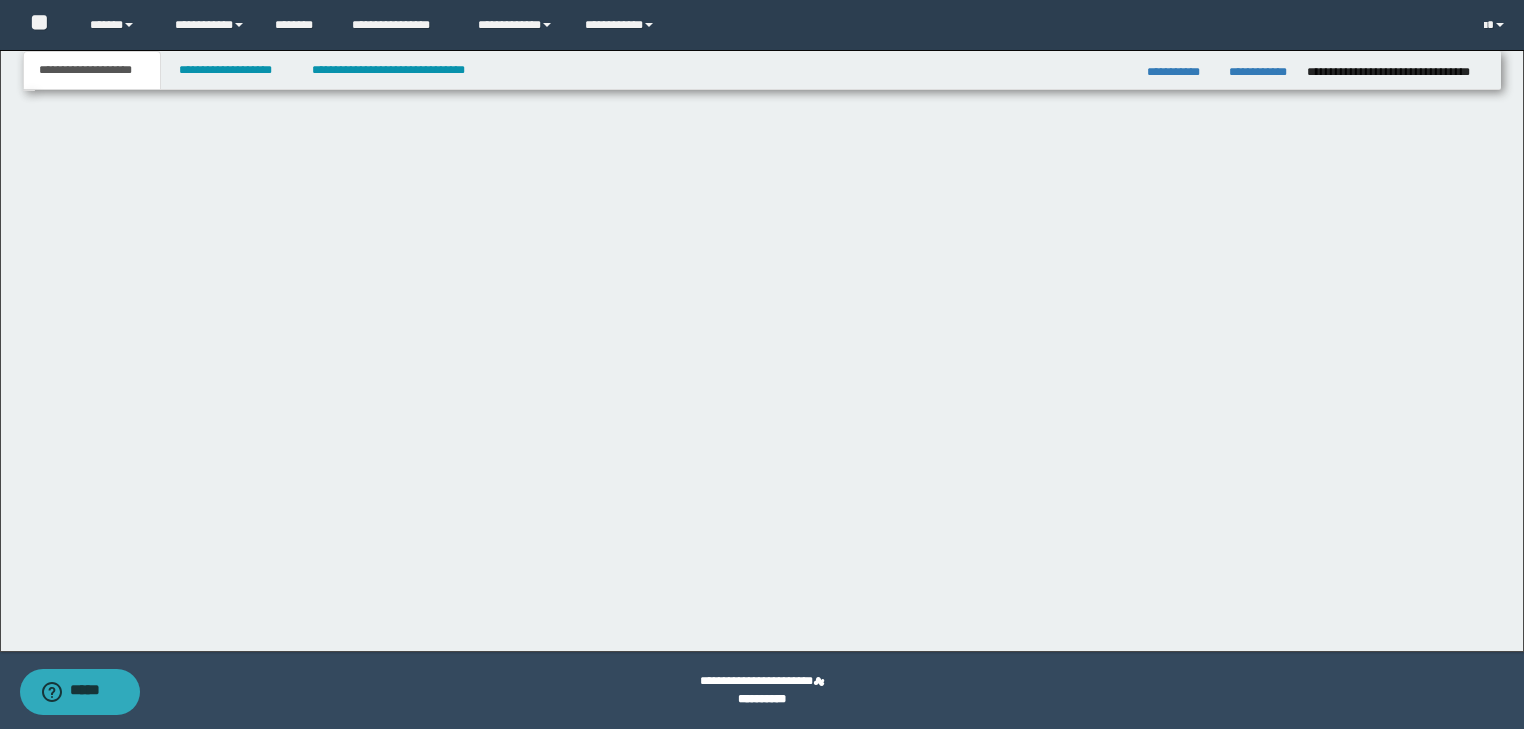 scroll, scrollTop: 218, scrollLeft: 0, axis: vertical 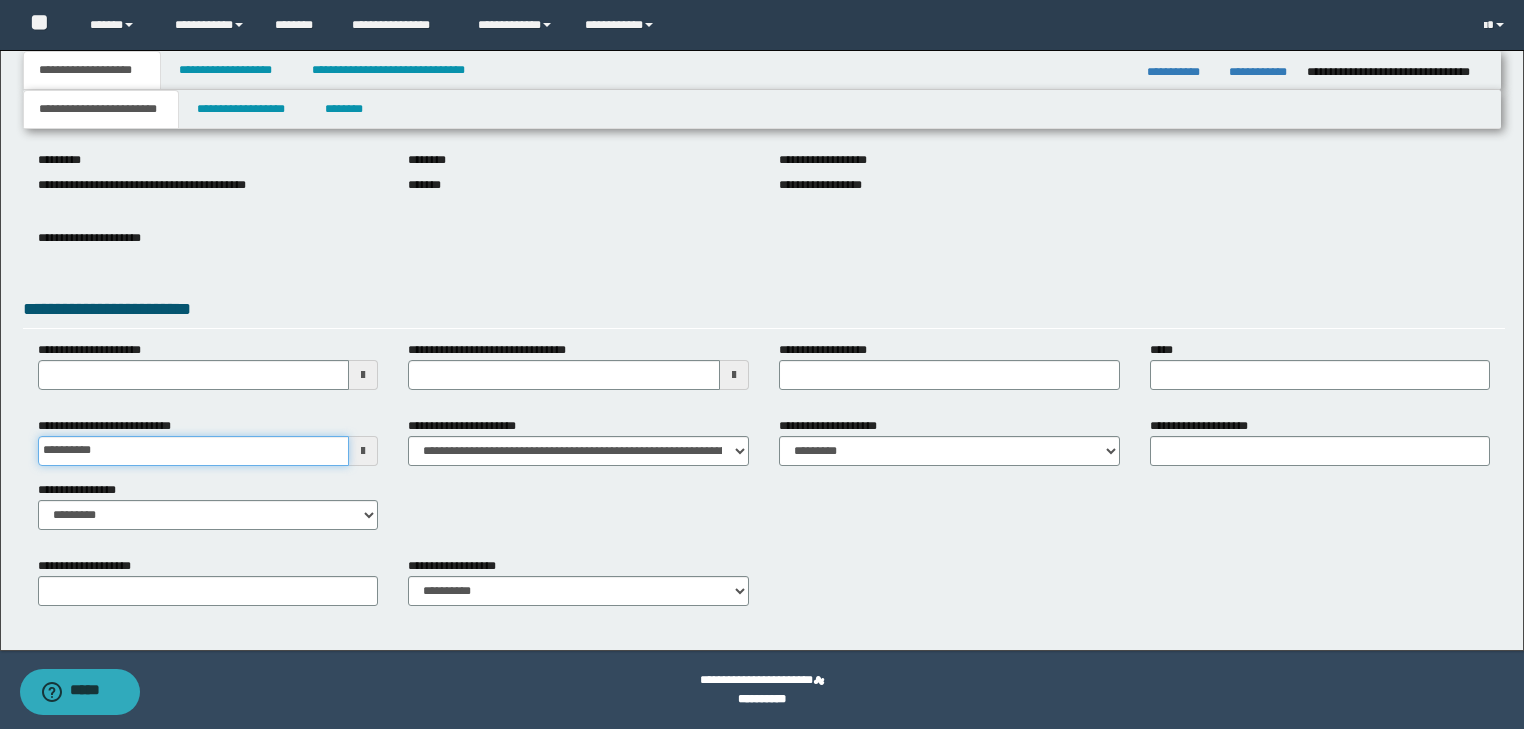 click on "**********" at bounding box center [194, 451] 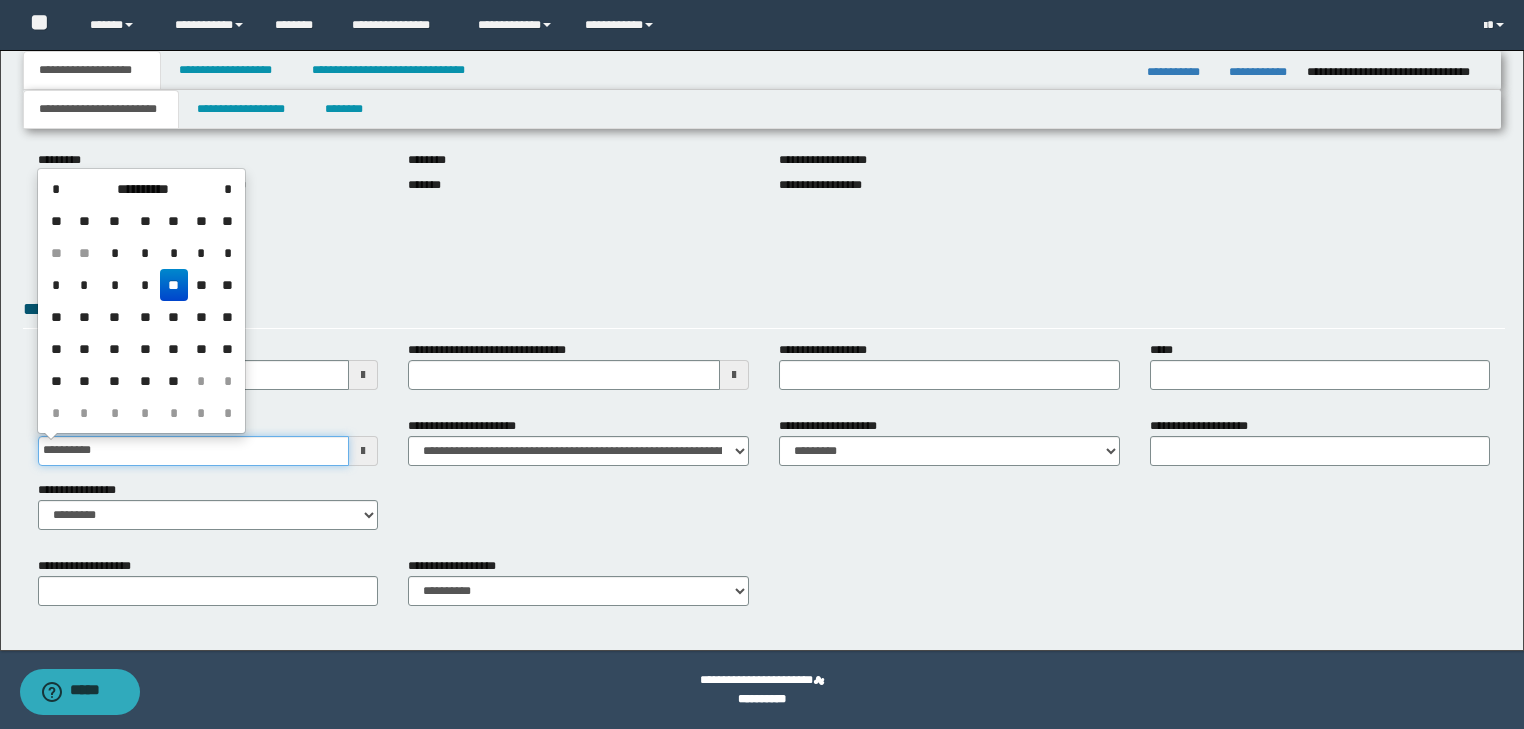 type on "**********" 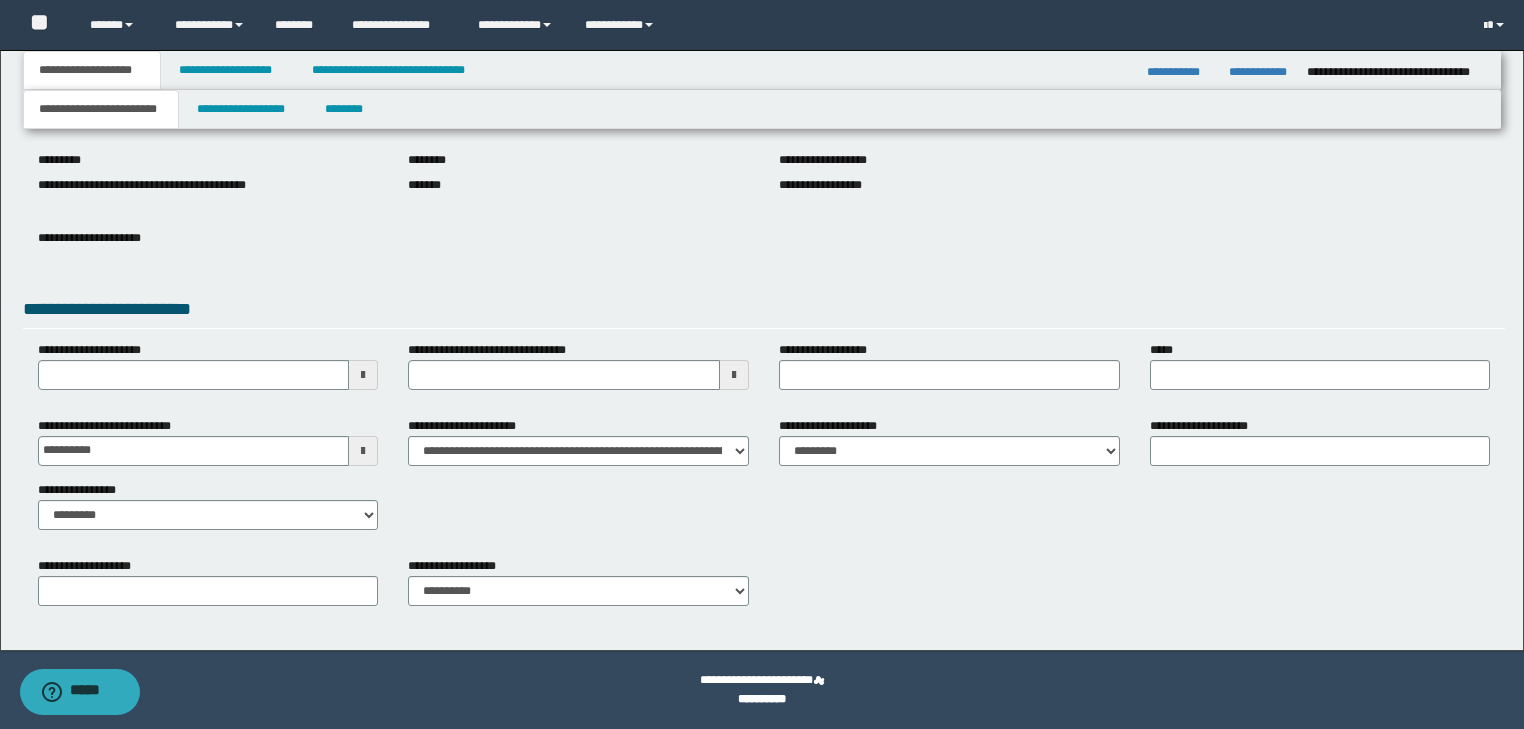 click on "**********" at bounding box center (764, 312) 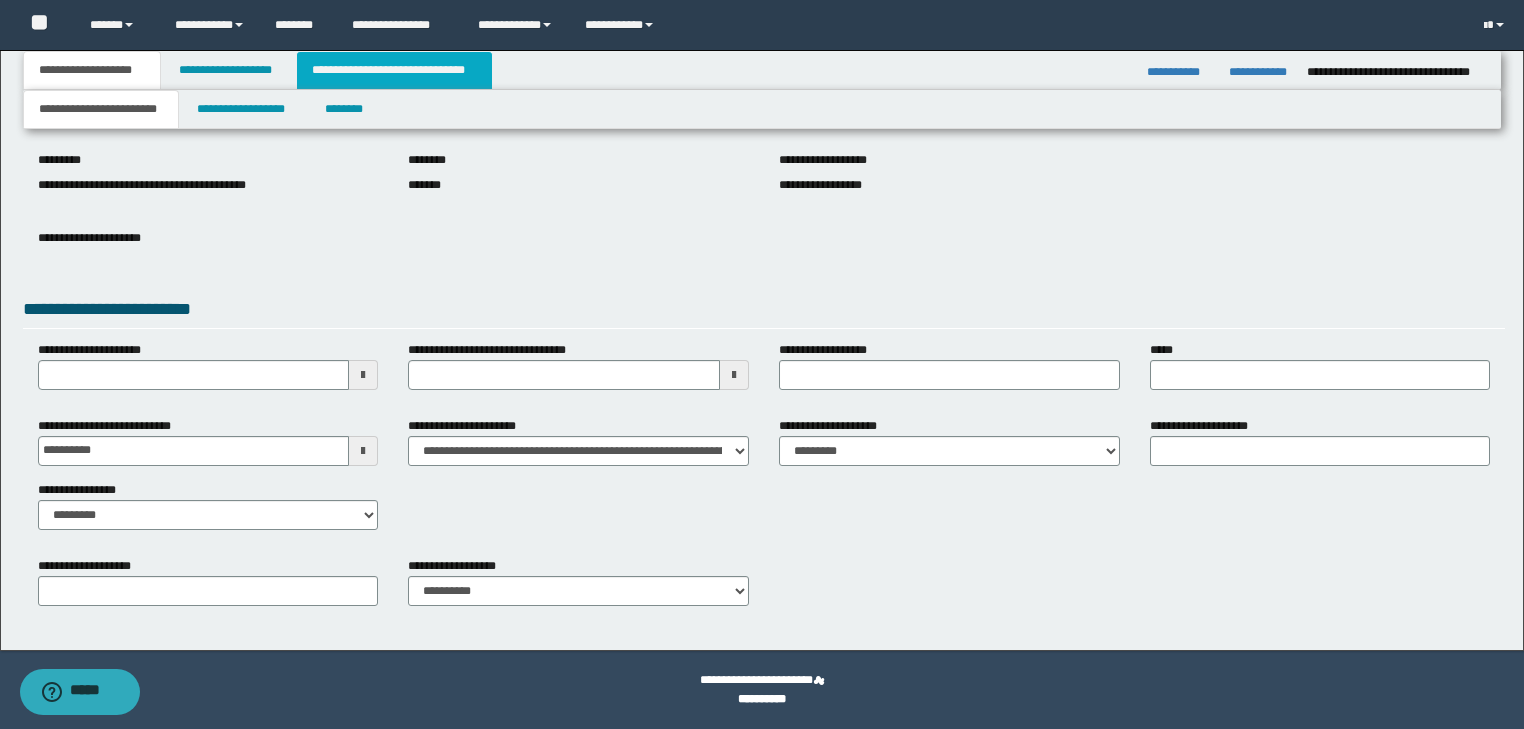 click on "**********" at bounding box center [394, 70] 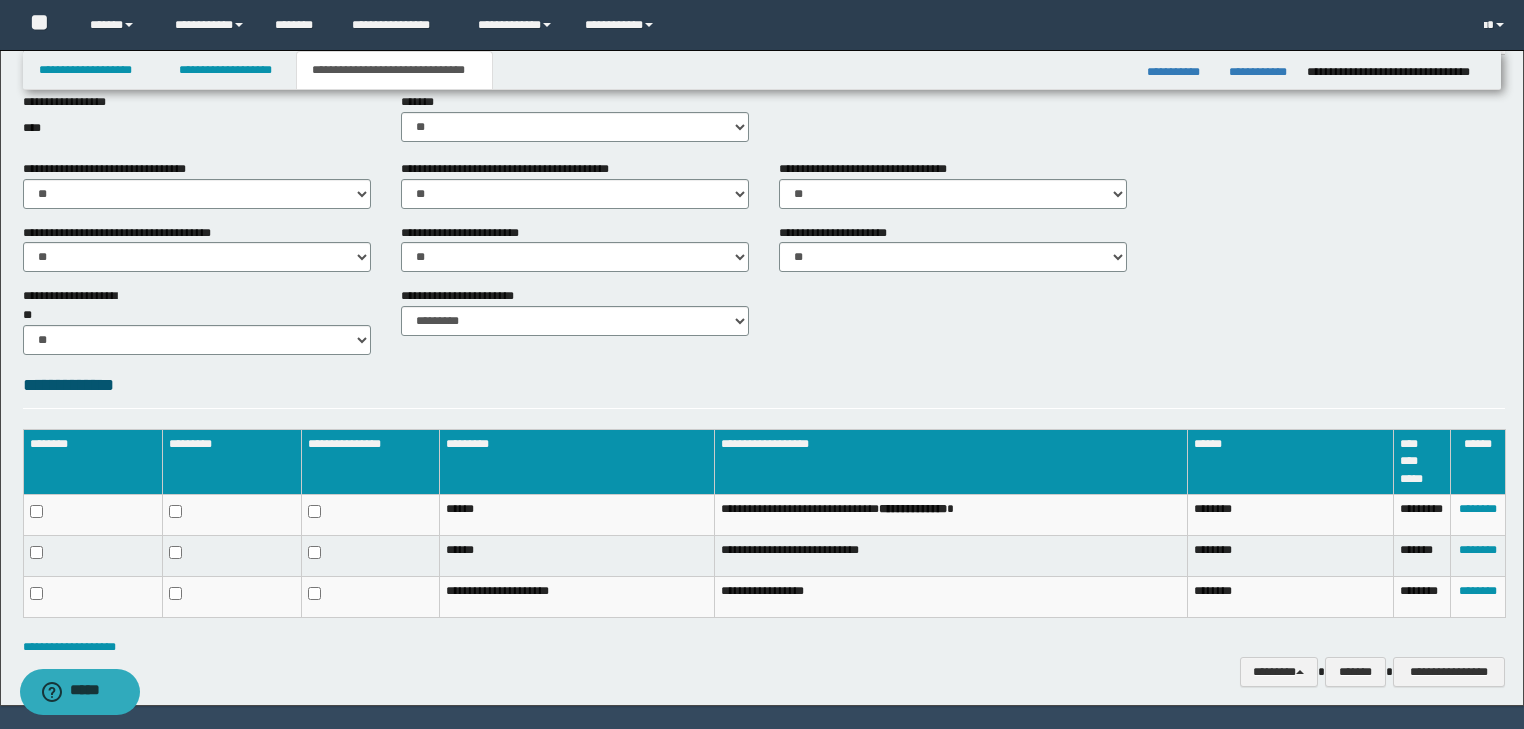 scroll, scrollTop: 738, scrollLeft: 0, axis: vertical 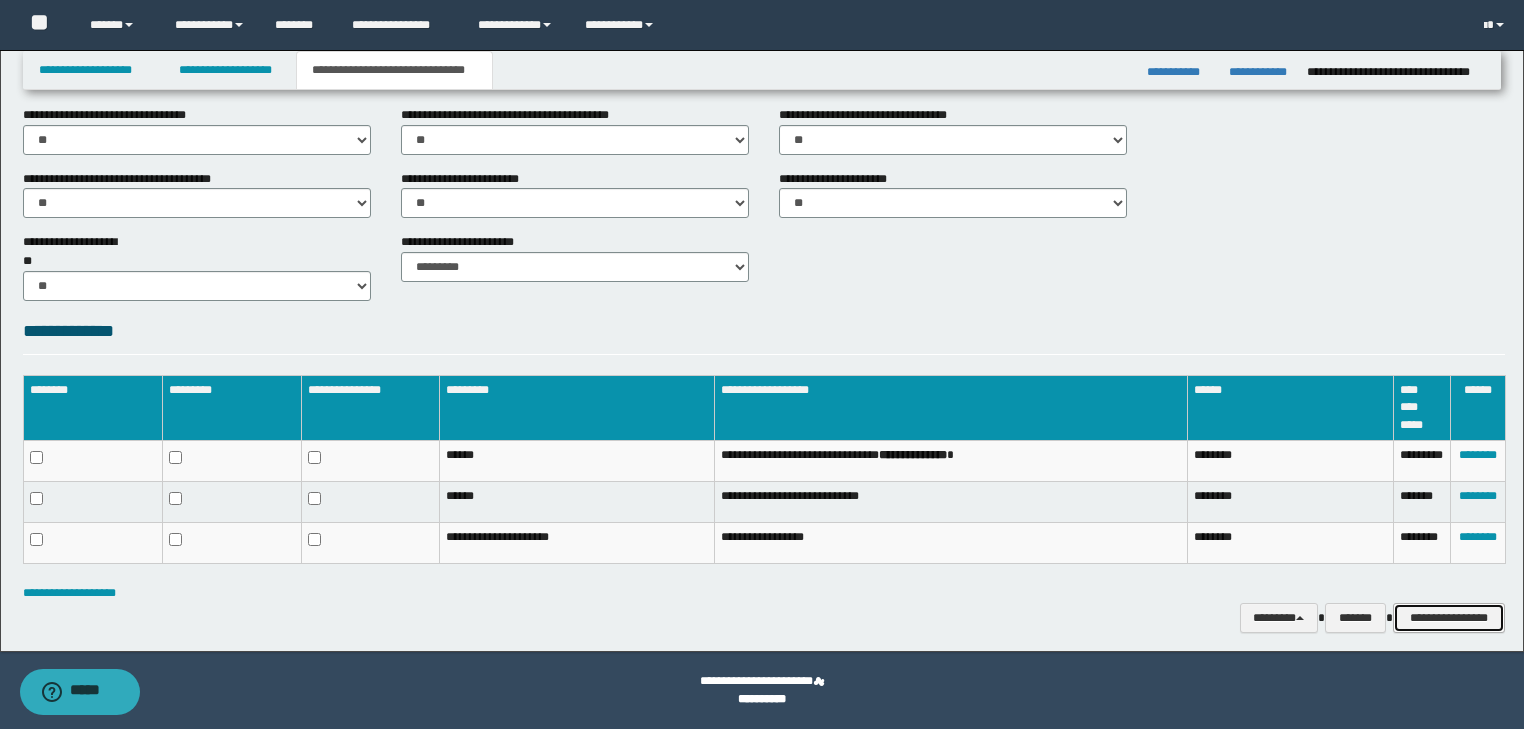 click on "**********" at bounding box center (1449, 618) 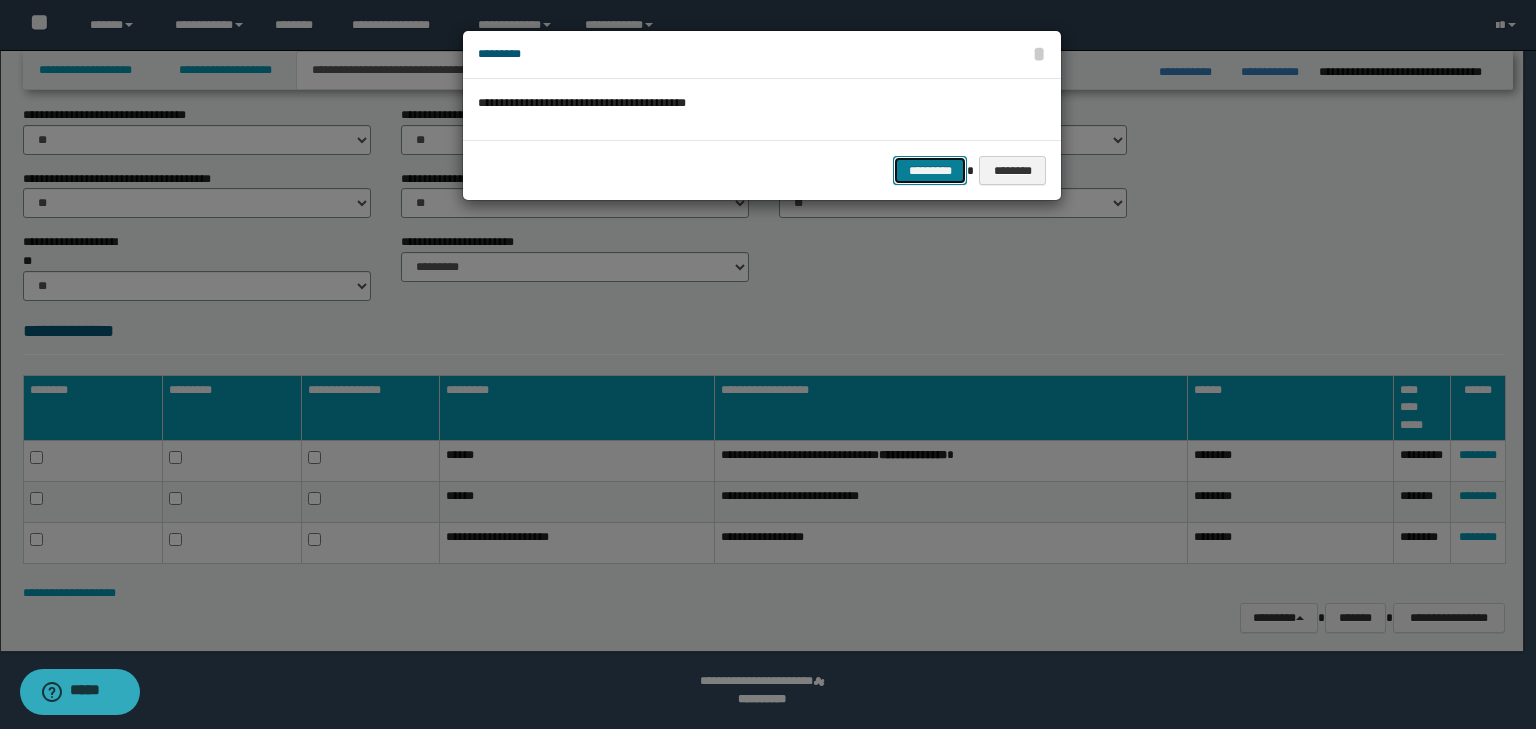 click on "*********" at bounding box center [930, 171] 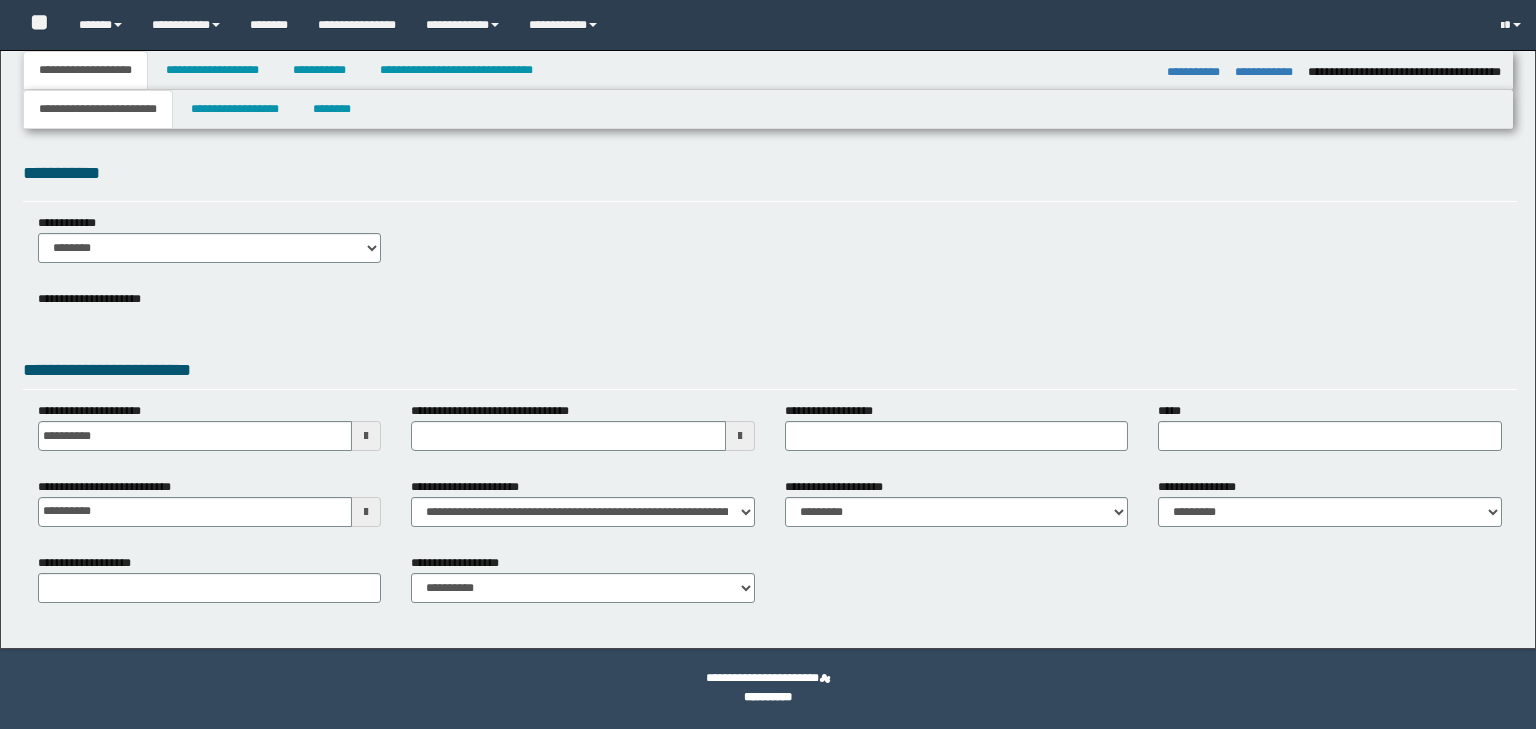 select on "*" 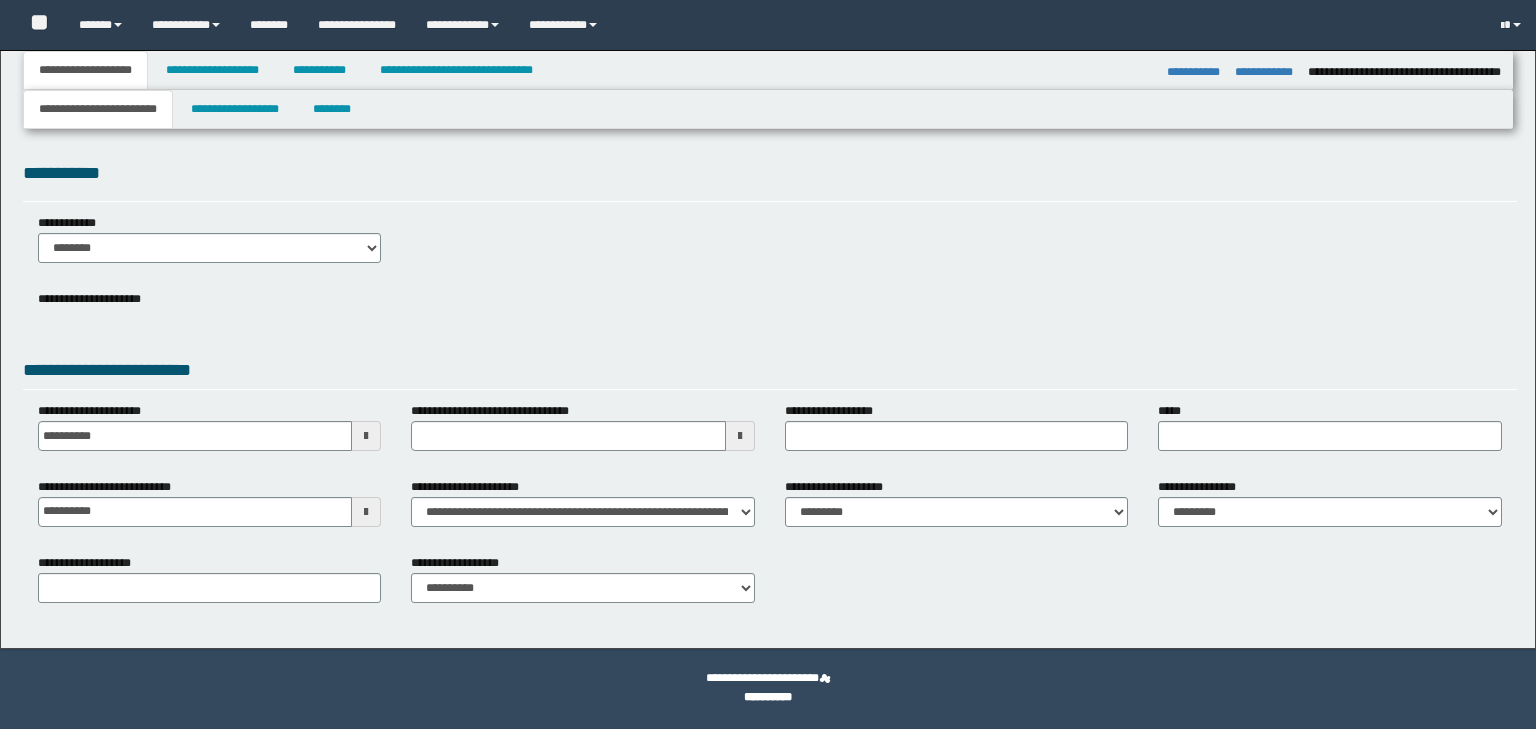 scroll, scrollTop: 0, scrollLeft: 0, axis: both 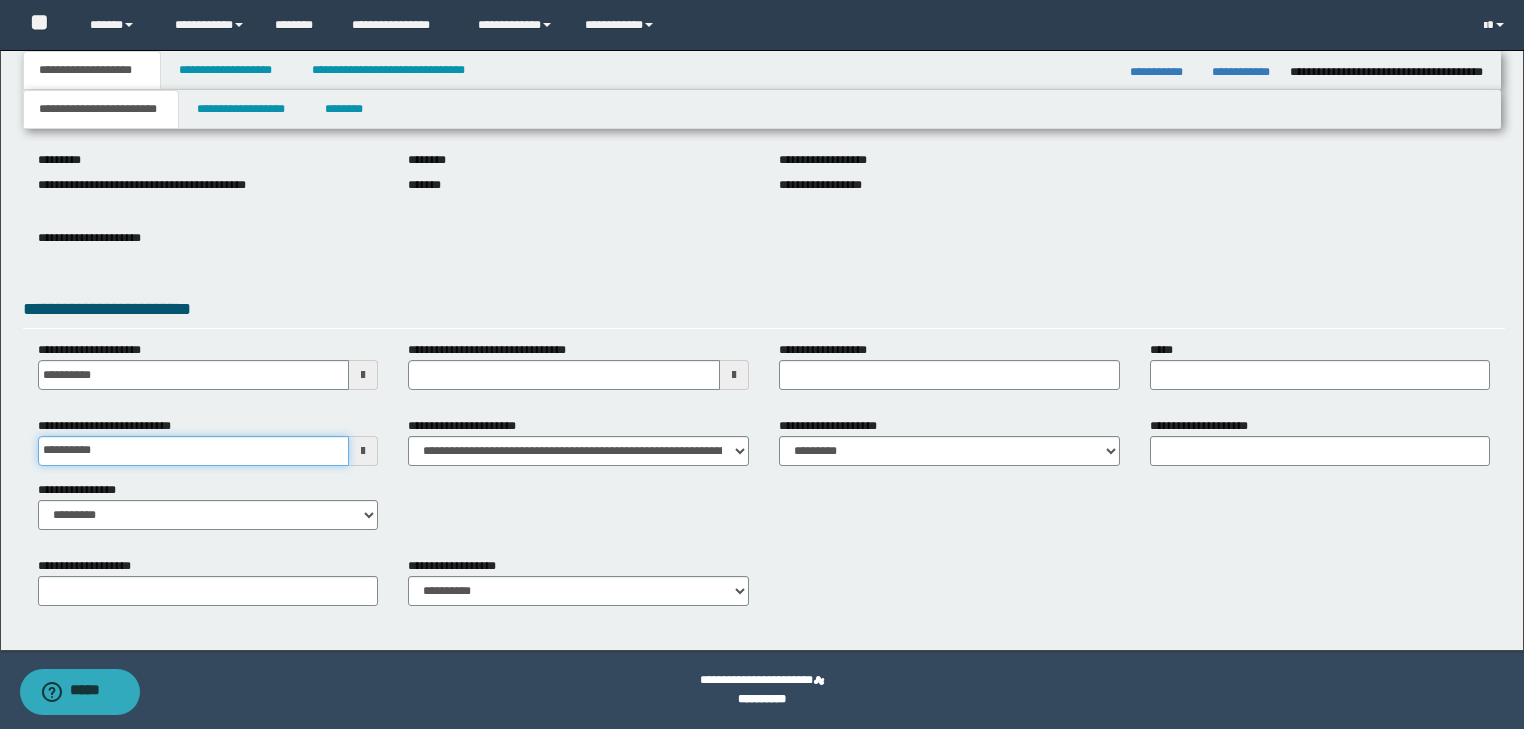 click on "**********" at bounding box center (194, 451) 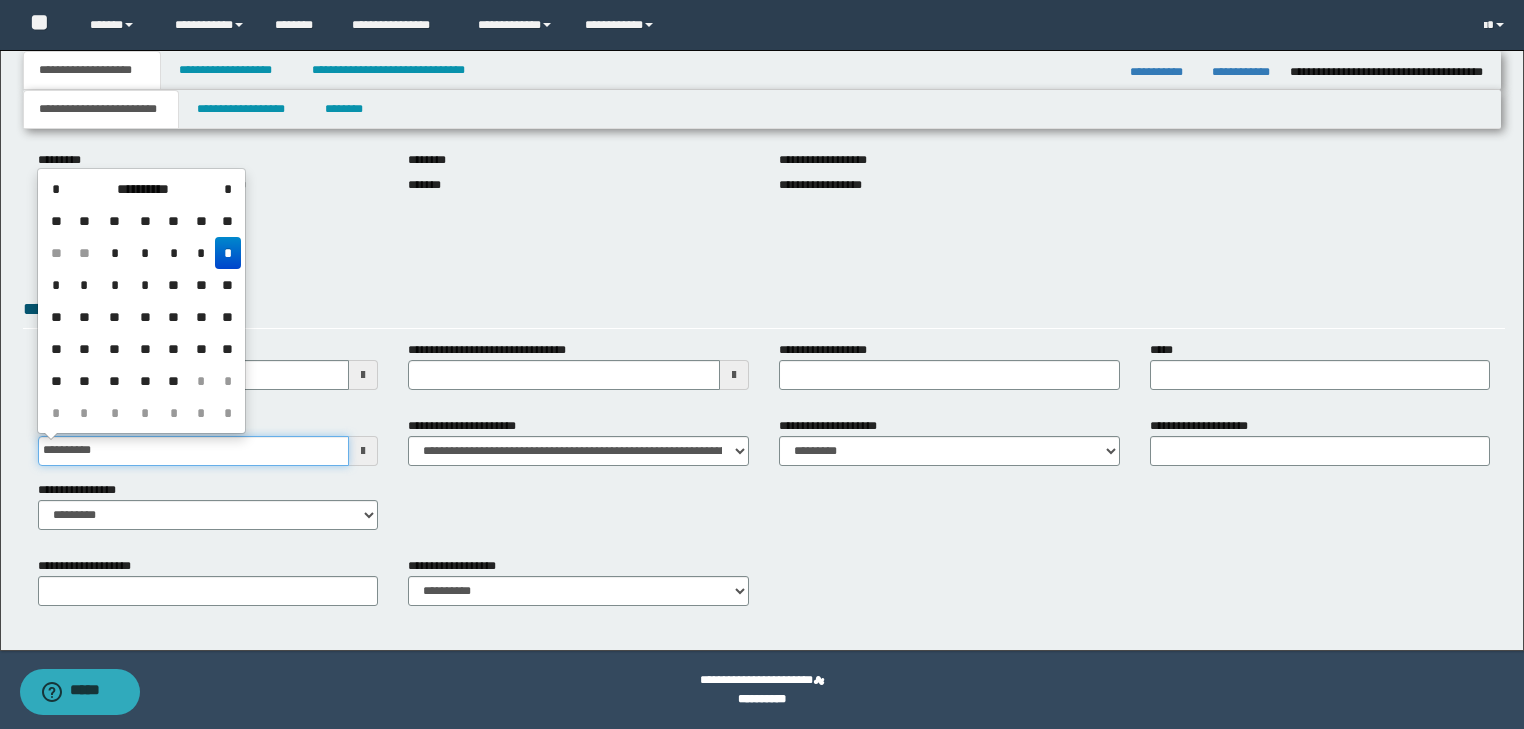click on "**********" at bounding box center [194, 451] 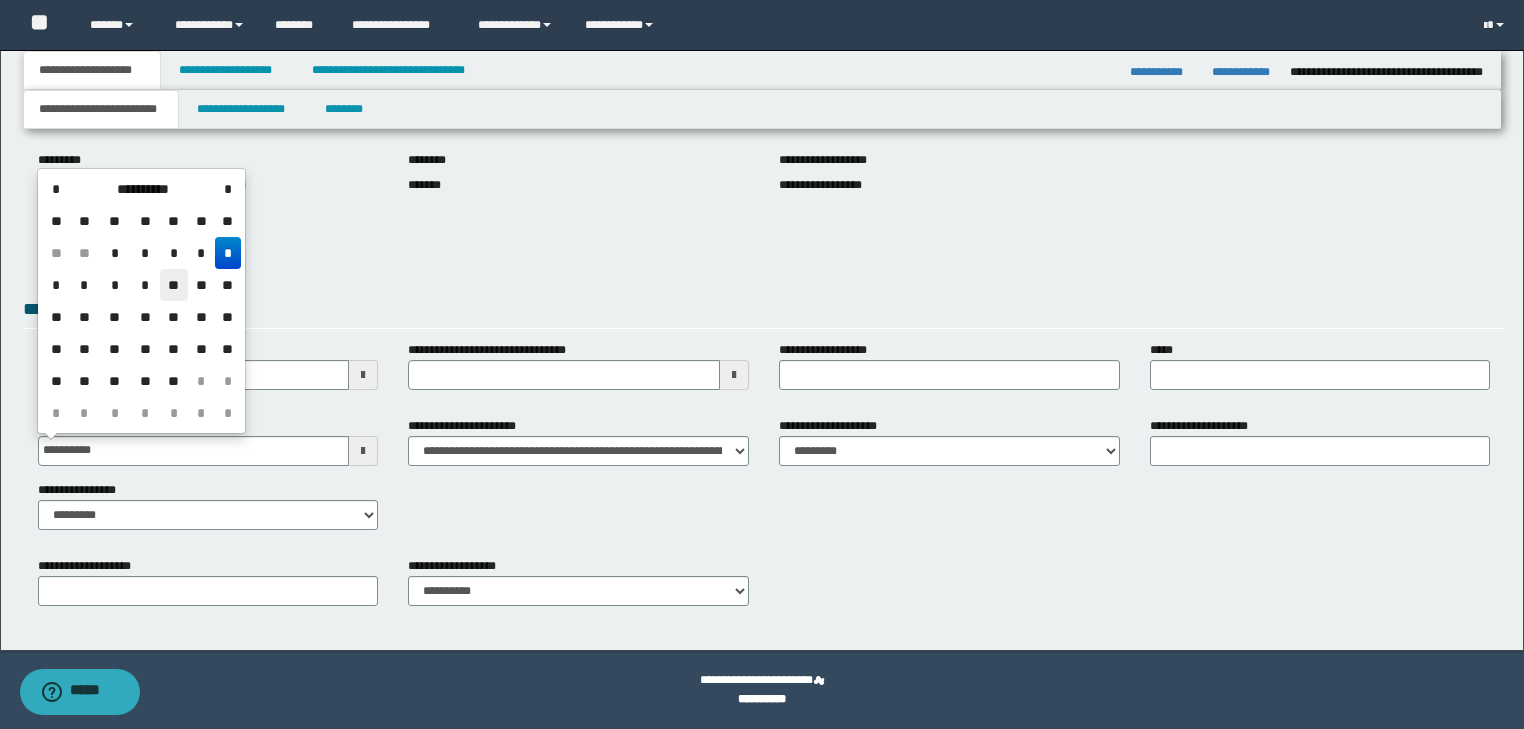 click on "**" at bounding box center (174, 285) 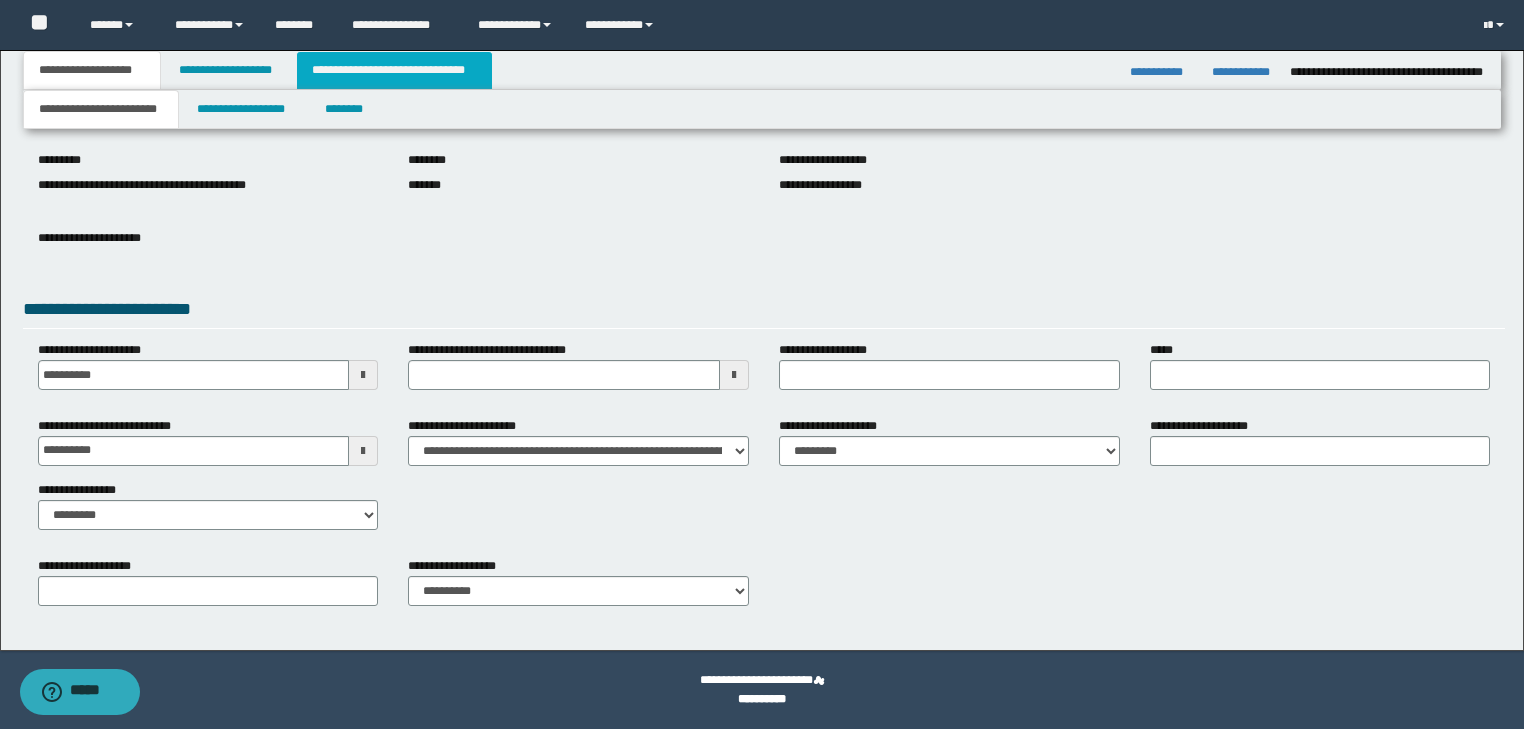 click on "**********" at bounding box center [394, 70] 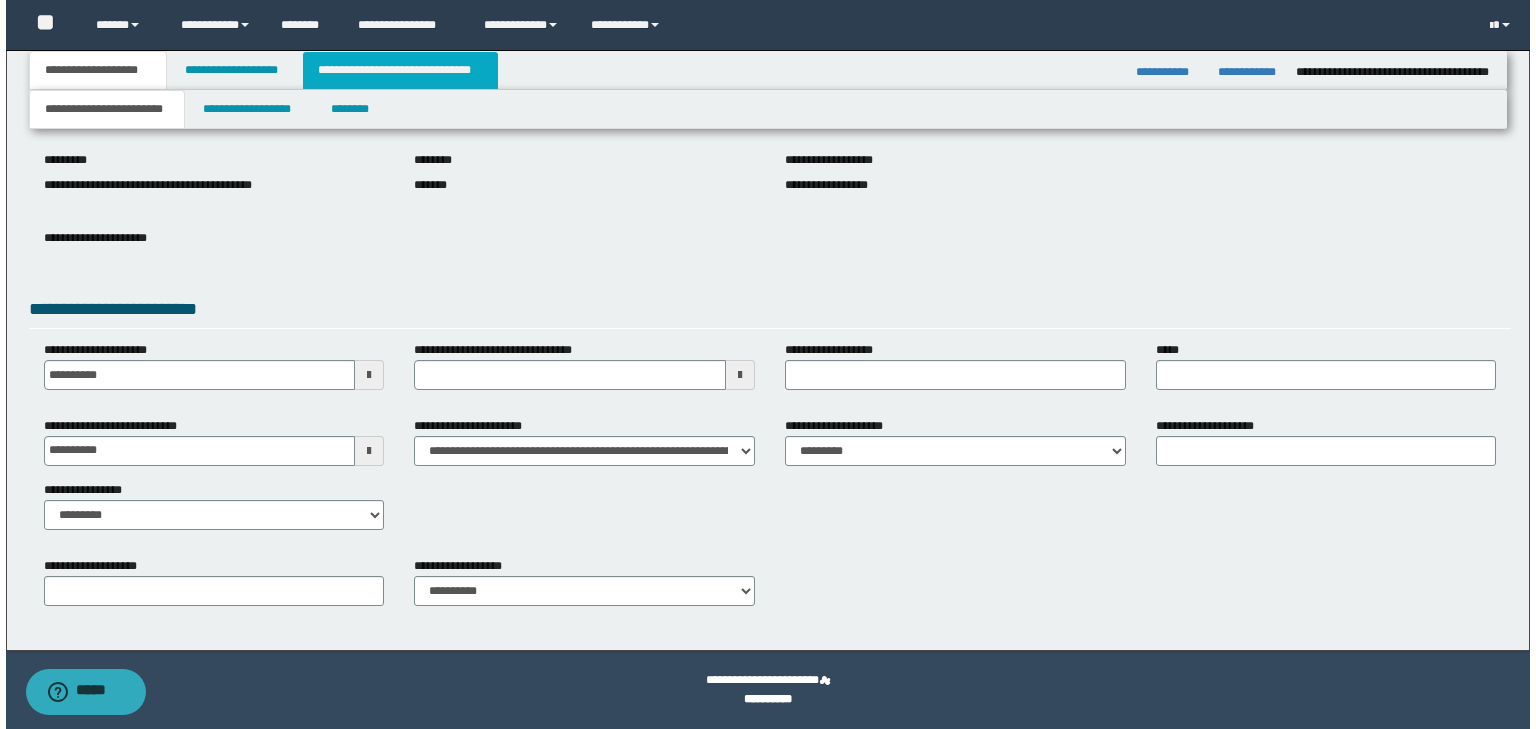 scroll, scrollTop: 0, scrollLeft: 0, axis: both 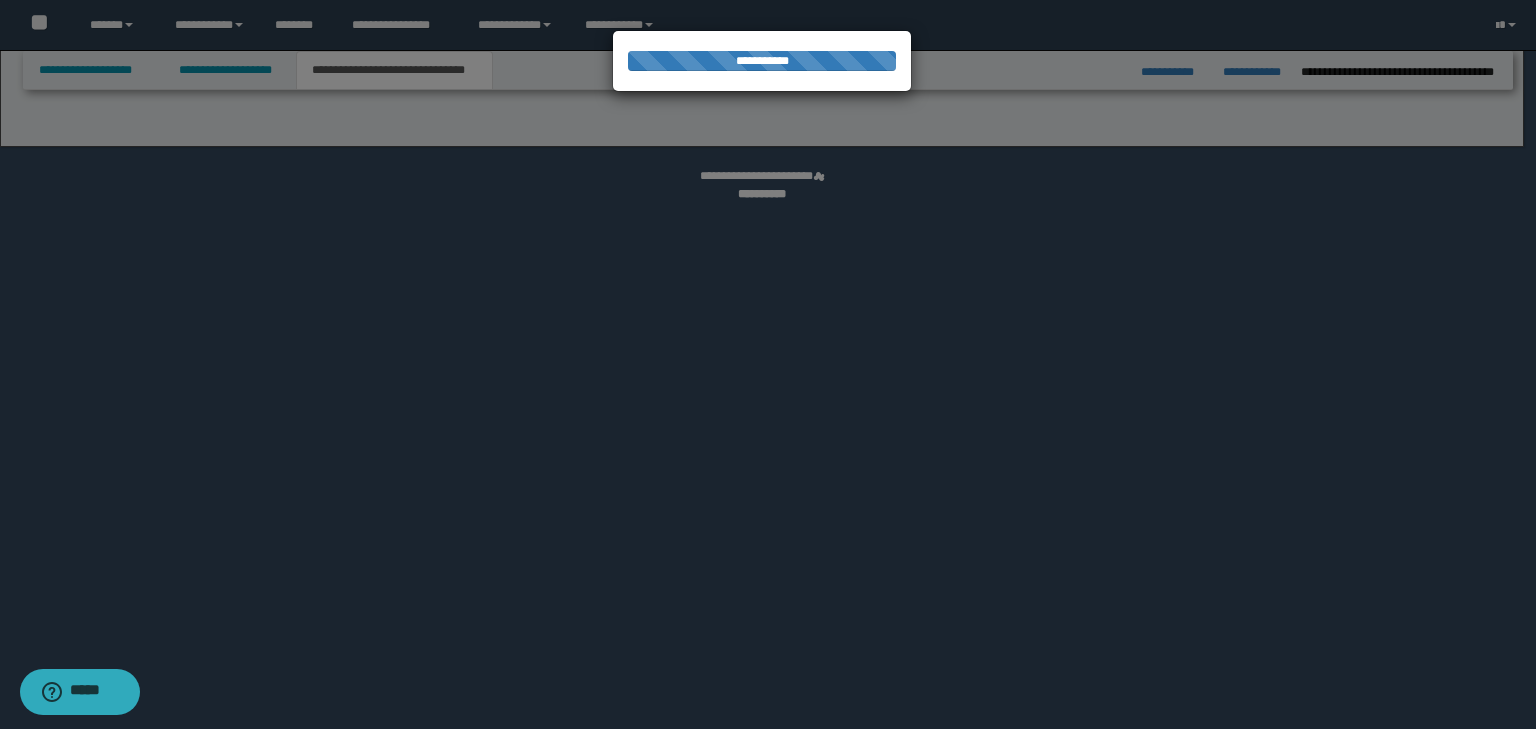 select on "*" 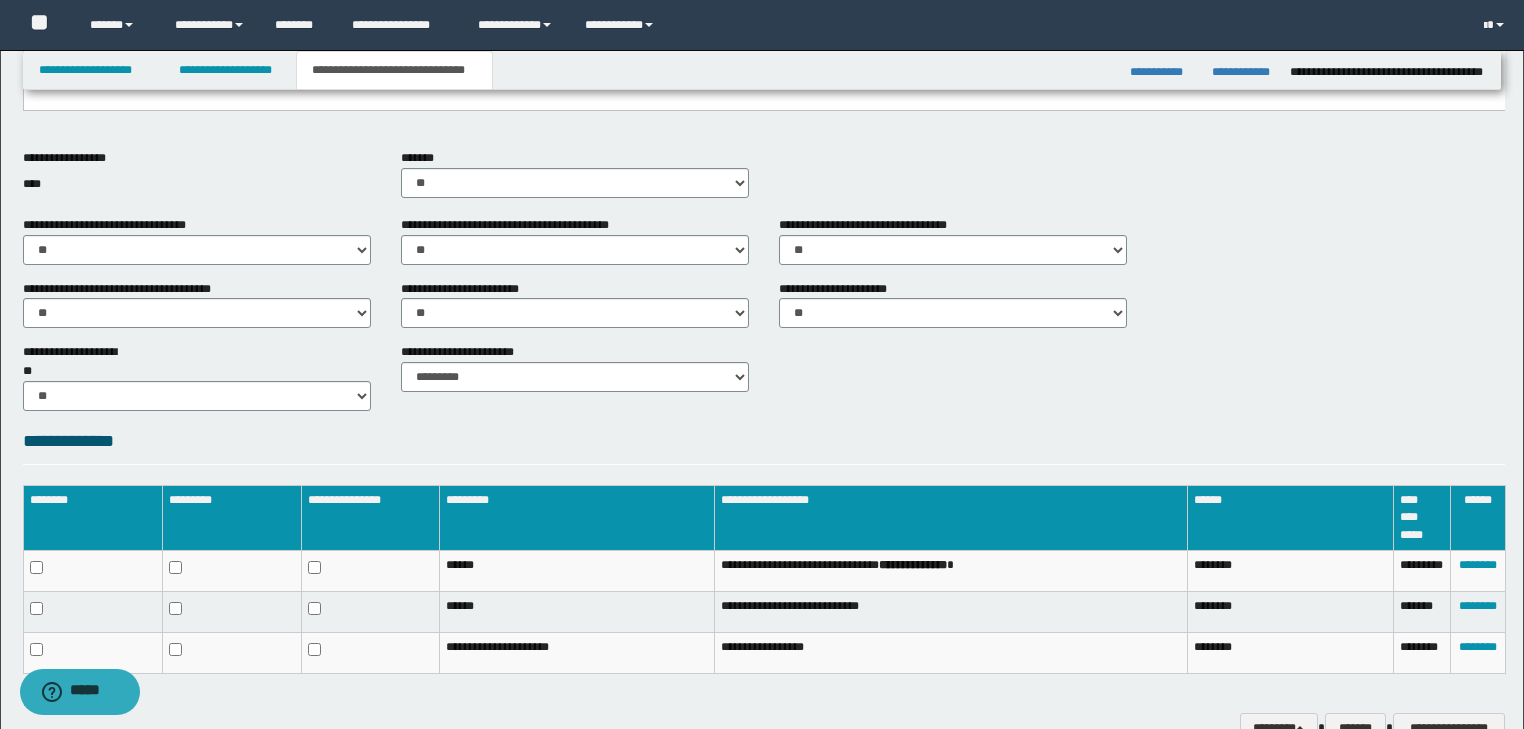 scroll, scrollTop: 770, scrollLeft: 0, axis: vertical 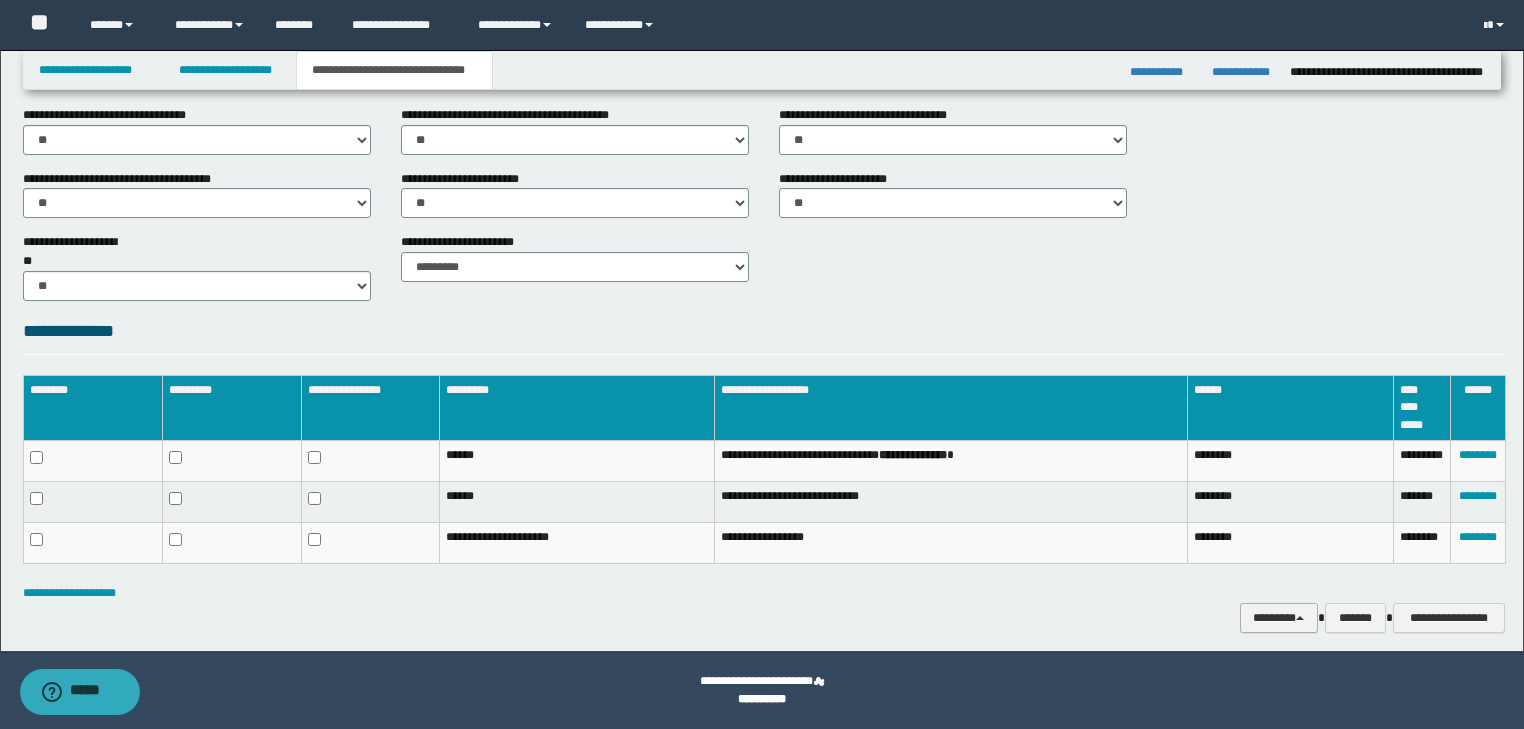 click on "********" at bounding box center [1279, 618] 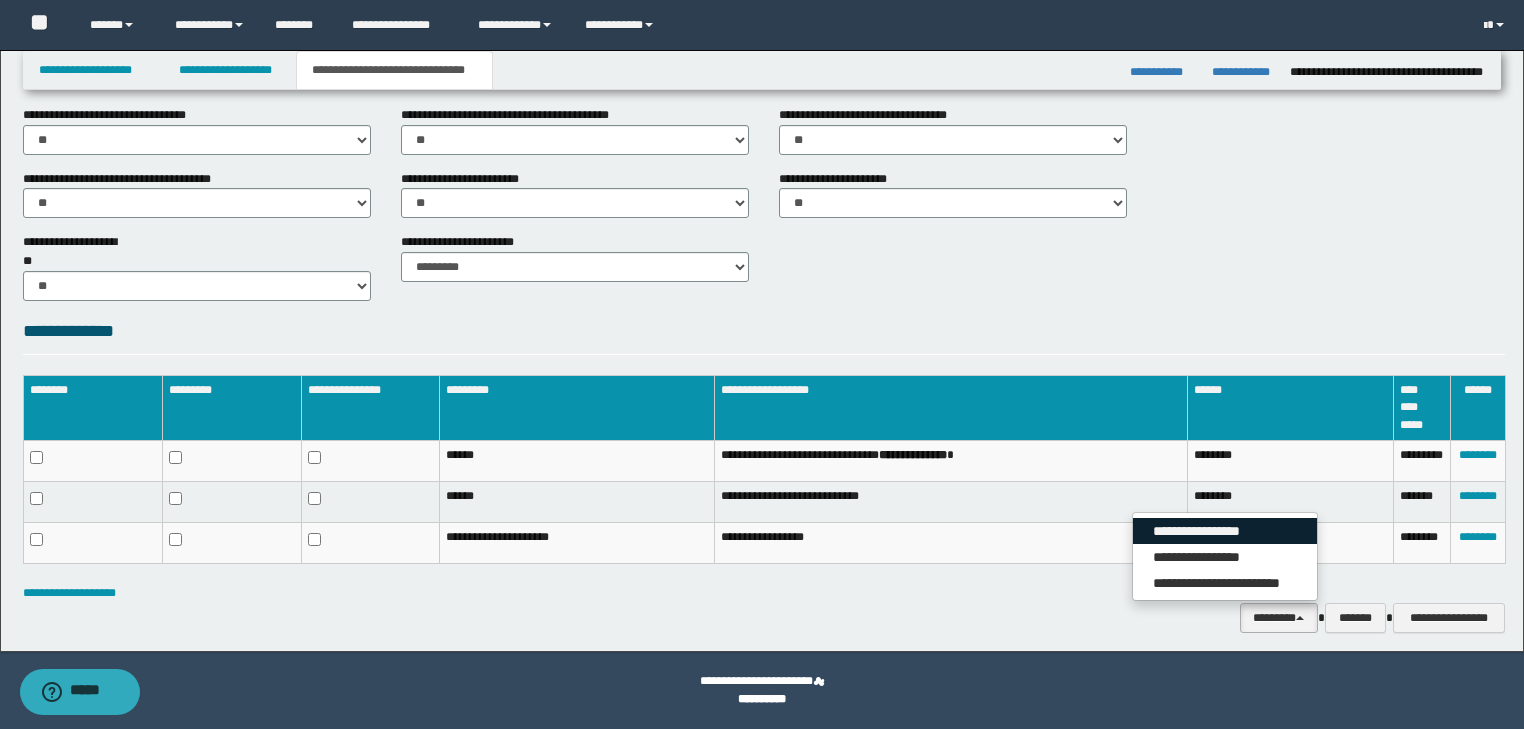 click on "**********" at bounding box center (1225, 531) 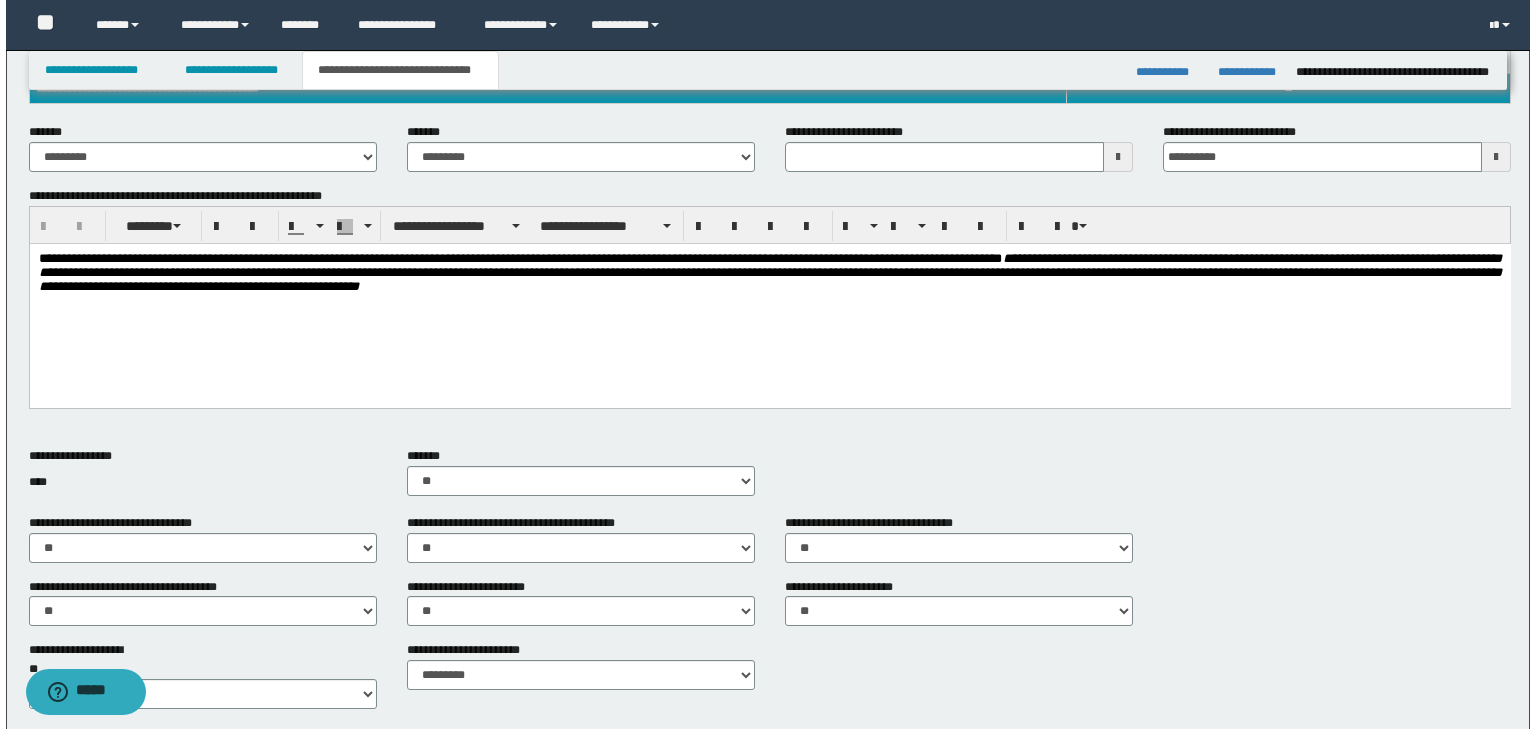 scroll, scrollTop: 0, scrollLeft: 0, axis: both 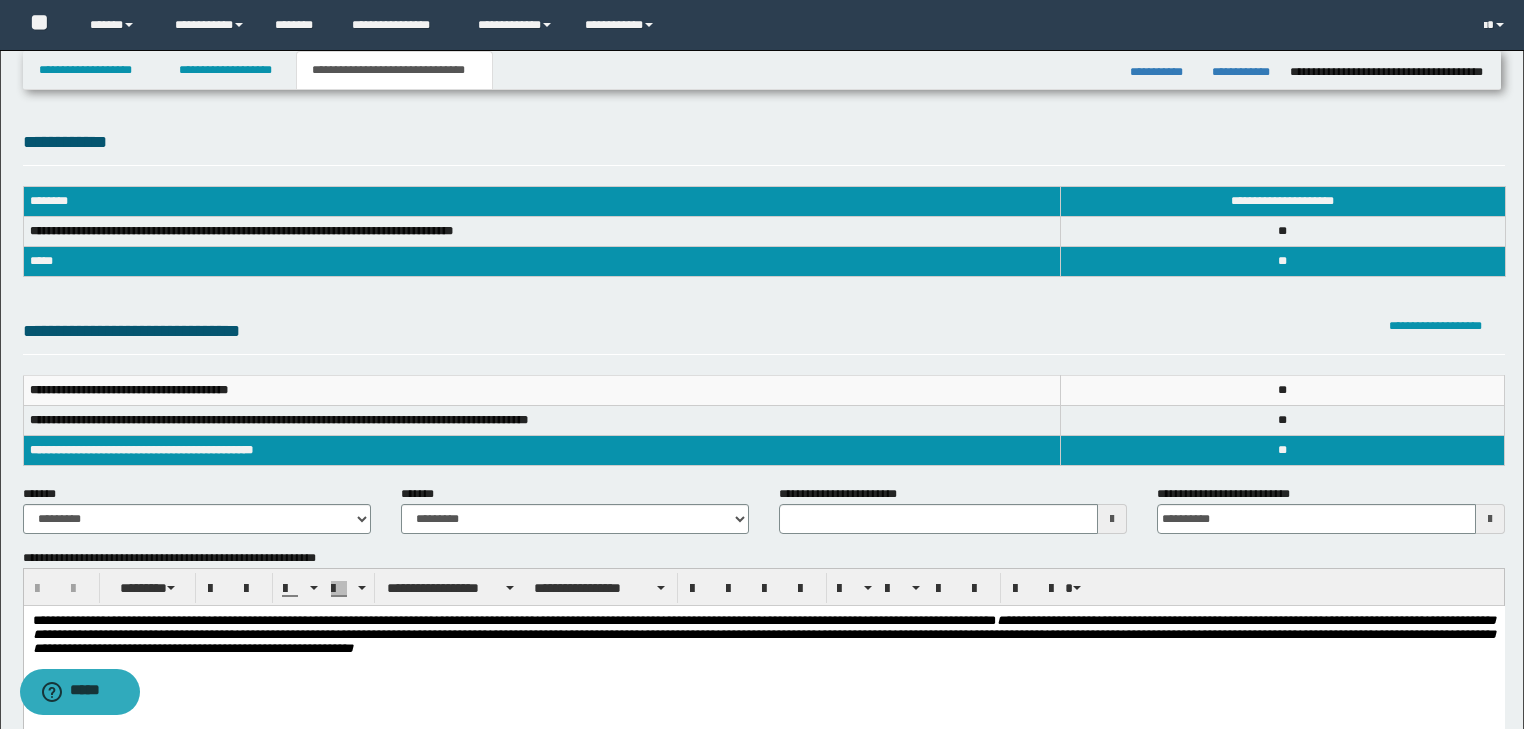 type 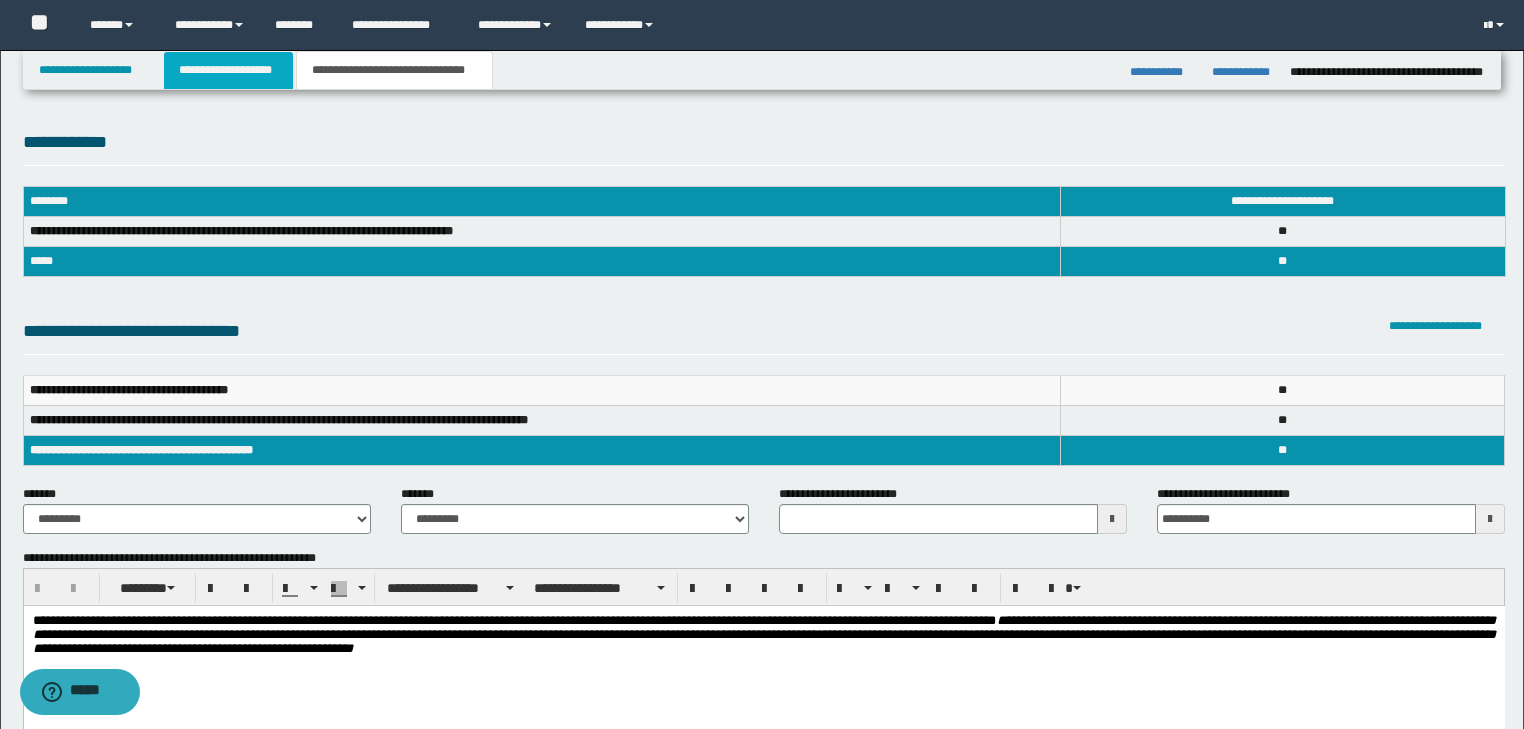 click on "**********" at bounding box center (228, 70) 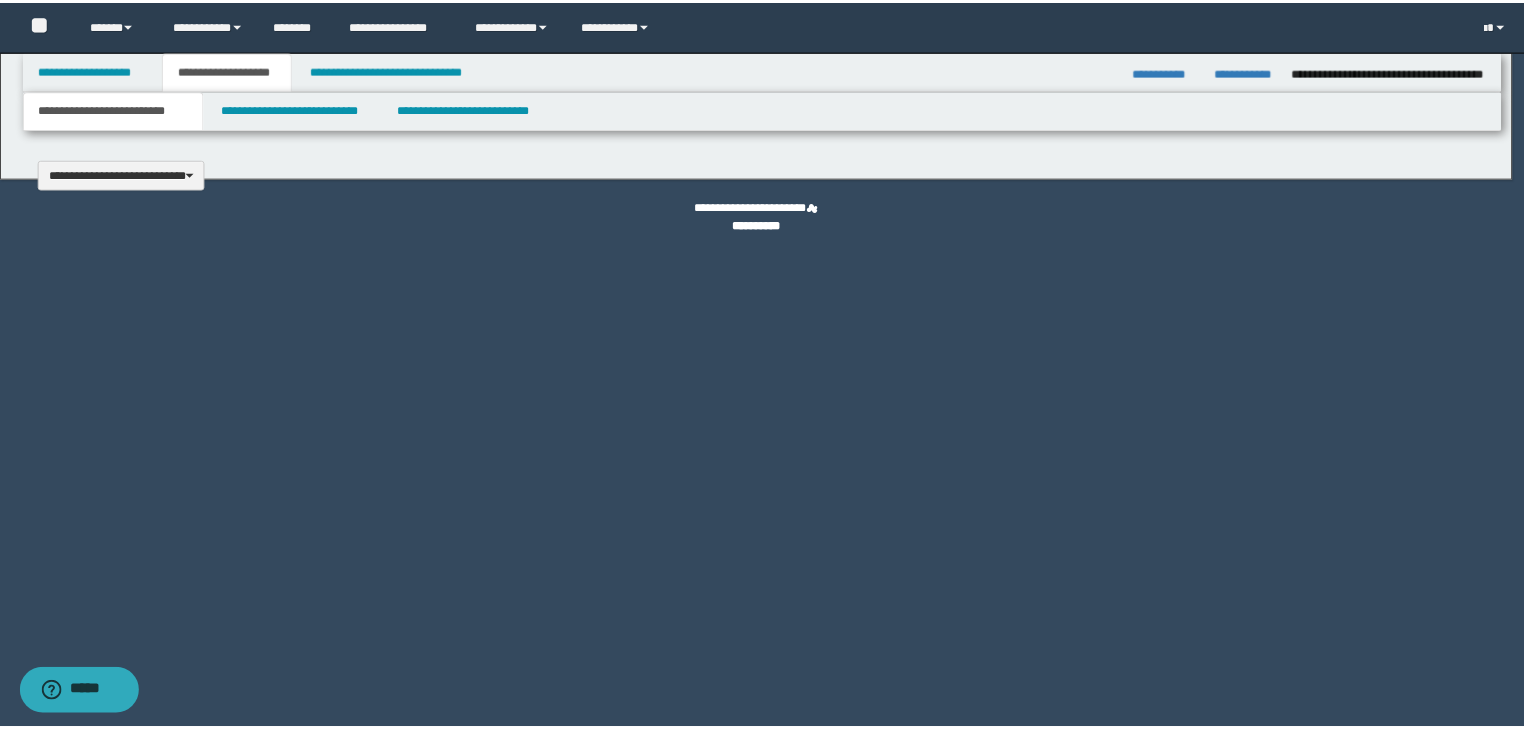 scroll, scrollTop: 0, scrollLeft: 0, axis: both 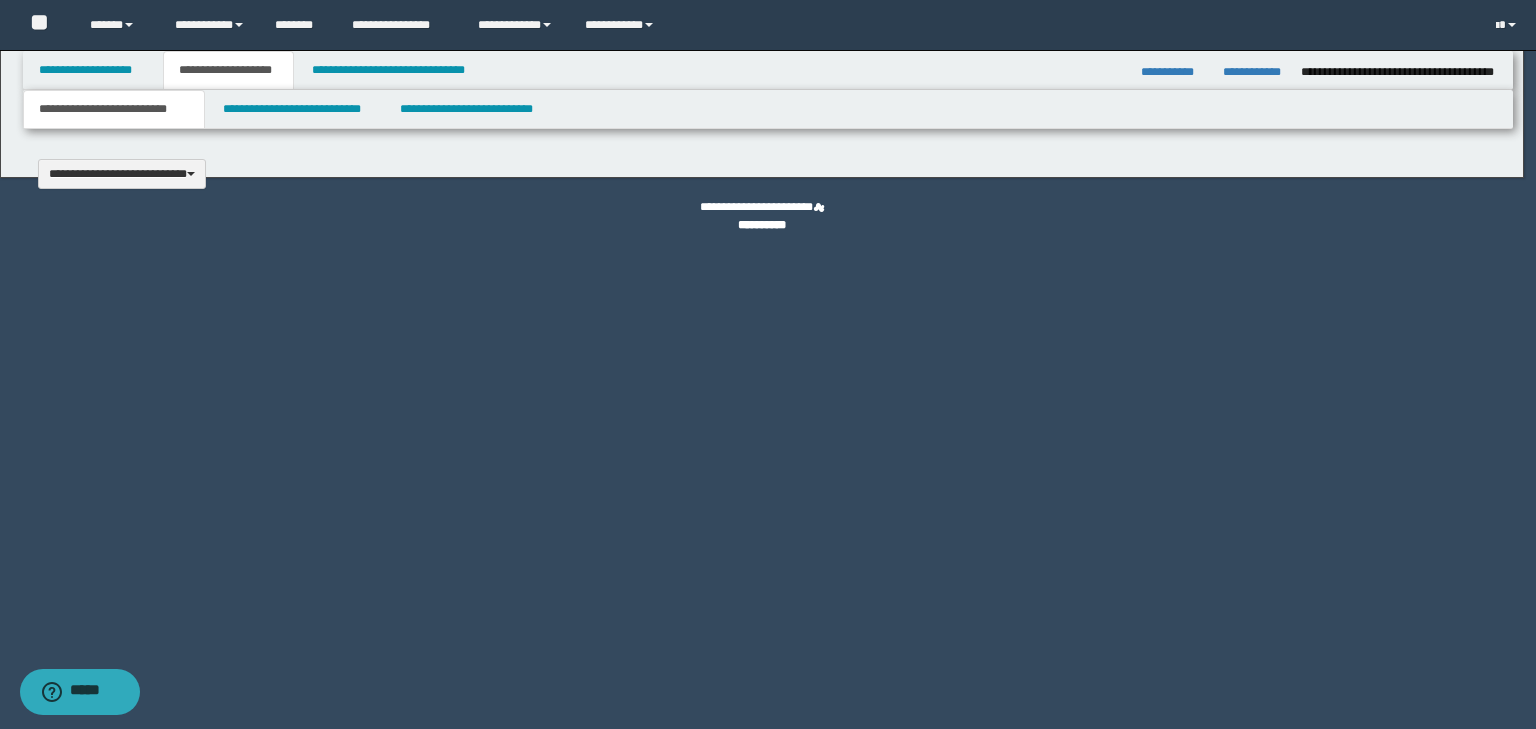 type 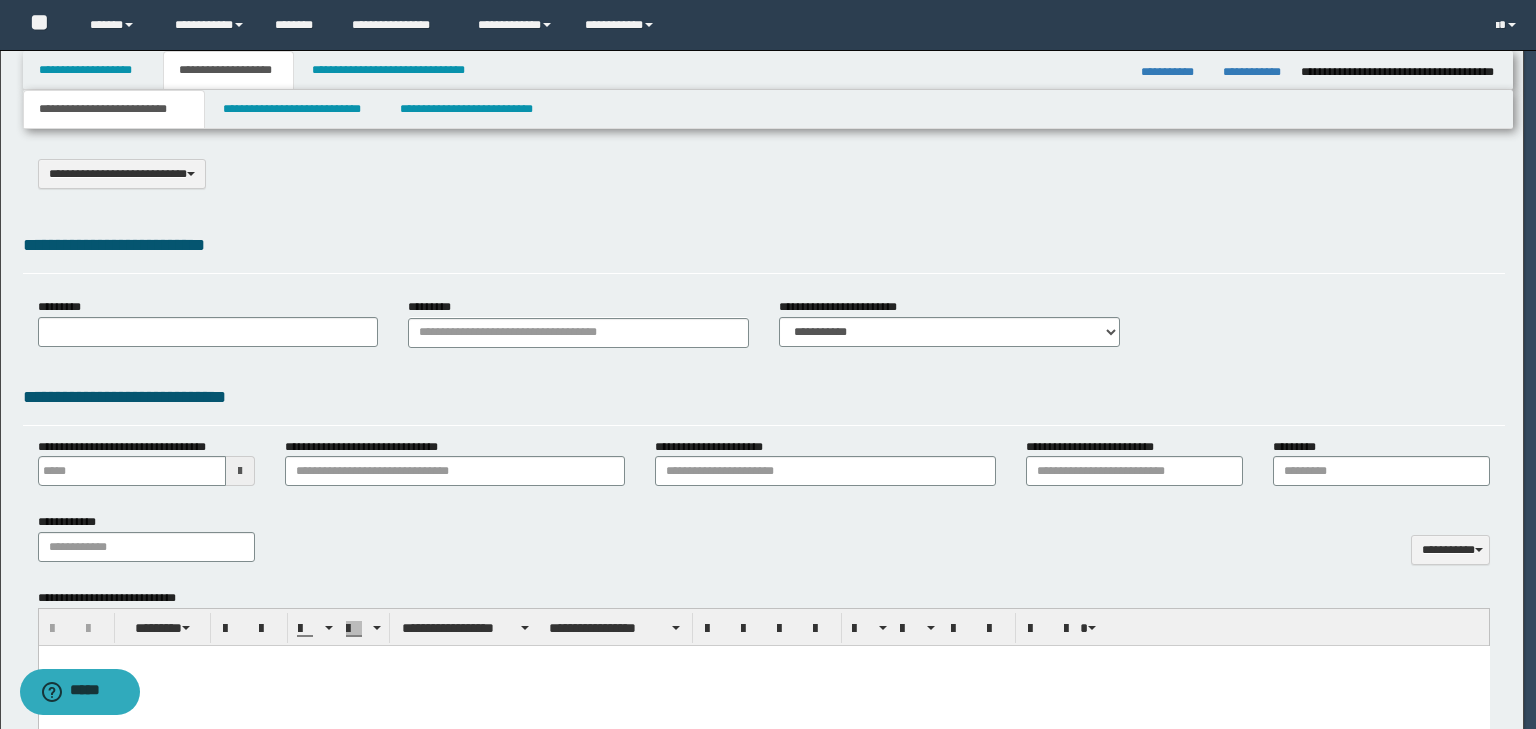 type on "**********" 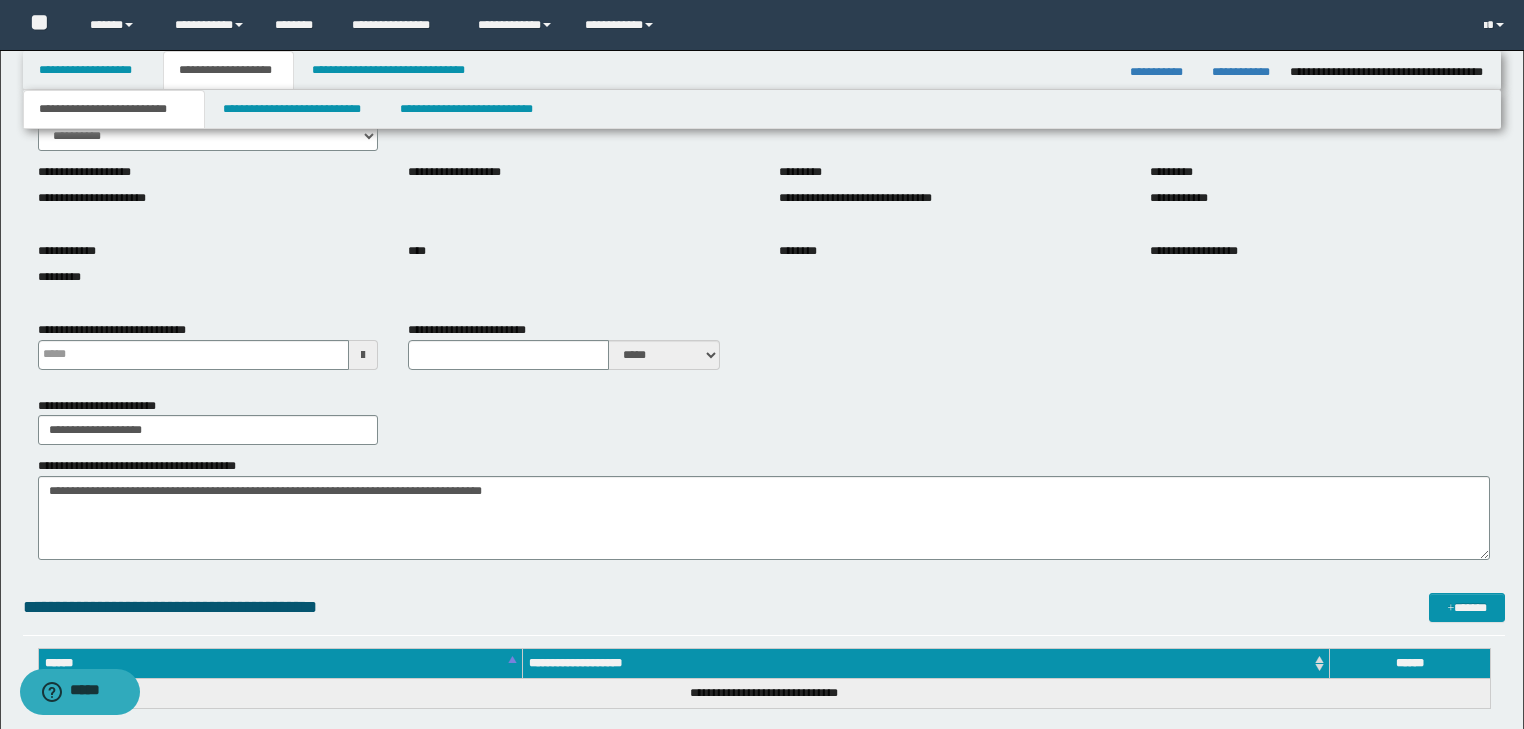 scroll, scrollTop: 0, scrollLeft: 0, axis: both 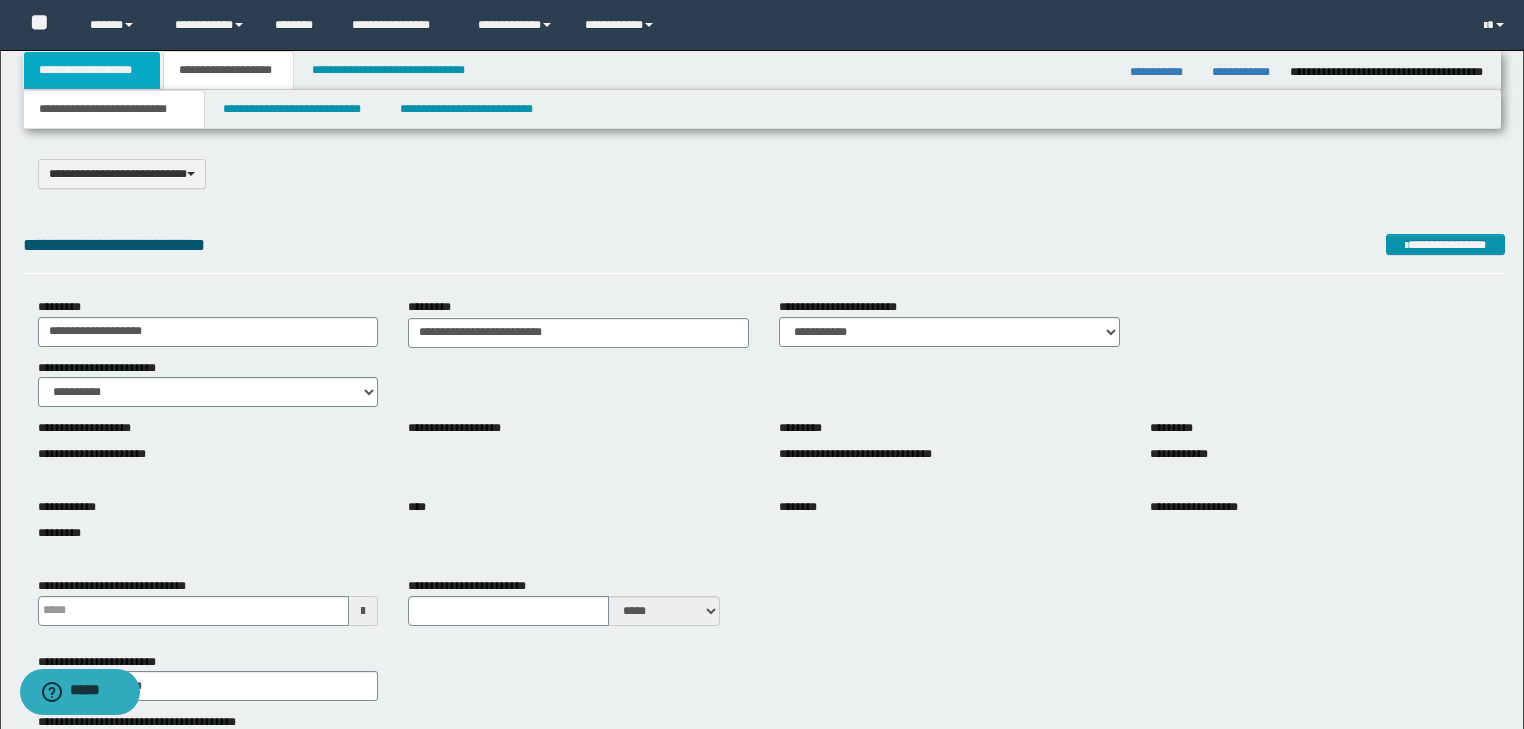 click on "**********" at bounding box center [92, 70] 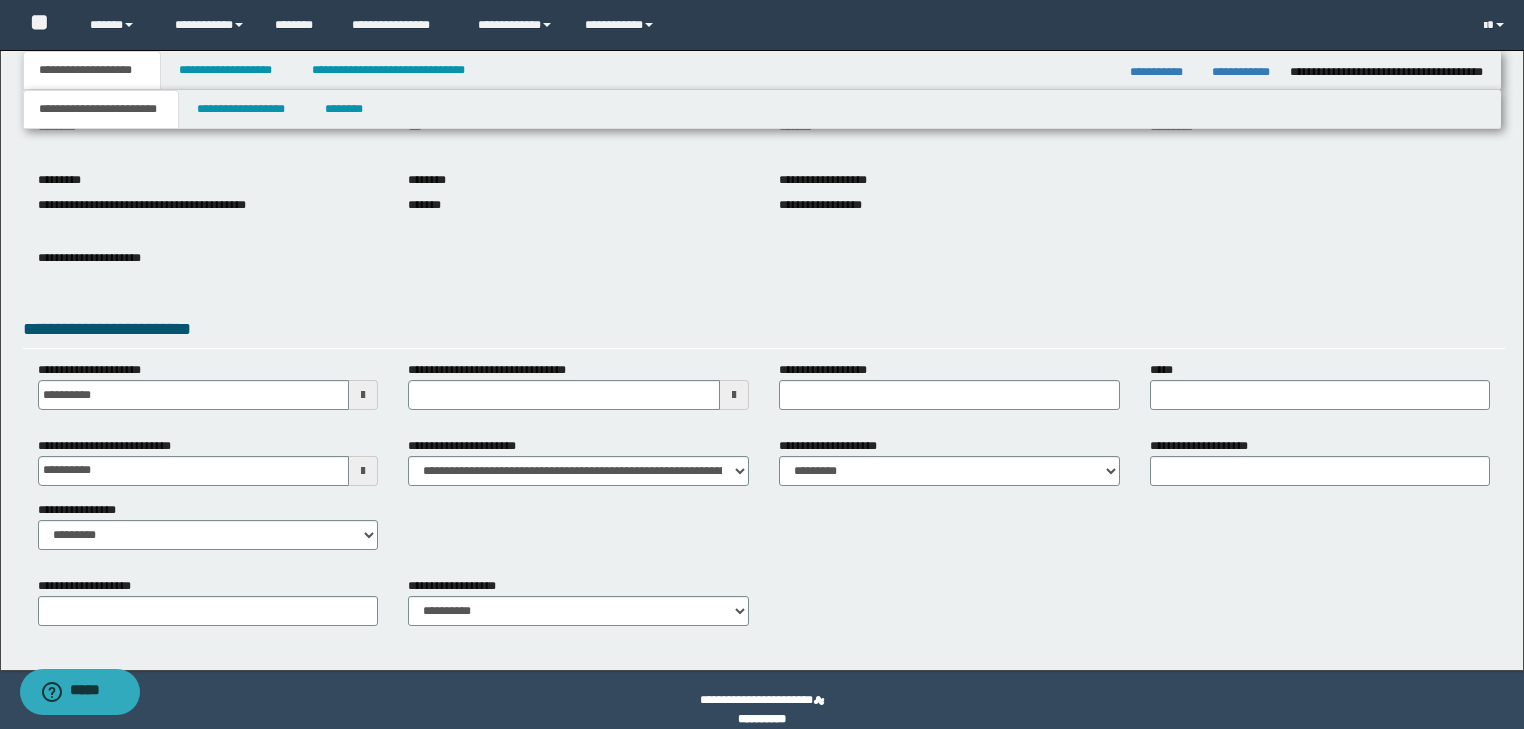 scroll, scrollTop: 218, scrollLeft: 0, axis: vertical 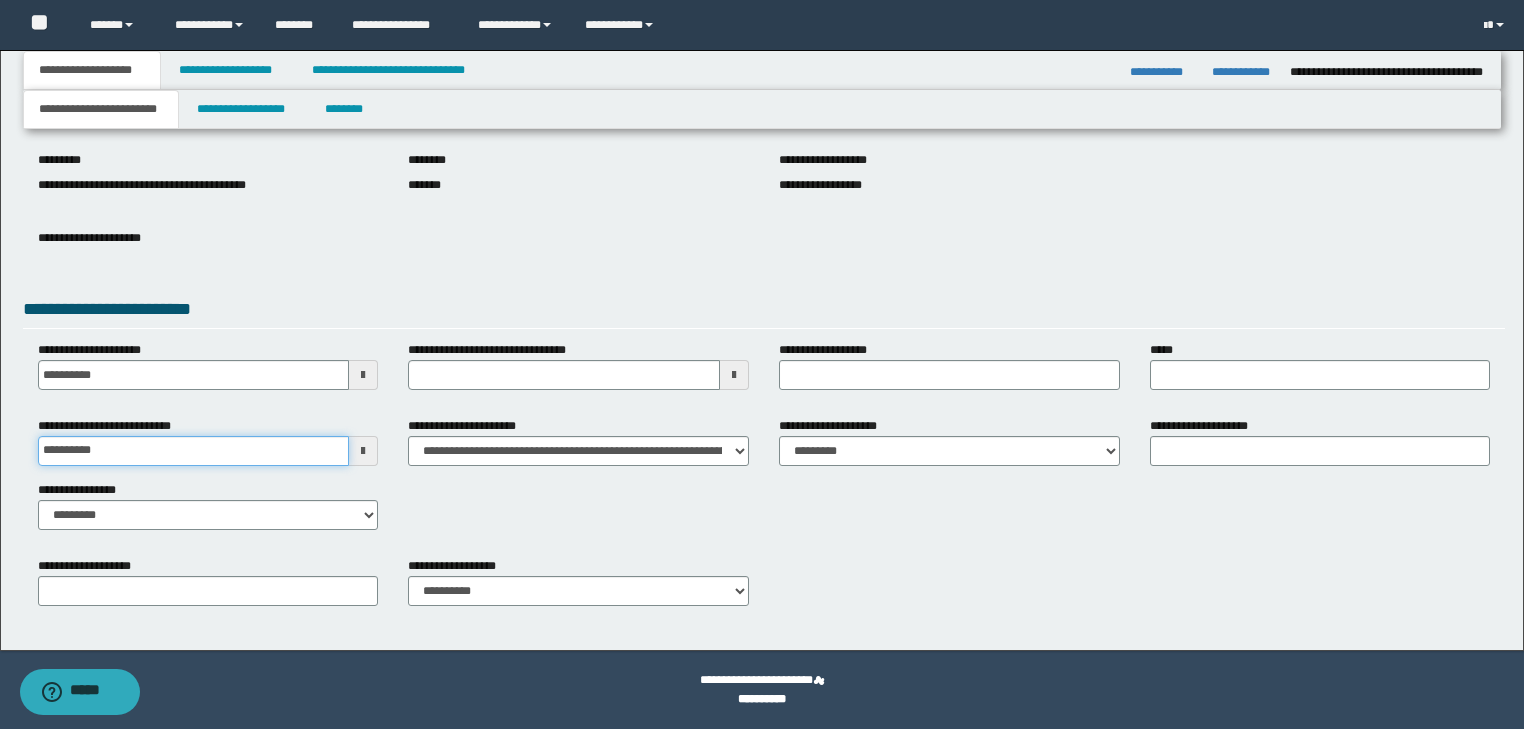 click on "**********" at bounding box center [194, 451] 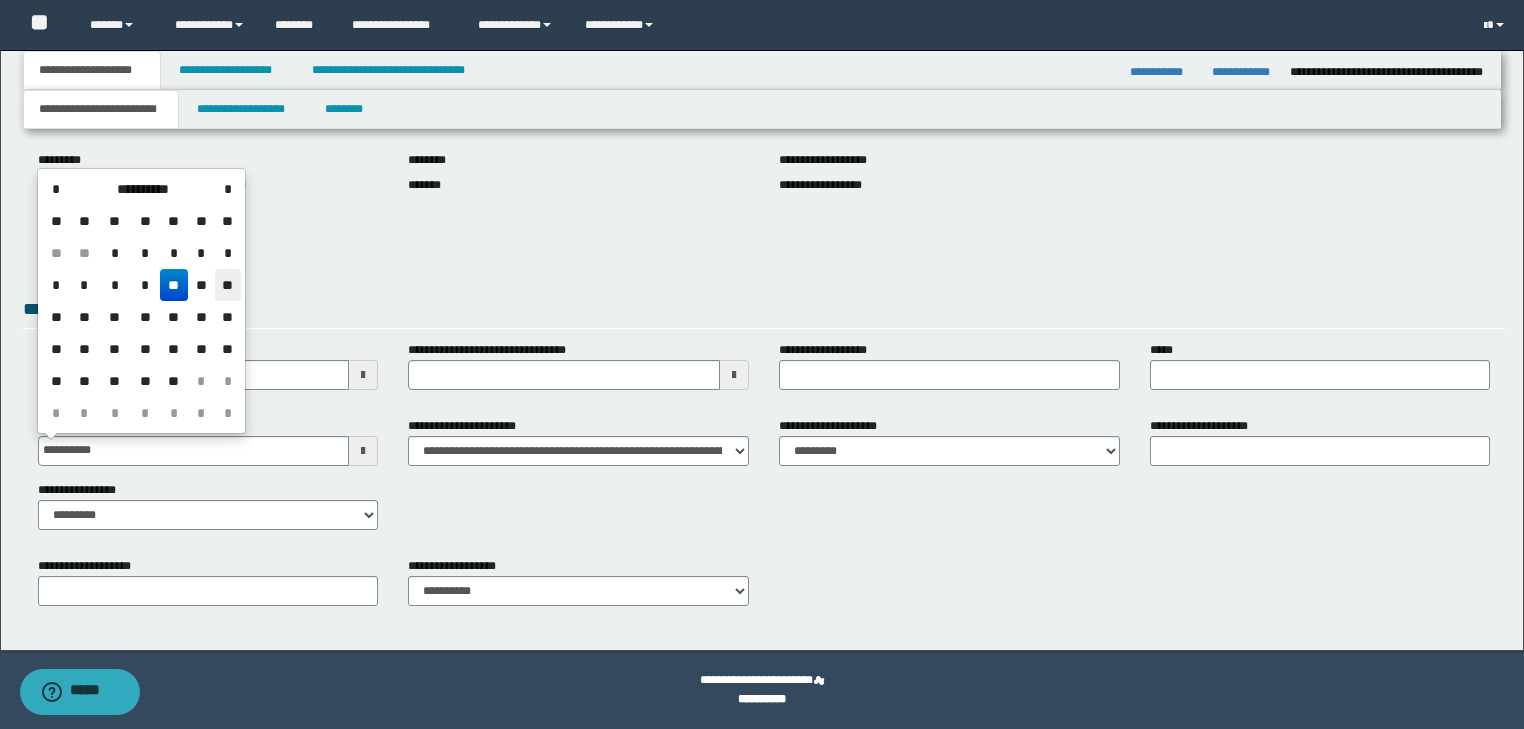 click on "**" at bounding box center [227, 285] 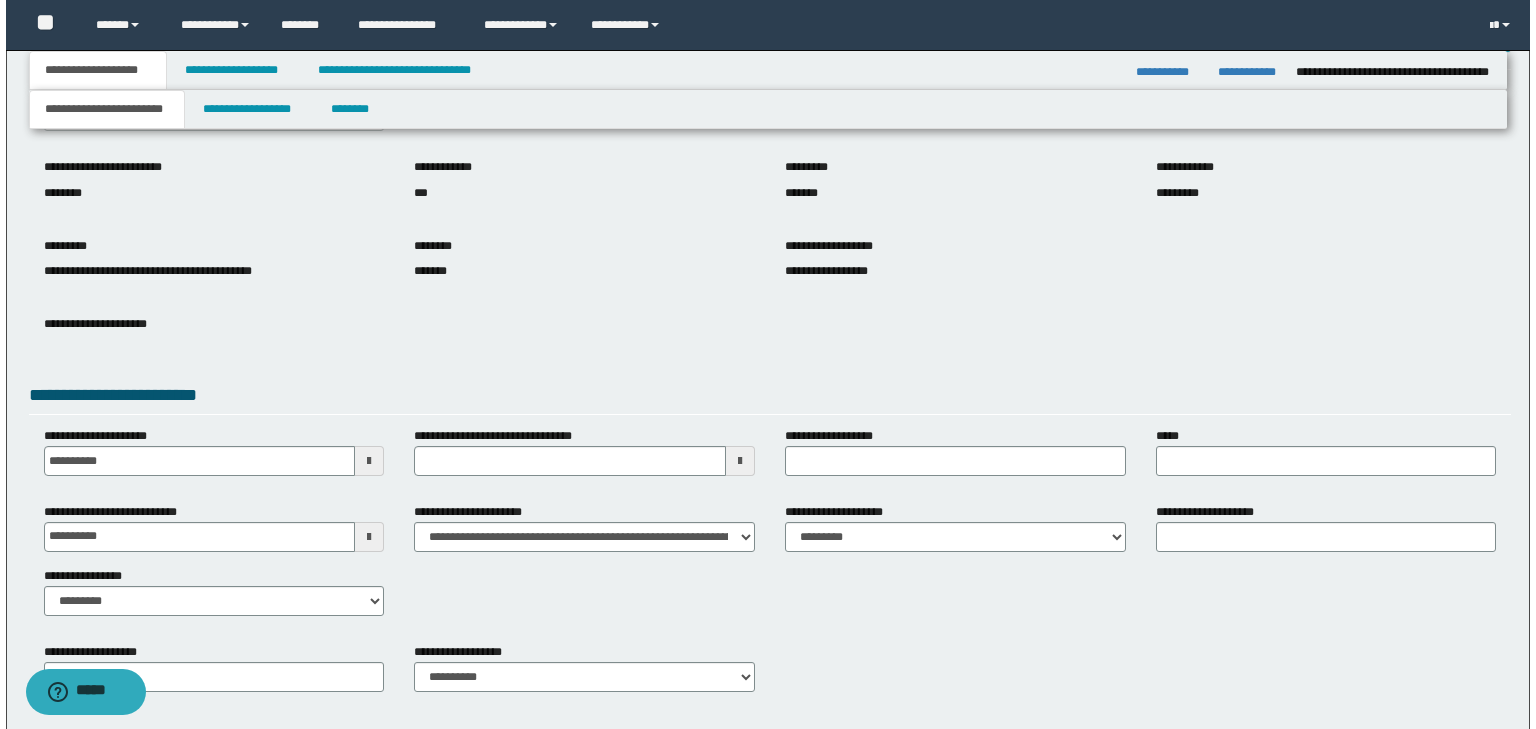 scroll, scrollTop: 0, scrollLeft: 0, axis: both 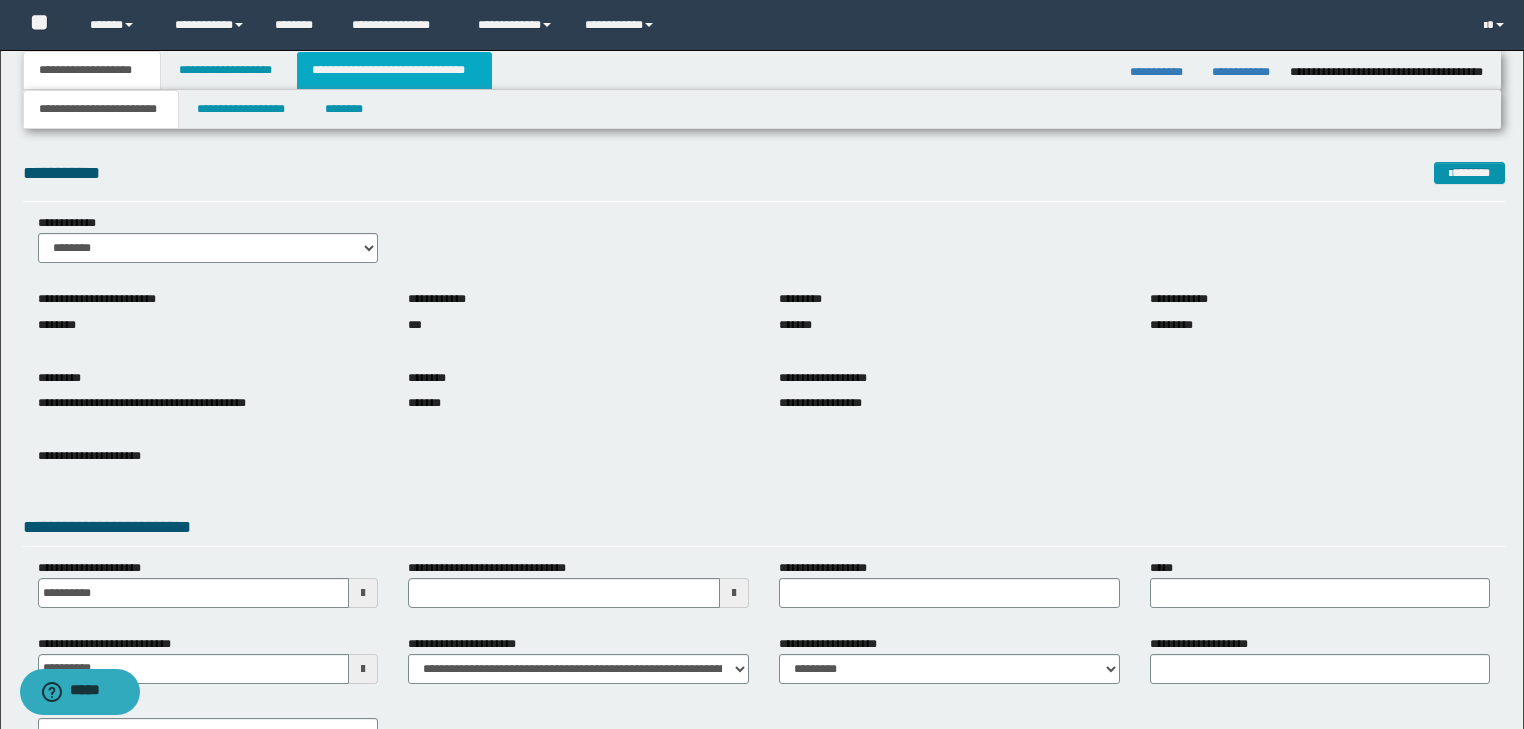 click on "**********" at bounding box center (394, 70) 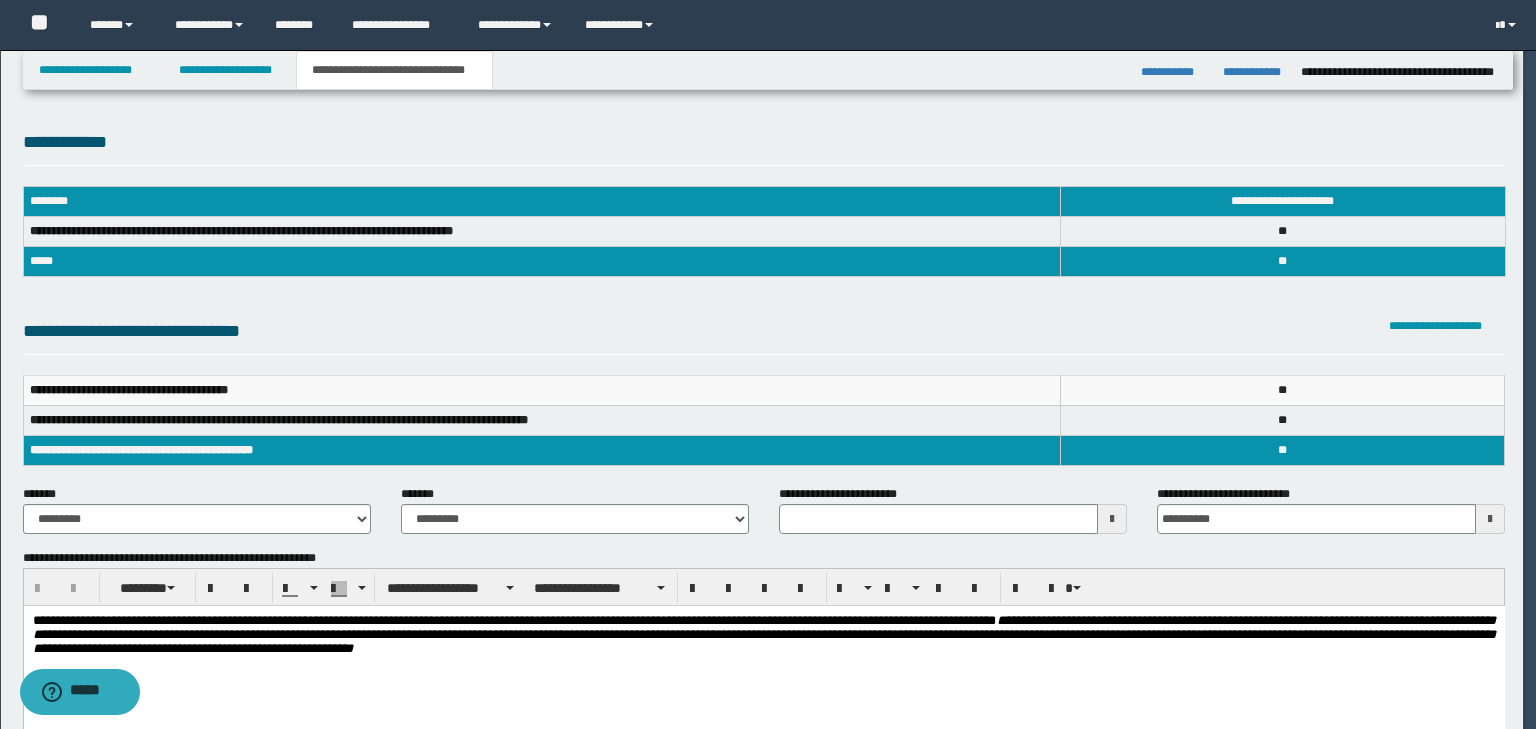 type 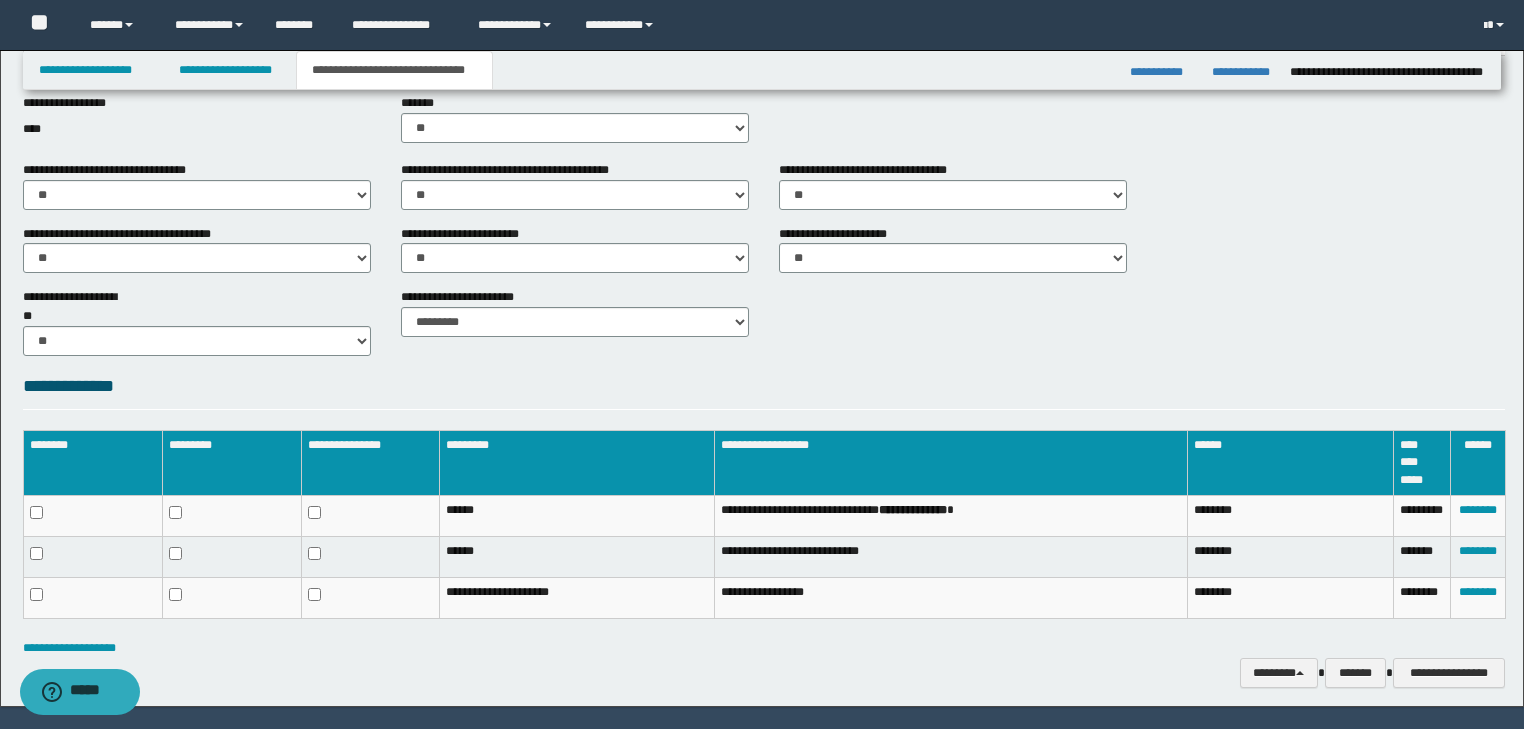 scroll, scrollTop: 770, scrollLeft: 0, axis: vertical 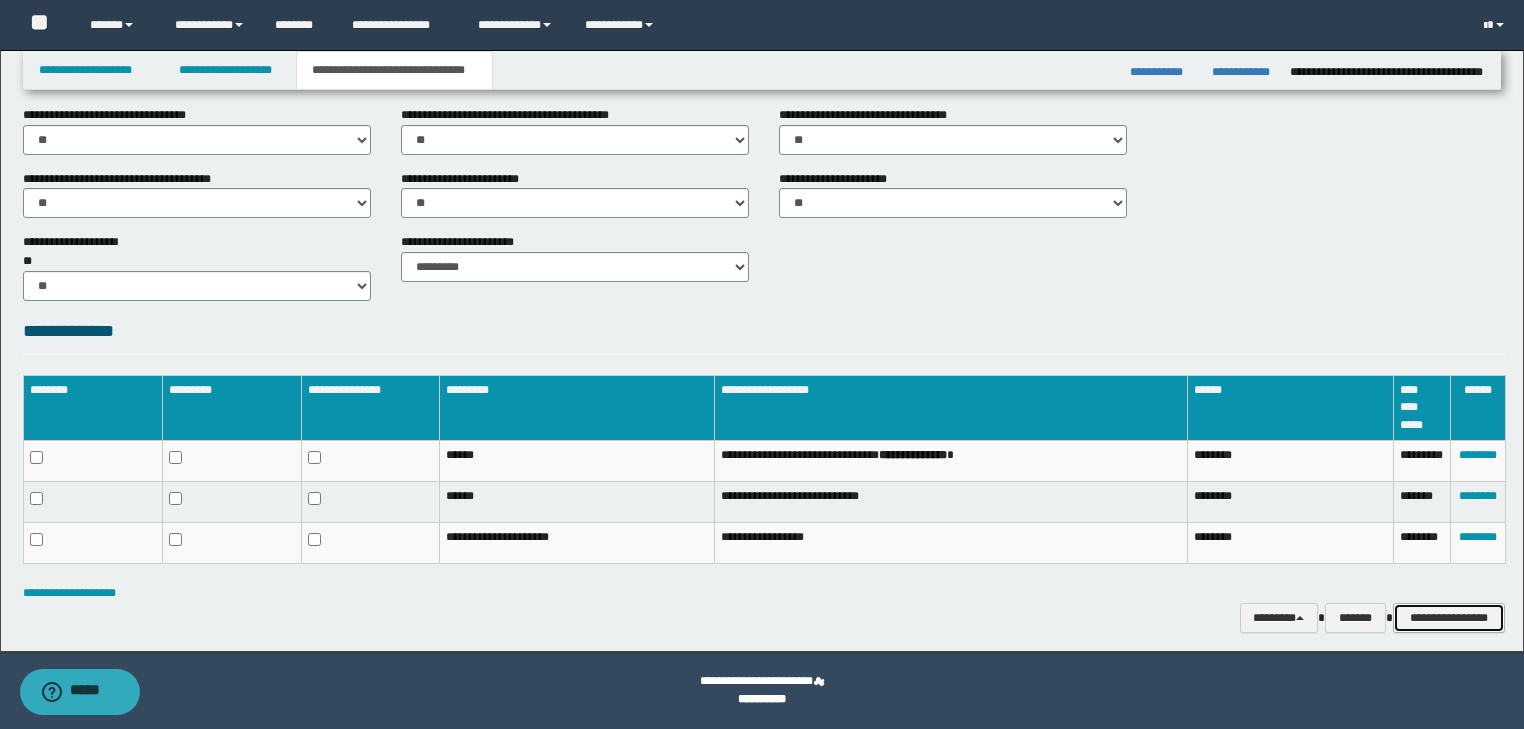 click on "**********" at bounding box center [1449, 618] 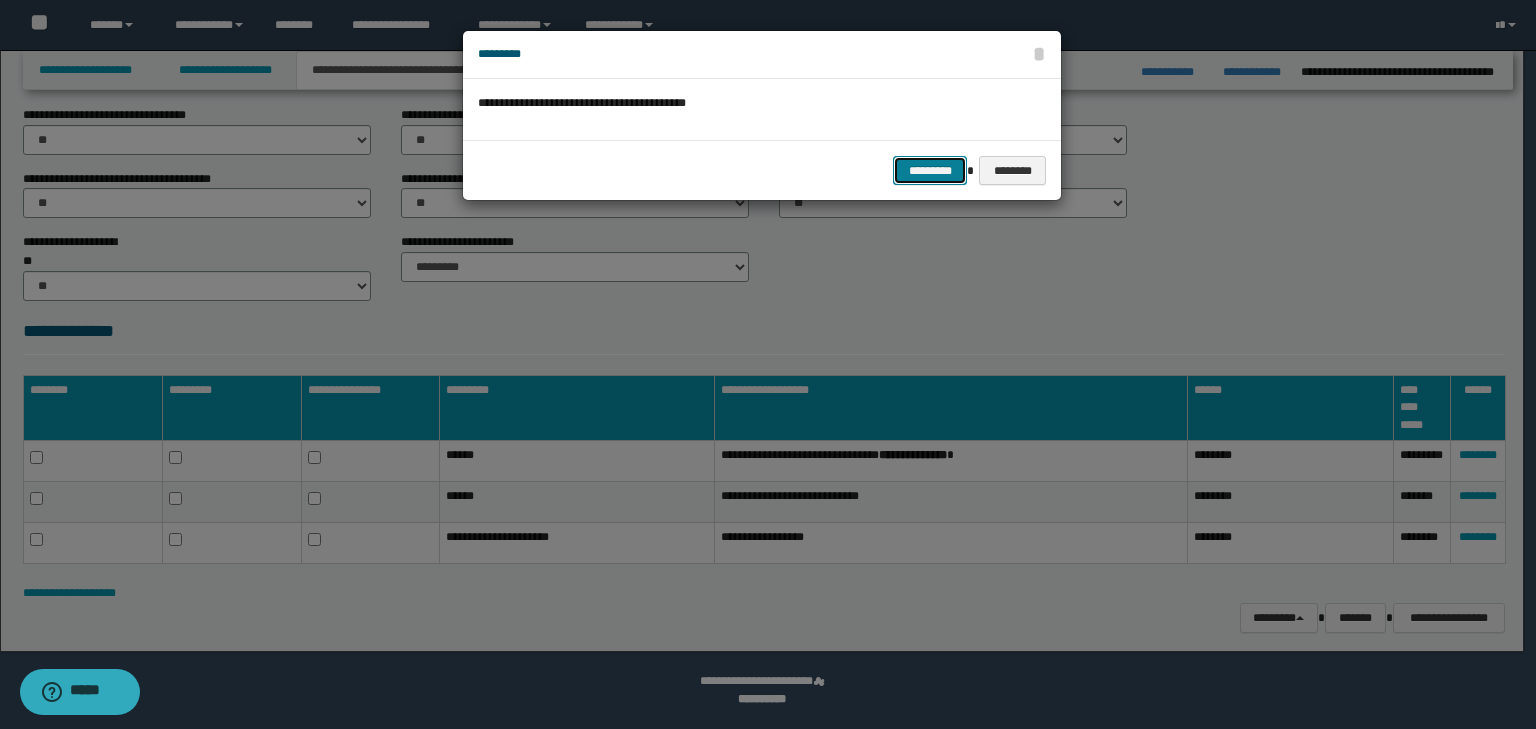 click on "*********" at bounding box center [930, 171] 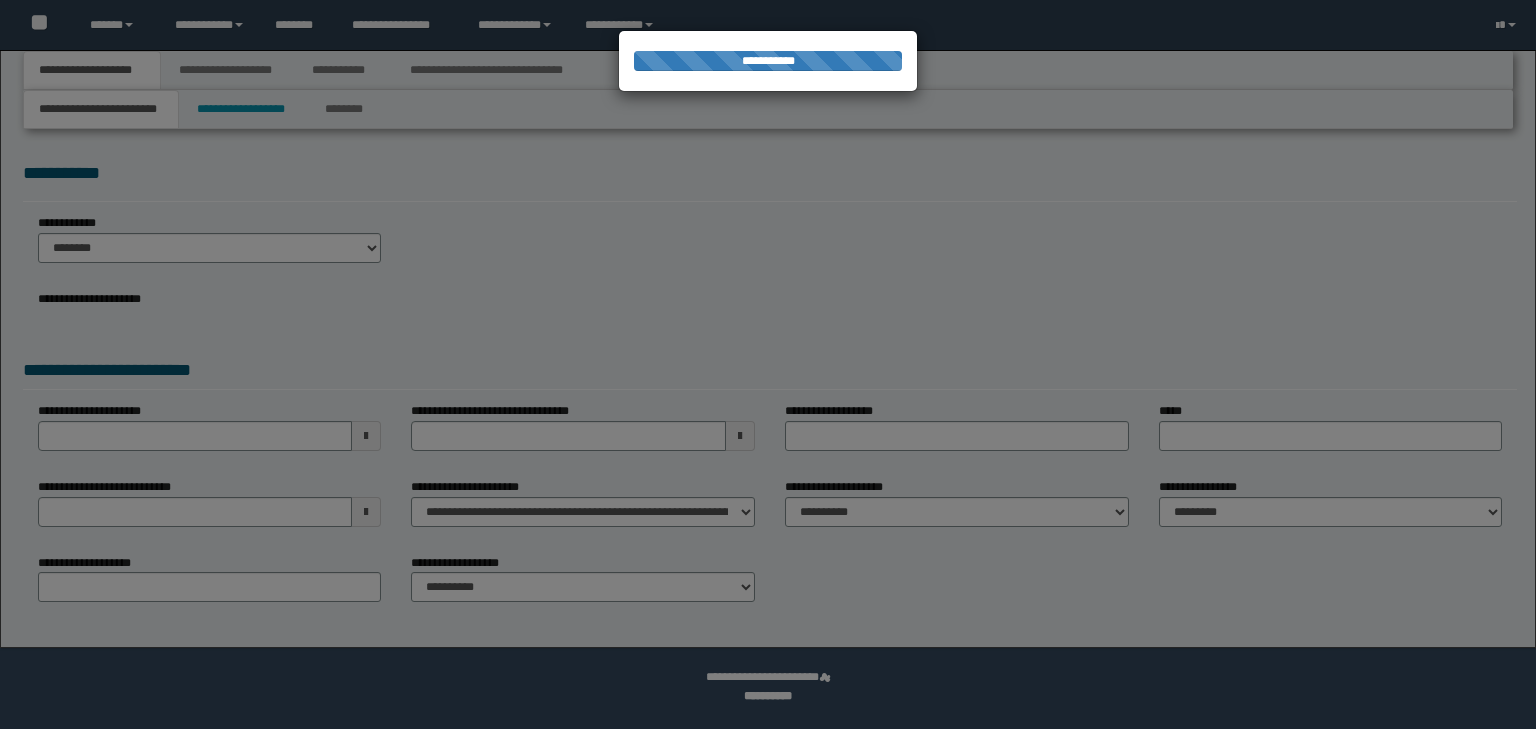 scroll, scrollTop: 0, scrollLeft: 0, axis: both 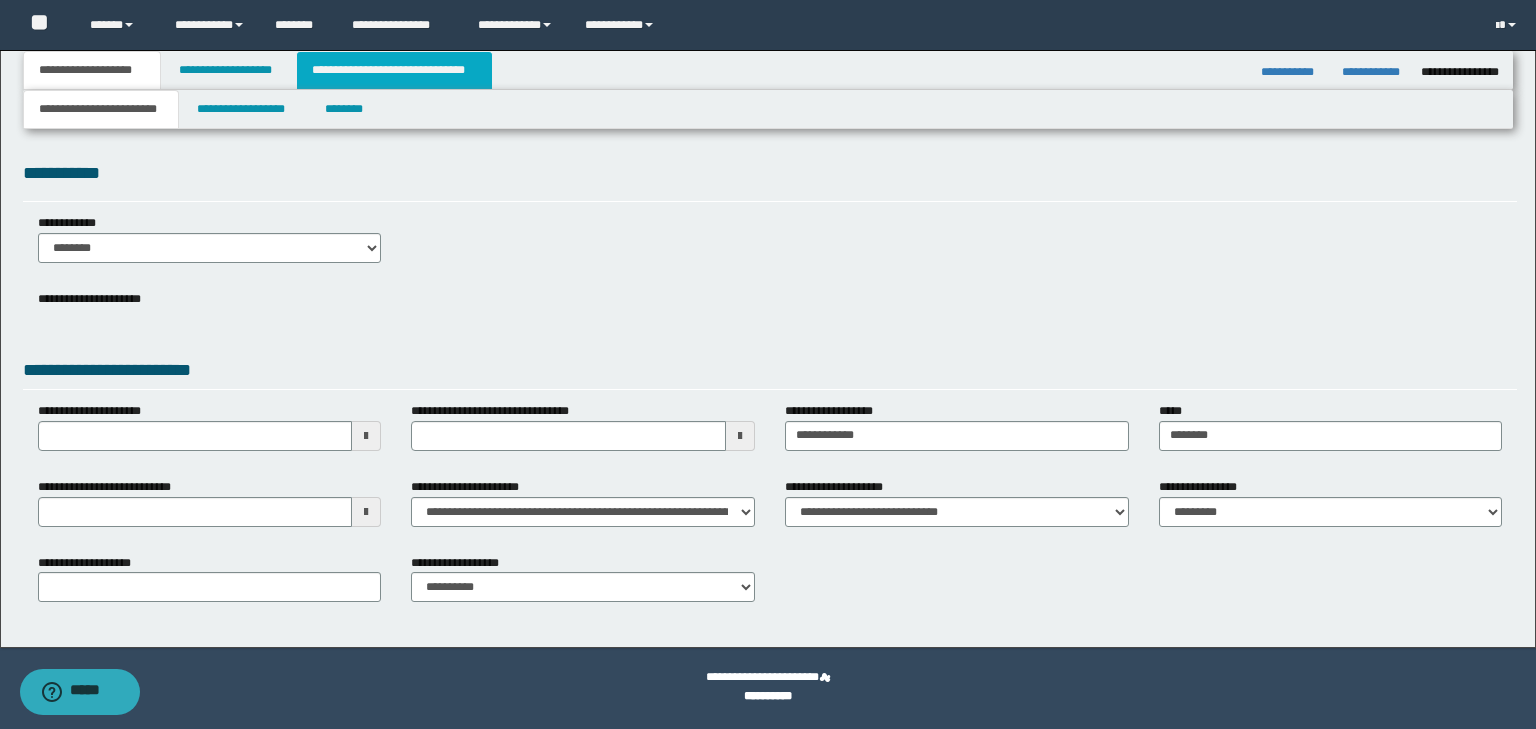 click on "**********" at bounding box center (394, 70) 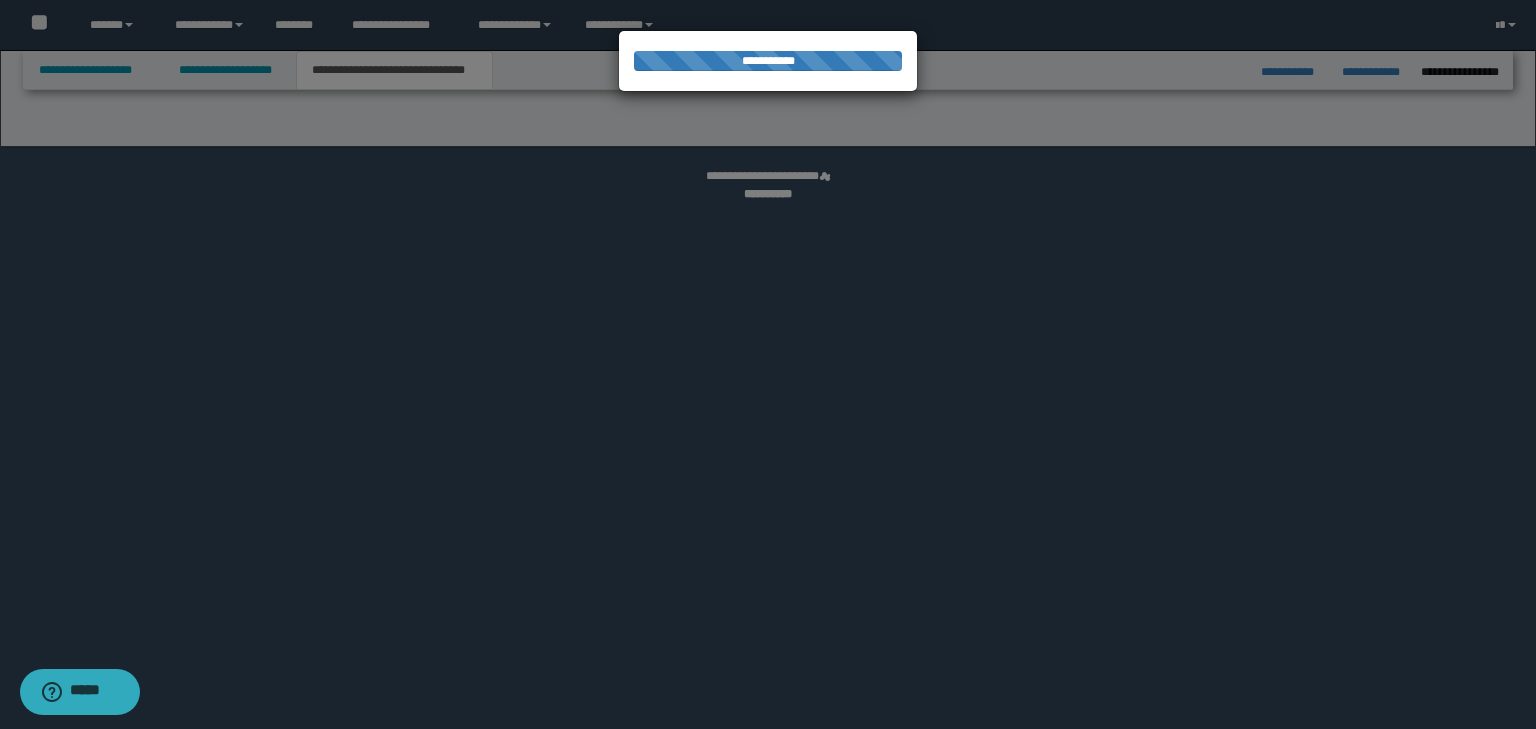 select on "*" 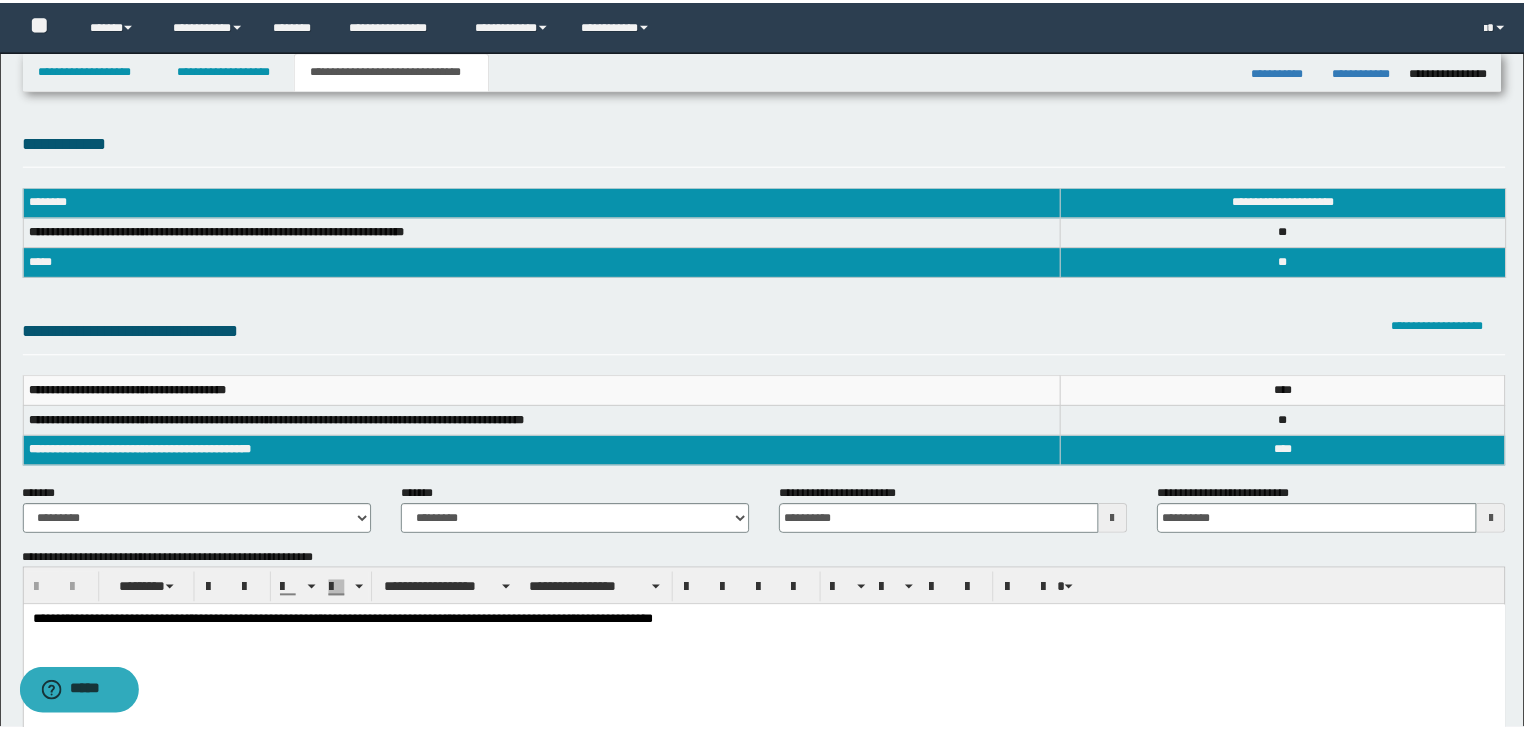 scroll, scrollTop: 0, scrollLeft: 0, axis: both 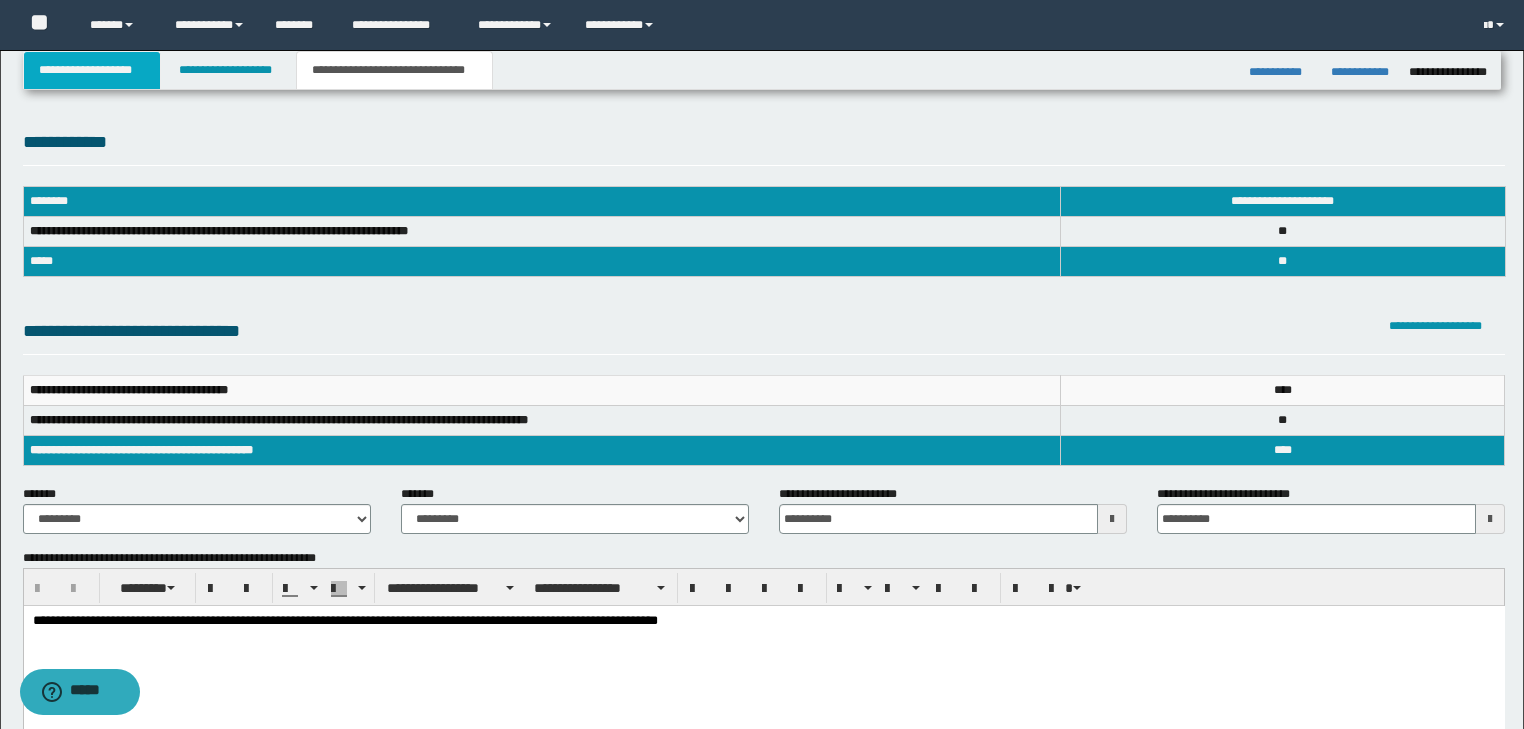 click on "**********" at bounding box center (92, 70) 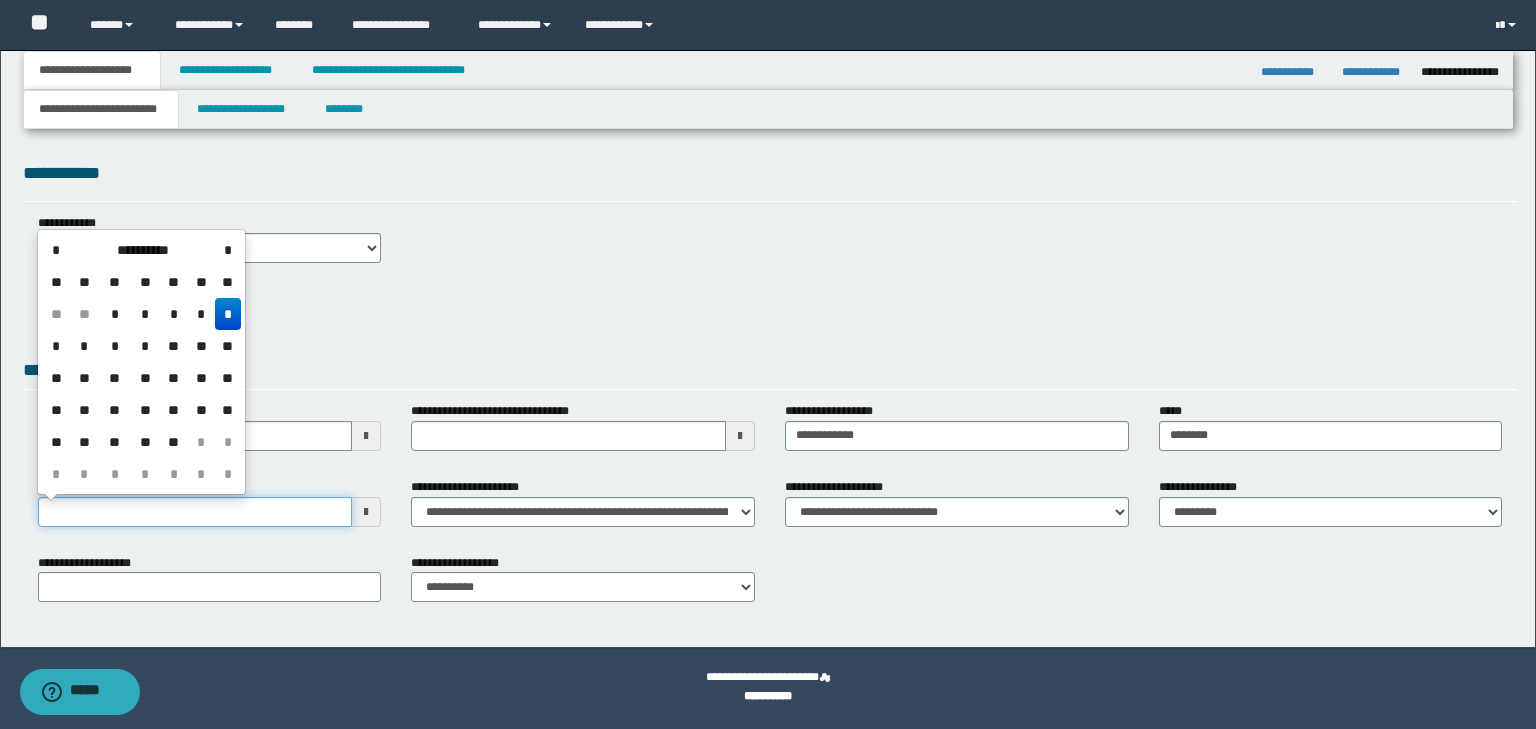 click on "**********" at bounding box center [195, 512] 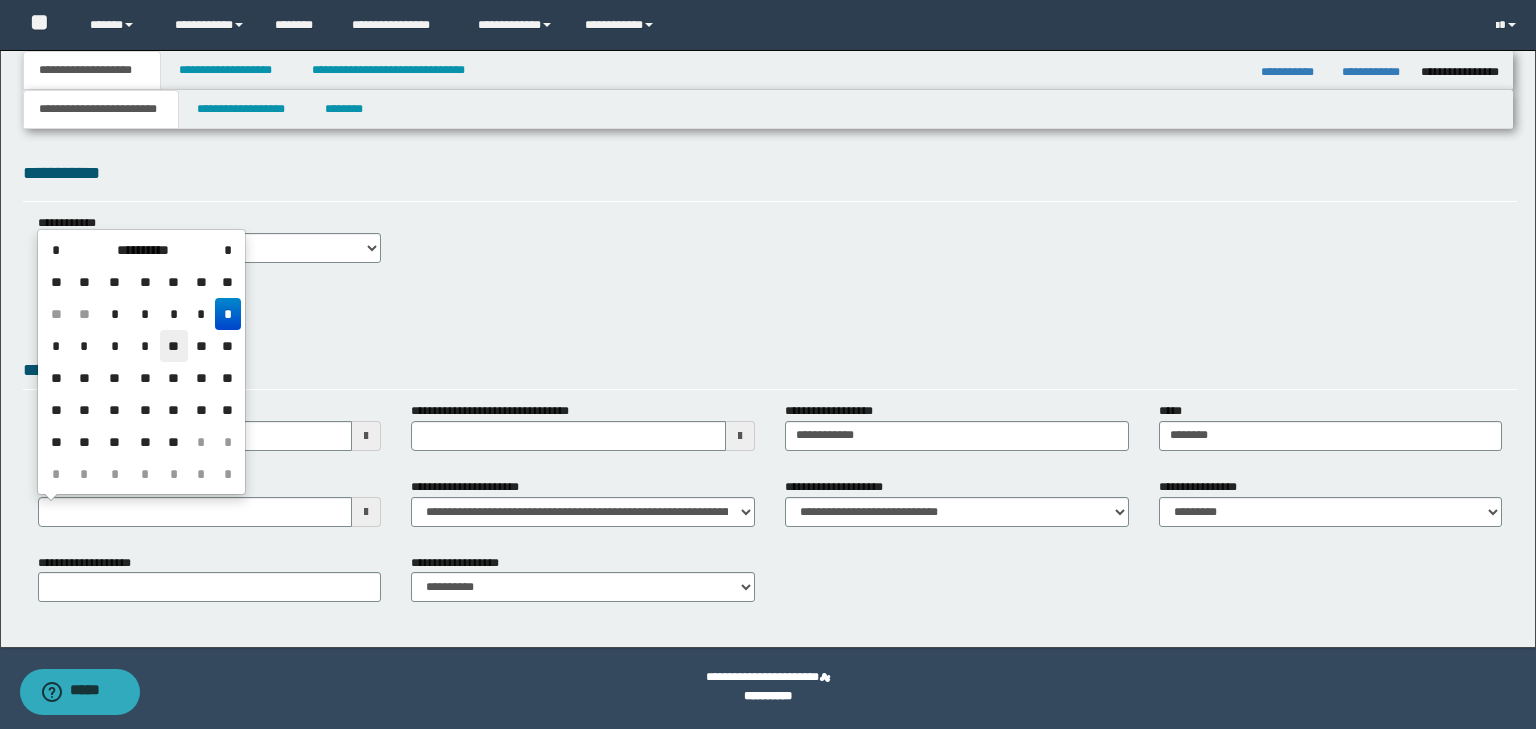 click on "**" at bounding box center (174, 346) 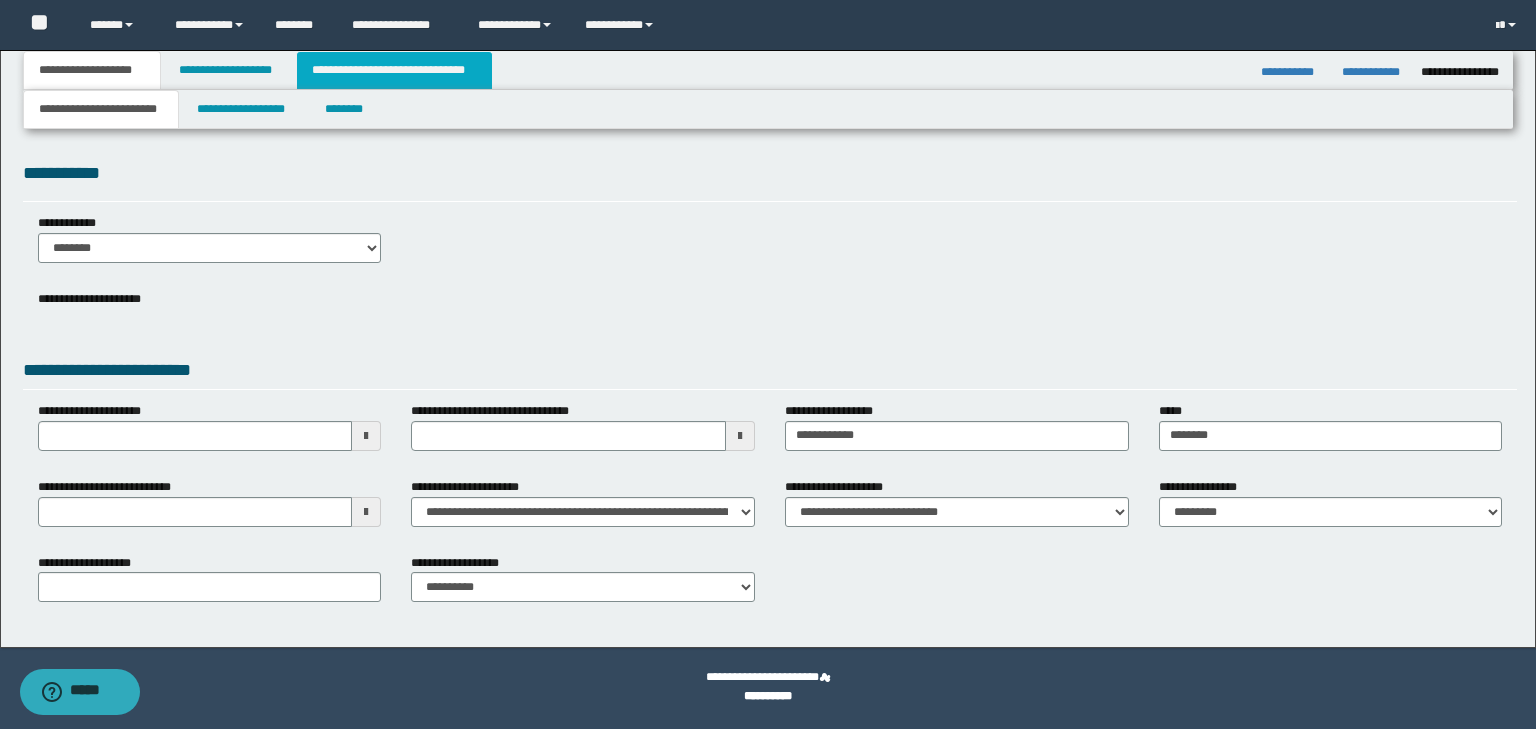 click on "**********" at bounding box center [394, 70] 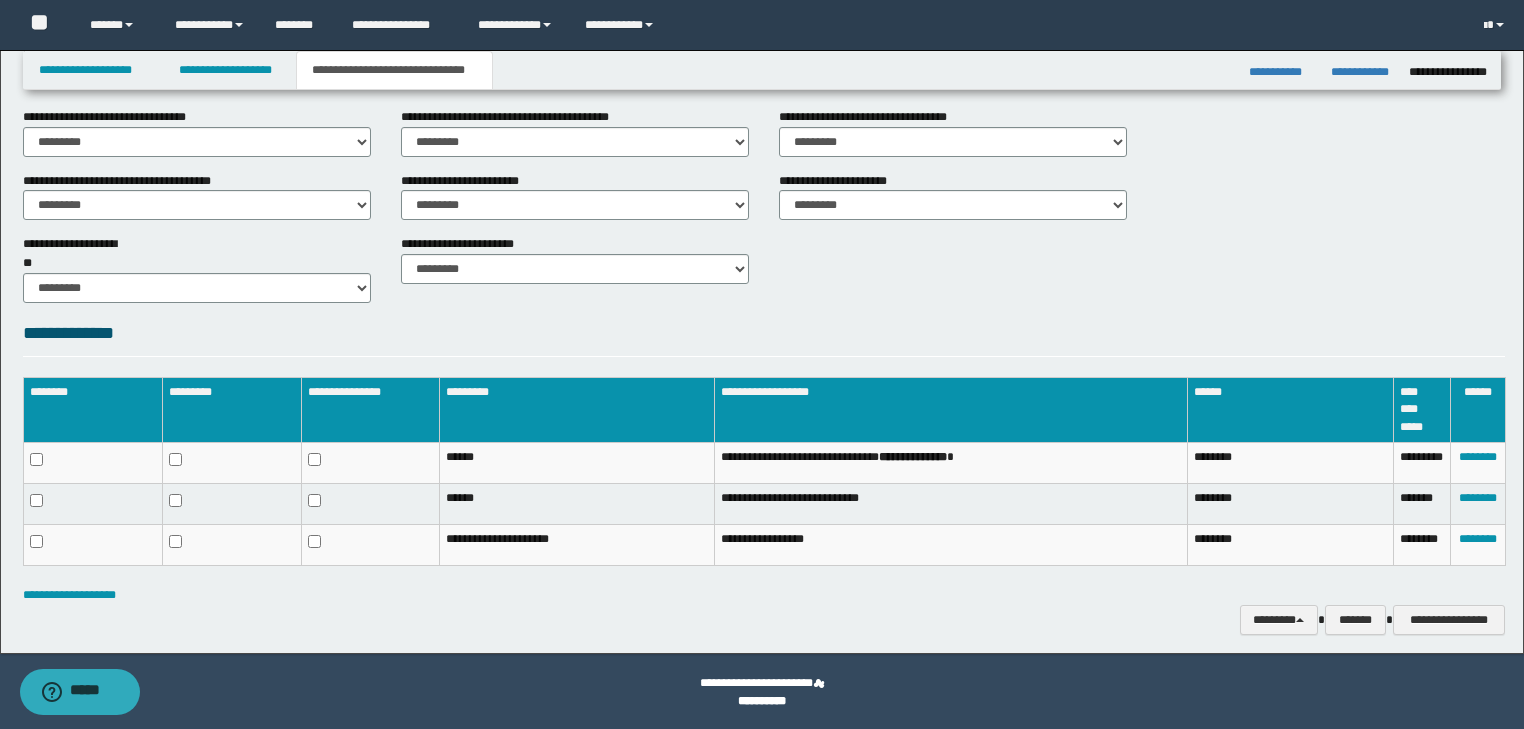 scroll, scrollTop: 672, scrollLeft: 0, axis: vertical 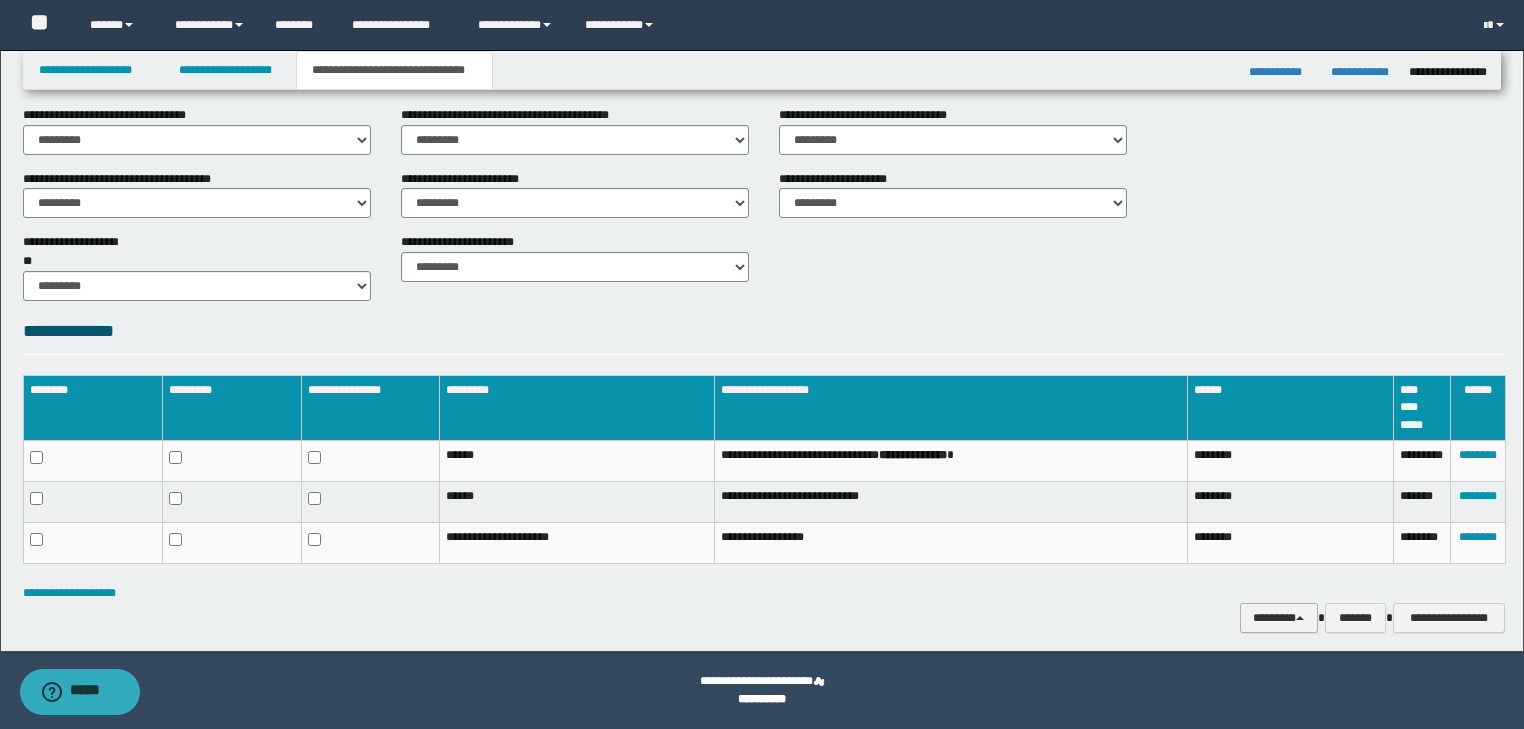 click on "********" at bounding box center (1279, 618) 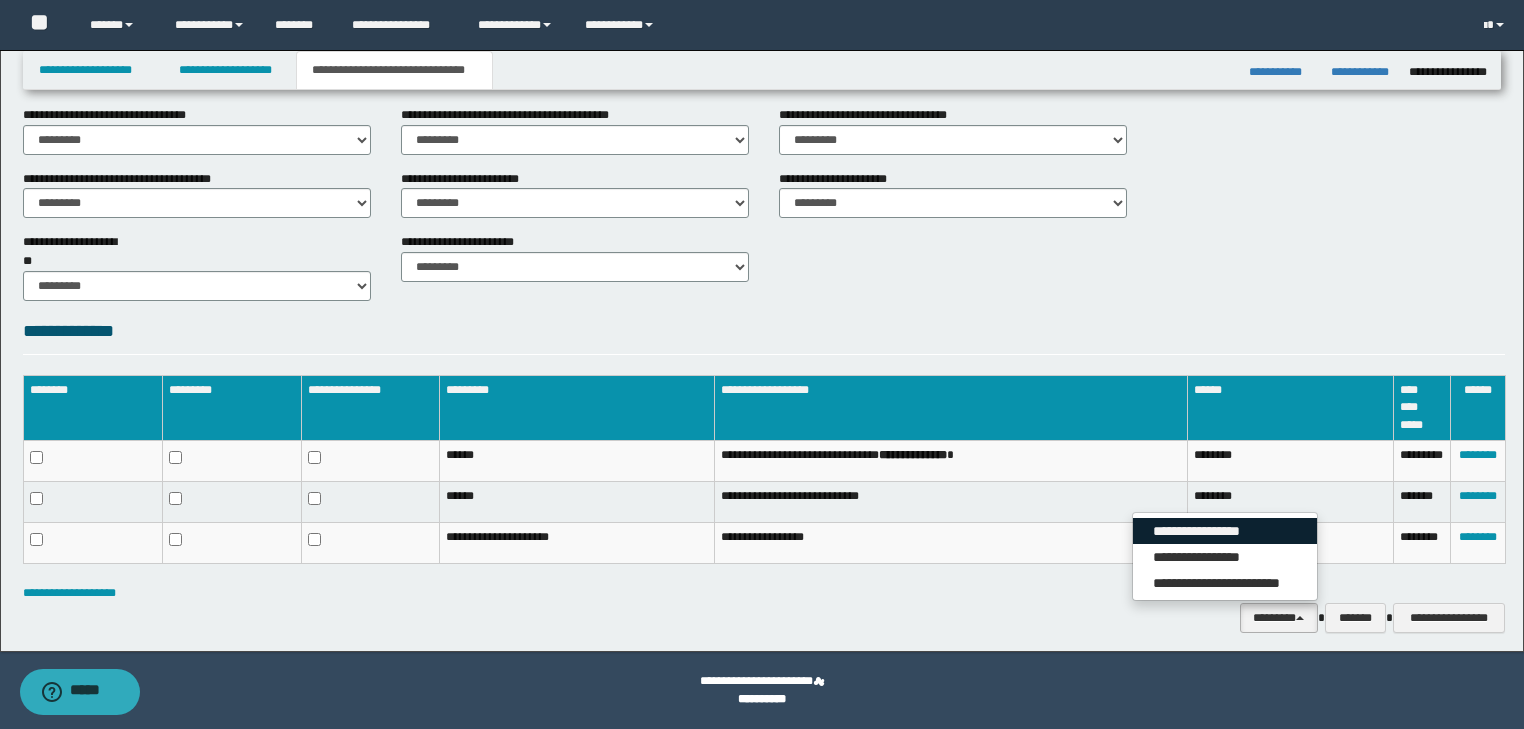 click on "**********" at bounding box center [1225, 531] 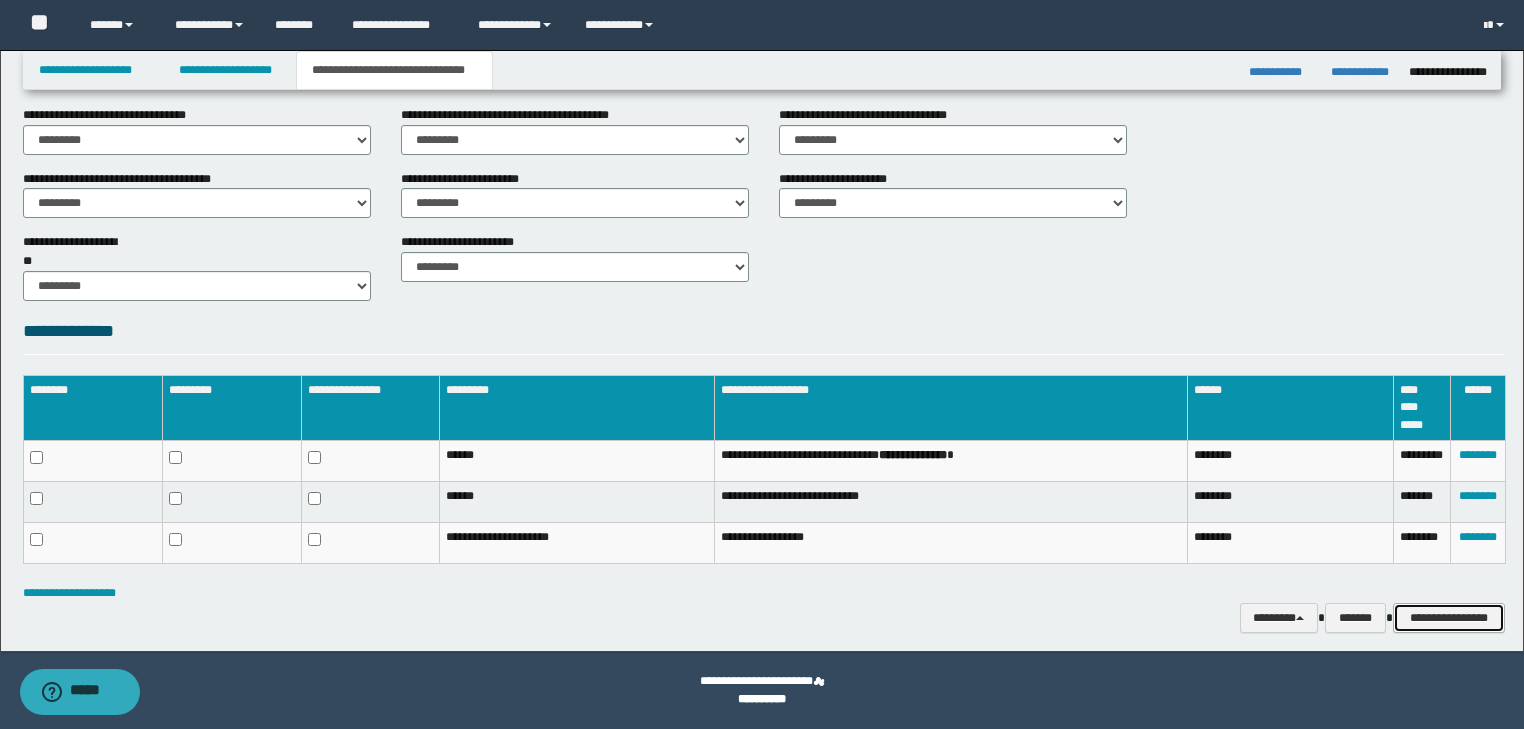click on "**********" at bounding box center [1449, 618] 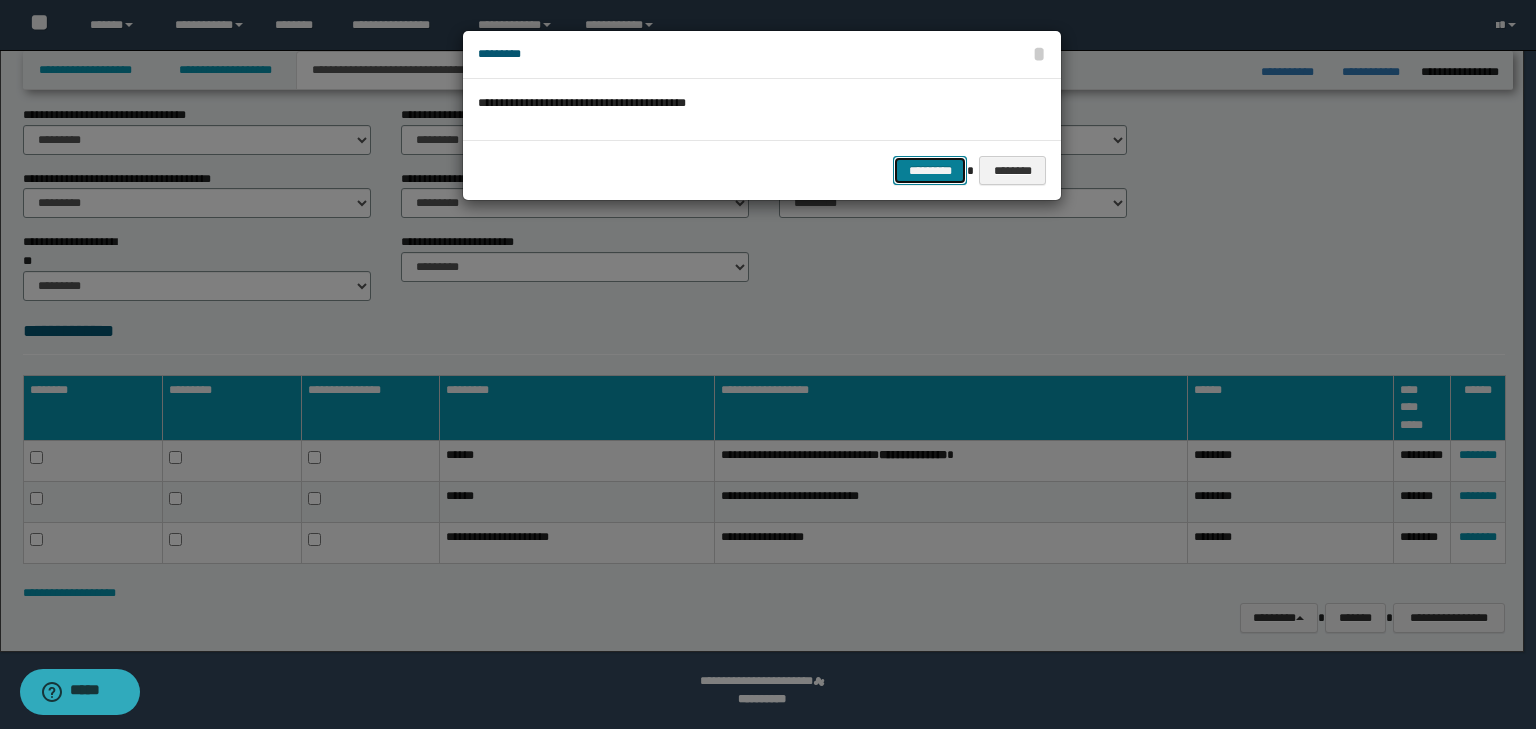 click on "*********" at bounding box center [930, 171] 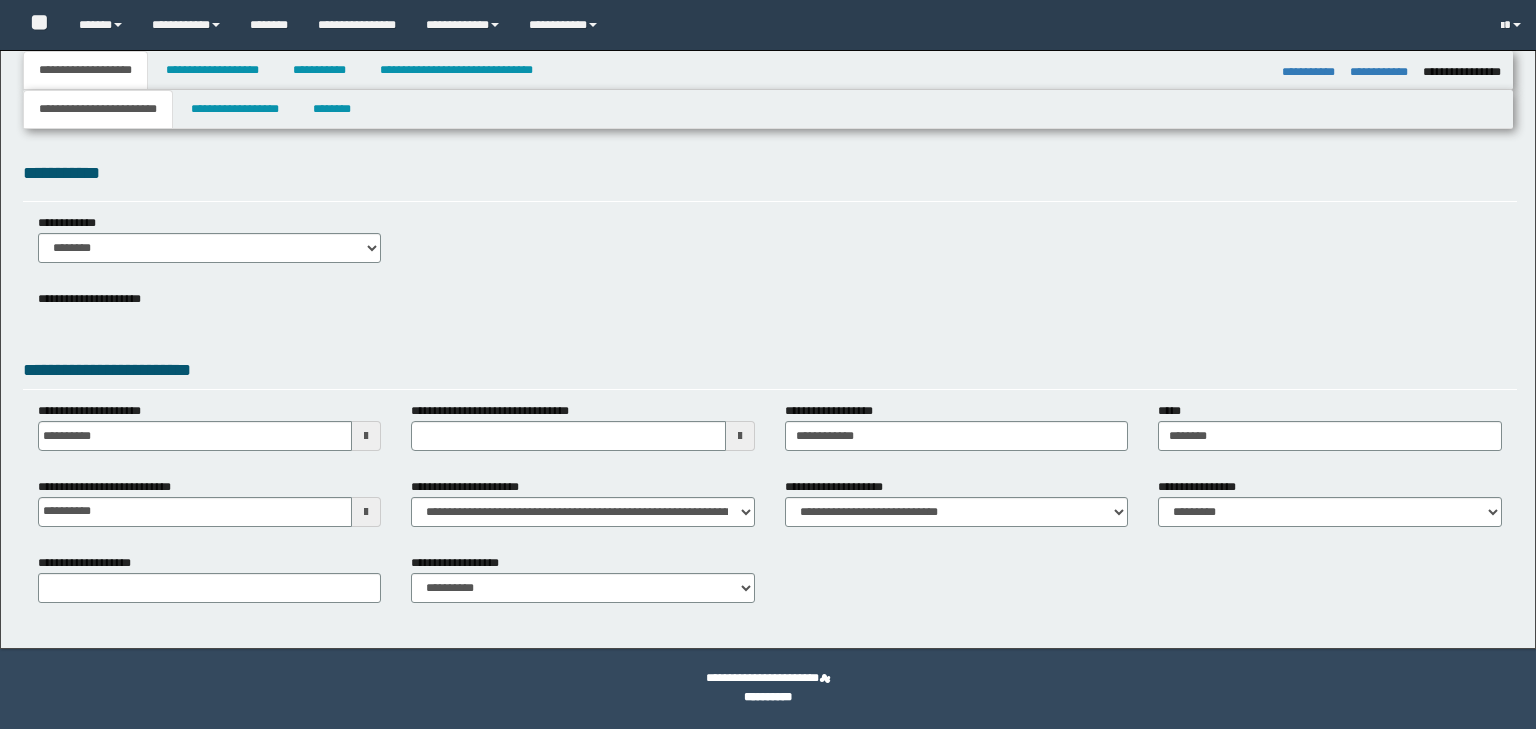 select on "*" 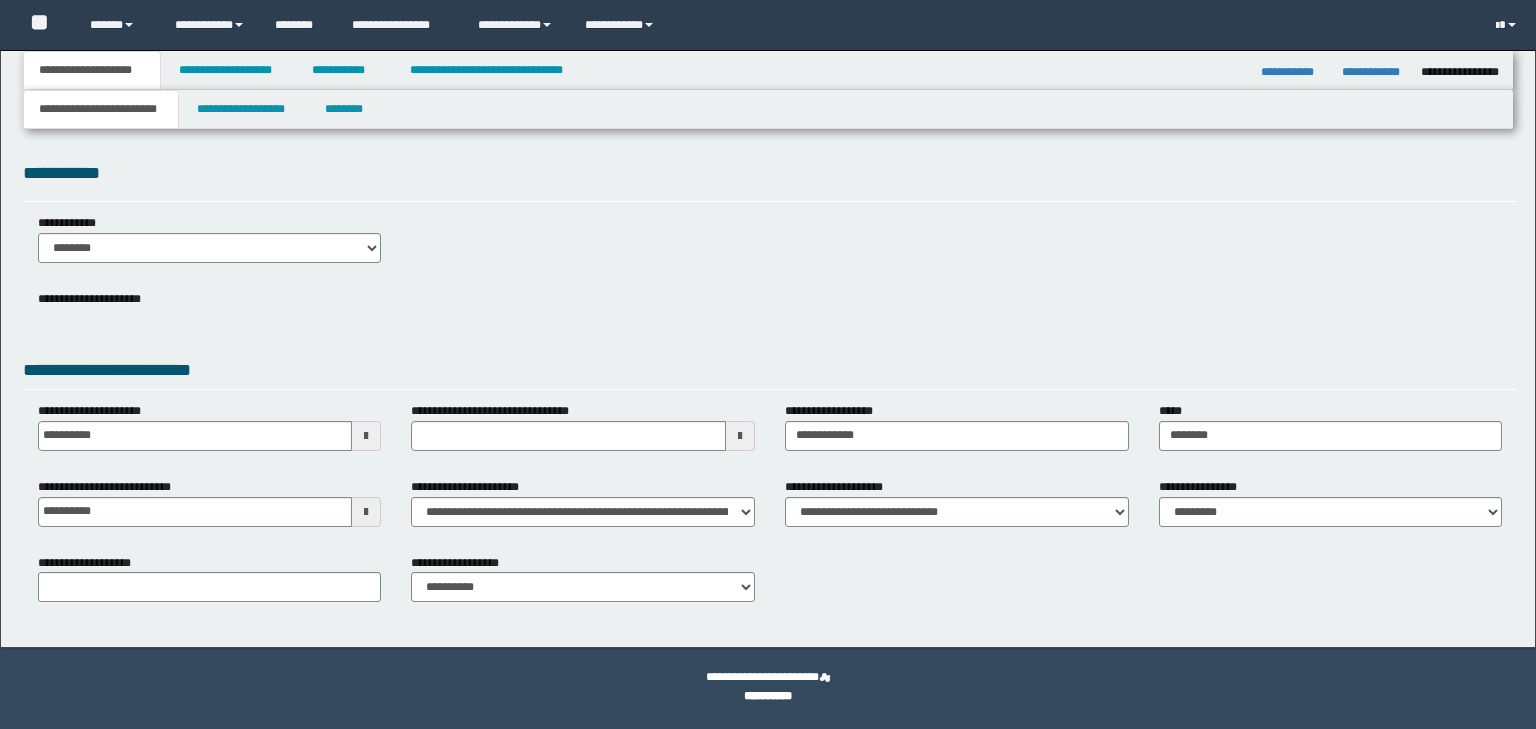 scroll, scrollTop: 0, scrollLeft: 0, axis: both 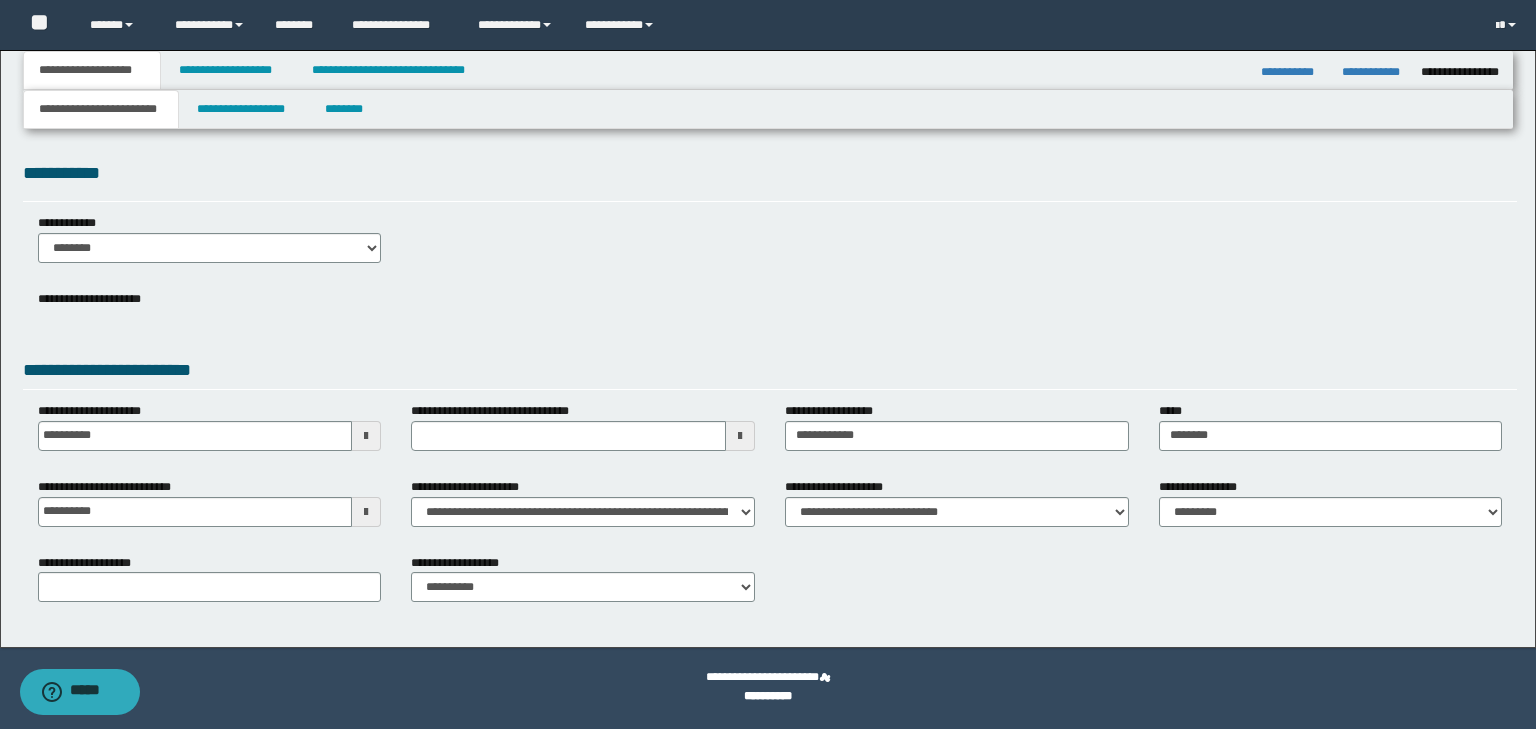 click on "**********" at bounding box center (92, 70) 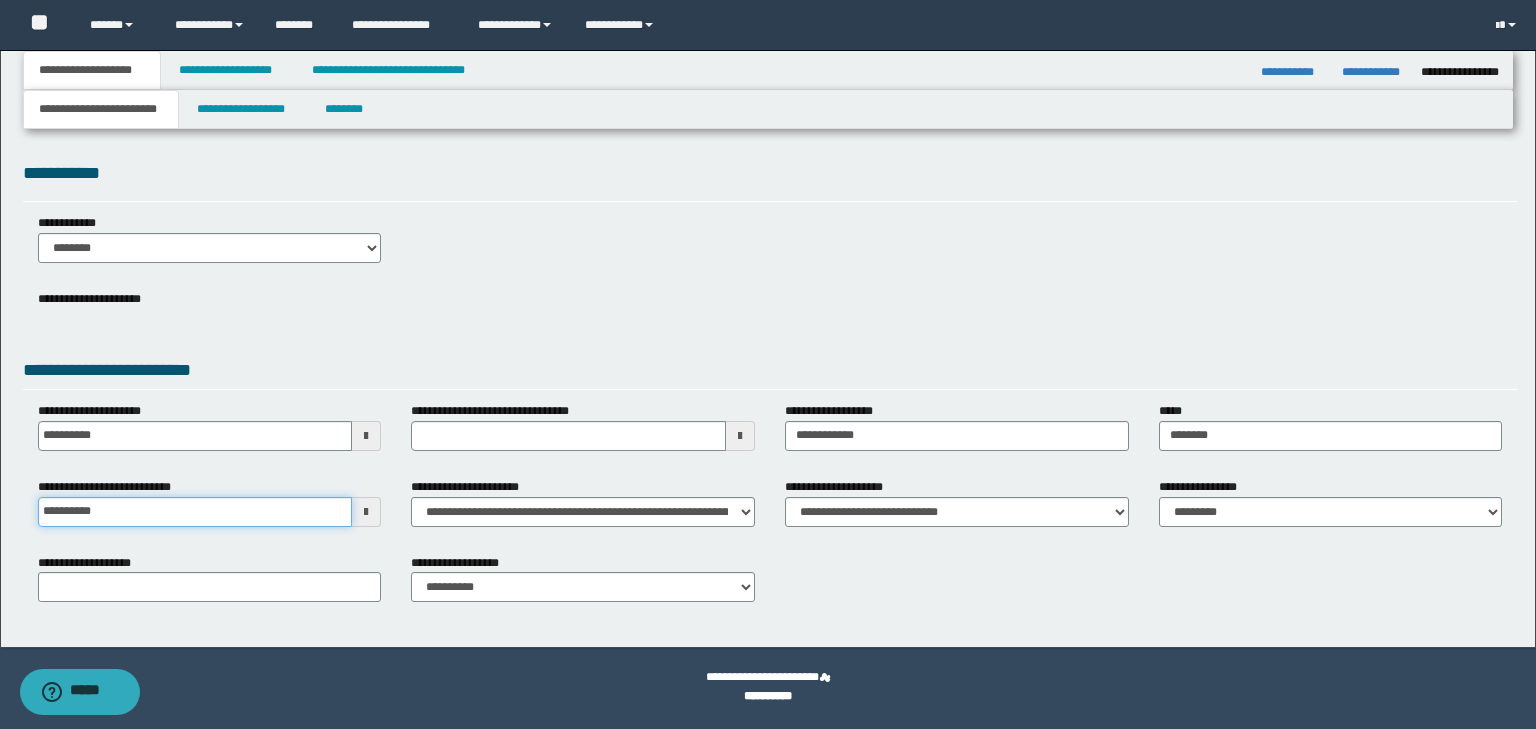click on "**********" at bounding box center [195, 512] 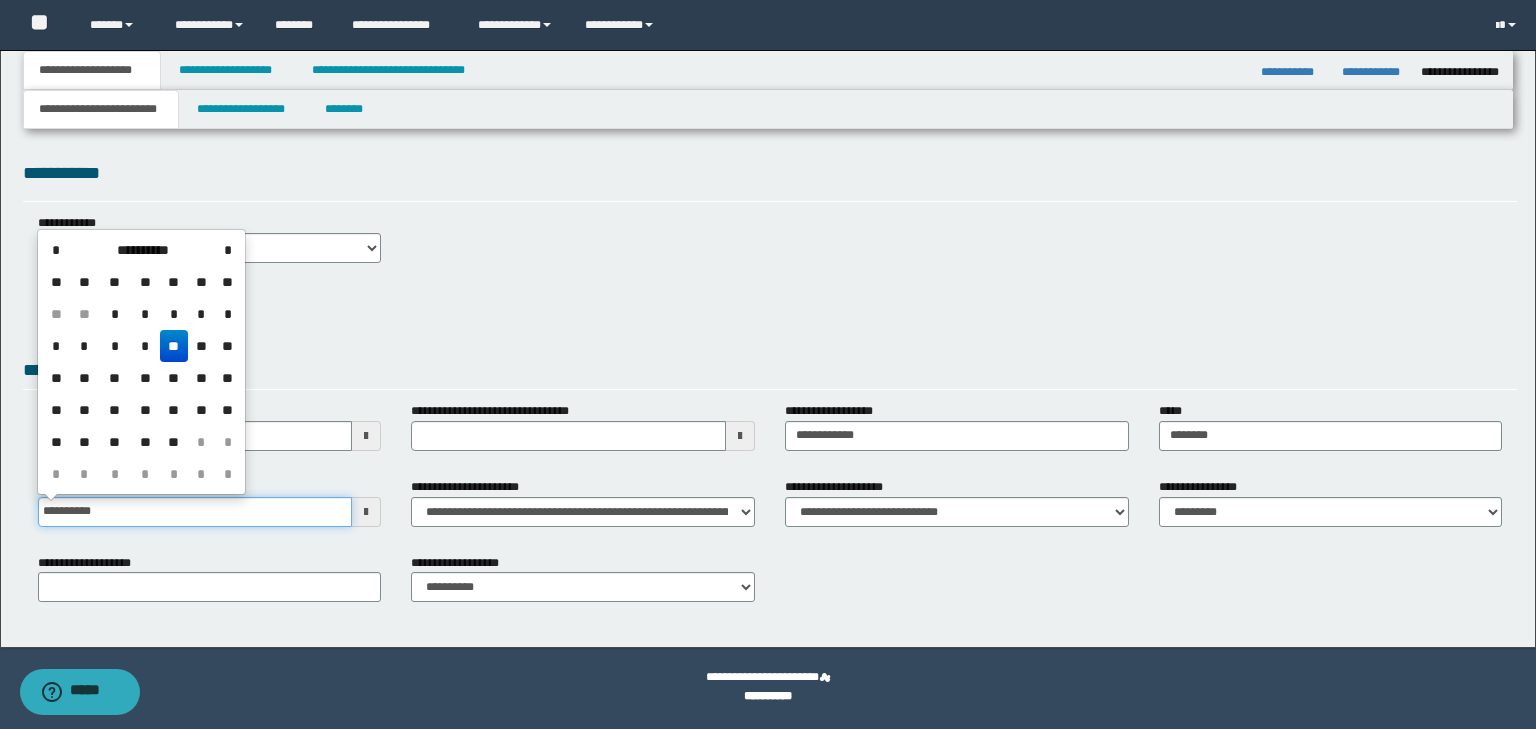 click on "**********" at bounding box center (195, 512) 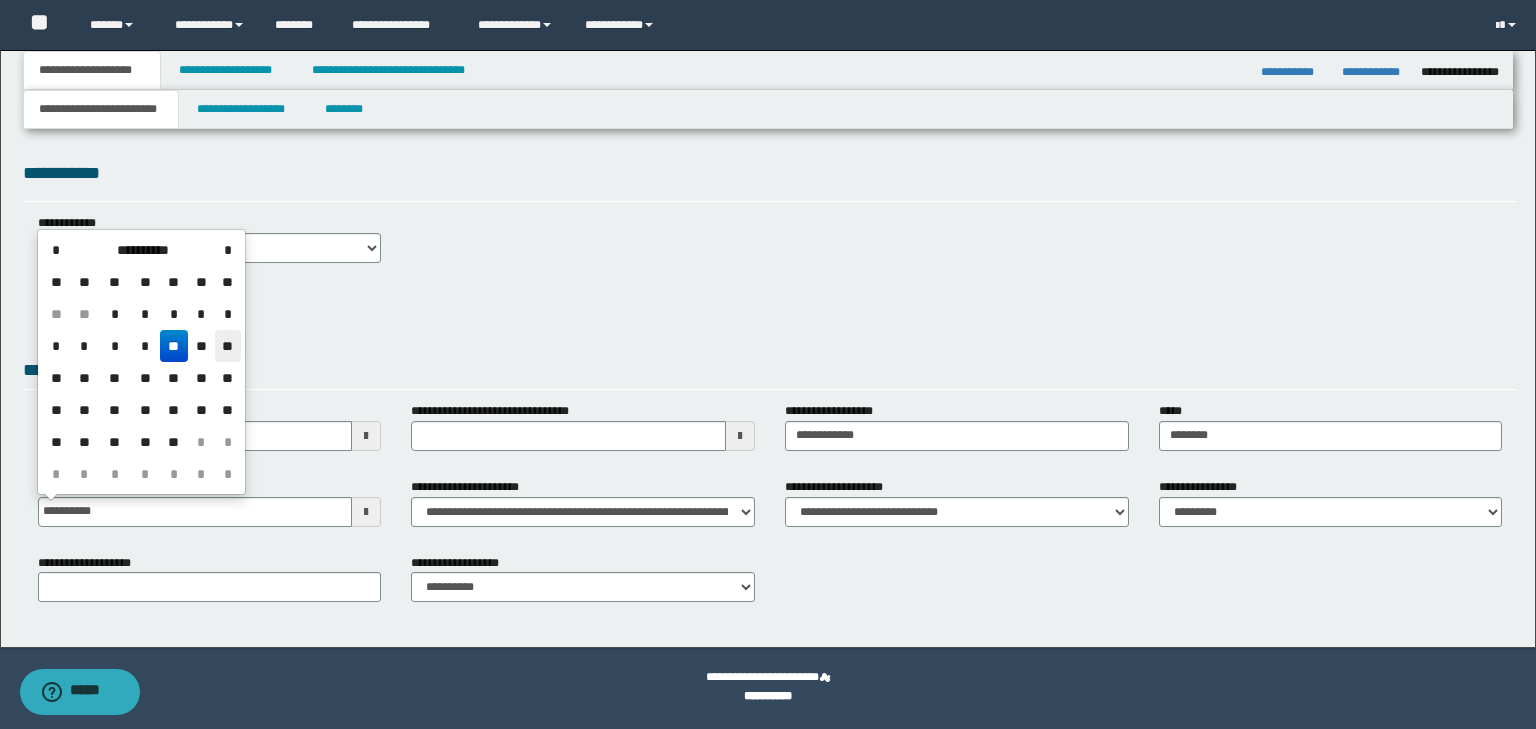 click on "**" at bounding box center (227, 346) 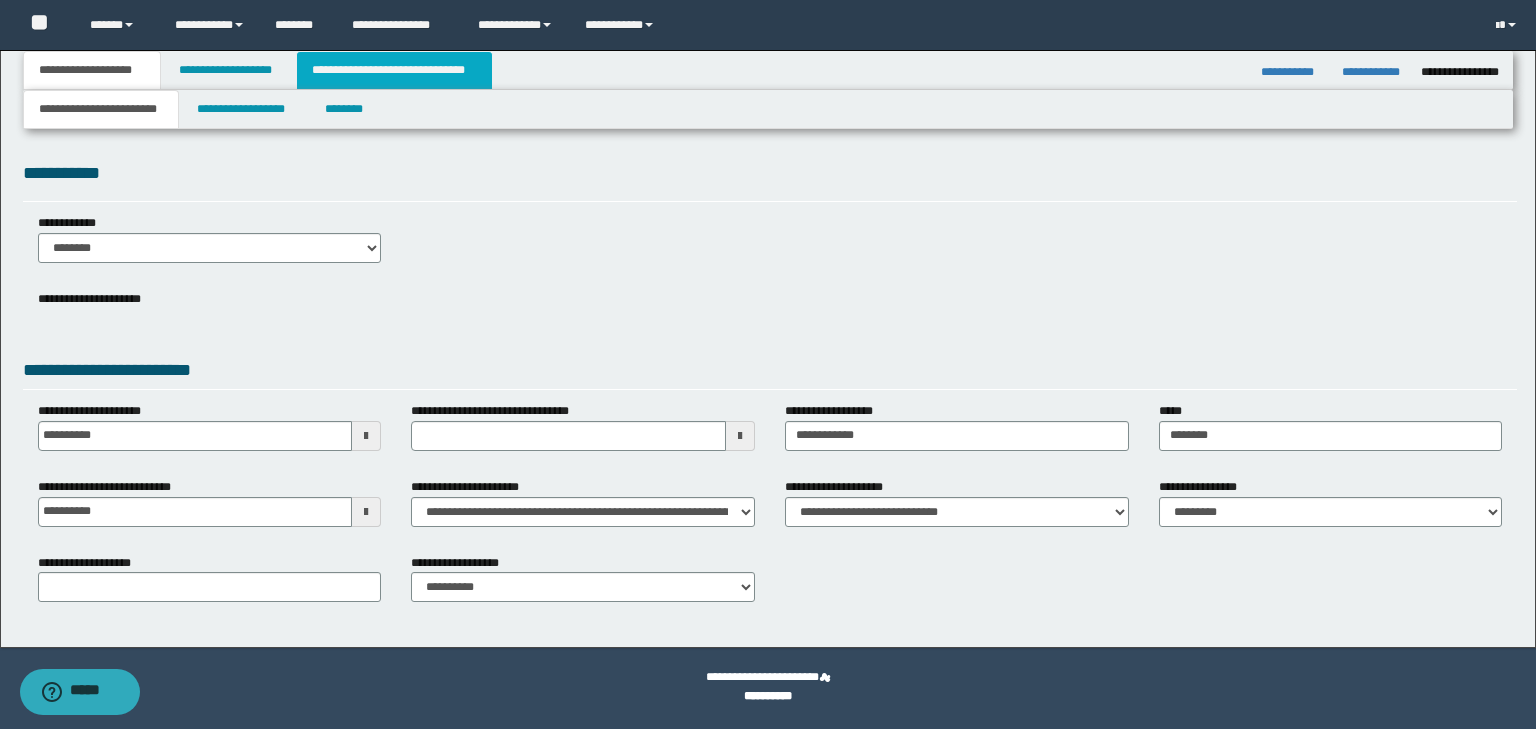 click on "**********" at bounding box center [394, 70] 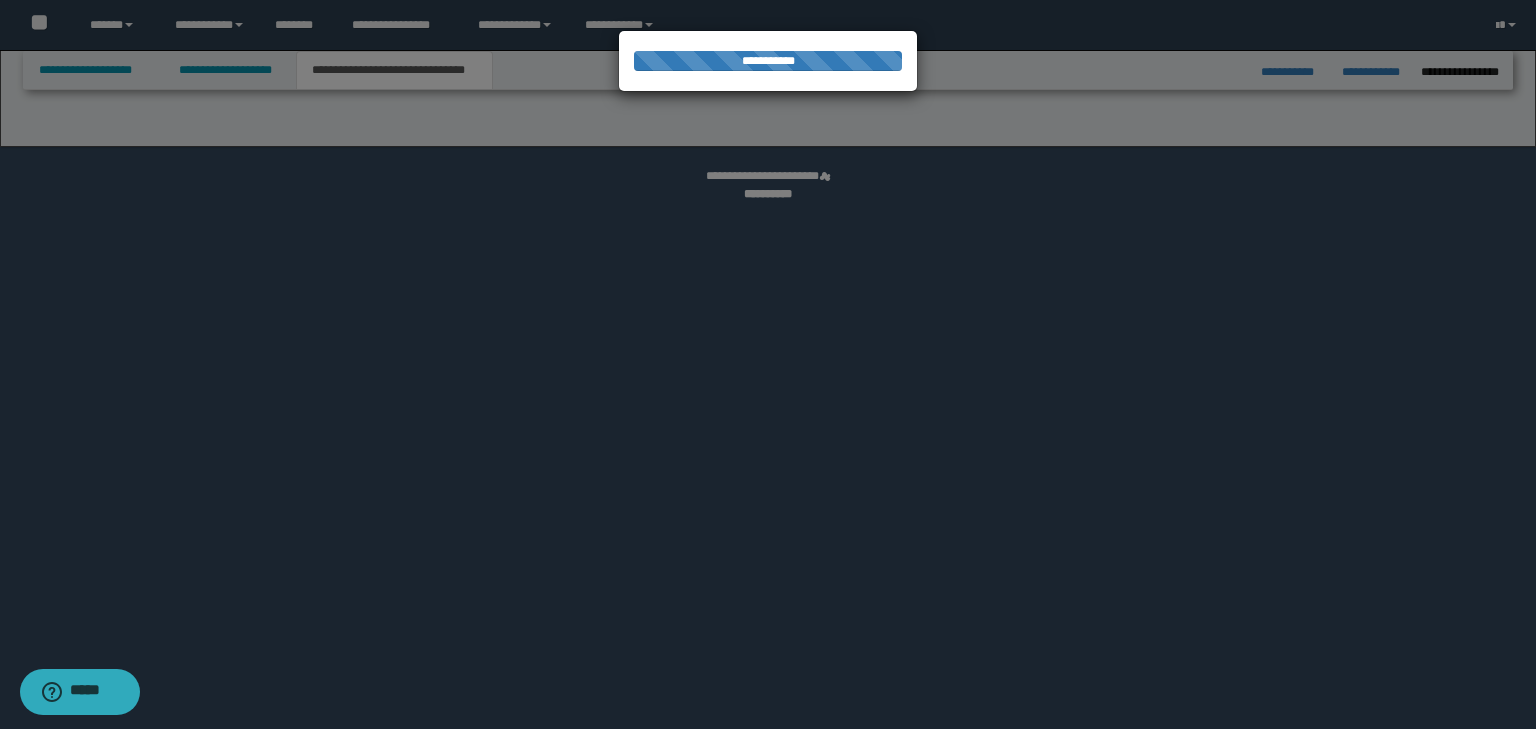 select on "*" 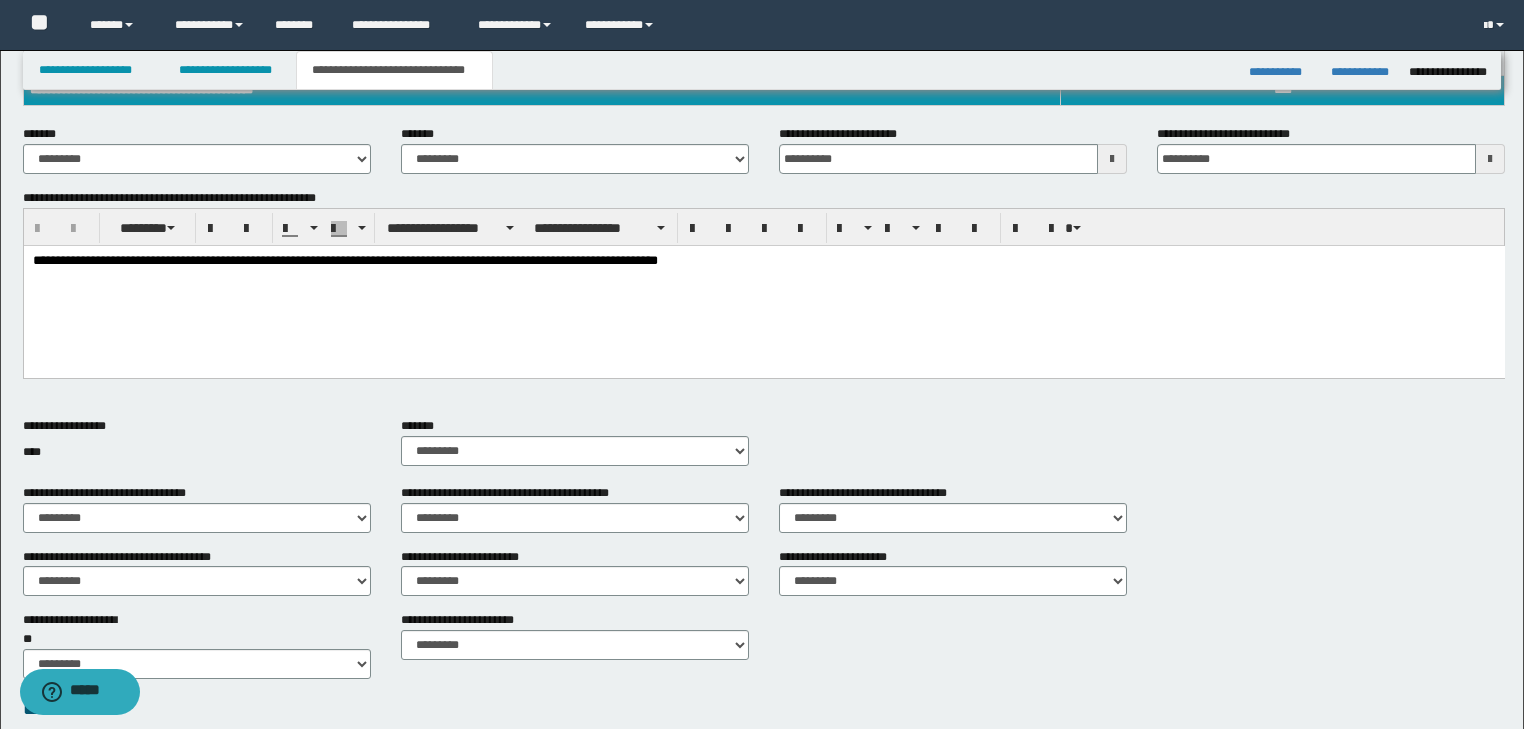 scroll, scrollTop: 738, scrollLeft: 0, axis: vertical 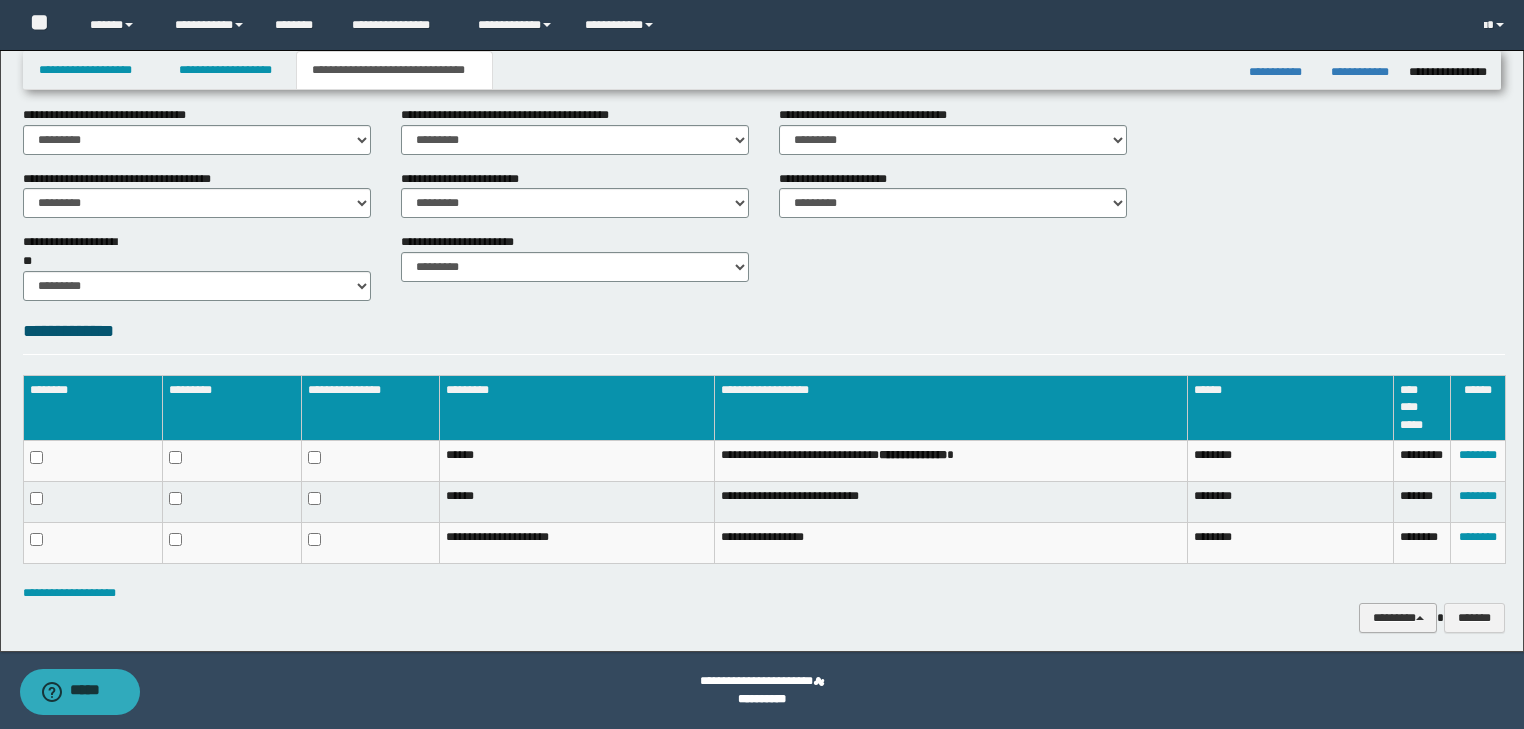 click on "********" at bounding box center [1398, 618] 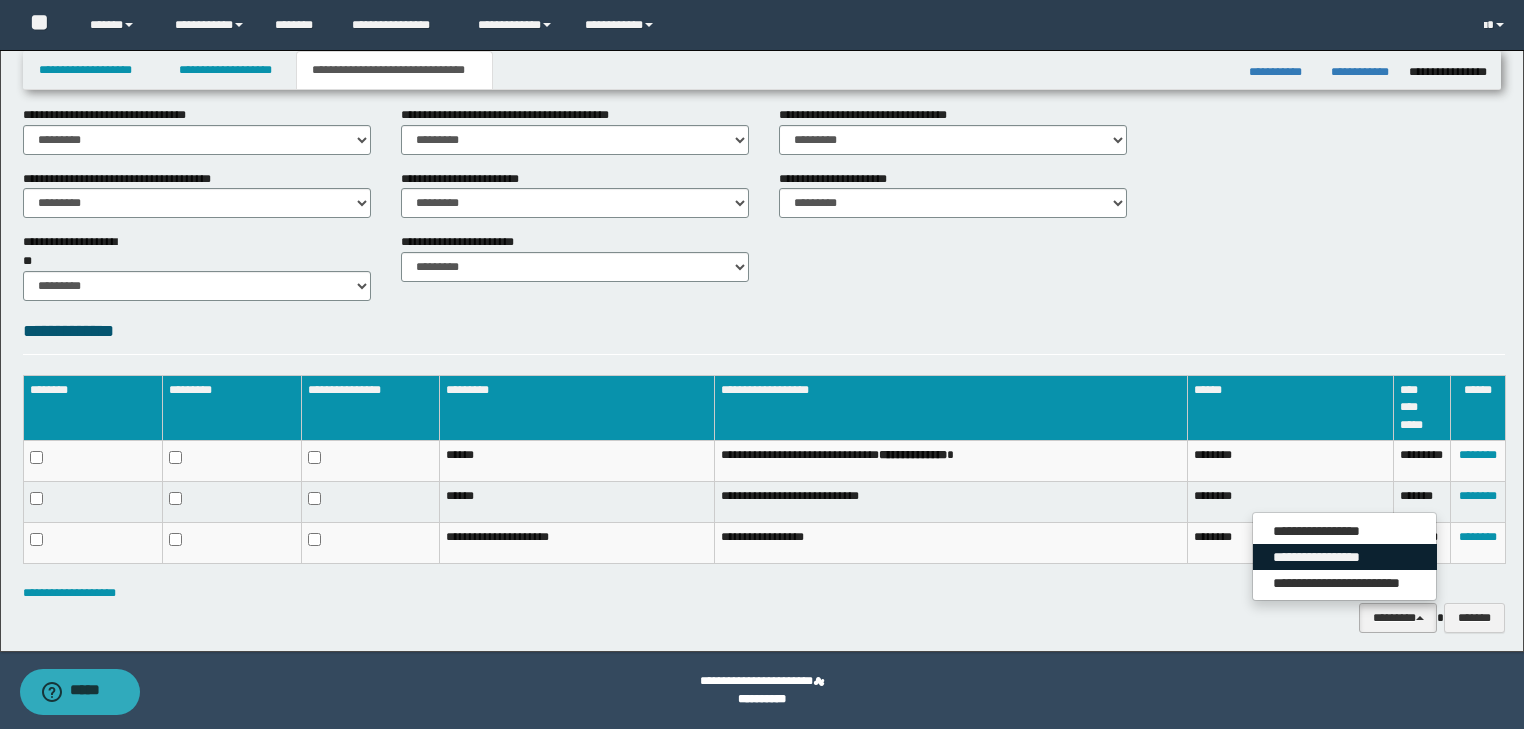 click on "**********" at bounding box center (1345, 557) 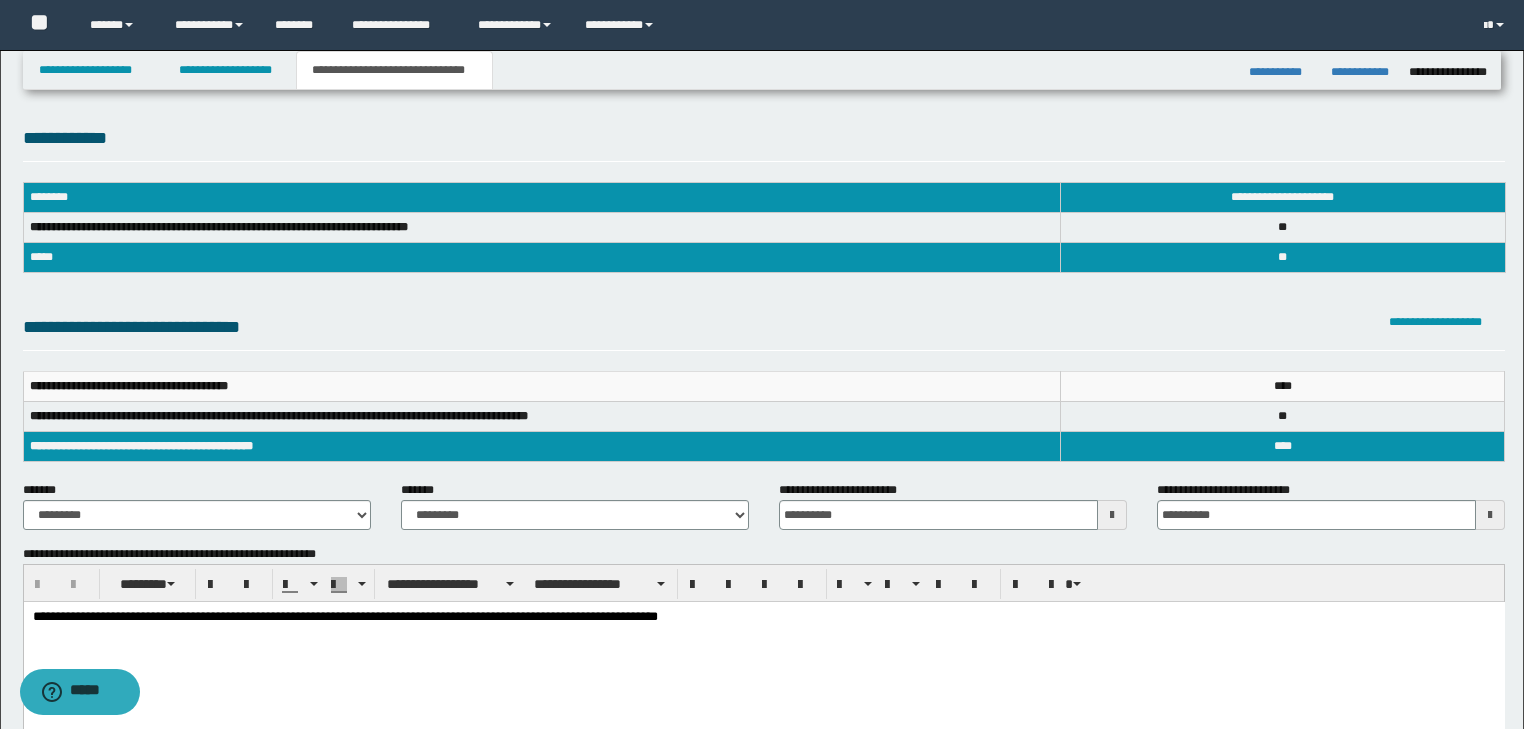 scroll, scrollTop: 0, scrollLeft: 0, axis: both 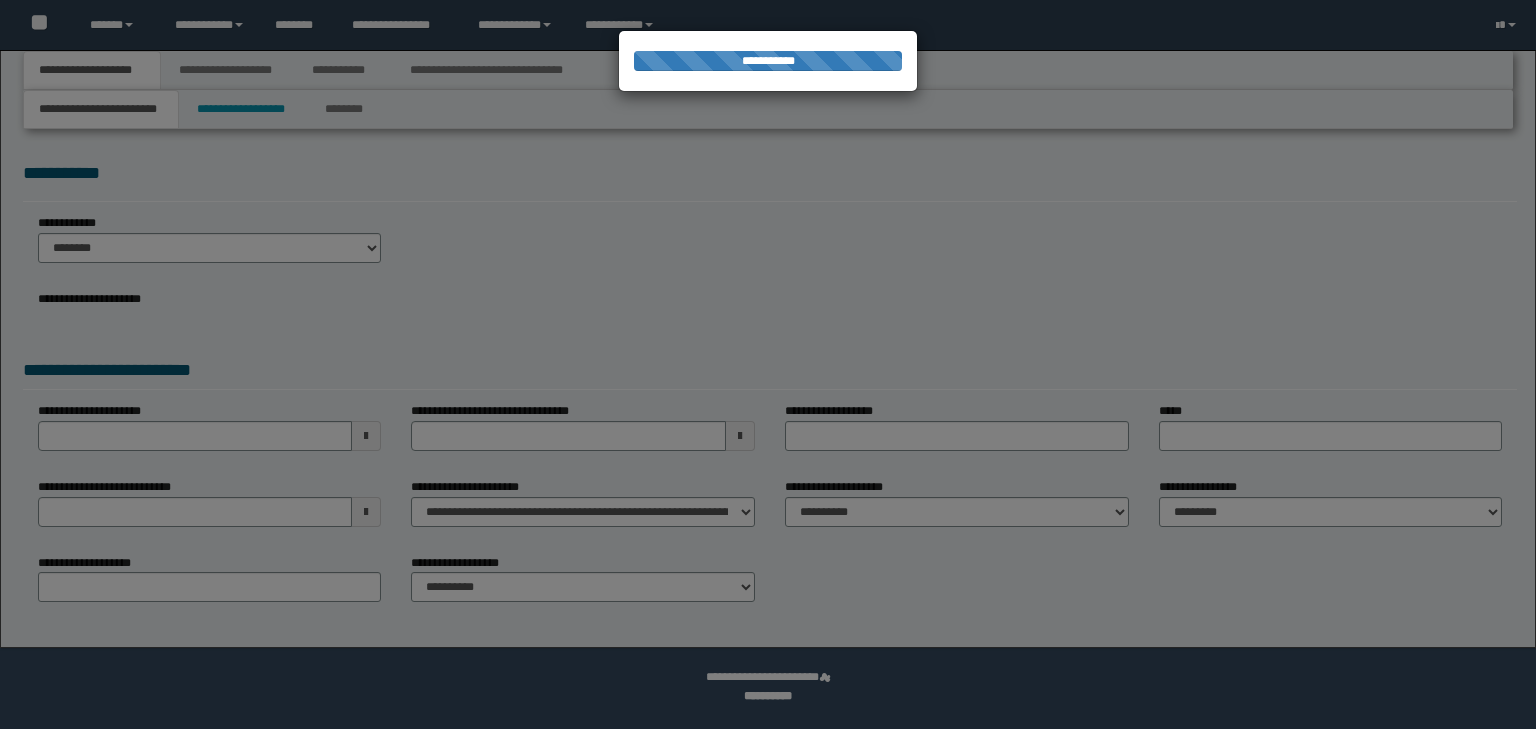 type on "**********" 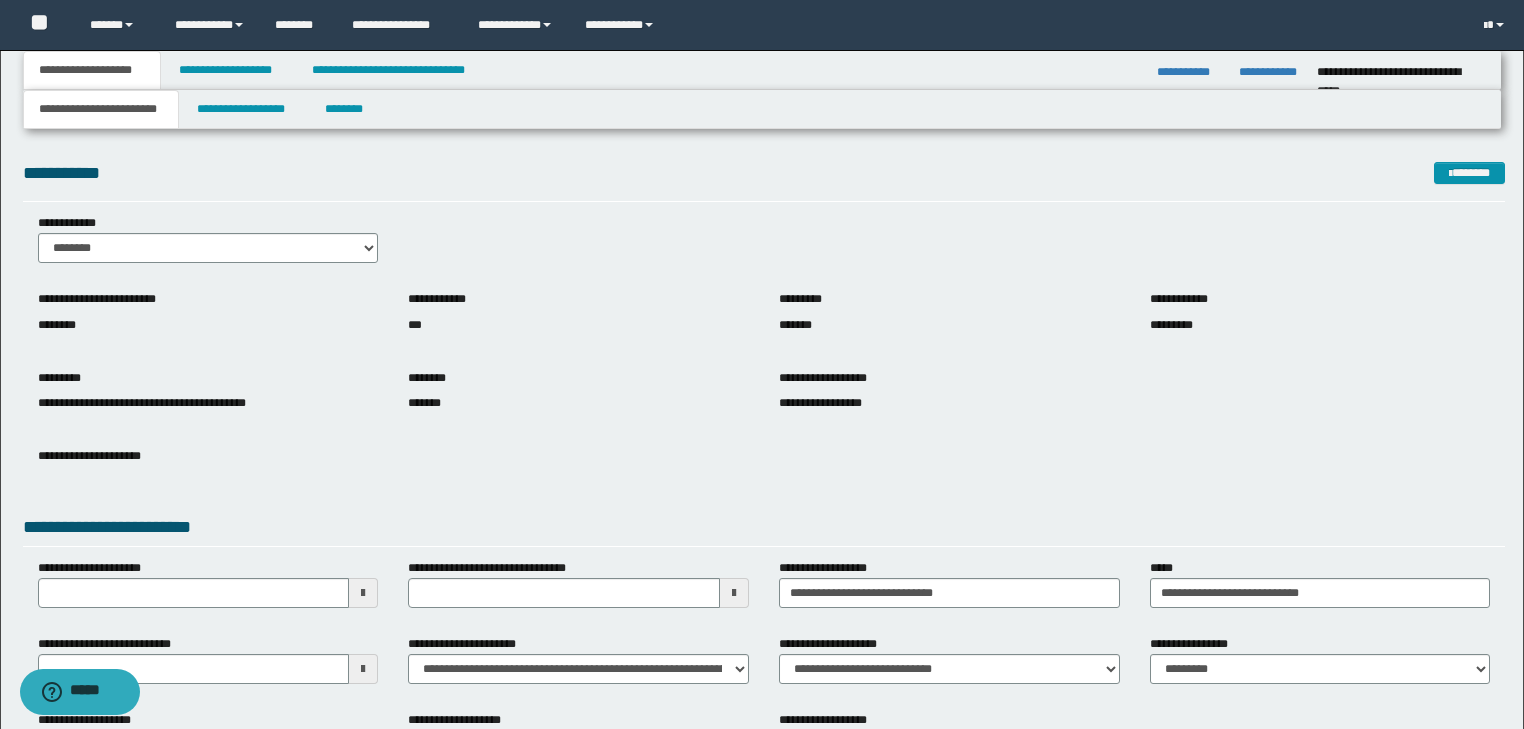 click on "**********" at bounding box center (92, 70) 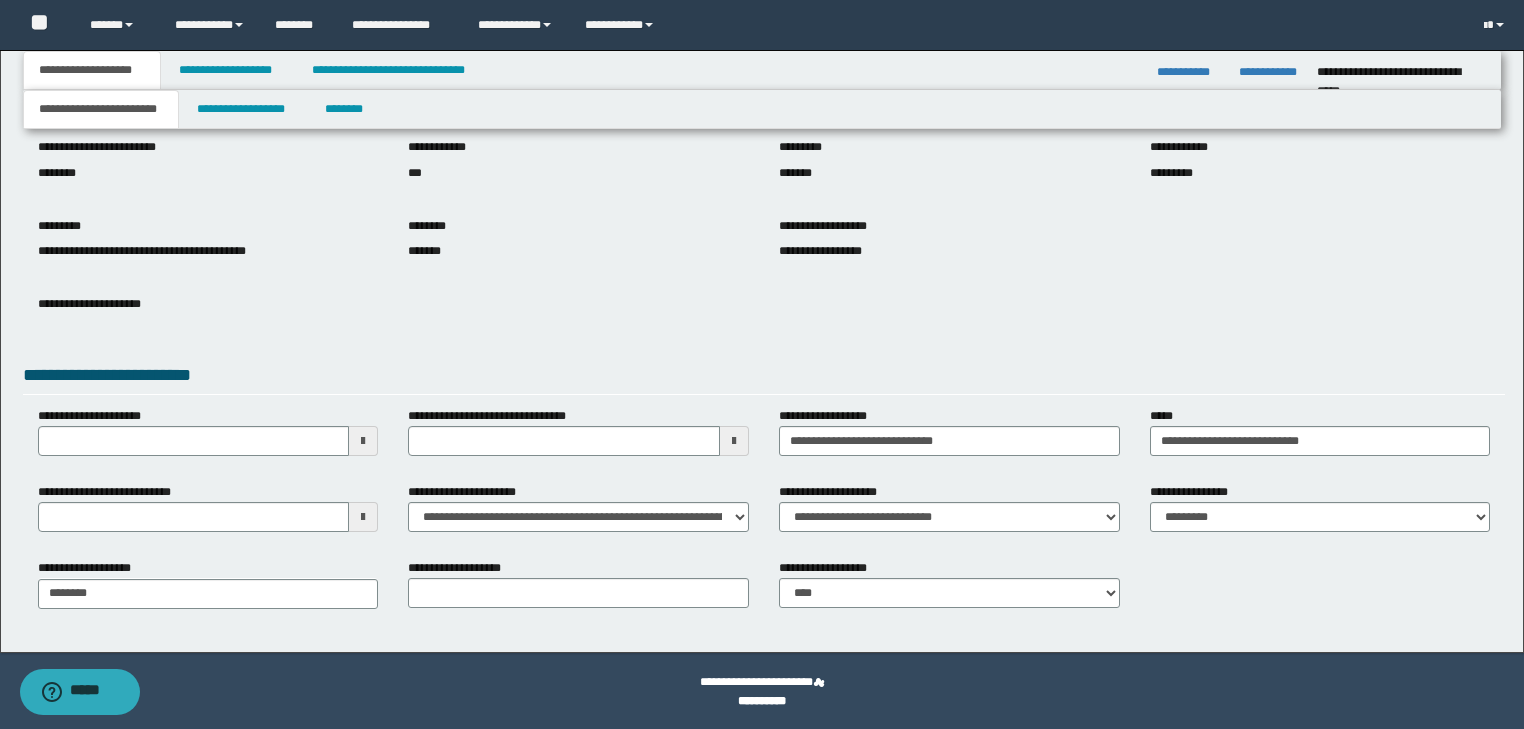scroll, scrollTop: 154, scrollLeft: 0, axis: vertical 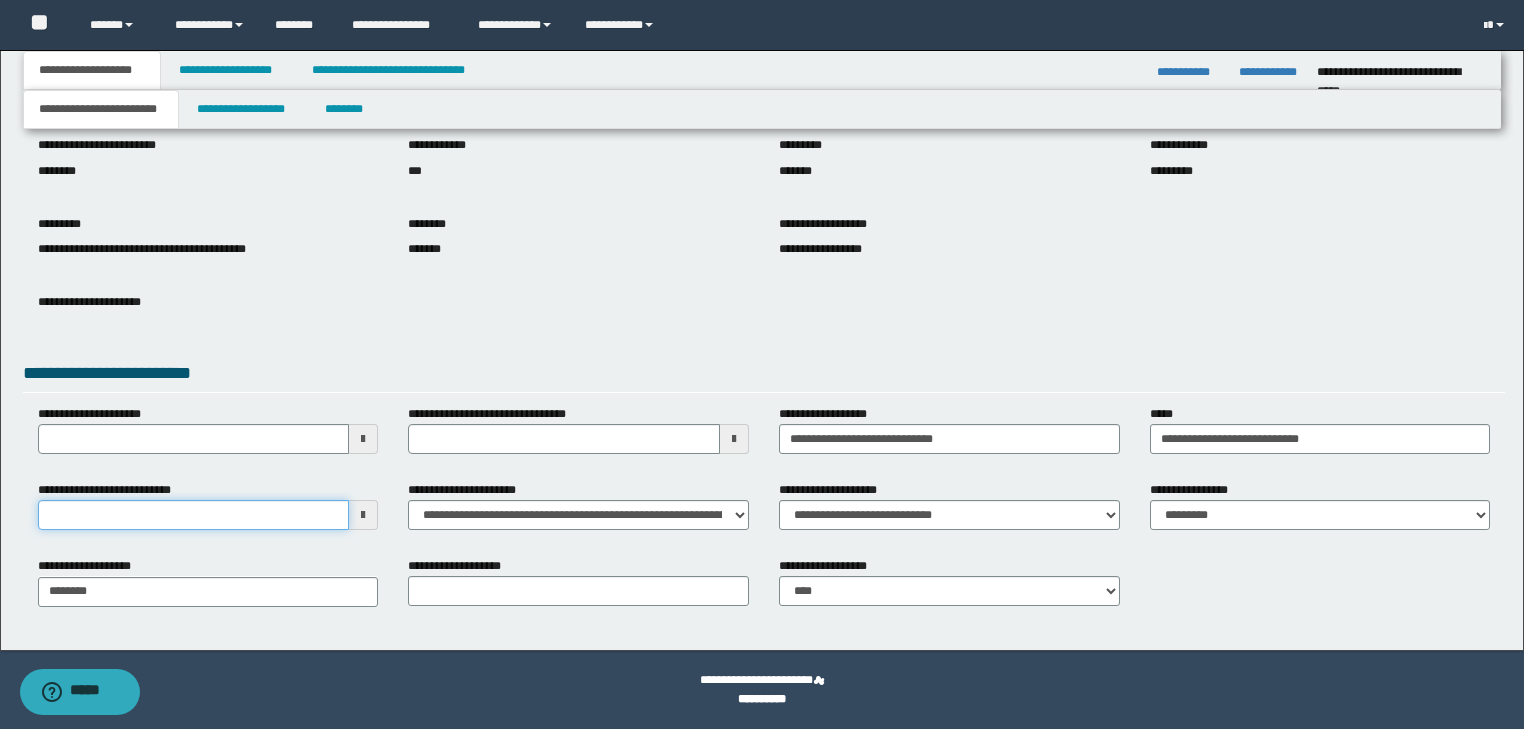 click on "**********" at bounding box center (194, 515) 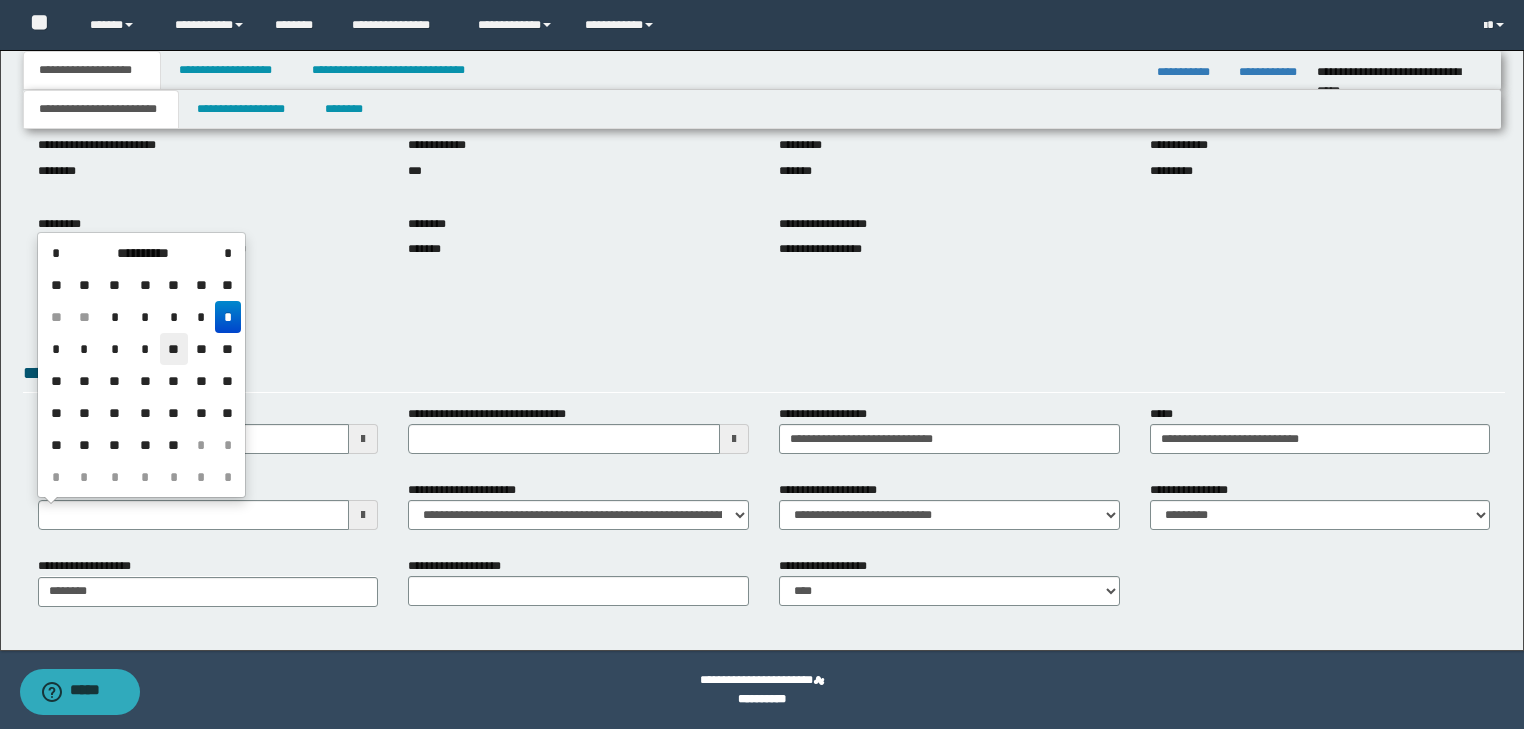click on "**" at bounding box center [174, 349] 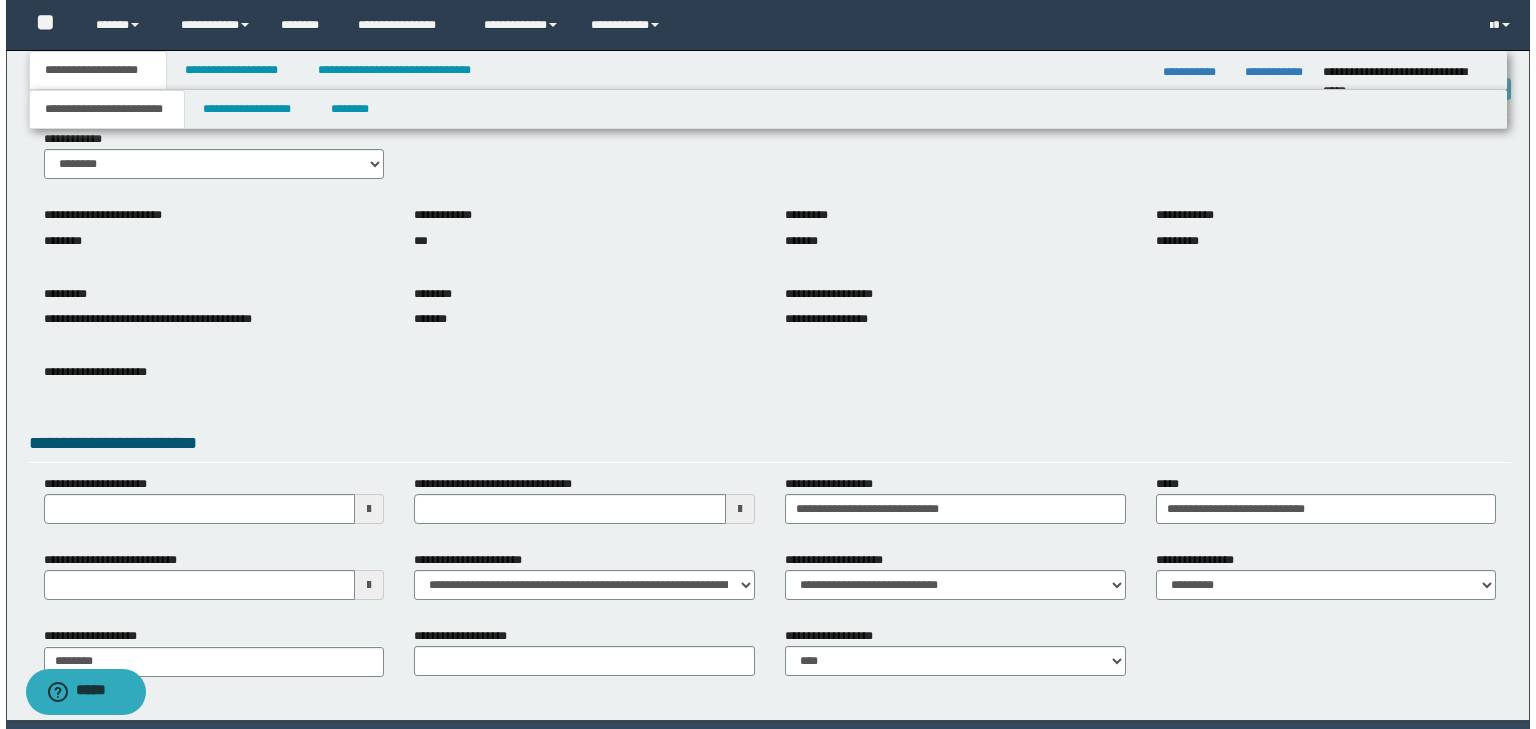 scroll, scrollTop: 0, scrollLeft: 0, axis: both 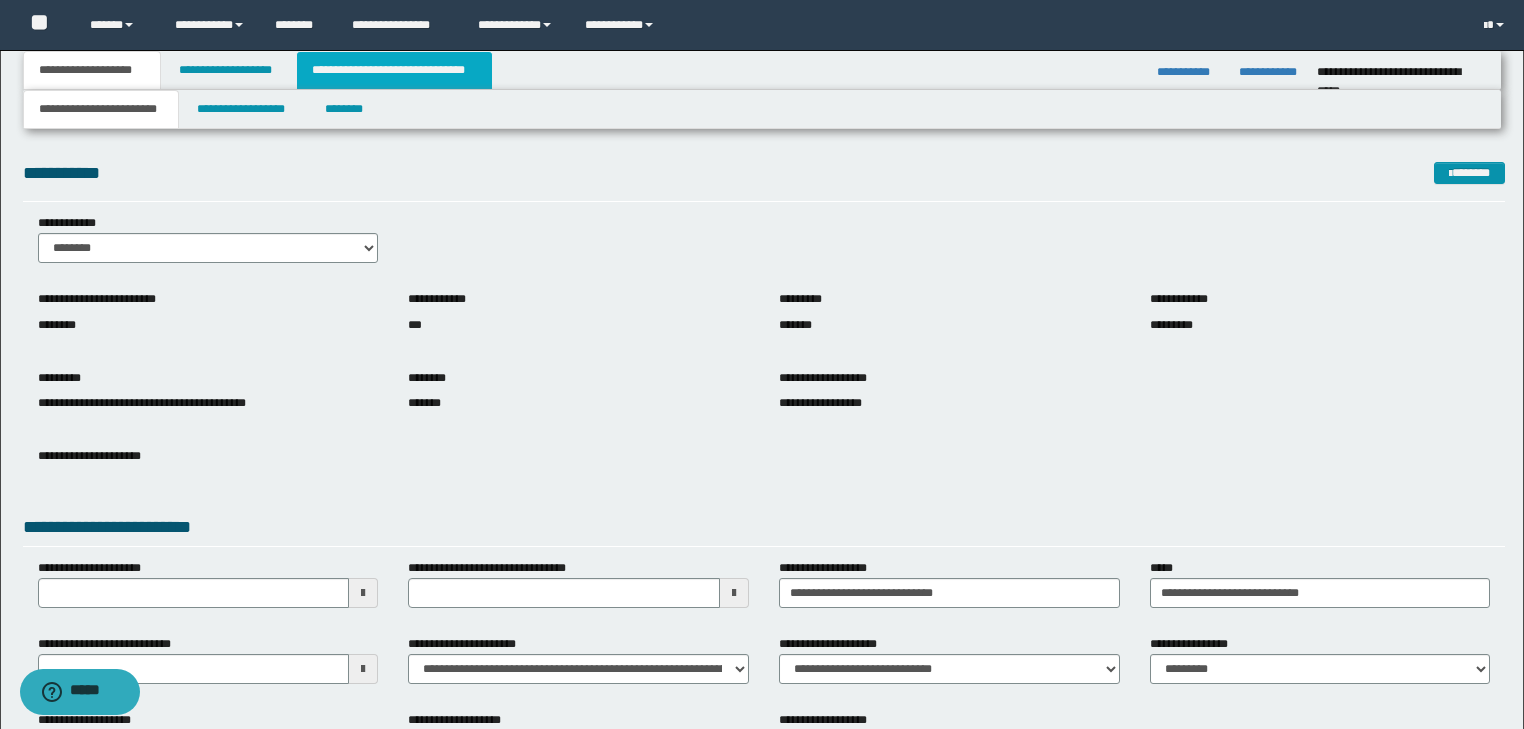 click on "**********" at bounding box center (394, 70) 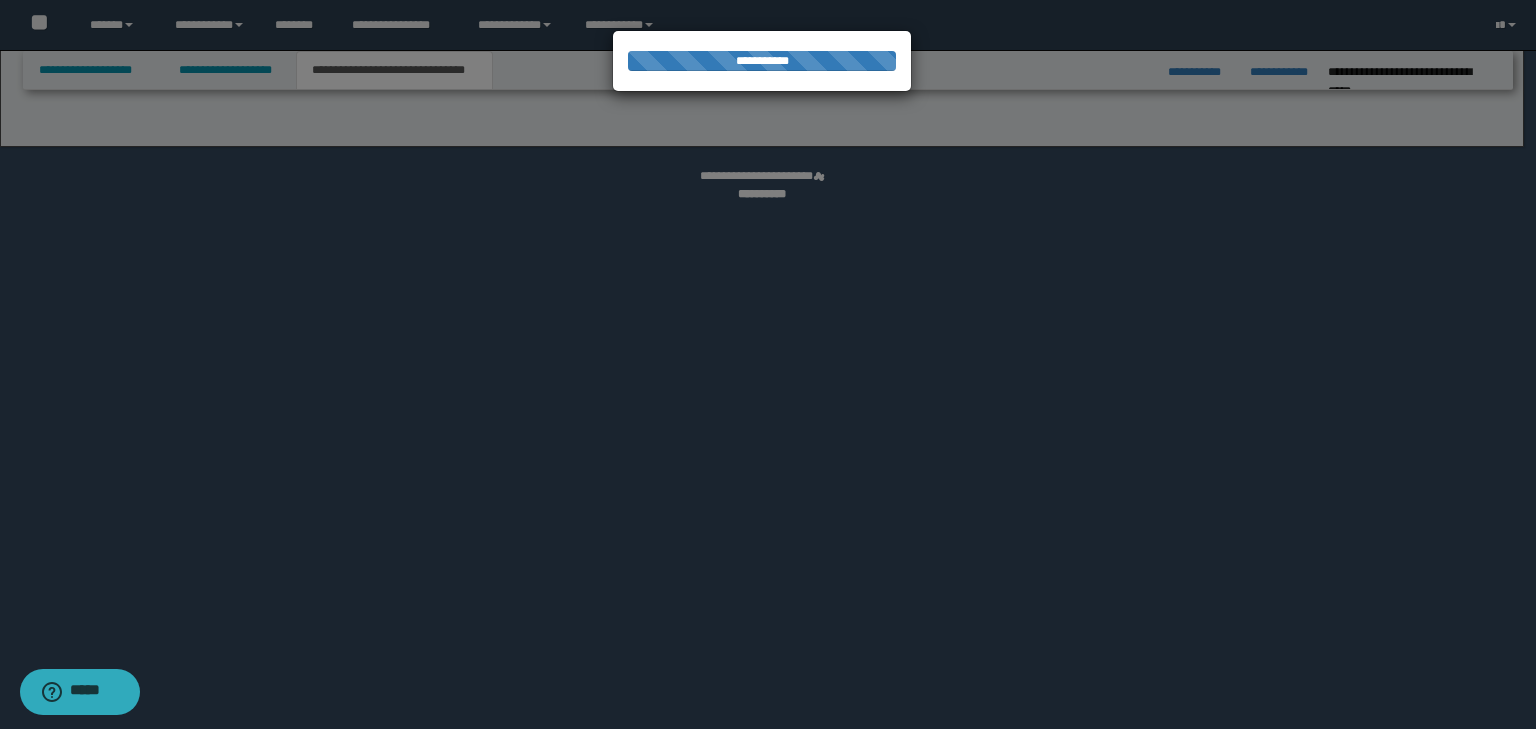 select on "*" 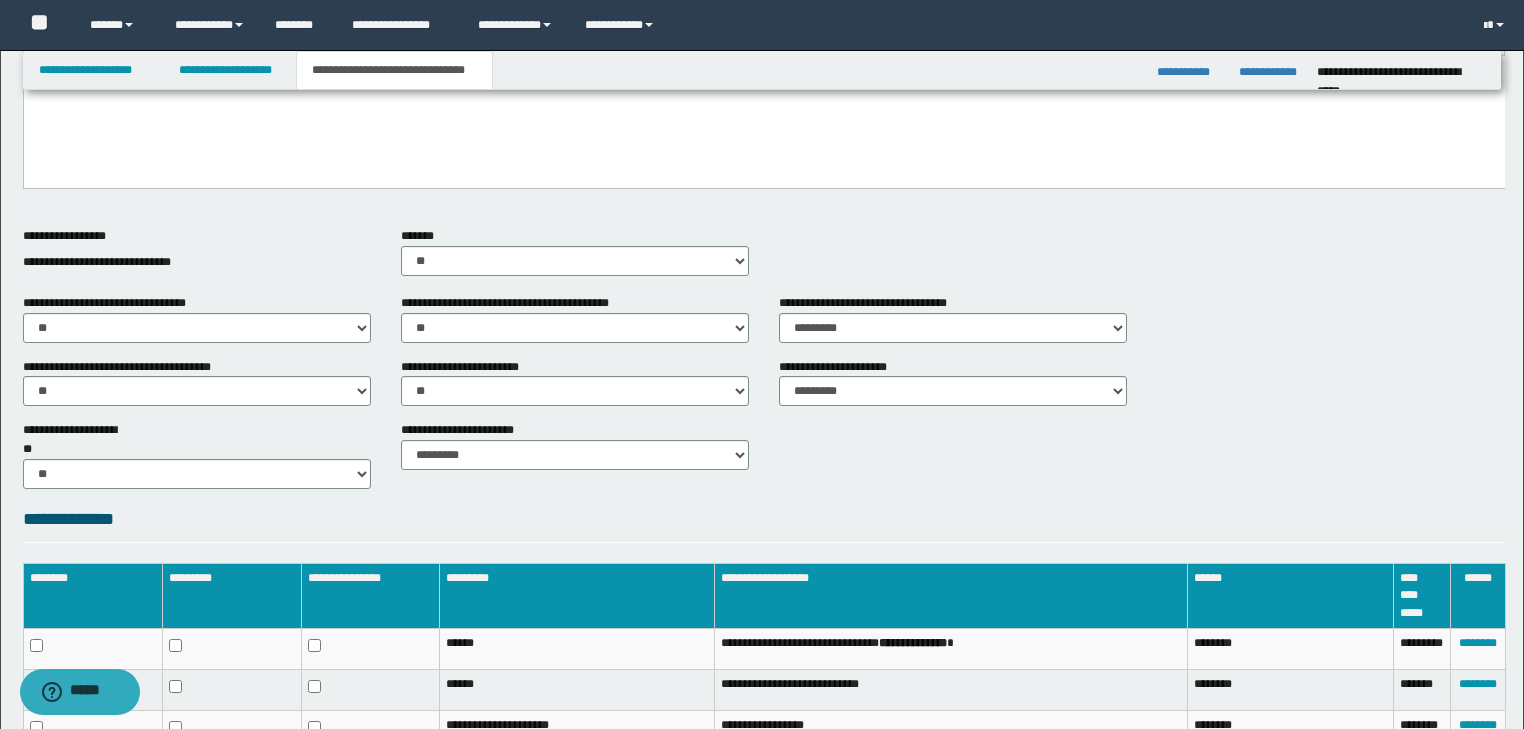 scroll, scrollTop: 738, scrollLeft: 0, axis: vertical 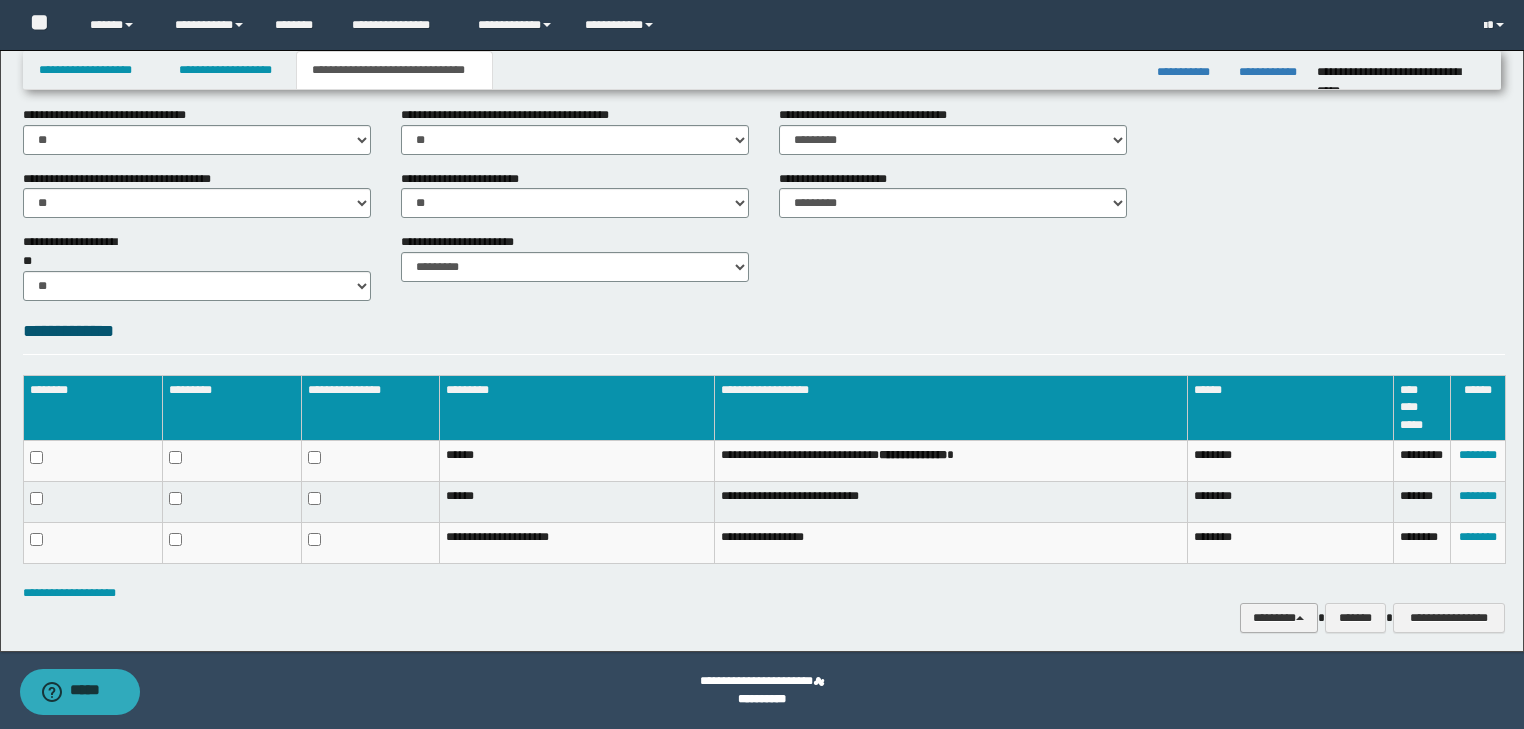 click on "********" at bounding box center [1279, 618] 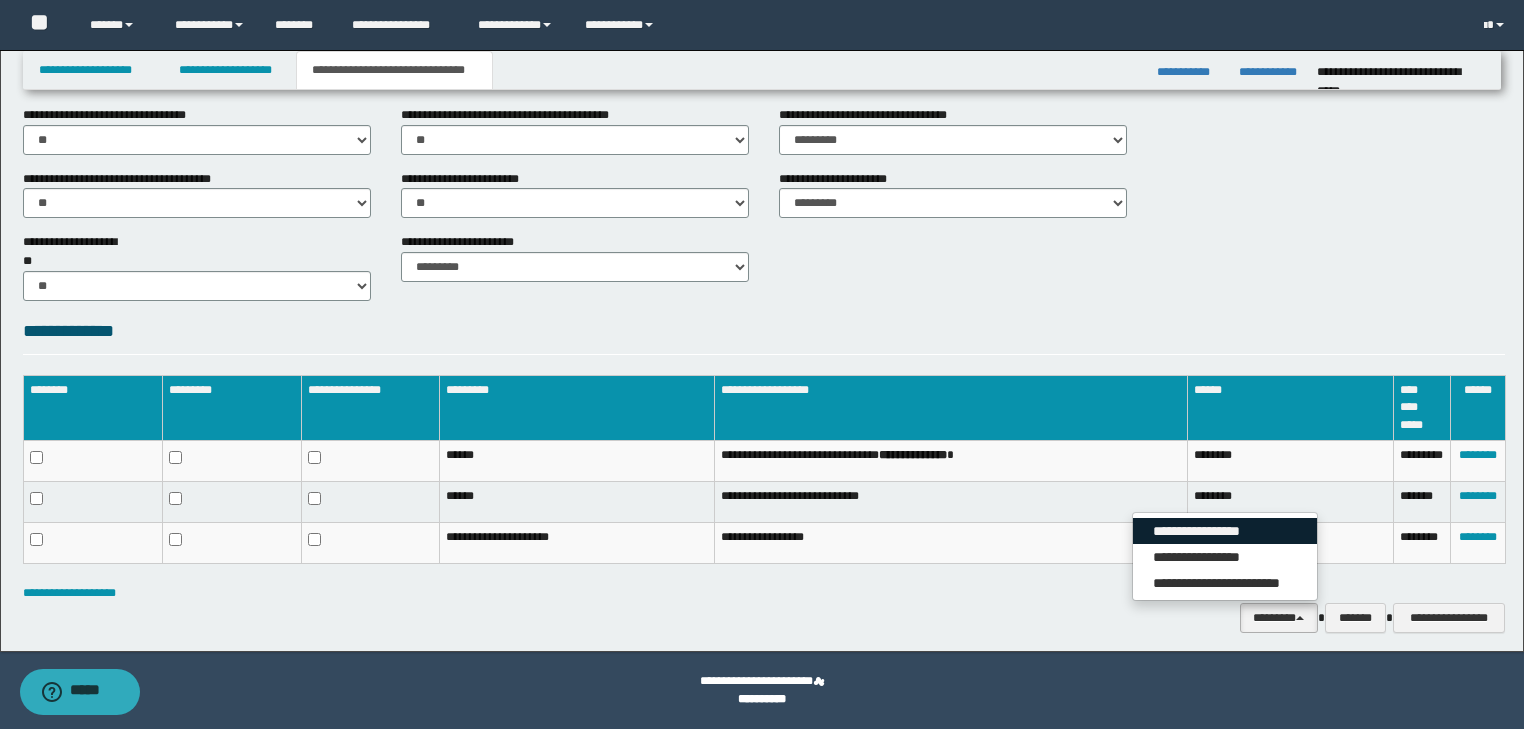 click on "**********" at bounding box center [1225, 531] 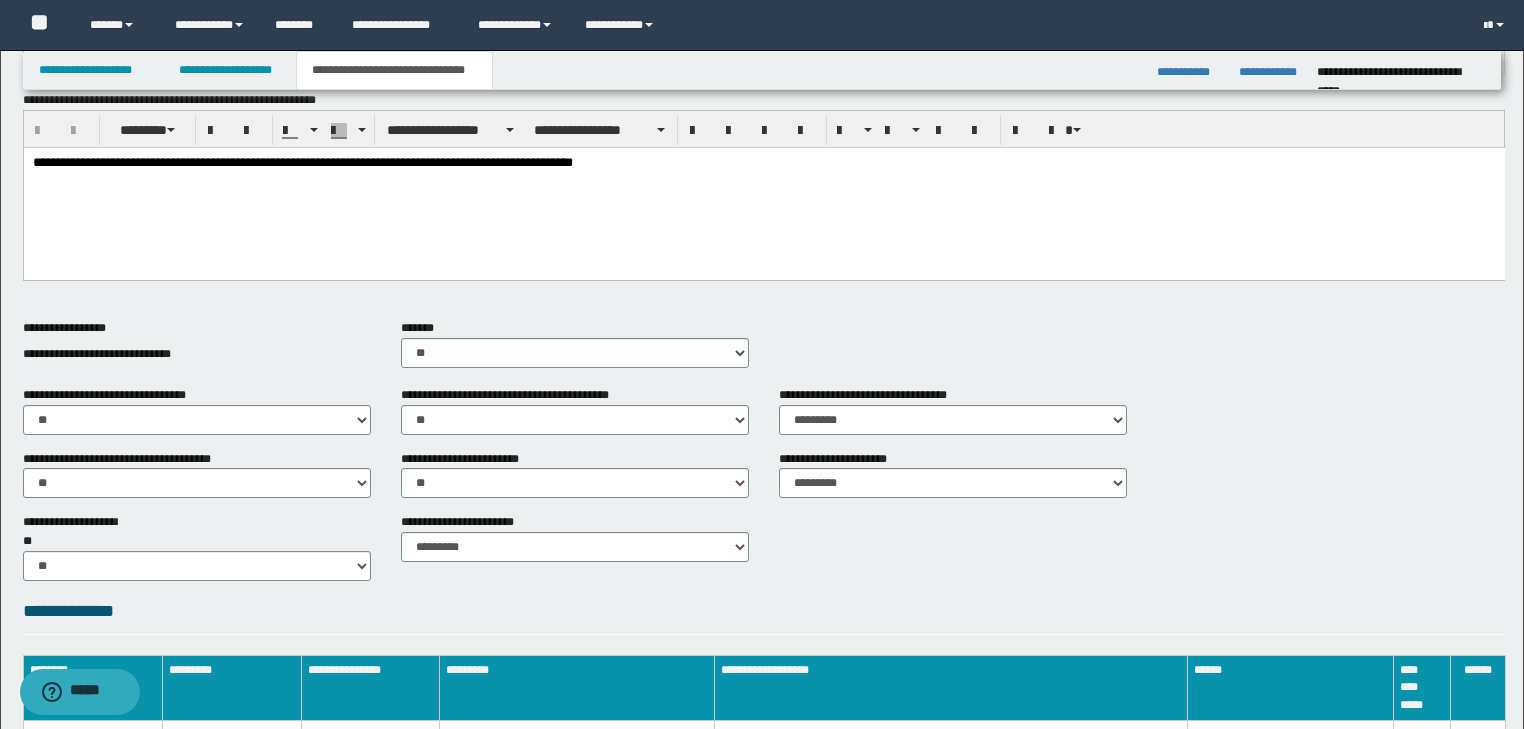 scroll, scrollTop: 738, scrollLeft: 0, axis: vertical 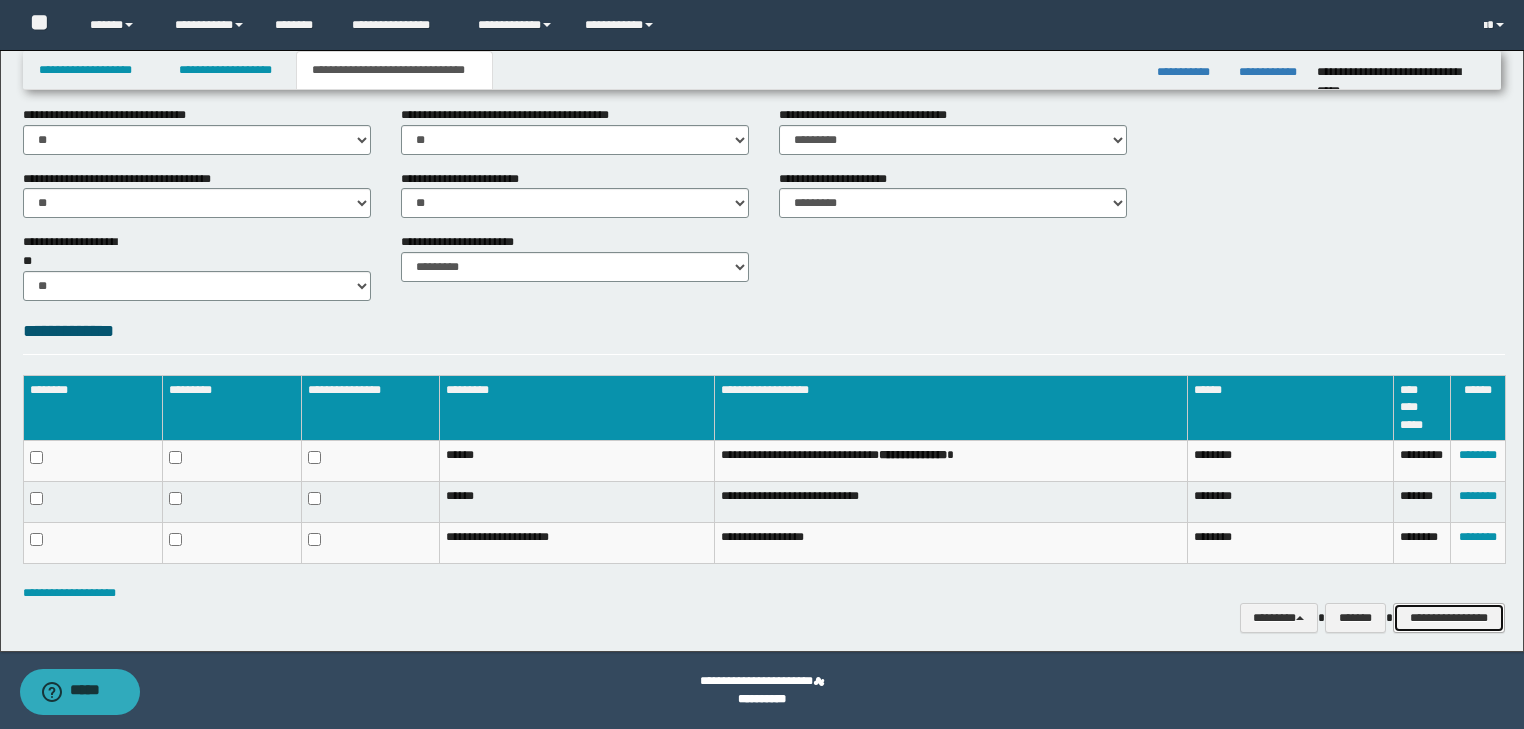 click on "**********" at bounding box center [1449, 618] 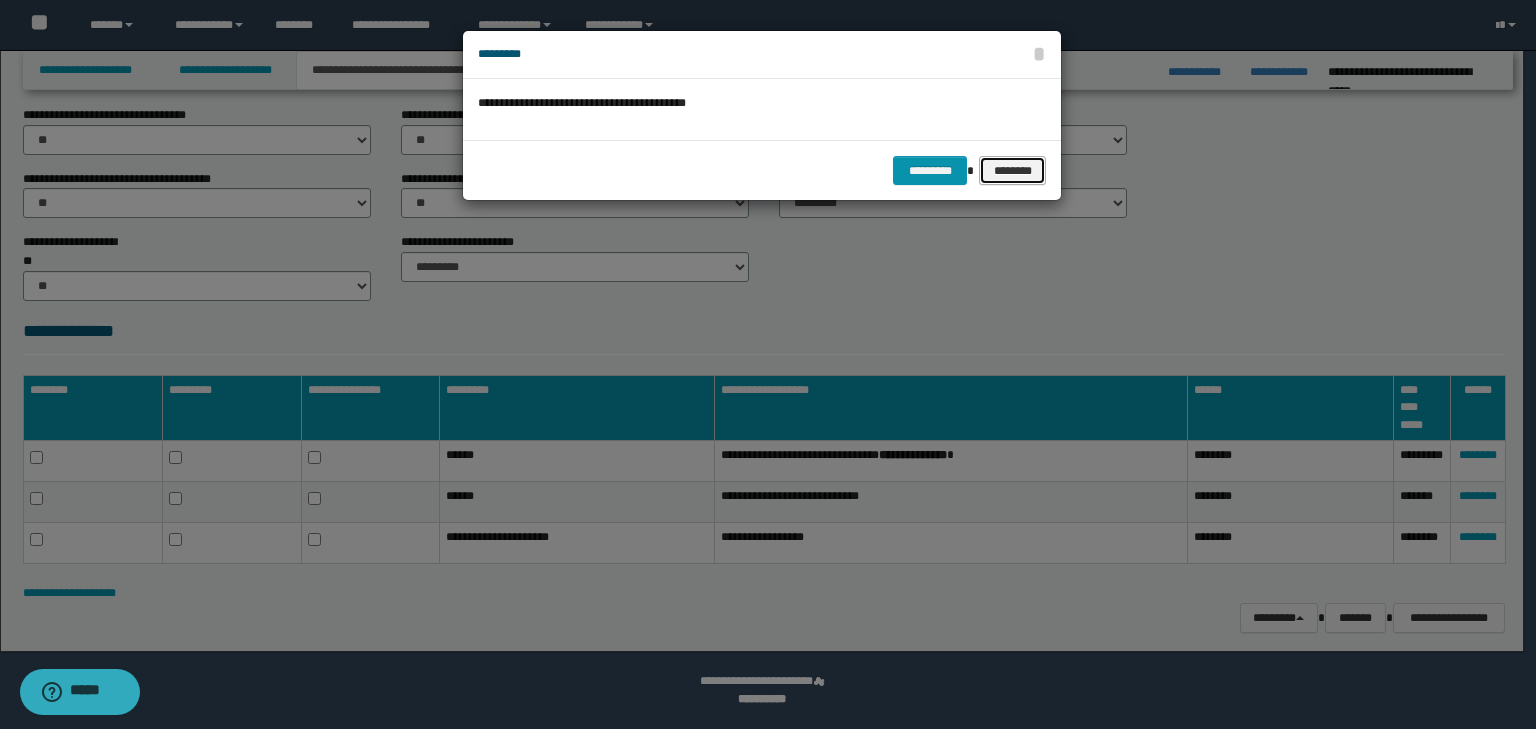 click on "********" at bounding box center [1012, 171] 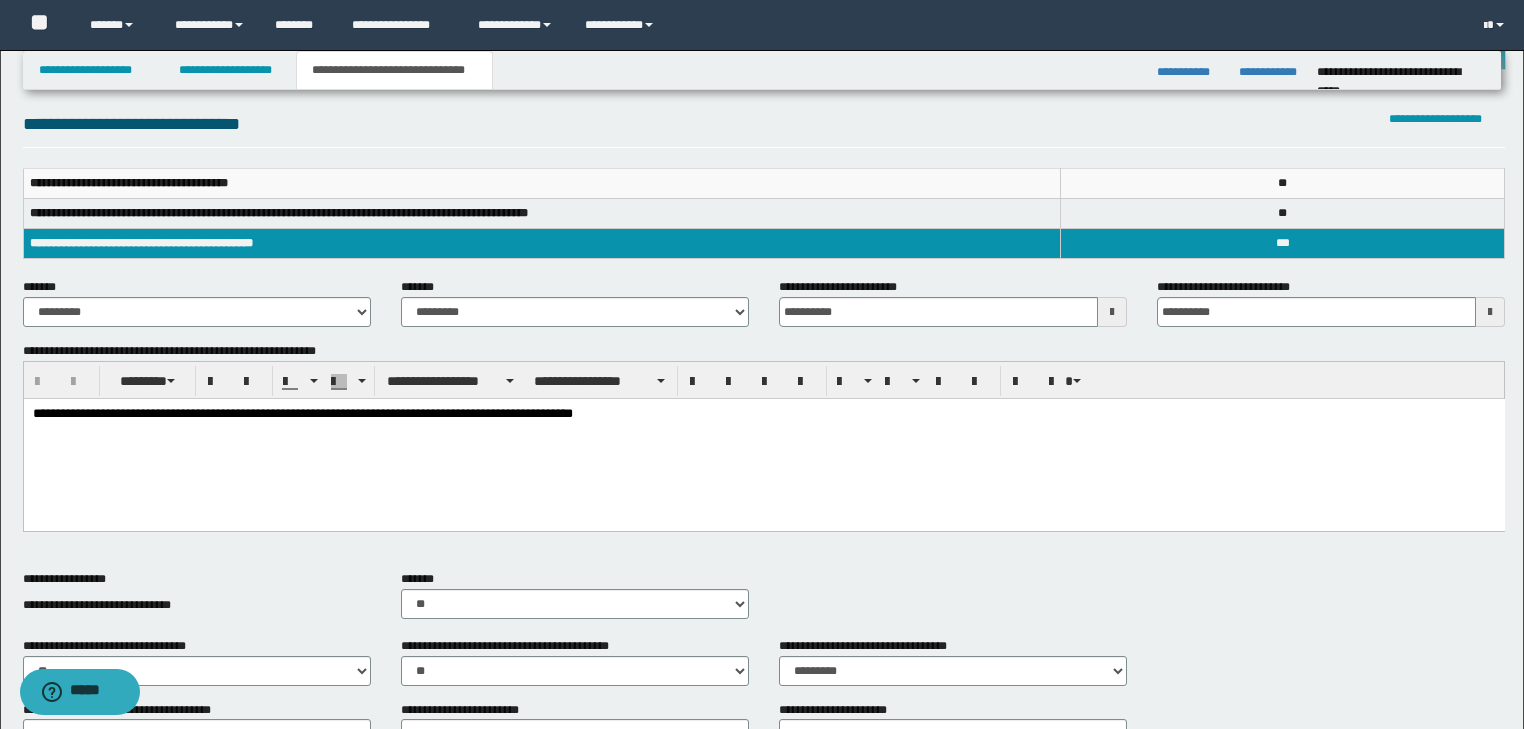 scroll, scrollTop: 0, scrollLeft: 0, axis: both 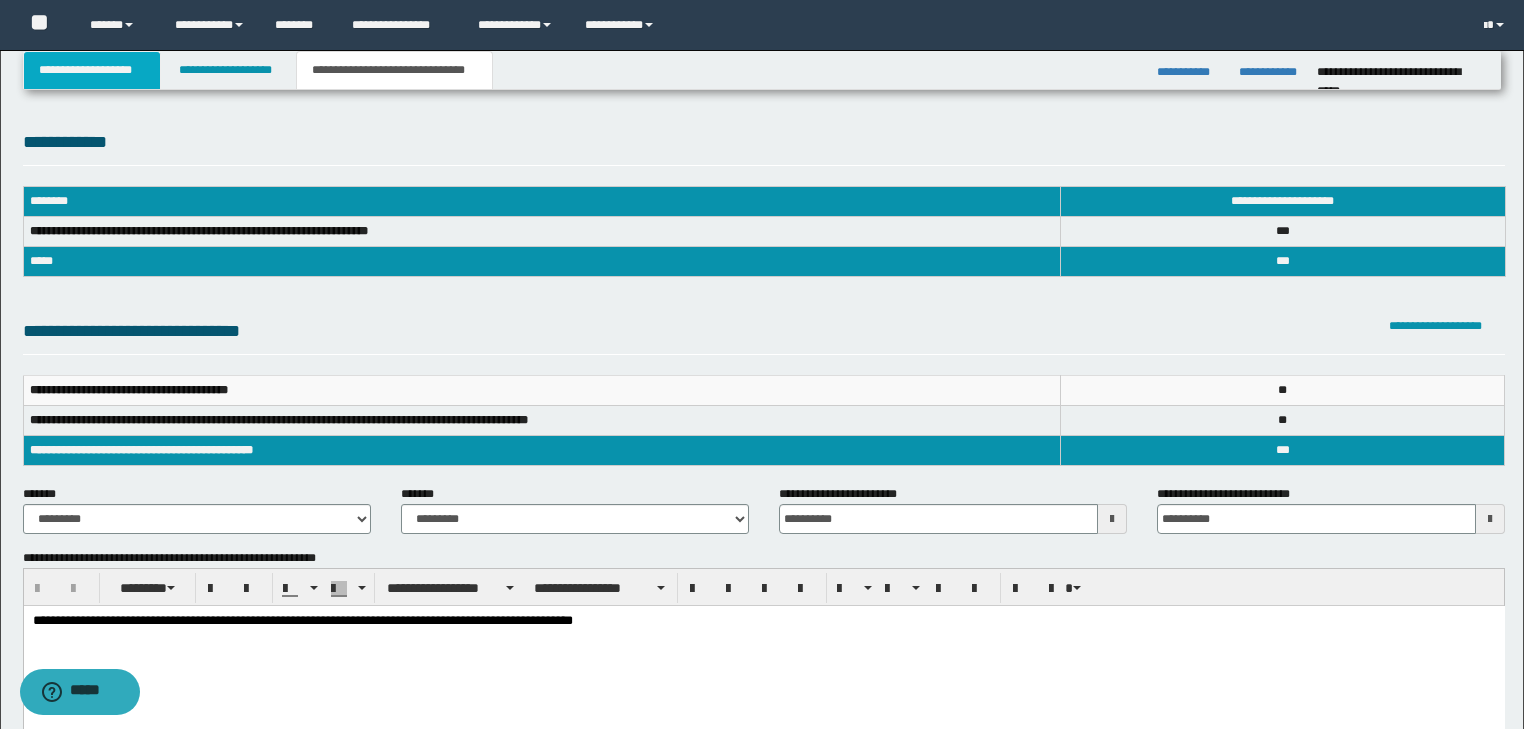 click on "**********" at bounding box center (92, 70) 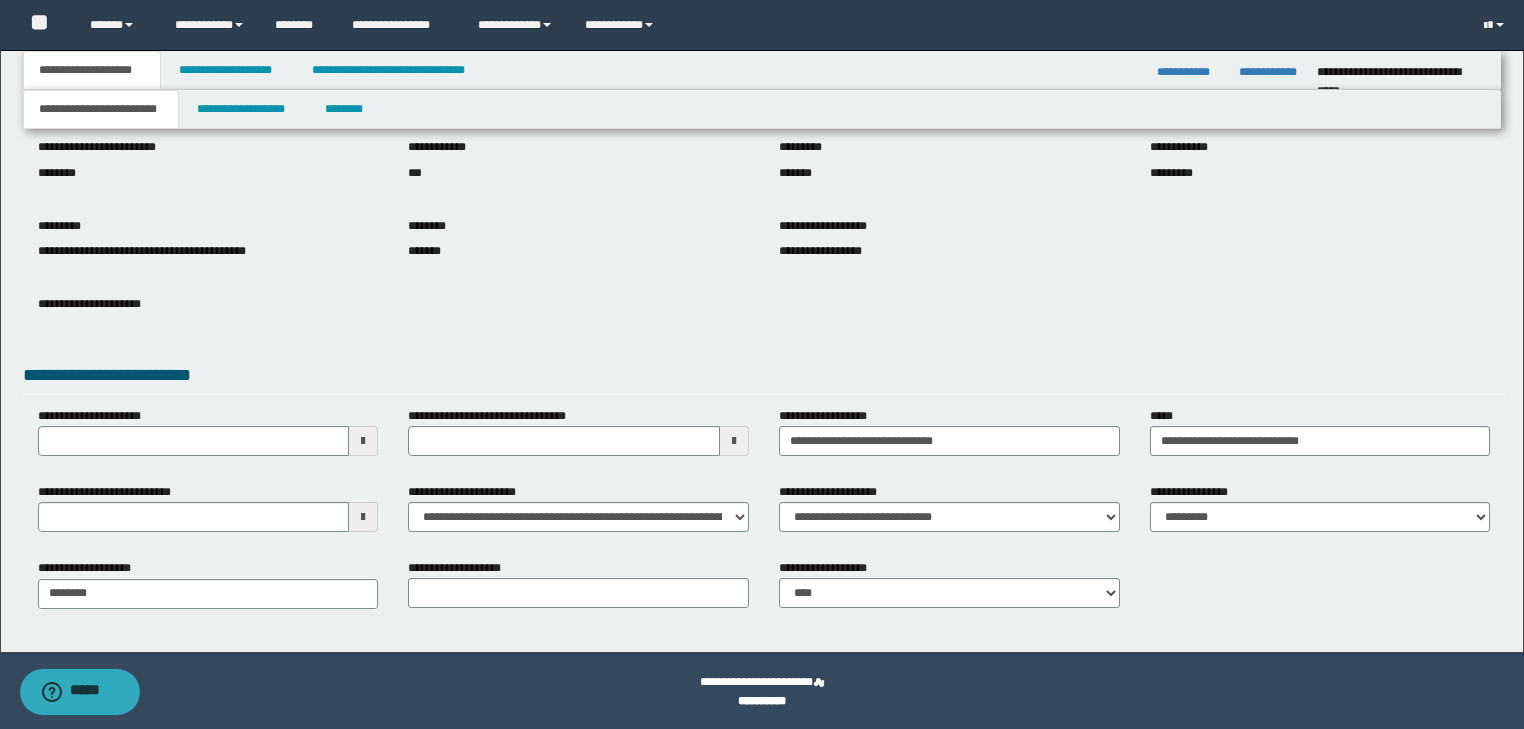 scroll, scrollTop: 154, scrollLeft: 0, axis: vertical 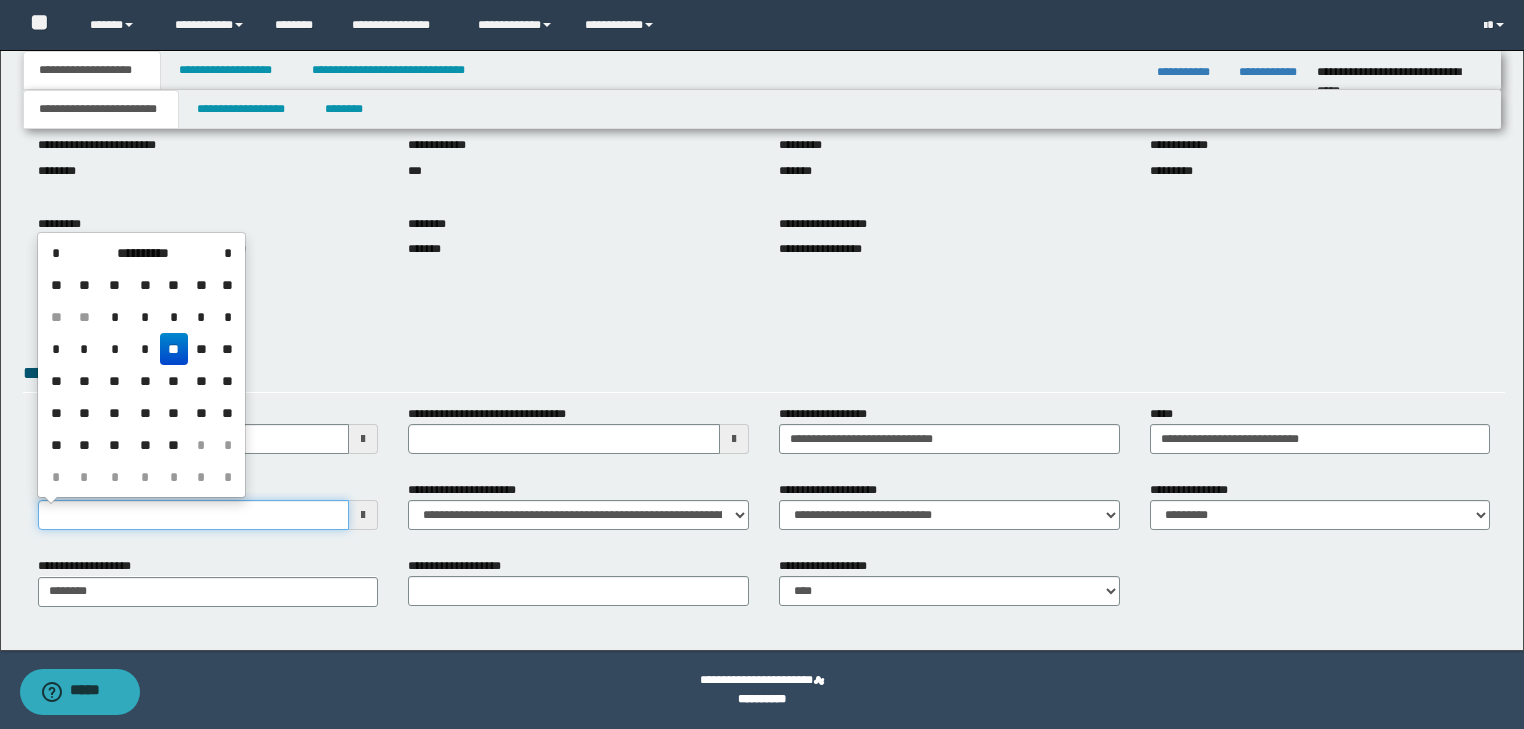 click on "**********" at bounding box center [194, 515] 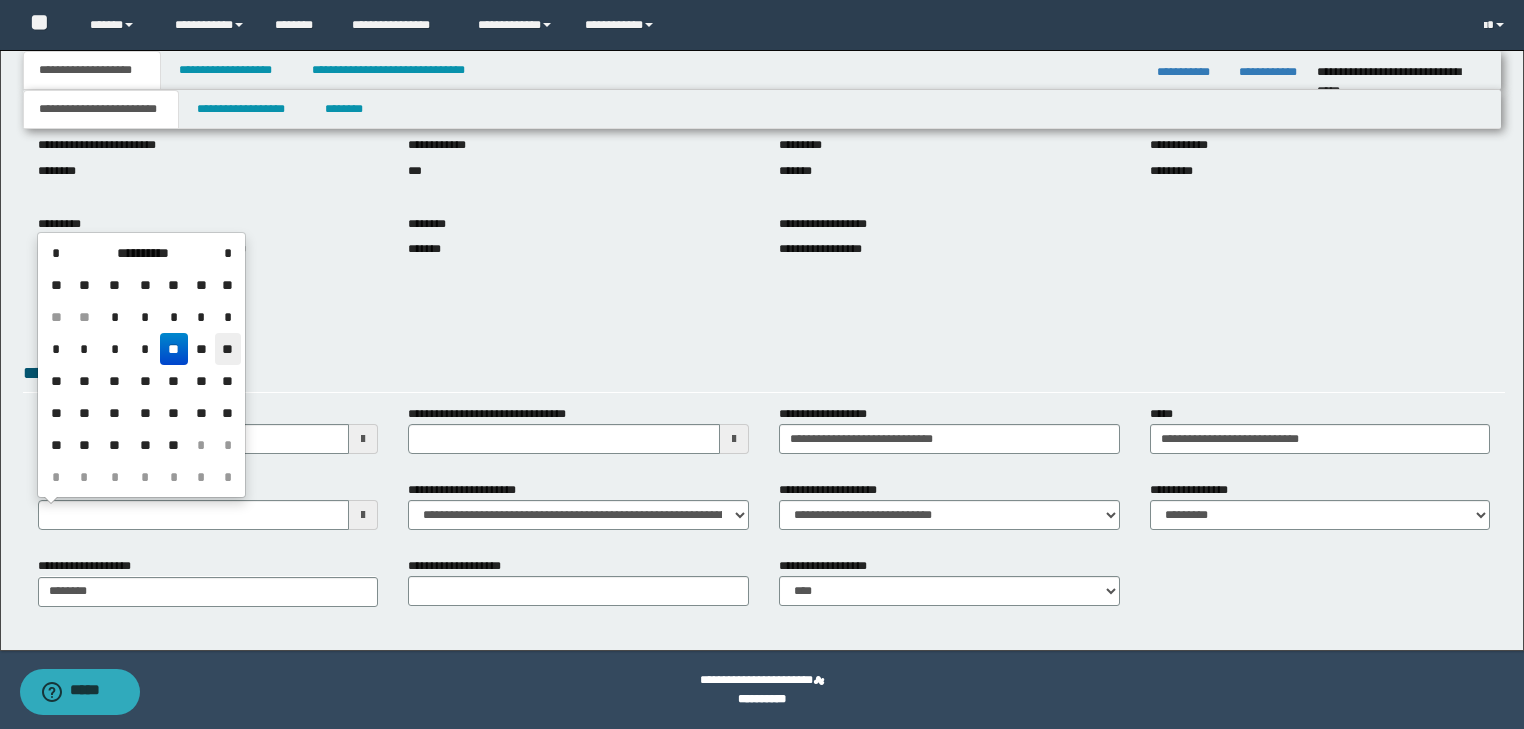 click on "**" at bounding box center (227, 349) 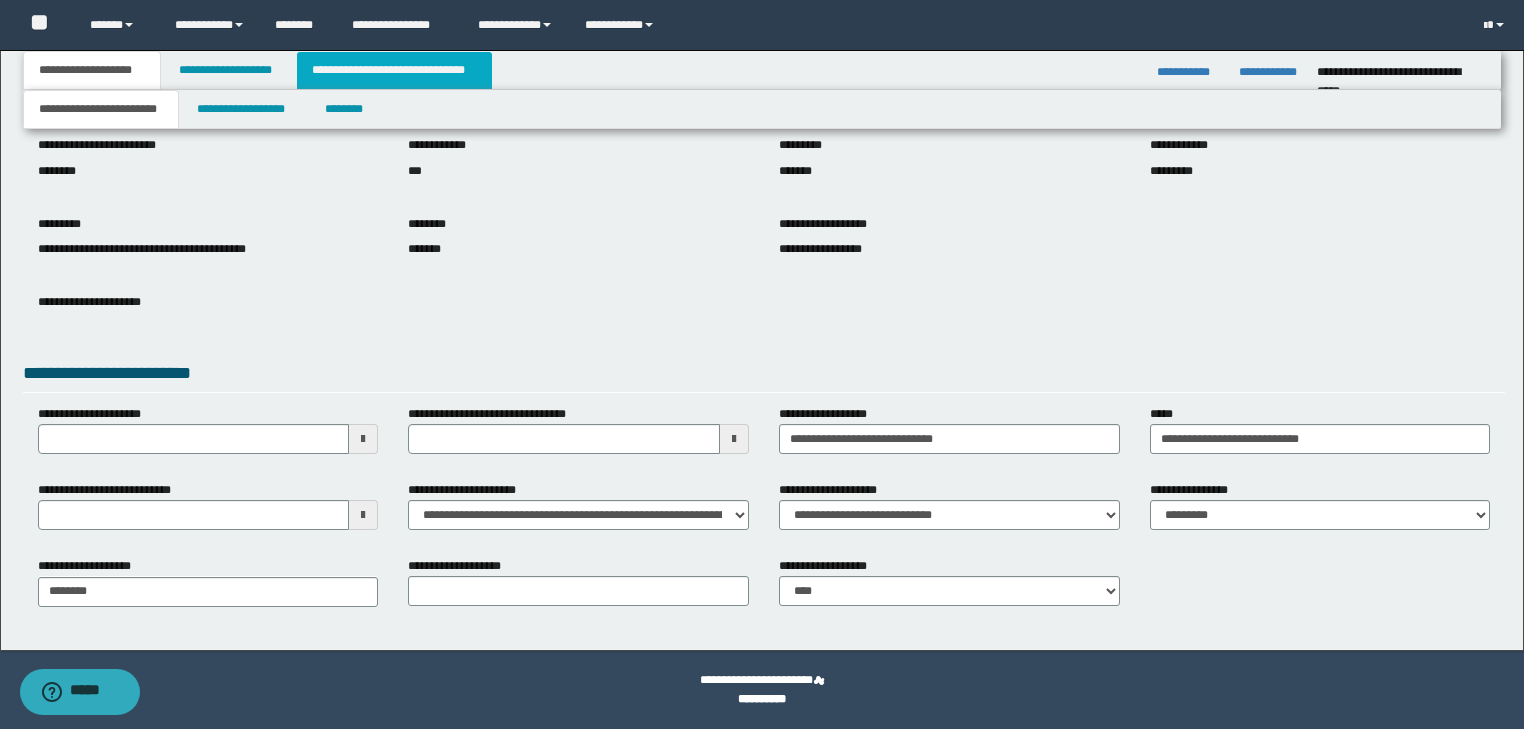click on "**********" at bounding box center [394, 70] 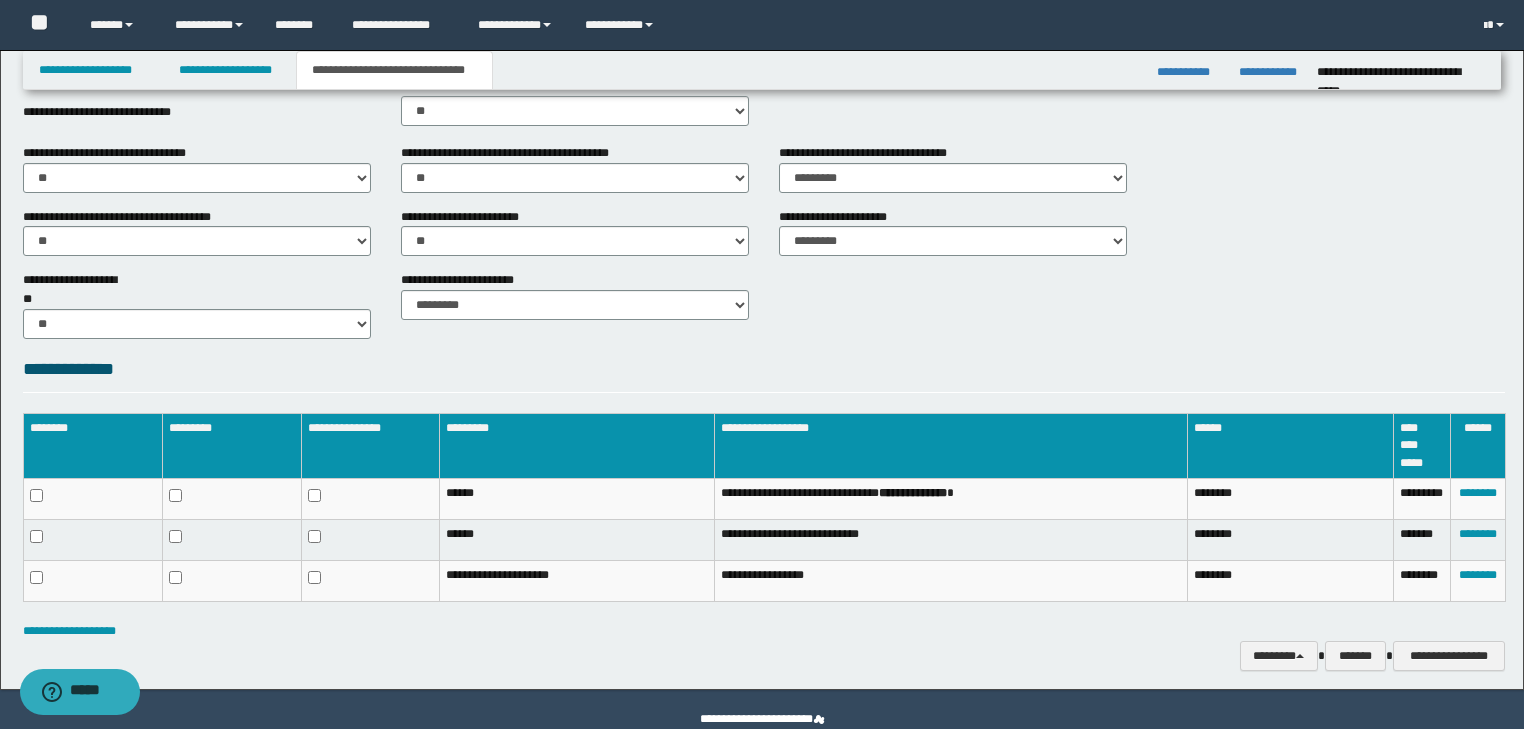 scroll, scrollTop: 738, scrollLeft: 0, axis: vertical 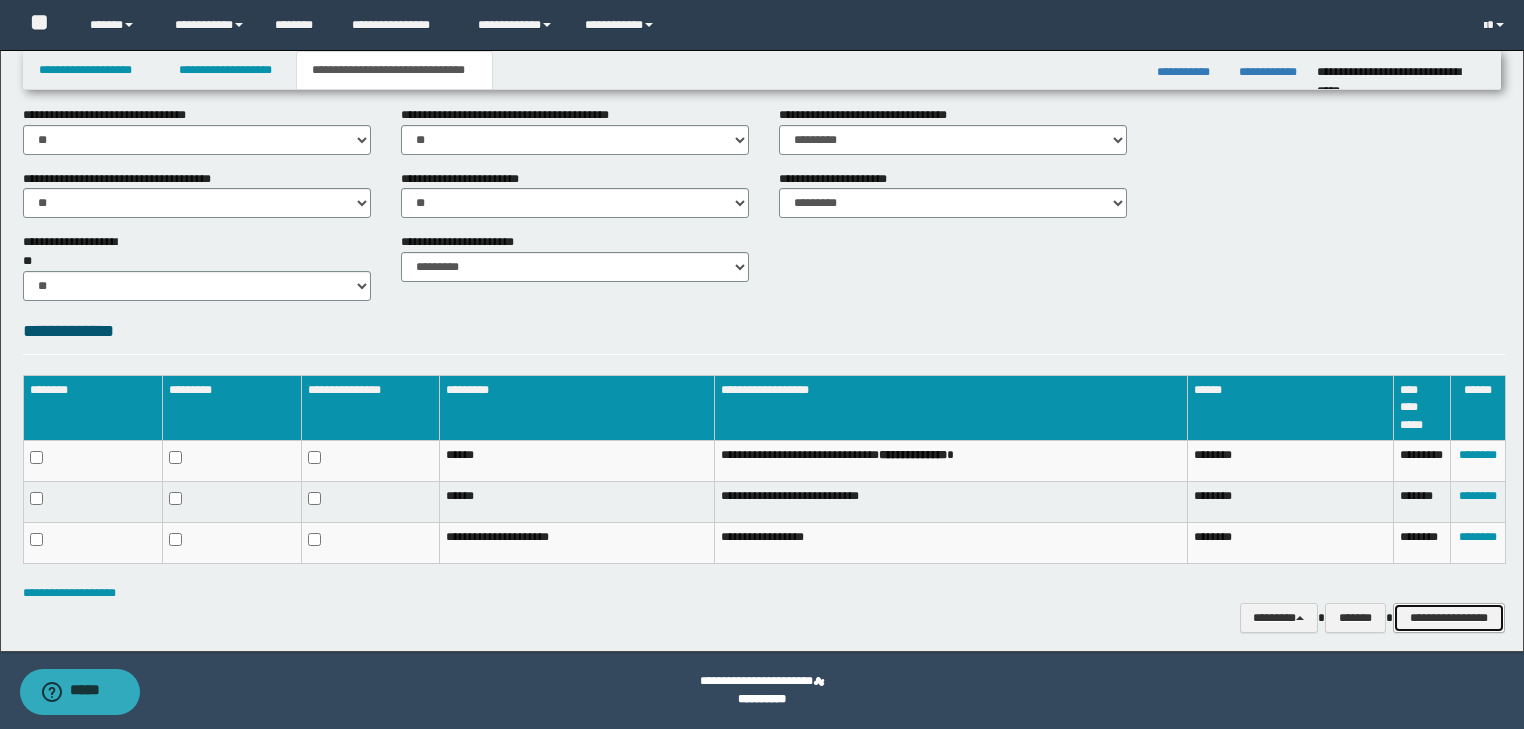 click on "**********" at bounding box center [1449, 618] 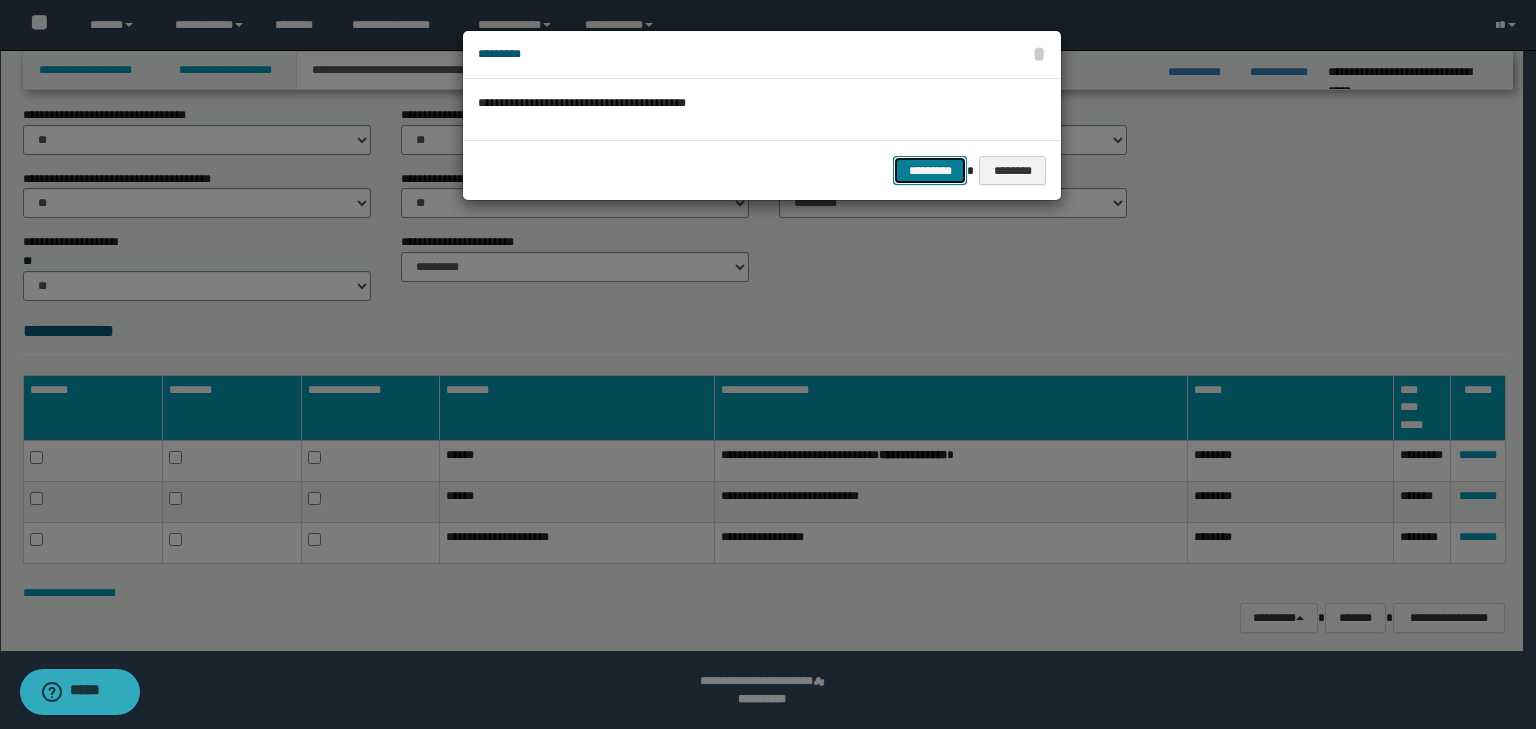 click on "*********" at bounding box center [930, 171] 